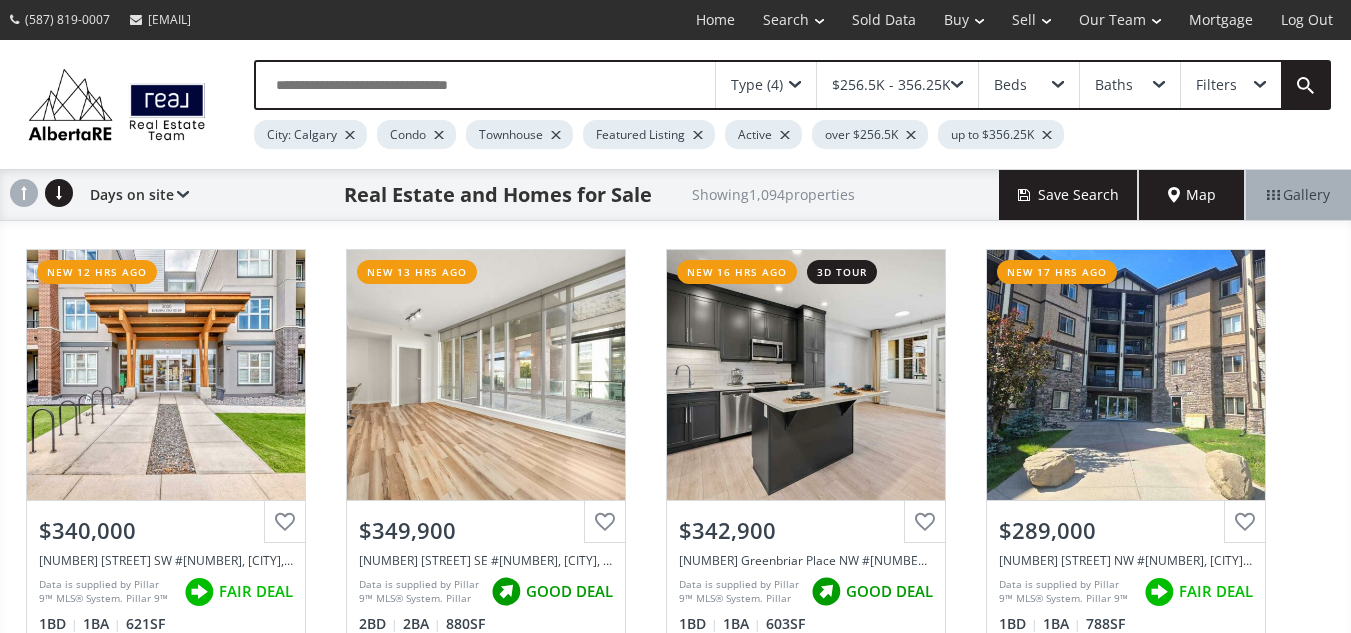 scroll, scrollTop: 0, scrollLeft: 0, axis: both 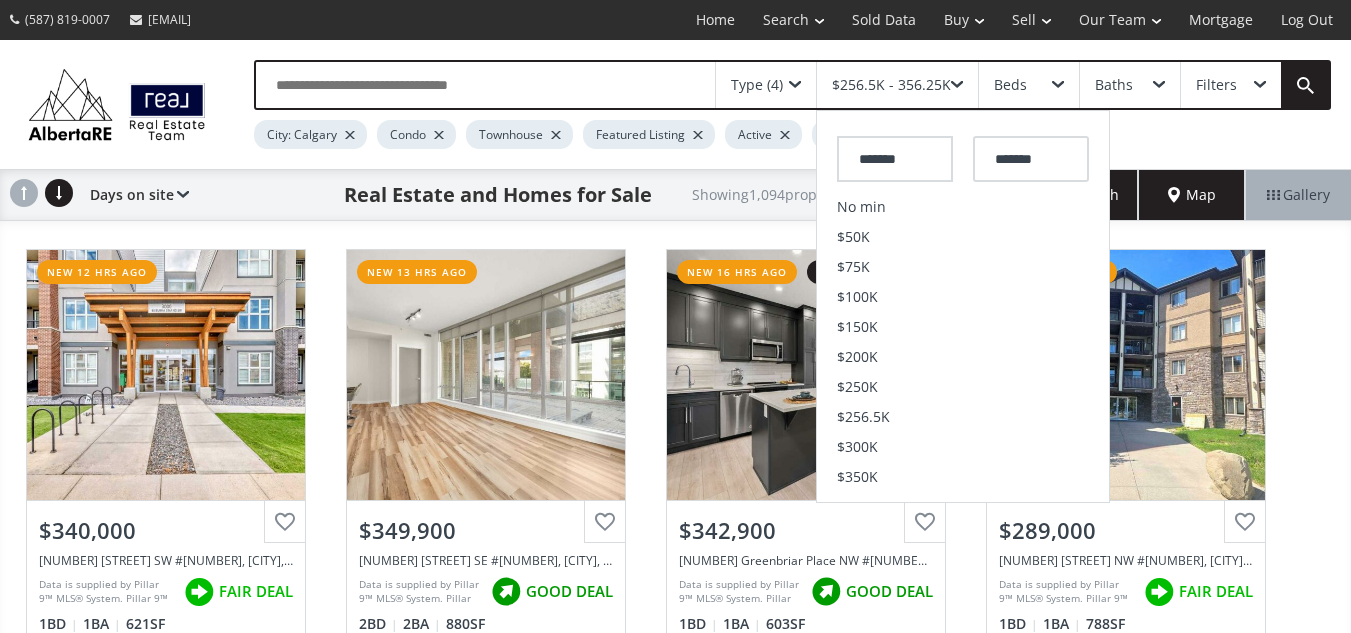 drag, startPoint x: 926, startPoint y: 151, endPoint x: 686, endPoint y: 153, distance: 240.00833 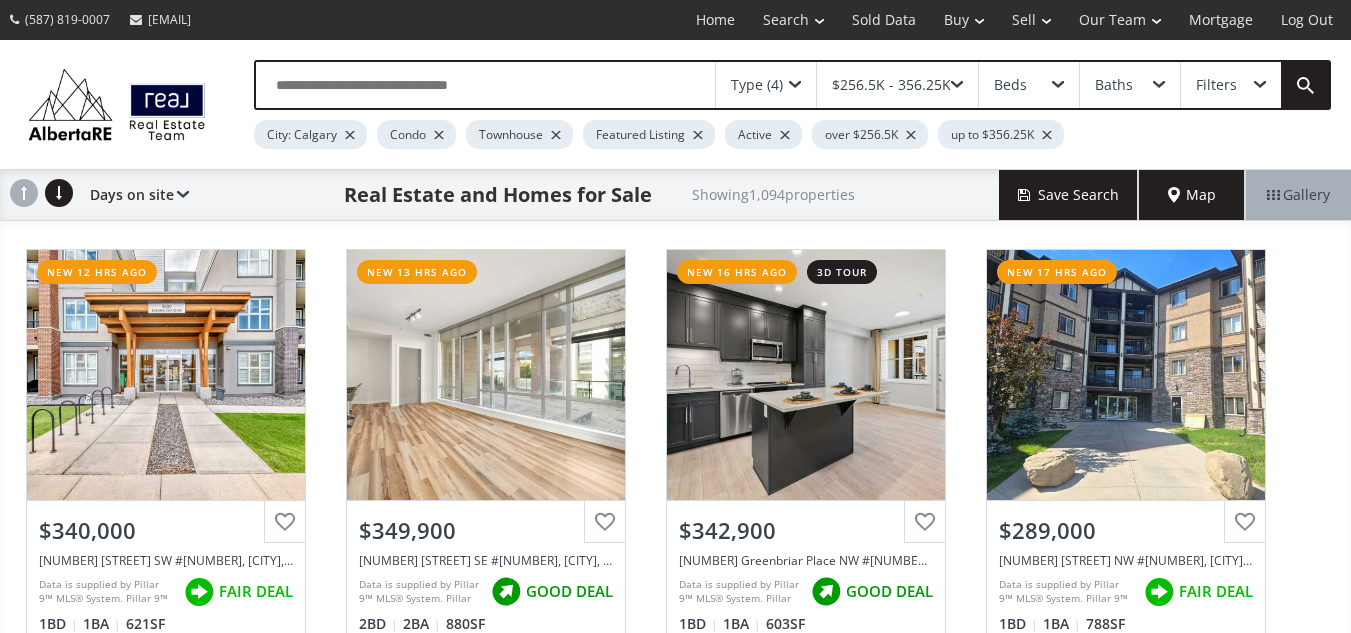 click on "$256.5K - 356.25K" at bounding box center [891, 85] 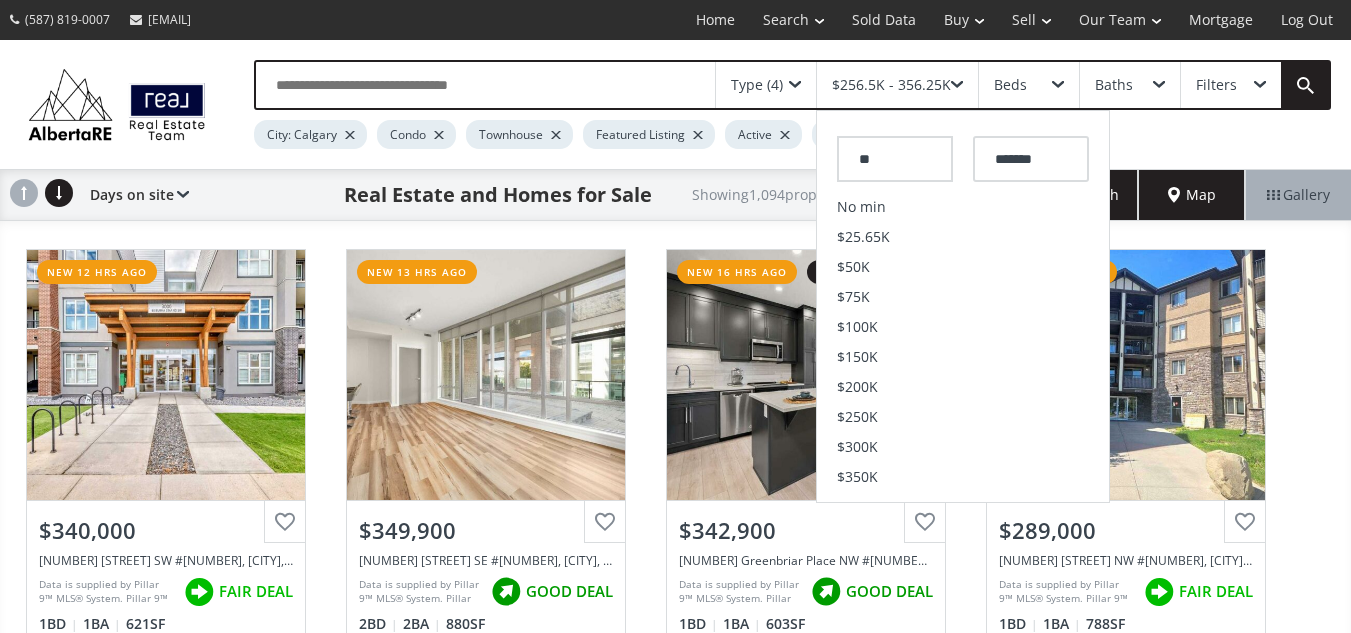type on "*" 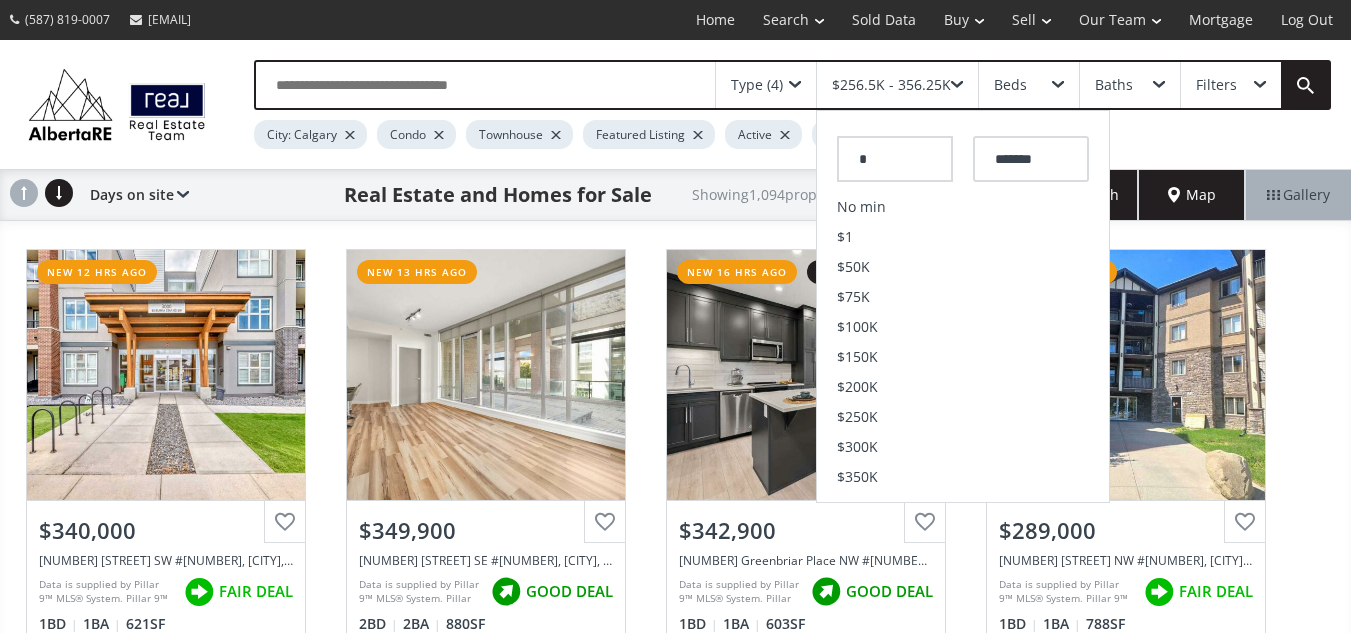 type on "*" 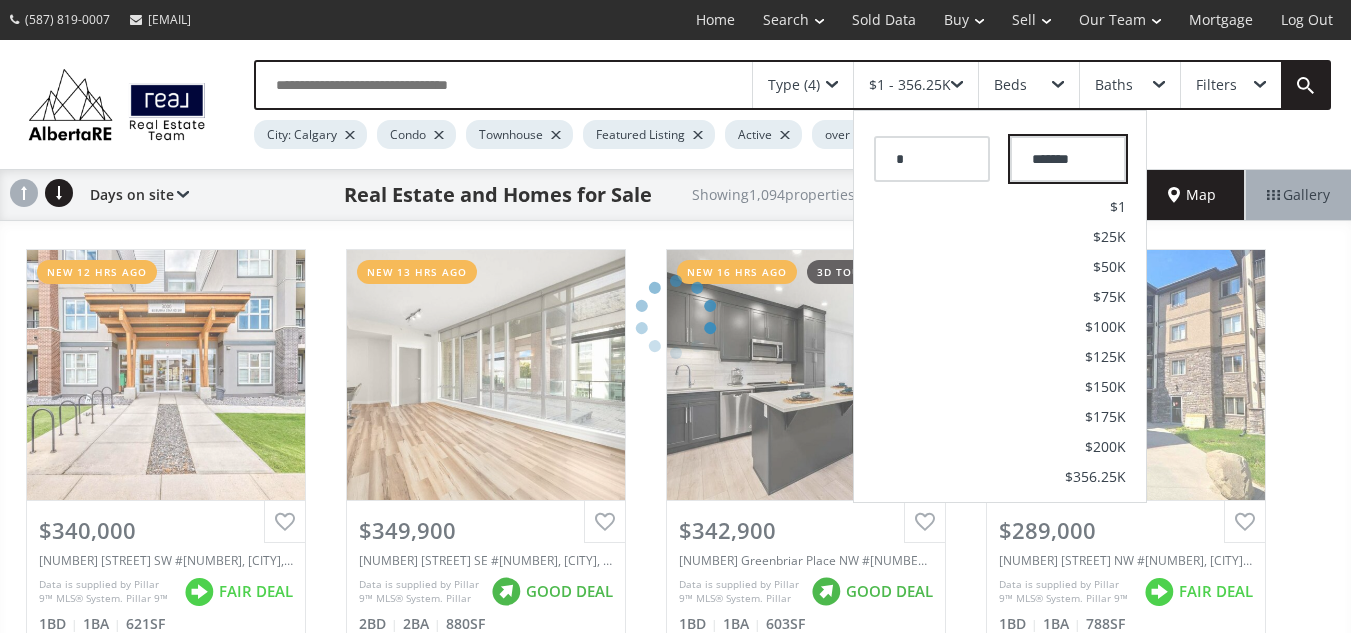 drag, startPoint x: 1056, startPoint y: 160, endPoint x: 929, endPoint y: 124, distance: 132.00378 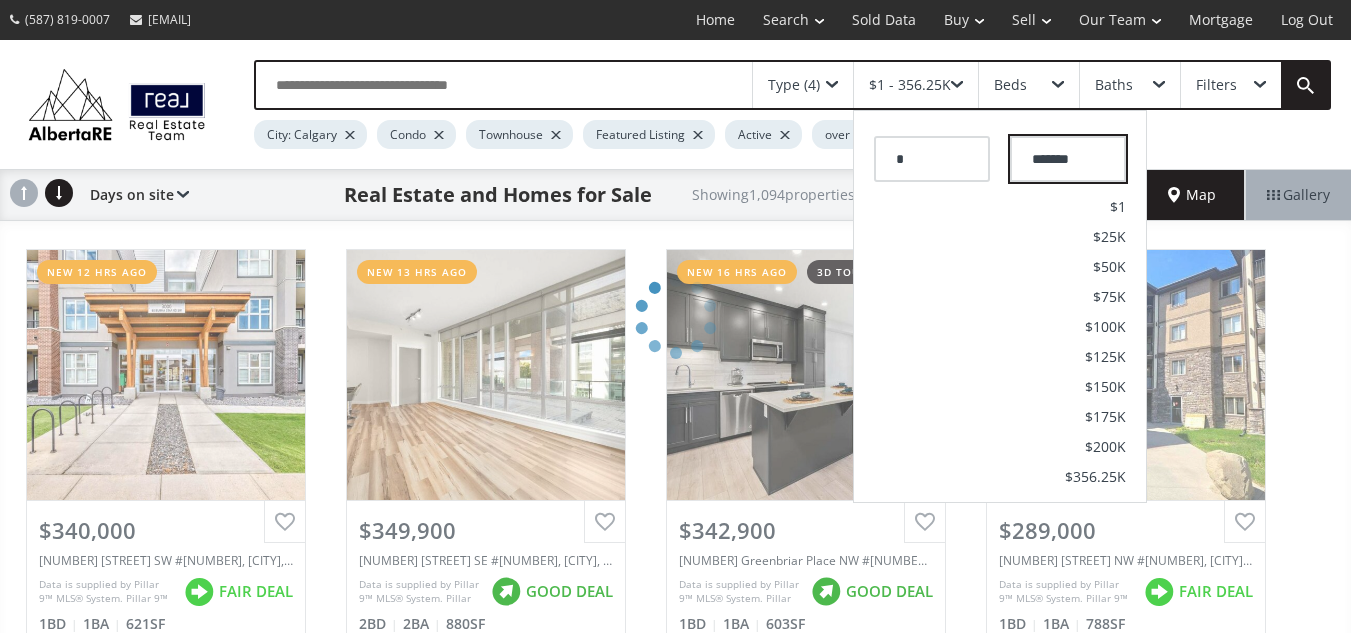 click on "* *******" at bounding box center (1000, 154) 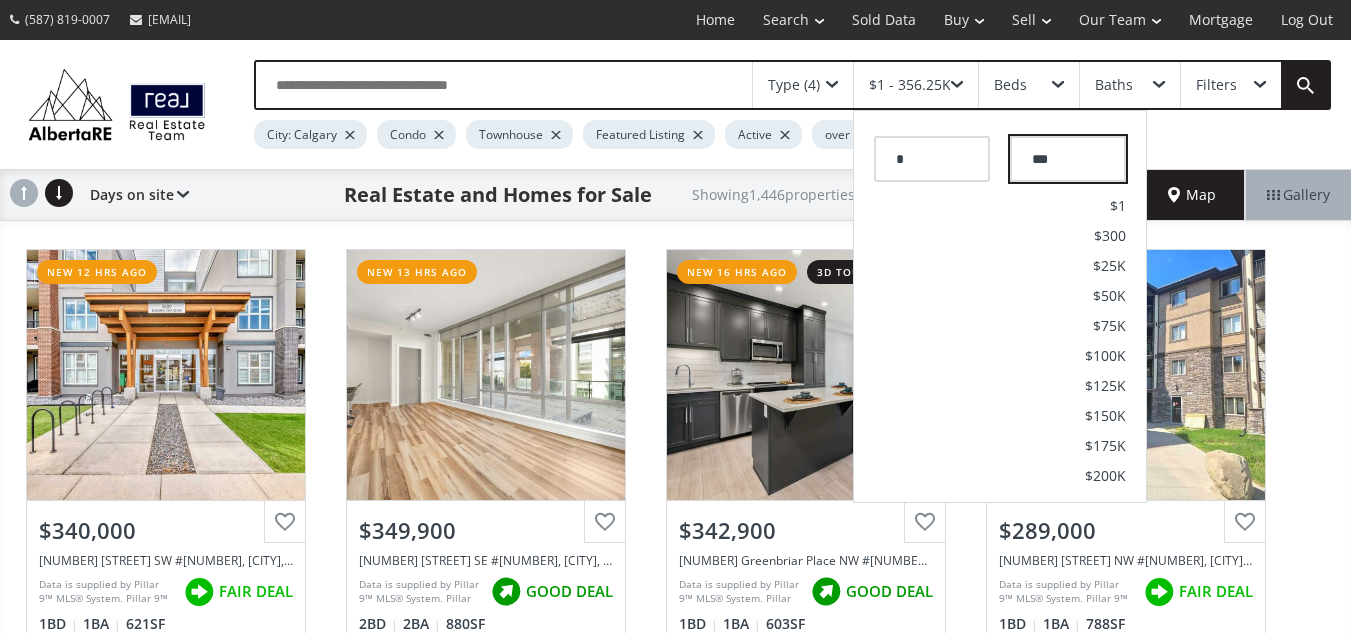 scroll, scrollTop: 30, scrollLeft: 0, axis: vertical 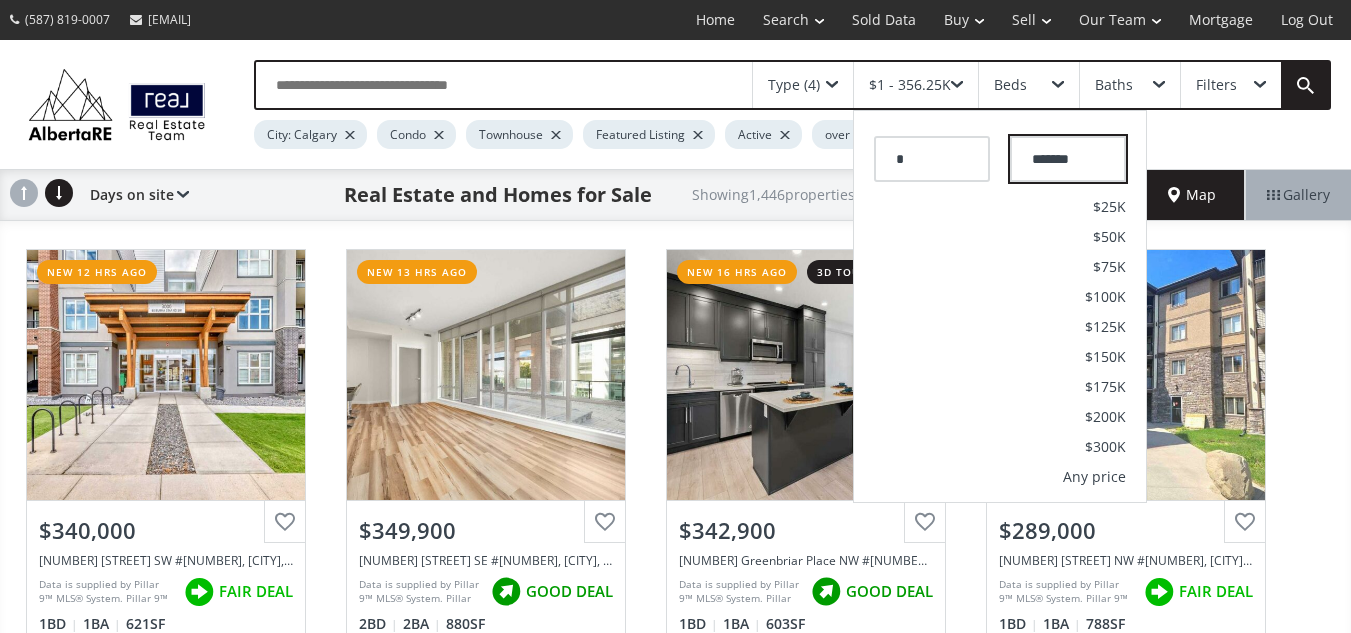 type on "*******" 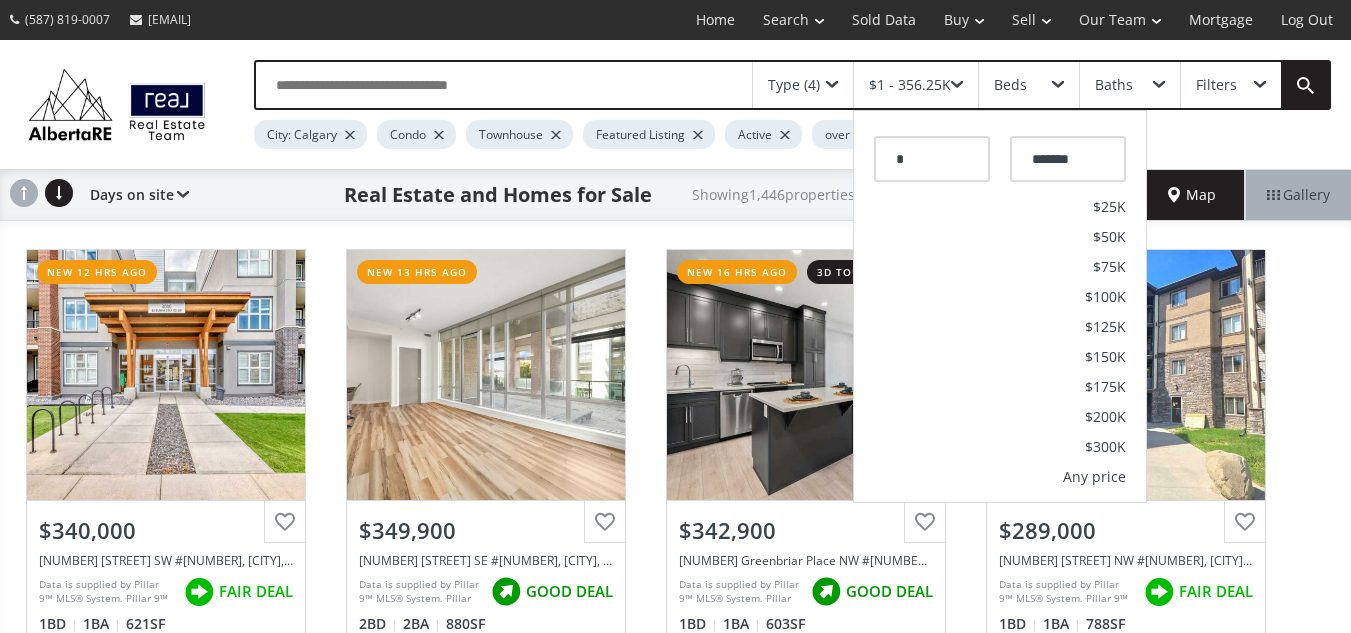 click on "Type   (4) $1 - 356.25K * ******* No min $1 $50K $75K $100K $150K $200K $250K $300K $350K $400K $450K $500K $550K $600K $650K $700K $750K $800K $850K $900K $1M $1.25M $1.5M $2M $2.5M $3M $4M $5M $6M $7M $8M $9M $10M $1 $25K $50K $75K $100K $125K $150K $175K $200K $300K Any price Beds Baths Filters City: Calgary Condo Townhouse Featured Listing Active over $1 up to $356.25K" at bounding box center (772, 104) 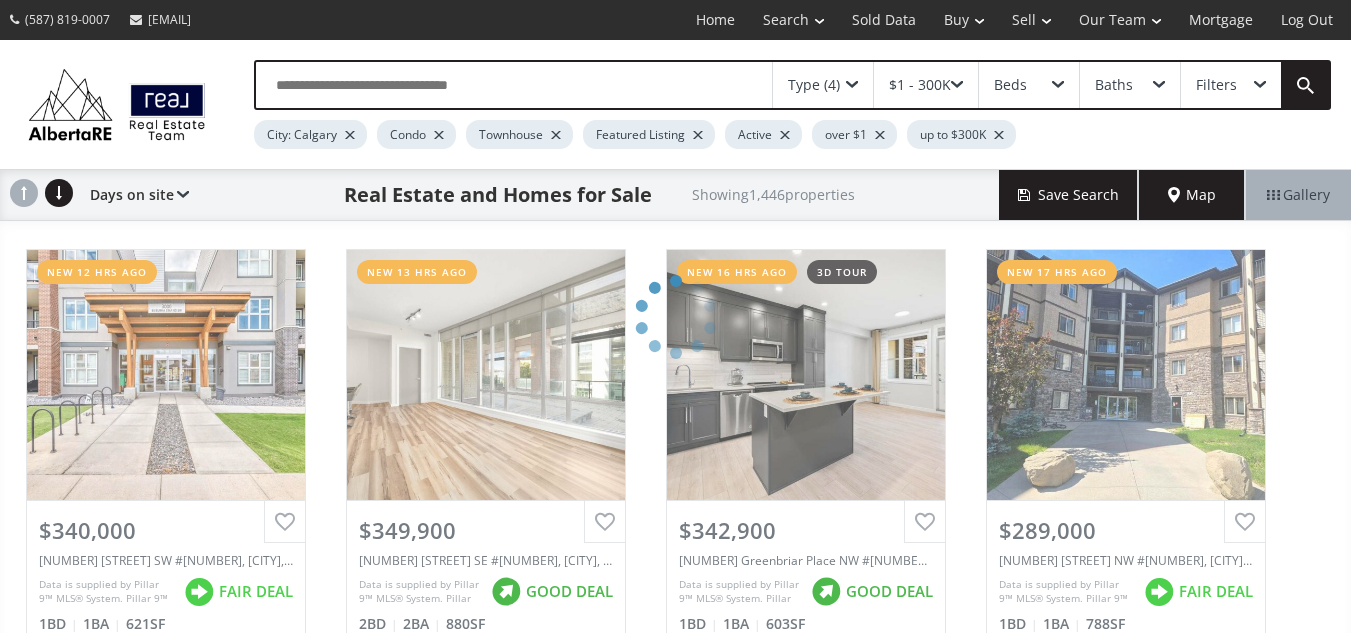 click on "Beds" at bounding box center (1010, 85) 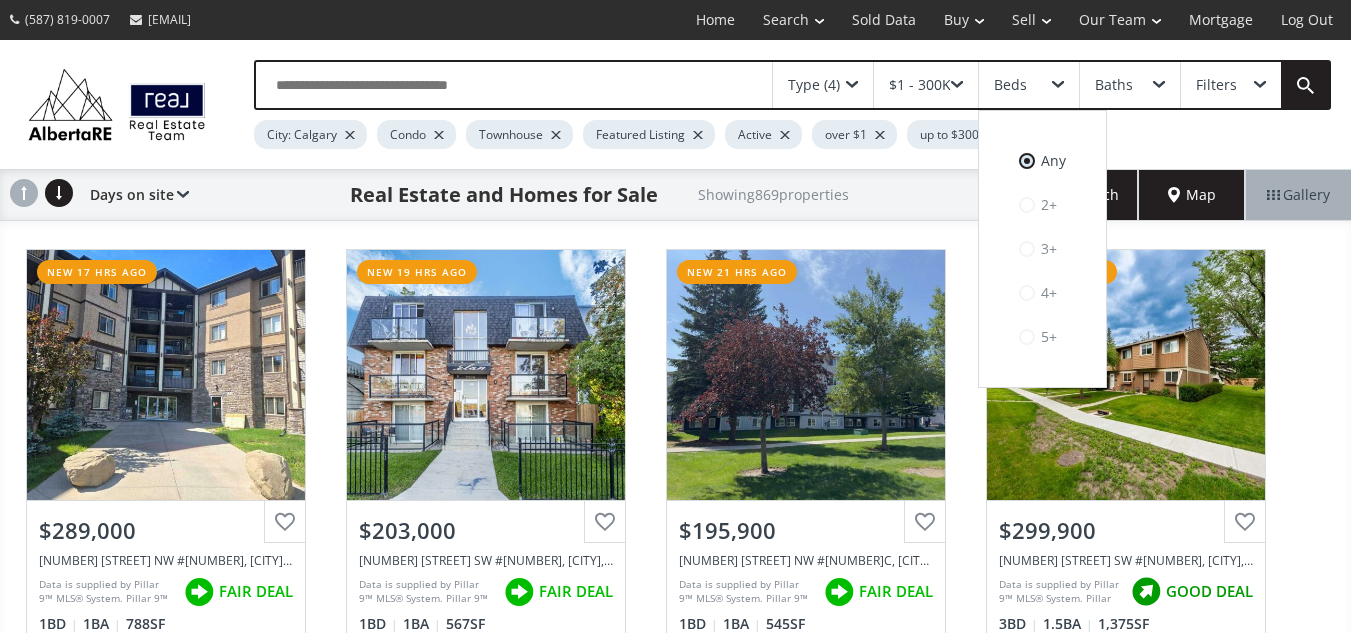 click on "City: Calgary Condo Townhouse Featured Listing Active over $1 up to $300K" at bounding box center [717, 129] 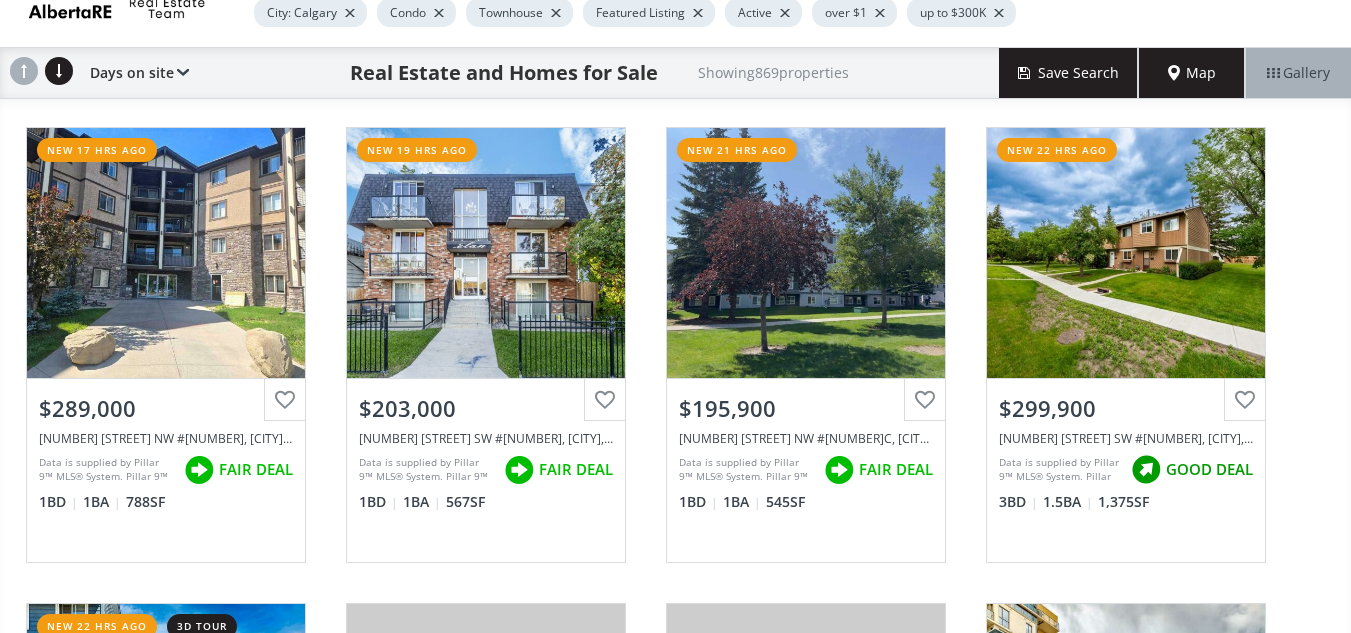 scroll, scrollTop: 183, scrollLeft: 0, axis: vertical 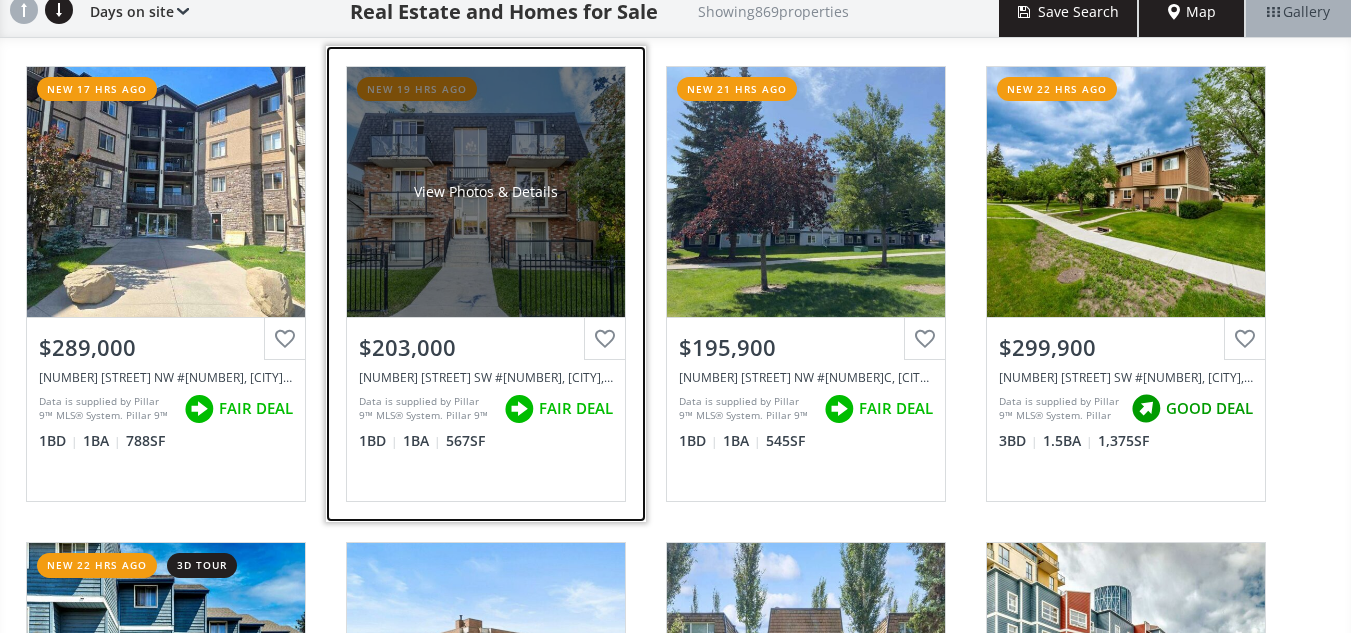 click on "View Photos & Details" at bounding box center [486, 192] 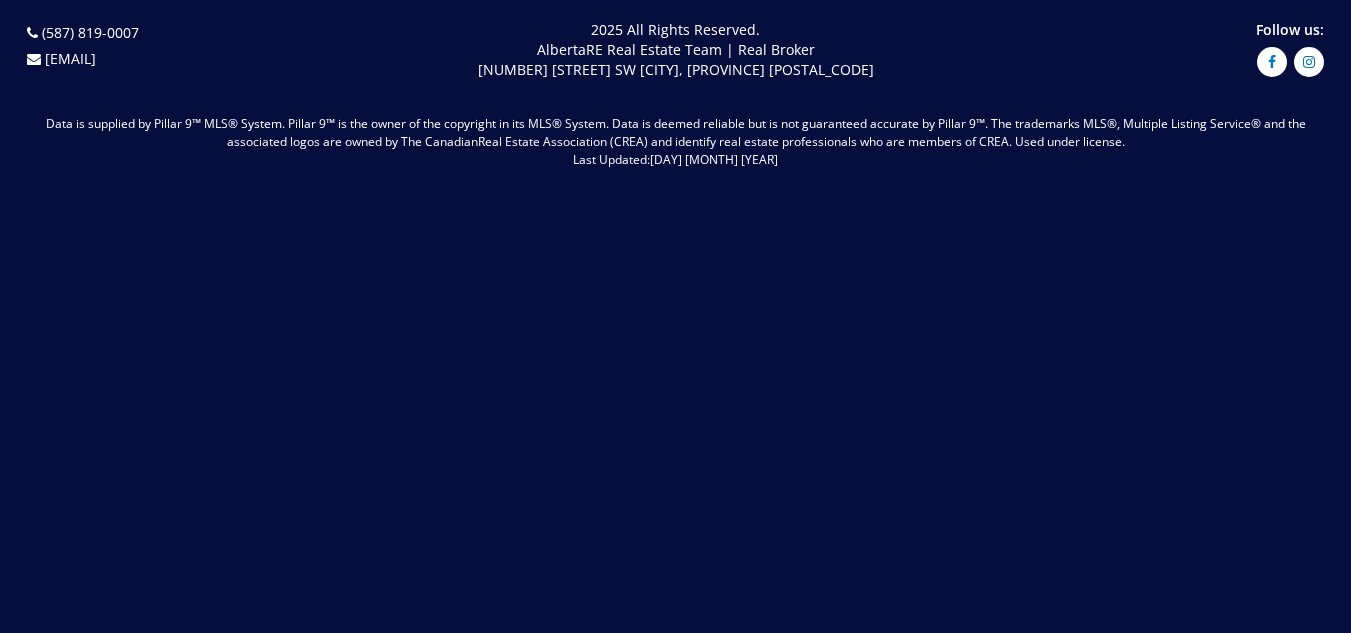 scroll, scrollTop: 0, scrollLeft: 0, axis: both 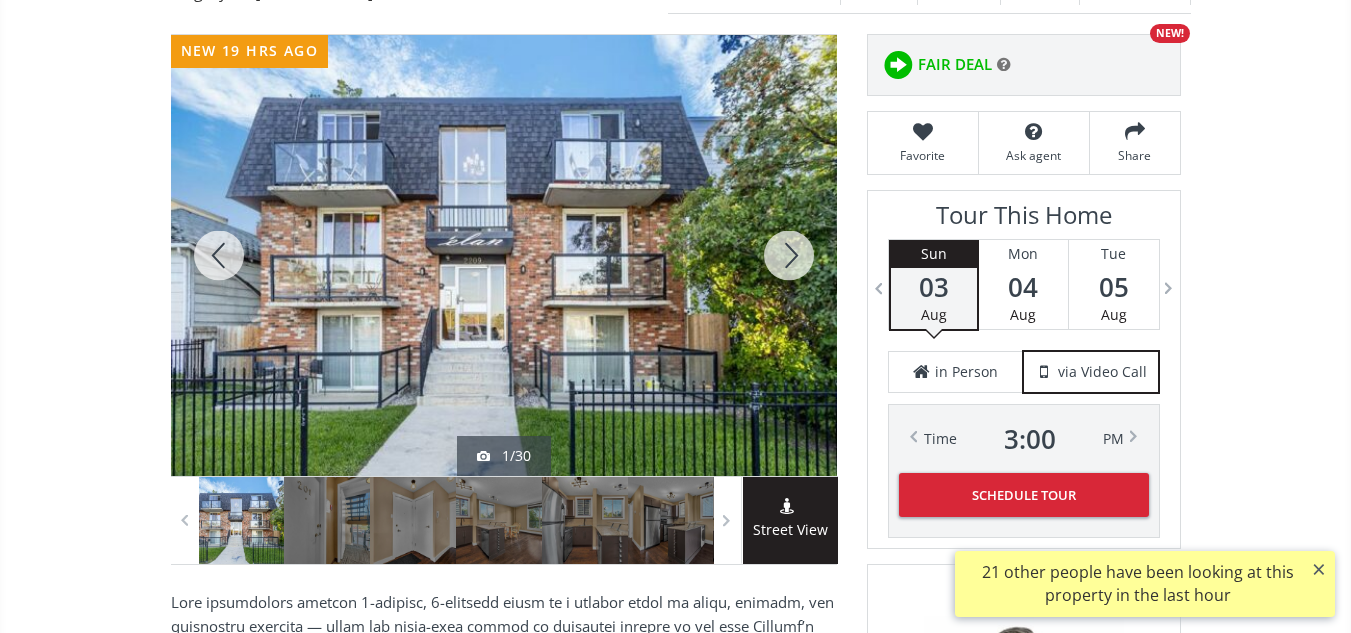 click at bounding box center (789, 255) 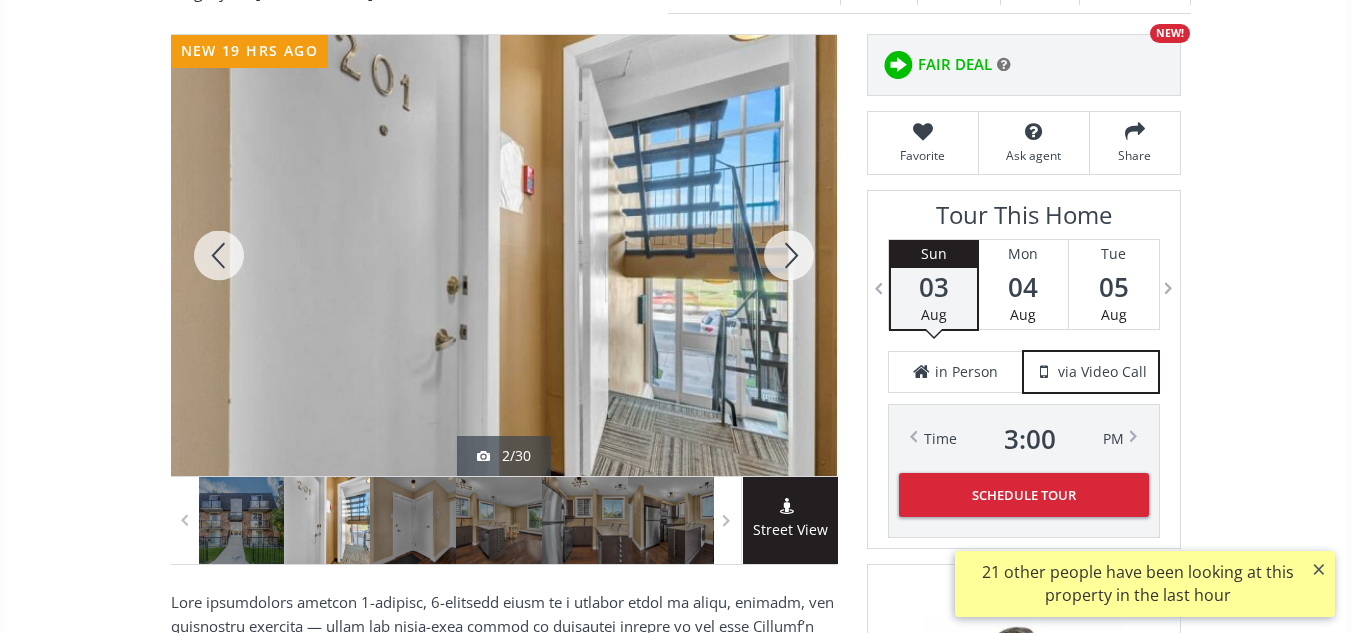 click at bounding box center [789, 255] 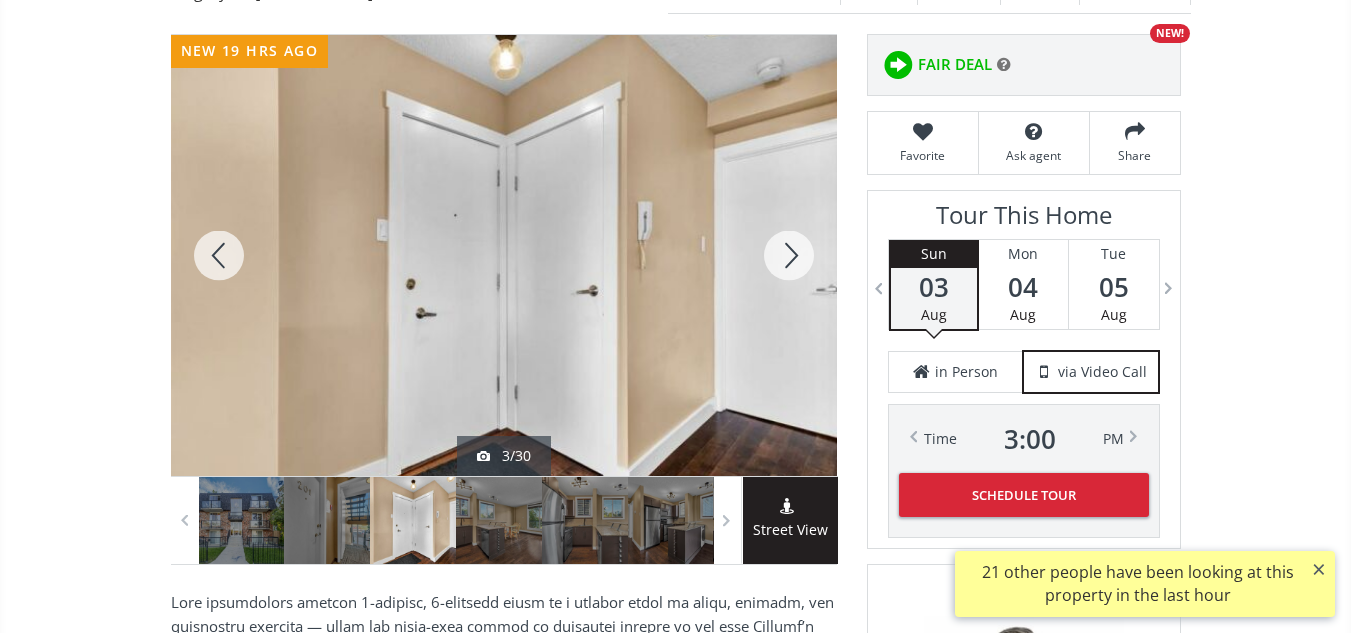 click at bounding box center [789, 255] 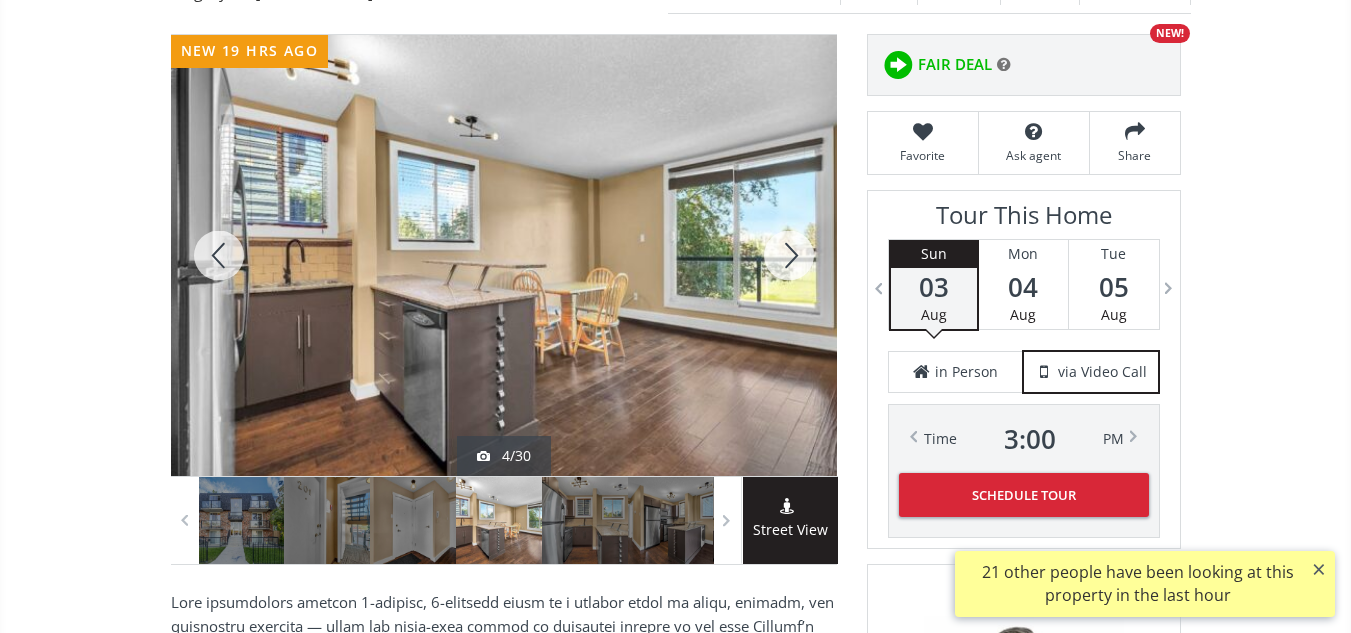 click at bounding box center [789, 255] 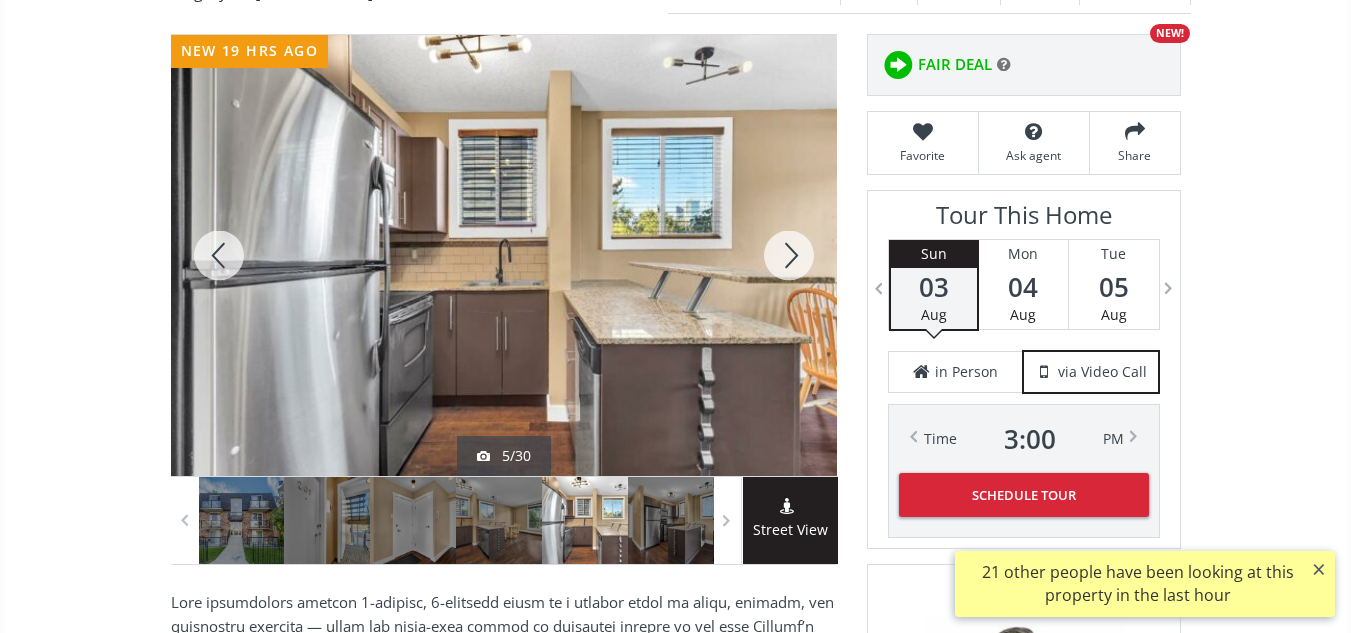 click at bounding box center (789, 255) 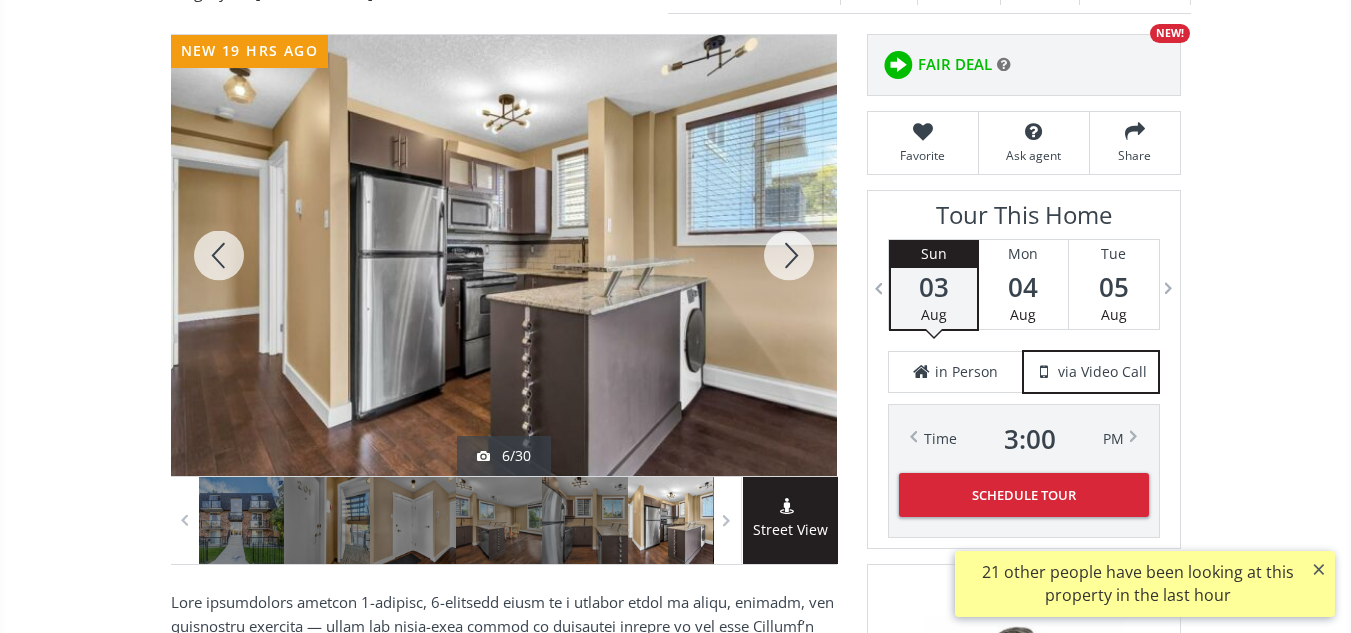 click at bounding box center (789, 255) 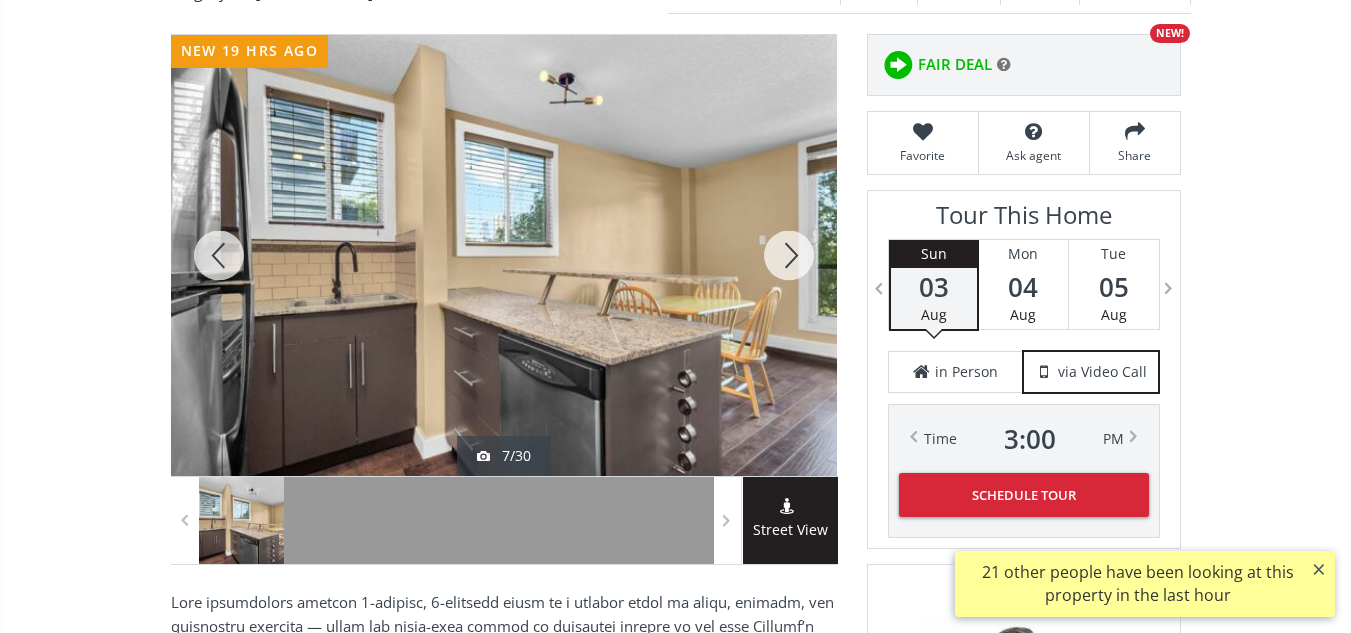 click at bounding box center (789, 255) 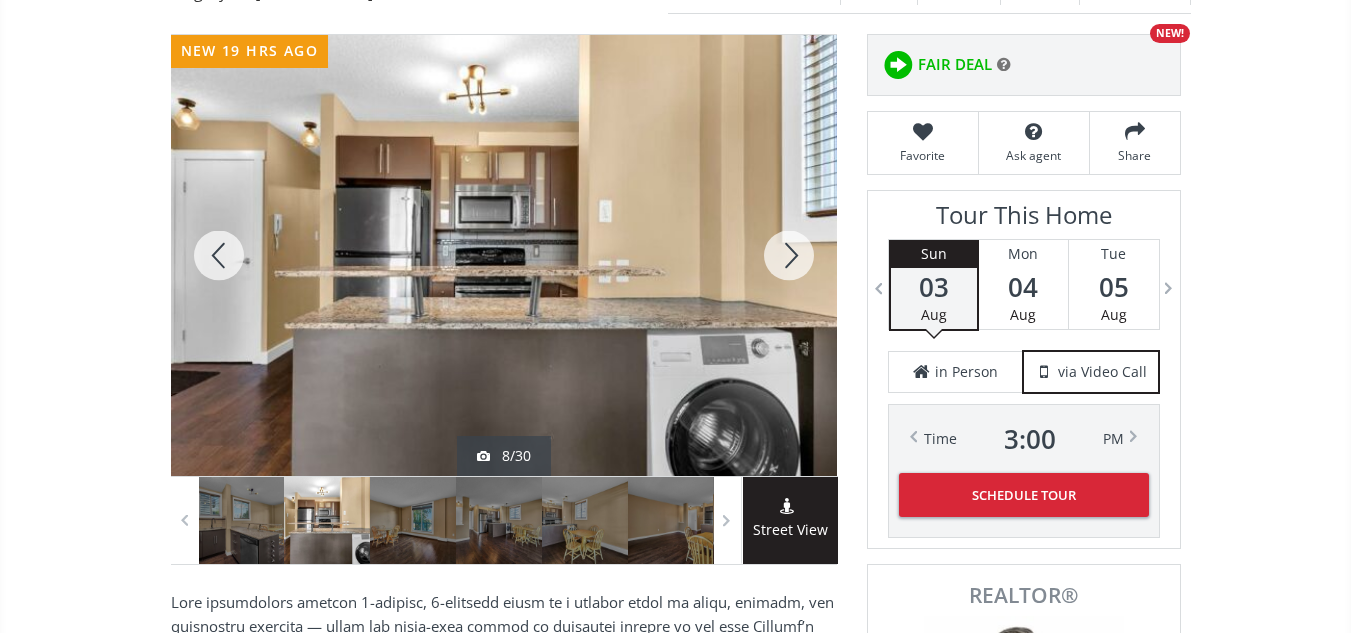 click at bounding box center [789, 255] 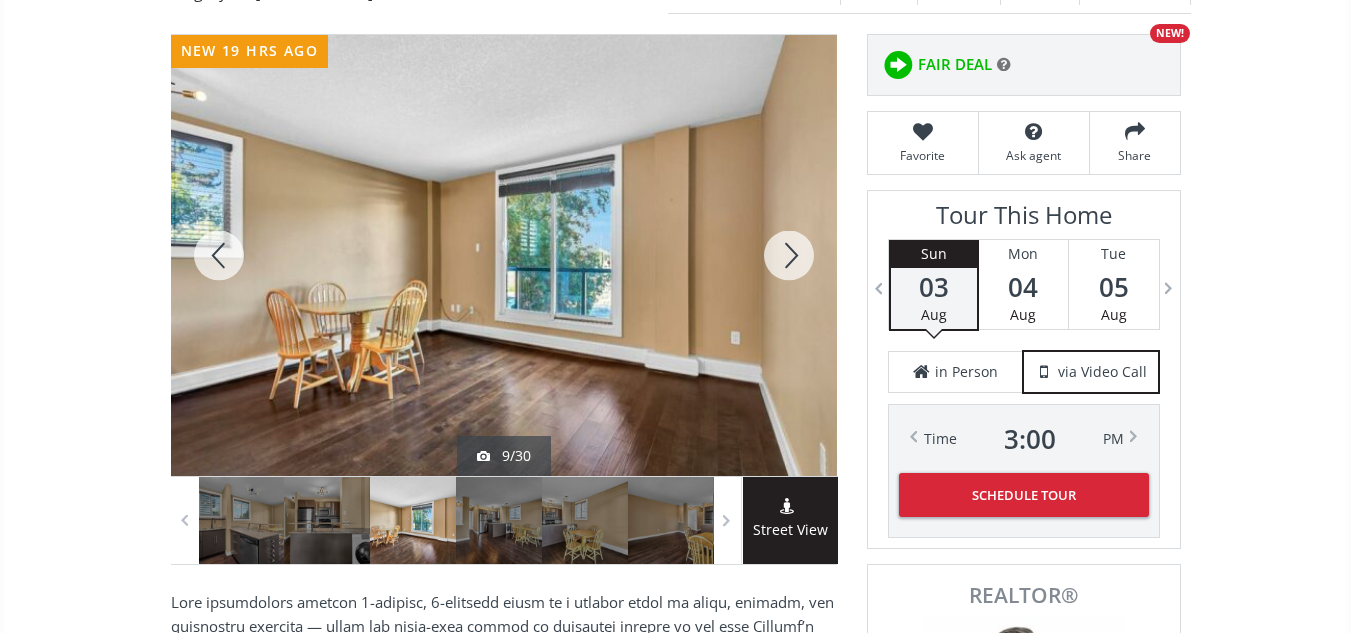 click at bounding box center [789, 255] 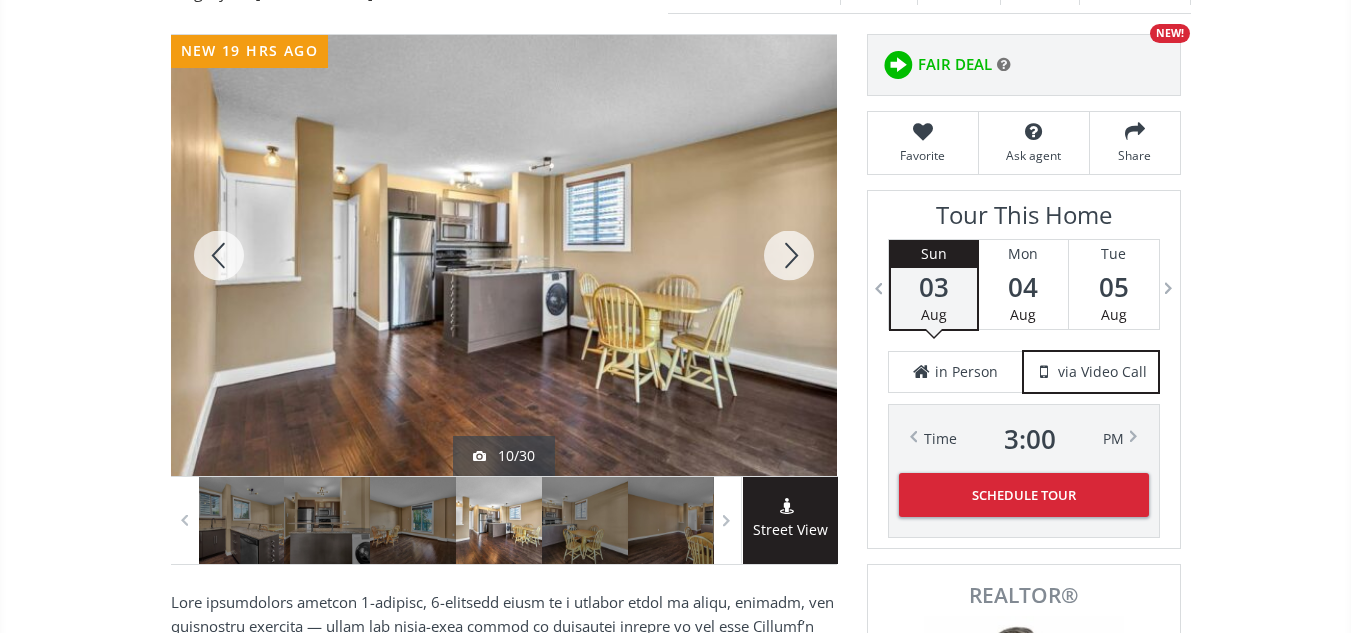 click at bounding box center [789, 255] 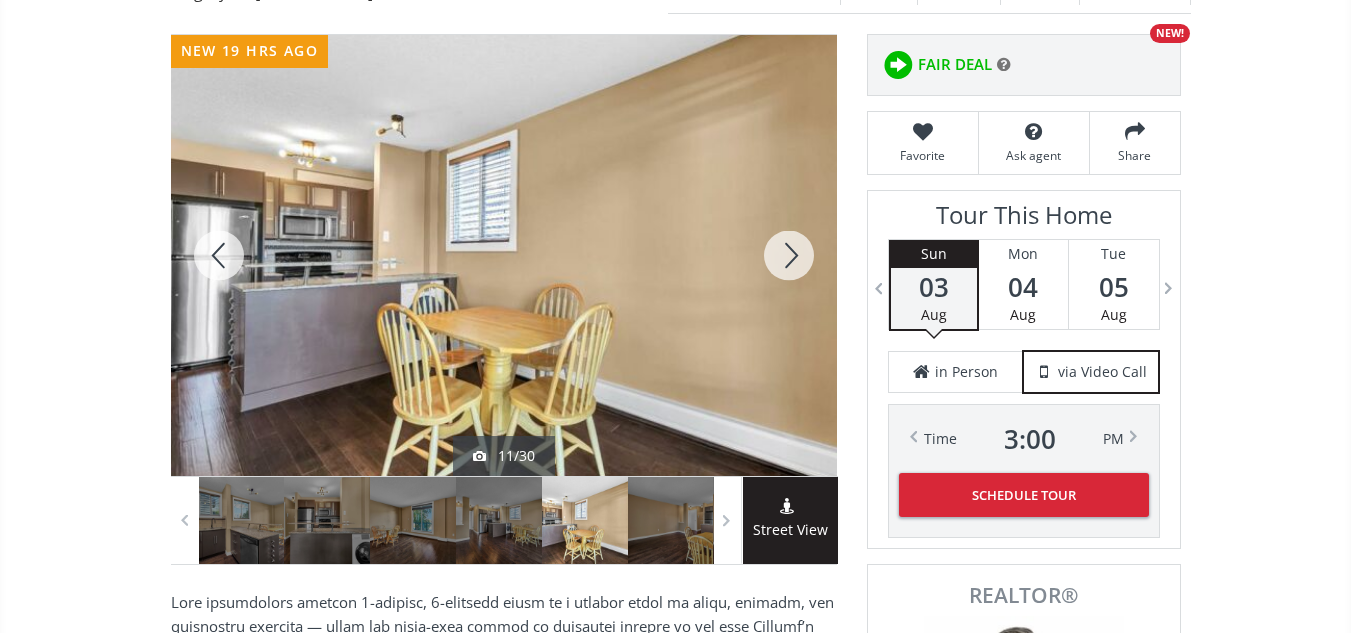 click at bounding box center [789, 255] 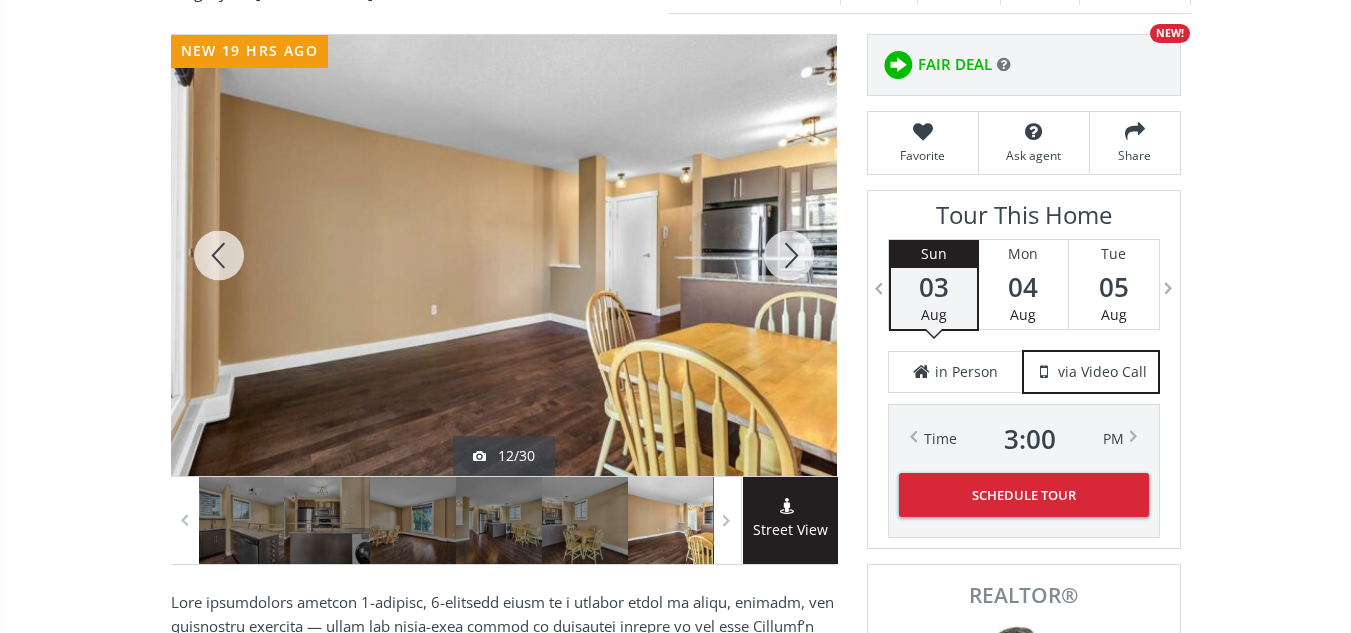 click at bounding box center [789, 255] 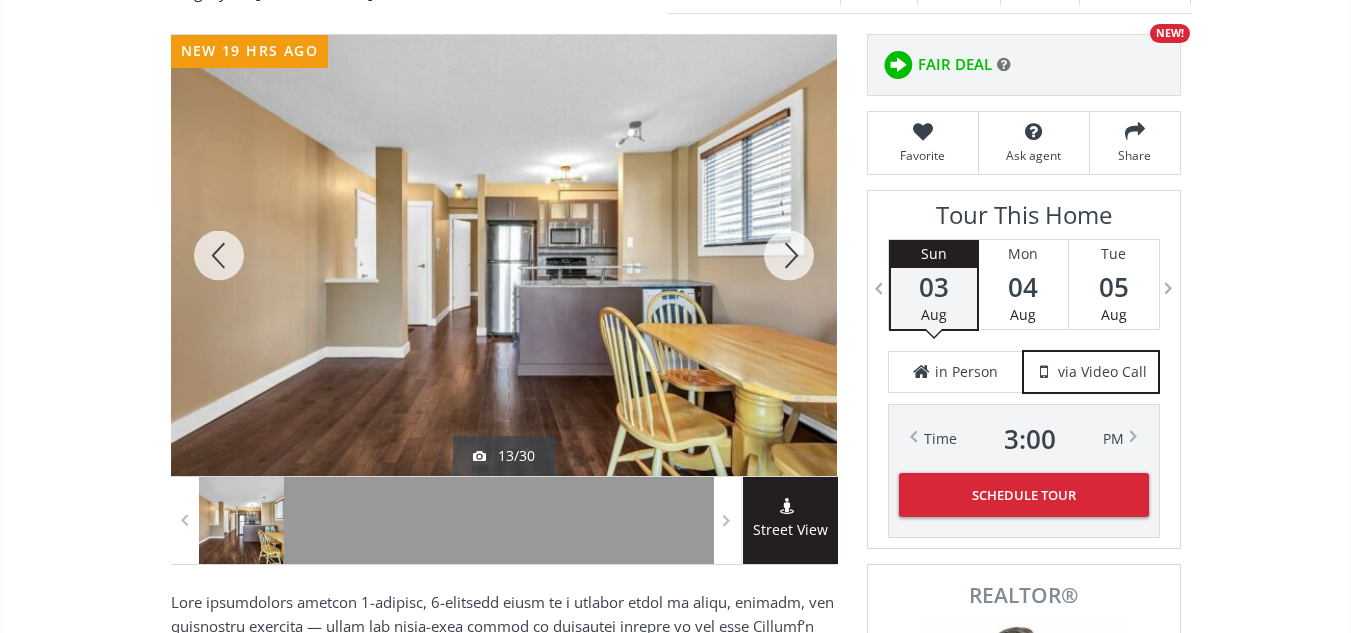 click at bounding box center [789, 255] 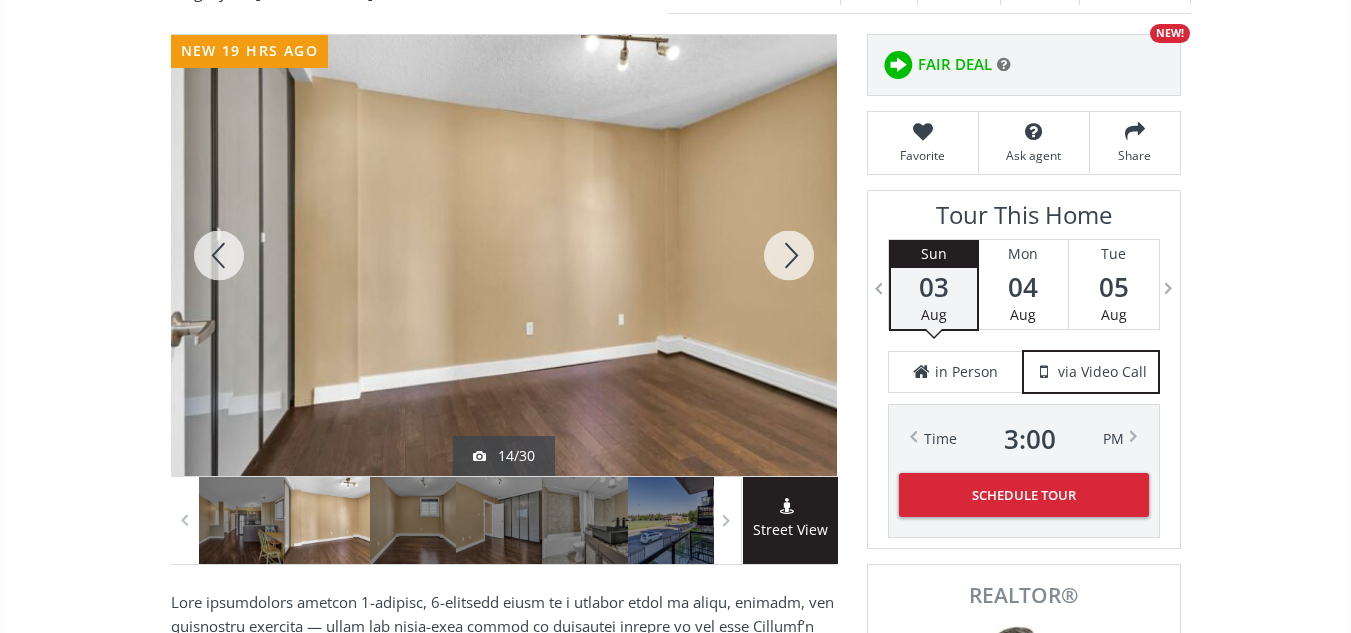 click at bounding box center (789, 255) 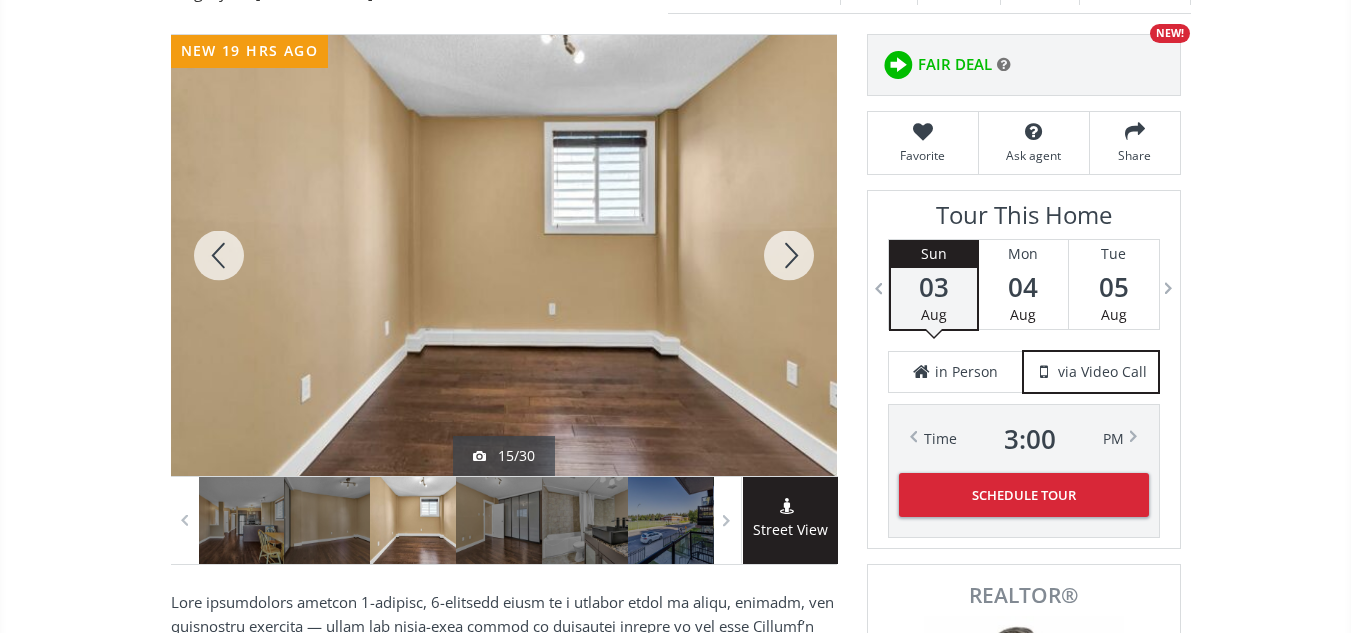 click at bounding box center [789, 255] 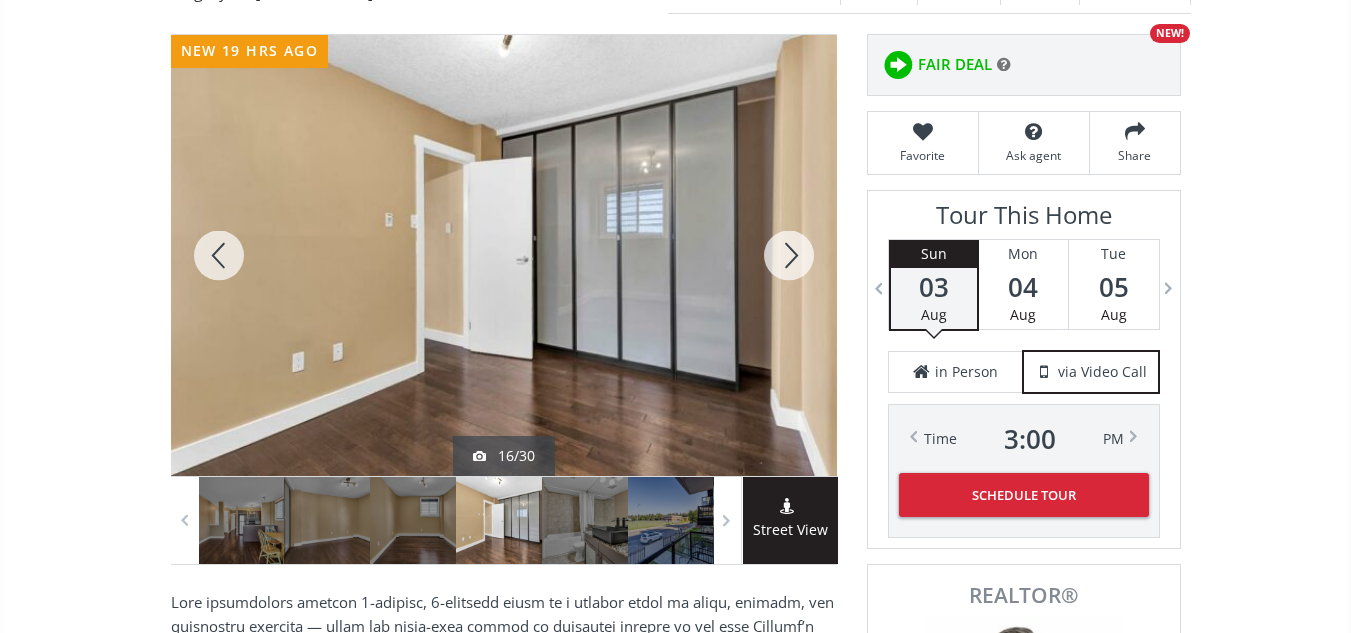 click at bounding box center [789, 255] 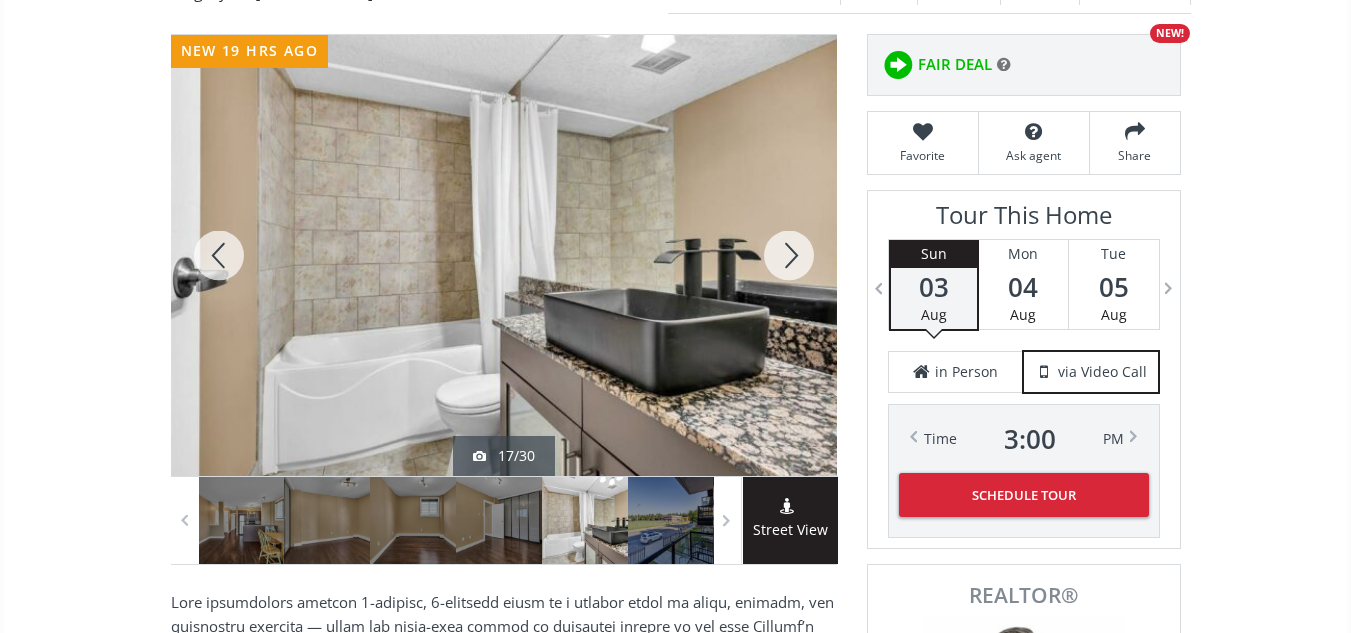 click at bounding box center [789, 255] 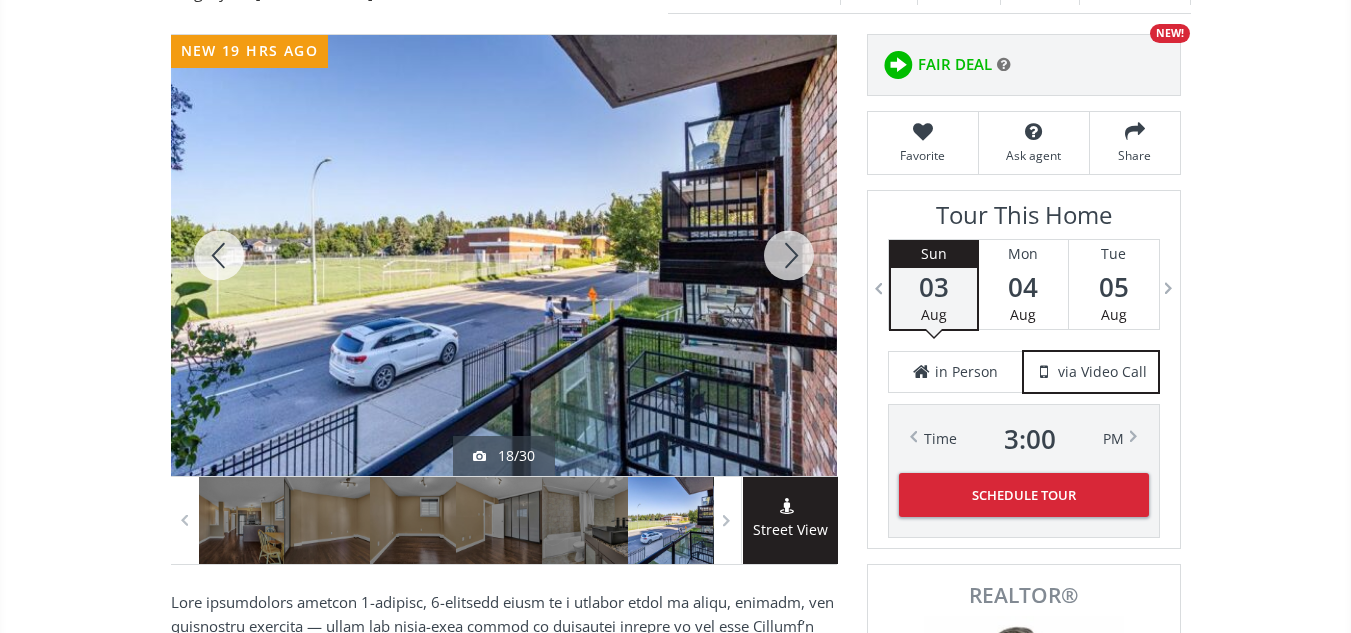 click at bounding box center [789, 255] 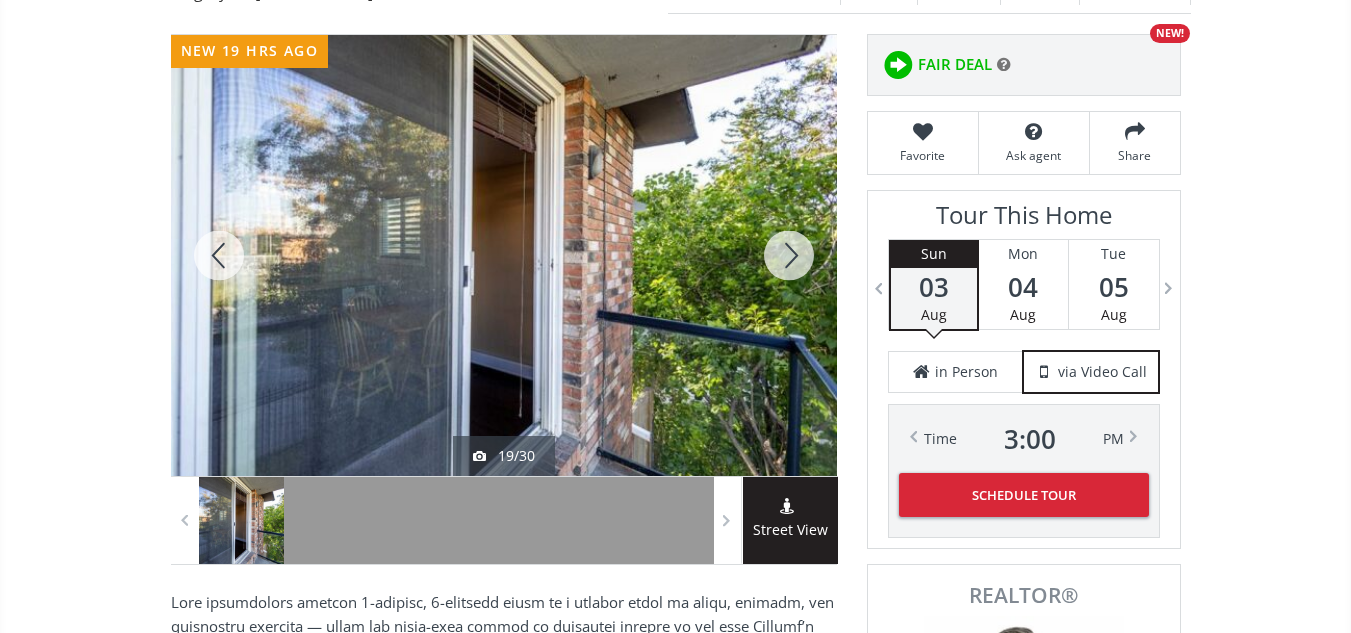 click at bounding box center [789, 255] 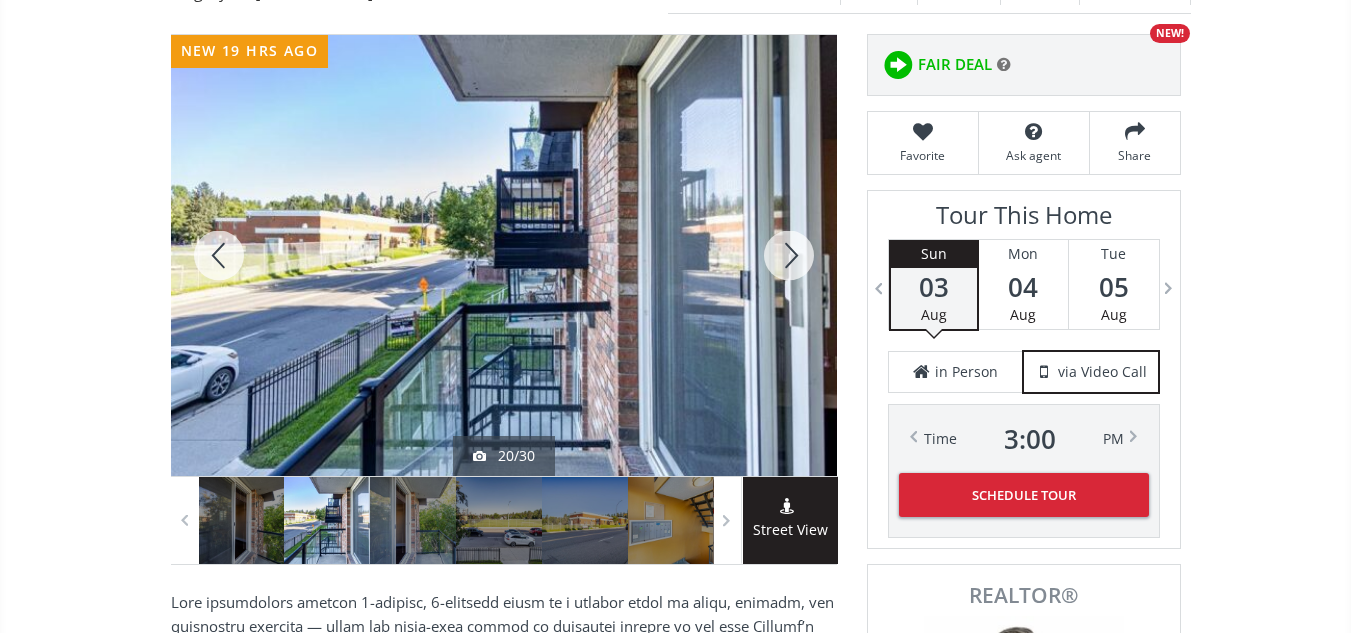 click at bounding box center [789, 255] 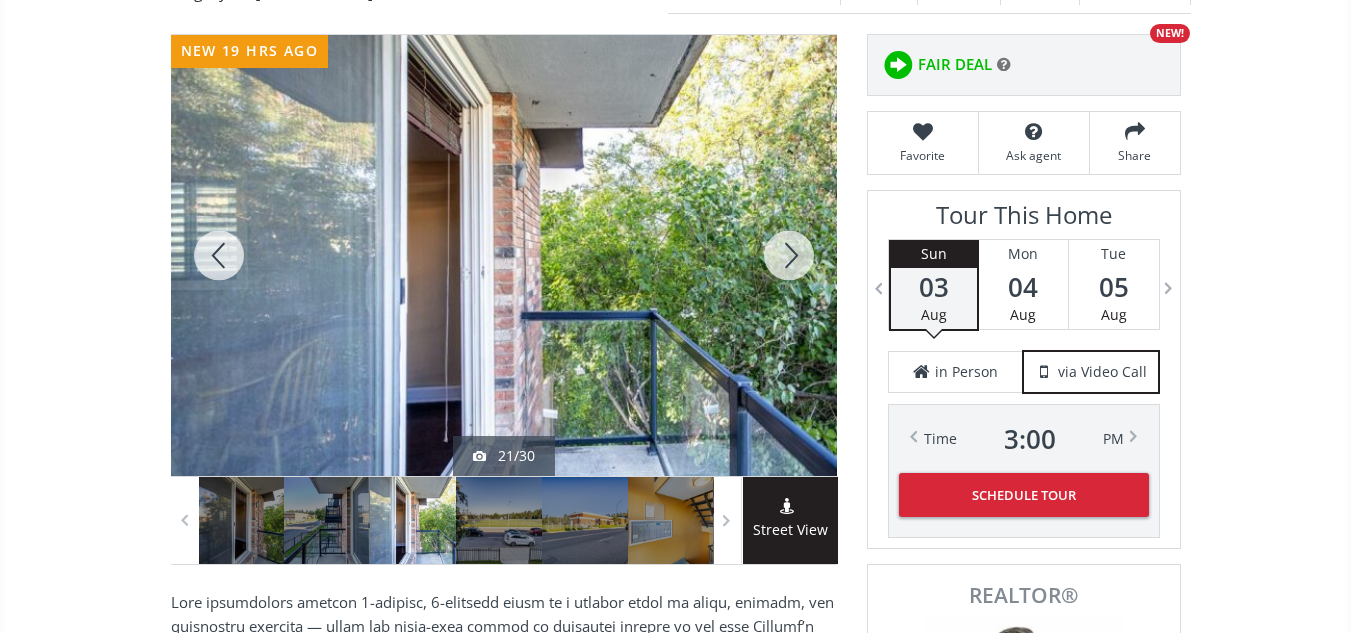 click at bounding box center (789, 255) 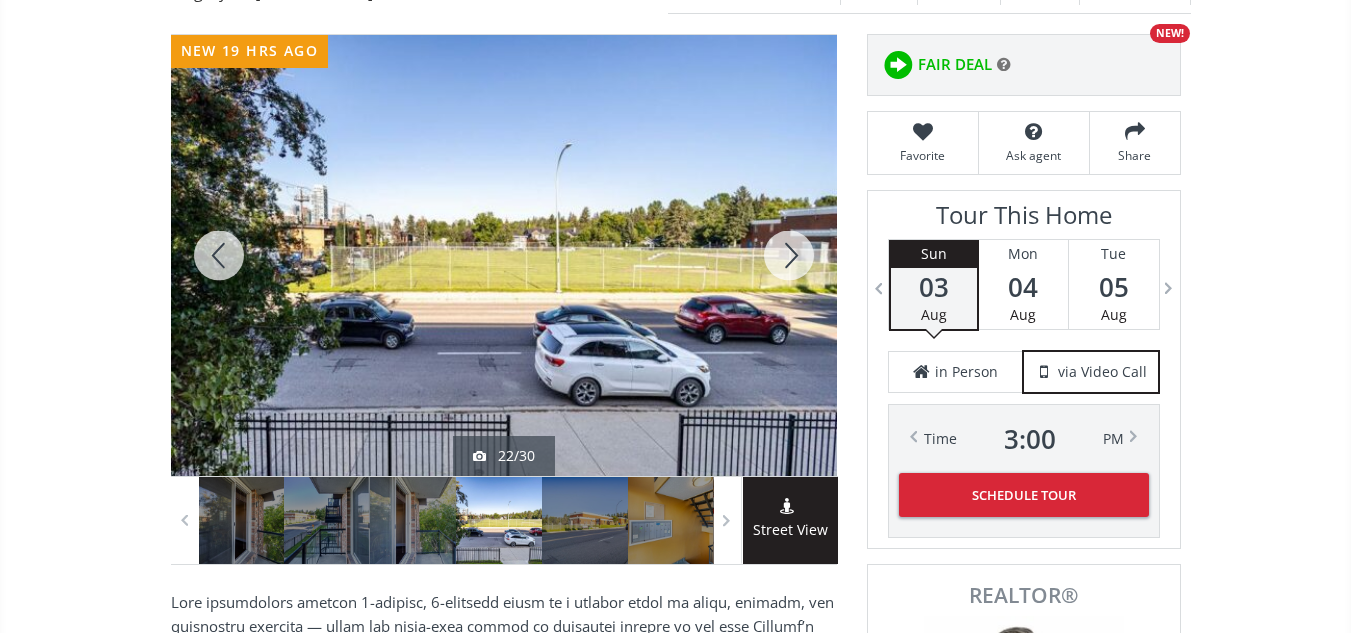 click at bounding box center [789, 255] 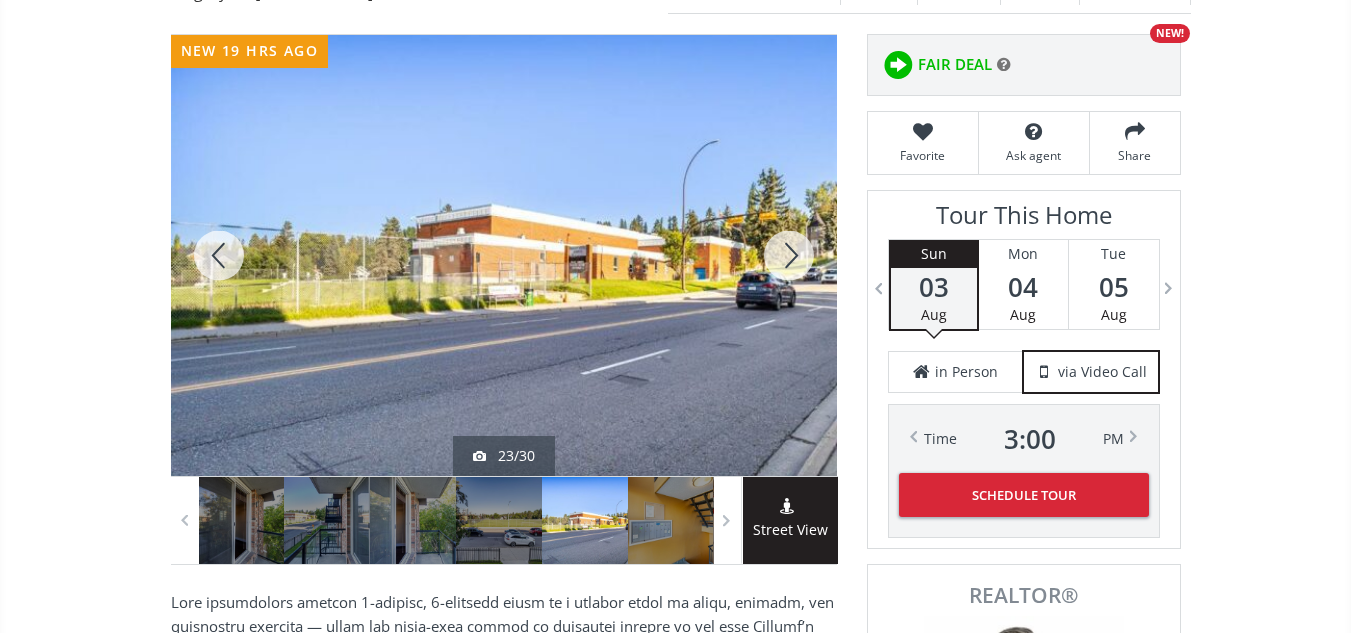 click at bounding box center [789, 255] 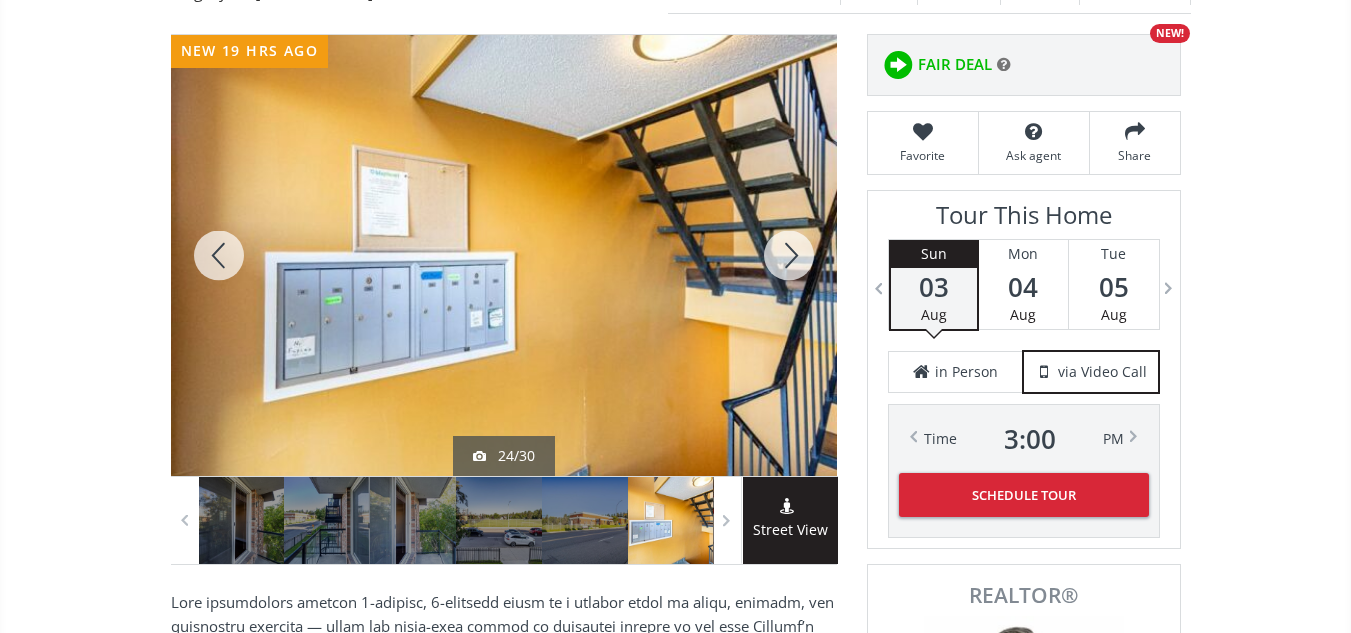 click at bounding box center (789, 255) 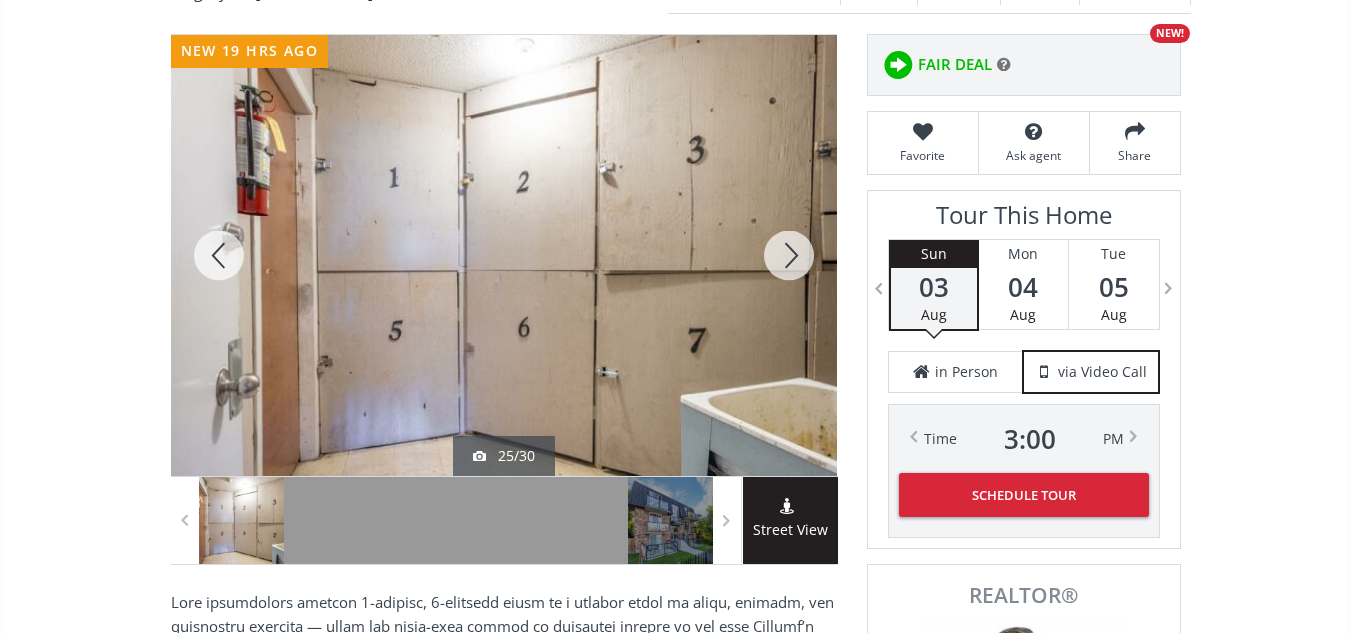 click at bounding box center [789, 255] 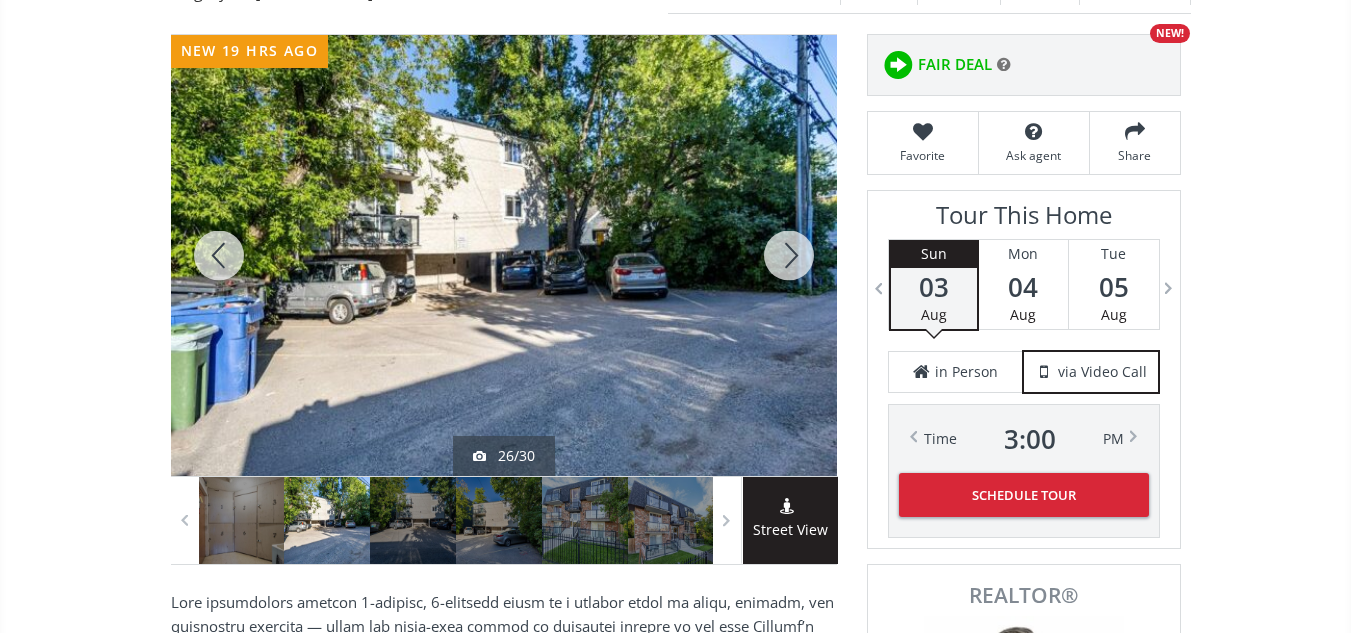 click at bounding box center (789, 255) 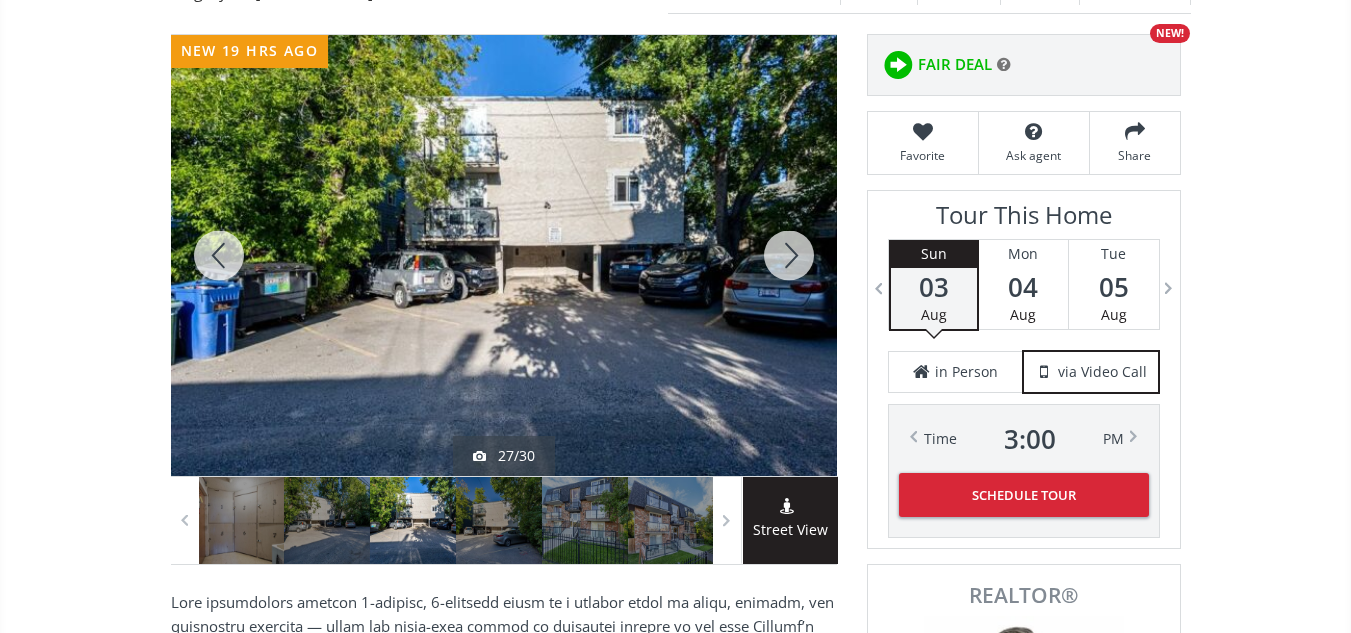 click at bounding box center [789, 255] 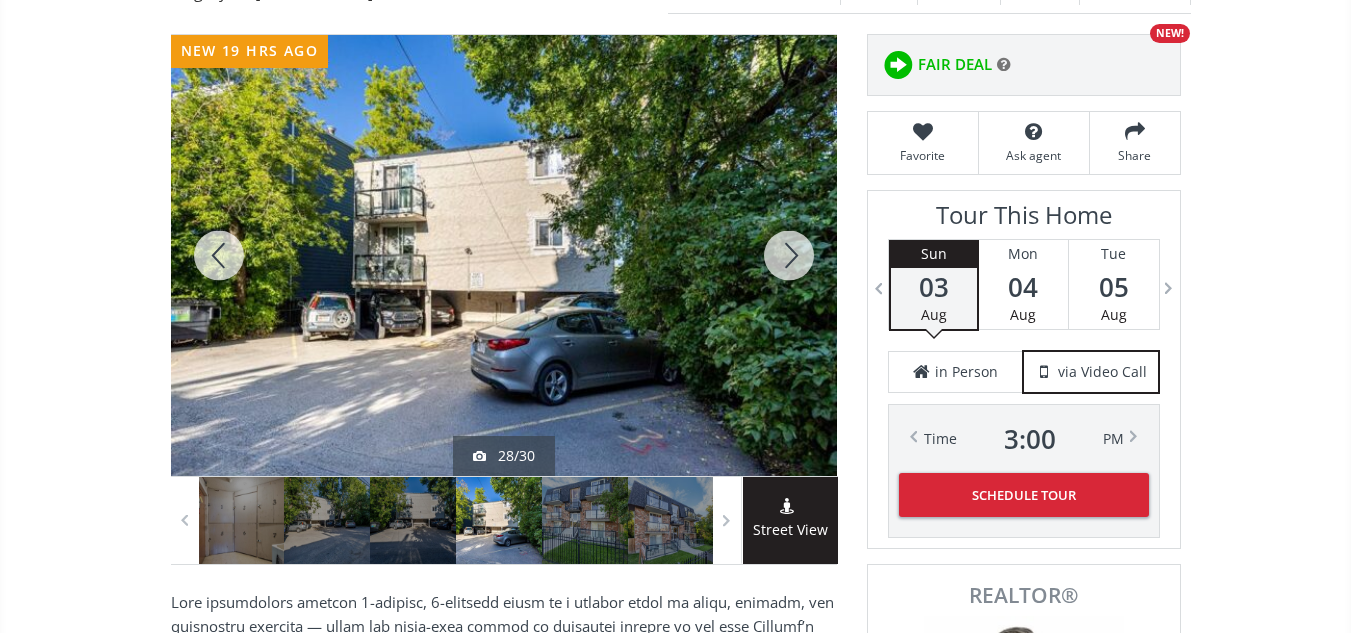 click at bounding box center (789, 255) 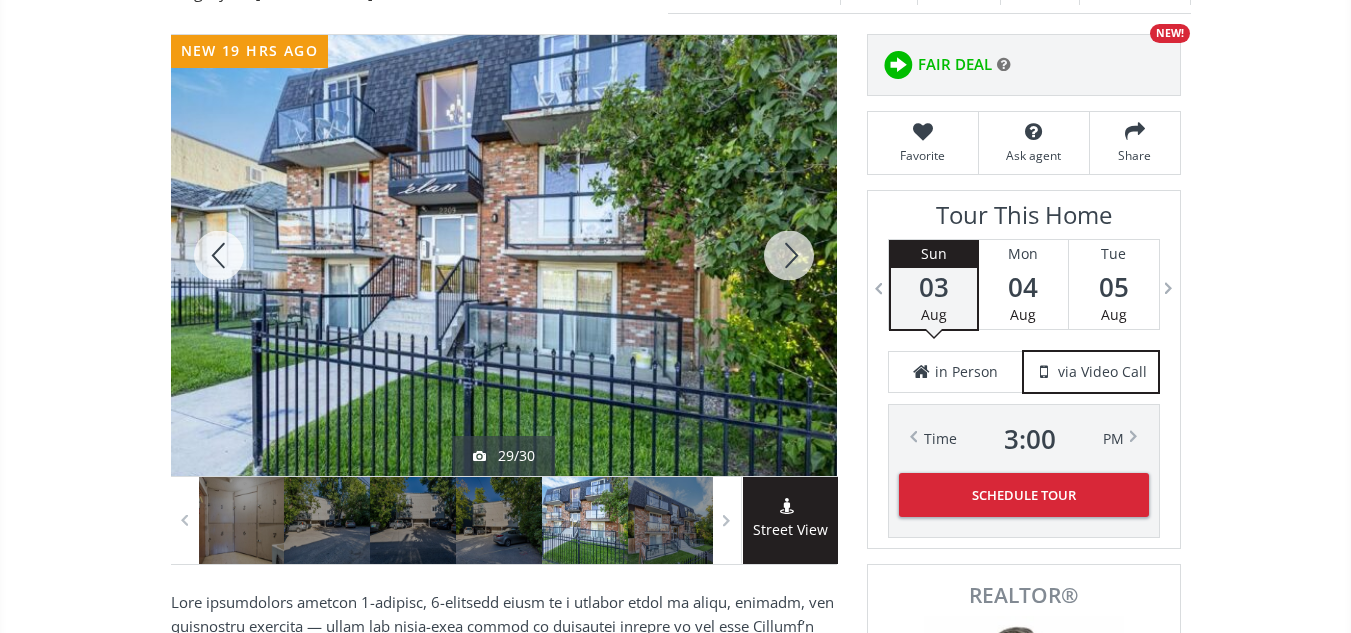 click at bounding box center (789, 255) 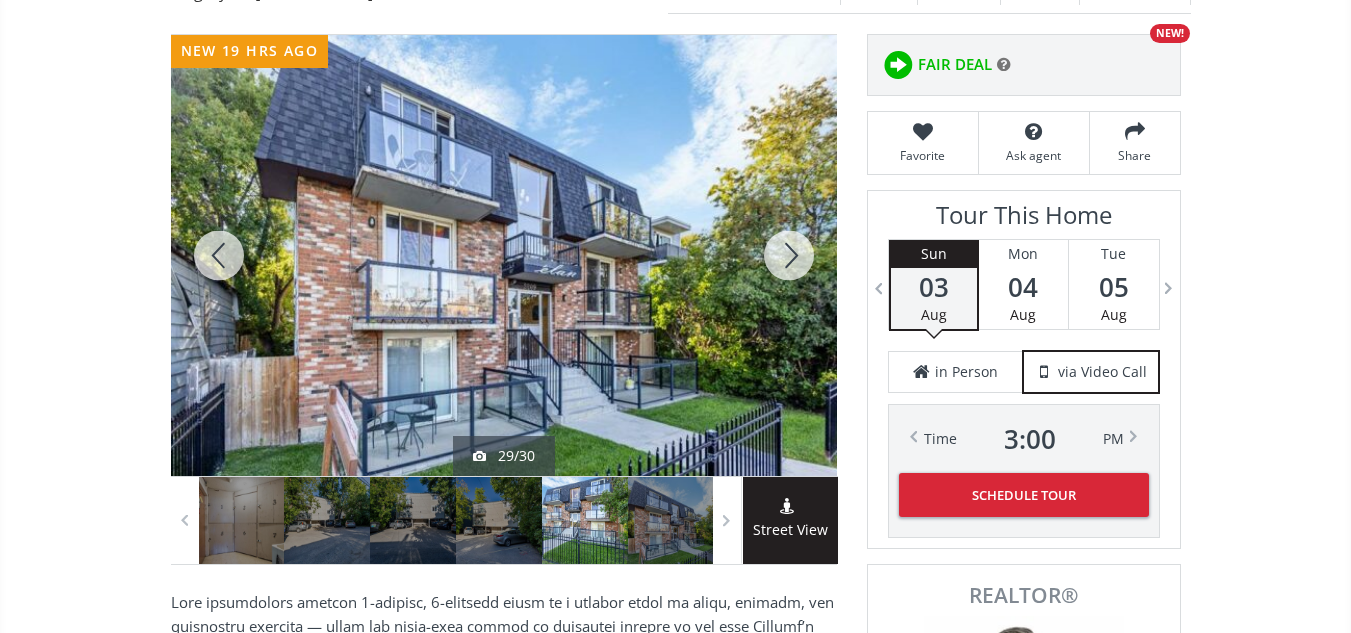 click at bounding box center [789, 255] 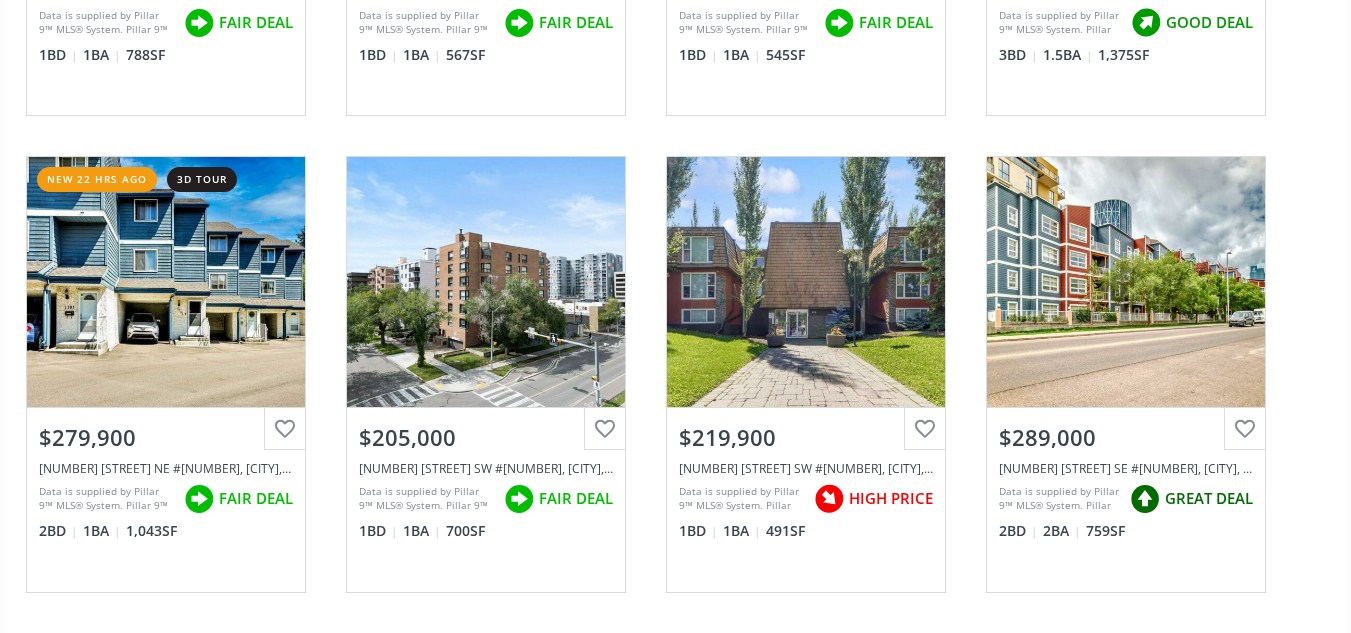 scroll, scrollTop: 577, scrollLeft: 0, axis: vertical 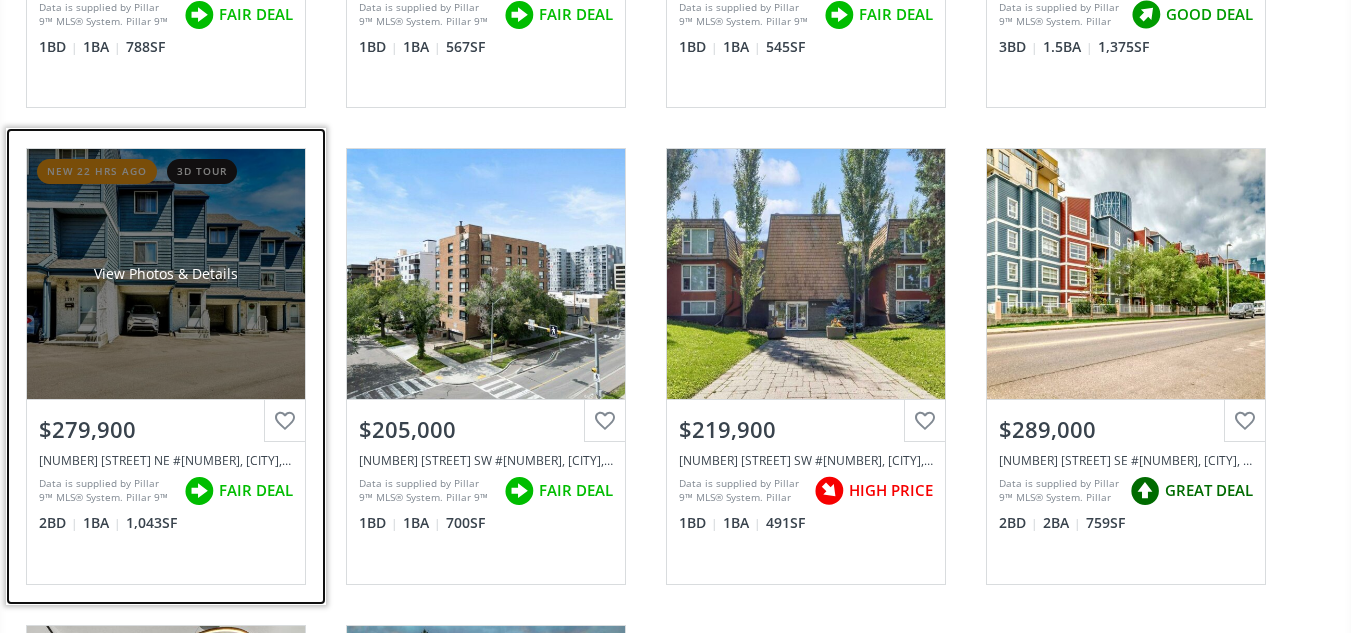 click on "View Photos & Details" at bounding box center [166, 274] 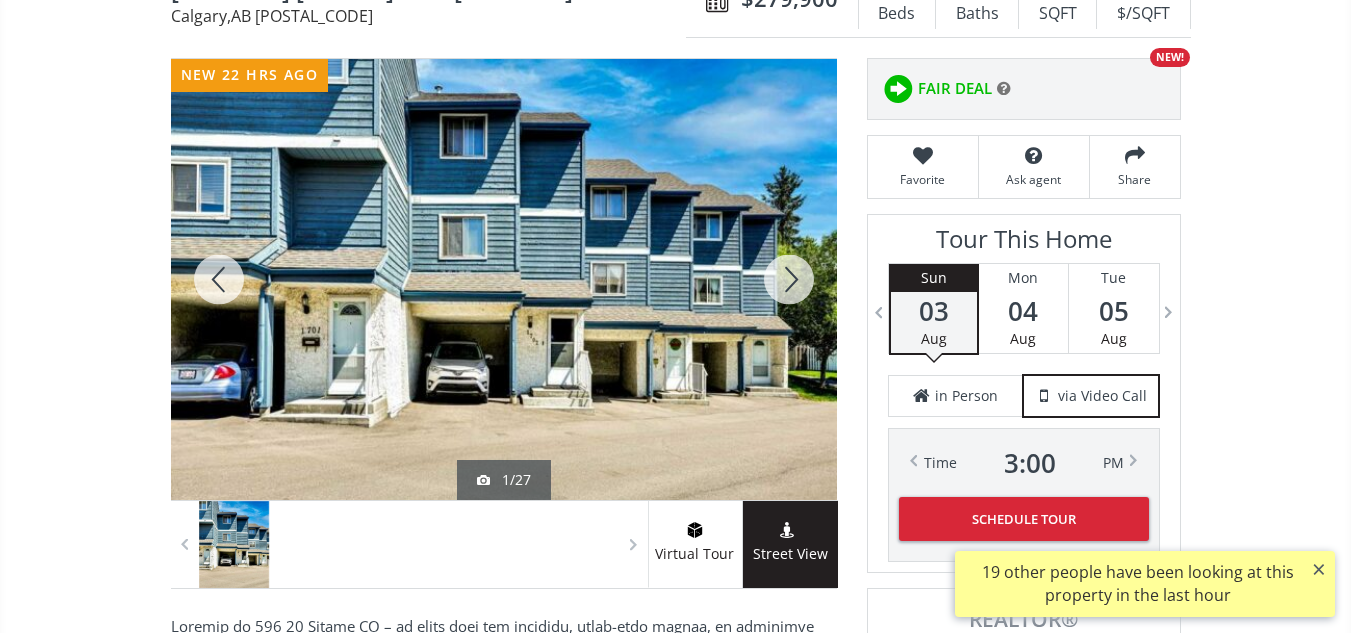 scroll, scrollTop: 218, scrollLeft: 0, axis: vertical 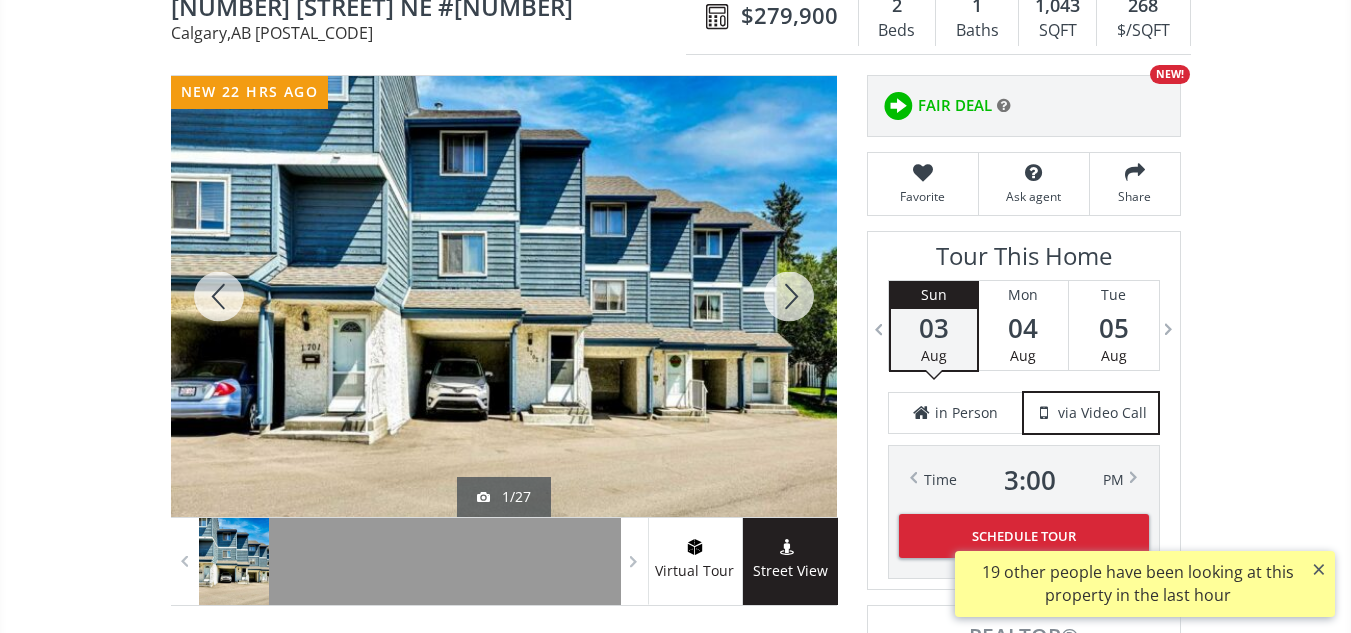 click at bounding box center [789, 296] 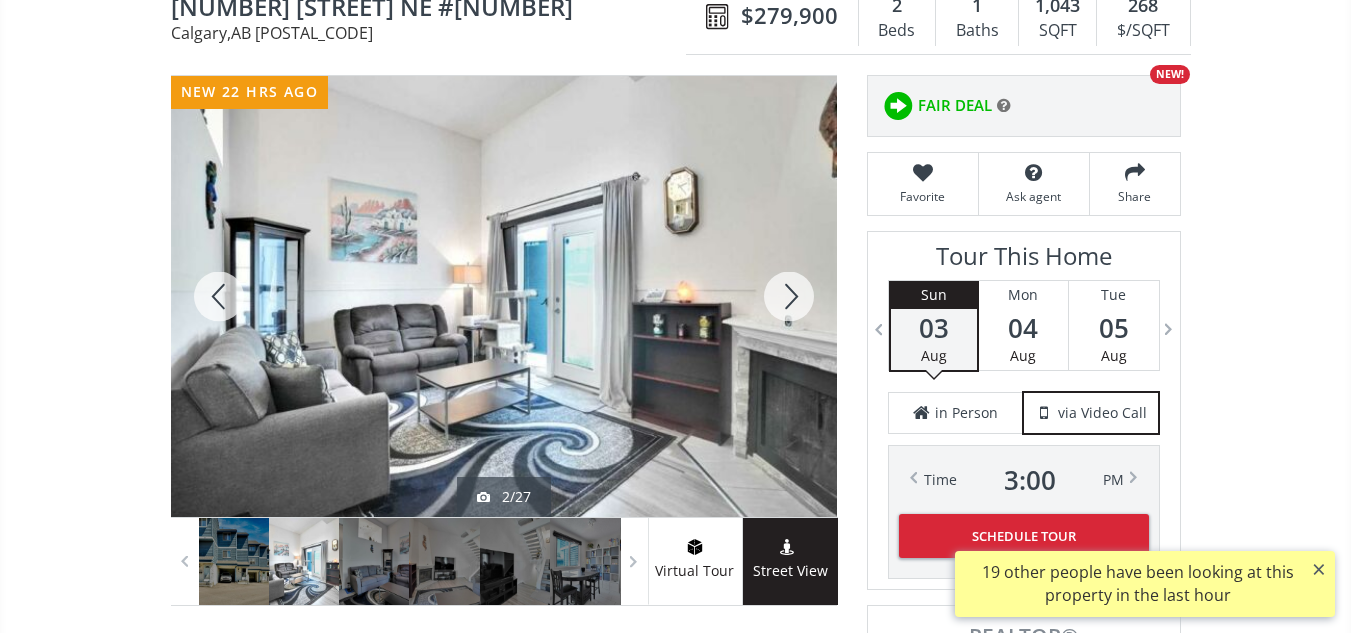 click at bounding box center [789, 296] 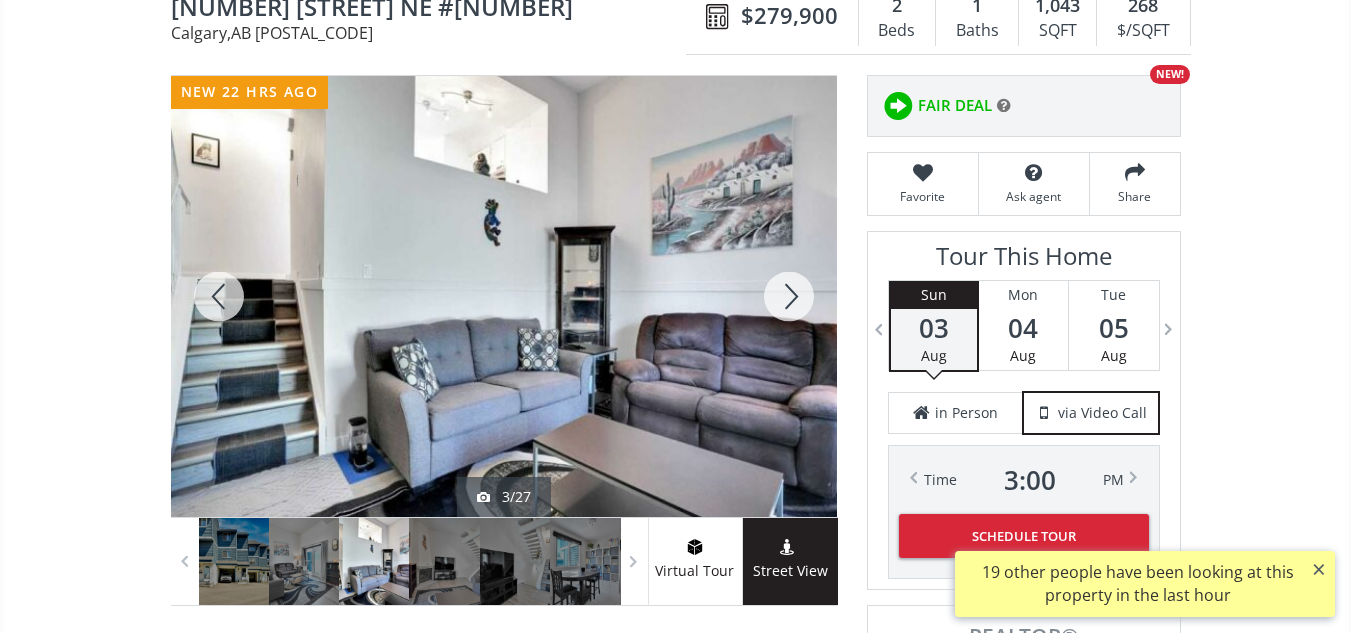 click at bounding box center (789, 296) 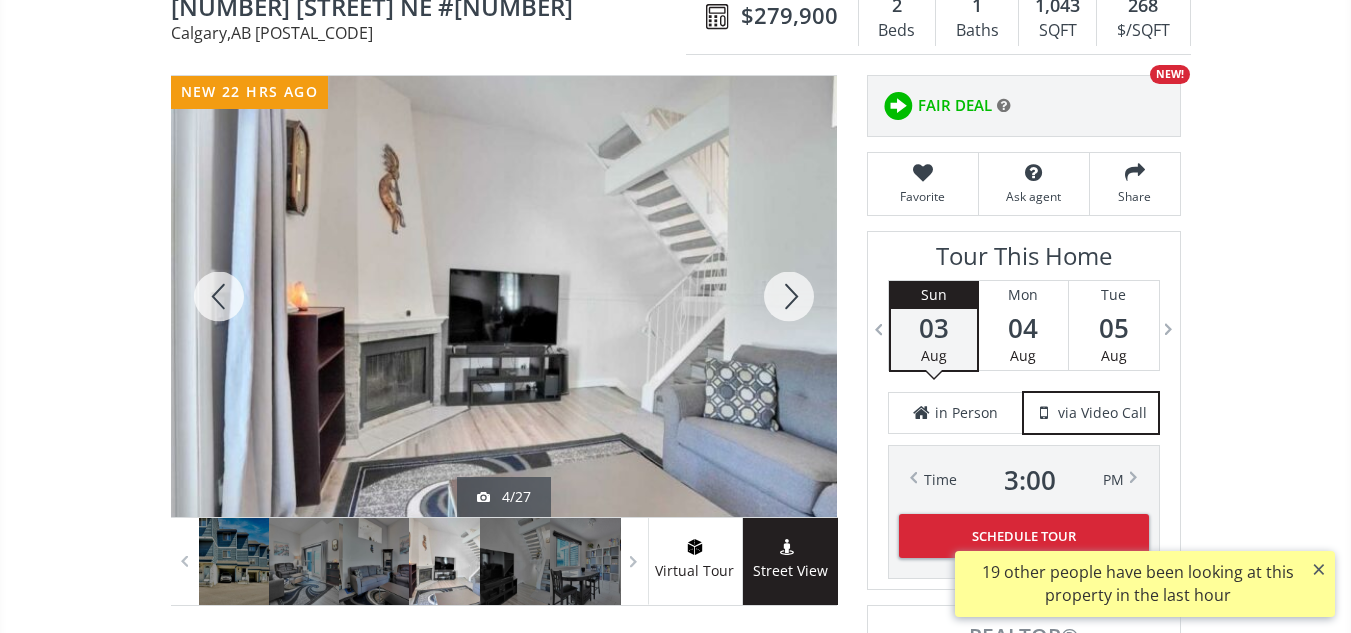 click at bounding box center (789, 296) 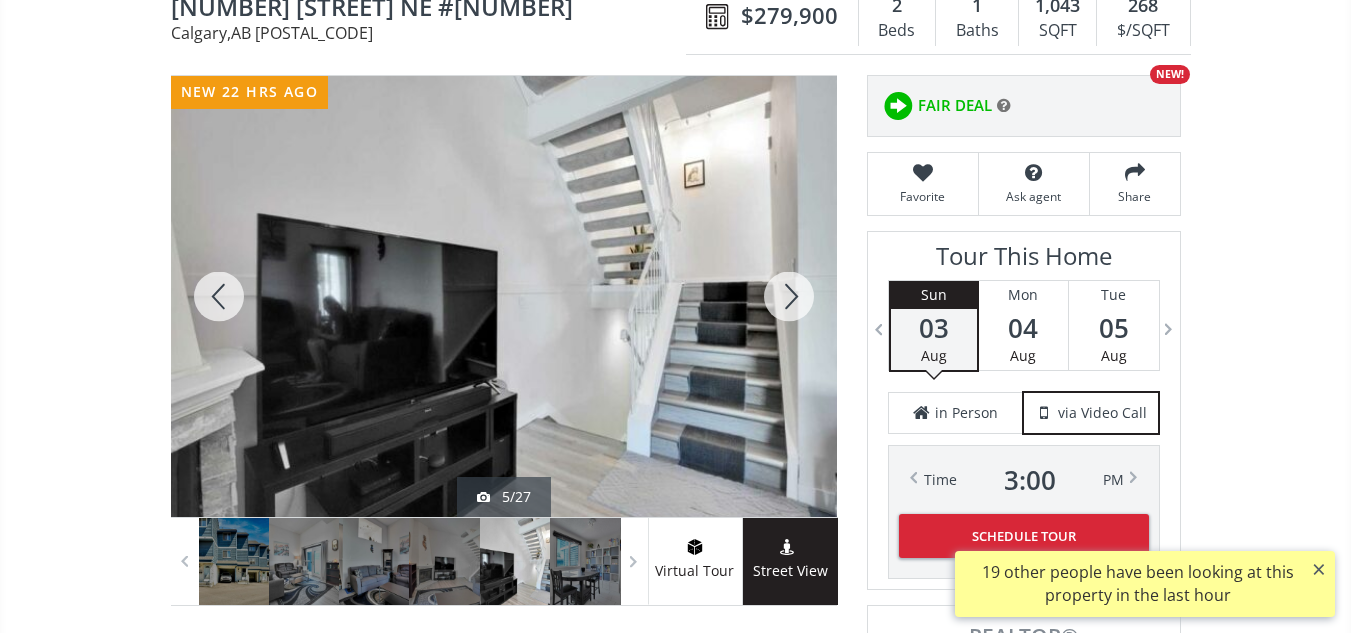 click at bounding box center [789, 296] 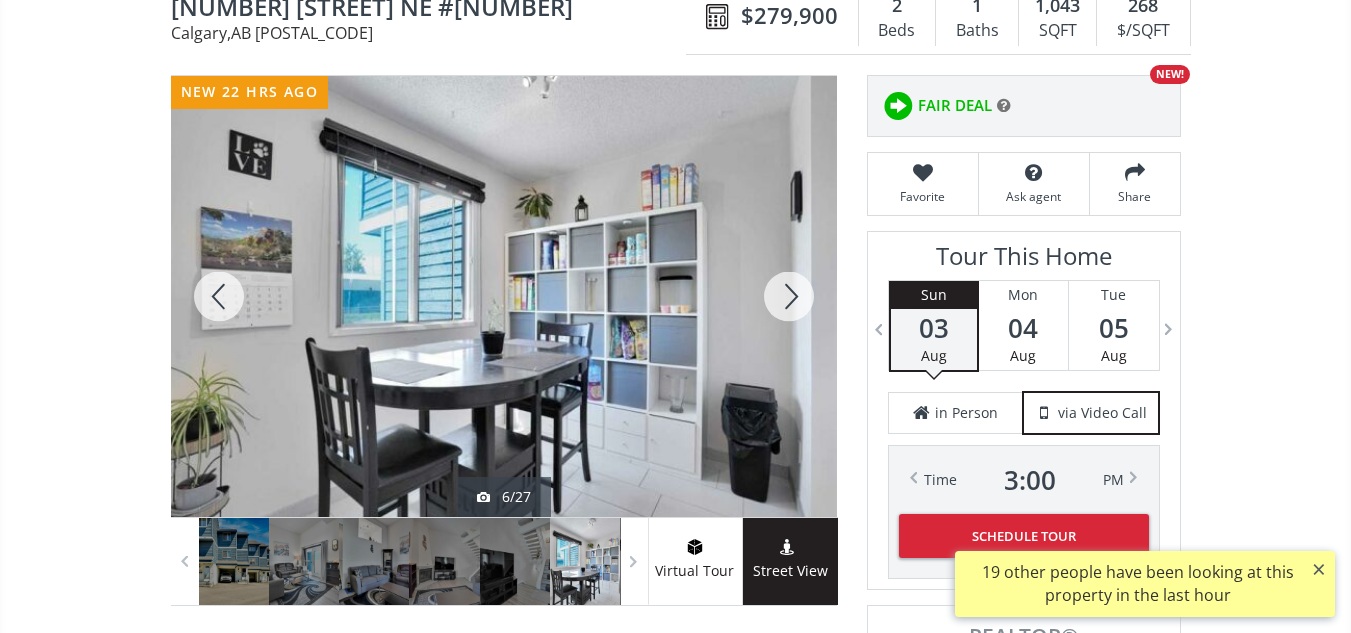 click at bounding box center (789, 296) 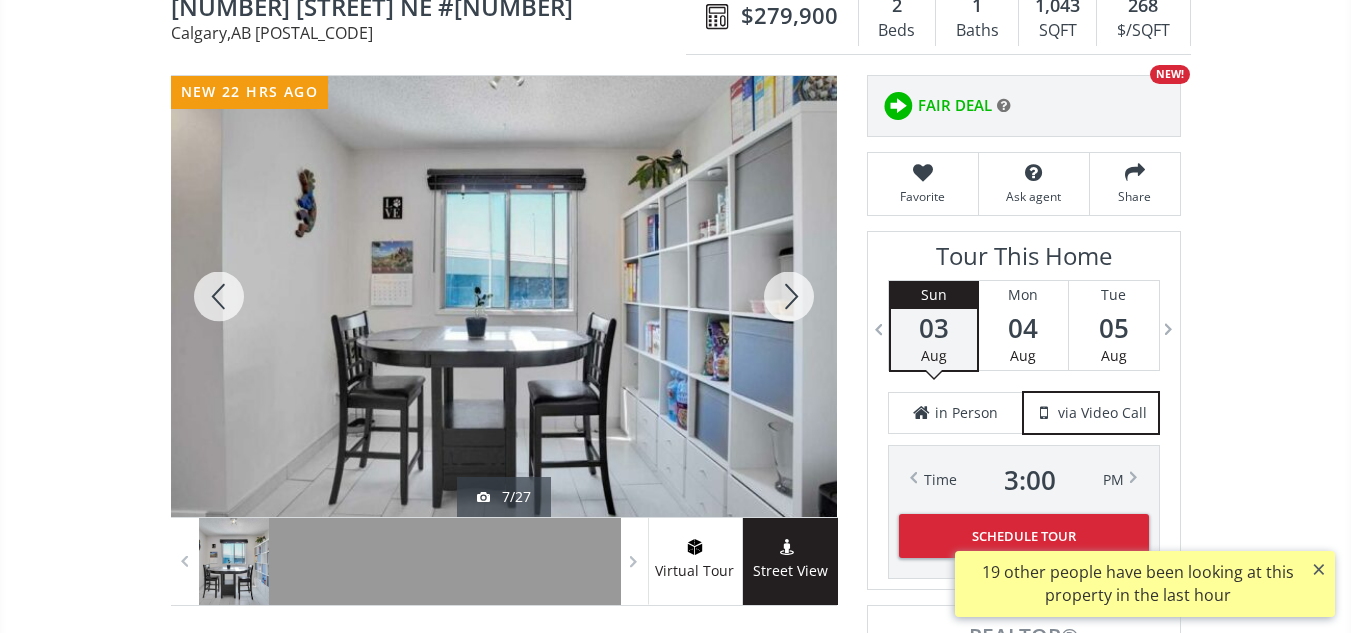 click at bounding box center [789, 296] 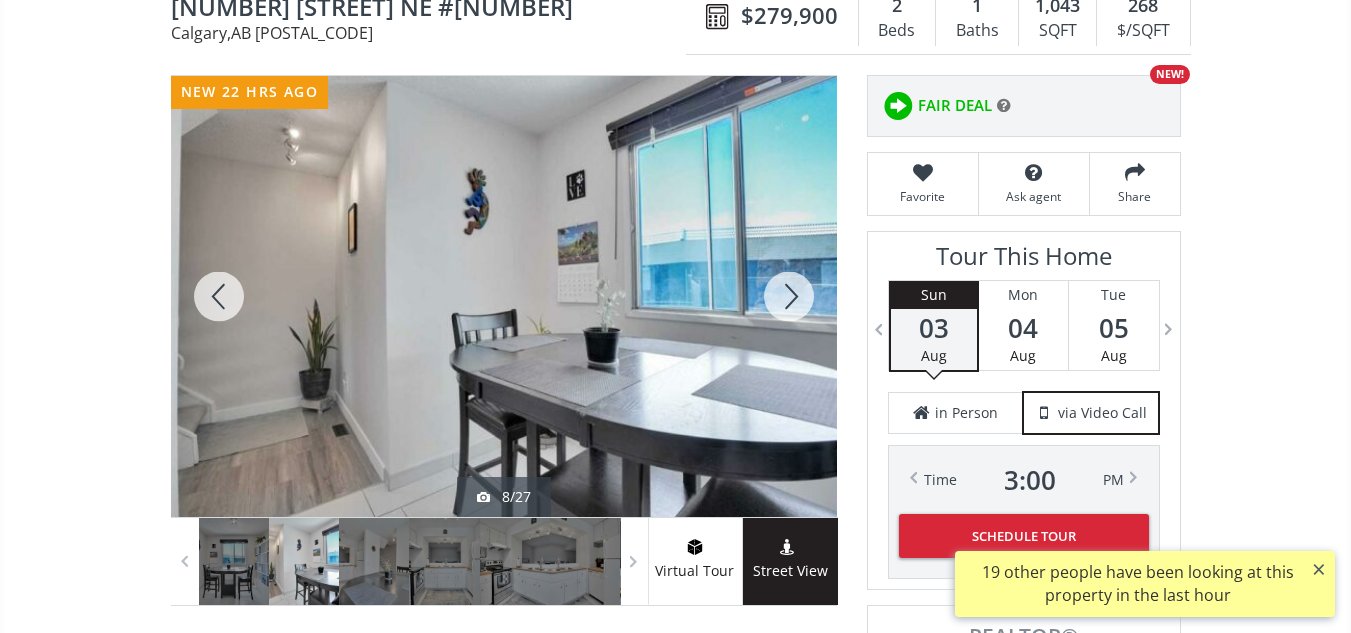 click at bounding box center (789, 296) 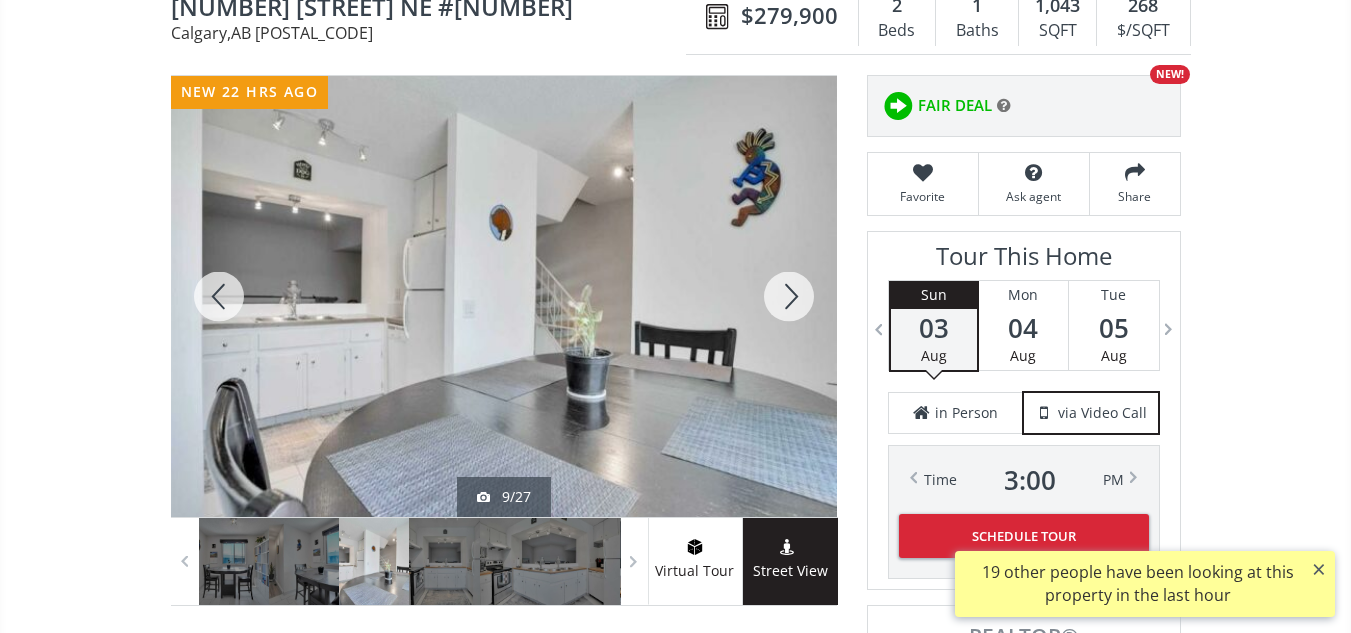 click at bounding box center (789, 296) 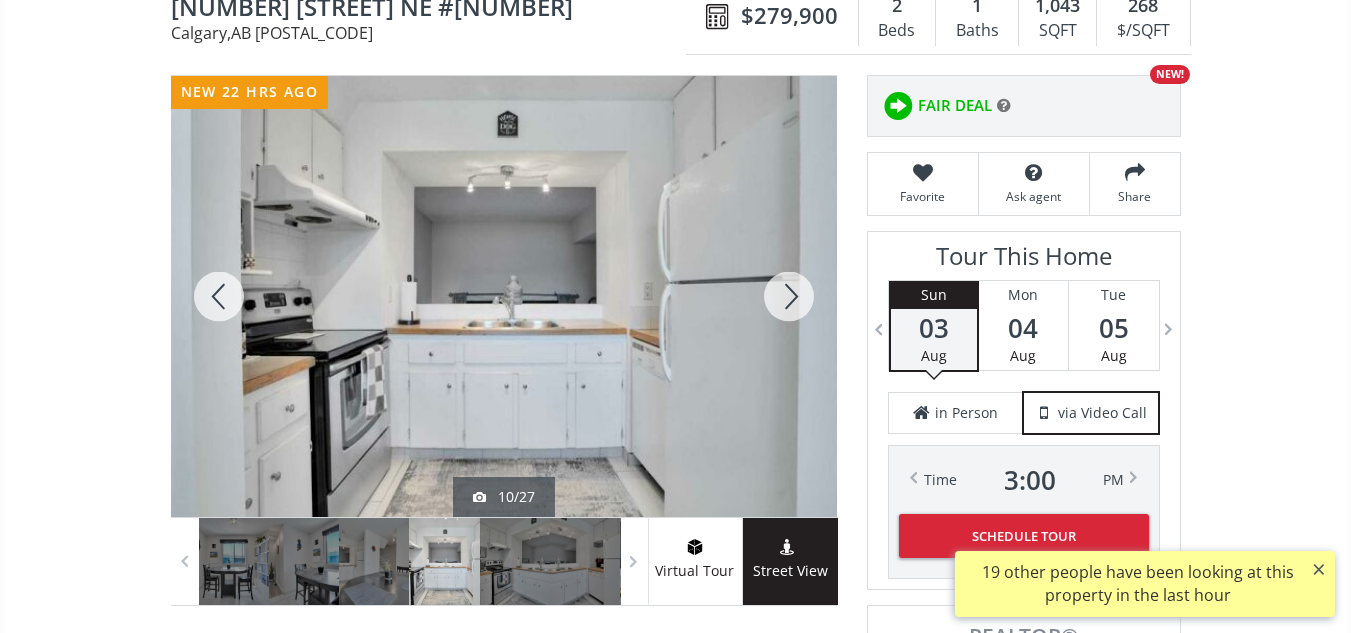 click at bounding box center [789, 296] 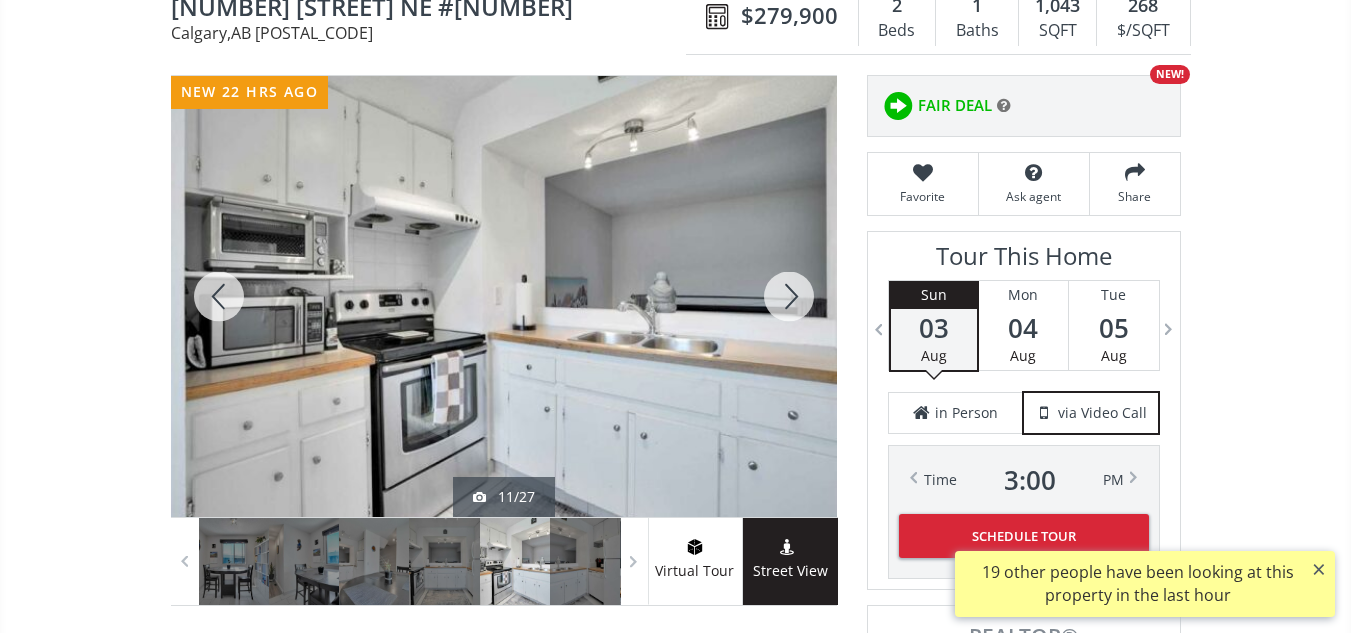 click at bounding box center [789, 296] 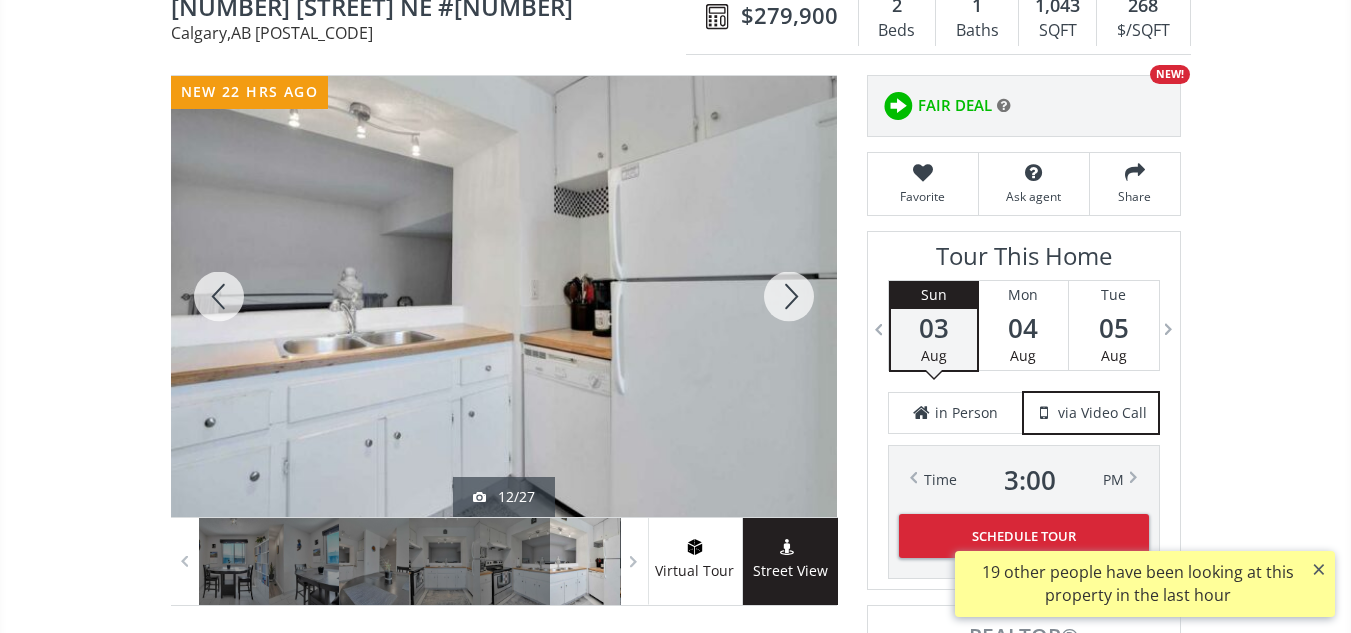 click at bounding box center (789, 296) 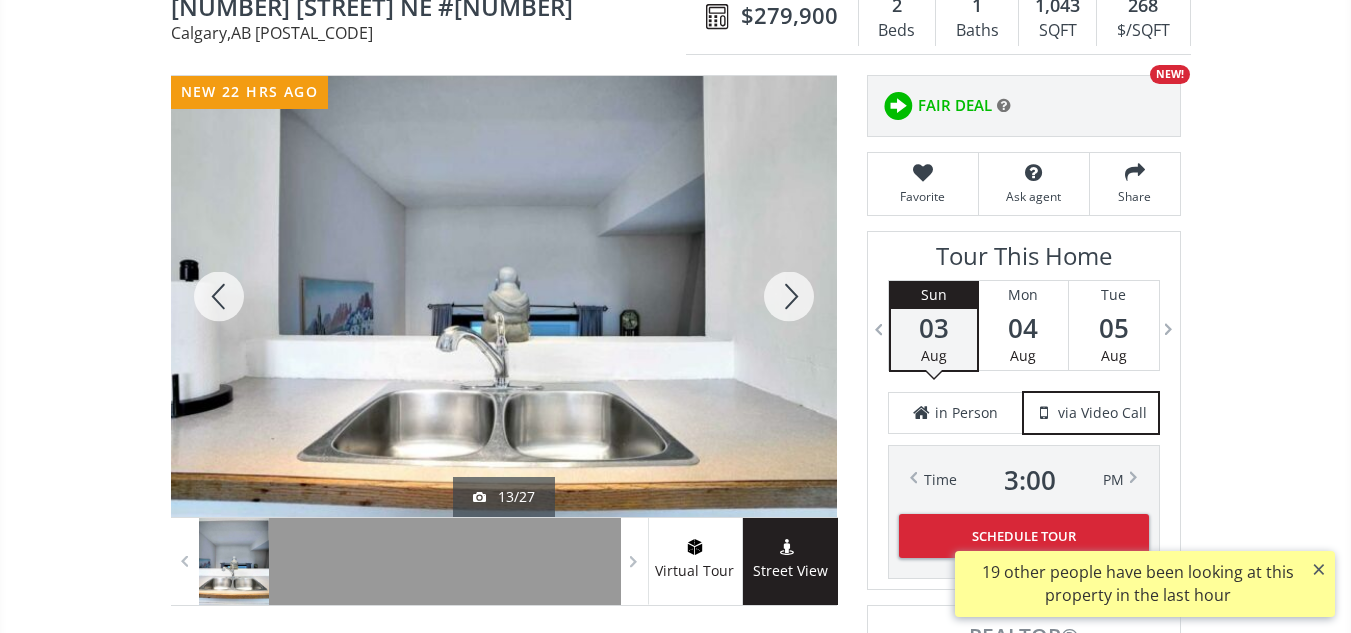 click at bounding box center [789, 296] 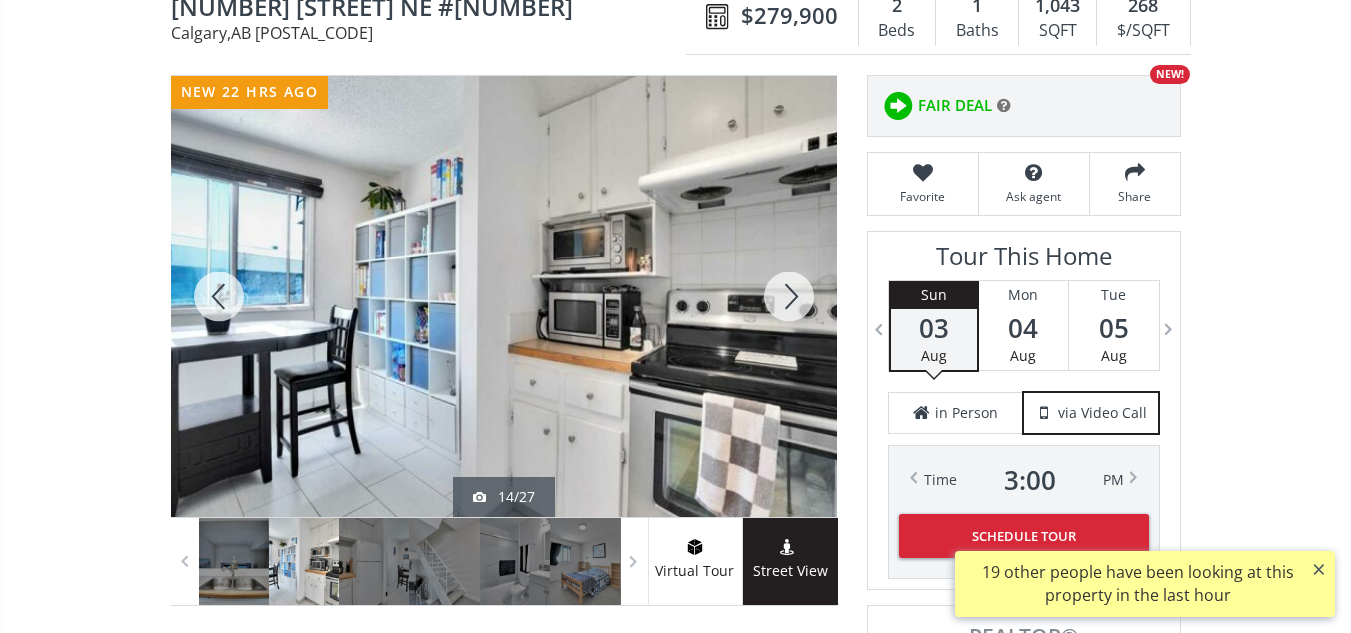 click at bounding box center (789, 296) 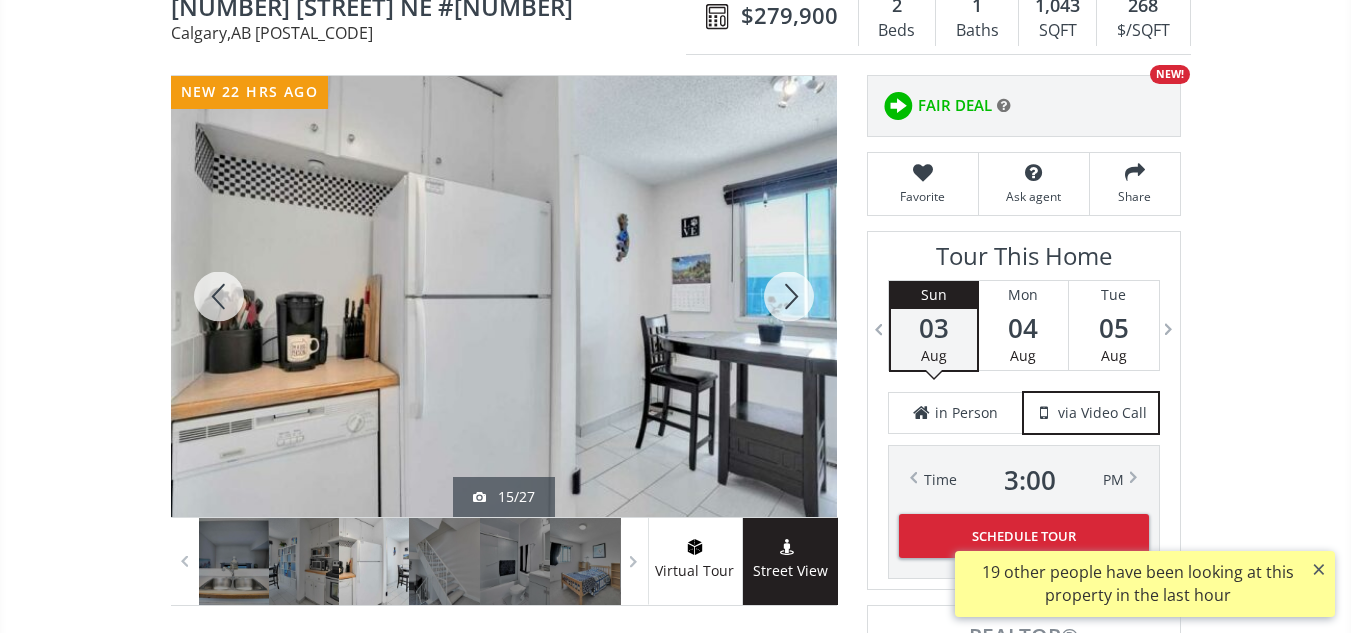 click at bounding box center (789, 296) 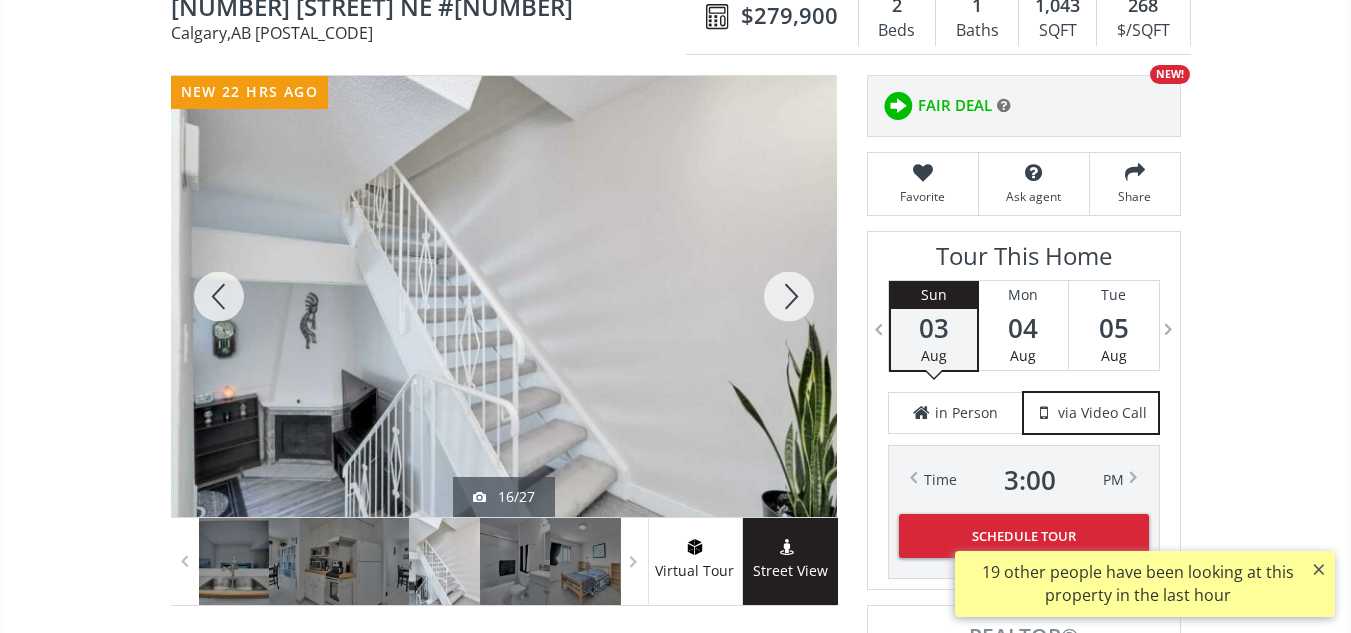 click at bounding box center [789, 296] 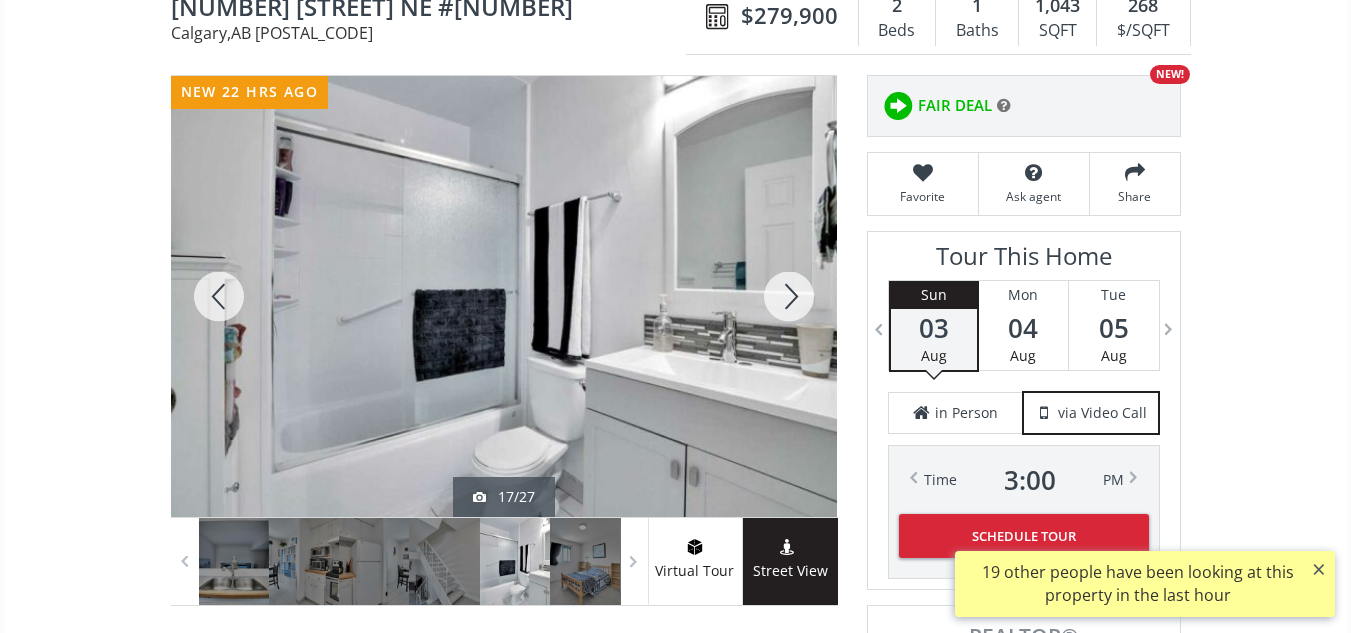 click at bounding box center [789, 296] 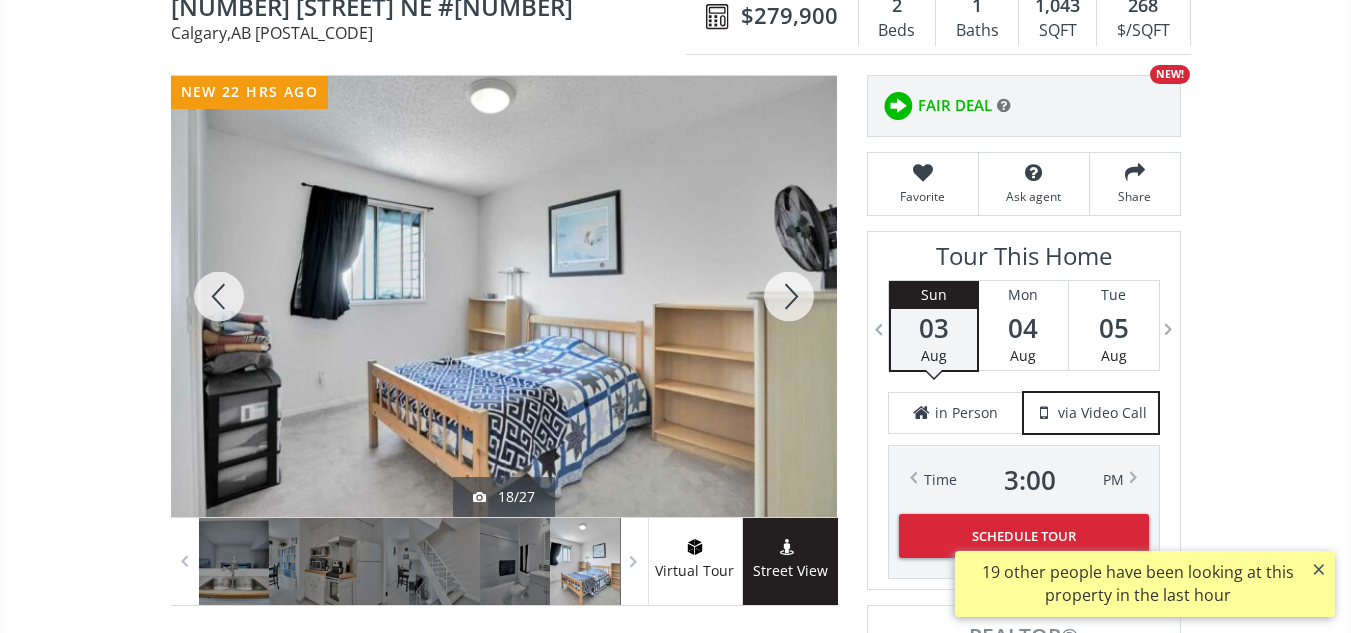 click at bounding box center [789, 296] 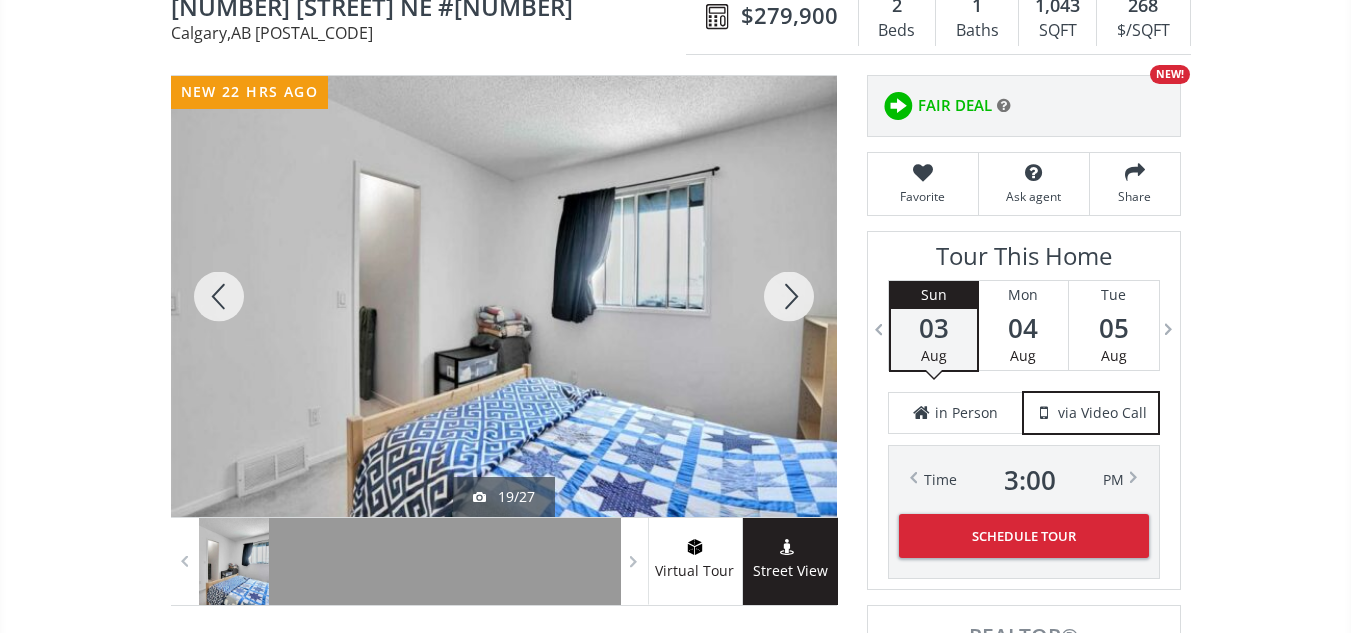 click at bounding box center [789, 296] 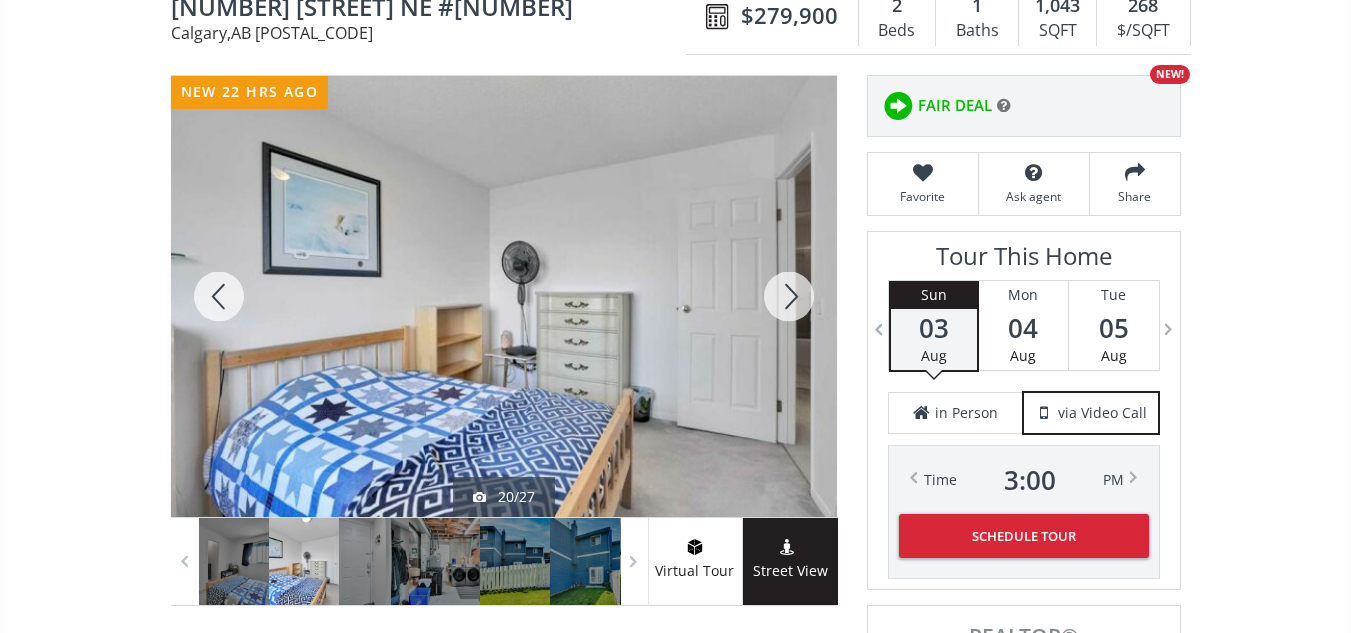 click at bounding box center [789, 296] 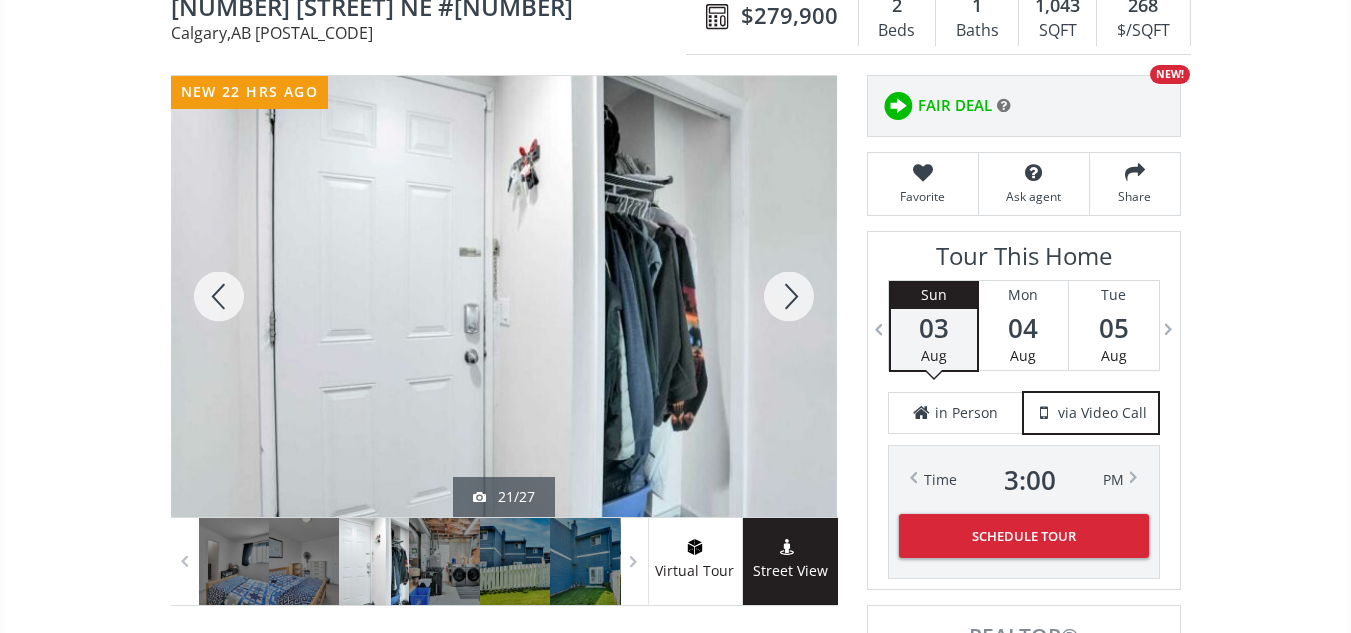 click at bounding box center [789, 296] 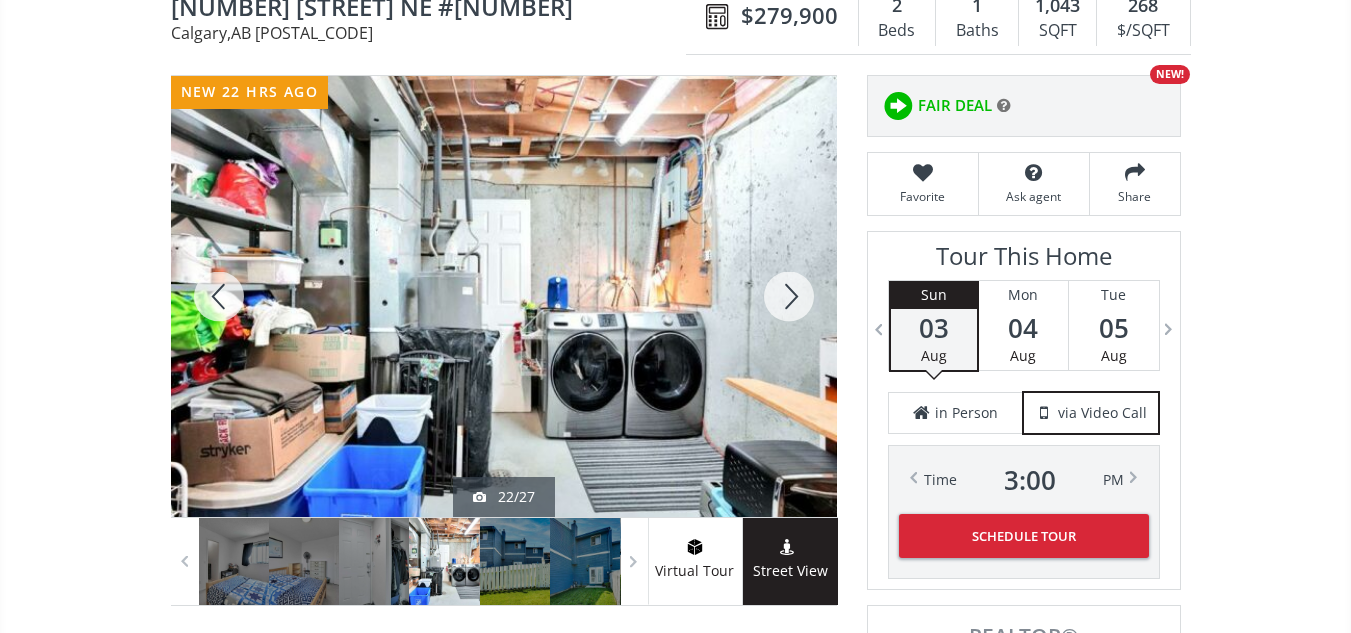 click at bounding box center (789, 296) 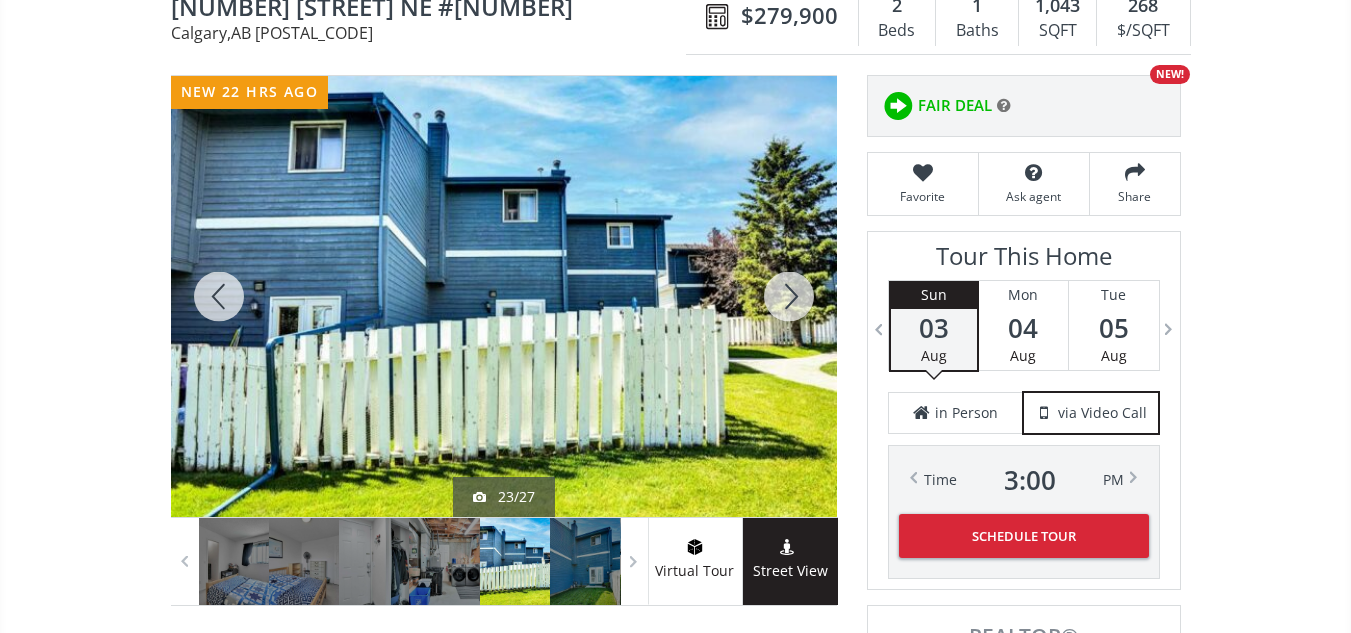 click at bounding box center (789, 296) 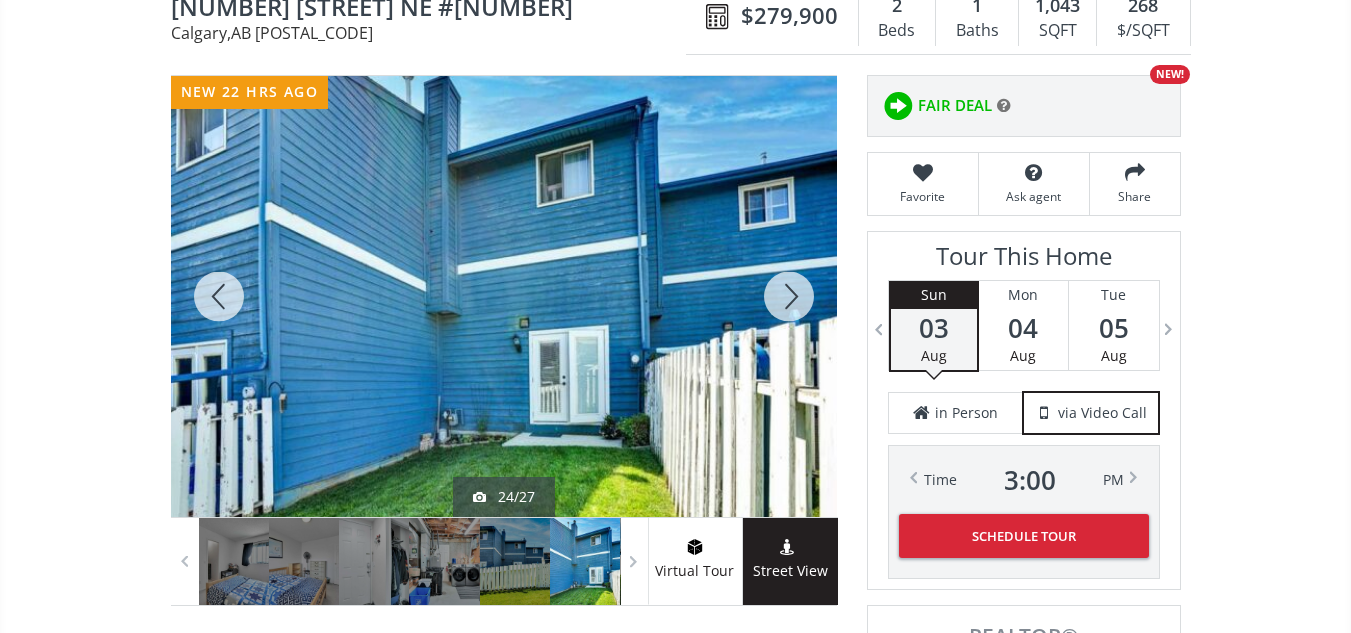 click at bounding box center [789, 296] 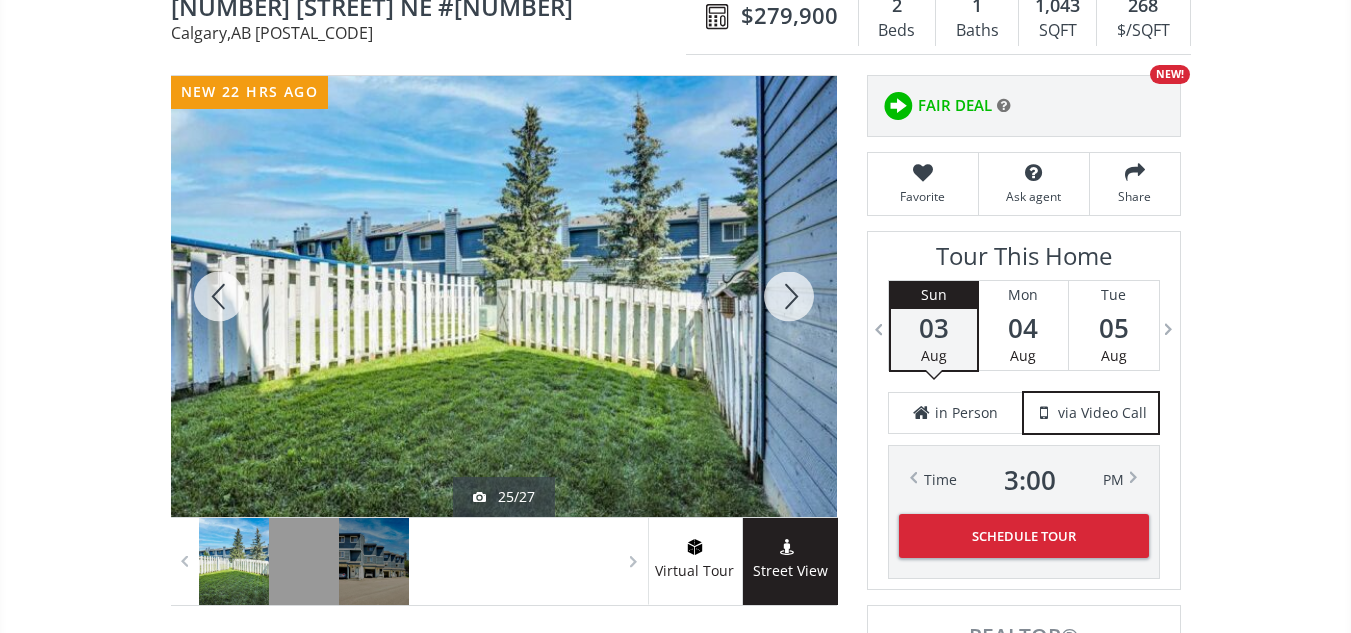 click at bounding box center (789, 296) 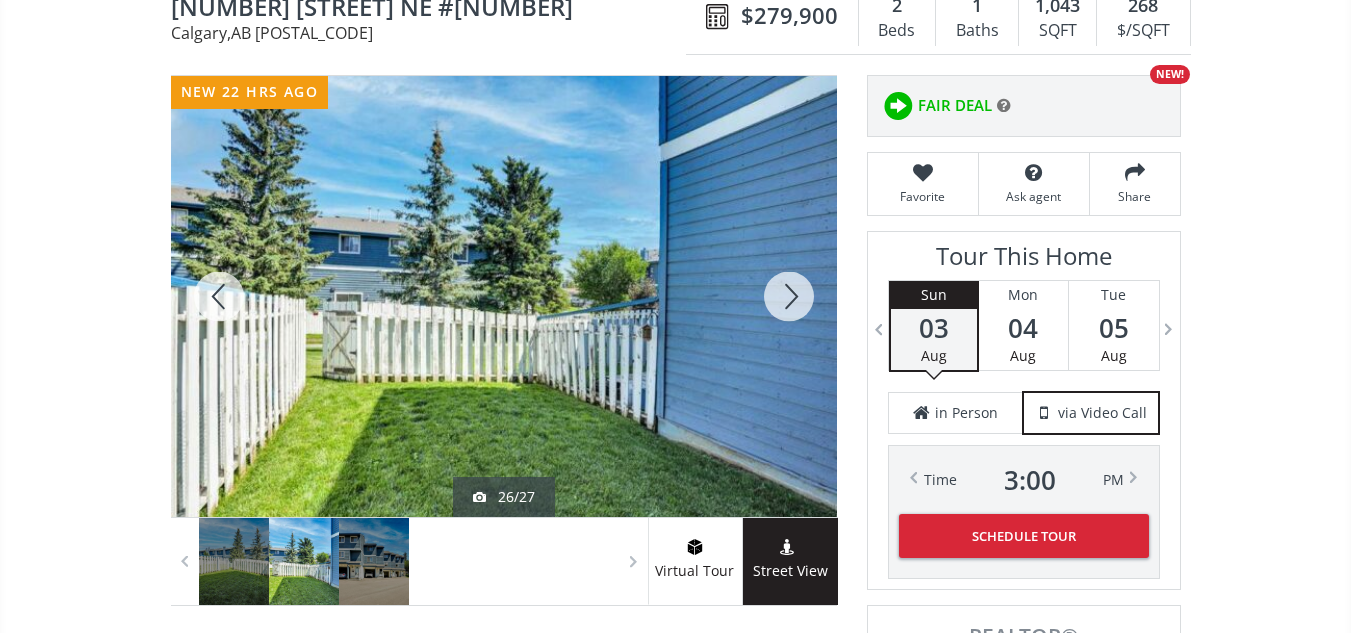 click at bounding box center [789, 296] 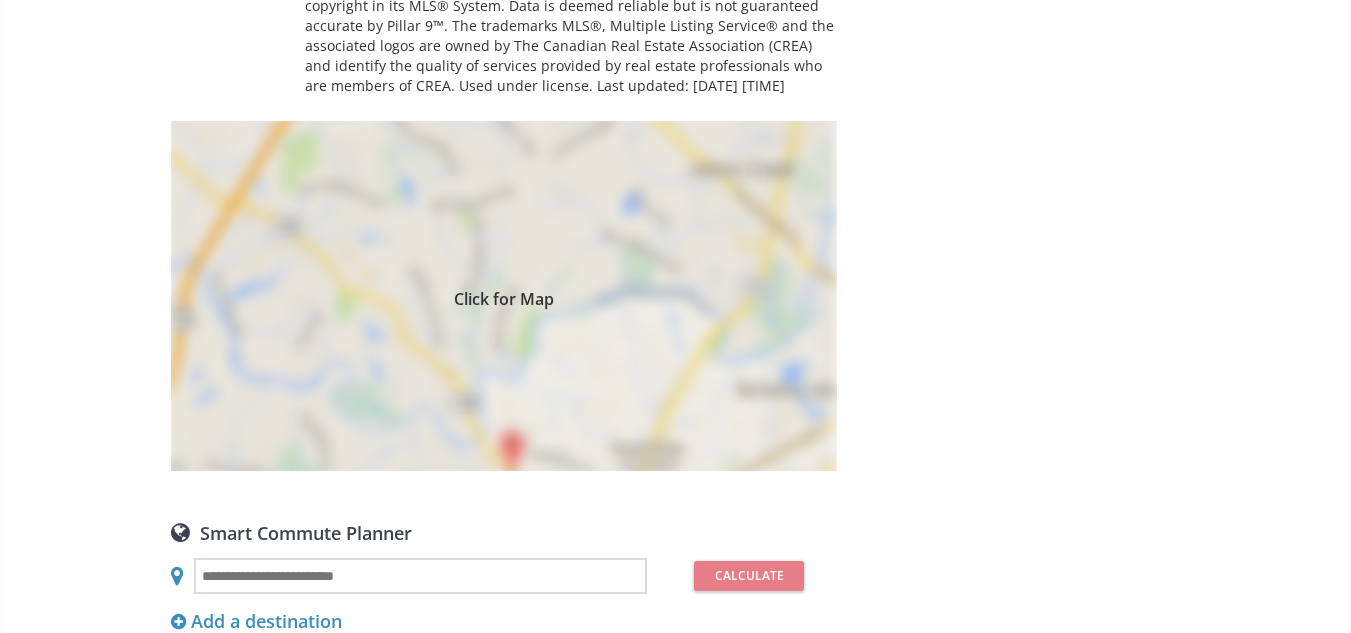 scroll, scrollTop: 1478, scrollLeft: 0, axis: vertical 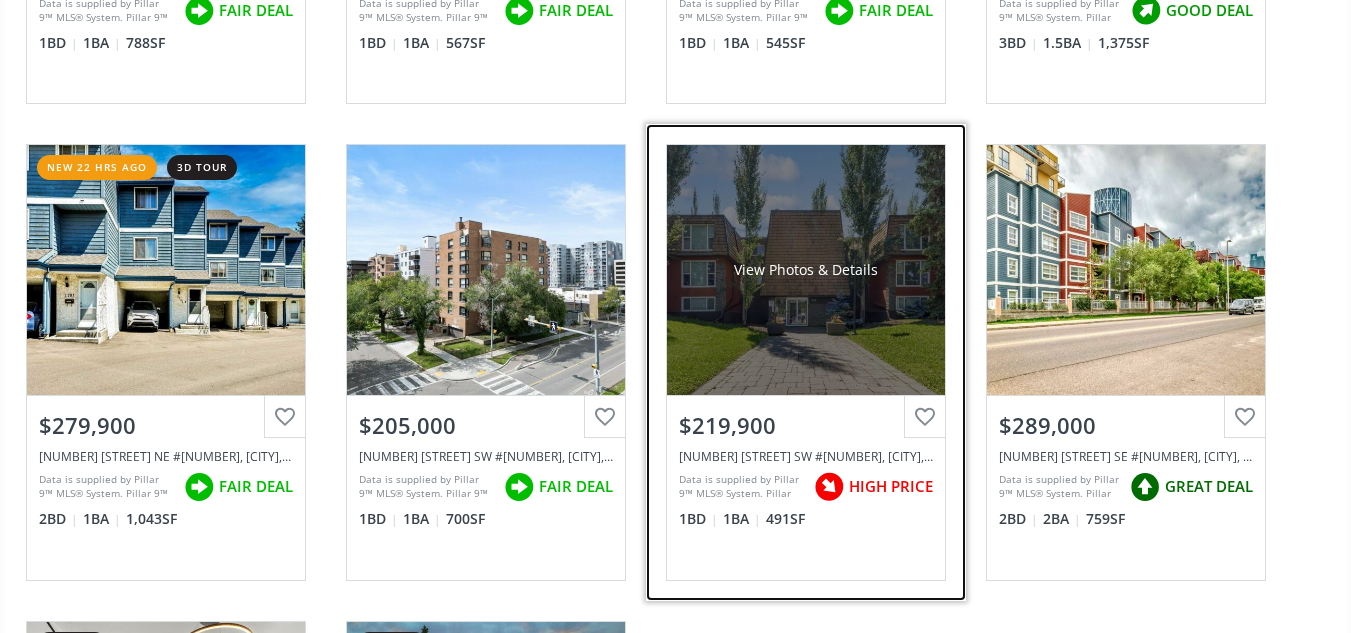 click on "View Photos & Details" at bounding box center (806, 270) 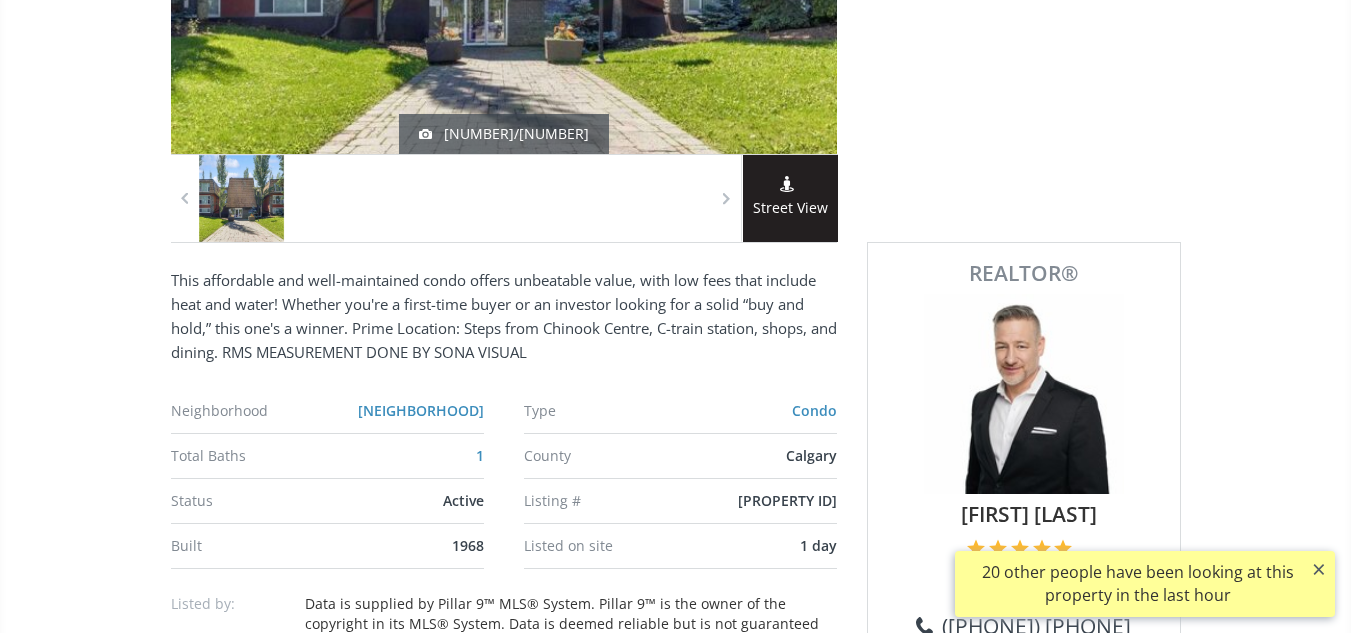 scroll, scrollTop: 0, scrollLeft: 0, axis: both 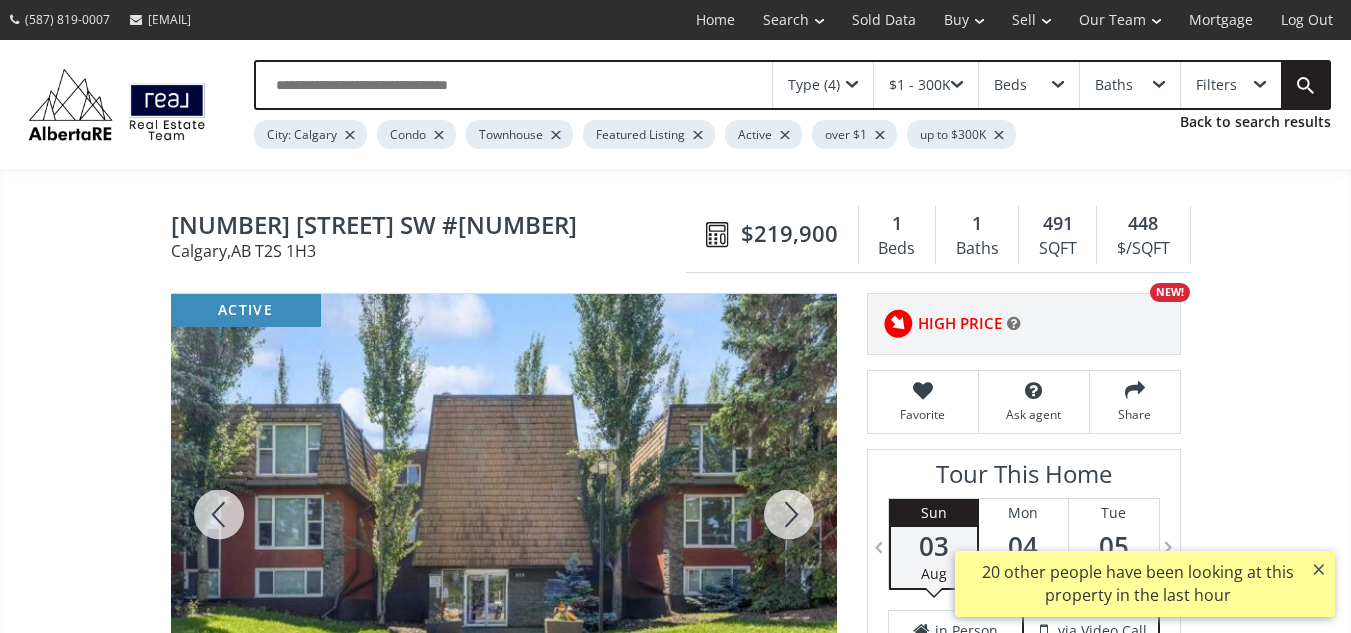 click at bounding box center [789, 514] 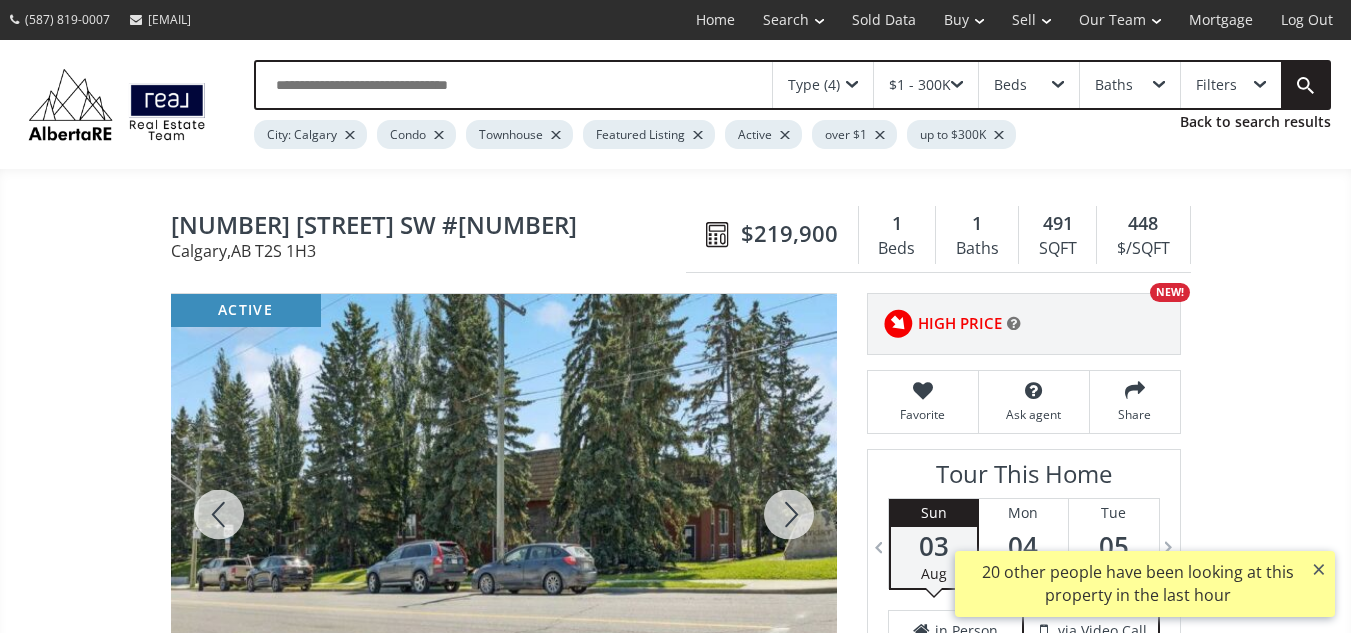 click at bounding box center (789, 514) 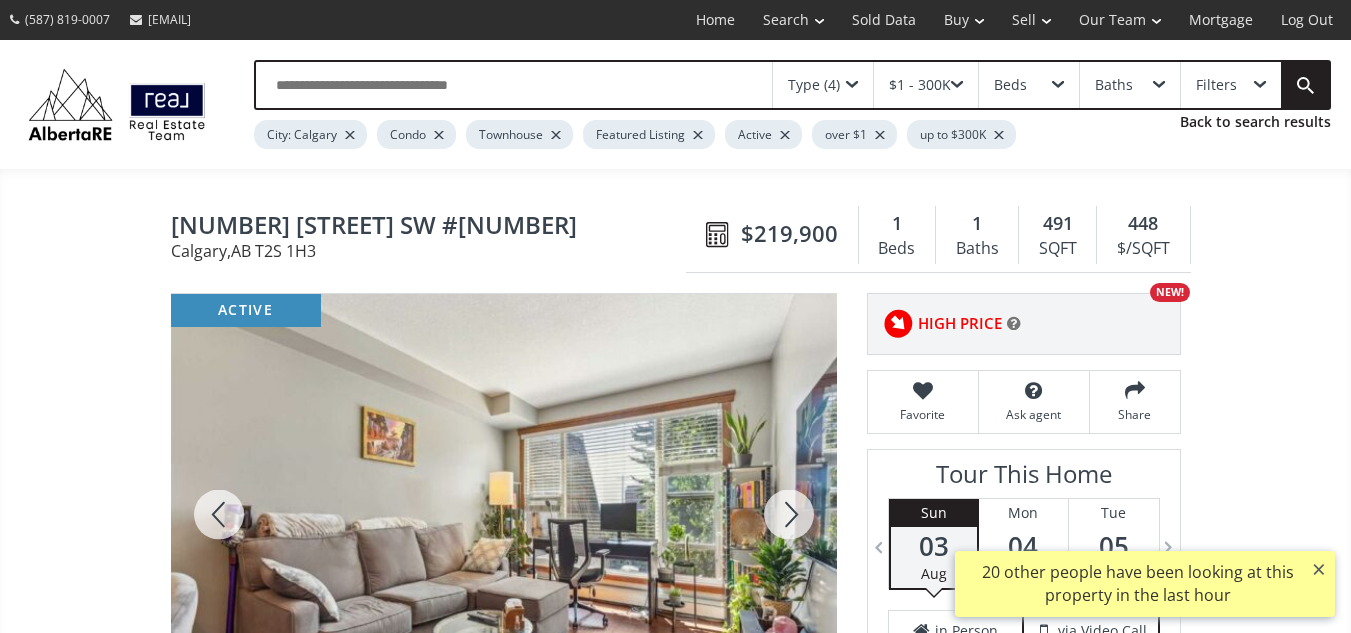 click at bounding box center [789, 514] 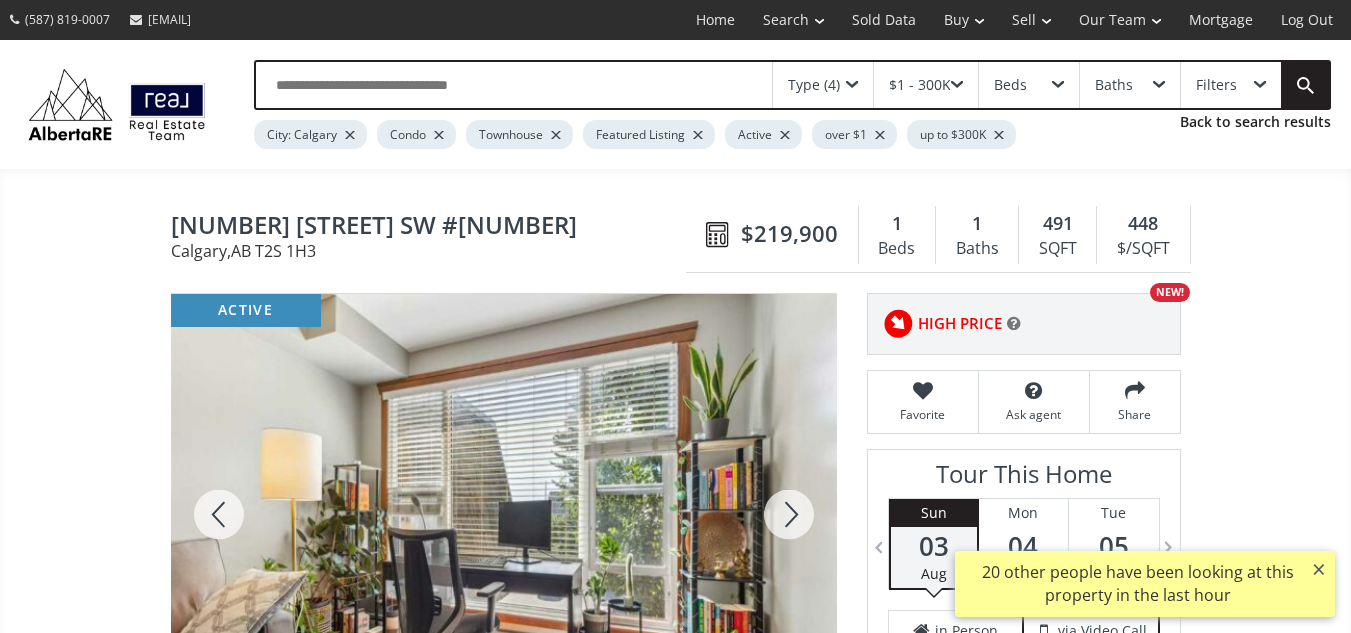 click at bounding box center [789, 514] 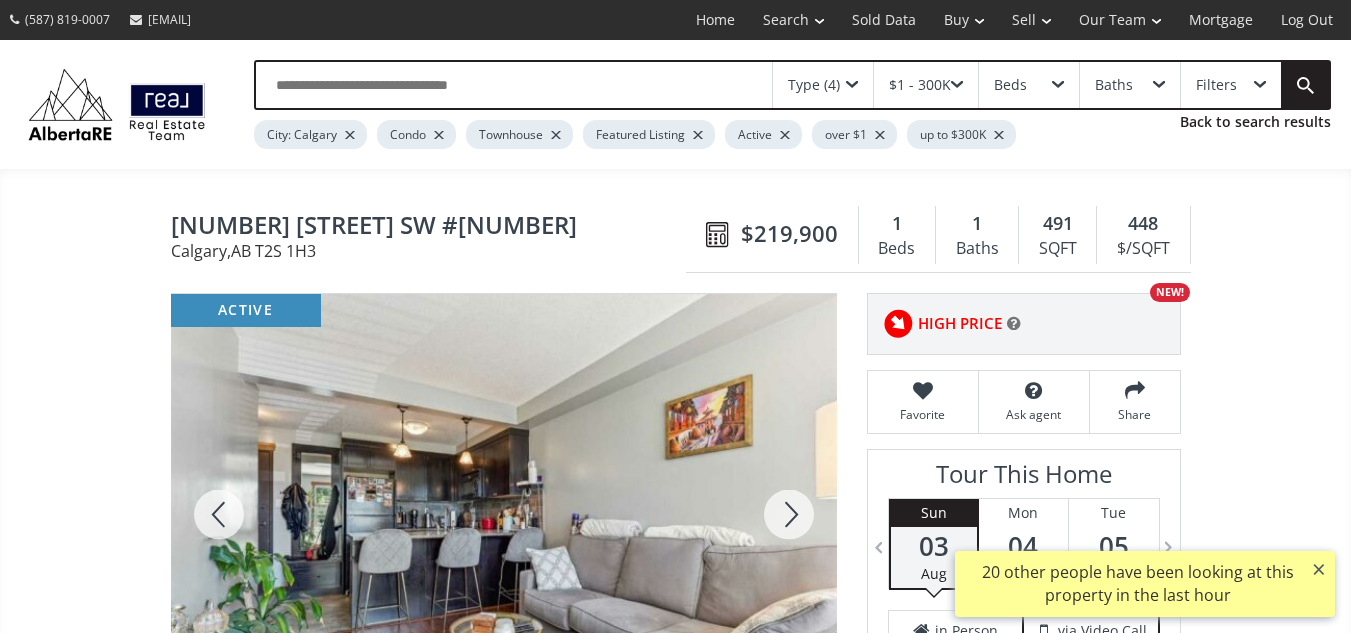 click at bounding box center [789, 514] 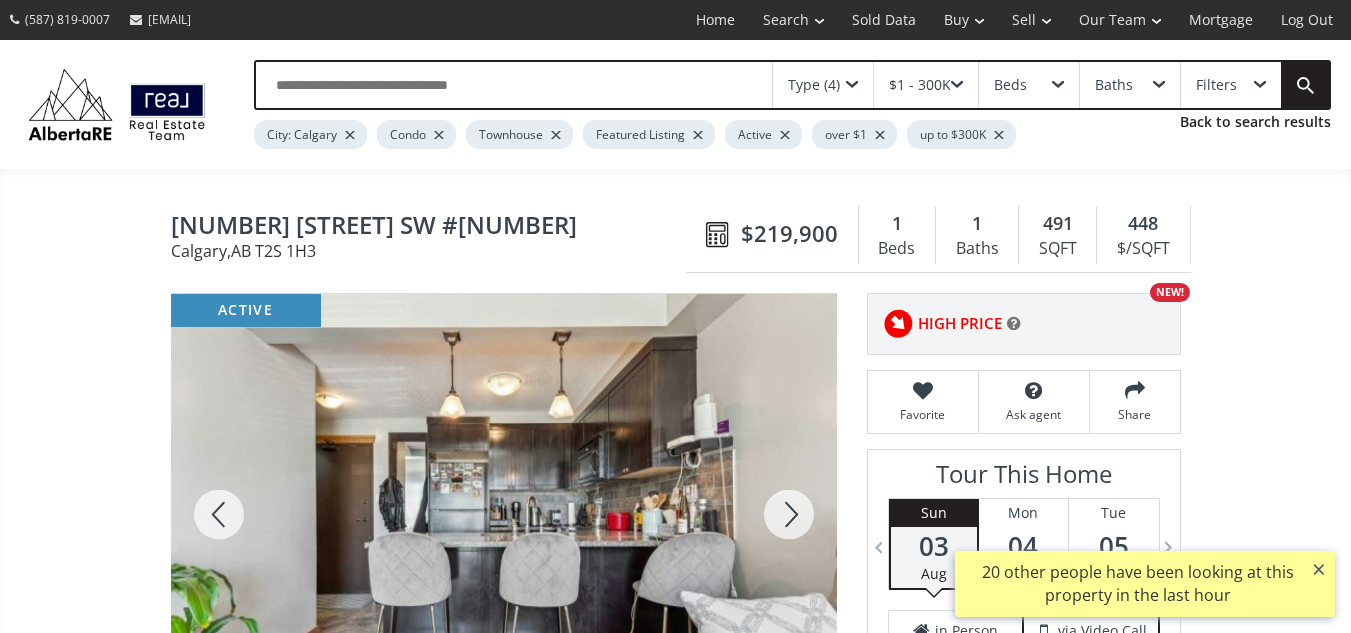 click at bounding box center (789, 514) 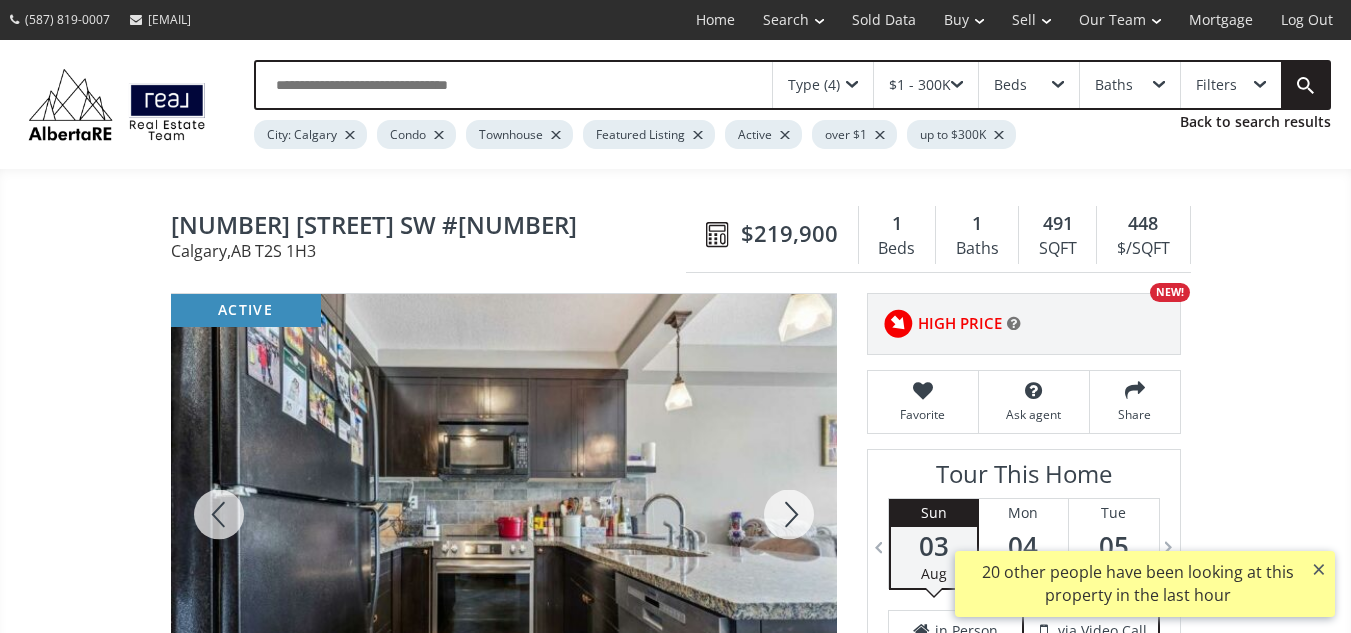 click at bounding box center [789, 514] 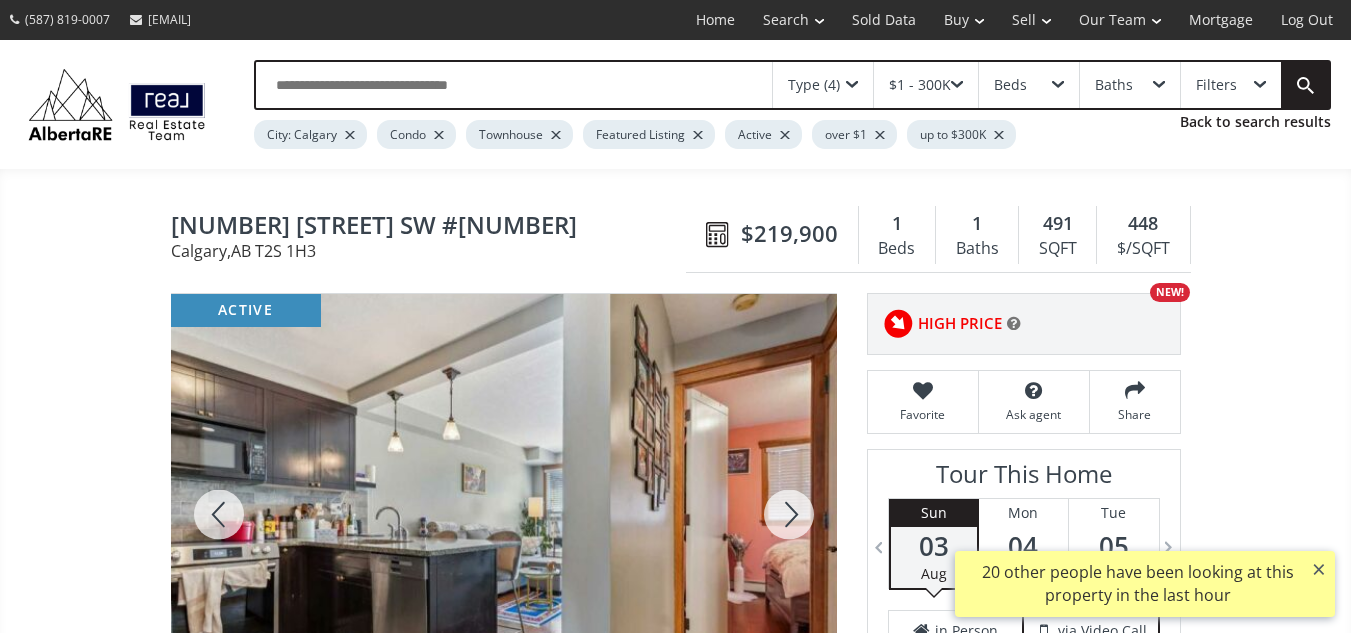 click at bounding box center [789, 514] 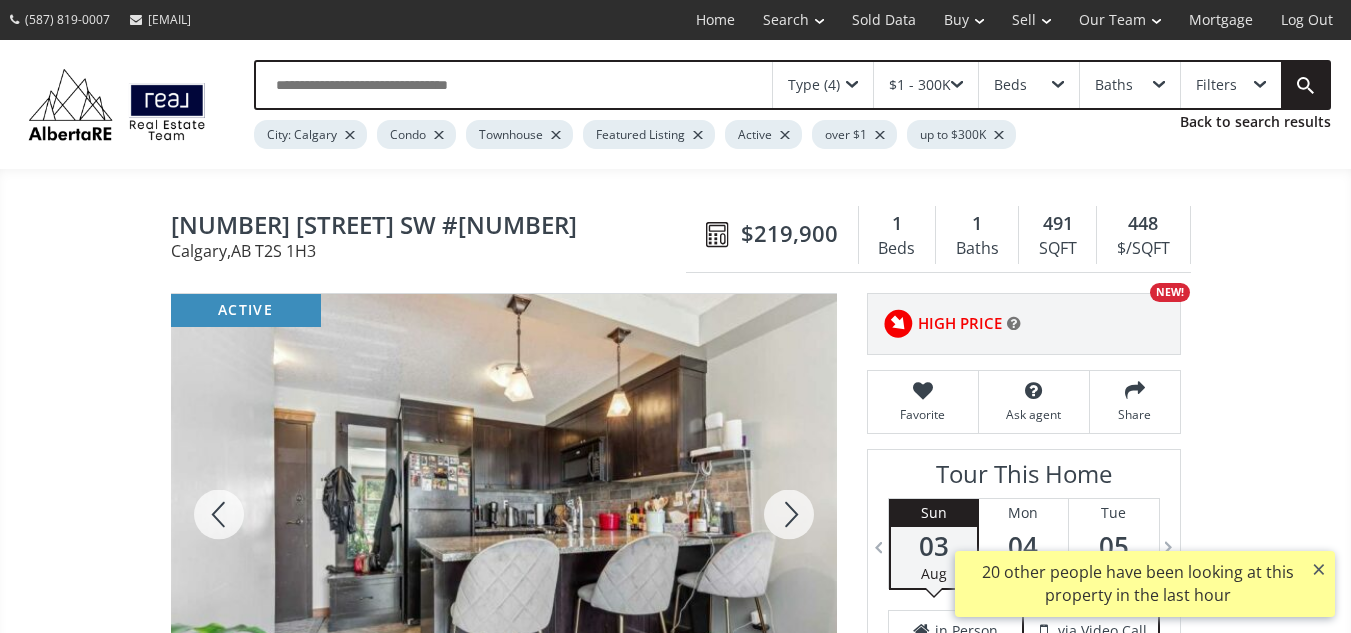click at bounding box center (789, 514) 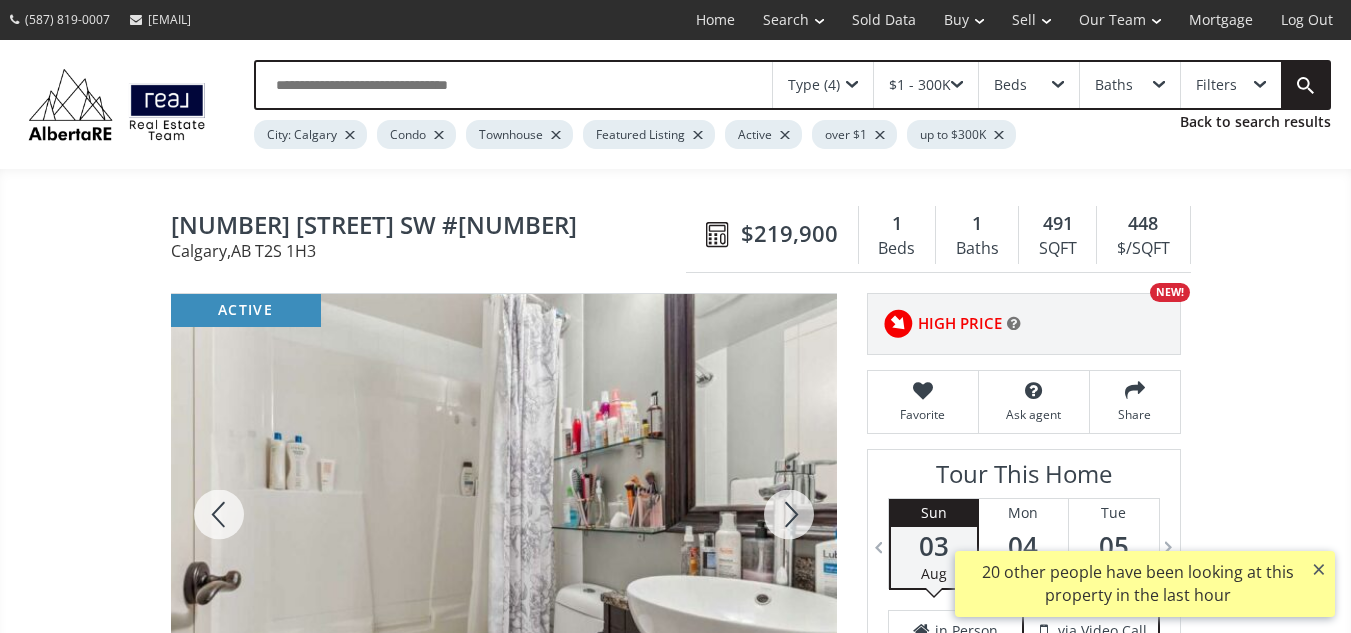 click at bounding box center (789, 514) 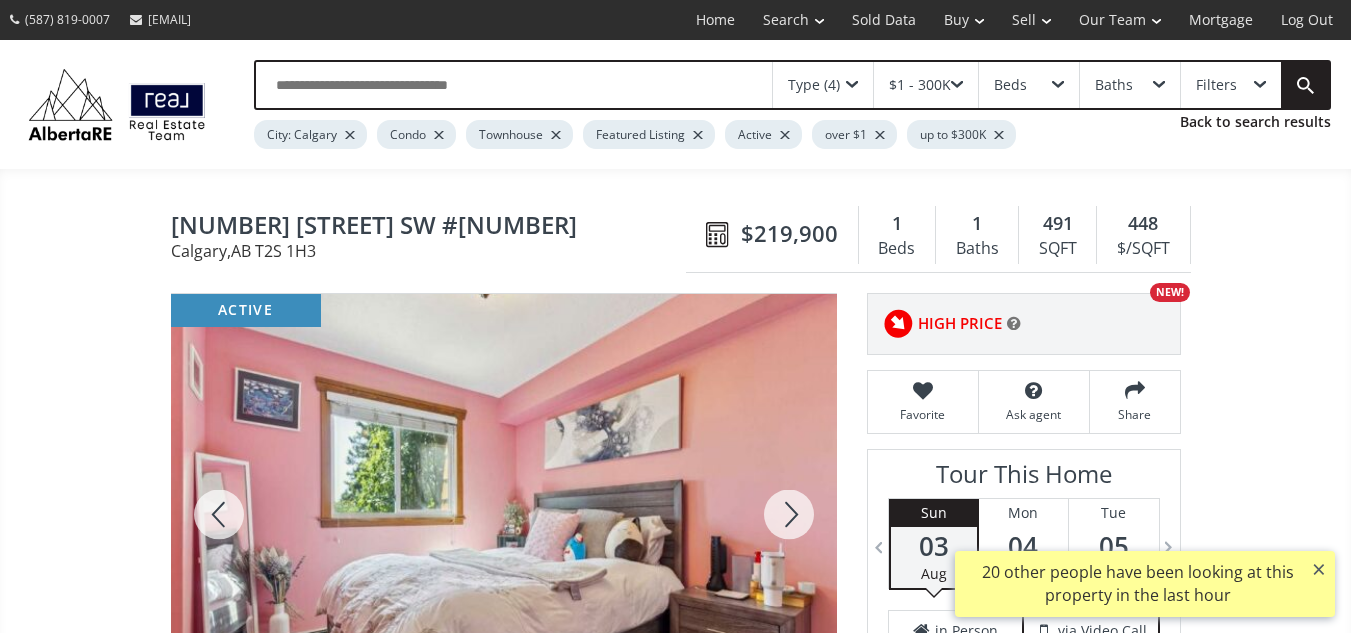 click at bounding box center [789, 514] 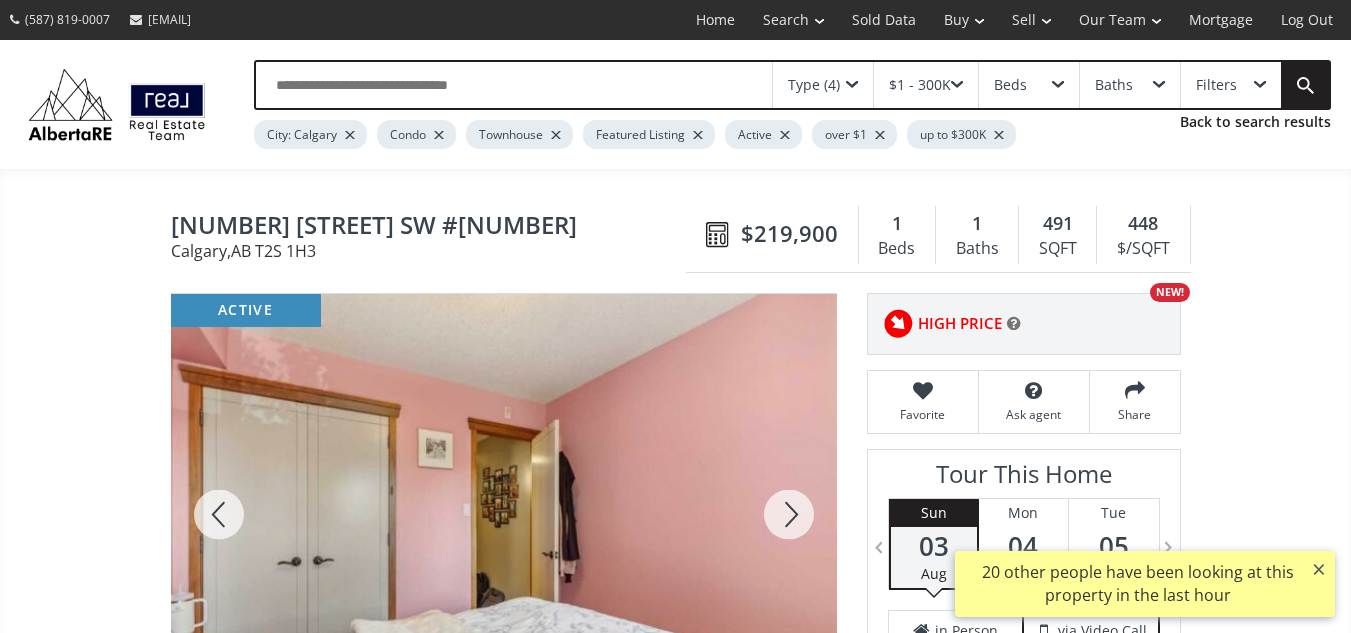 click at bounding box center (789, 514) 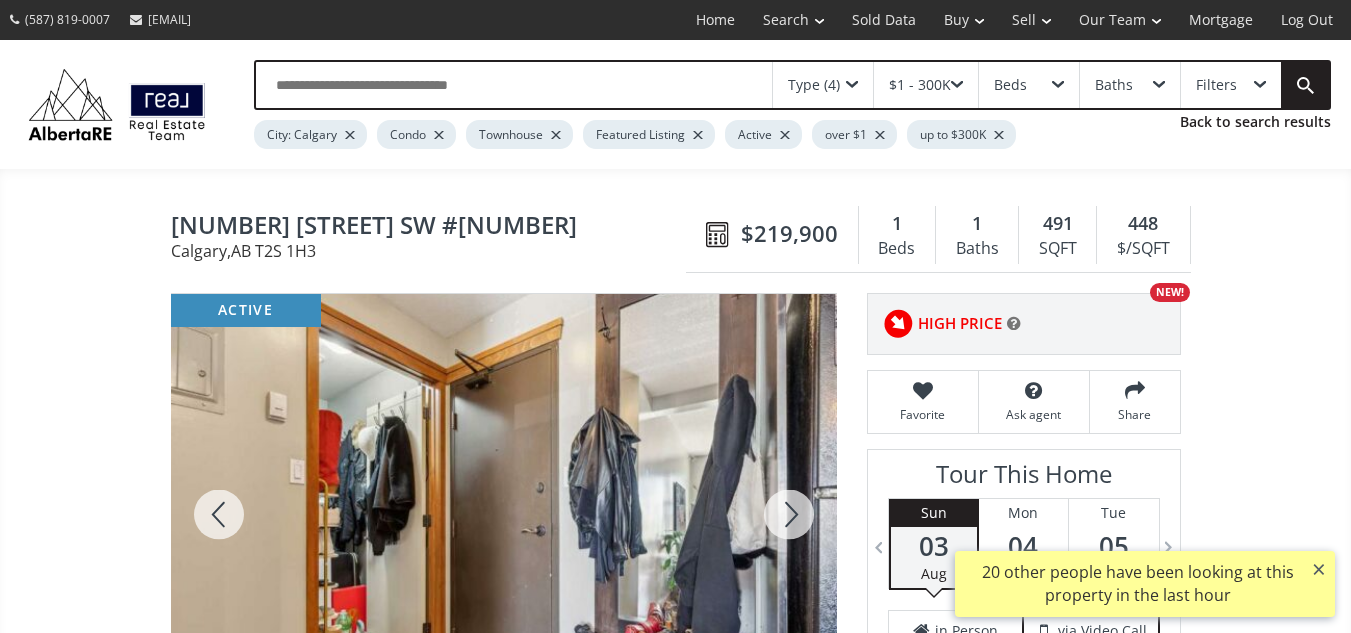 click at bounding box center [789, 514] 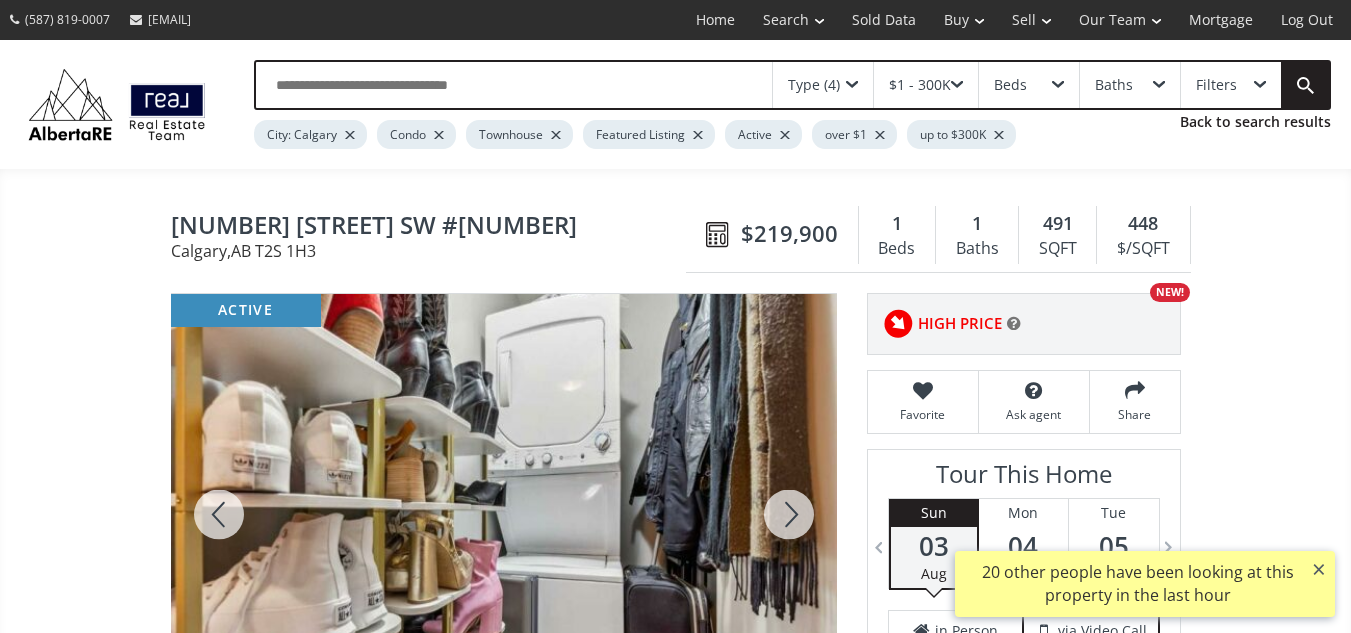 click at bounding box center [789, 514] 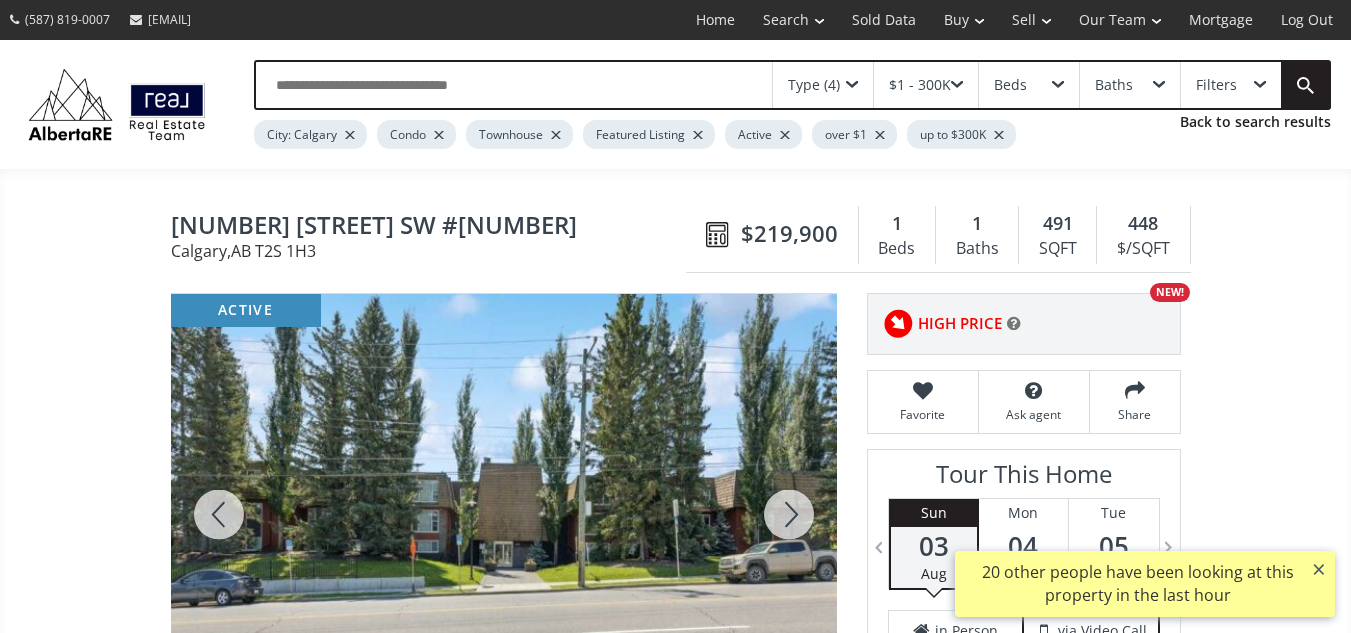 click at bounding box center [789, 514] 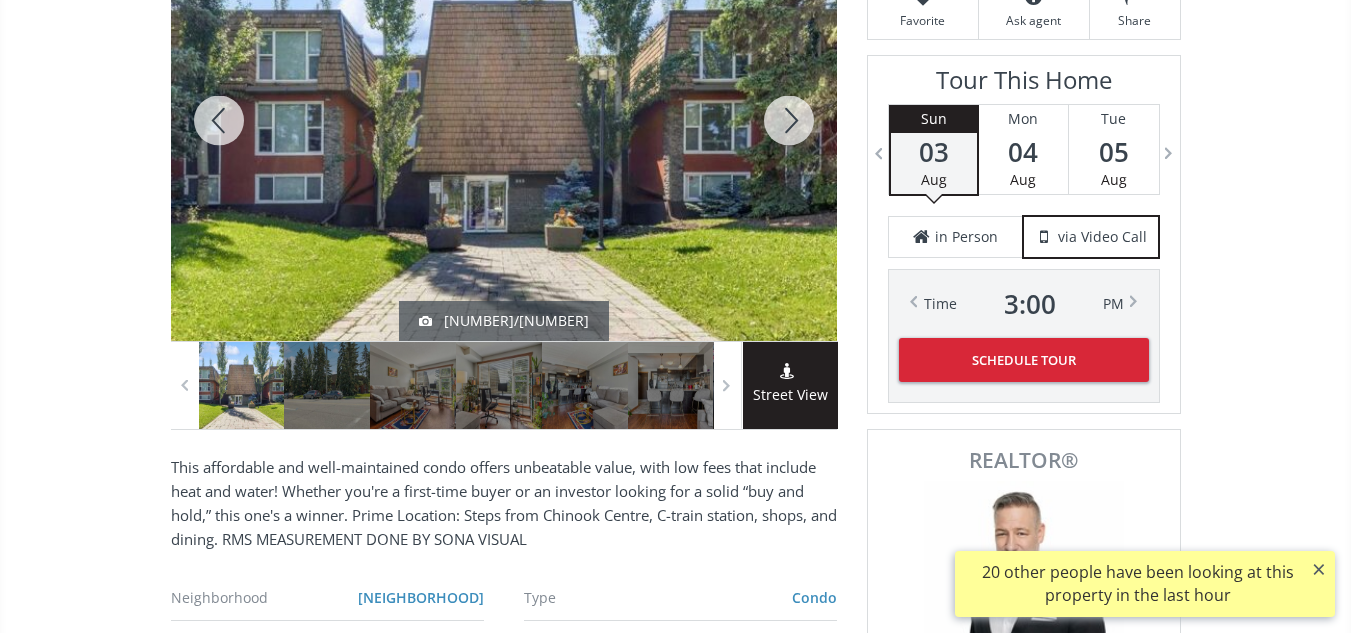 scroll, scrollTop: 316, scrollLeft: 0, axis: vertical 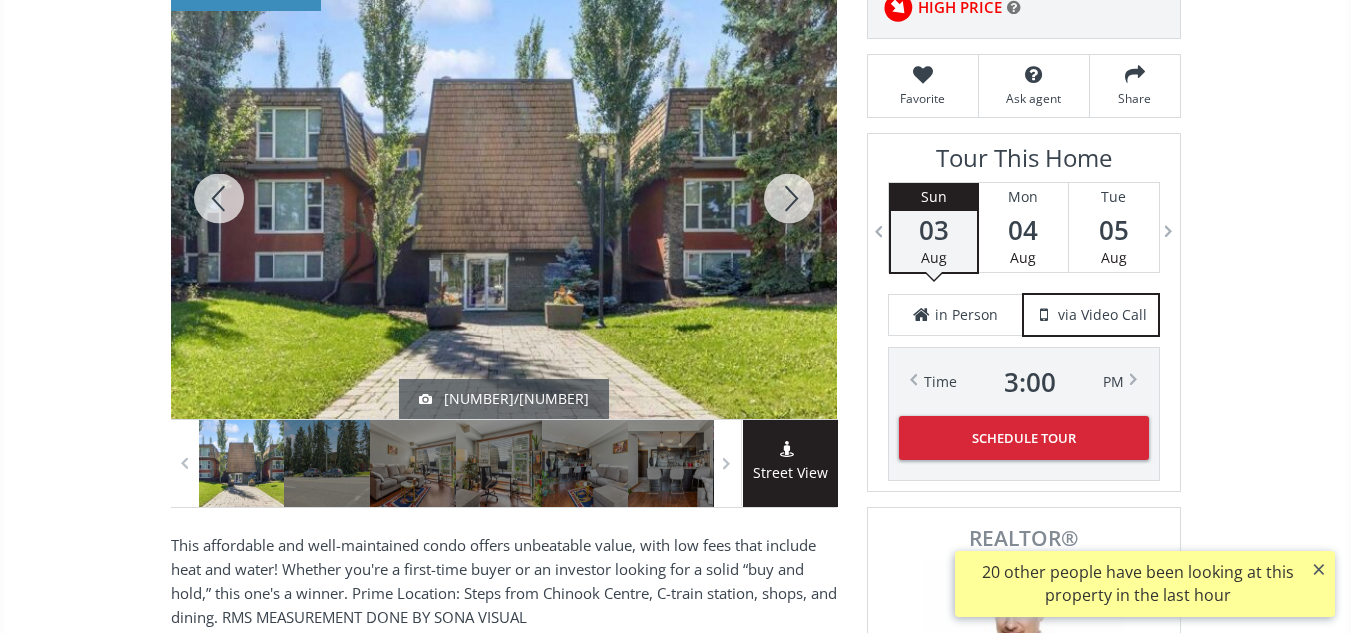 click at bounding box center [789, 198] 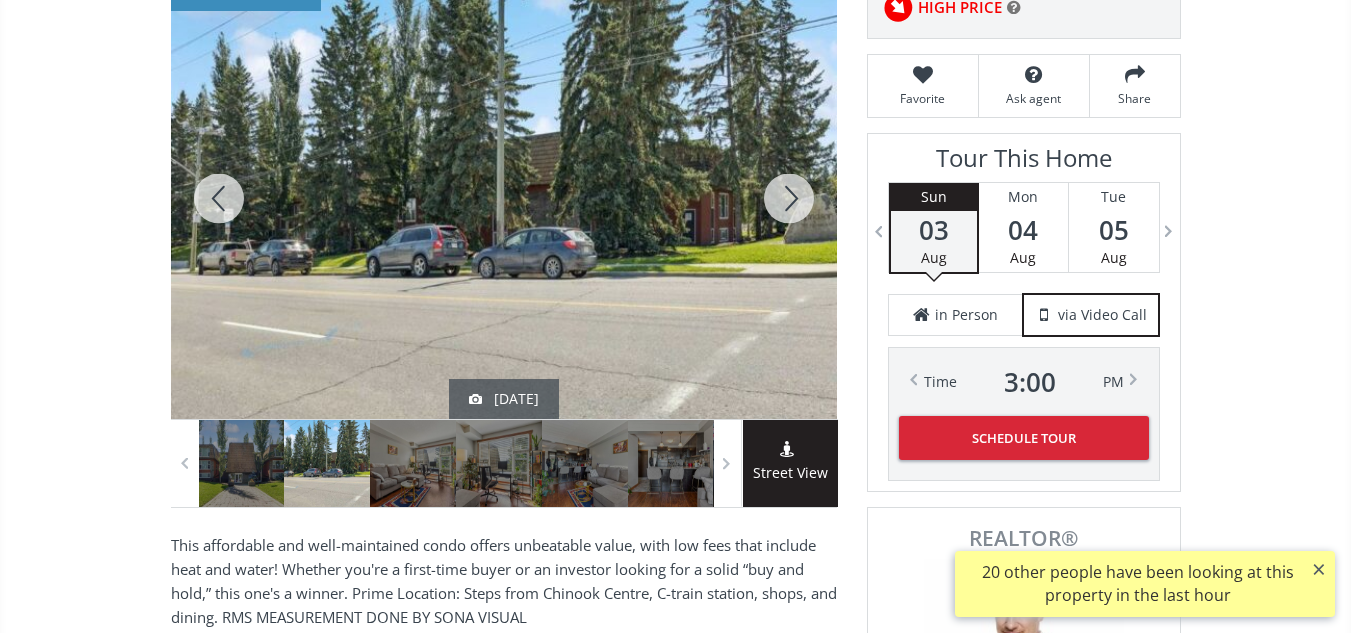 click at bounding box center [789, 198] 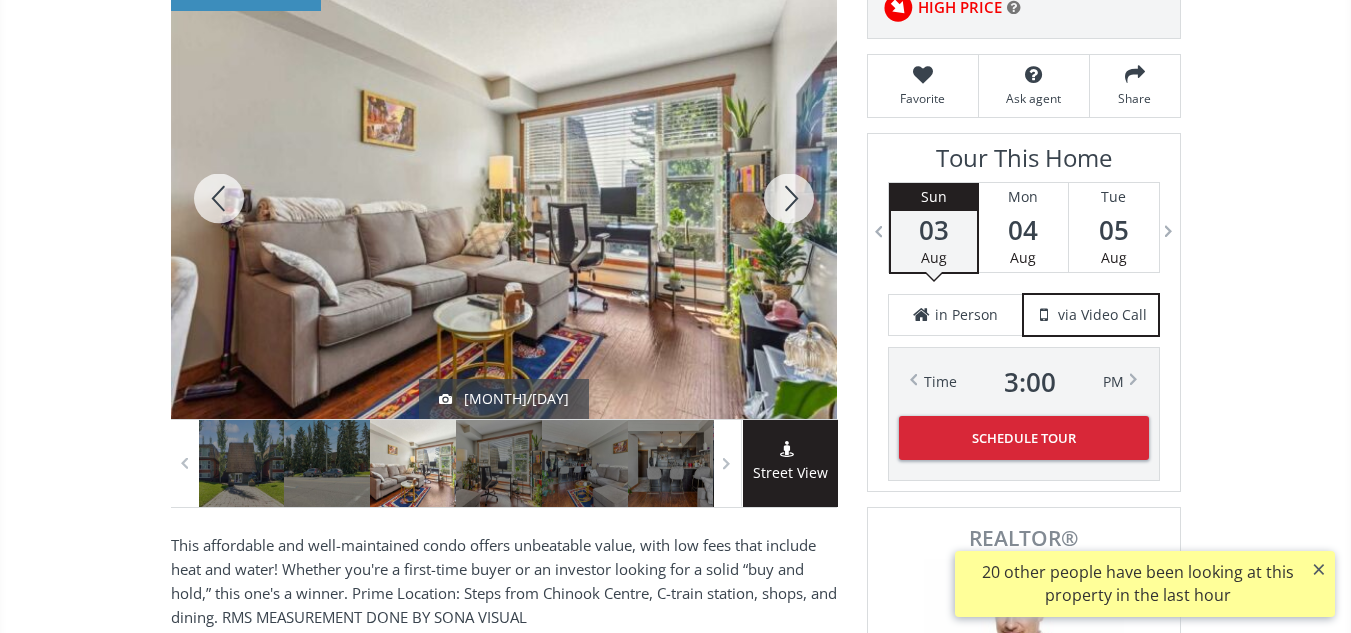click at bounding box center (789, 198) 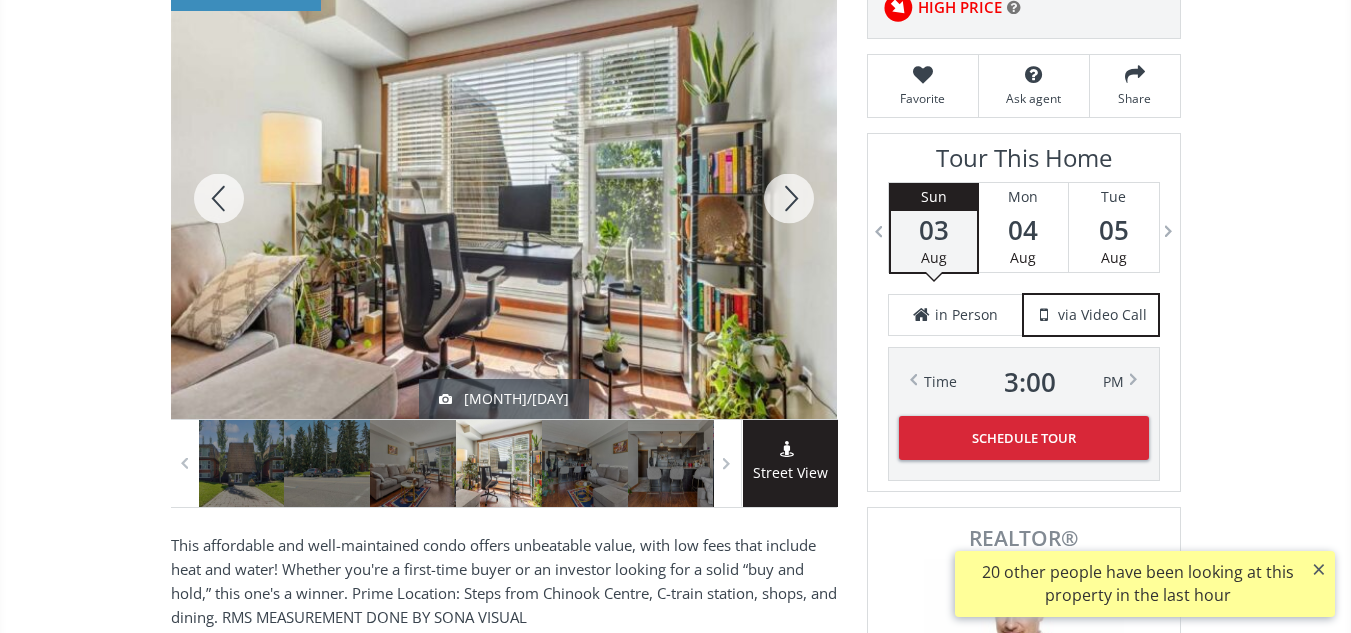 click at bounding box center (789, 198) 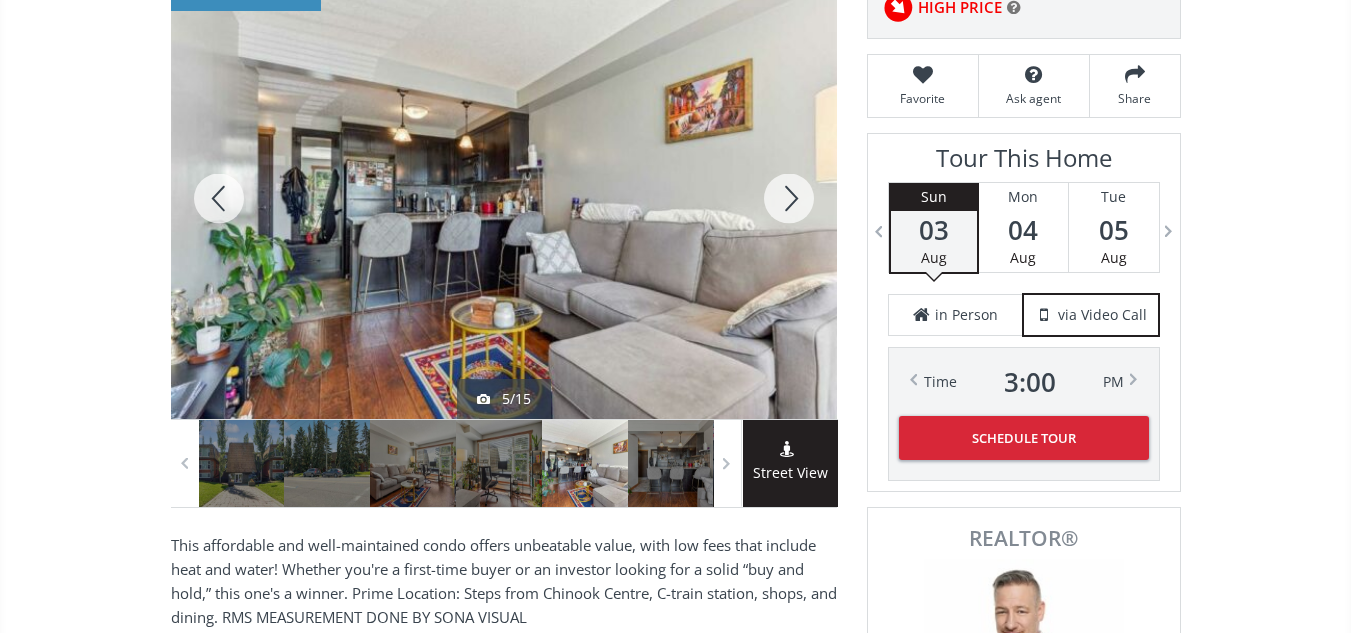 click at bounding box center (789, 198) 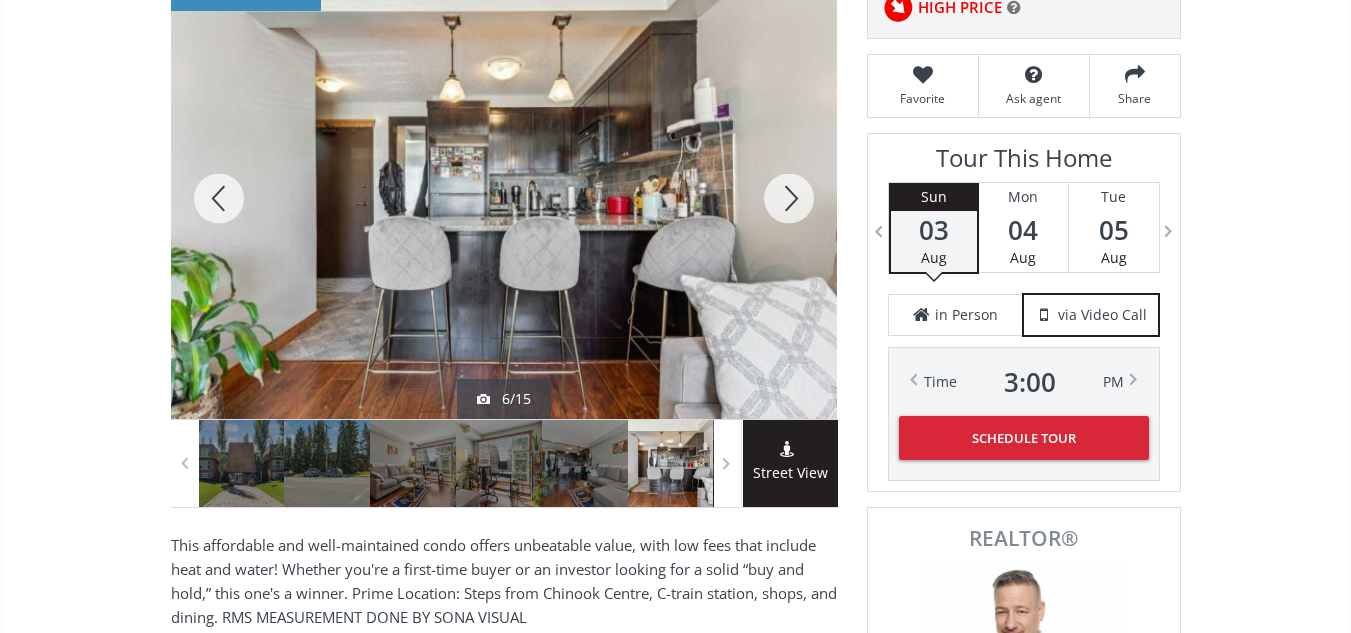 click at bounding box center (789, 198) 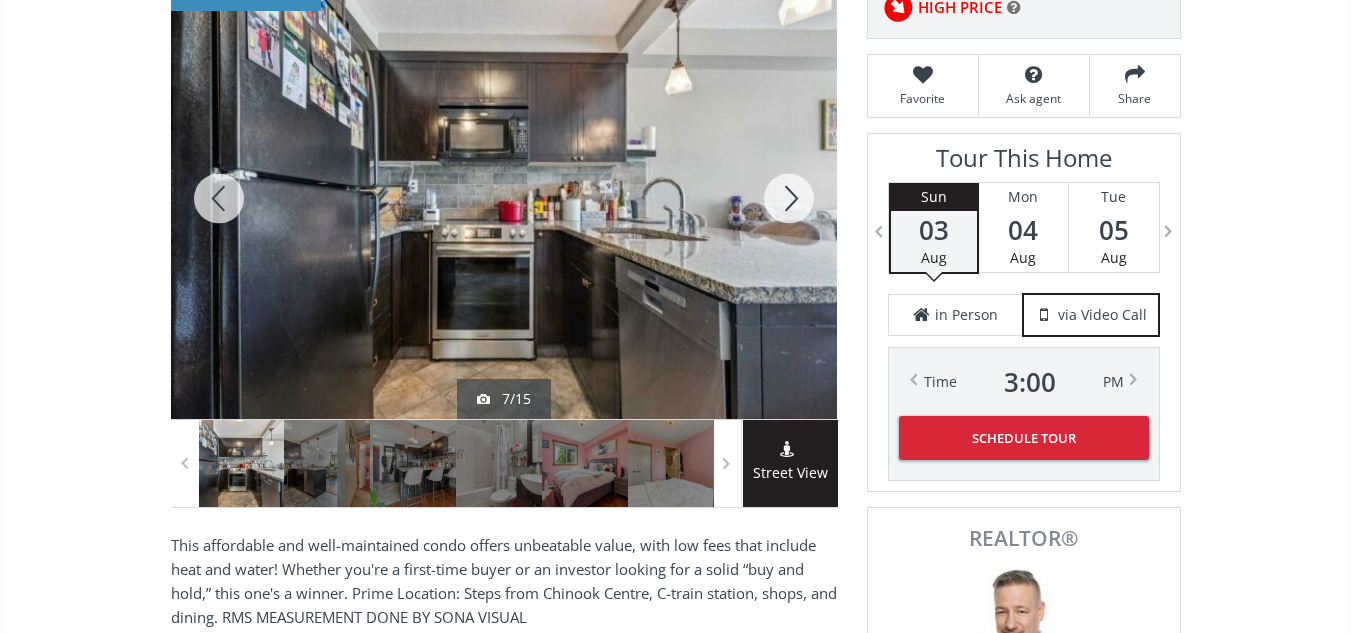 click at bounding box center (789, 198) 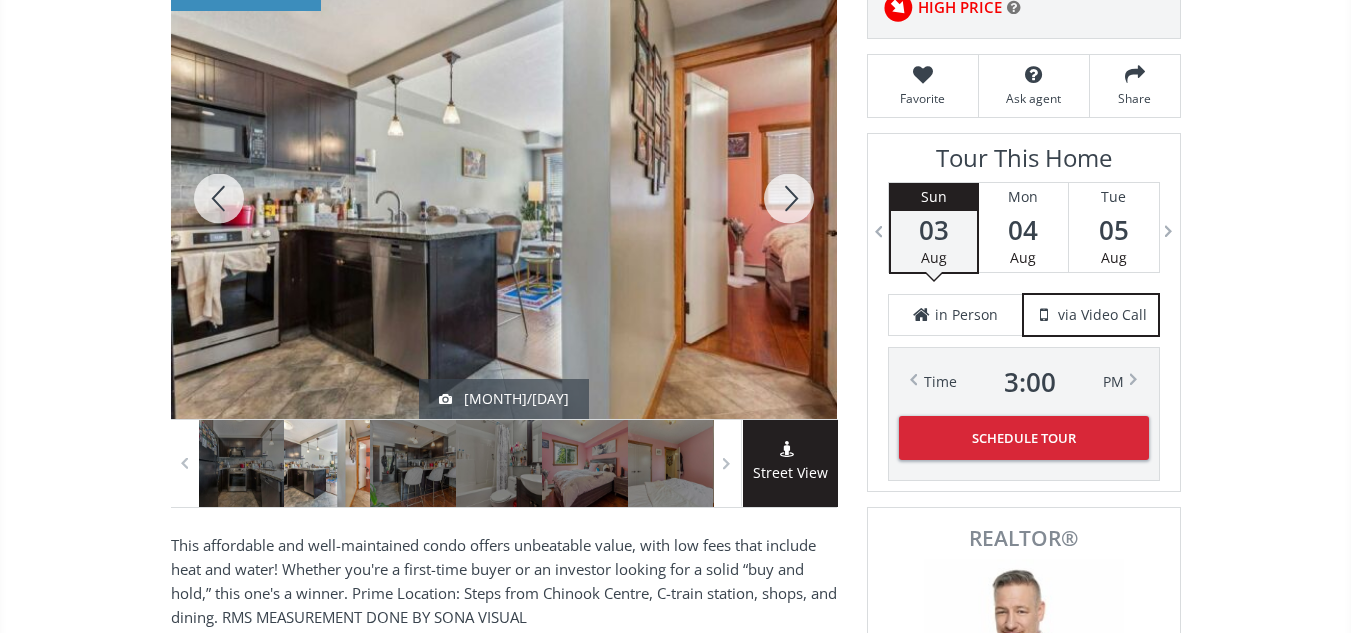 click at bounding box center (789, 198) 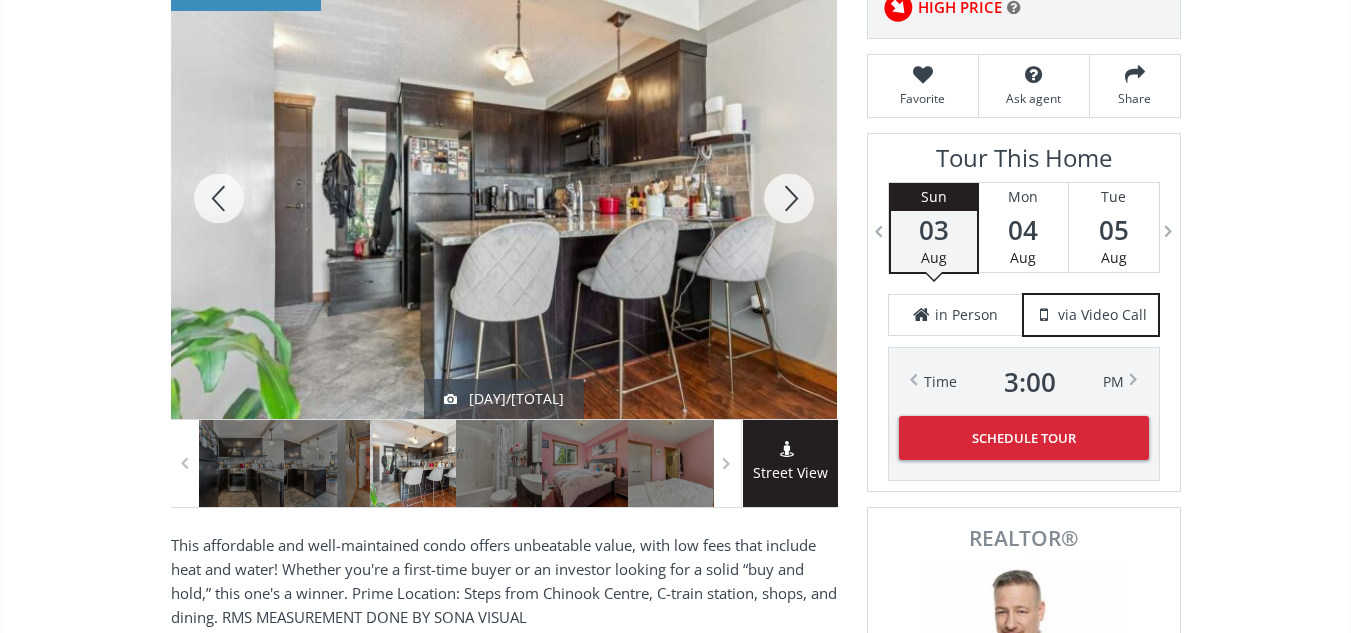 click at bounding box center [789, 198] 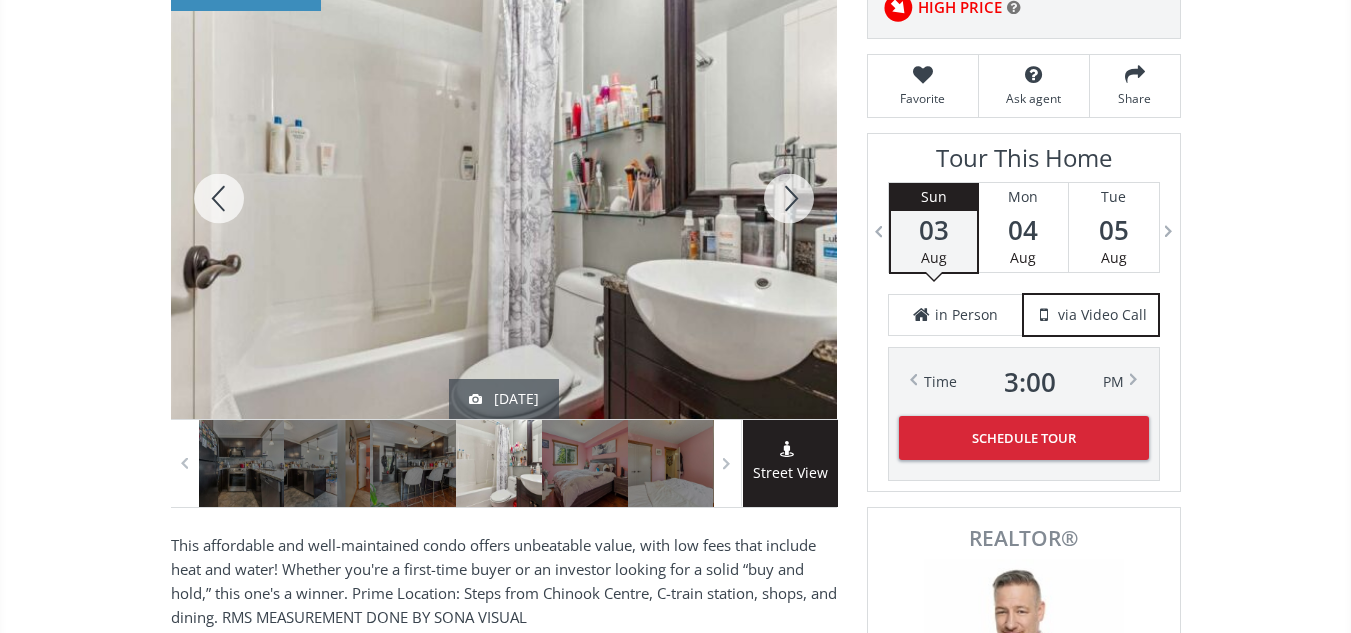 click at bounding box center (789, 198) 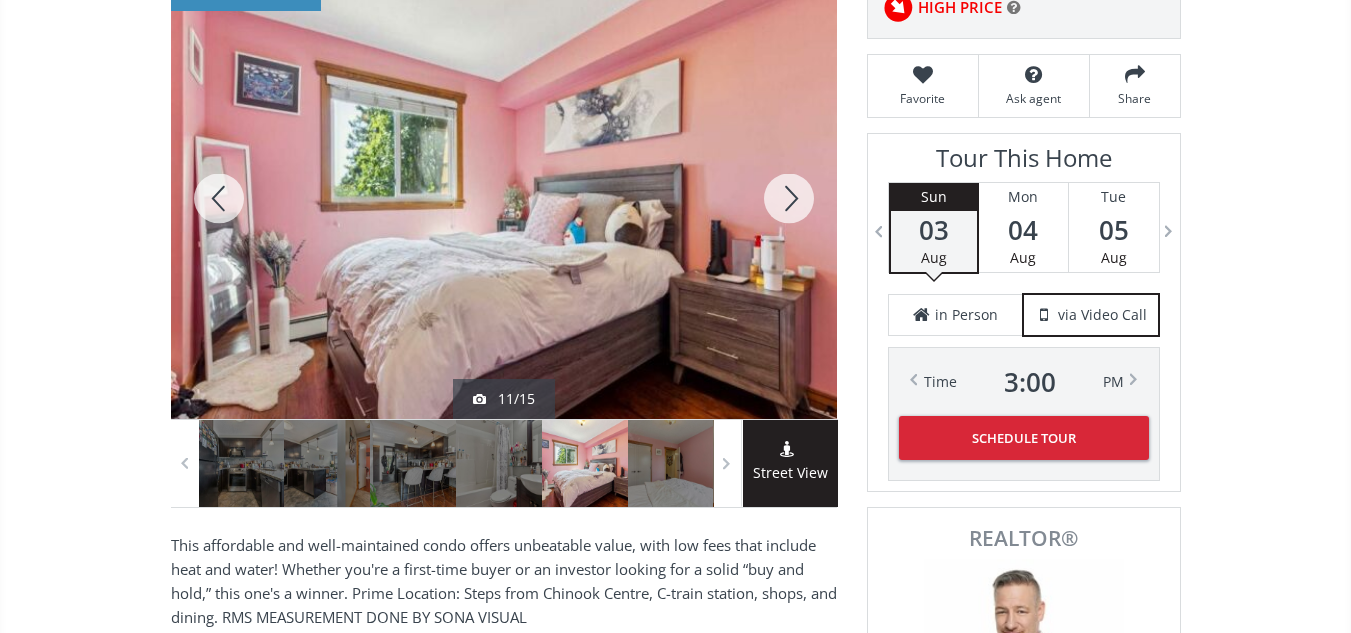 scroll, scrollTop: 0, scrollLeft: 0, axis: both 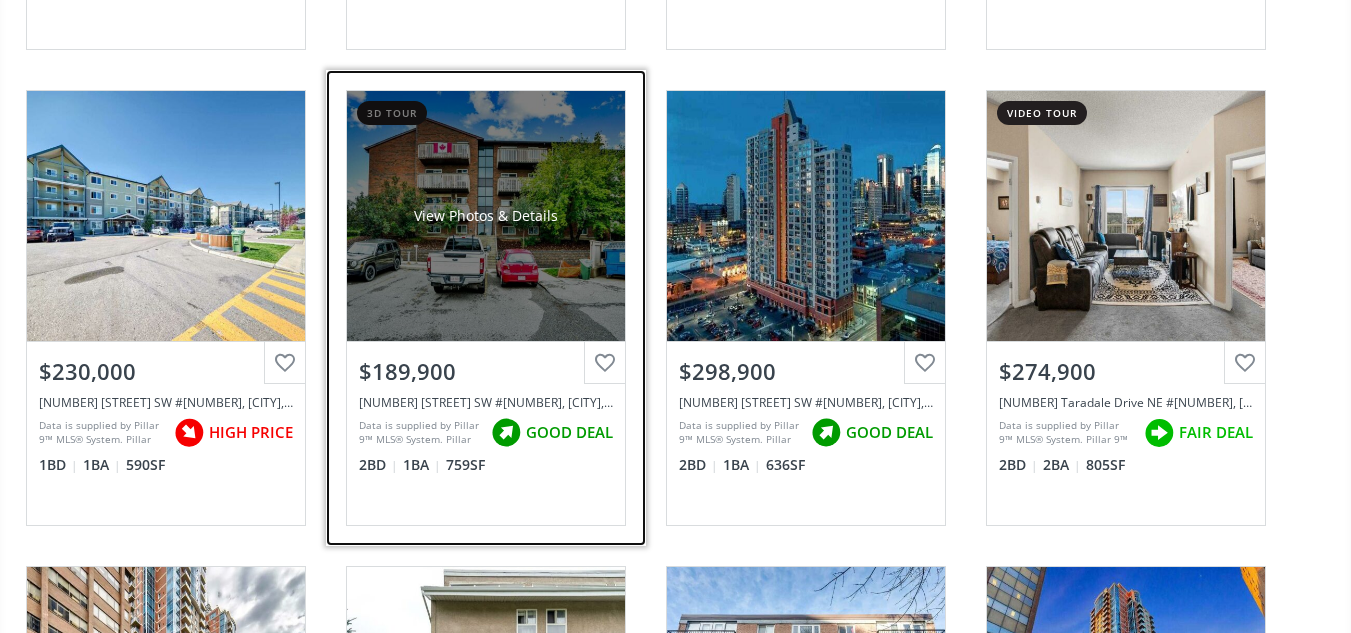 click on "View Photos & Details" at bounding box center (486, 216) 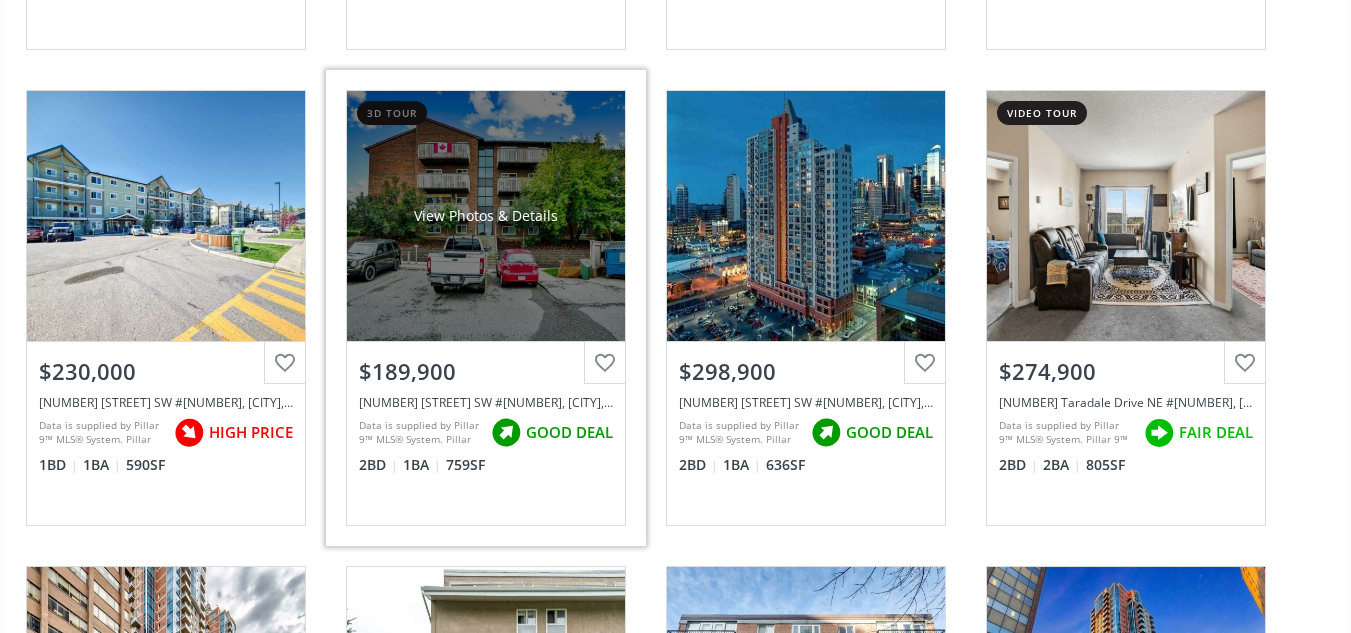 scroll, scrollTop: 0, scrollLeft: 0, axis: both 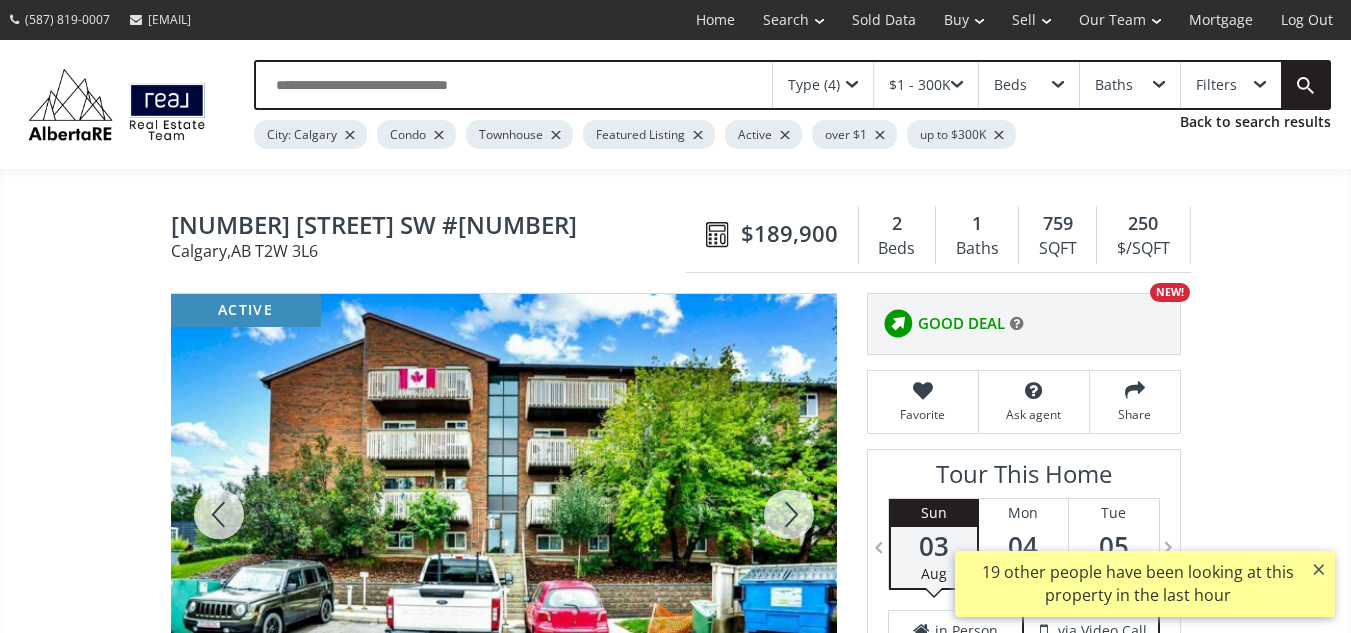 click at bounding box center [789, 514] 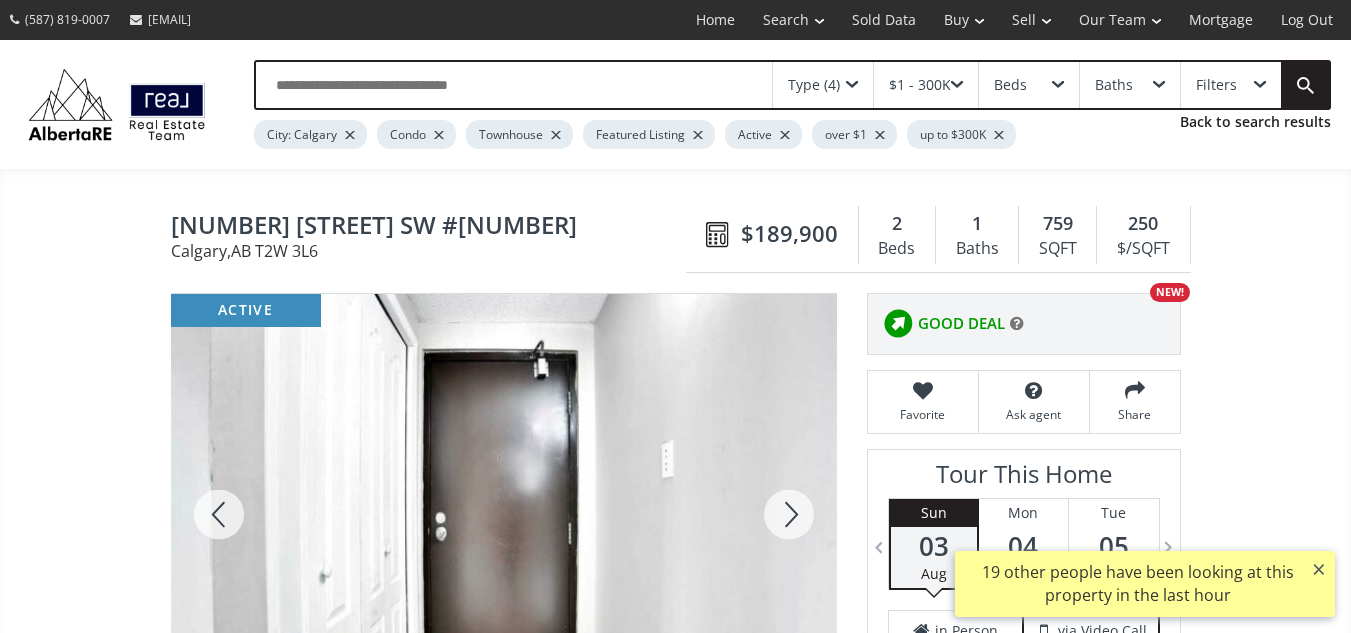 click at bounding box center [789, 514] 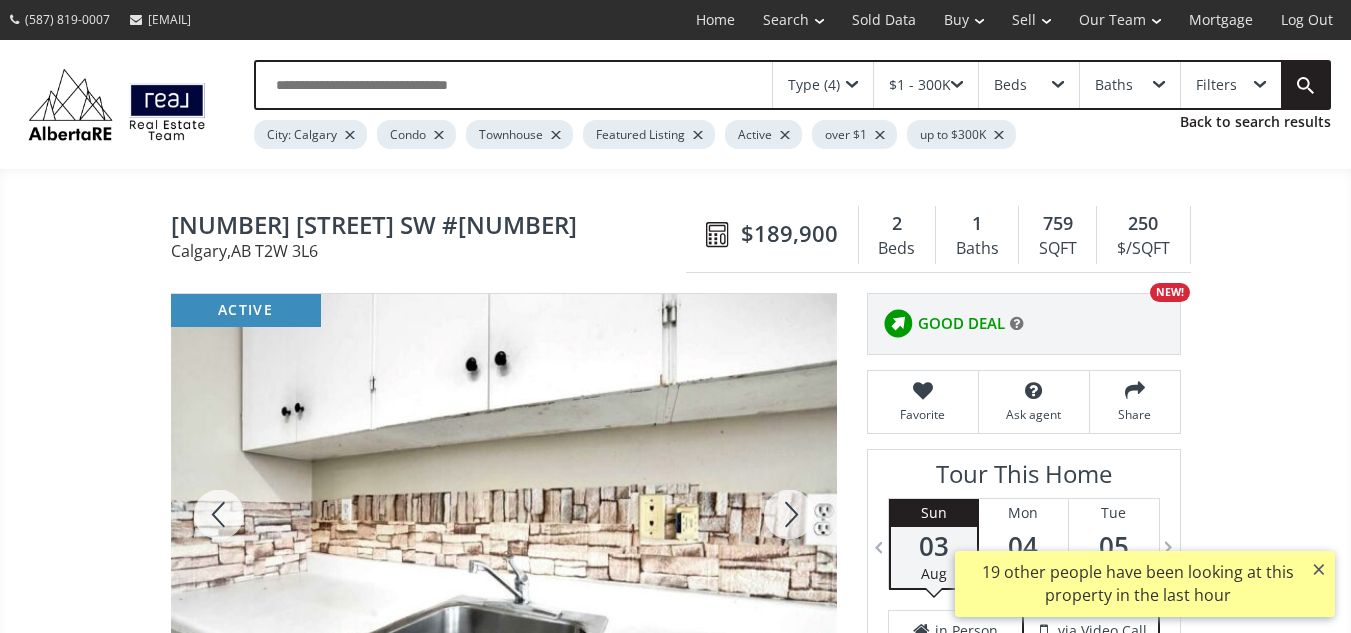 click at bounding box center (789, 514) 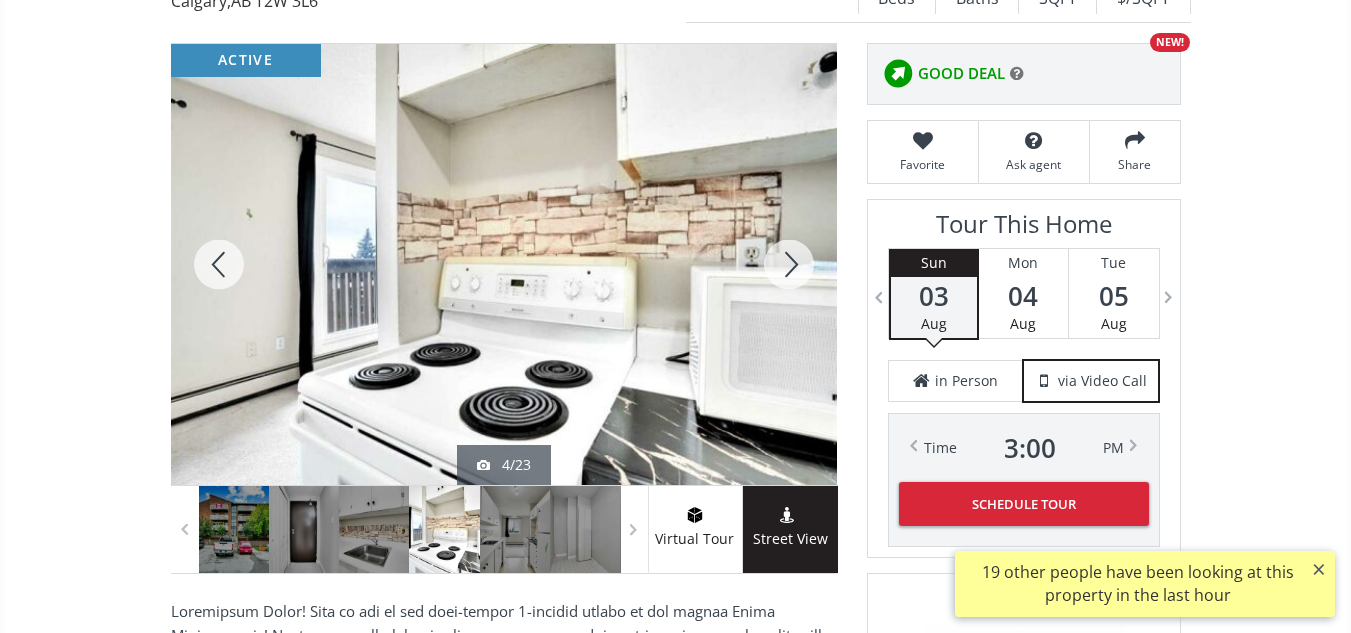 scroll, scrollTop: 305, scrollLeft: 0, axis: vertical 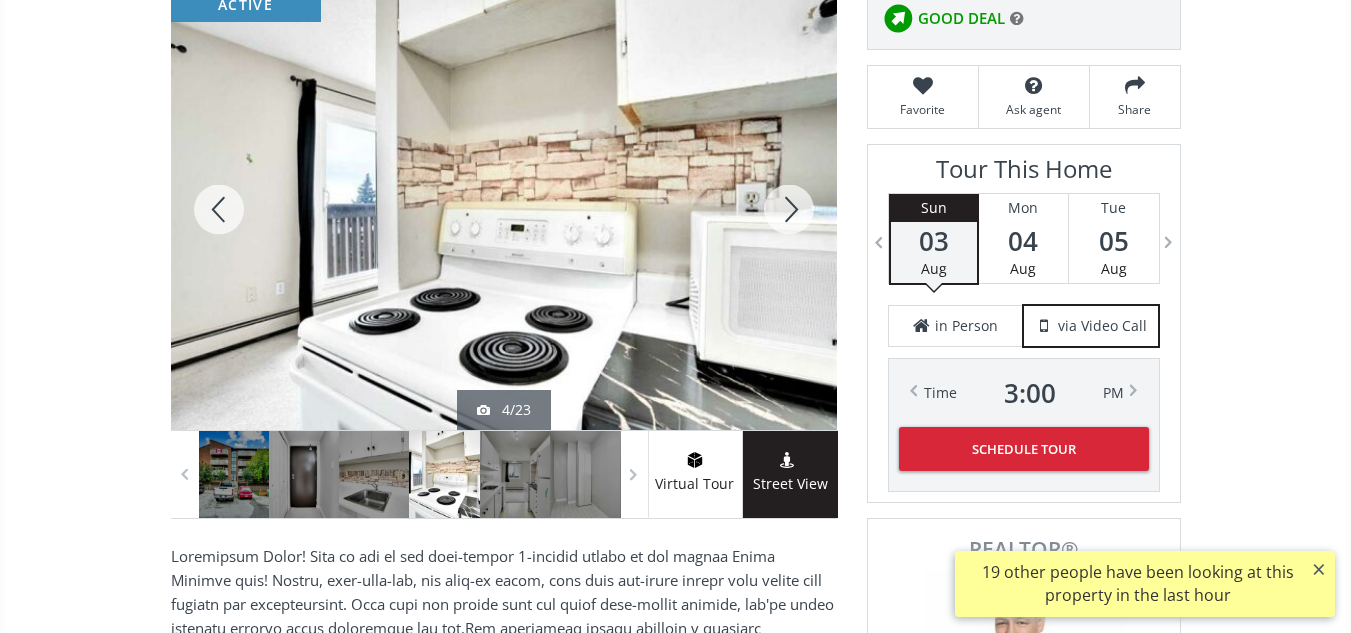 click at bounding box center (789, 209) 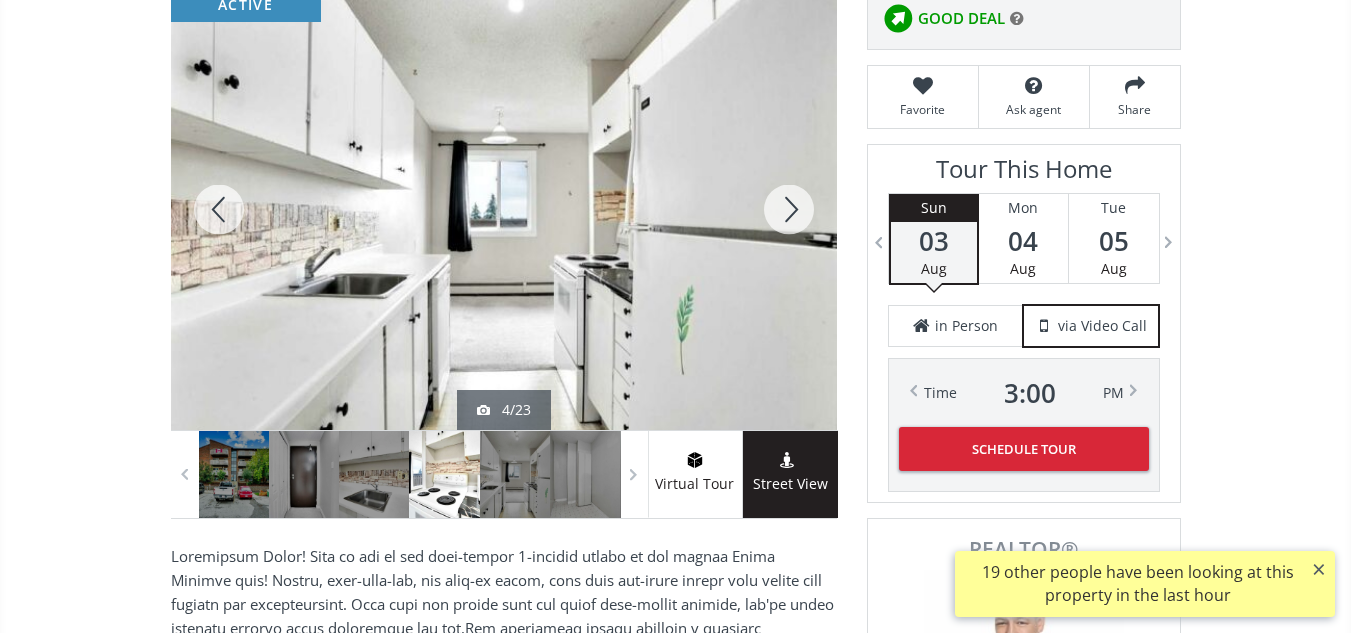 click at bounding box center (789, 209) 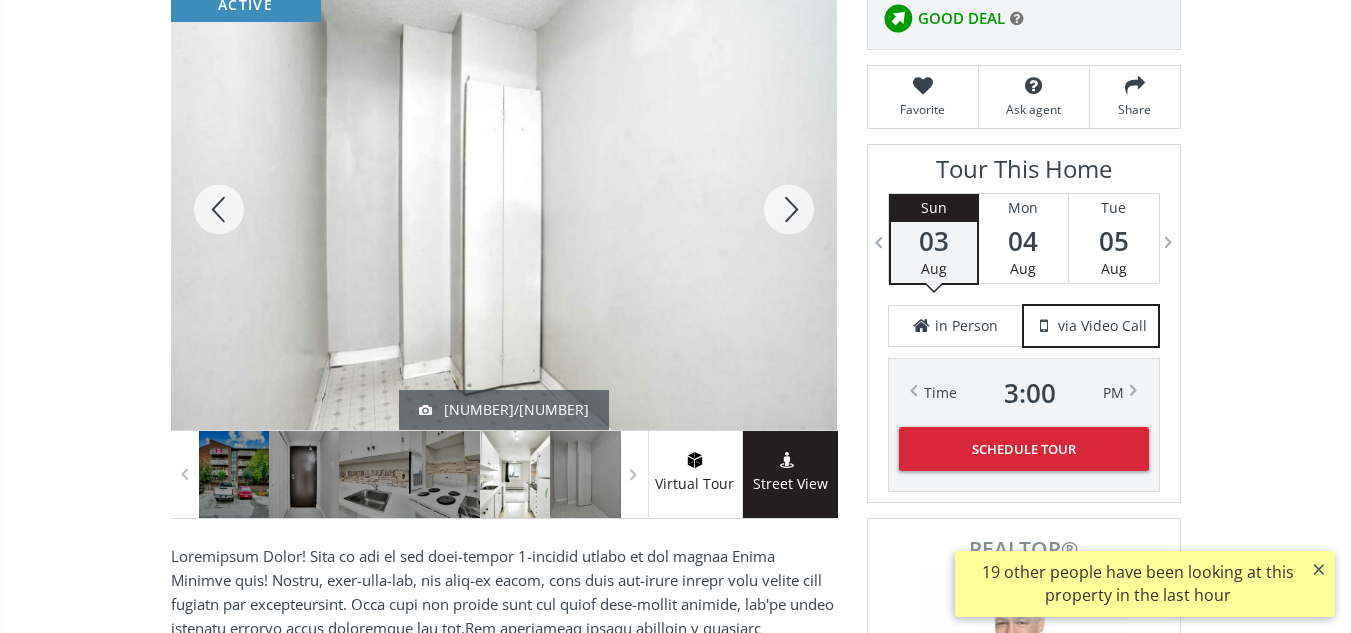 click at bounding box center (789, 209) 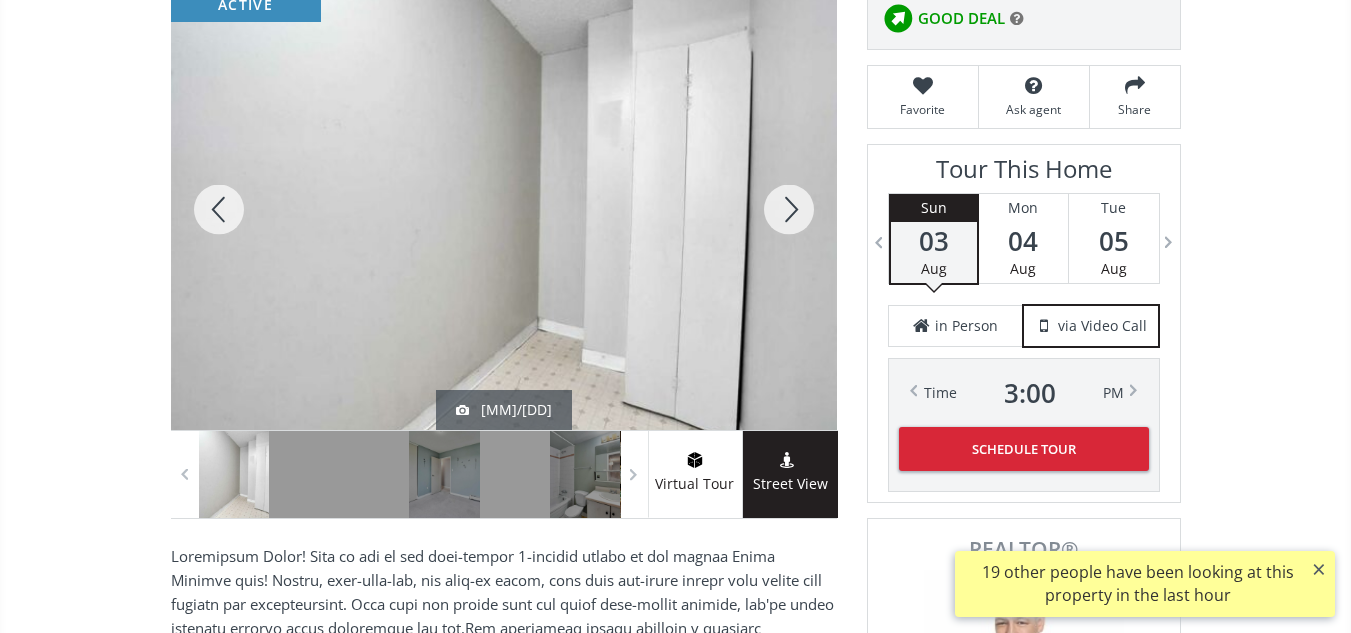 click at bounding box center (789, 209) 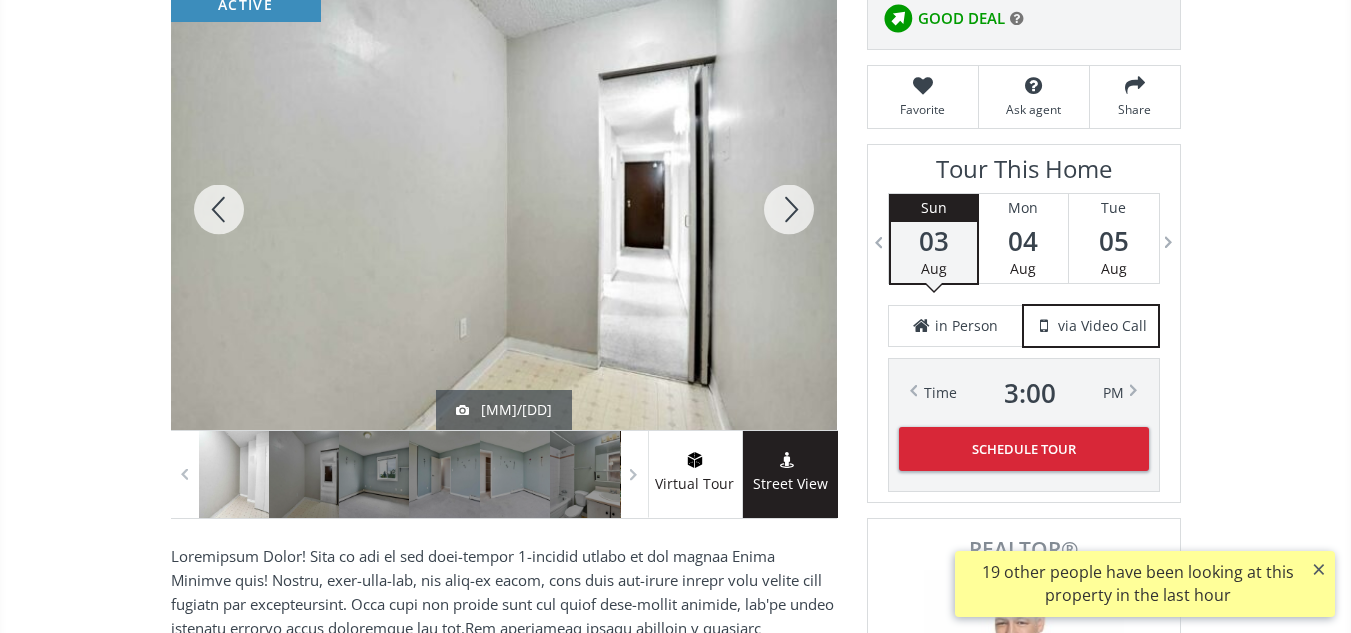 click at bounding box center [789, 209] 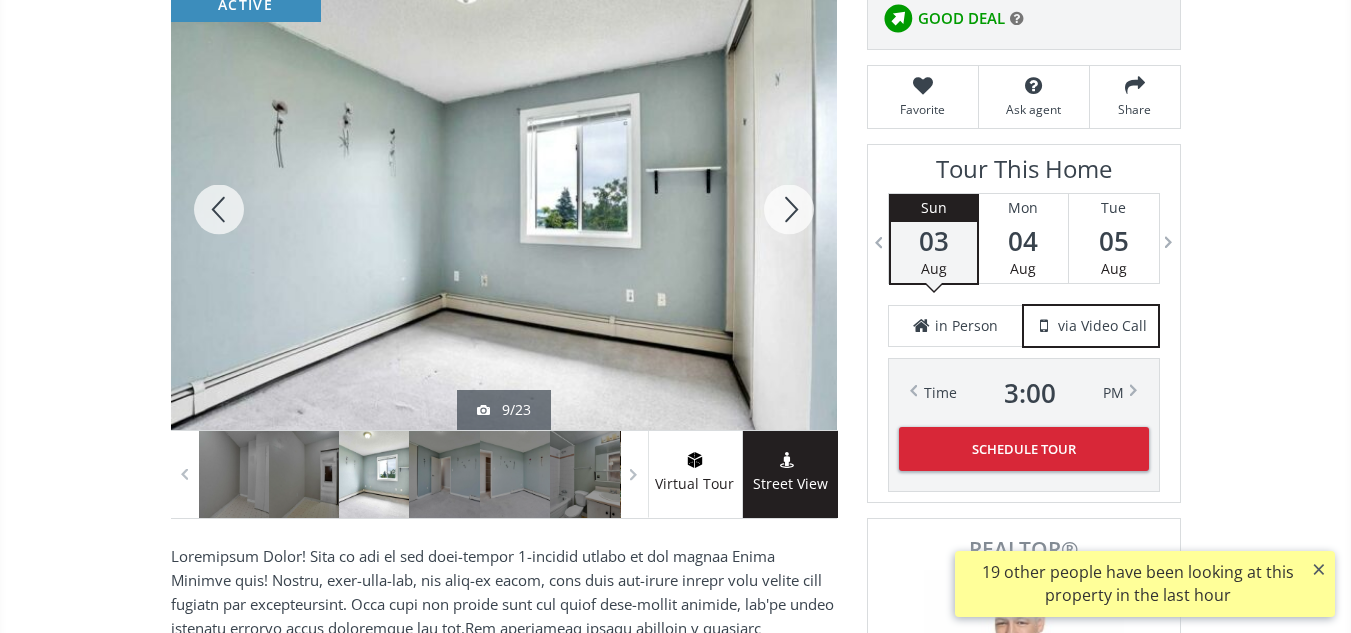click at bounding box center (789, 209) 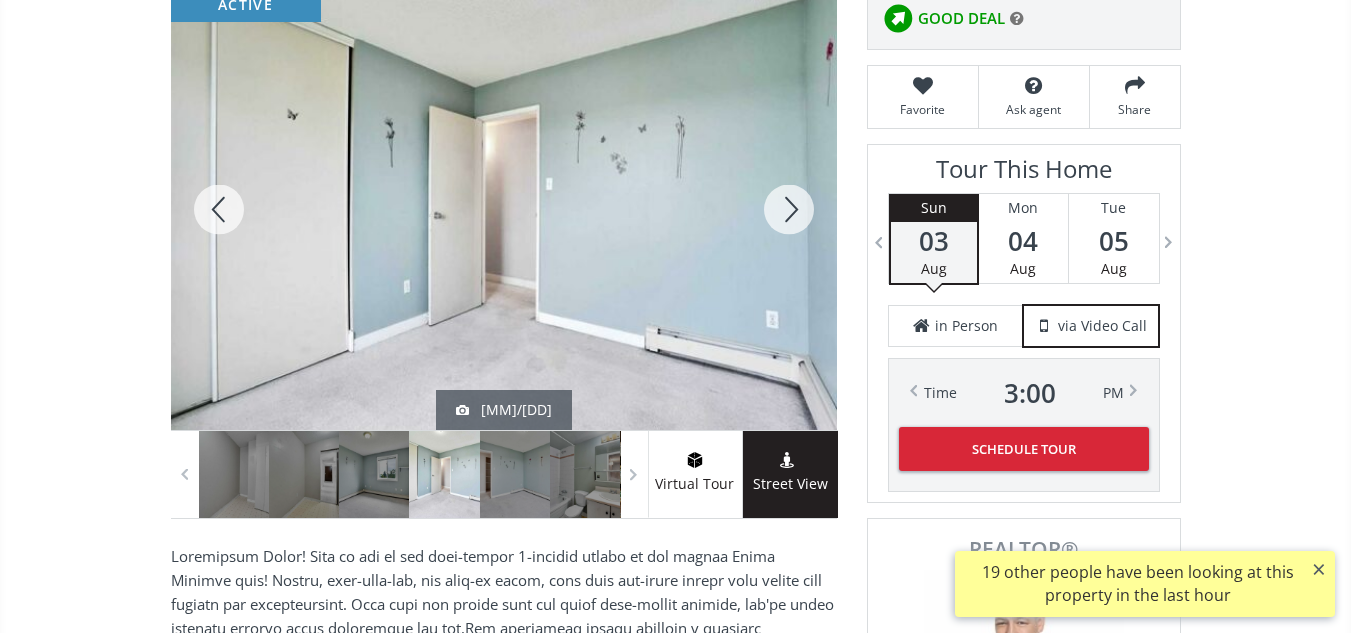 click at bounding box center [789, 209] 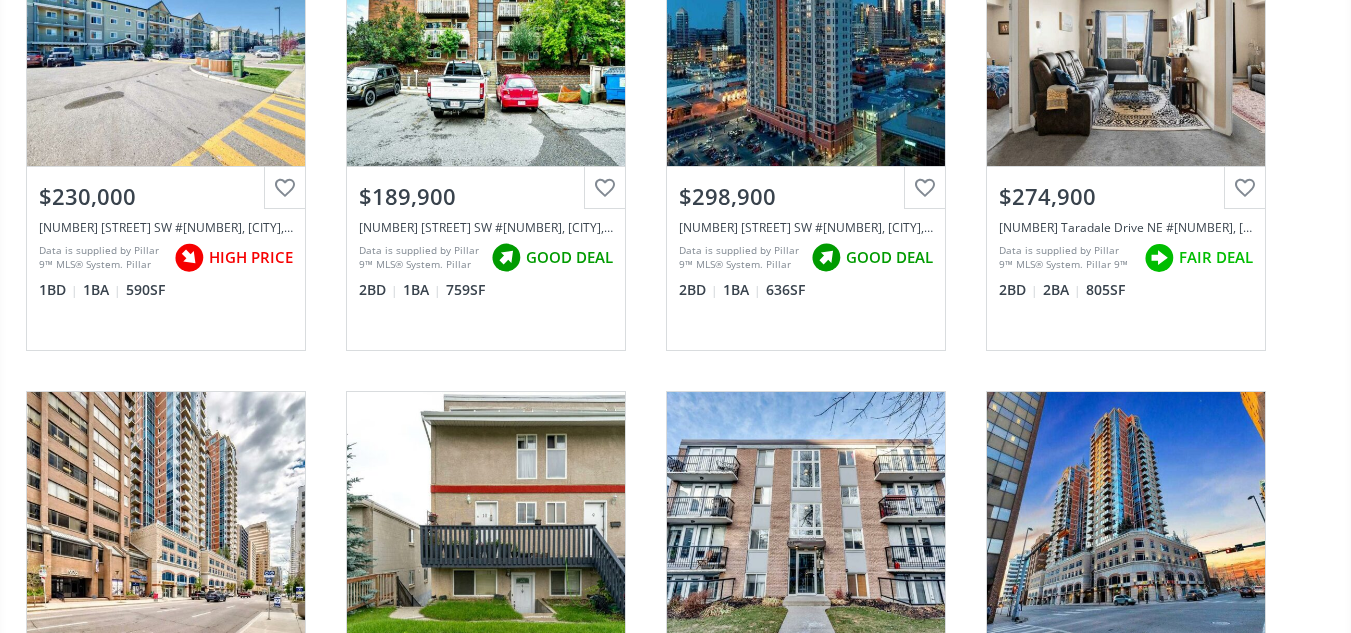scroll, scrollTop: 1990, scrollLeft: 0, axis: vertical 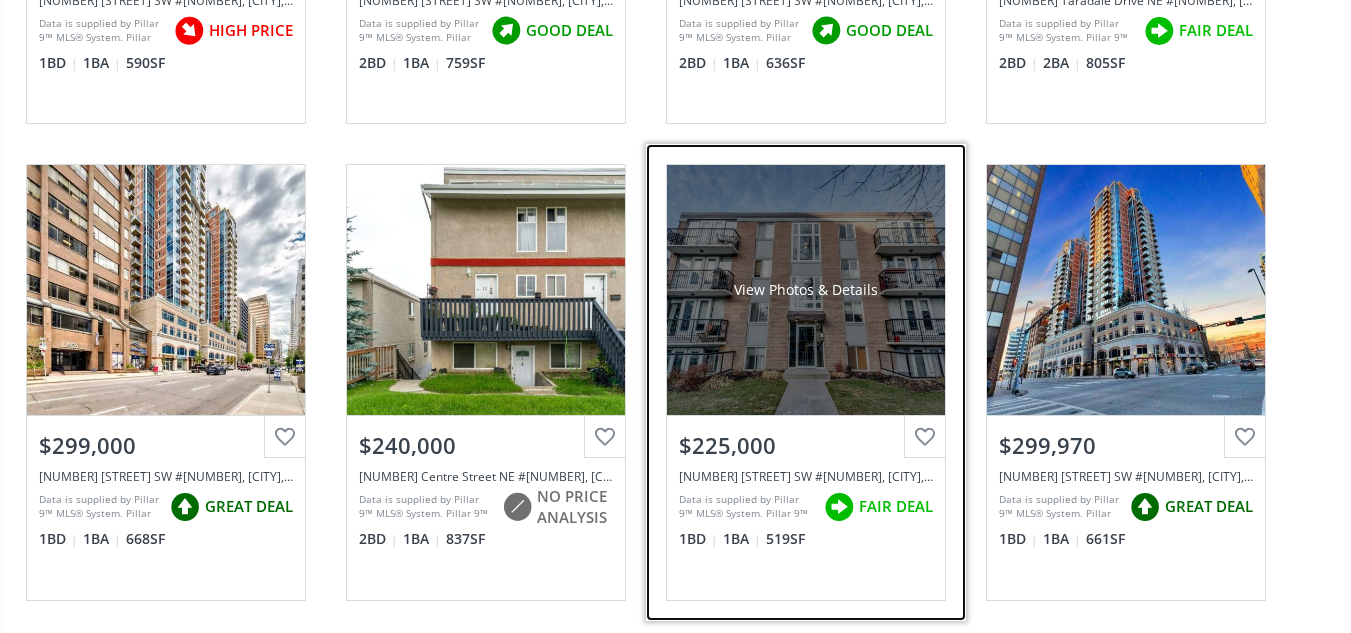 click on "View Photos & Details" at bounding box center (806, 290) 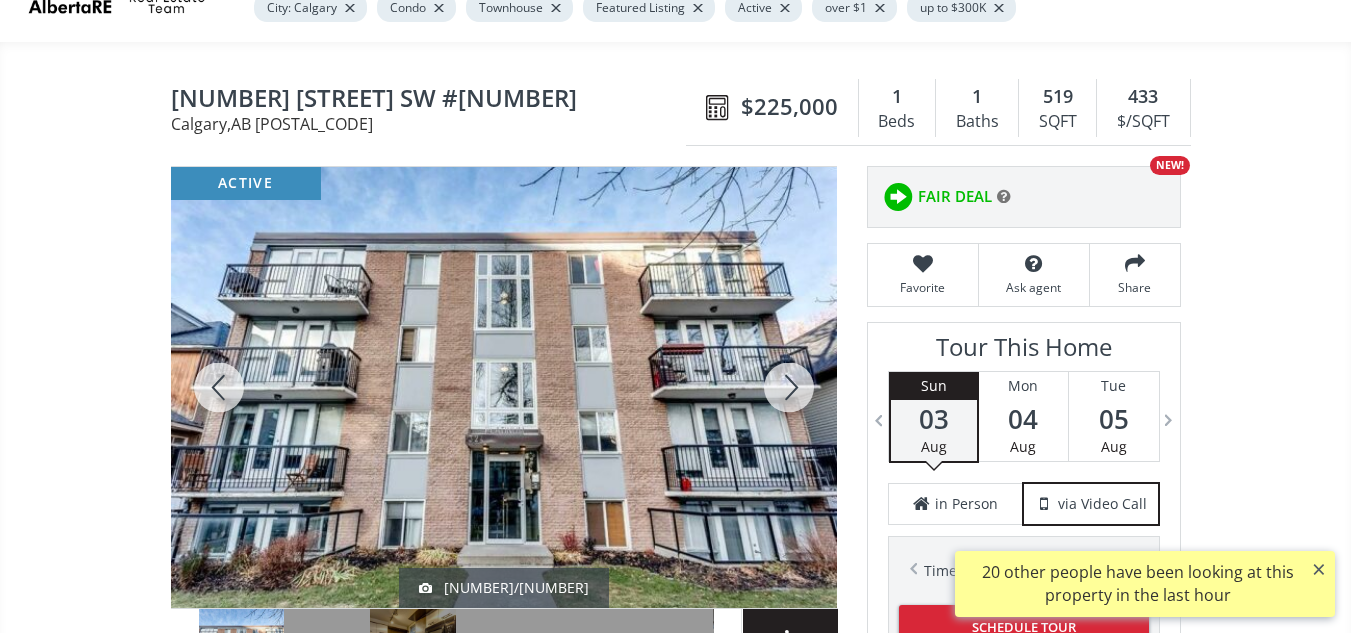 scroll, scrollTop: 215, scrollLeft: 0, axis: vertical 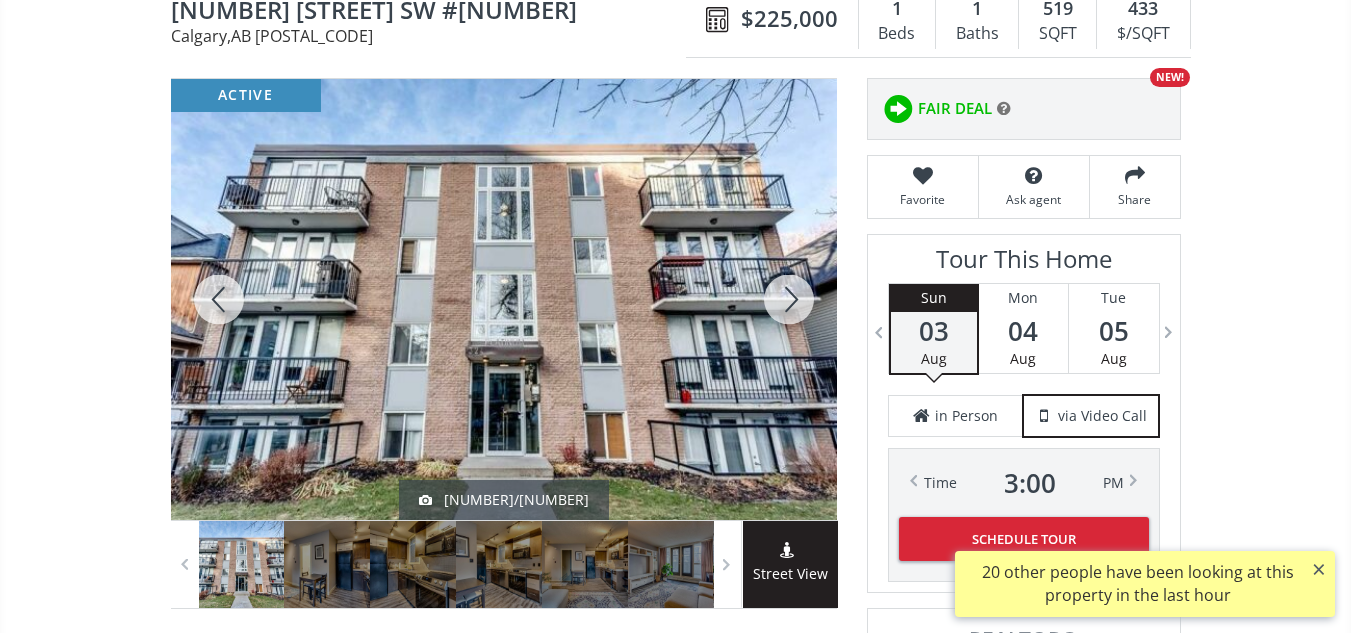 click at bounding box center [789, 299] 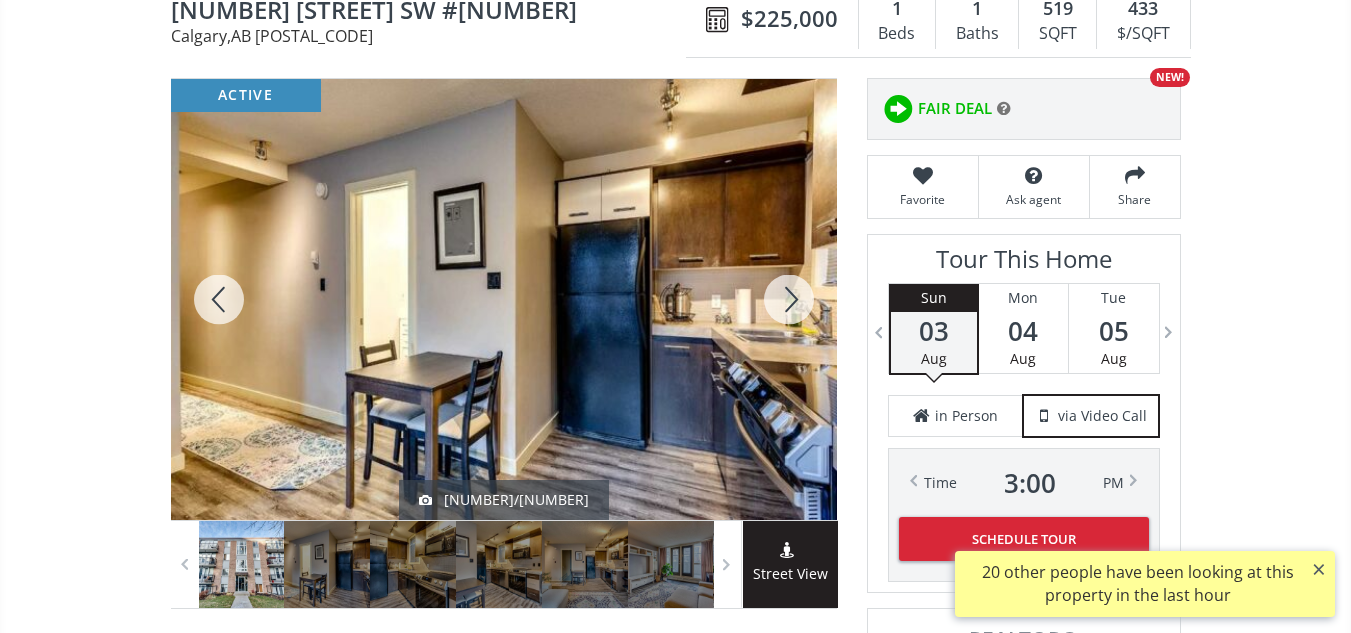 click at bounding box center [789, 299] 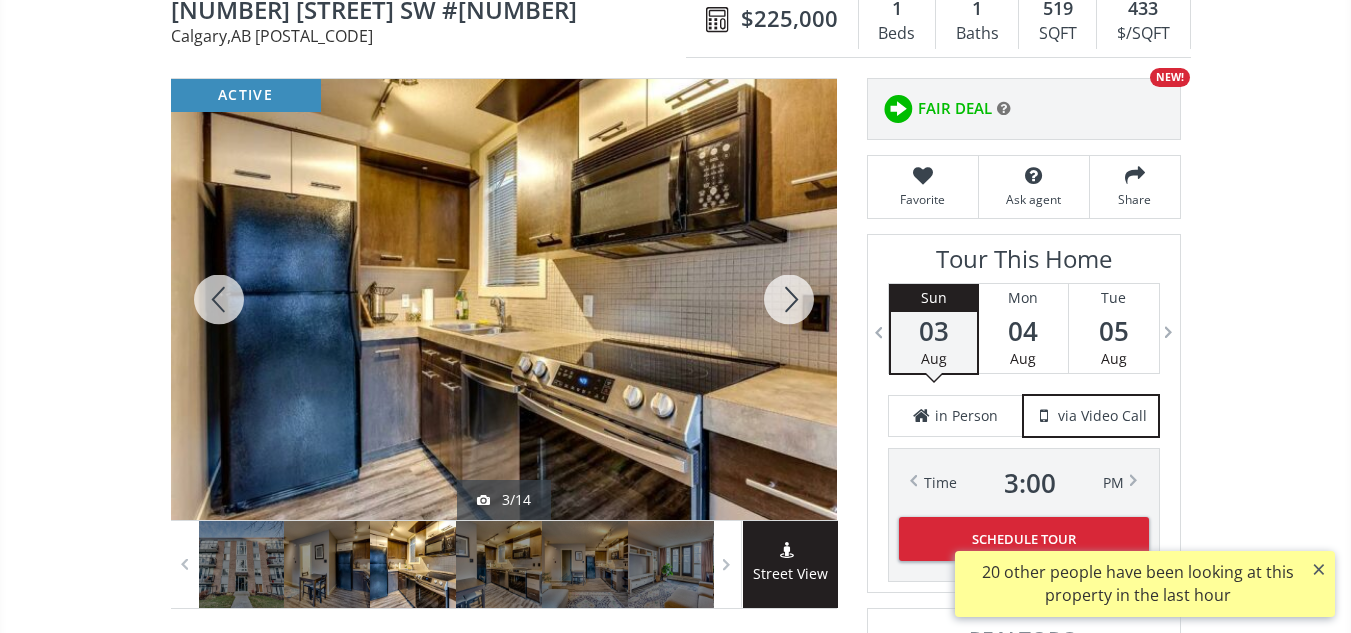 click at bounding box center (789, 299) 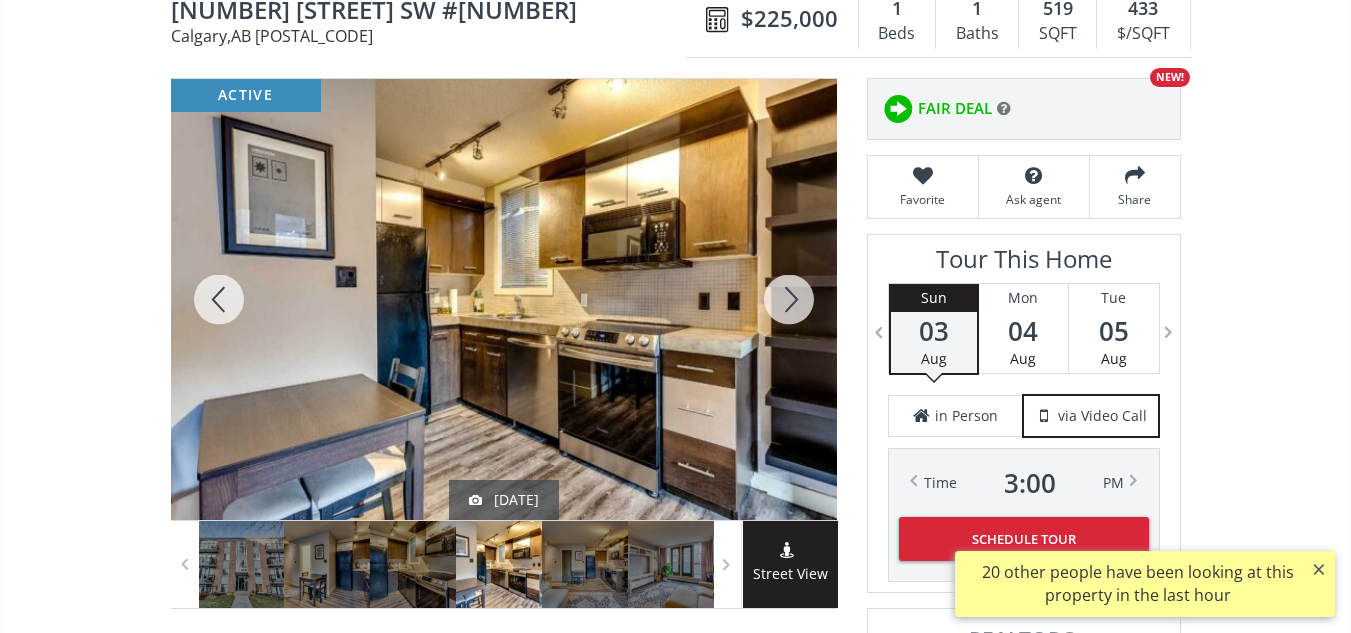 click at bounding box center (789, 299) 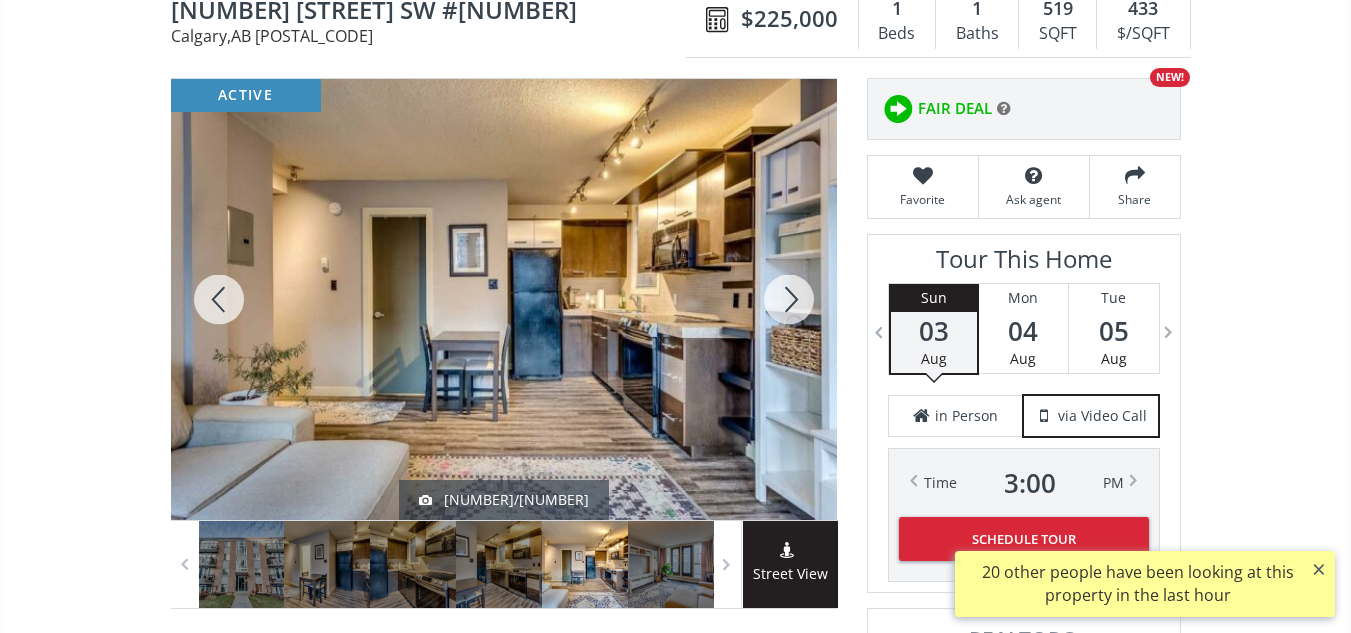 click at bounding box center [789, 299] 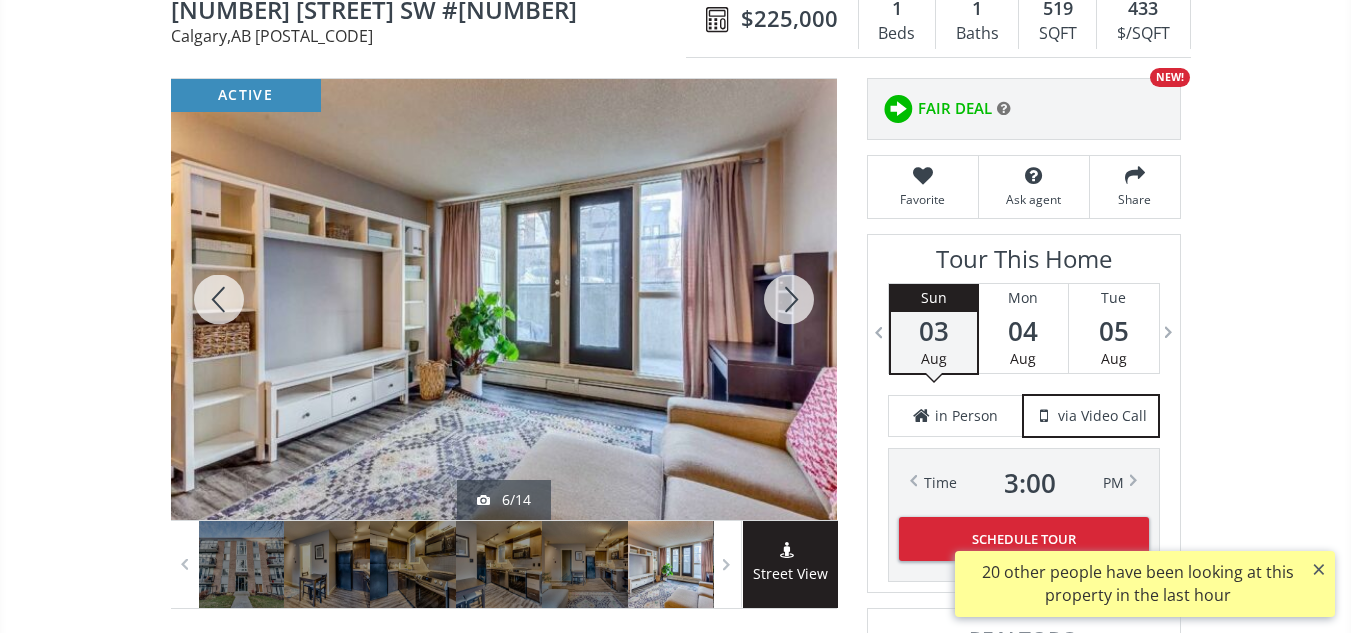 click at bounding box center [789, 299] 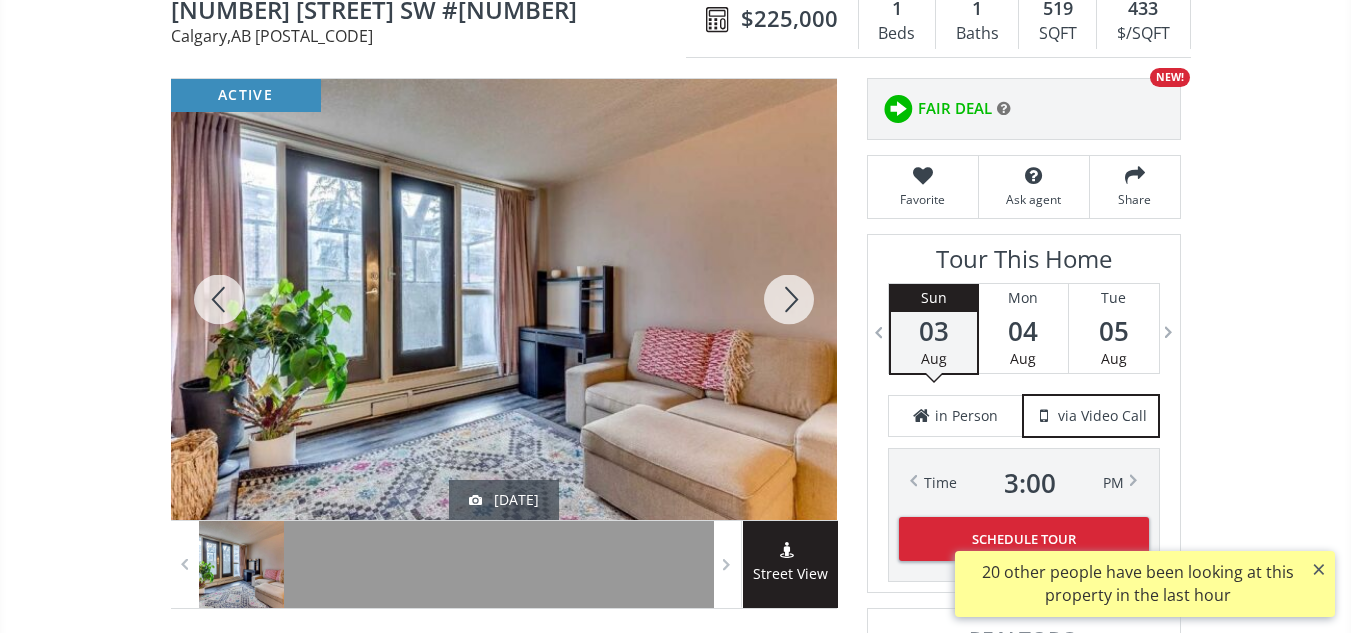 click at bounding box center [789, 299] 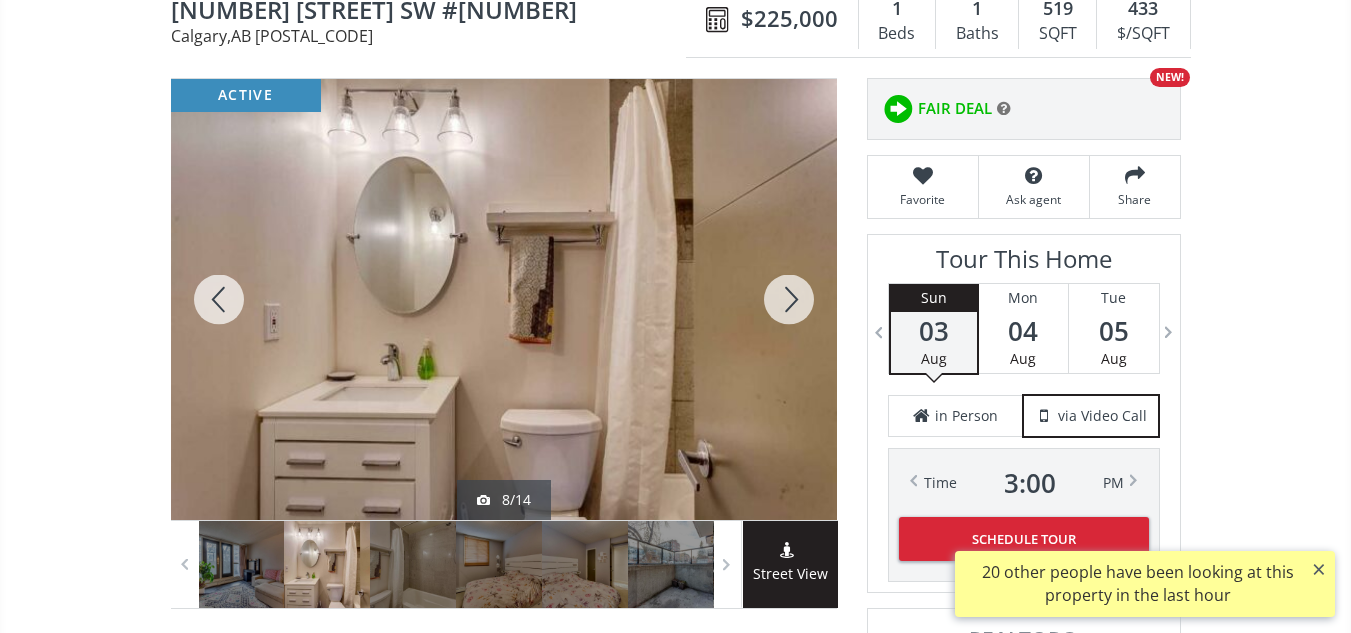 click at bounding box center [789, 299] 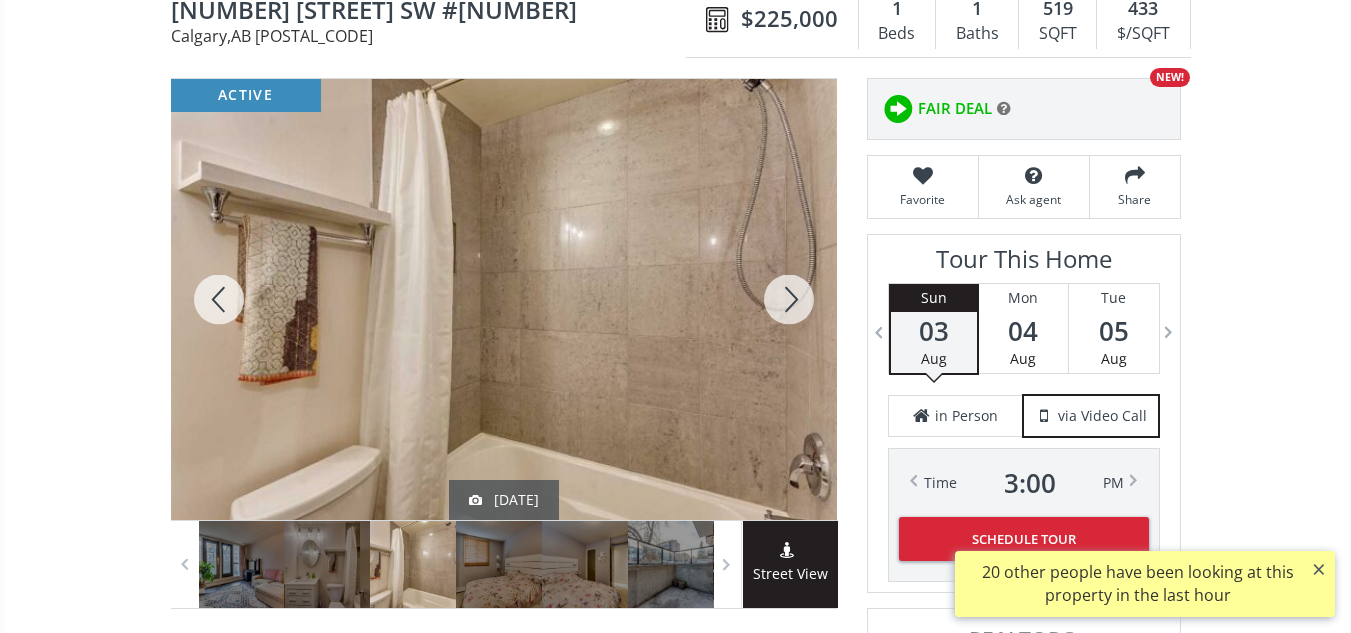 click at bounding box center [789, 299] 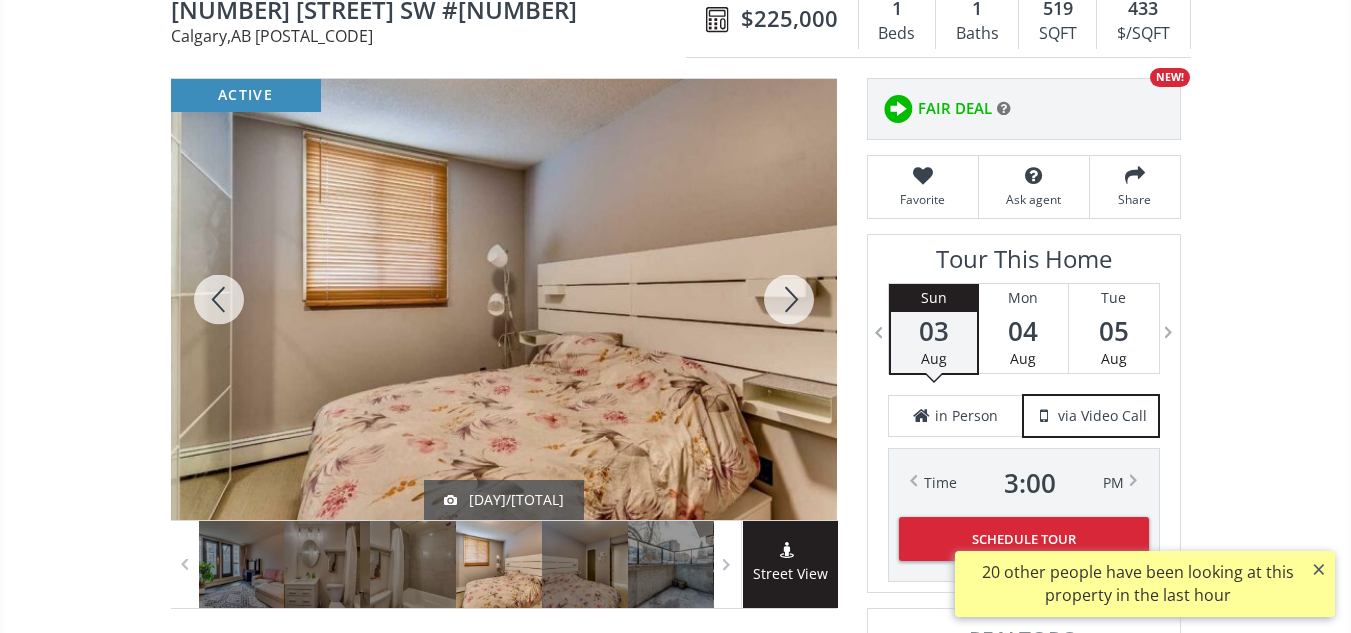 click at bounding box center (789, 299) 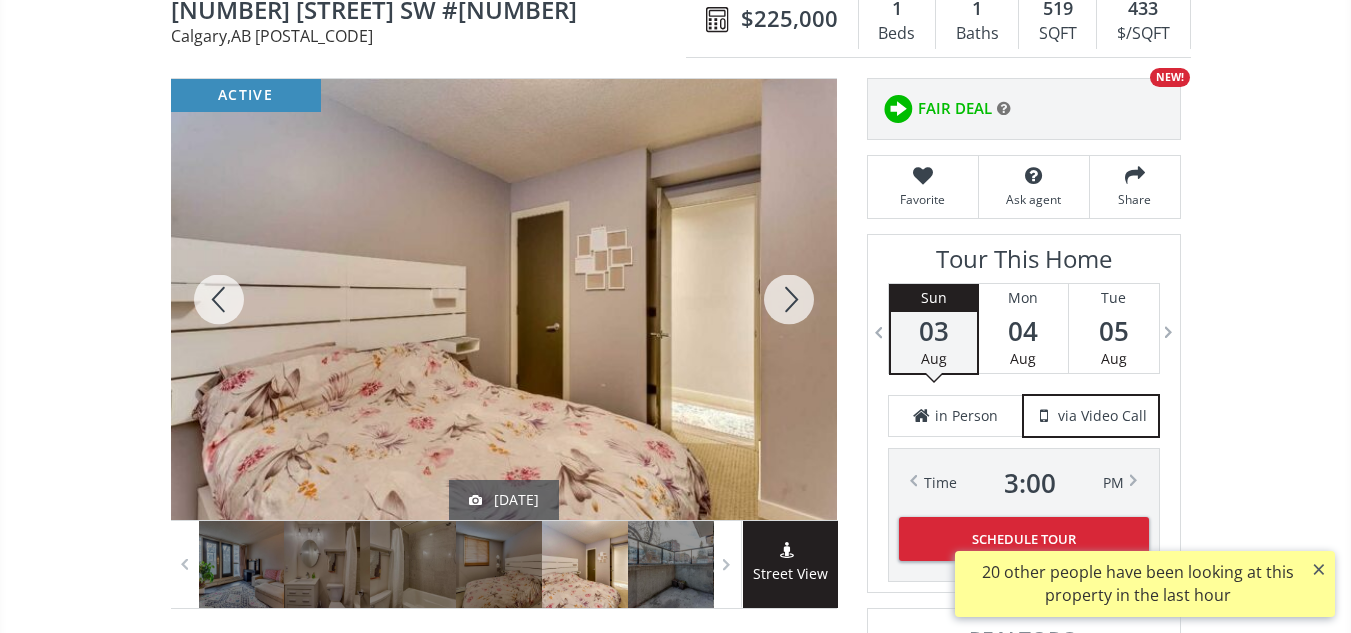 click at bounding box center (789, 299) 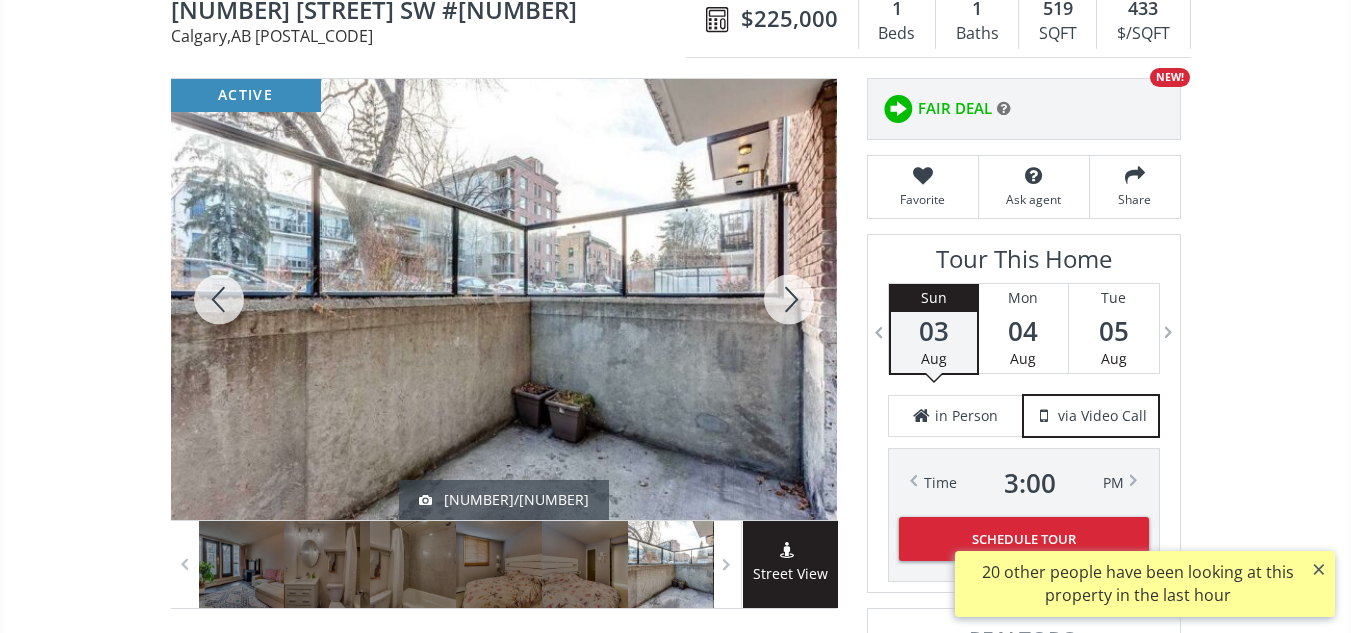 click at bounding box center [789, 299] 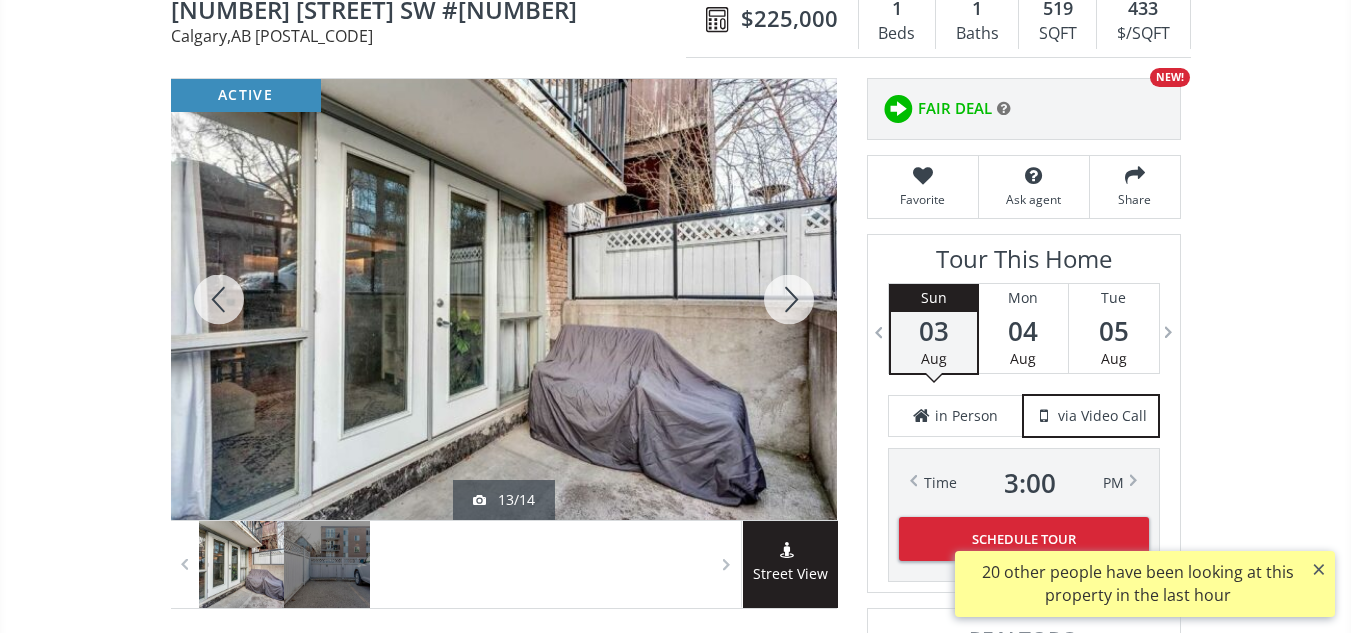 click at bounding box center (789, 299) 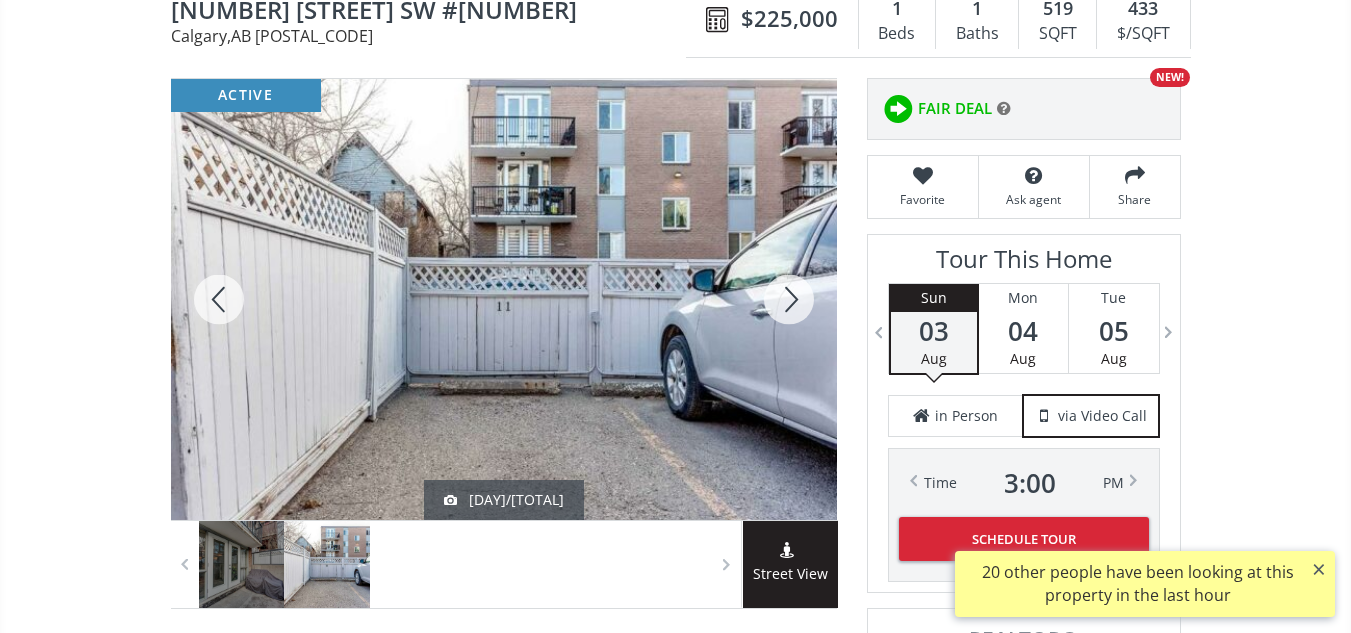click at bounding box center [789, 299] 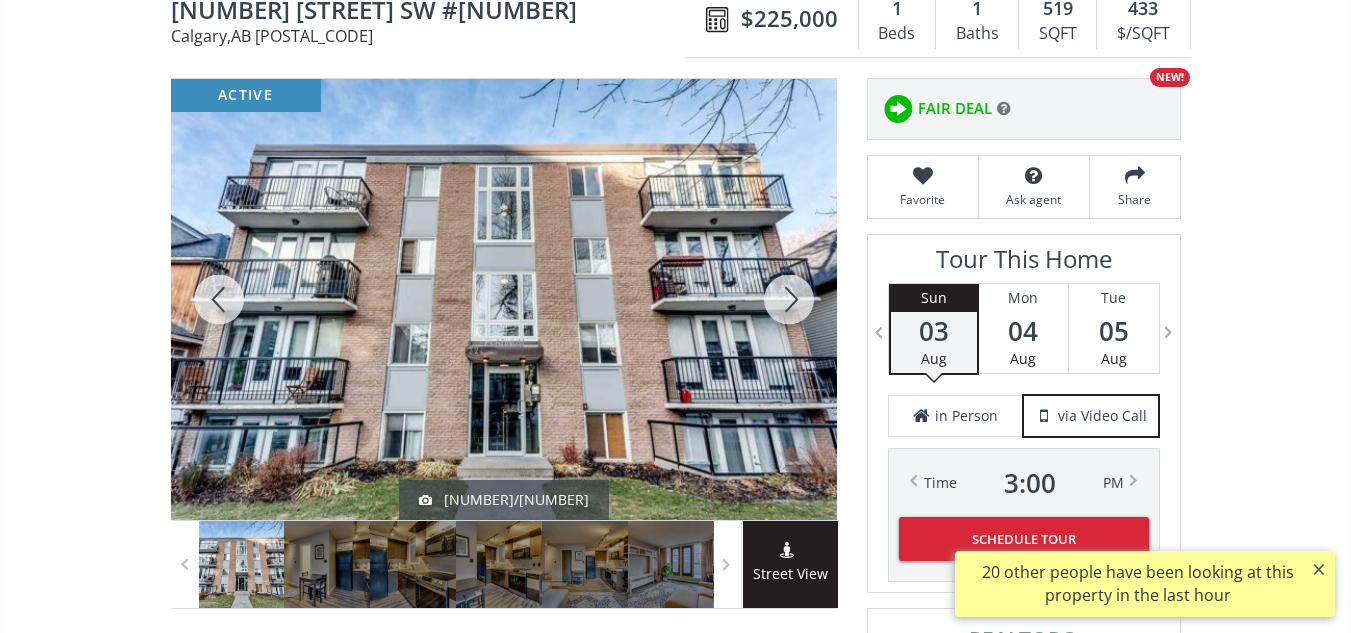 click at bounding box center (789, 299) 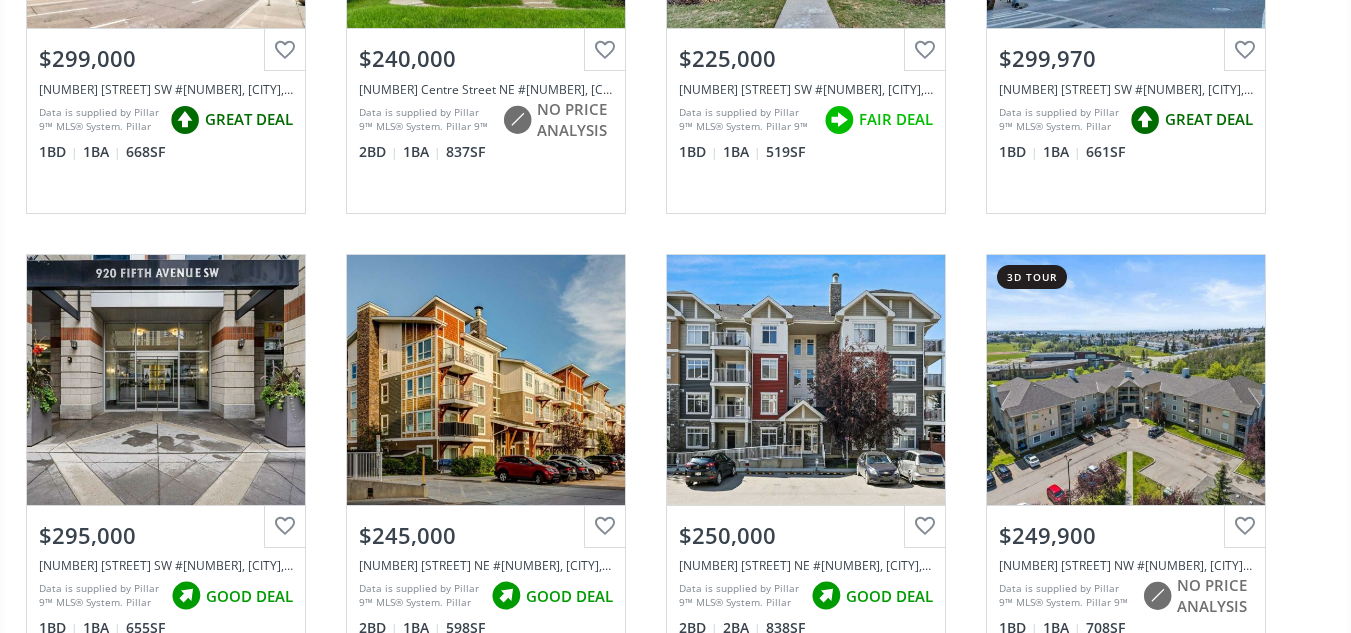 scroll, scrollTop: 2458, scrollLeft: 0, axis: vertical 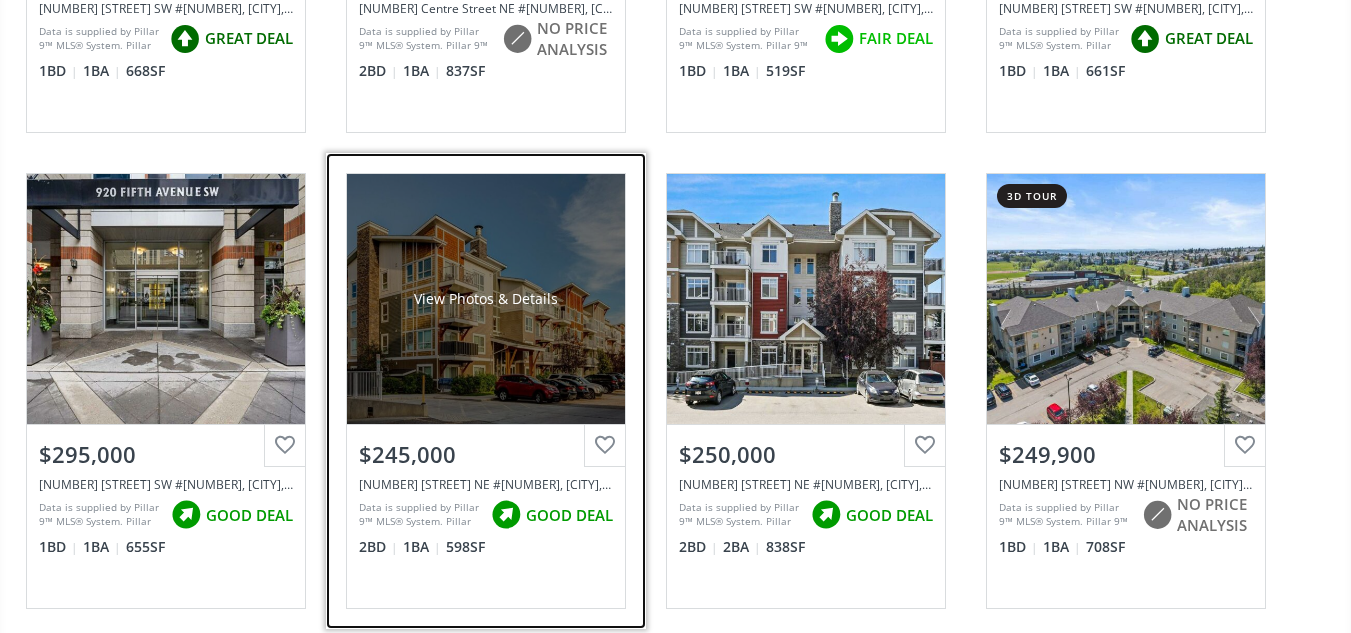 click on "View Photos & Details" at bounding box center (486, 299) 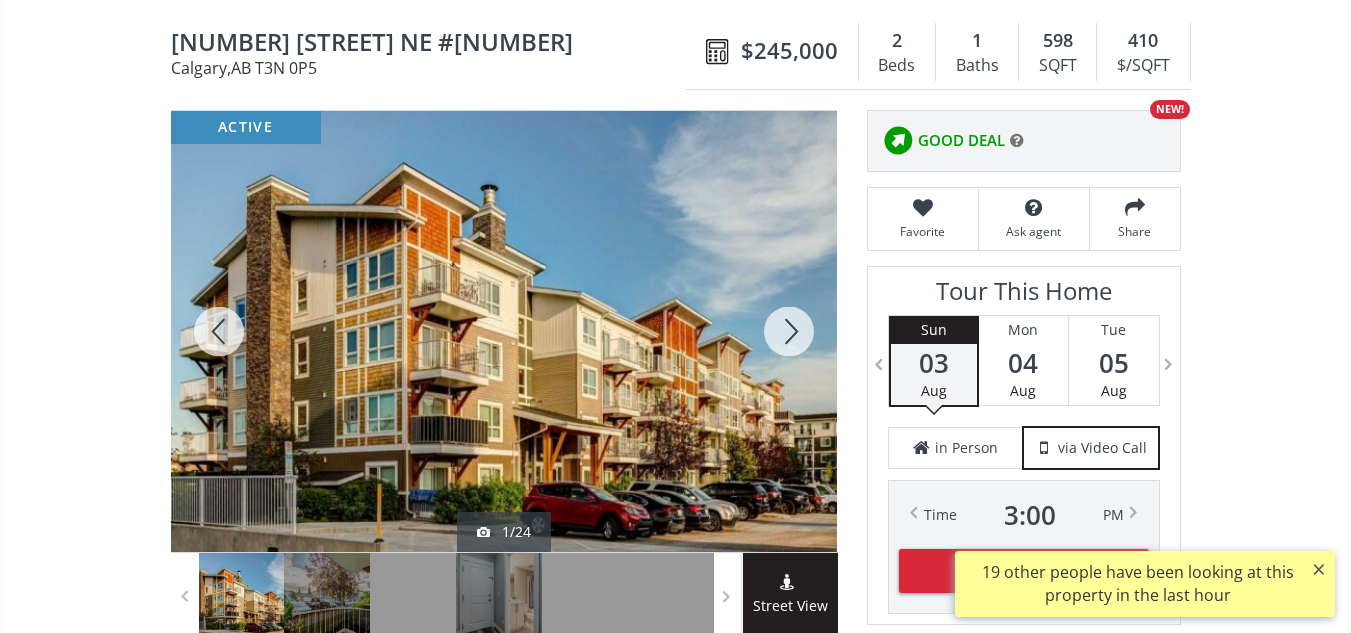scroll, scrollTop: 174, scrollLeft: 0, axis: vertical 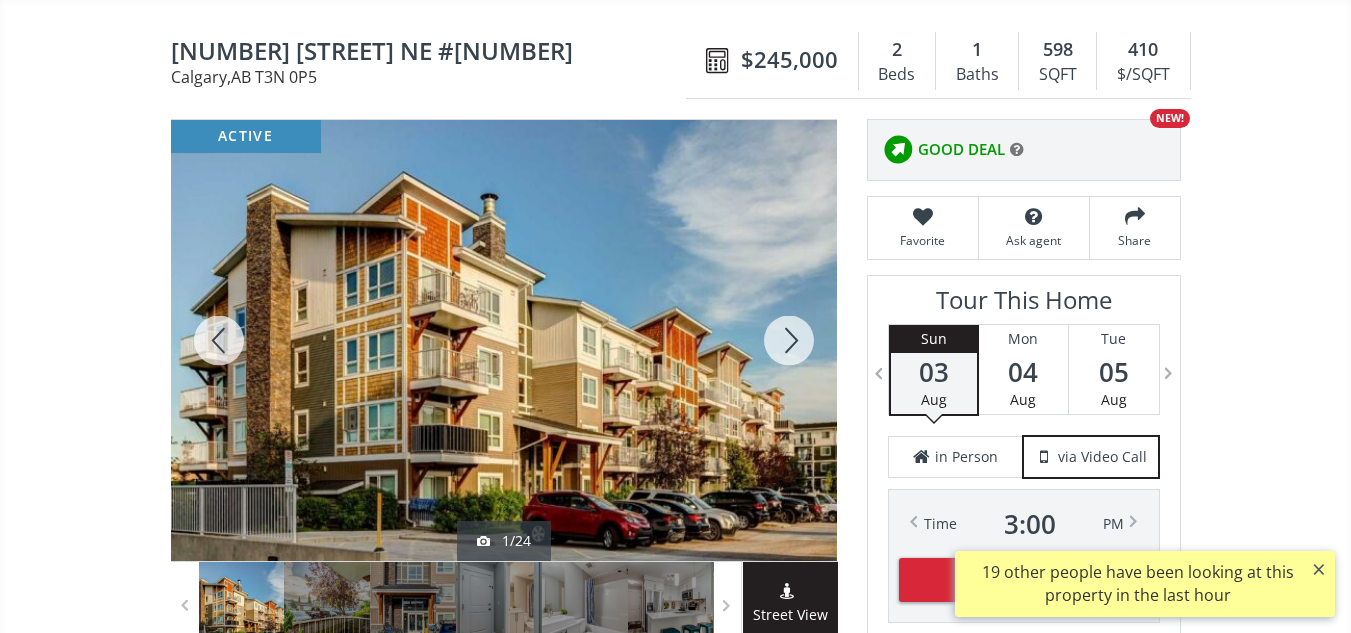 click at bounding box center [789, 340] 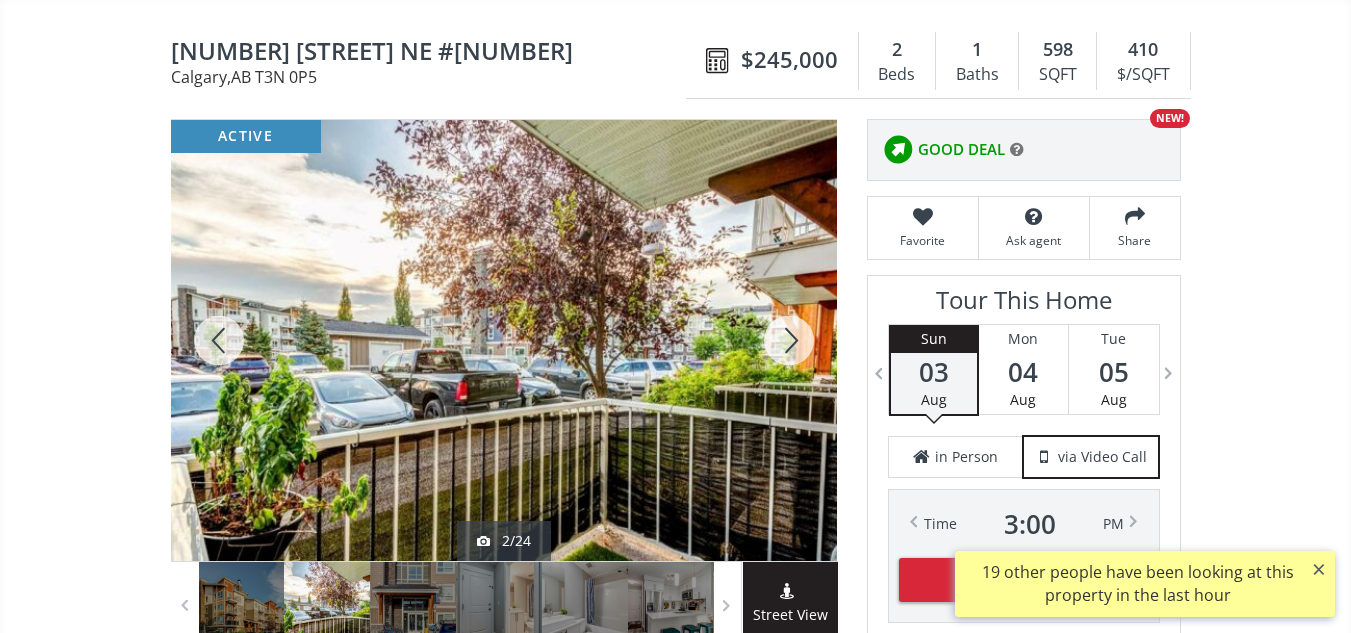 click at bounding box center [789, 340] 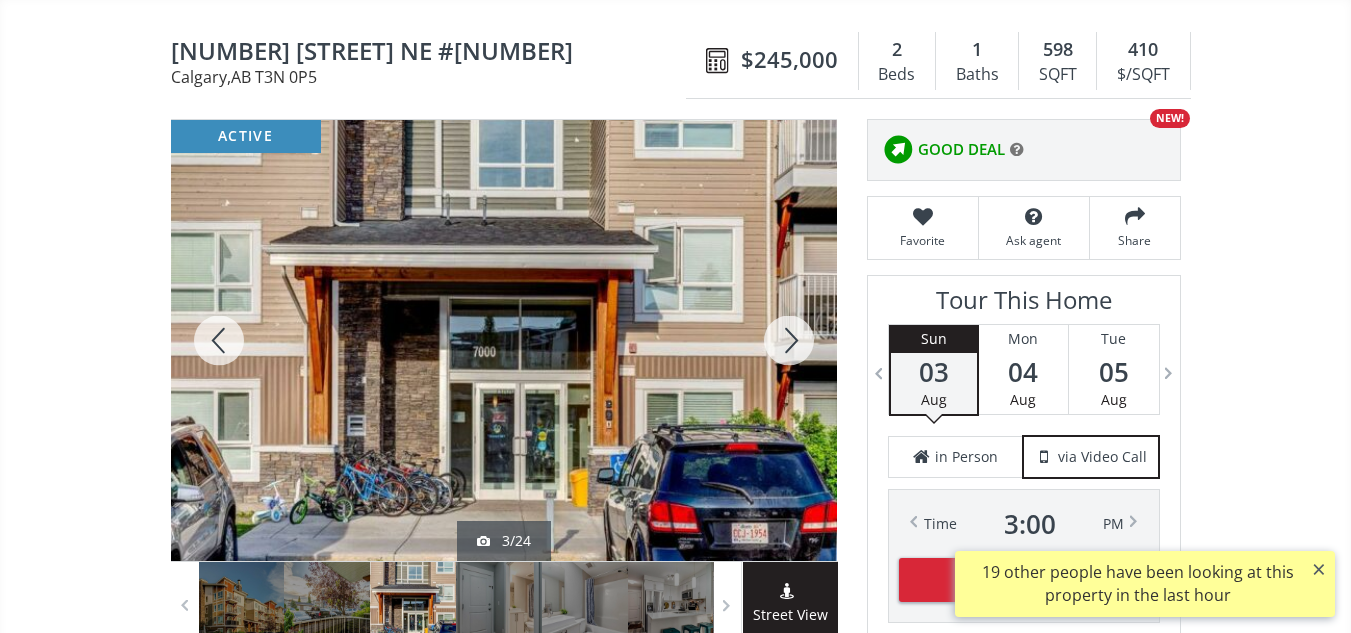 click at bounding box center (789, 340) 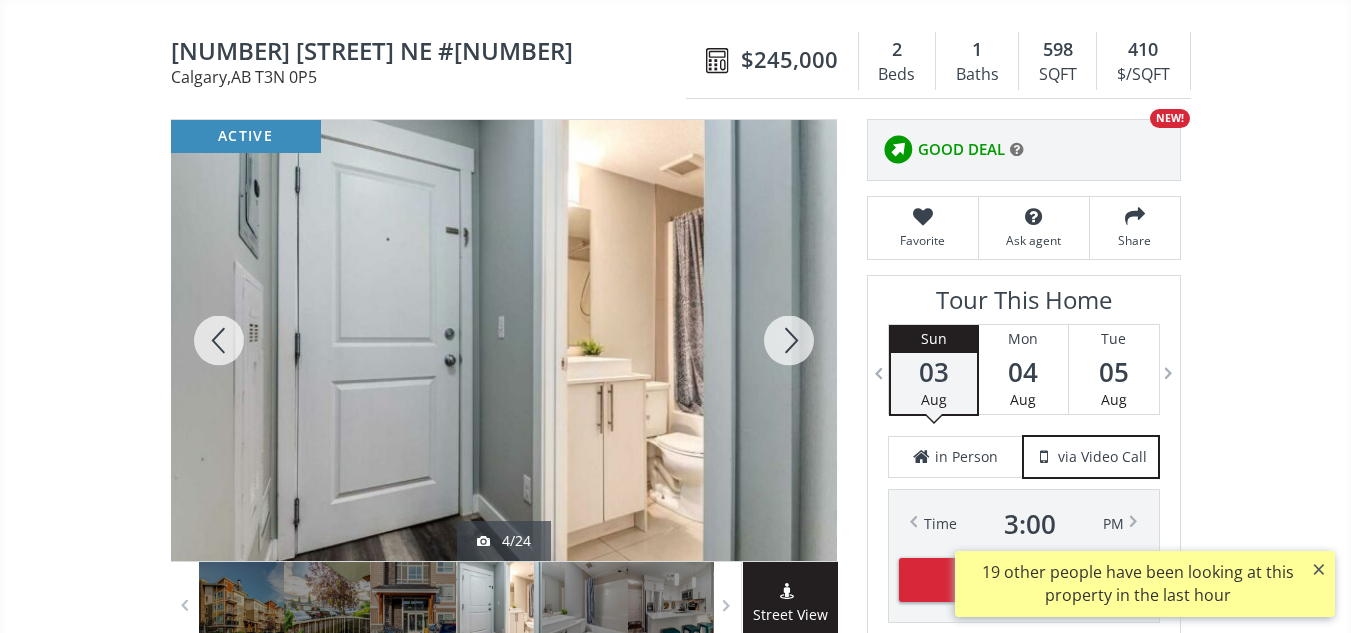 click at bounding box center (789, 340) 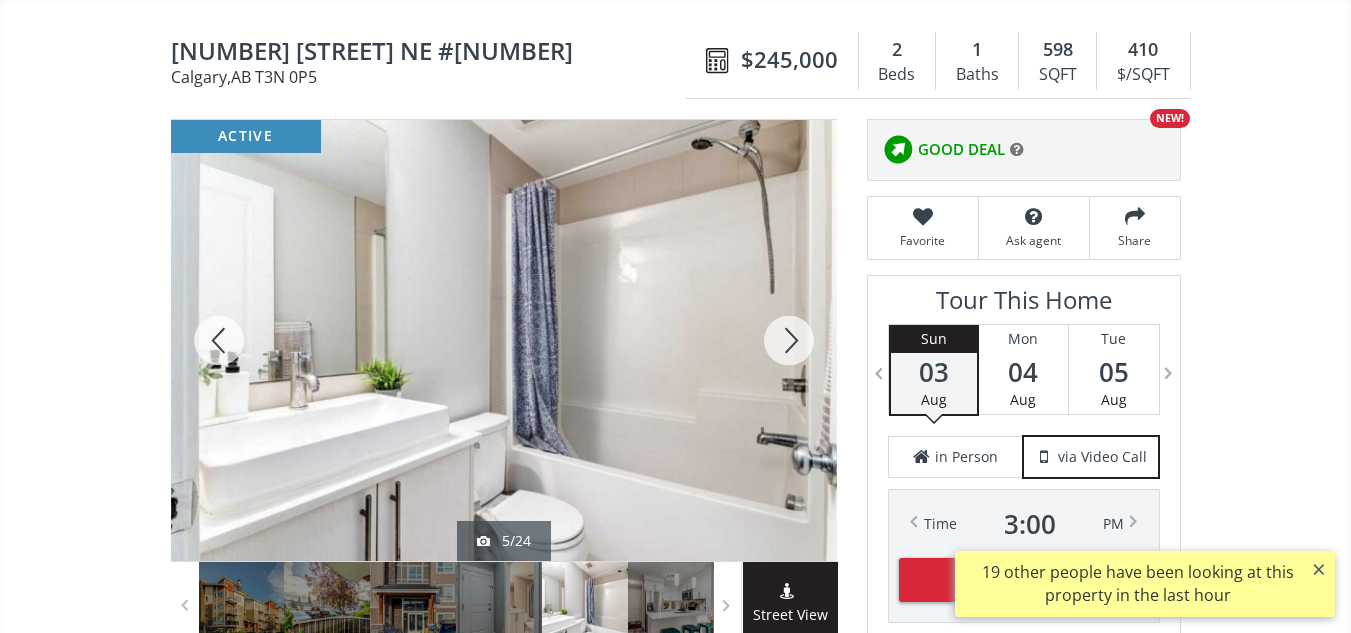 click at bounding box center [789, 340] 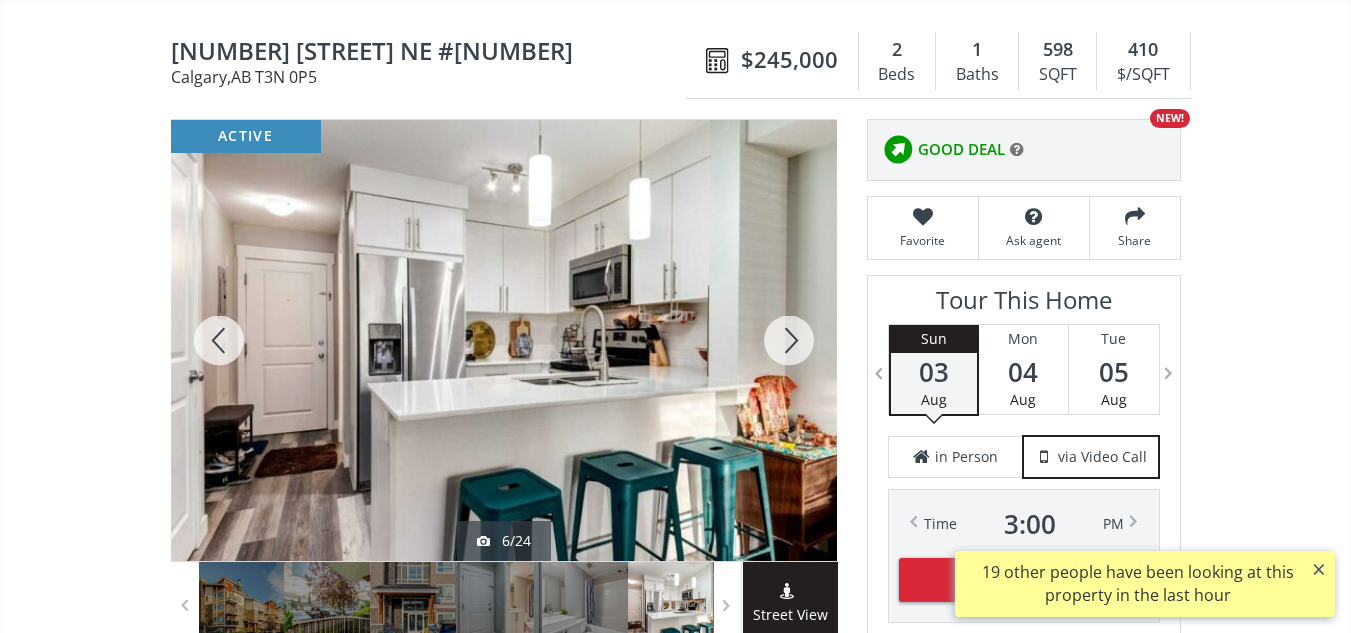 click at bounding box center (789, 340) 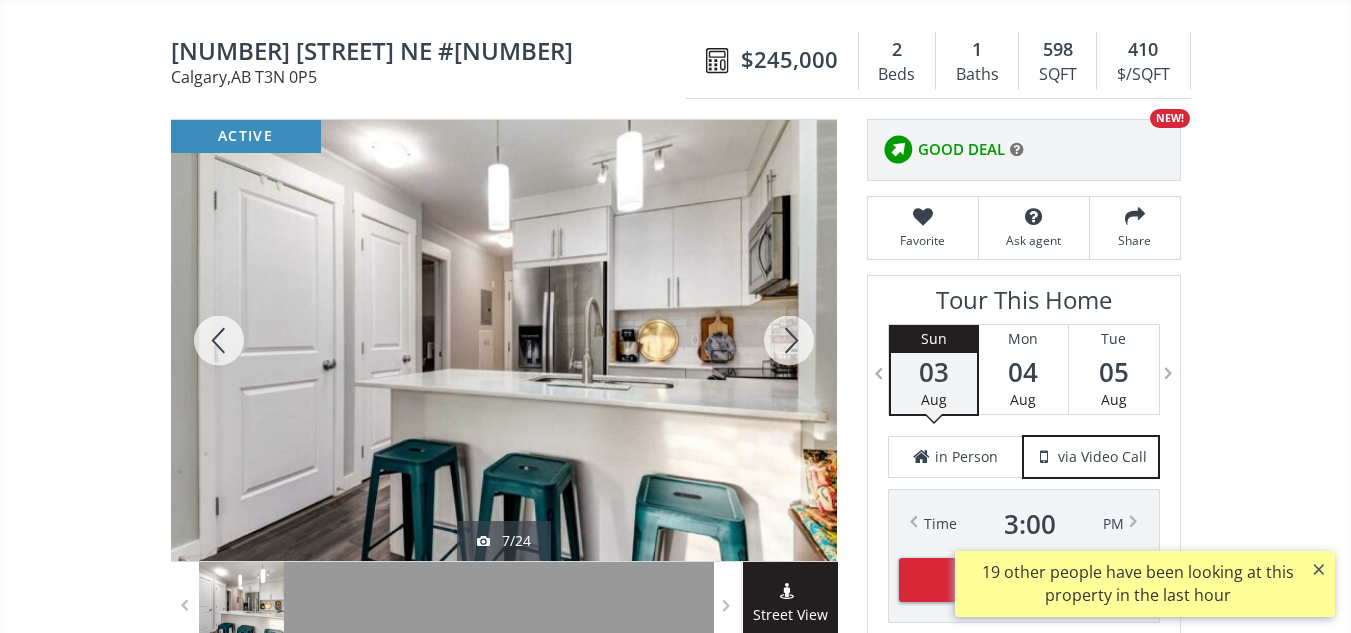 click at bounding box center (789, 340) 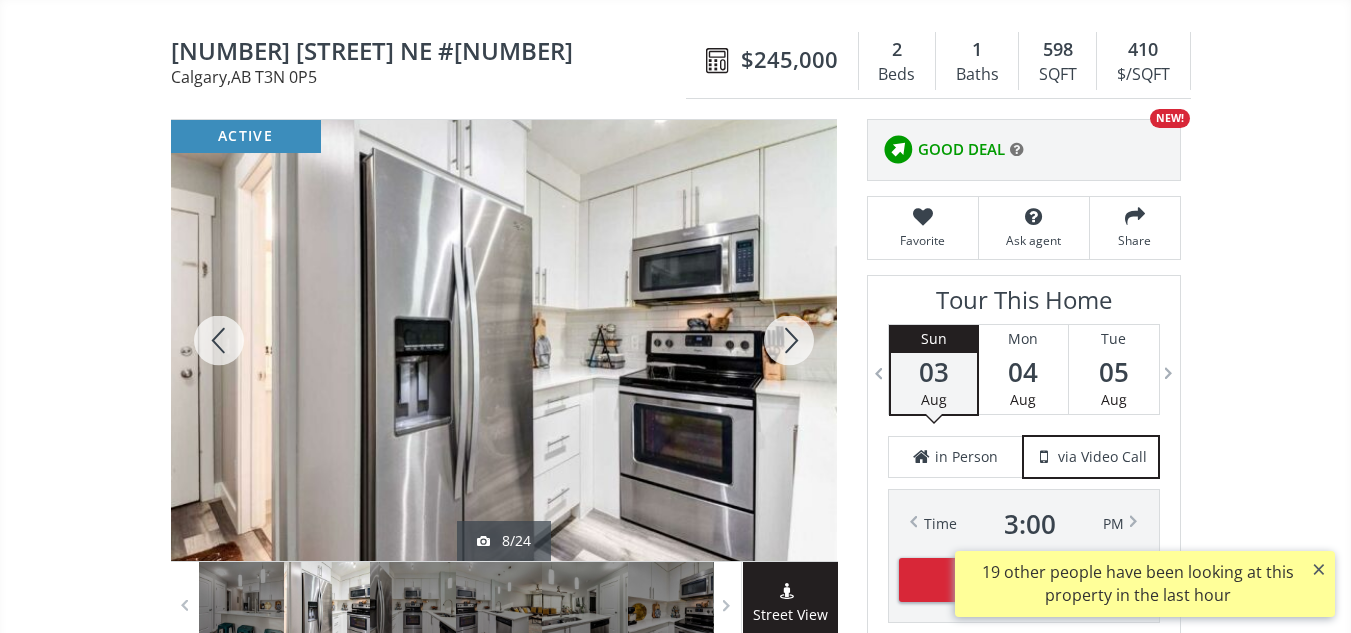 click at bounding box center (789, 340) 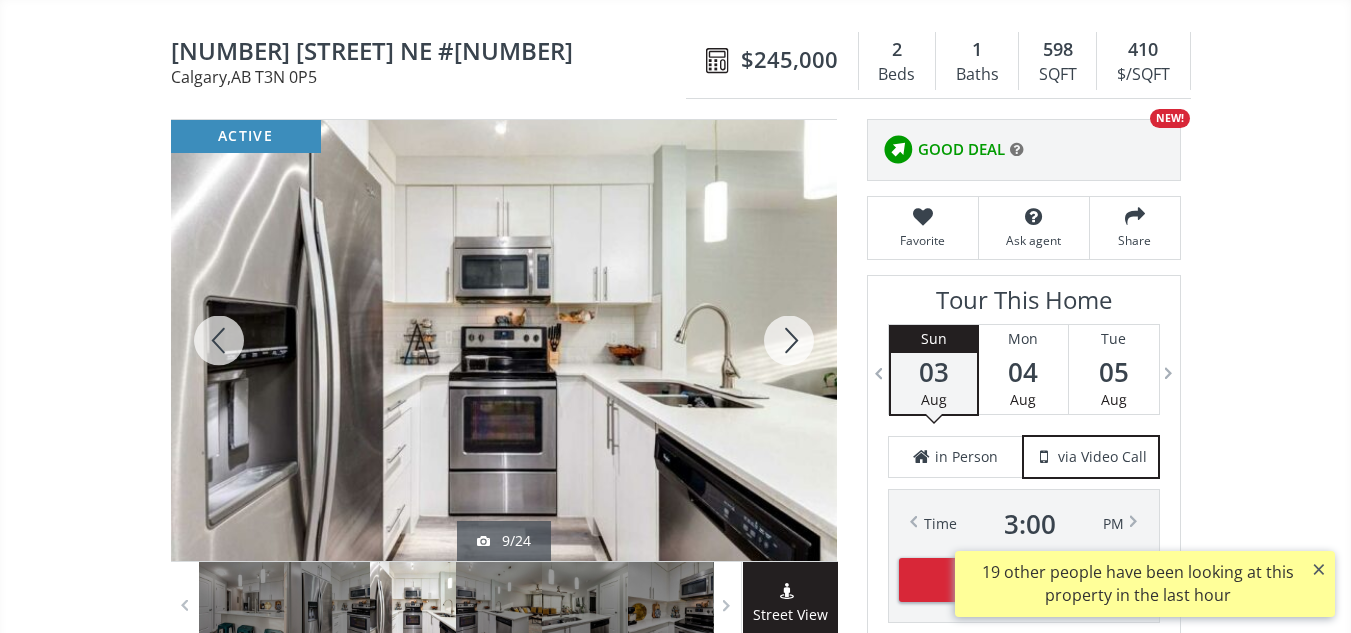 click at bounding box center (789, 340) 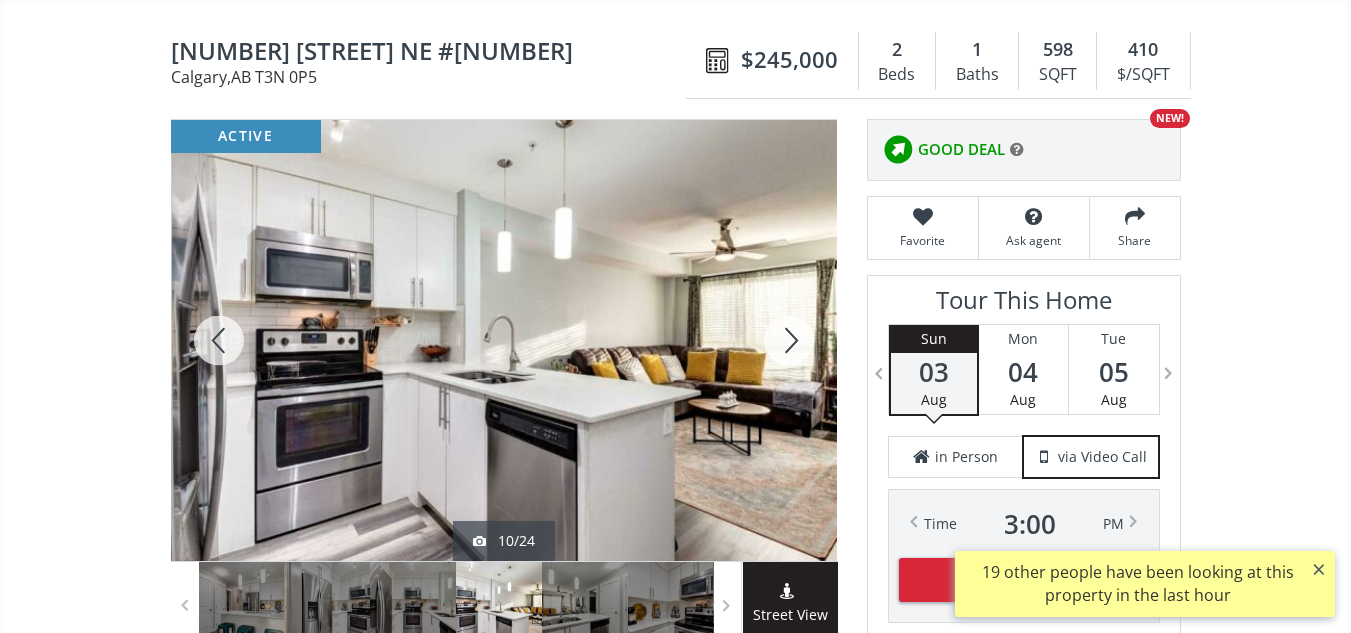 click at bounding box center (789, 340) 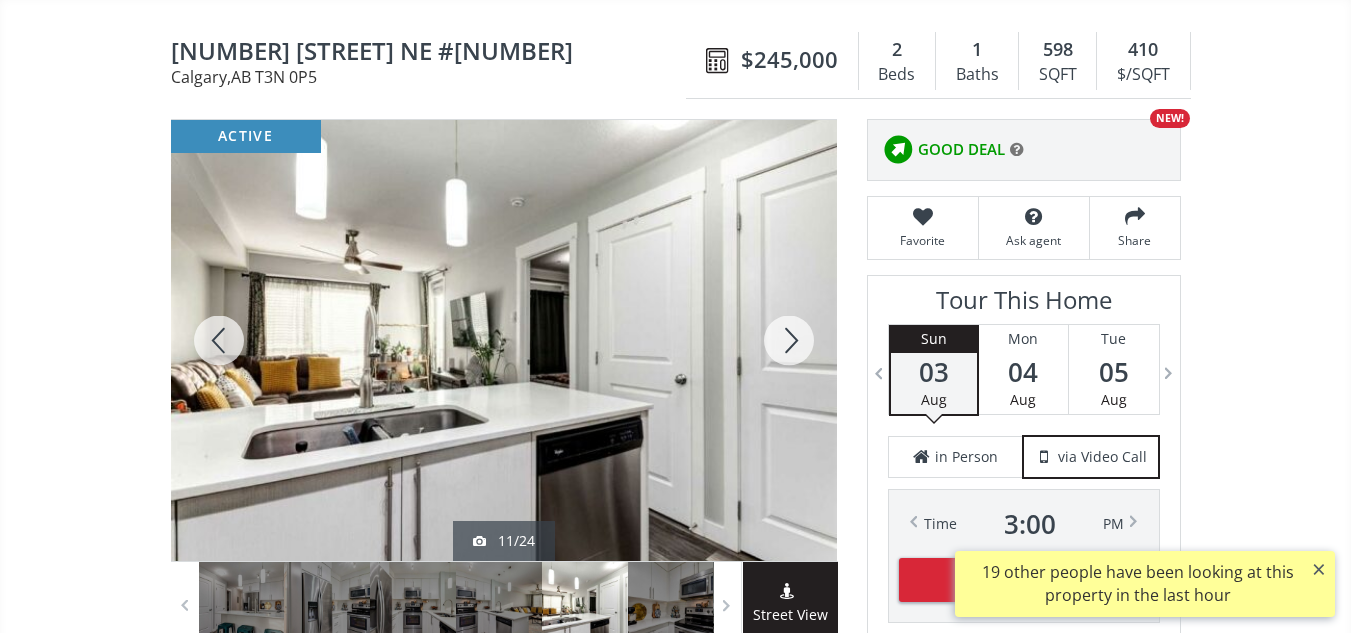 click at bounding box center [789, 340] 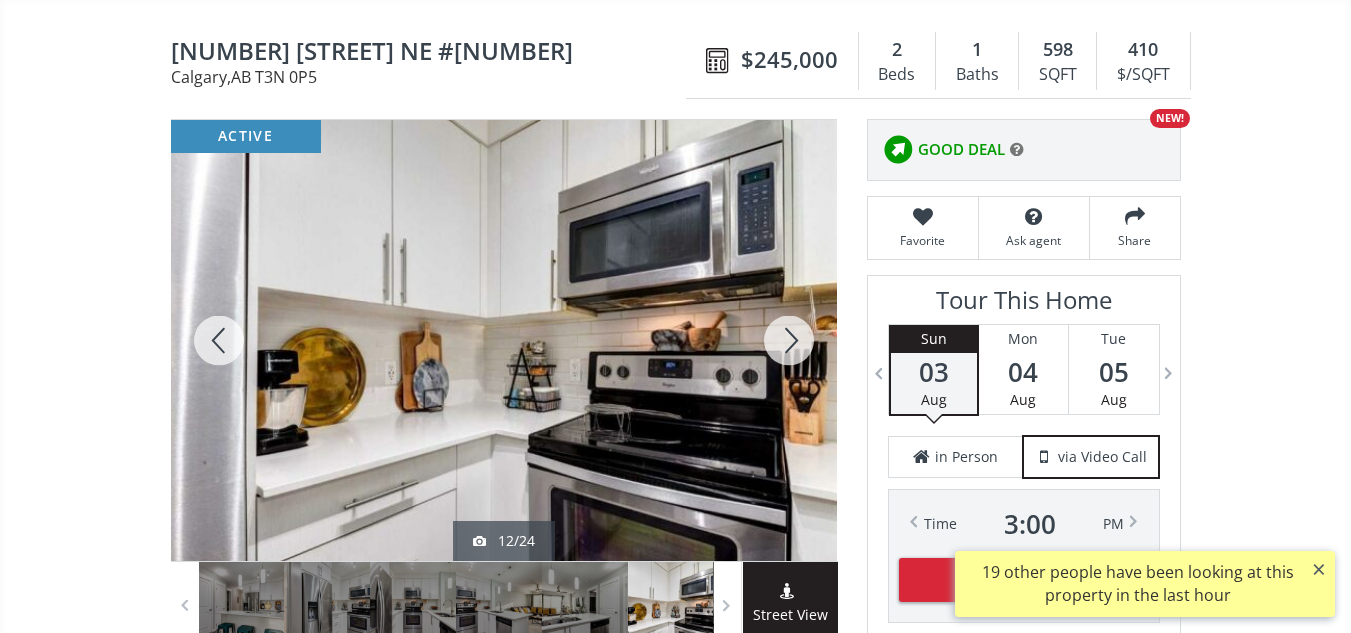 click at bounding box center (789, 340) 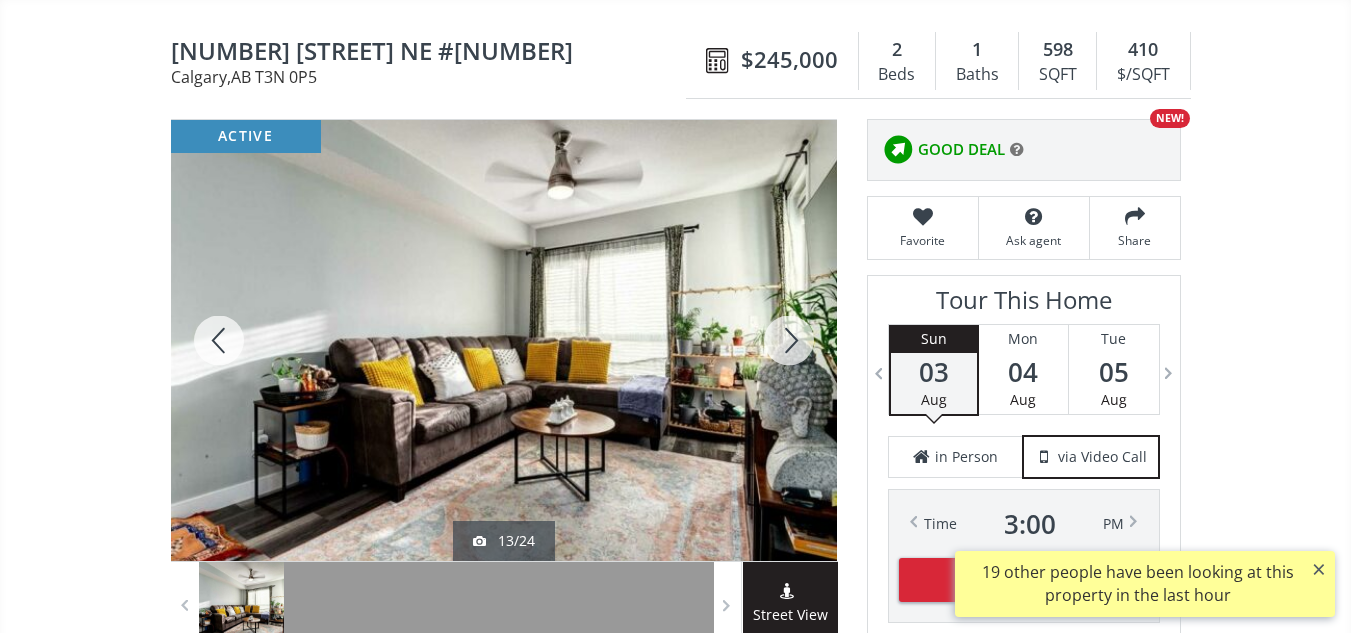 click at bounding box center (789, 340) 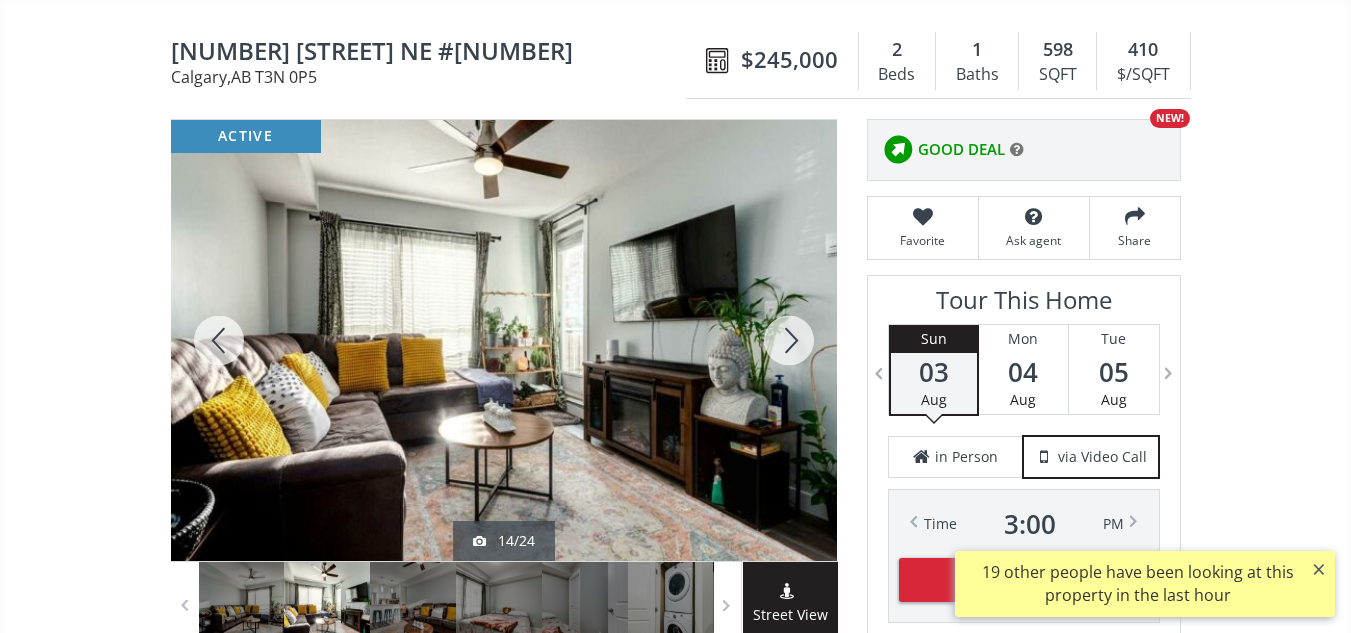 click at bounding box center (789, 340) 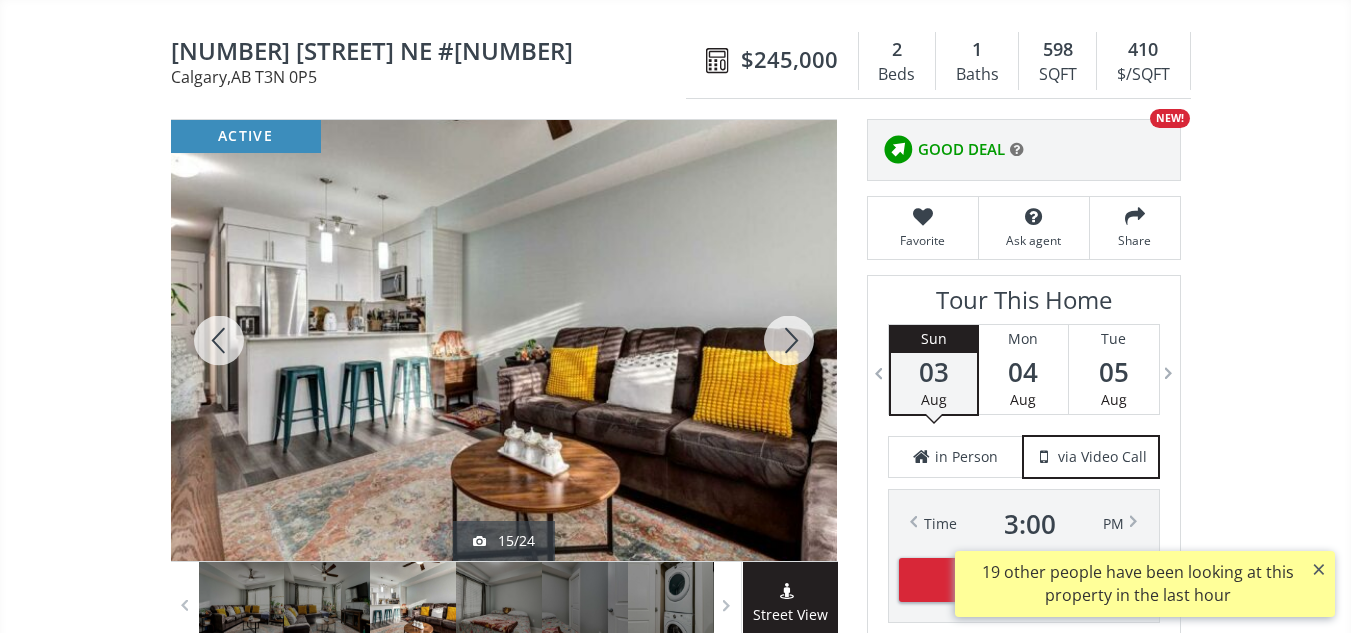 click at bounding box center (789, 340) 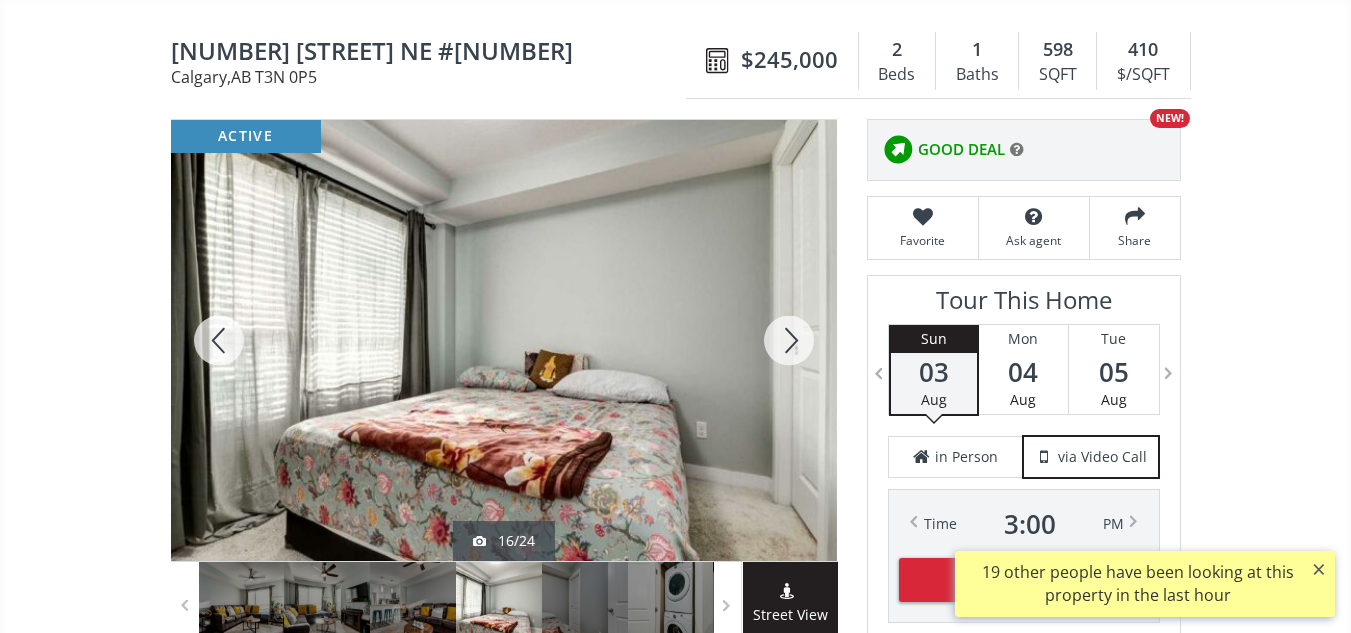 click at bounding box center (789, 340) 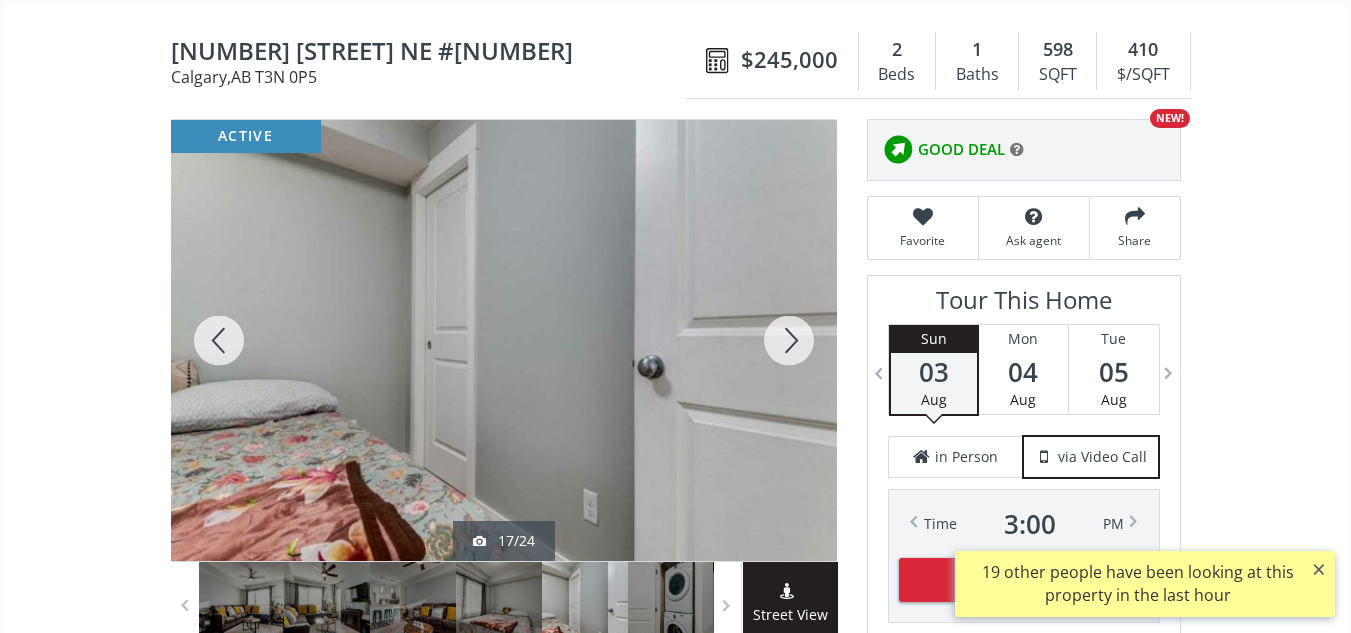 click at bounding box center (789, 340) 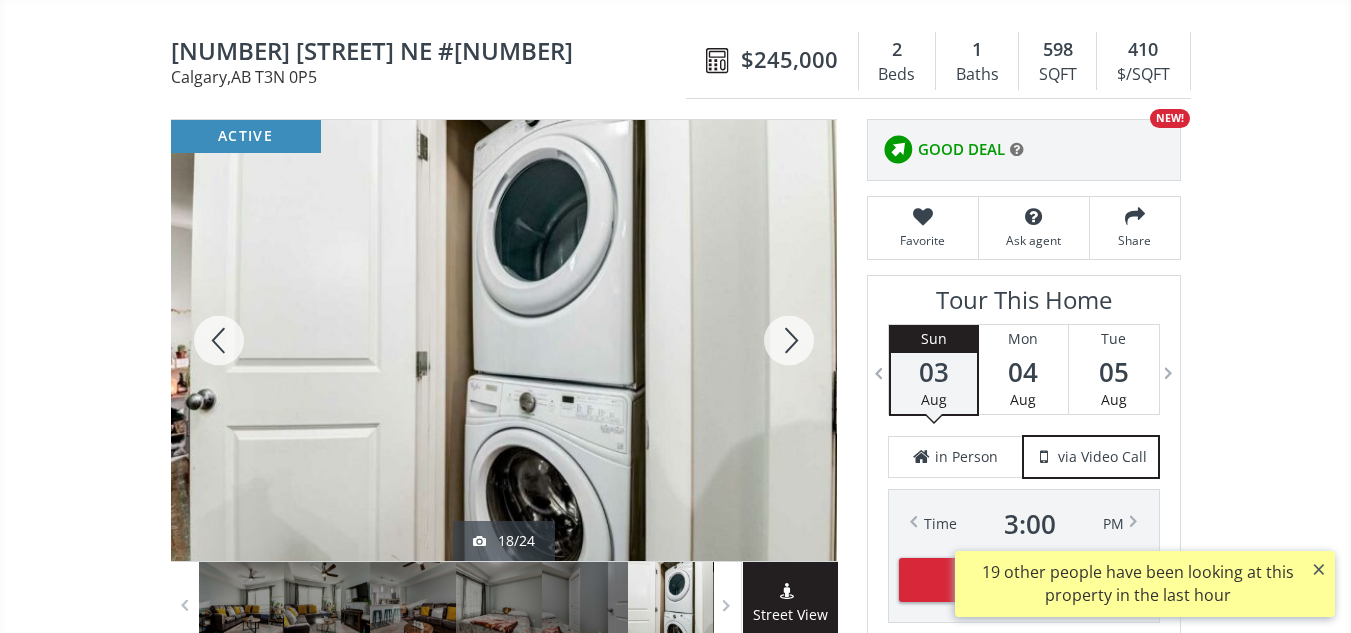 click at bounding box center [789, 340] 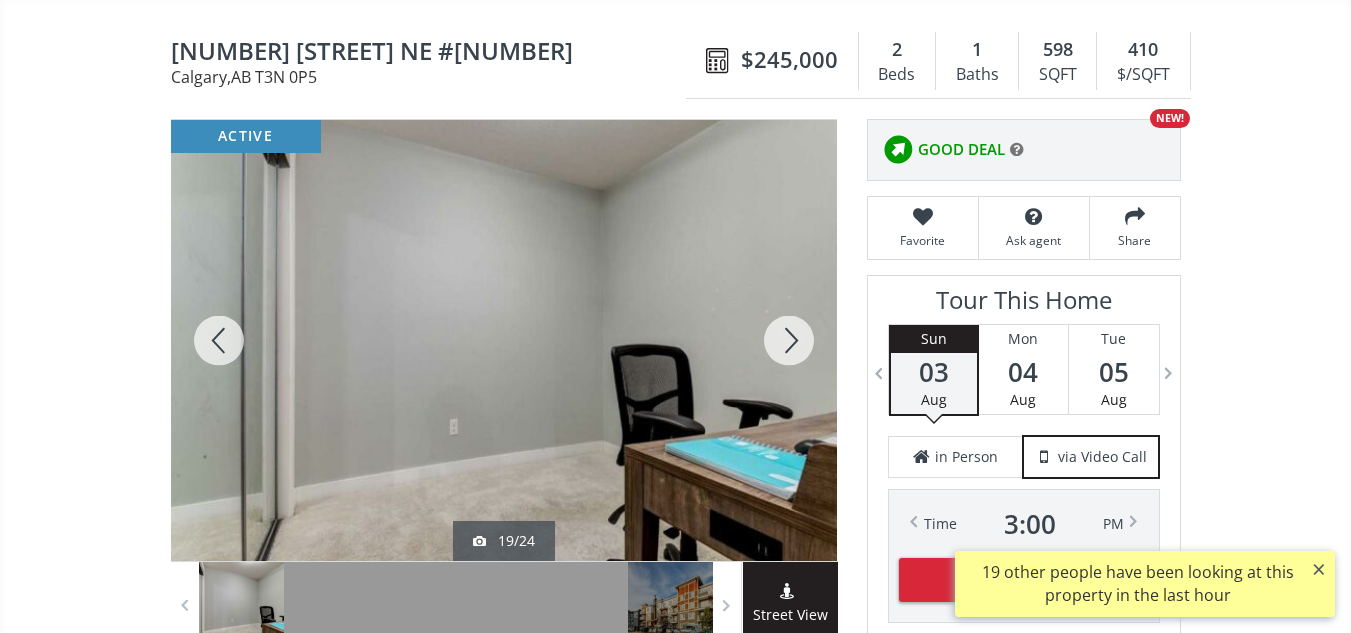 click at bounding box center (789, 340) 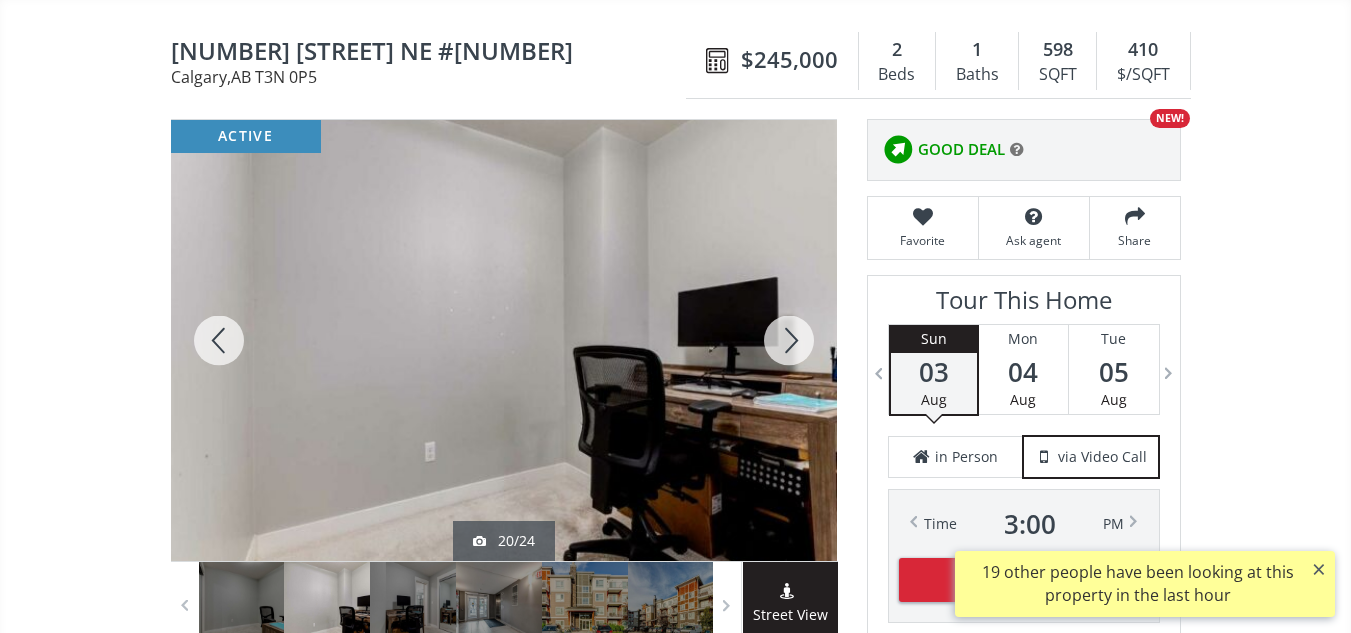 click at bounding box center [789, 340] 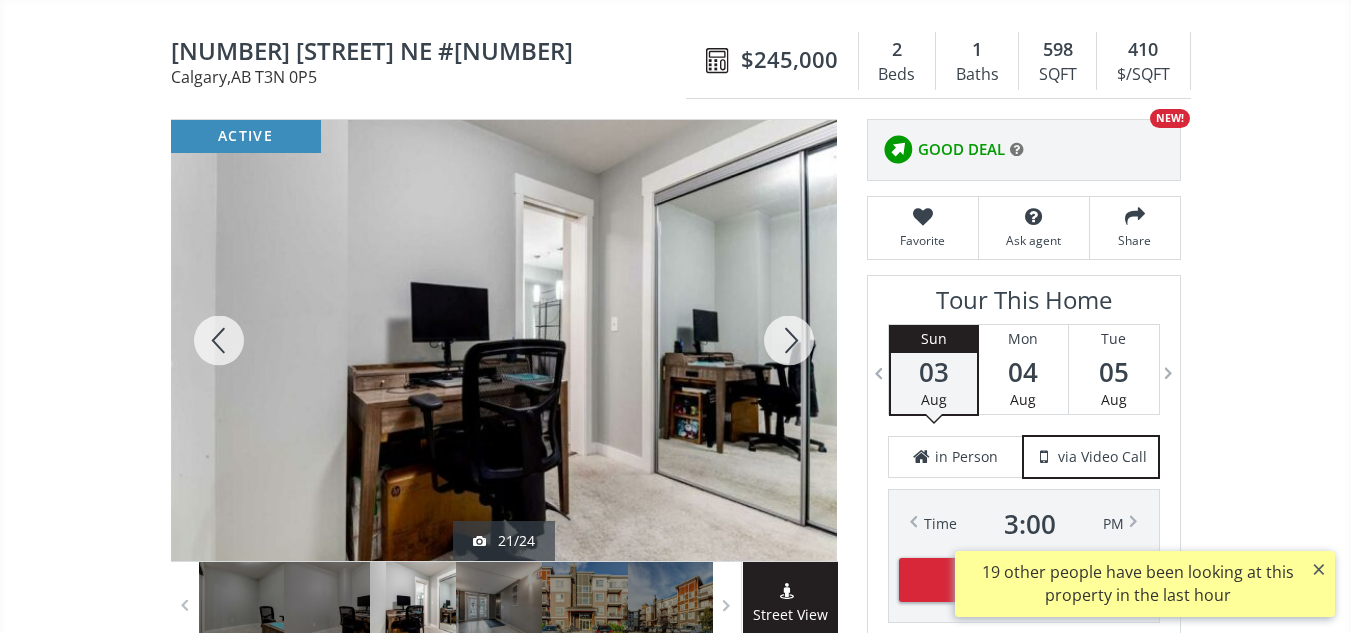 click at bounding box center (789, 340) 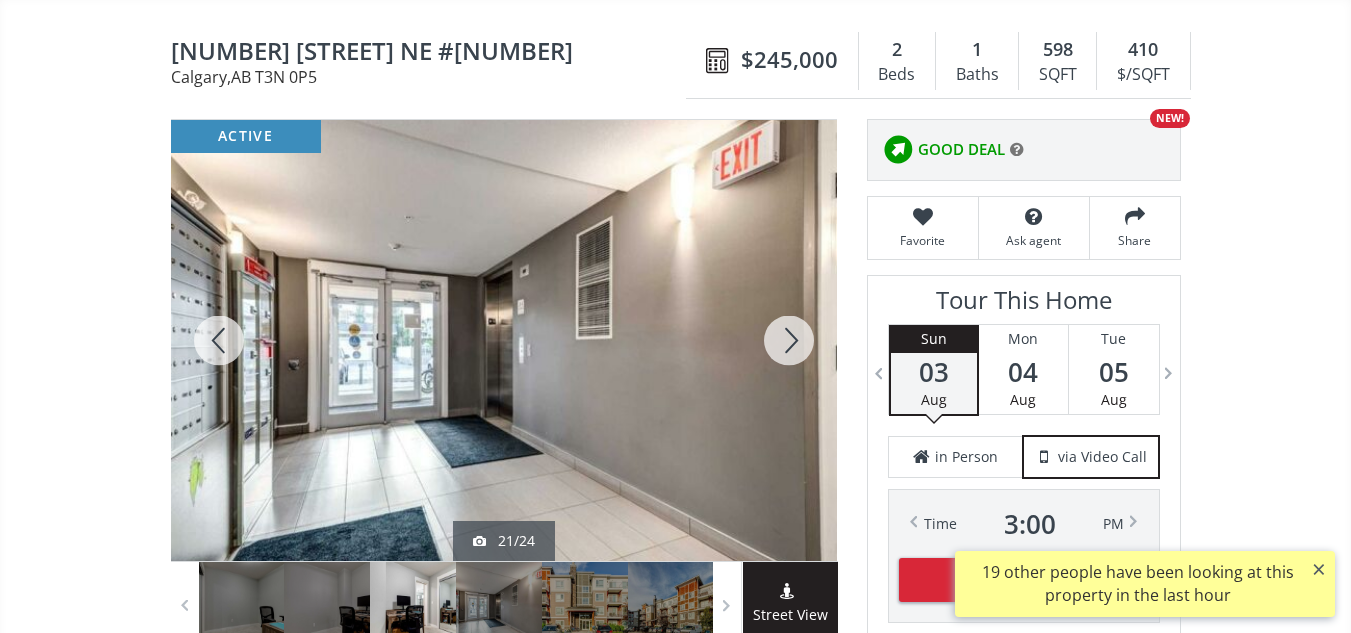 click at bounding box center [789, 340] 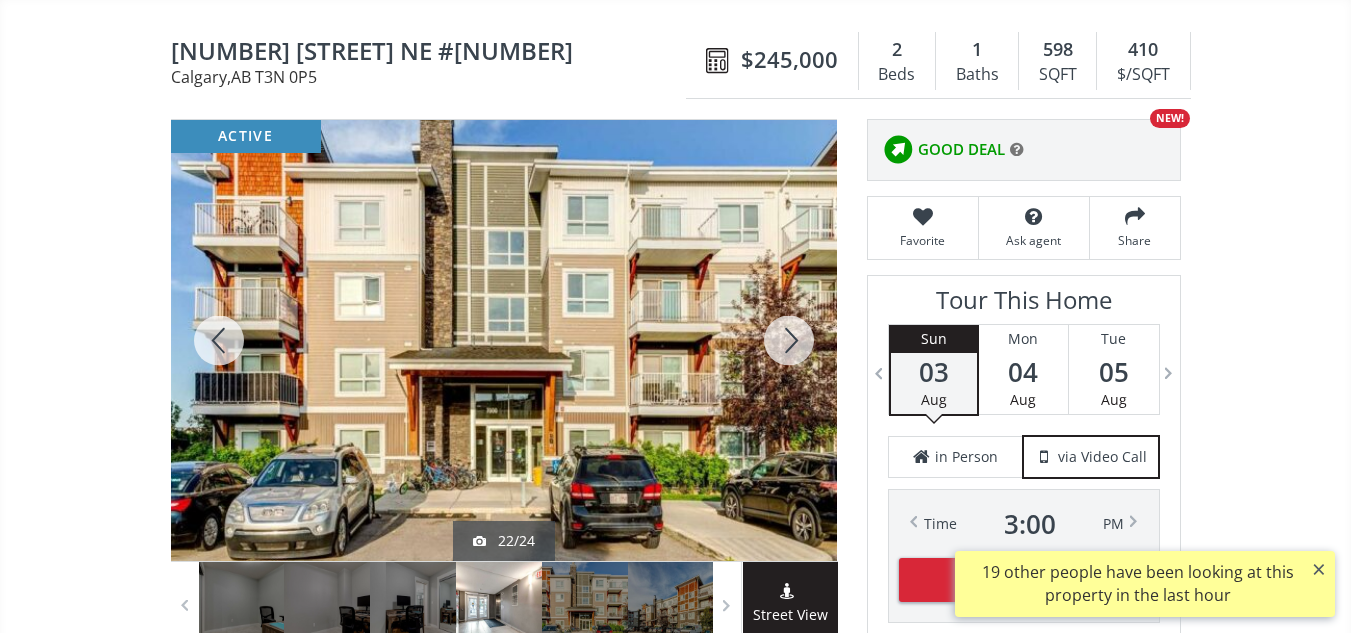 click at bounding box center [789, 340] 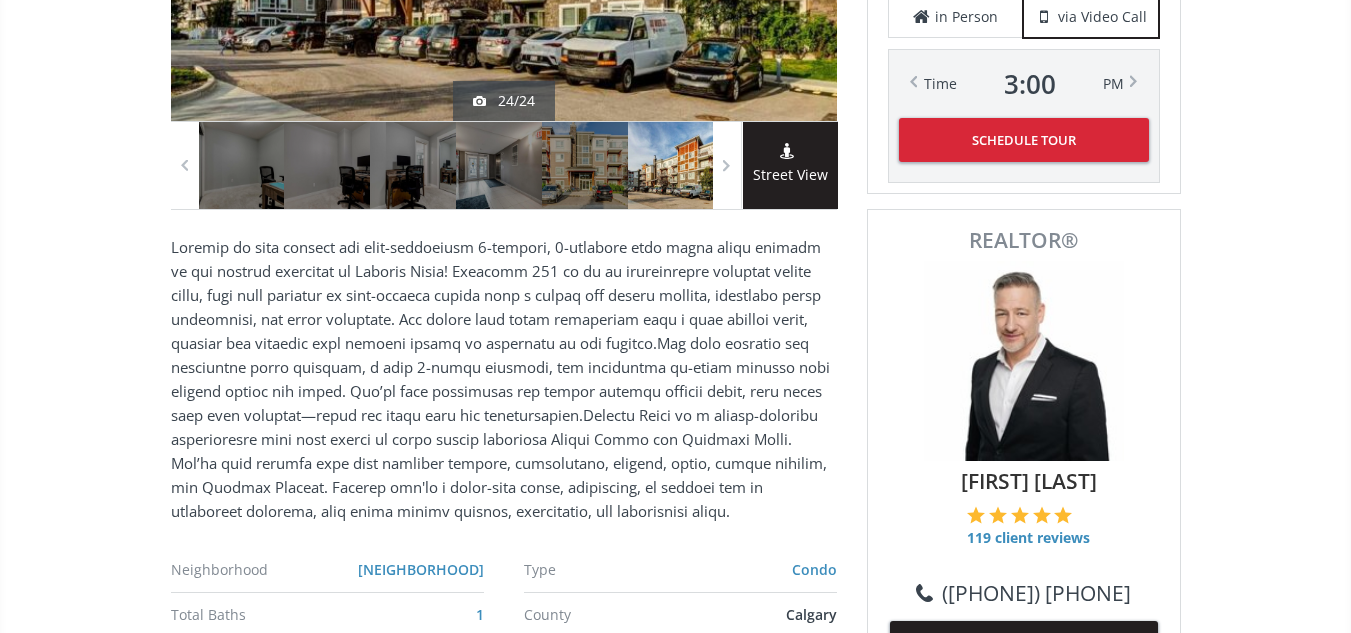 scroll, scrollTop: 559, scrollLeft: 0, axis: vertical 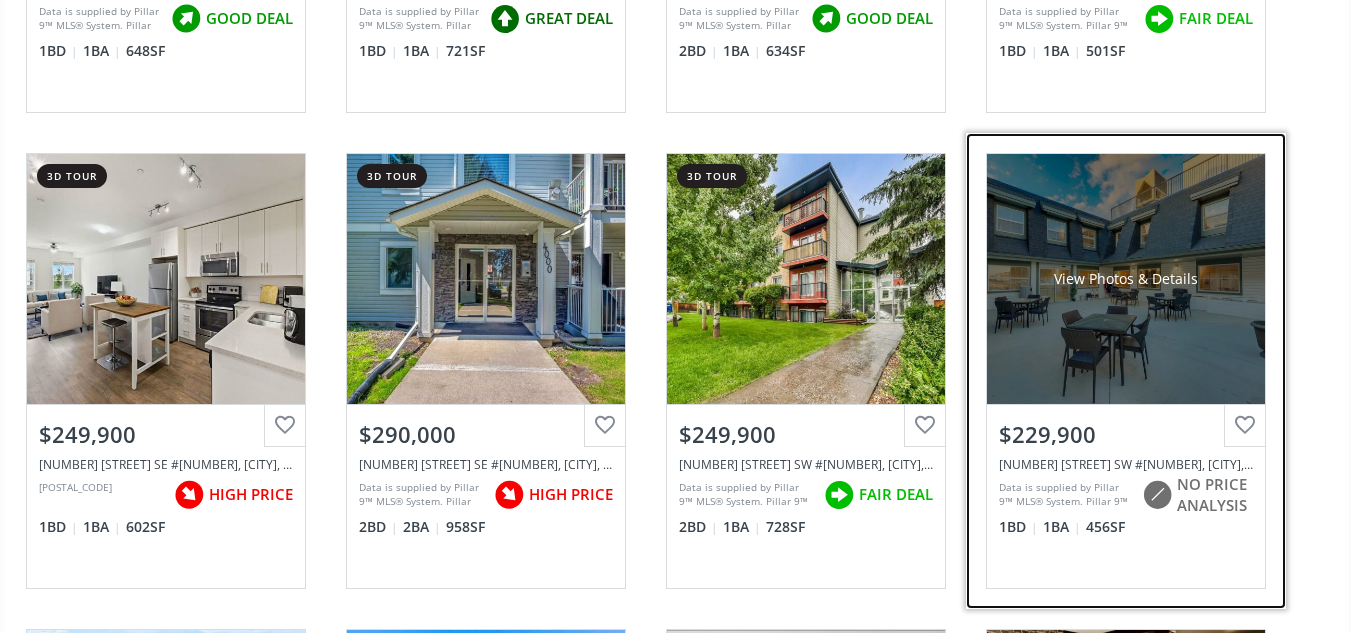 click on "View Photos & Details" at bounding box center (1126, 279) 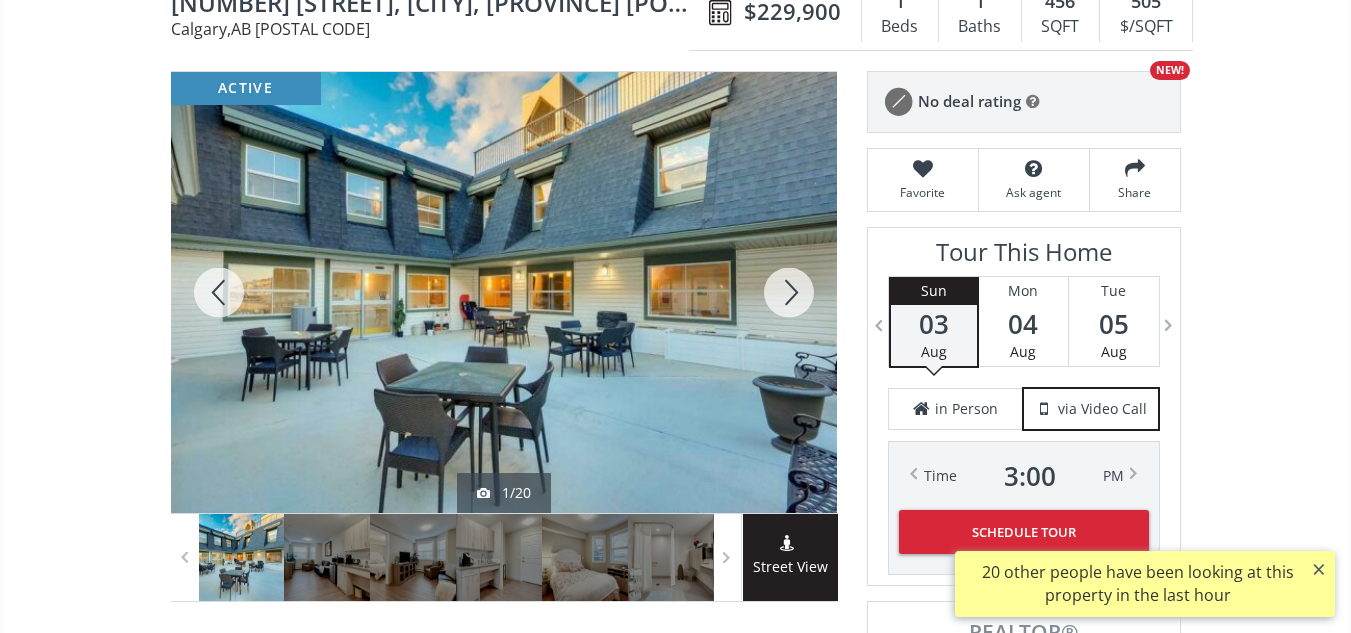 scroll, scrollTop: 195, scrollLeft: 0, axis: vertical 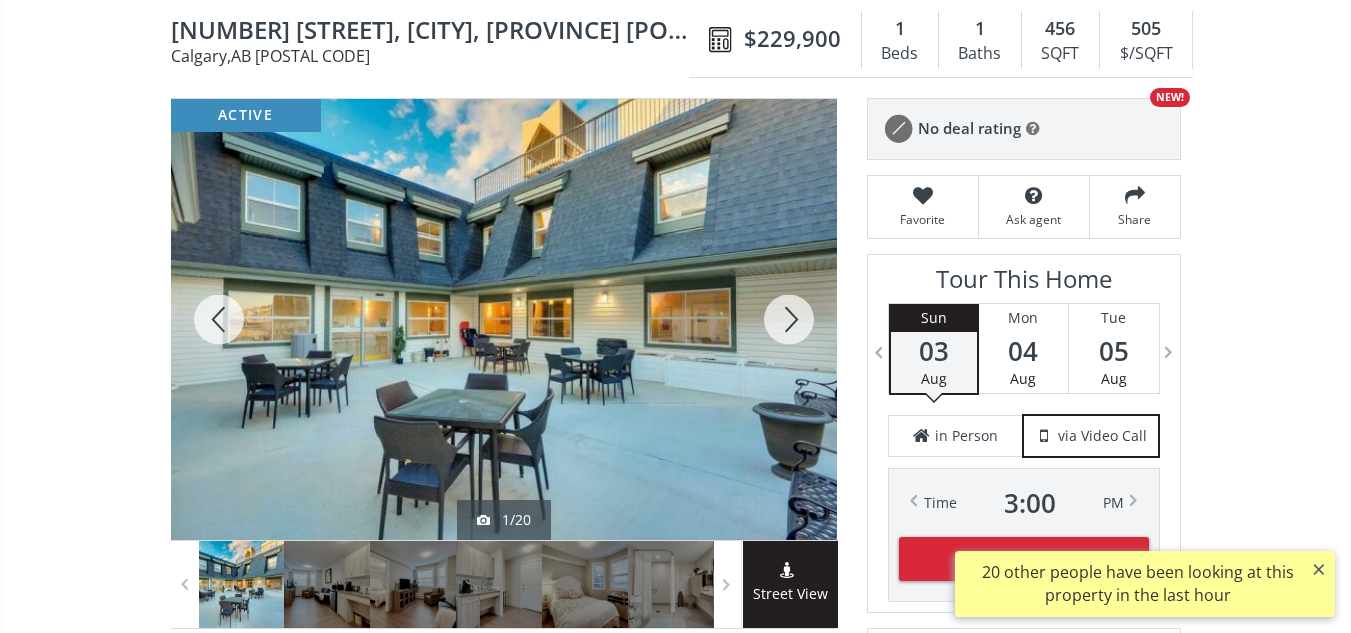 click at bounding box center (789, 319) 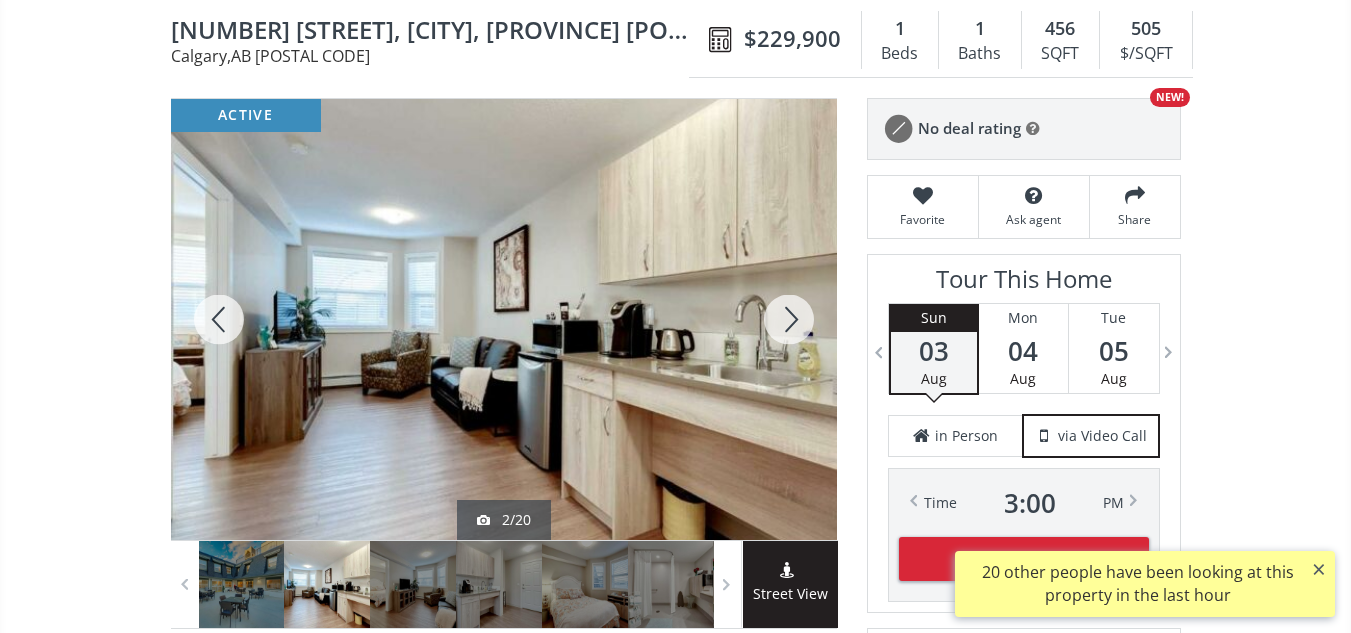click at bounding box center [789, 319] 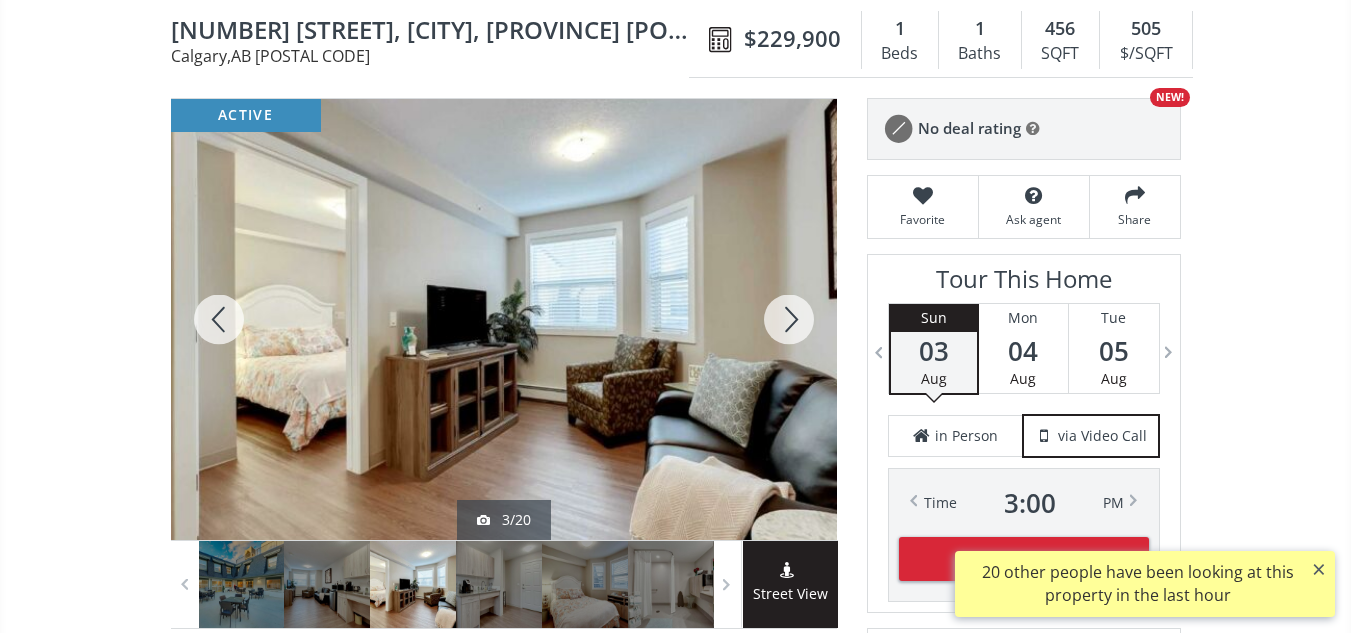 click at bounding box center (789, 319) 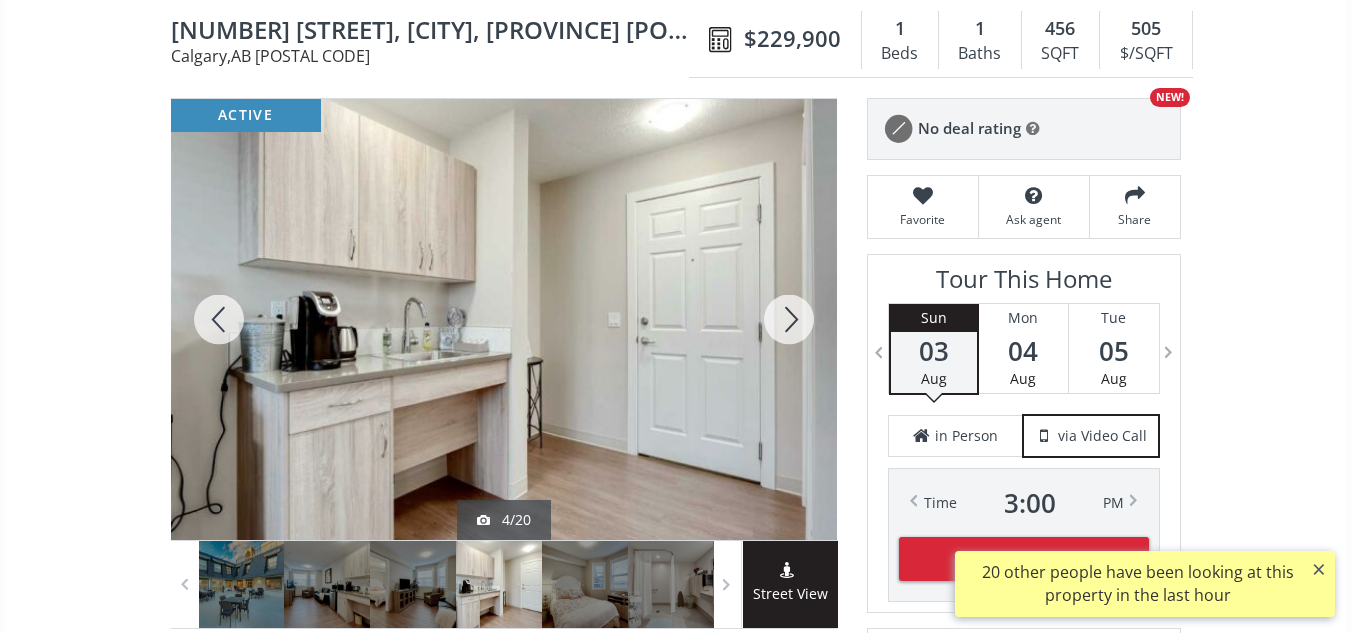 click at bounding box center [789, 319] 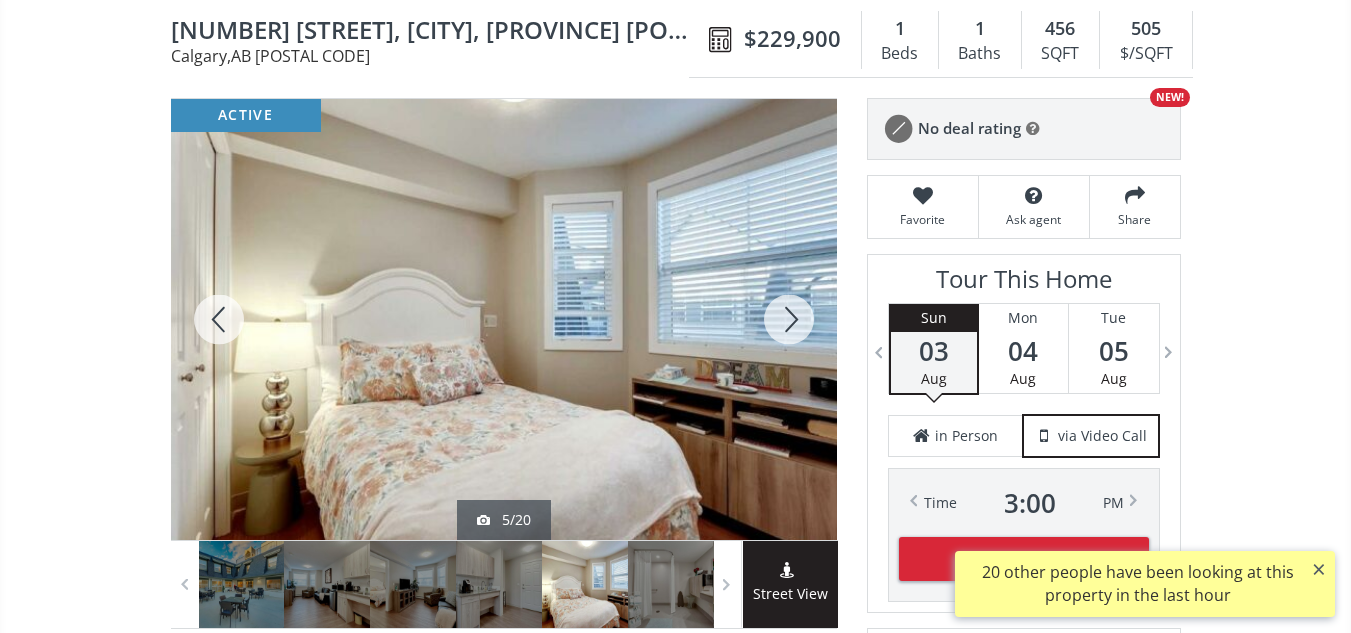 click at bounding box center [789, 319] 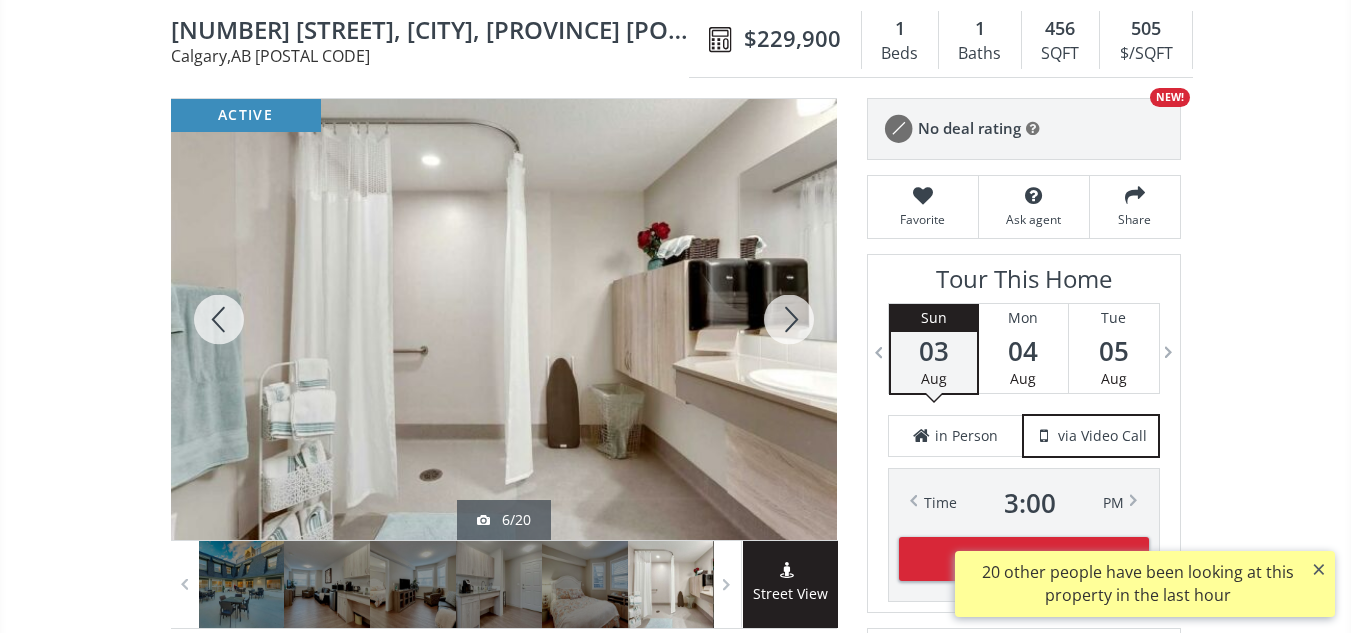 click at bounding box center [789, 319] 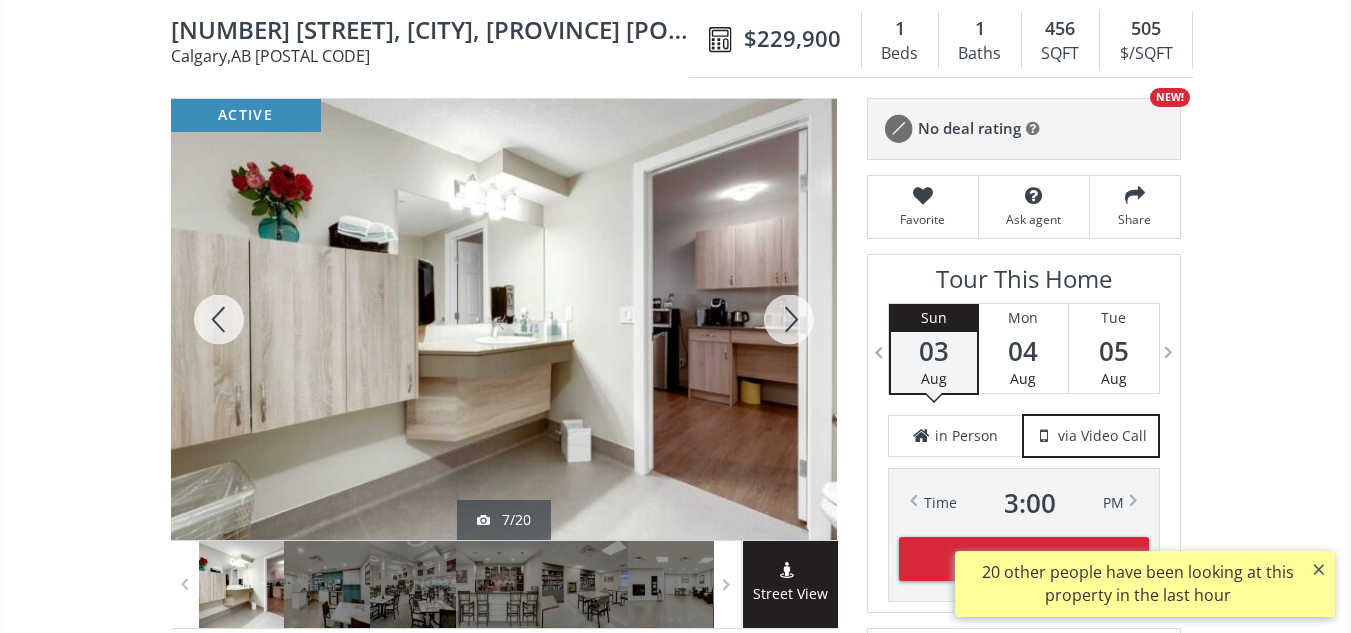 click at bounding box center (789, 319) 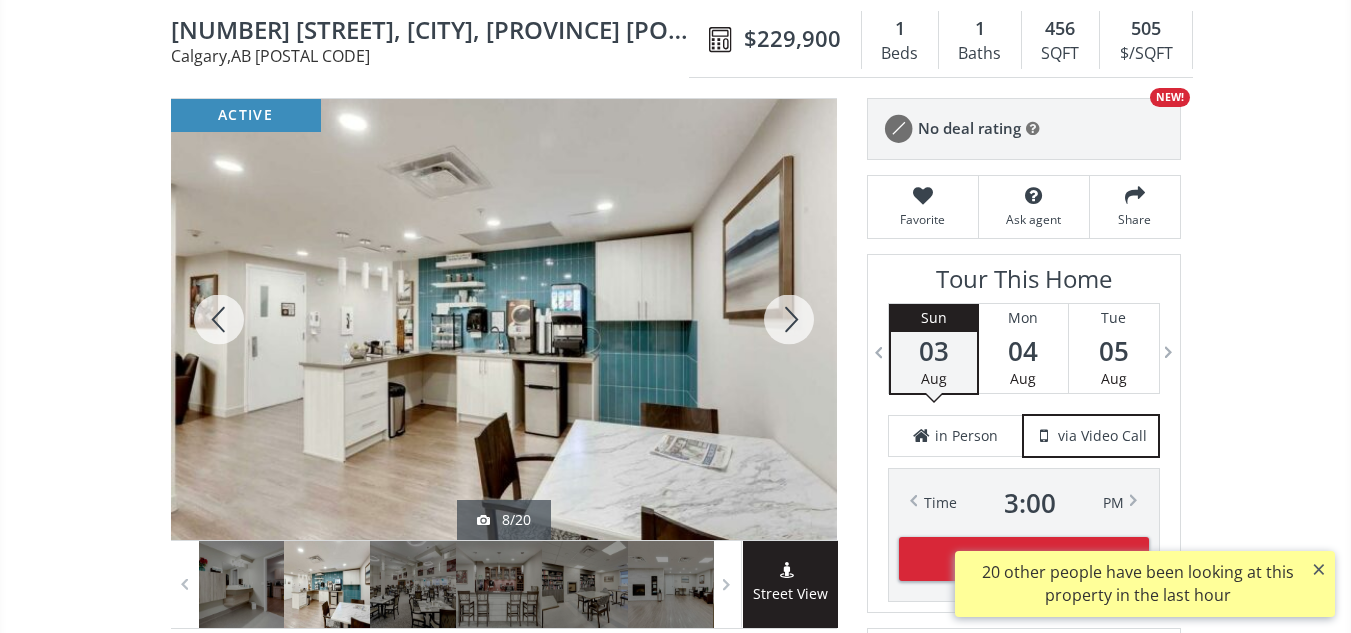 click at bounding box center [789, 319] 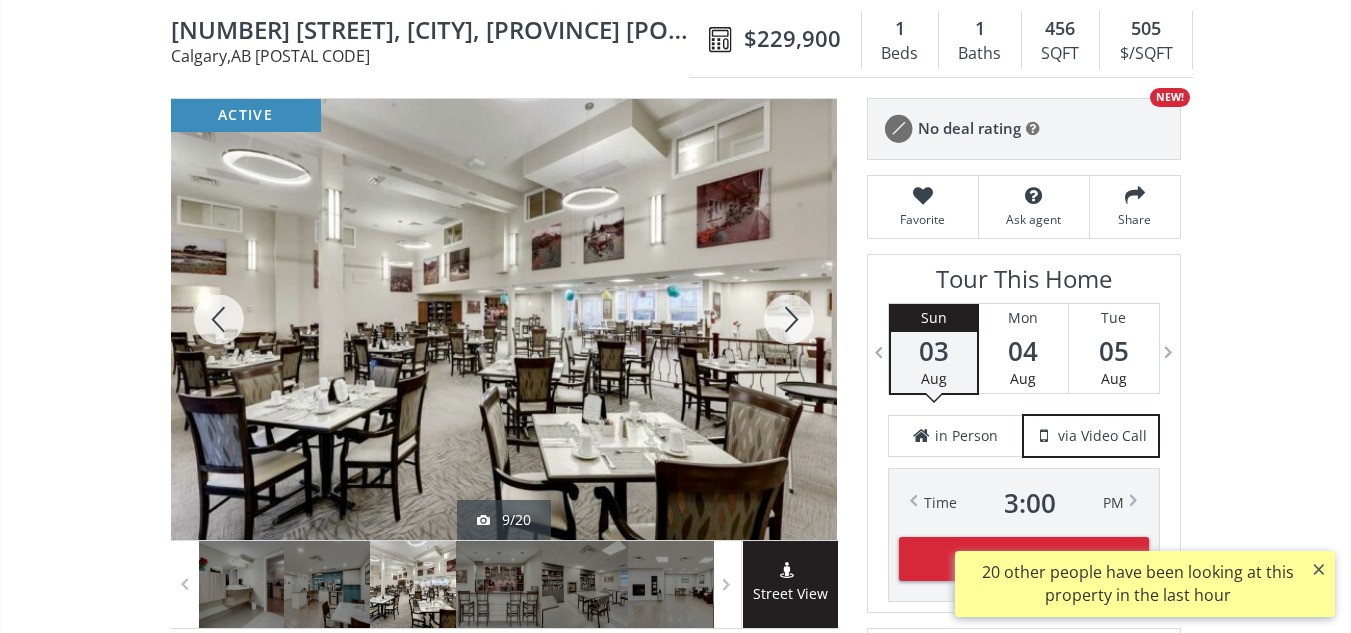 click at bounding box center (789, 319) 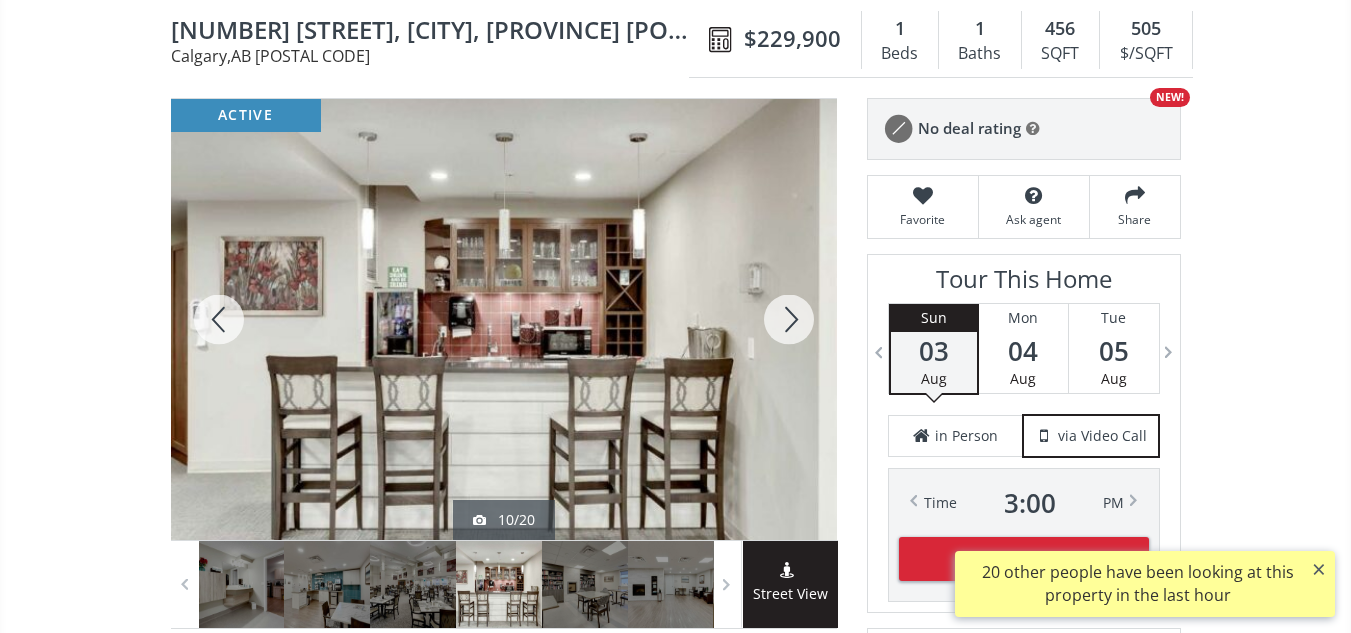 click at bounding box center (789, 319) 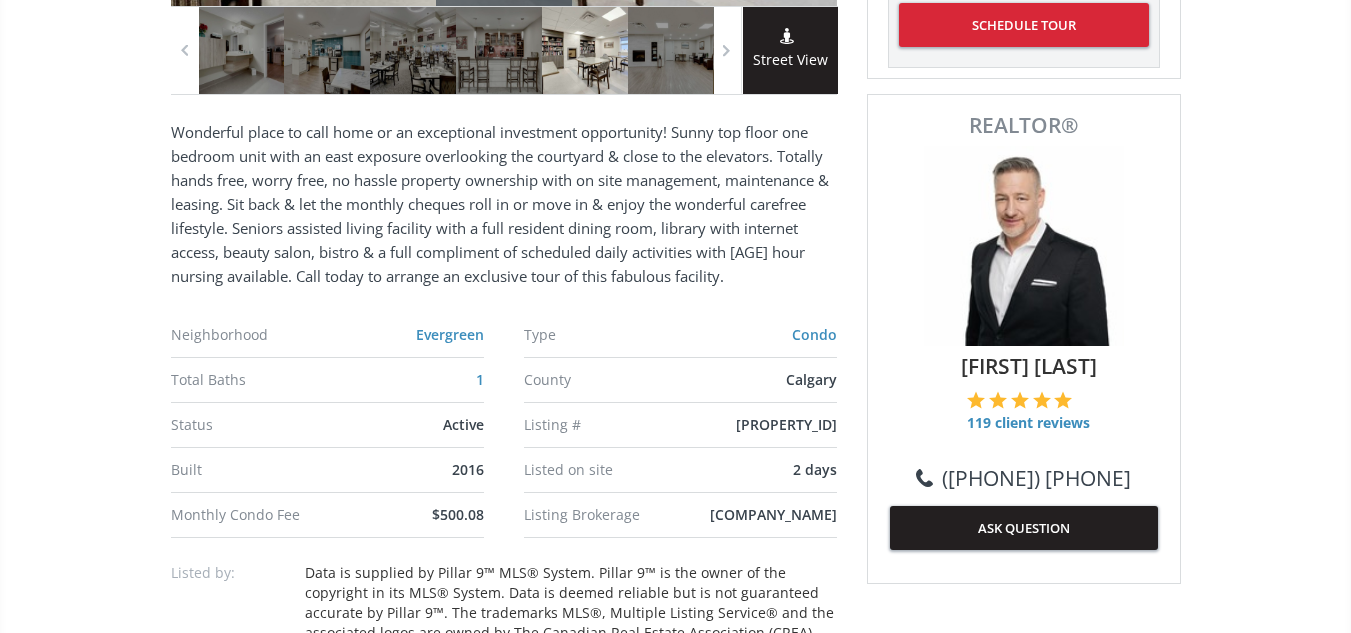 scroll, scrollTop: 595, scrollLeft: 0, axis: vertical 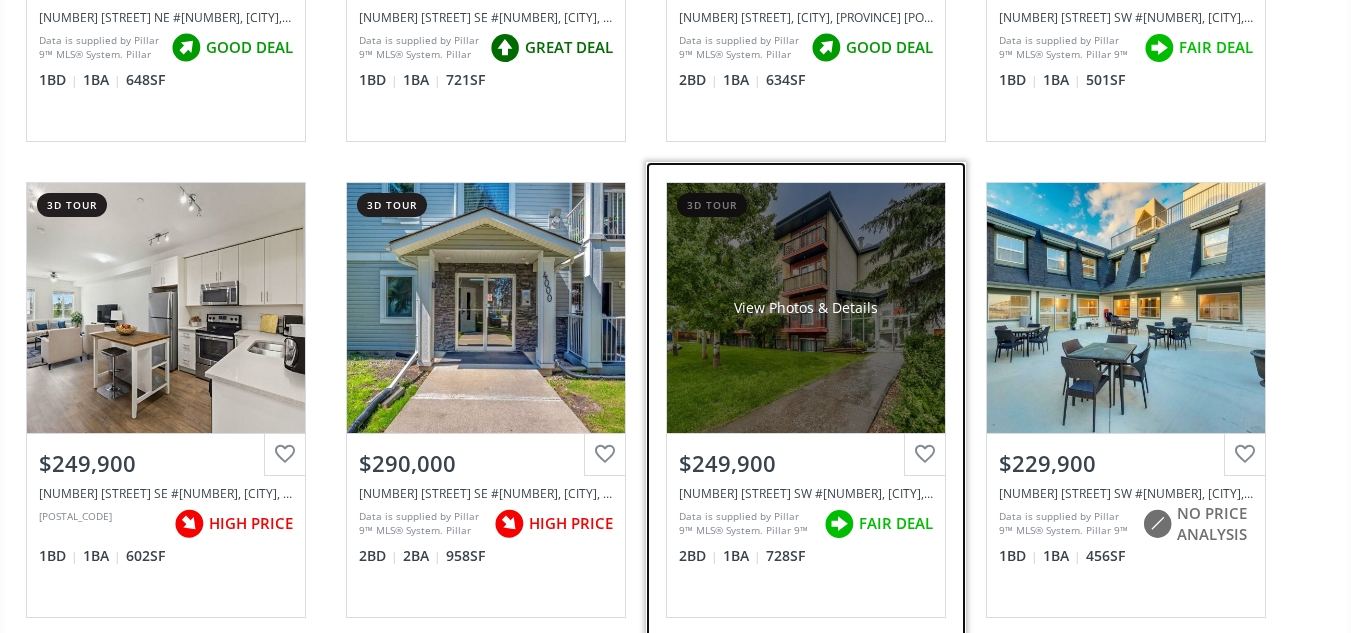 click on "View Photos & Details" at bounding box center (806, 308) 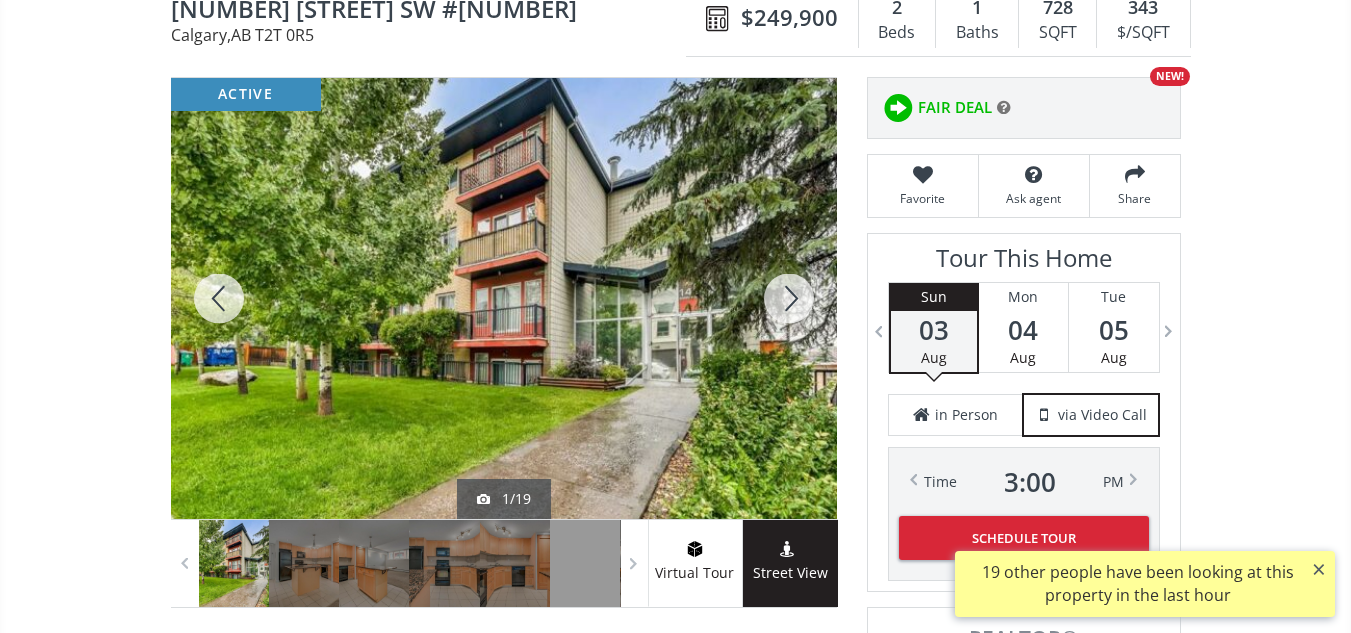 scroll, scrollTop: 197, scrollLeft: 0, axis: vertical 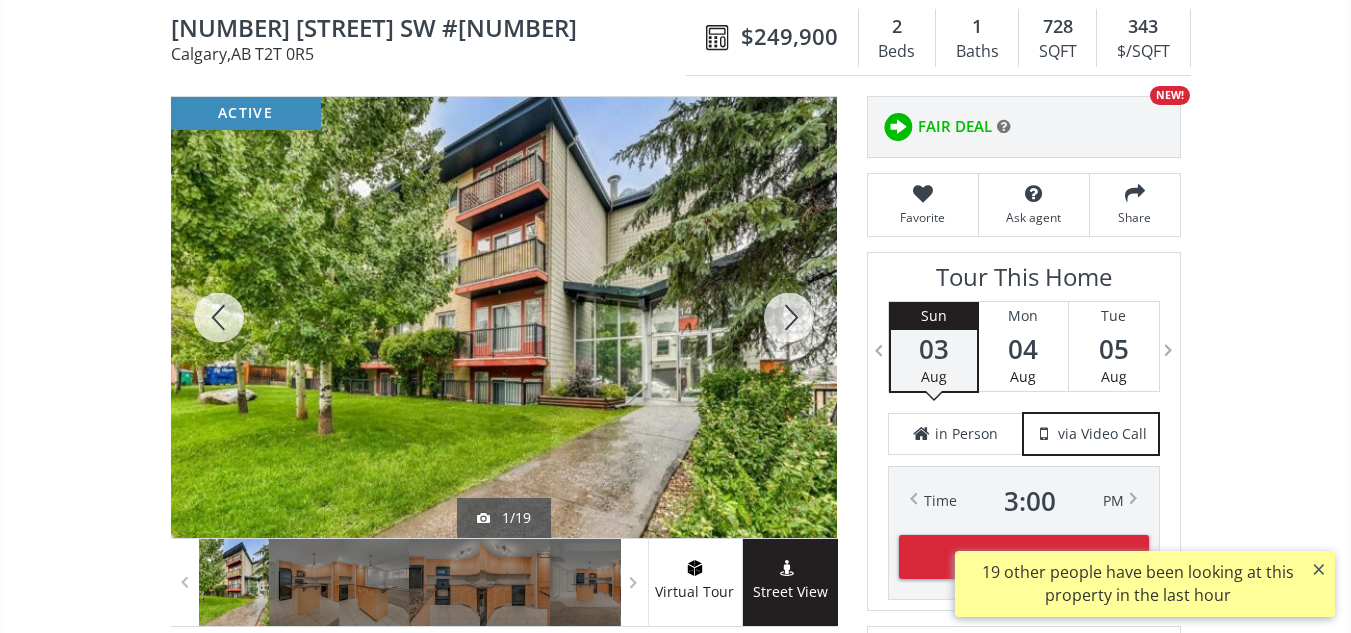 click at bounding box center [789, 317] 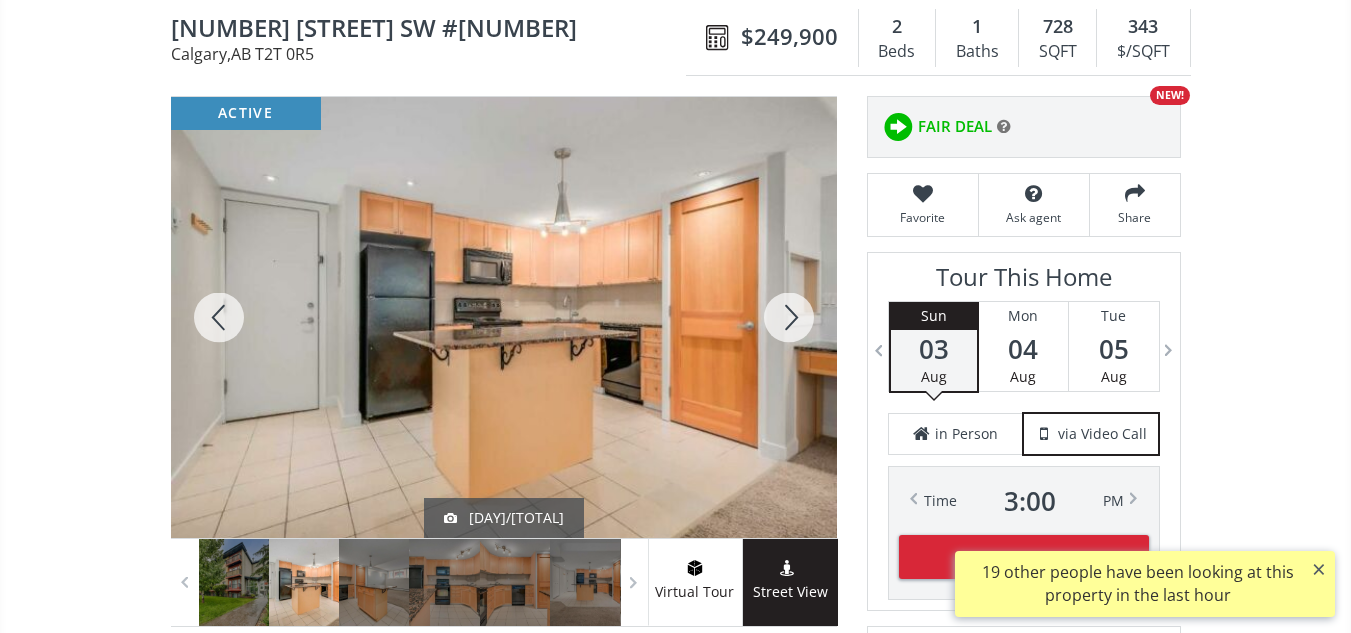 click at bounding box center [789, 317] 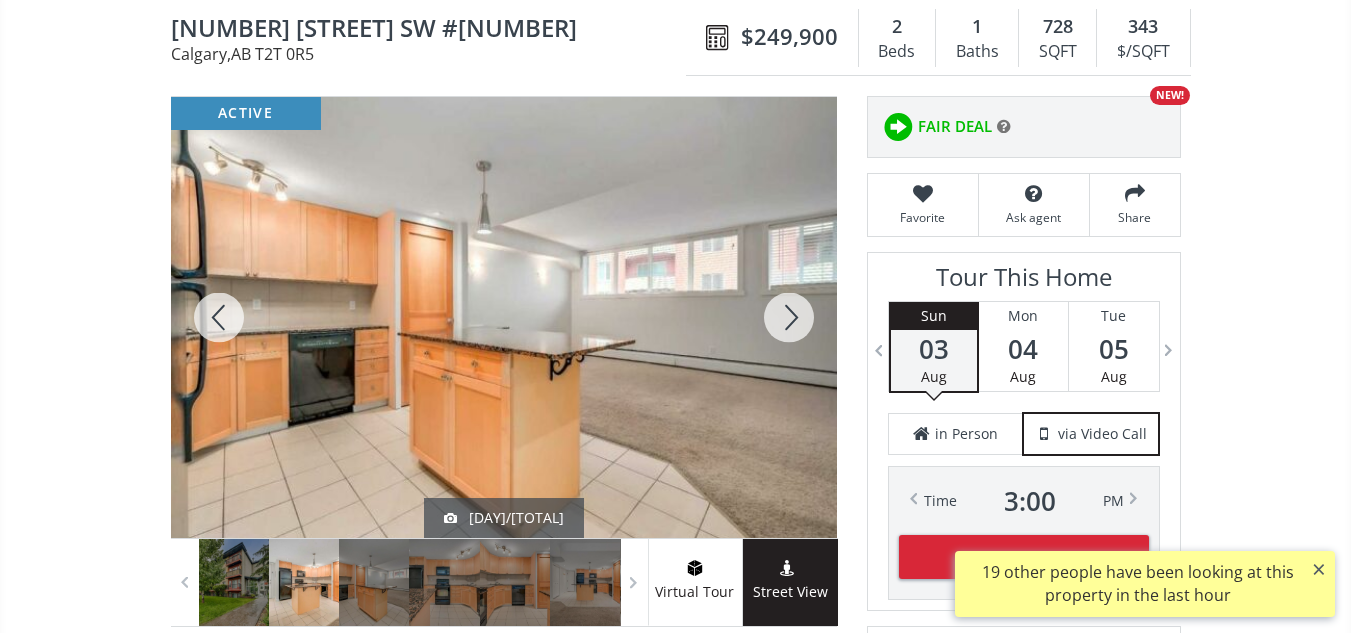 click at bounding box center [789, 317] 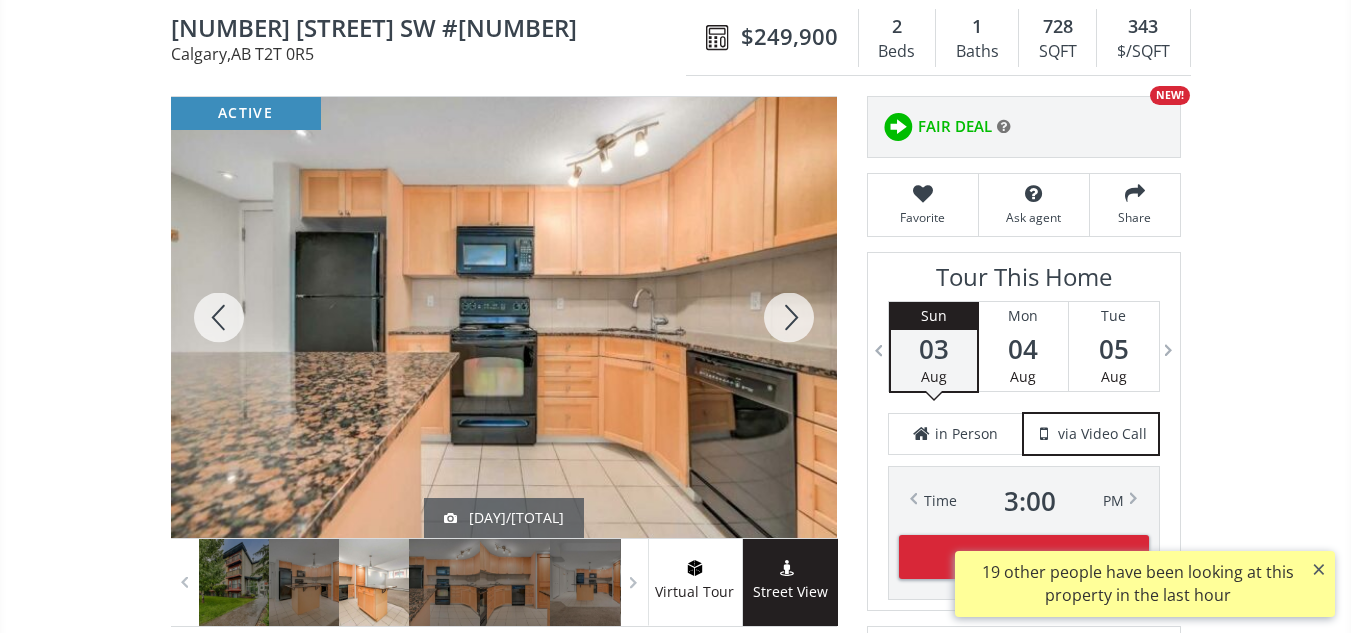 click at bounding box center [789, 317] 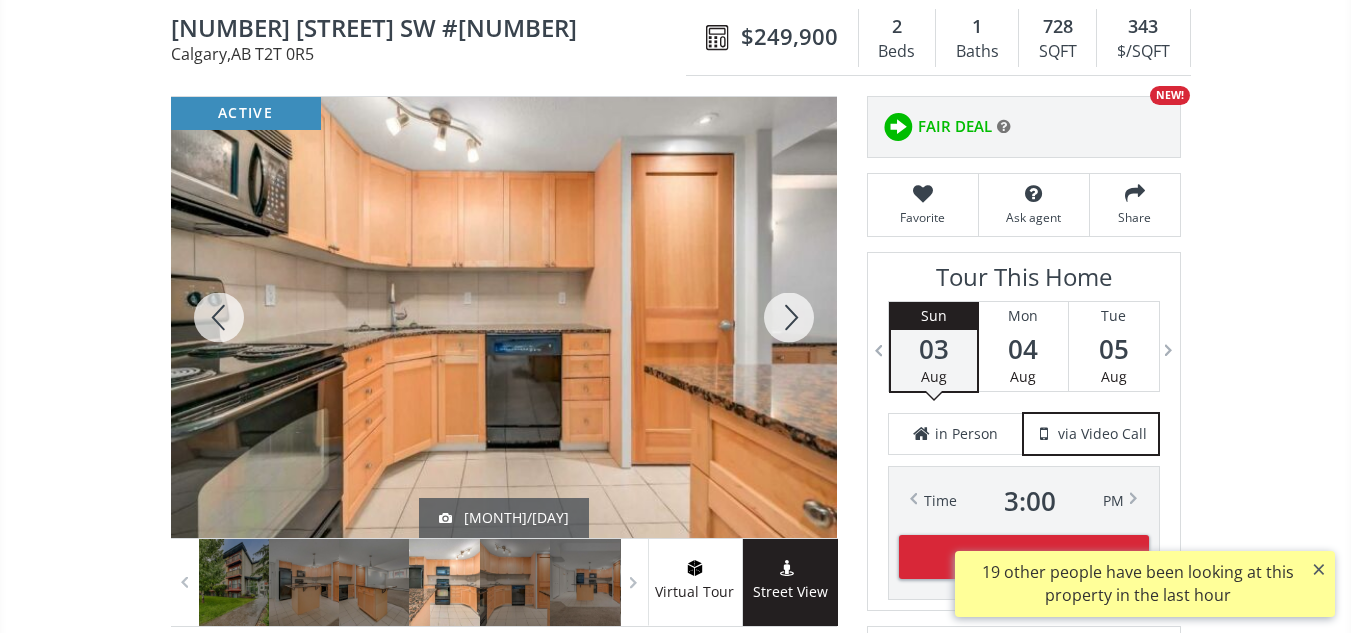 click at bounding box center [789, 317] 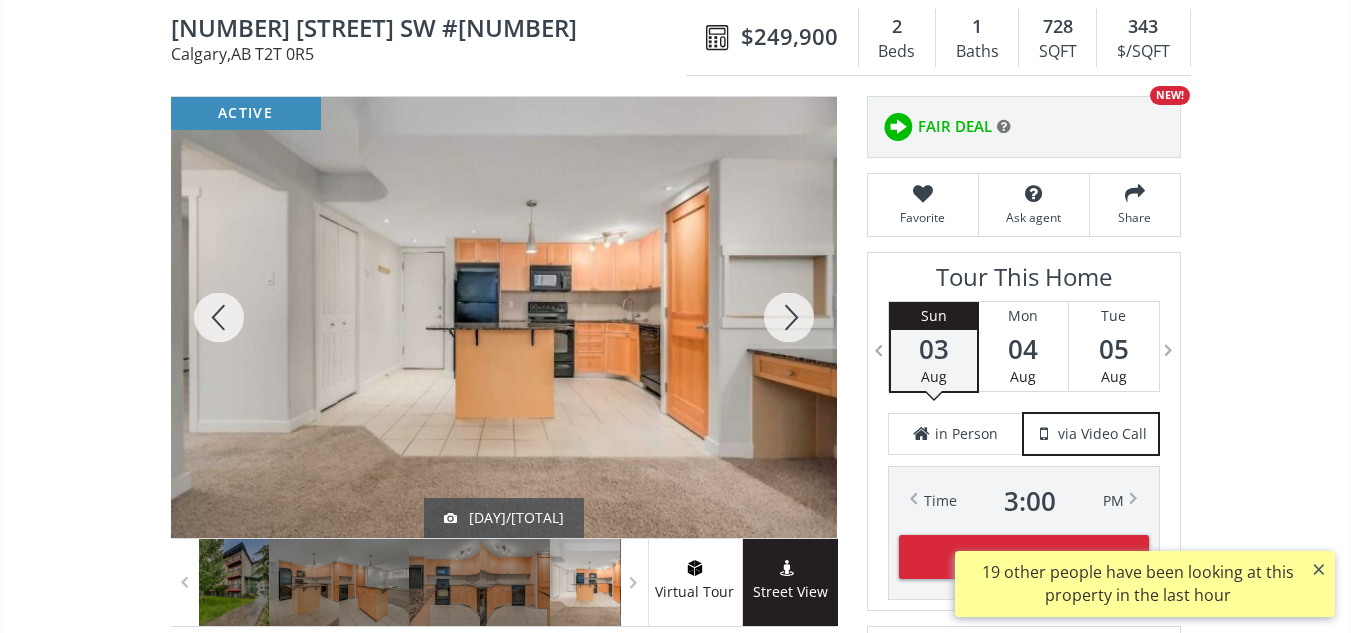 click at bounding box center [789, 317] 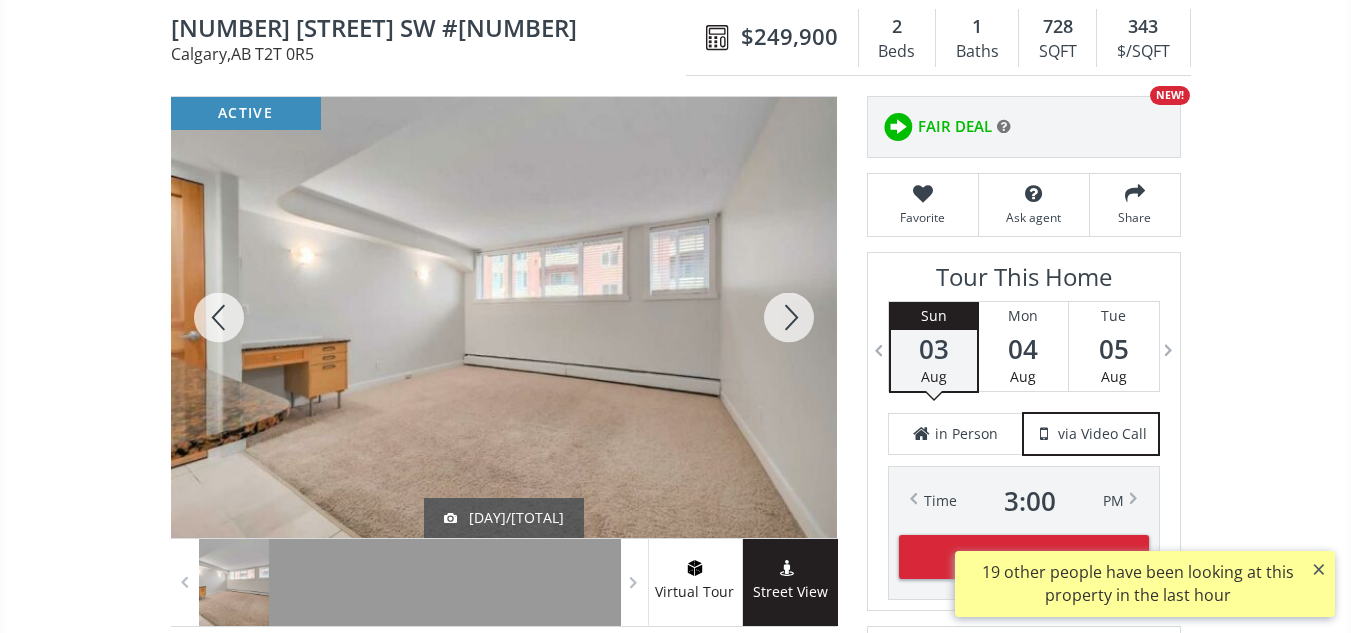 click at bounding box center [789, 317] 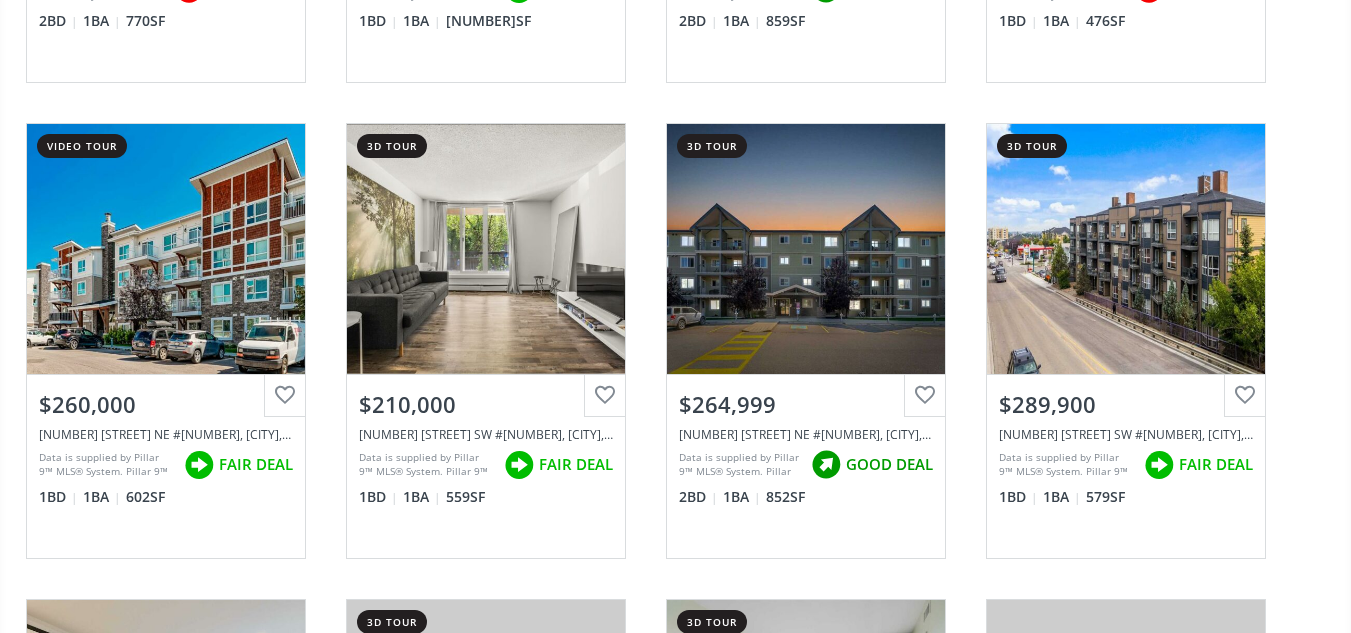 scroll, scrollTop: 4914, scrollLeft: 0, axis: vertical 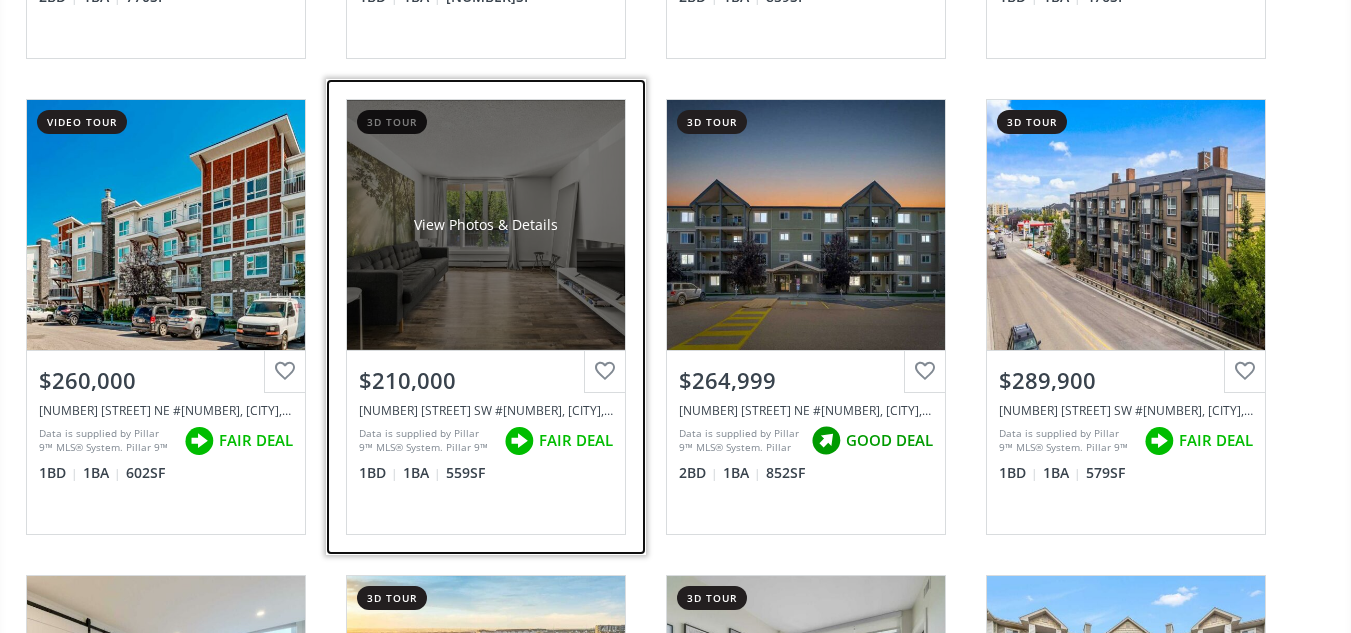 click on "View Photos & Details" at bounding box center (486, 225) 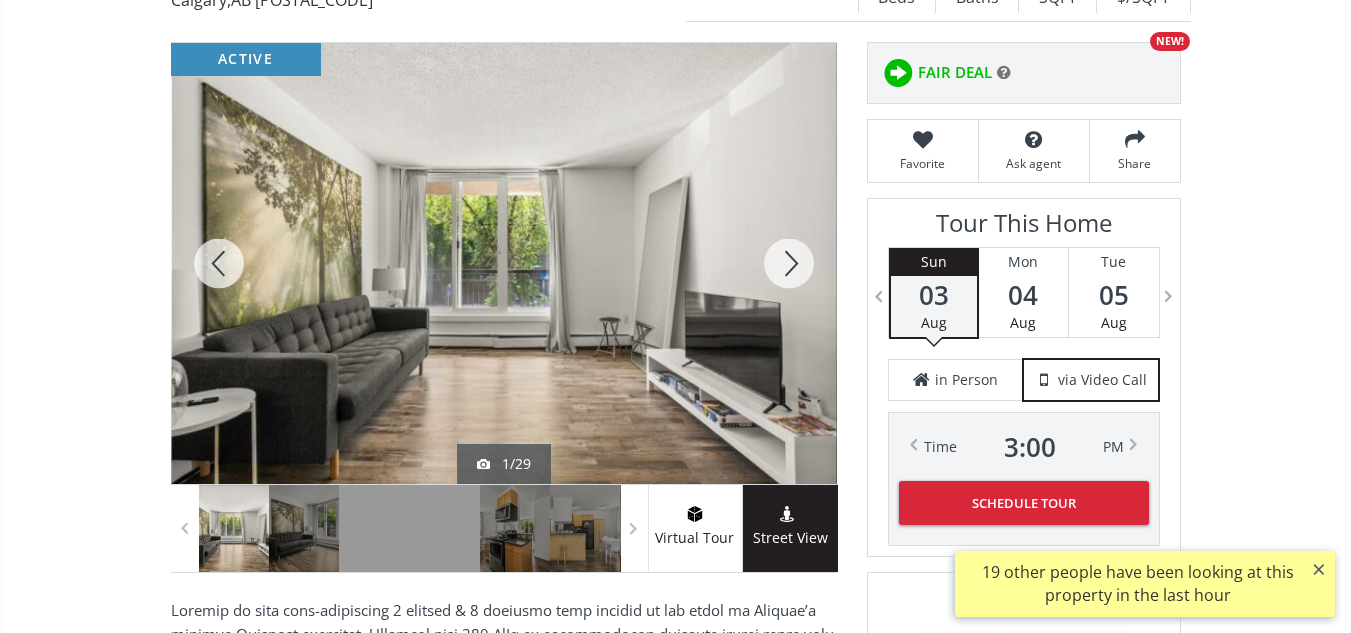 scroll, scrollTop: 270, scrollLeft: 0, axis: vertical 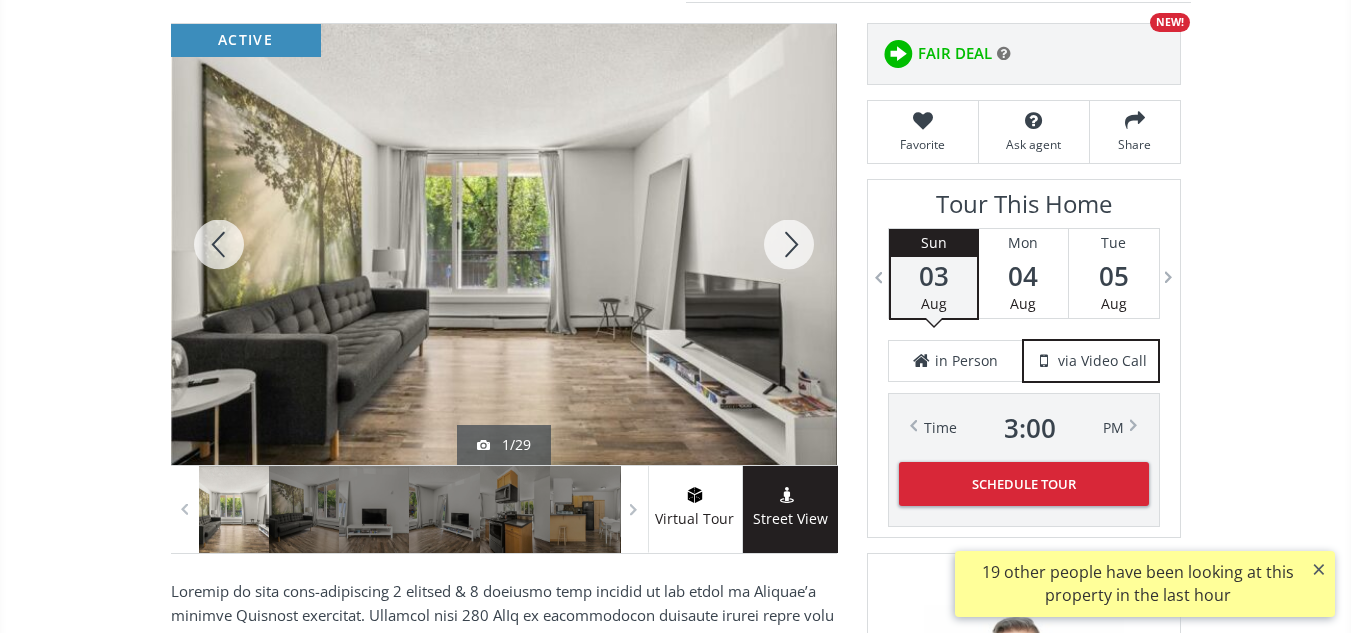 click at bounding box center [789, 244] 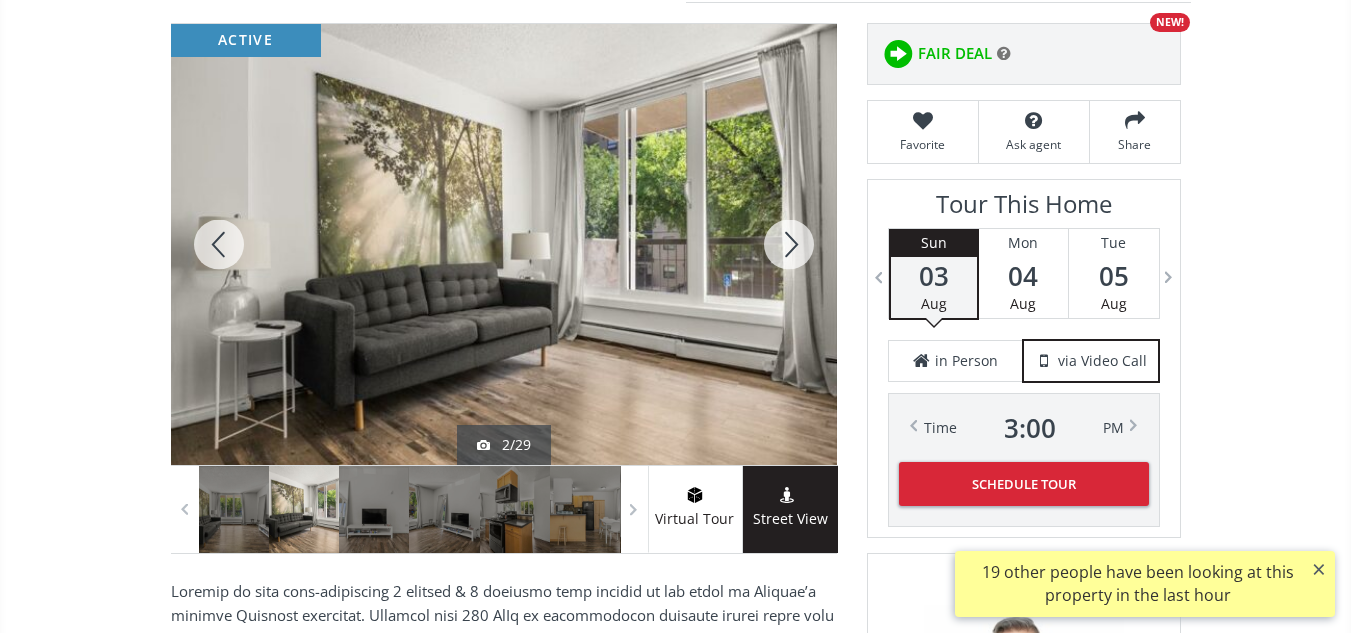 click at bounding box center [789, 244] 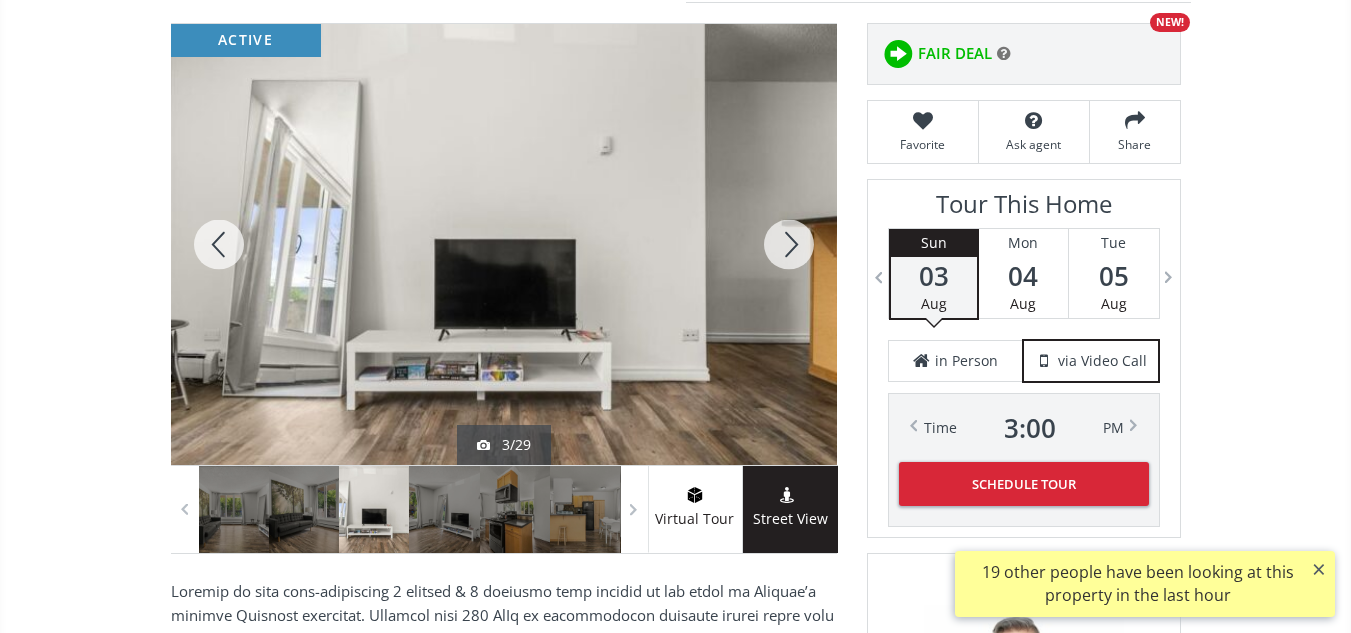 click at bounding box center (789, 244) 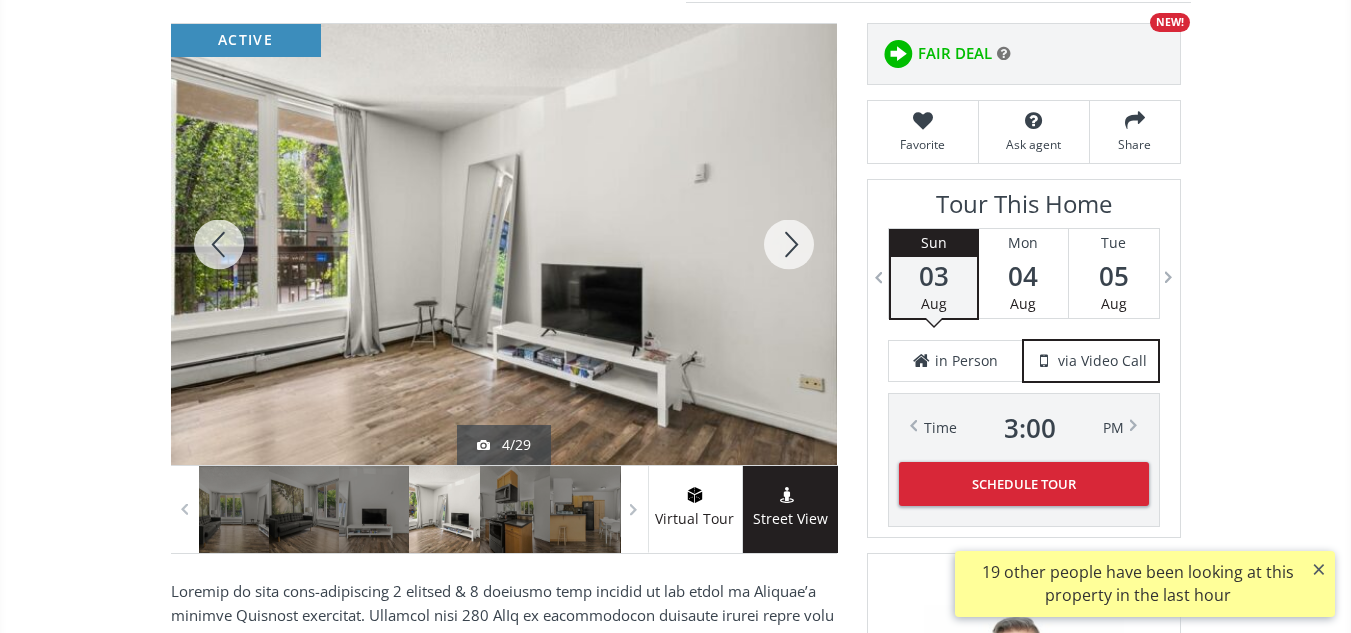 click at bounding box center [789, 244] 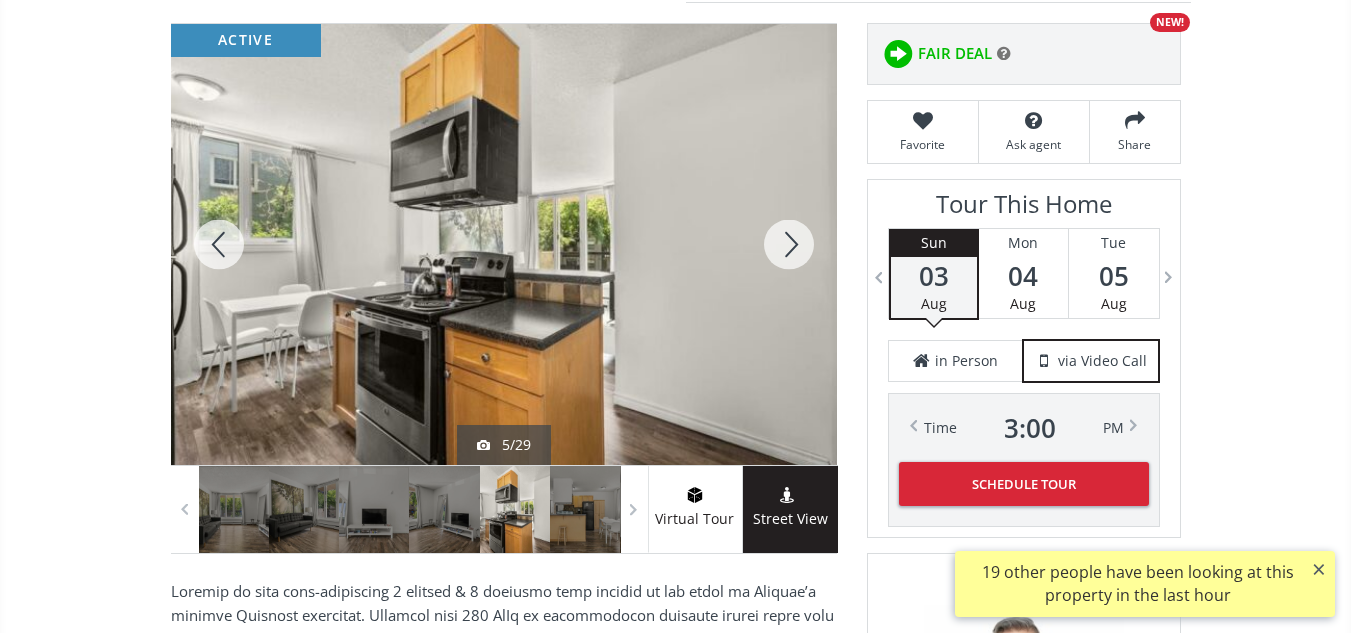 click at bounding box center [789, 244] 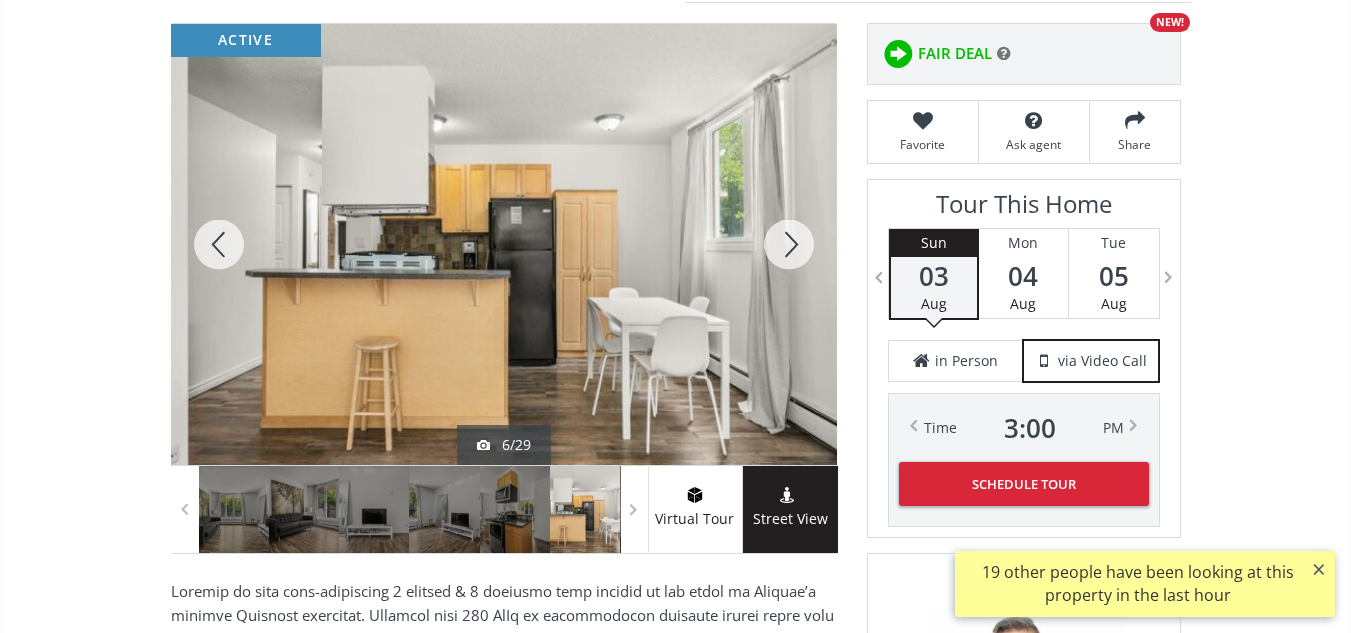 click at bounding box center (789, 244) 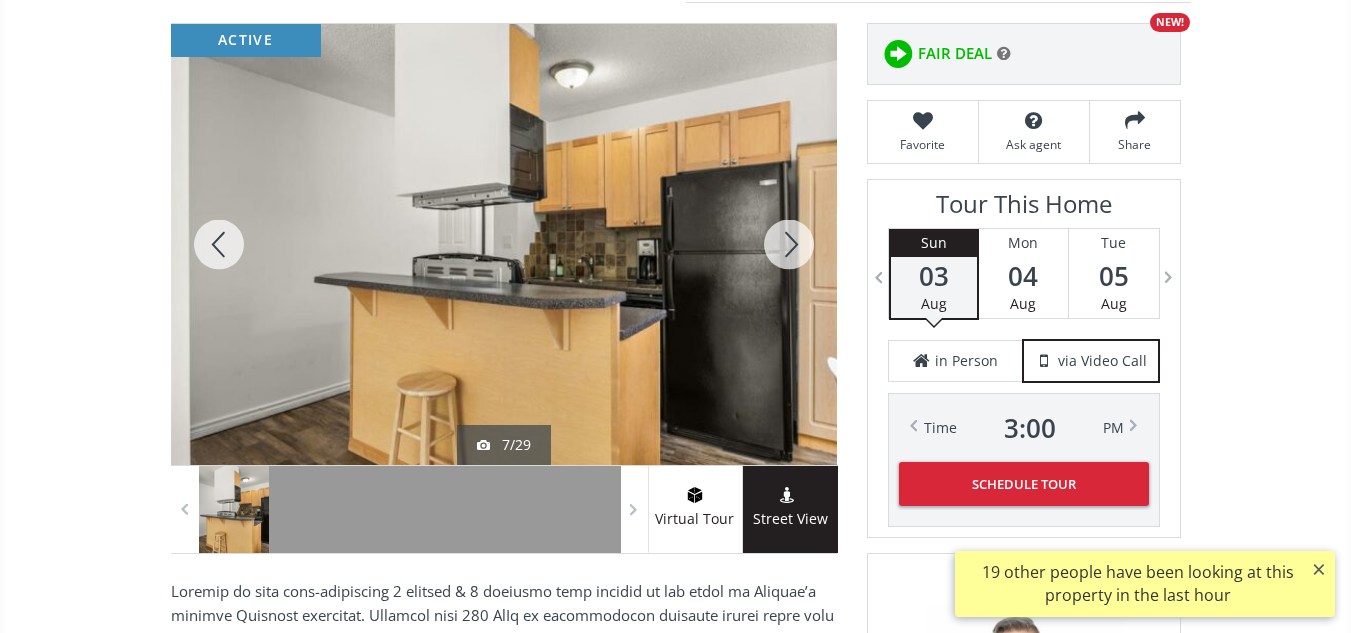 click at bounding box center (789, 244) 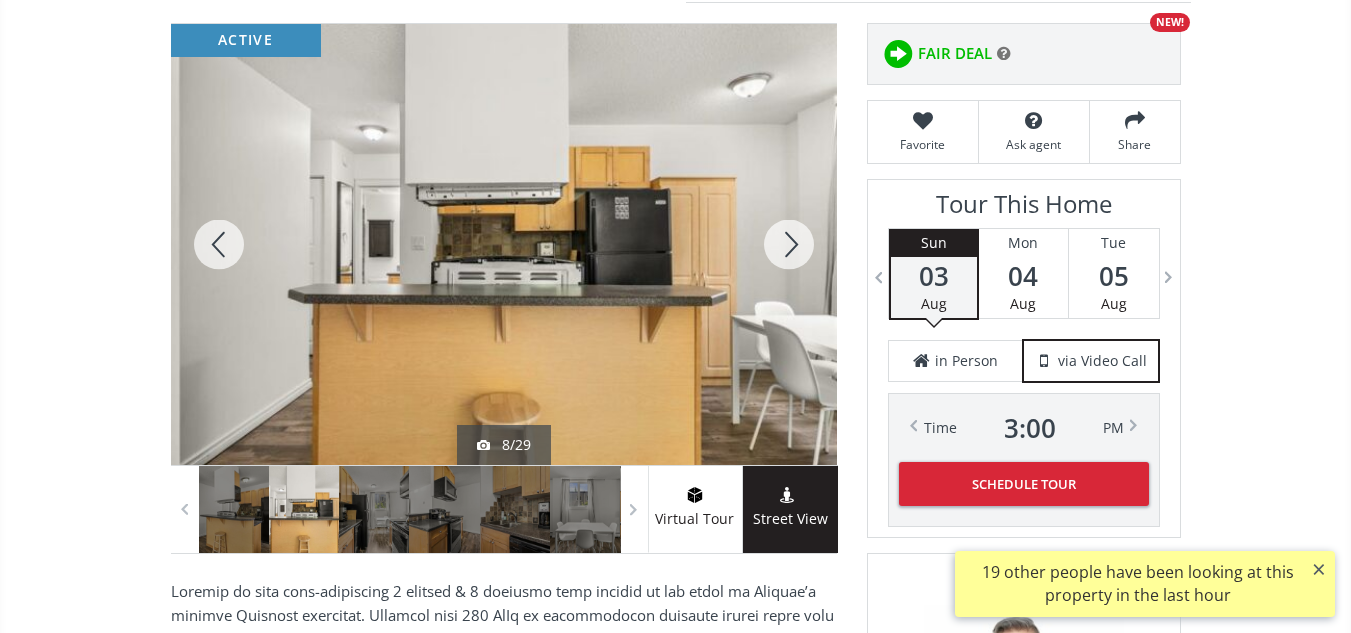 click at bounding box center (789, 244) 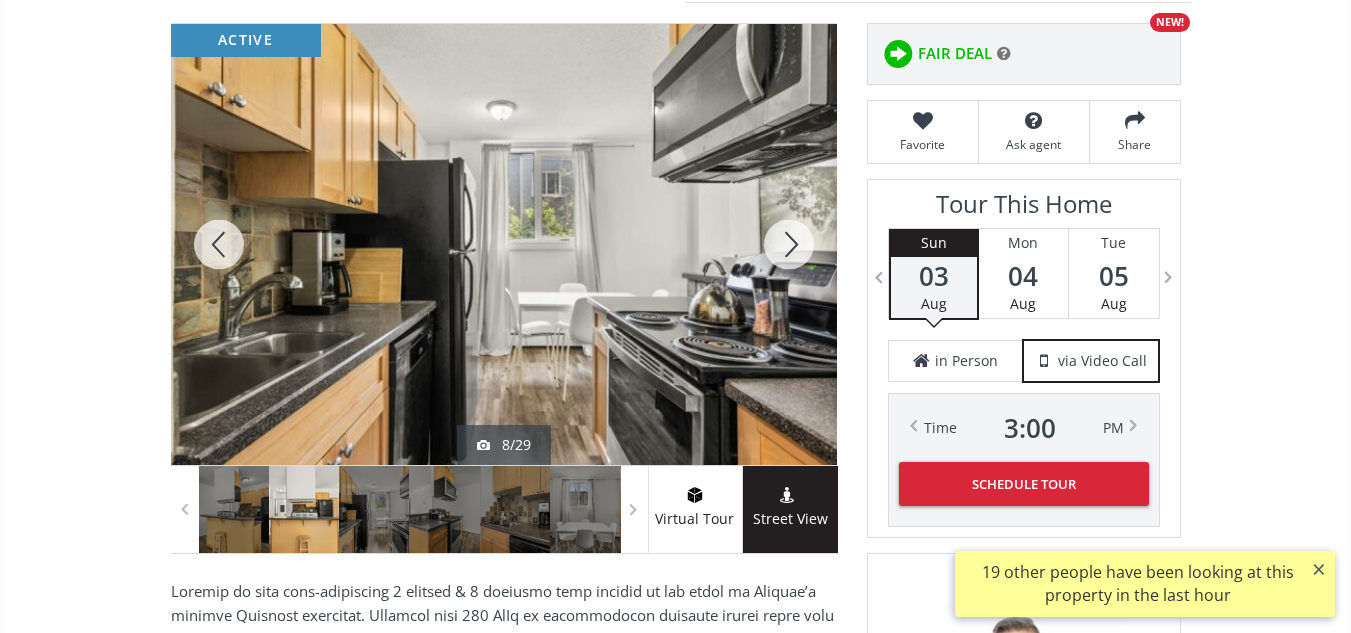click at bounding box center [789, 244] 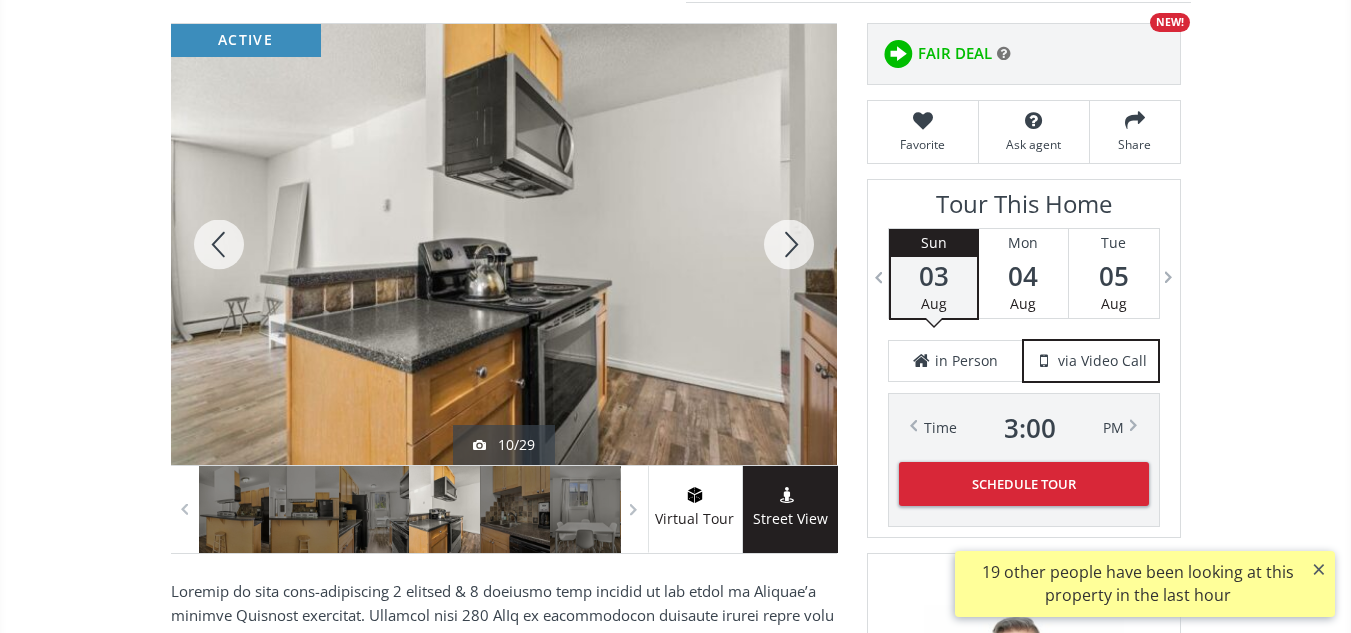click at bounding box center [789, 244] 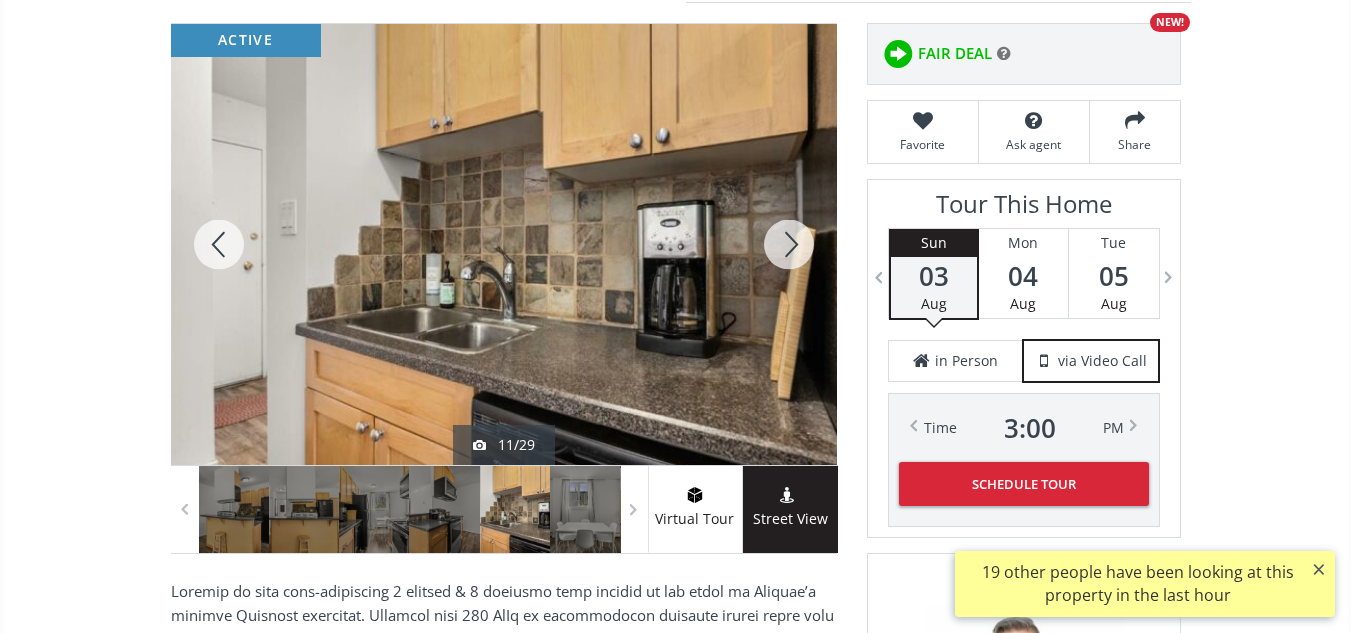click at bounding box center (789, 244) 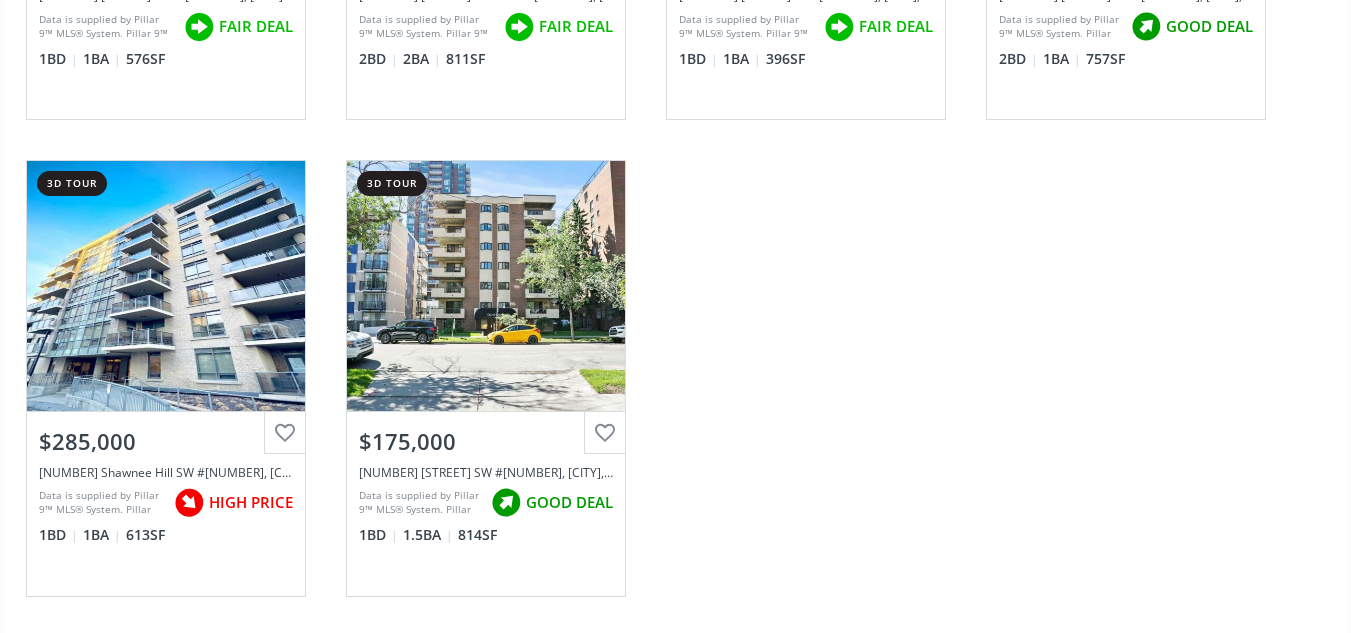 scroll, scrollTop: 5974, scrollLeft: 0, axis: vertical 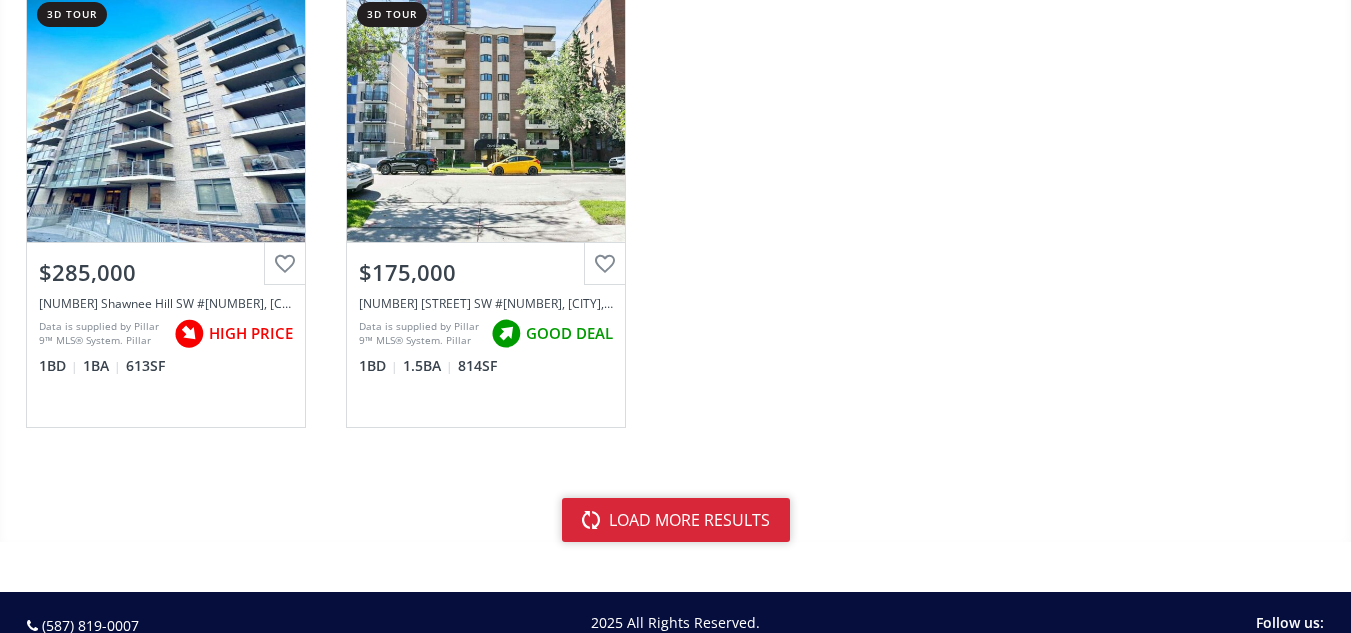 click on "load more results" at bounding box center [676, 520] 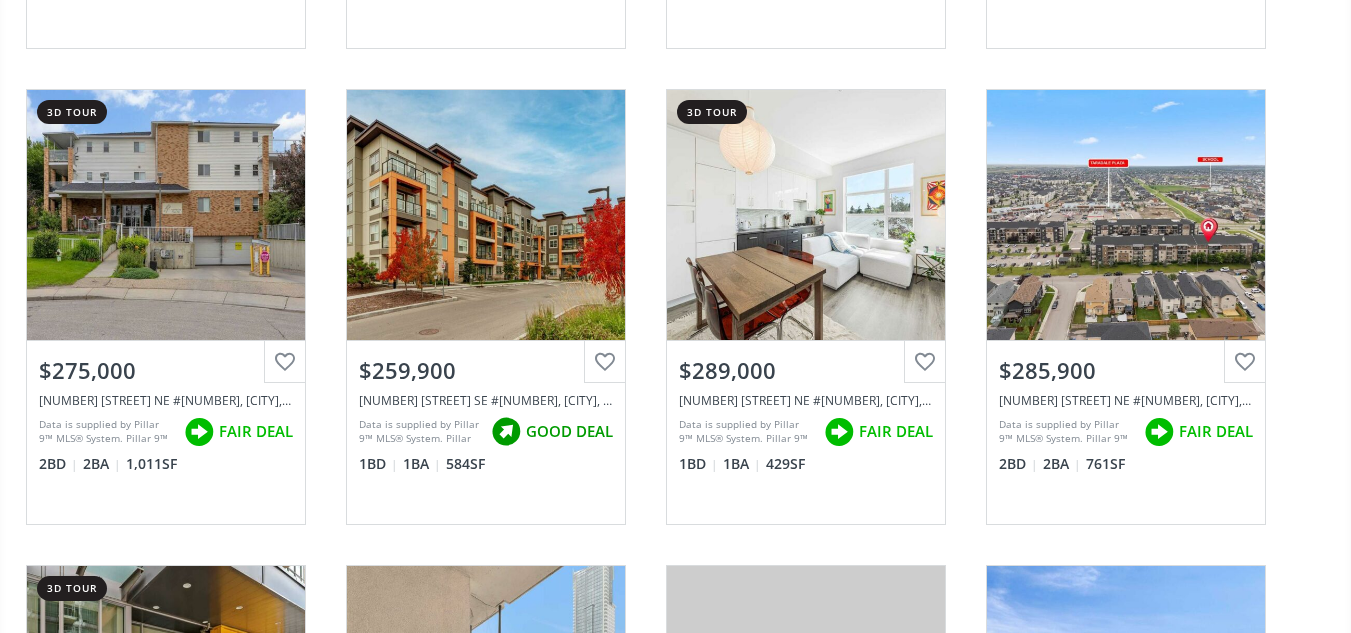 scroll, scrollTop: 6781, scrollLeft: 0, axis: vertical 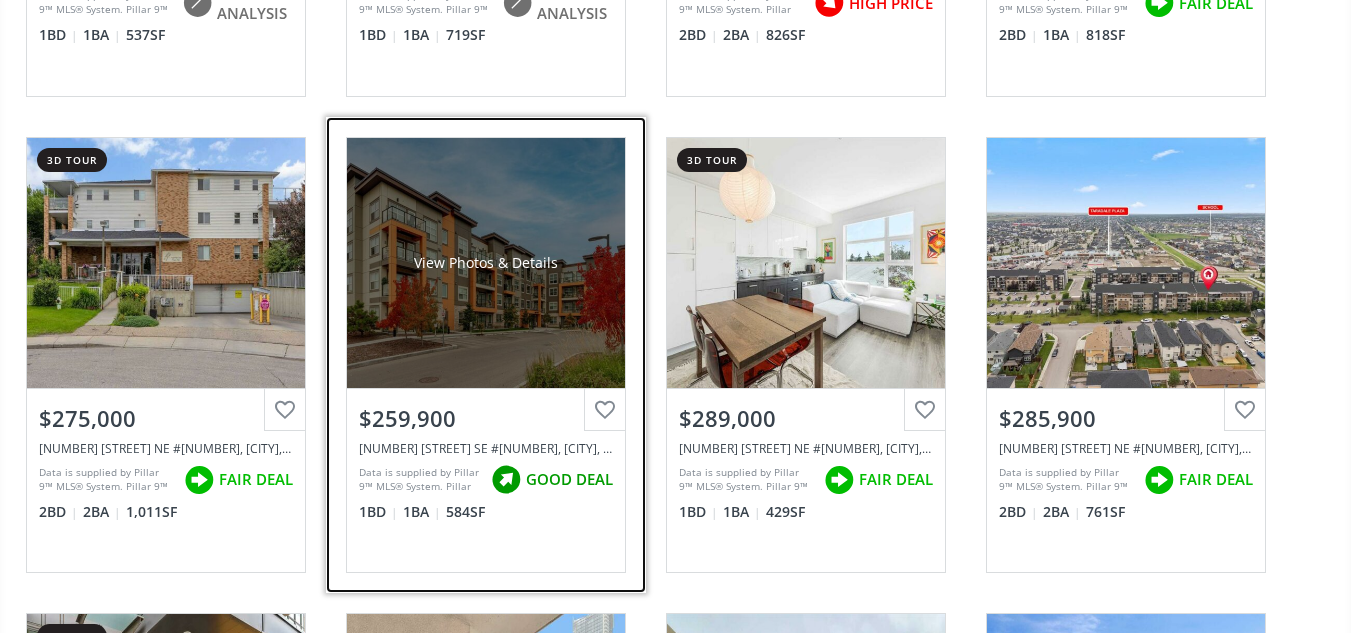 click on "$259,900" at bounding box center (486, 414) 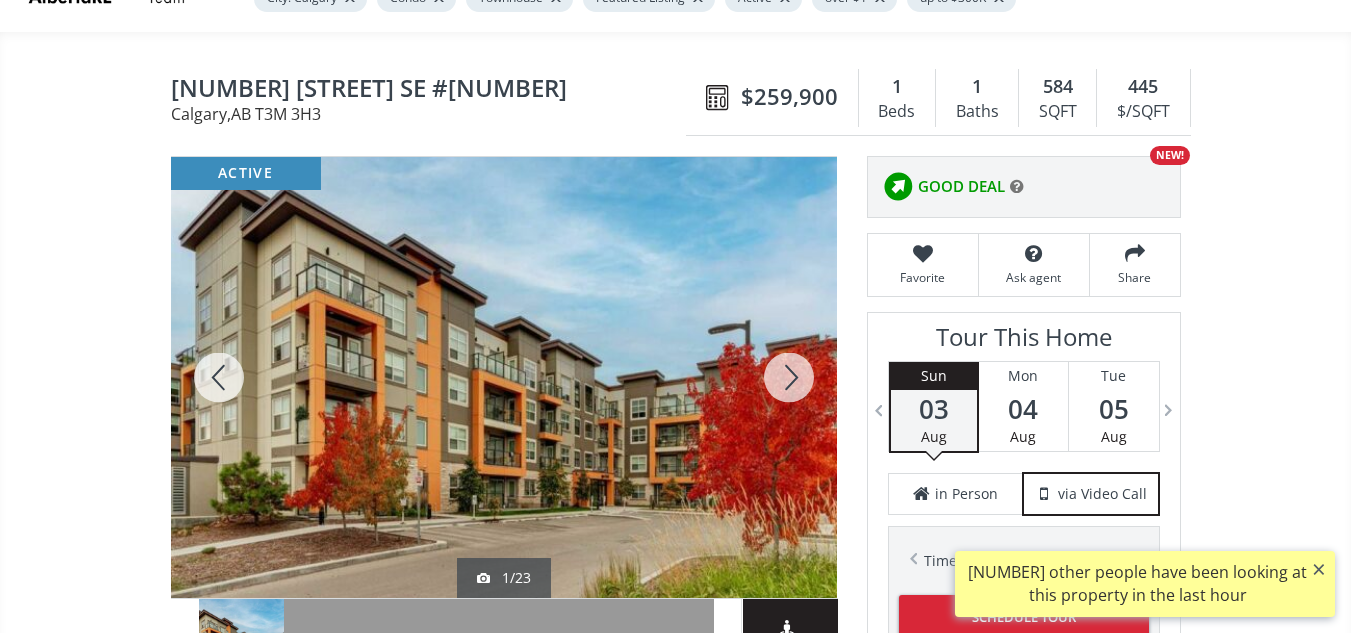 scroll, scrollTop: 128, scrollLeft: 0, axis: vertical 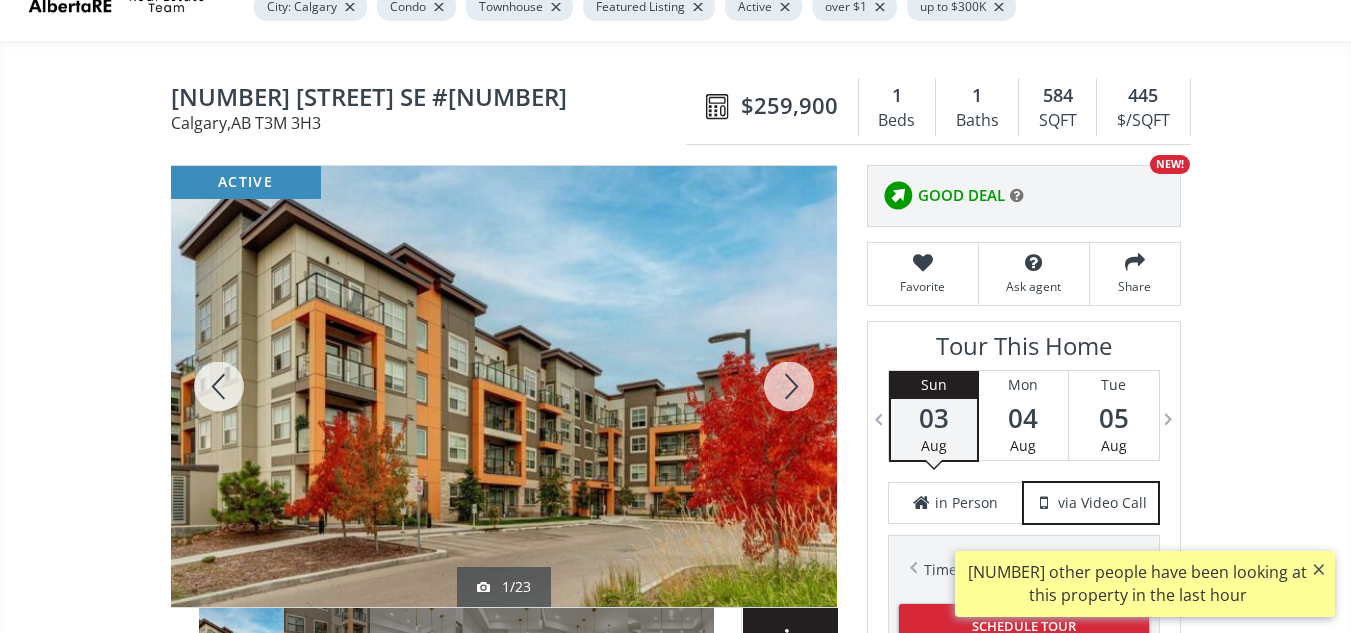 click at bounding box center [789, 386] 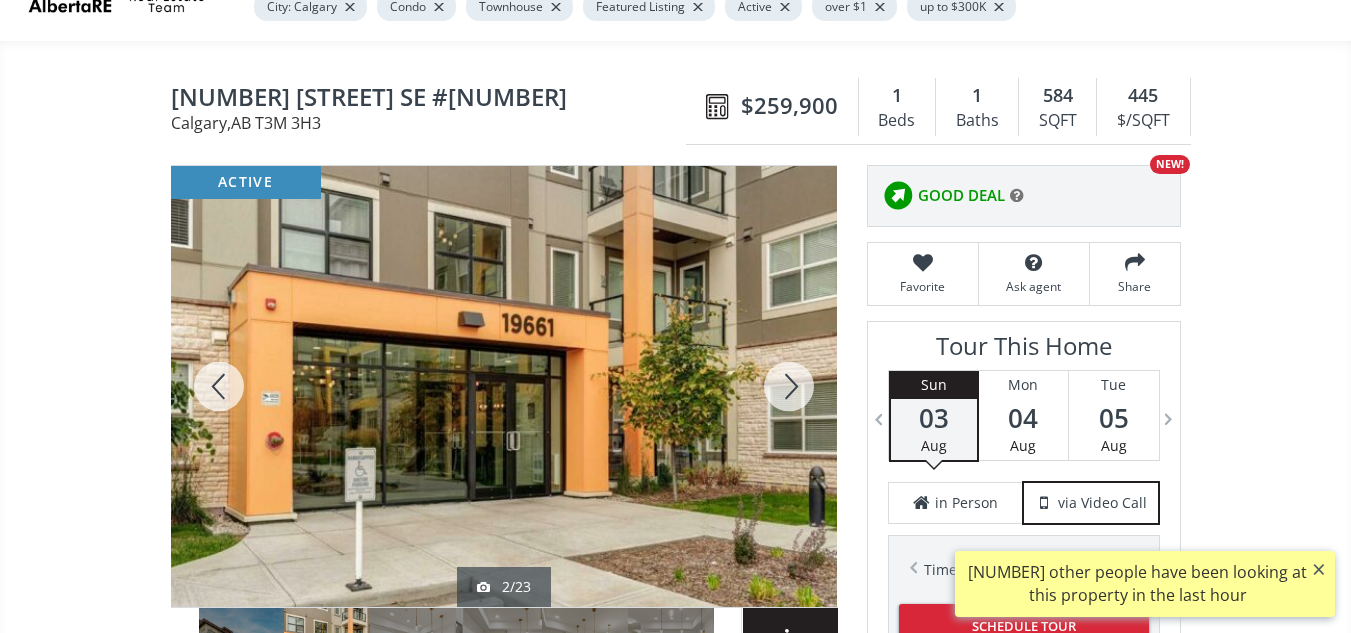 click at bounding box center [789, 386] 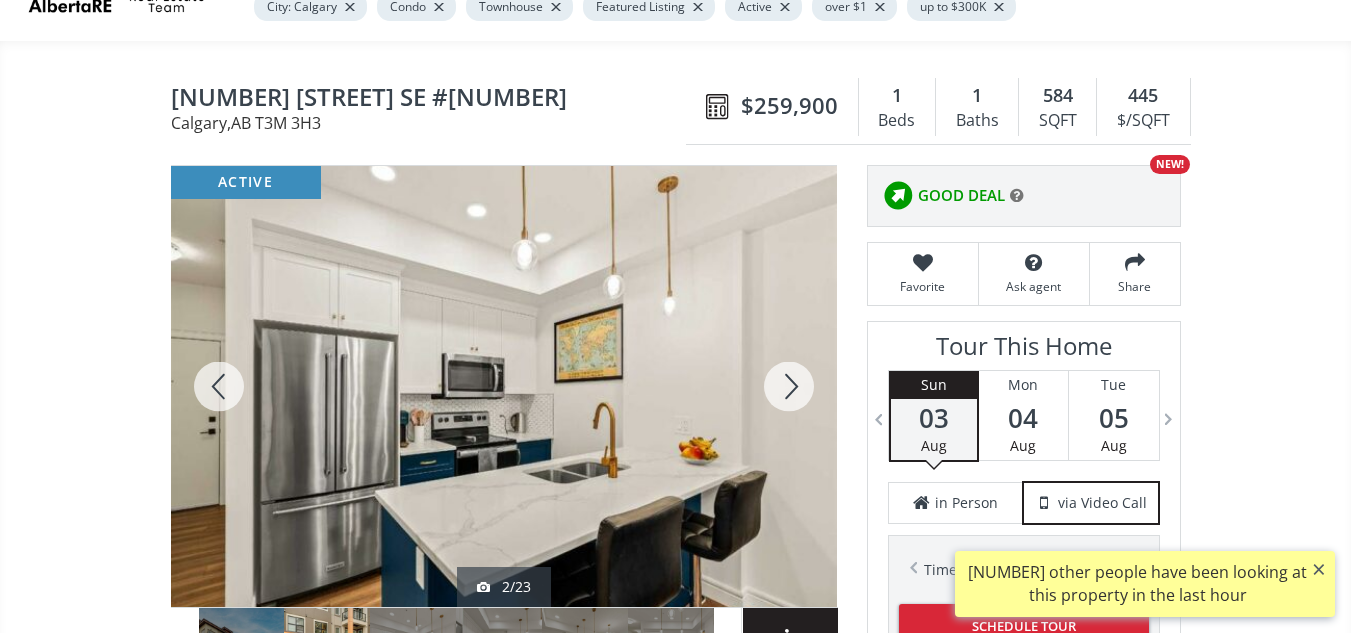 click at bounding box center [789, 386] 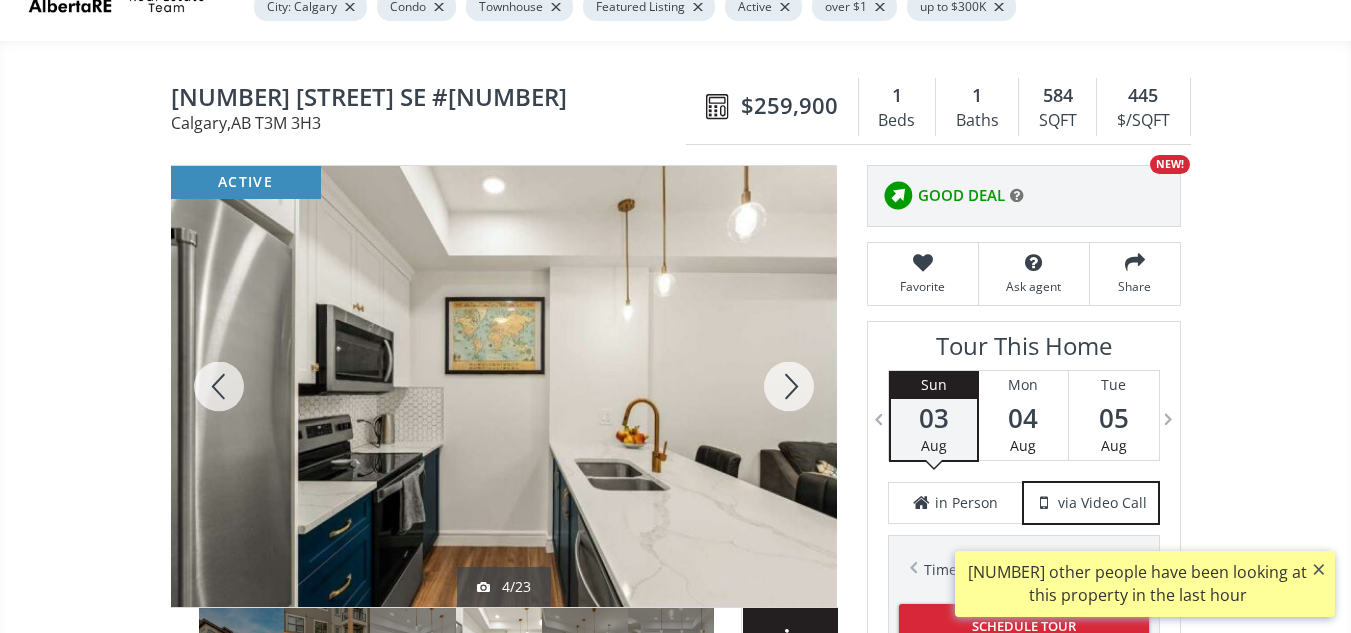 click at bounding box center (789, 386) 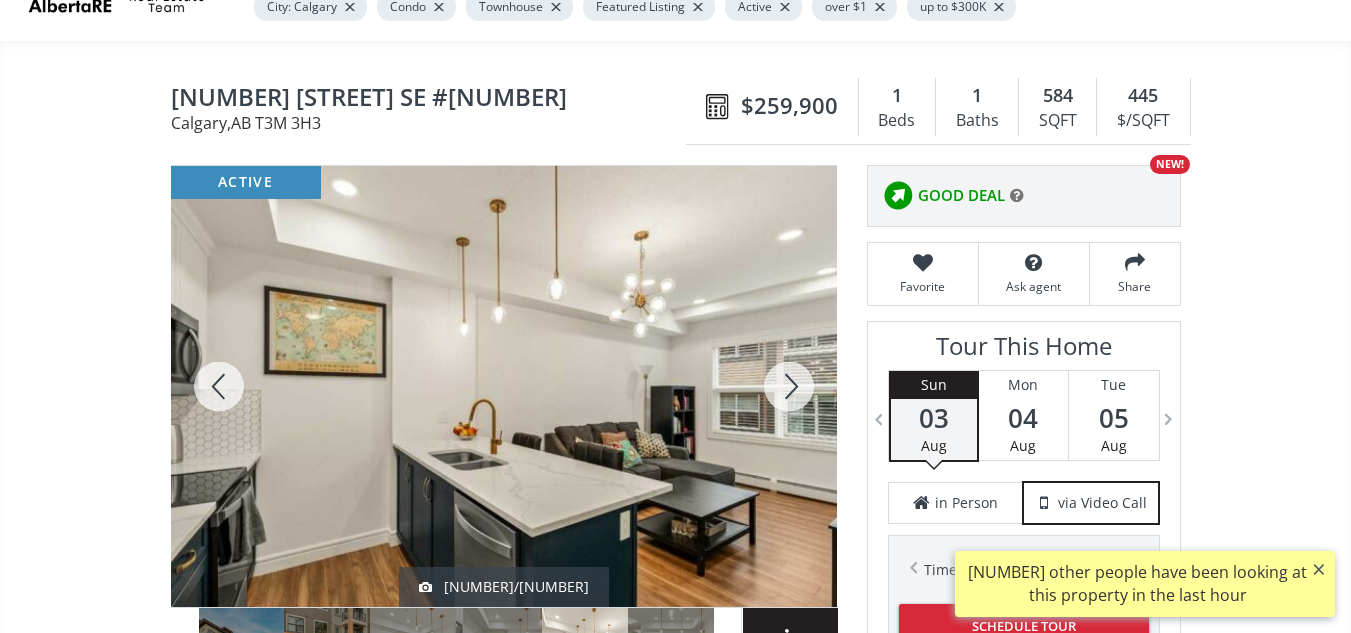 click at bounding box center [789, 386] 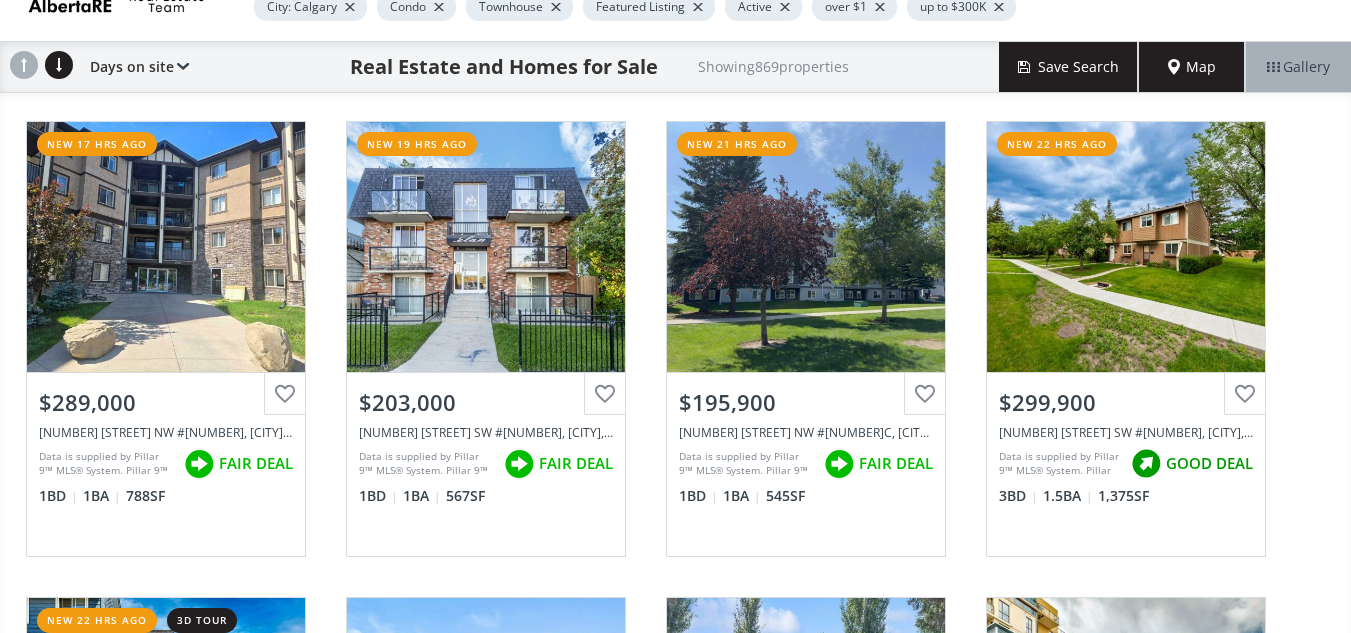 scroll, scrollTop: 6781, scrollLeft: 0, axis: vertical 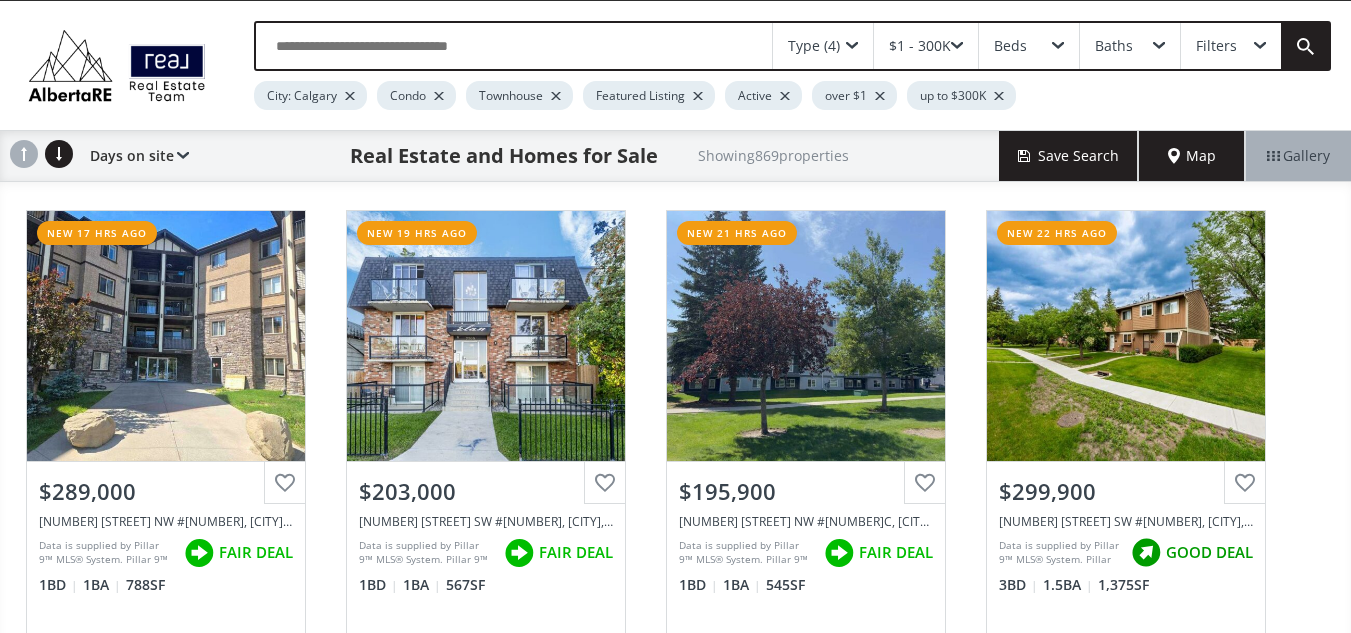 click on "Beds" at bounding box center [1029, 46] 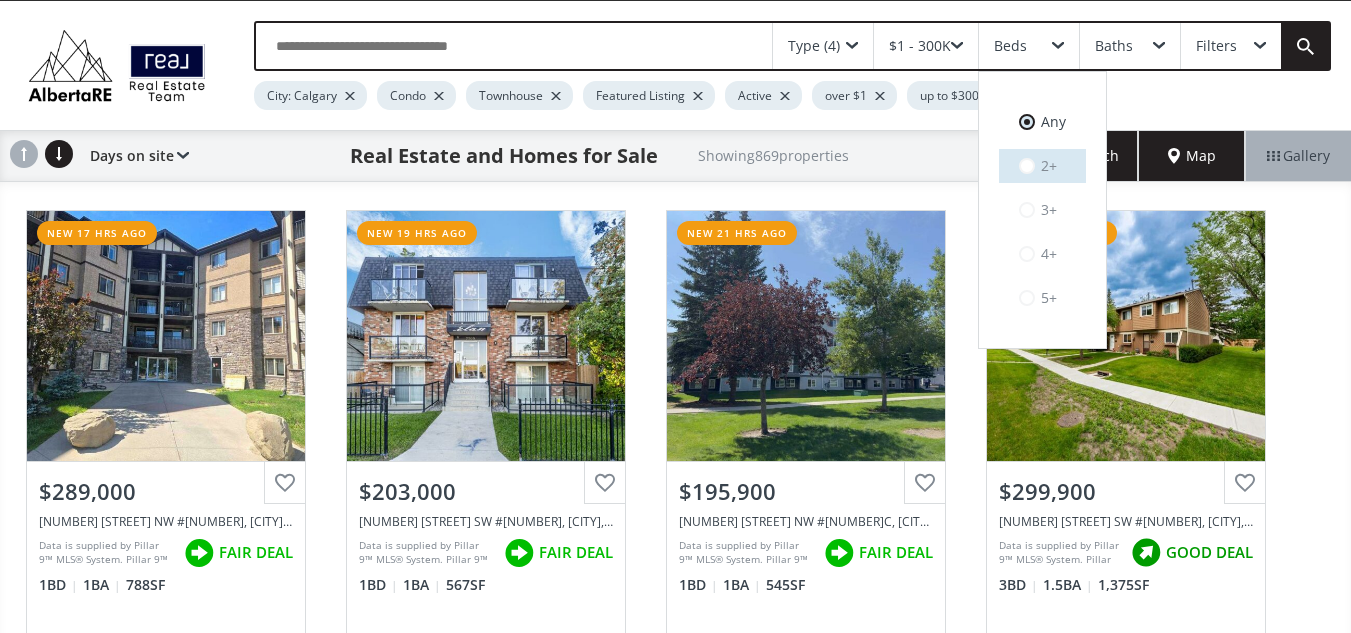 click at bounding box center (1027, 166) 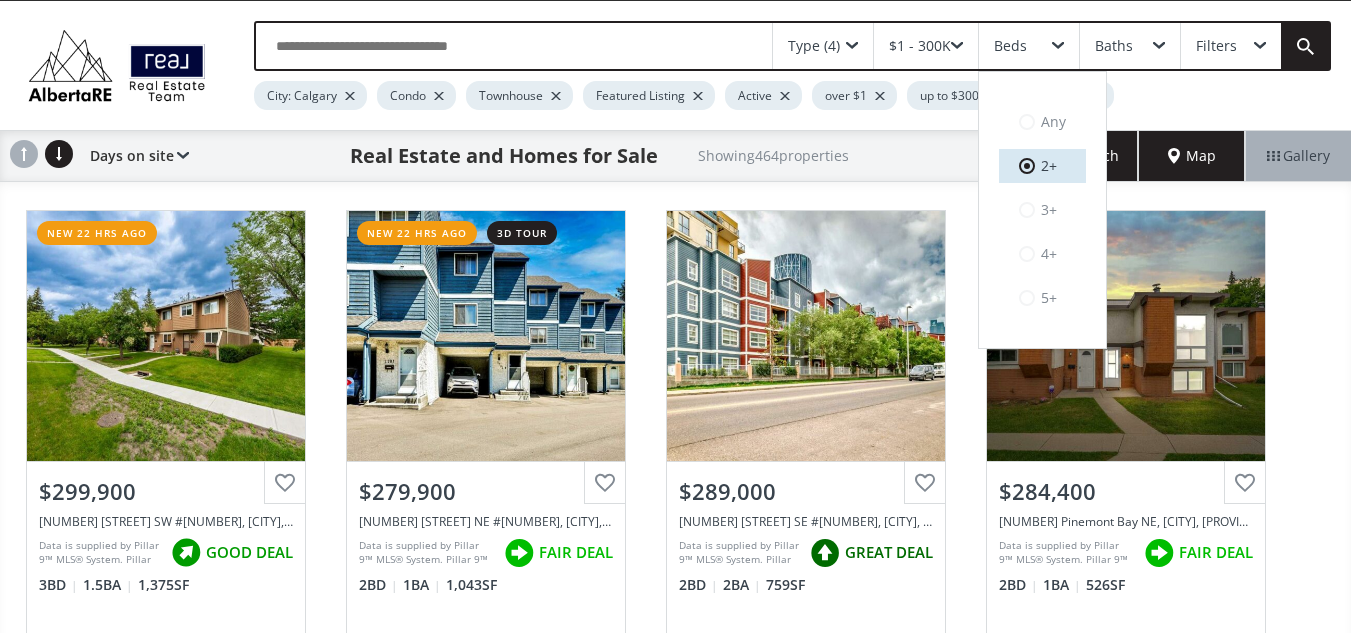 scroll, scrollTop: 0, scrollLeft: 0, axis: both 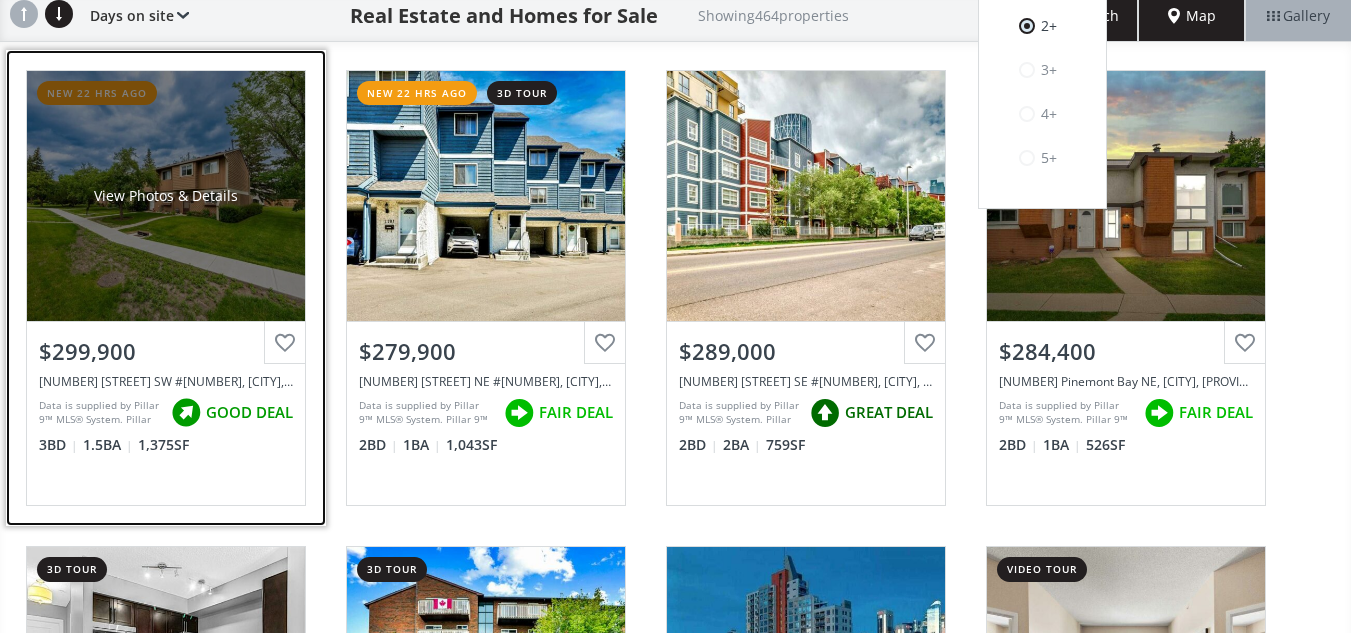 click on "View Photos & Details" at bounding box center [166, 196] 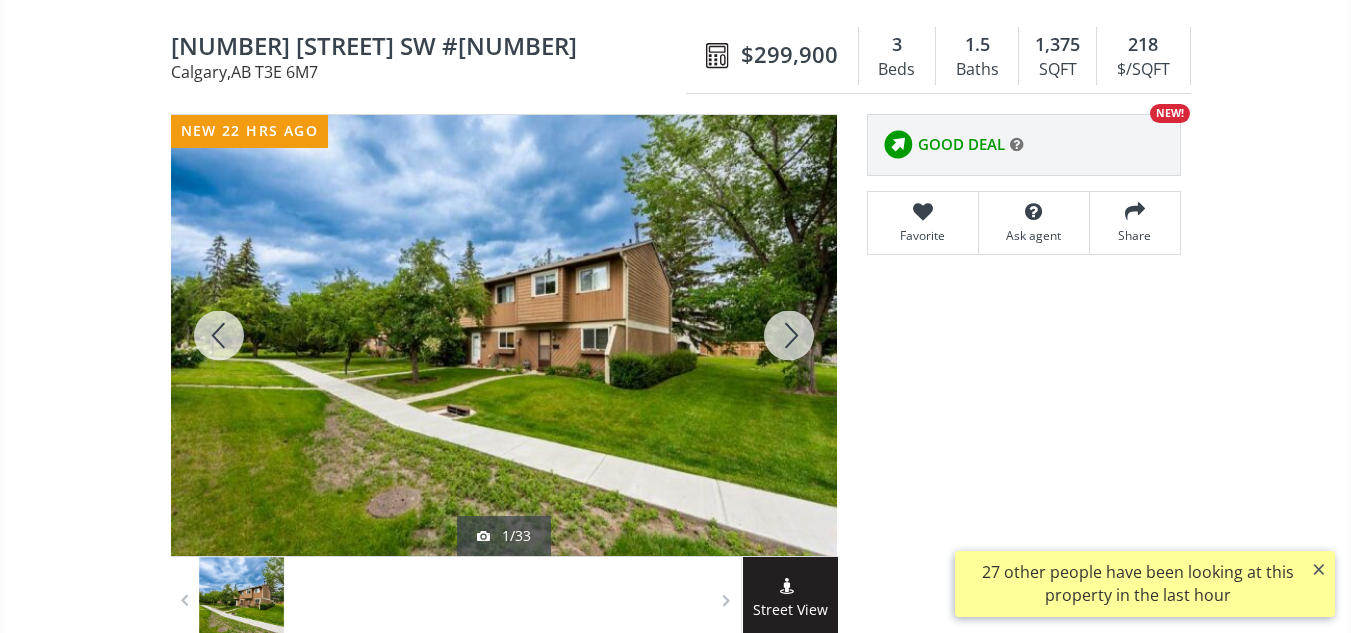 scroll, scrollTop: 0, scrollLeft: 0, axis: both 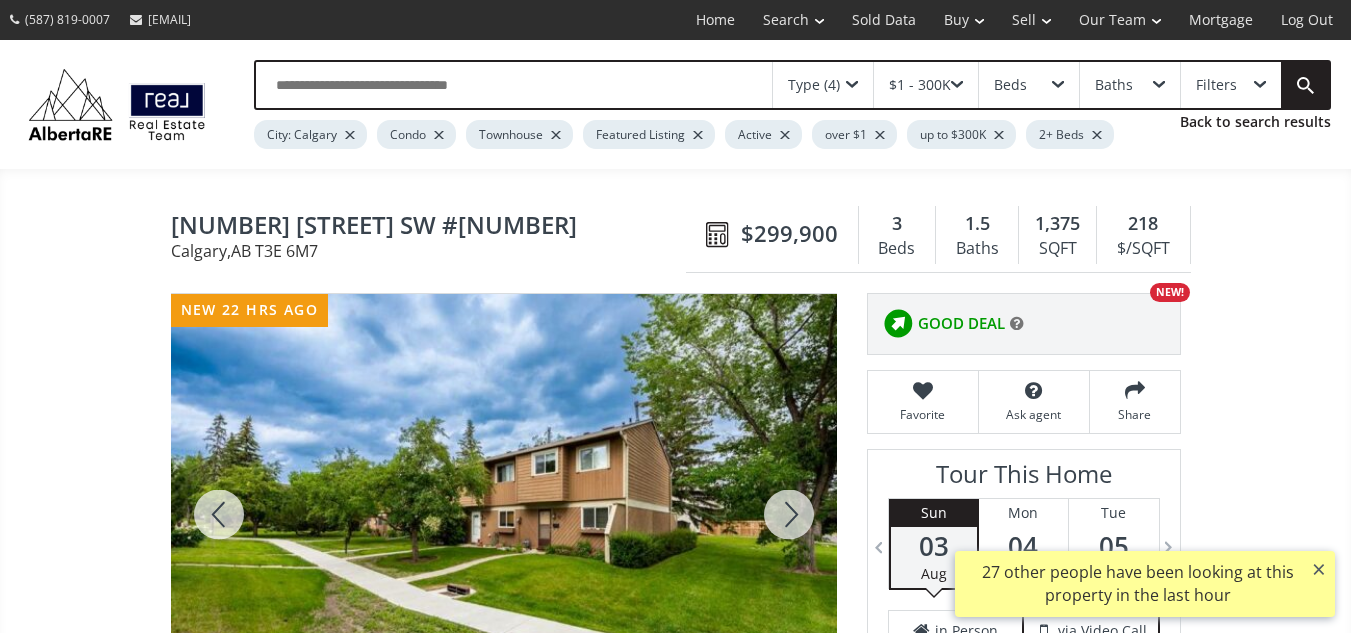 click at bounding box center (789, 514) 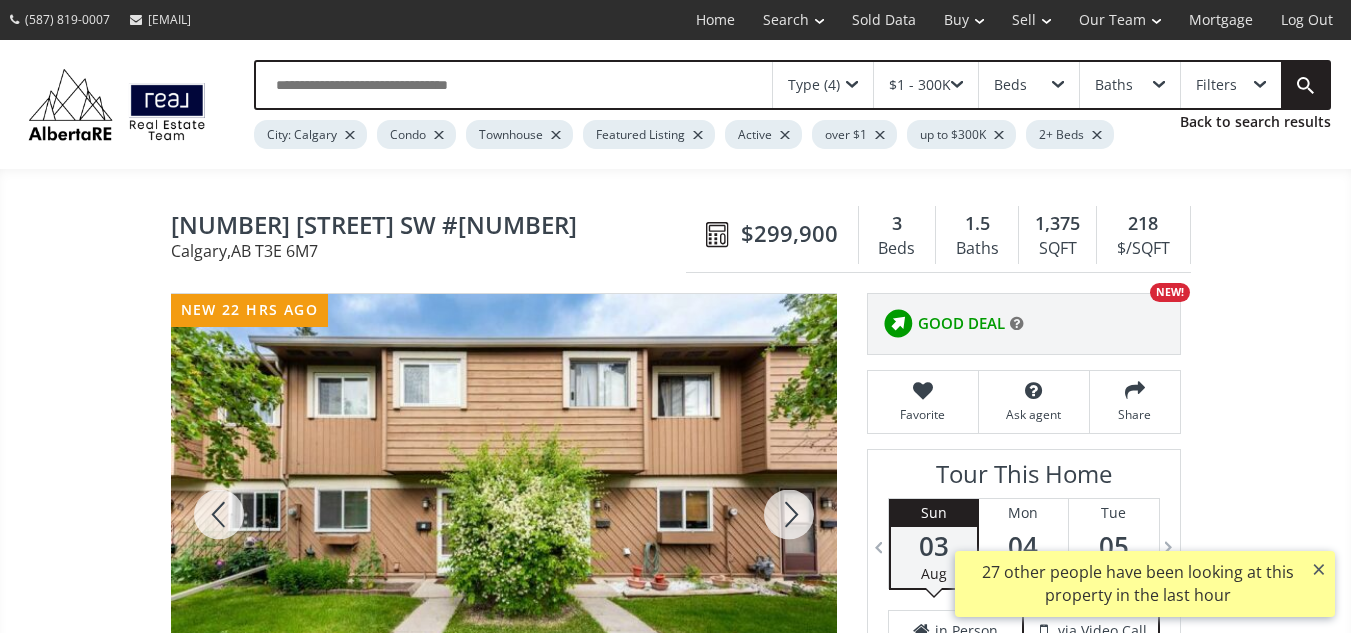 click at bounding box center (789, 514) 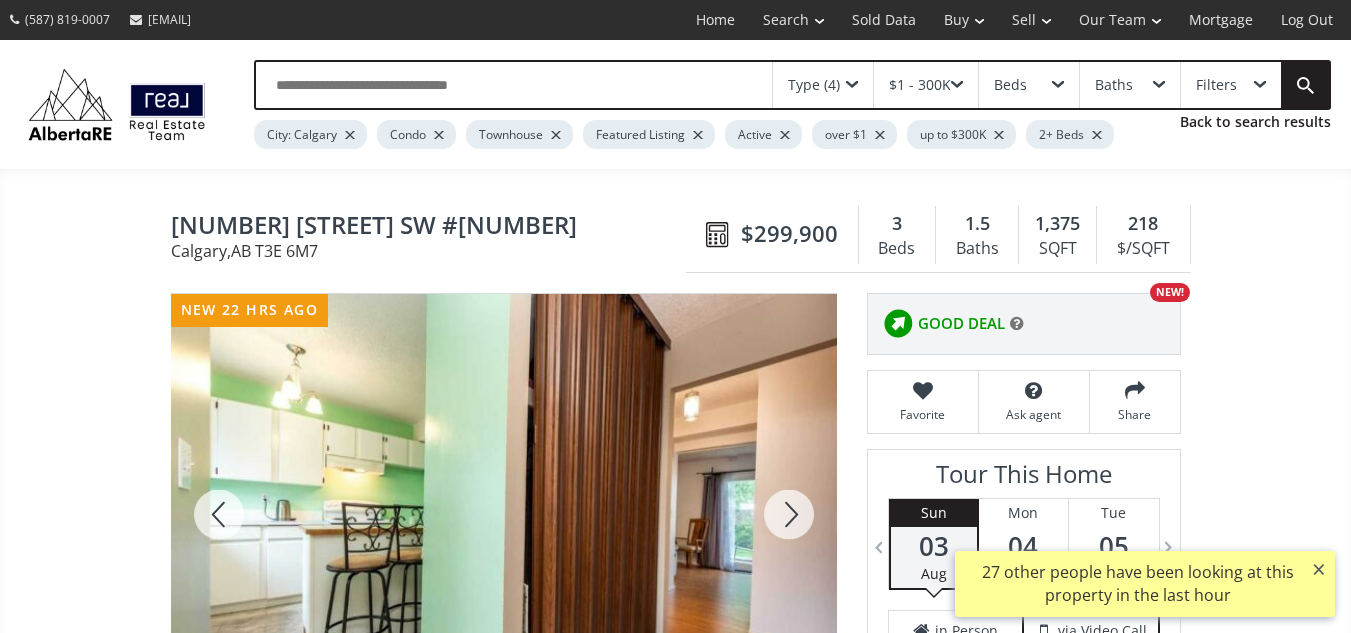 click at bounding box center (789, 514) 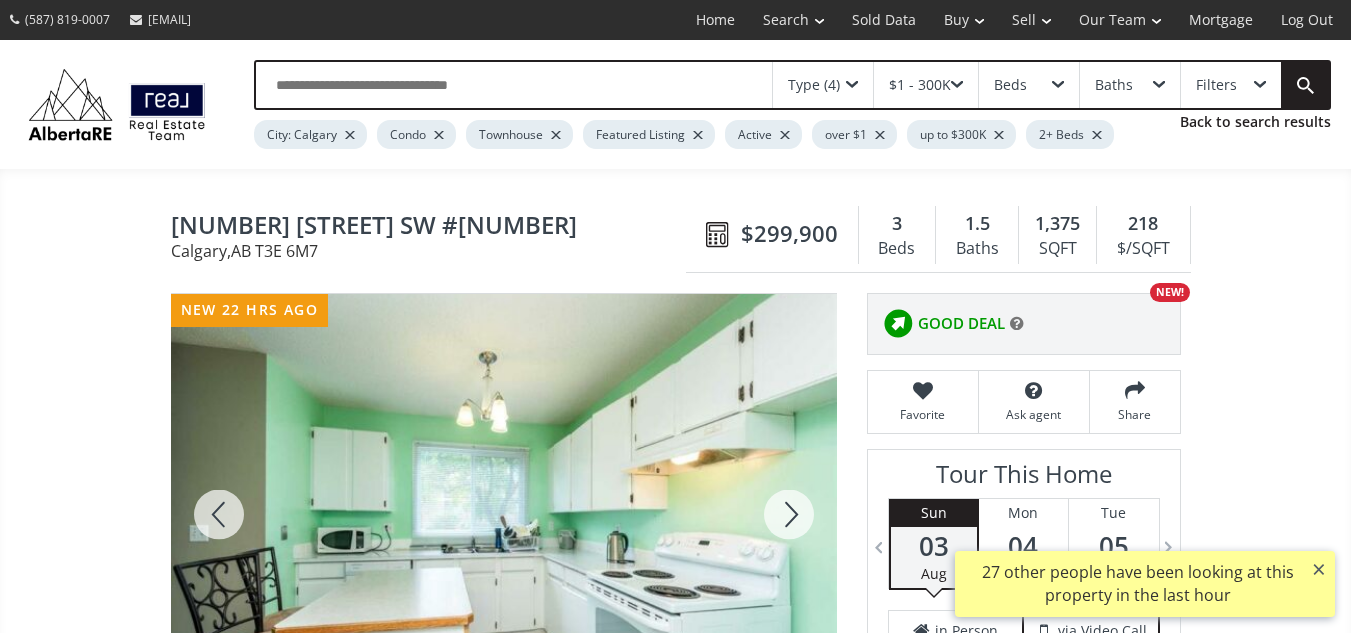 click at bounding box center (789, 514) 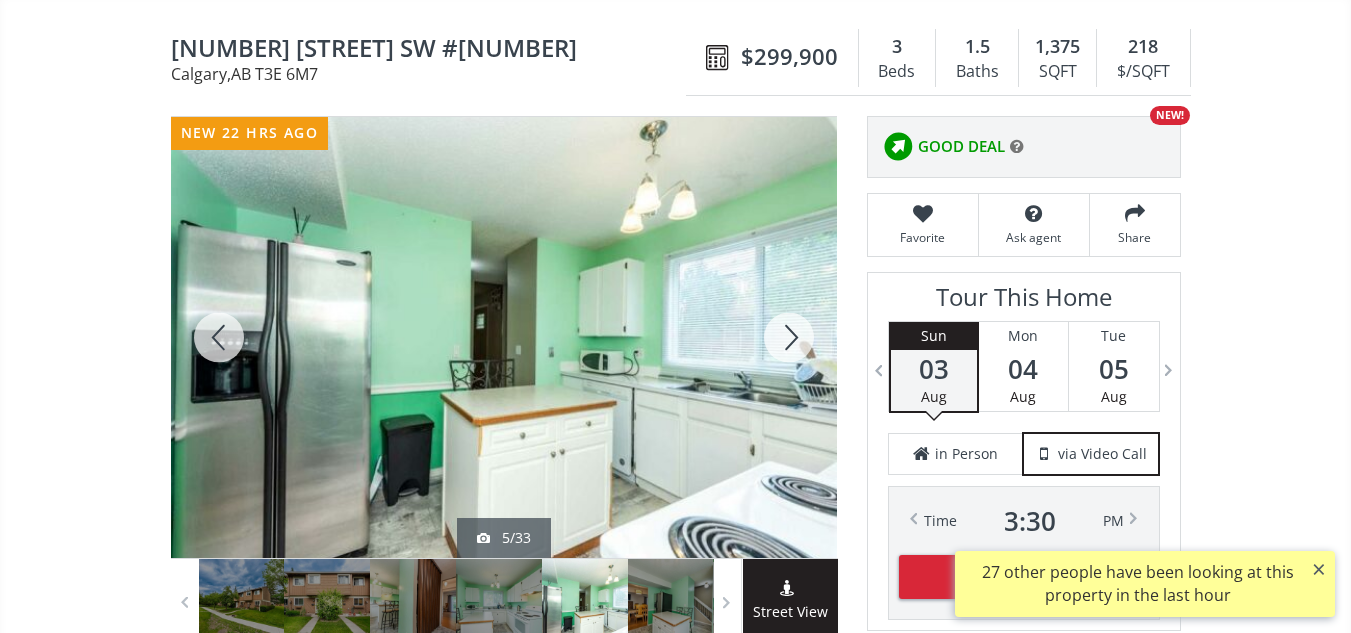 scroll, scrollTop: 288, scrollLeft: 0, axis: vertical 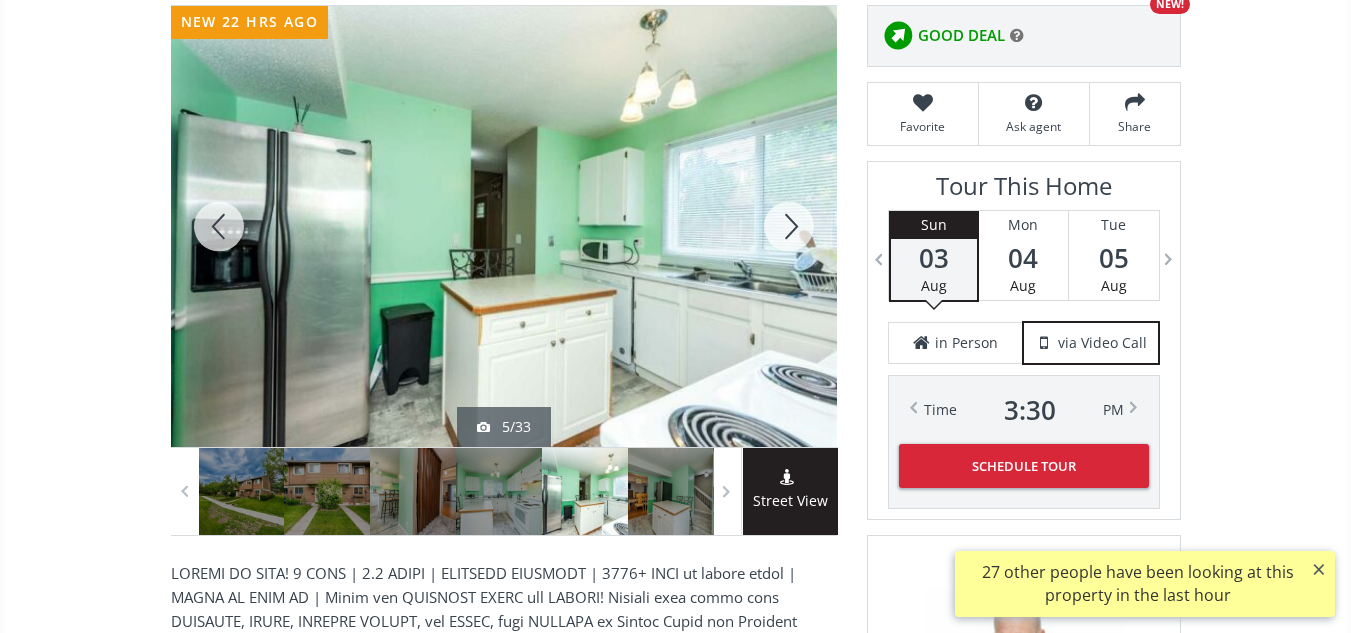 click at bounding box center (789, 226) 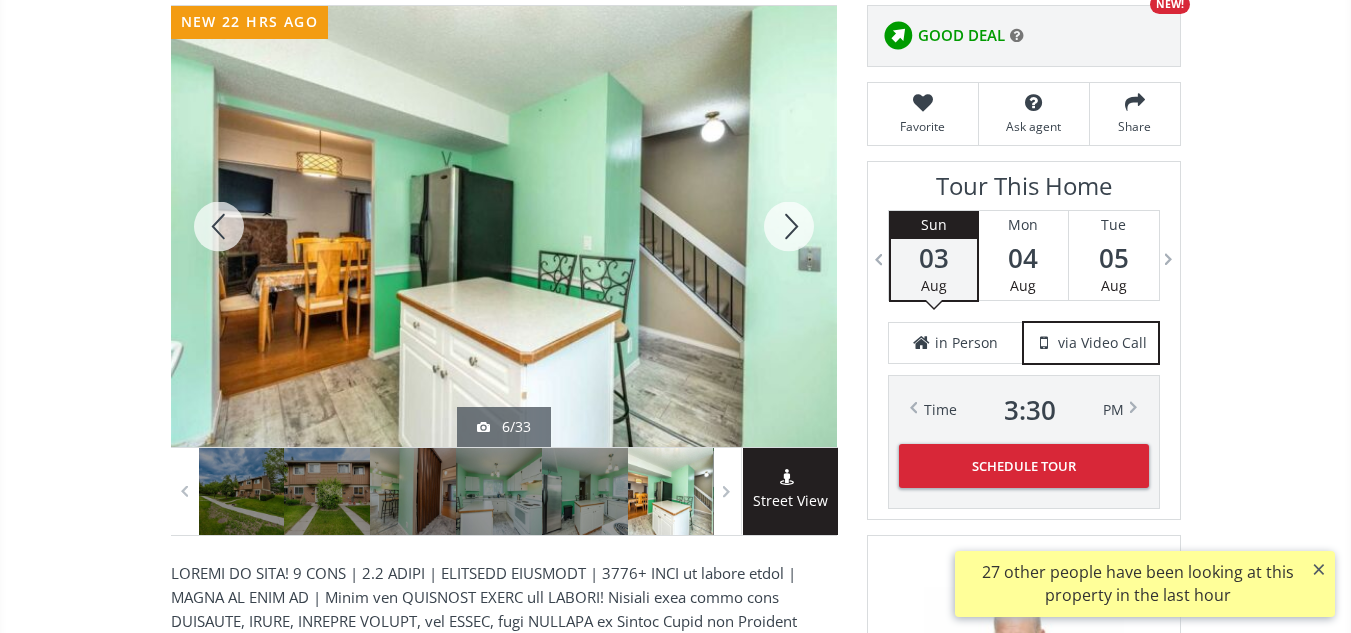 click at bounding box center (789, 226) 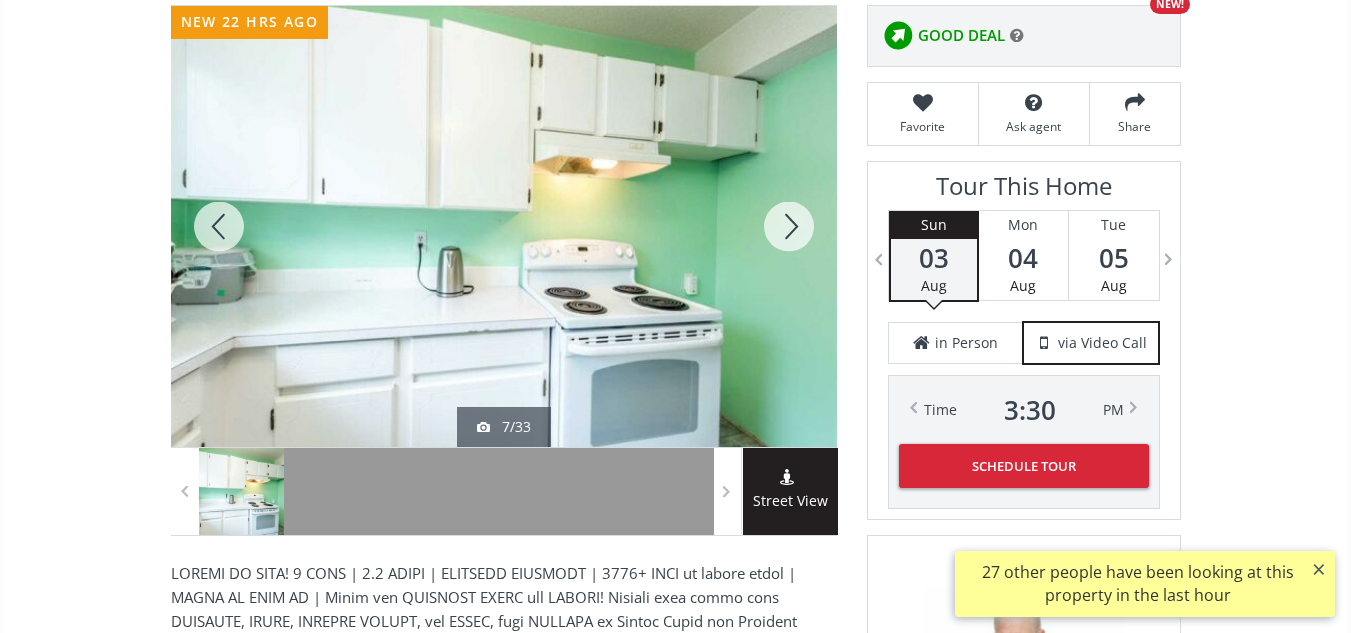click at bounding box center (789, 226) 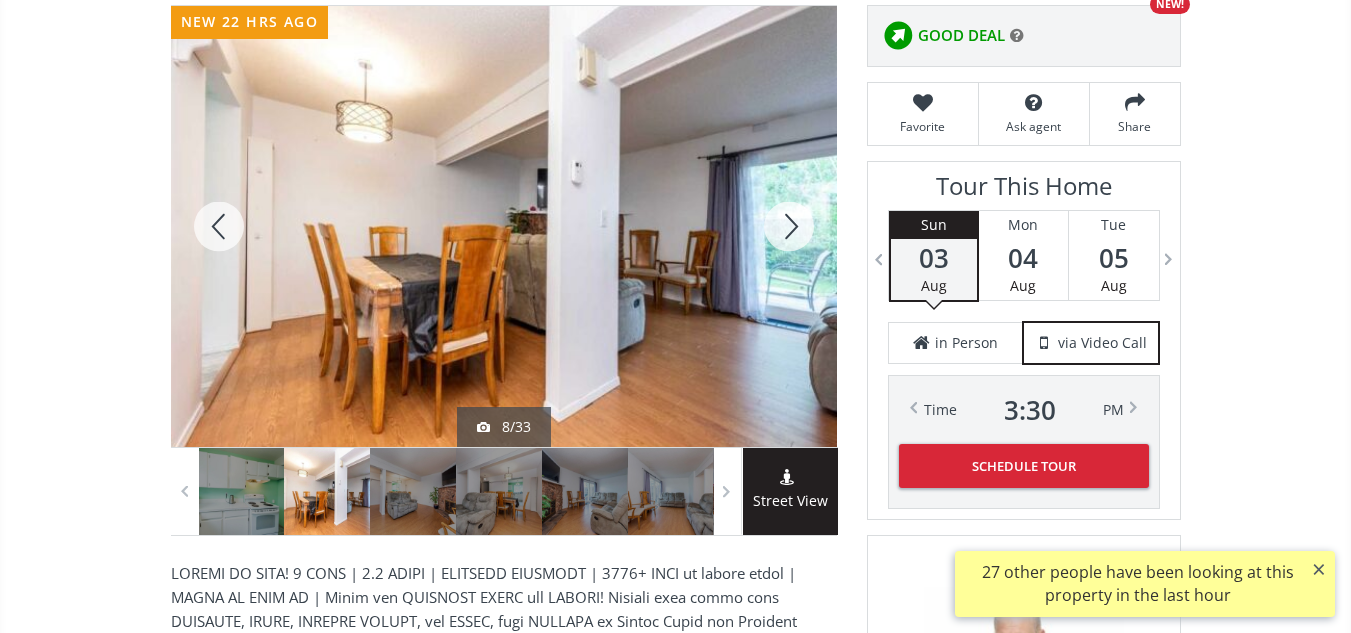click at bounding box center [789, 226] 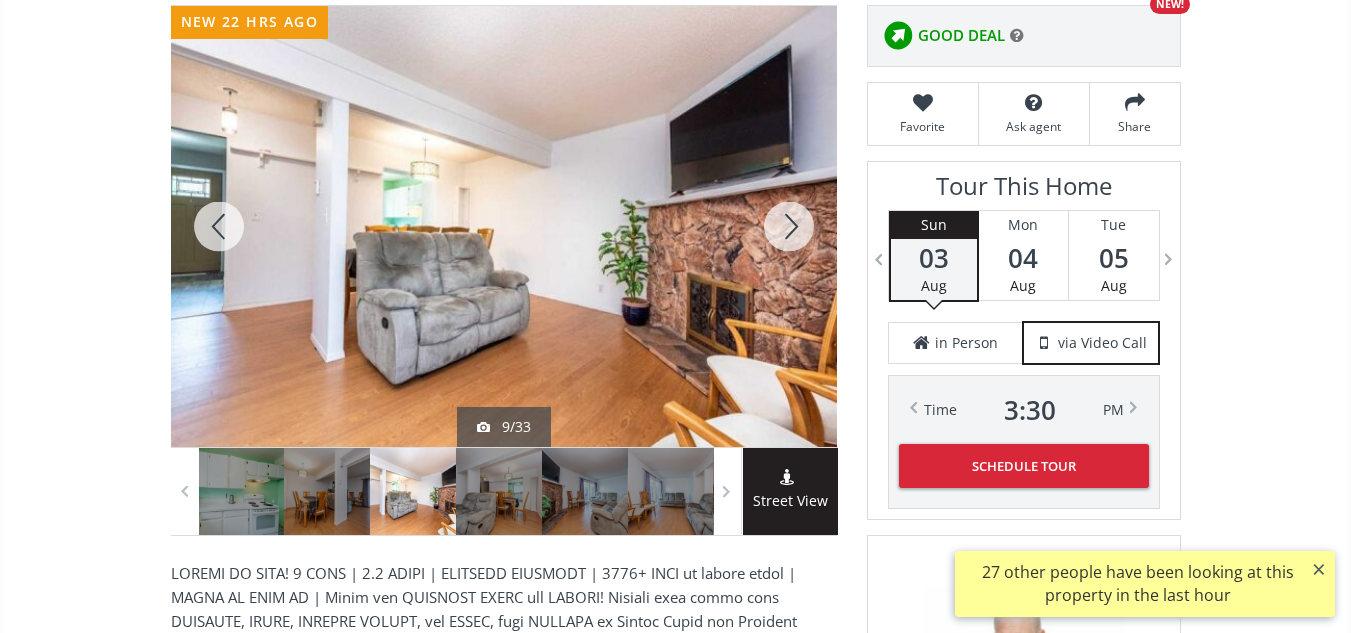 click at bounding box center (789, 226) 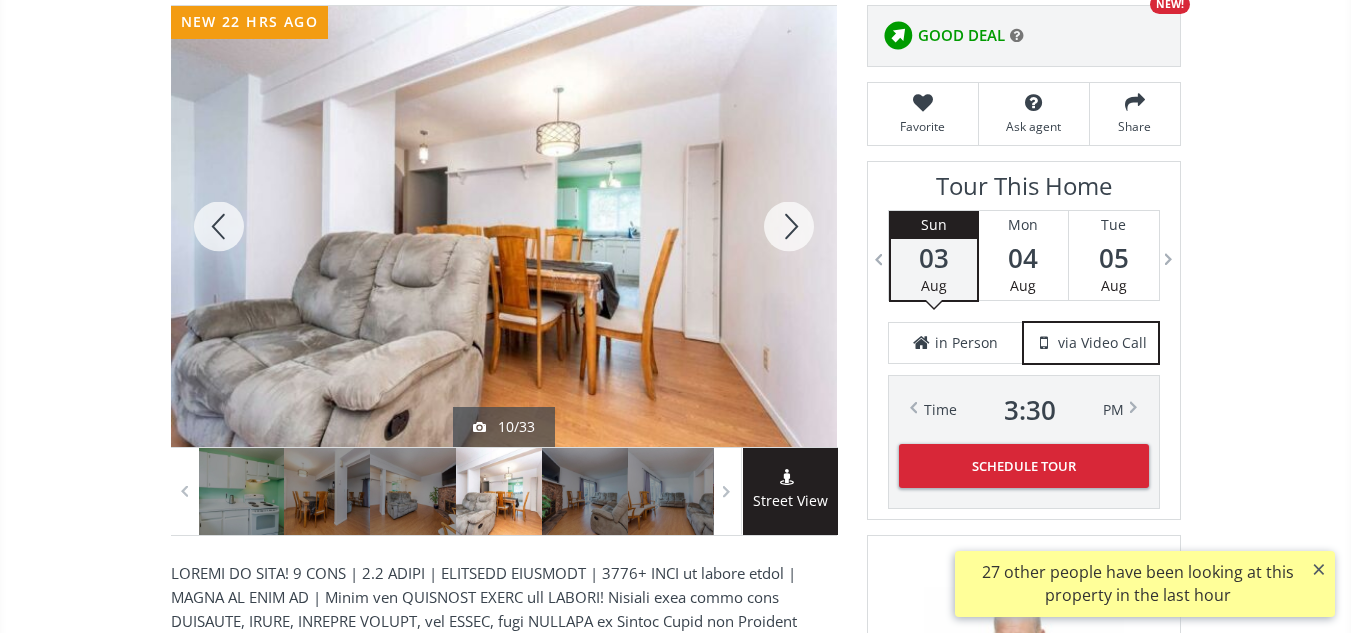 click at bounding box center [789, 226] 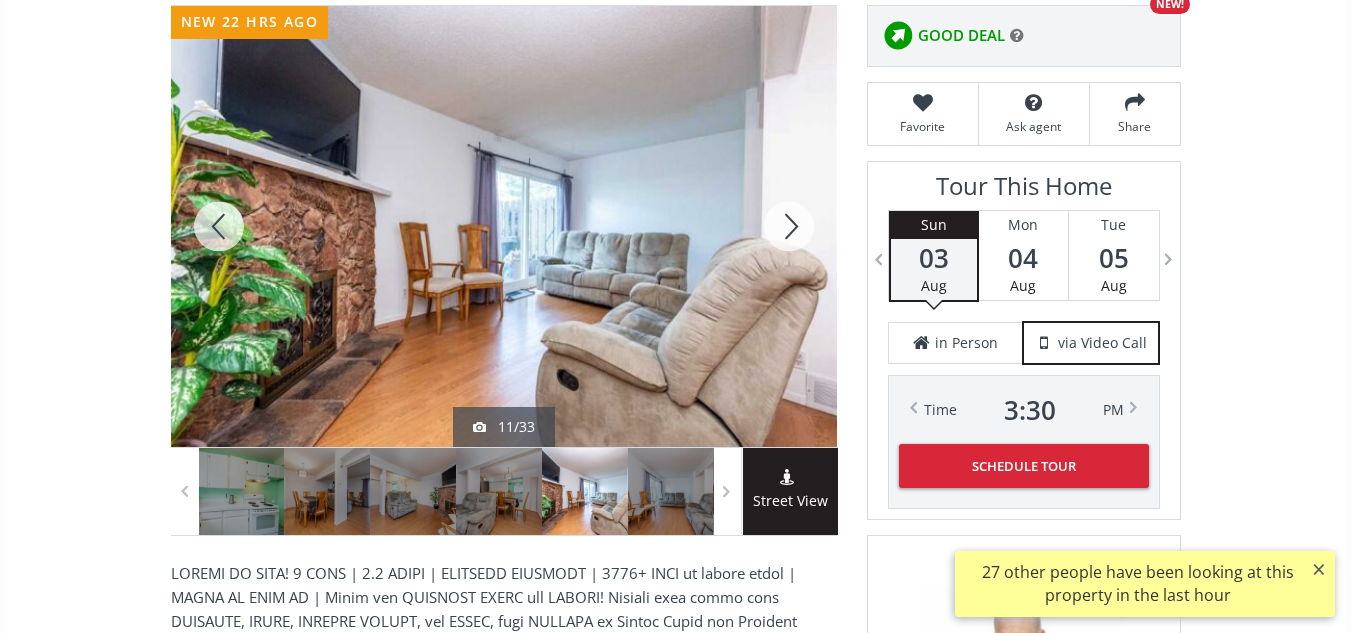 click at bounding box center [789, 226] 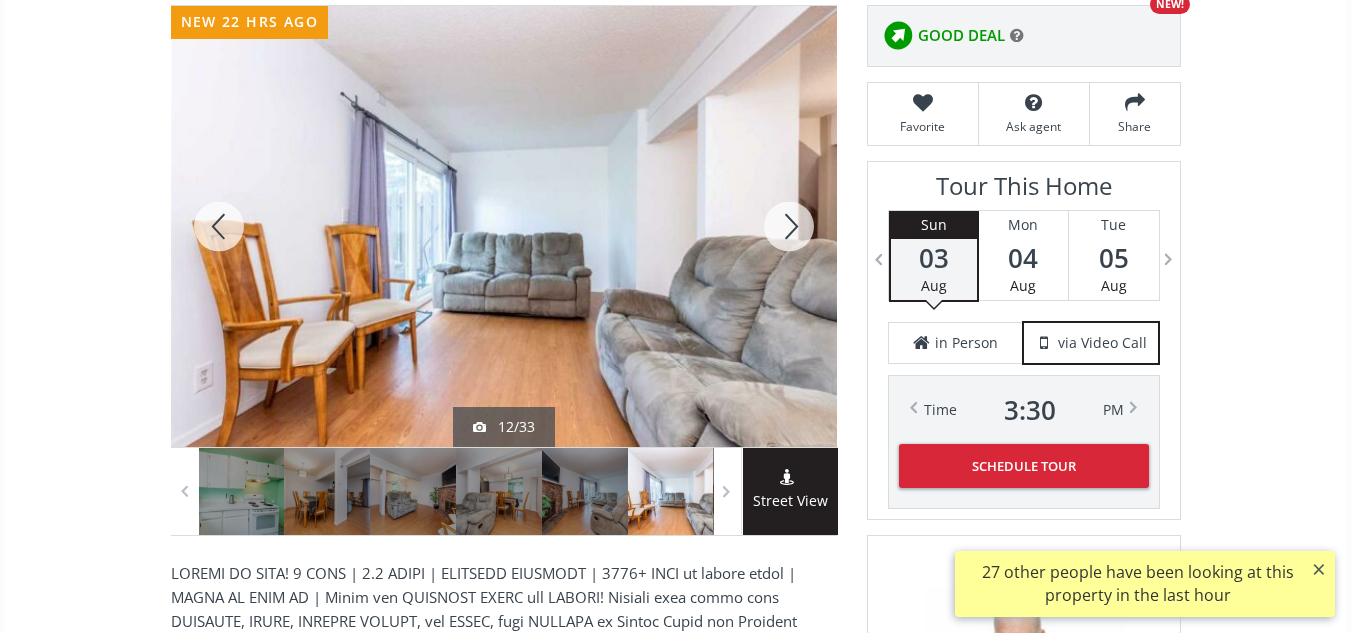 click at bounding box center (789, 226) 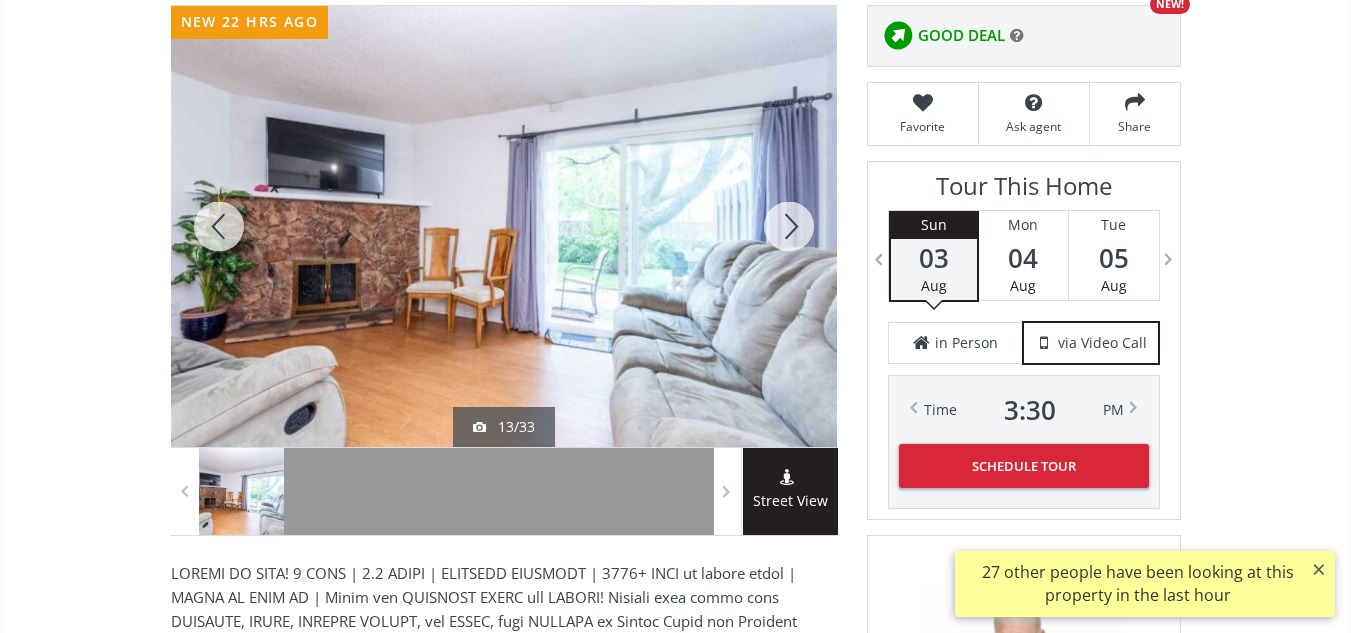 click at bounding box center [789, 226] 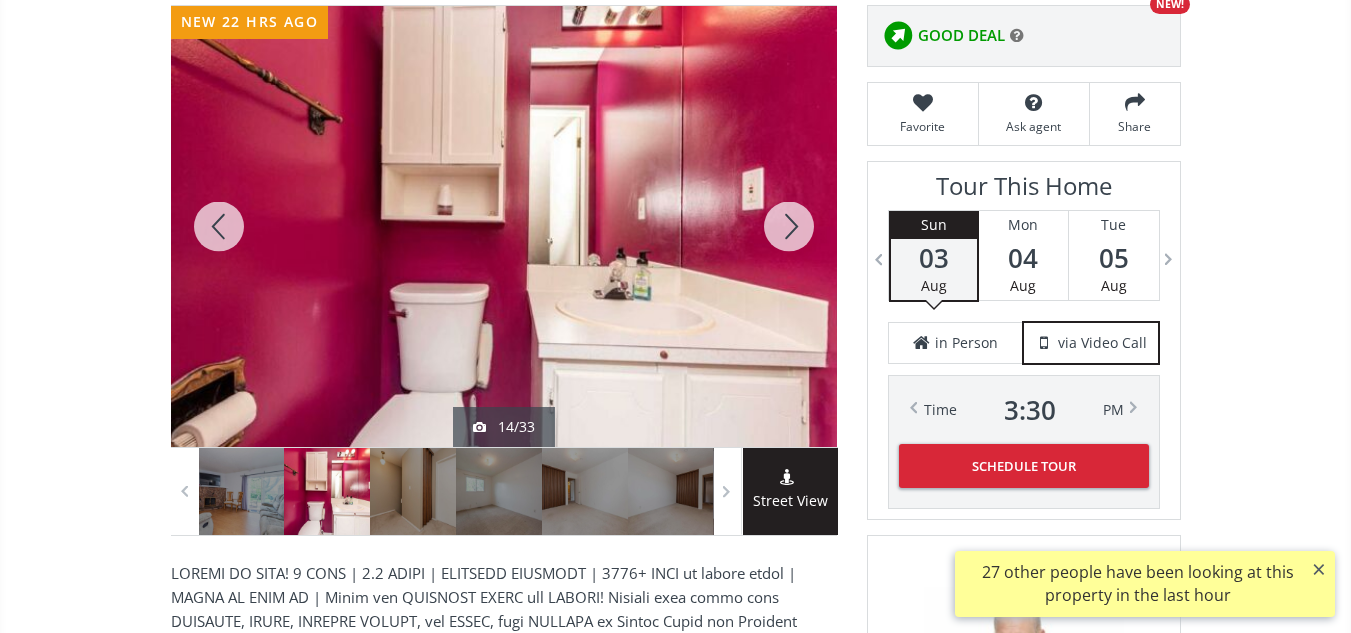 click at bounding box center [789, 226] 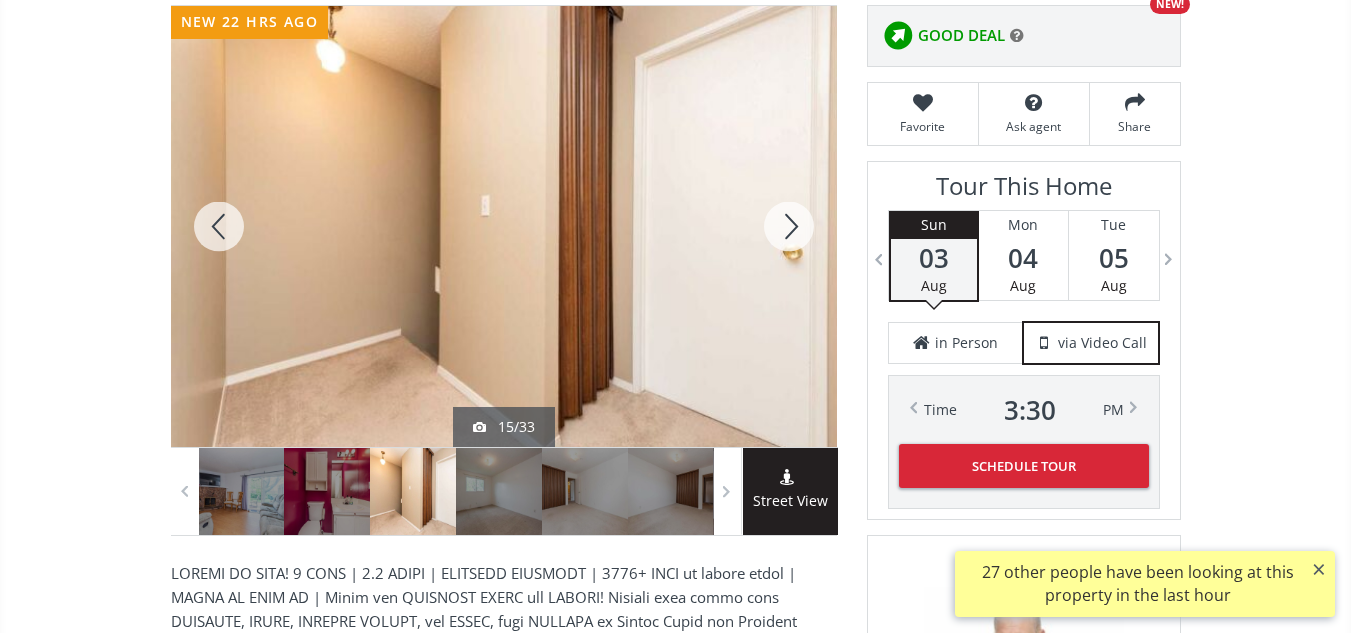 click at bounding box center [789, 226] 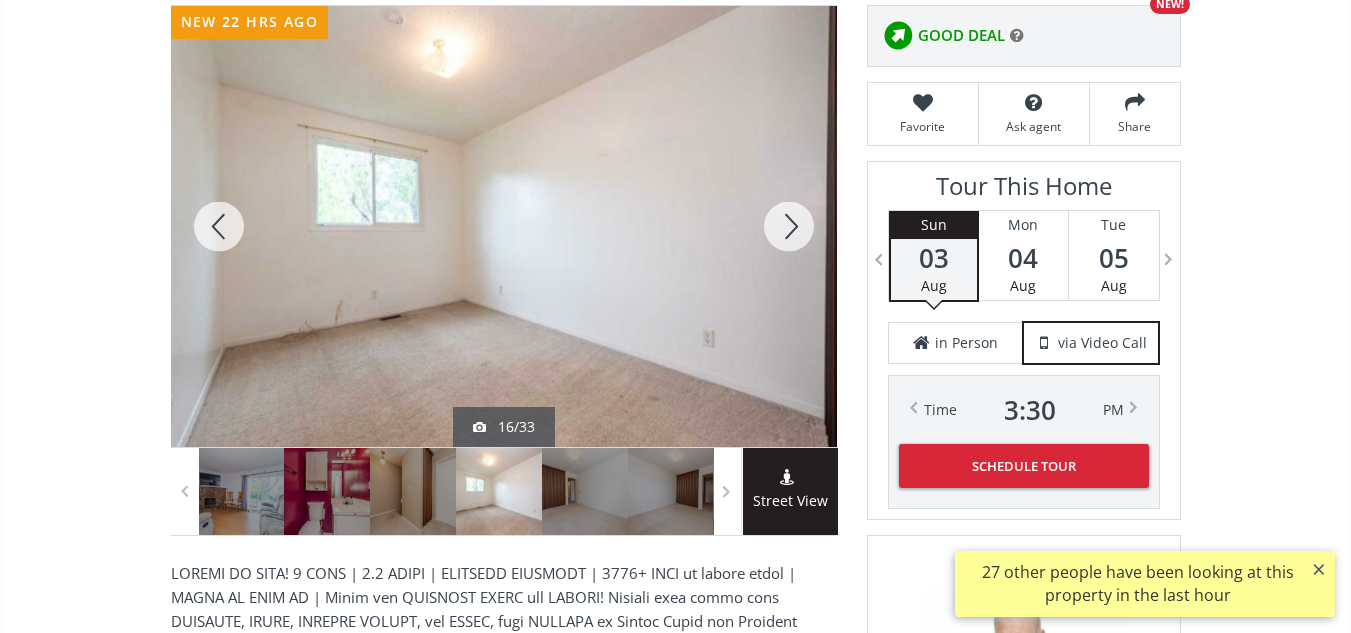 click at bounding box center (789, 226) 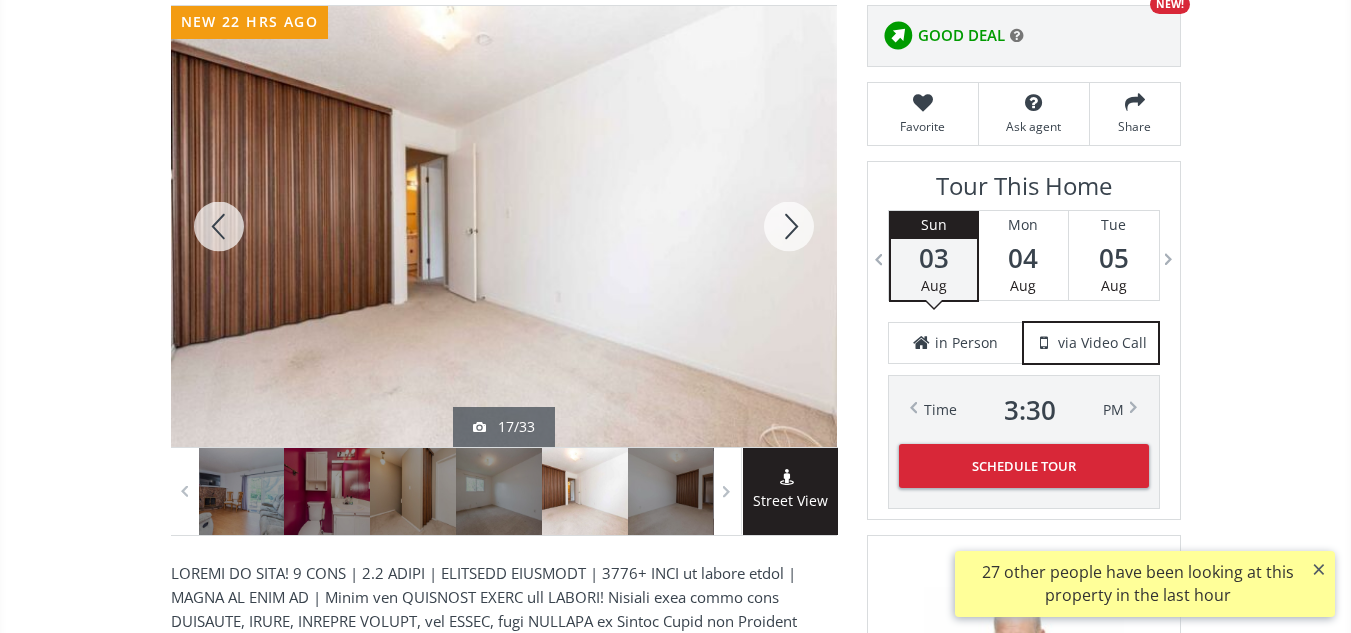 click at bounding box center [789, 226] 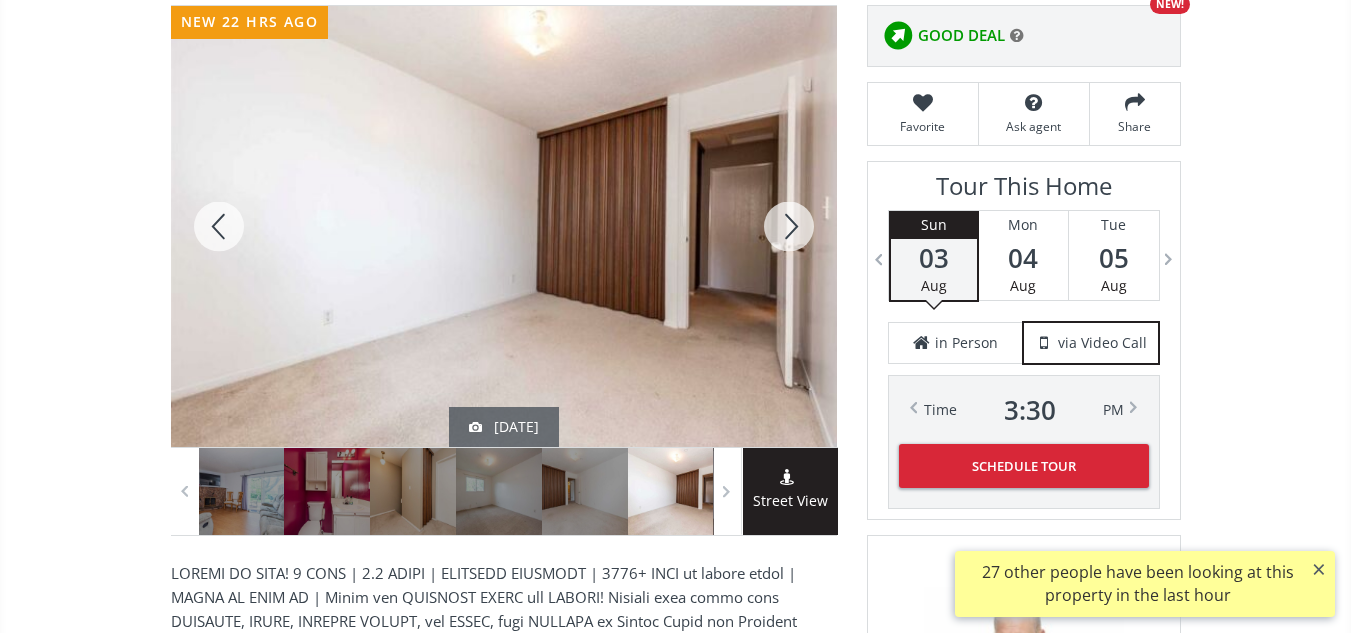 click at bounding box center [789, 226] 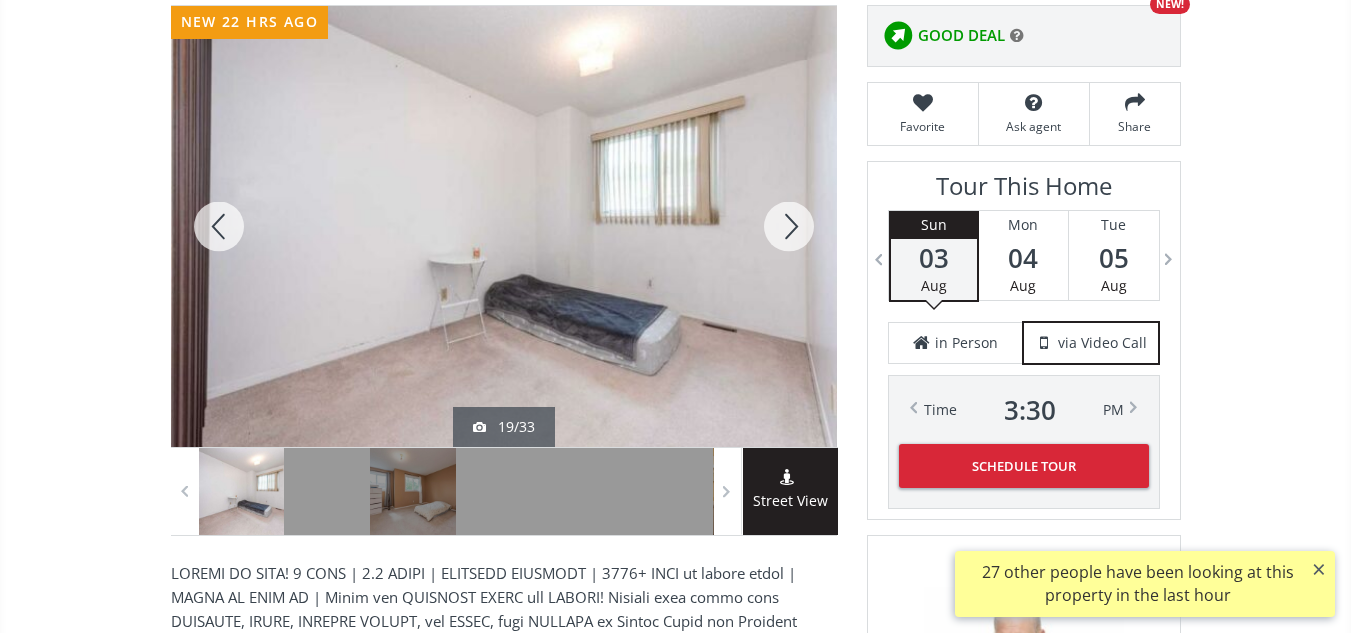 click at bounding box center (789, 226) 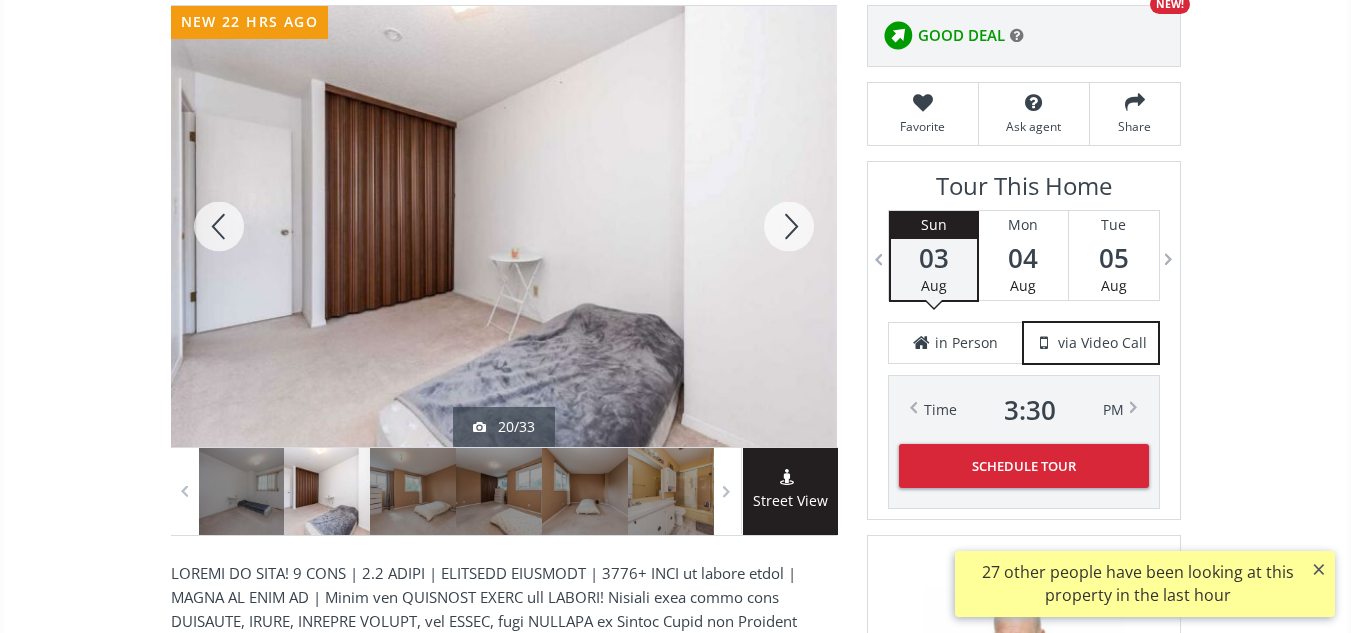 click at bounding box center [789, 226] 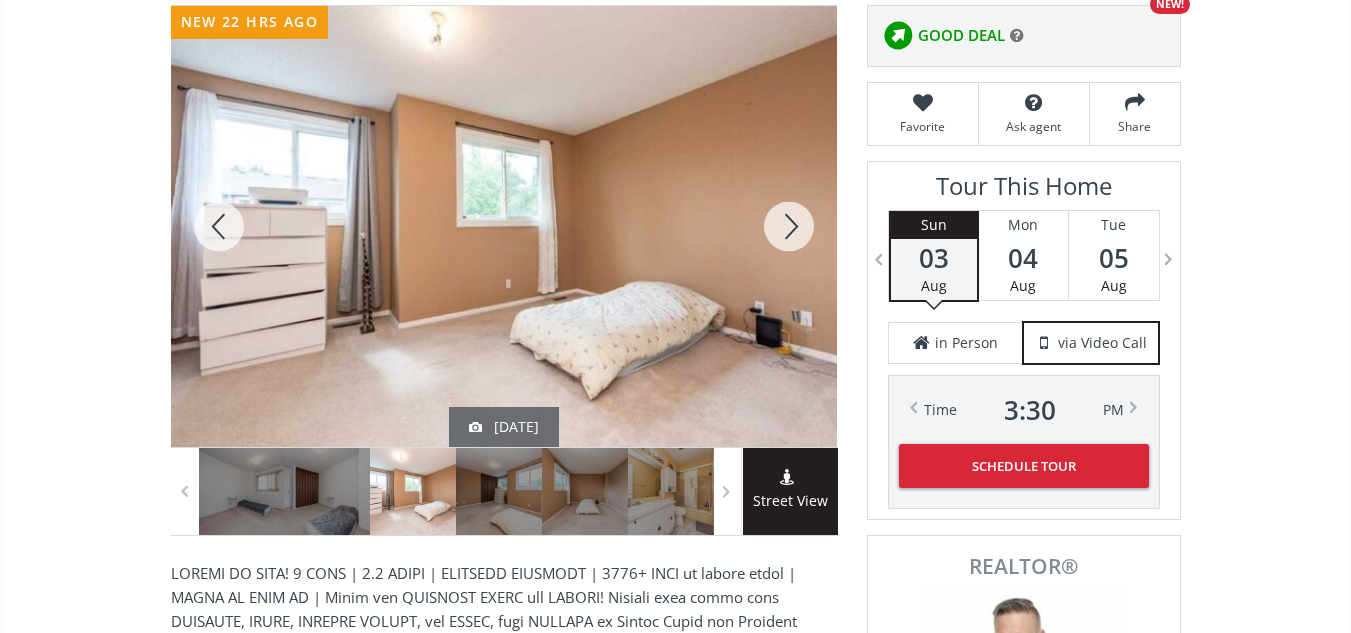 click at bounding box center [789, 226] 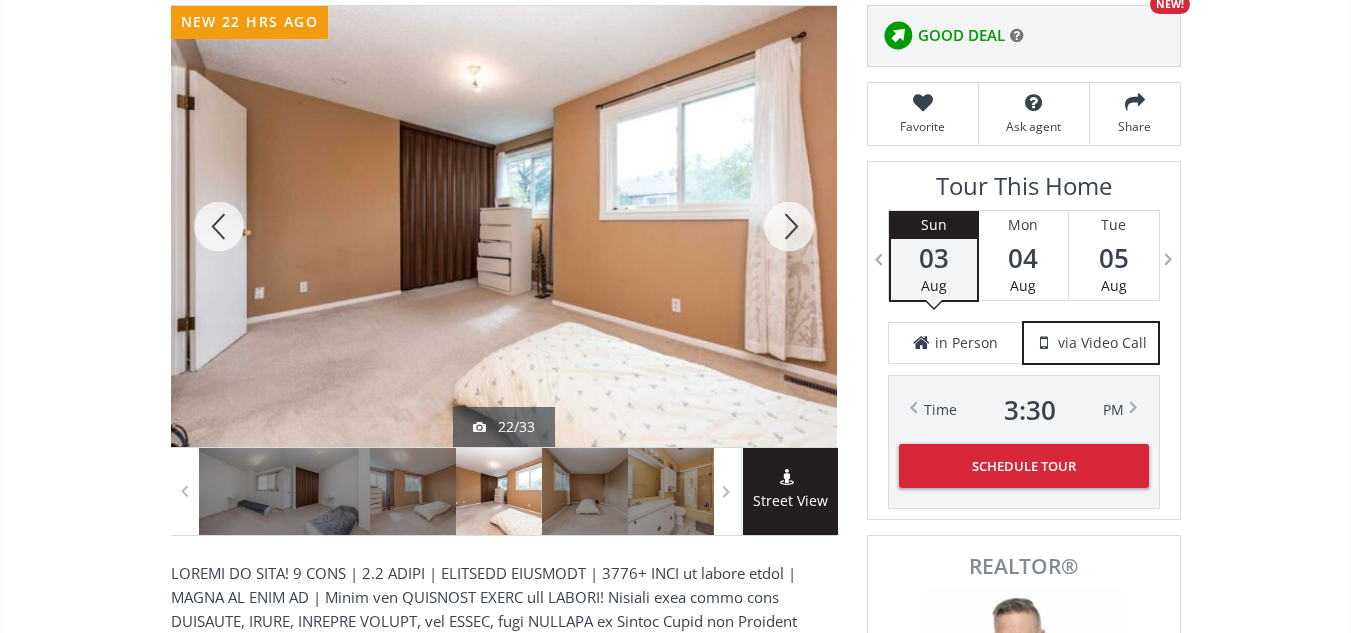 click at bounding box center (789, 226) 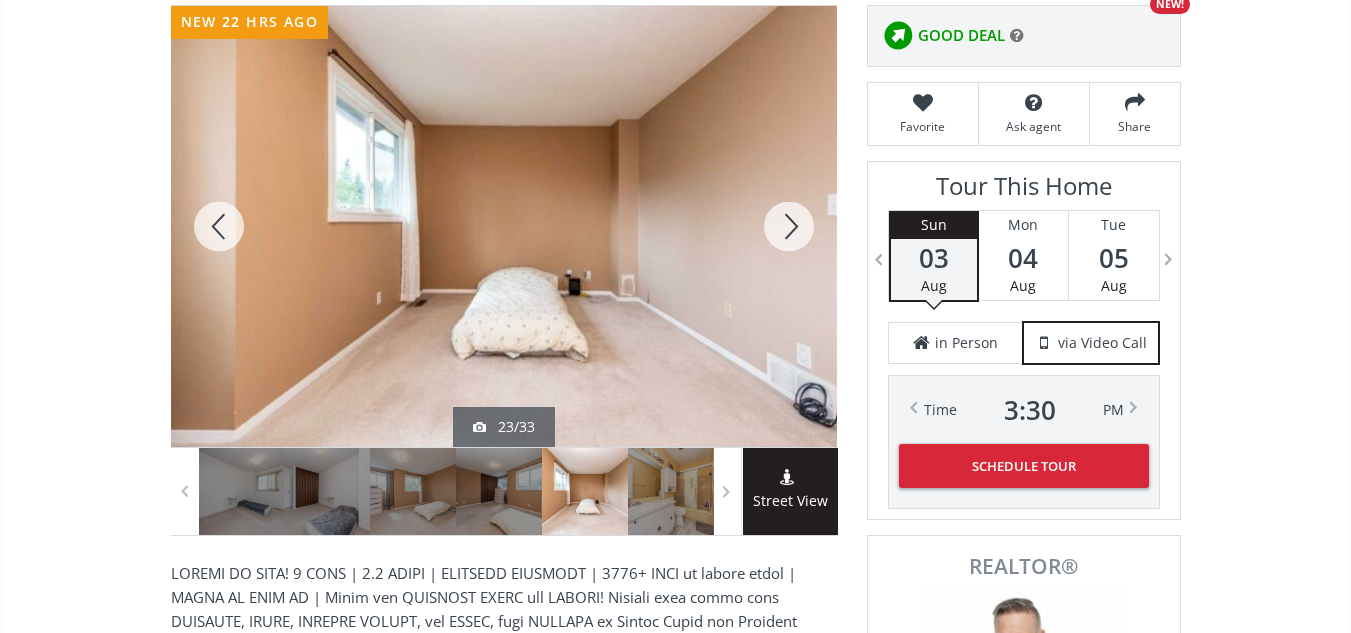 click at bounding box center (789, 226) 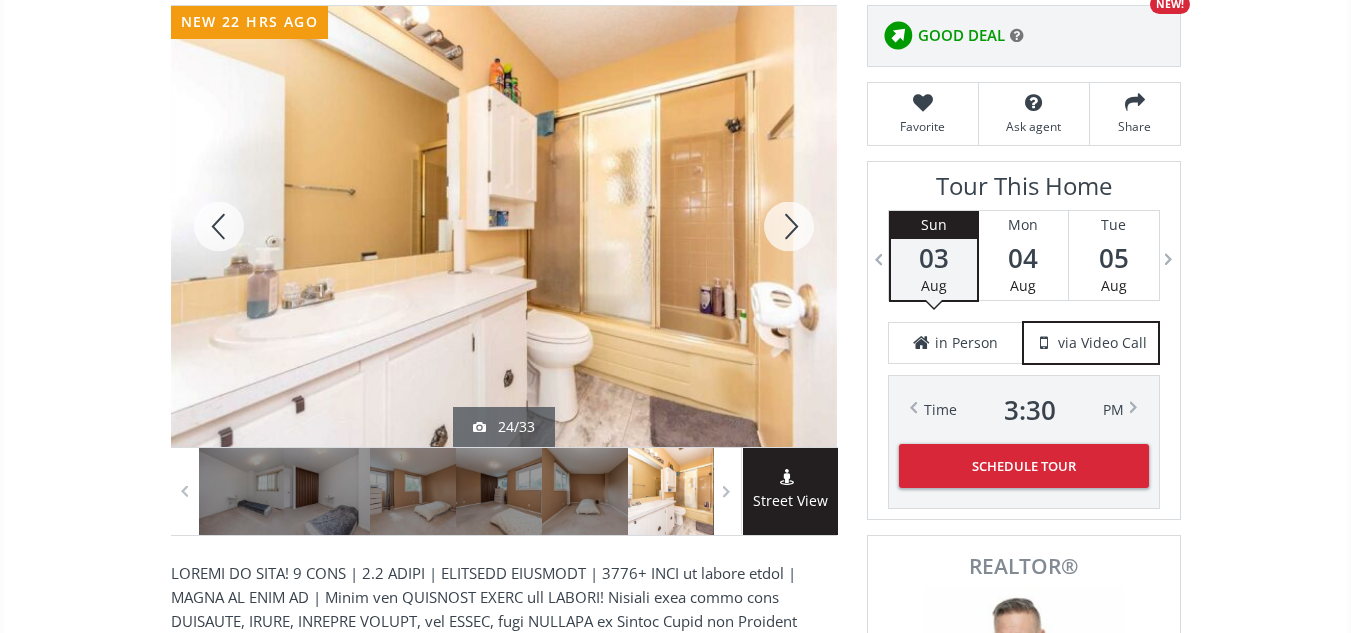 click at bounding box center [789, 226] 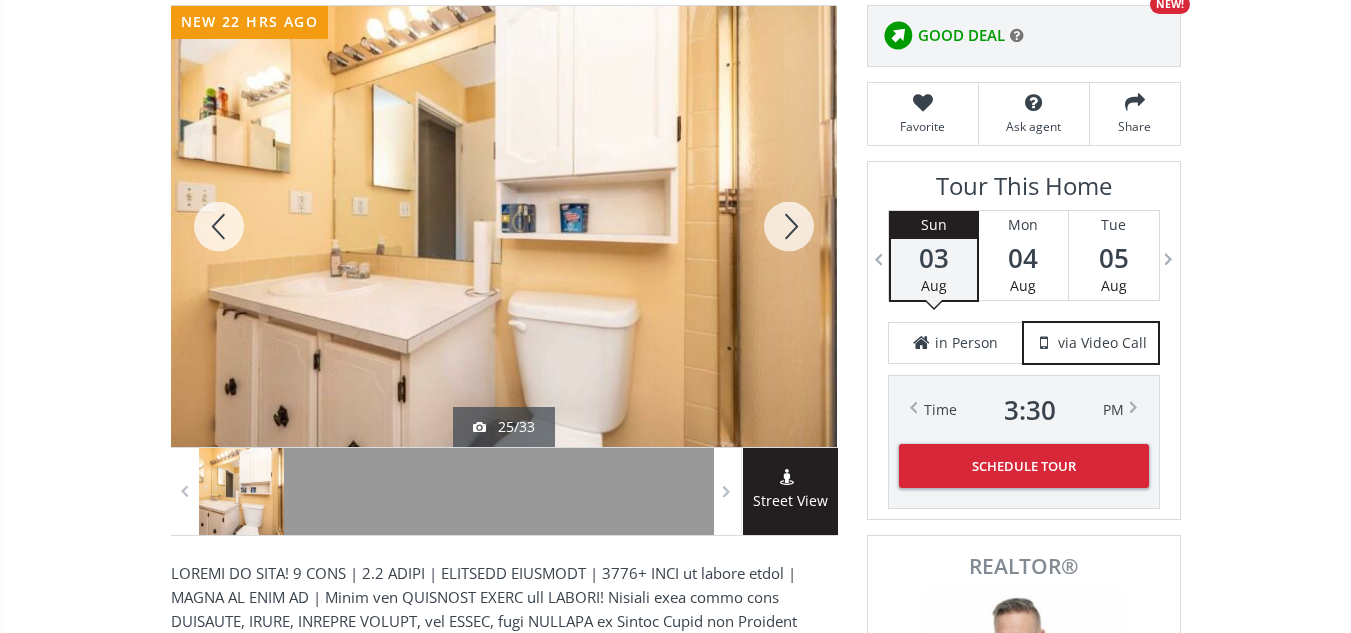click at bounding box center [789, 226] 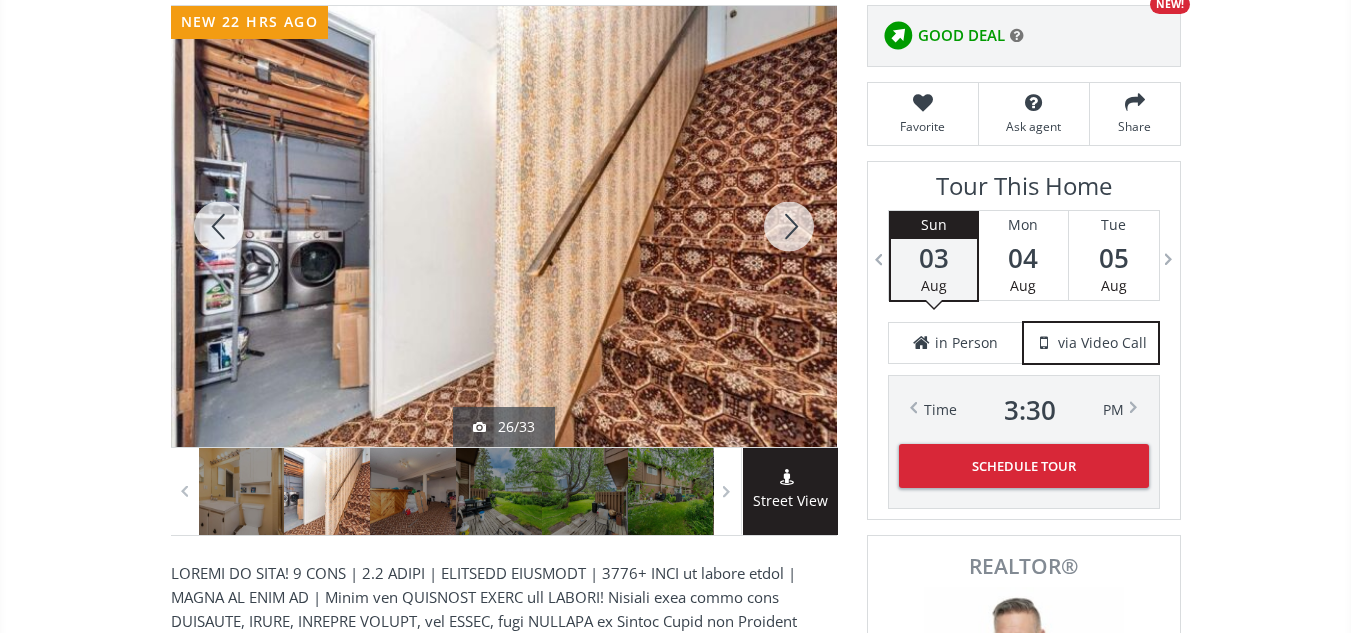 click at bounding box center (789, 226) 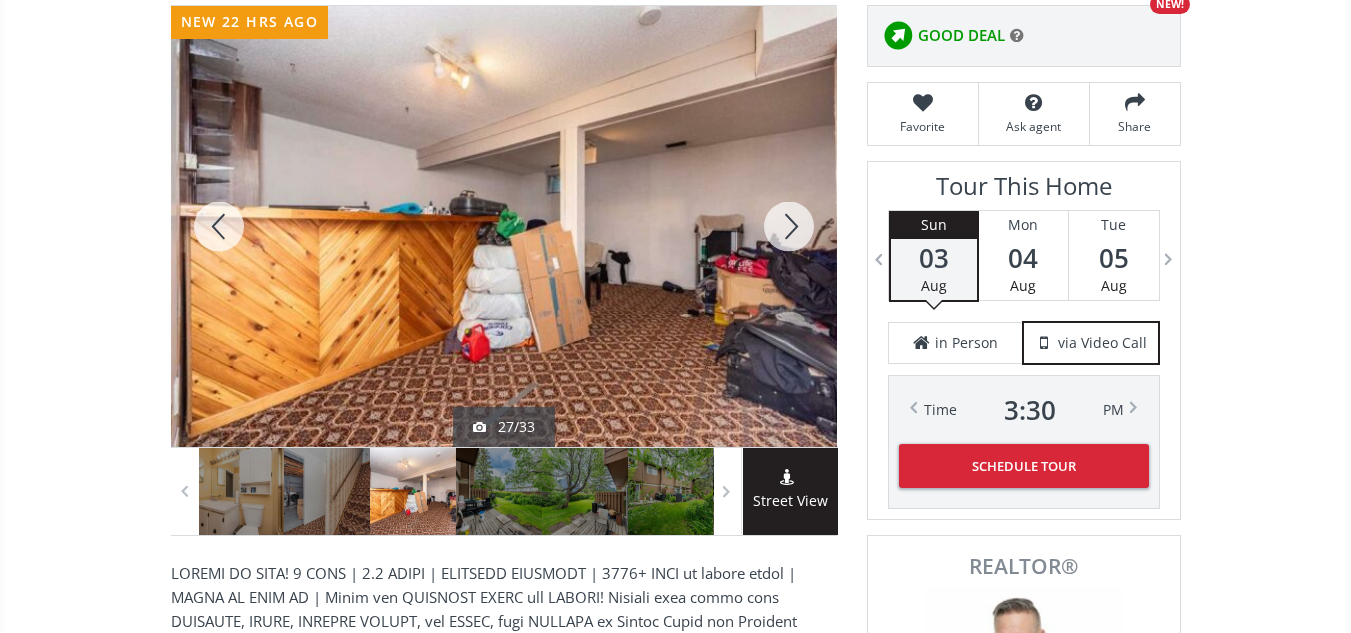 click at bounding box center [789, 226] 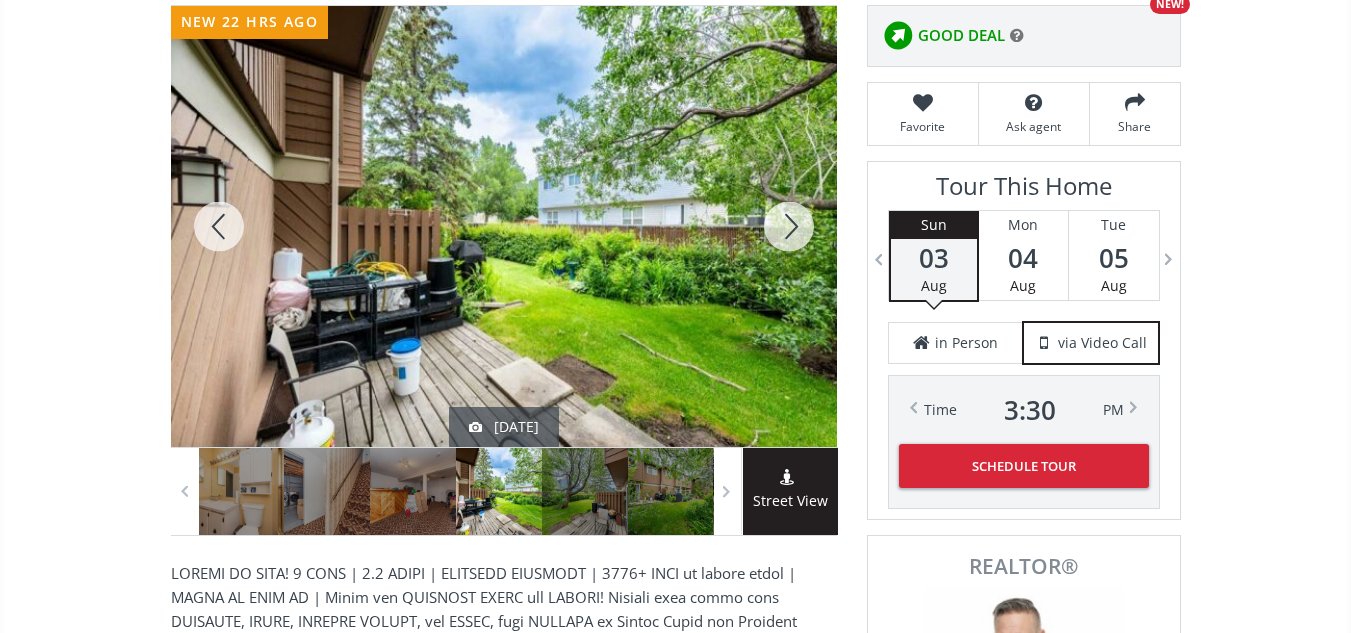 click at bounding box center (789, 226) 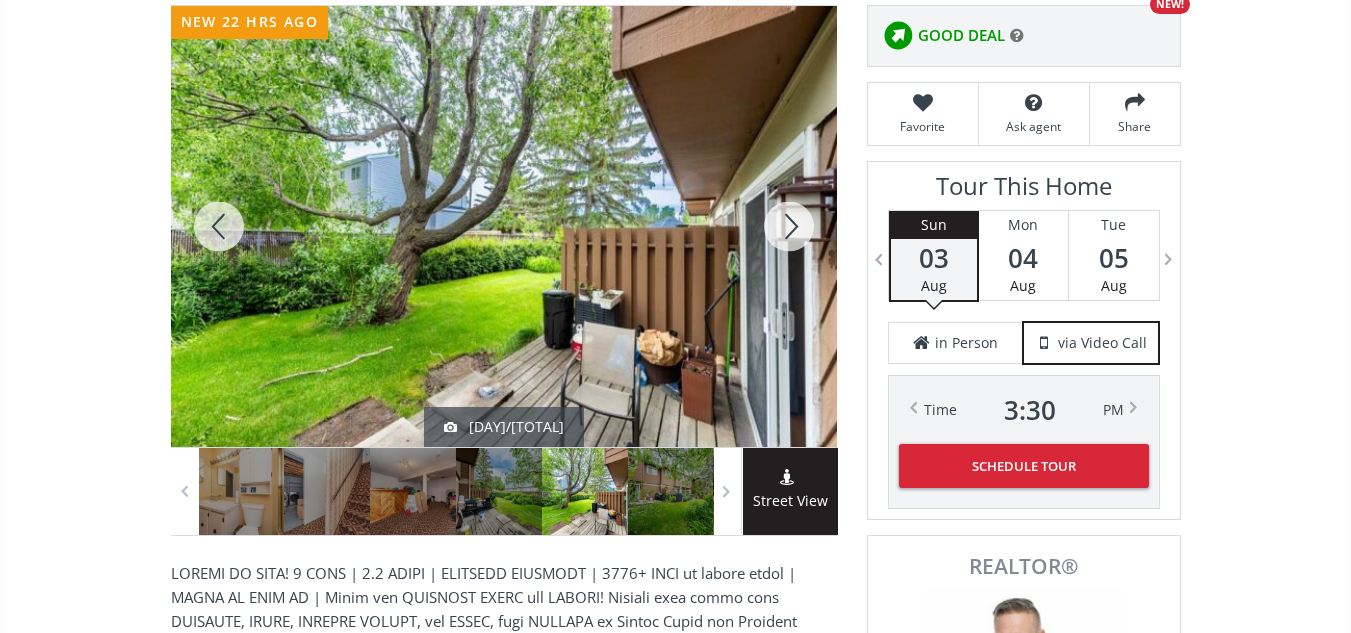 click at bounding box center (789, 226) 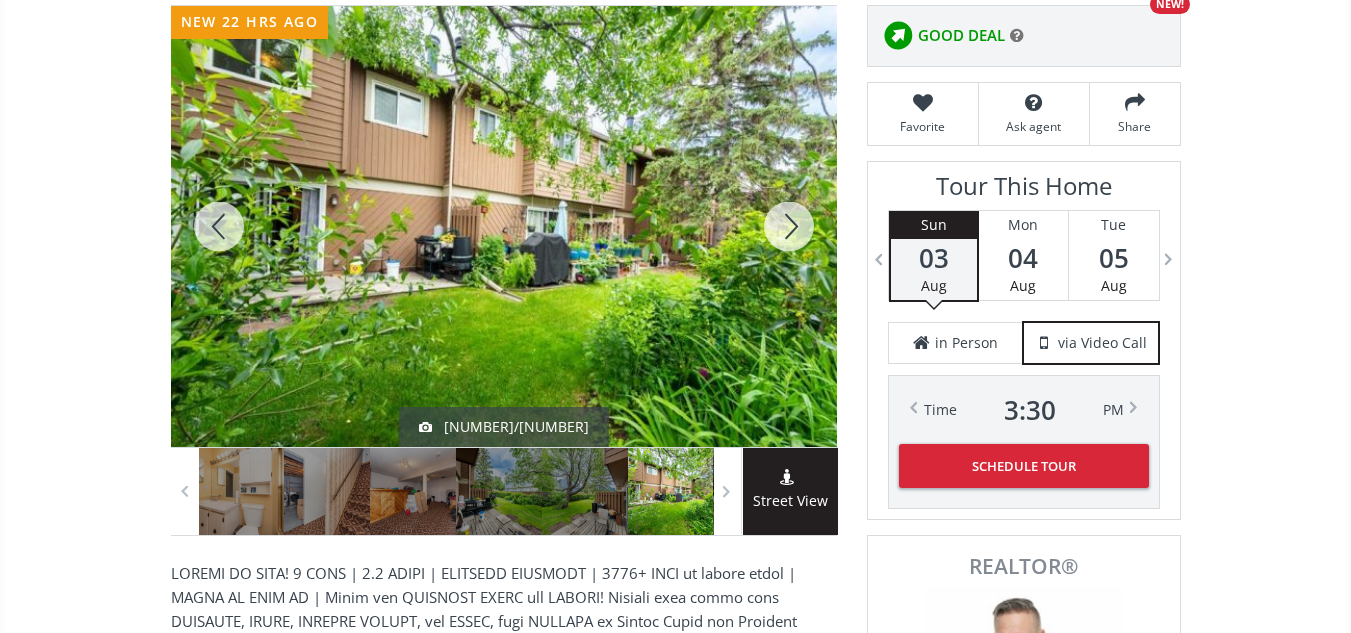 click at bounding box center (789, 226) 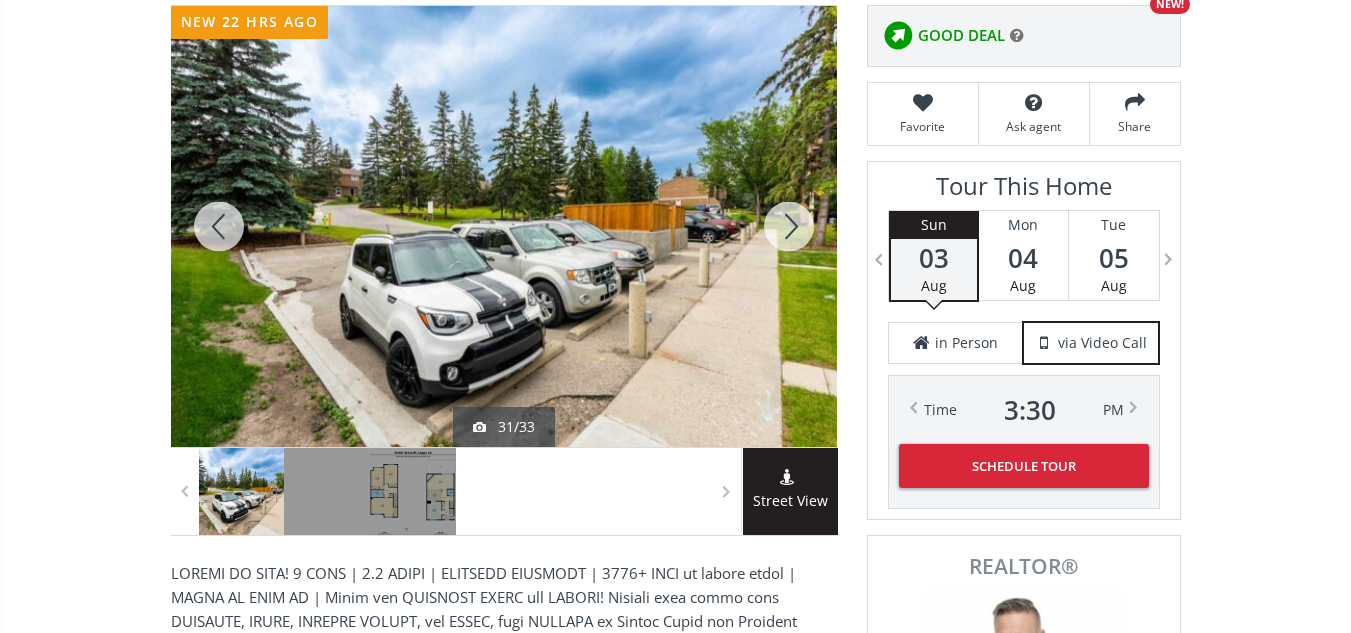 click at bounding box center (789, 226) 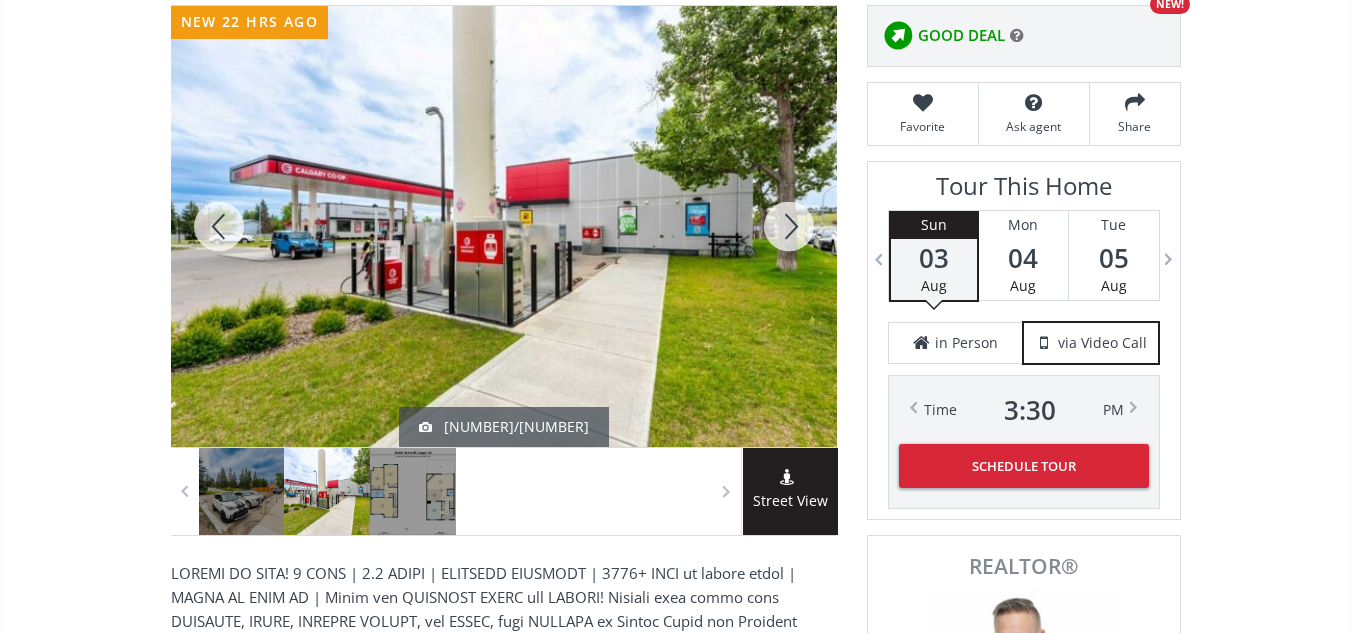 click at bounding box center [789, 226] 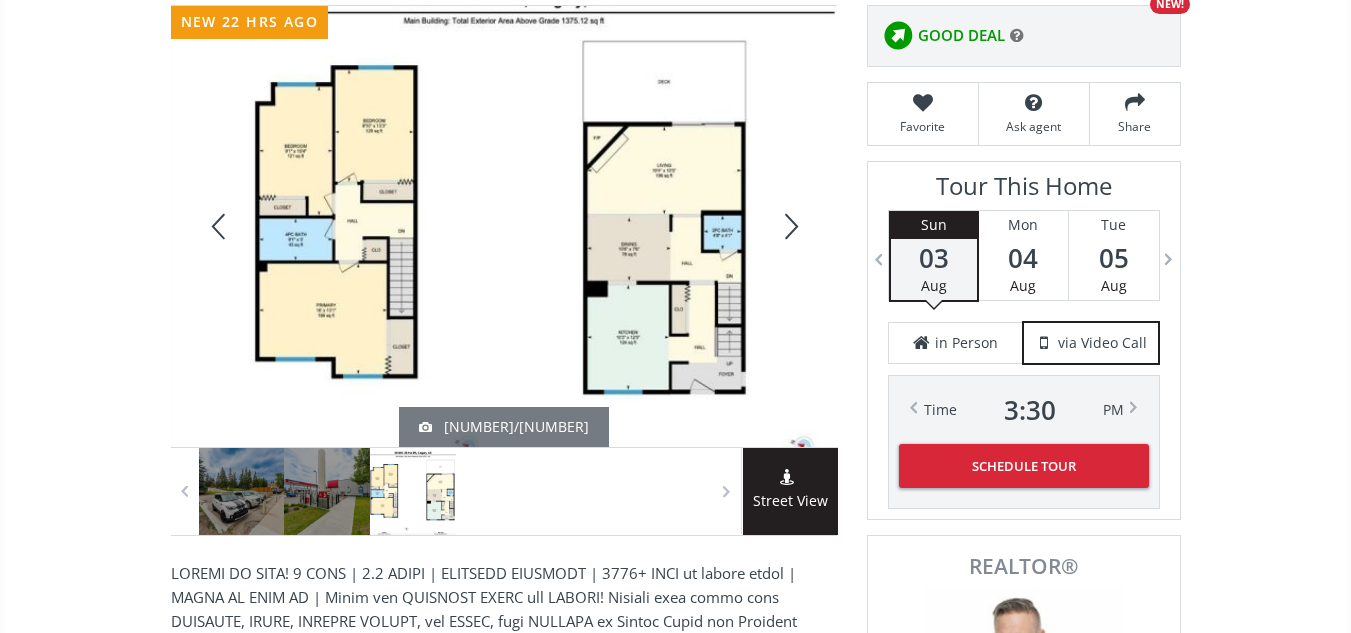 click at bounding box center [789, 226] 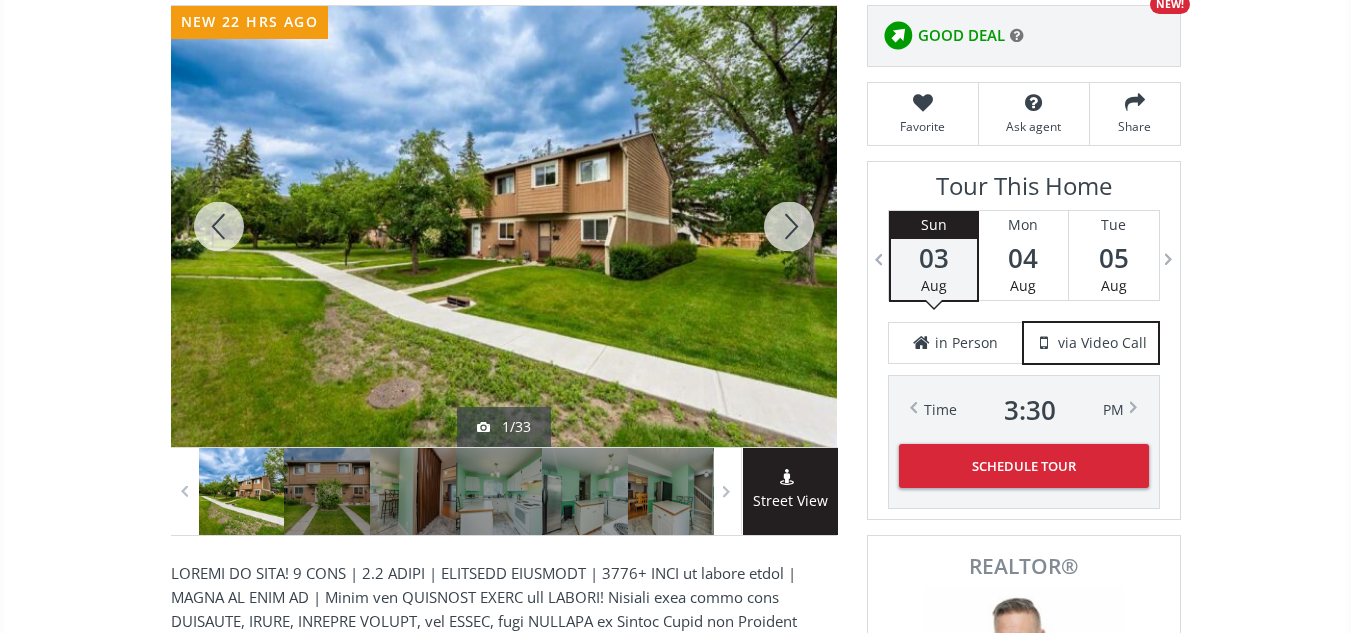 click at bounding box center (789, 226) 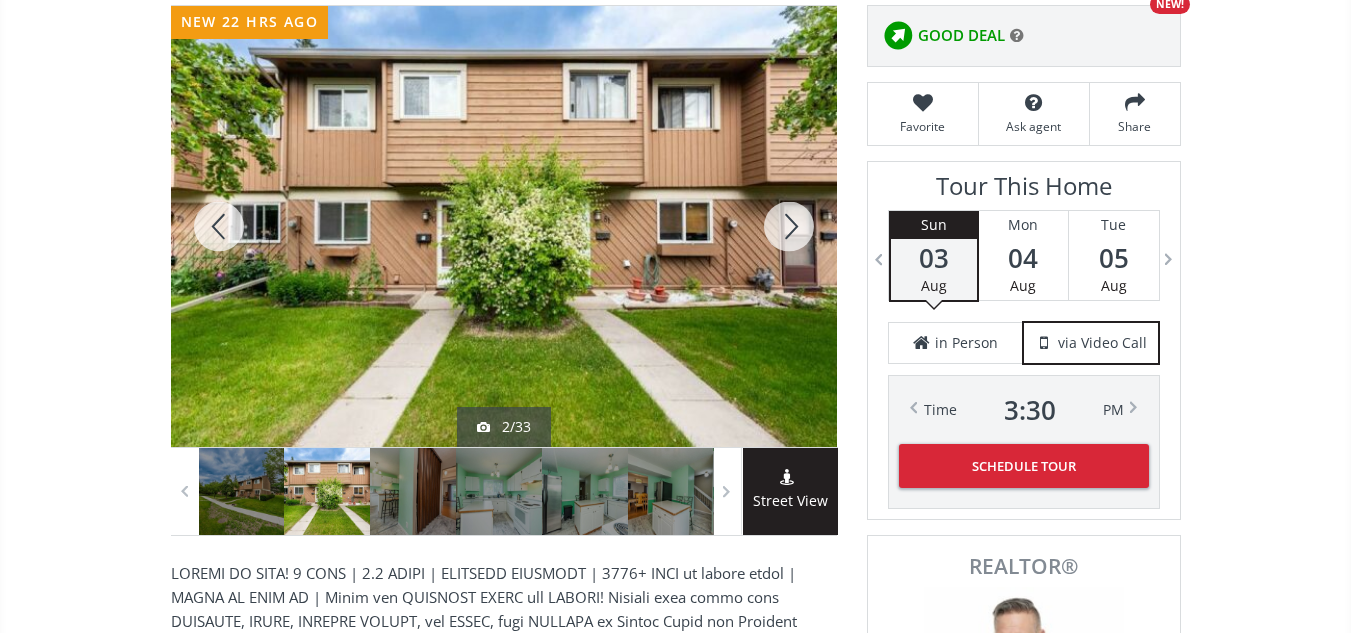 click at bounding box center [219, 226] 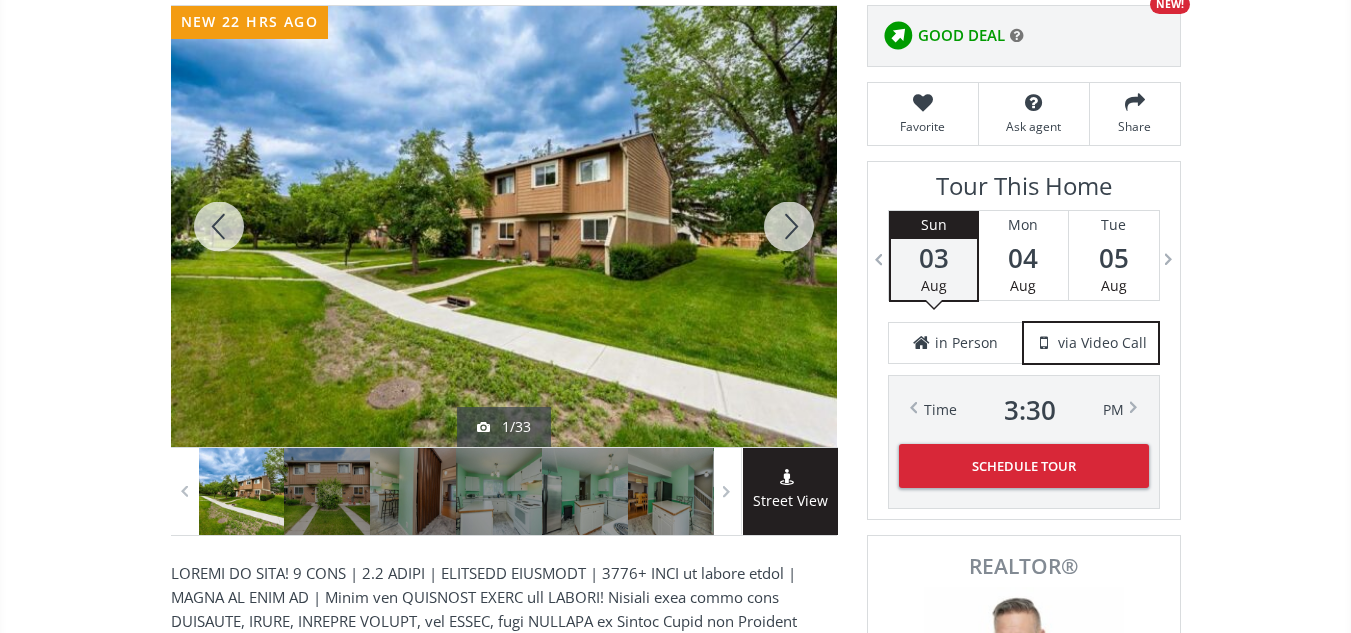 click at bounding box center (219, 226) 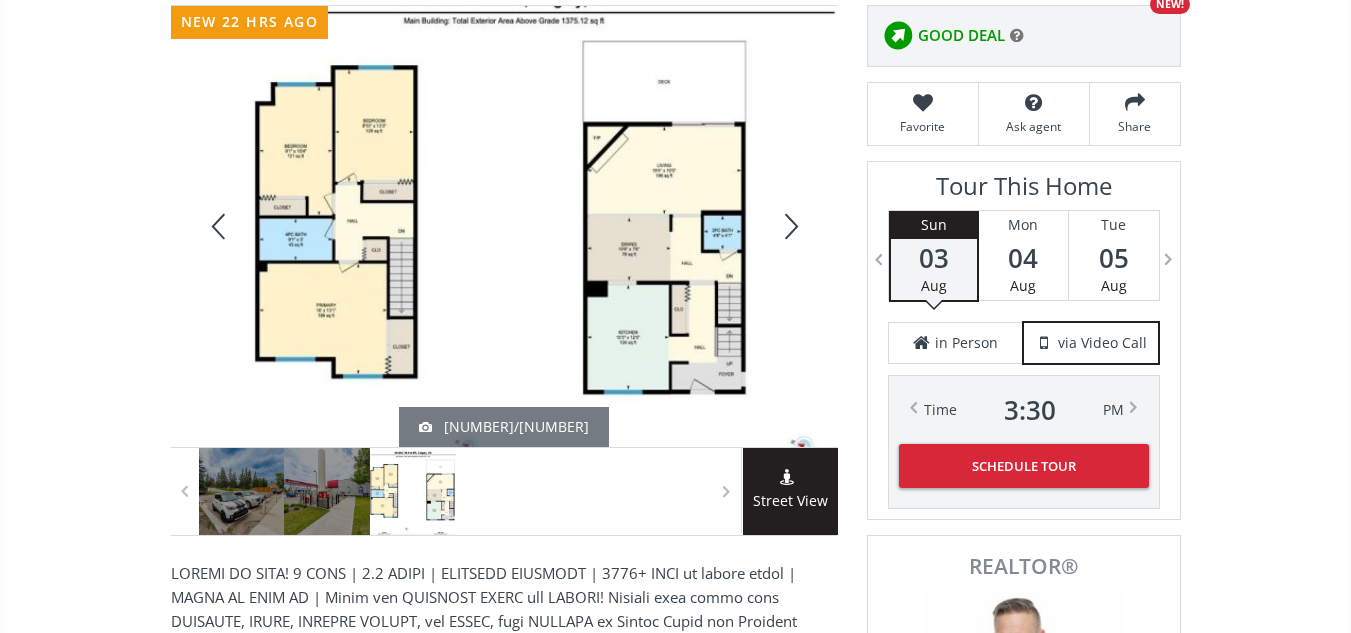 click at bounding box center [219, 226] 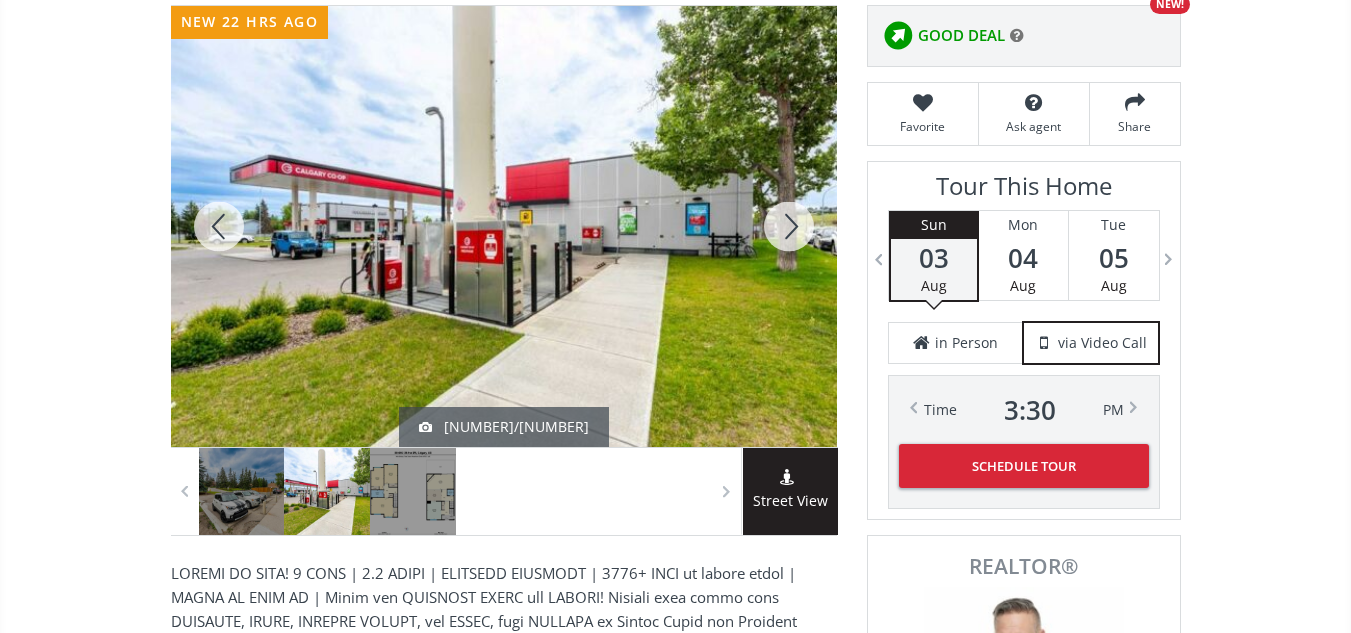 click at bounding box center [219, 226] 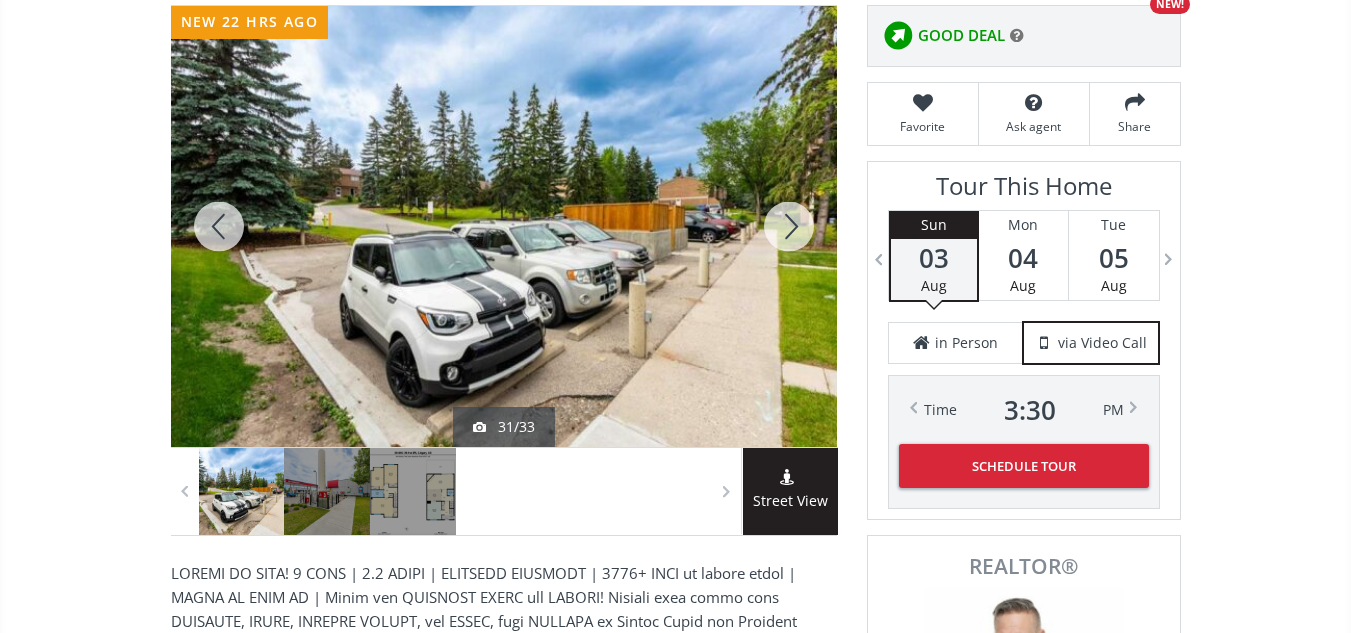 click at bounding box center [219, 226] 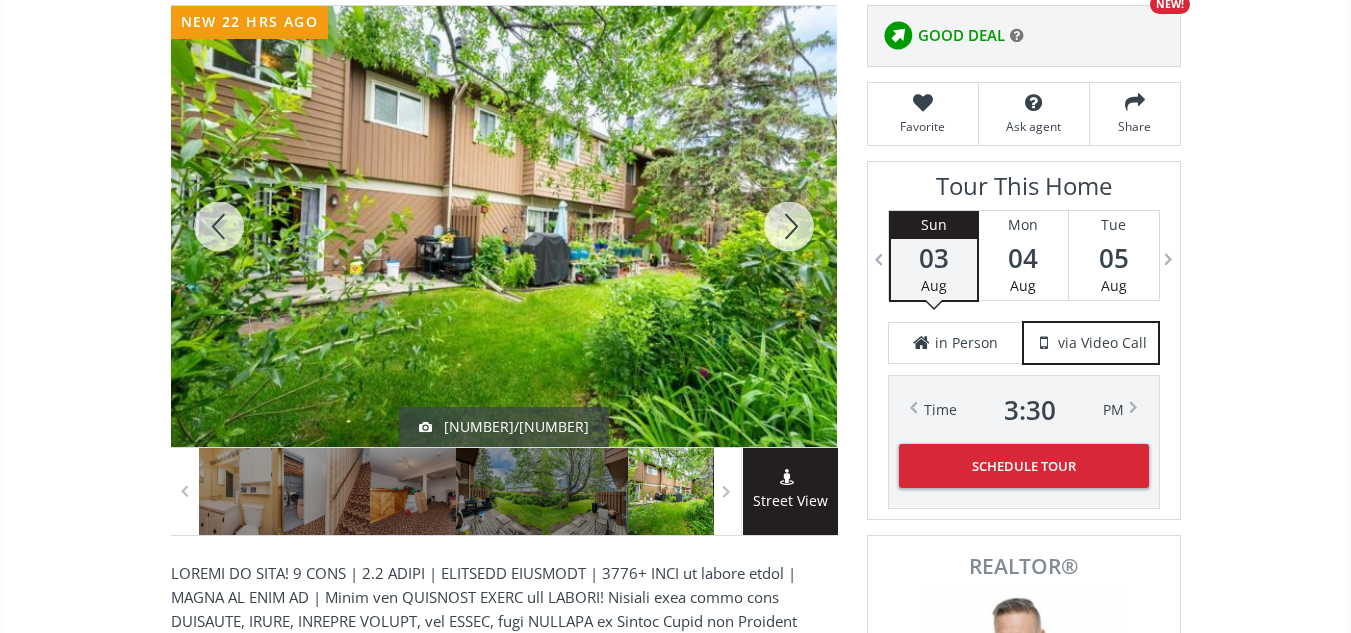 click at bounding box center (219, 226) 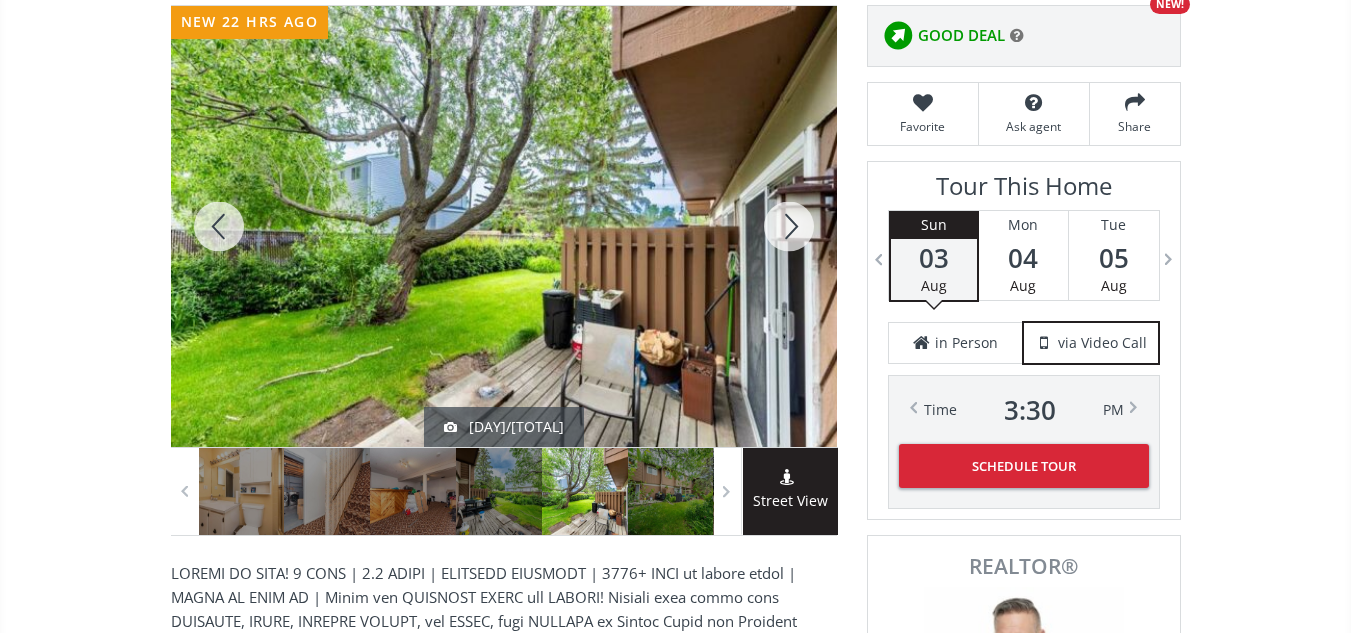click at bounding box center [219, 226] 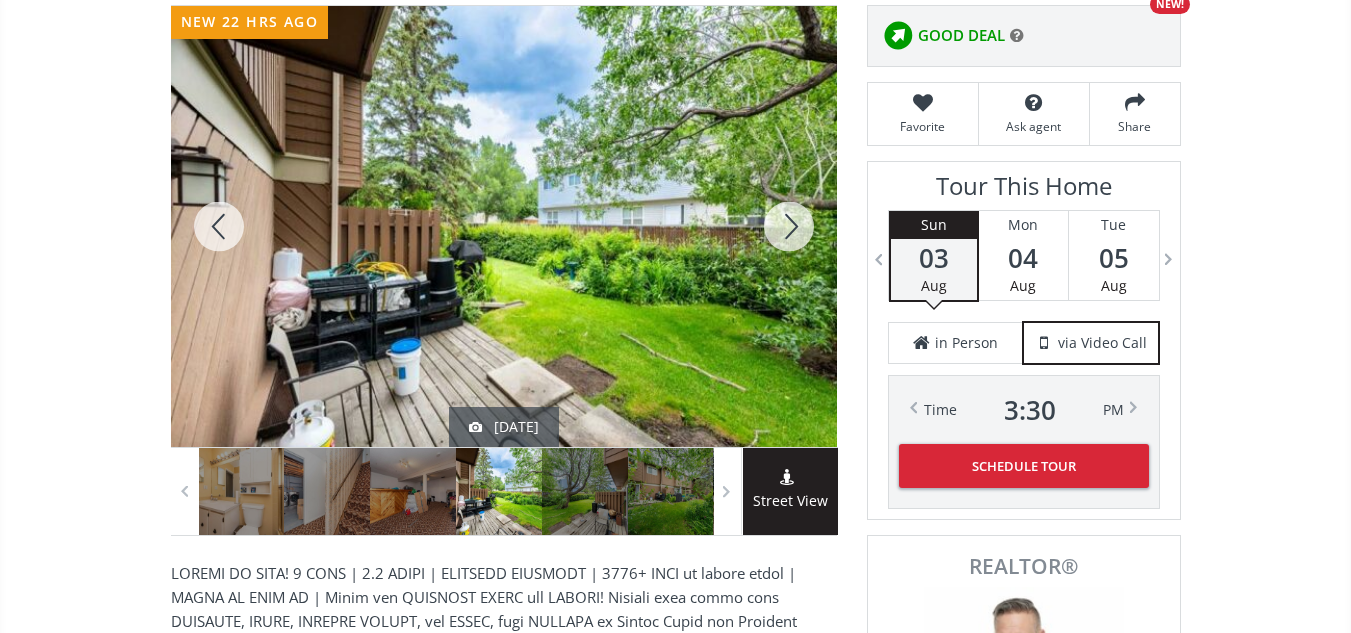 click at bounding box center [219, 226] 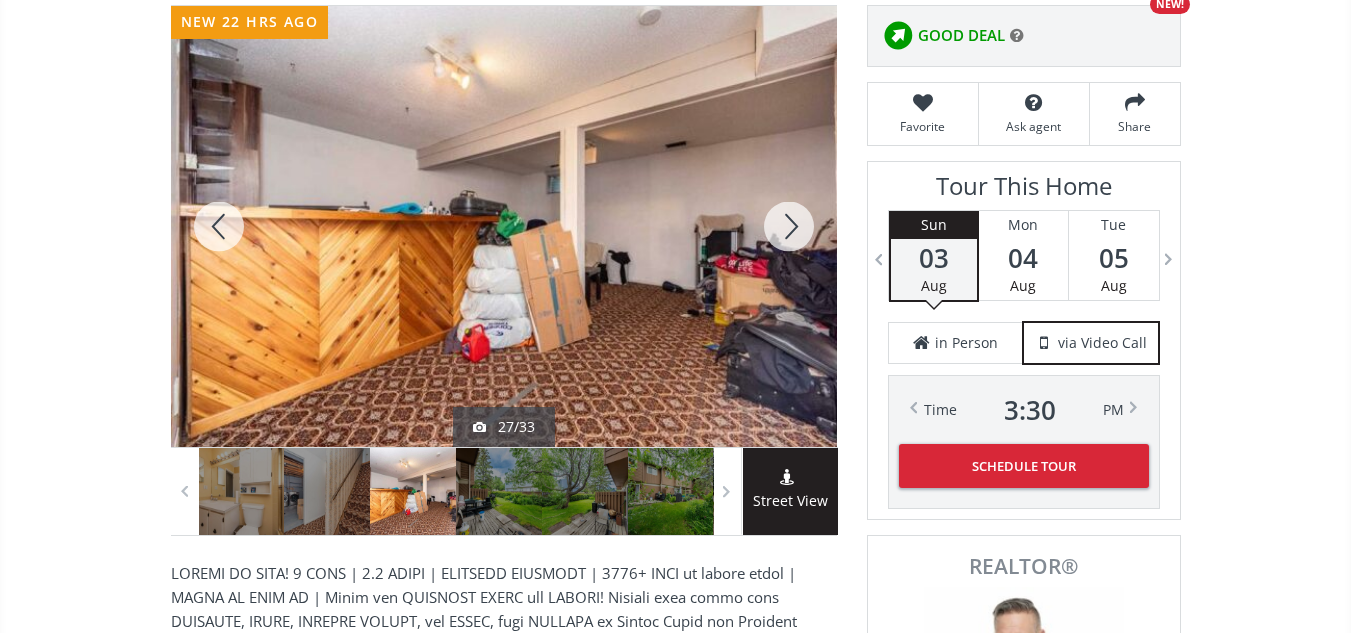 click at bounding box center [219, 226] 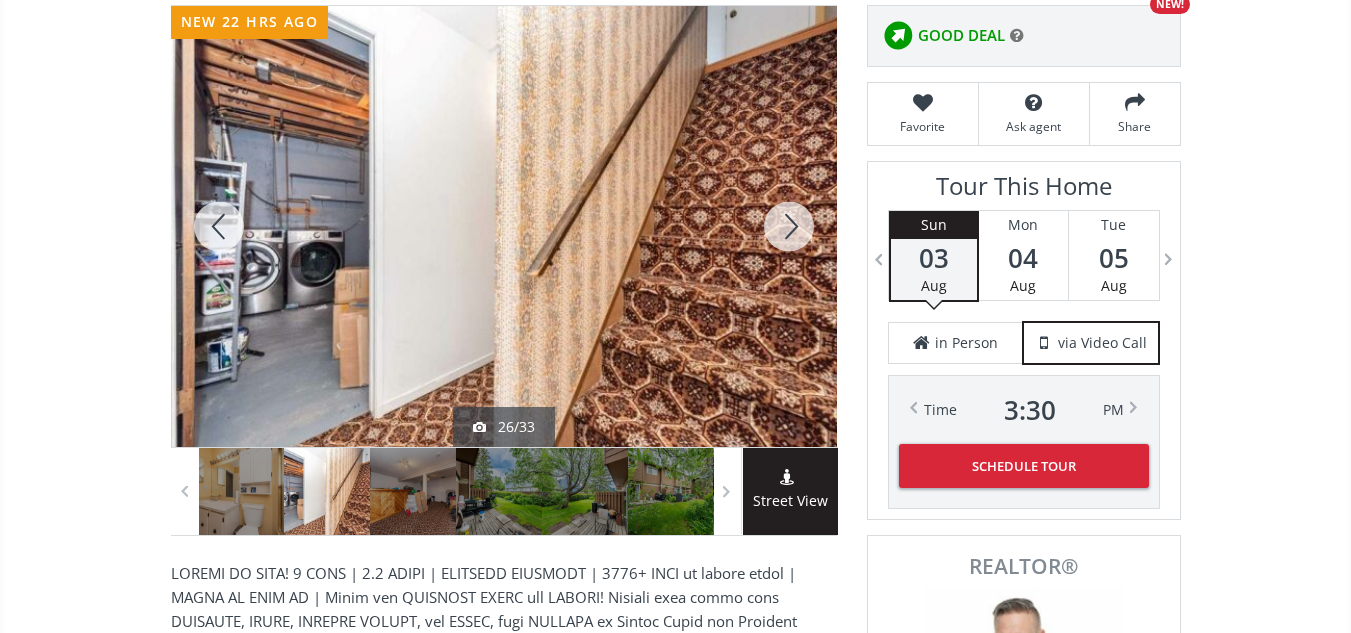 click at bounding box center [219, 226] 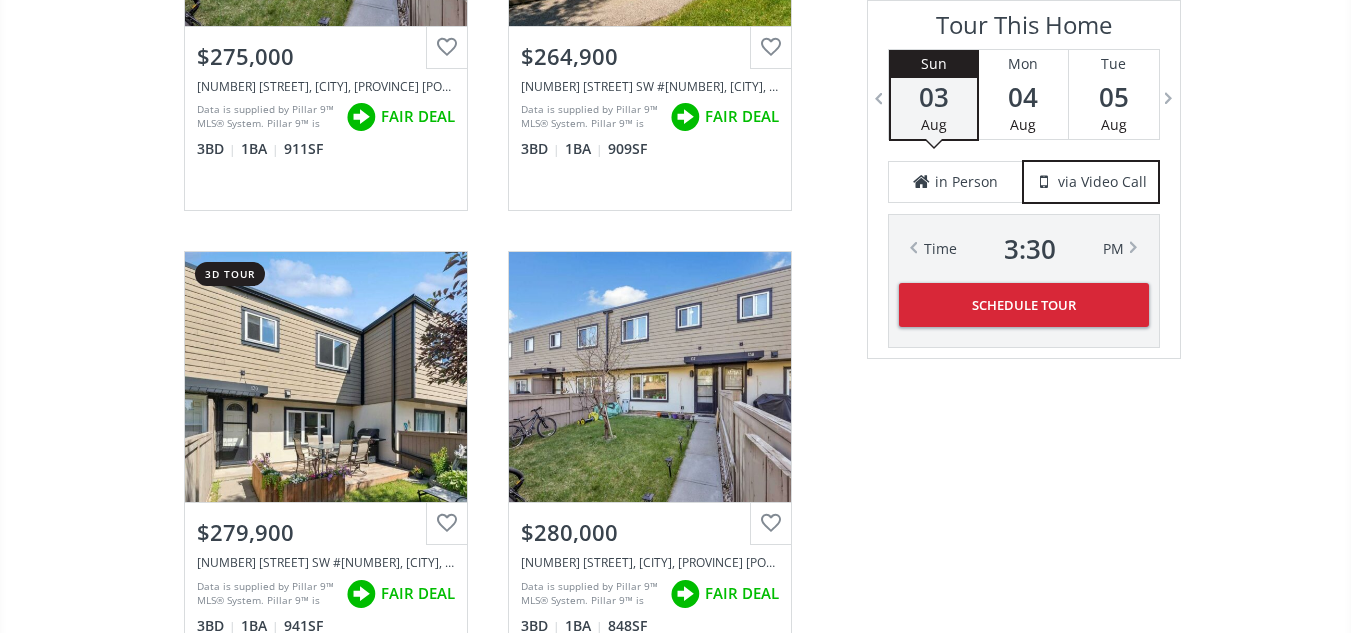 scroll, scrollTop: 3220, scrollLeft: 0, axis: vertical 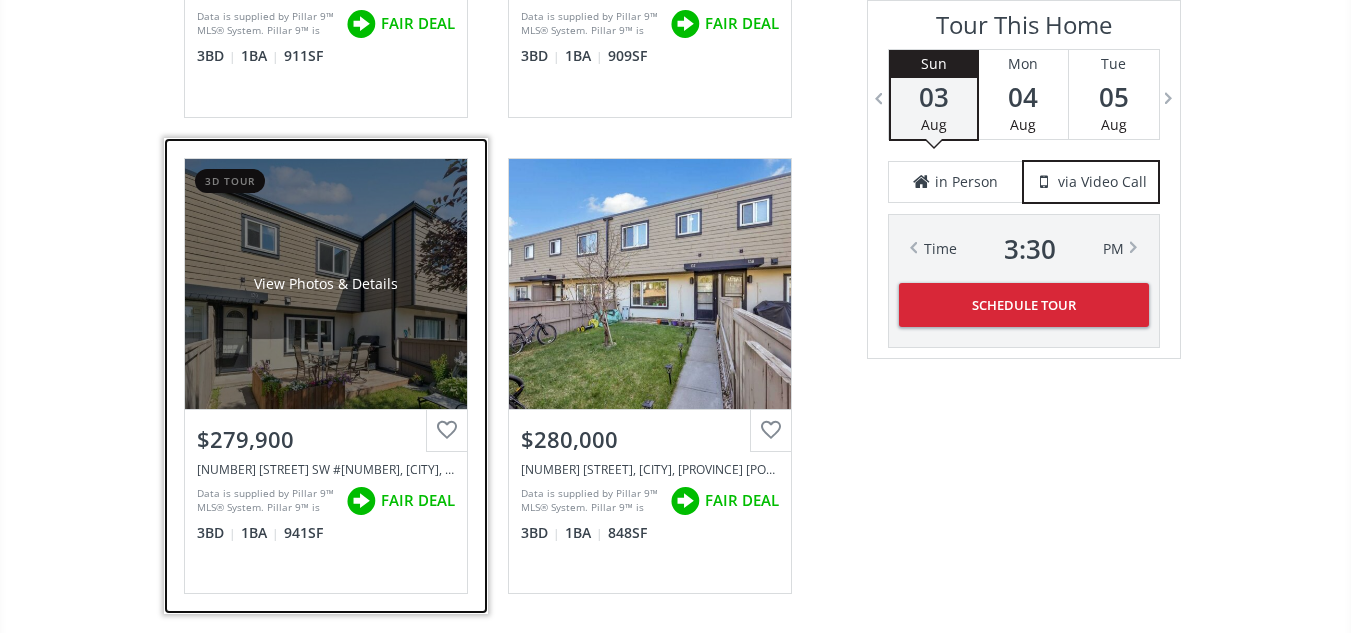 click on "View Photos & Details" at bounding box center (326, 284) 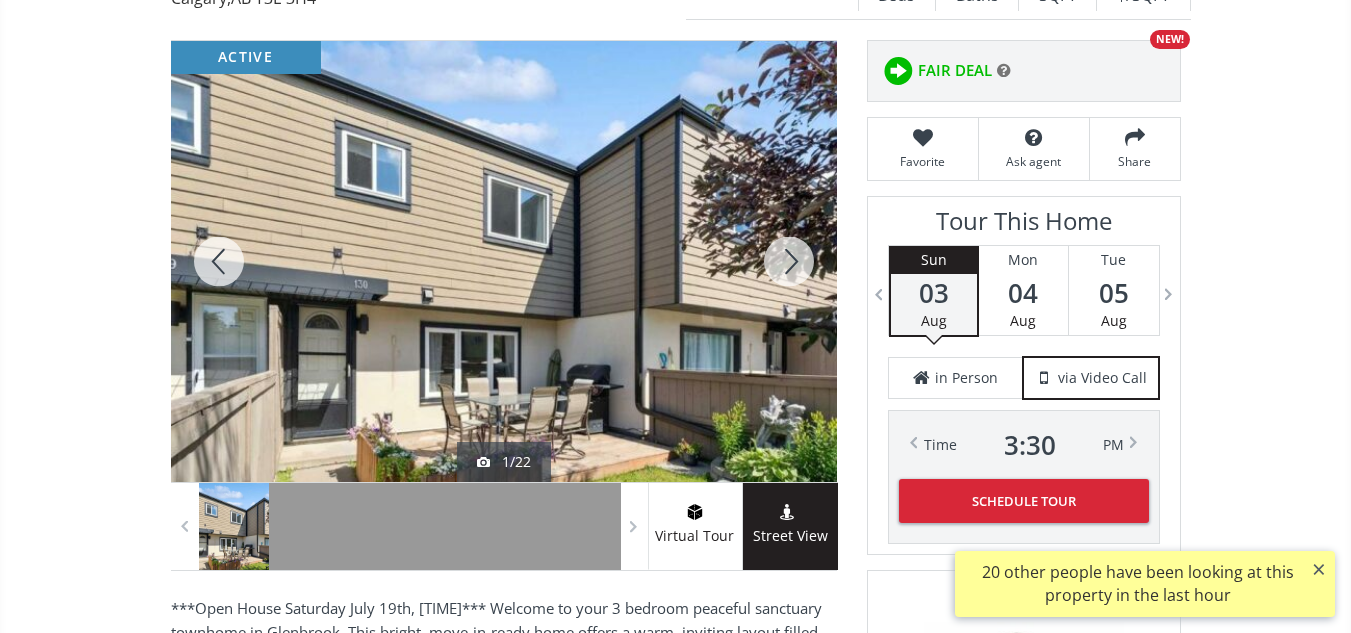 scroll, scrollTop: 281, scrollLeft: 0, axis: vertical 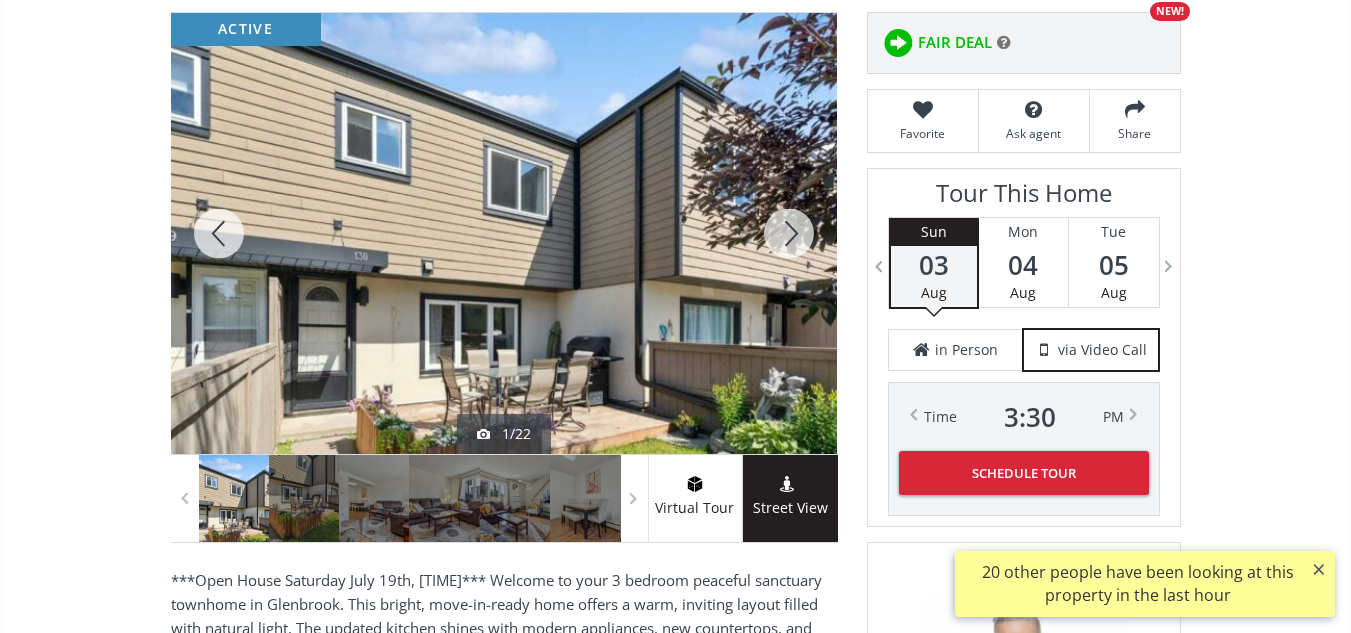 click at bounding box center (789, 233) 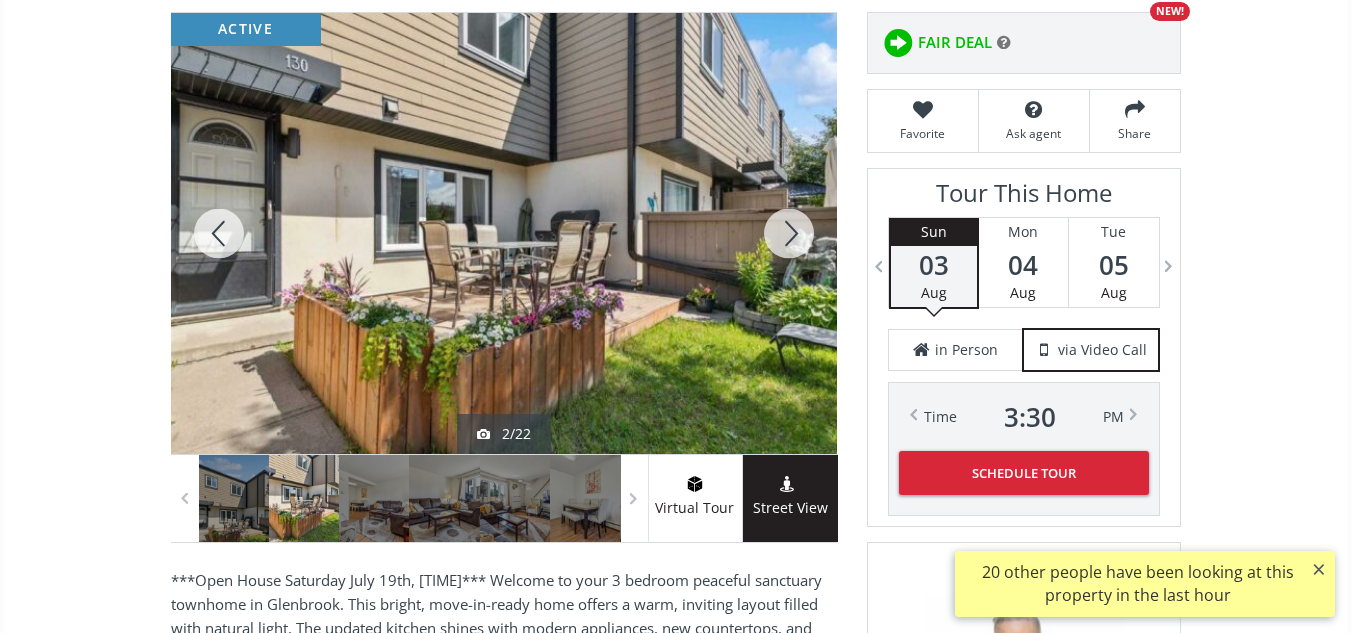 click at bounding box center (789, 233) 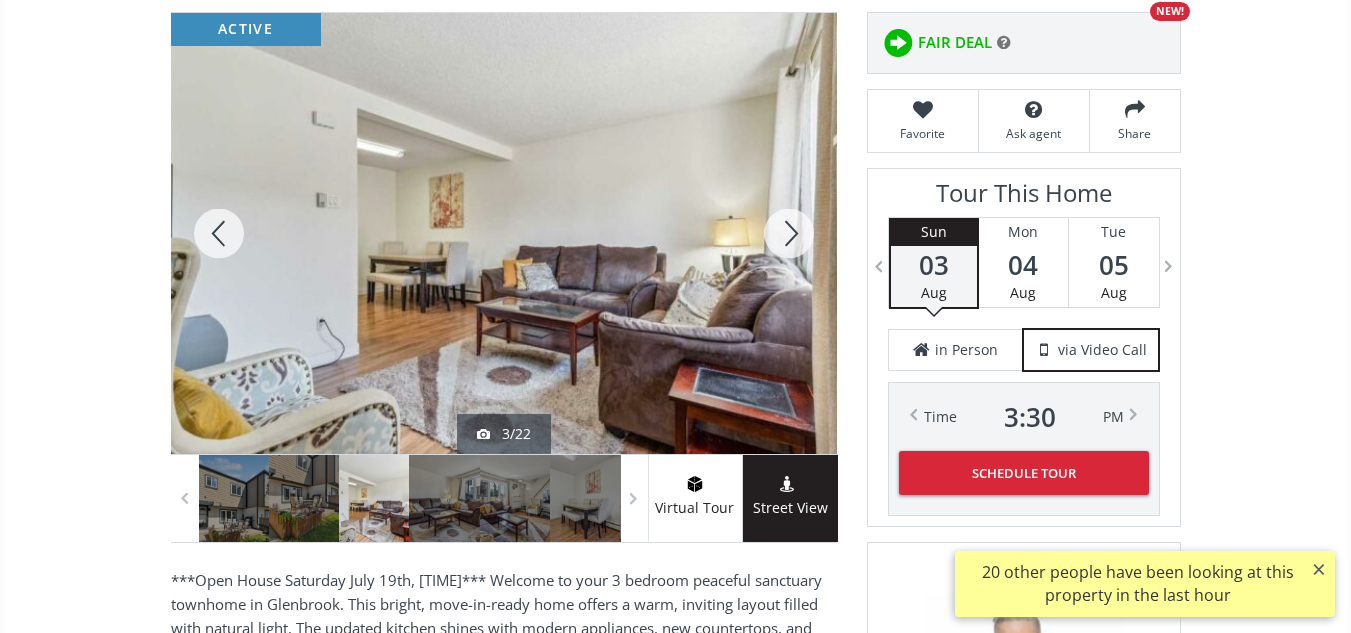 click at bounding box center [789, 233] 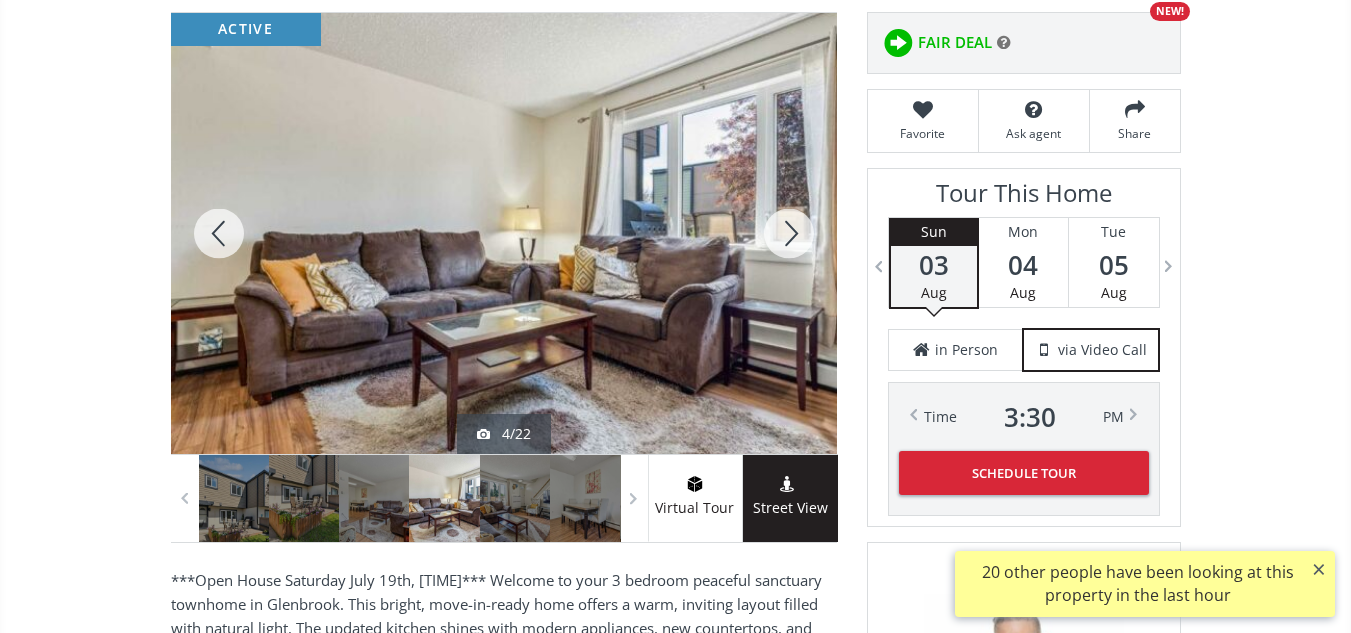 click at bounding box center (789, 233) 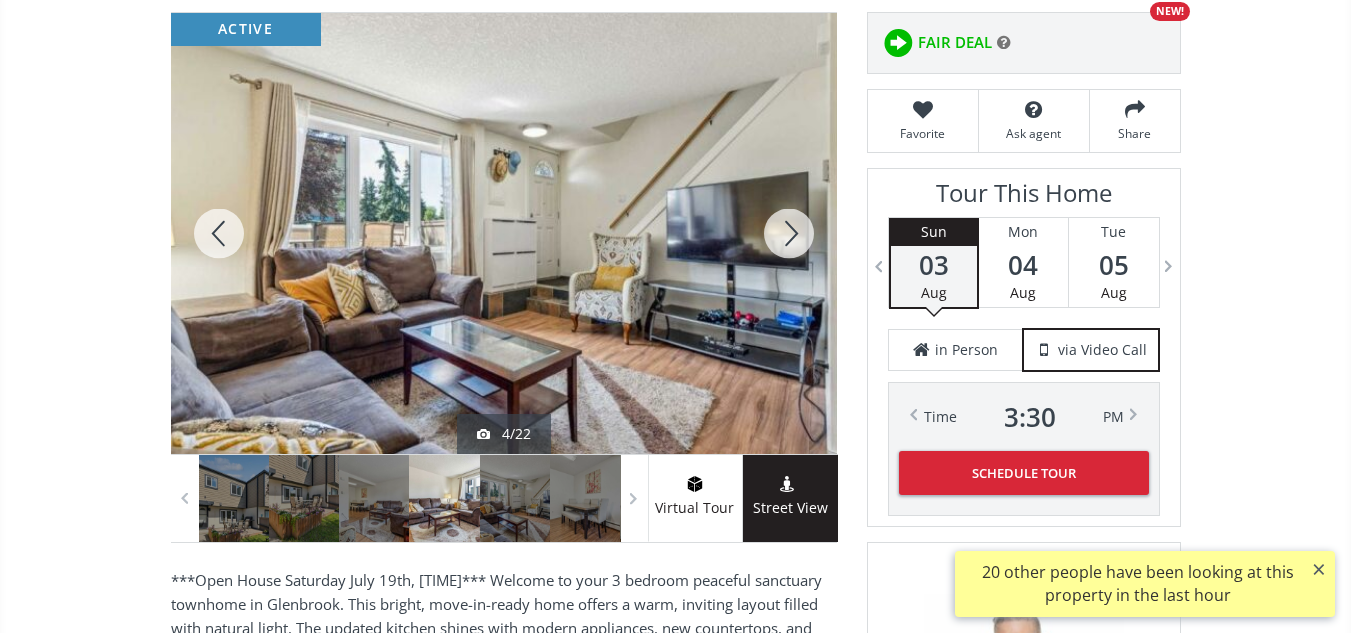 click at bounding box center (789, 233) 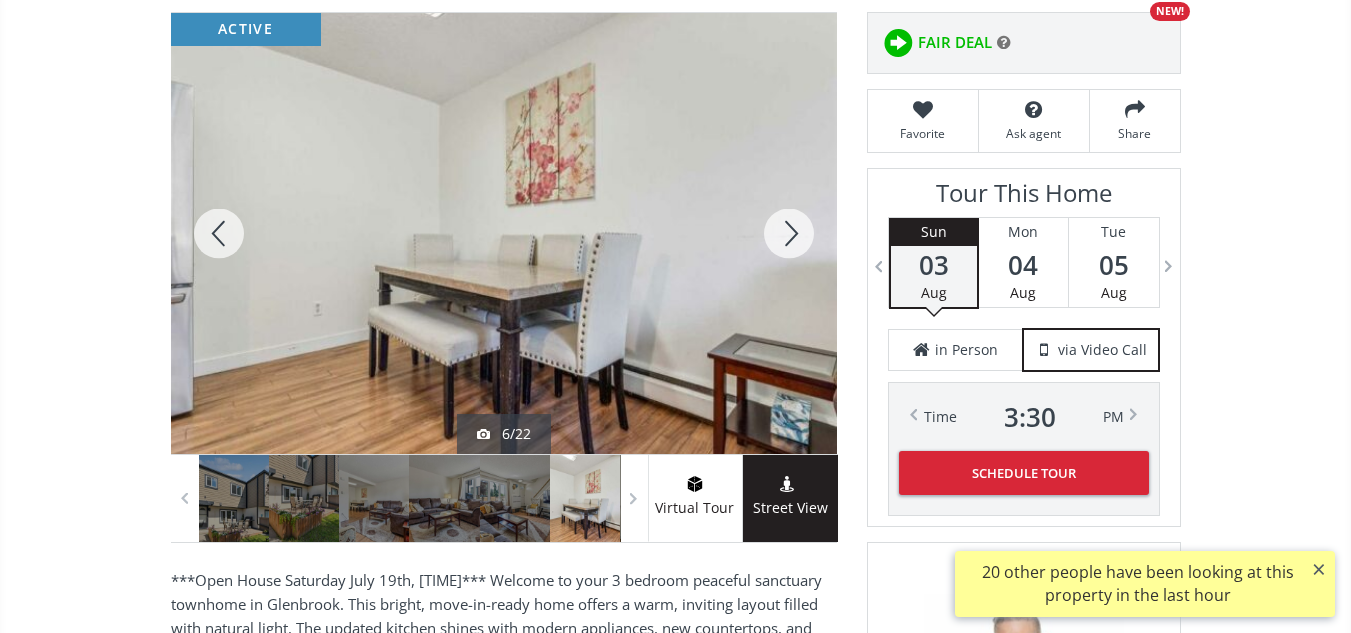 click at bounding box center [789, 233] 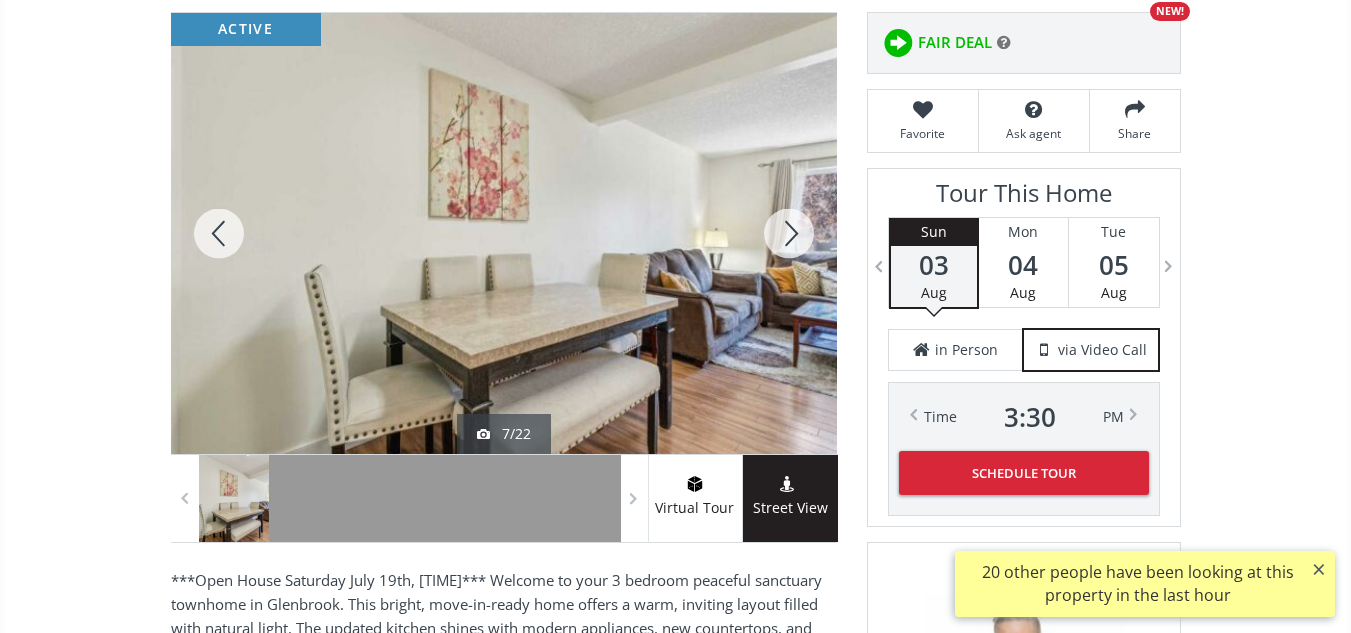 click at bounding box center (789, 233) 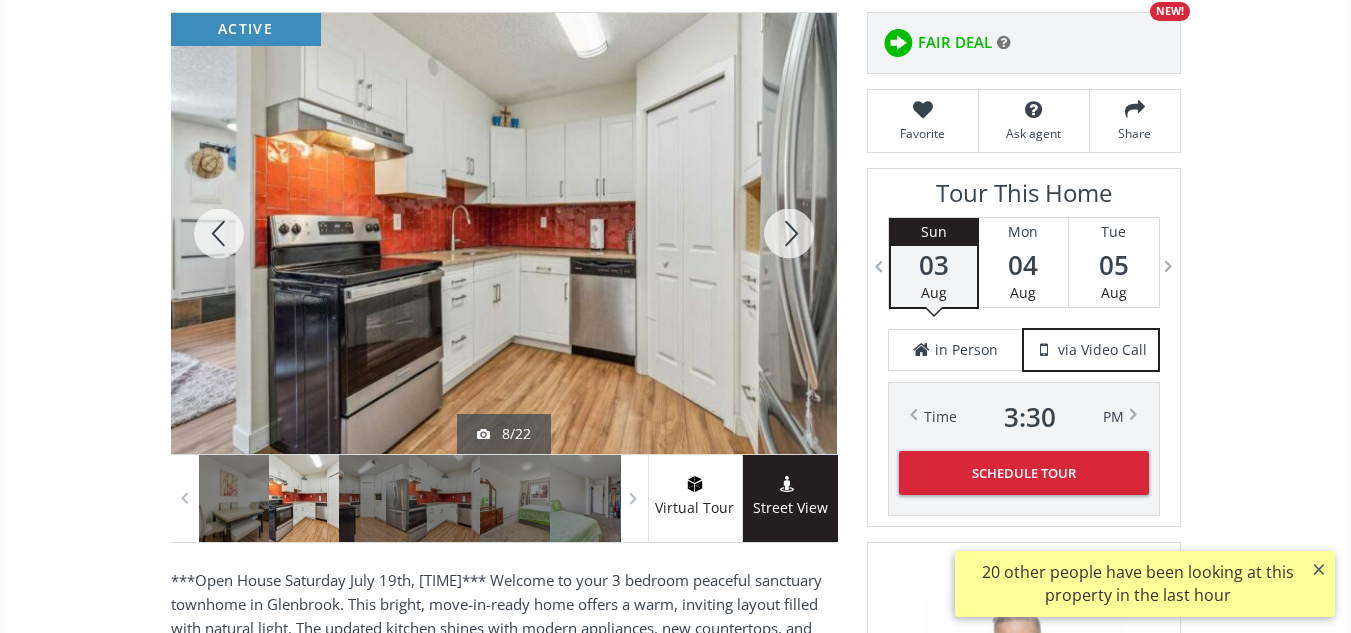 click at bounding box center [789, 233] 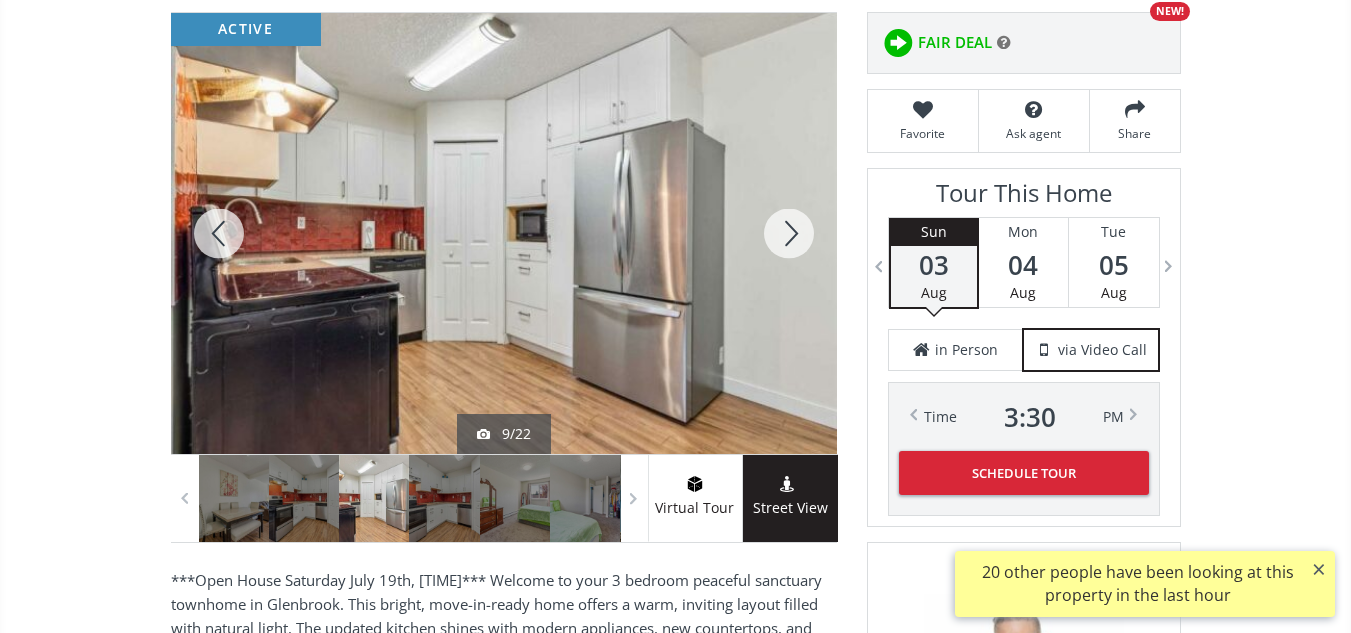 click at bounding box center [789, 233] 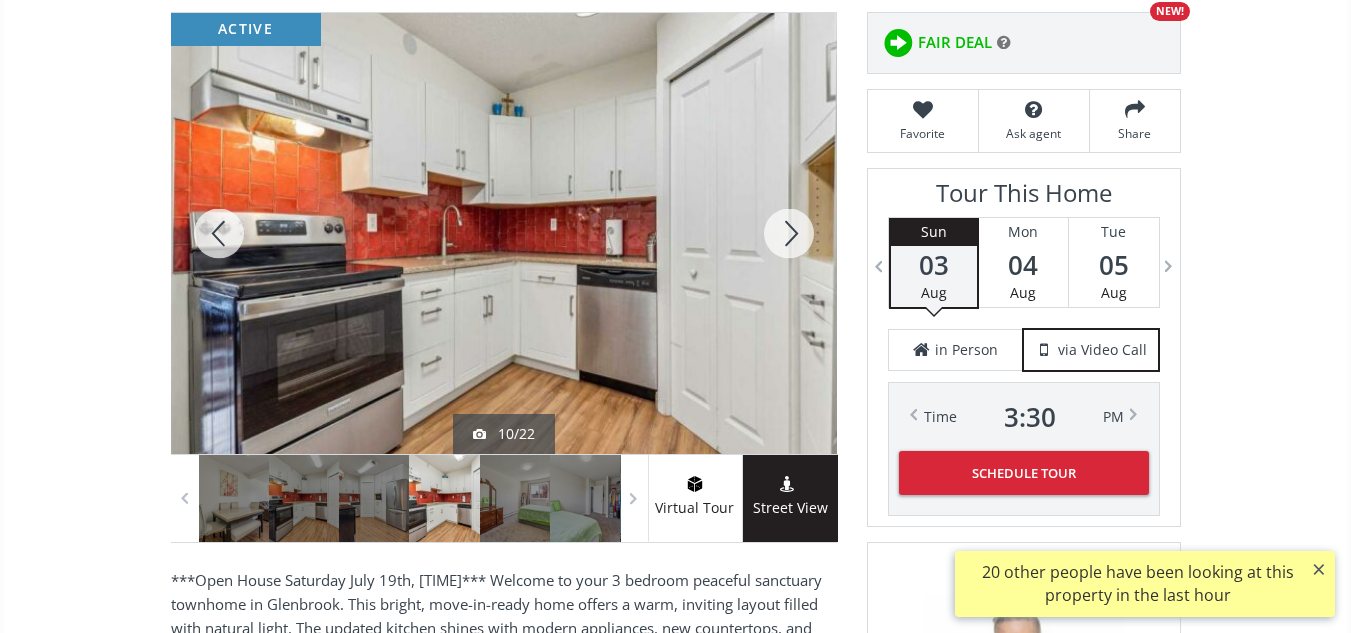 click at bounding box center (789, 233) 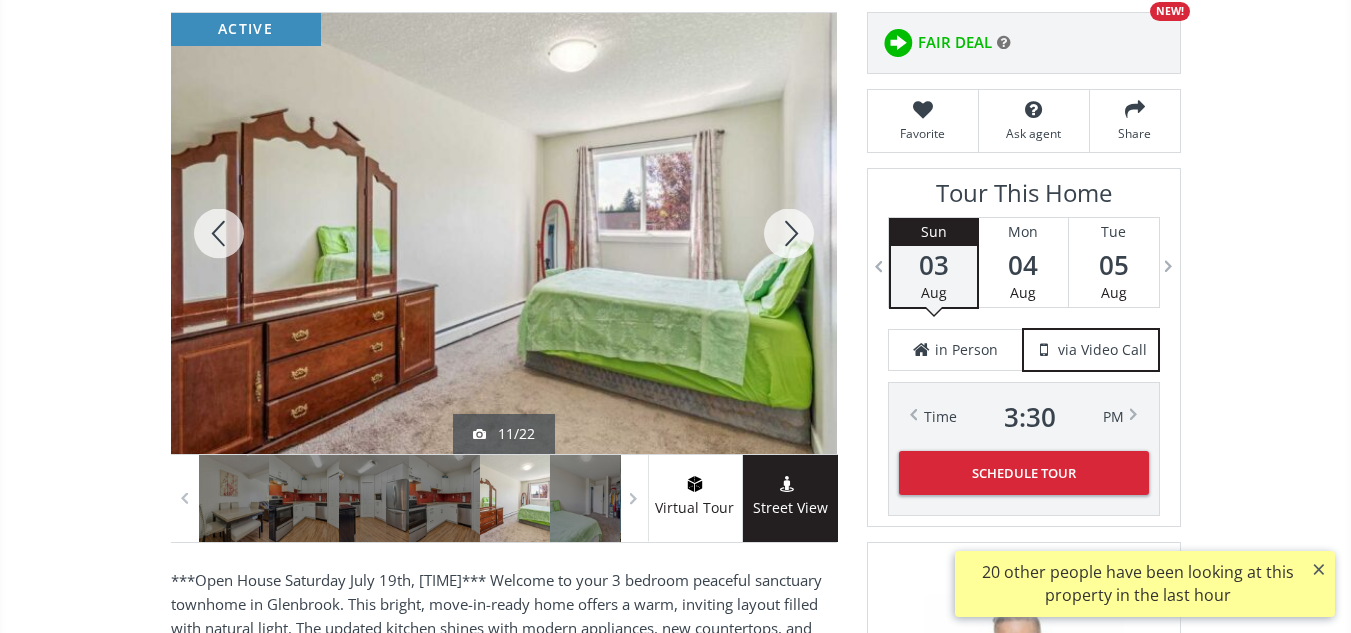 click at bounding box center (789, 233) 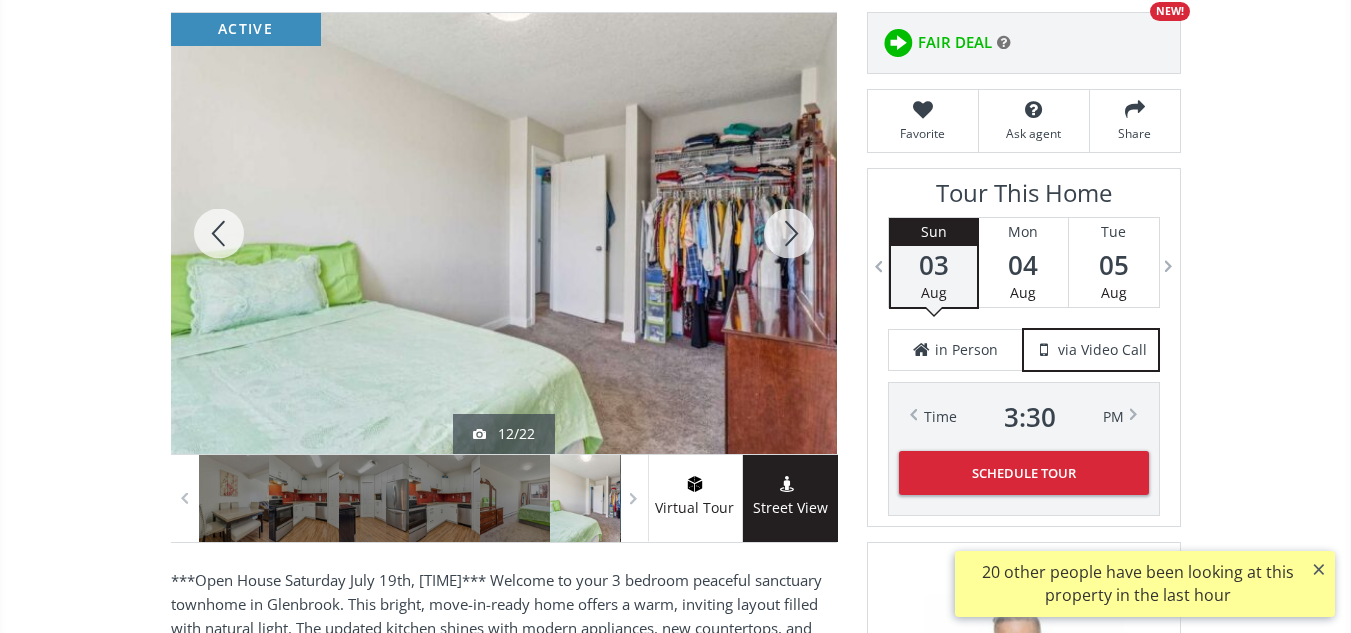 click at bounding box center (789, 233) 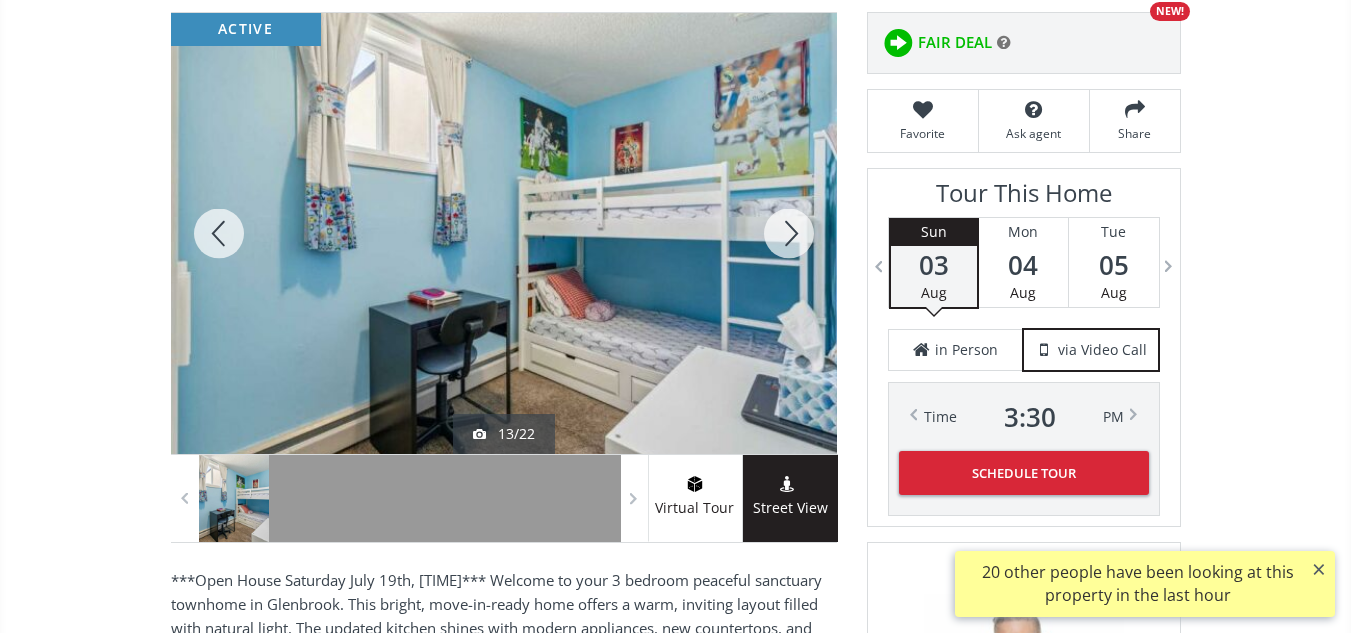 click at bounding box center [789, 233] 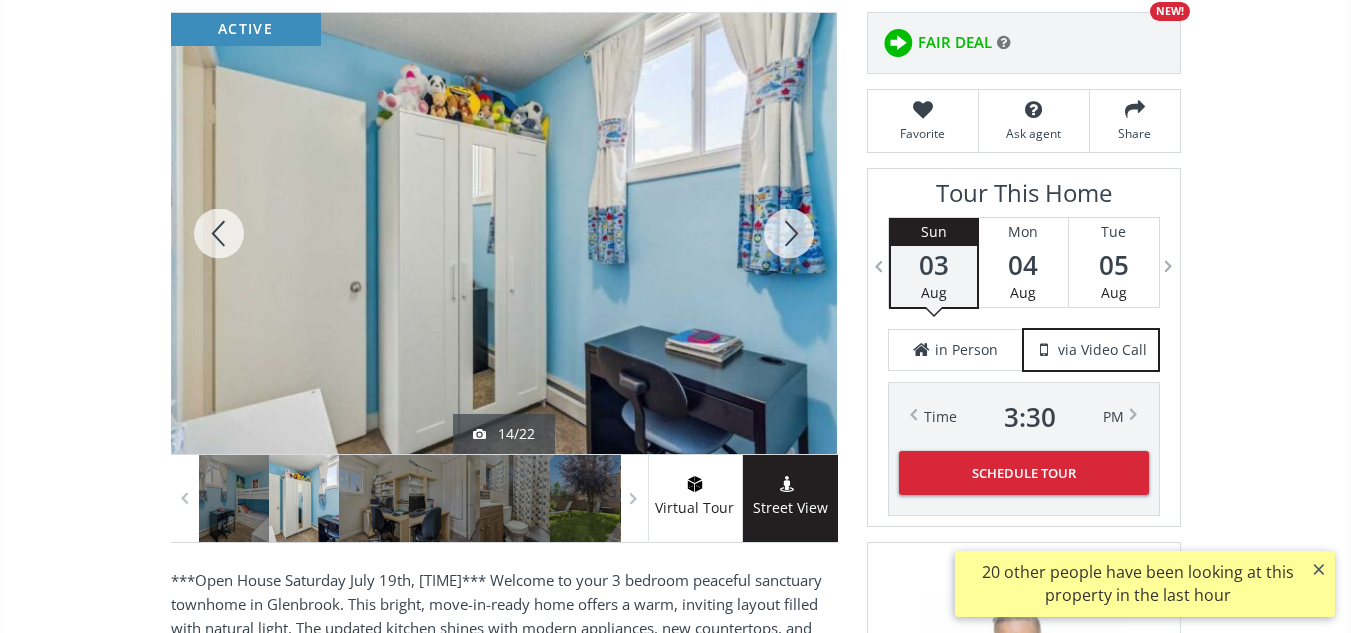 click at bounding box center [789, 233] 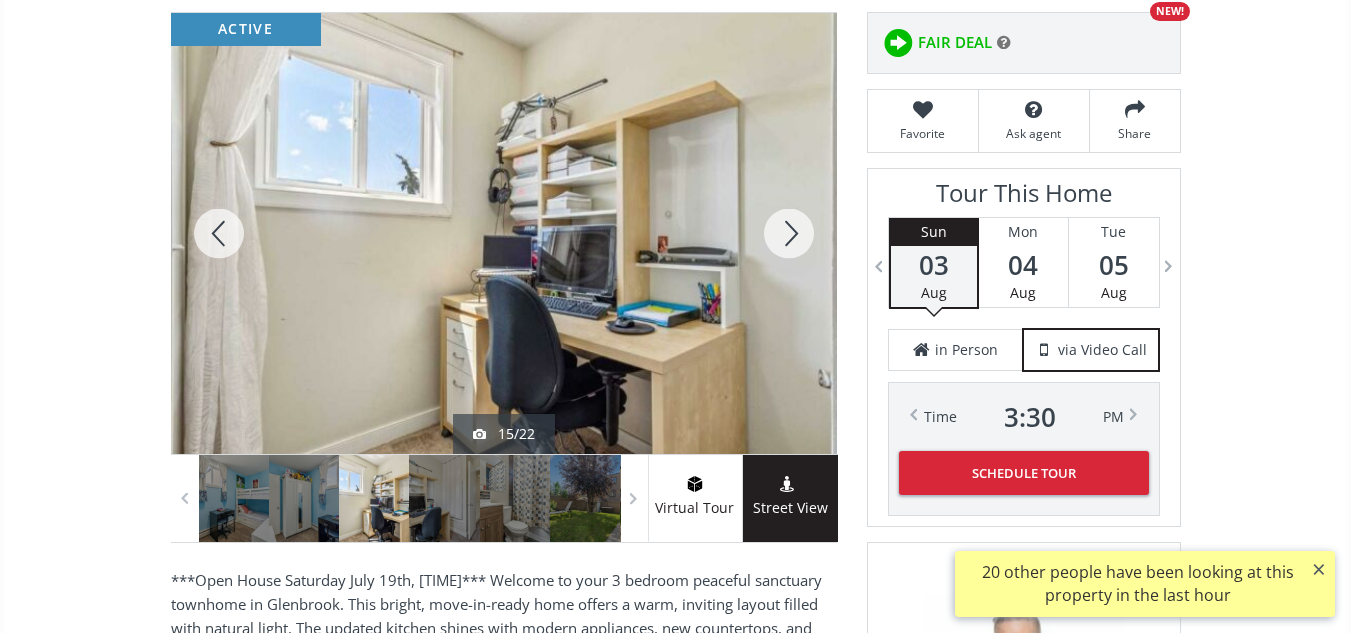 click at bounding box center (789, 233) 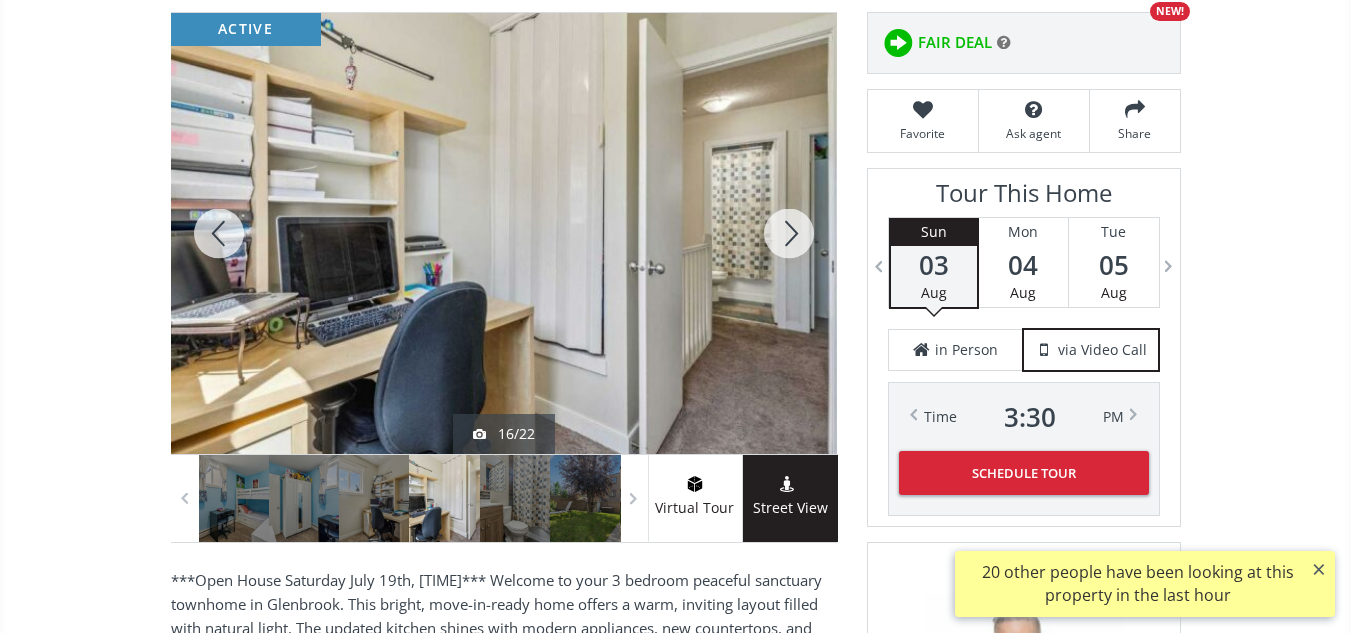 click at bounding box center (789, 233) 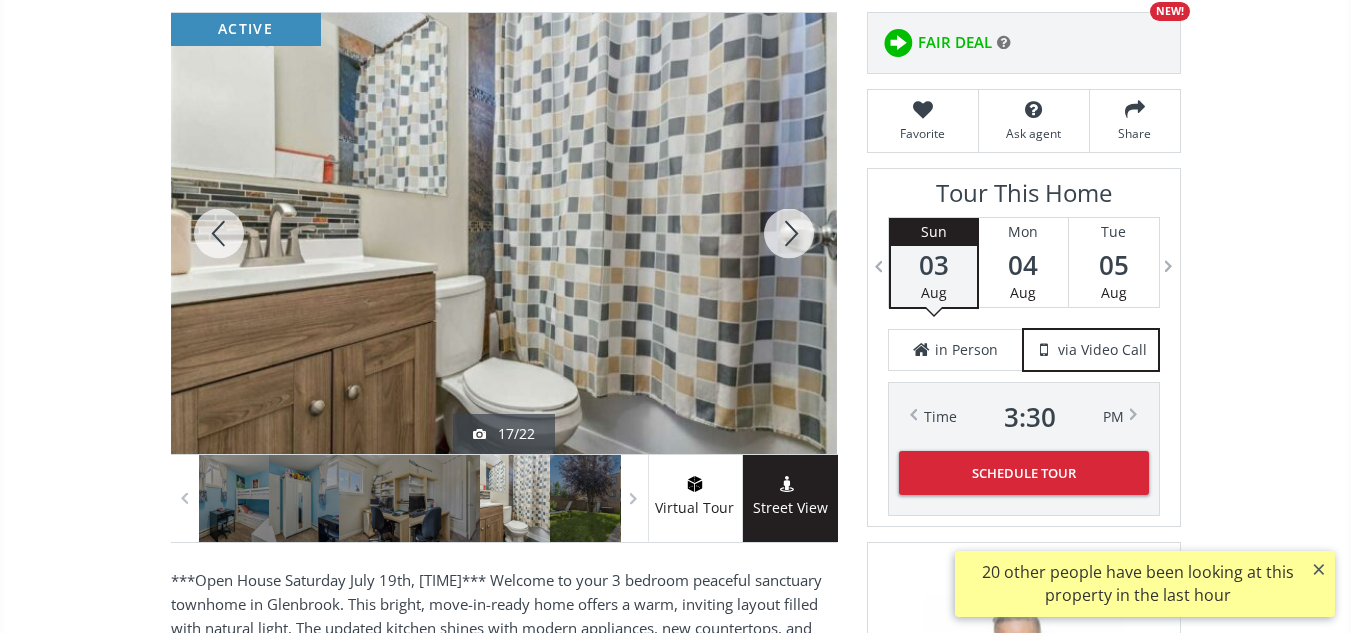 click at bounding box center (789, 233) 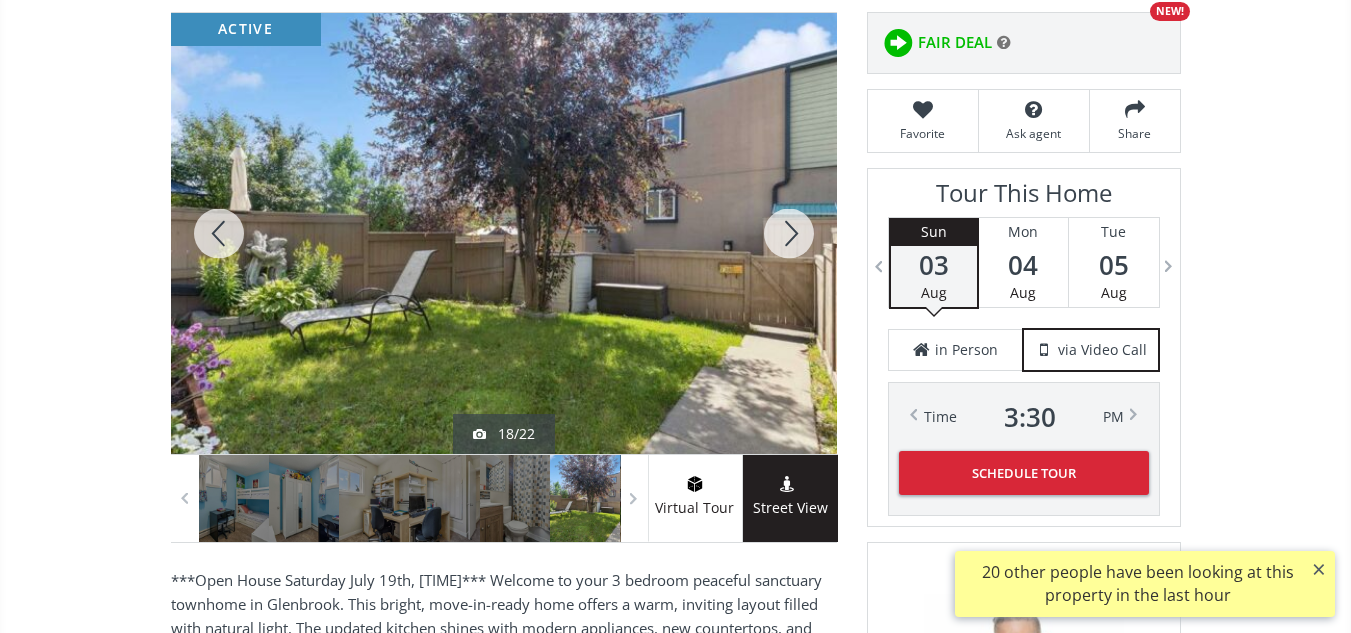 click at bounding box center [789, 233] 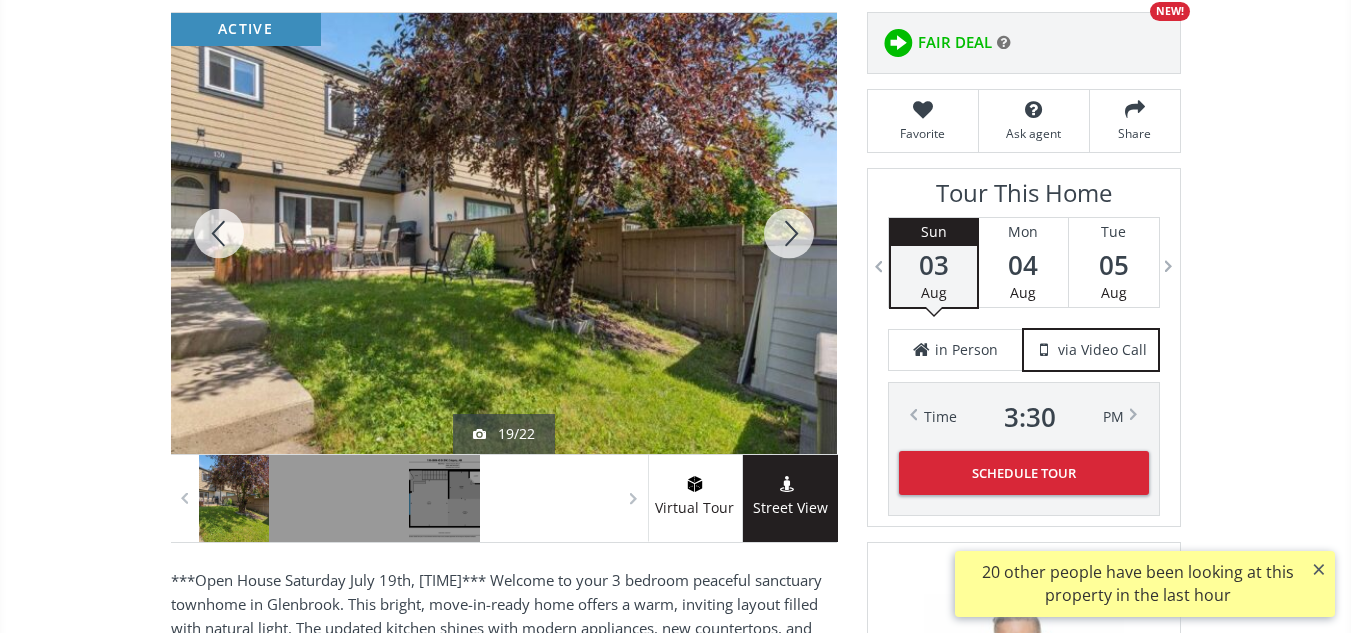 click at bounding box center [789, 233] 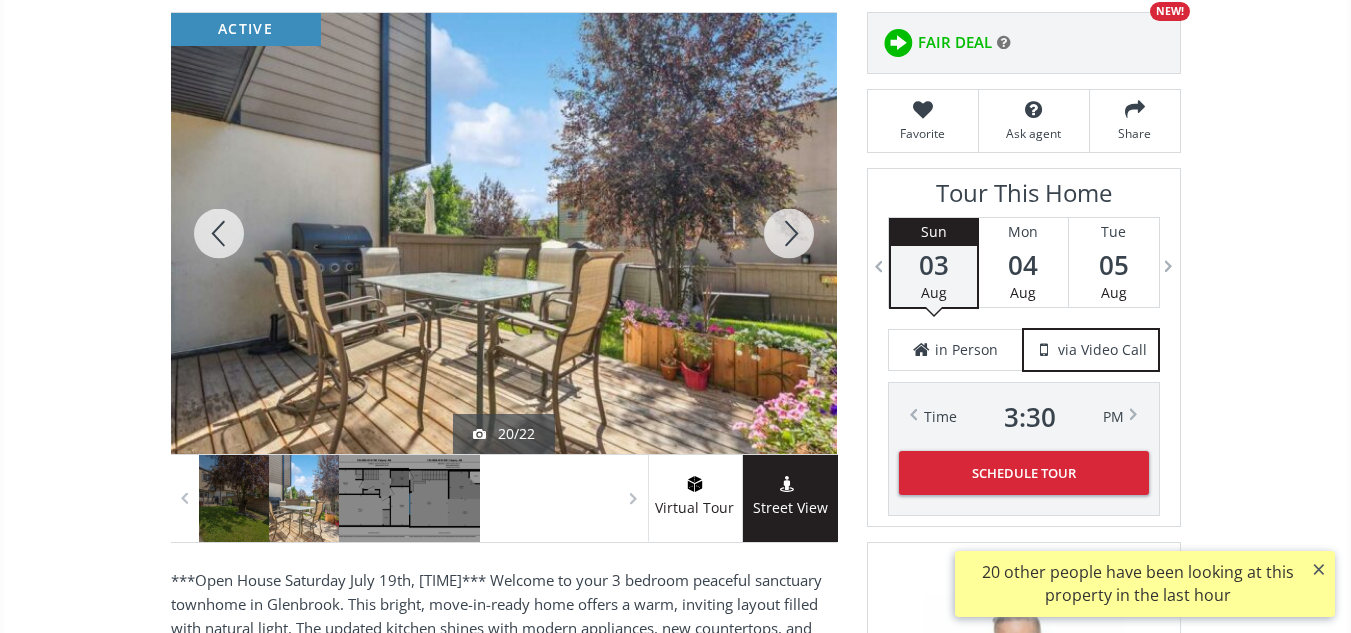 click at bounding box center [789, 233] 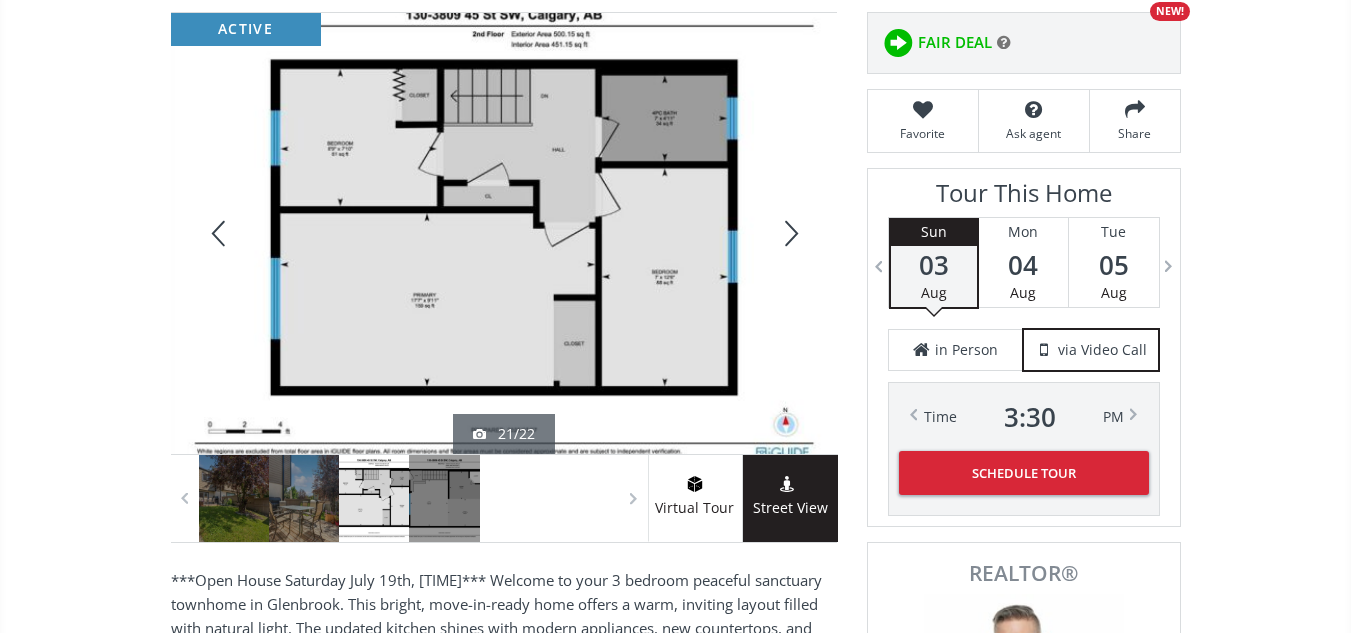 click at bounding box center [789, 233] 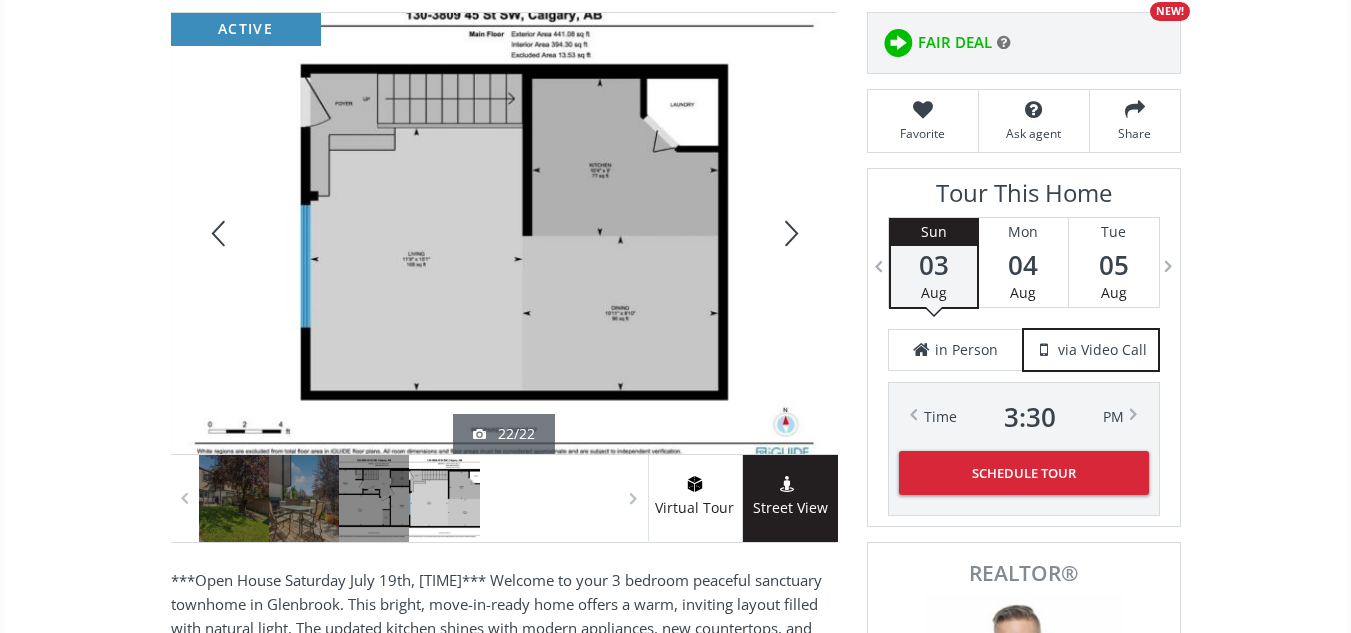 click at bounding box center (789, 233) 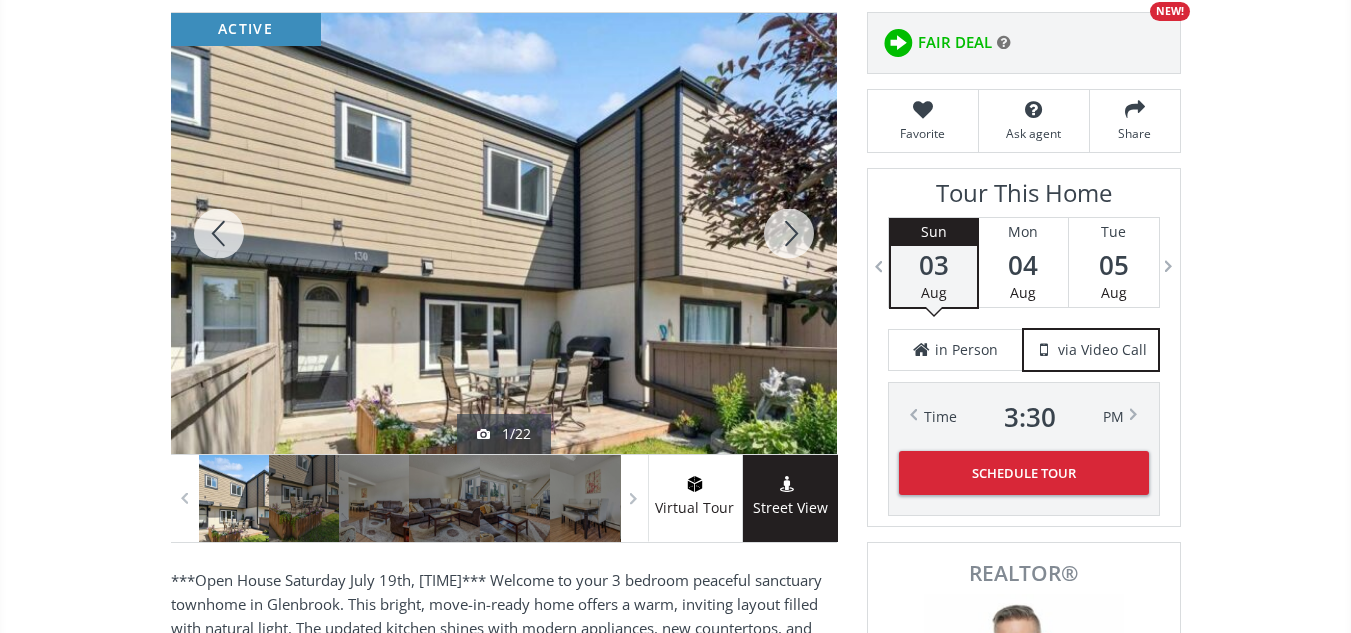 click at bounding box center (789, 233) 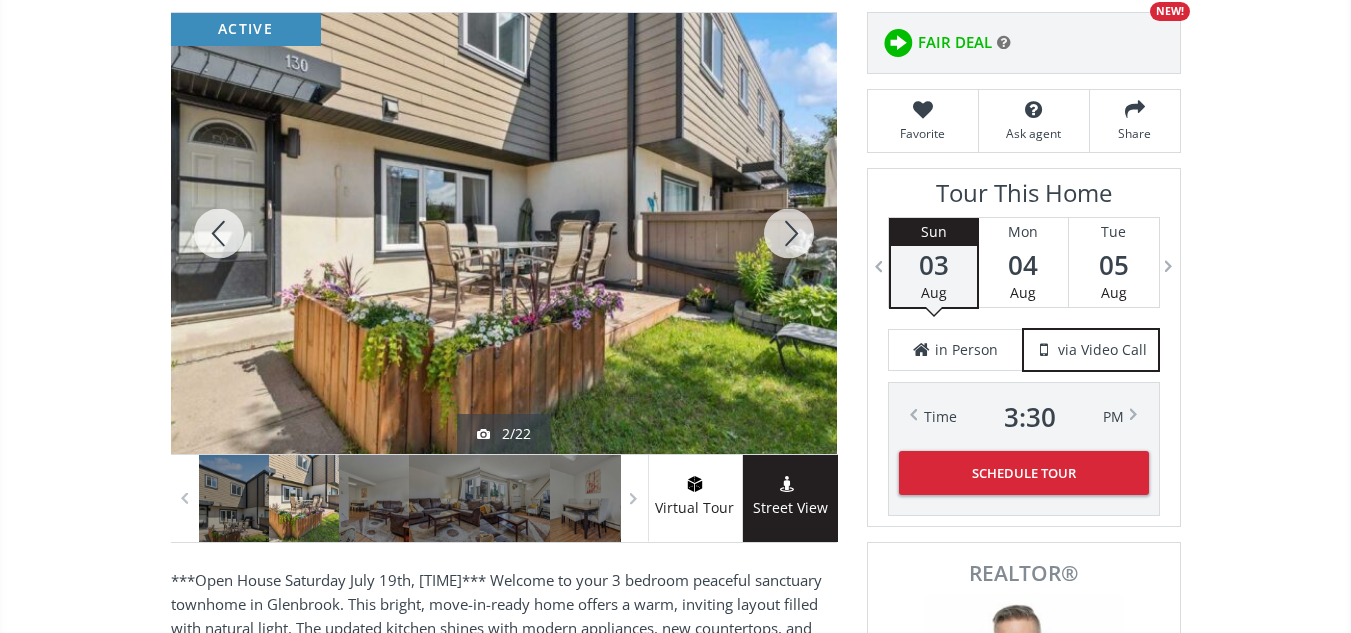 click at bounding box center (789, 233) 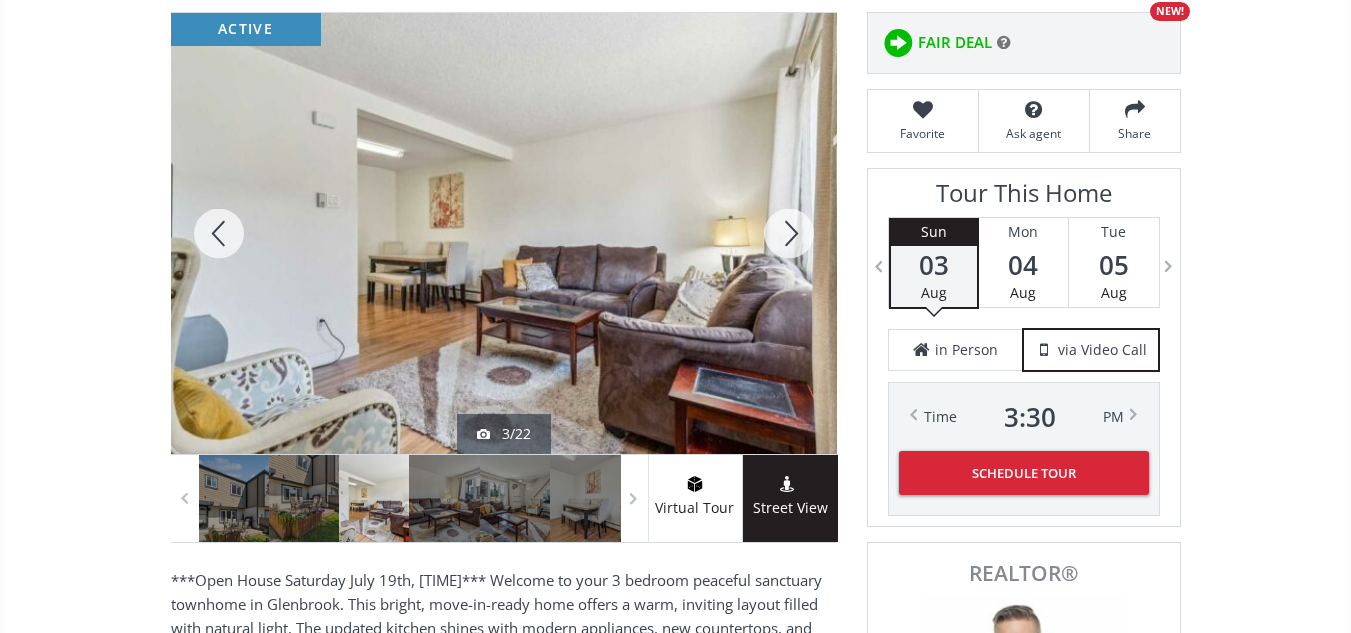 click at bounding box center [789, 233] 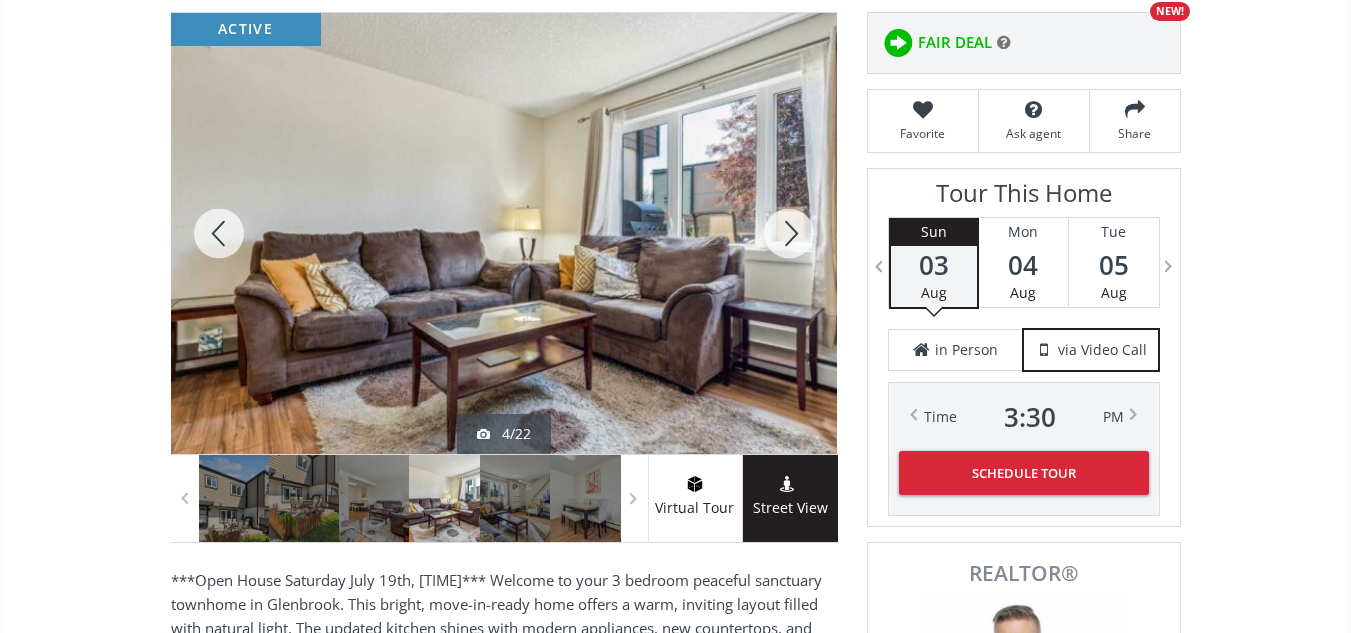 click at bounding box center [789, 233] 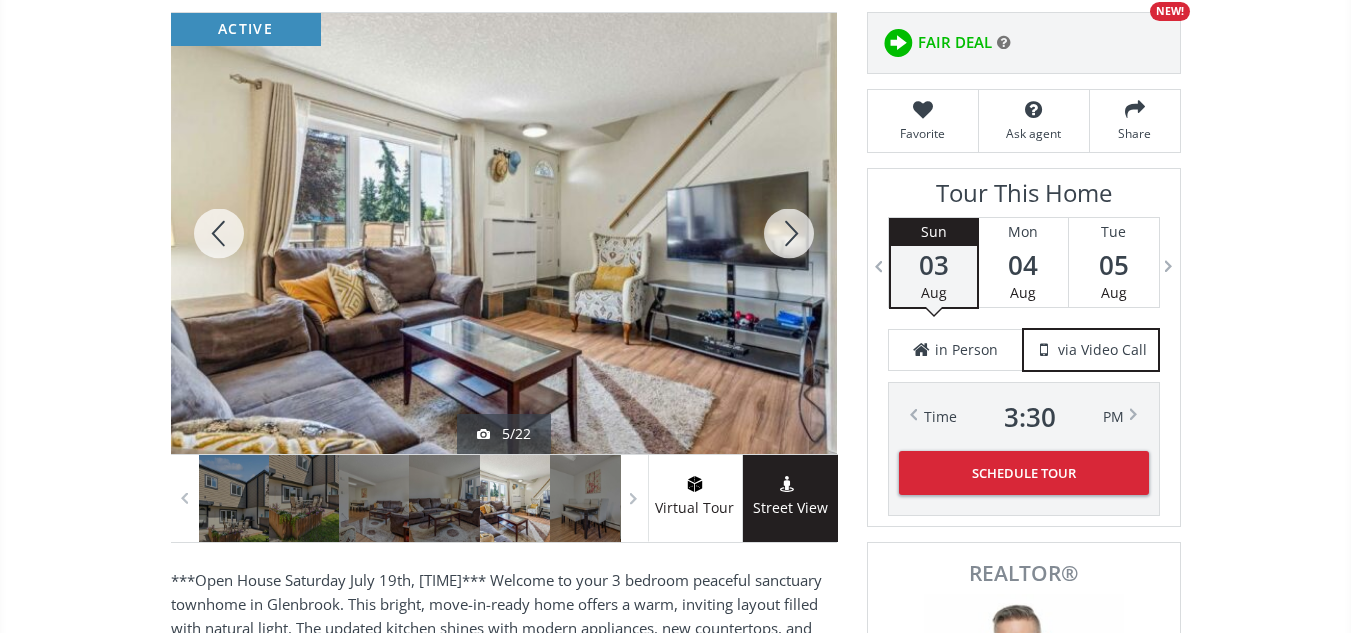 click at bounding box center (789, 233) 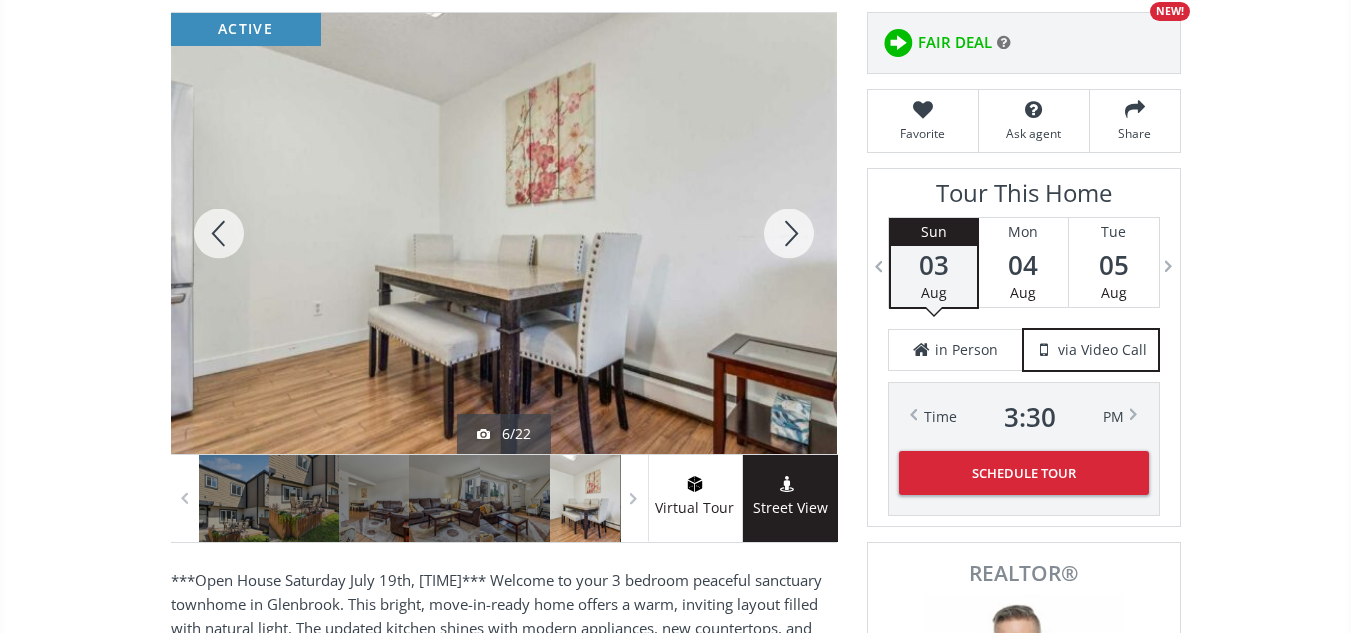 click at bounding box center (789, 233) 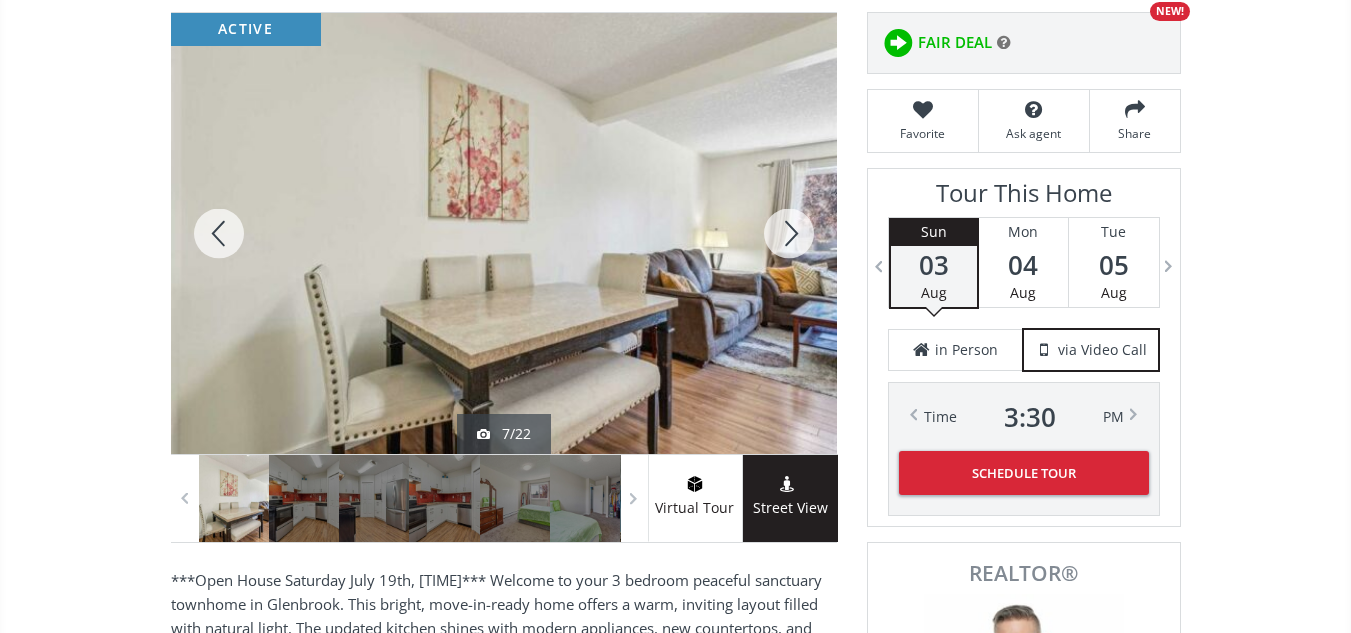 click at bounding box center [789, 233] 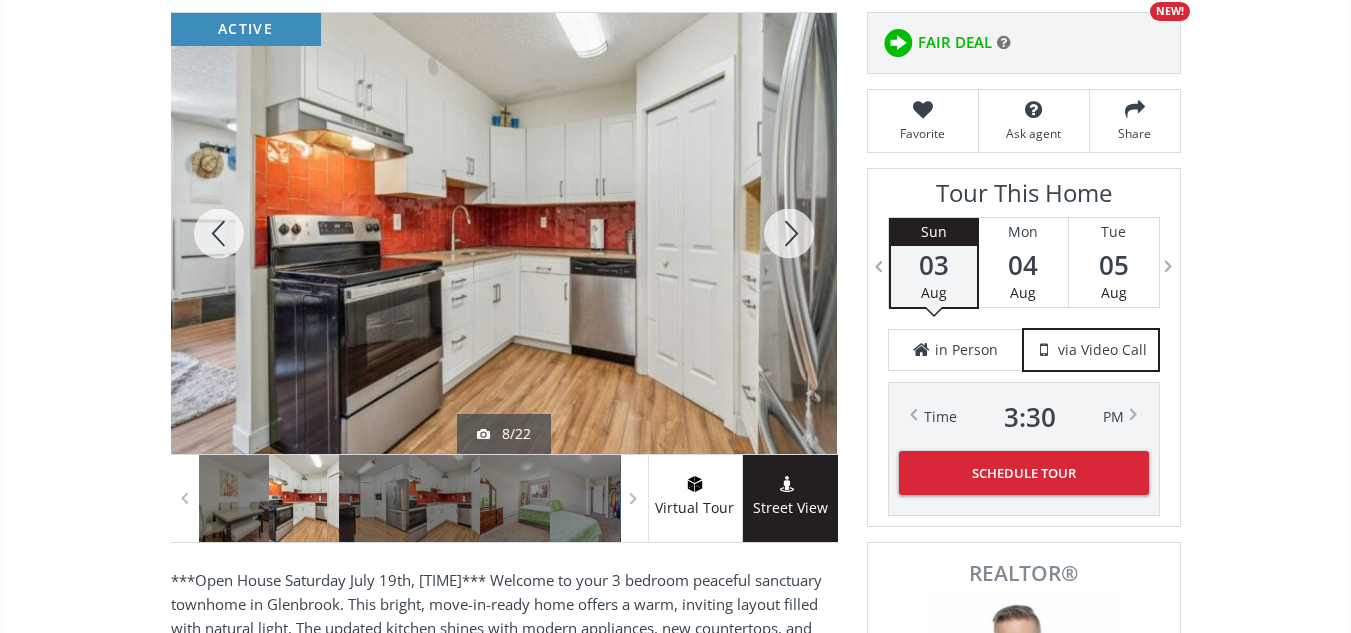 click at bounding box center (789, 233) 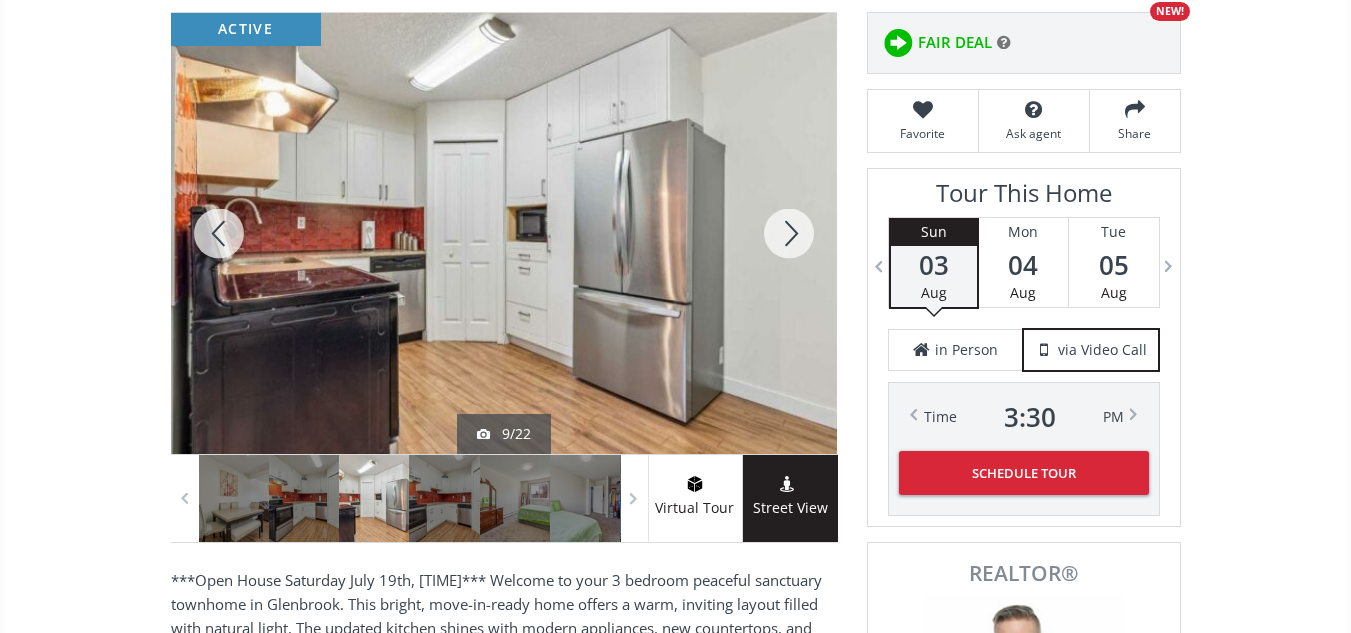 click at bounding box center [789, 233] 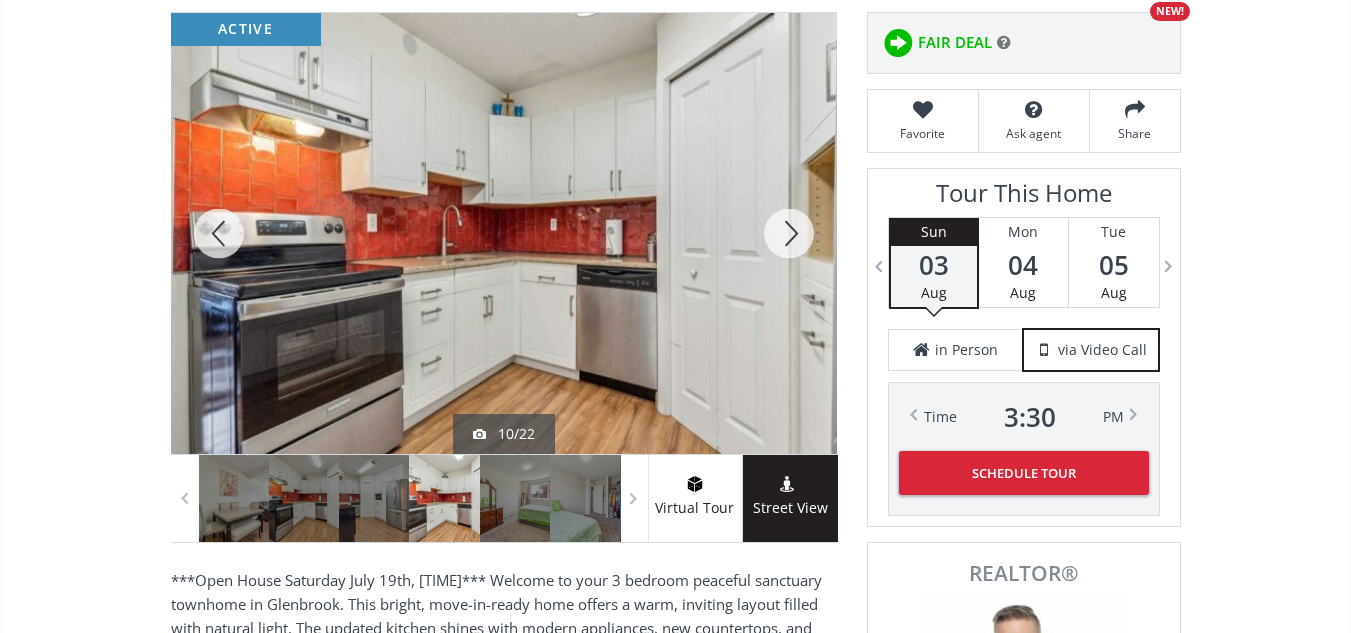 click at bounding box center [789, 233] 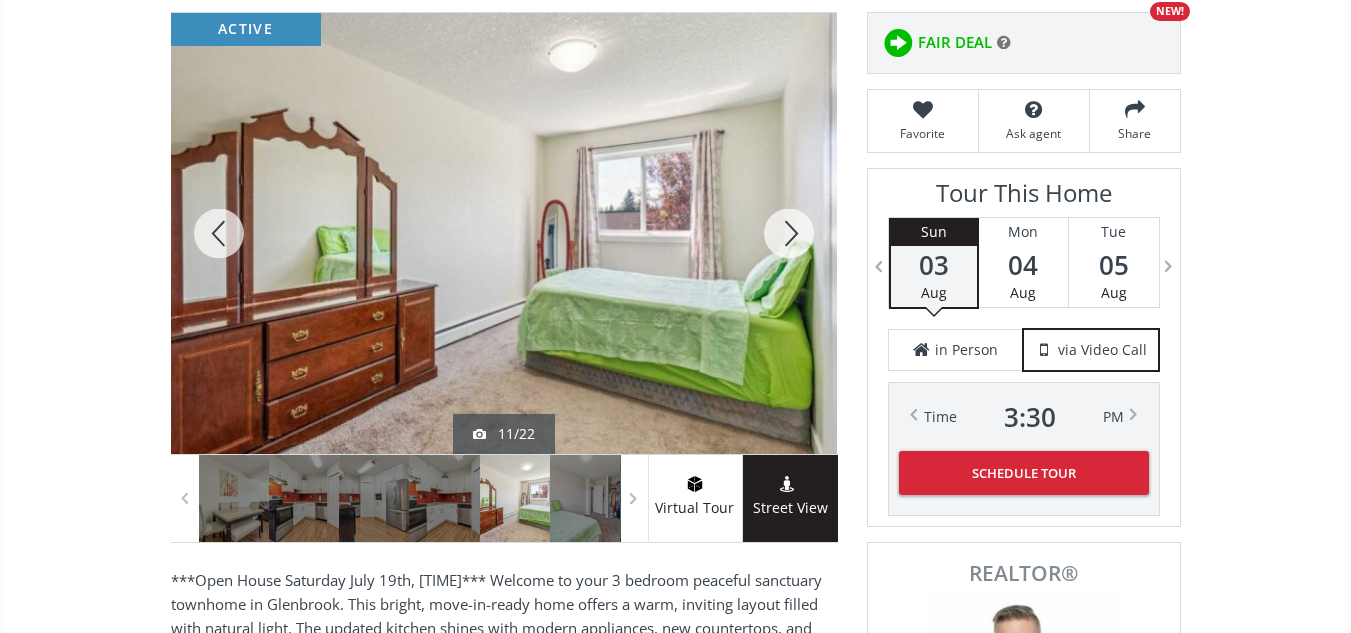 click at bounding box center (789, 233) 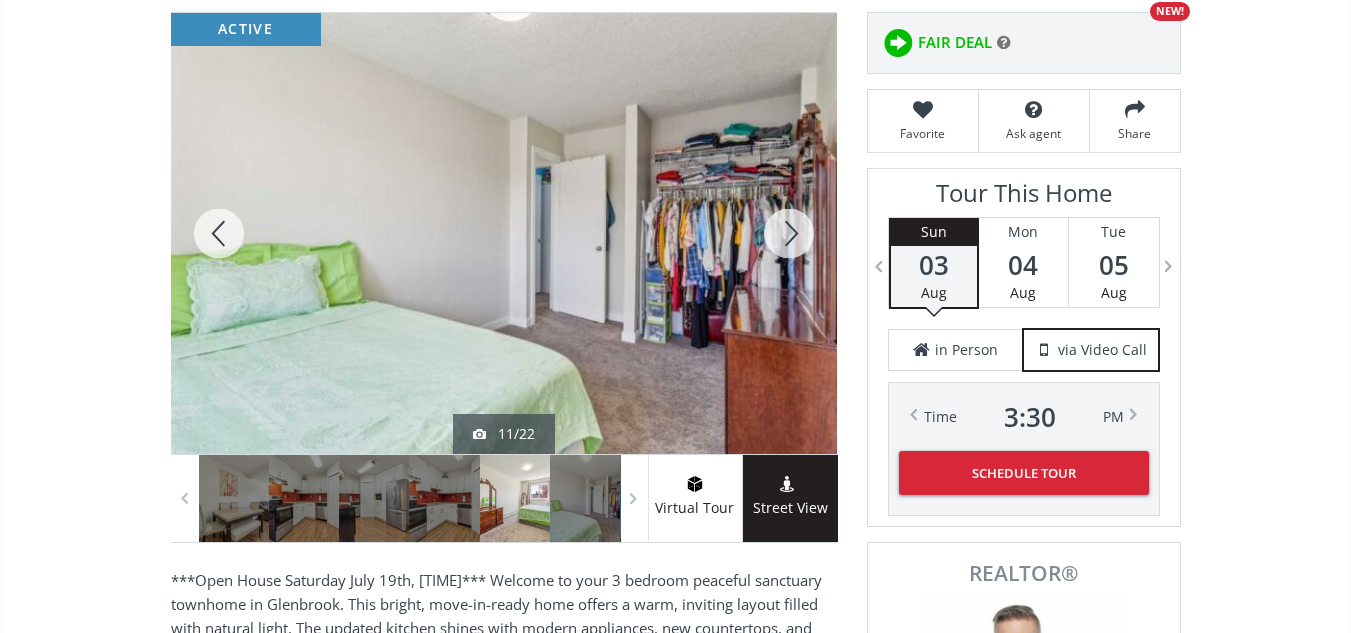 click at bounding box center [789, 233] 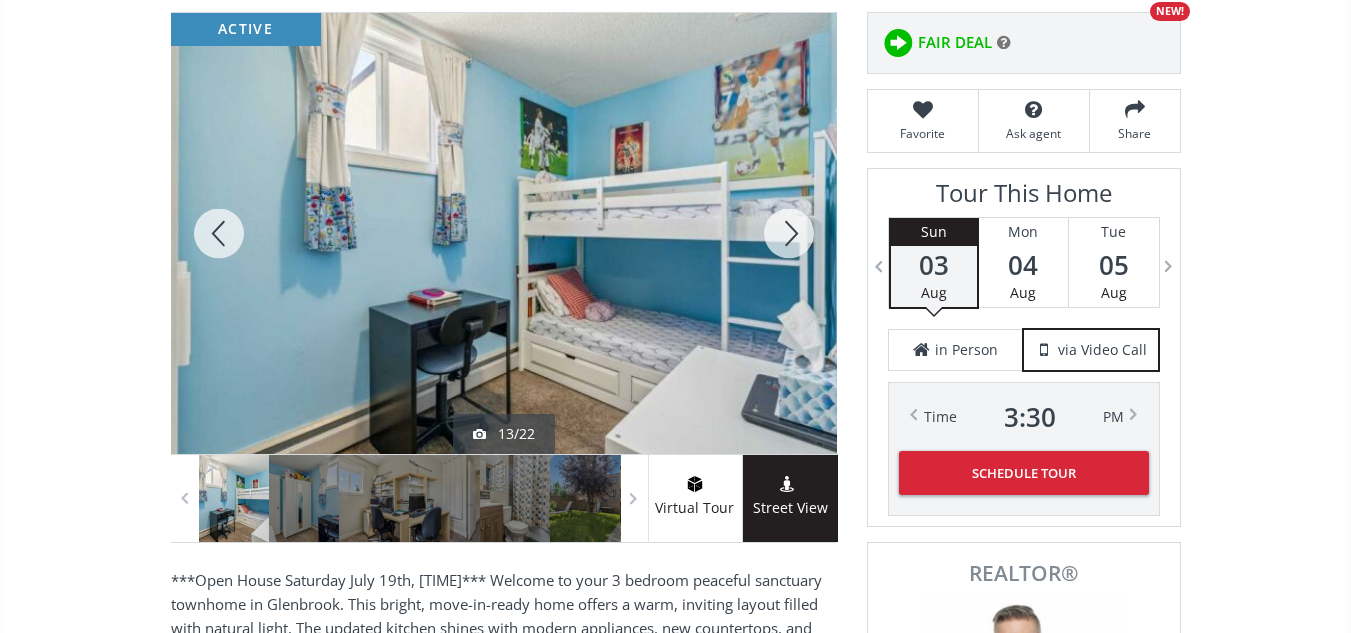 click at bounding box center (789, 233) 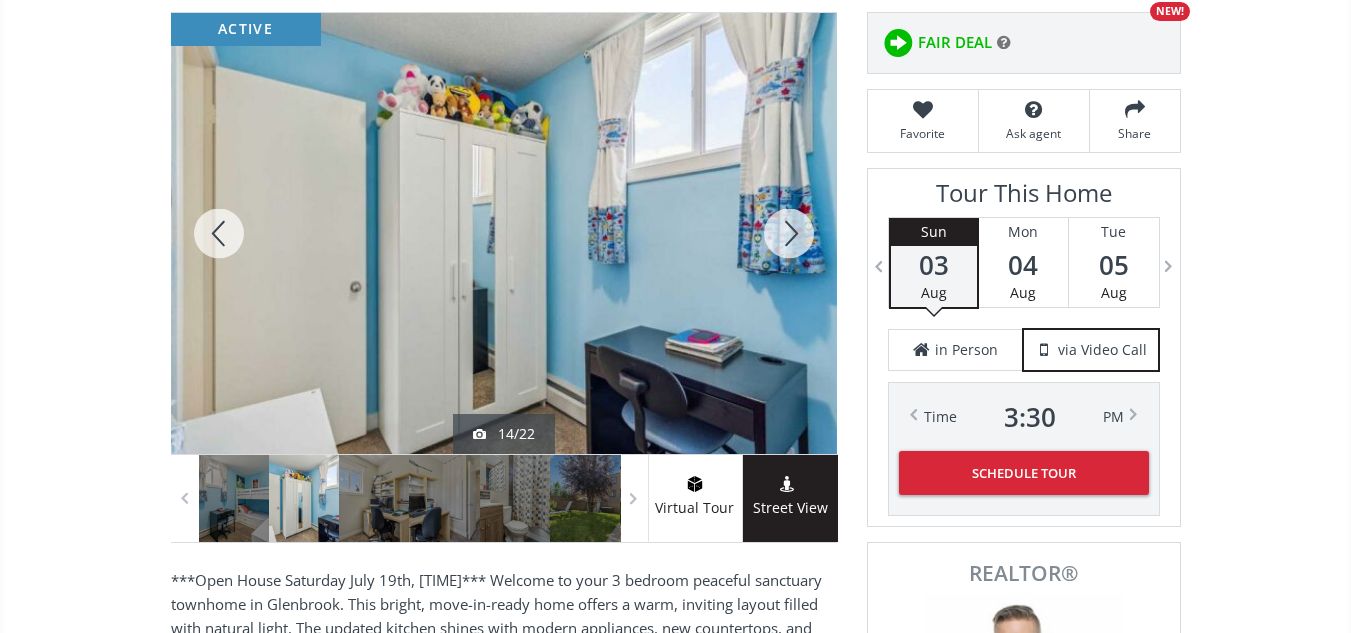 click at bounding box center (789, 233) 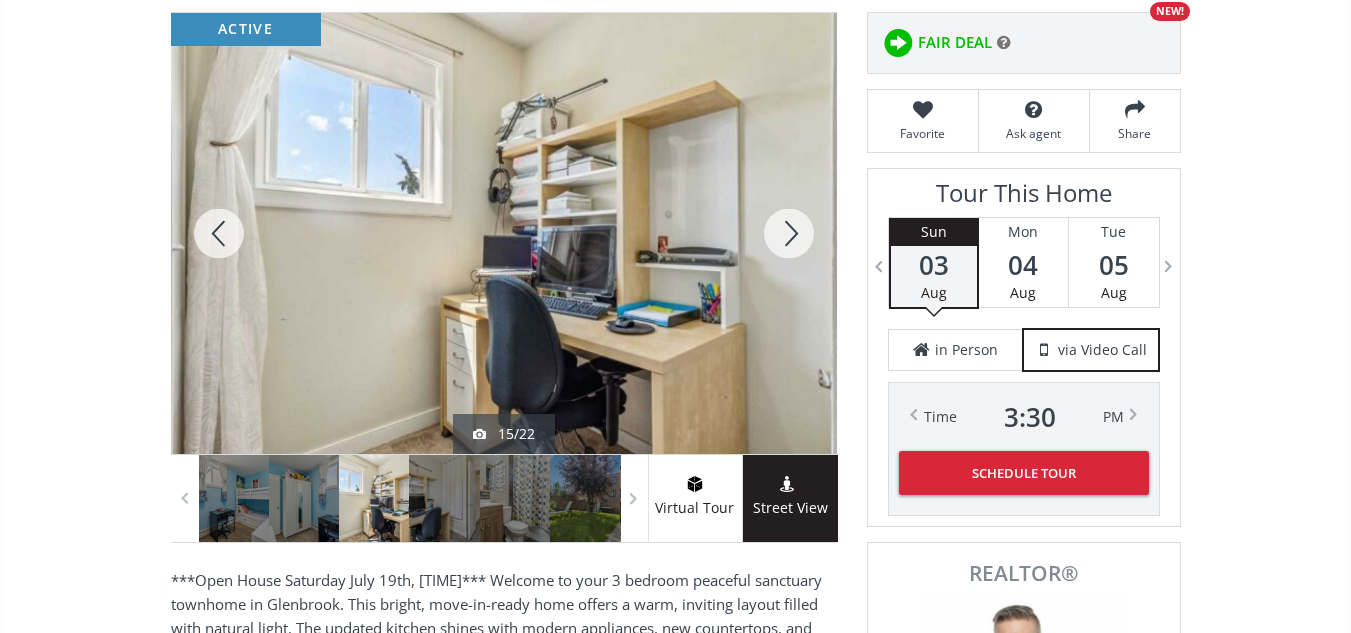 click at bounding box center [789, 233] 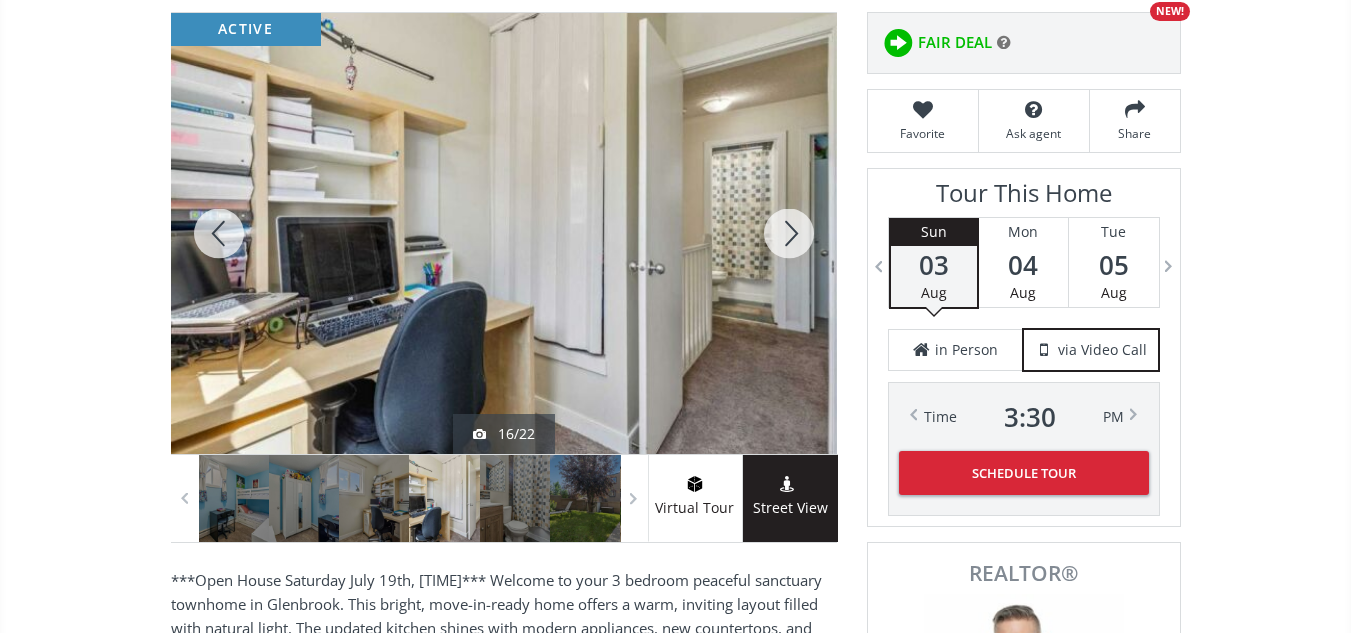 click at bounding box center (789, 233) 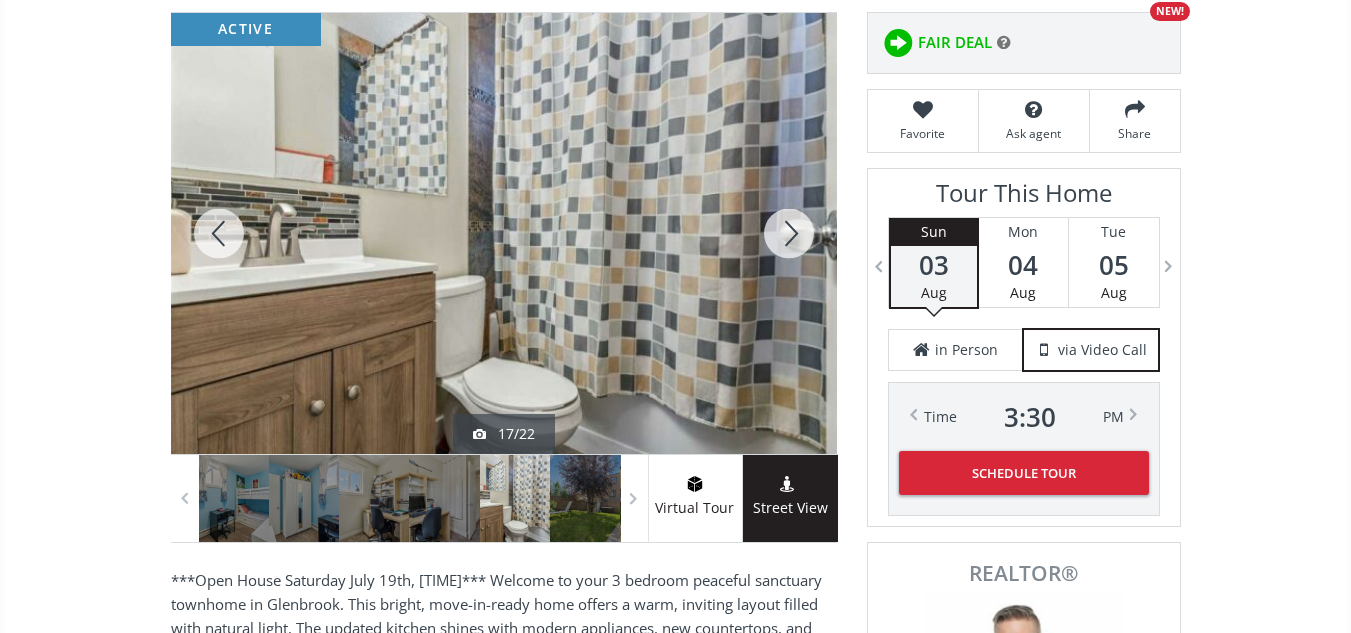 click at bounding box center (789, 233) 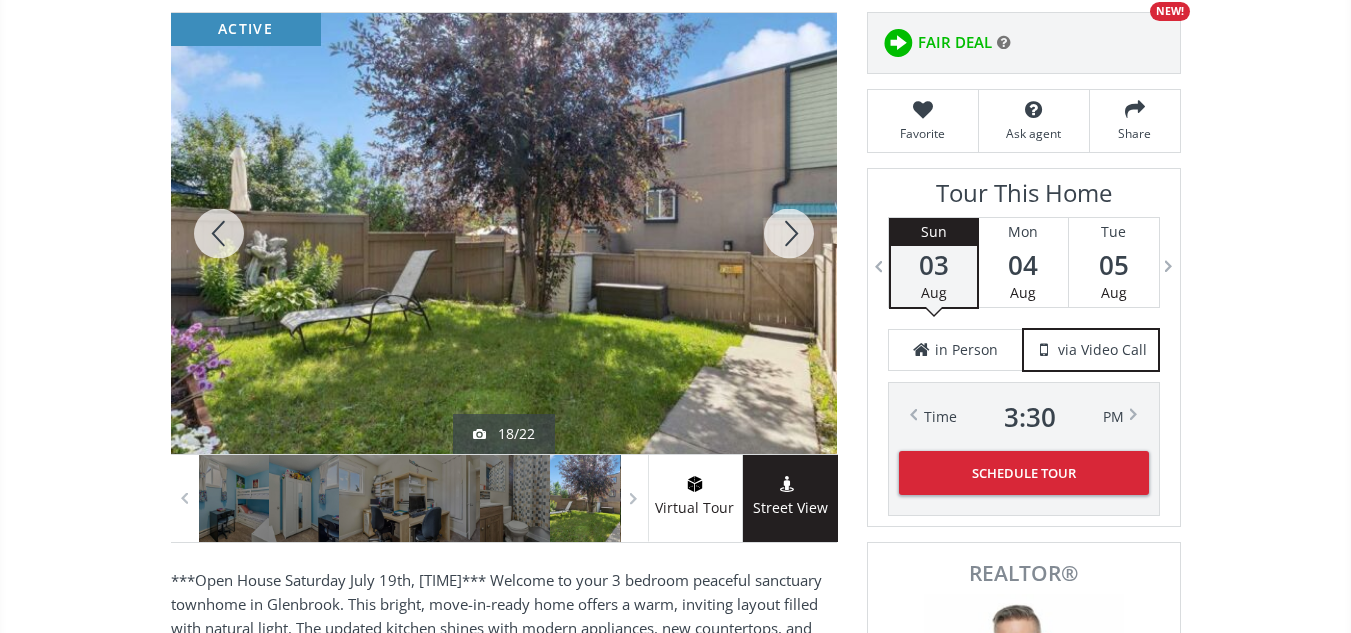 click at bounding box center (789, 233) 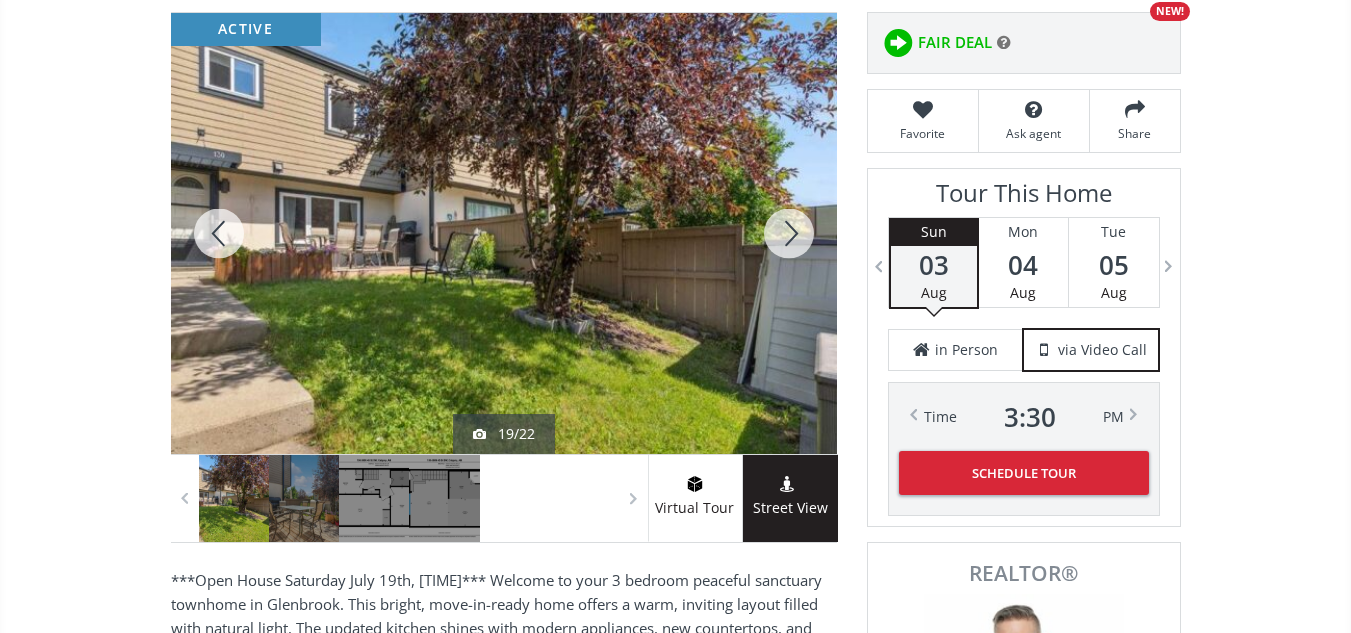 click at bounding box center [789, 233] 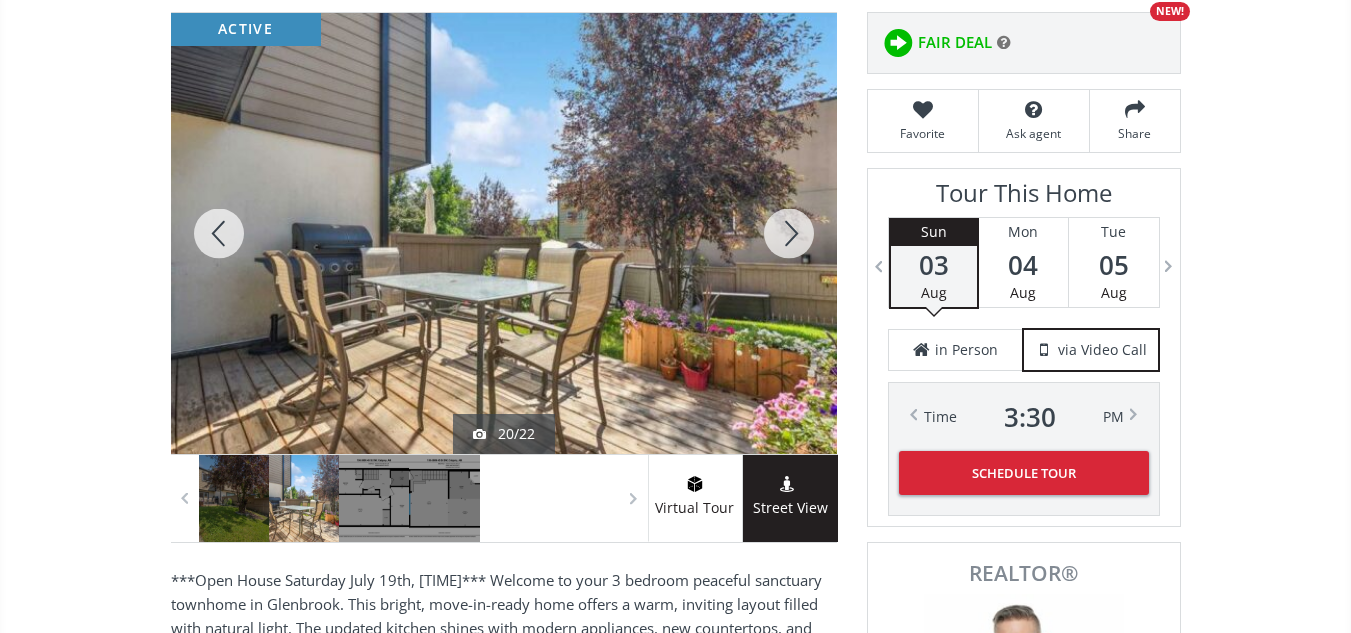 click at bounding box center (789, 233) 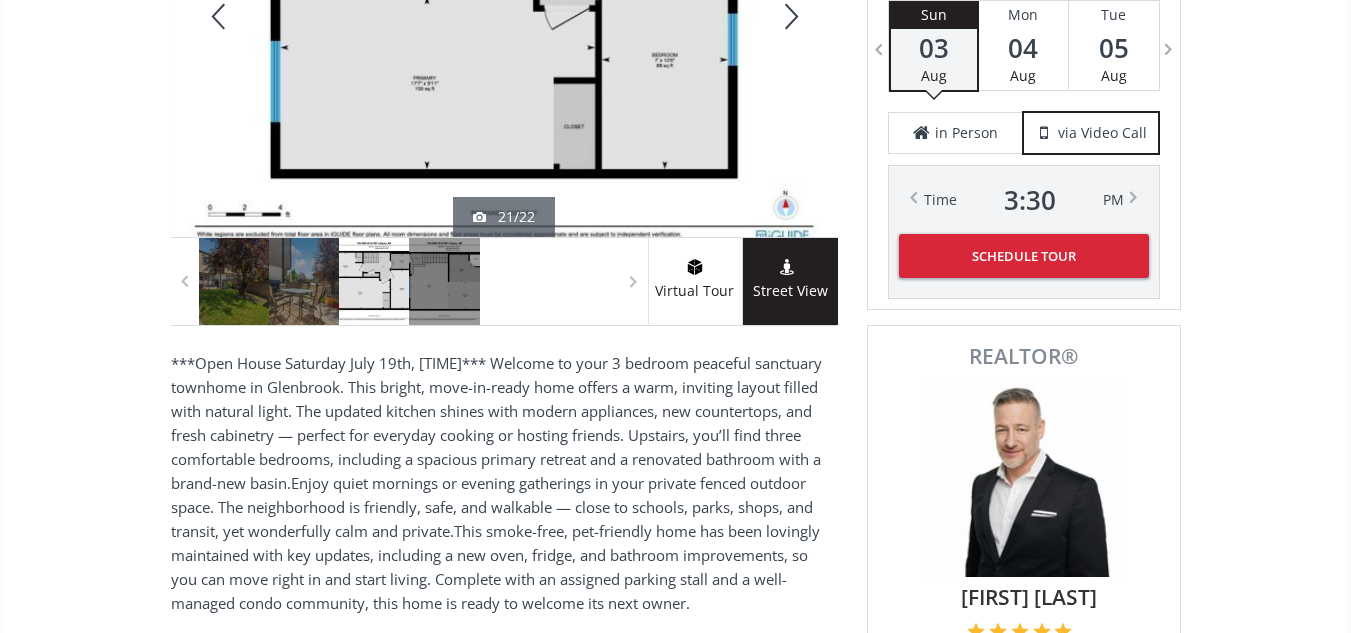 scroll, scrollTop: 281, scrollLeft: 0, axis: vertical 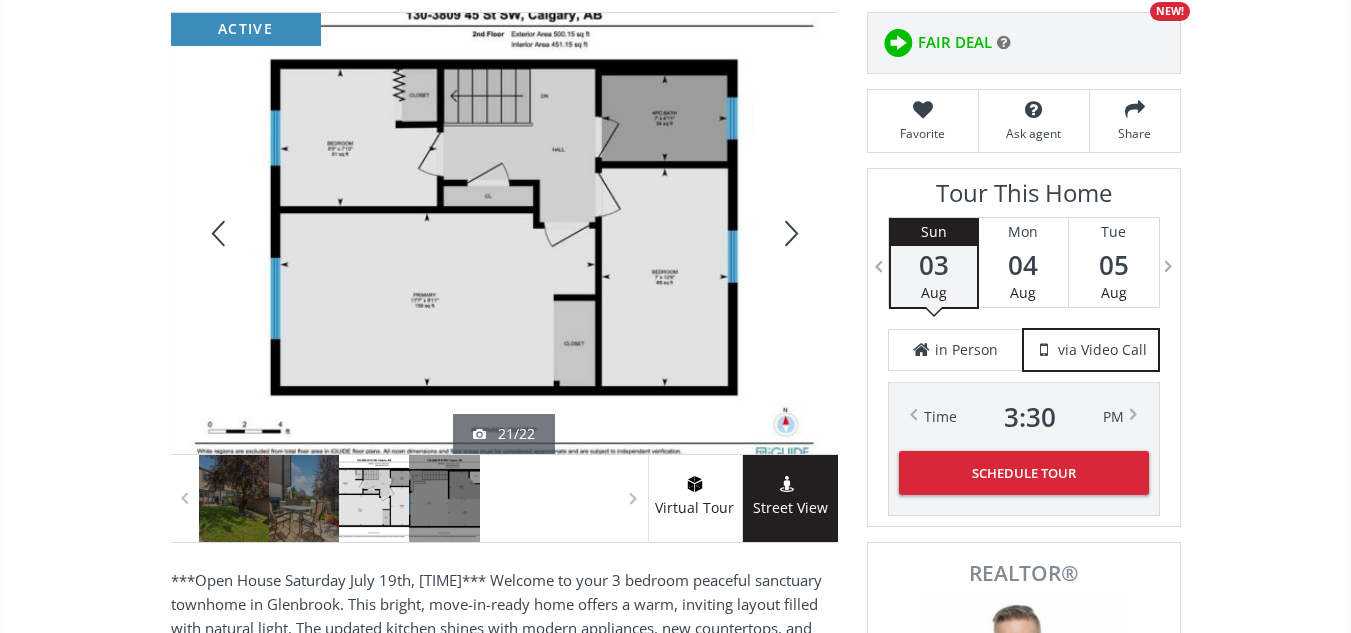 click at bounding box center [789, 233] 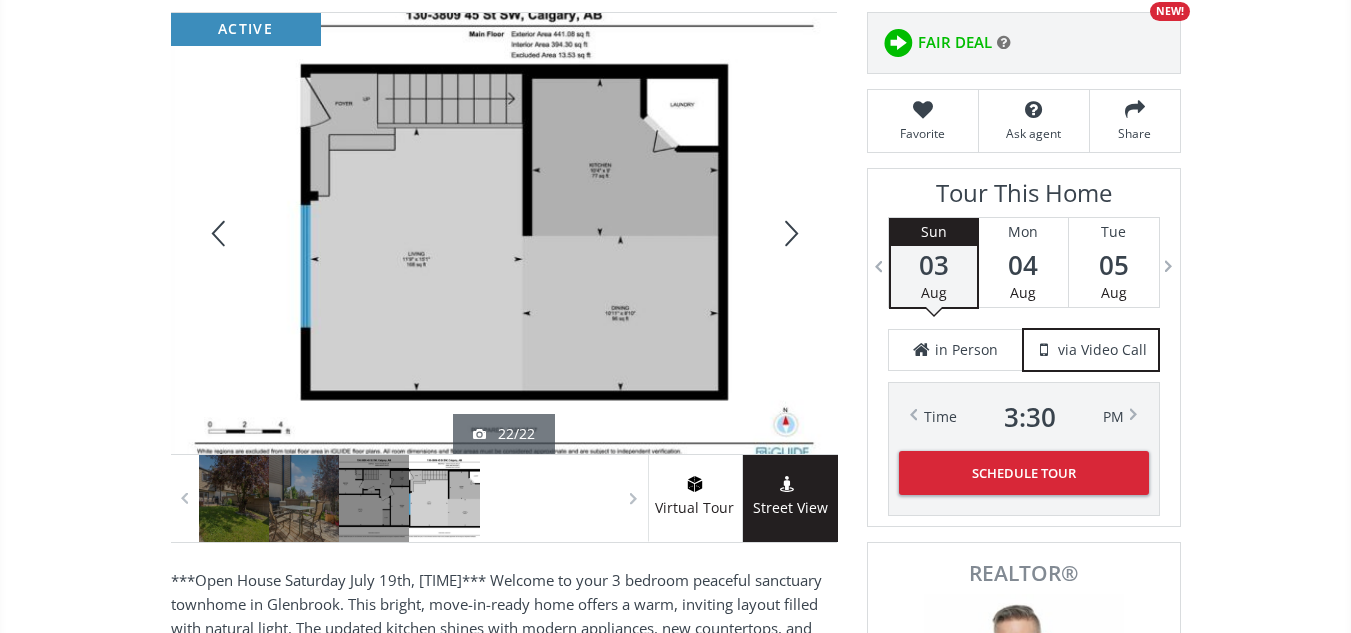 click at bounding box center (789, 233) 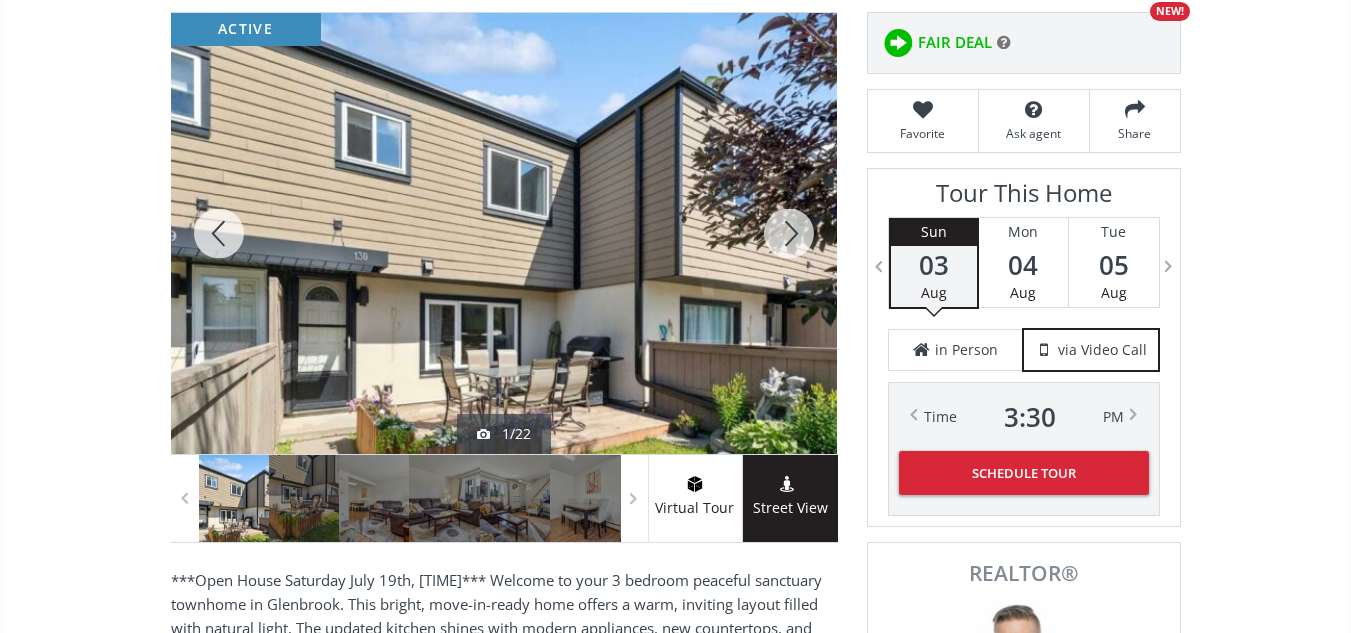 click at bounding box center (789, 233) 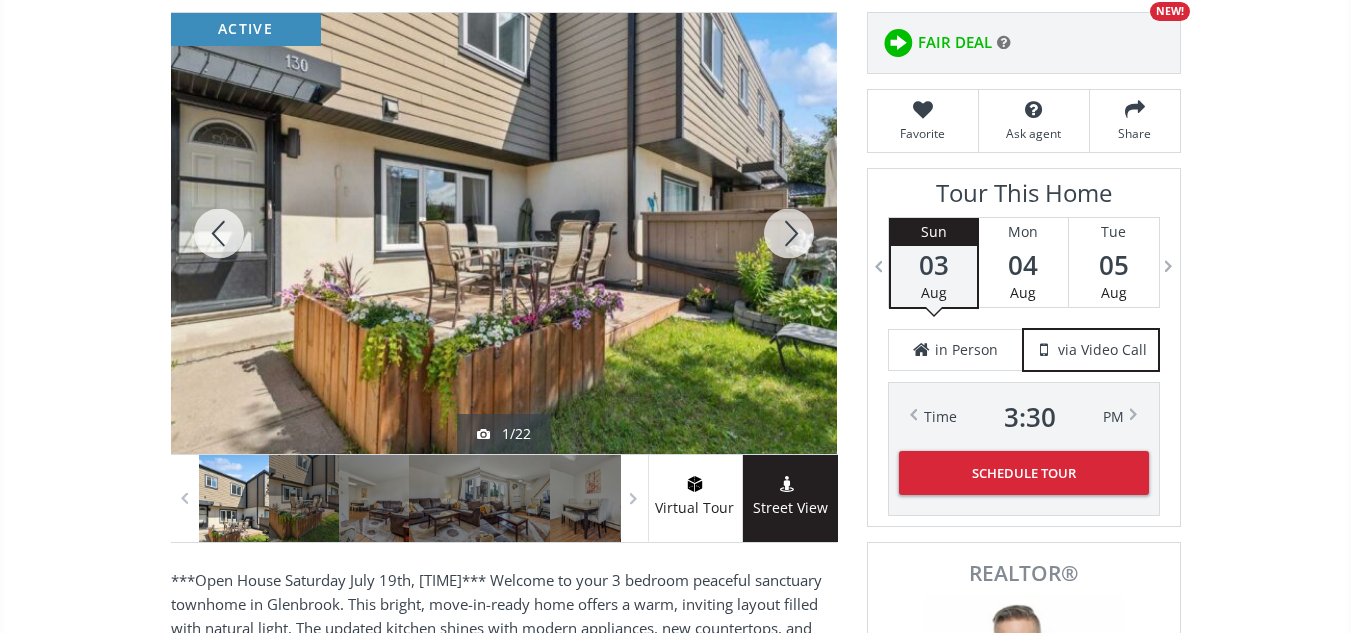 click at bounding box center (789, 233) 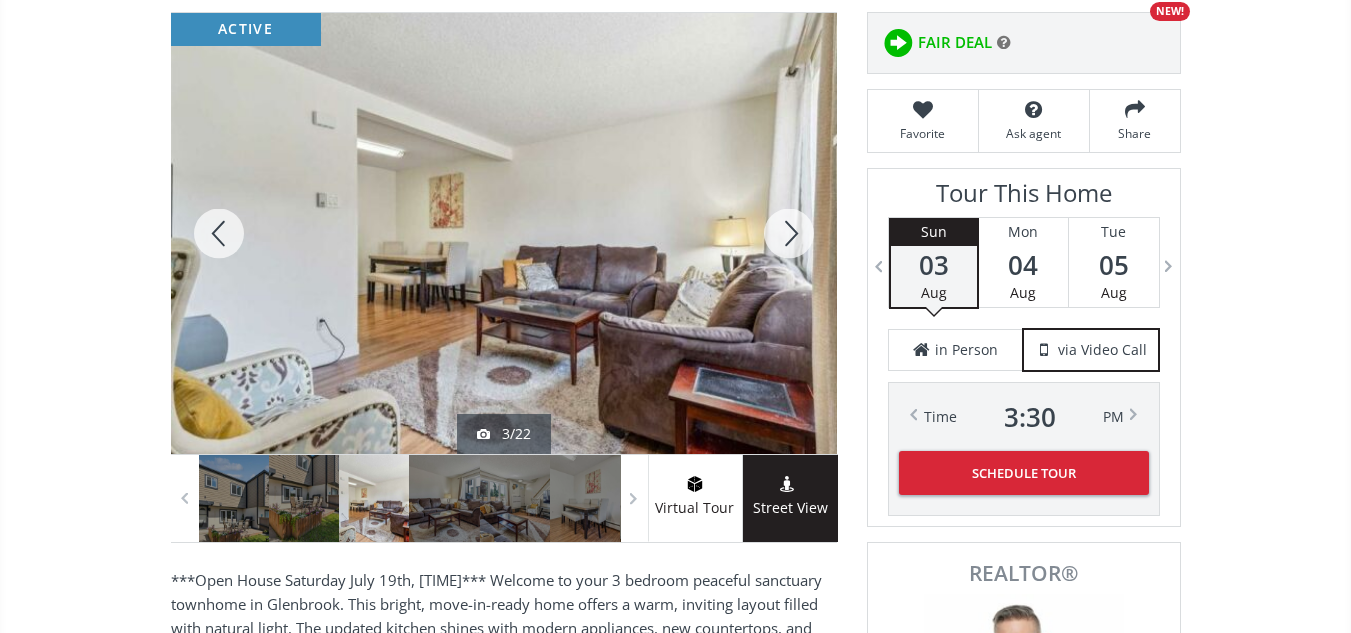 click at bounding box center (789, 233) 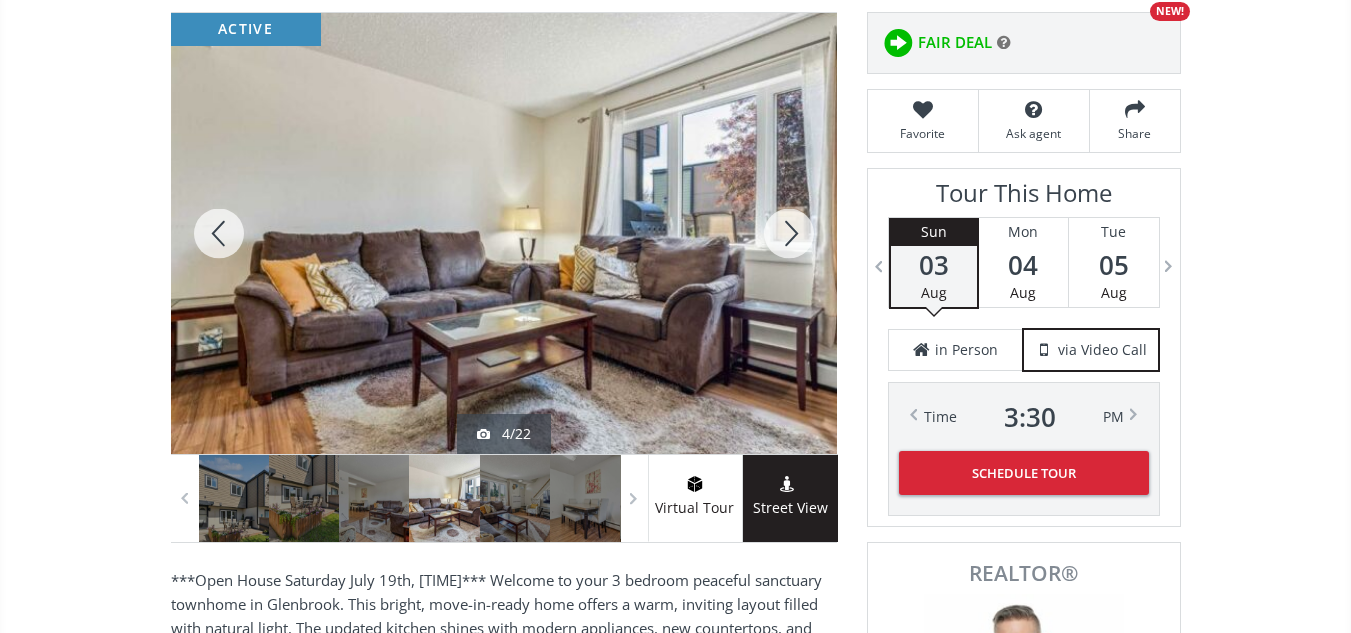 click at bounding box center (789, 233) 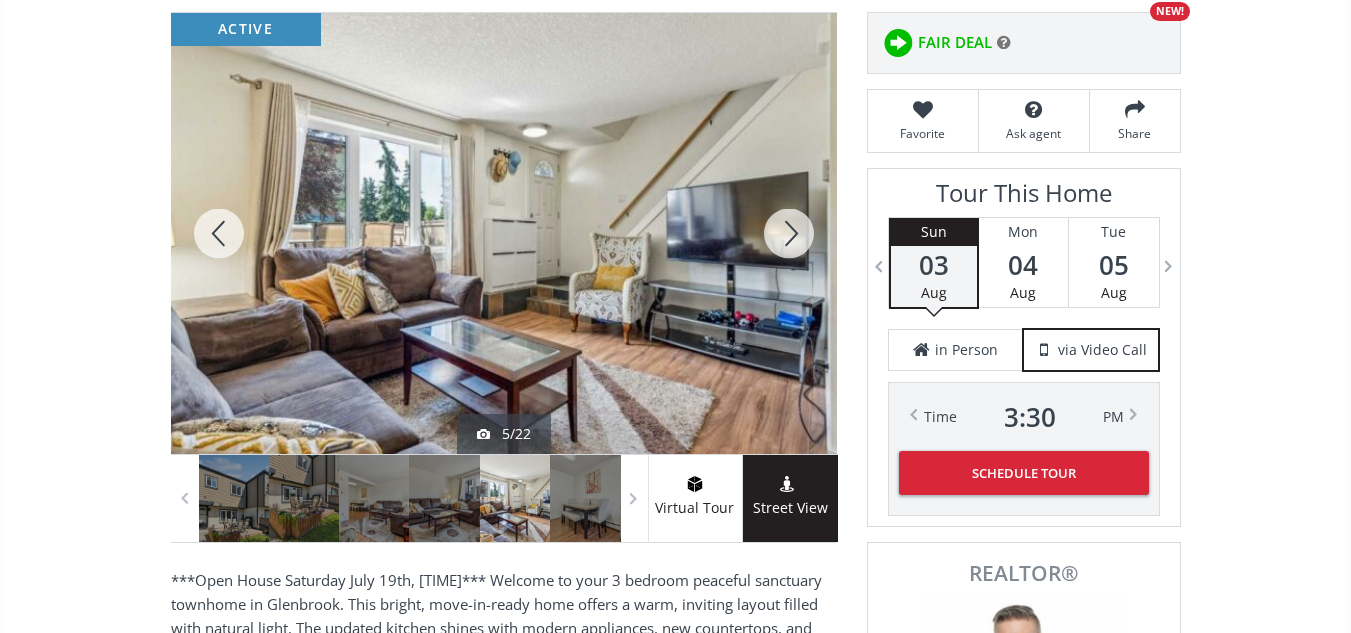 click at bounding box center [789, 233] 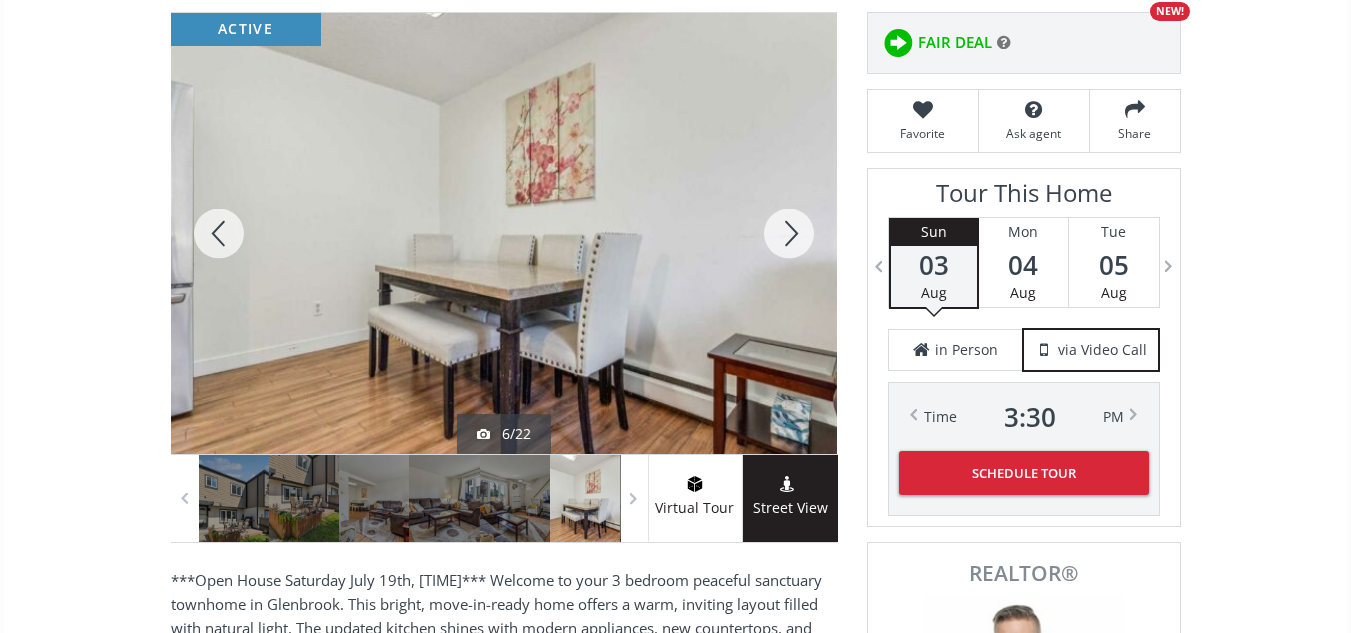 click at bounding box center (789, 233) 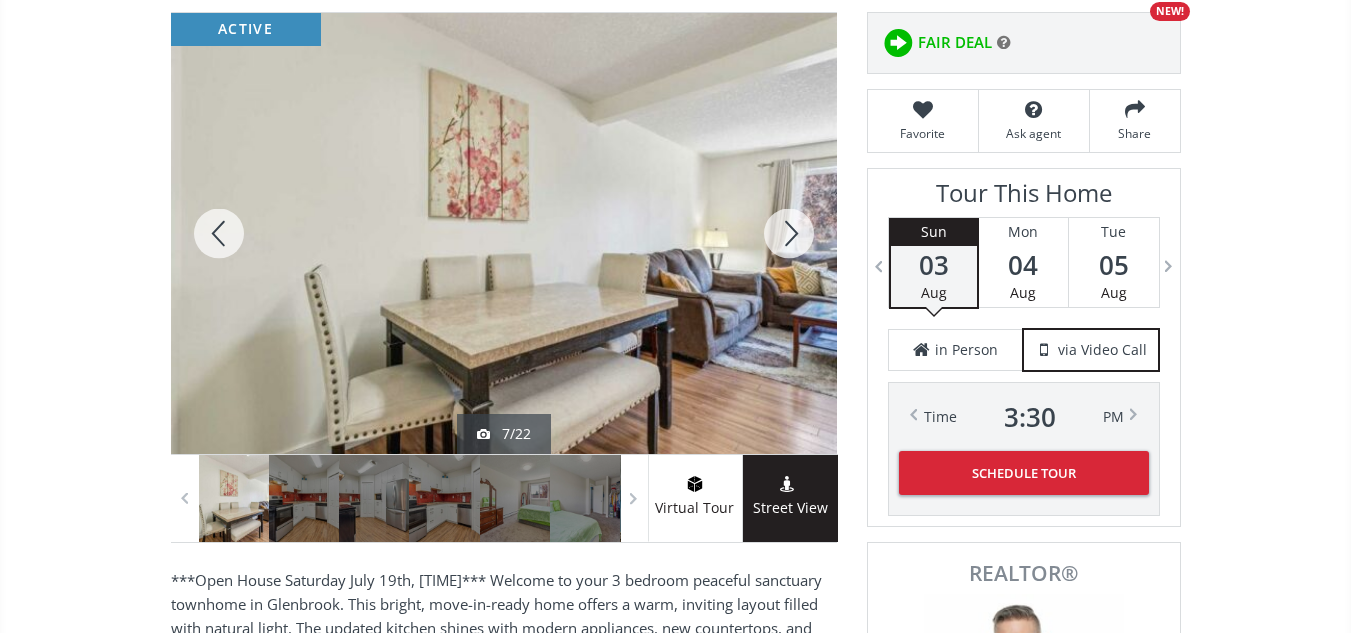 click at bounding box center [789, 233] 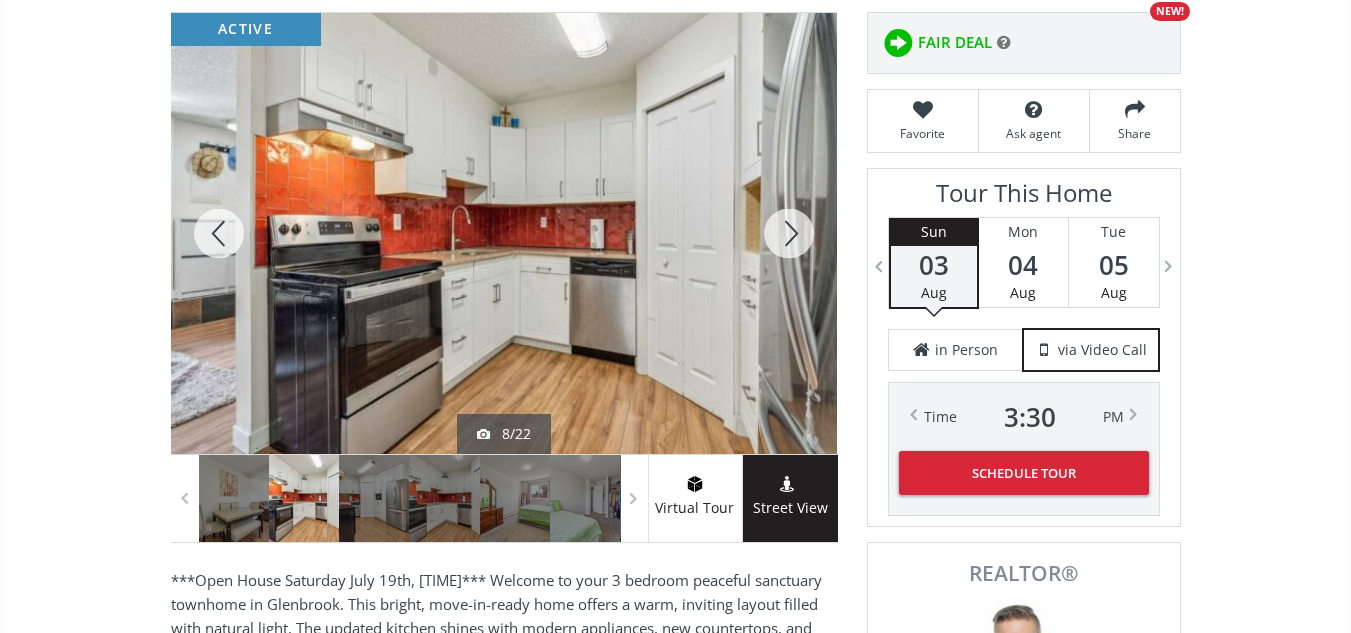 click at bounding box center [789, 233] 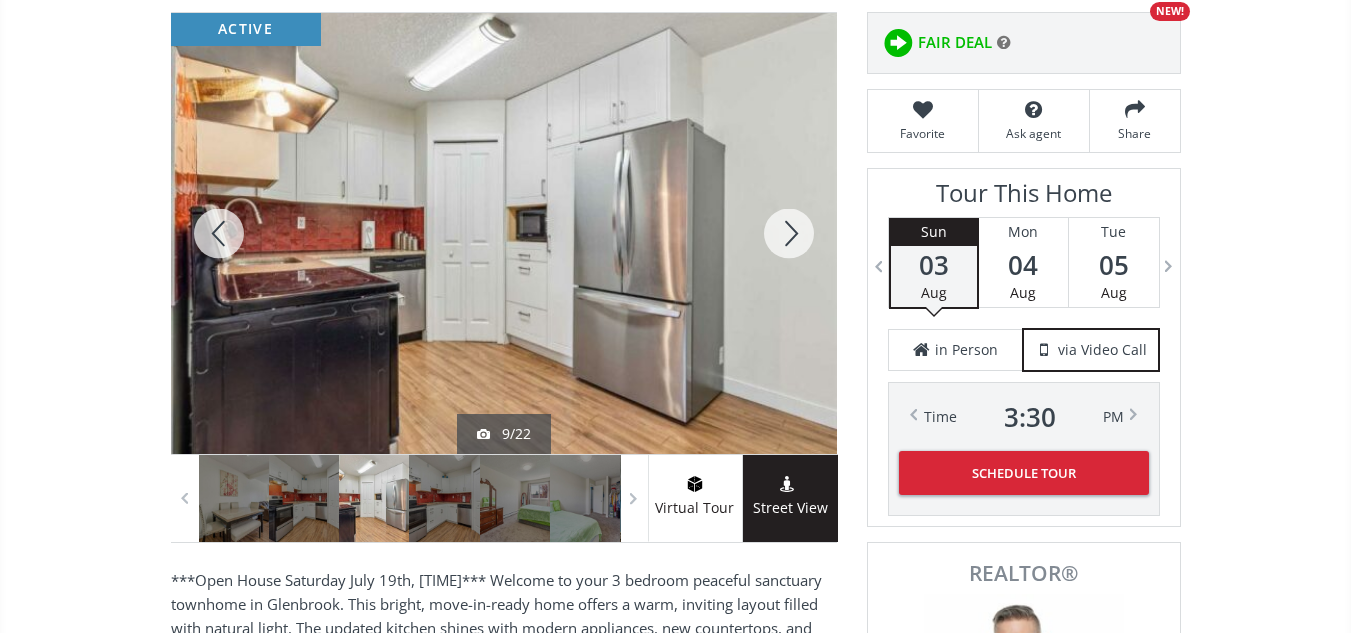 click at bounding box center [789, 233] 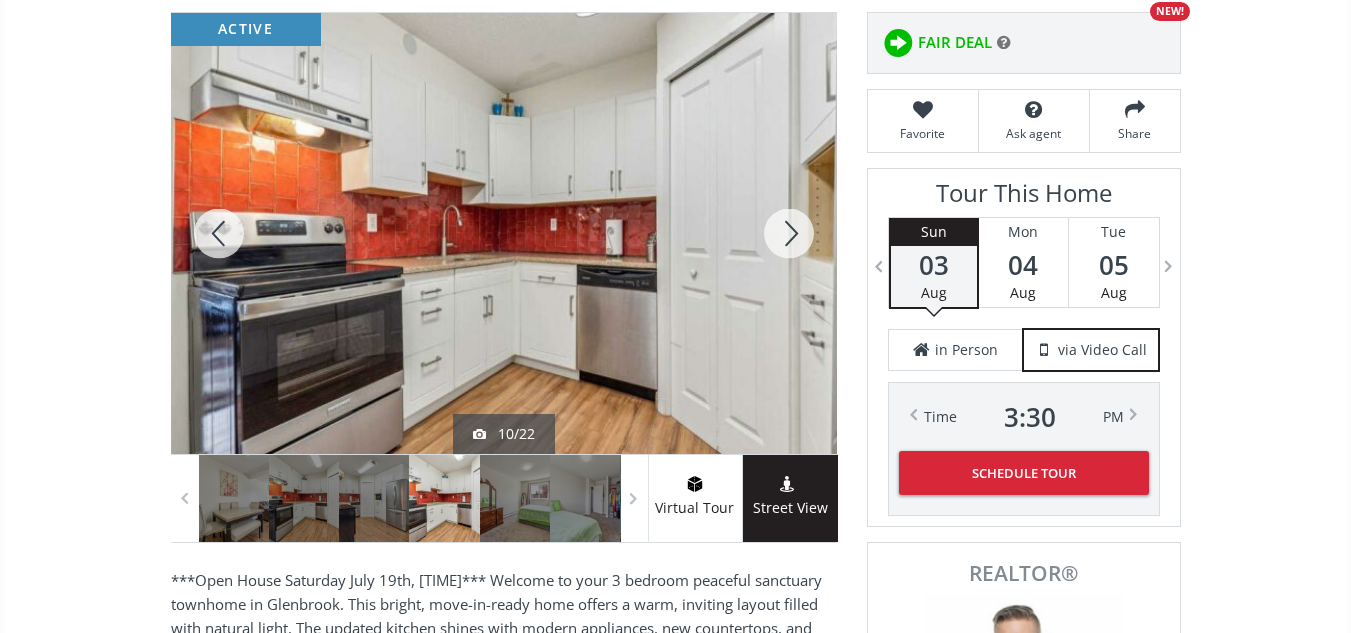 click at bounding box center (789, 233) 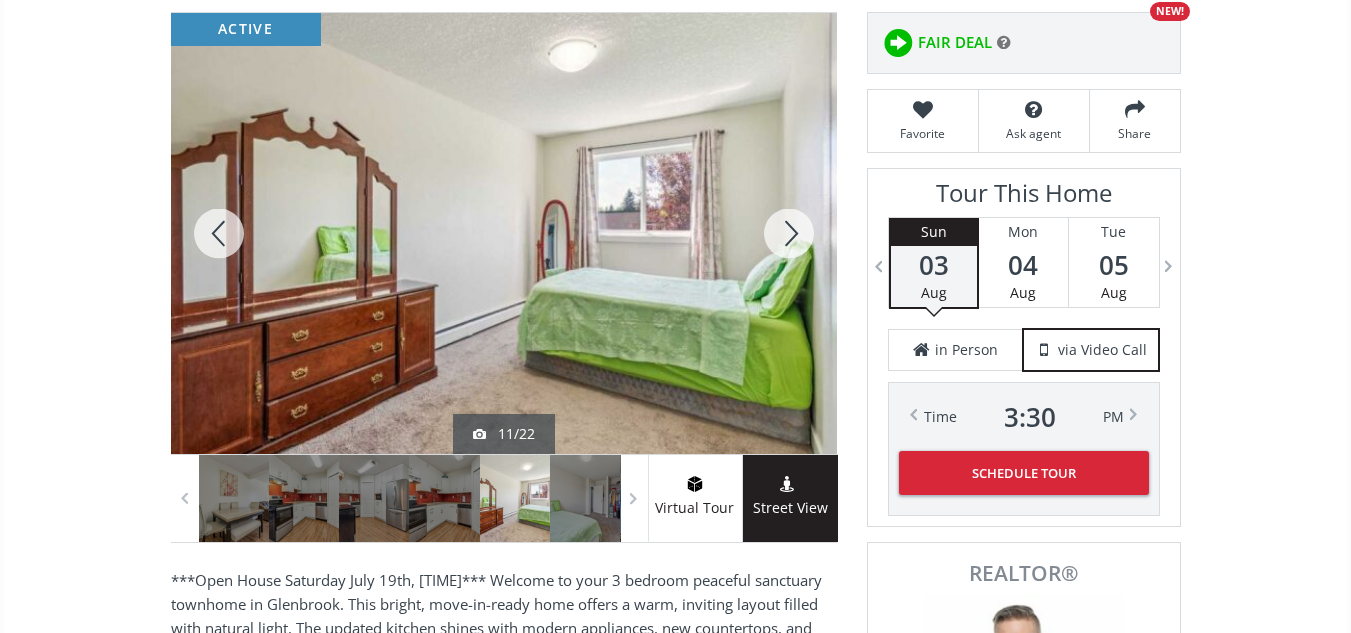 click at bounding box center (789, 233) 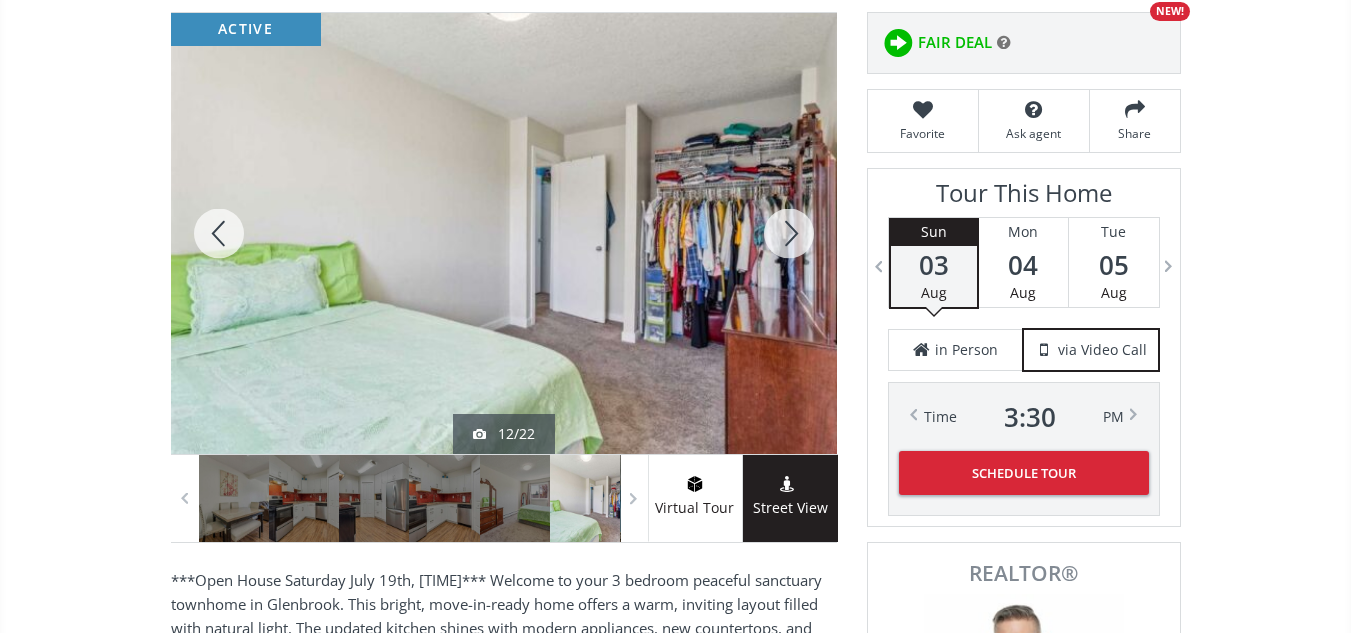 click at bounding box center [789, 233] 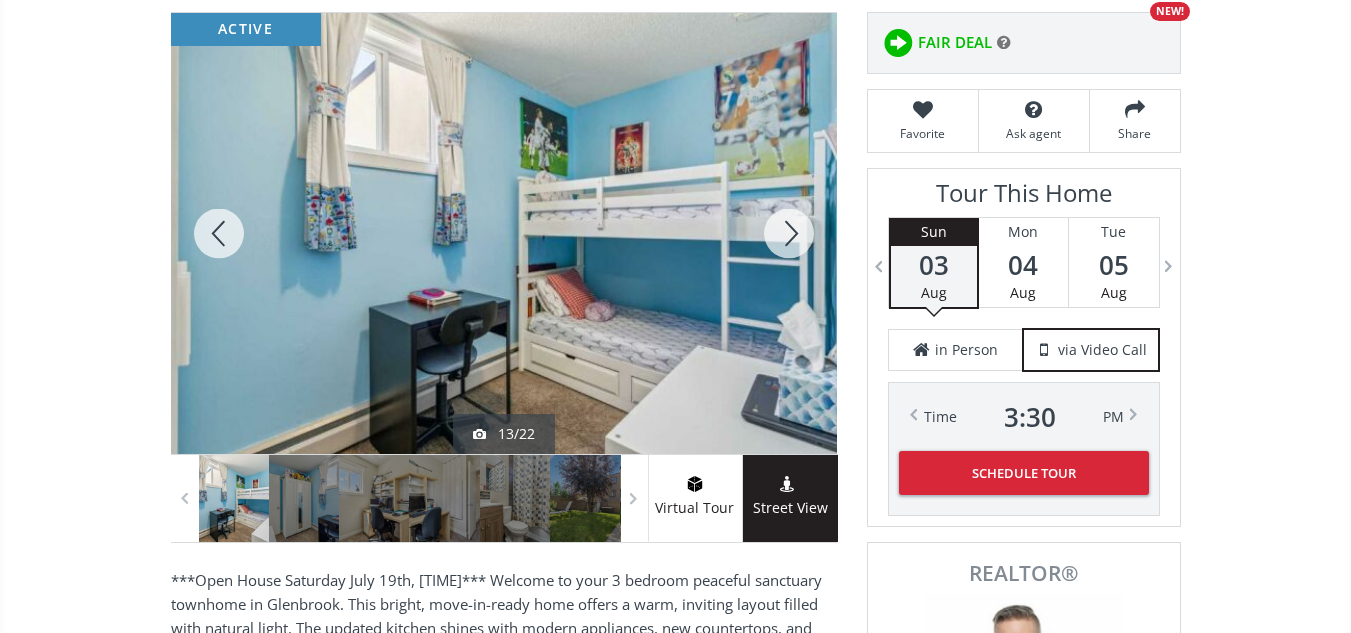 click at bounding box center [789, 233] 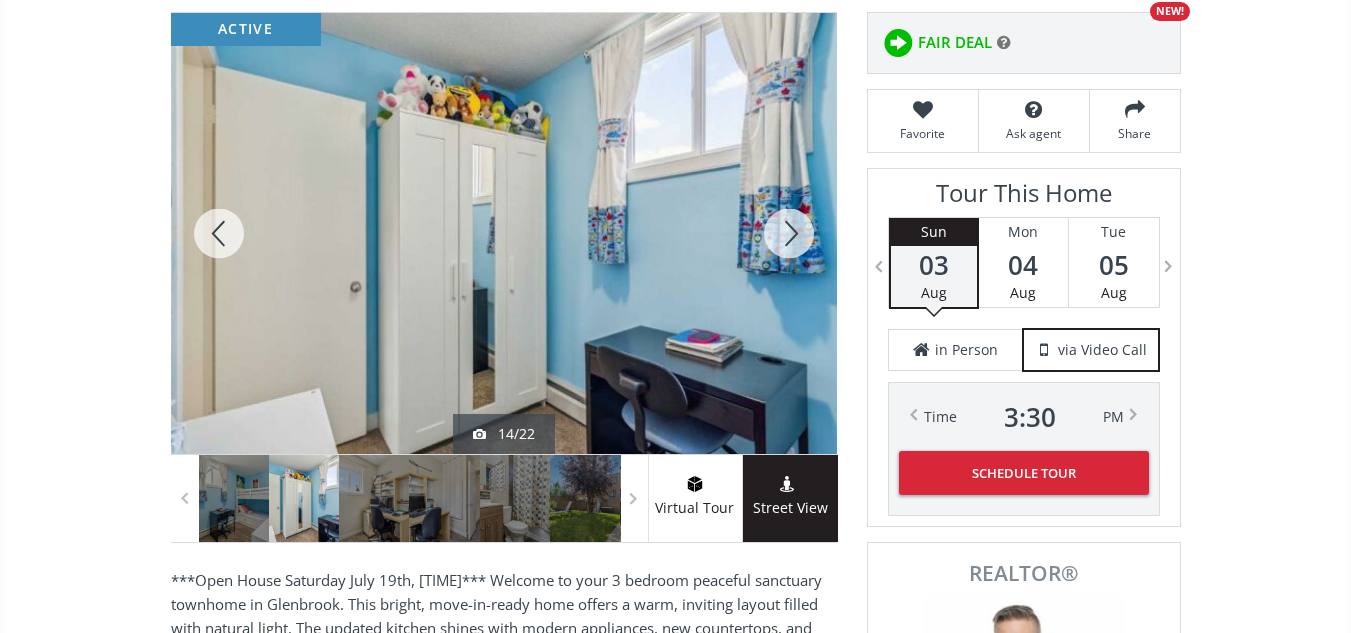 click at bounding box center (789, 233) 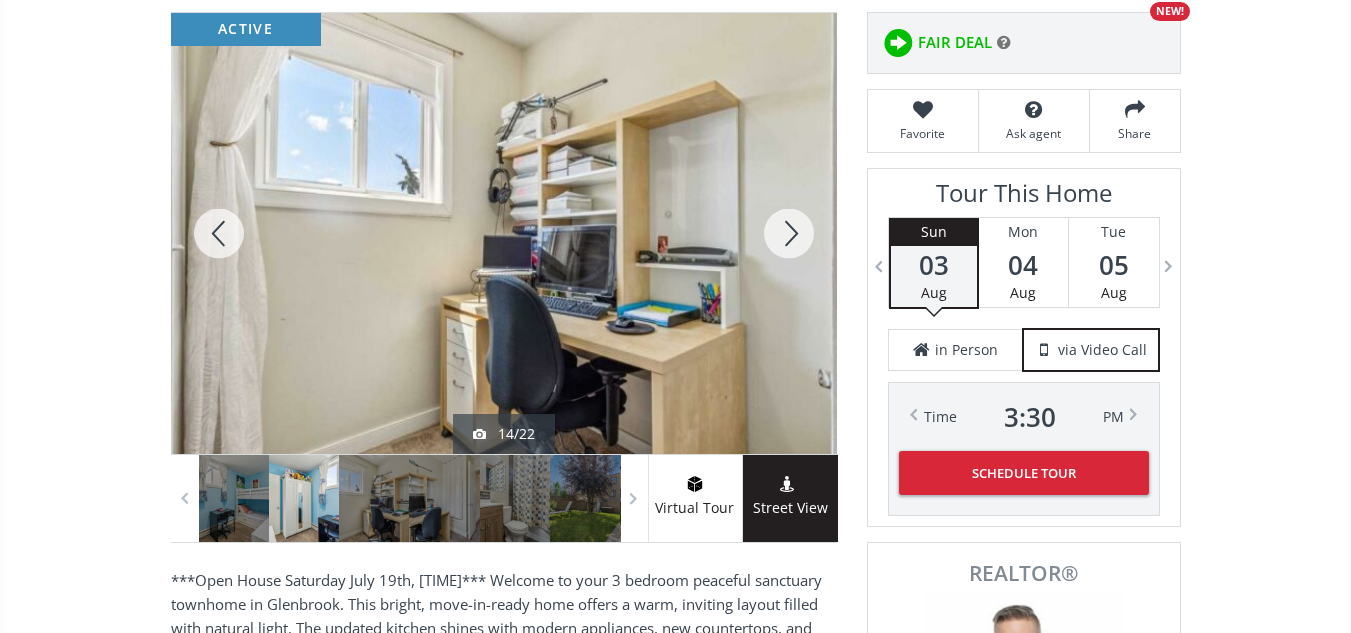 click at bounding box center [789, 233] 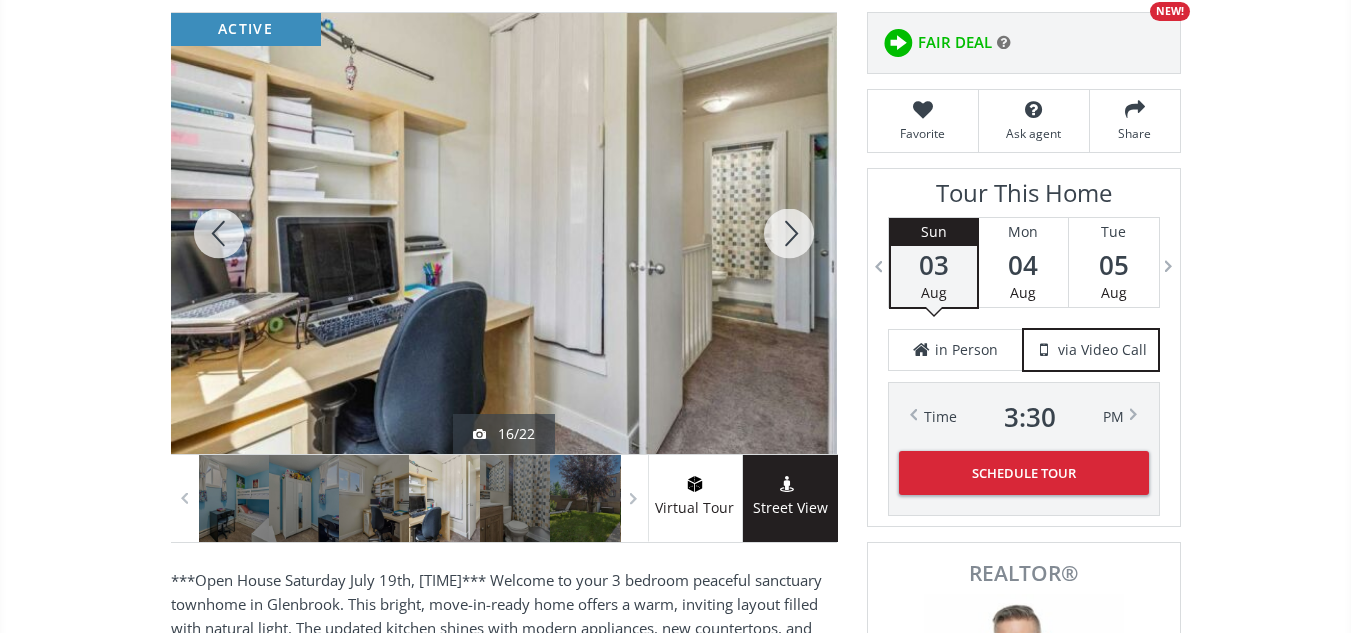 click at bounding box center [789, 233] 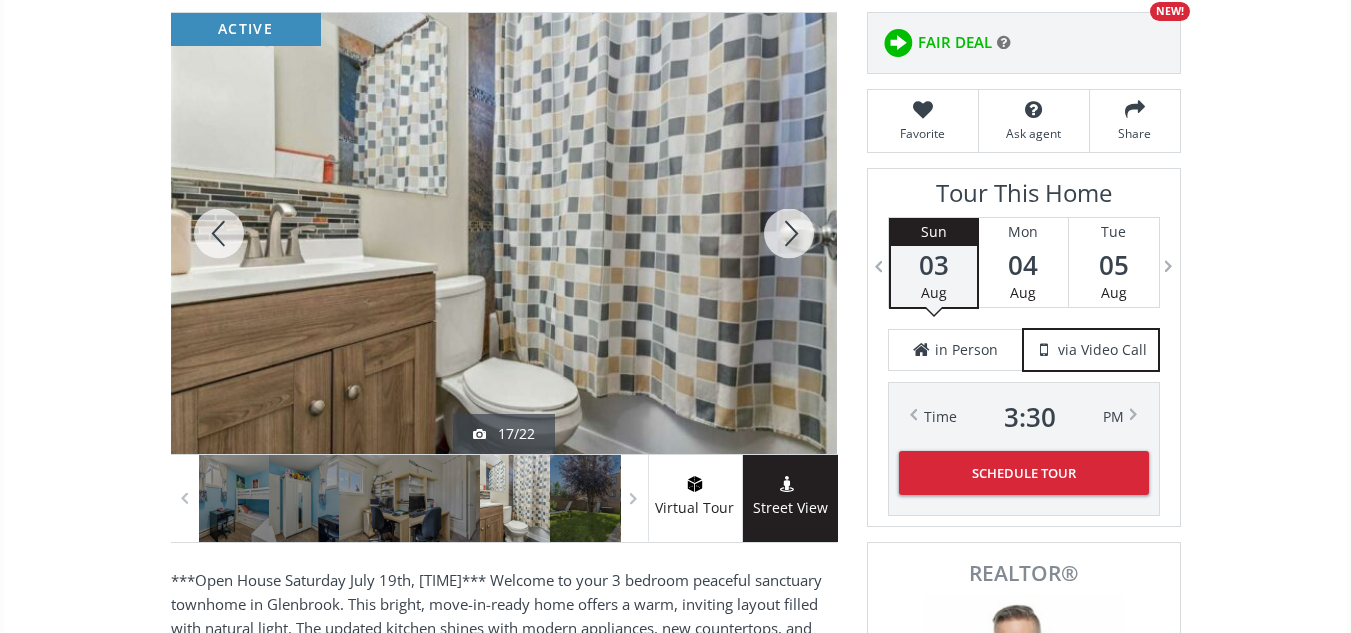 click at bounding box center [789, 233] 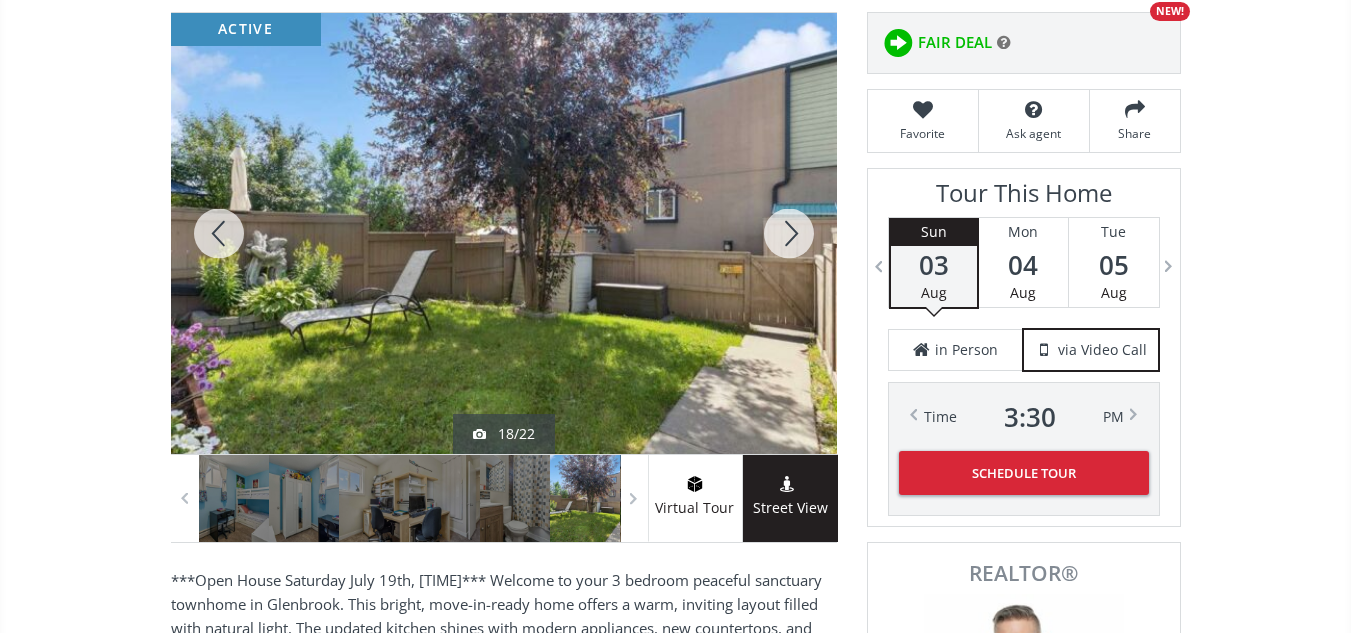 click at bounding box center (219, 233) 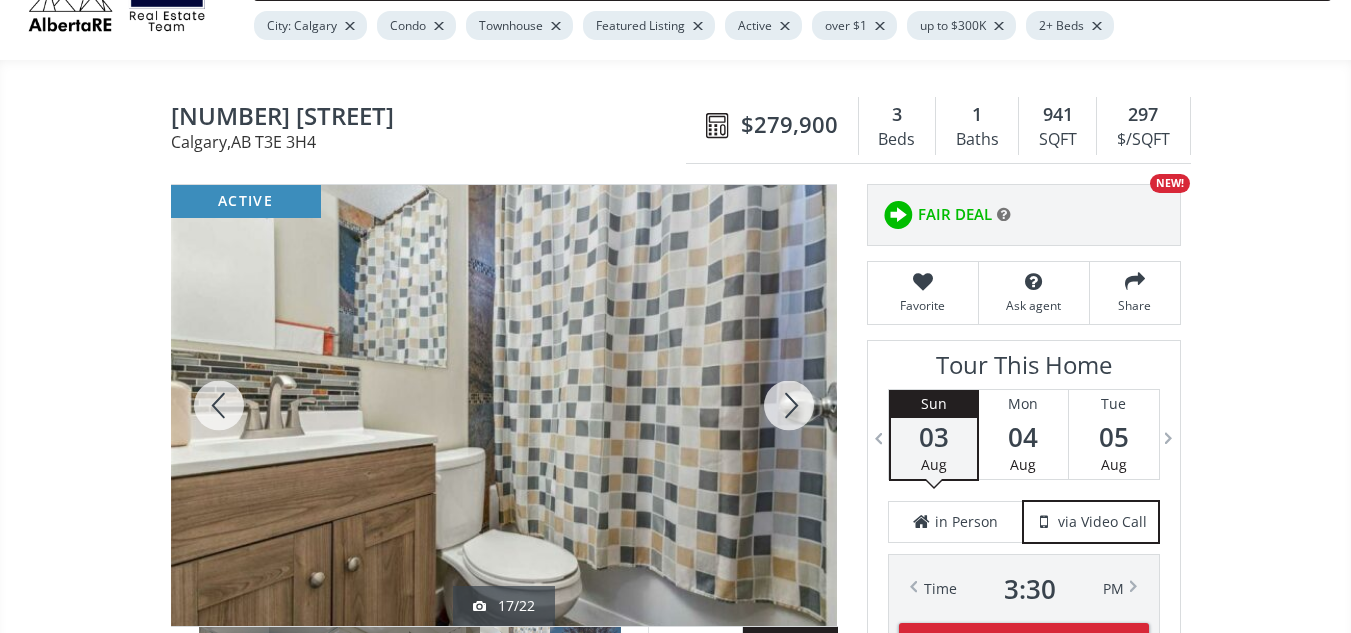 scroll, scrollTop: 0, scrollLeft: 0, axis: both 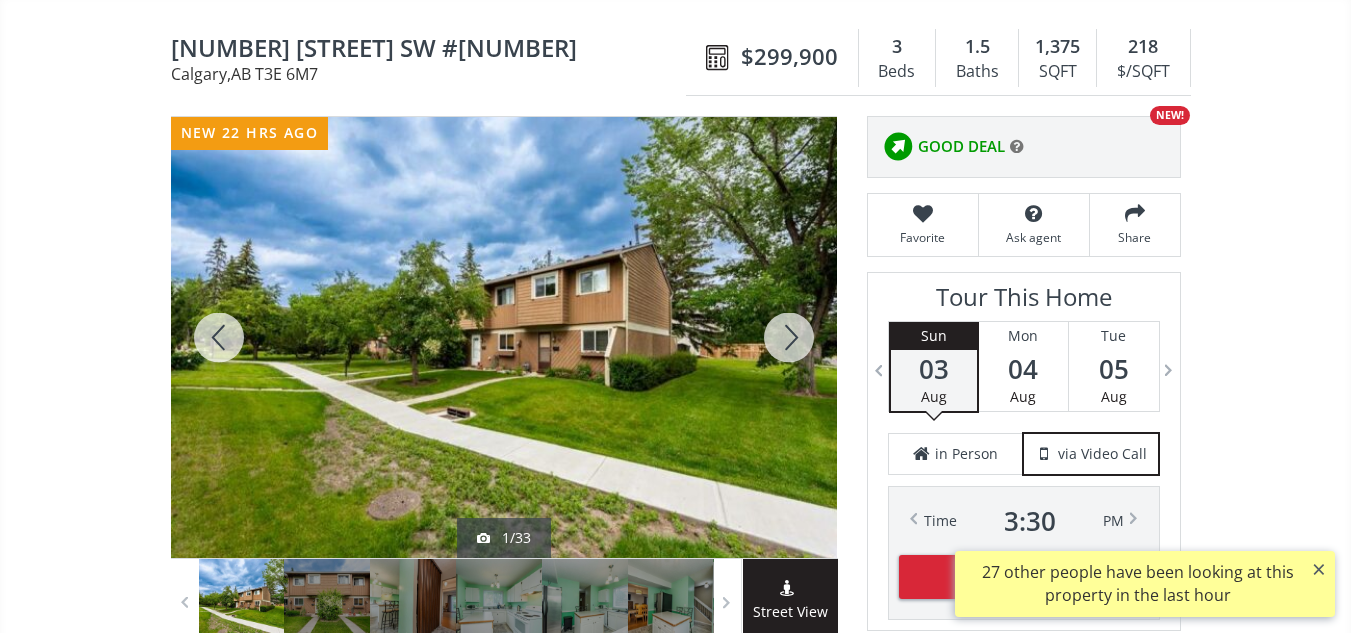 click at bounding box center (789, 337) 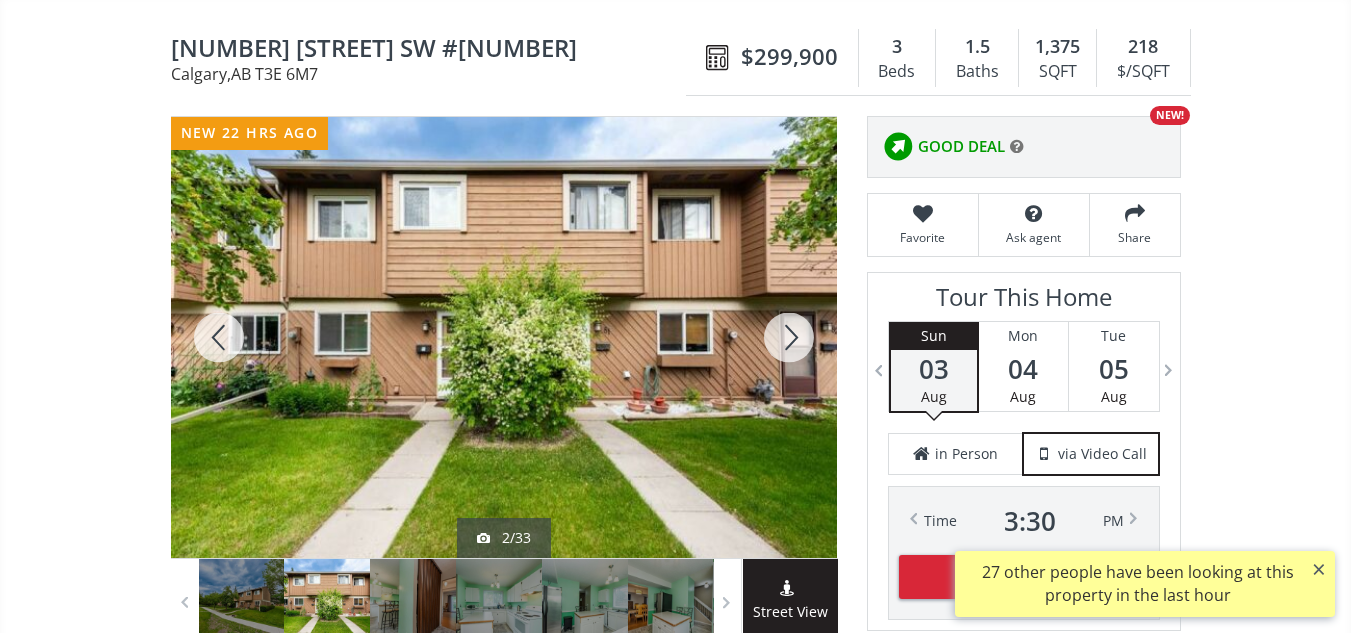 click at bounding box center (789, 337) 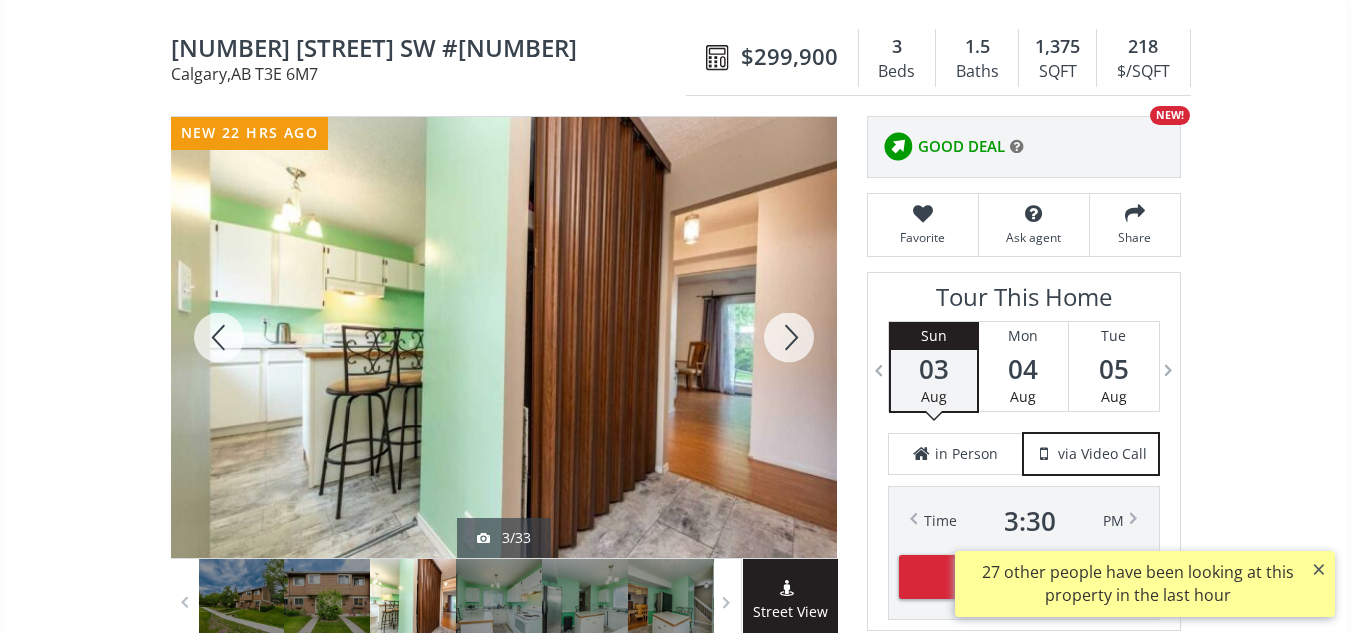 click at bounding box center [789, 337] 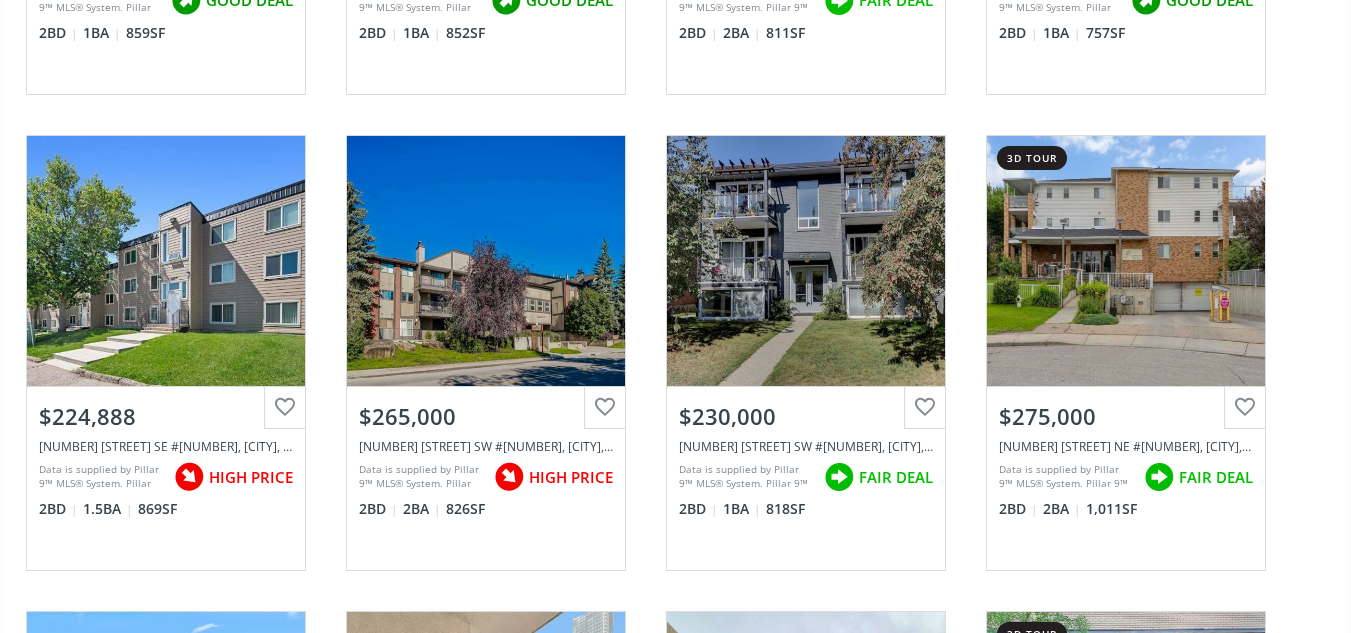scroll, scrollTop: 0, scrollLeft: 0, axis: both 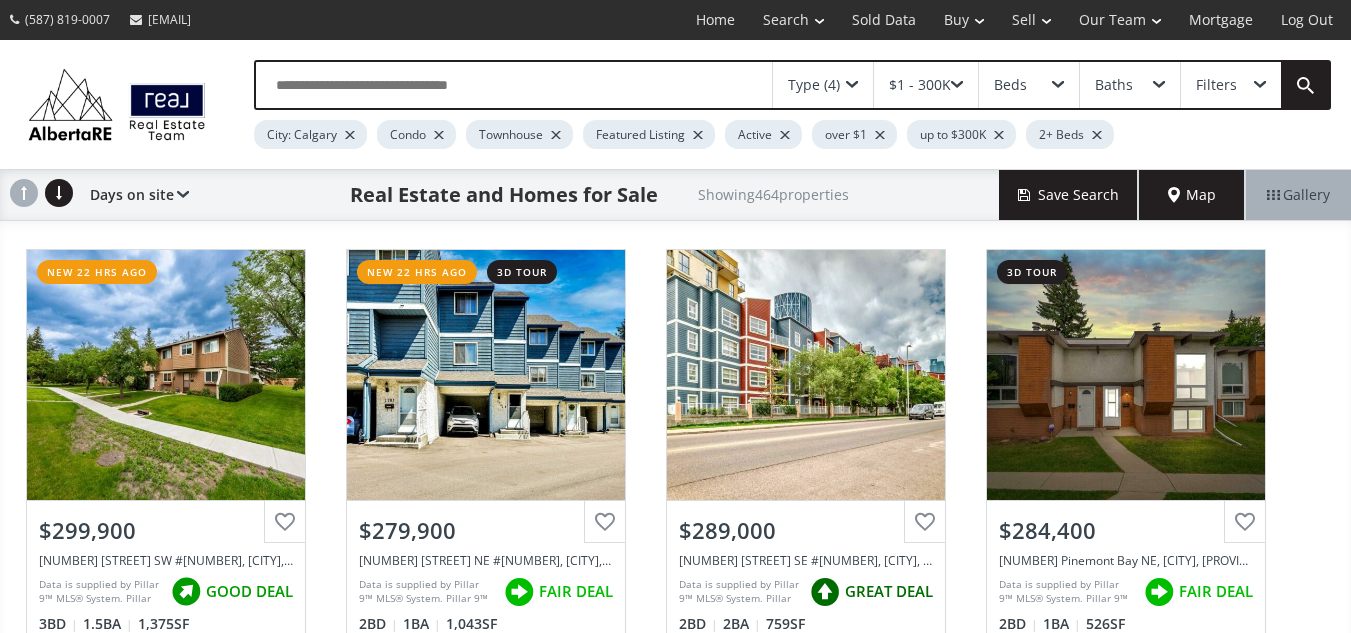click on "Baths" at bounding box center (1130, 85) 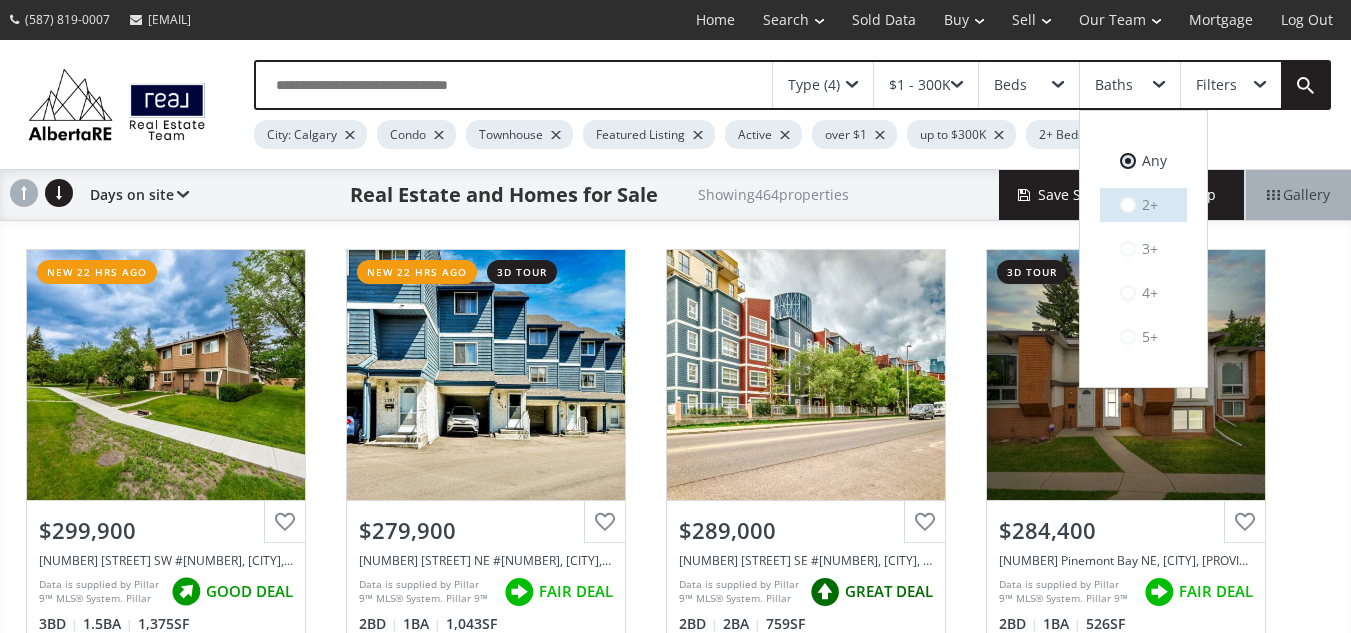 click at bounding box center [1128, 205] 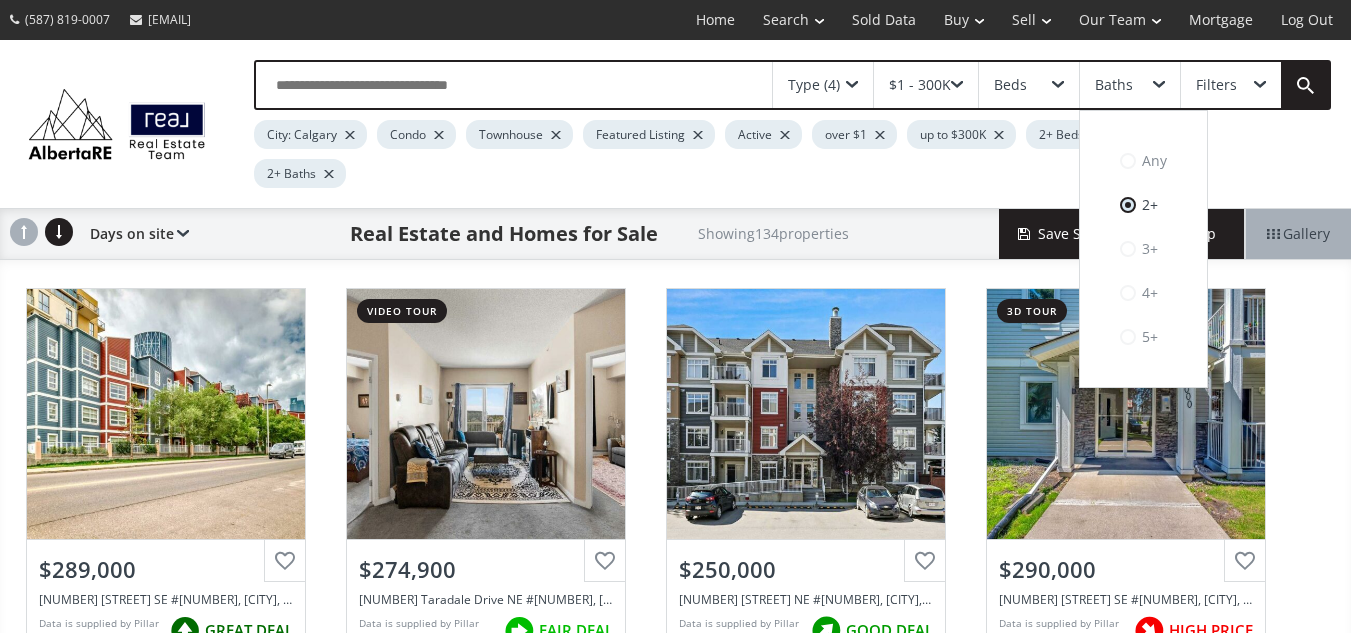 click on "Beds" at bounding box center (1029, 85) 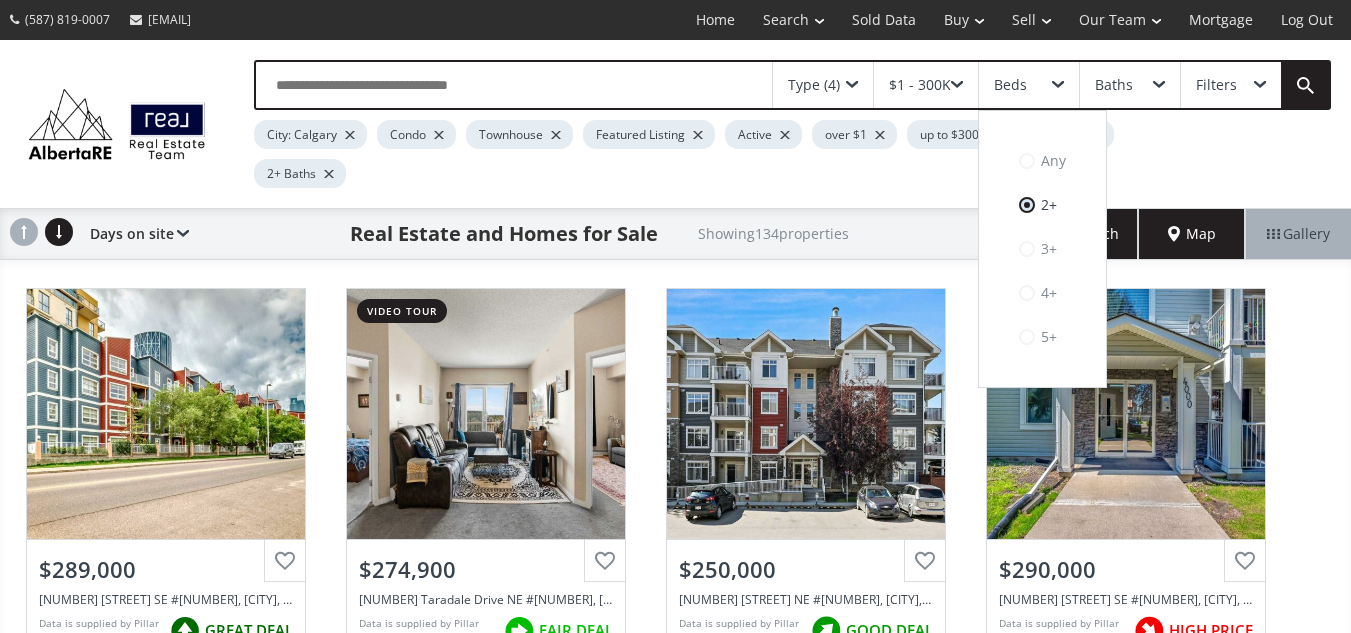click on "Type   (4) $1 - 300K Beds Any 2+ 3+ 4+ 5+ Baths Filters City: Calgary Condo Townhouse Featured Listing Active over $1 up to $300K 2+ Beds 2+ Baths" at bounding box center [772, 124] 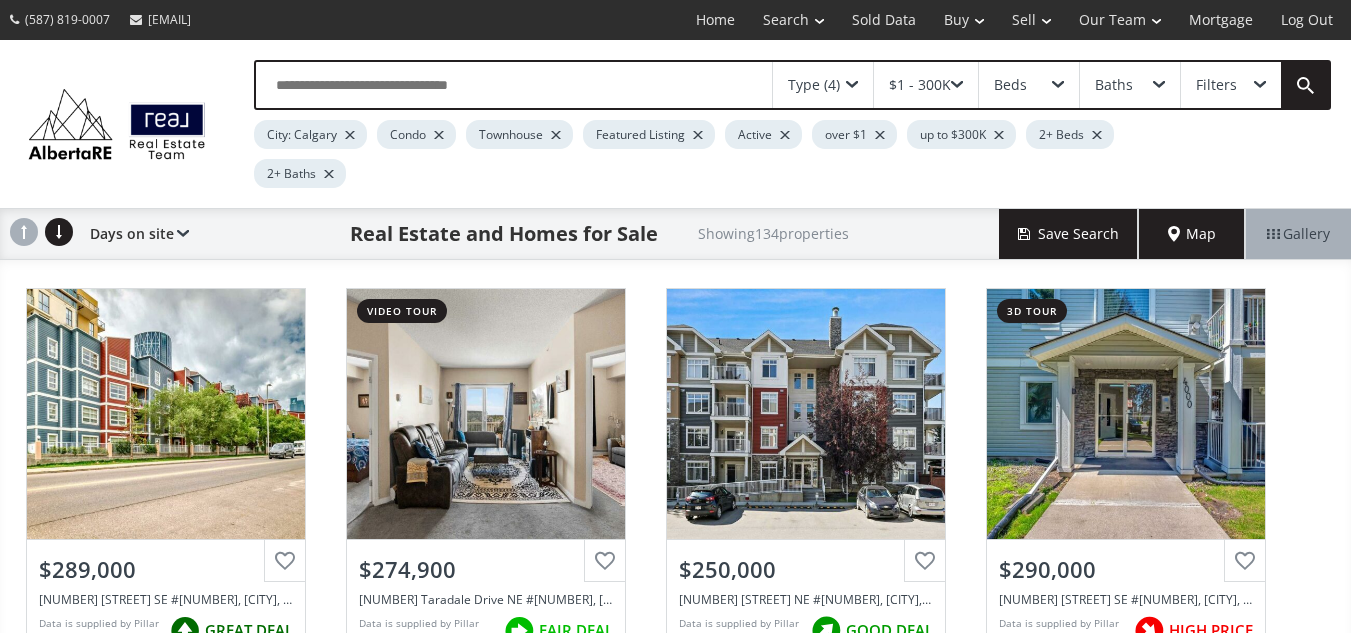 click on "Baths" at bounding box center (1130, 85) 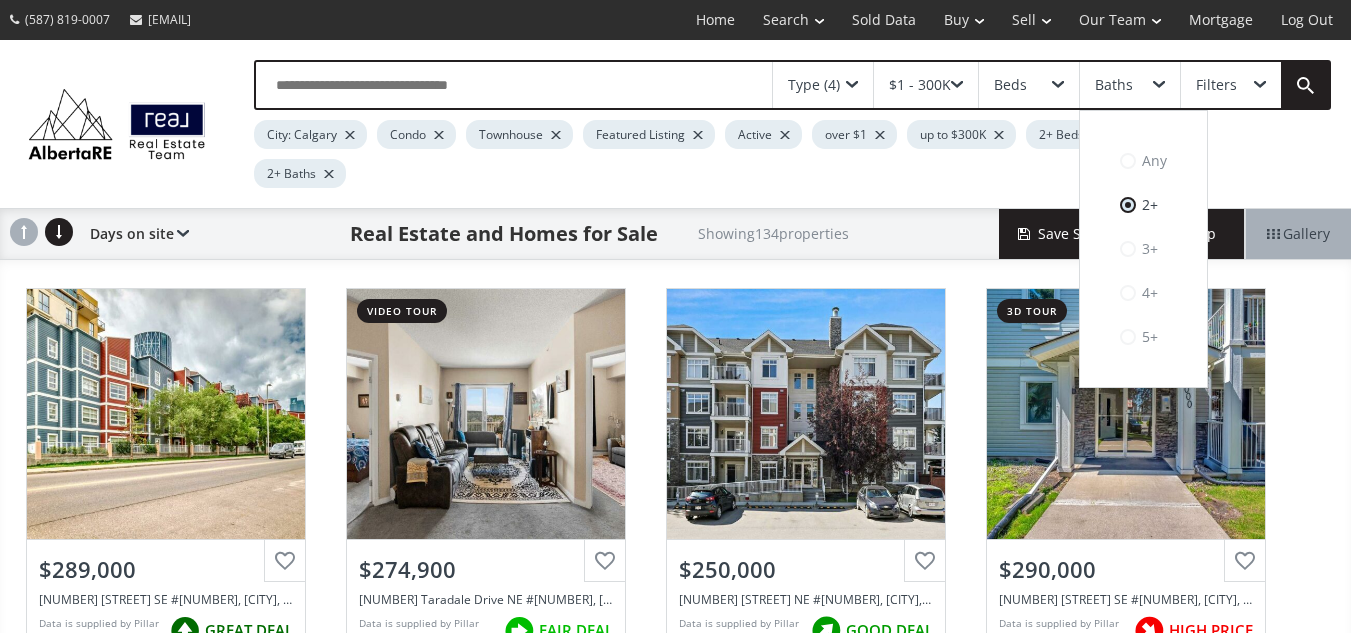 click on "Type   (4) $1 - 300K Beds Baths Any 2+ 3+ 4+ 5+ Filters City: Calgary Condo Townhouse Featured Listing Active over $1 up to $300K 2+ Beds 2+ Baths" at bounding box center [772, 124] 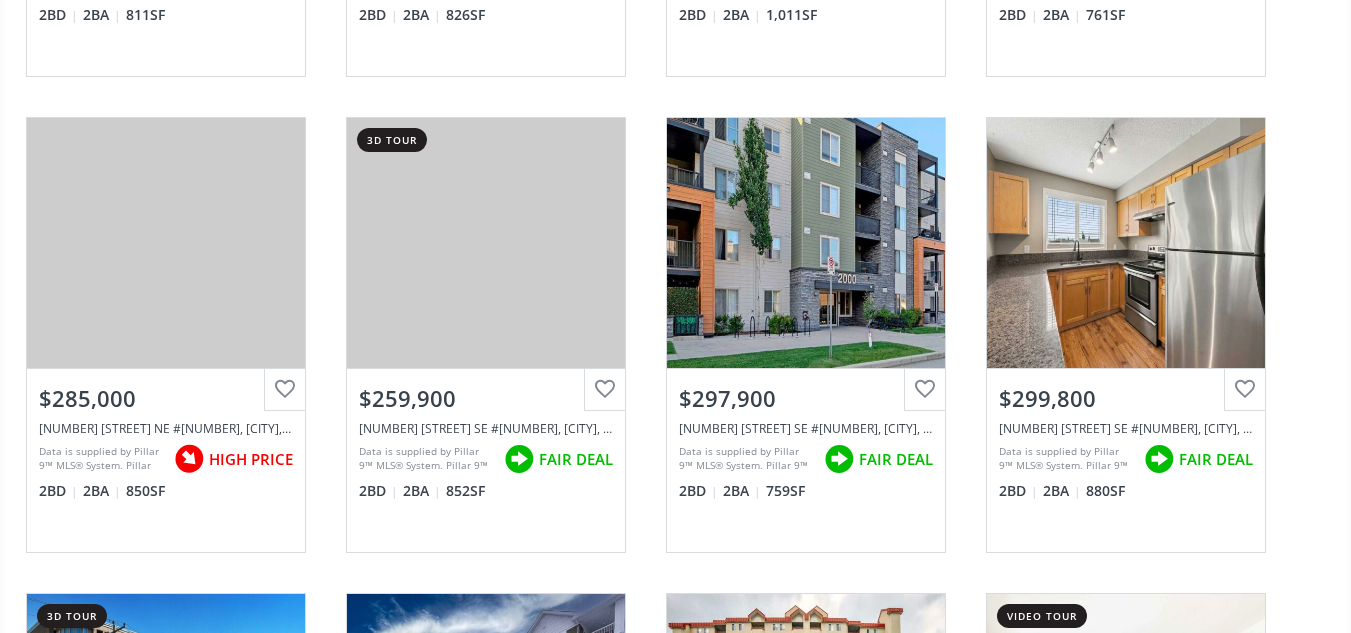 scroll, scrollTop: 1130, scrollLeft: 0, axis: vertical 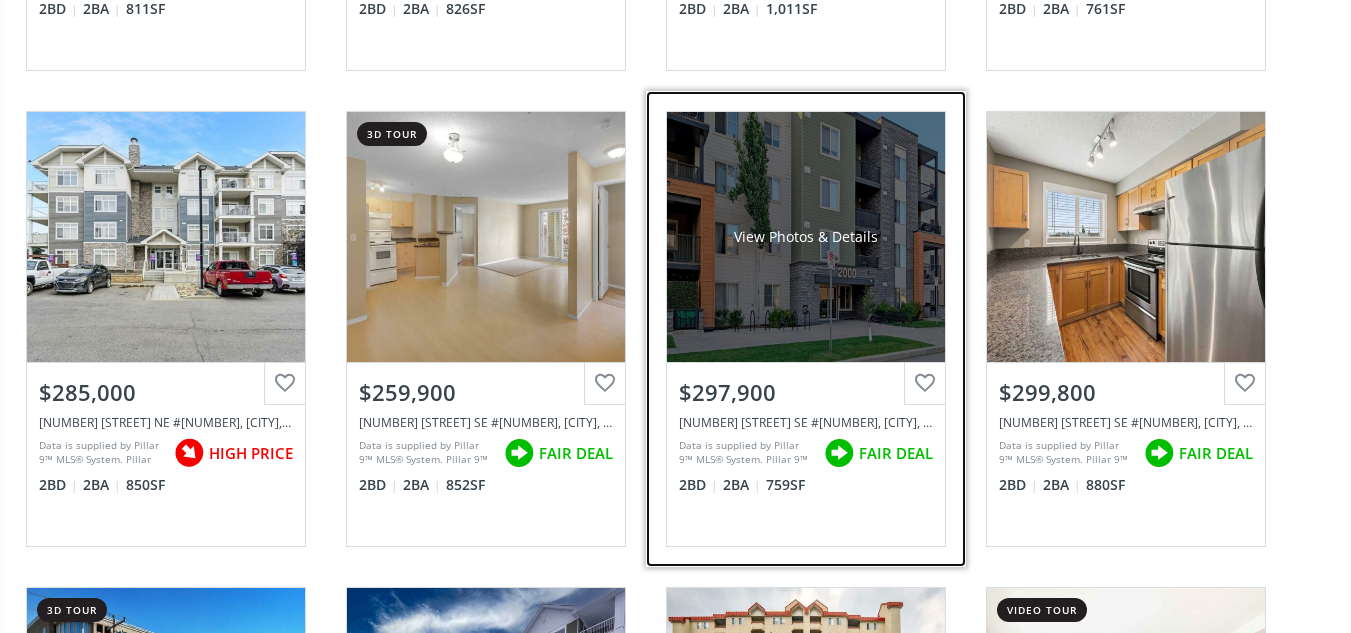 click on "View Photos & Details" at bounding box center (806, 237) 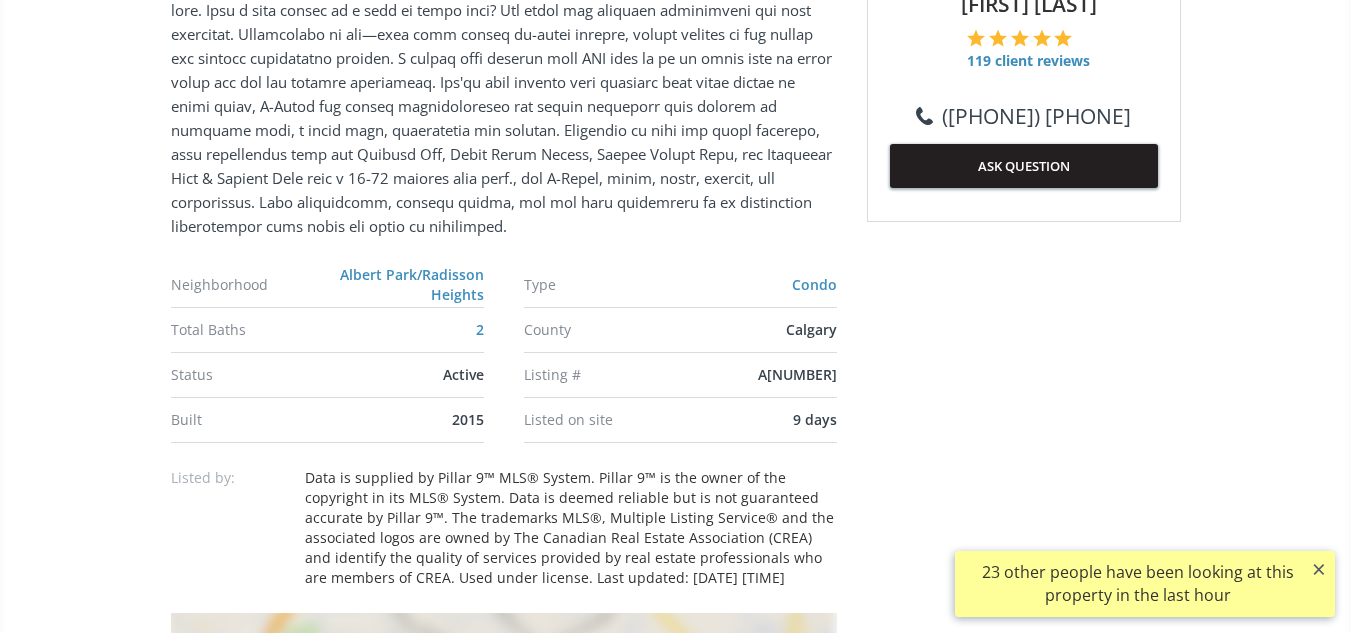 scroll, scrollTop: 0, scrollLeft: 0, axis: both 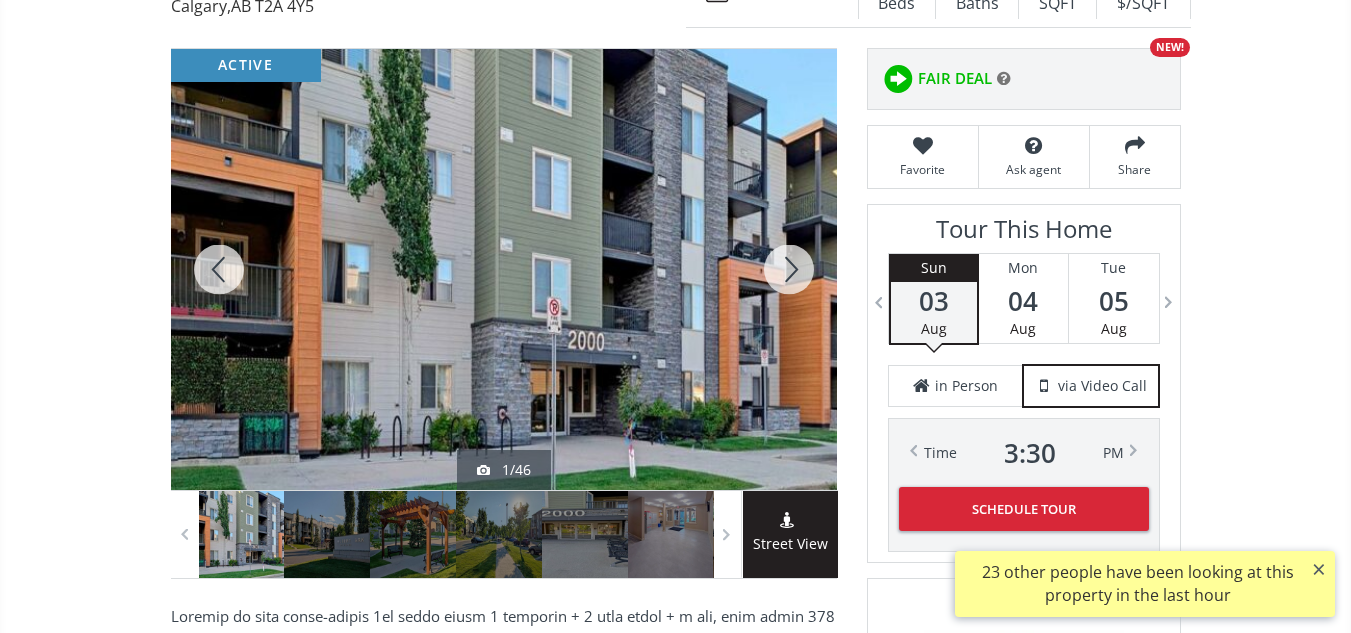 click at bounding box center [789, 269] 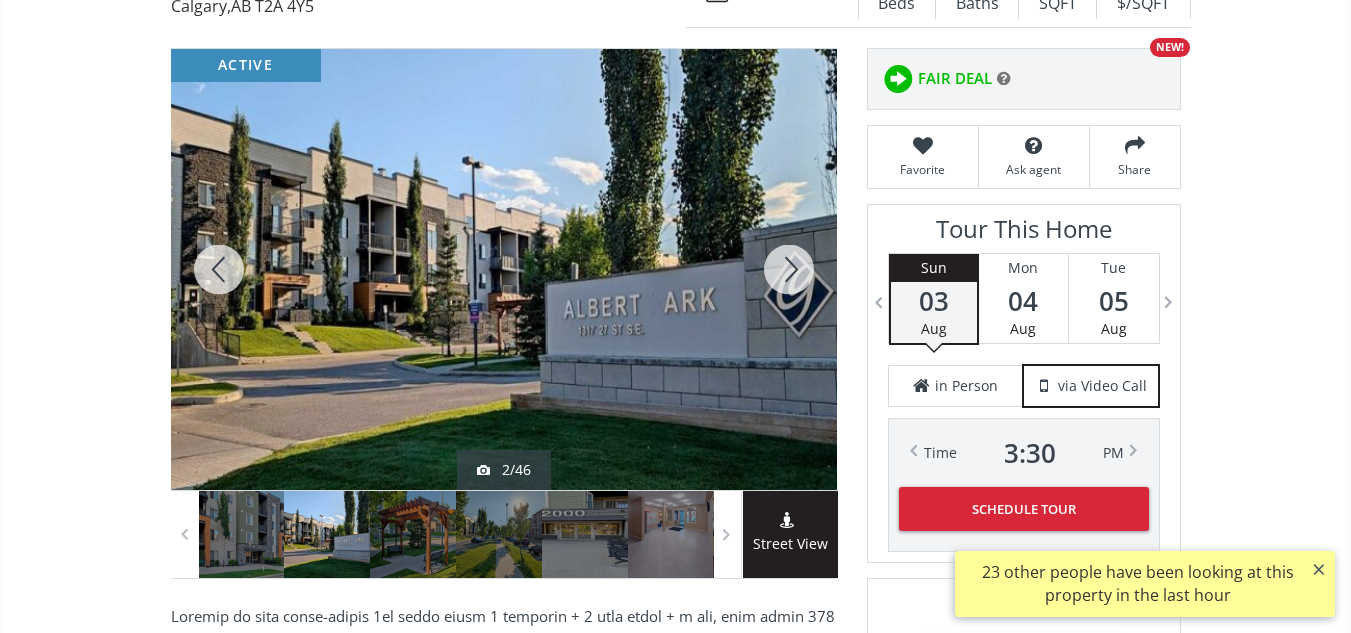 click at bounding box center [789, 269] 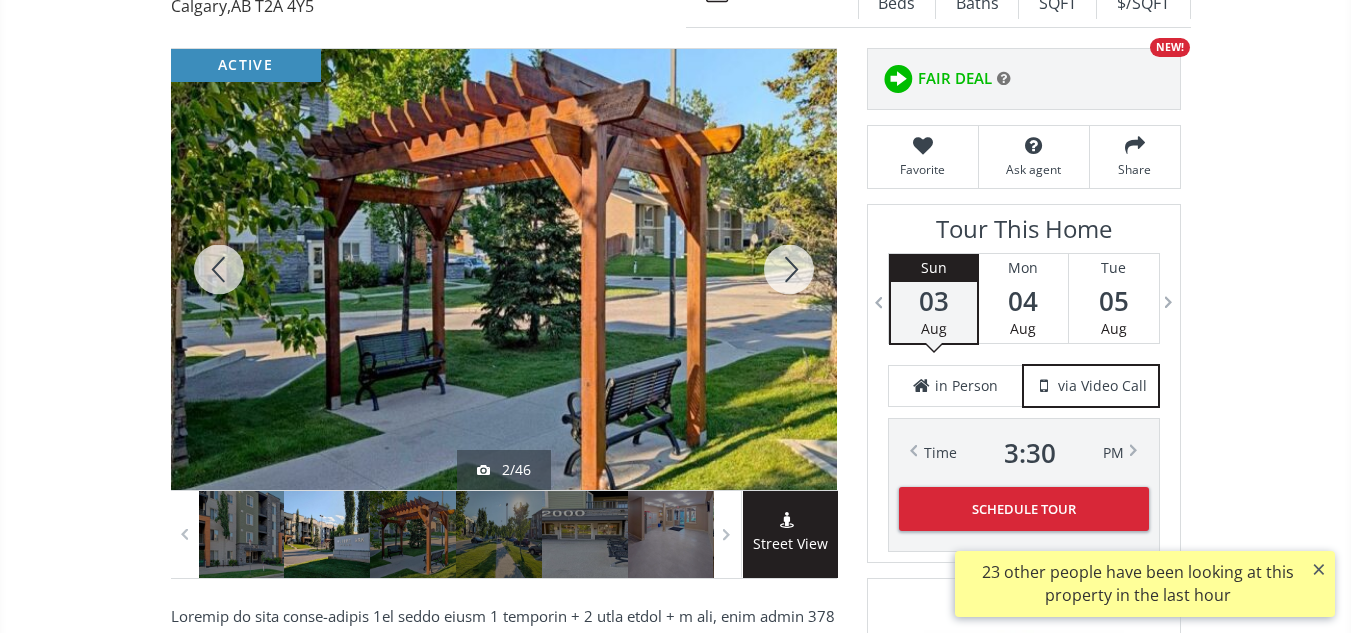 click at bounding box center (789, 269) 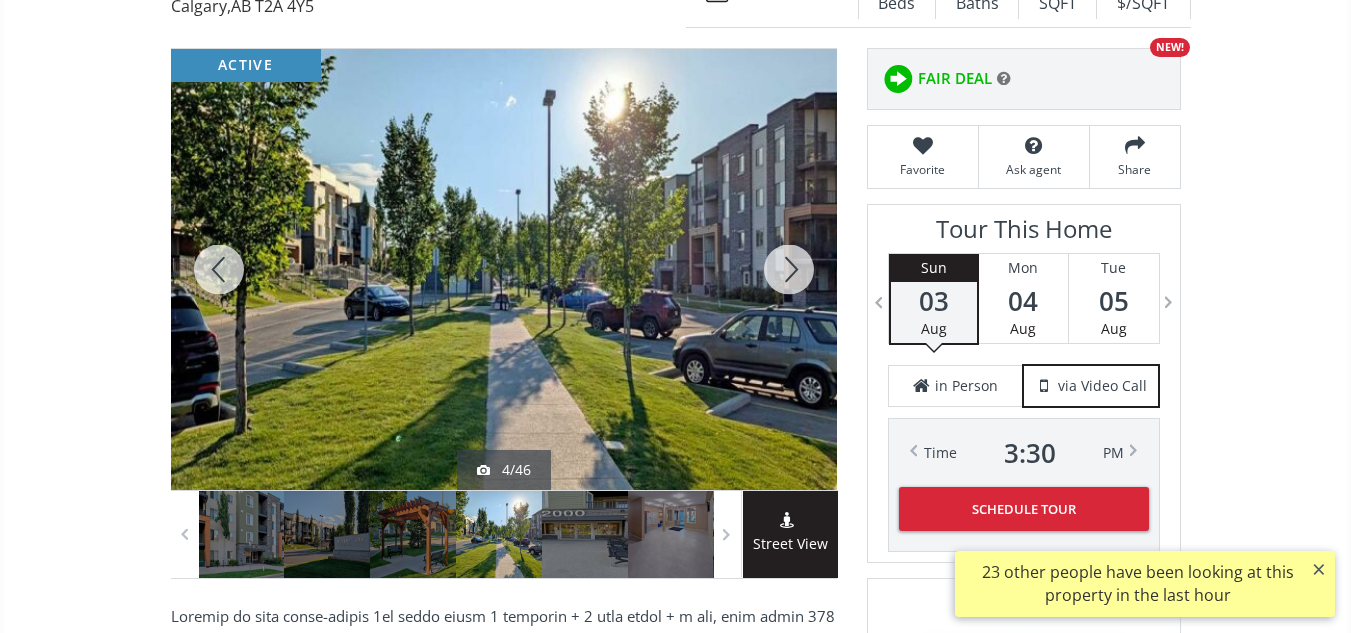 click at bounding box center [789, 269] 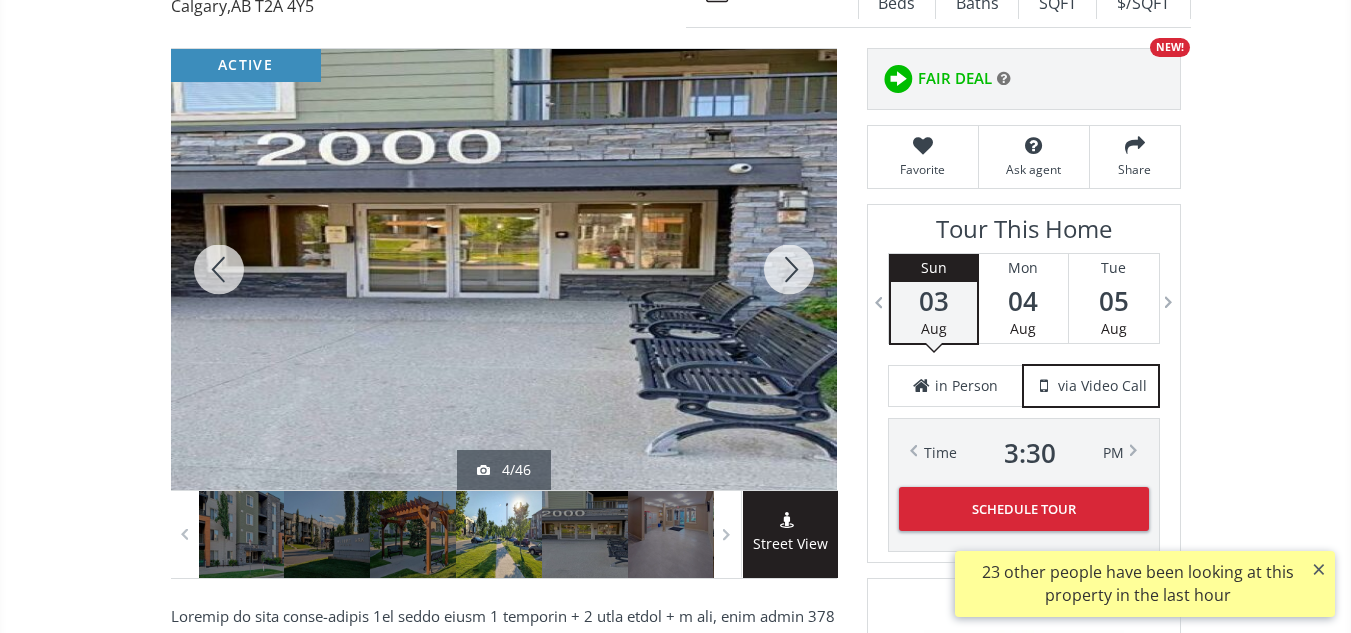 click at bounding box center [789, 269] 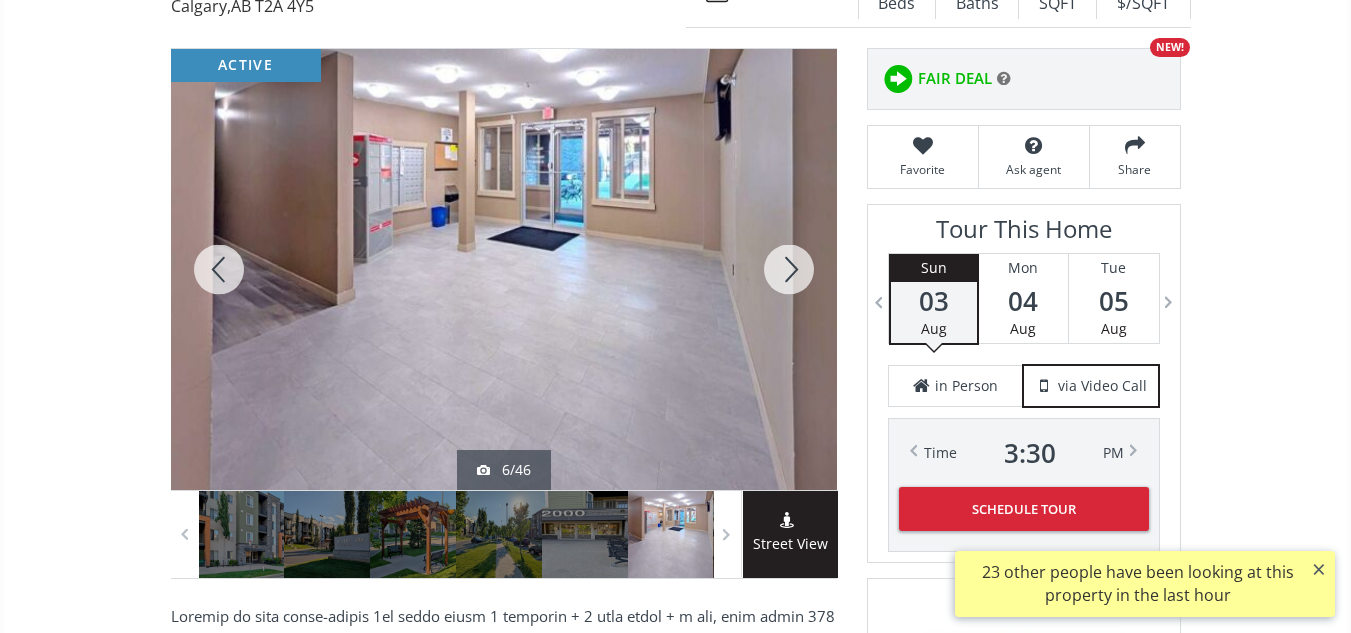 click at bounding box center (789, 269) 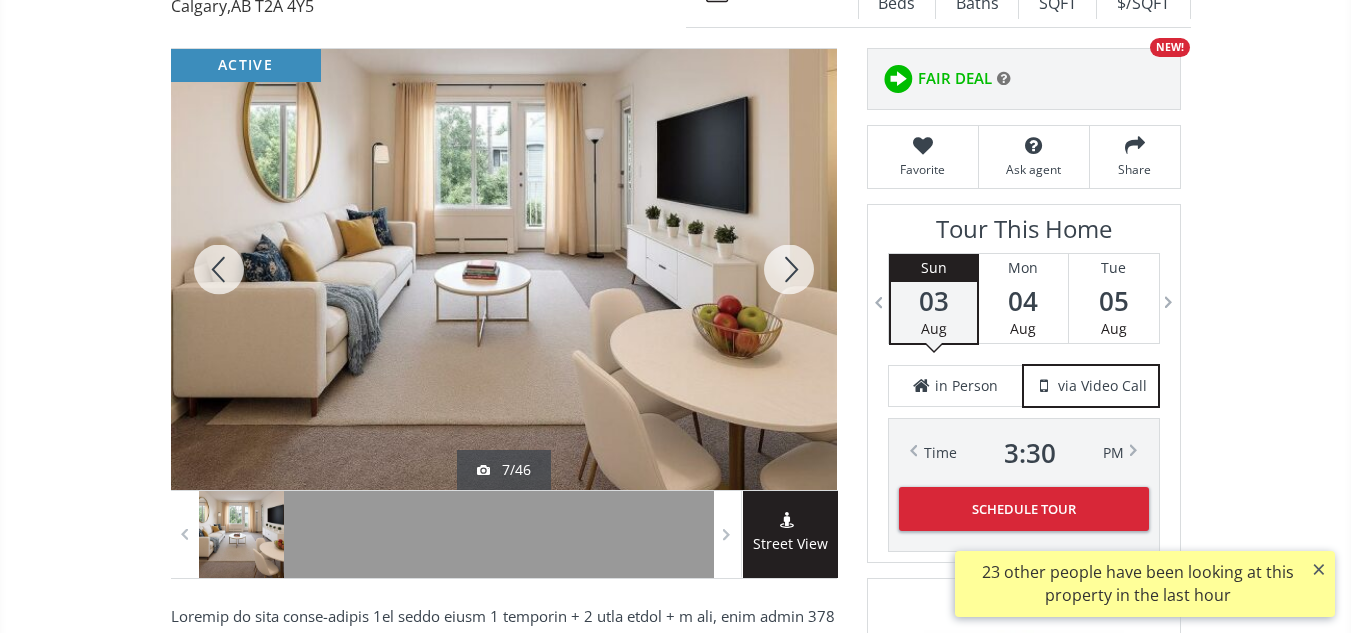 click at bounding box center [789, 269] 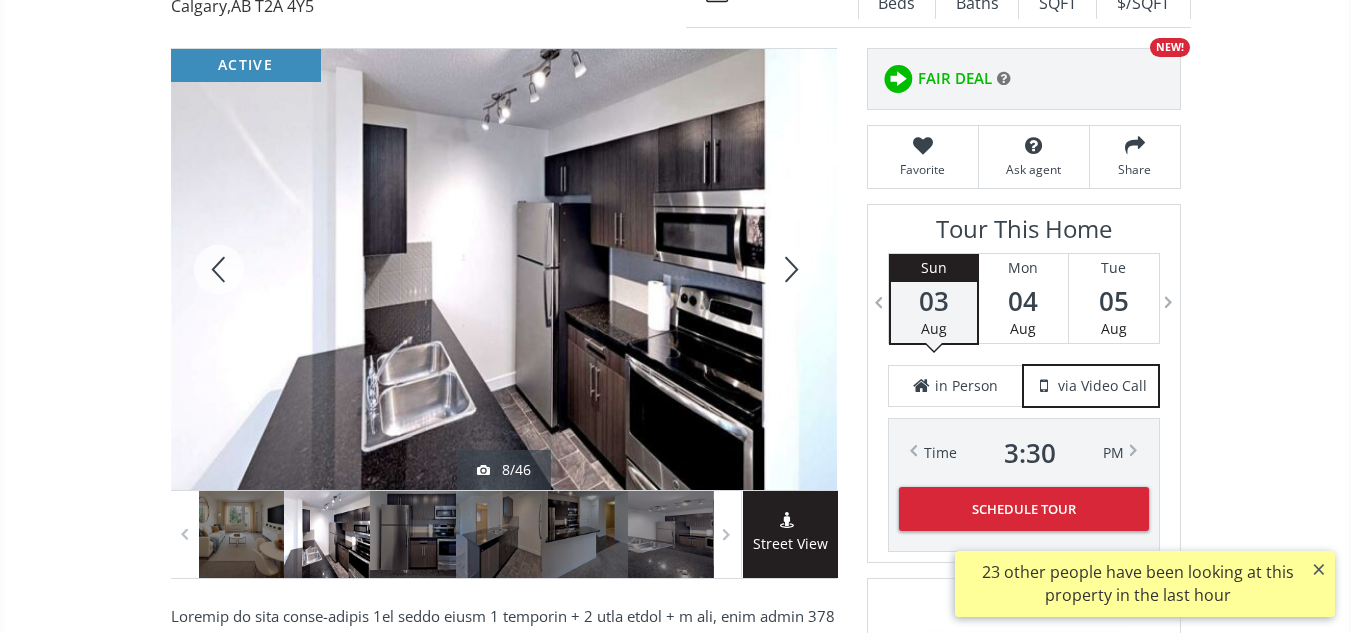 click at bounding box center (789, 269) 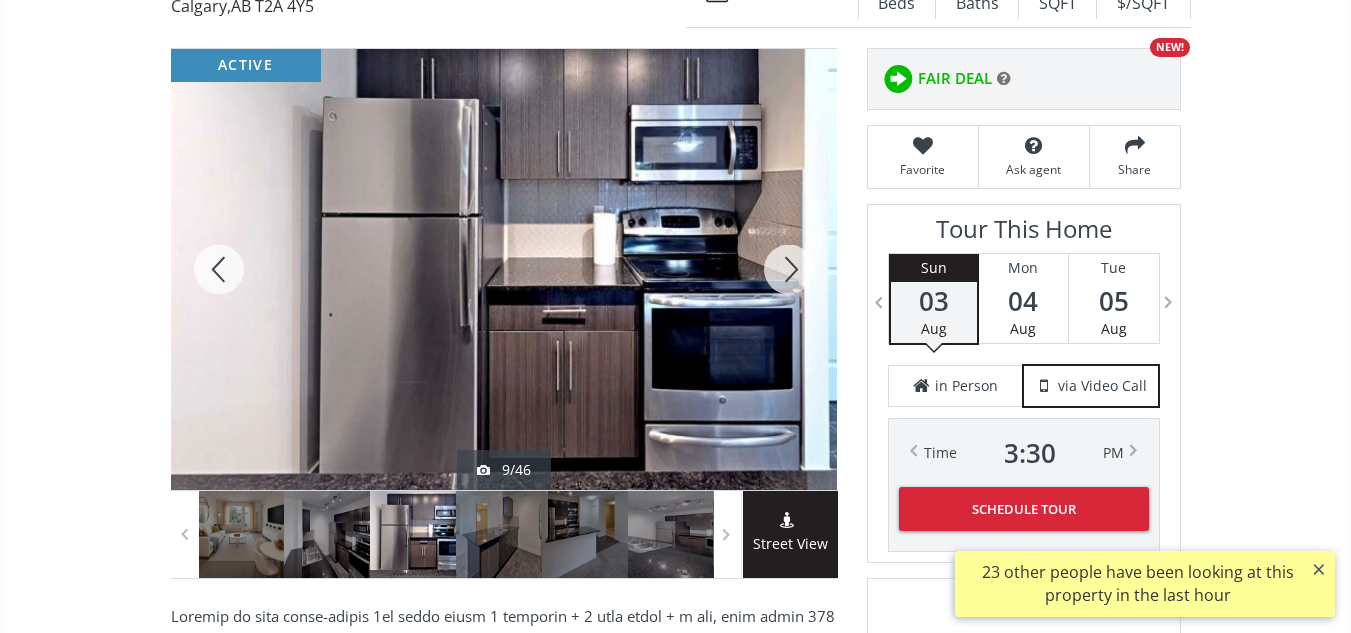 click at bounding box center [789, 269] 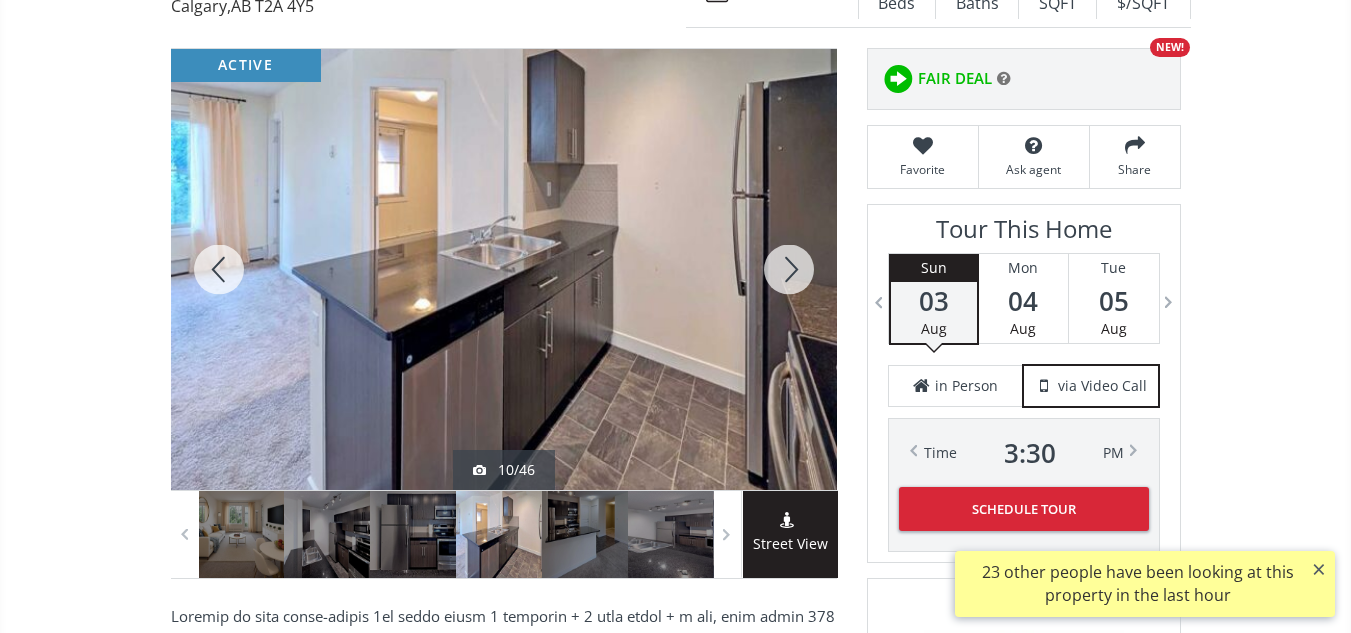 click at bounding box center (789, 269) 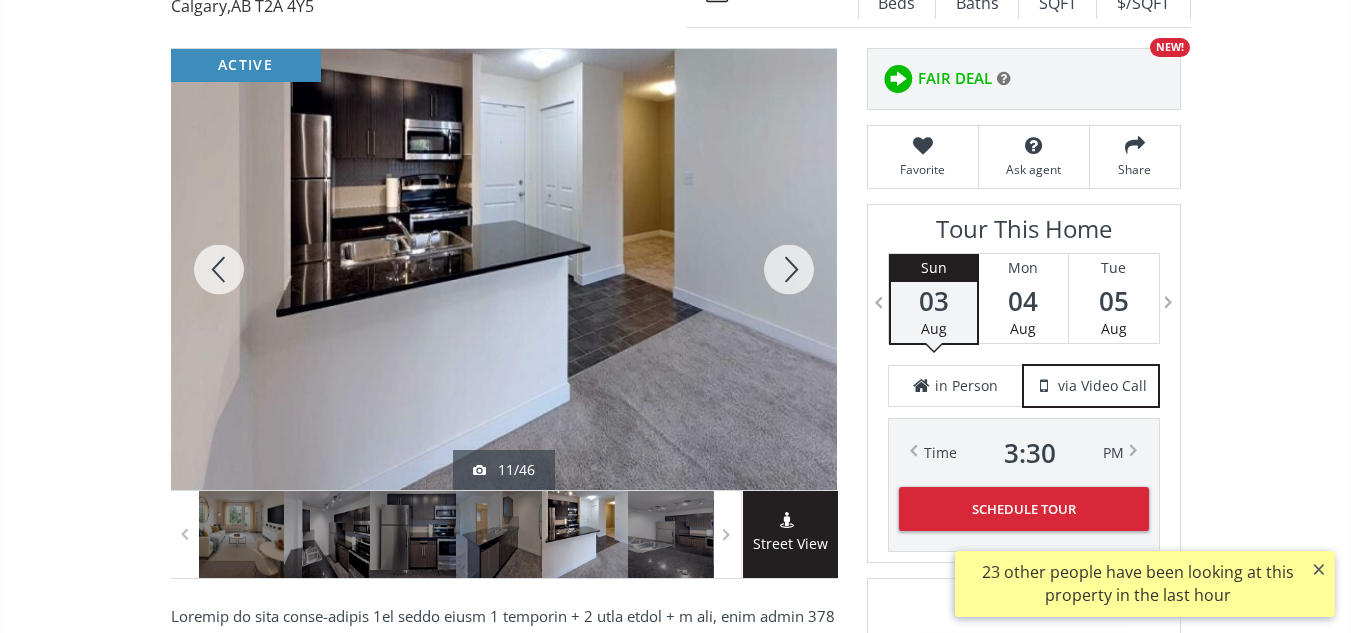 click at bounding box center (789, 269) 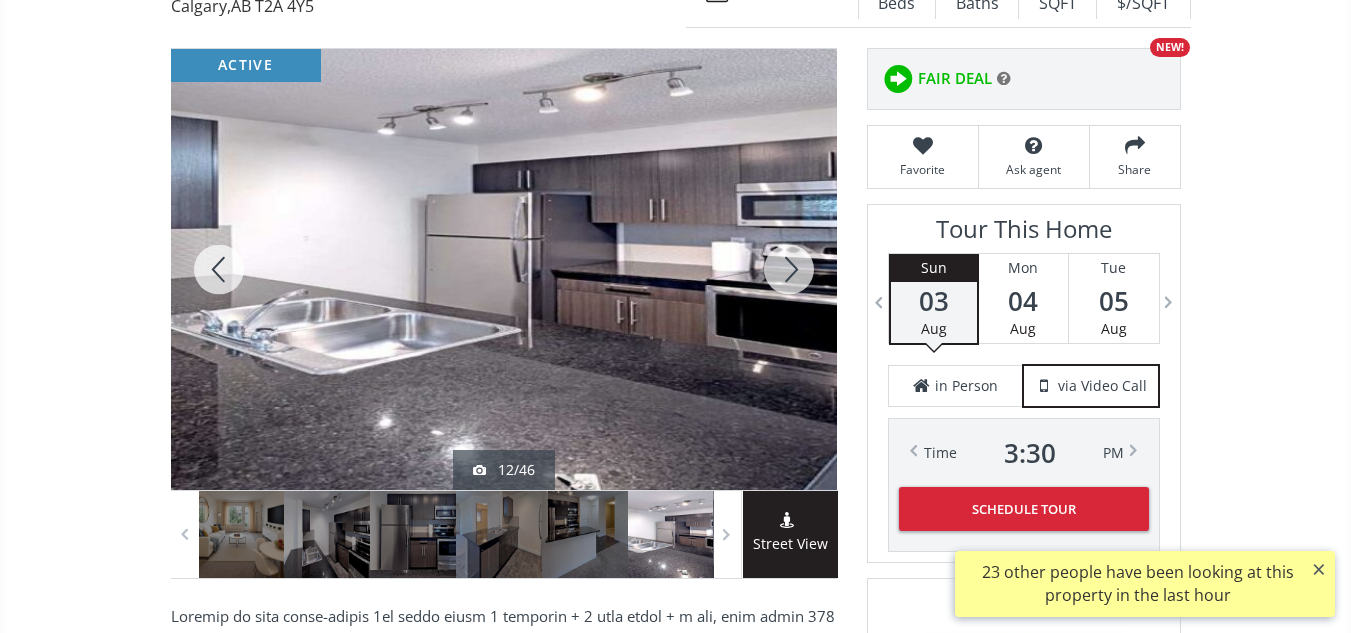 click at bounding box center (789, 269) 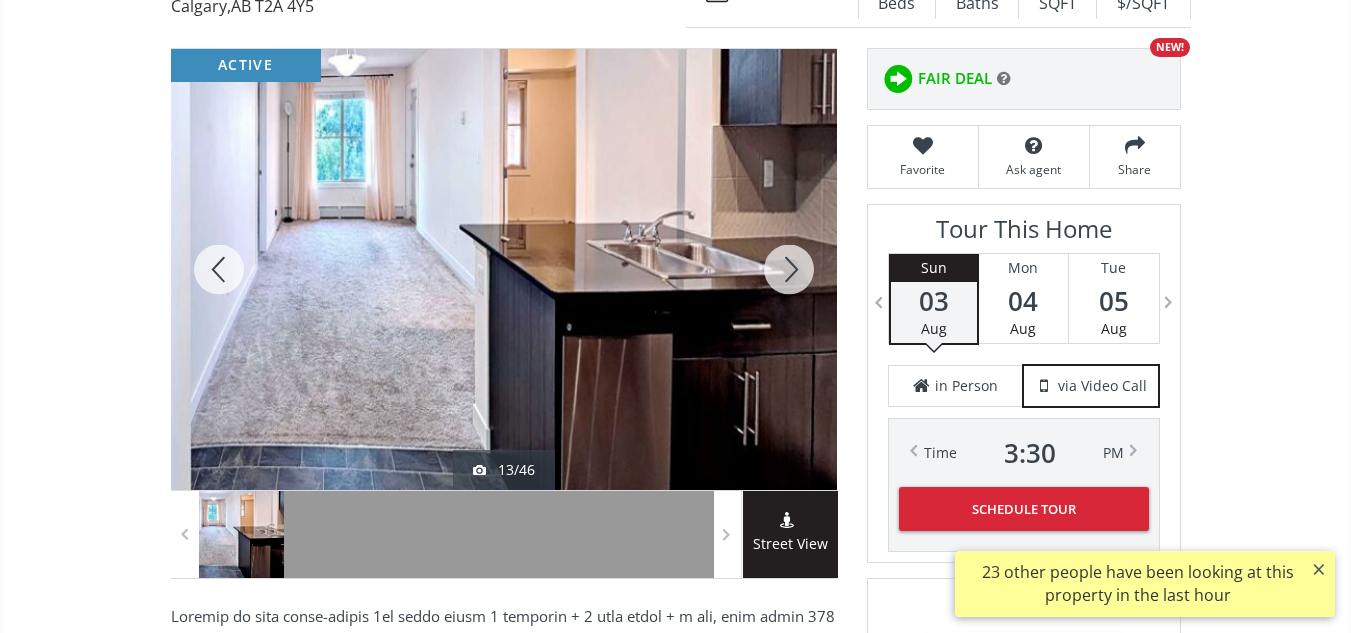 click at bounding box center [789, 269] 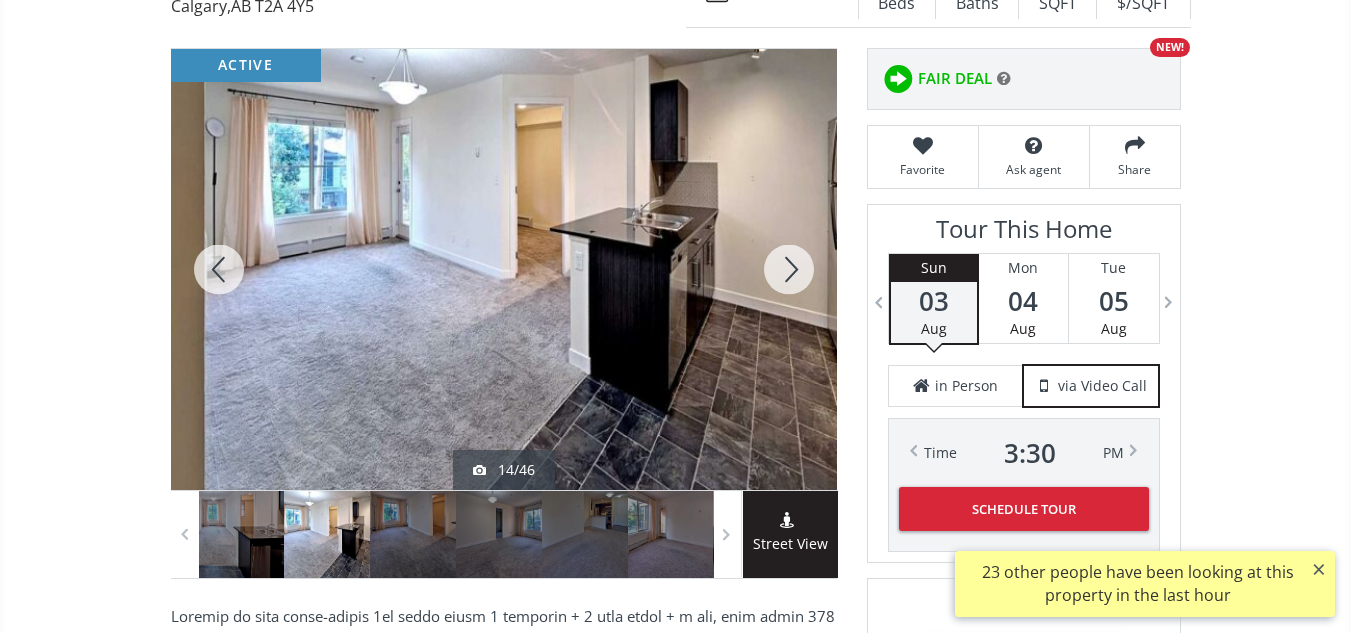click at bounding box center [789, 269] 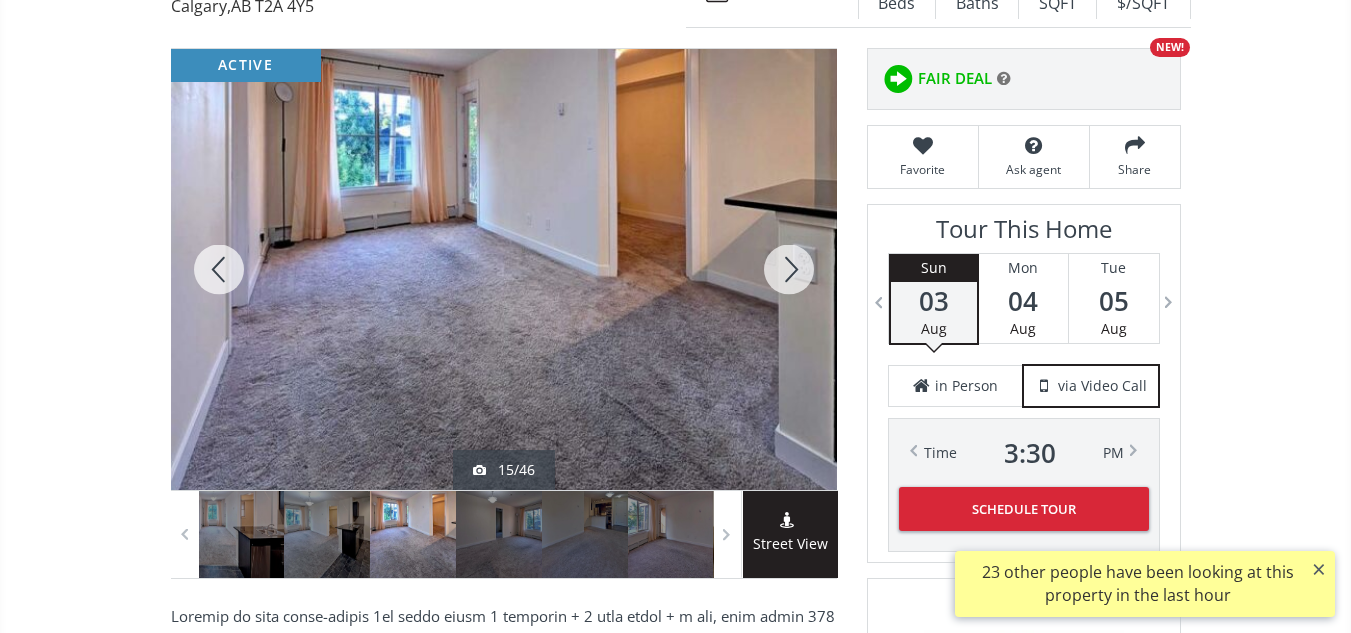click at bounding box center [789, 269] 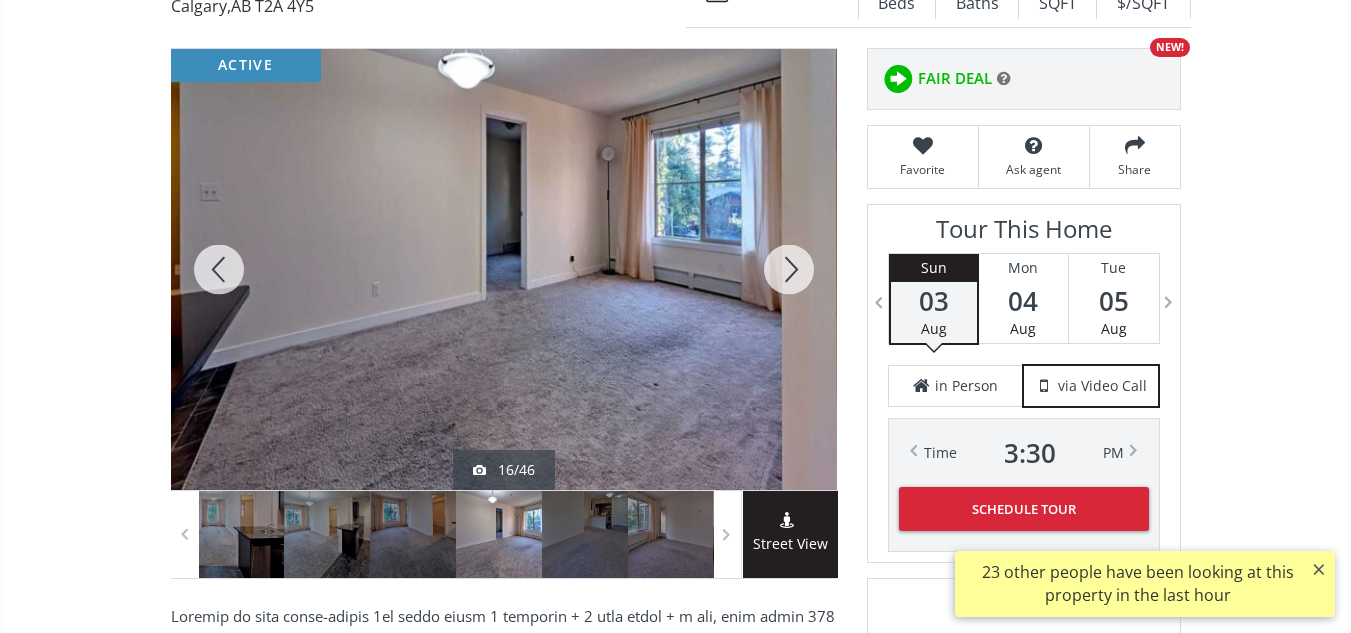 click at bounding box center [789, 269] 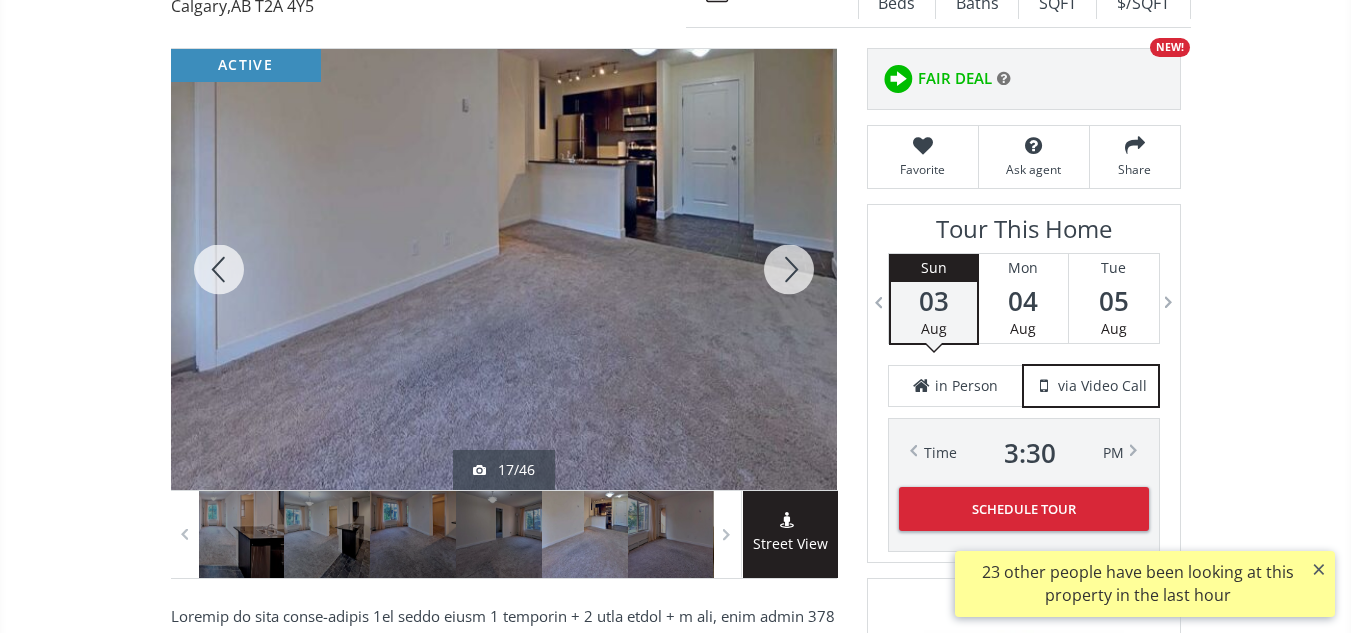 click at bounding box center [789, 269] 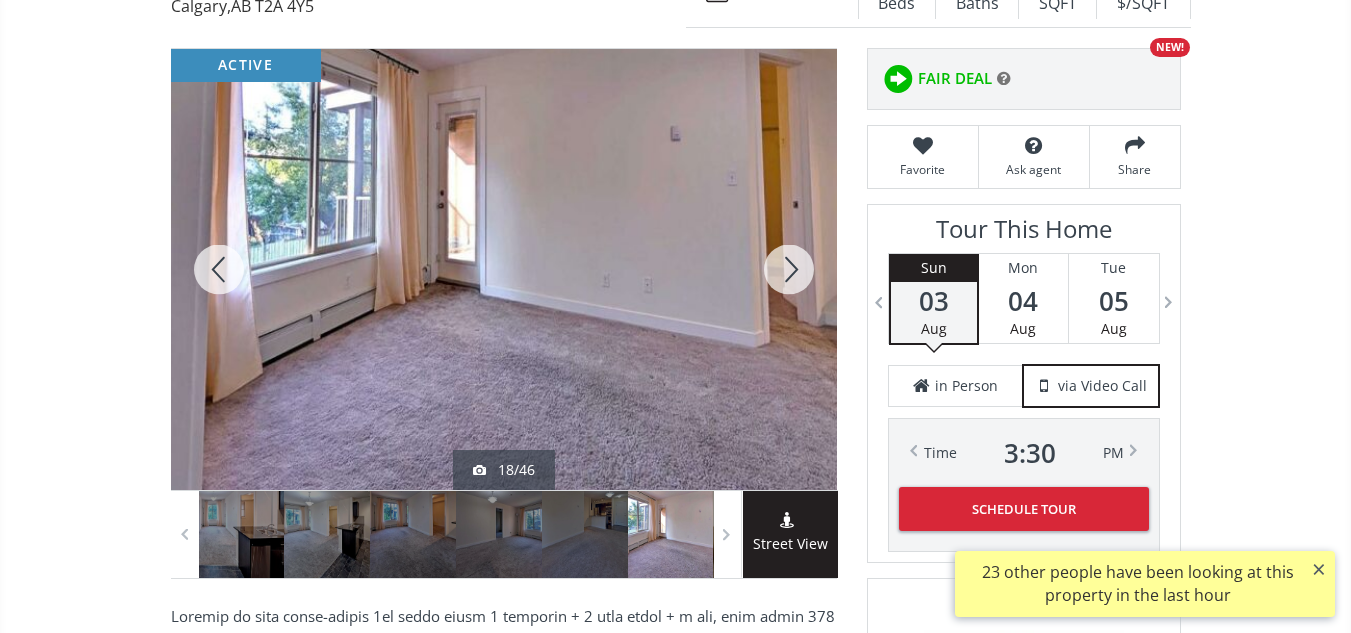 click at bounding box center (789, 269) 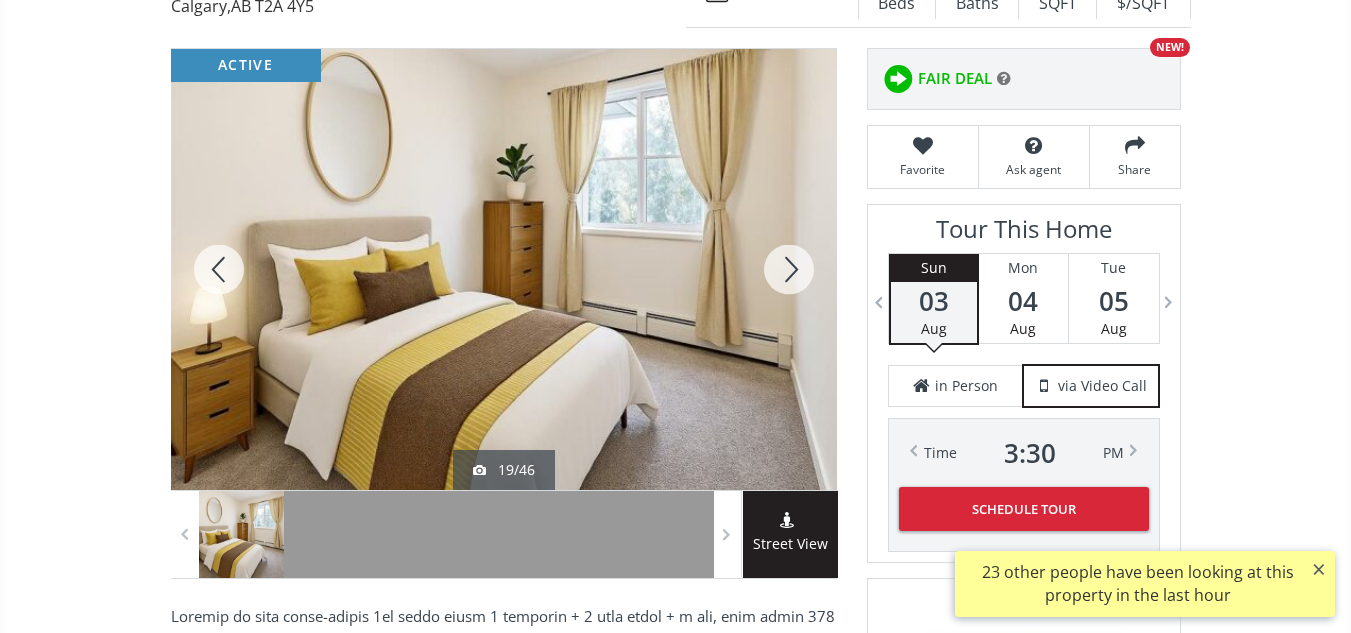 click at bounding box center (789, 269) 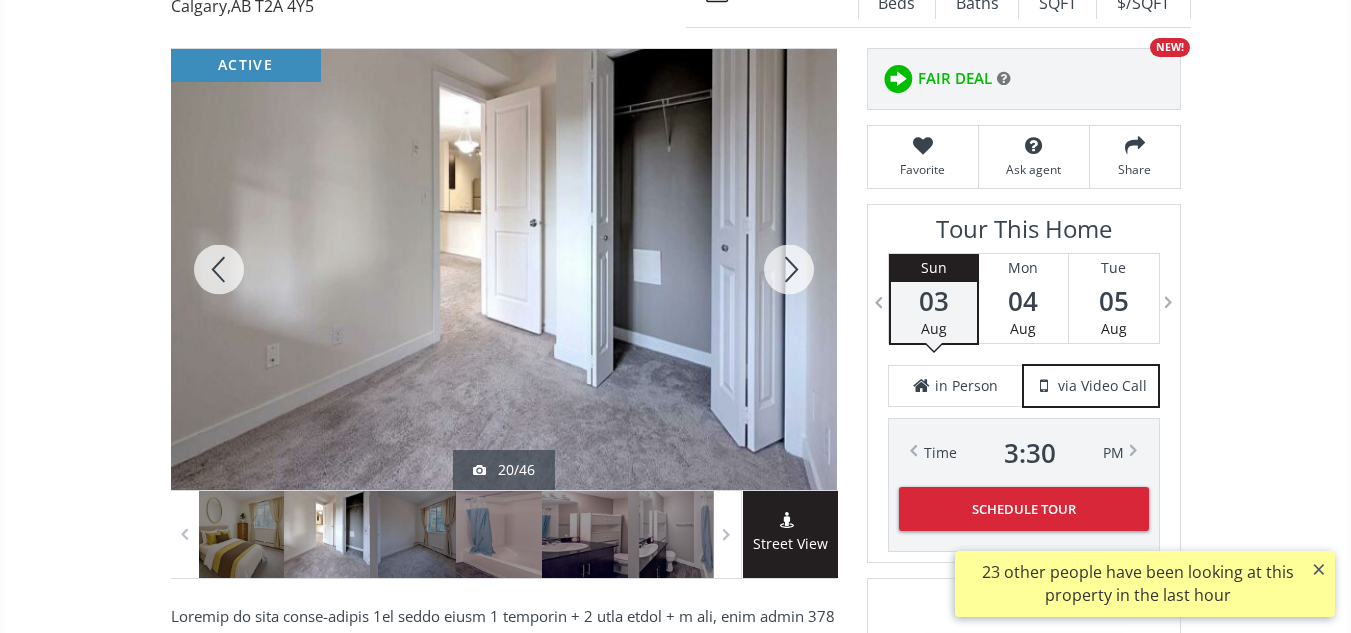 click at bounding box center (789, 269) 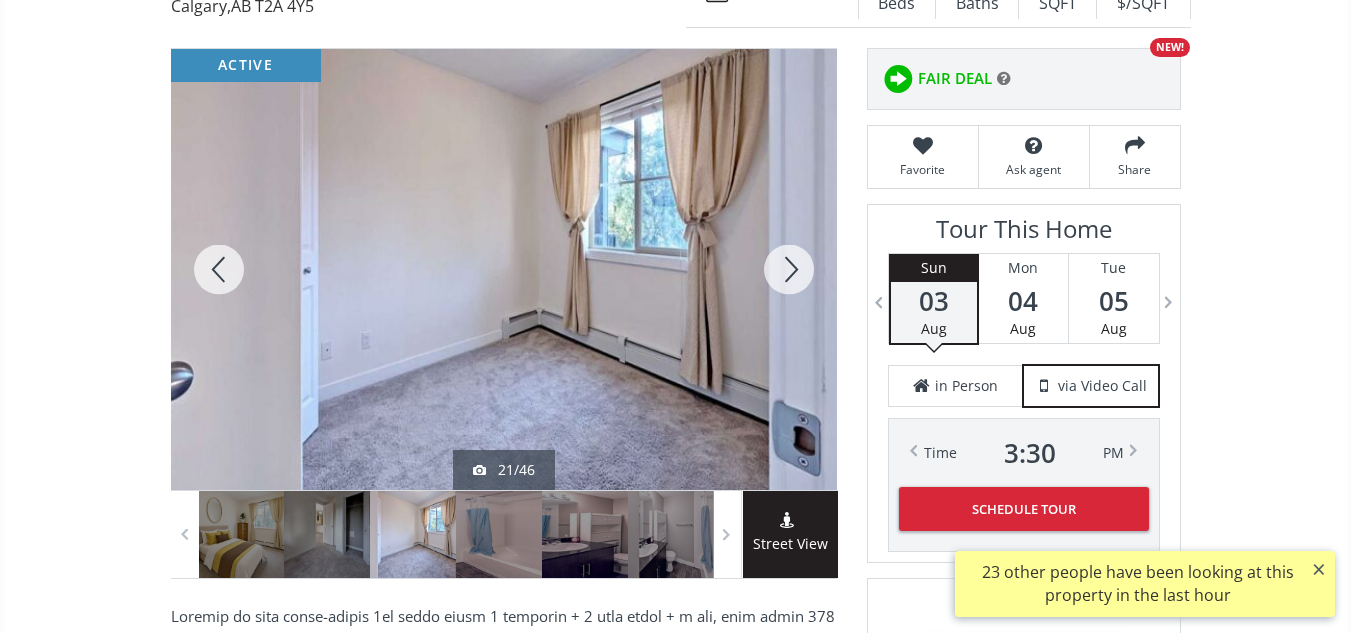 click at bounding box center [789, 269] 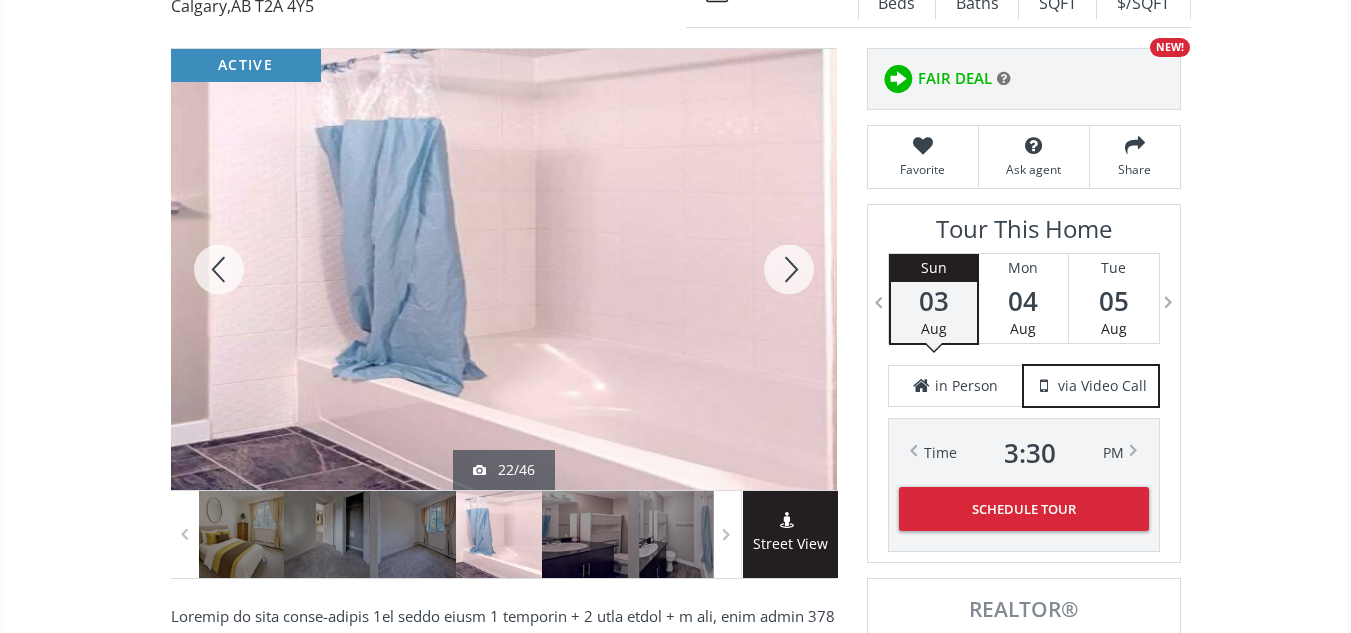 click at bounding box center (789, 269) 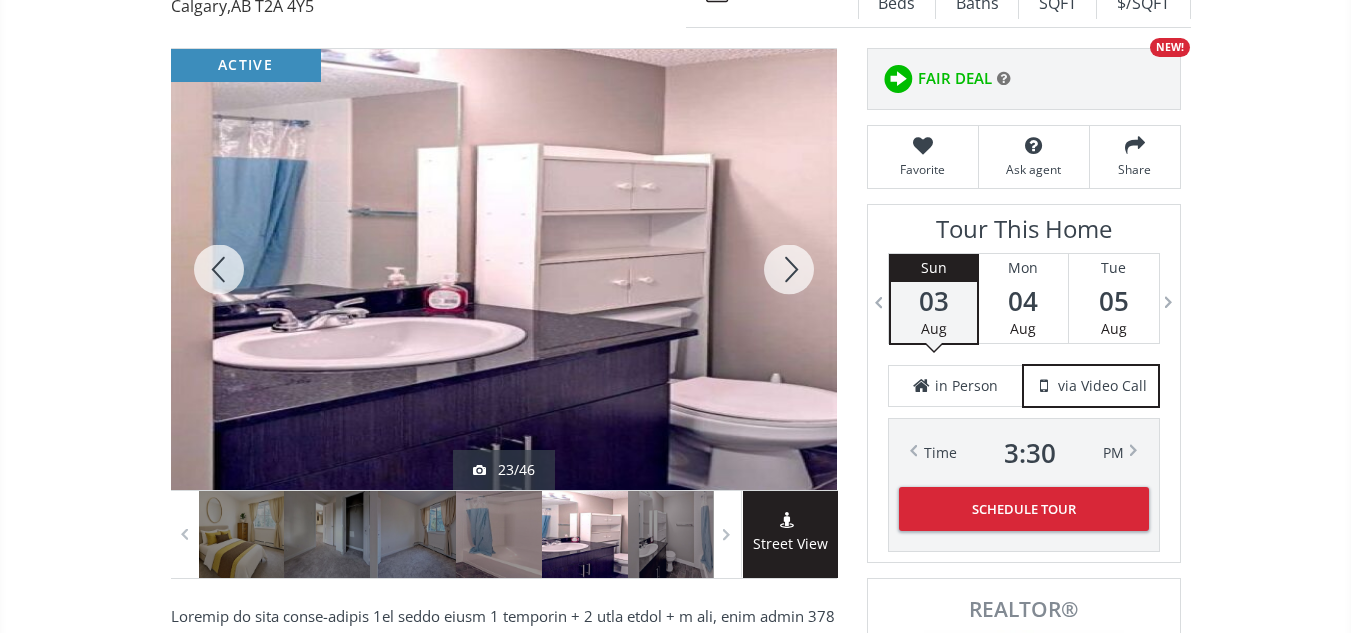 click at bounding box center [789, 269] 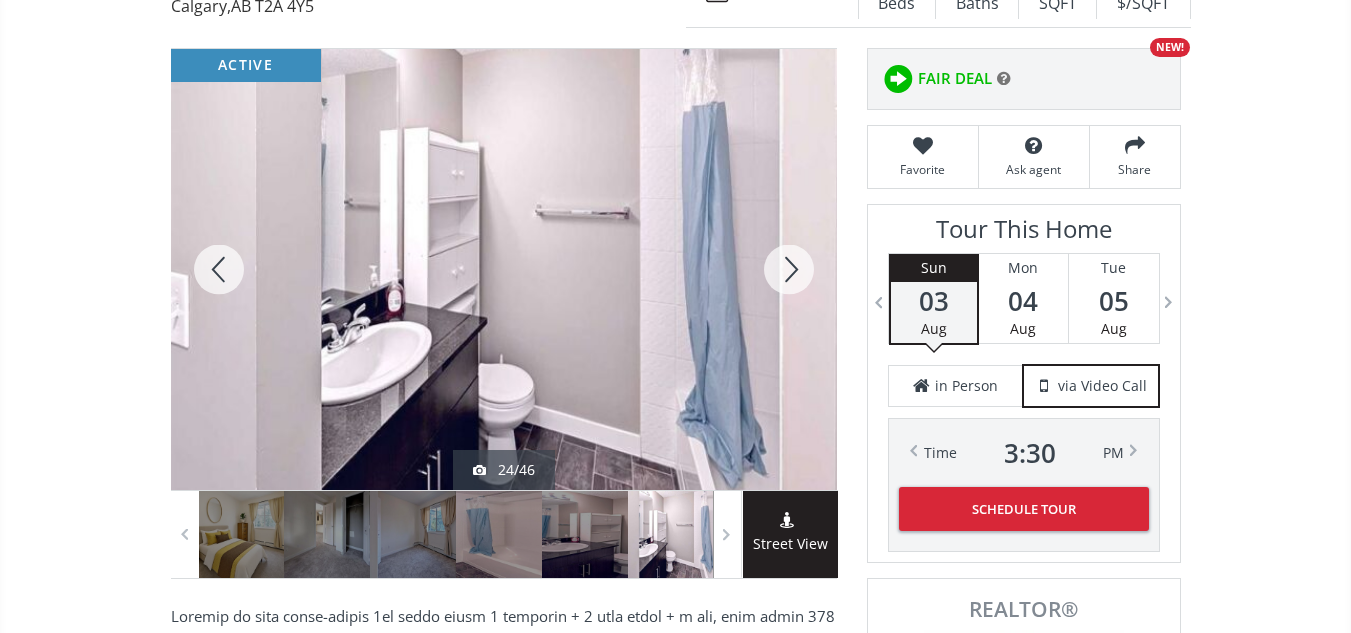 click at bounding box center (789, 269) 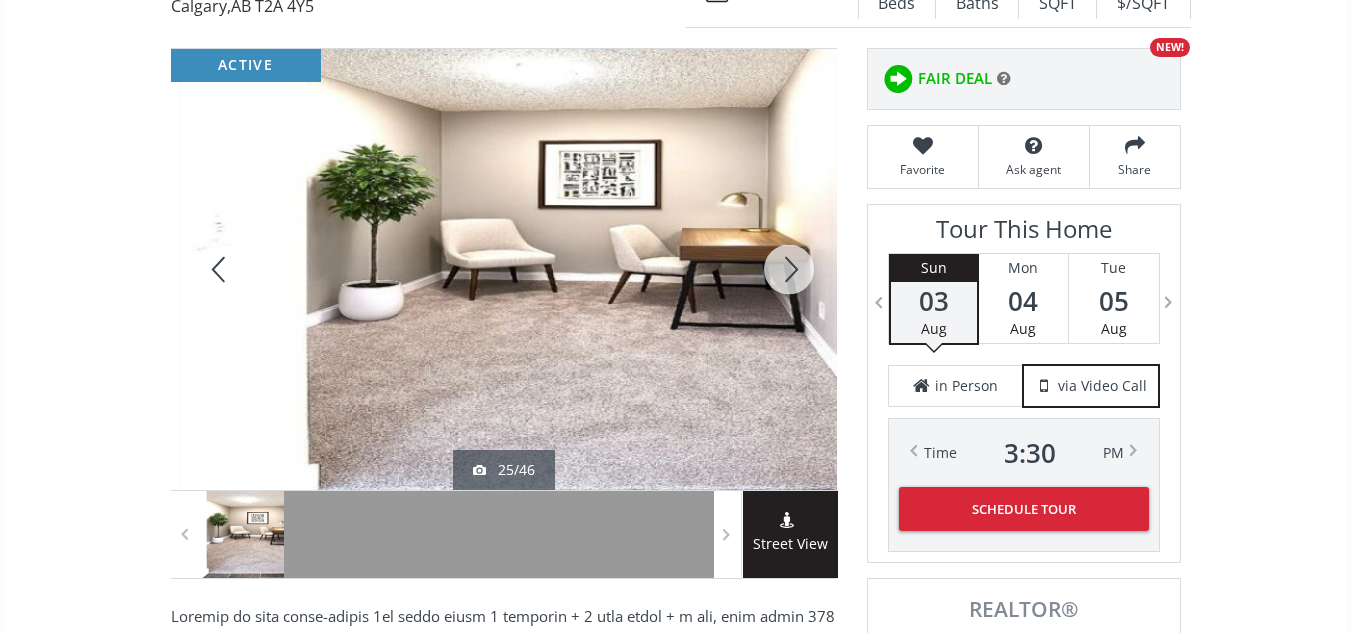 click at bounding box center [789, 269] 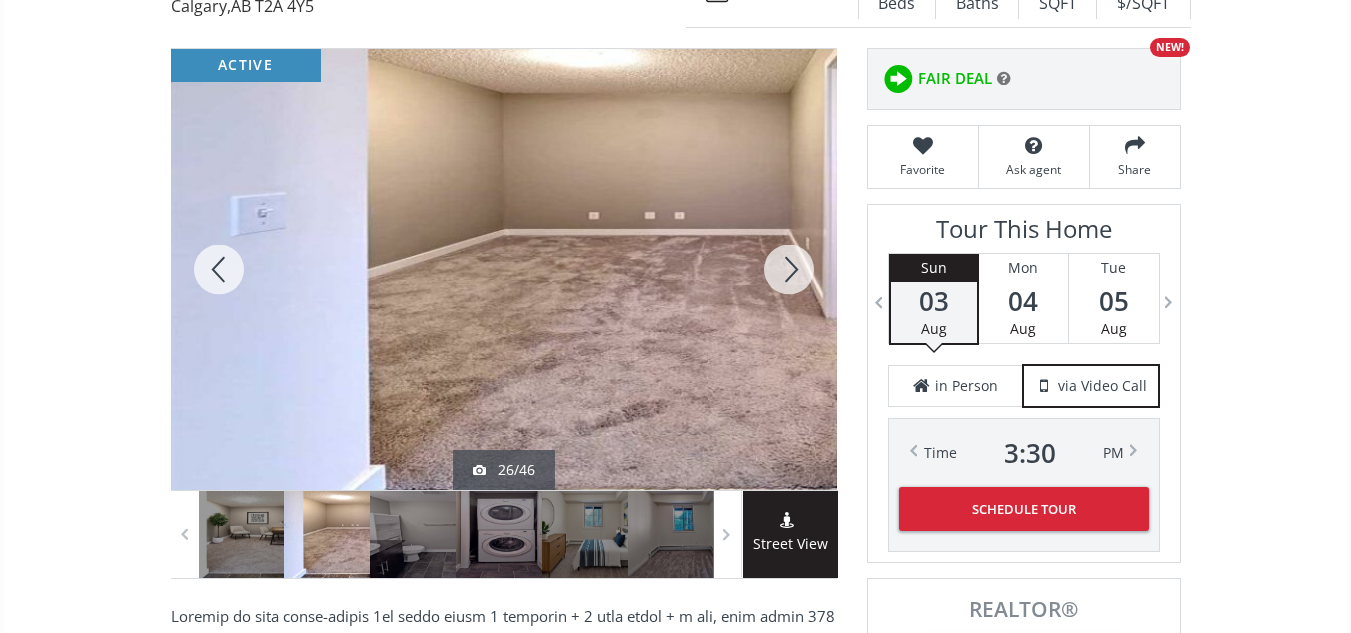 click at bounding box center (789, 269) 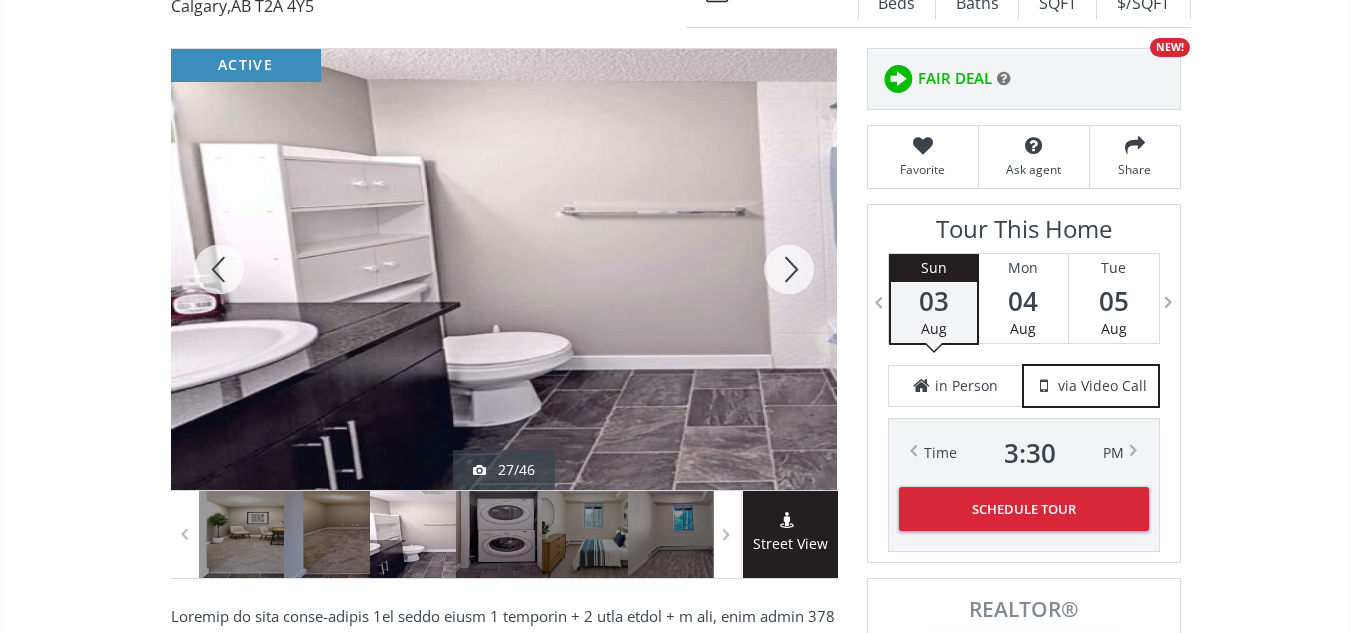 click at bounding box center [789, 269] 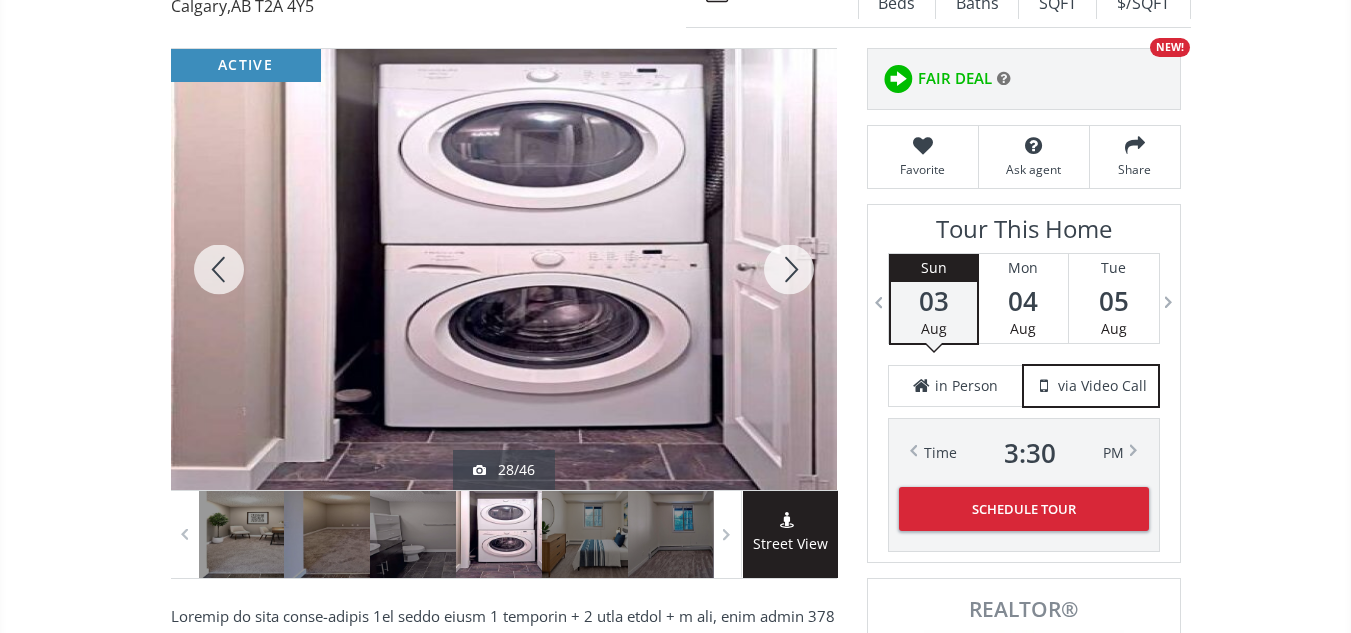 click at bounding box center [789, 269] 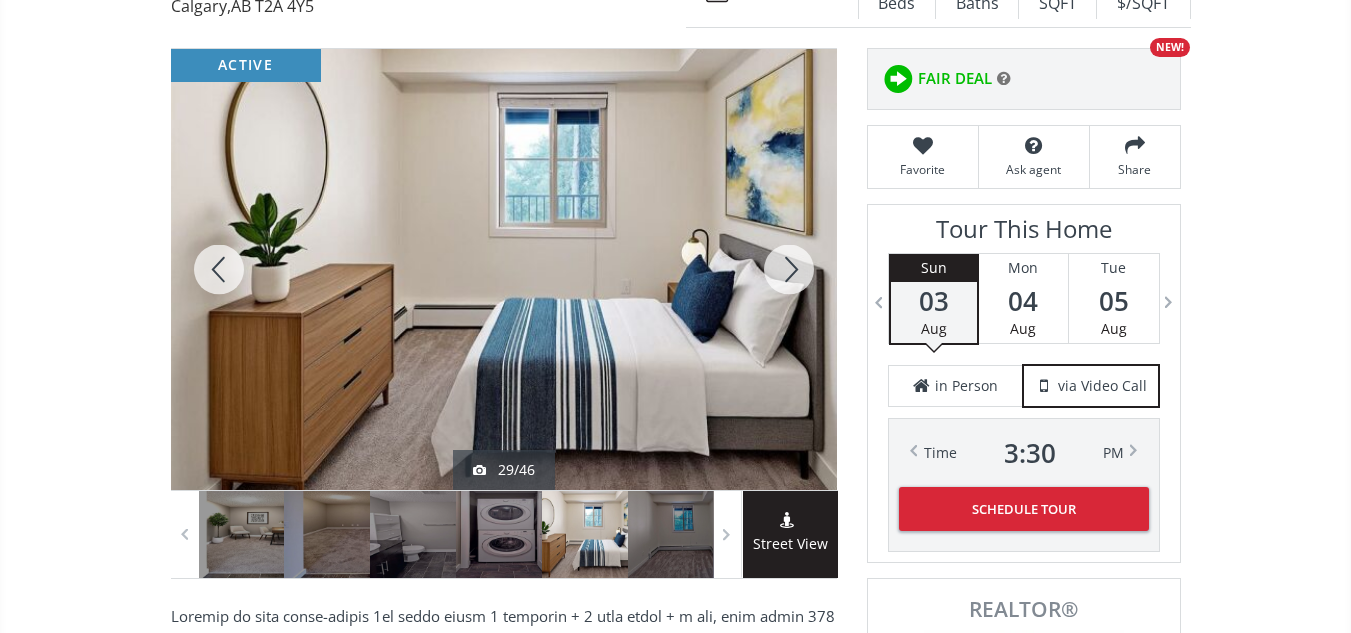 click at bounding box center (789, 269) 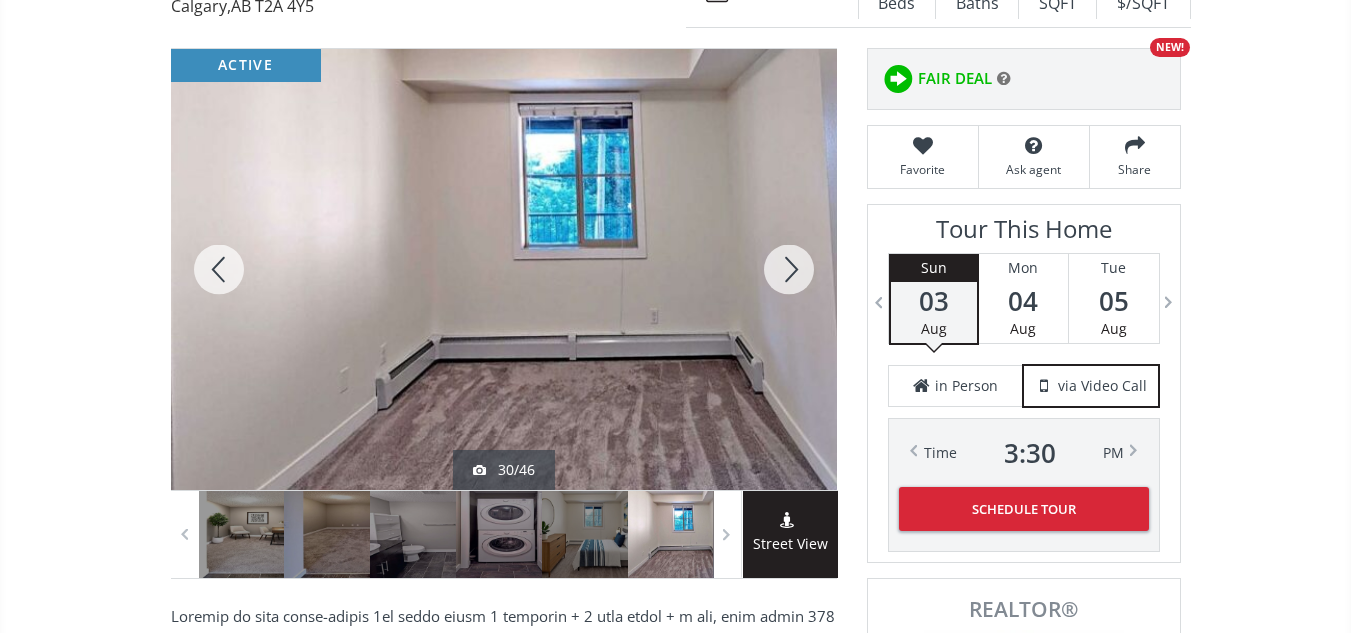 scroll, scrollTop: 1130, scrollLeft: 0, axis: vertical 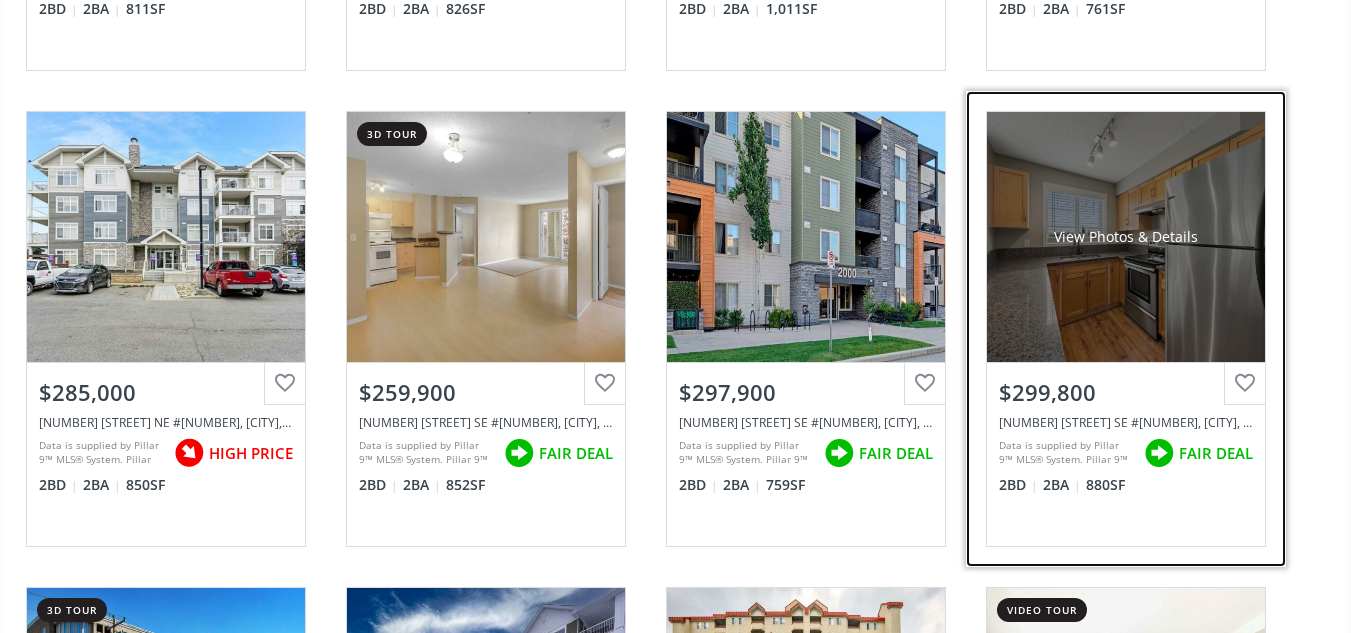 click on "View Photos & Details" at bounding box center [1126, 237] 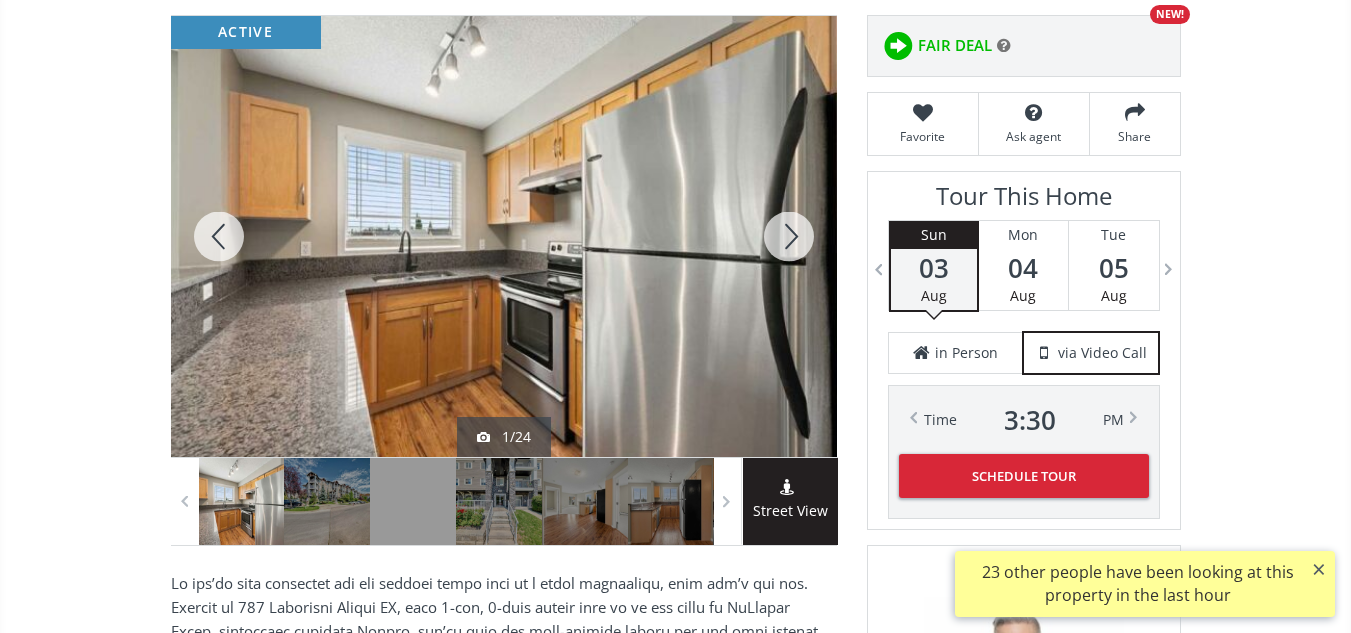 scroll, scrollTop: 270, scrollLeft: 0, axis: vertical 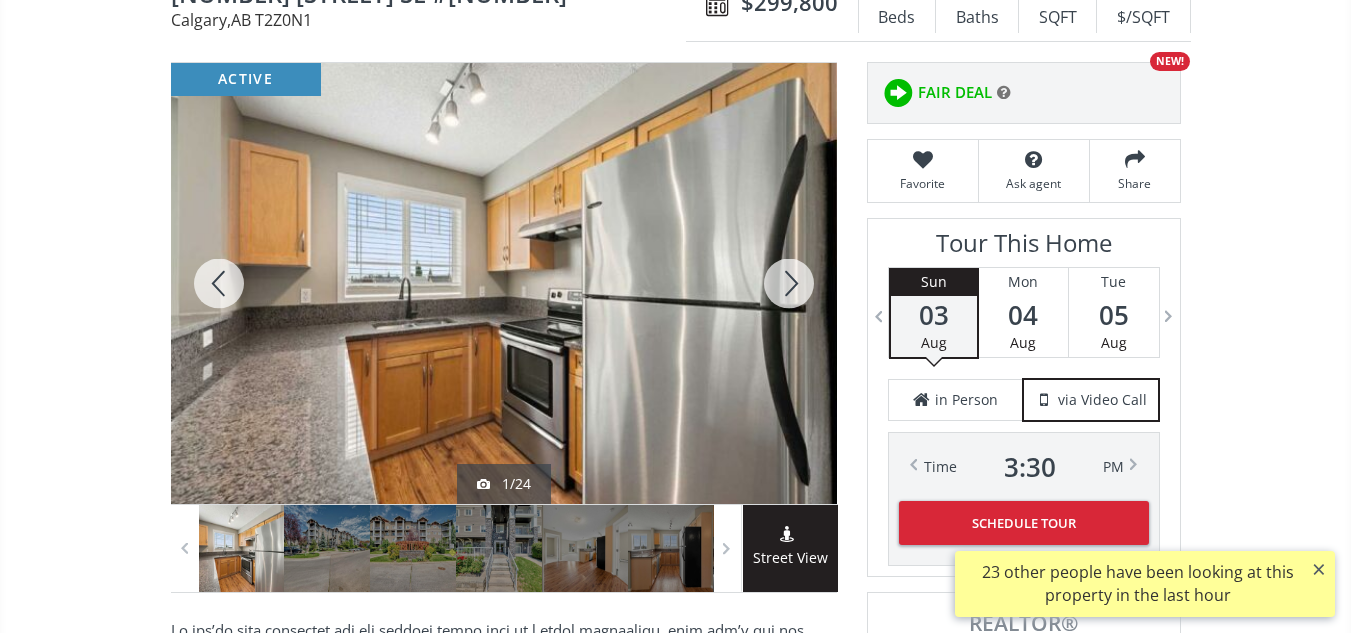 click at bounding box center [789, 283] 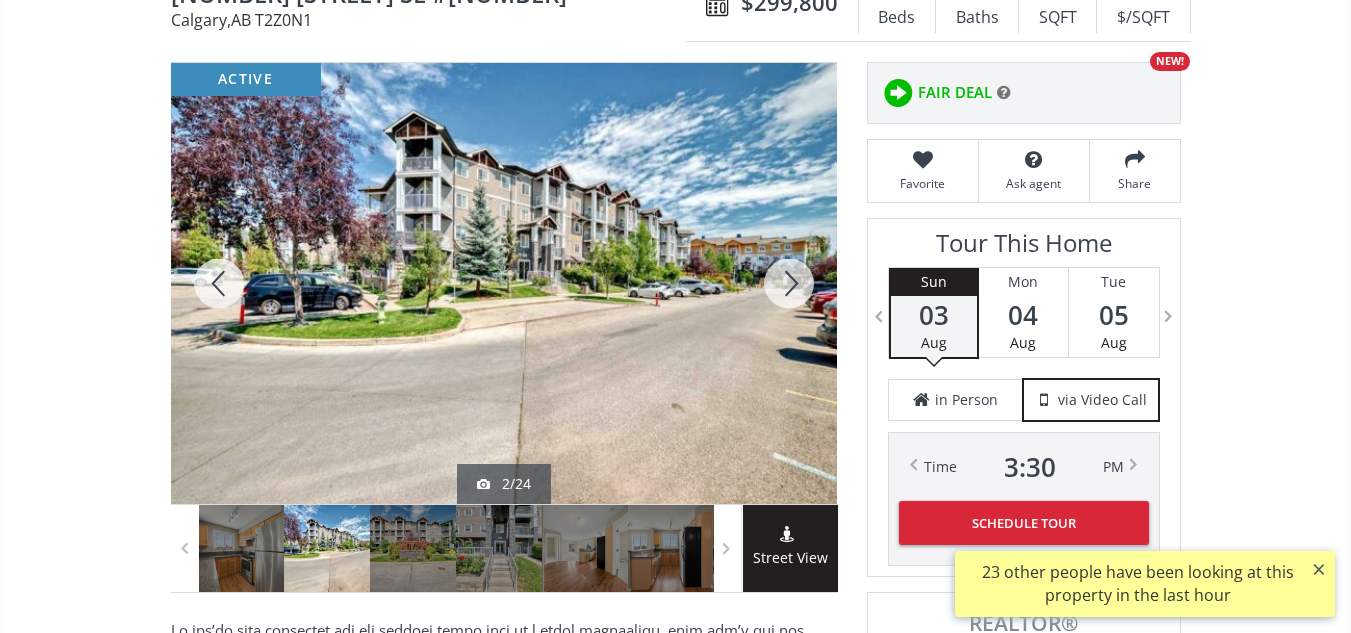 click at bounding box center [789, 283] 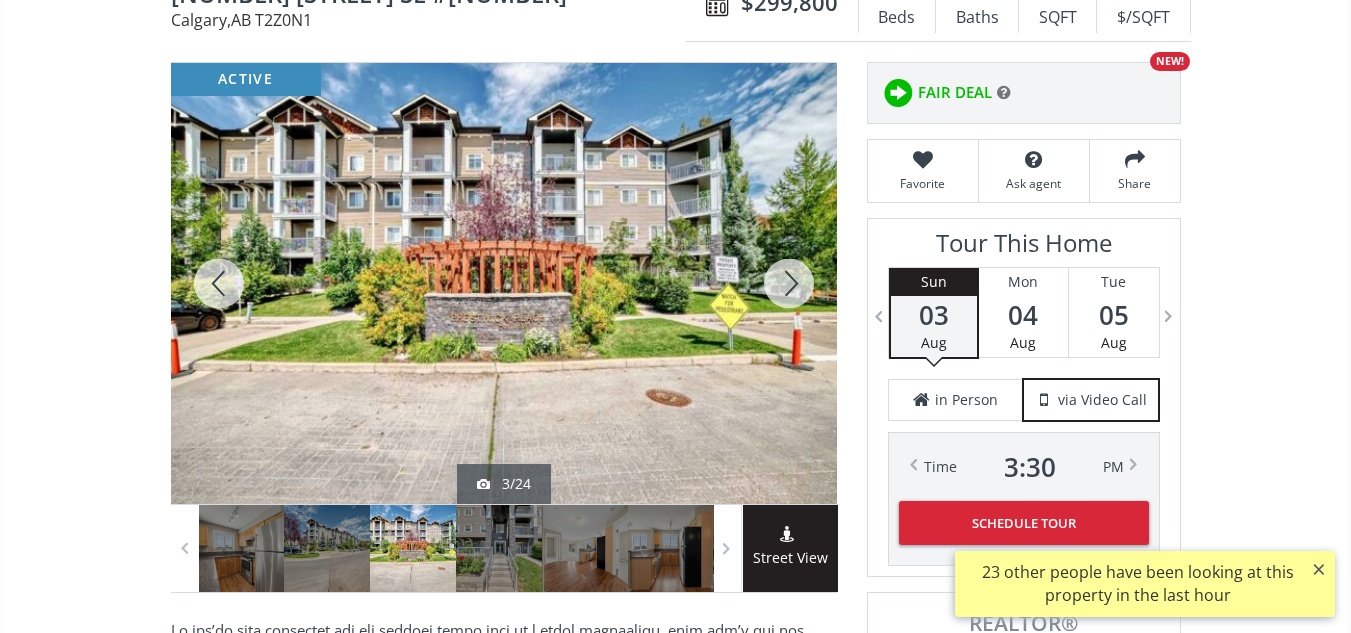 click at bounding box center (789, 283) 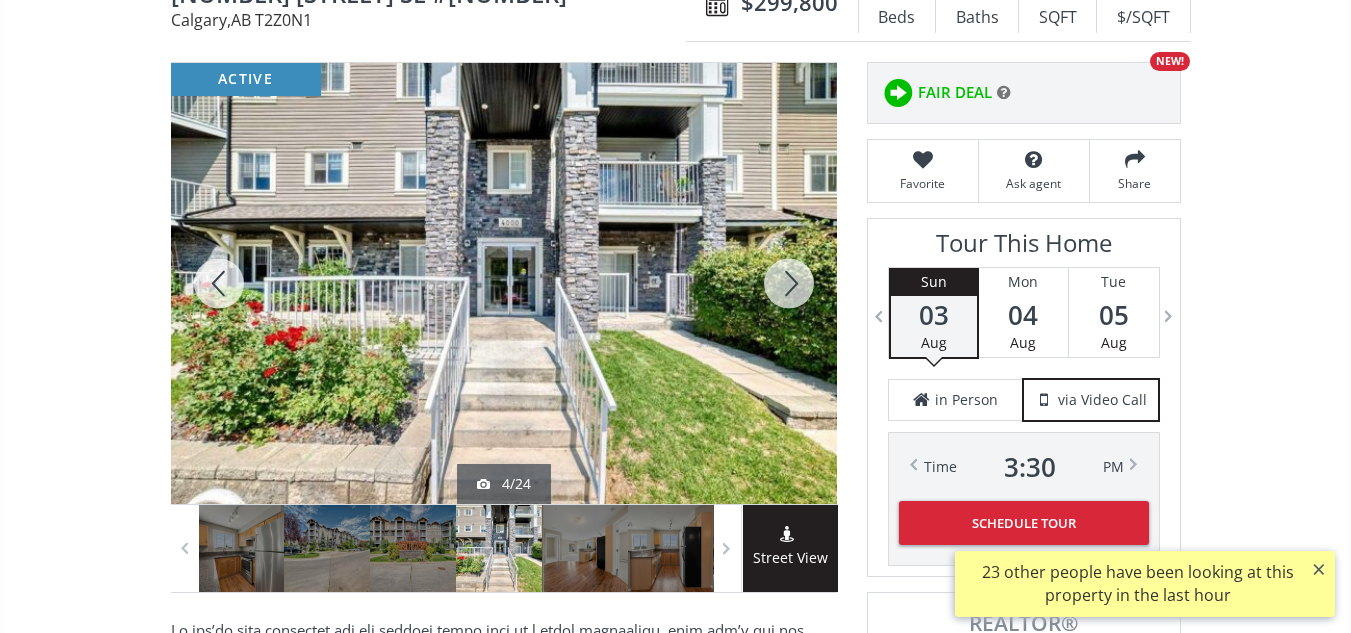 click at bounding box center (789, 283) 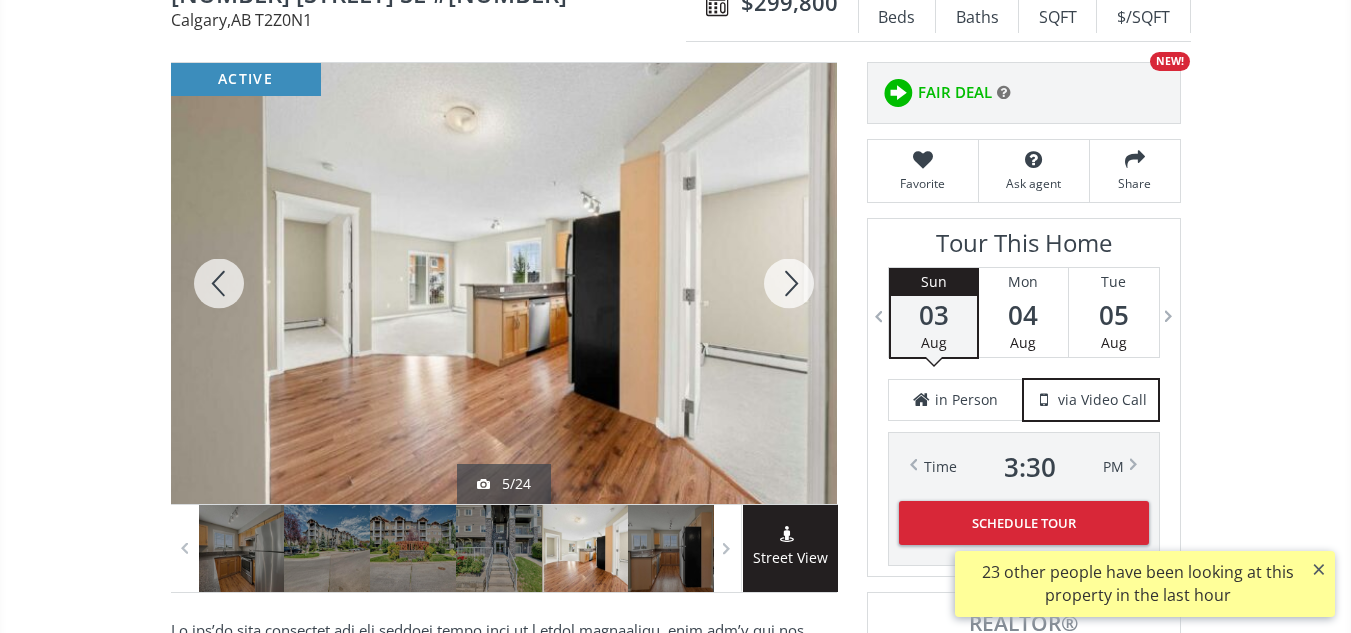 click at bounding box center [789, 283] 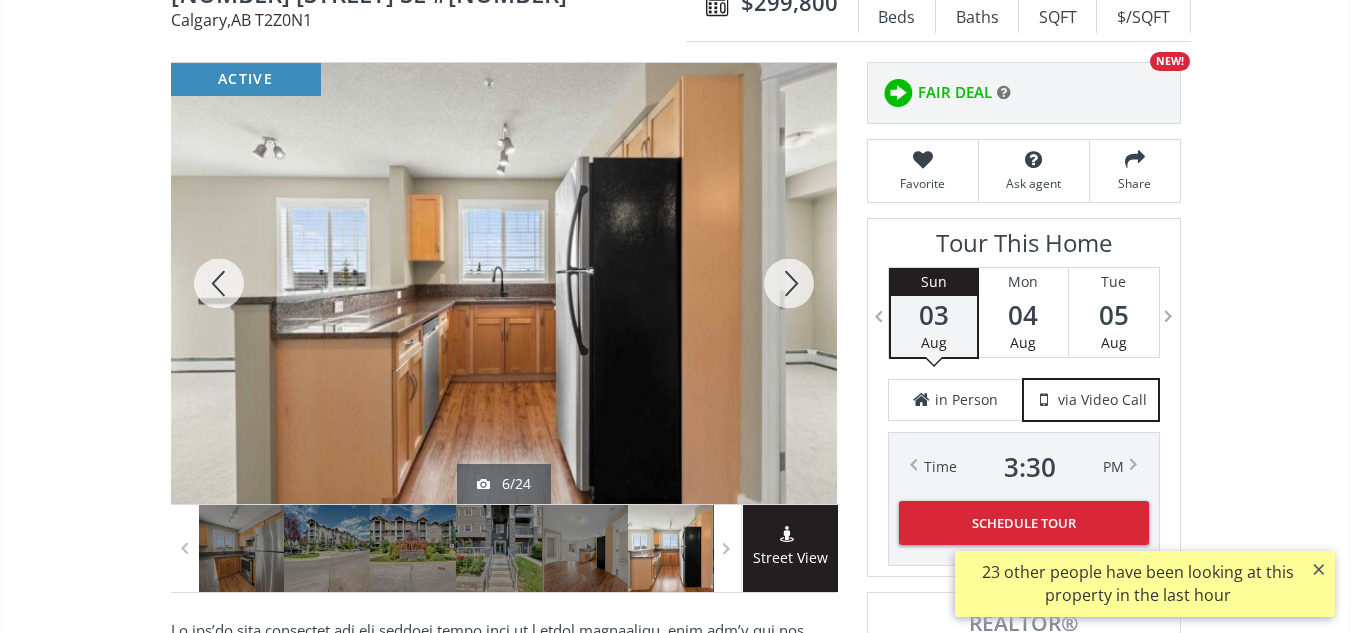 click at bounding box center [789, 283] 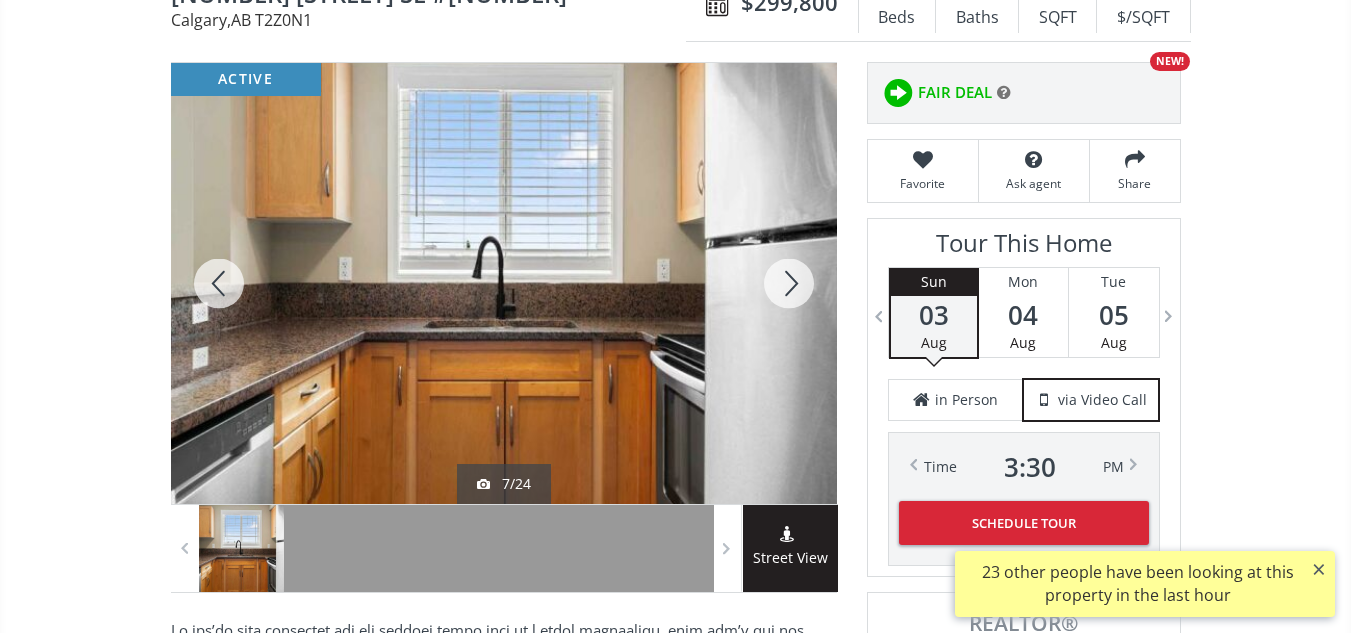 click at bounding box center (789, 283) 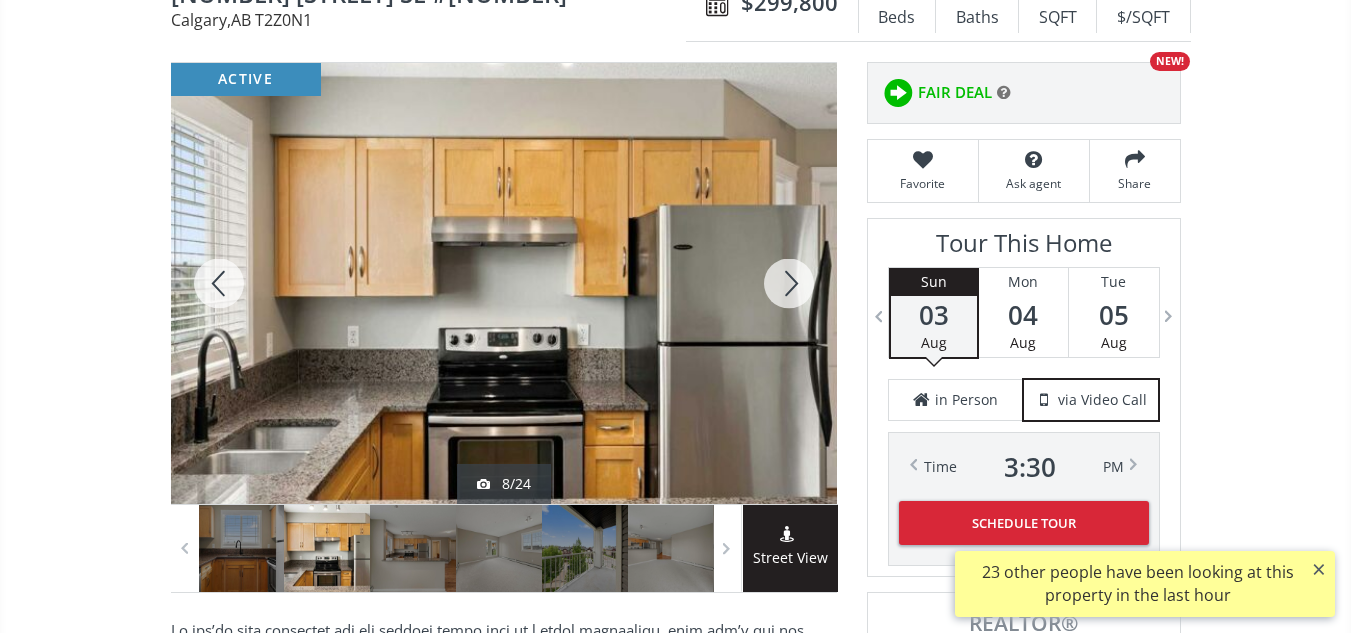 click at bounding box center (789, 283) 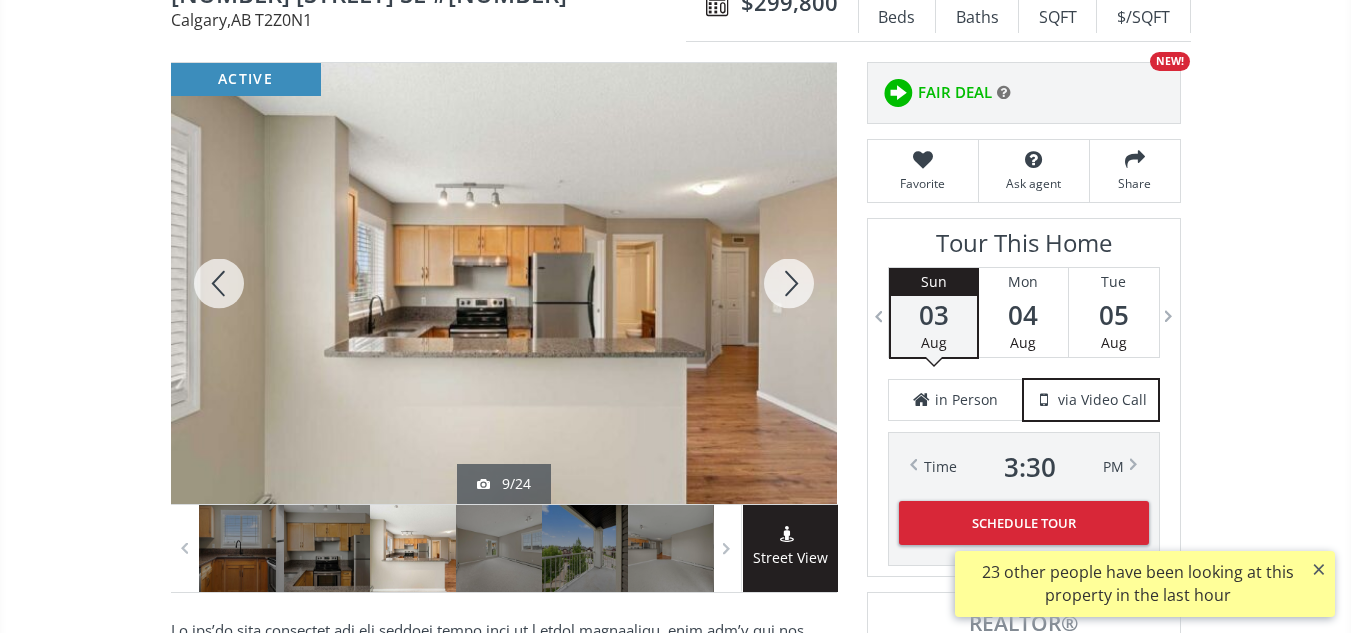 click at bounding box center (789, 283) 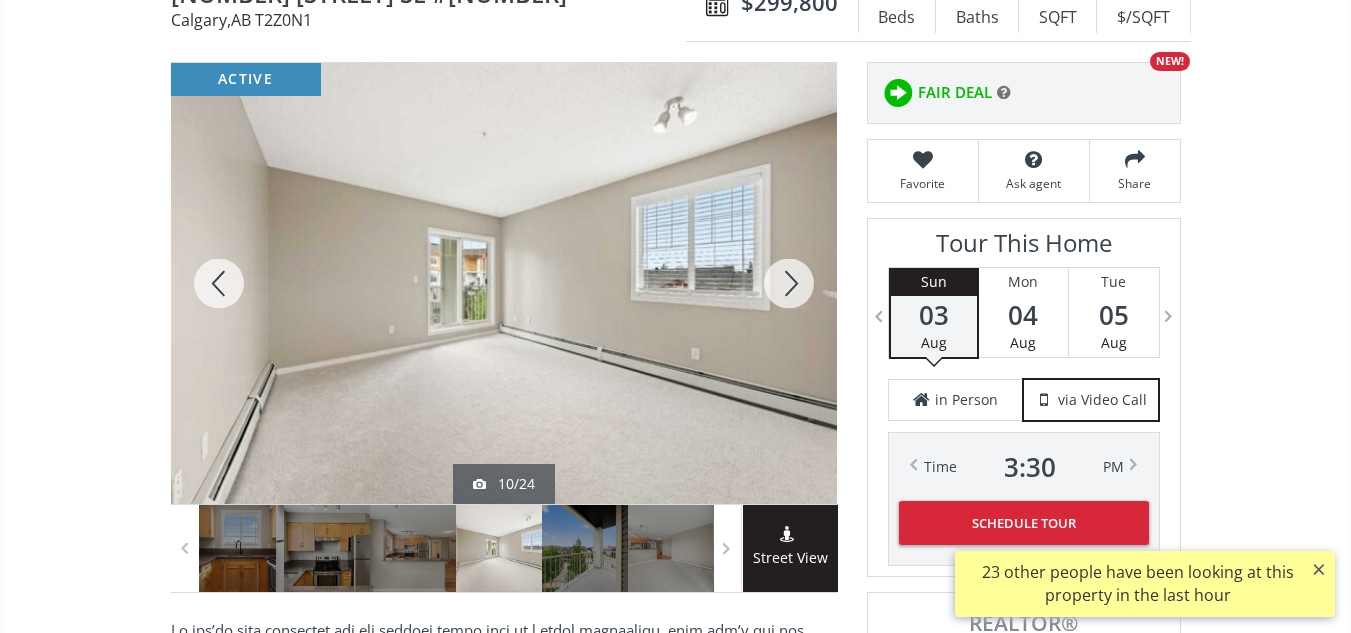 click at bounding box center [789, 283] 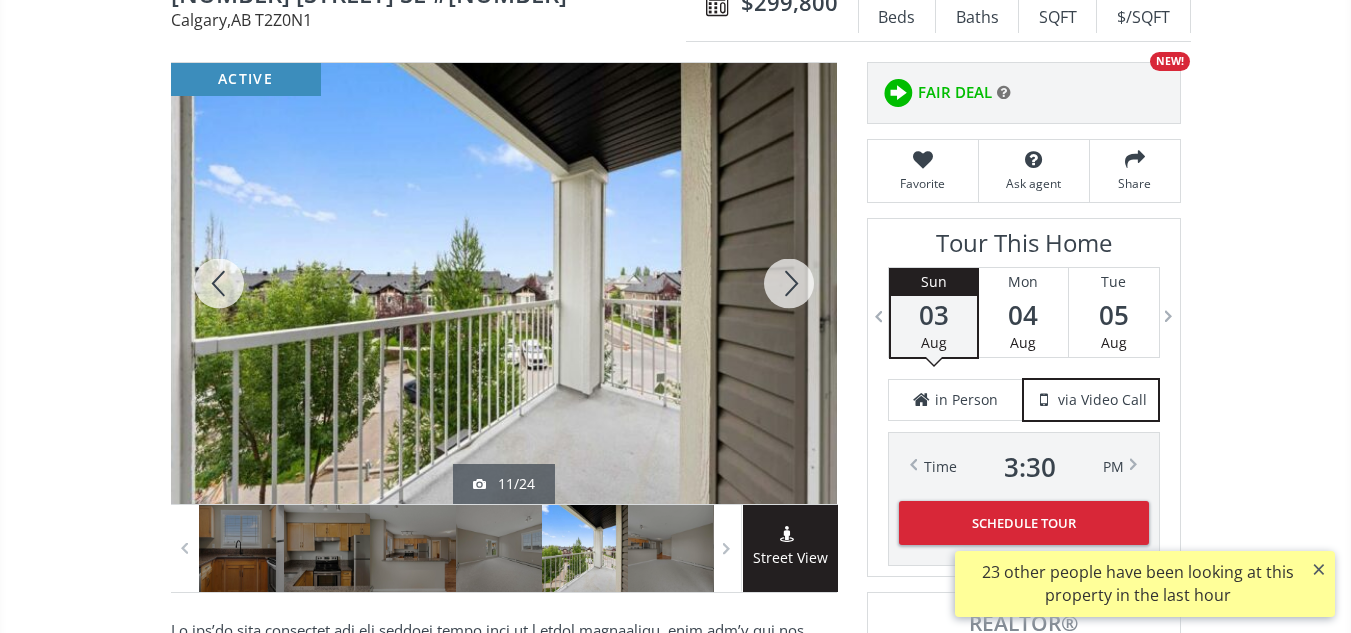 click at bounding box center (789, 283) 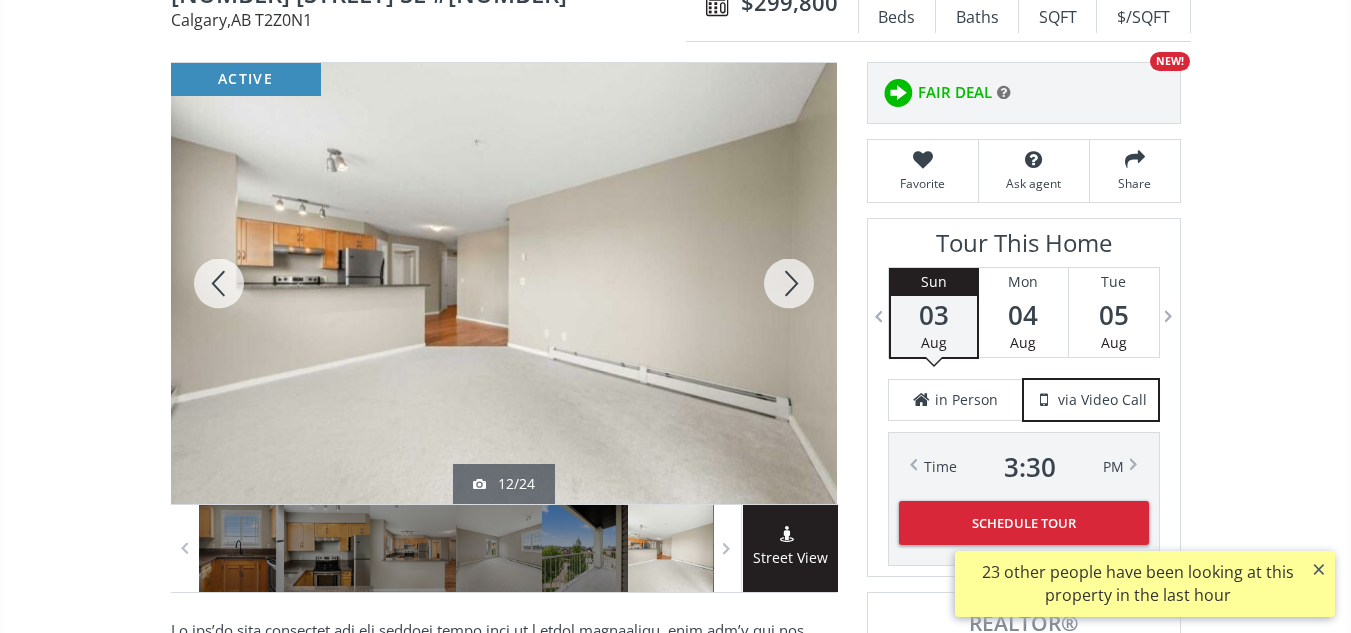 click at bounding box center (789, 283) 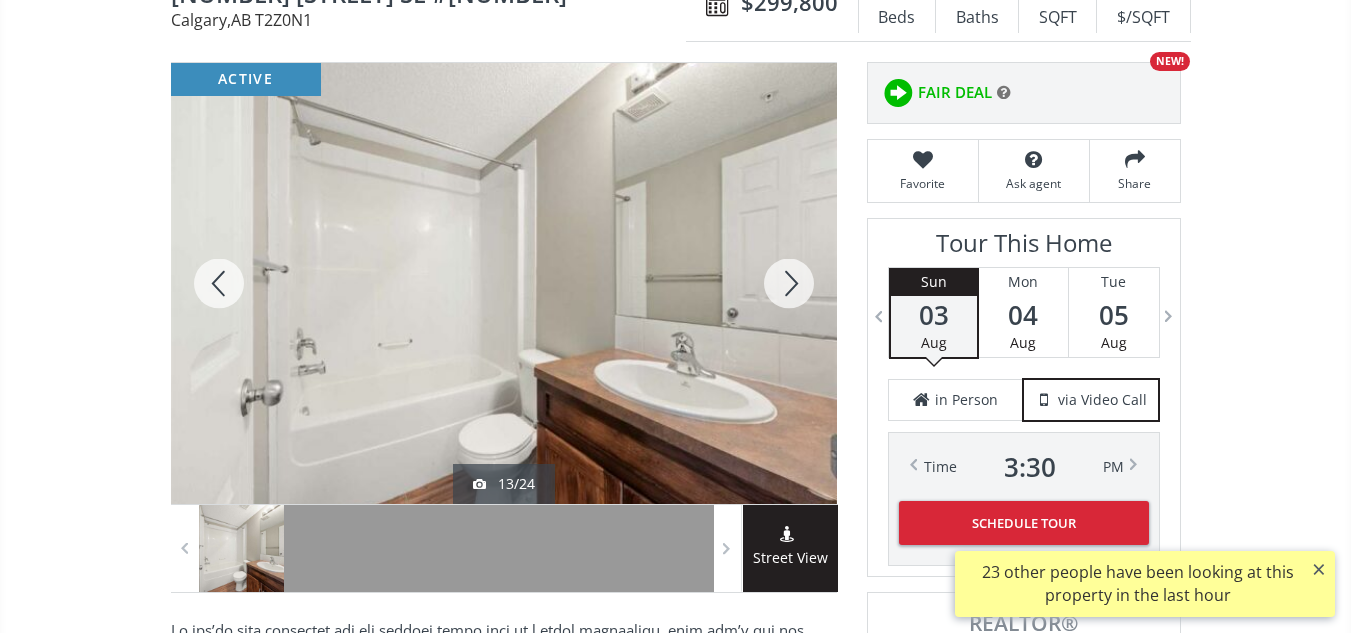 click at bounding box center (789, 283) 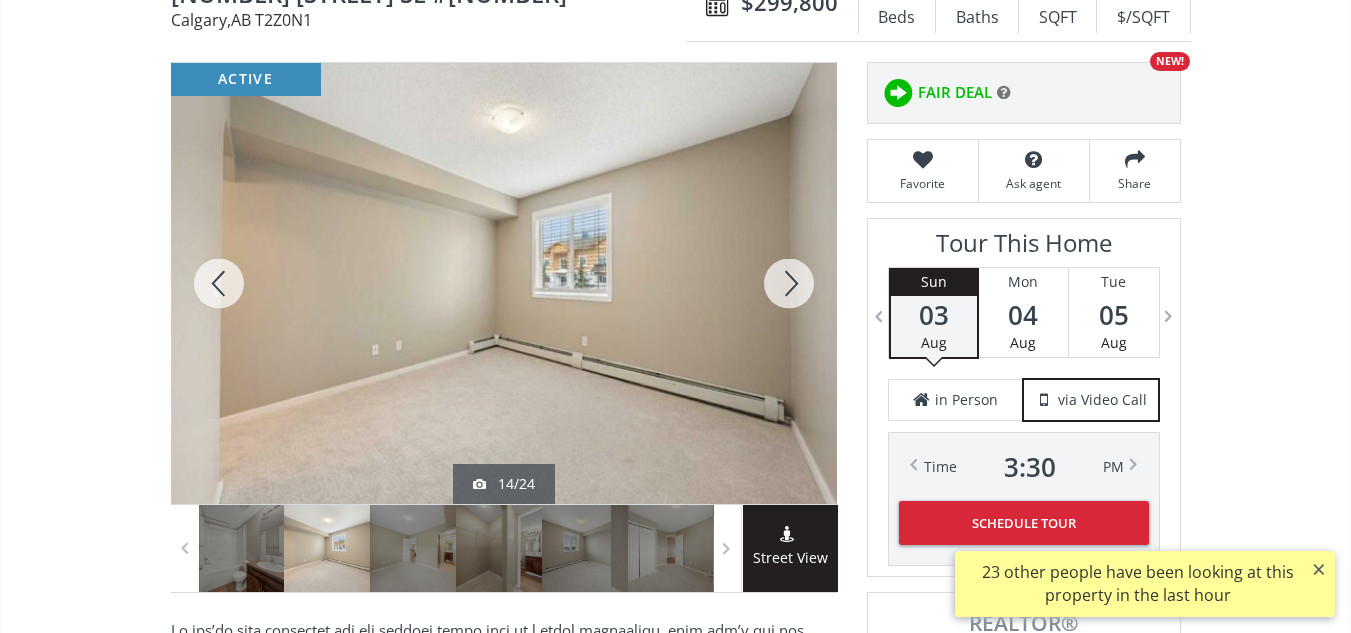 click at bounding box center (789, 283) 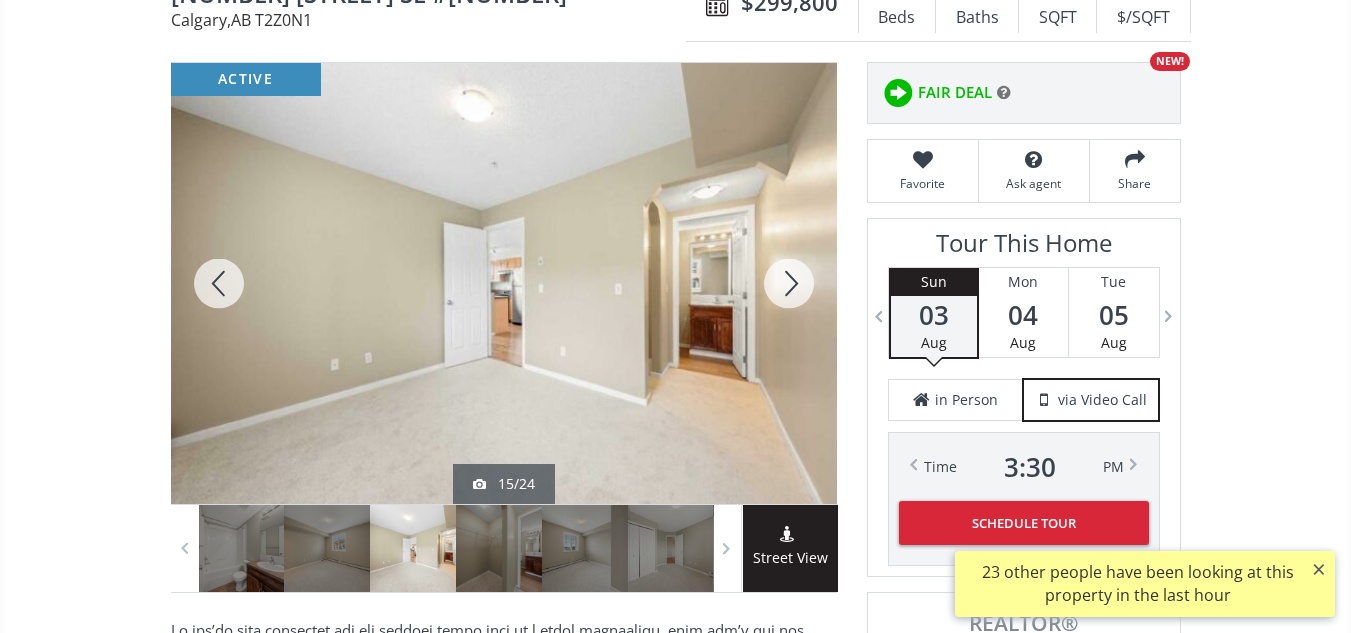 click at bounding box center (789, 283) 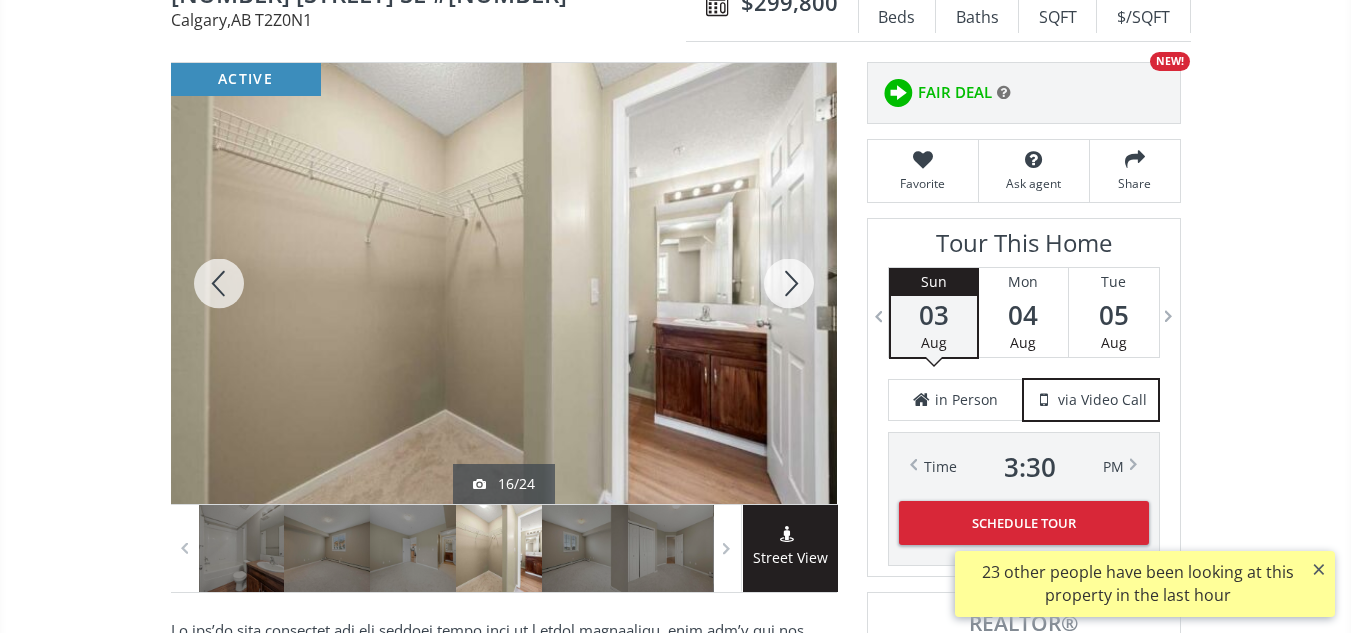 click at bounding box center (789, 283) 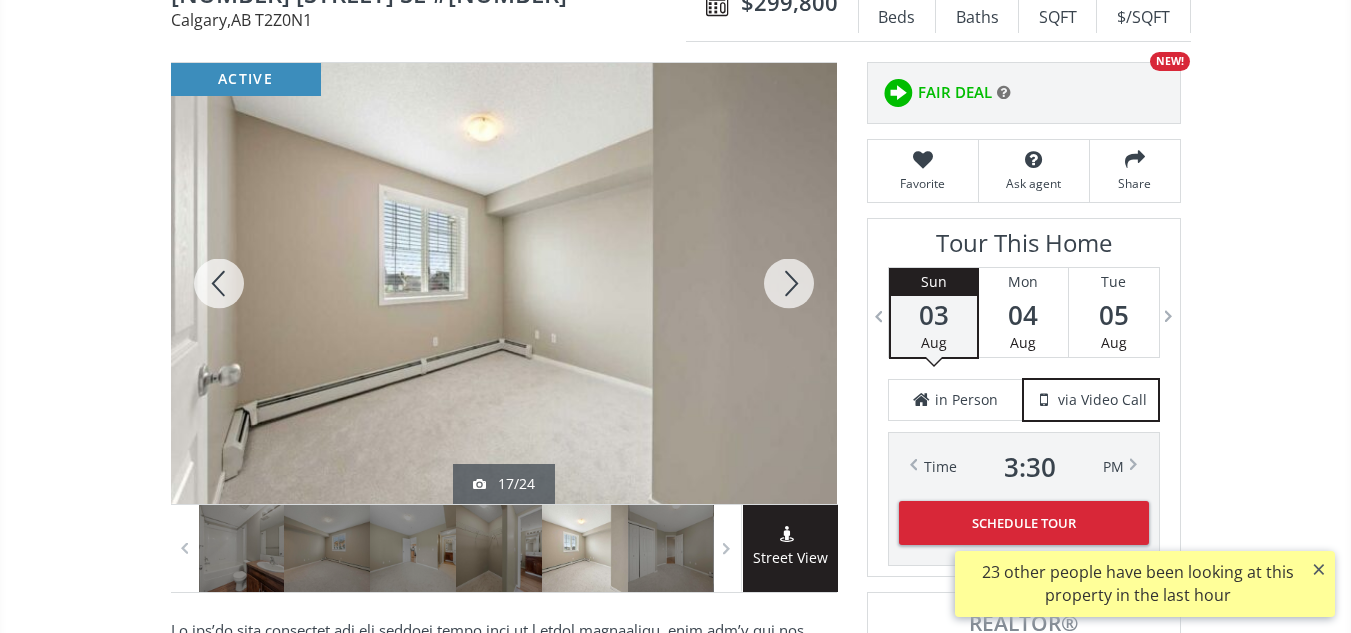 click at bounding box center (789, 283) 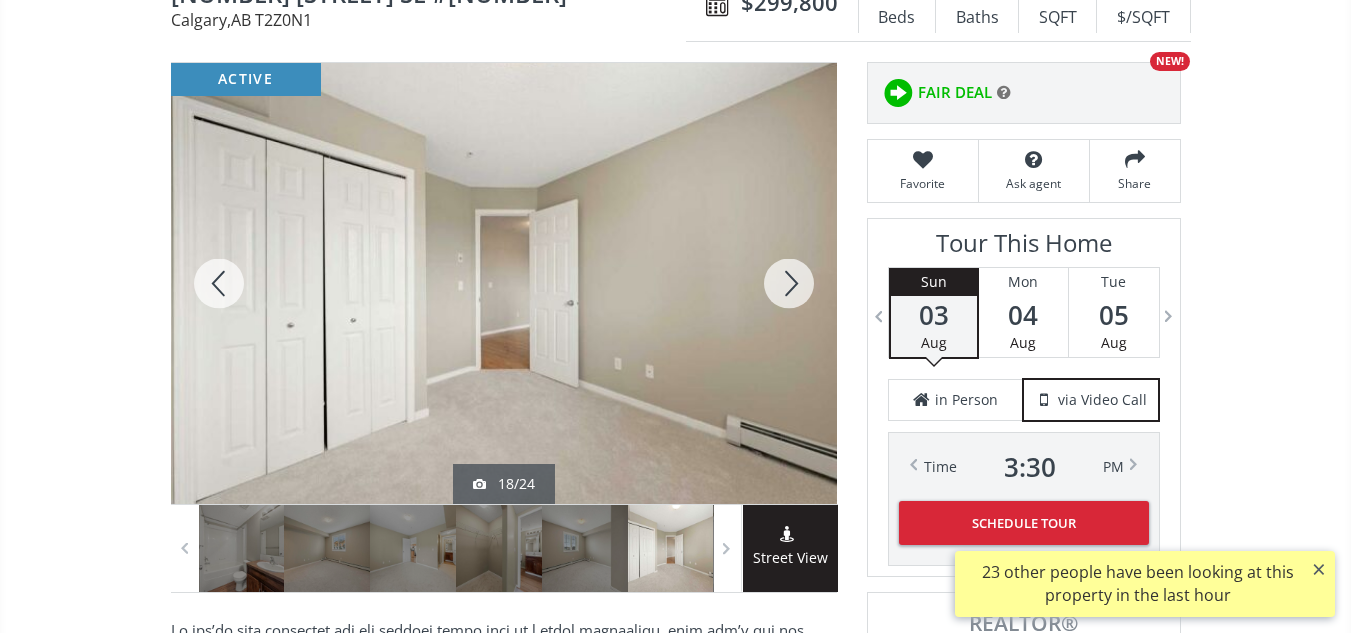 click at bounding box center (789, 283) 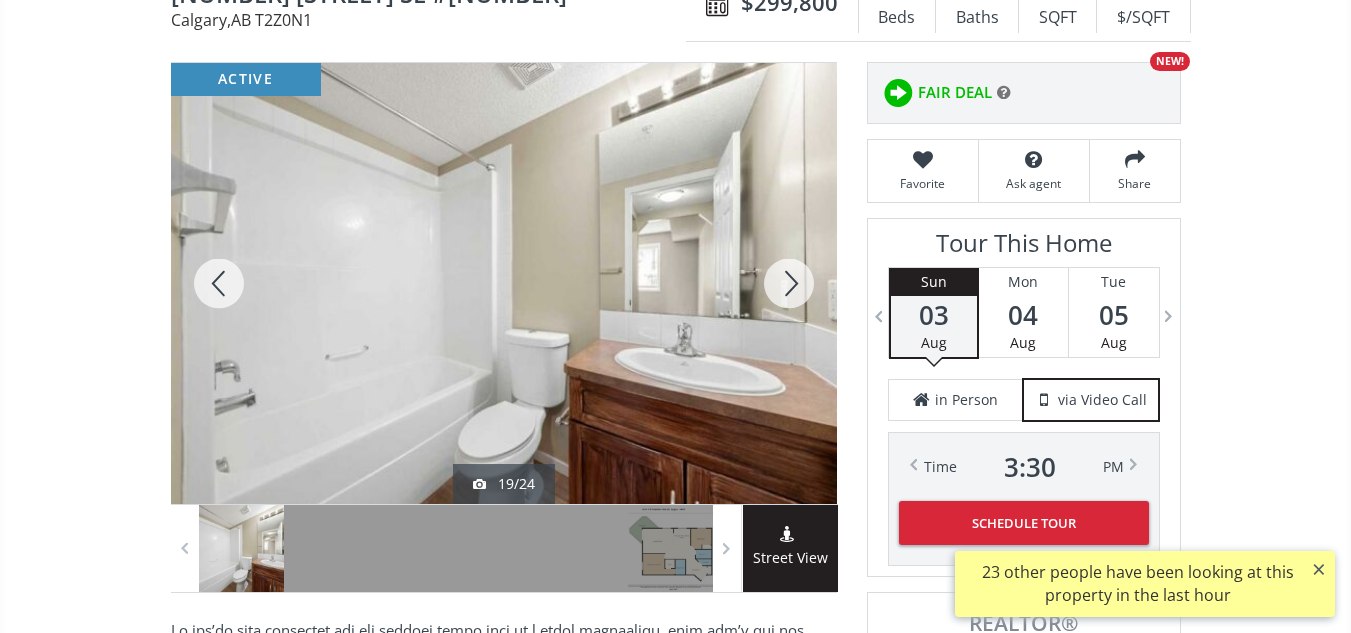 click at bounding box center (789, 283) 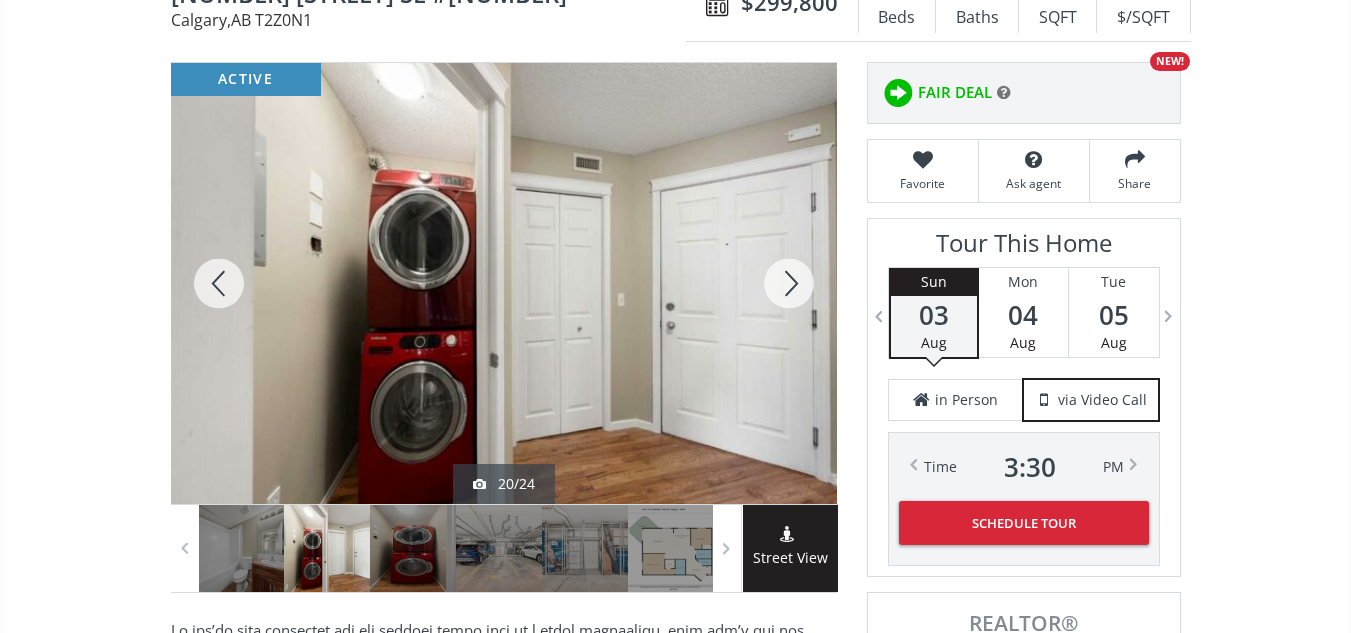 click at bounding box center [789, 283] 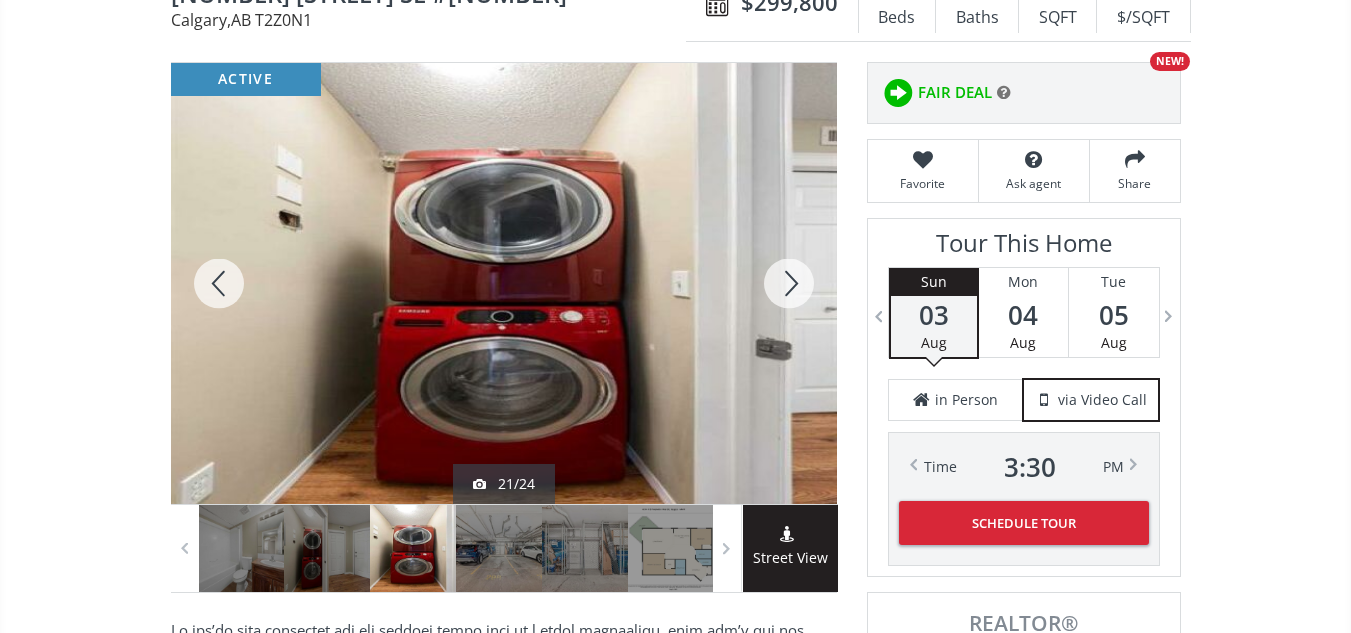 click at bounding box center [789, 283] 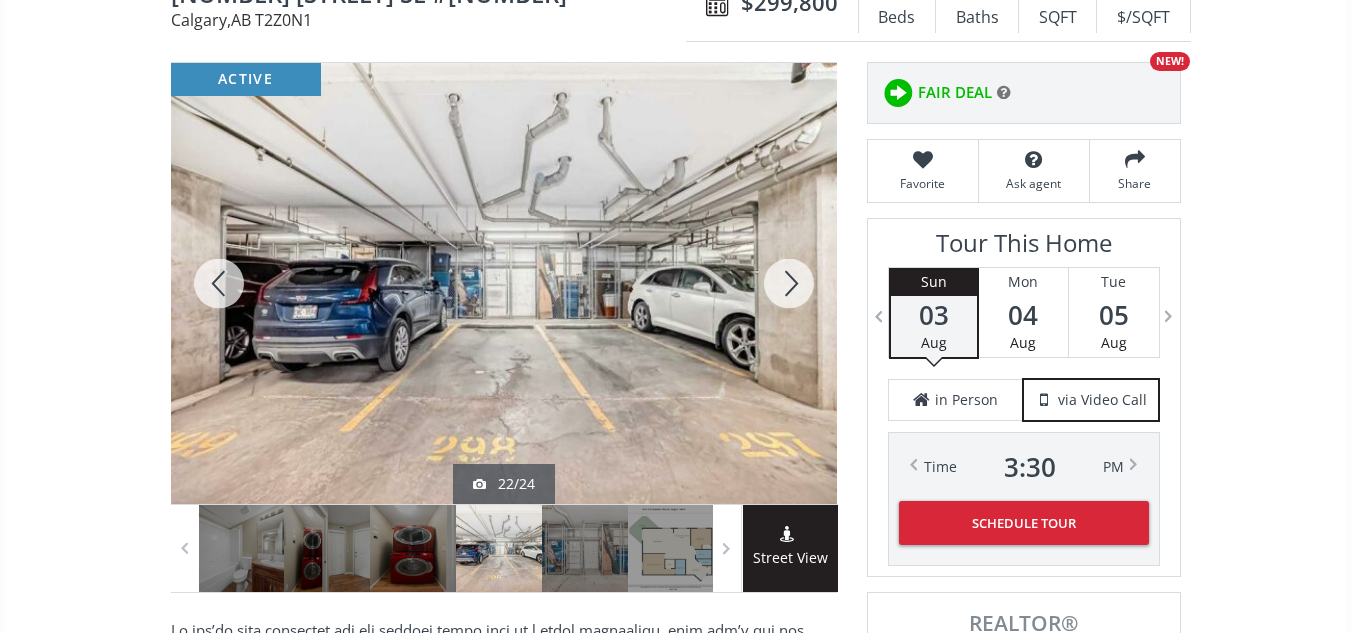click at bounding box center (789, 283) 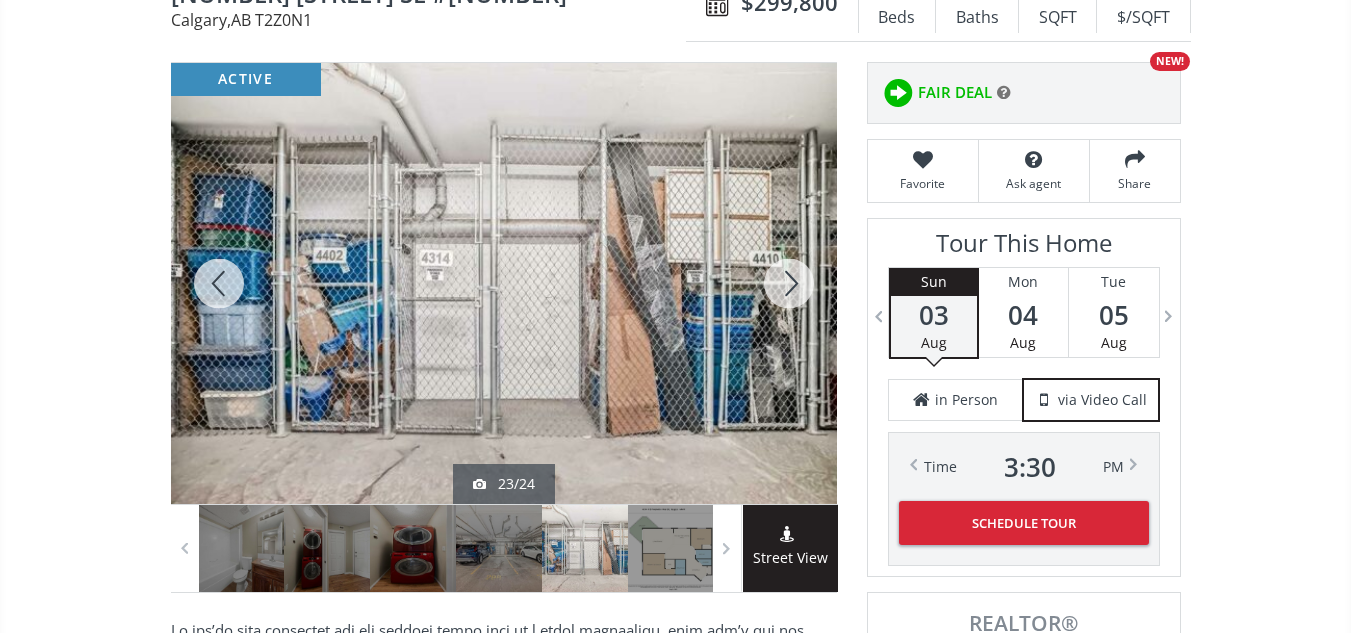 click at bounding box center (789, 283) 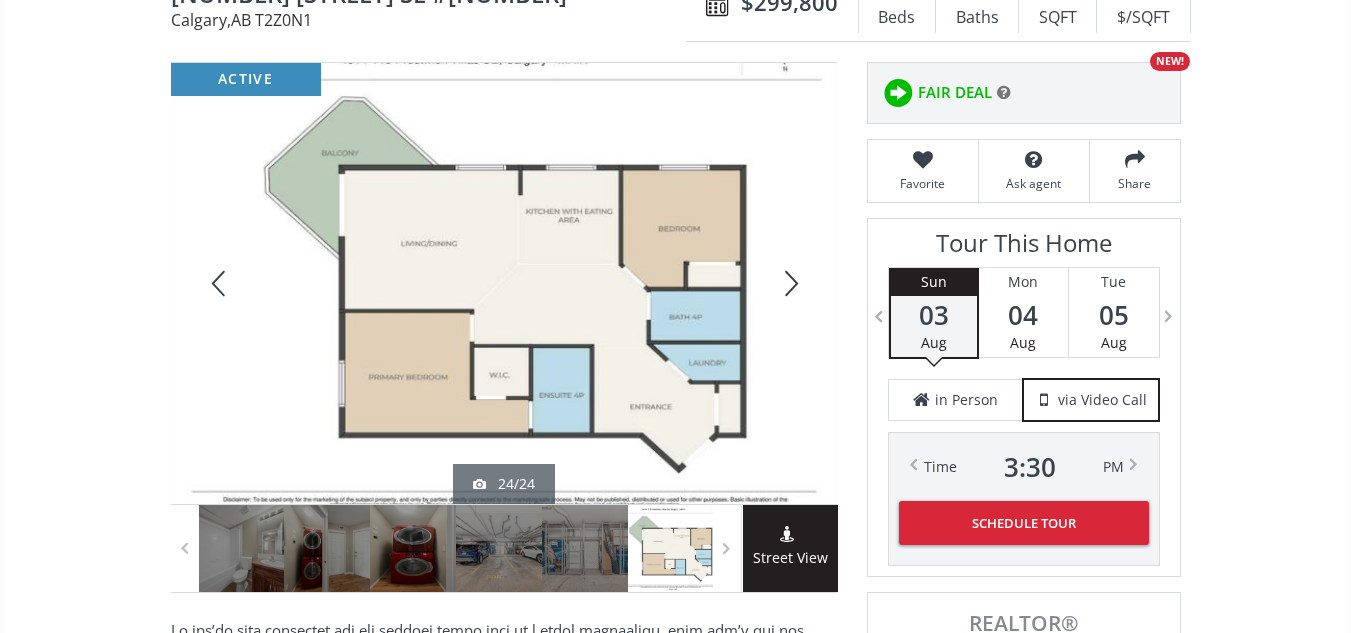 click at bounding box center [789, 283] 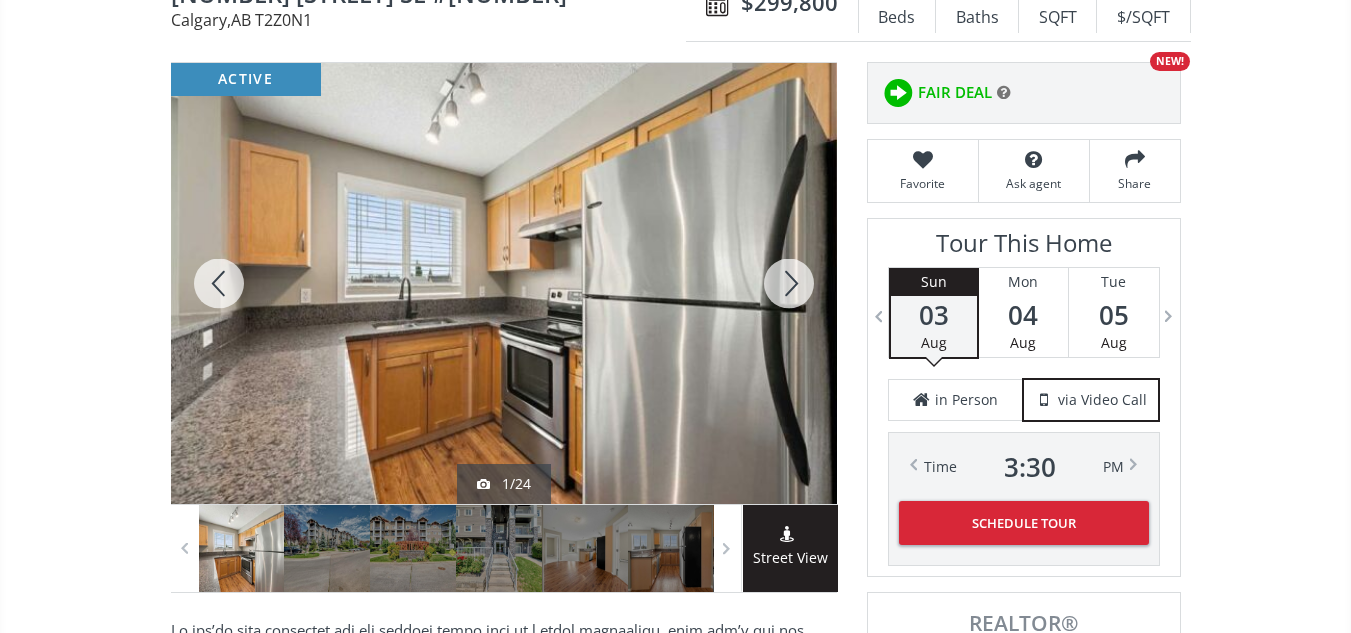 click at bounding box center [789, 283] 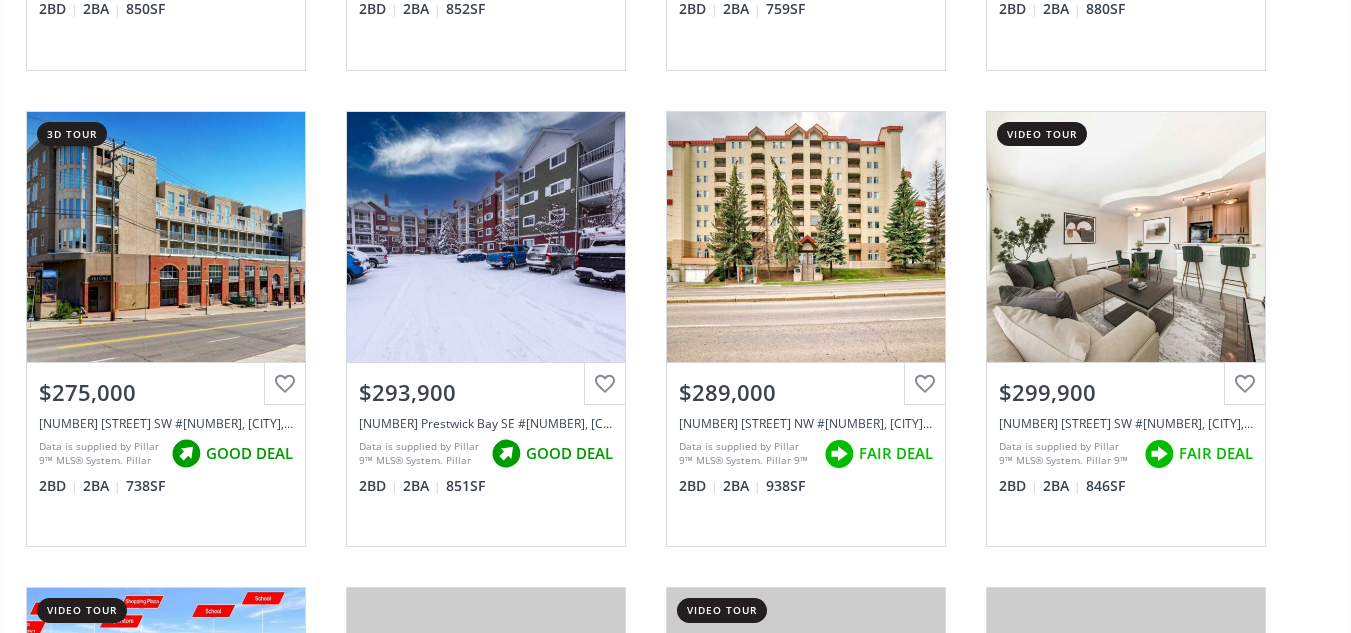scroll, scrollTop: 1611, scrollLeft: 0, axis: vertical 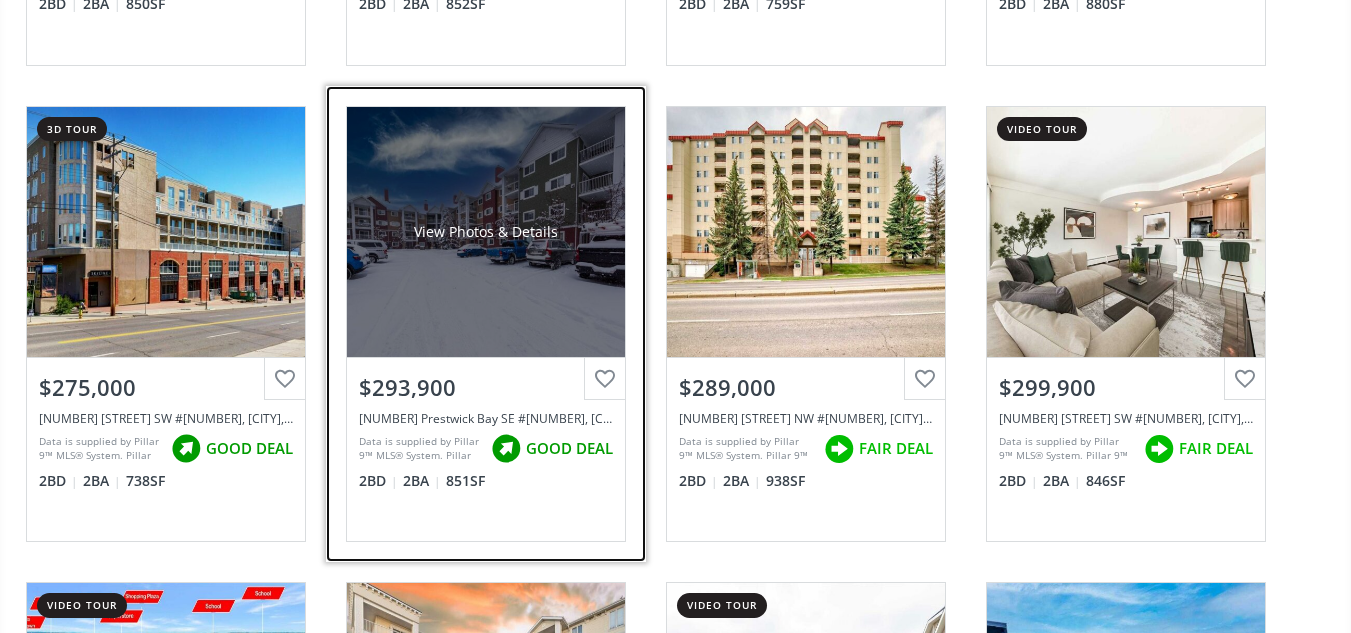 click on "View Photos & Details" at bounding box center [486, 232] 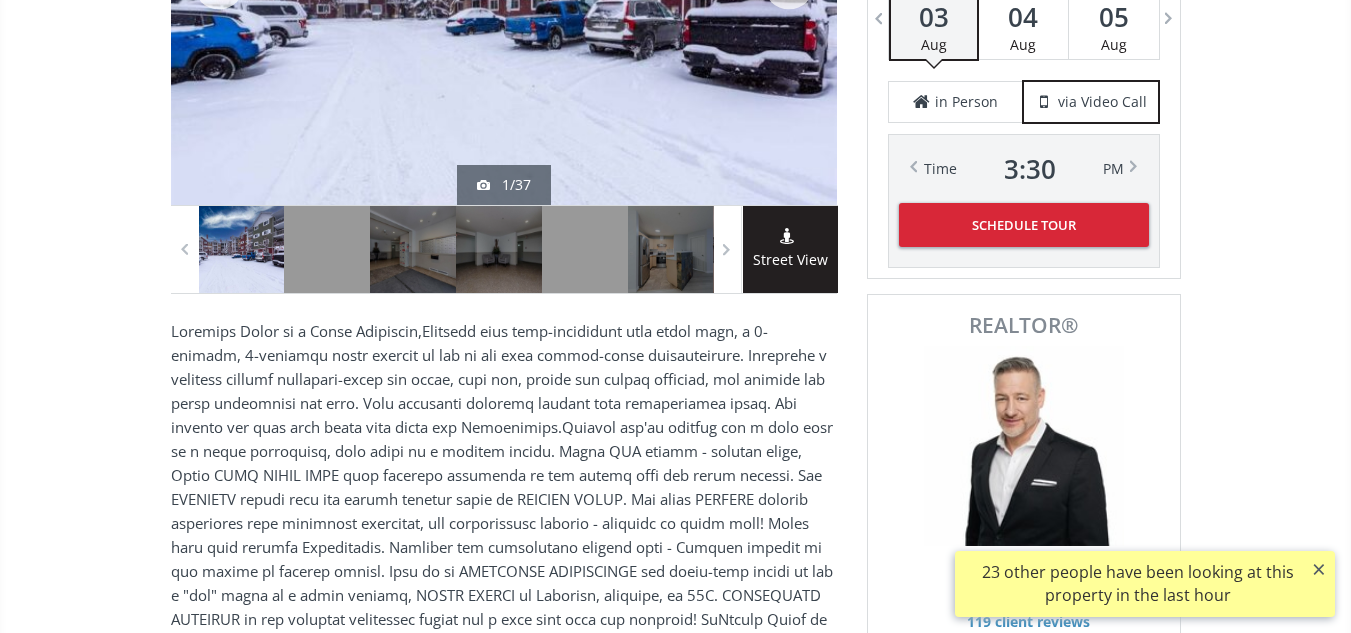 scroll, scrollTop: 156, scrollLeft: 0, axis: vertical 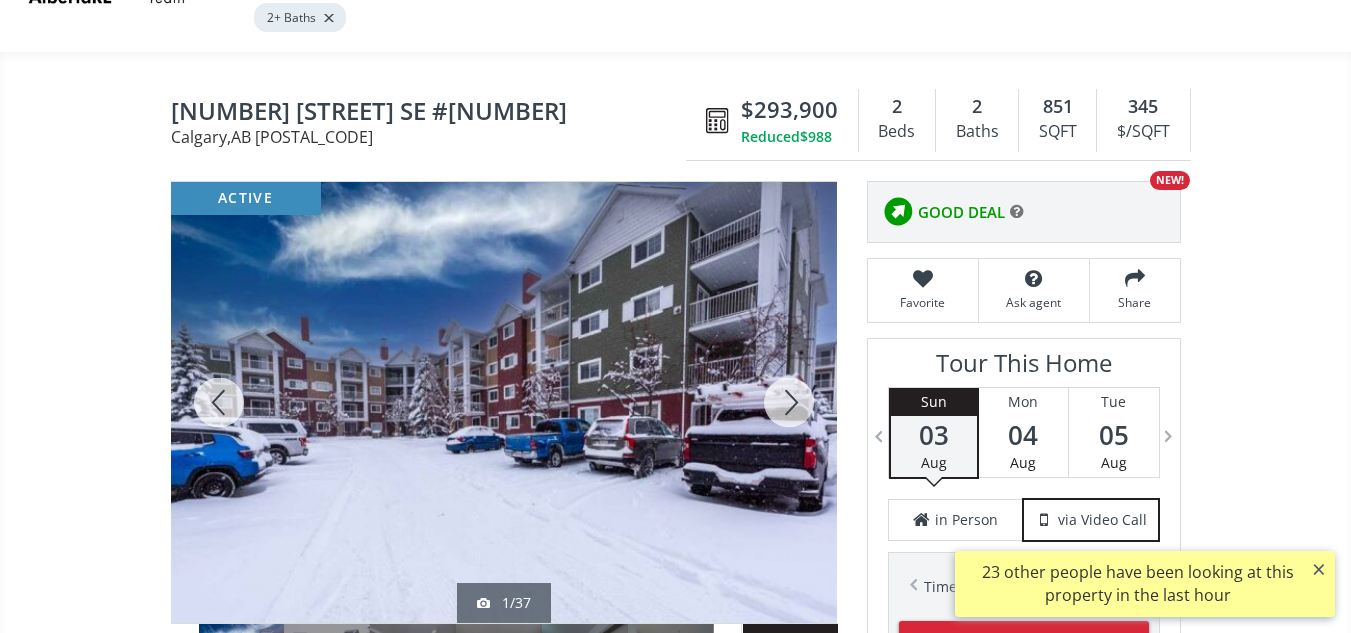 click at bounding box center (789, 402) 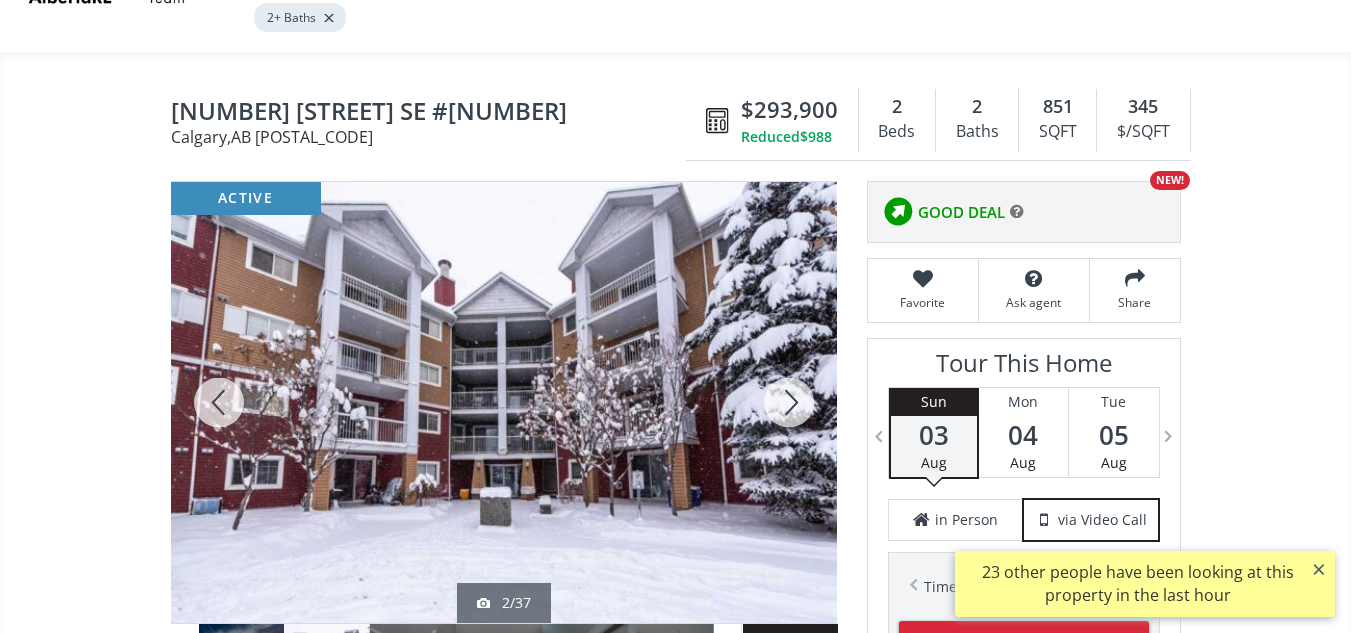 click at bounding box center (789, 402) 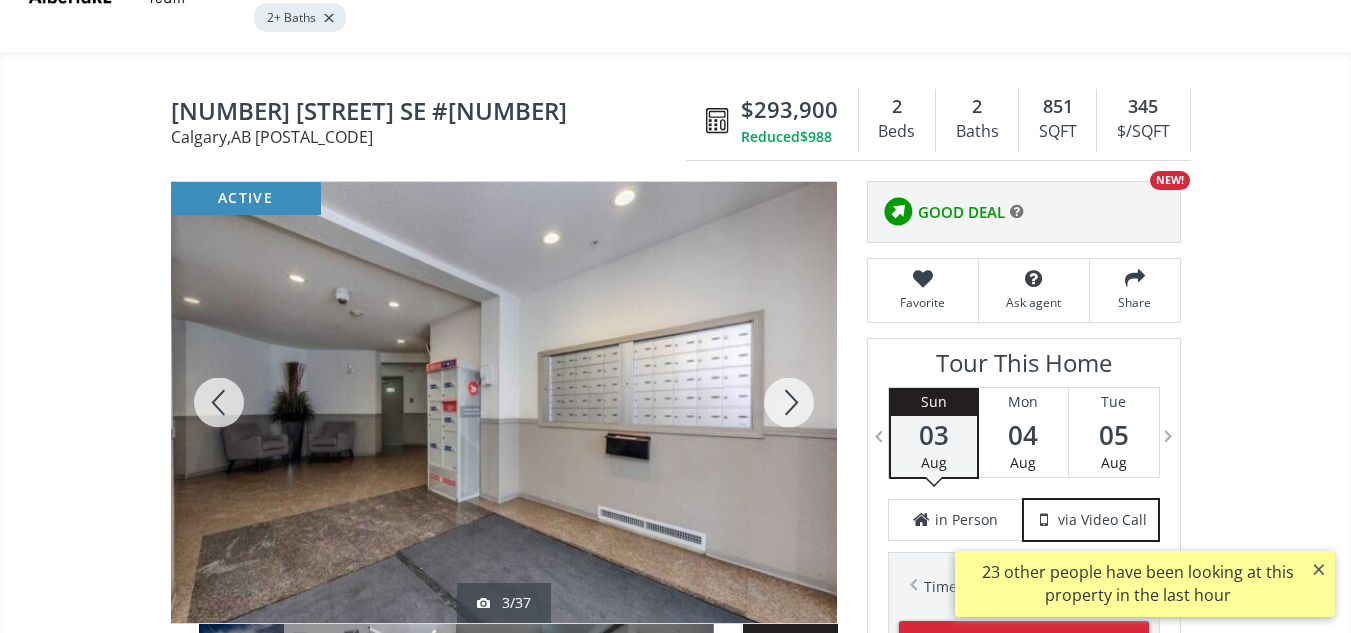 click at bounding box center [789, 402] 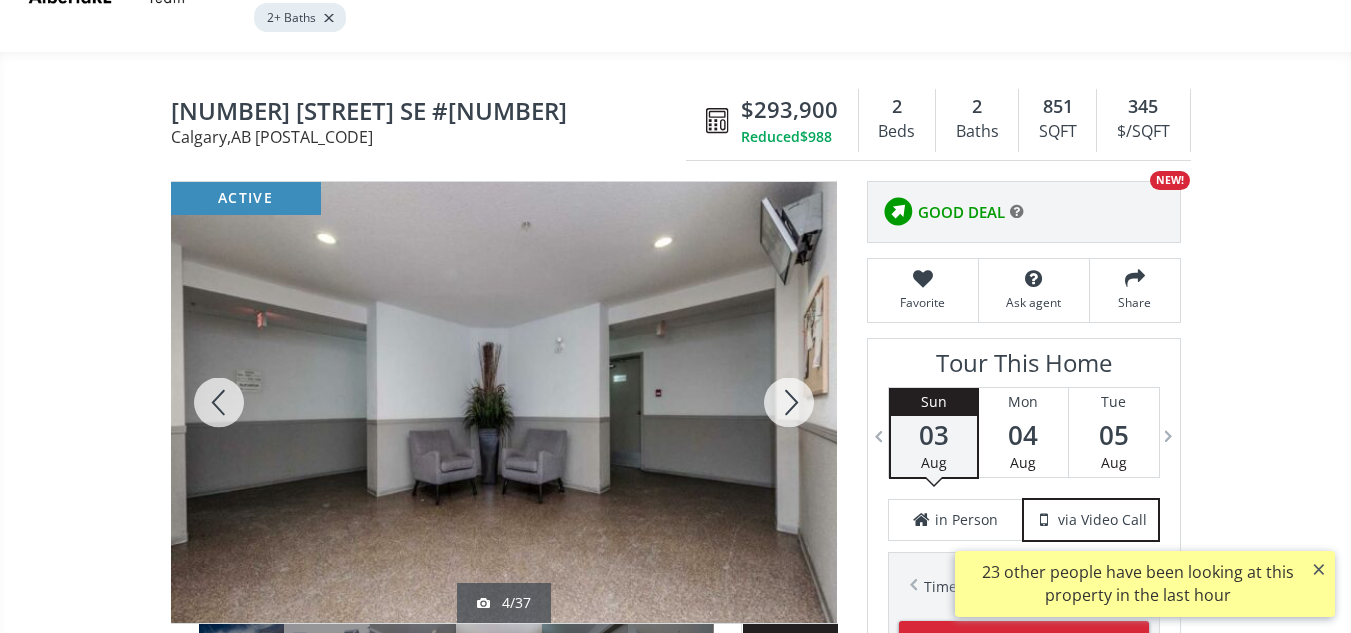 click at bounding box center [789, 402] 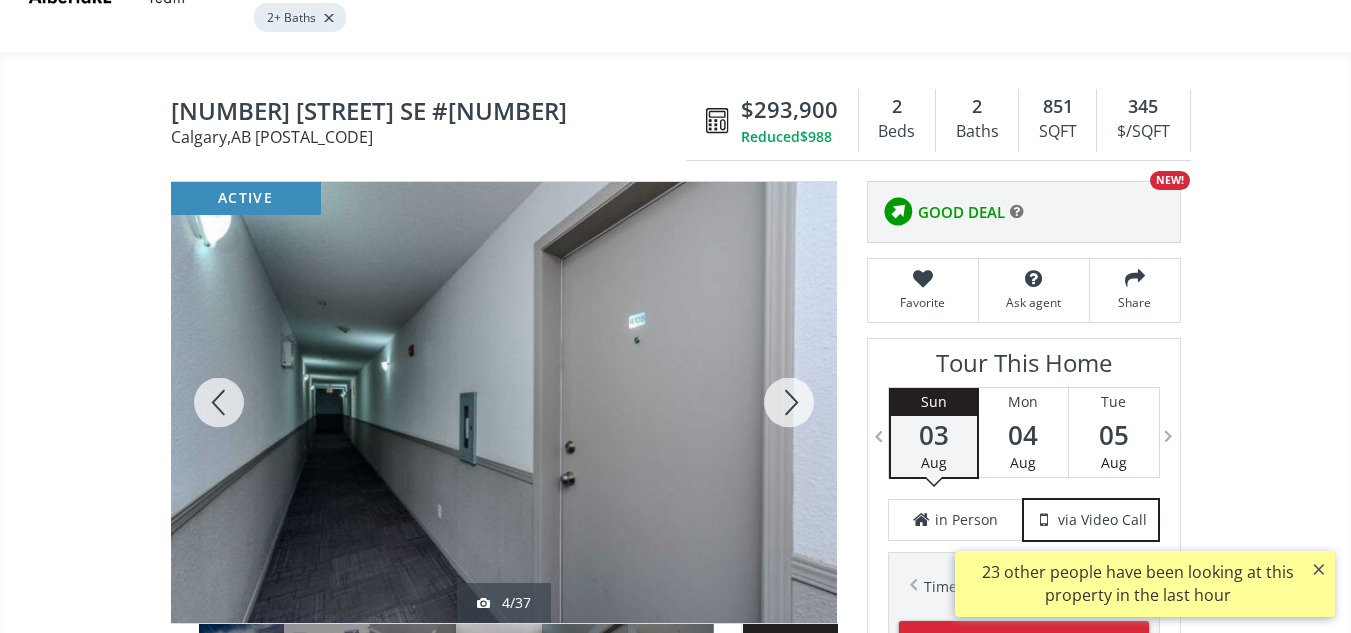click at bounding box center (789, 402) 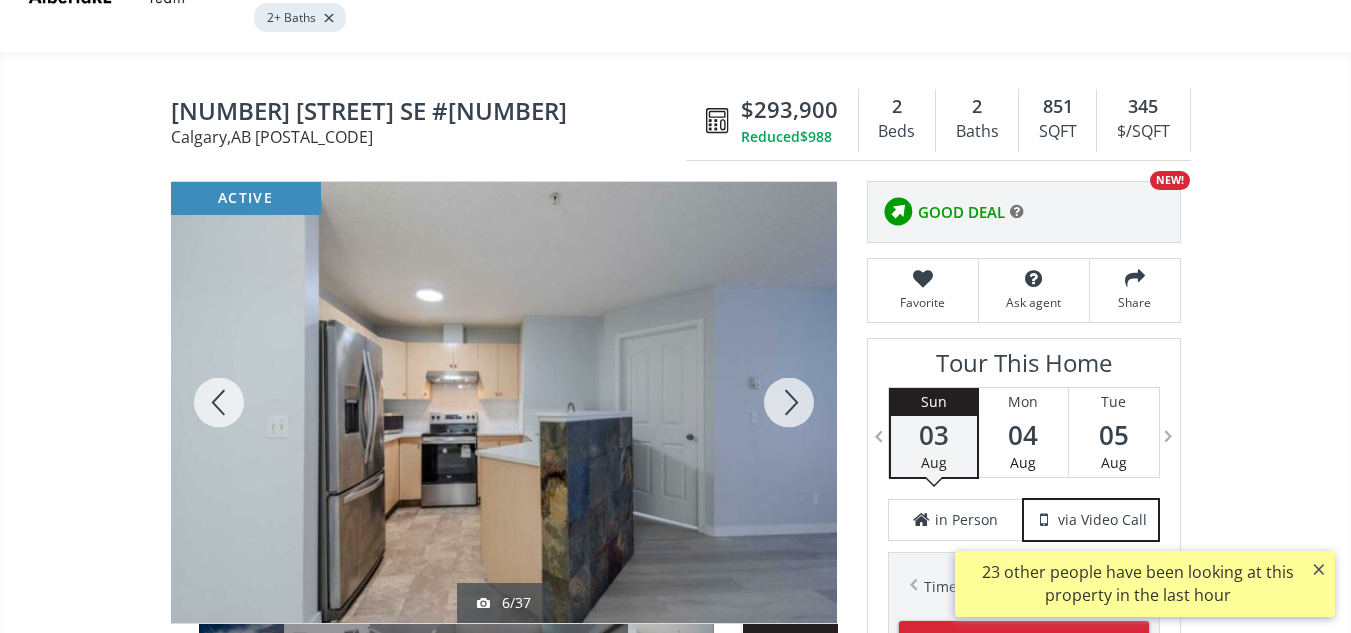 click at bounding box center [789, 402] 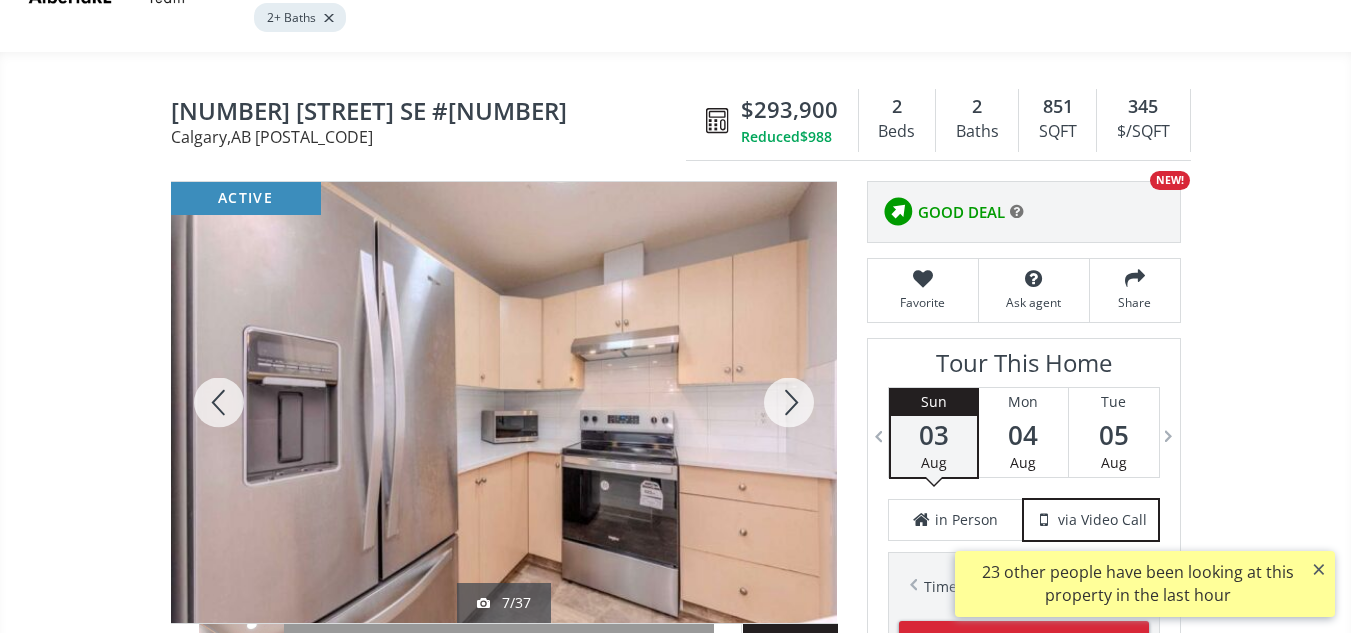 click at bounding box center (789, 402) 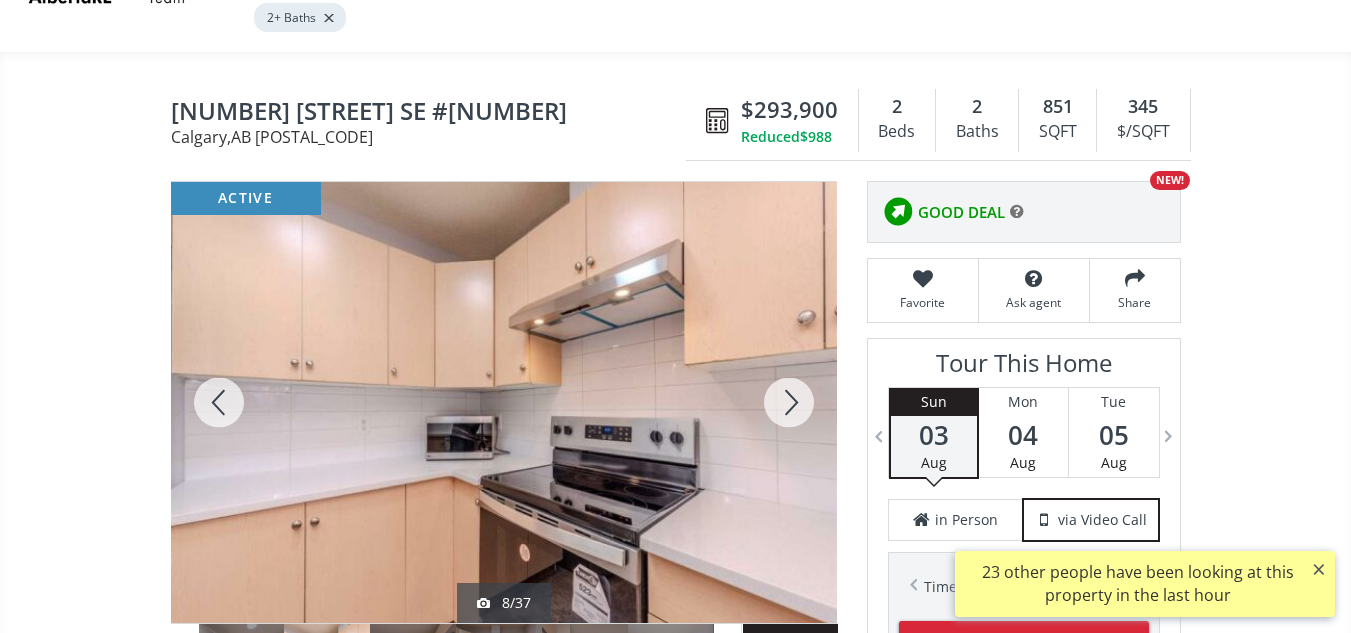 click at bounding box center [789, 402] 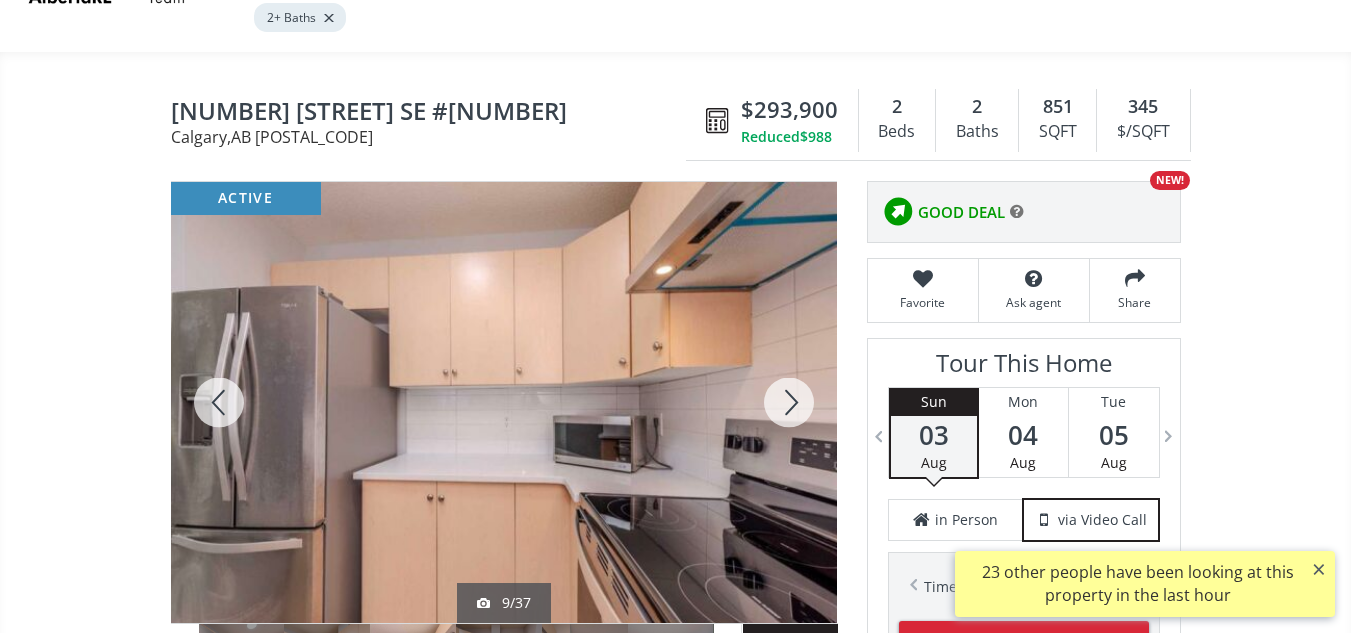 click at bounding box center (789, 402) 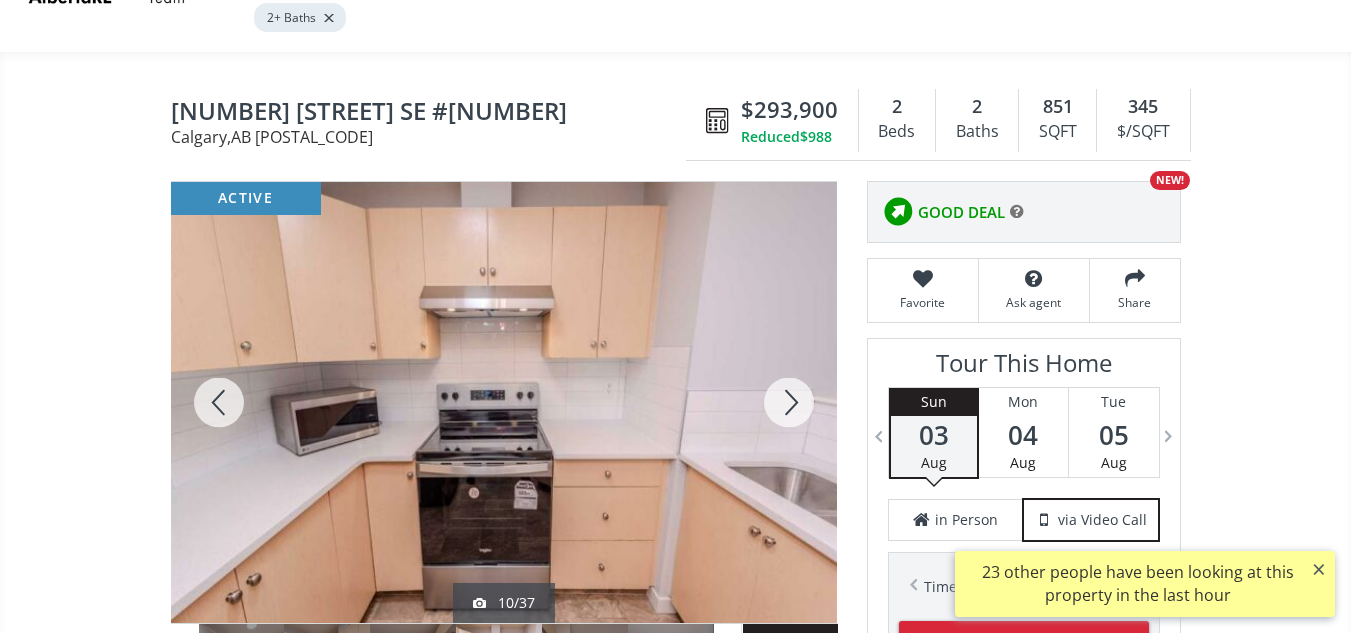 click at bounding box center [789, 402] 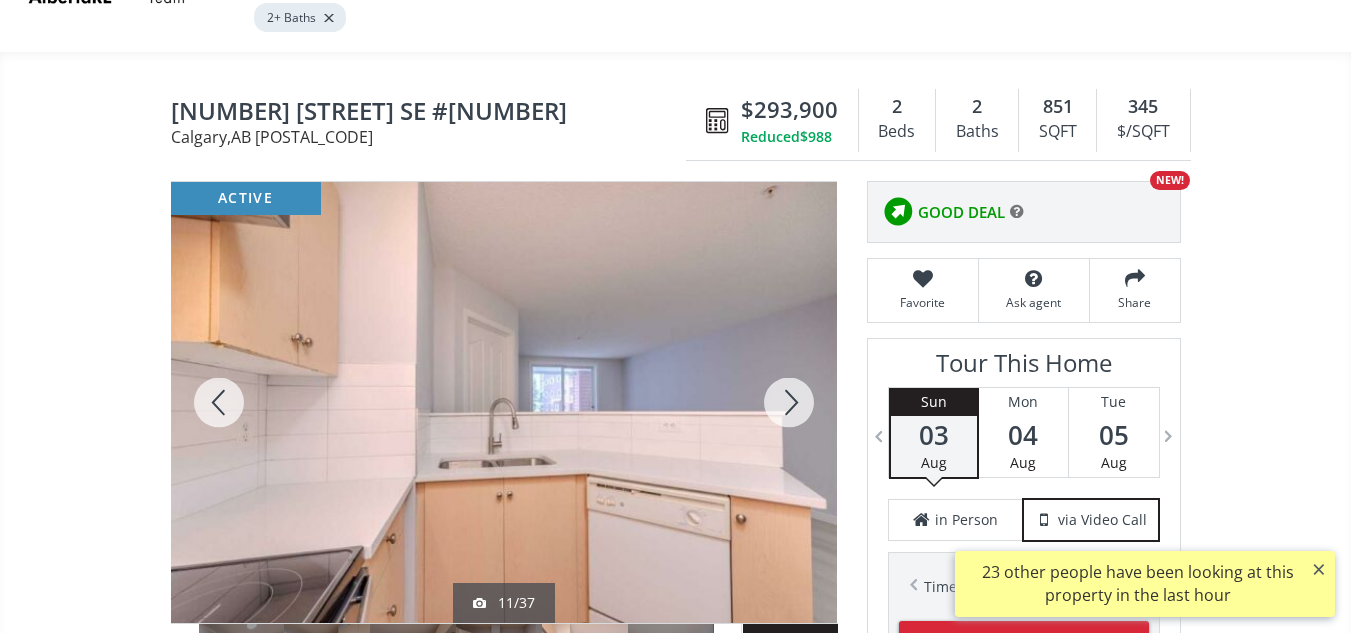click at bounding box center [789, 402] 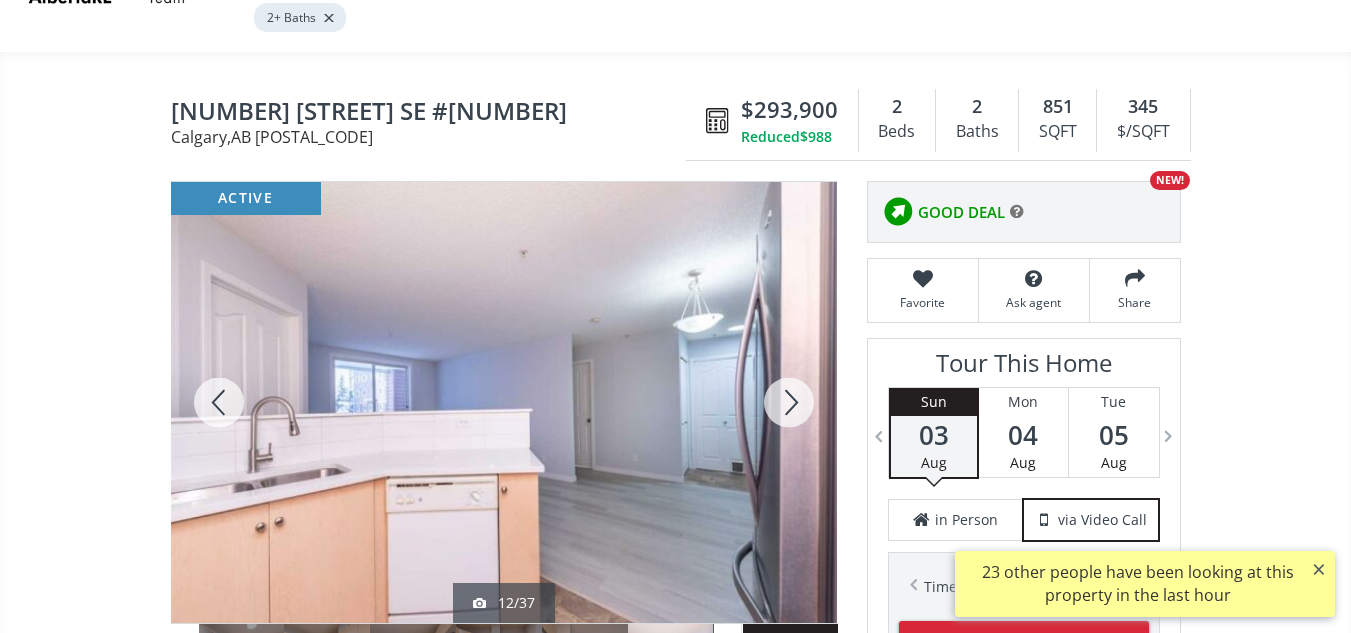 click at bounding box center (789, 402) 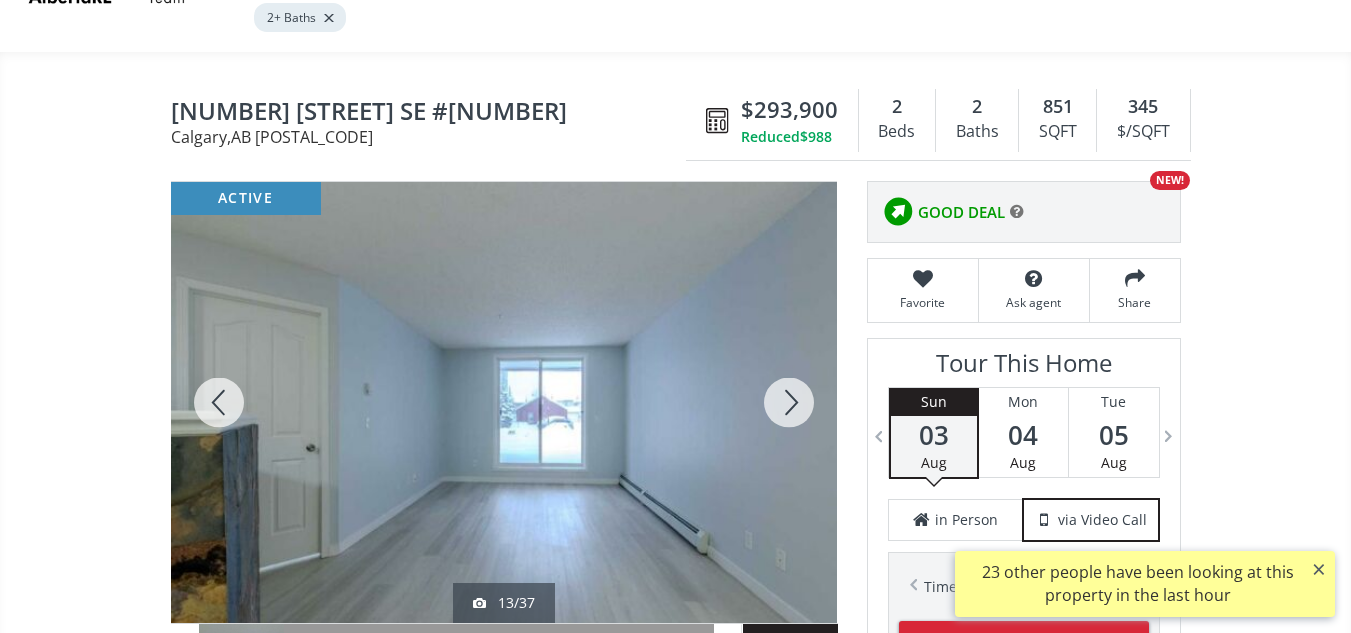 click at bounding box center [789, 402] 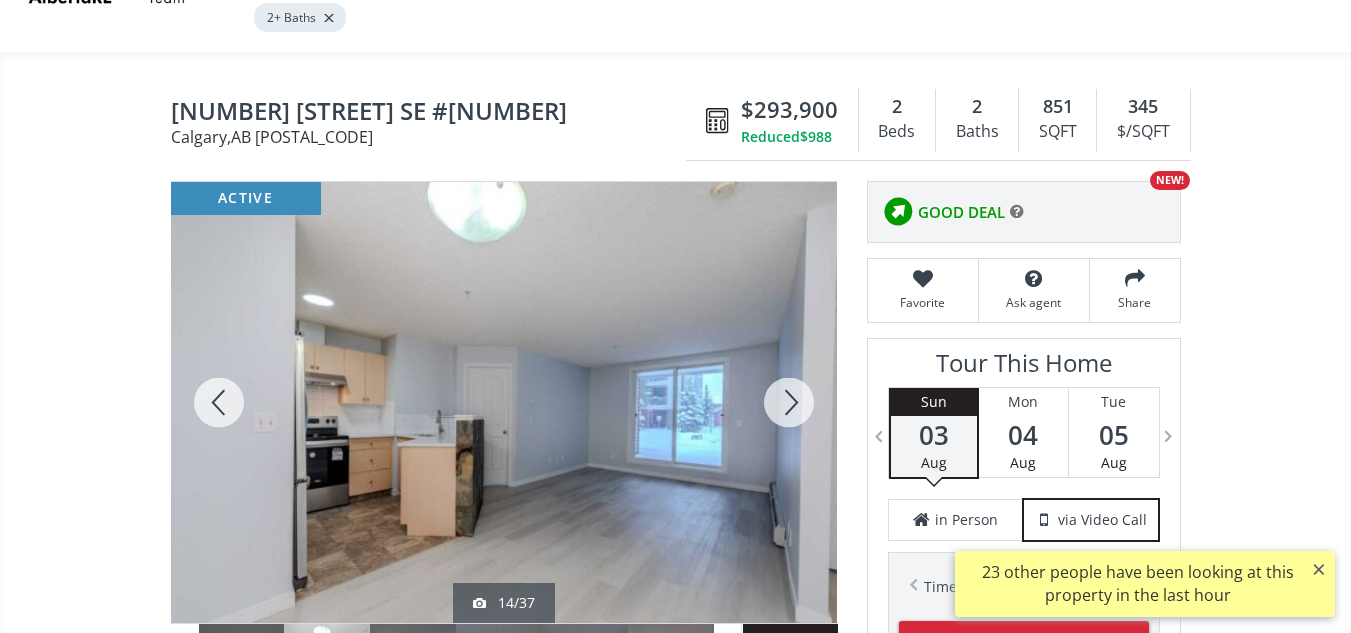 click at bounding box center (789, 402) 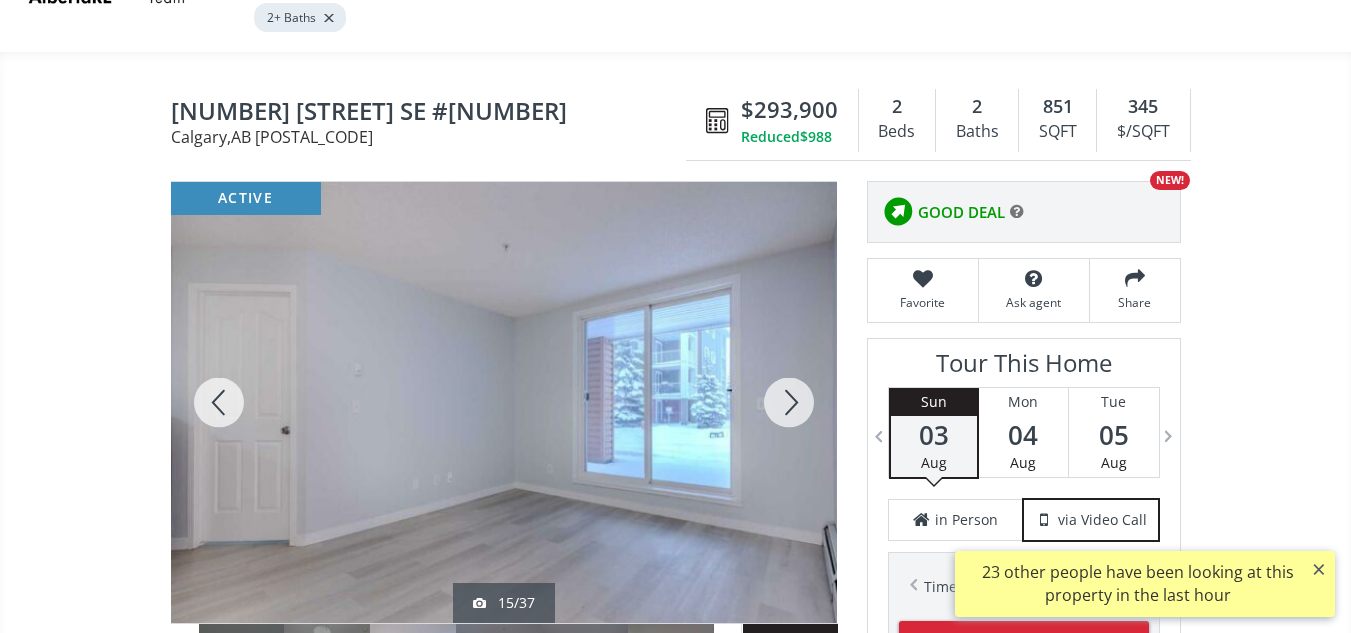 click at bounding box center (789, 402) 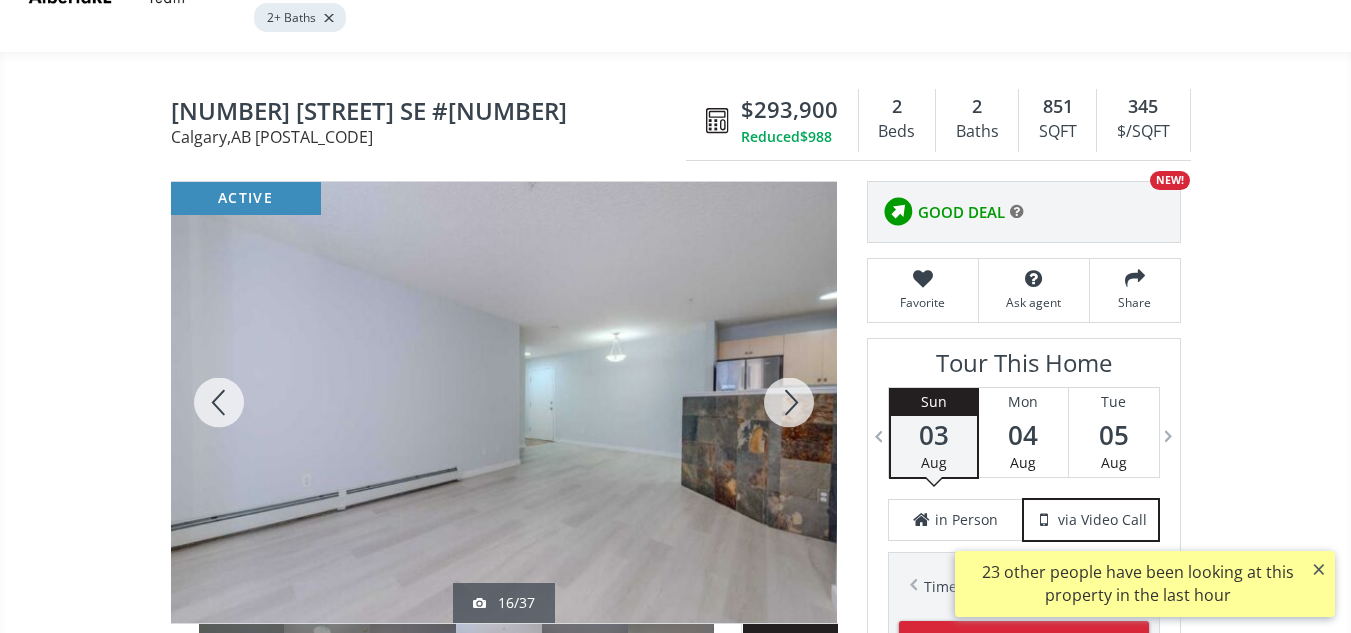 click at bounding box center [789, 402] 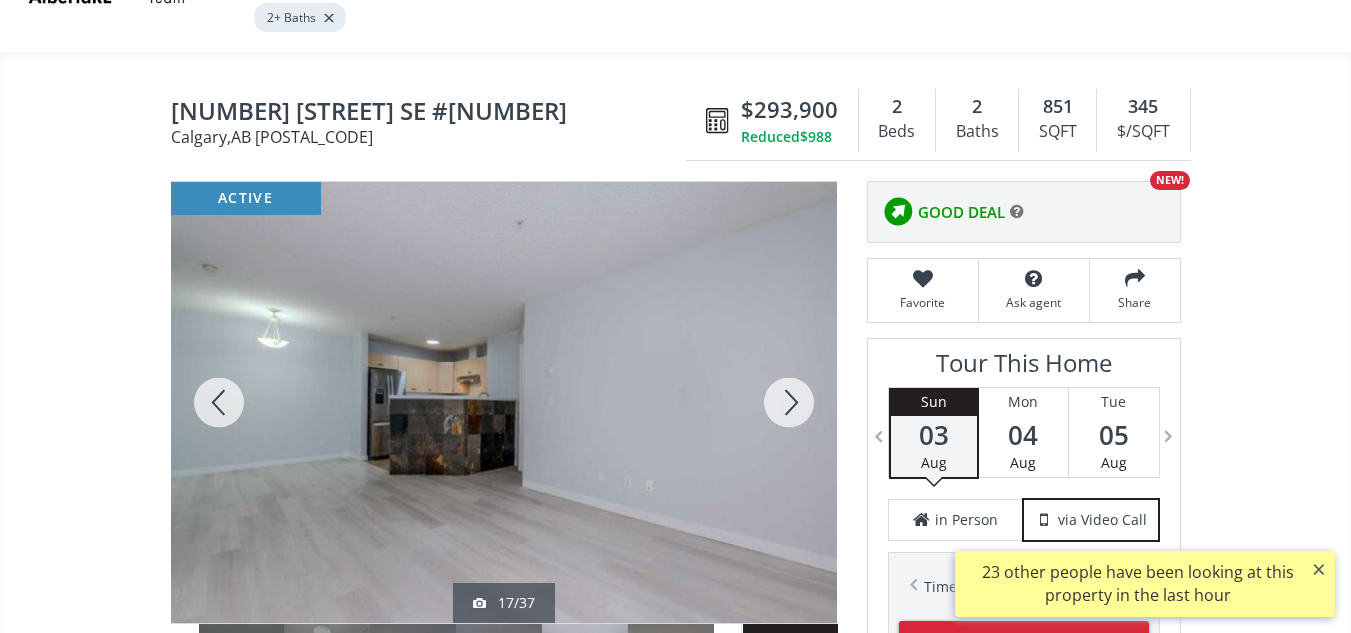 click at bounding box center (789, 402) 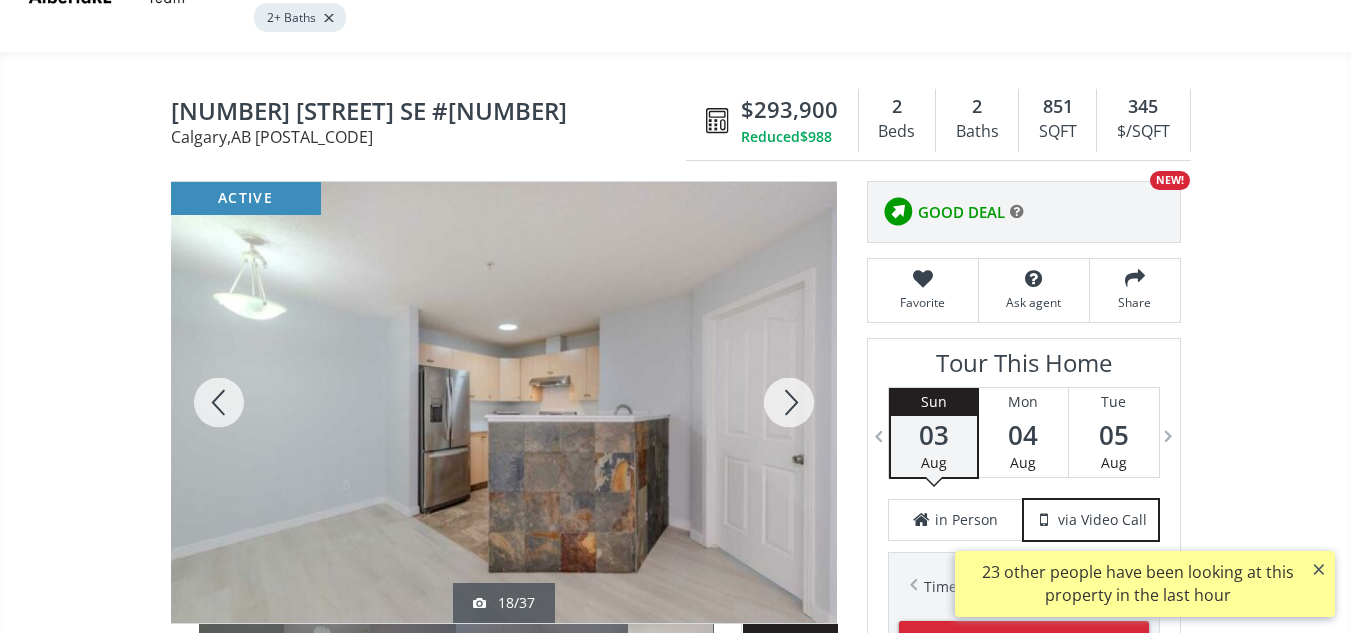 click at bounding box center [789, 402] 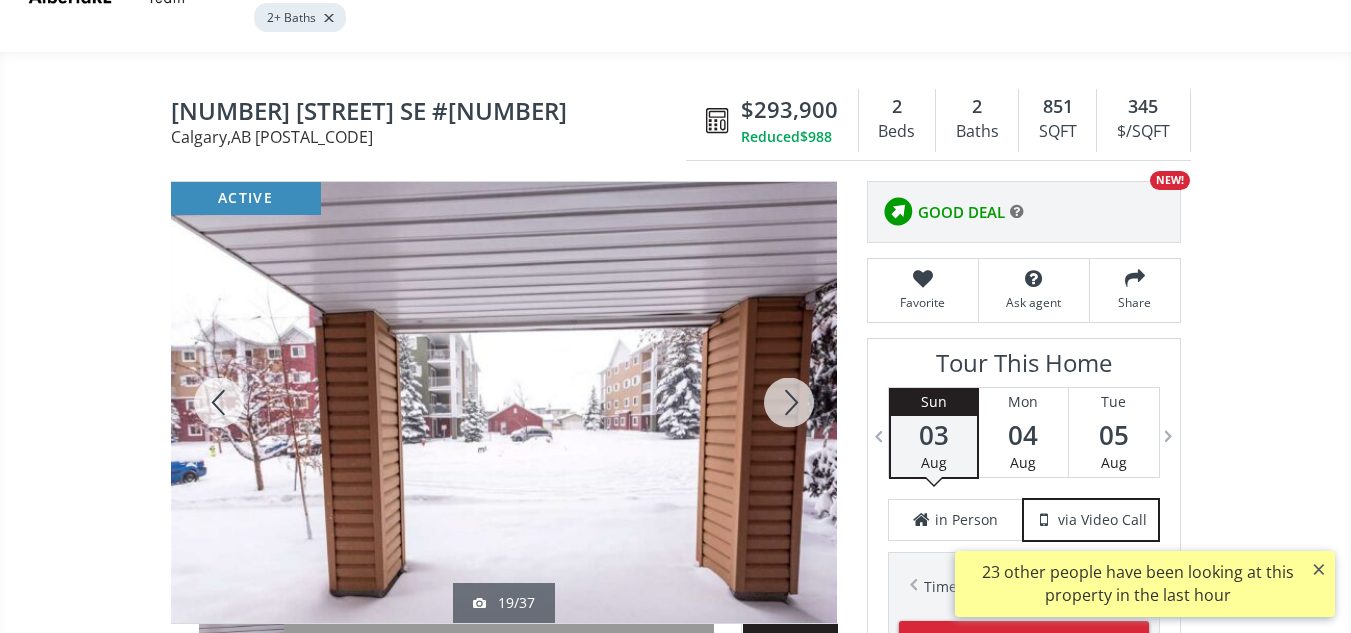 click at bounding box center (789, 402) 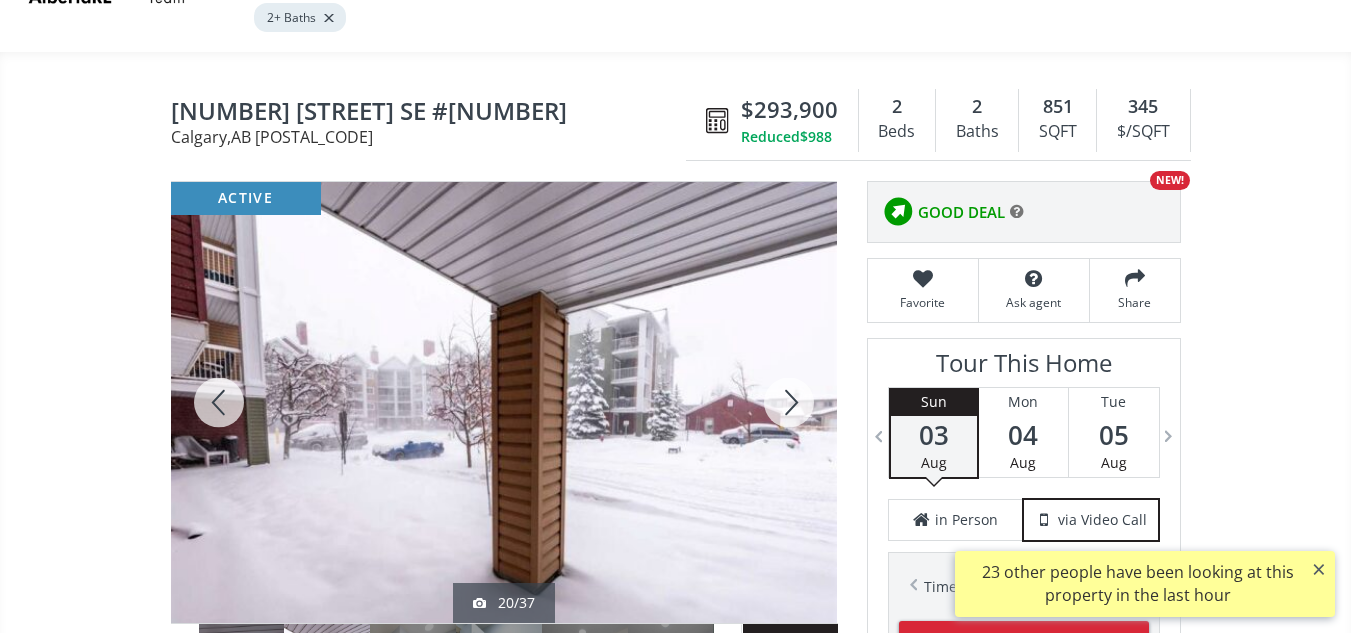 click at bounding box center (789, 402) 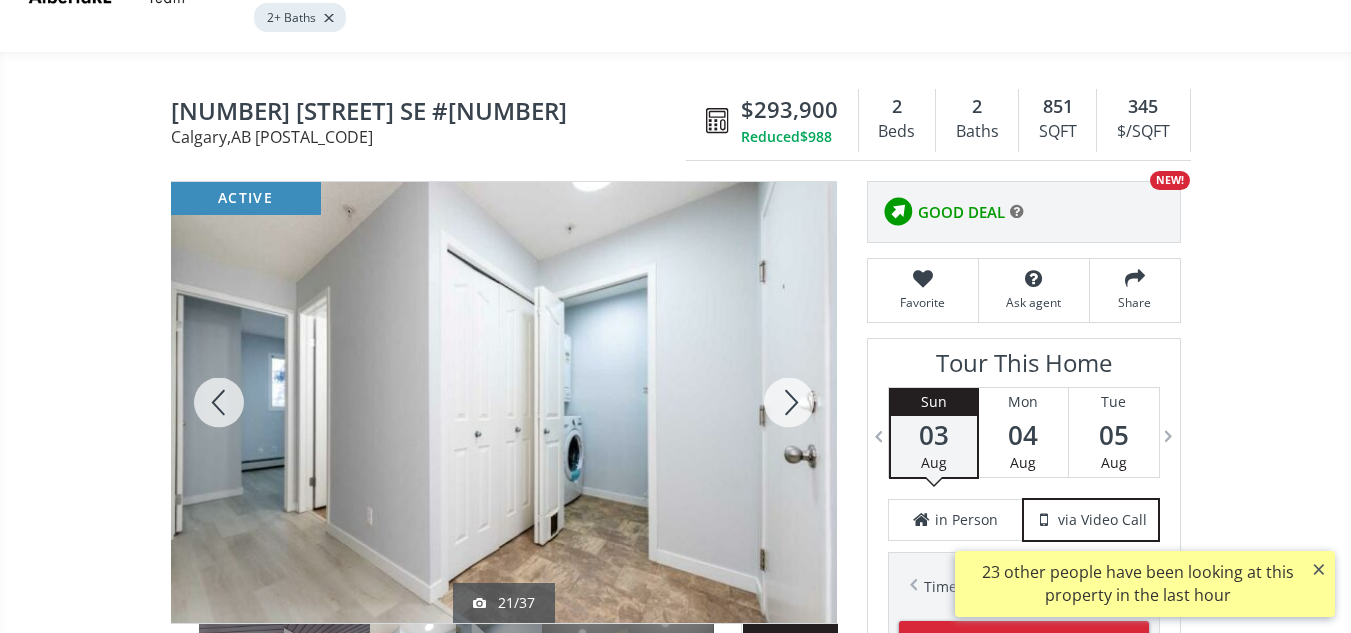 click at bounding box center (789, 402) 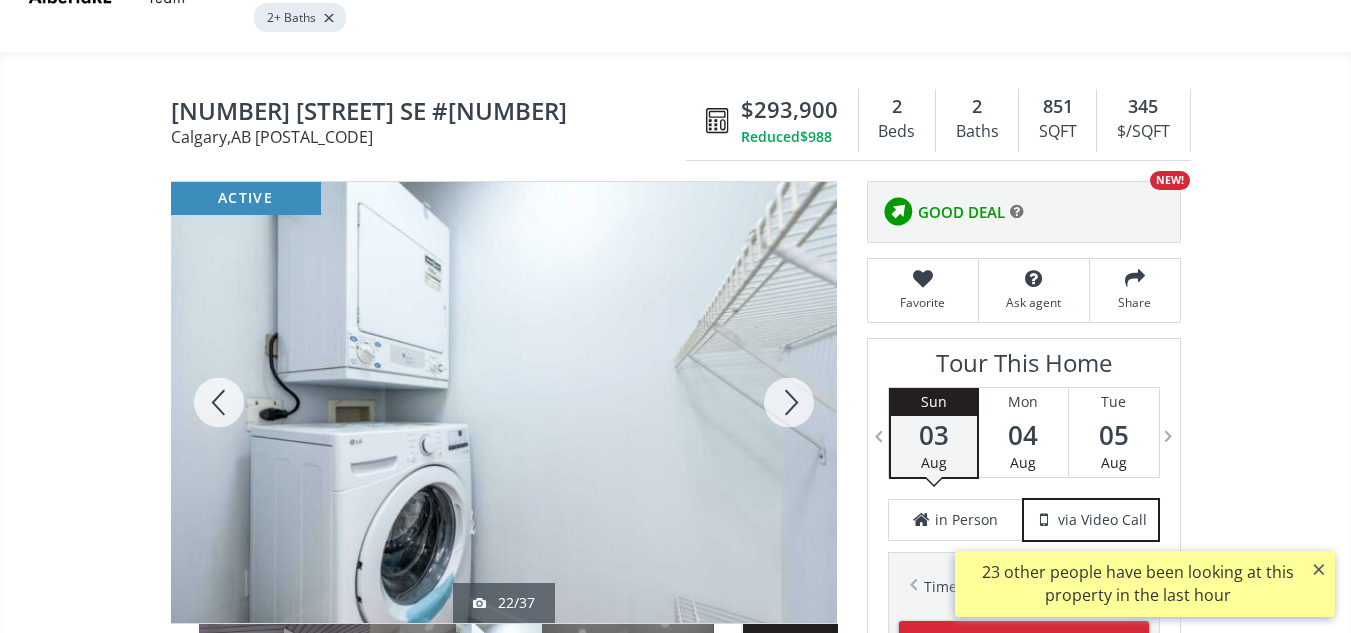 click at bounding box center [789, 402] 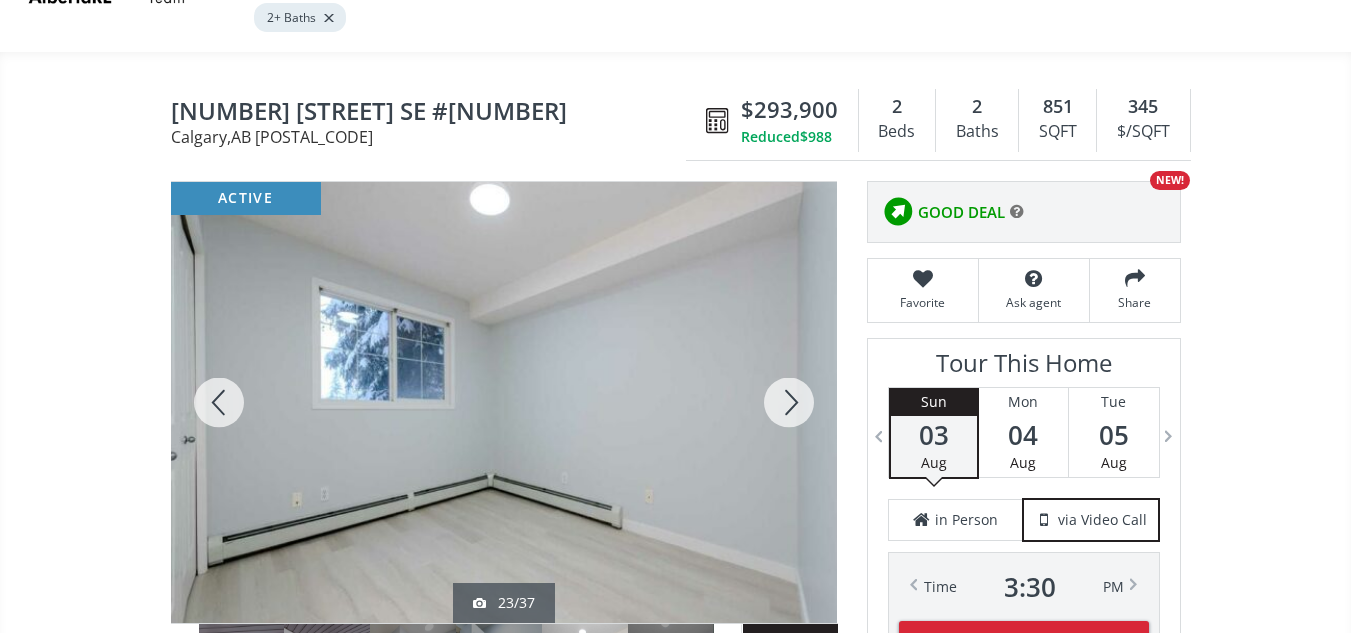 click 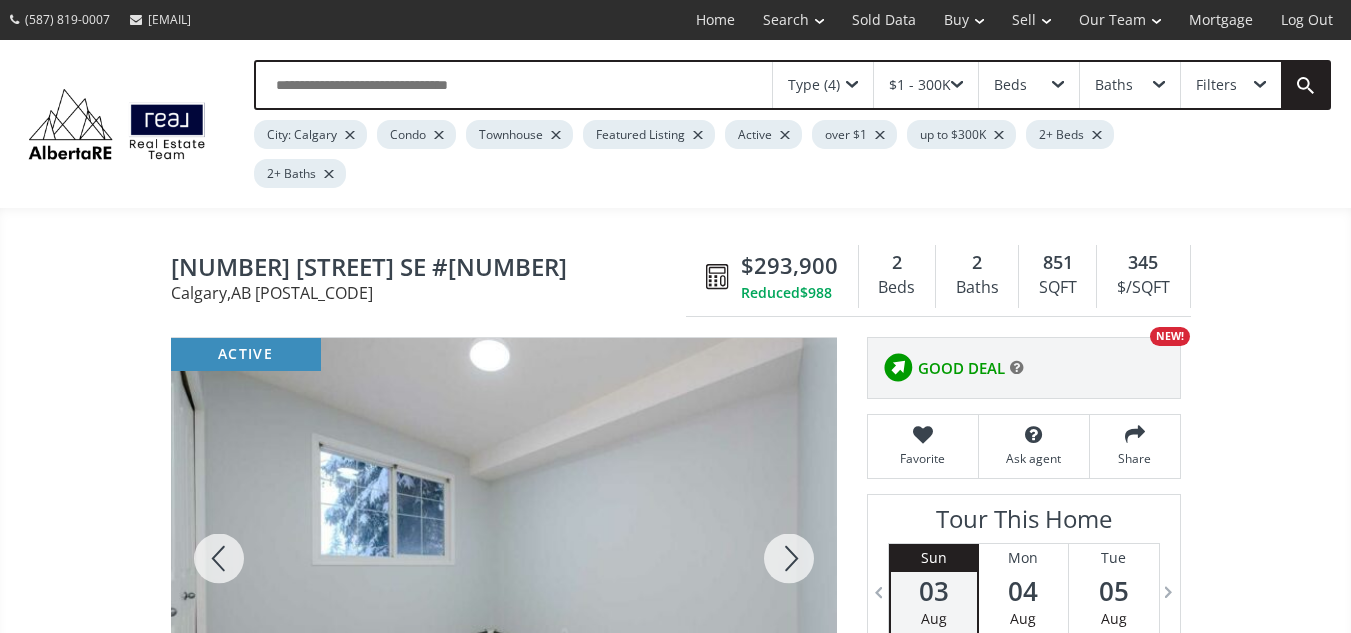 scroll, scrollTop: 0, scrollLeft: 0, axis: both 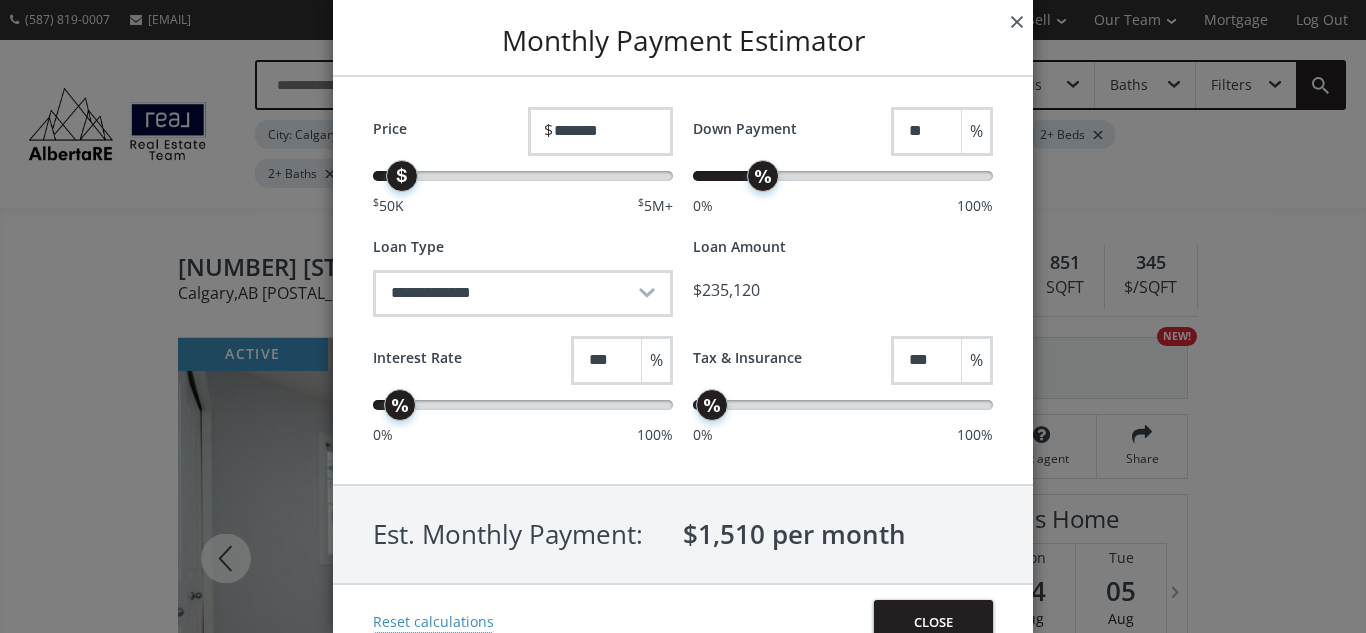 click on "×" at bounding box center [1017, 21] 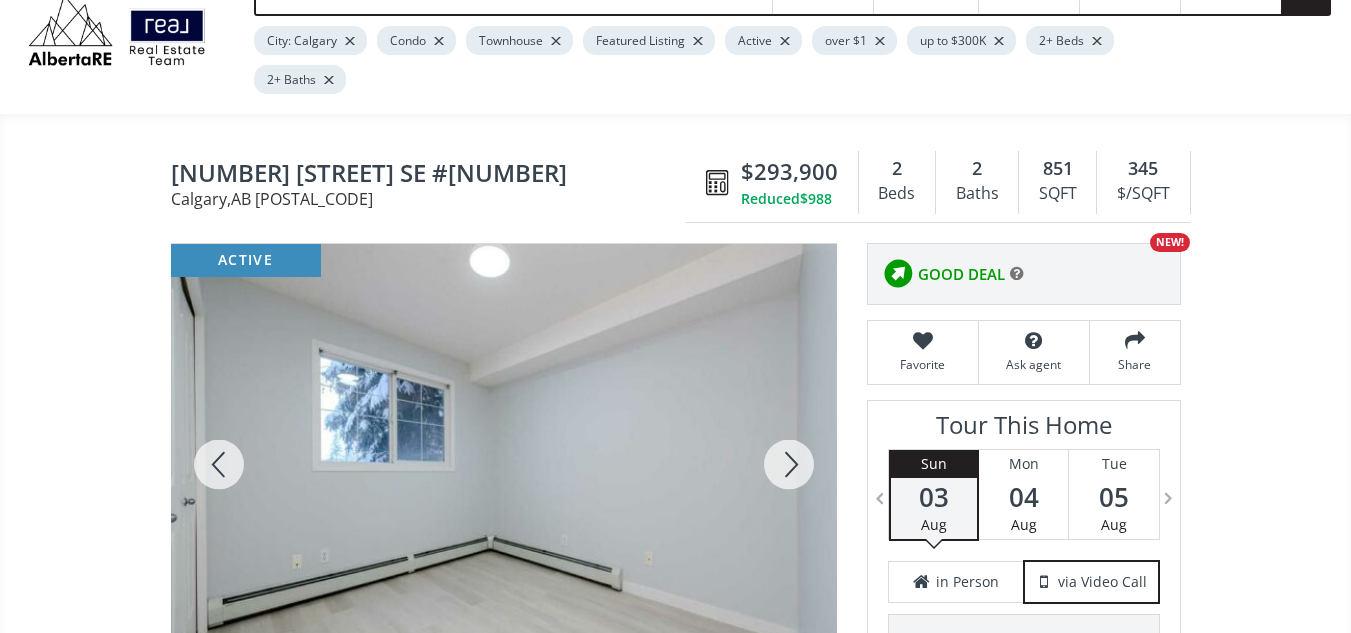 scroll, scrollTop: 156, scrollLeft: 0, axis: vertical 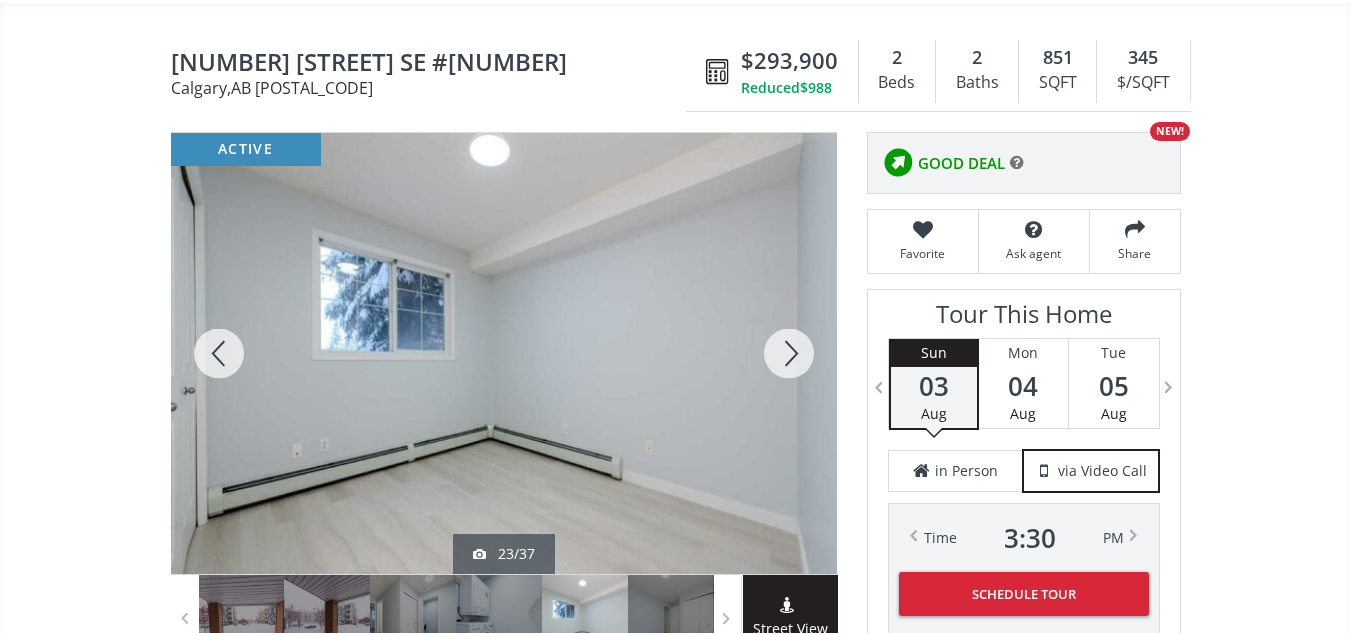 click at bounding box center (789, 353) 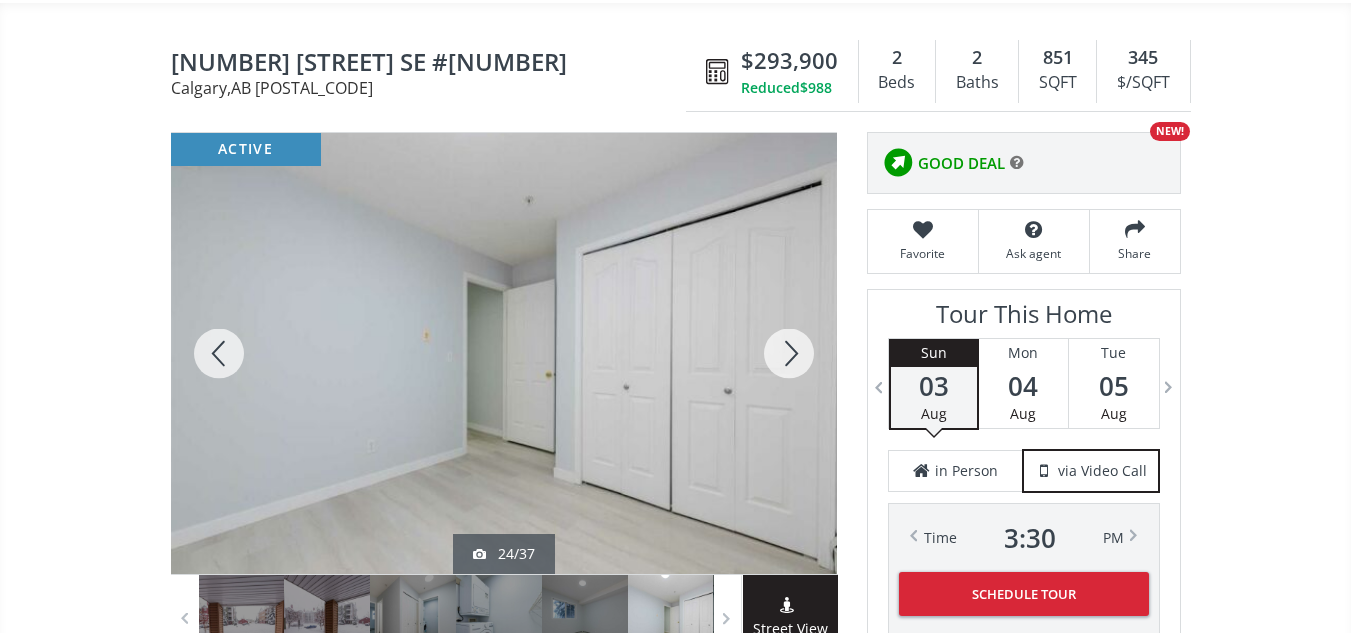 click at bounding box center [789, 353] 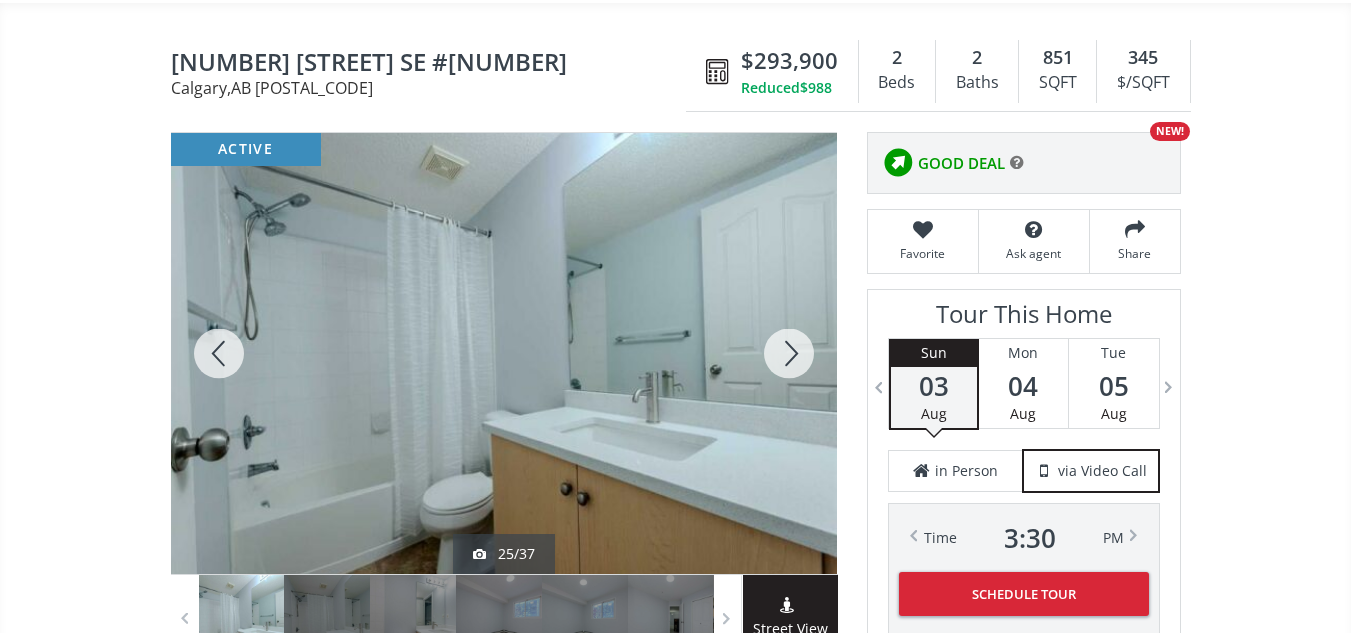 click at bounding box center (789, 353) 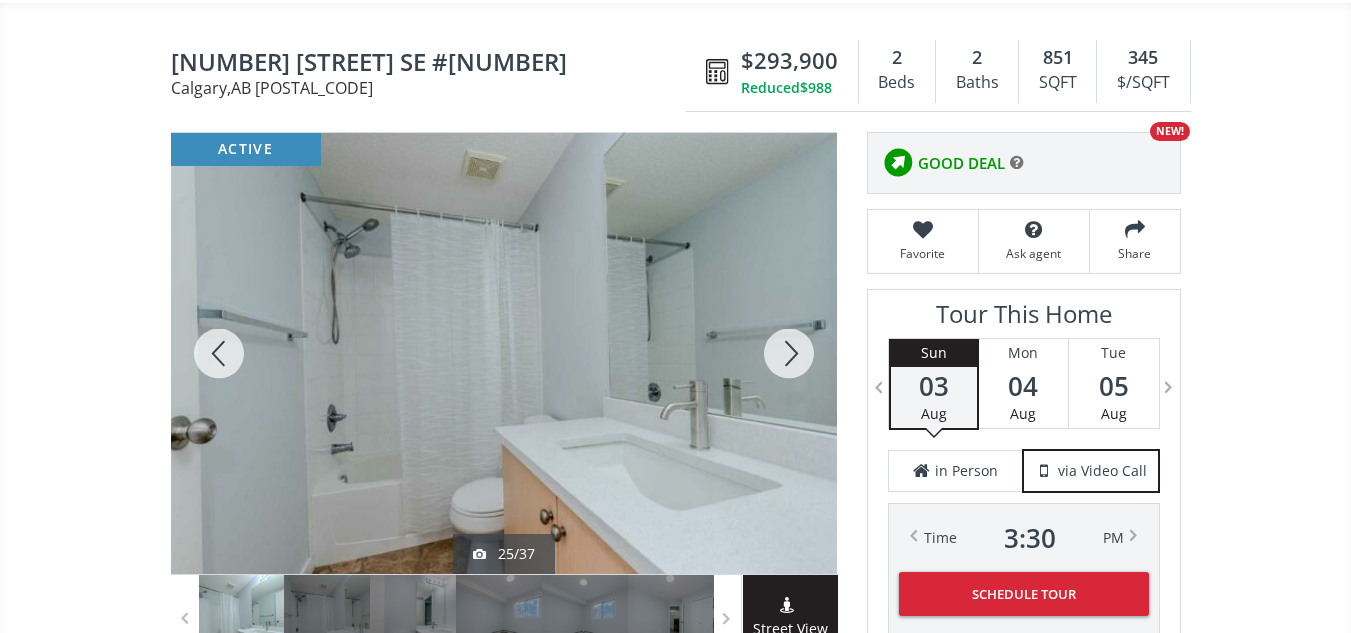 click at bounding box center (789, 353) 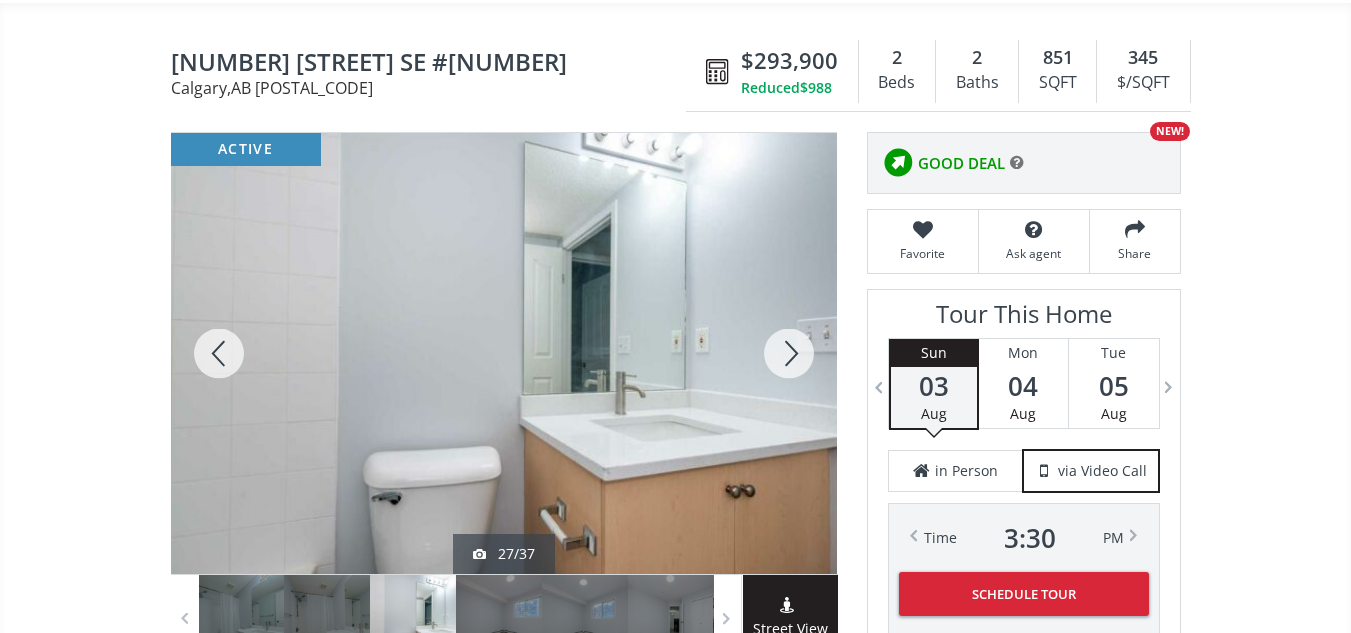 click at bounding box center [789, 353] 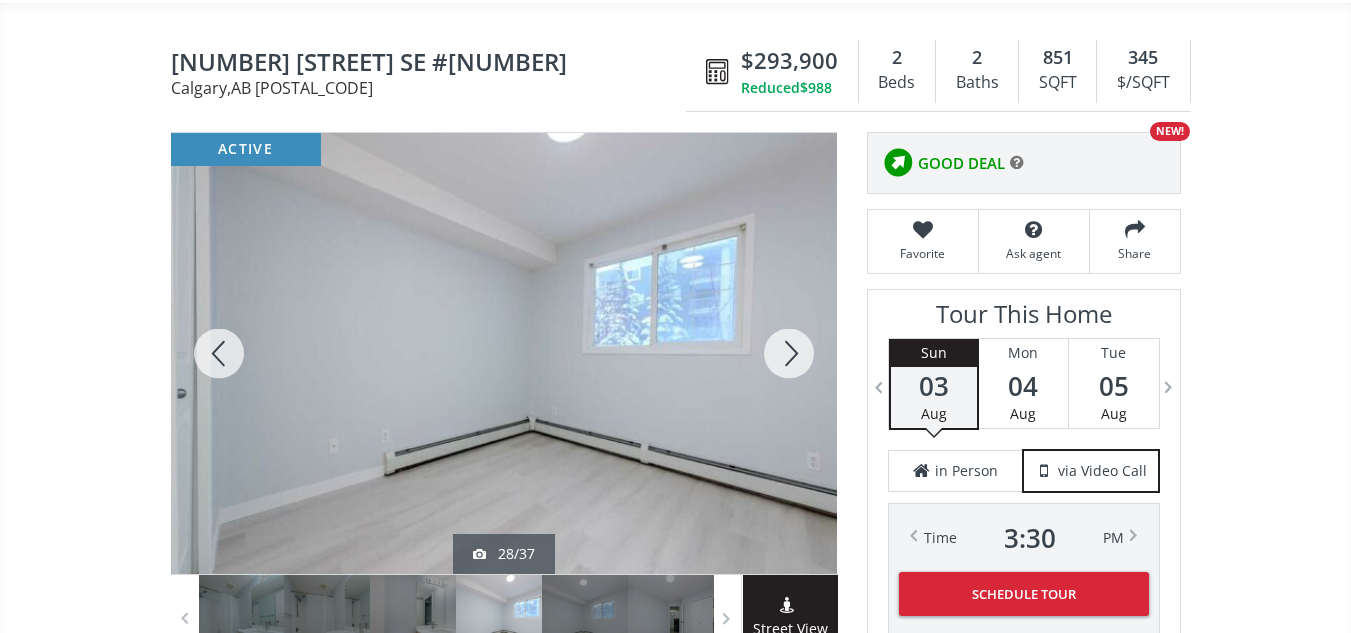 click at bounding box center (789, 353) 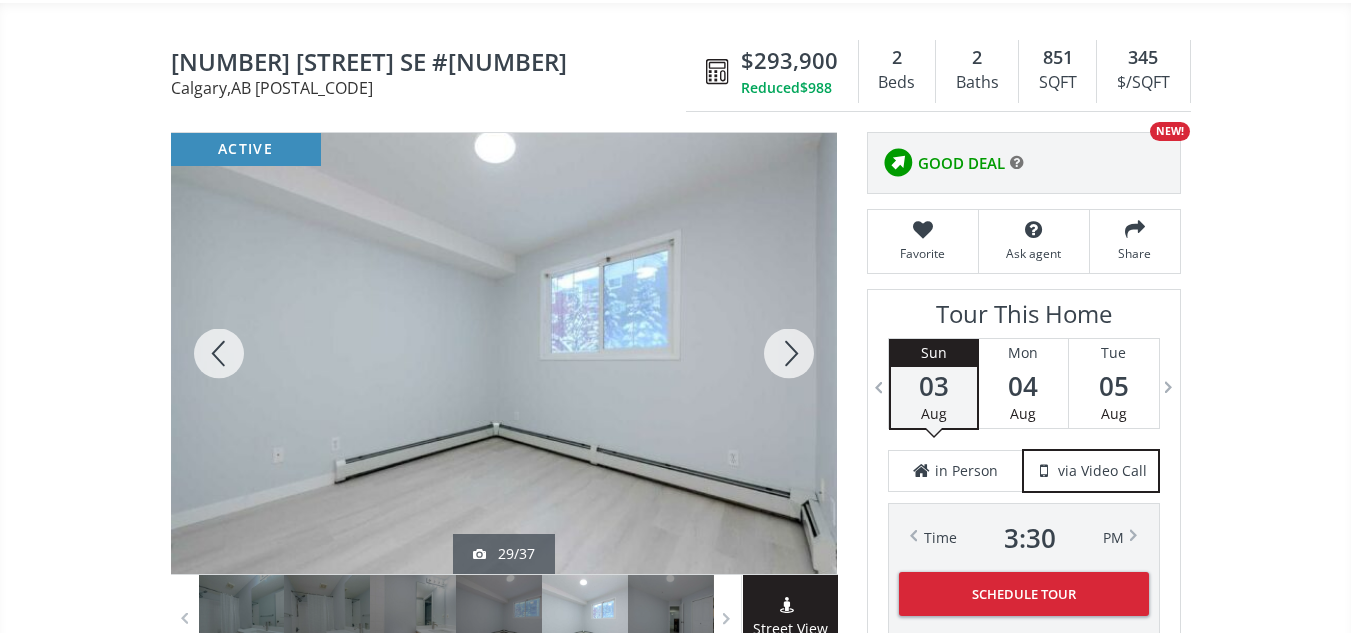 click at bounding box center [789, 353] 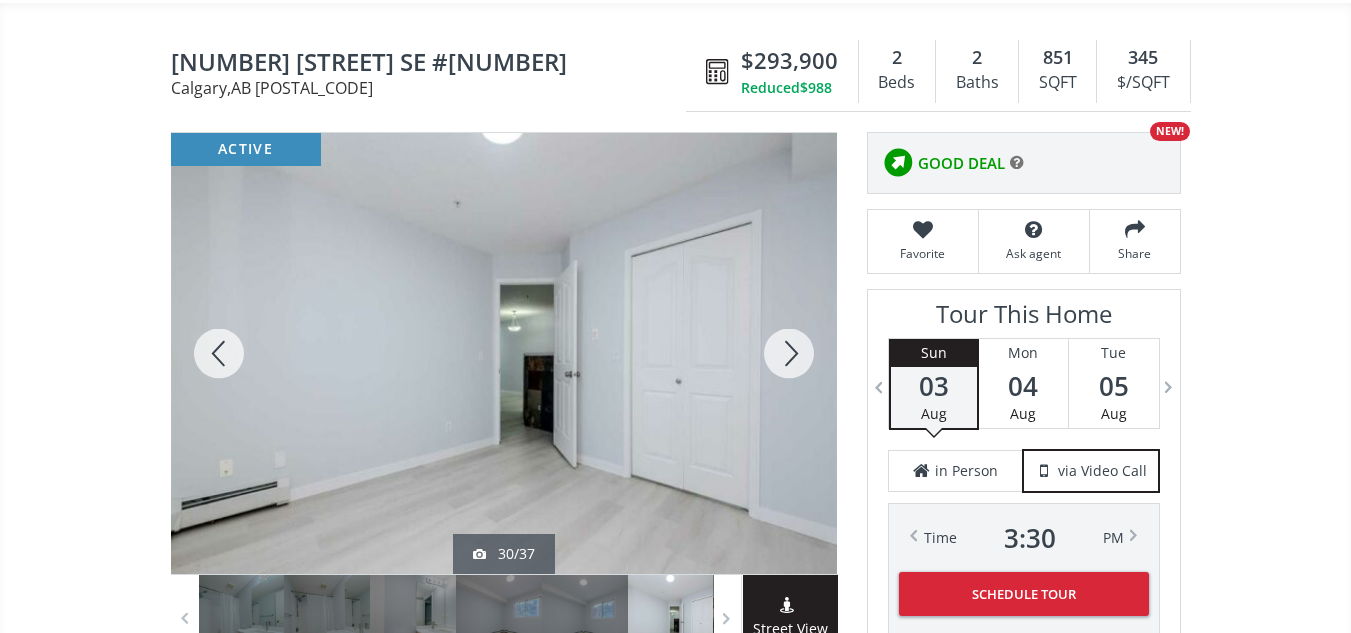 click at bounding box center [789, 353] 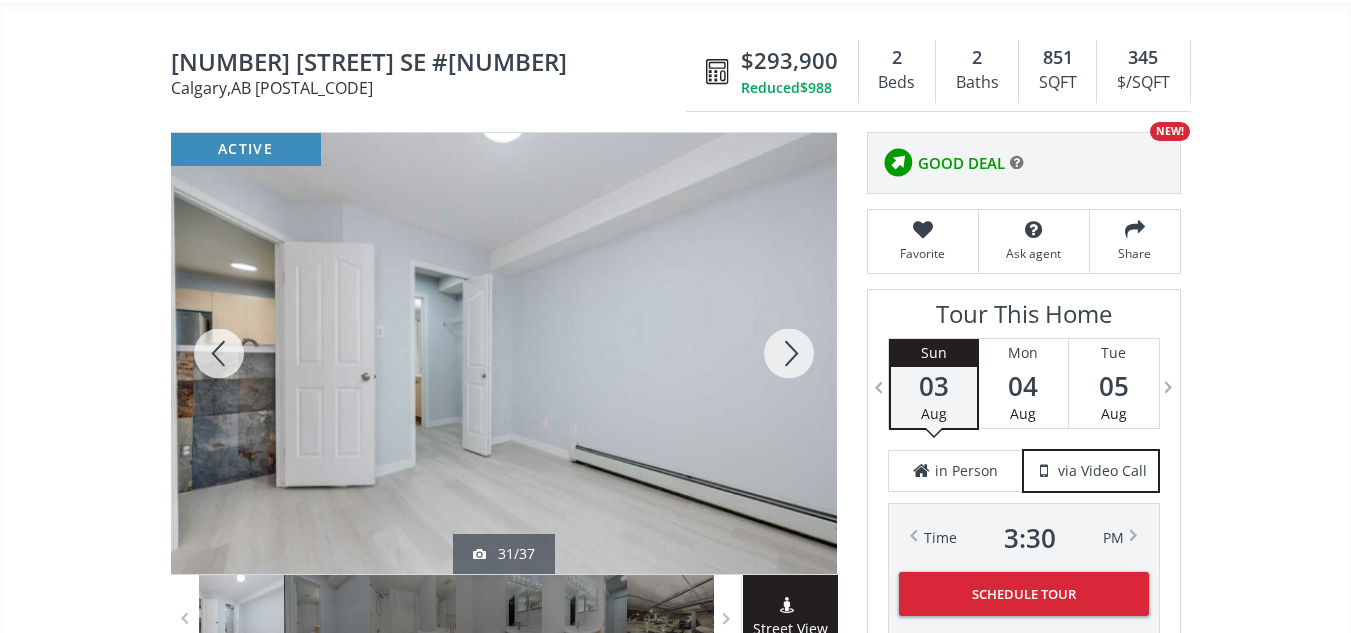 click at bounding box center (789, 353) 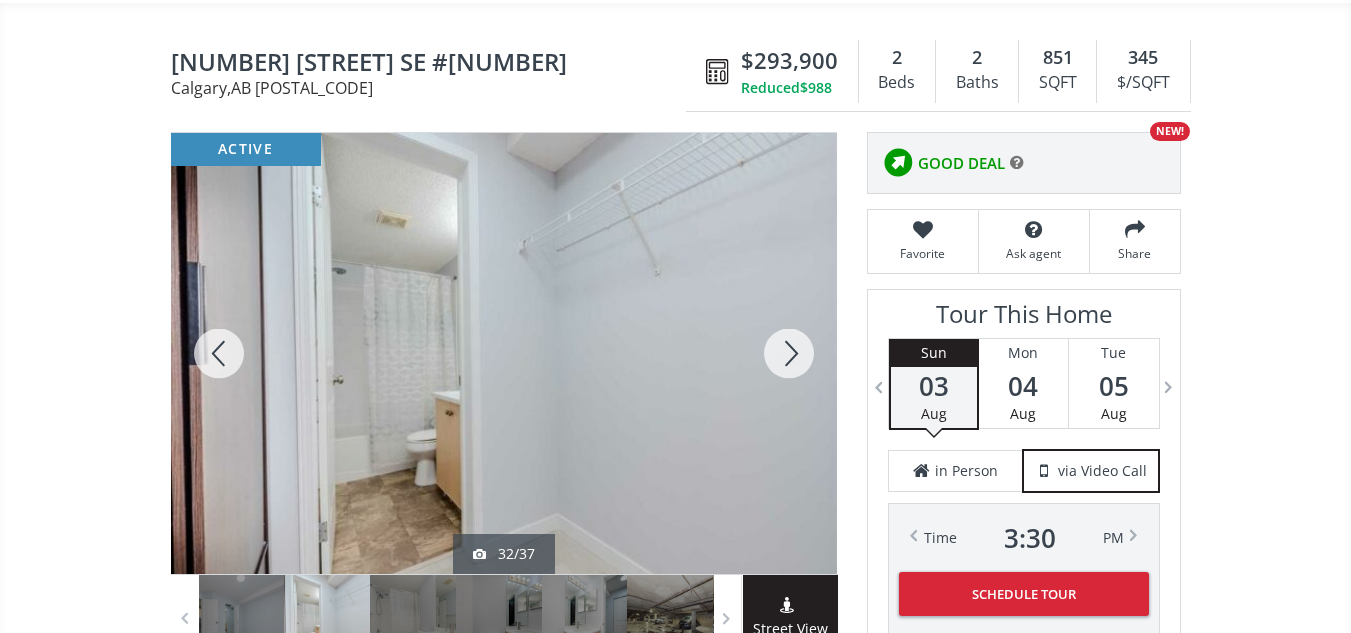 click at bounding box center [789, 353] 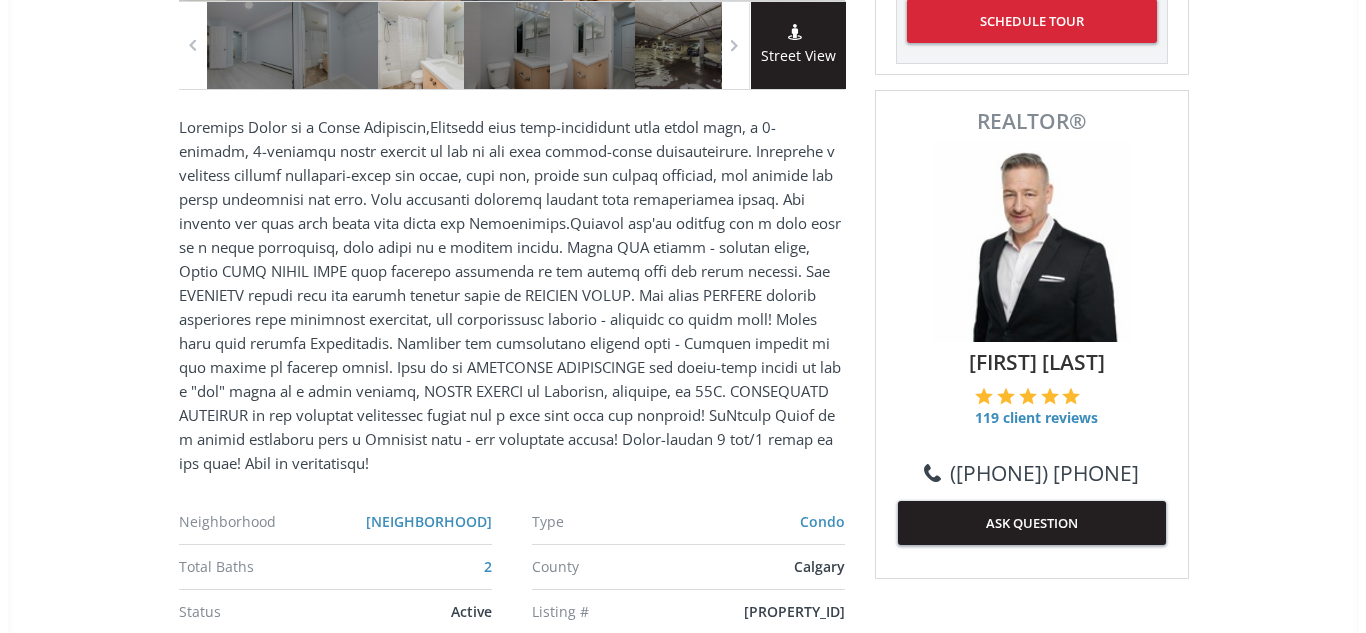 scroll, scrollTop: 0, scrollLeft: 0, axis: both 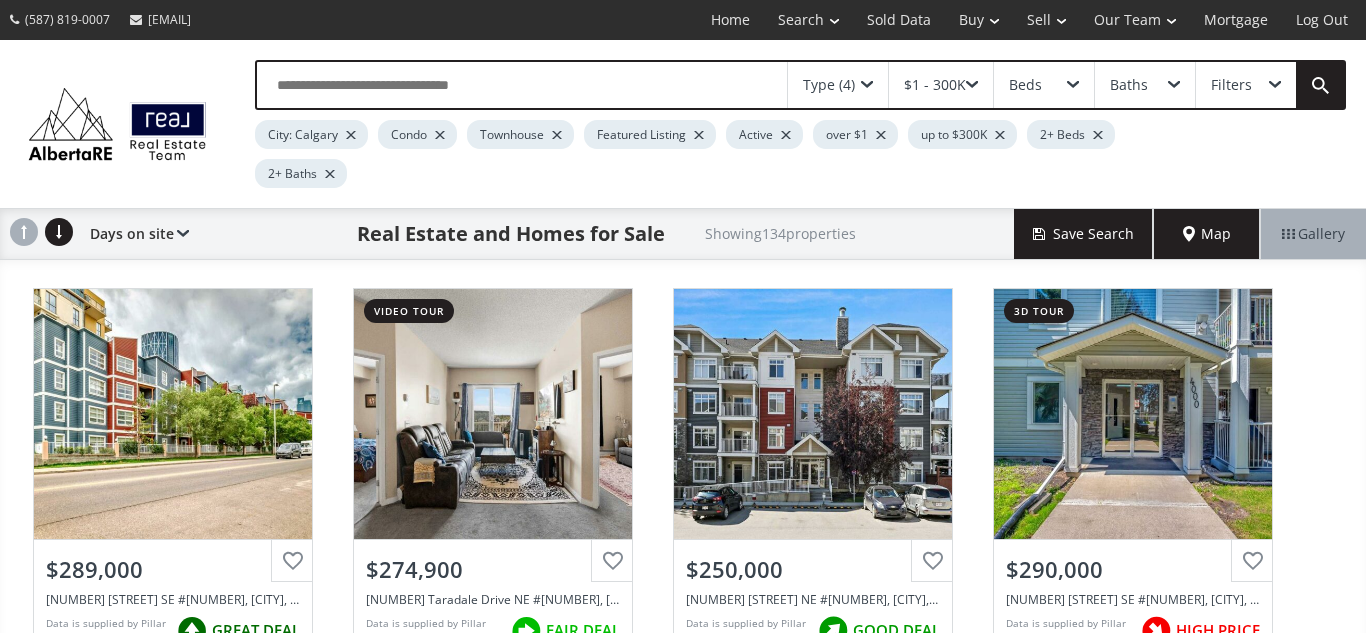 click on "Map" at bounding box center (1207, 234) 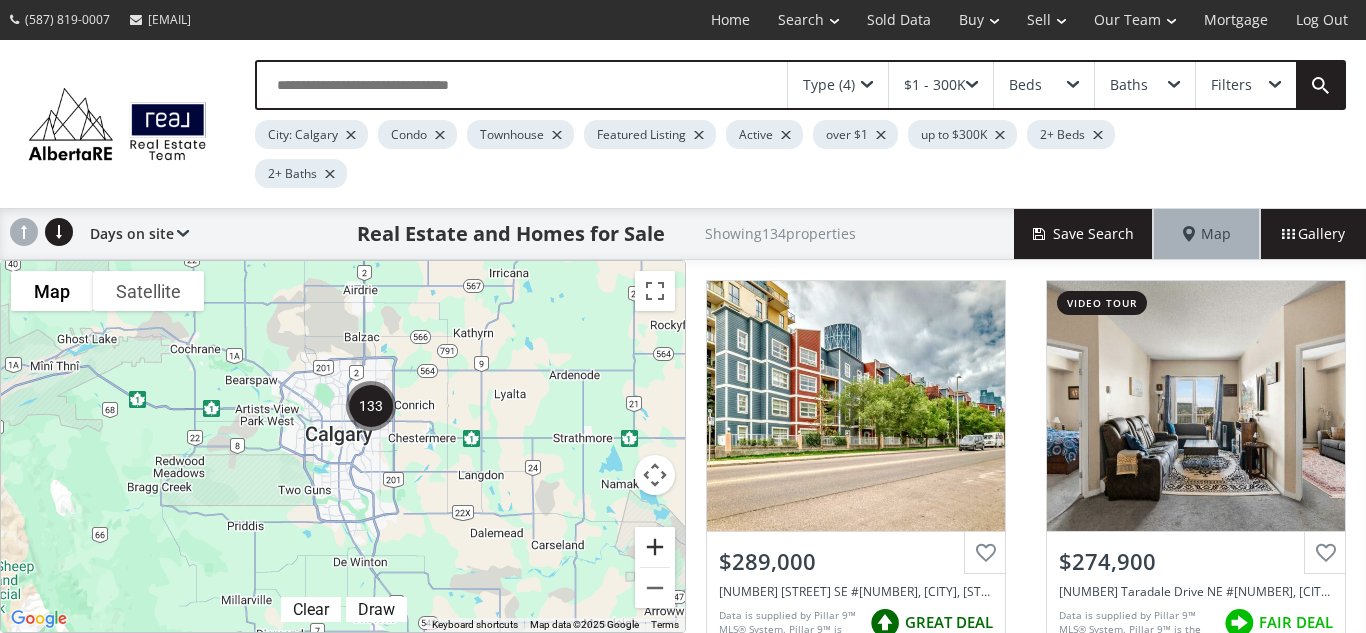 click at bounding box center (655, 547) 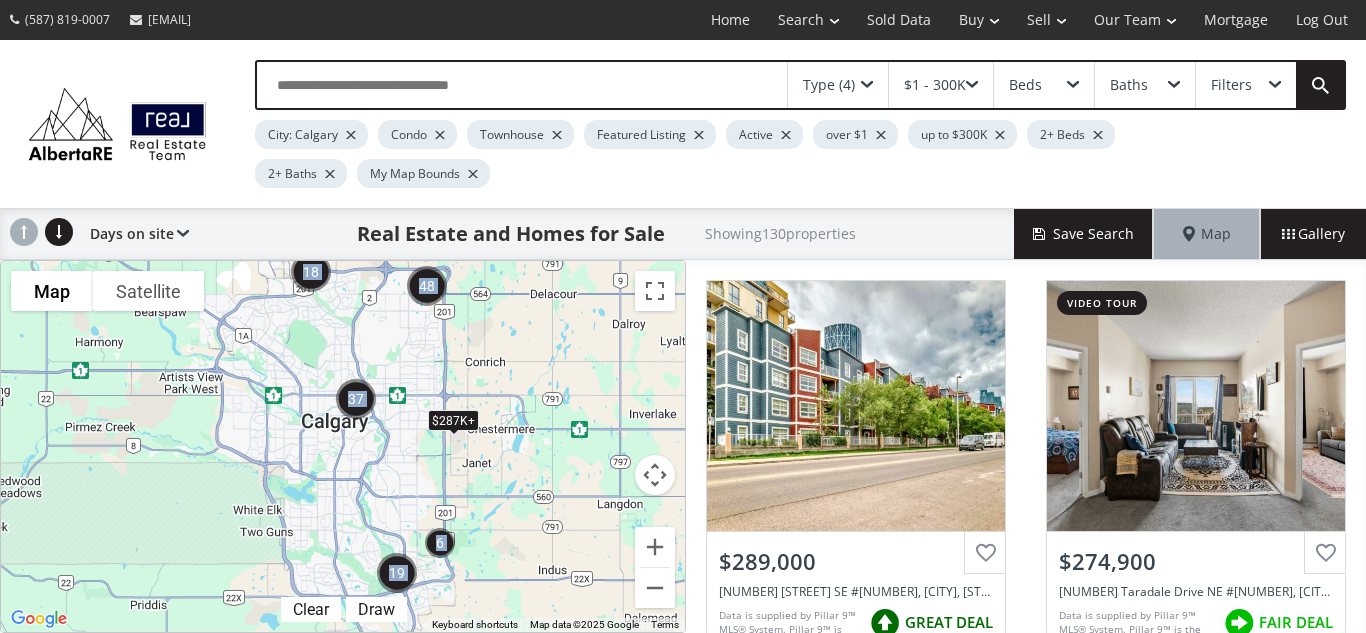 drag, startPoint x: 312, startPoint y: 471, endPoint x: 327, endPoint y: 343, distance: 128.87592 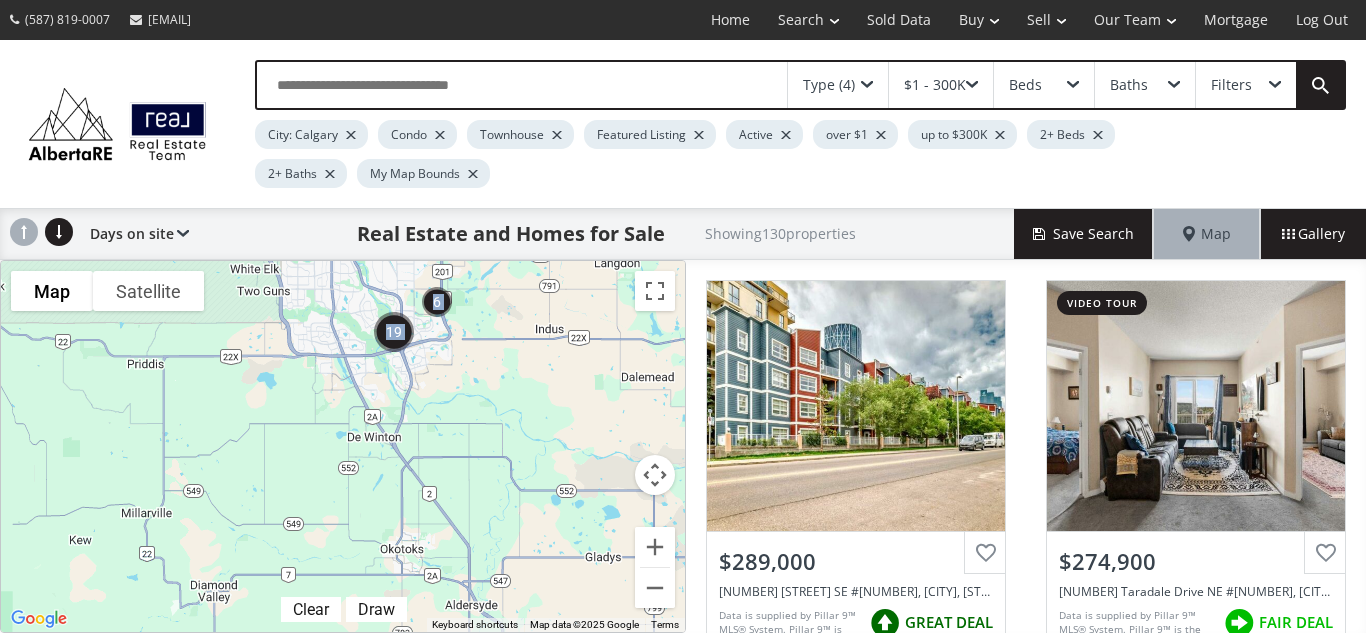 drag, startPoint x: 473, startPoint y: 544, endPoint x: 469, endPoint y: 295, distance: 249.03212 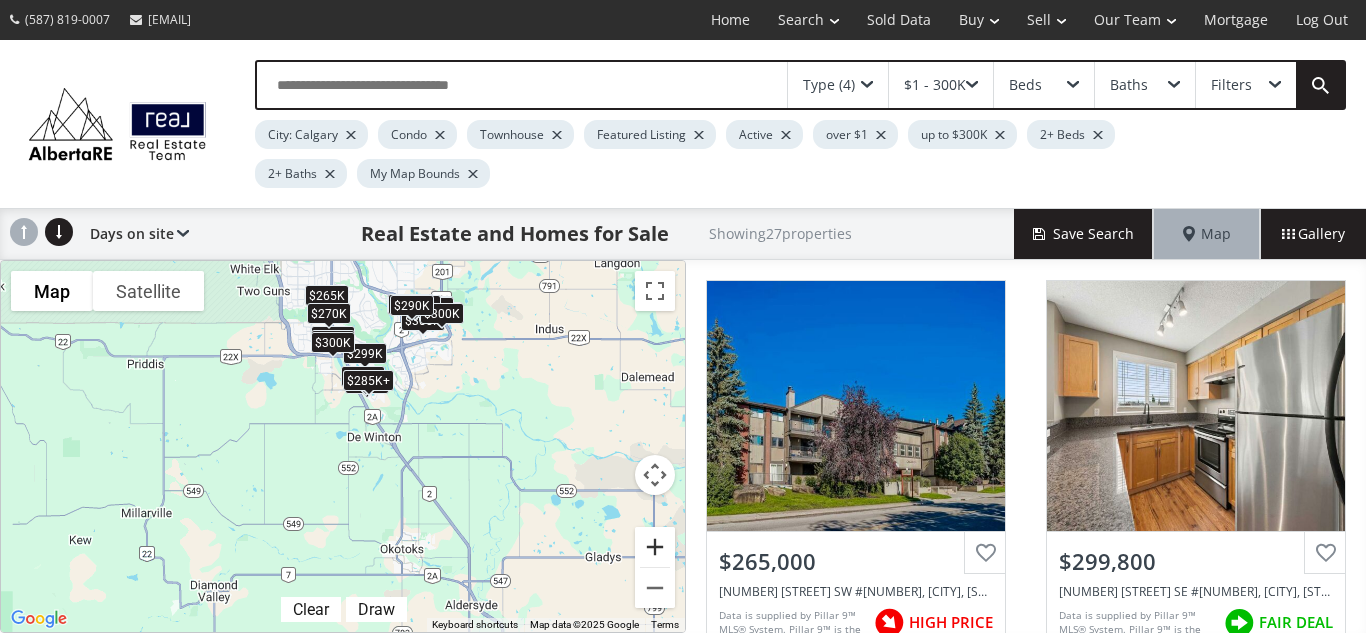 click at bounding box center [655, 547] 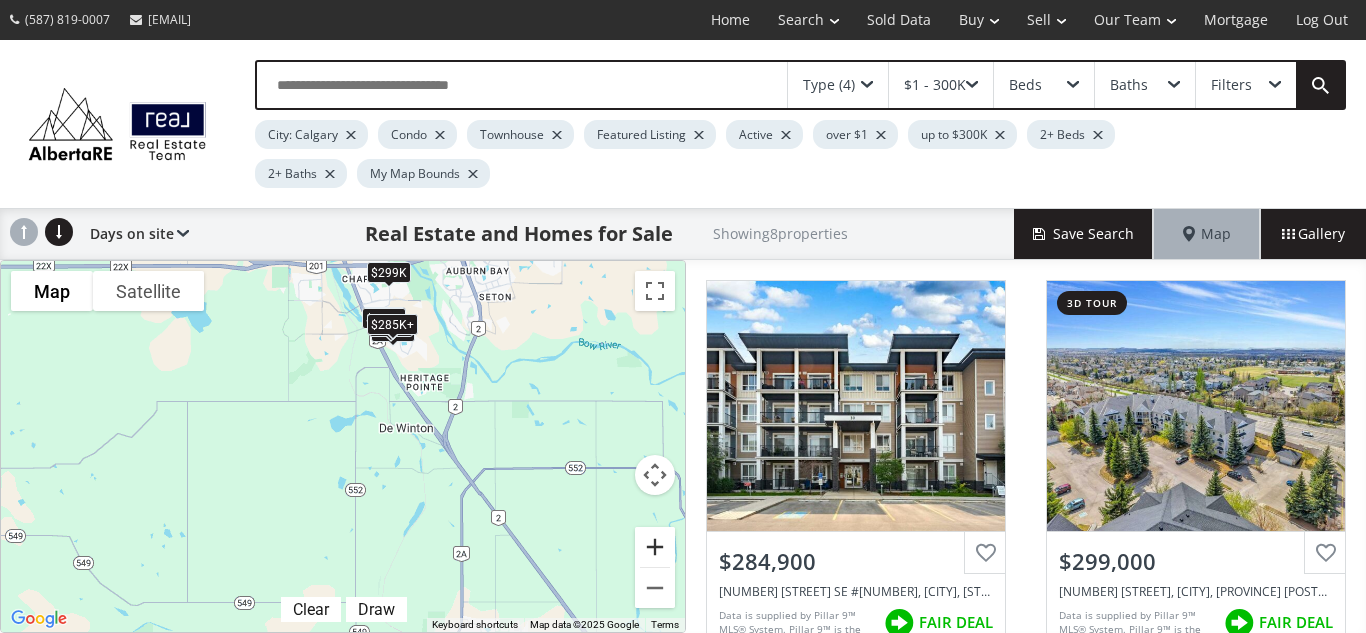 click at bounding box center [655, 547] 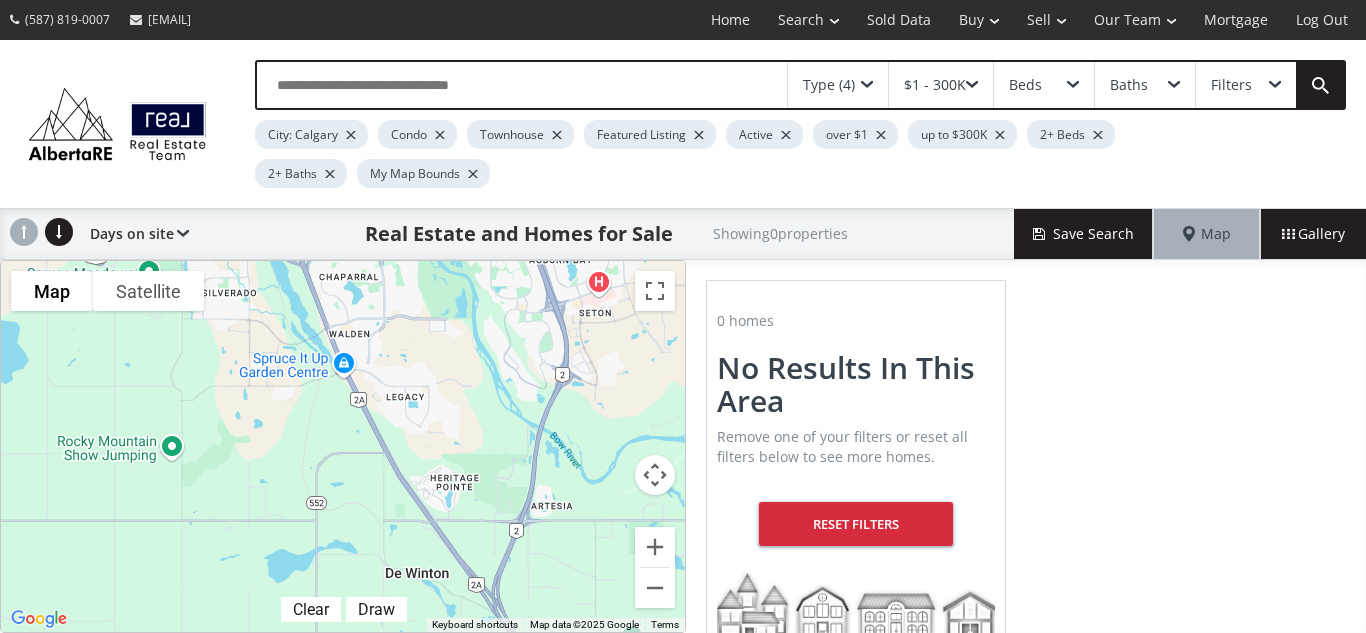 drag, startPoint x: 572, startPoint y: 332, endPoint x: 516, endPoint y: 508, distance: 184.69434 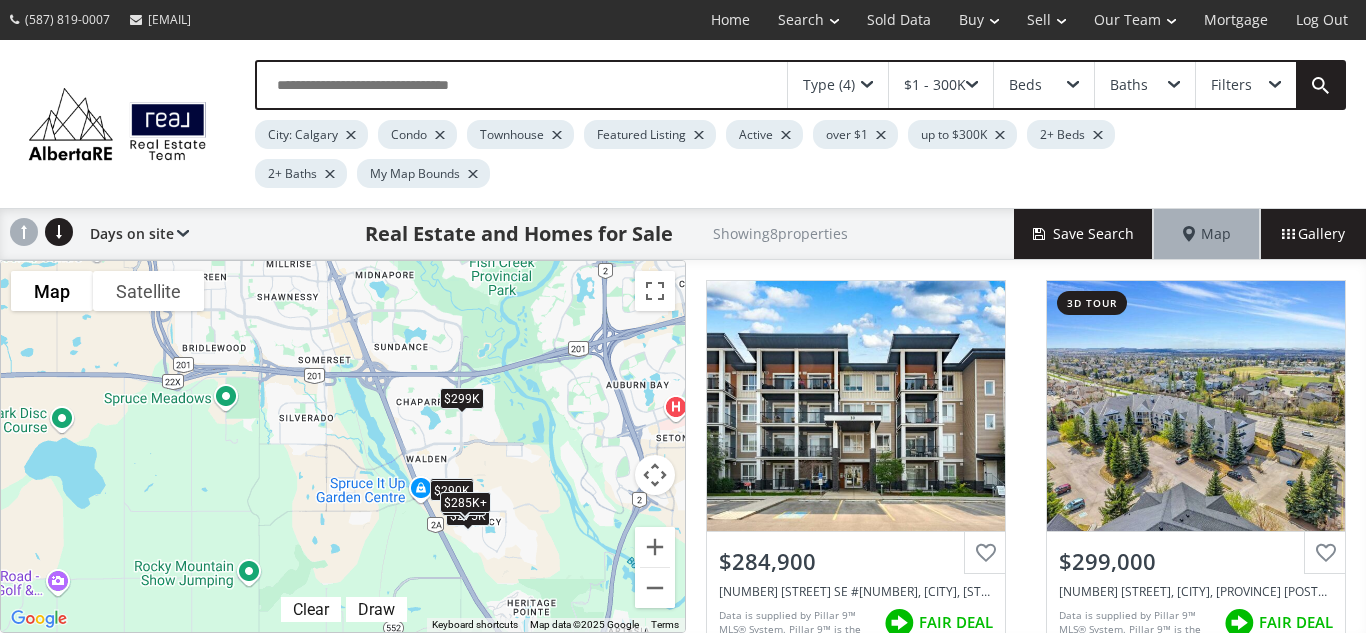 drag, startPoint x: 459, startPoint y: 342, endPoint x: 537, endPoint y: 468, distance: 148.18907 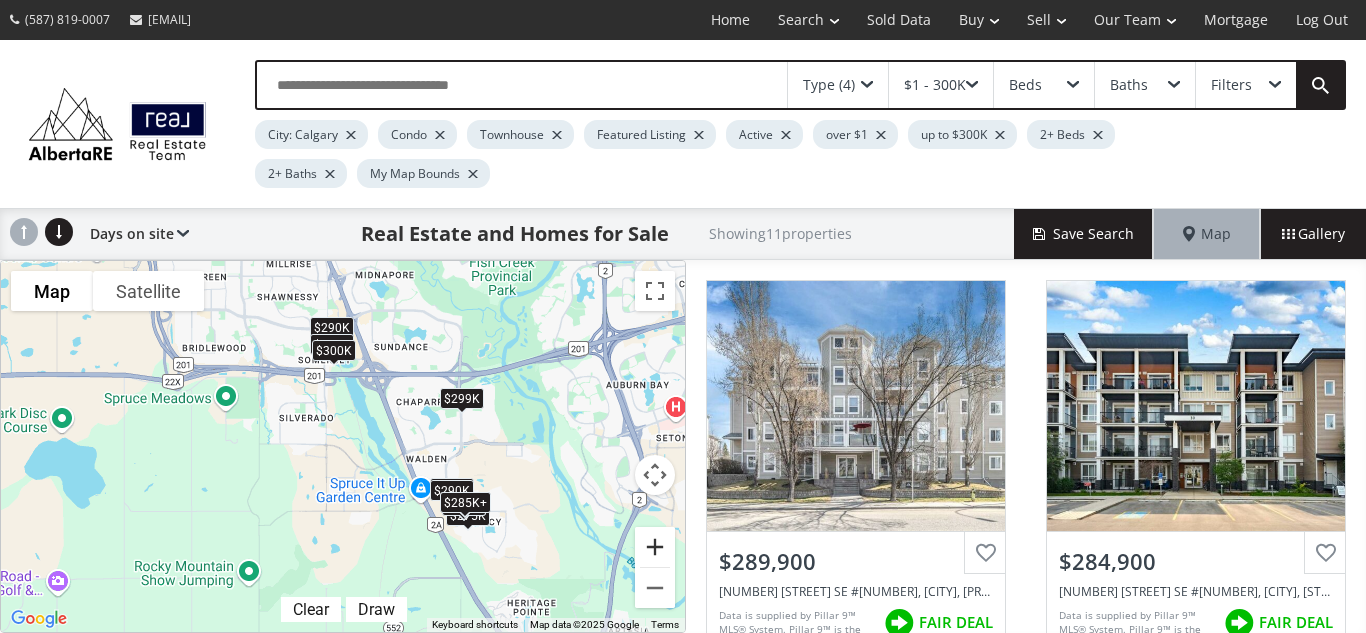 click at bounding box center (655, 547) 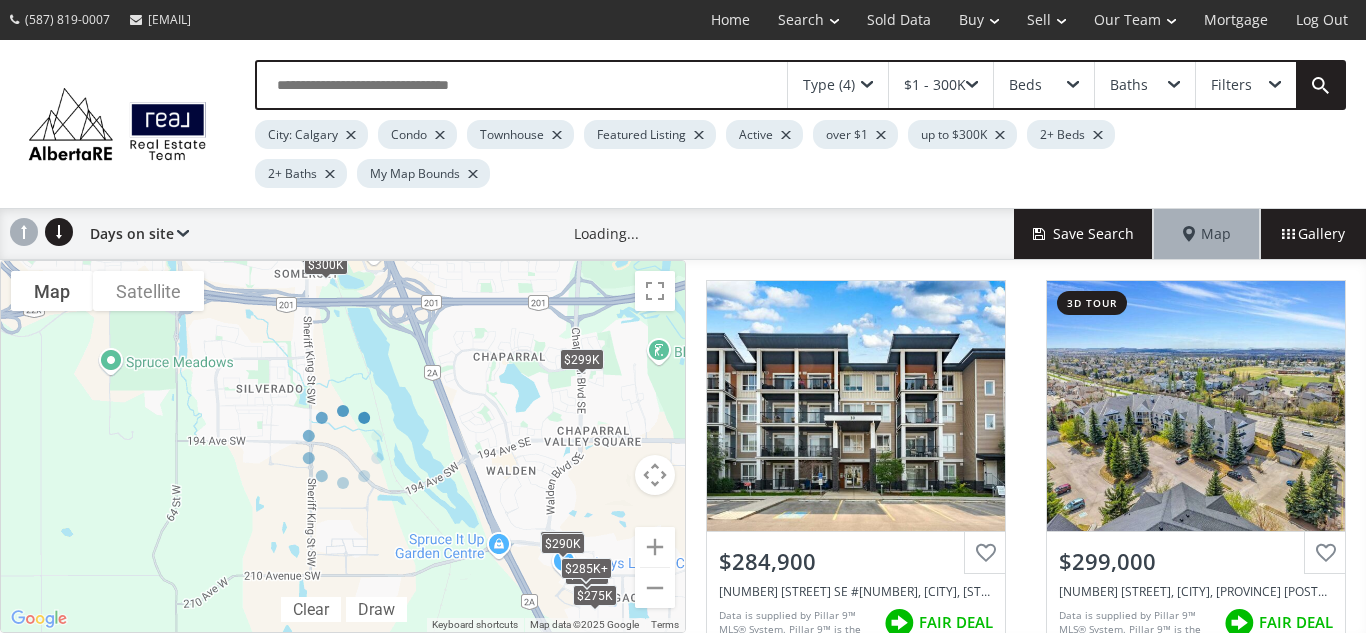 drag, startPoint x: 605, startPoint y: 512, endPoint x: 483, endPoint y: 392, distance: 171.12569 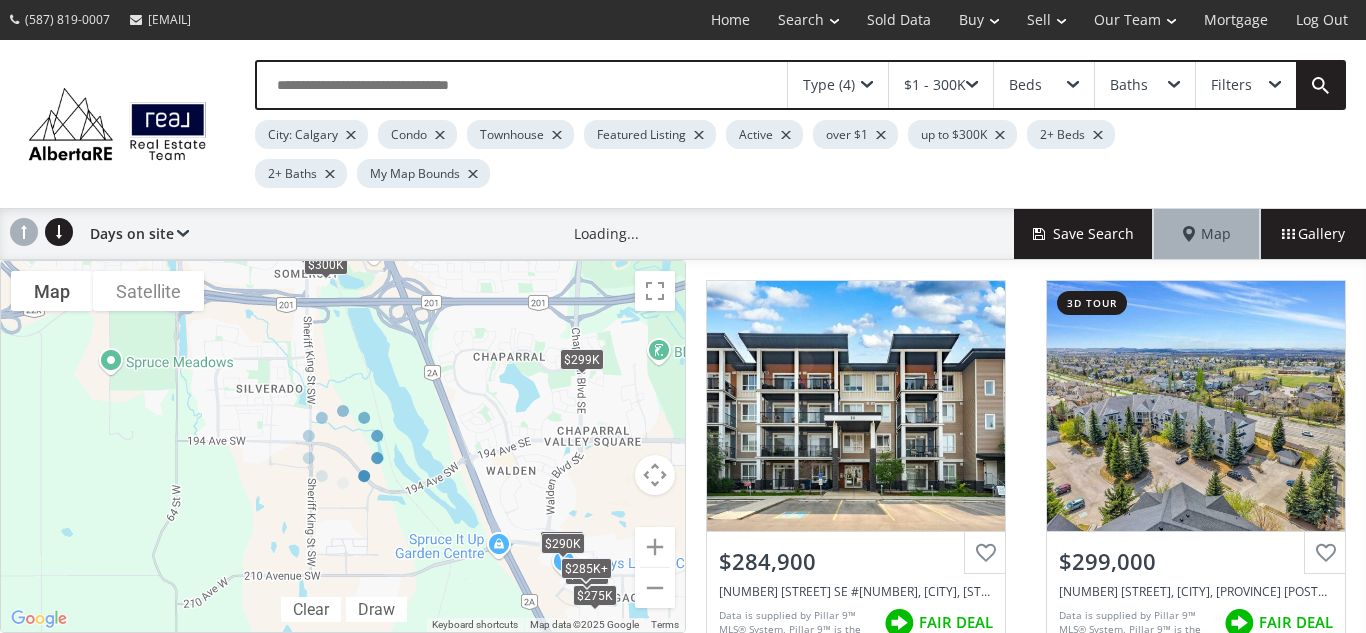 click at bounding box center (343, 446) 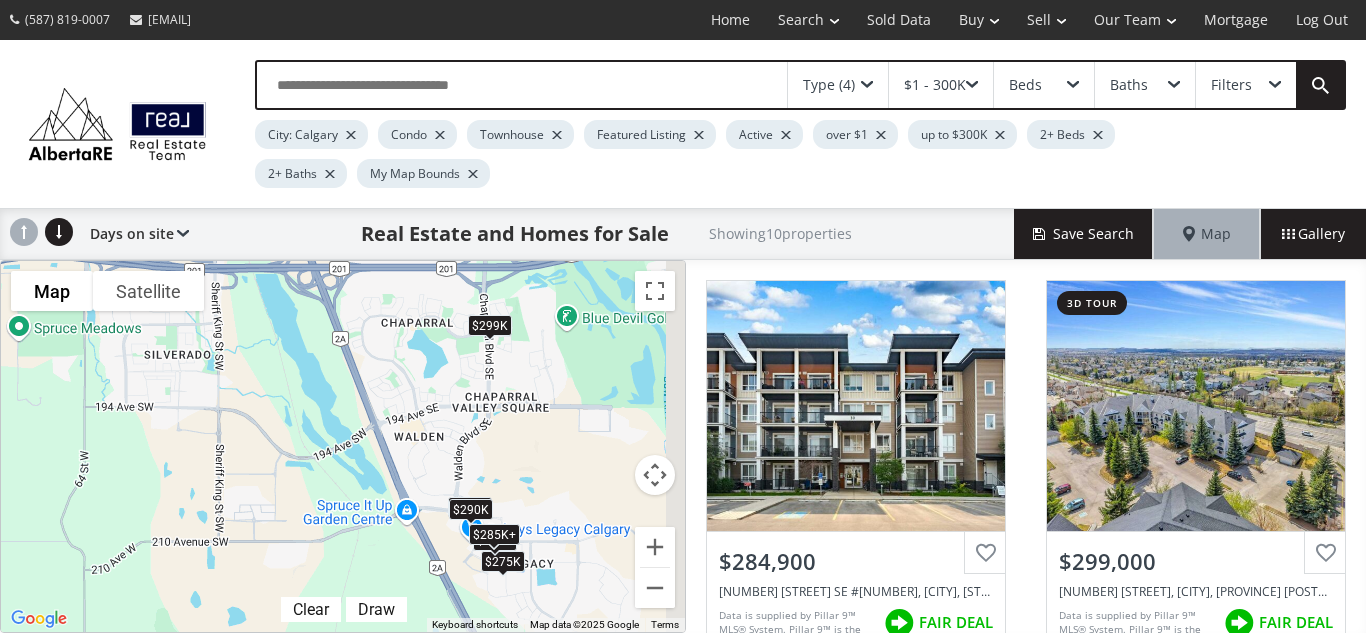 drag, startPoint x: 483, startPoint y: 392, endPoint x: 379, endPoint y: 355, distance: 110.38569 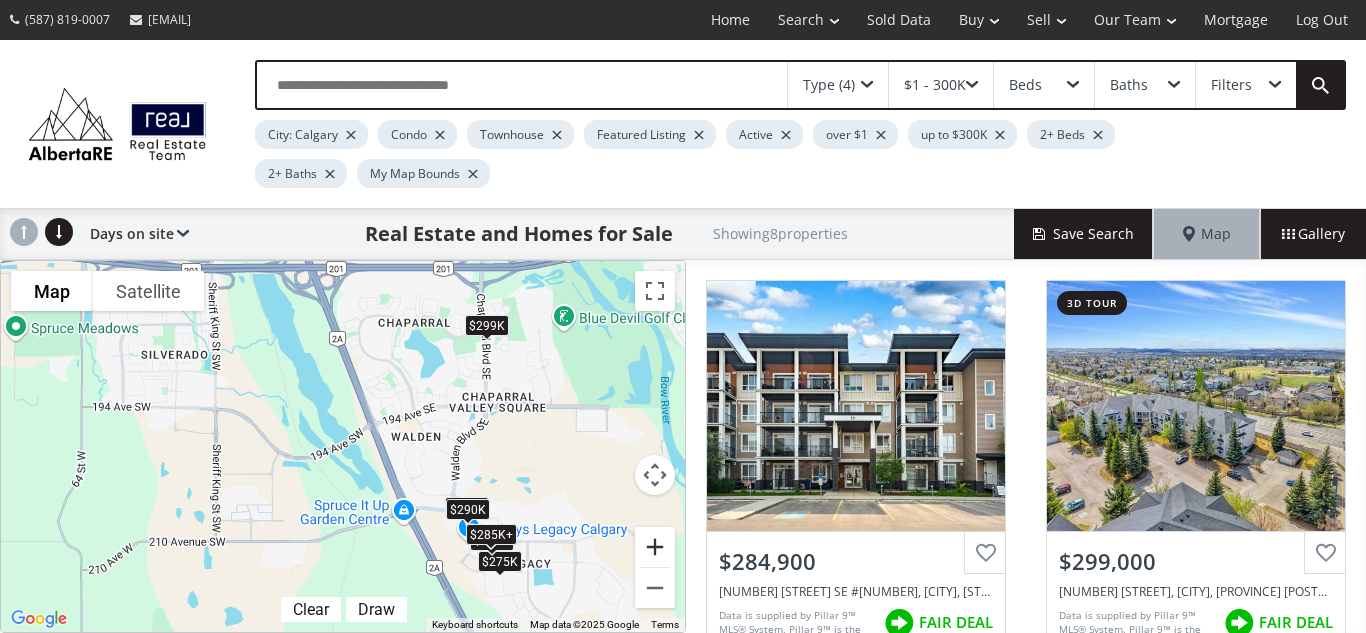 click at bounding box center (655, 547) 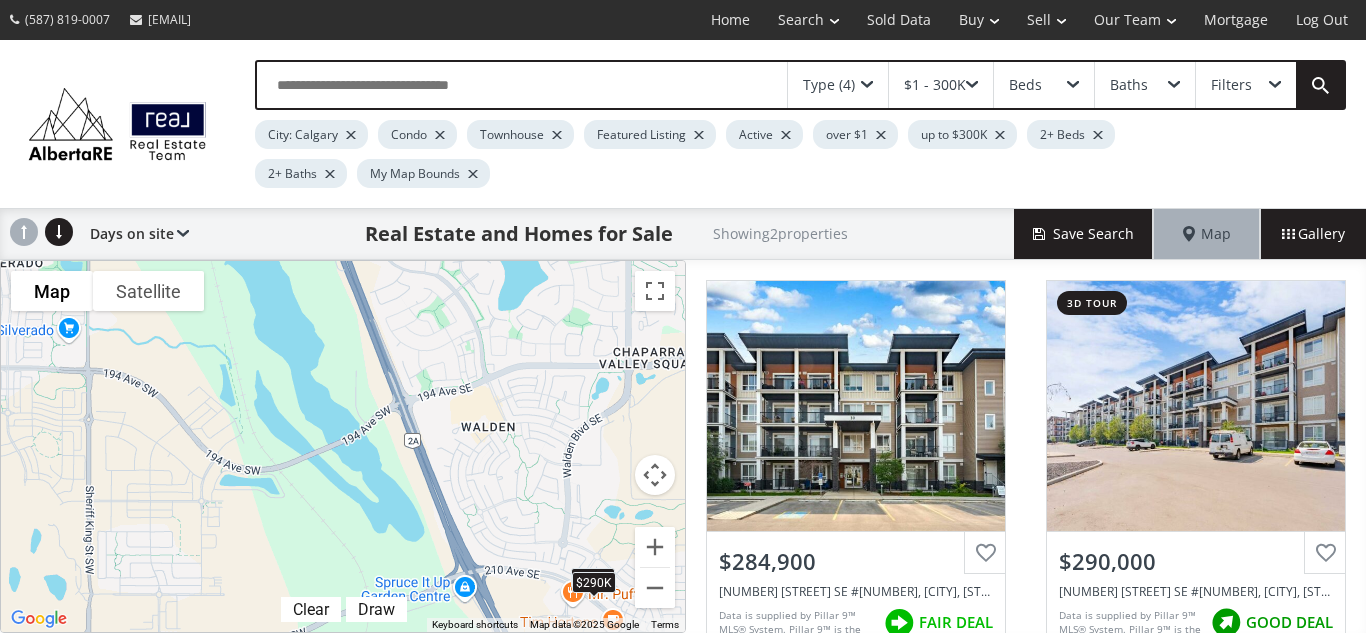 drag, startPoint x: 526, startPoint y: 517, endPoint x: 337, endPoint y: 366, distance: 241.91321 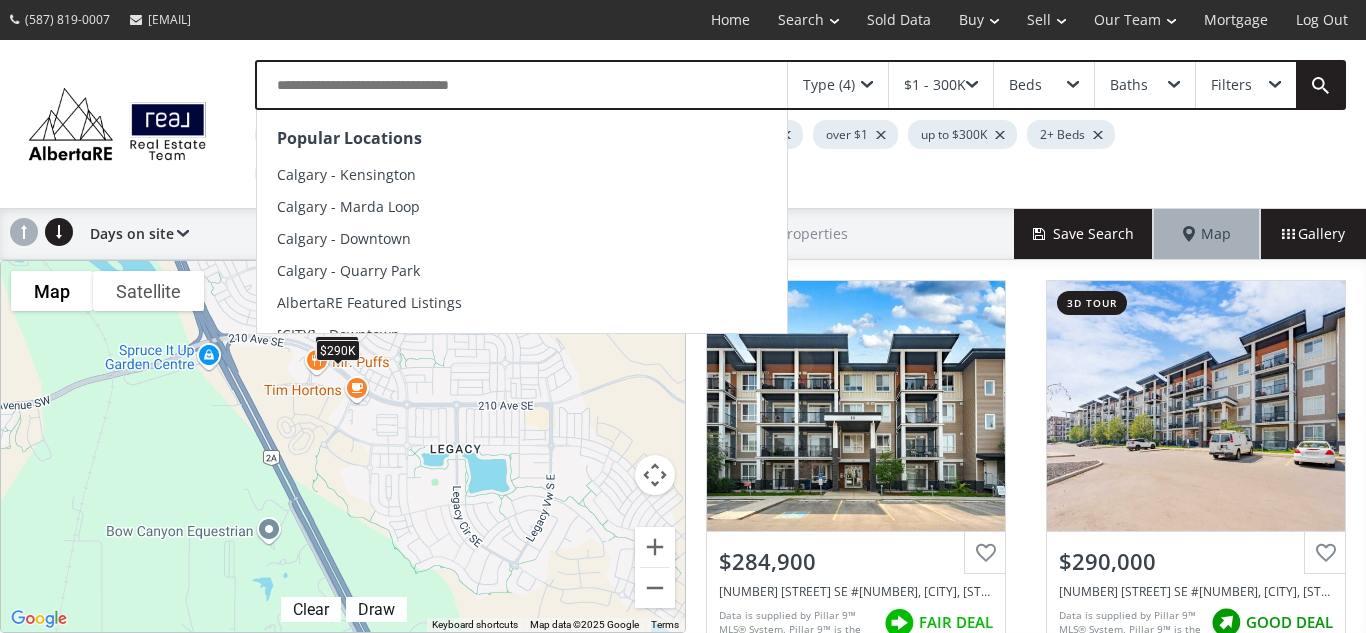 drag, startPoint x: 507, startPoint y: 403, endPoint x: 240, endPoint y: 164, distance: 358.3434 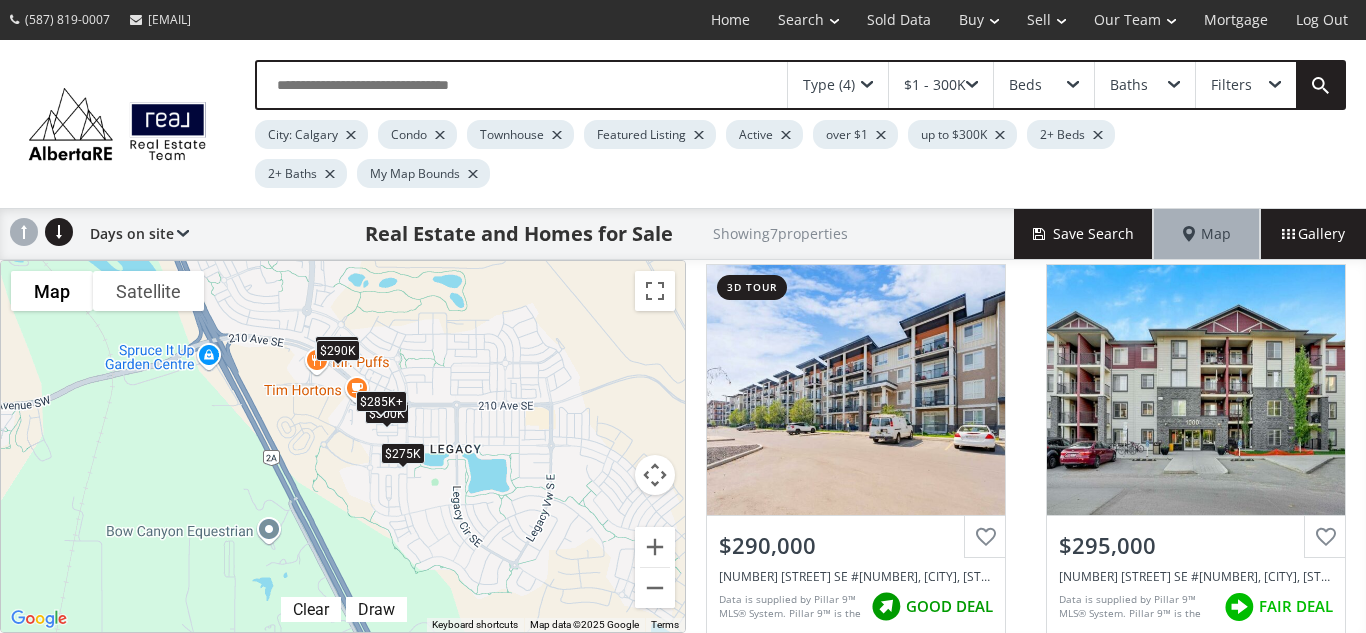 scroll, scrollTop: 464, scrollLeft: 0, axis: vertical 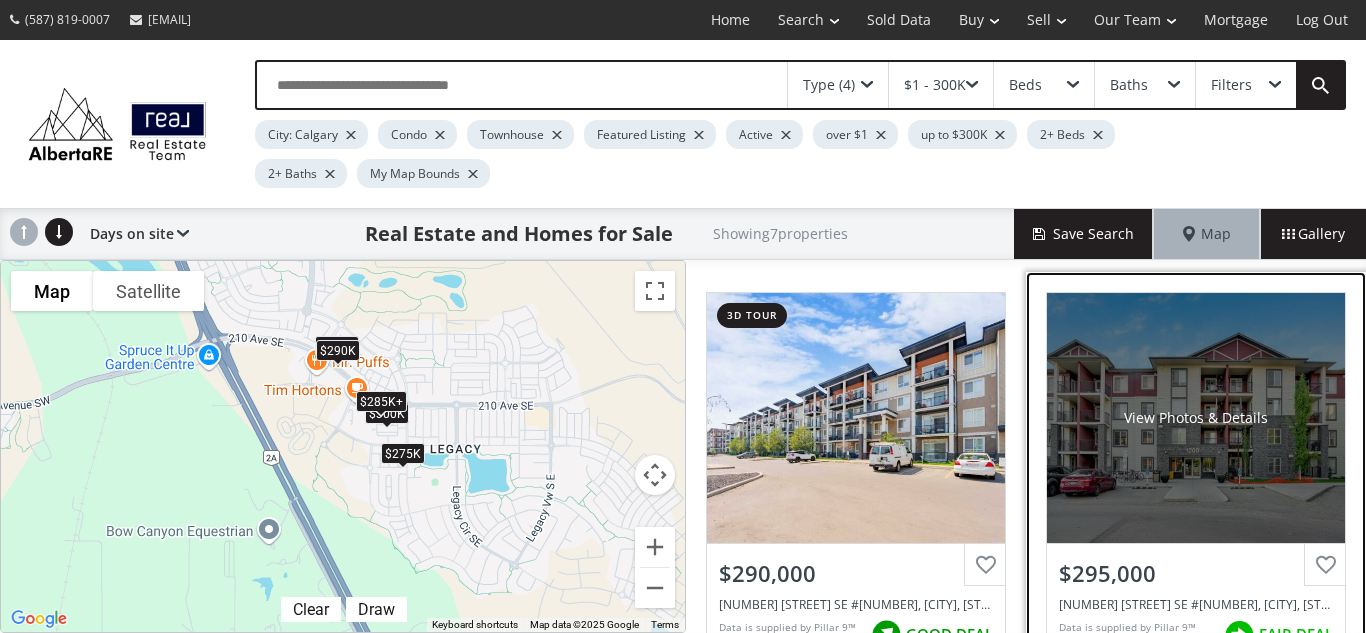 click on "View Photos & Details" at bounding box center (1196, 418) 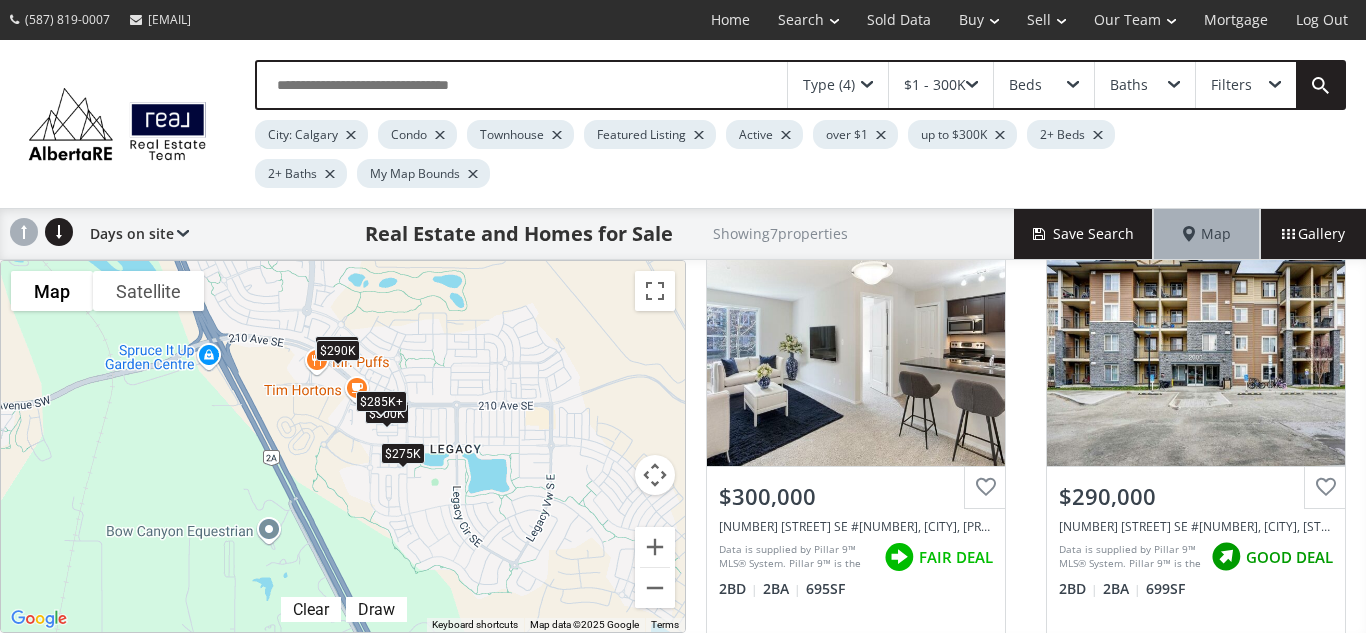 scroll, scrollTop: 955, scrollLeft: 0, axis: vertical 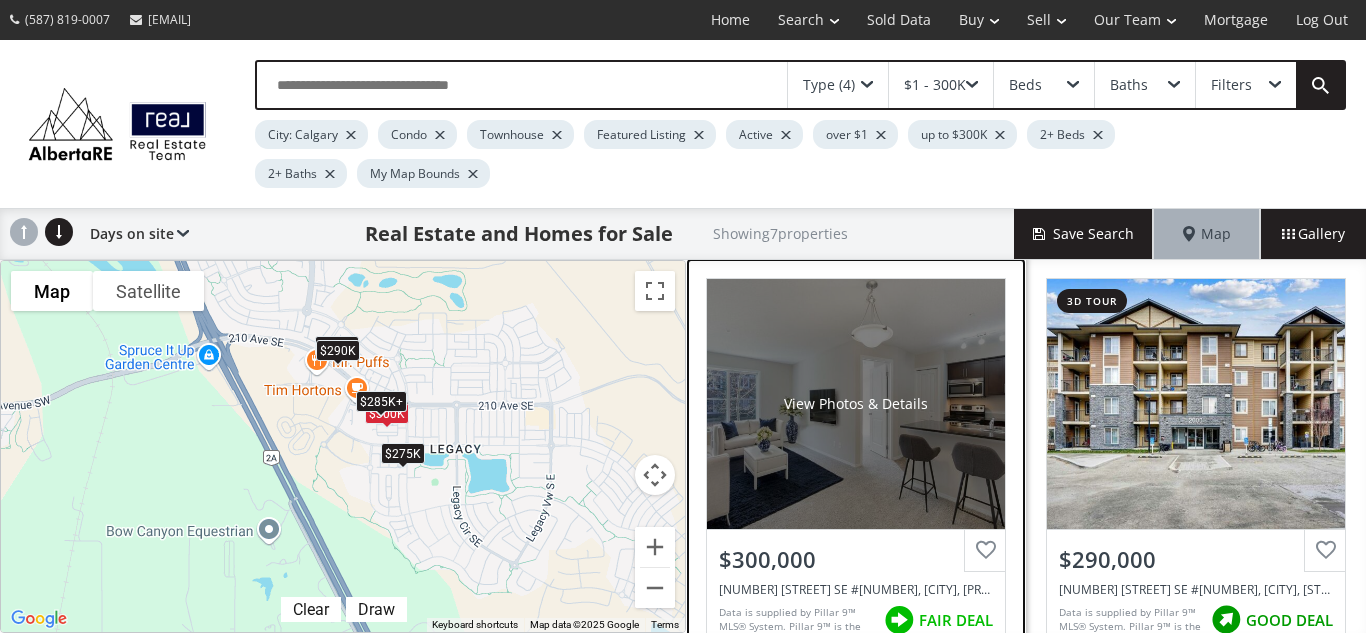 click on "View Photos & Details" at bounding box center (856, 404) 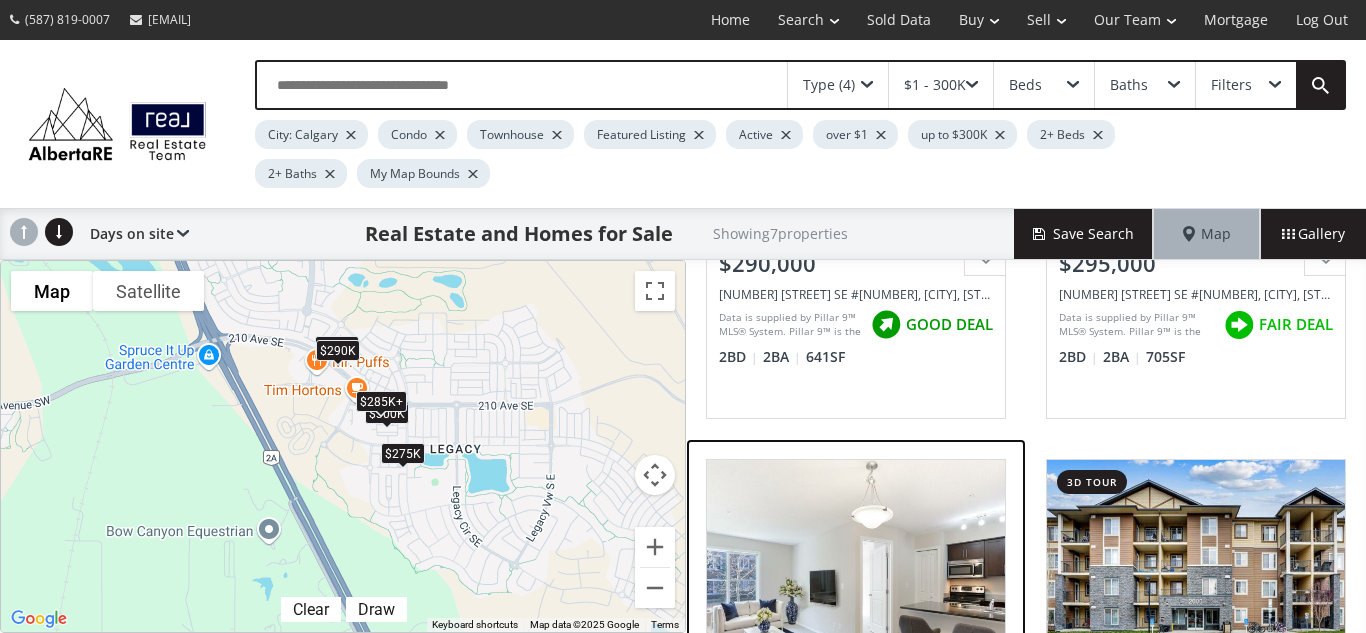 scroll, scrollTop: 0, scrollLeft: 0, axis: both 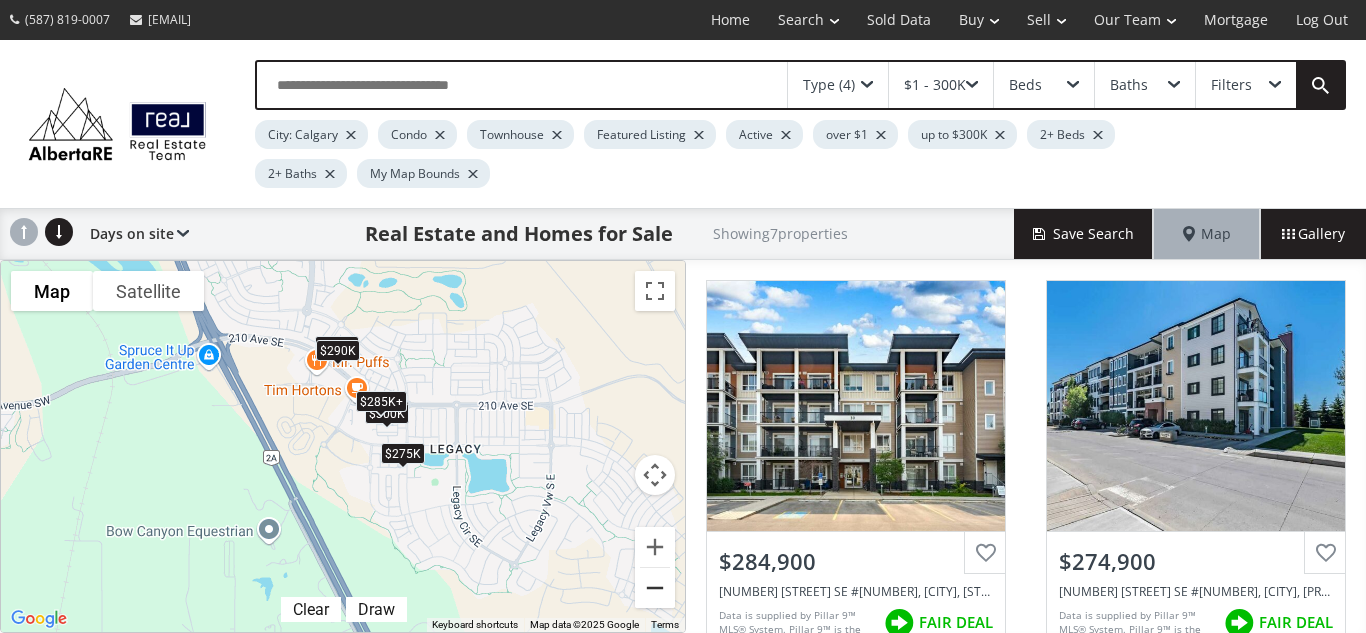 click at bounding box center [655, 588] 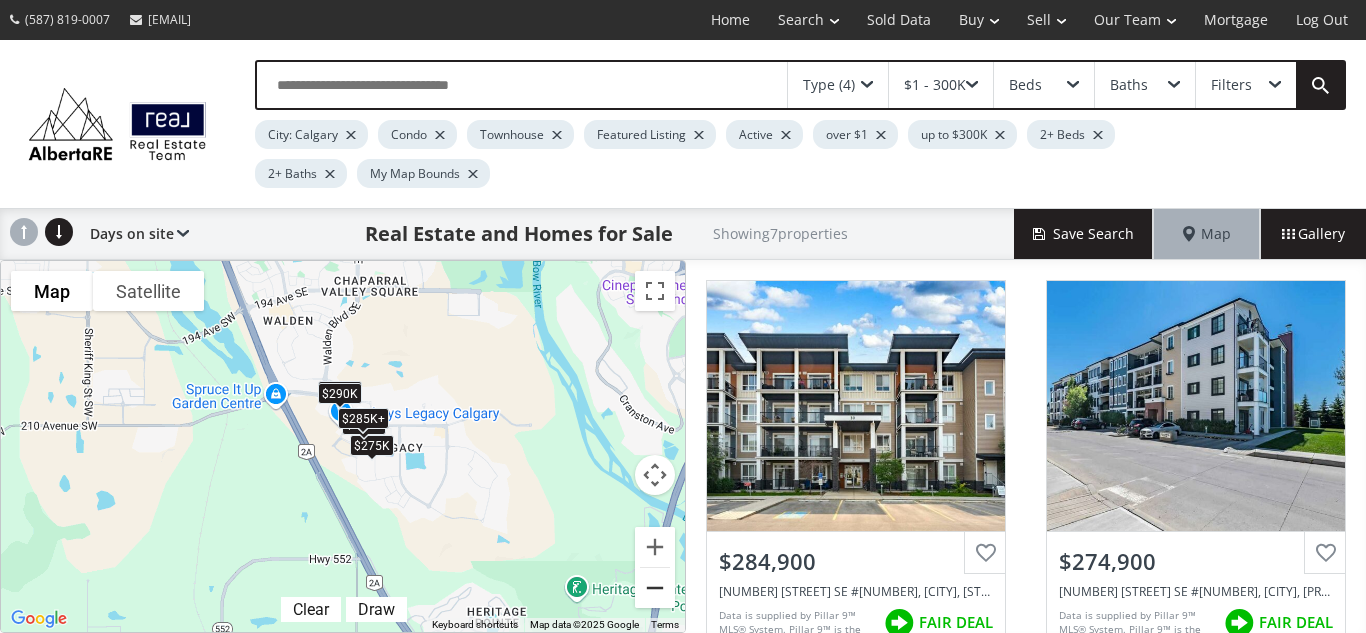 click at bounding box center (655, 588) 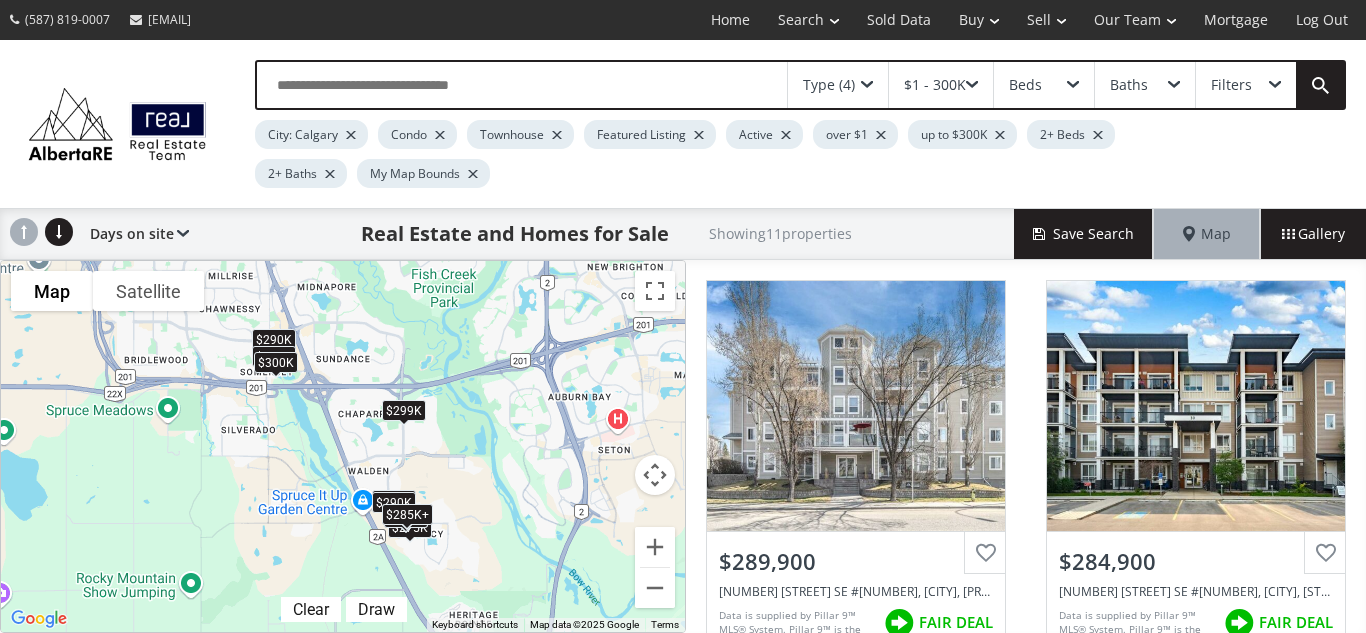drag, startPoint x: 237, startPoint y: 336, endPoint x: 290, endPoint y: 425, distance: 103.58572 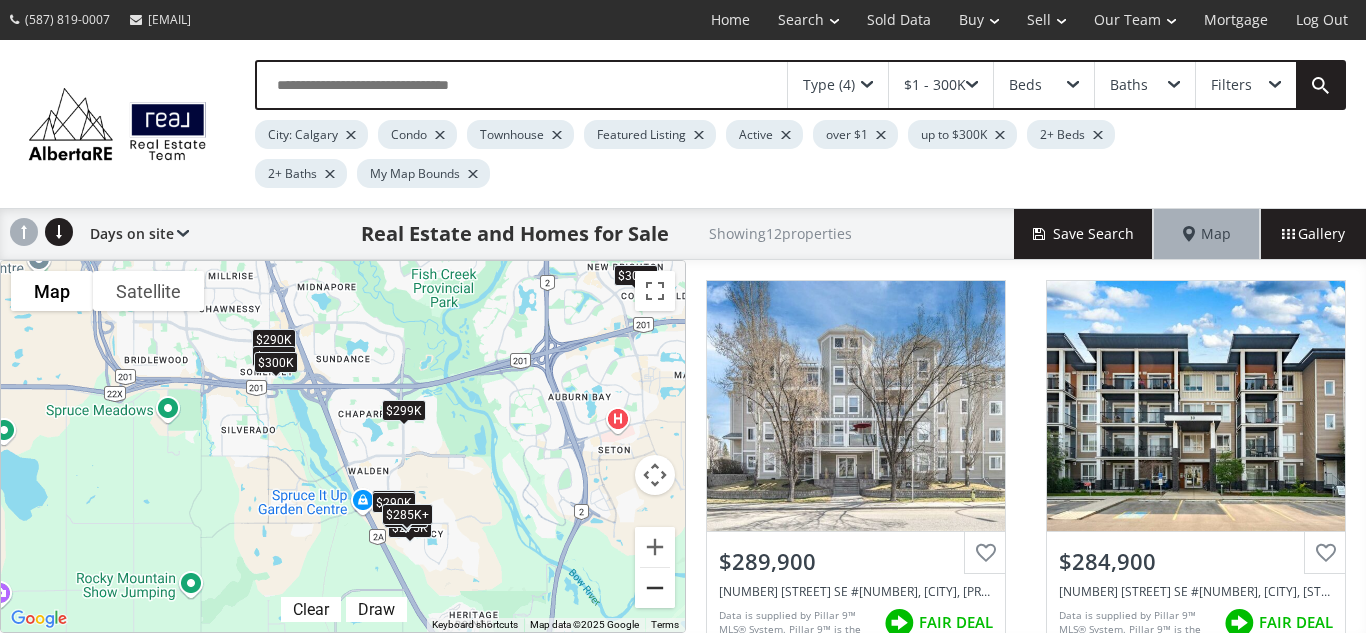 click at bounding box center (655, 588) 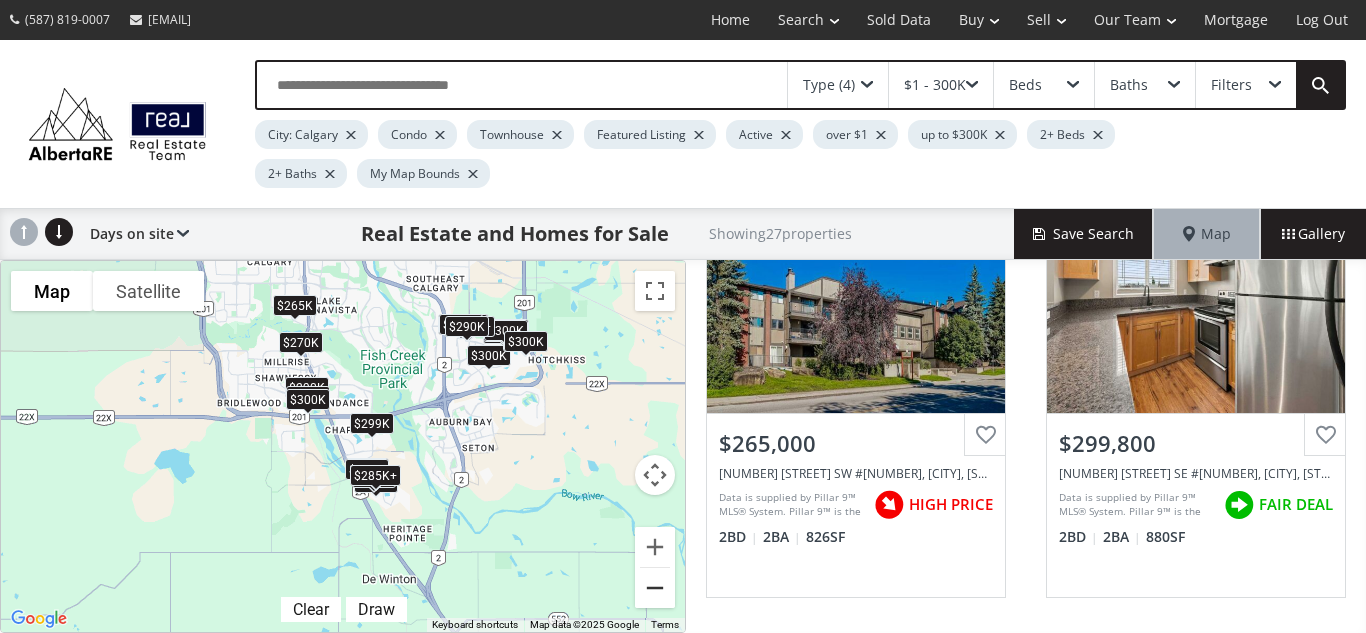 scroll, scrollTop: 111, scrollLeft: 0, axis: vertical 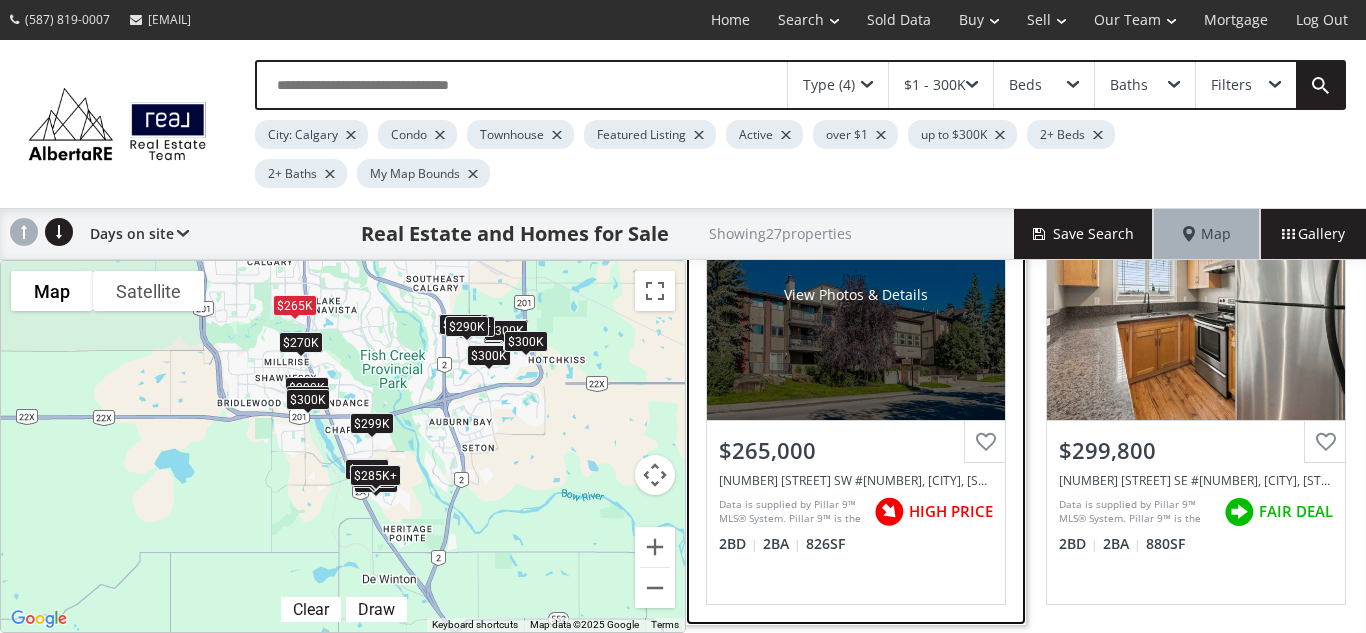click on "View Photos & Details" at bounding box center [856, 295] 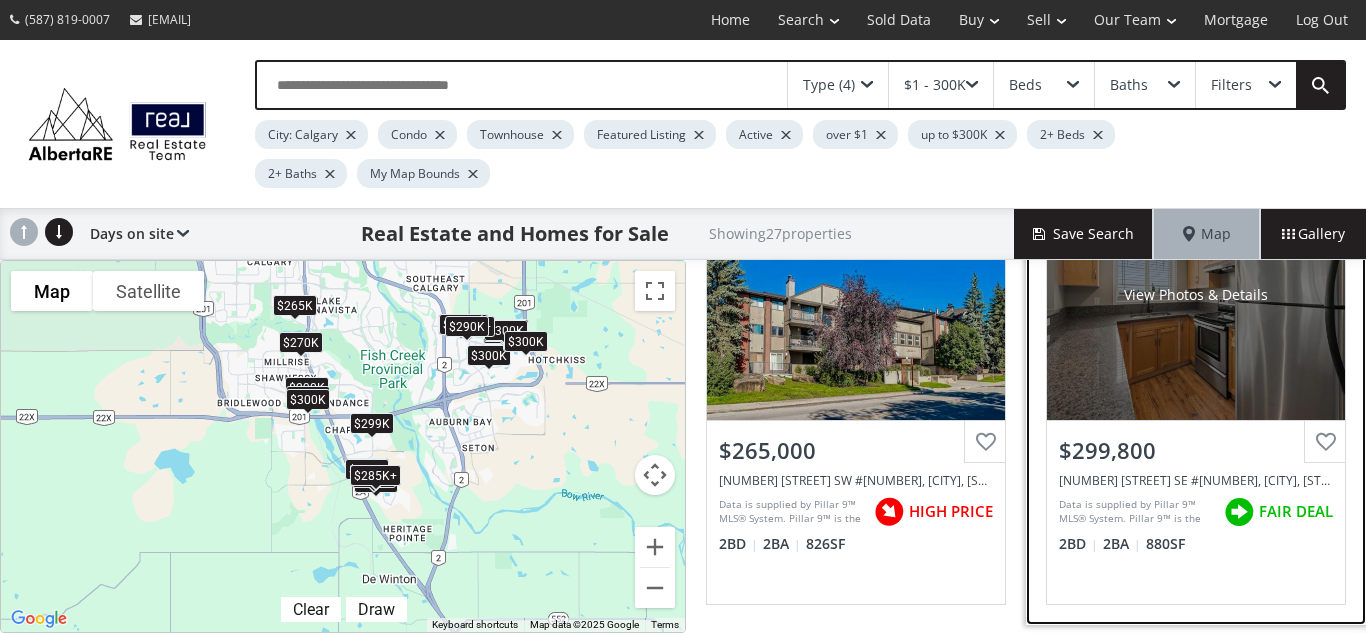 click on "View Photos & Details" at bounding box center (1196, 295) 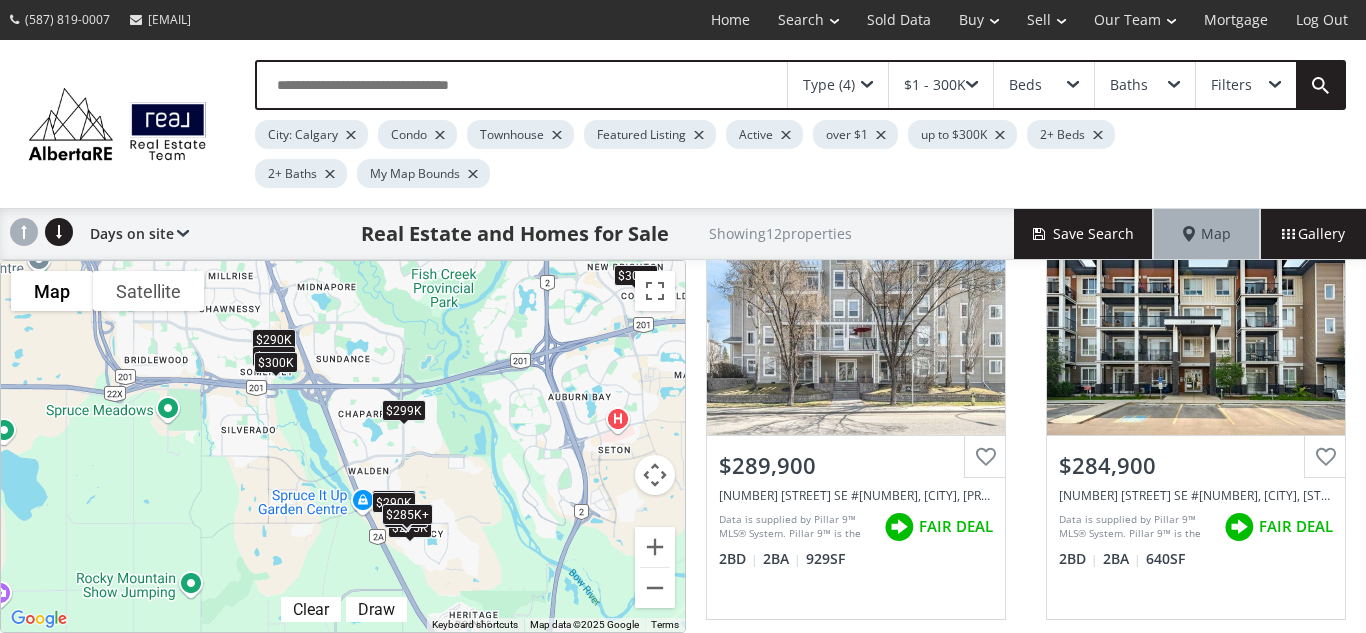 scroll, scrollTop: 89, scrollLeft: 0, axis: vertical 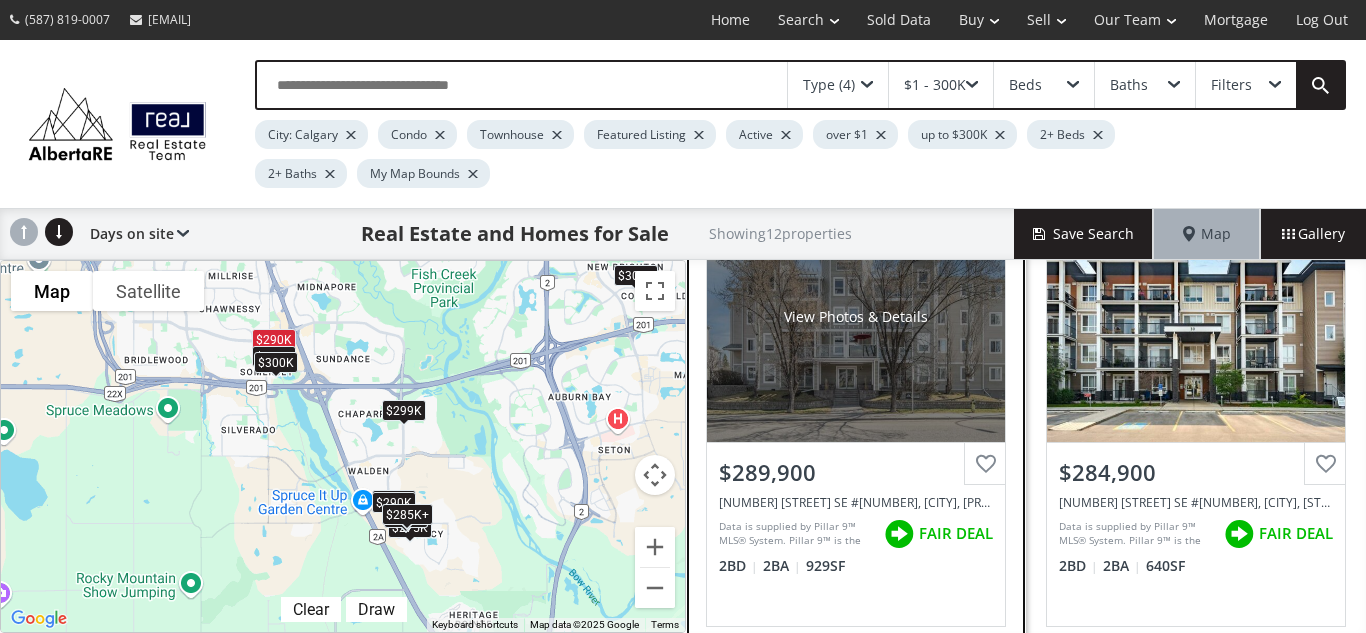 click on "View Photos & Details" at bounding box center (856, 317) 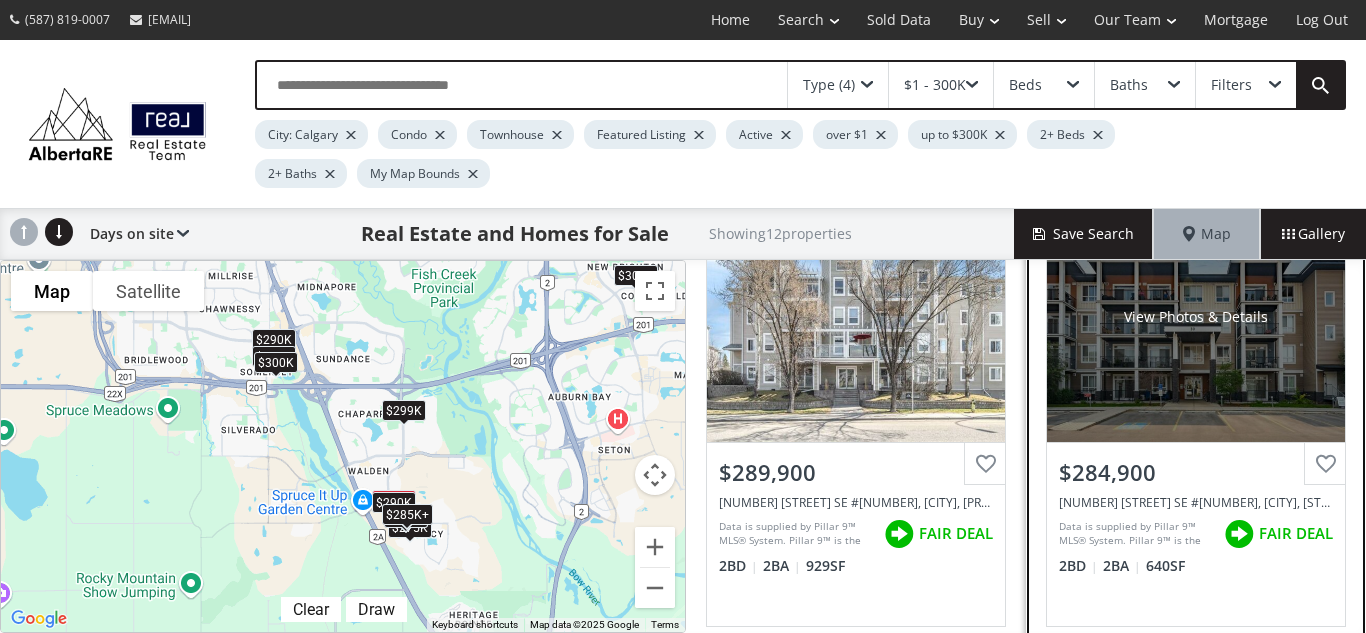 click on "View Photos & Details" at bounding box center (1196, 317) 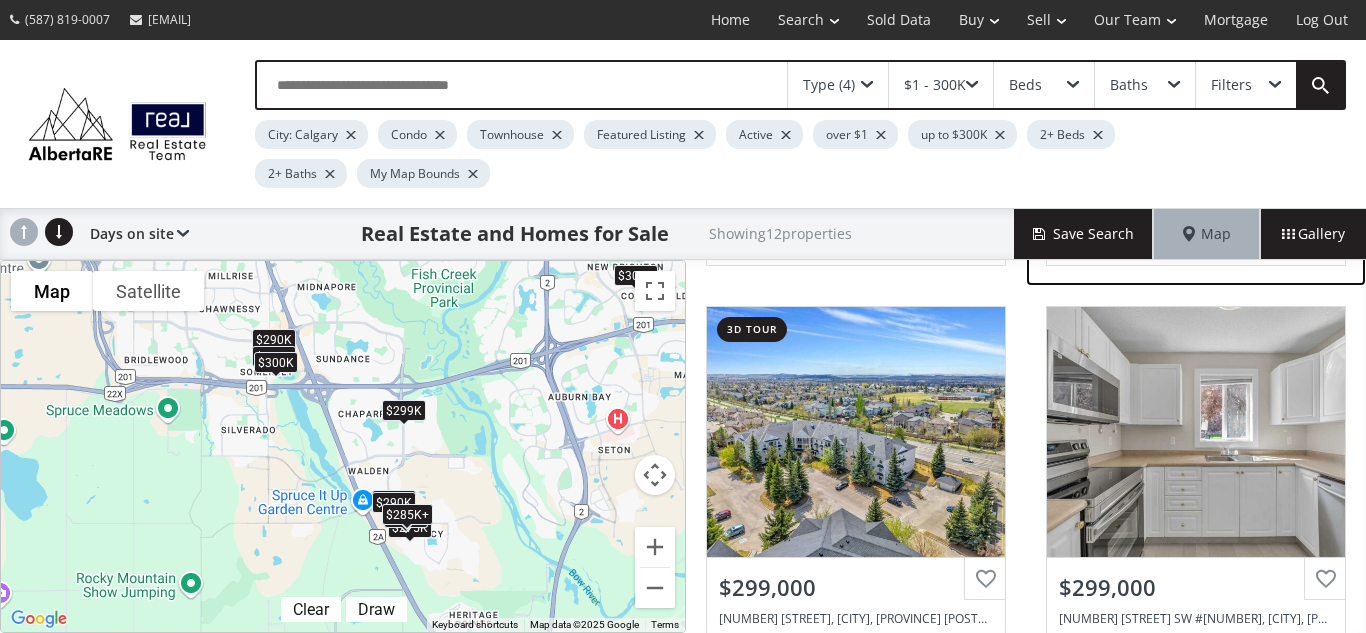 scroll, scrollTop: 524, scrollLeft: 0, axis: vertical 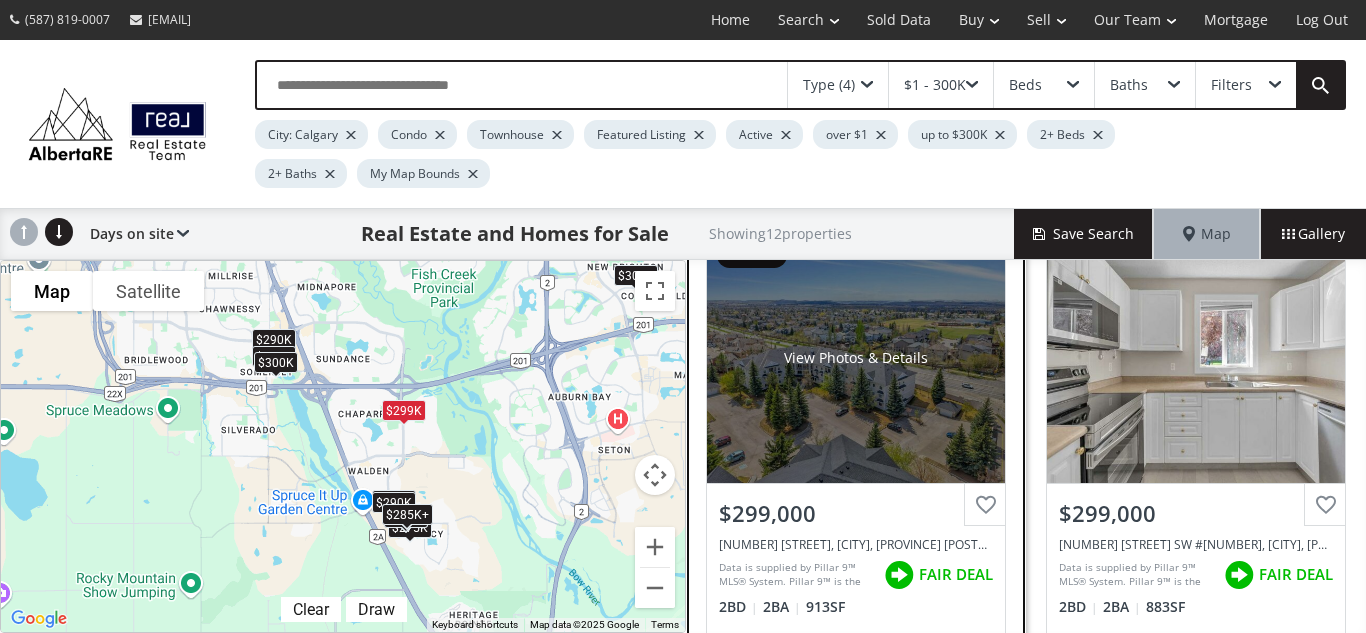 click on "View Photos & Details" at bounding box center [856, 358] 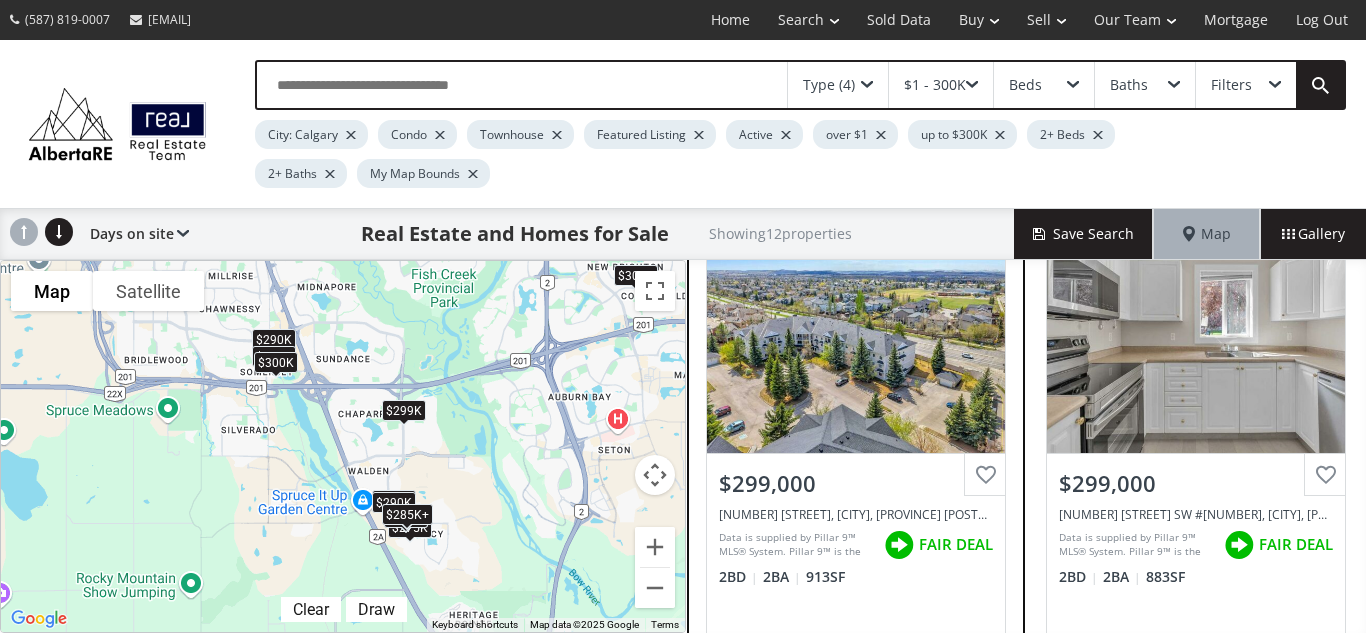 scroll, scrollTop: 586, scrollLeft: 0, axis: vertical 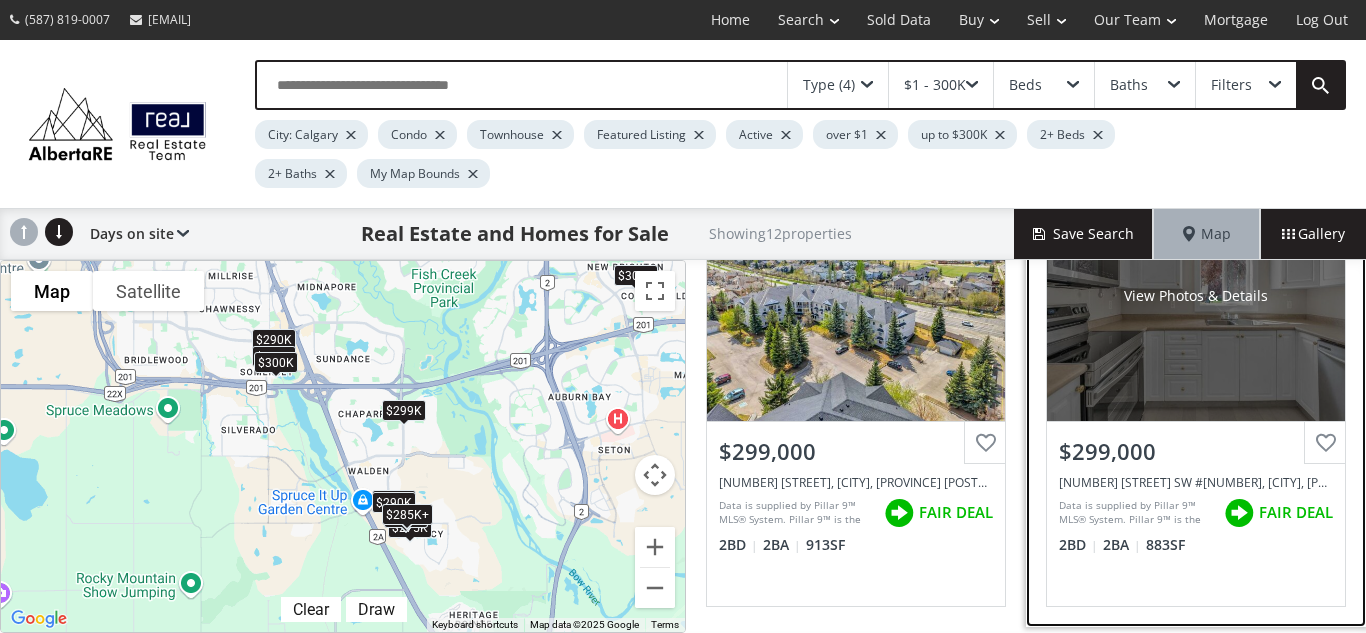 click on "View Photos & Details" at bounding box center (1196, 296) 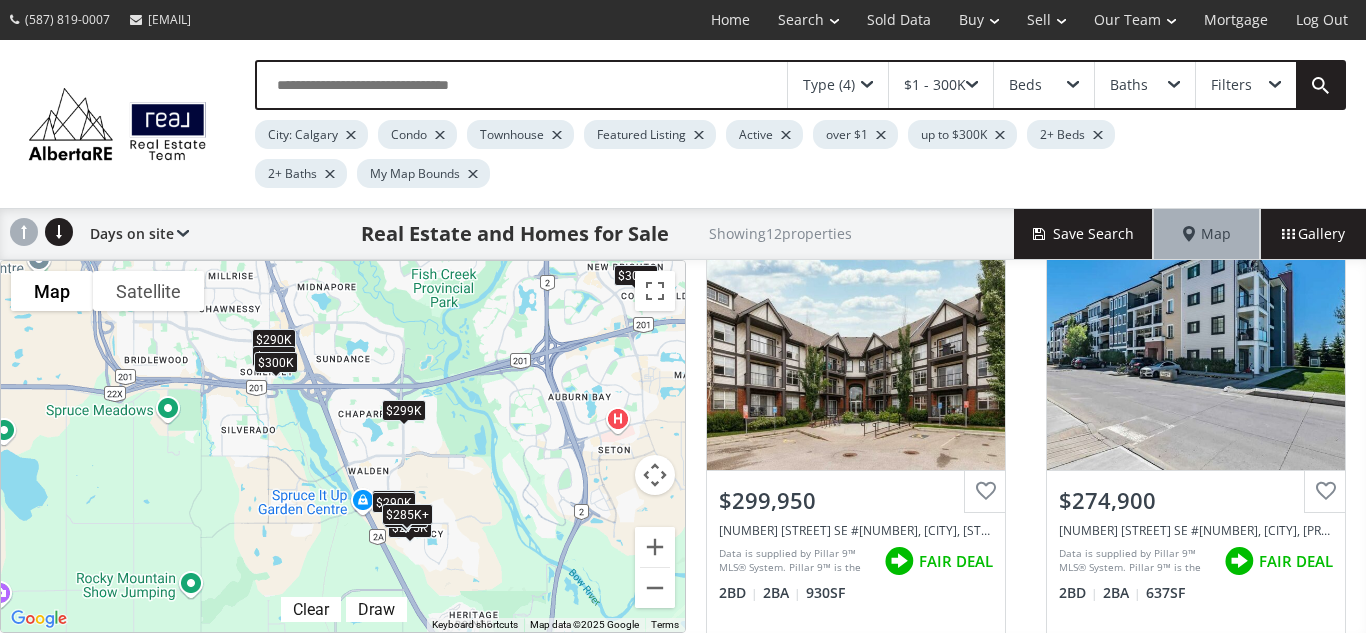 scroll, scrollTop: 1011, scrollLeft: 0, axis: vertical 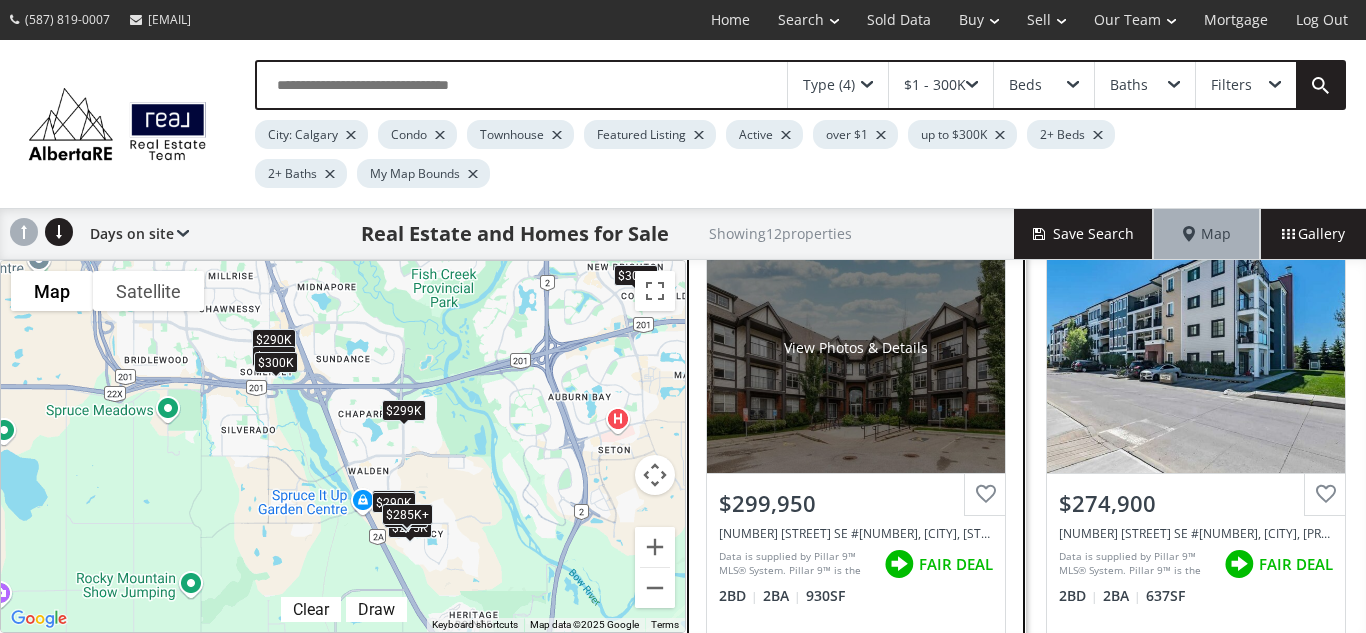 click on "View Photos & Details" at bounding box center [856, 348] 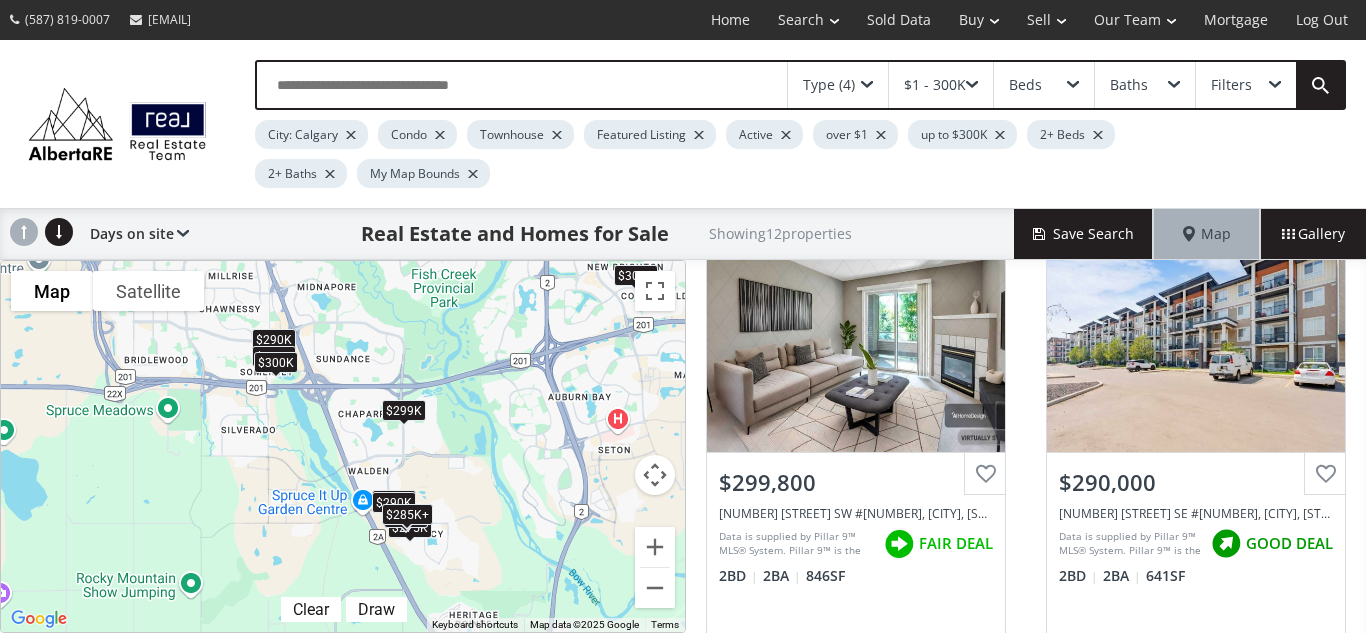scroll, scrollTop: 1509, scrollLeft: 0, axis: vertical 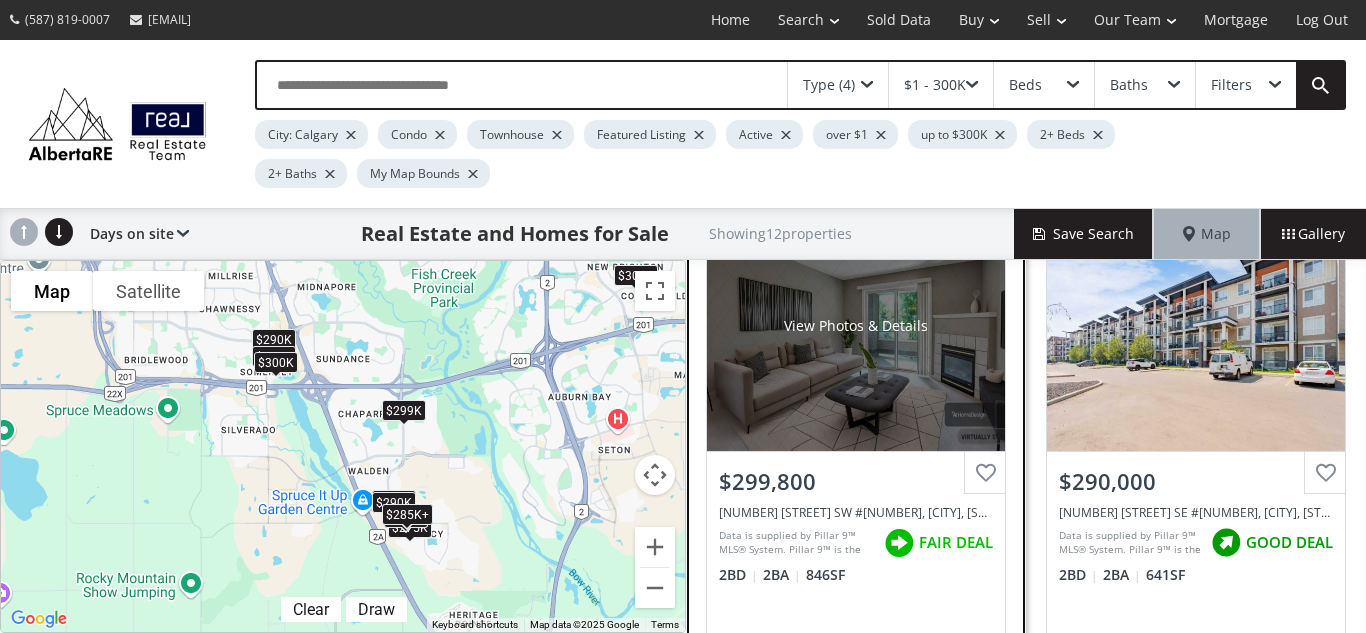 click on "View Photos & Details" at bounding box center (856, 326) 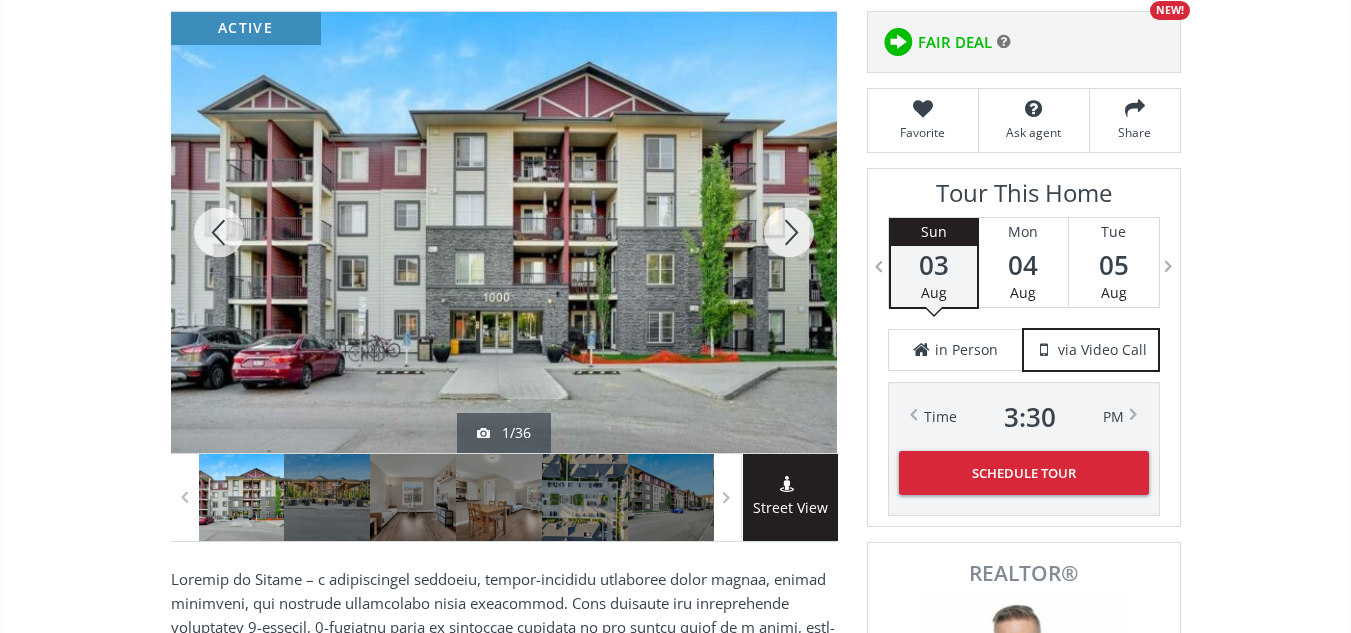 scroll, scrollTop: 0, scrollLeft: 0, axis: both 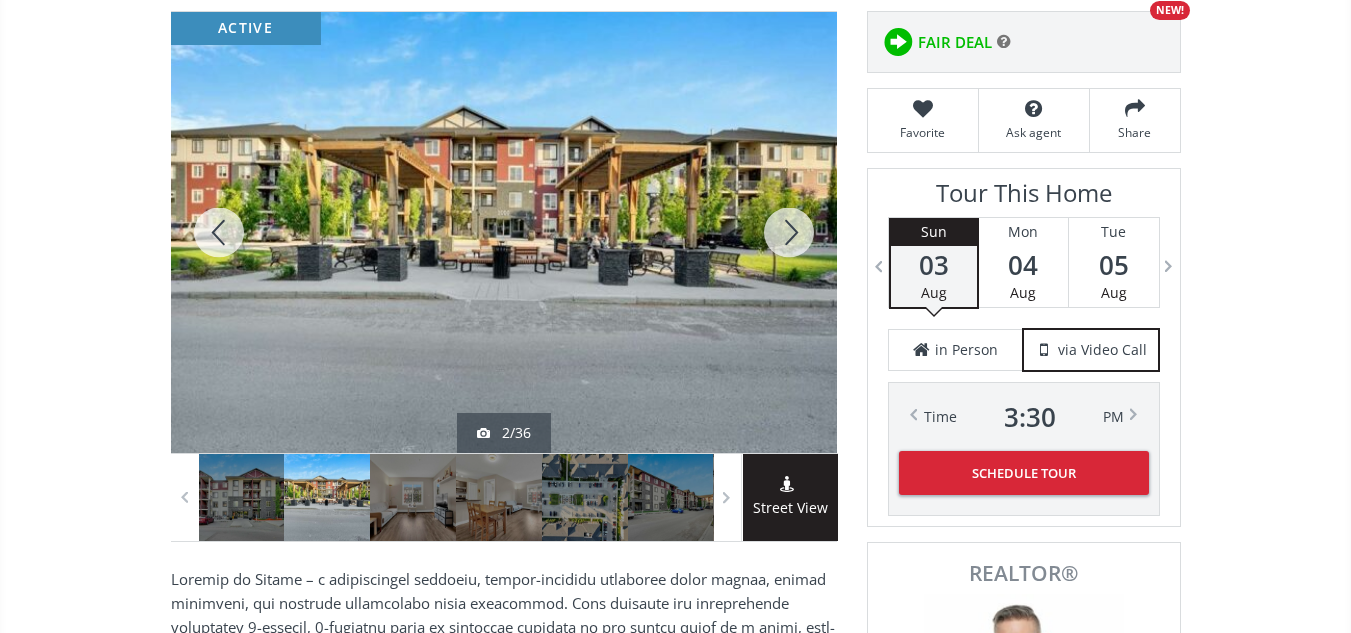 click at bounding box center [789, 232] 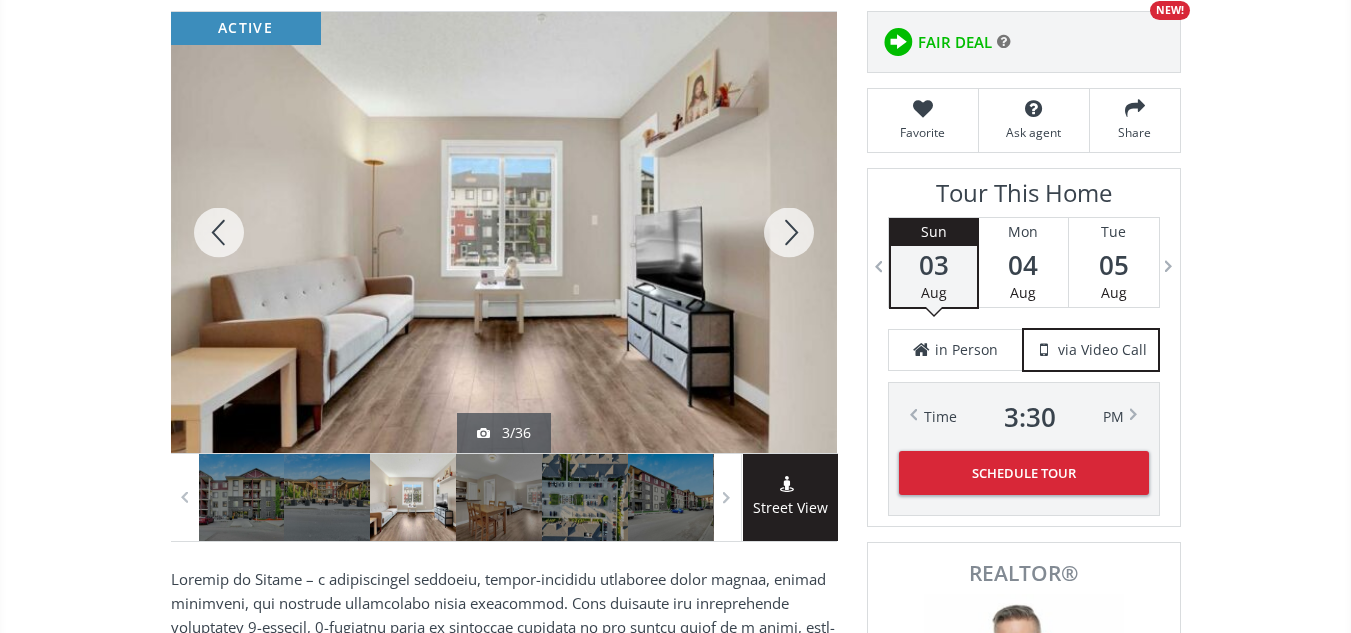 click at bounding box center [789, 232] 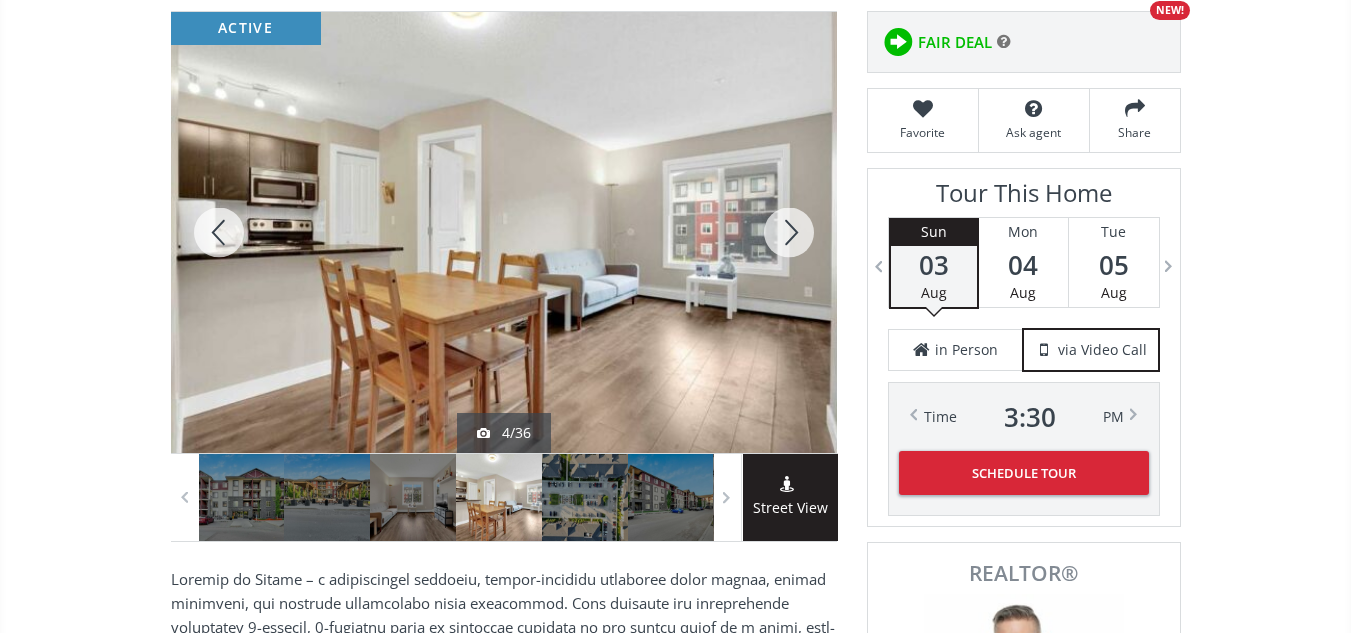 click at bounding box center [789, 232] 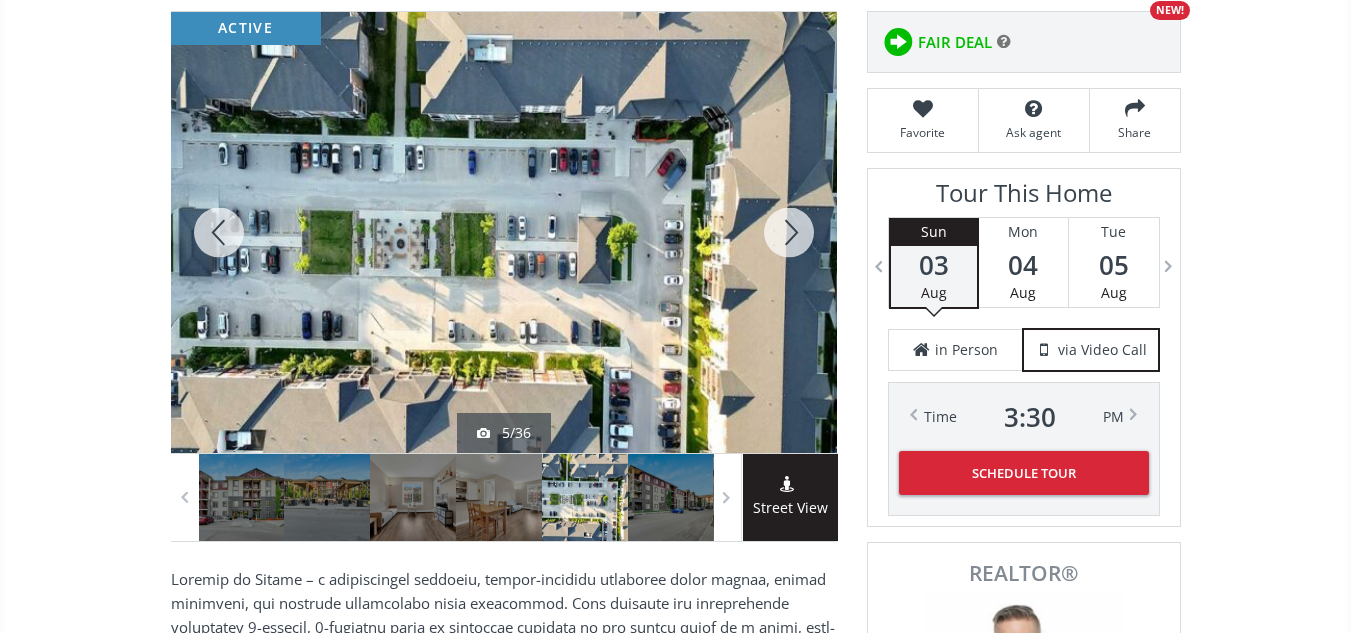 click at bounding box center [789, 232] 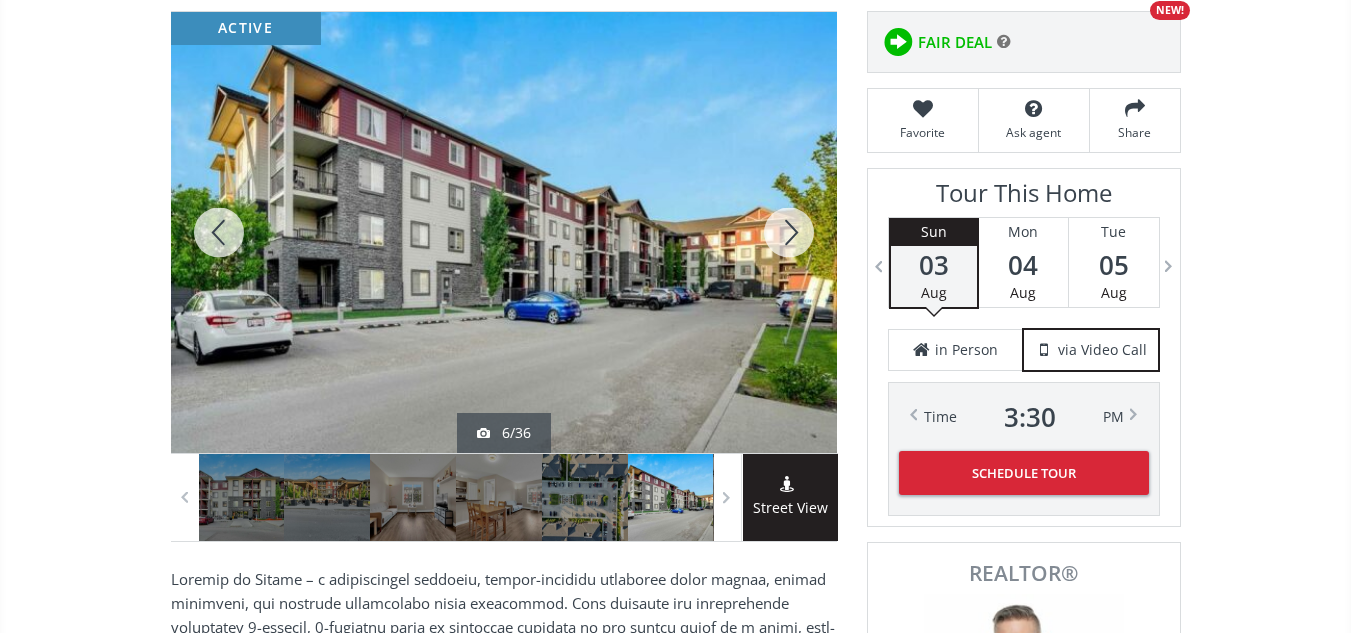 click at bounding box center [789, 232] 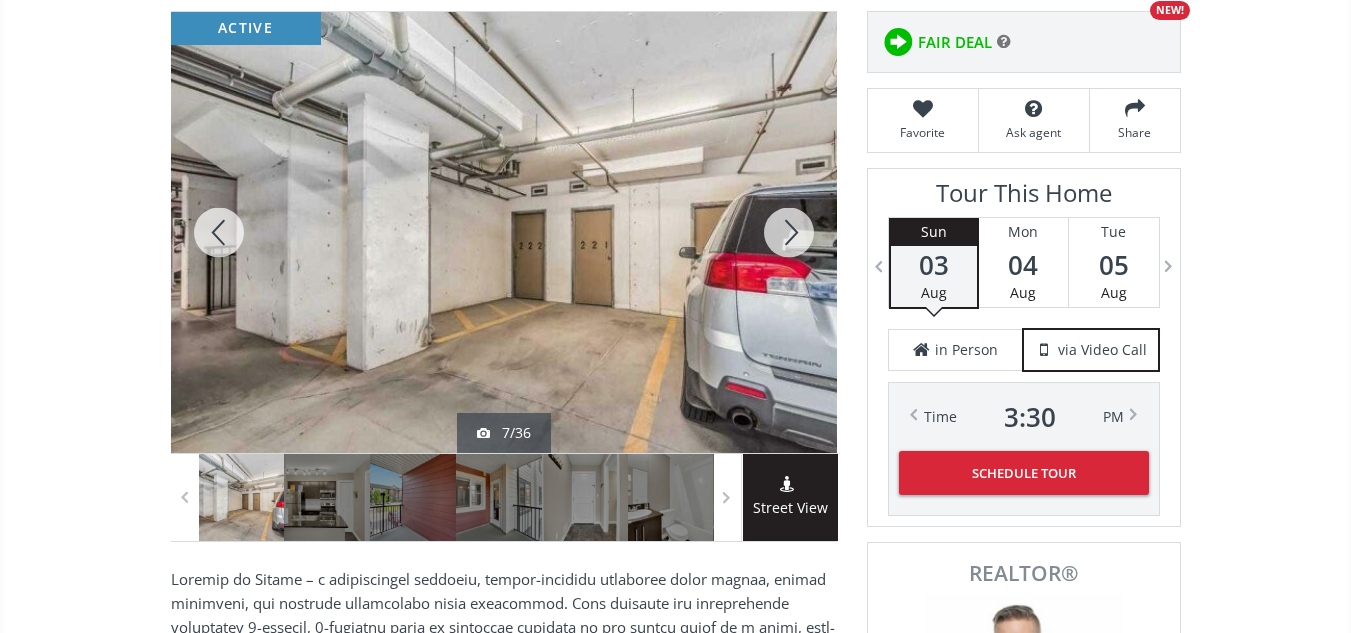 click at bounding box center [789, 232] 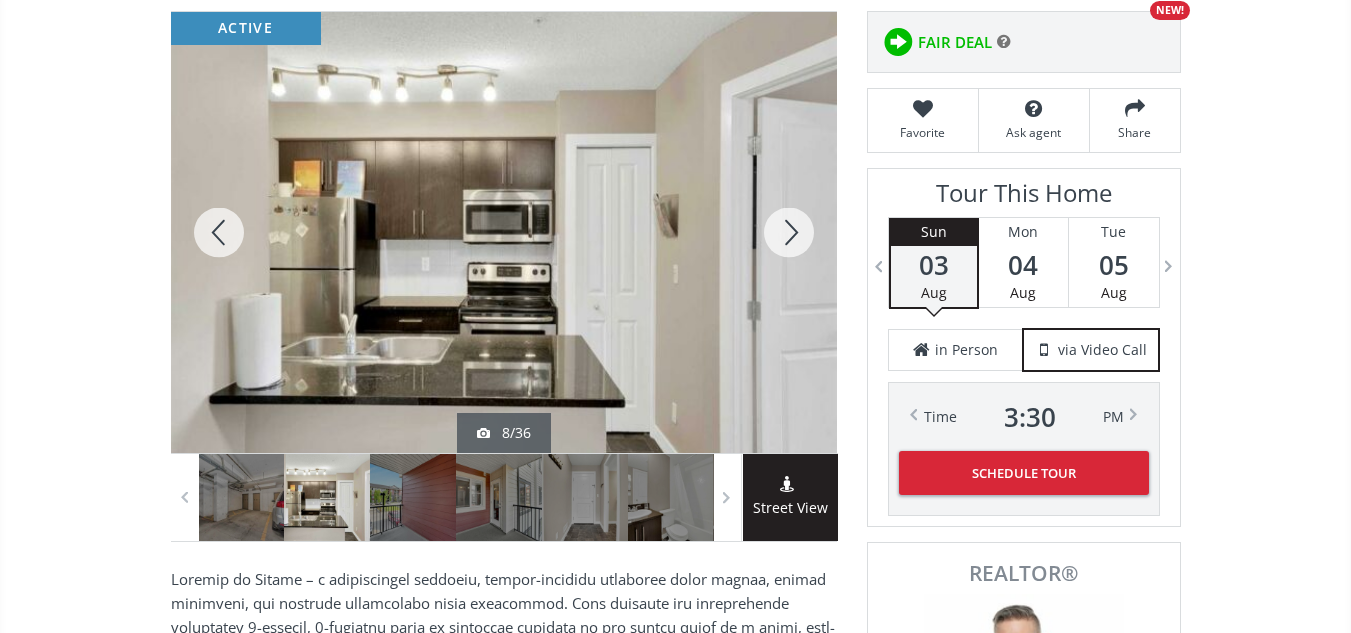 click at bounding box center [789, 232] 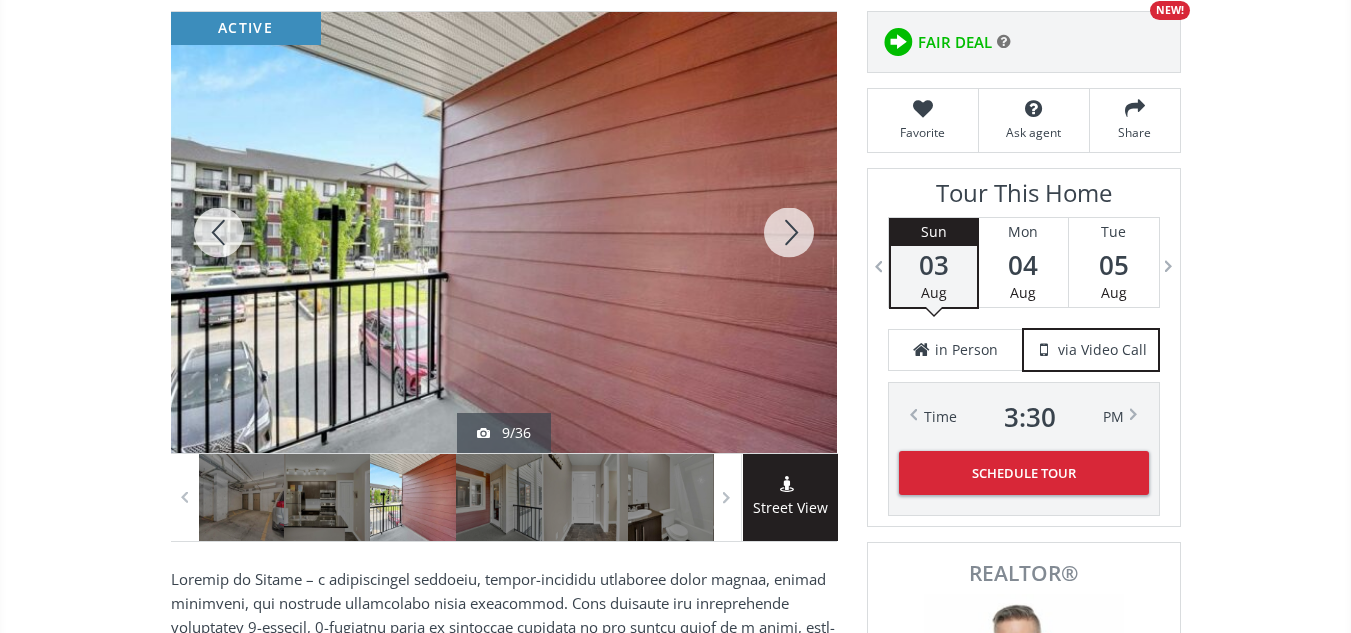 click at bounding box center [789, 232] 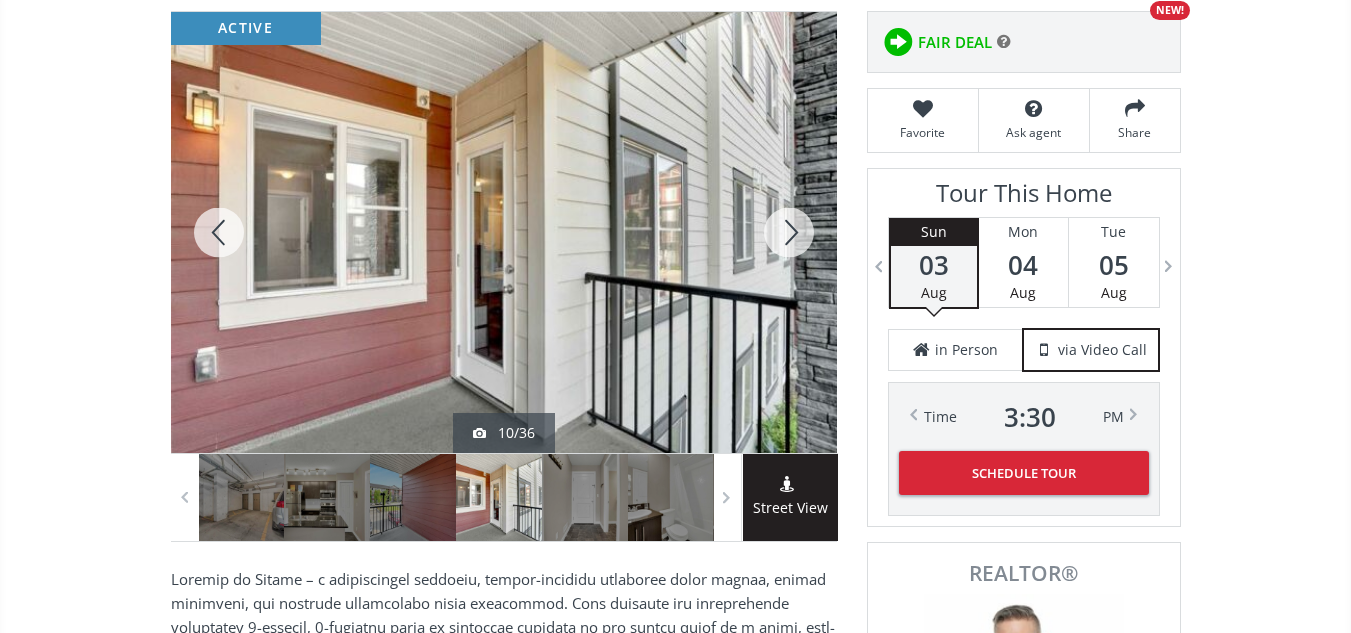 click at bounding box center [789, 232] 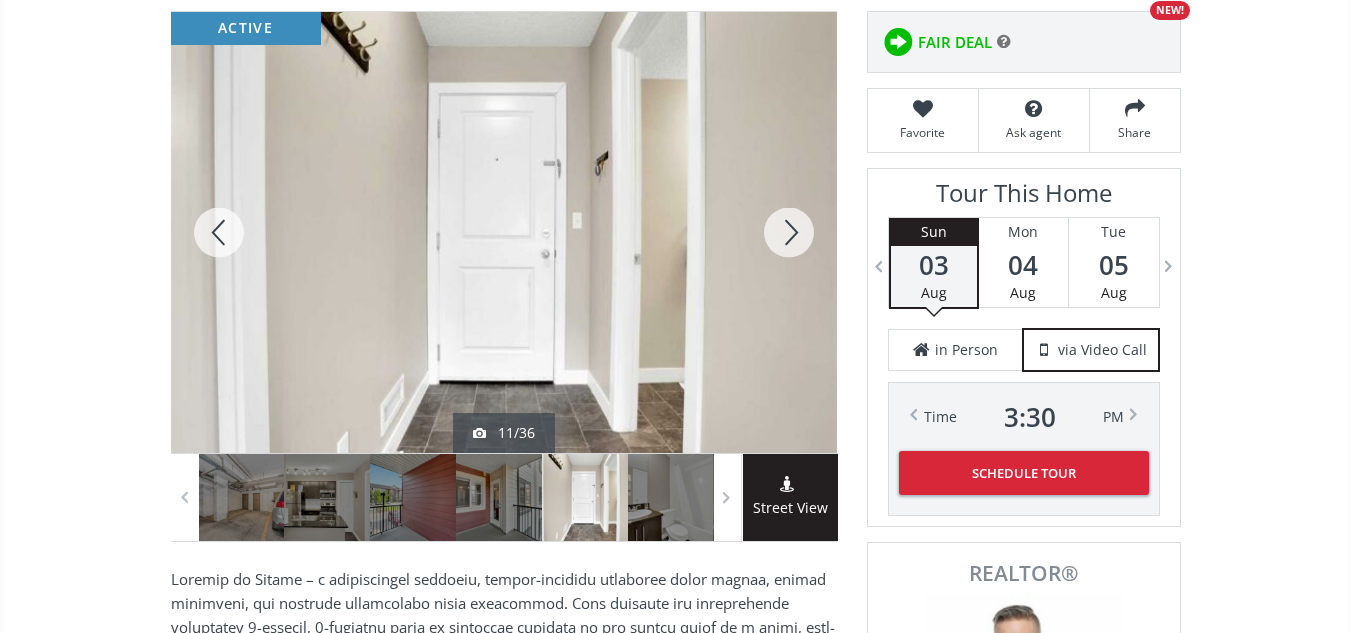 click at bounding box center [789, 232] 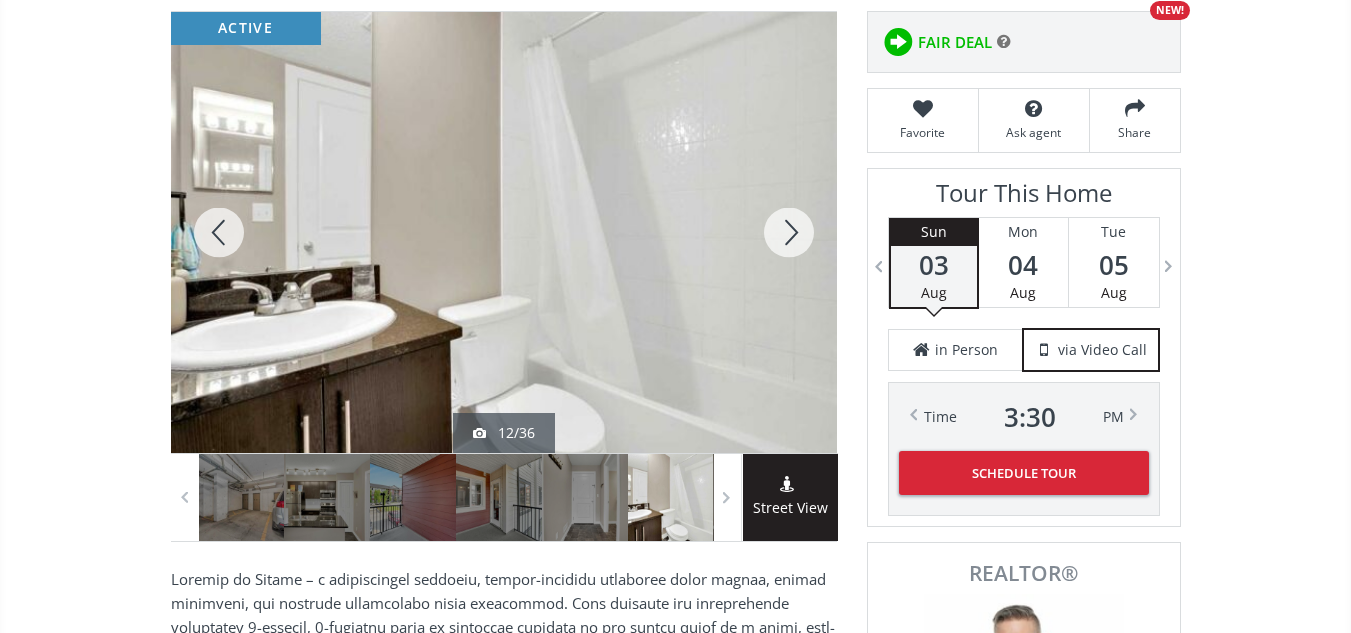 click at bounding box center [789, 232] 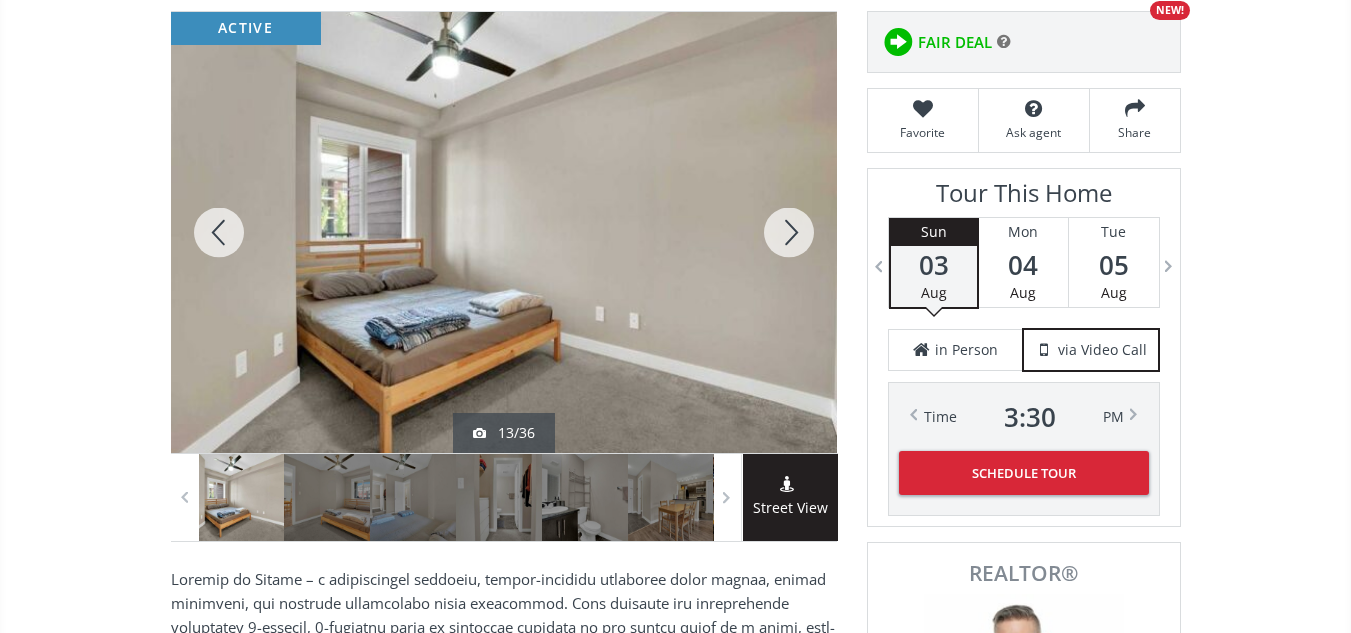 click at bounding box center [789, 232] 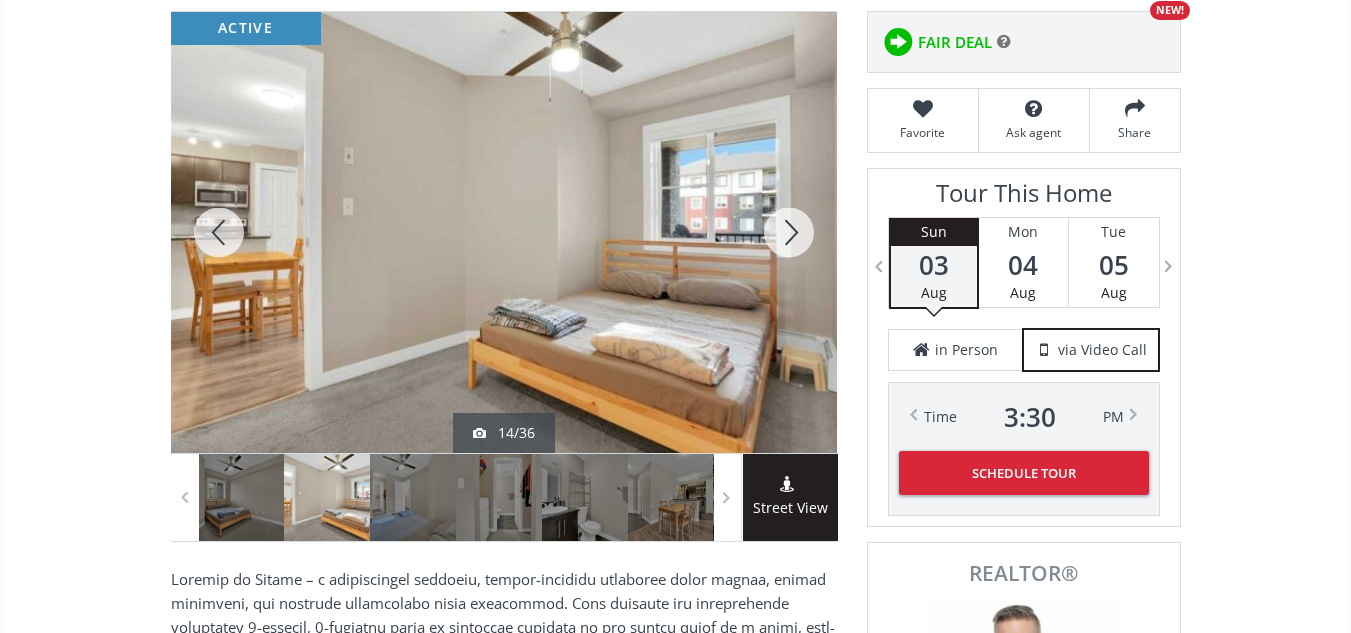 click at bounding box center [789, 232] 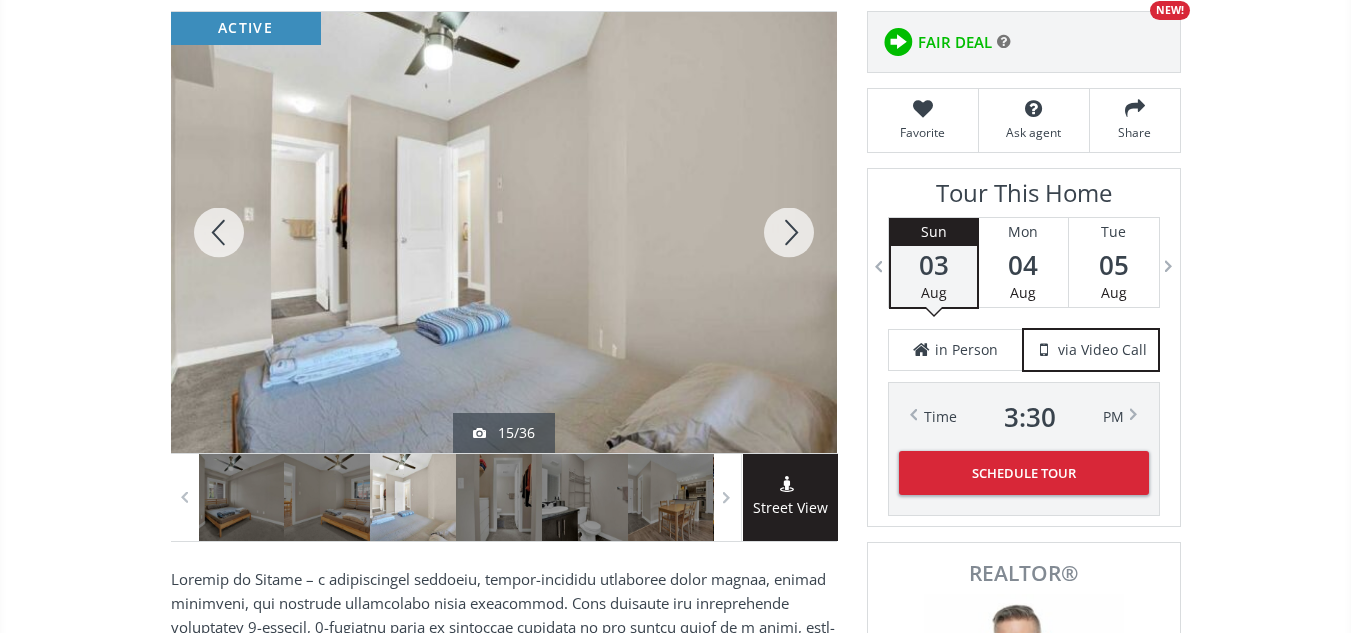 click at bounding box center [789, 232] 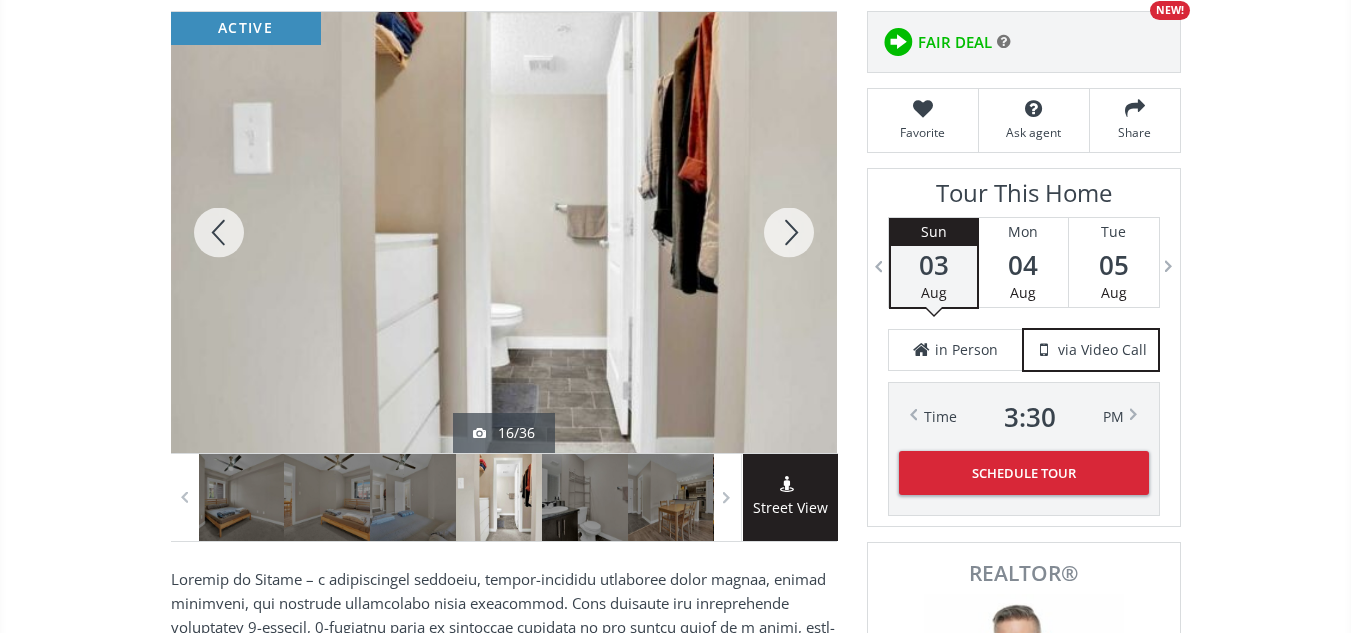 click at bounding box center [789, 232] 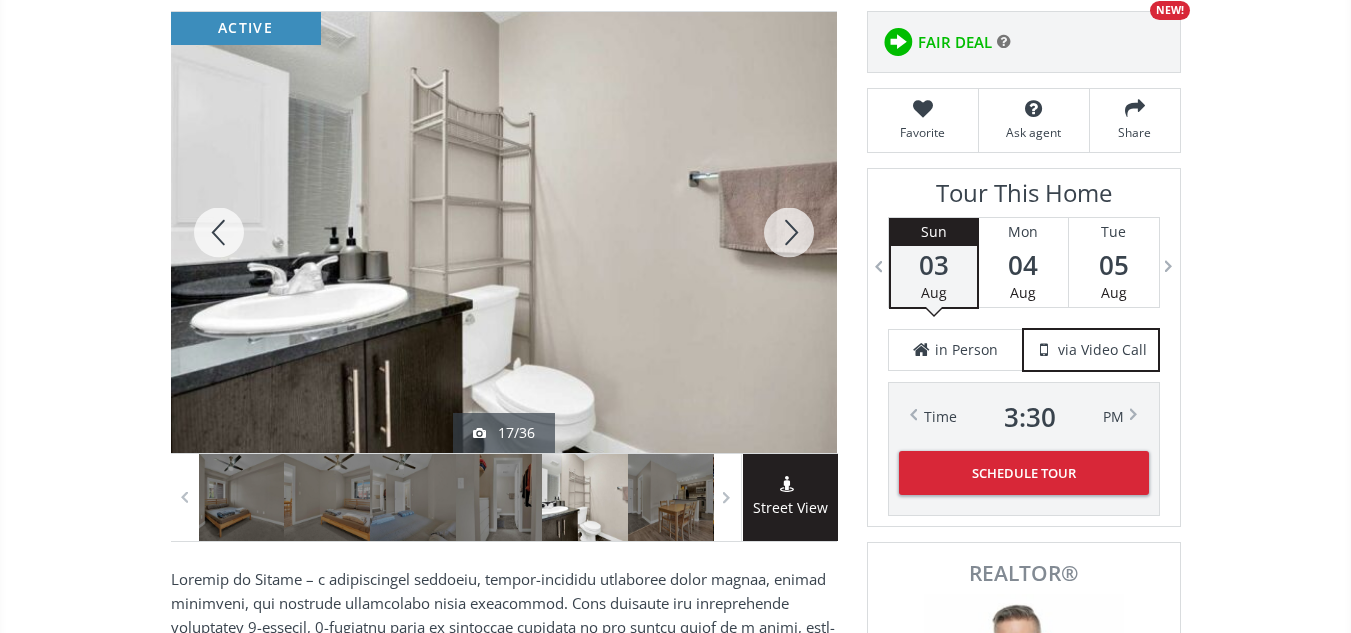 click at bounding box center (789, 232) 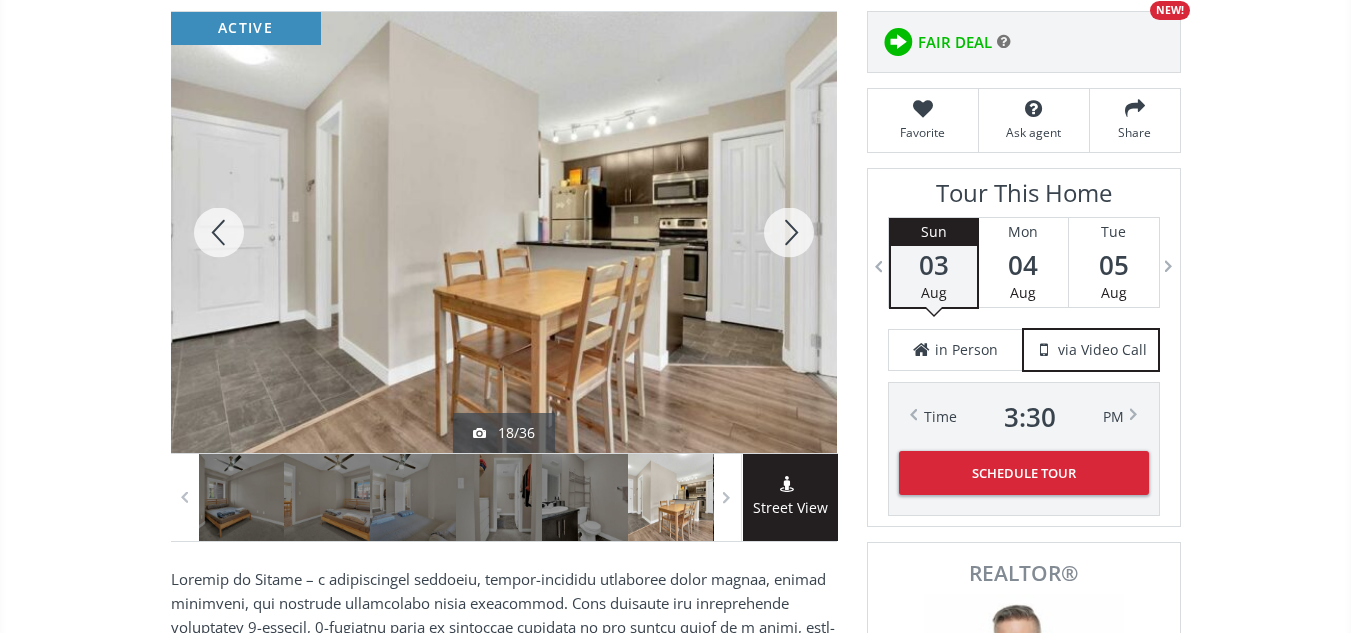 click at bounding box center [789, 232] 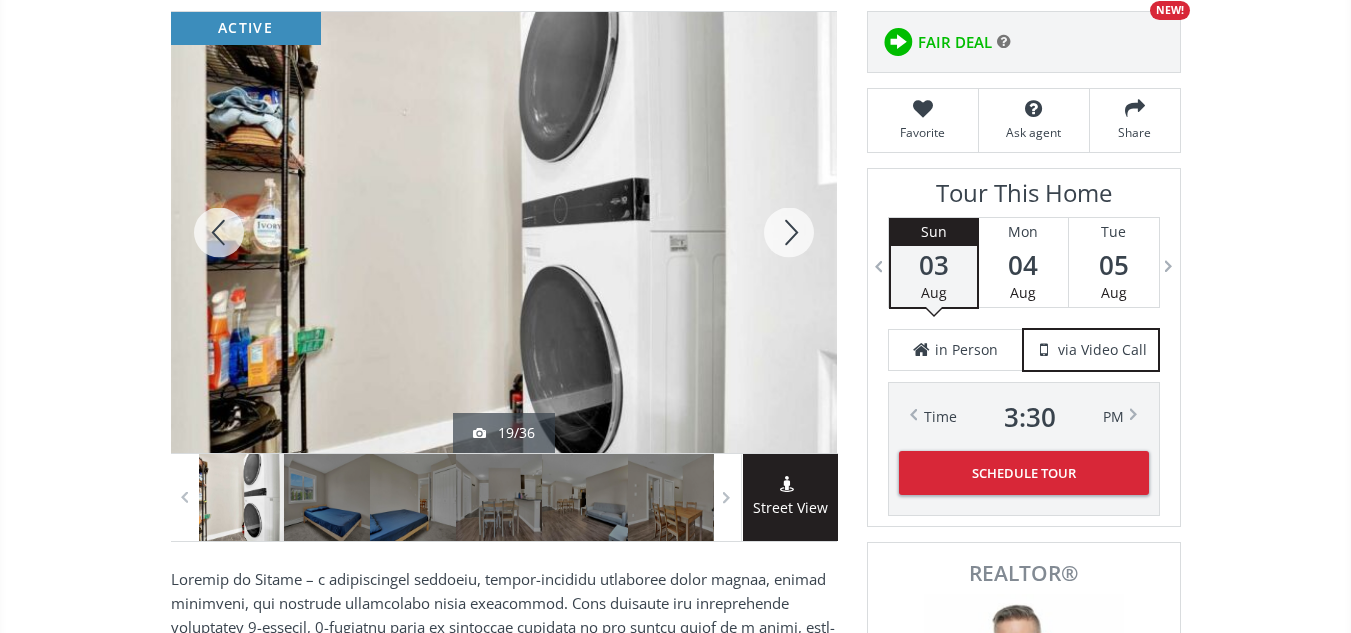 click at bounding box center (789, 232) 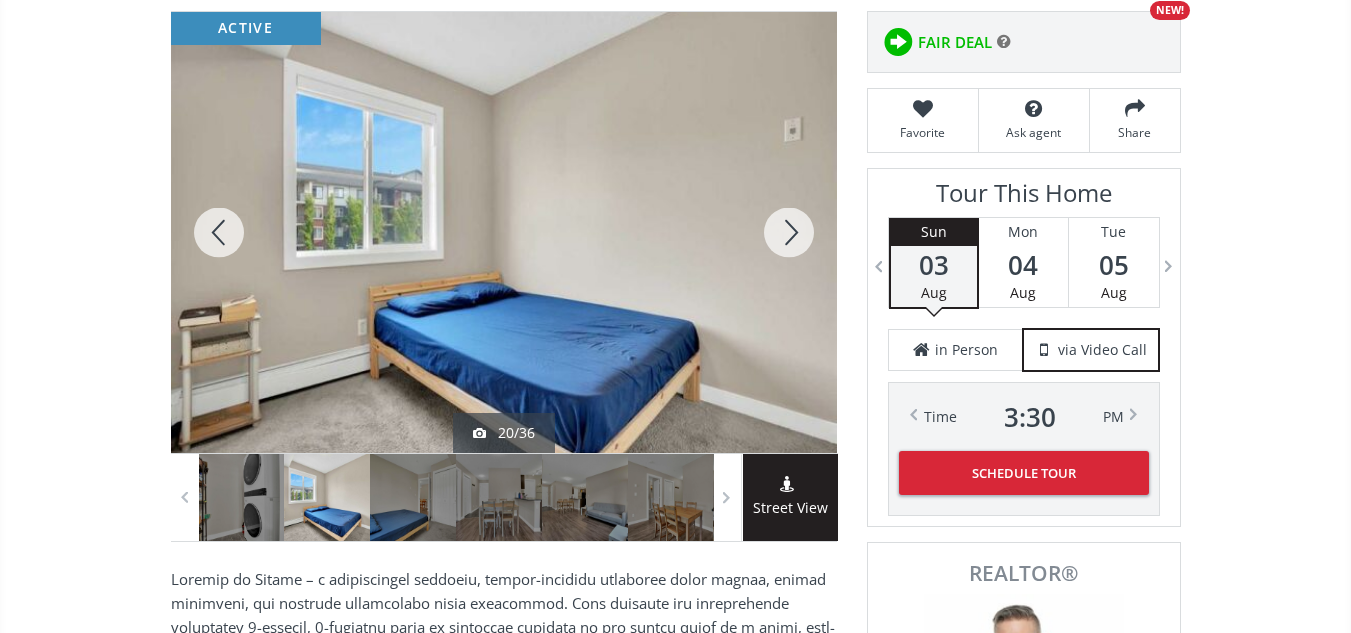 click at bounding box center [789, 232] 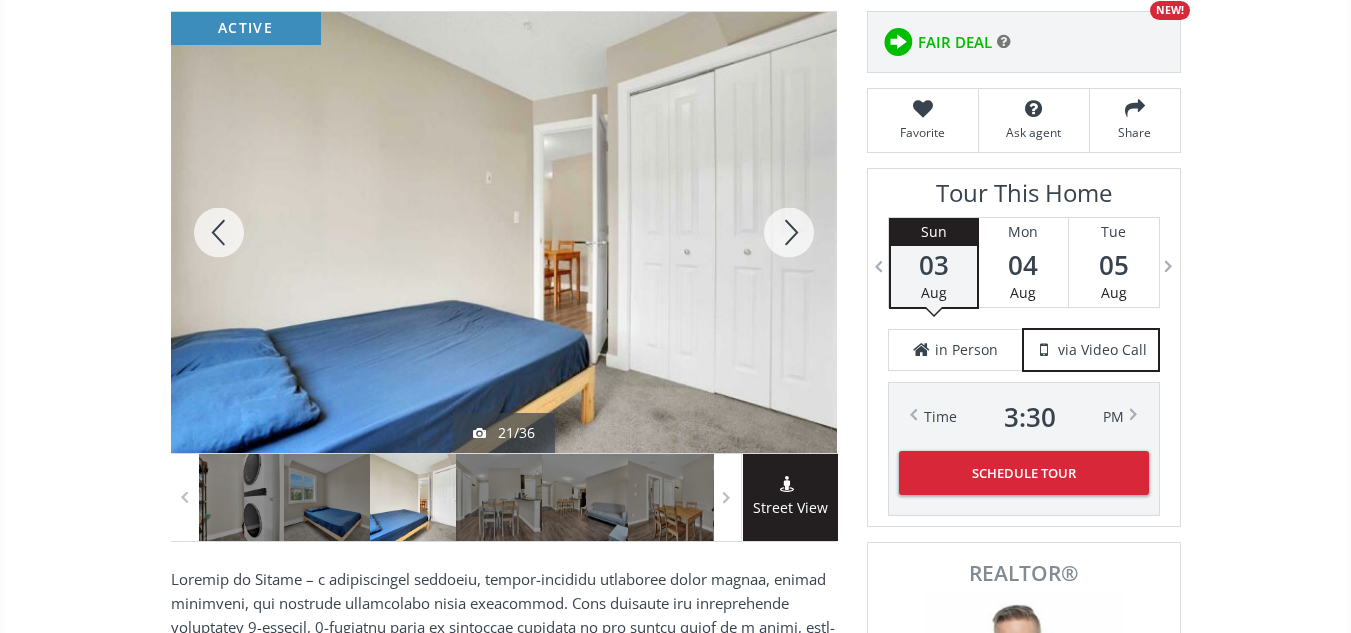 click at bounding box center (789, 232) 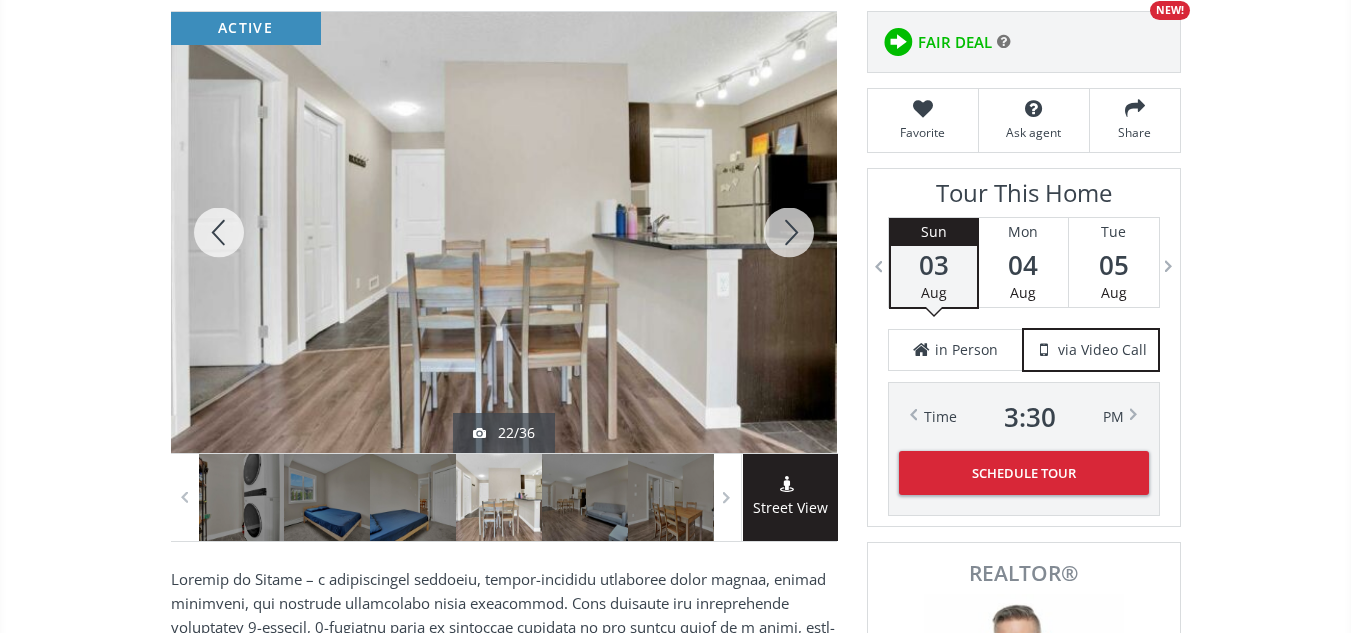click at bounding box center [789, 232] 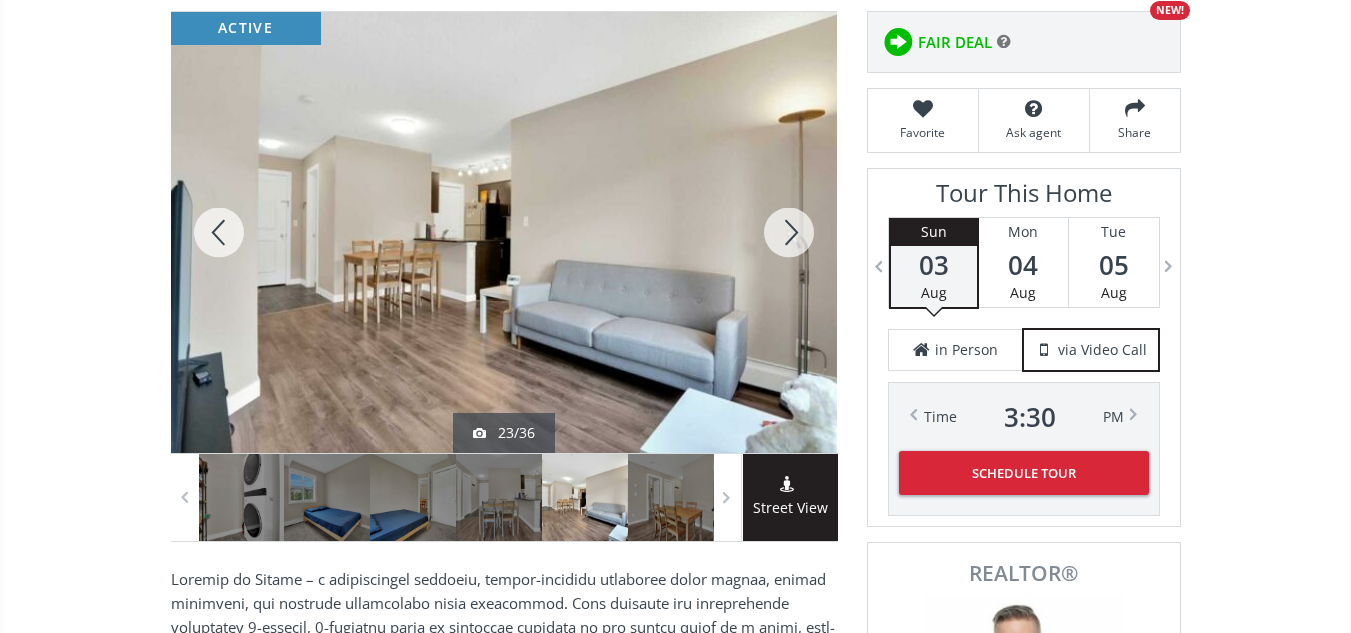 click at bounding box center (789, 232) 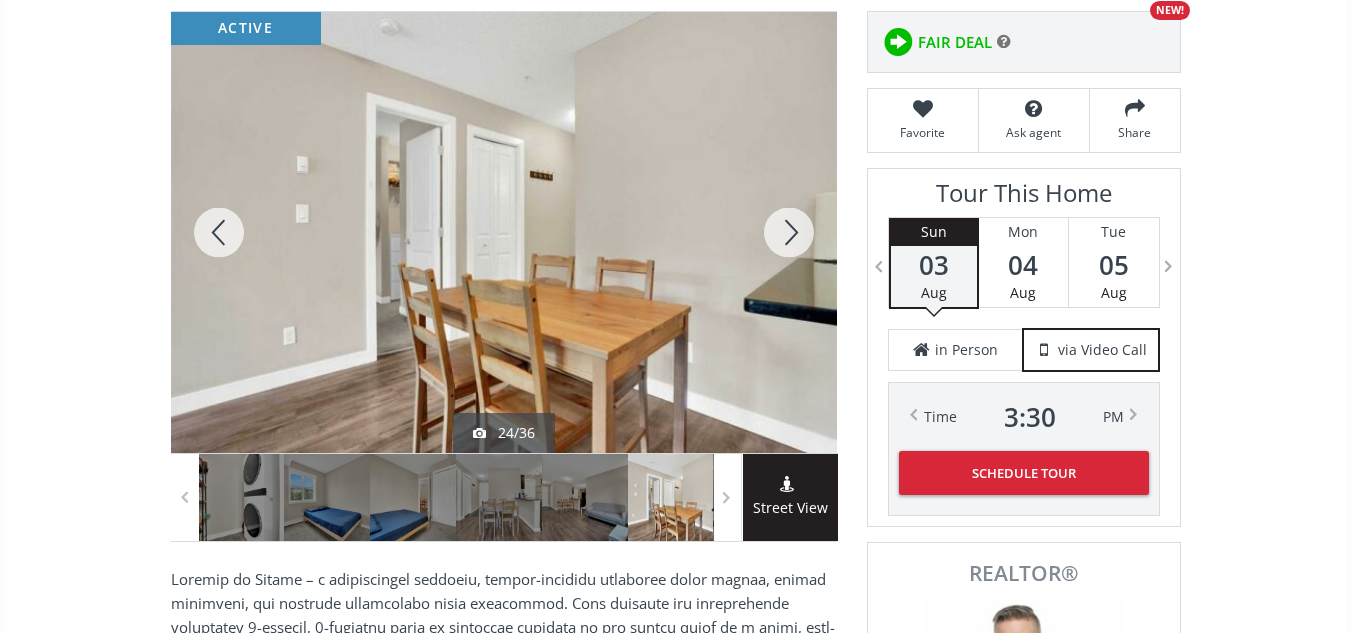 click at bounding box center (789, 232) 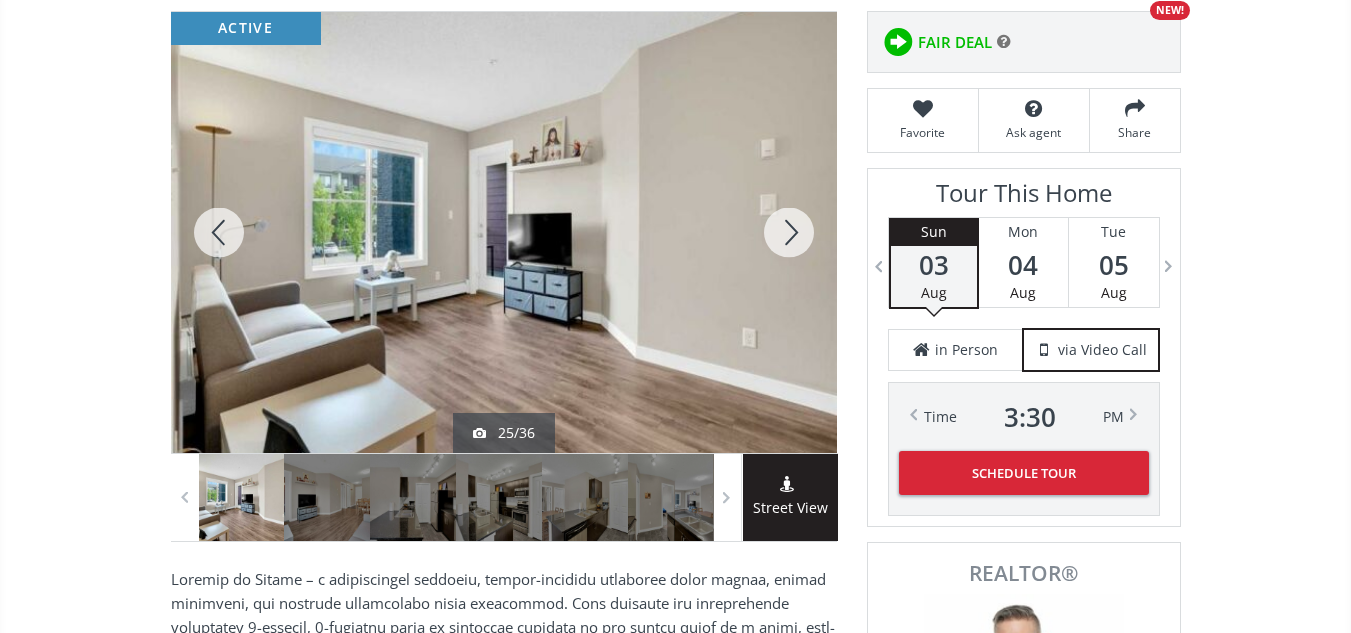 click at bounding box center [789, 232] 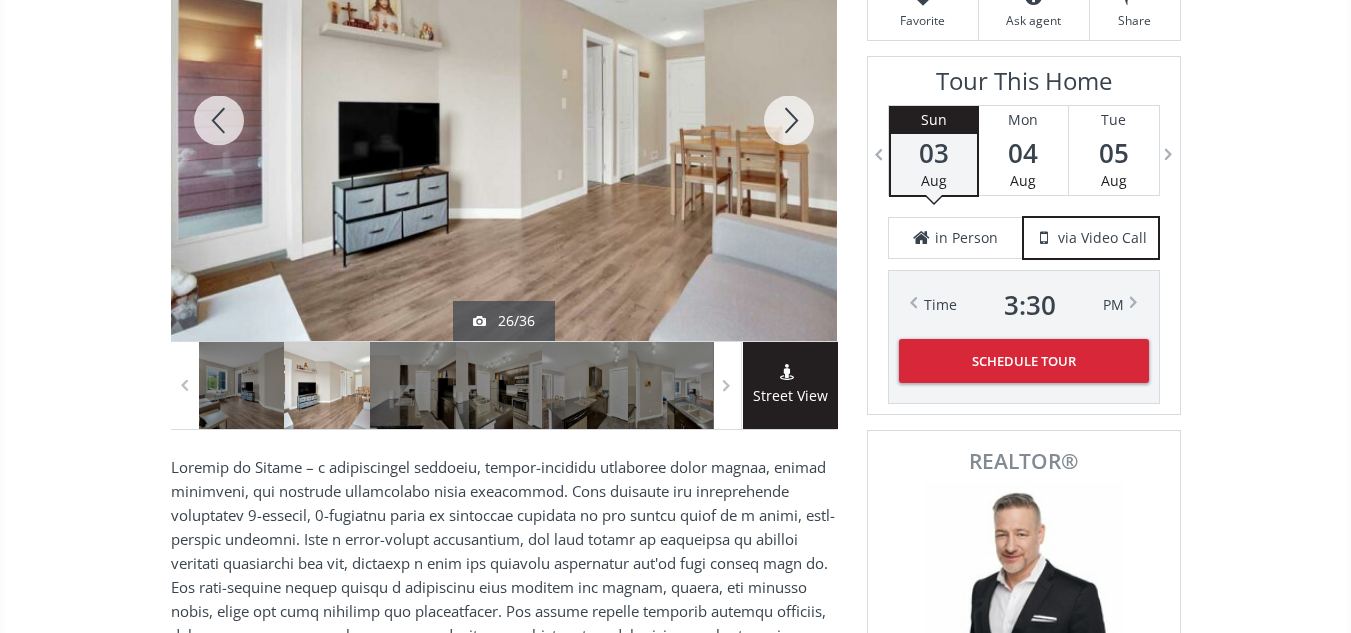 scroll, scrollTop: 285, scrollLeft: 0, axis: vertical 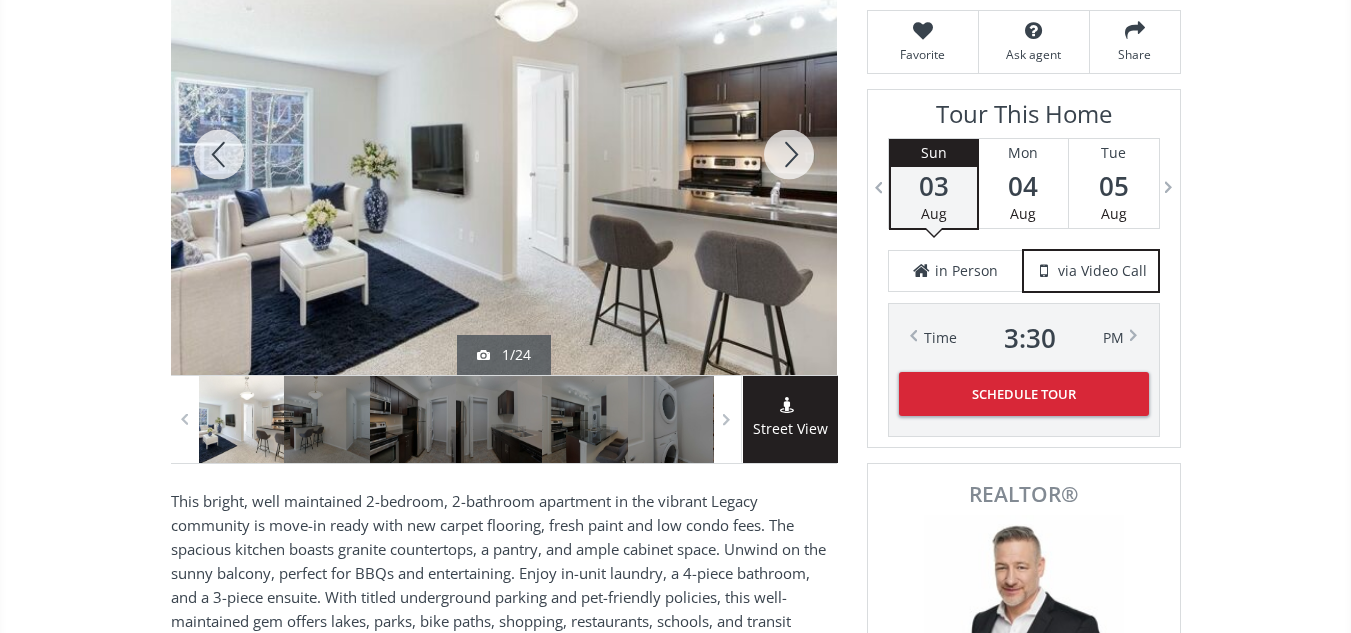 click at bounding box center [789, 154] 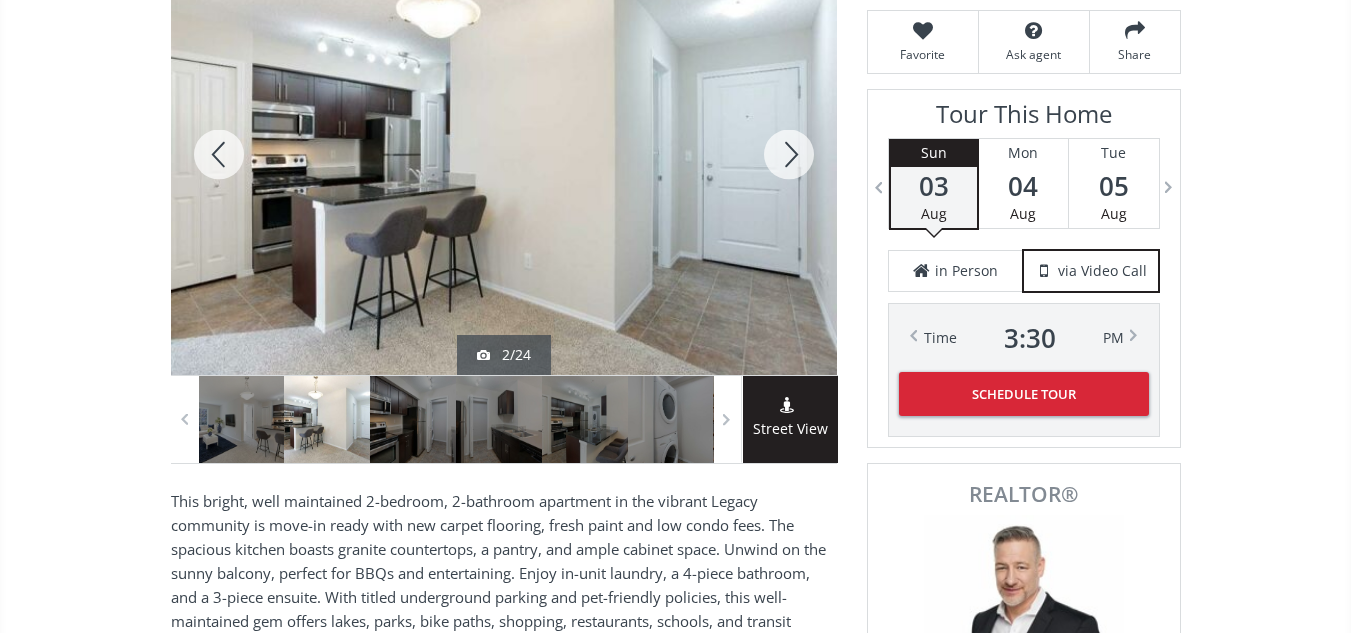 click at bounding box center (789, 154) 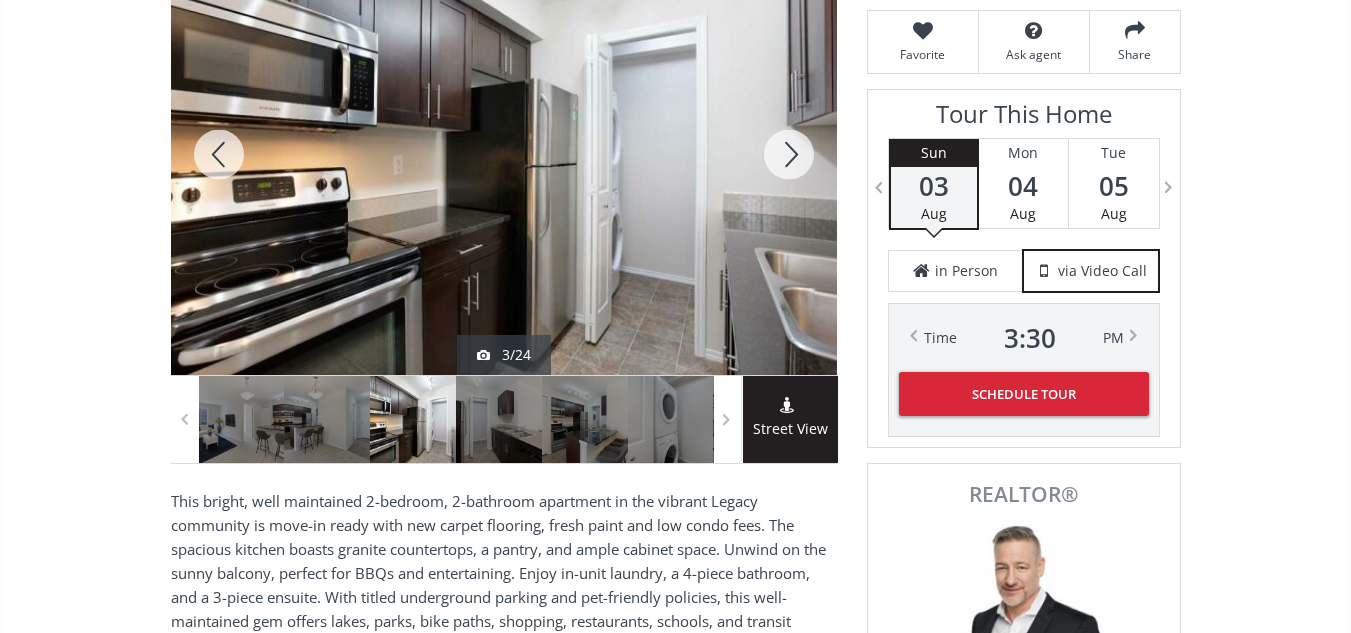 click at bounding box center [789, 154] 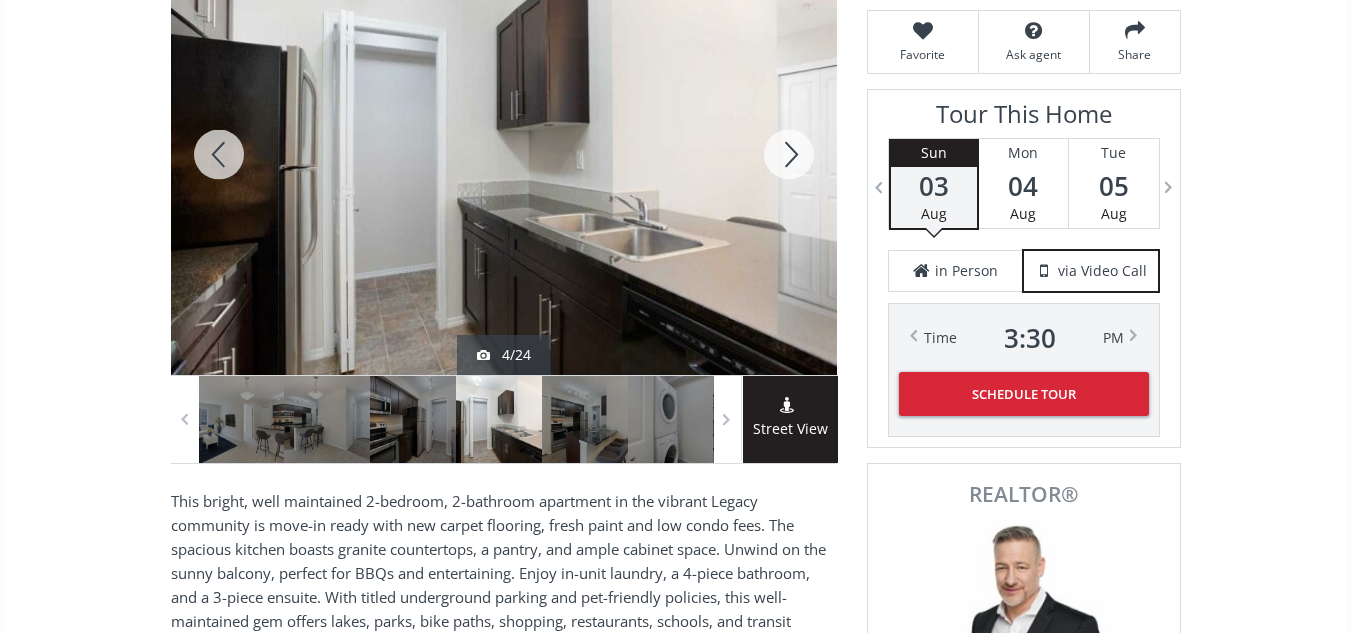 click at bounding box center (789, 154) 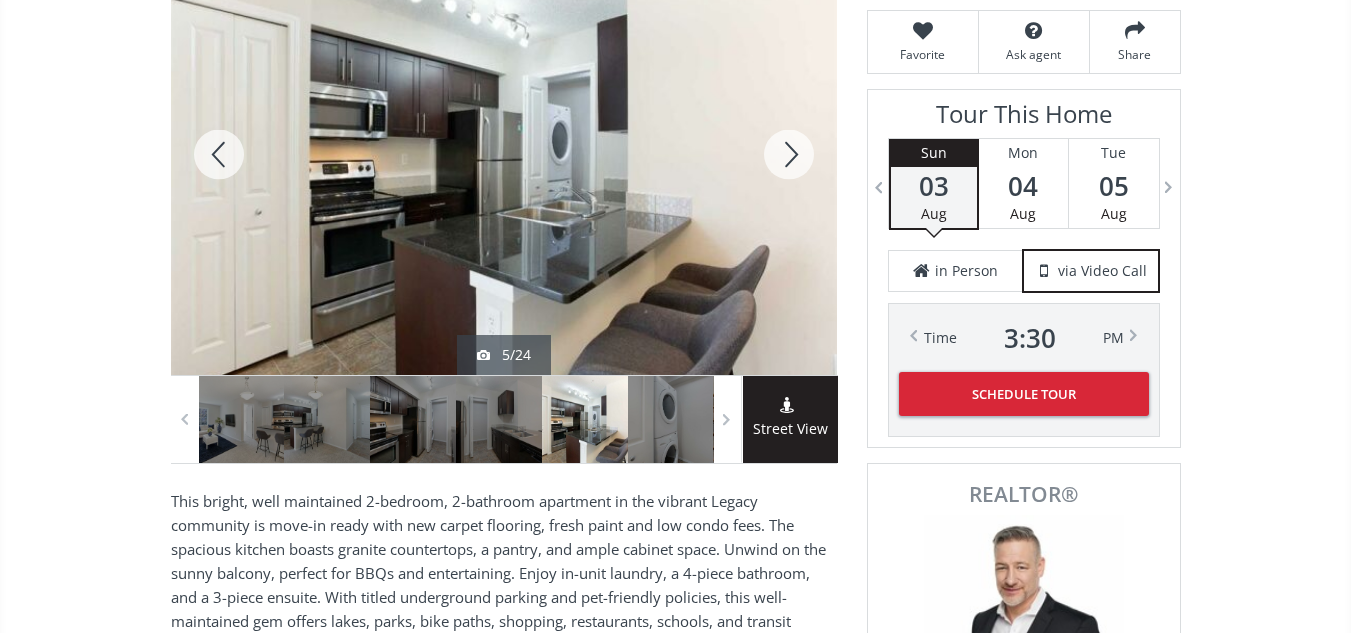 click at bounding box center [789, 154] 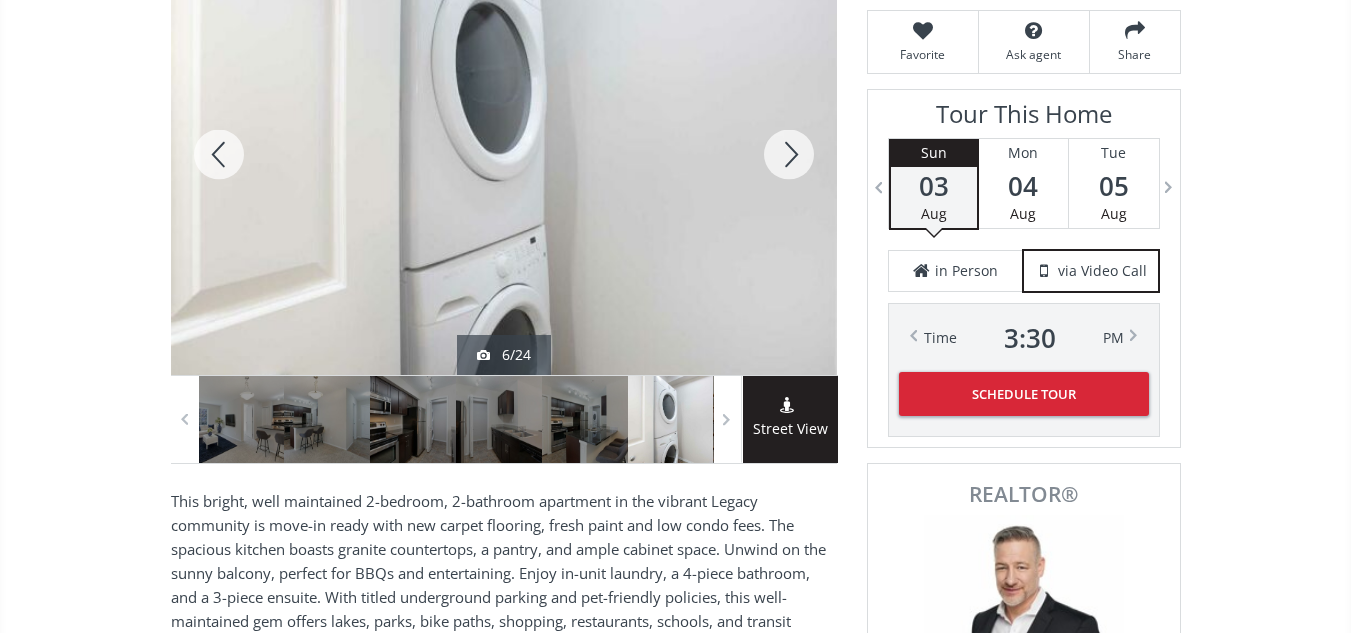 click at bounding box center (789, 154) 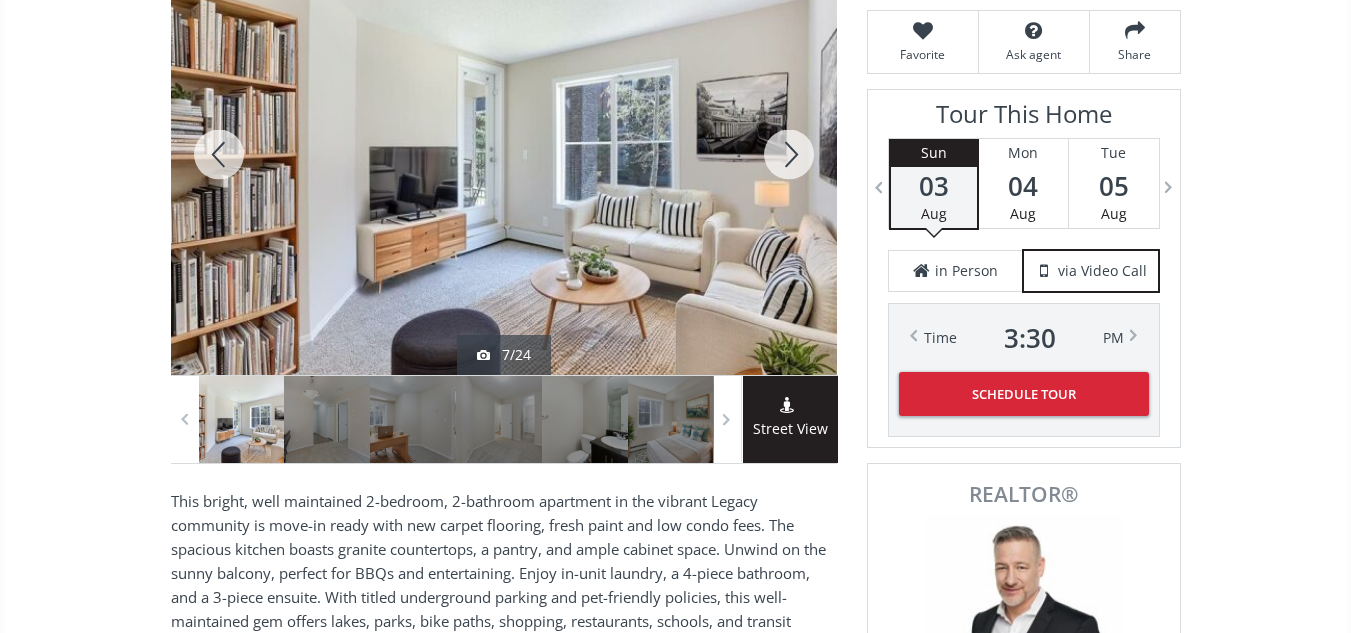click at bounding box center [789, 154] 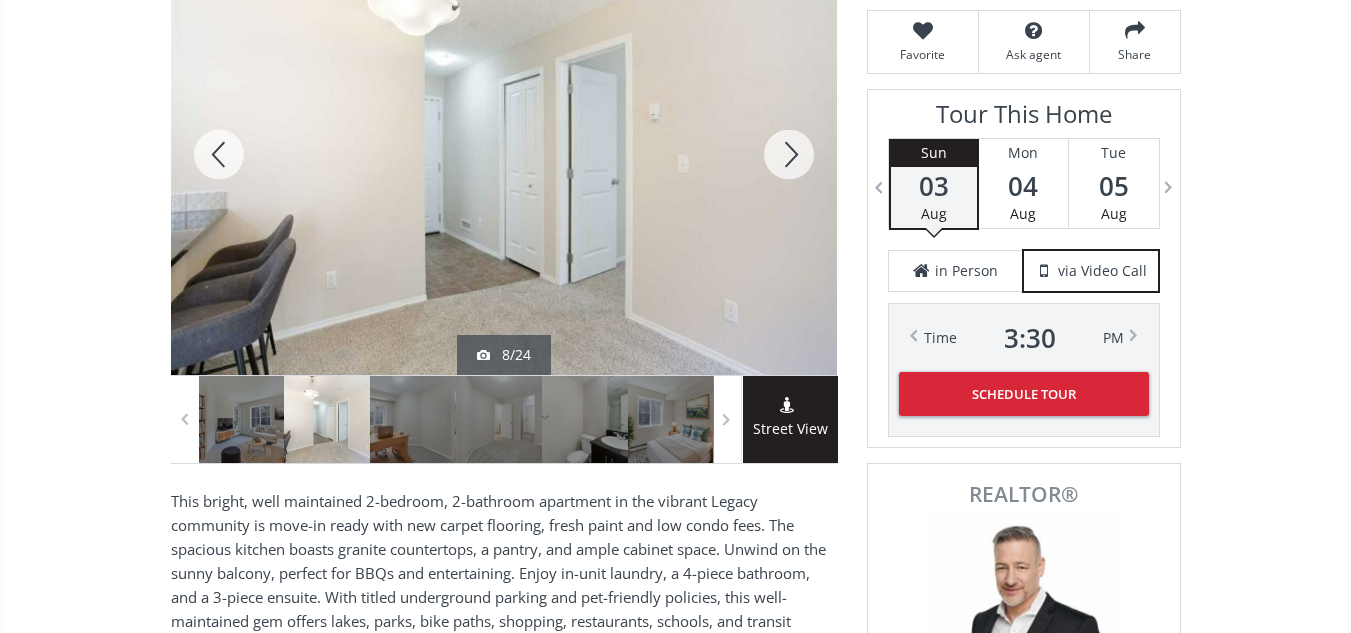 click at bounding box center [789, 154] 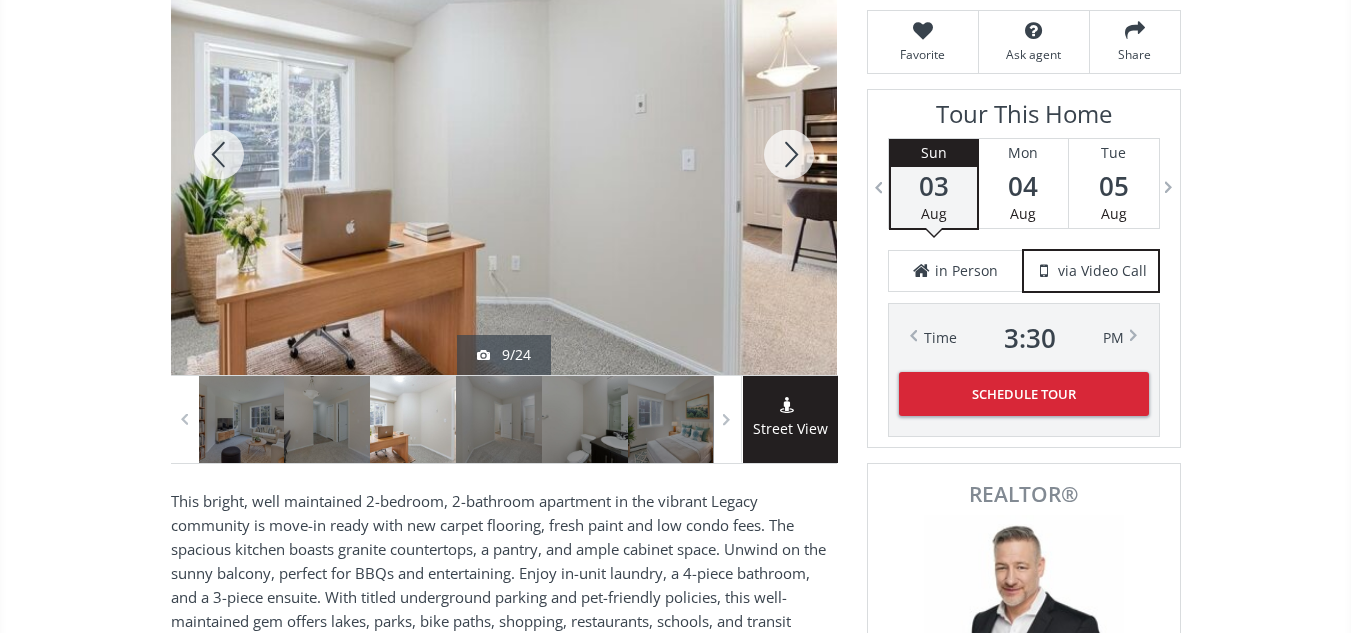 click at bounding box center (789, 154) 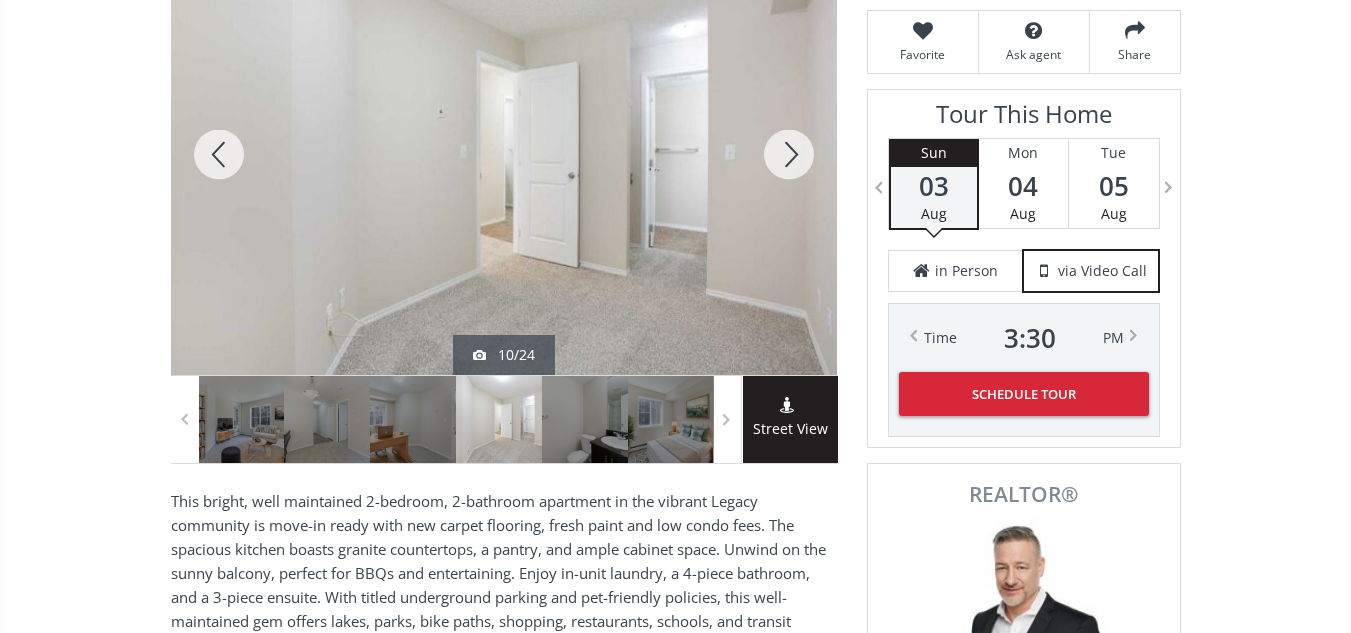 click at bounding box center (789, 154) 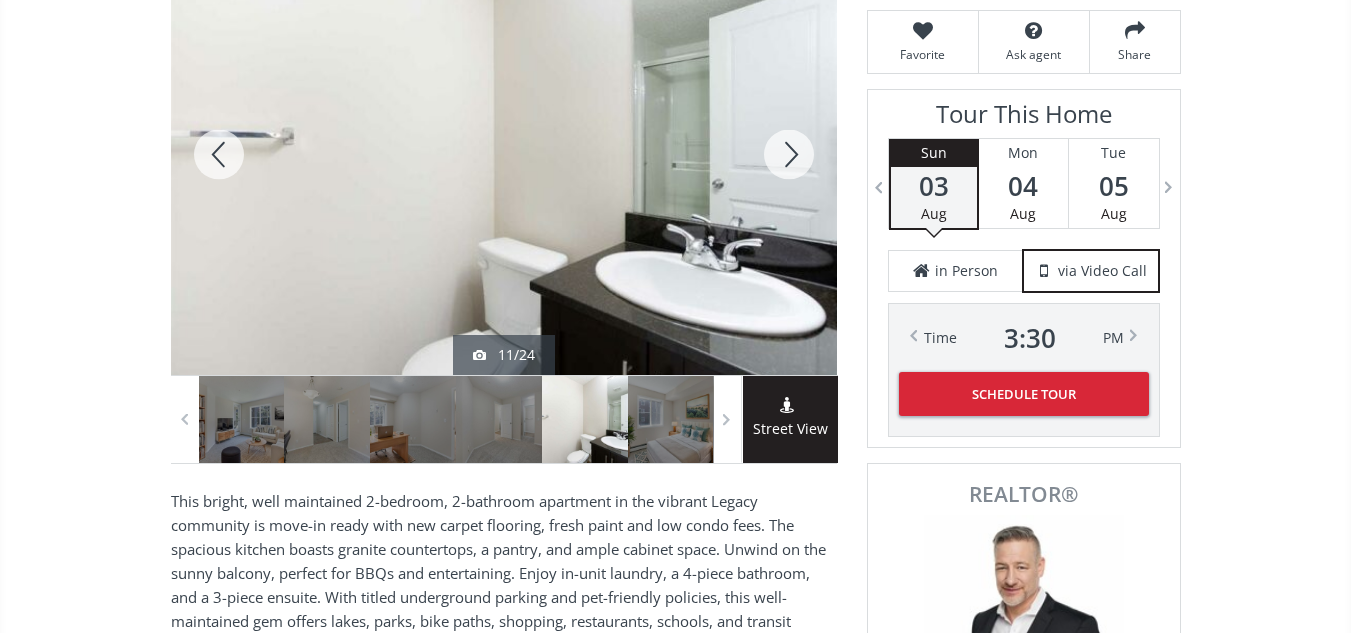 click at bounding box center (789, 154) 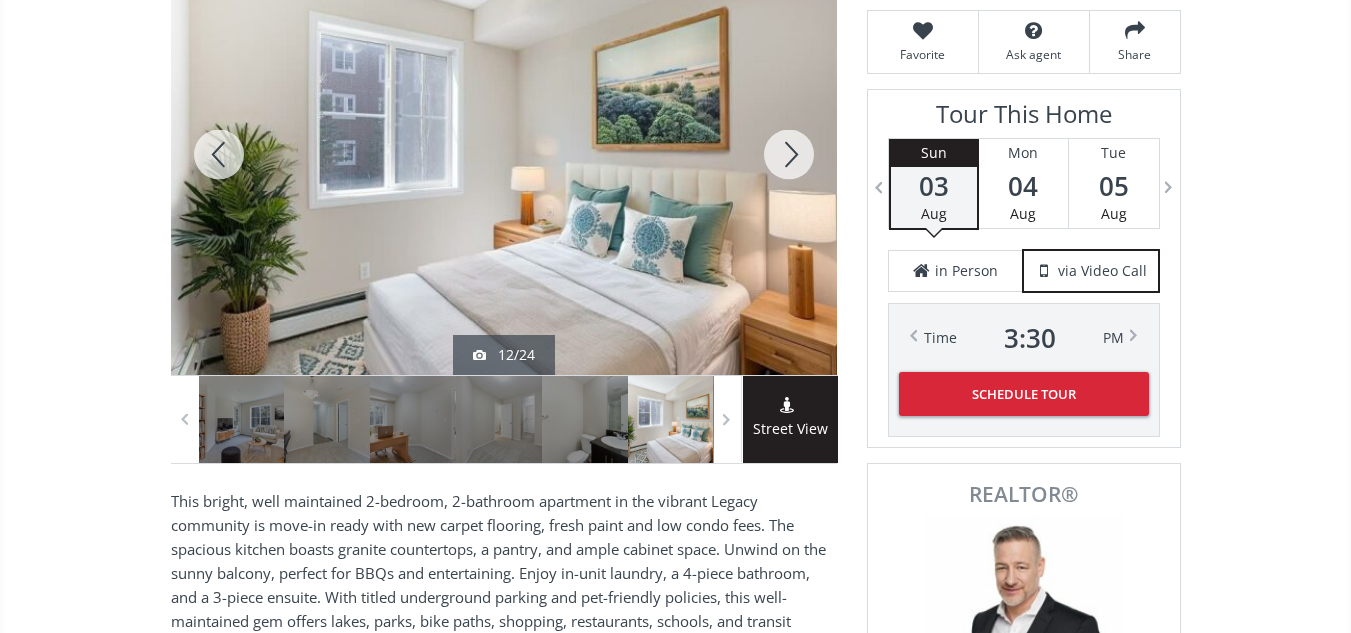 click at bounding box center (789, 154) 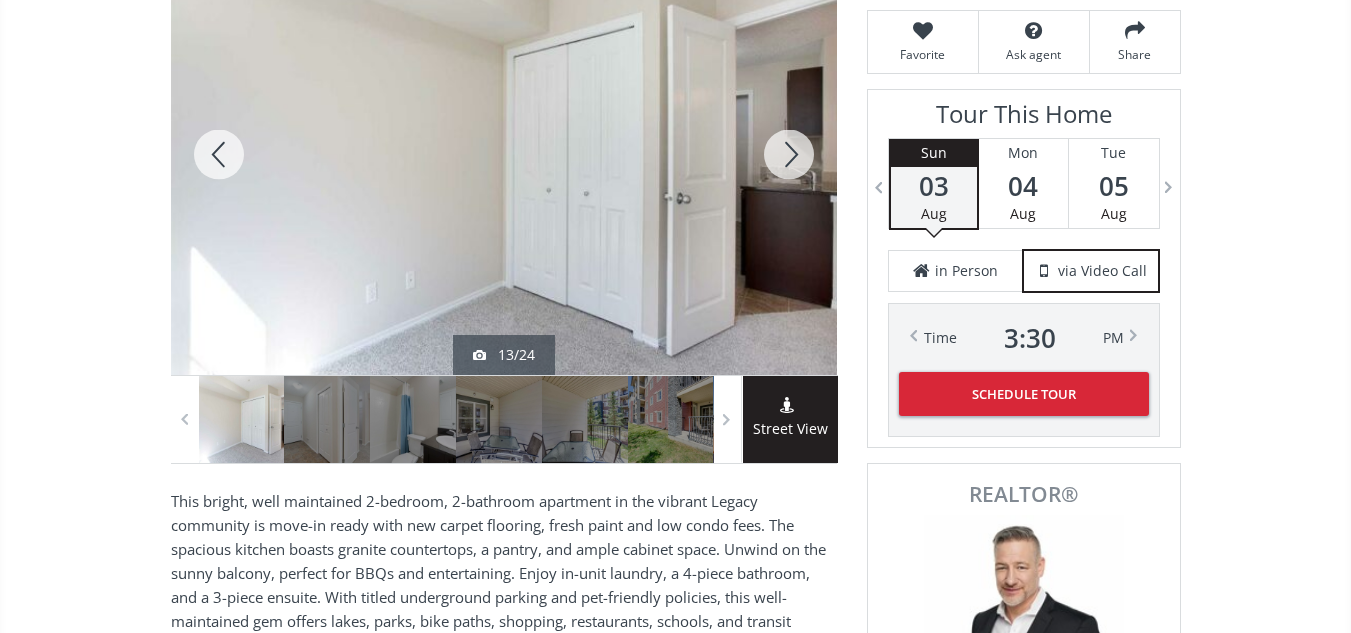 click at bounding box center (789, 154) 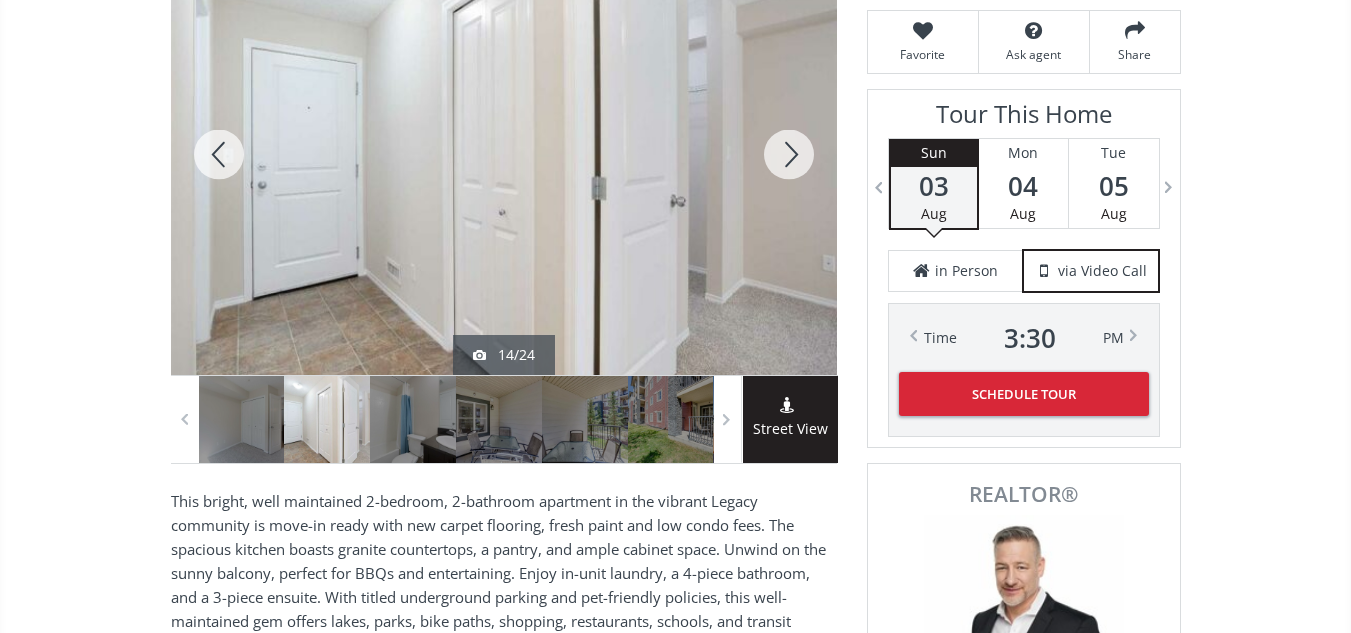 click at bounding box center (789, 154) 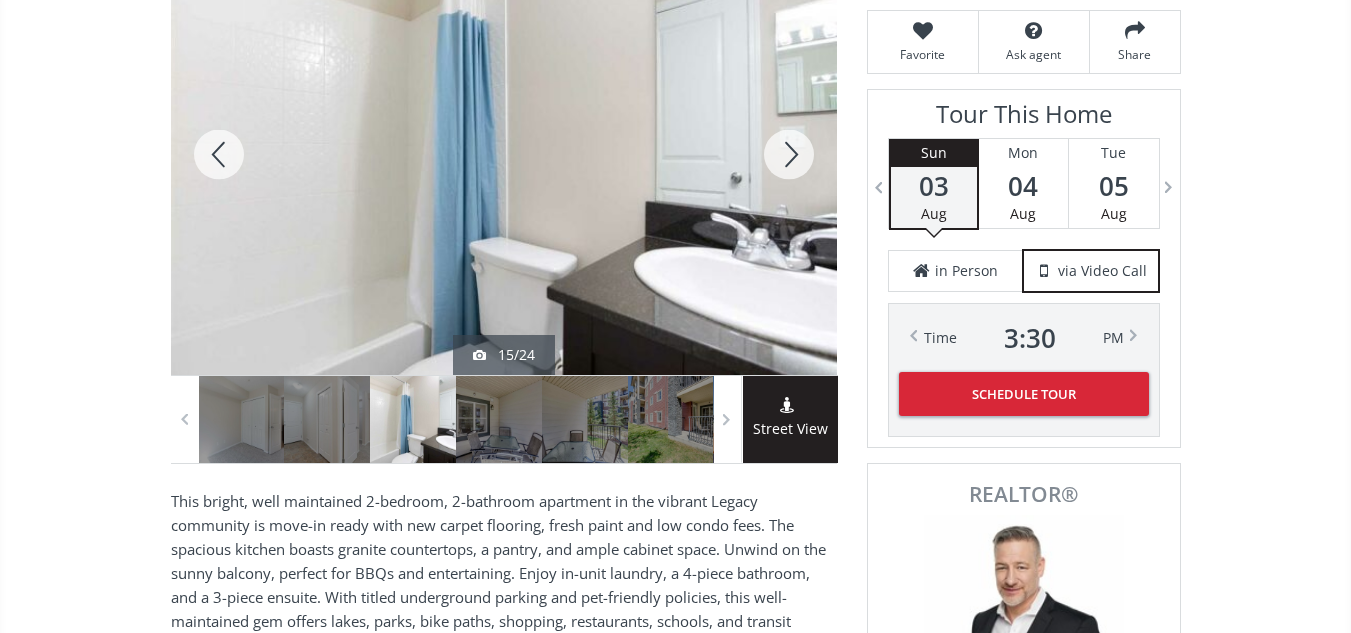 click at bounding box center (789, 154) 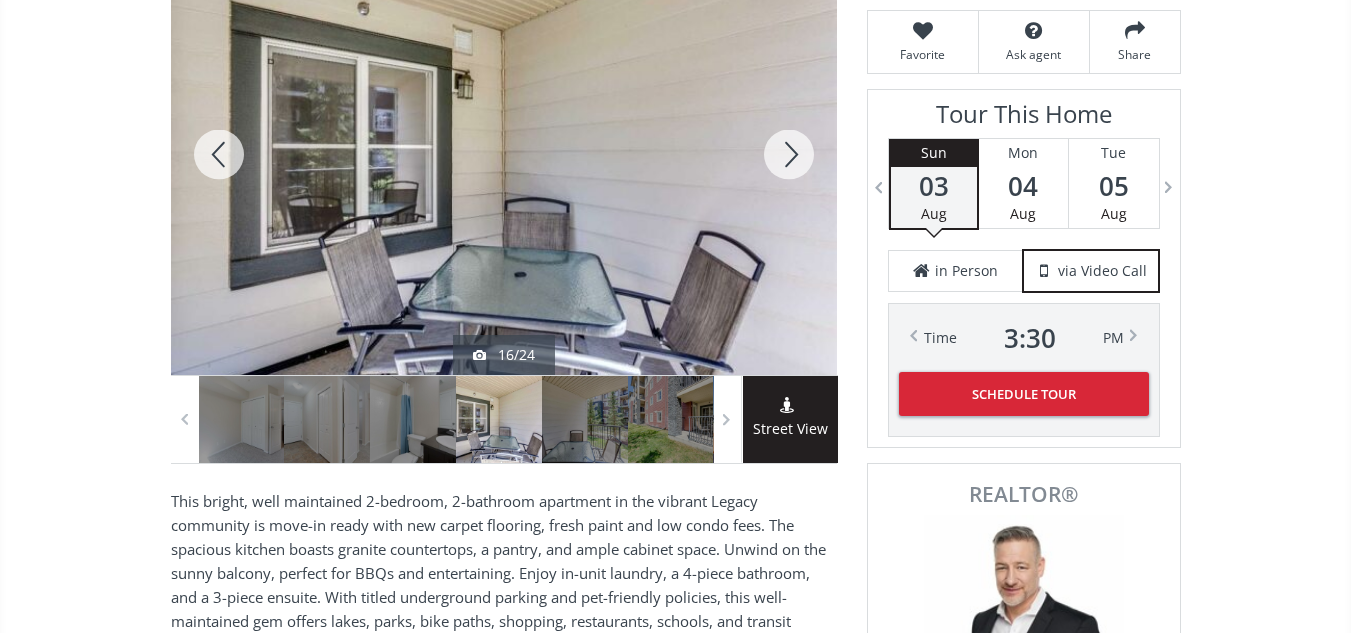 click at bounding box center (789, 154) 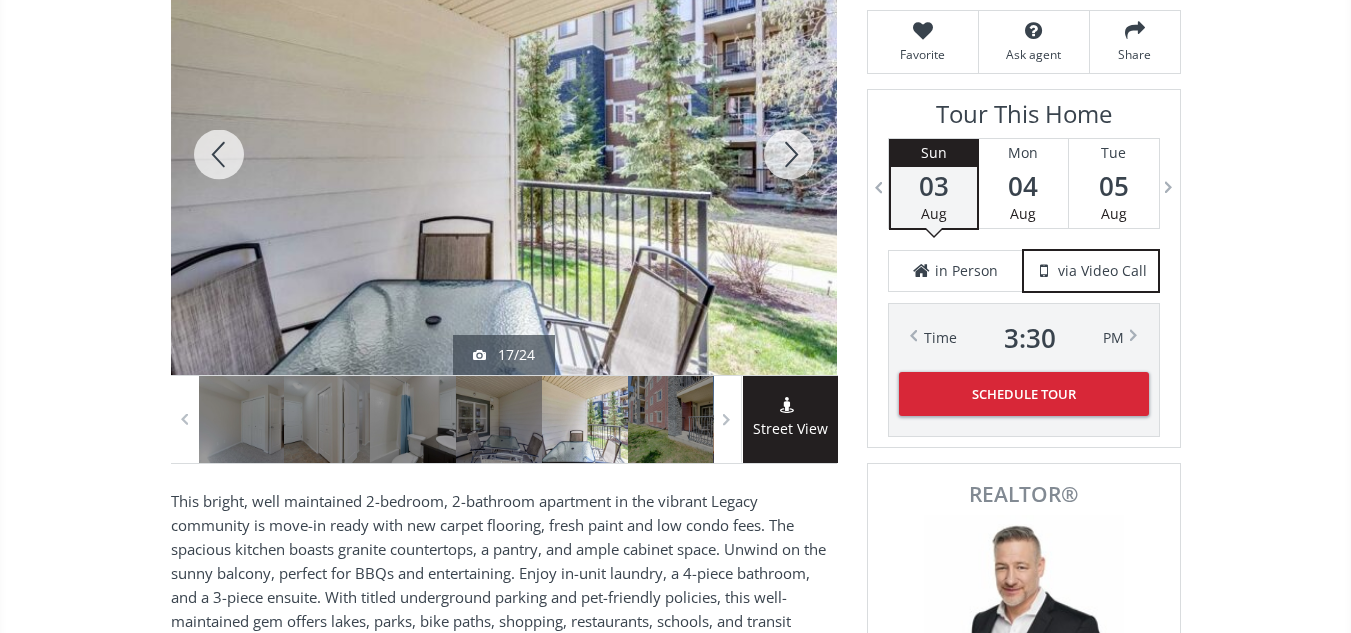 click at bounding box center (789, 154) 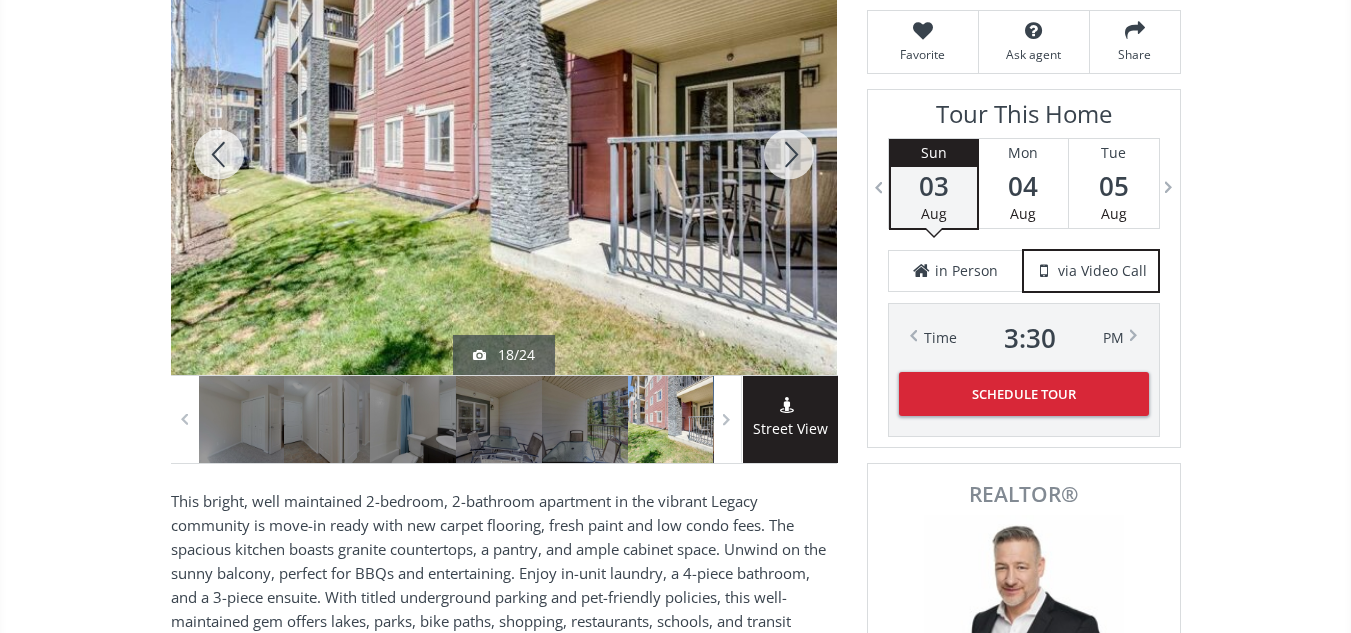 click at bounding box center (789, 154) 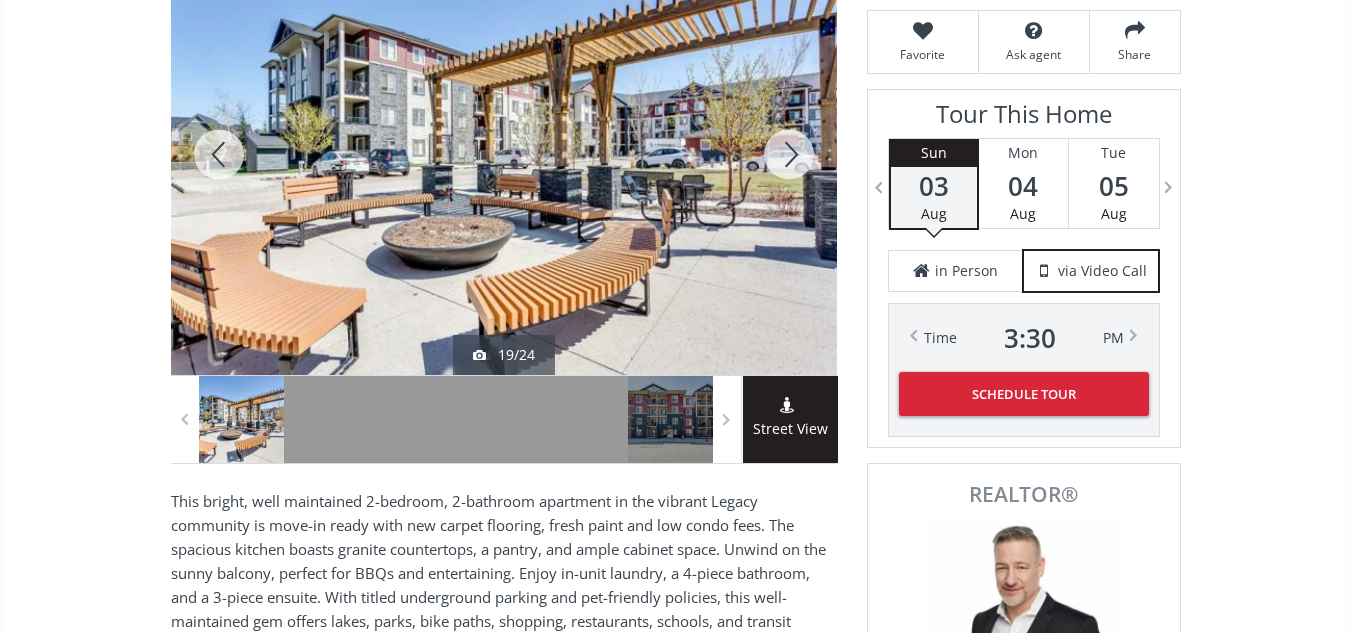 click at bounding box center [789, 154] 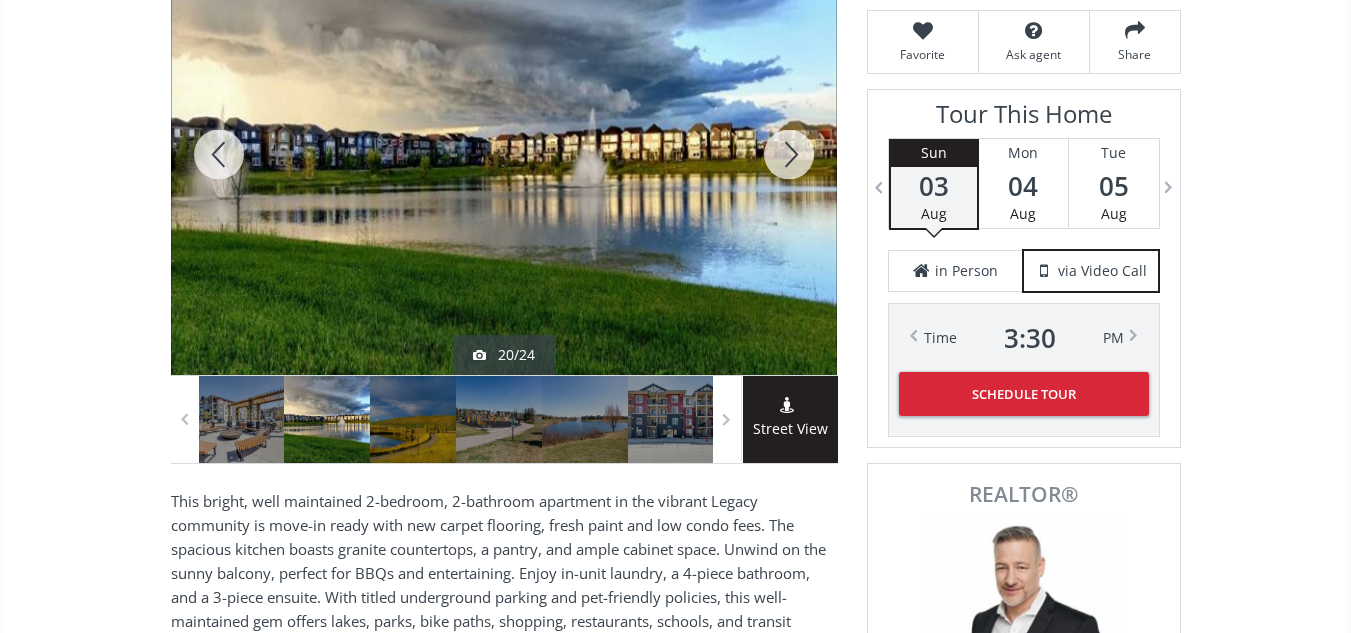 click at bounding box center (789, 154) 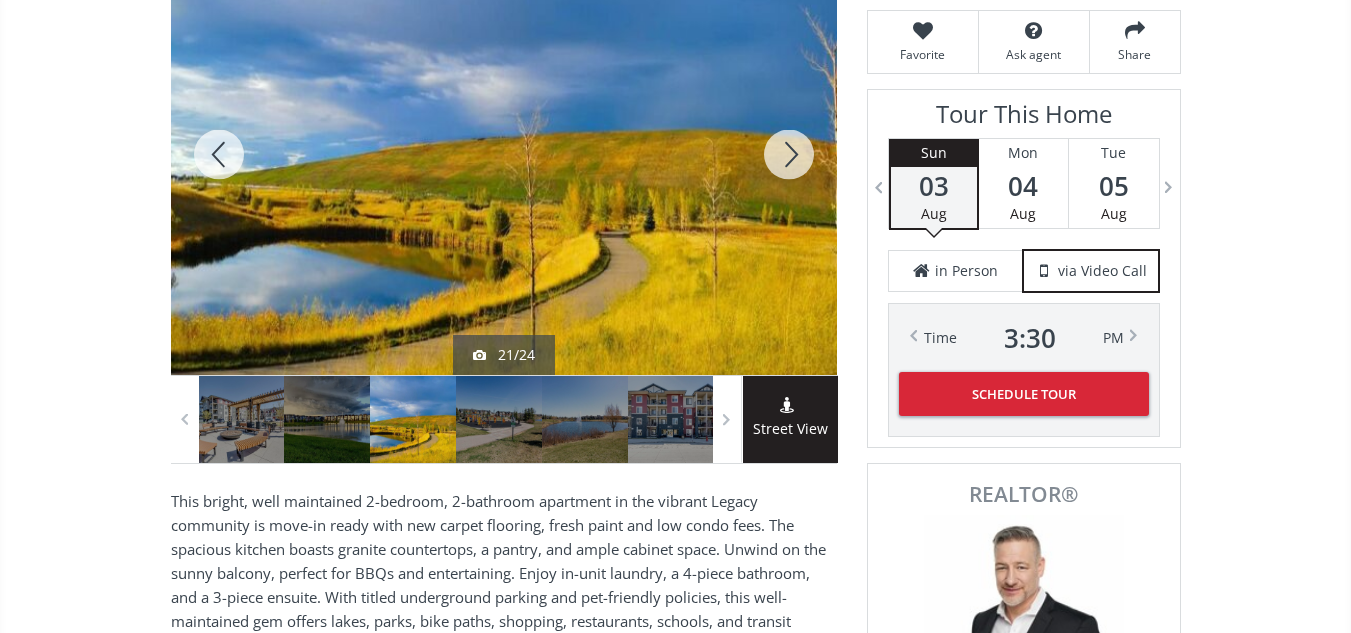 click at bounding box center (789, 154) 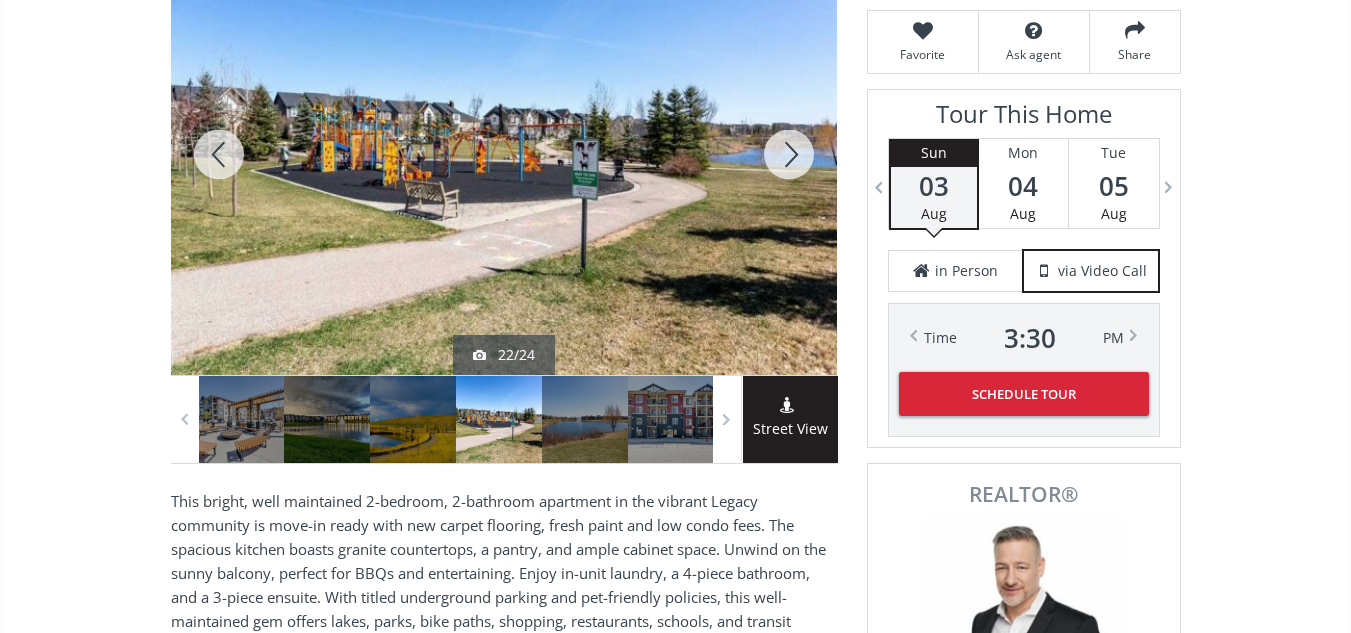 click at bounding box center (789, 154) 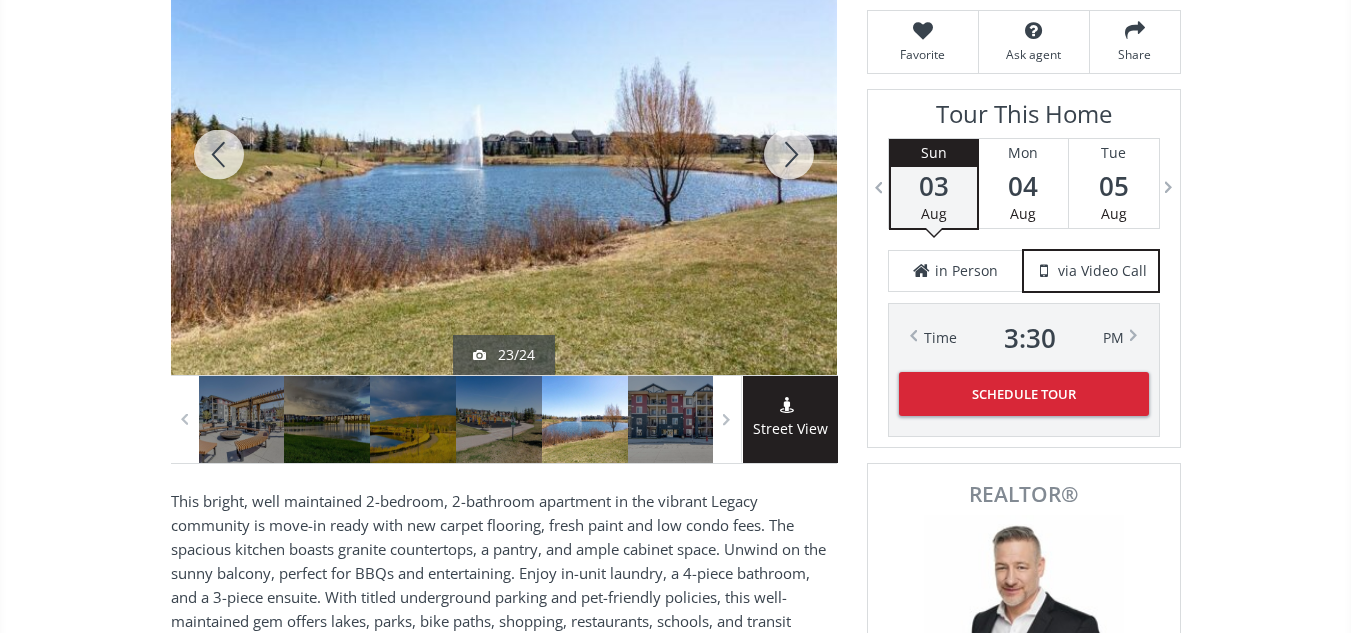click at bounding box center (789, 154) 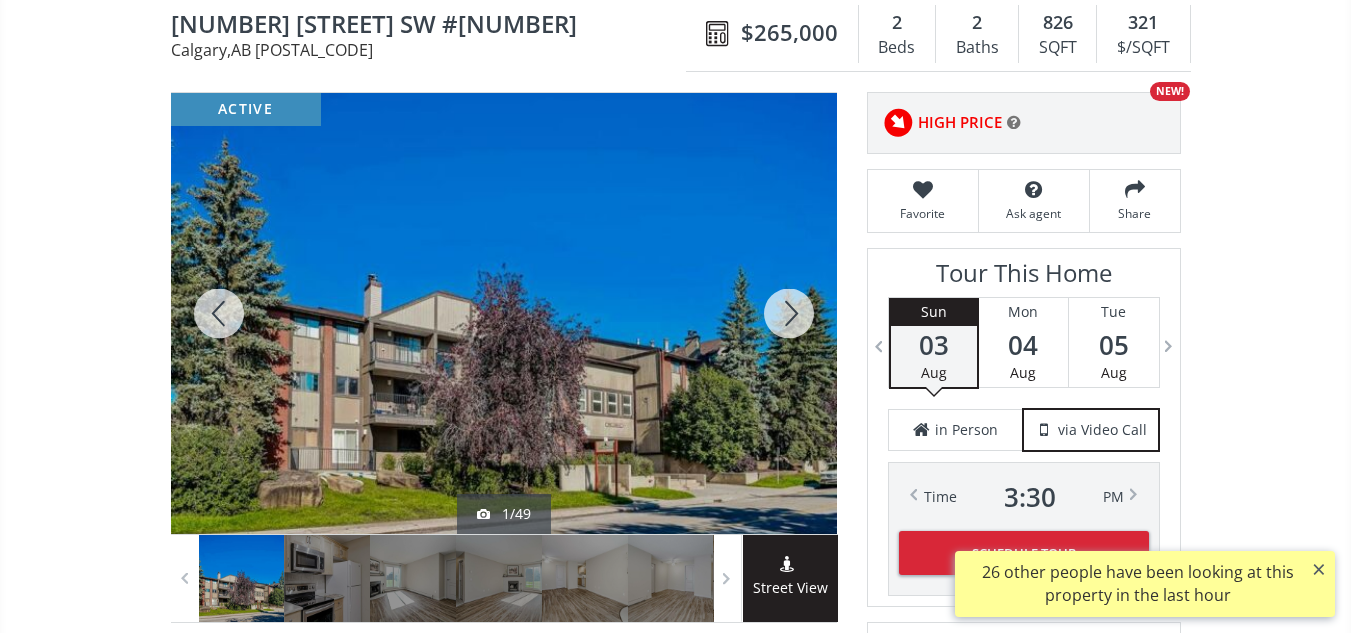 scroll, scrollTop: 240, scrollLeft: 0, axis: vertical 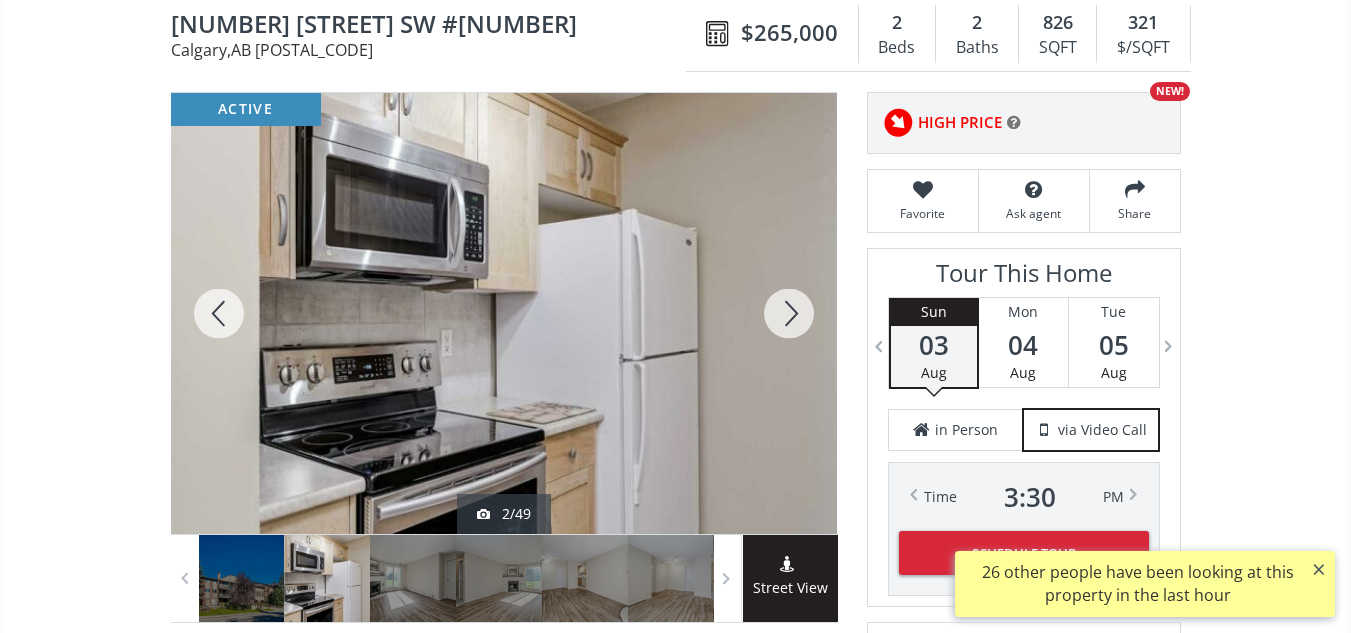 click at bounding box center [789, 313] 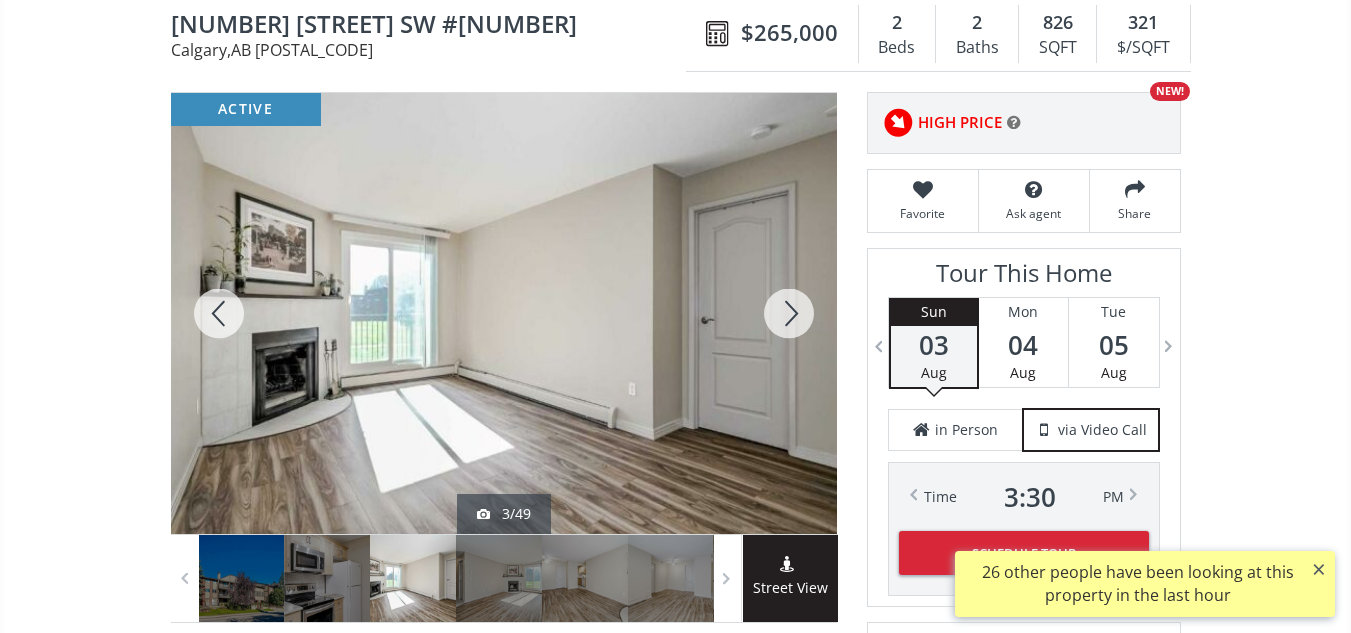 click at bounding box center (789, 313) 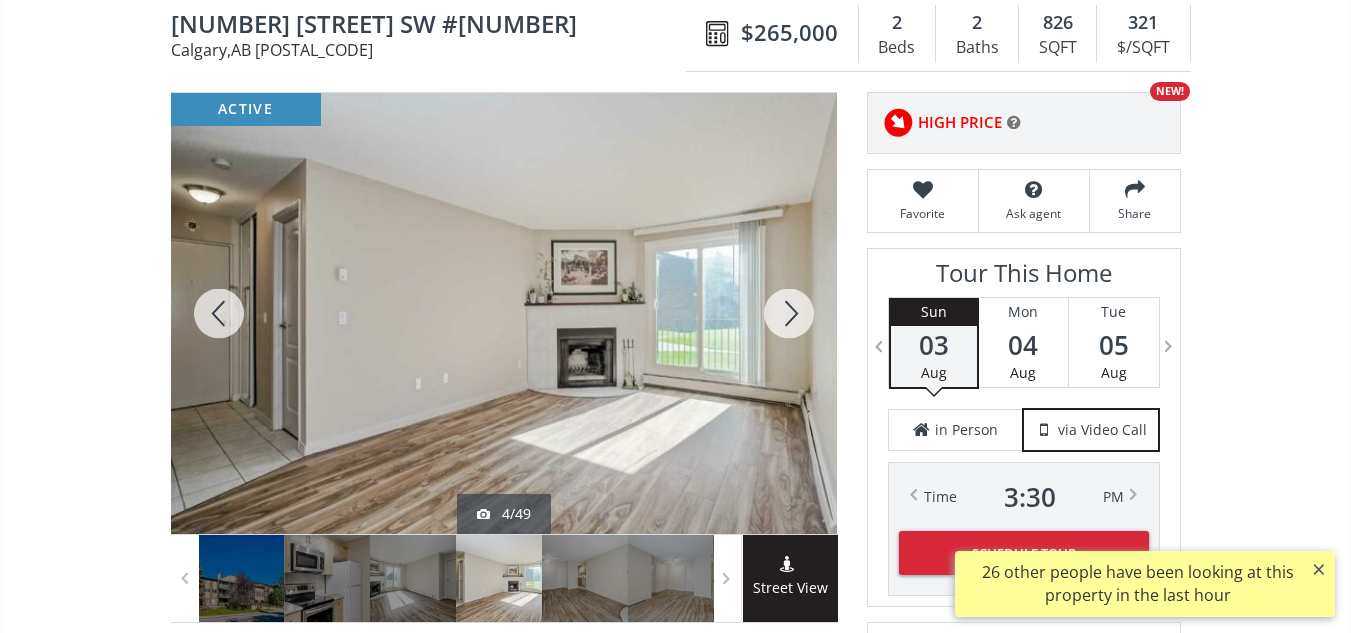 click at bounding box center [789, 313] 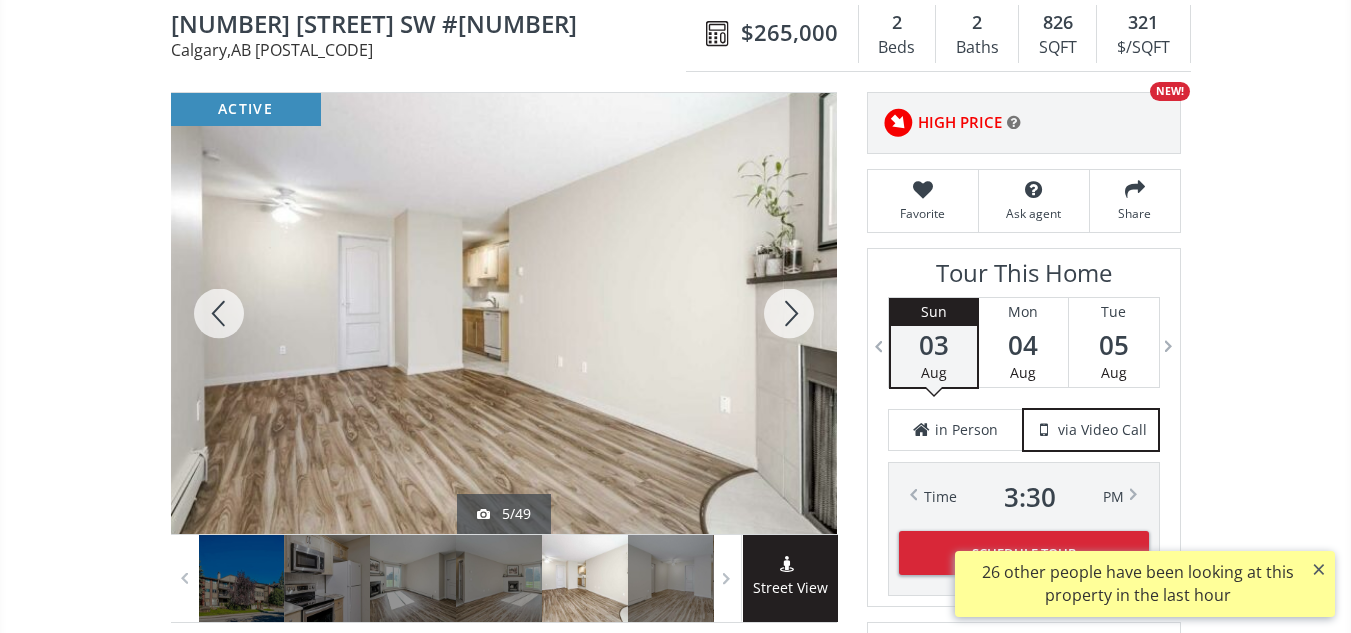 click at bounding box center (219, 313) 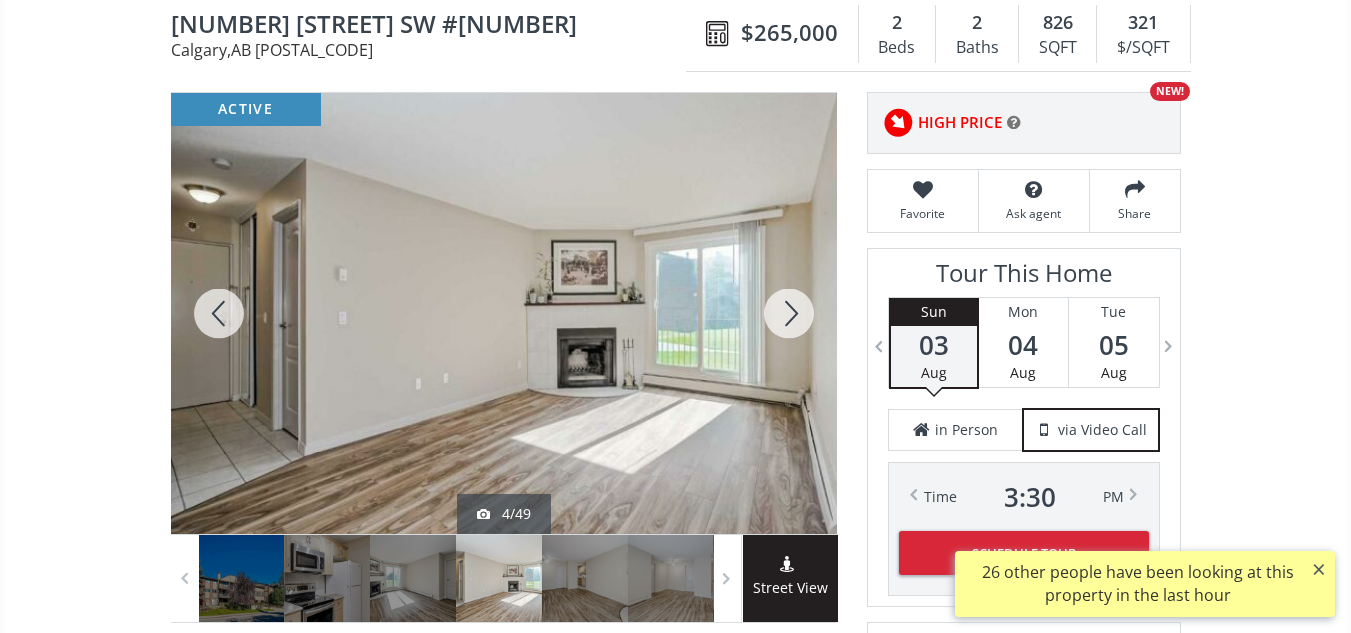 click at bounding box center [219, 313] 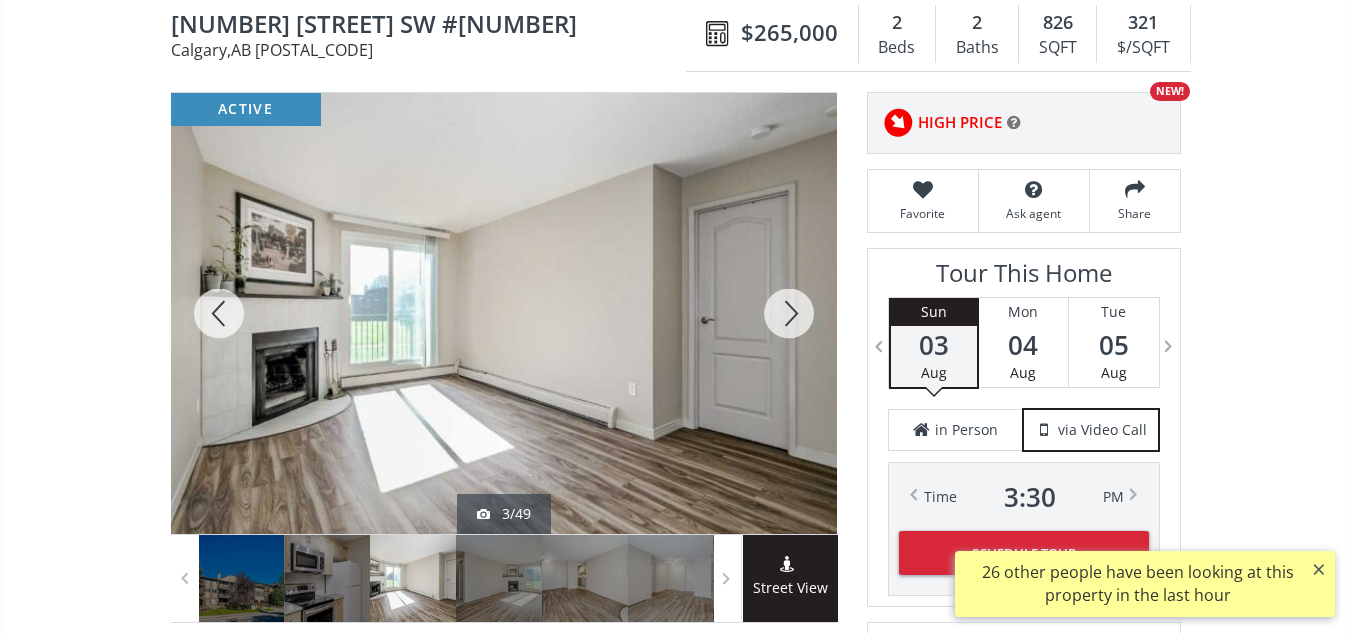click at bounding box center (219, 313) 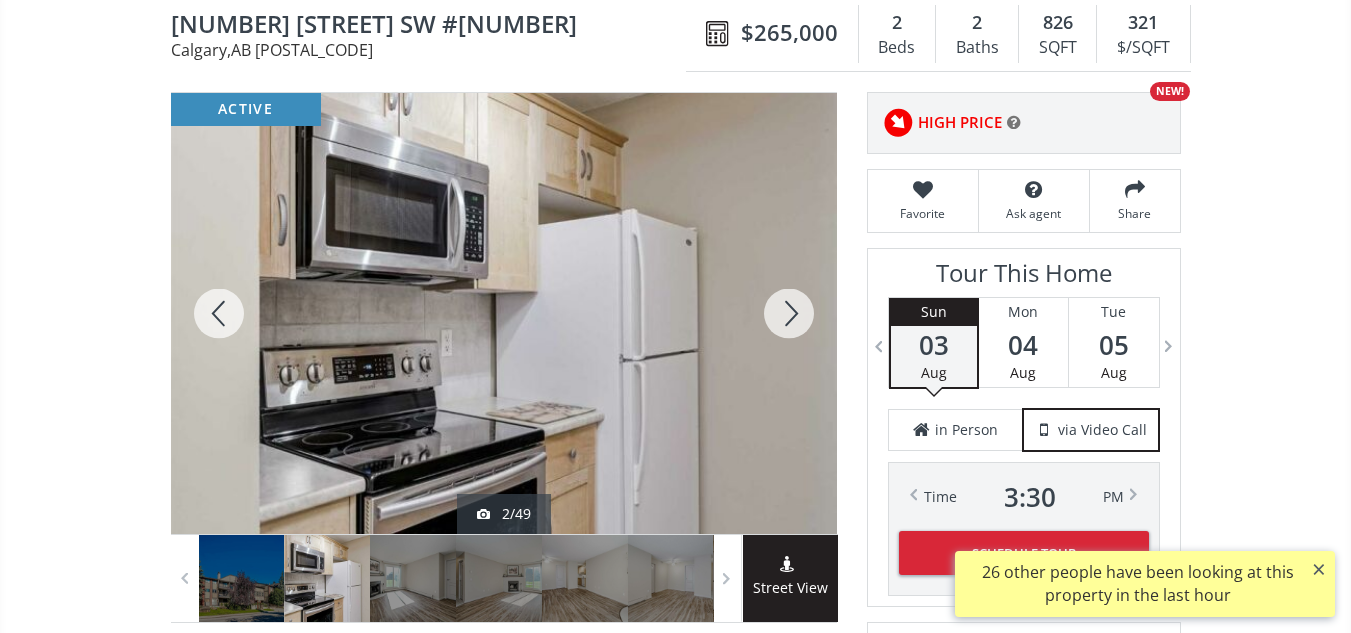 click at bounding box center (219, 313) 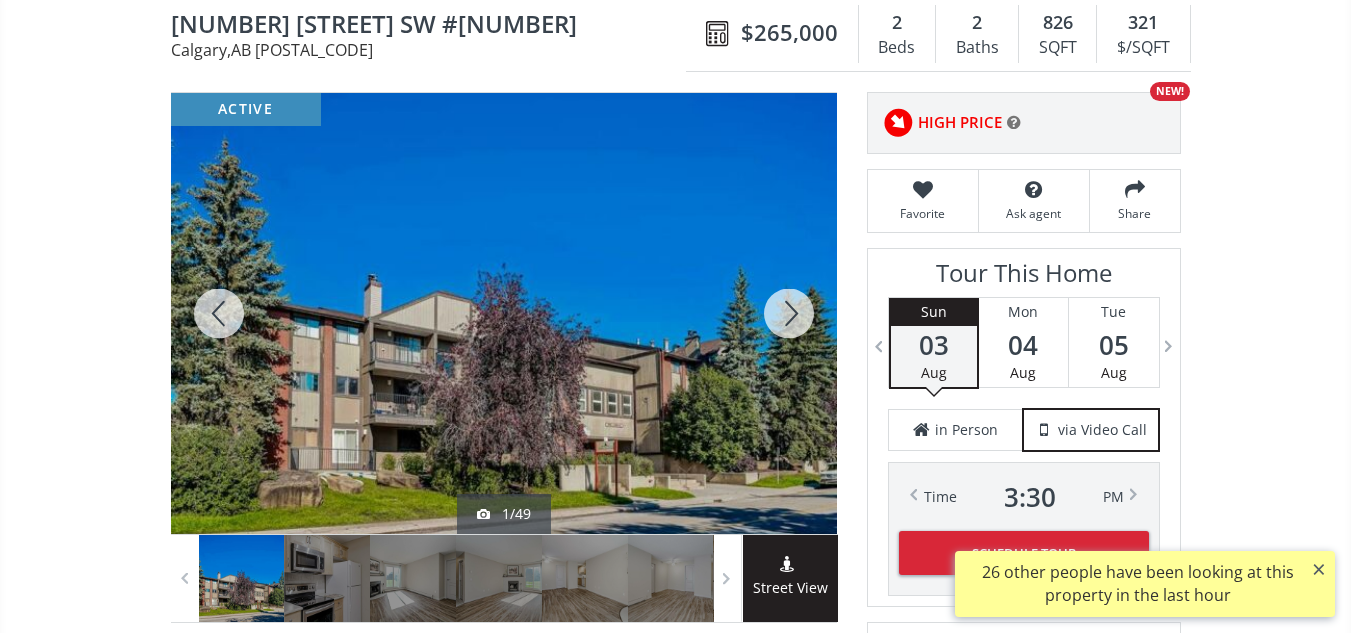 click at bounding box center [219, 313] 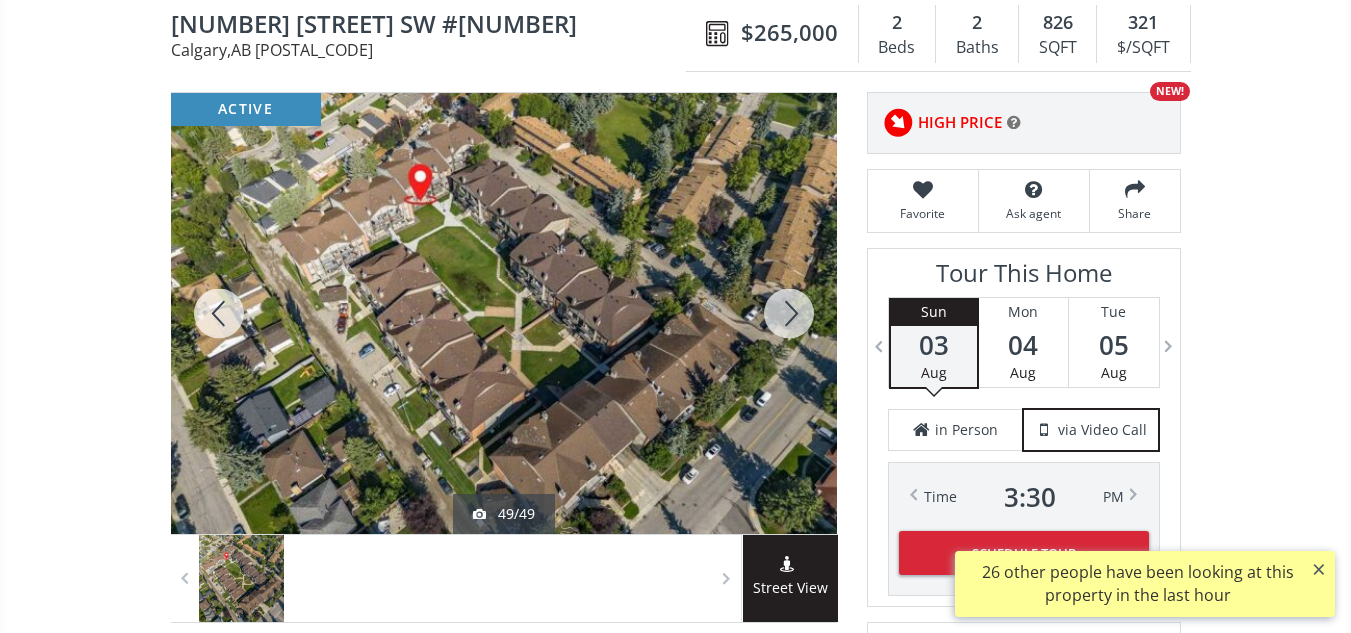 click at bounding box center (219, 313) 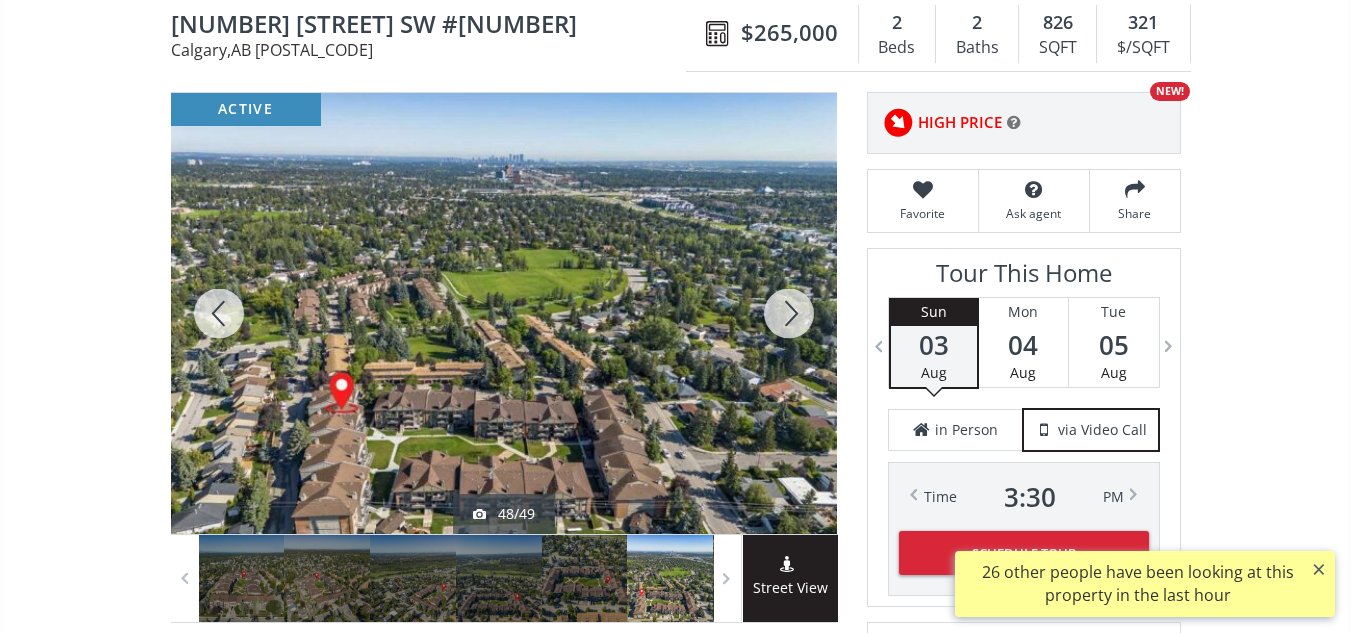 click at bounding box center (219, 313) 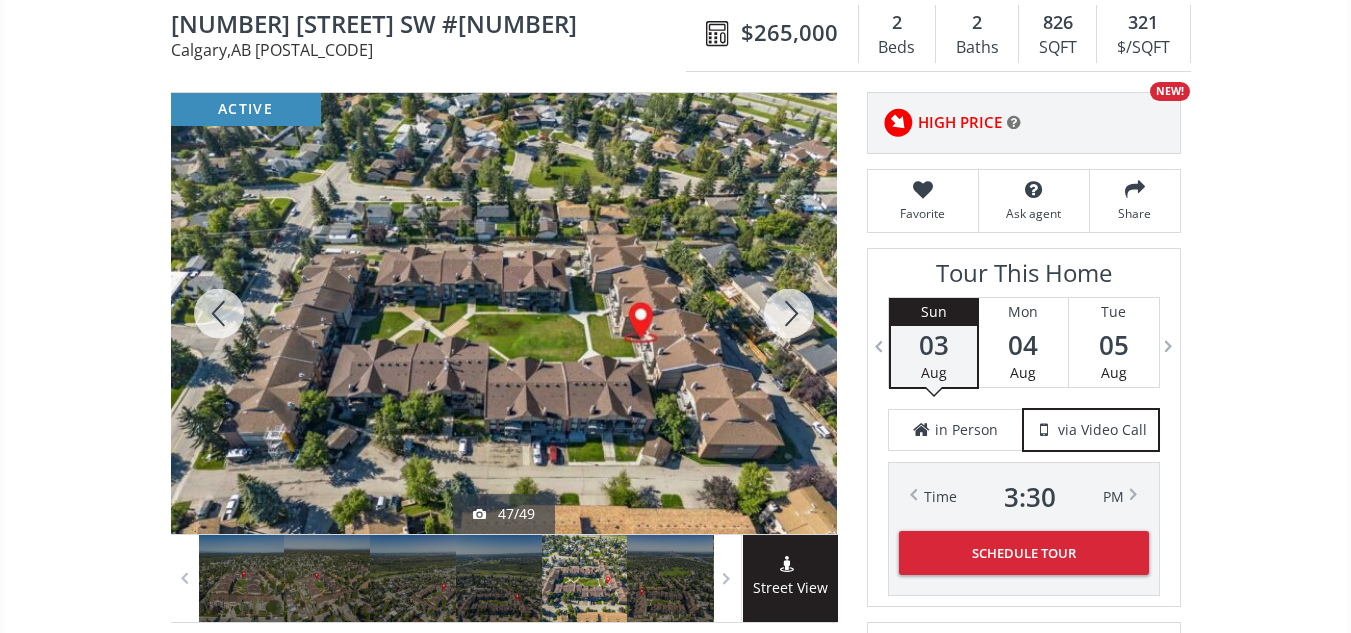 click at bounding box center (219, 313) 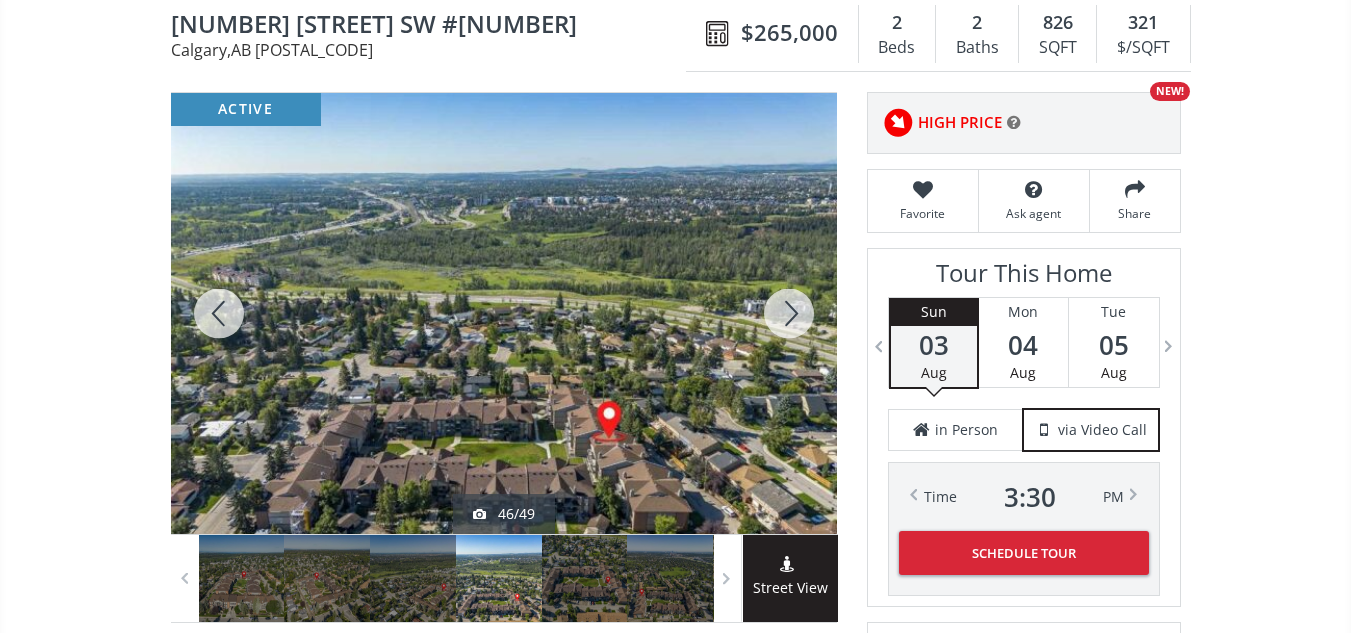 click at bounding box center [219, 313] 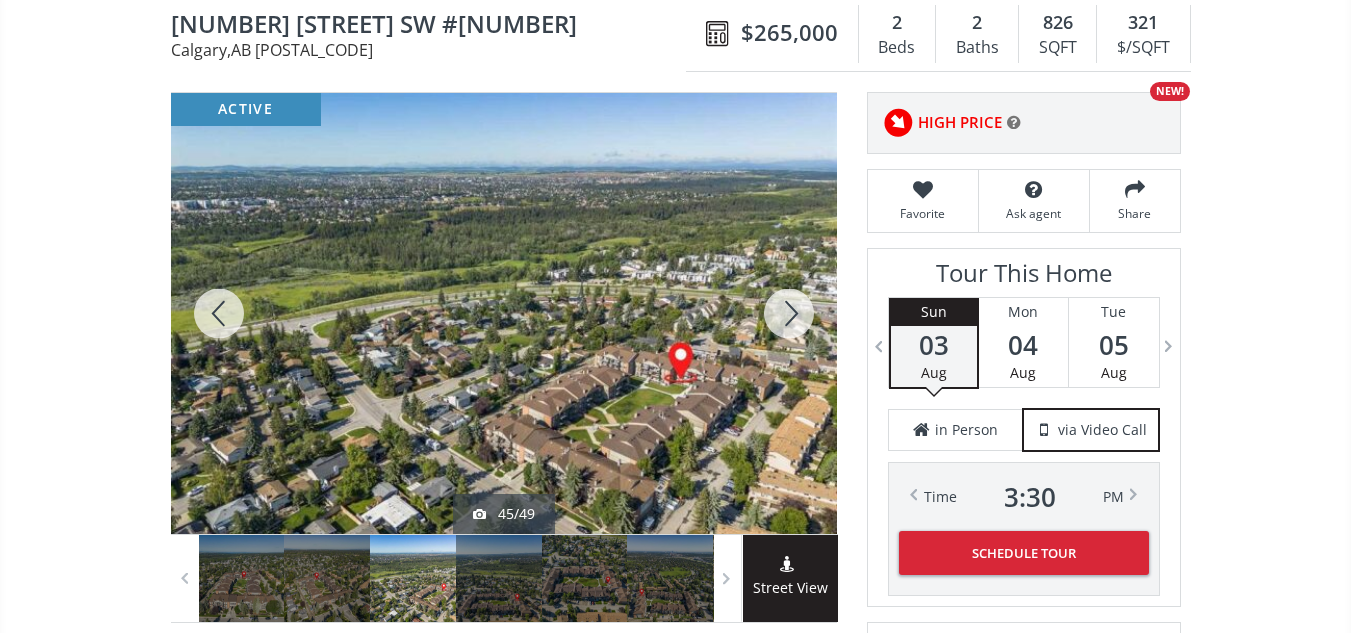 click at bounding box center (219, 313) 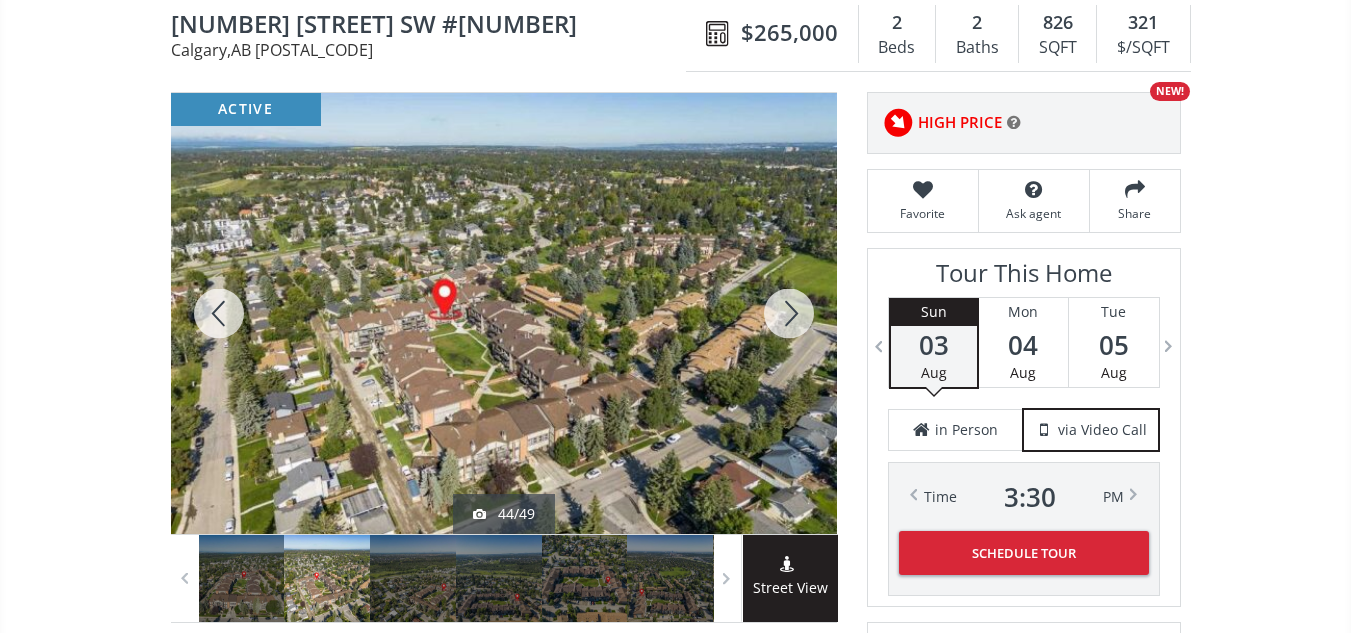 click at bounding box center [219, 313] 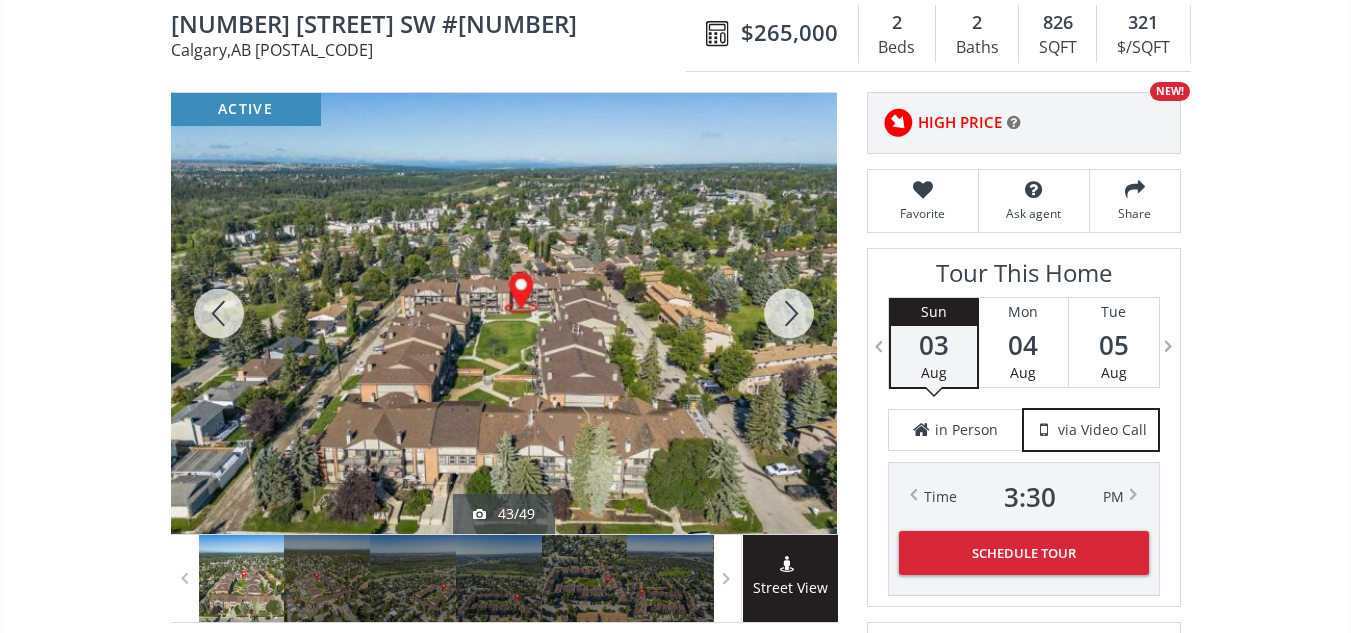 click at bounding box center [219, 313] 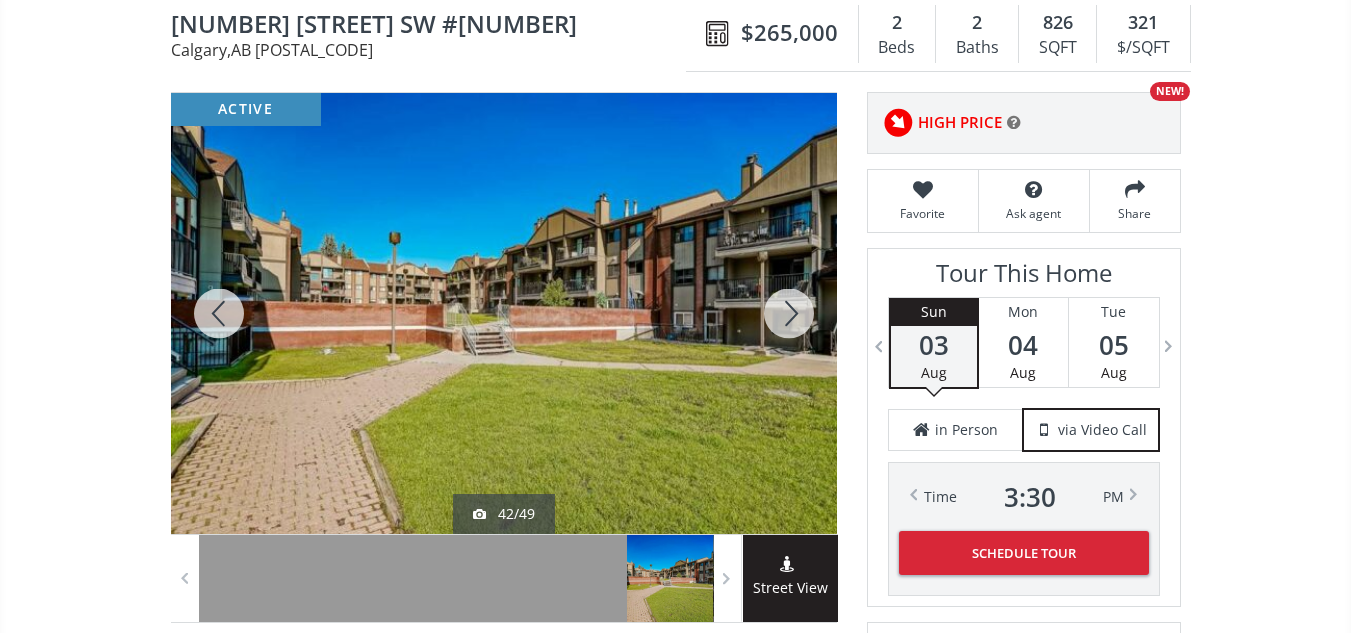 click at bounding box center (219, 313) 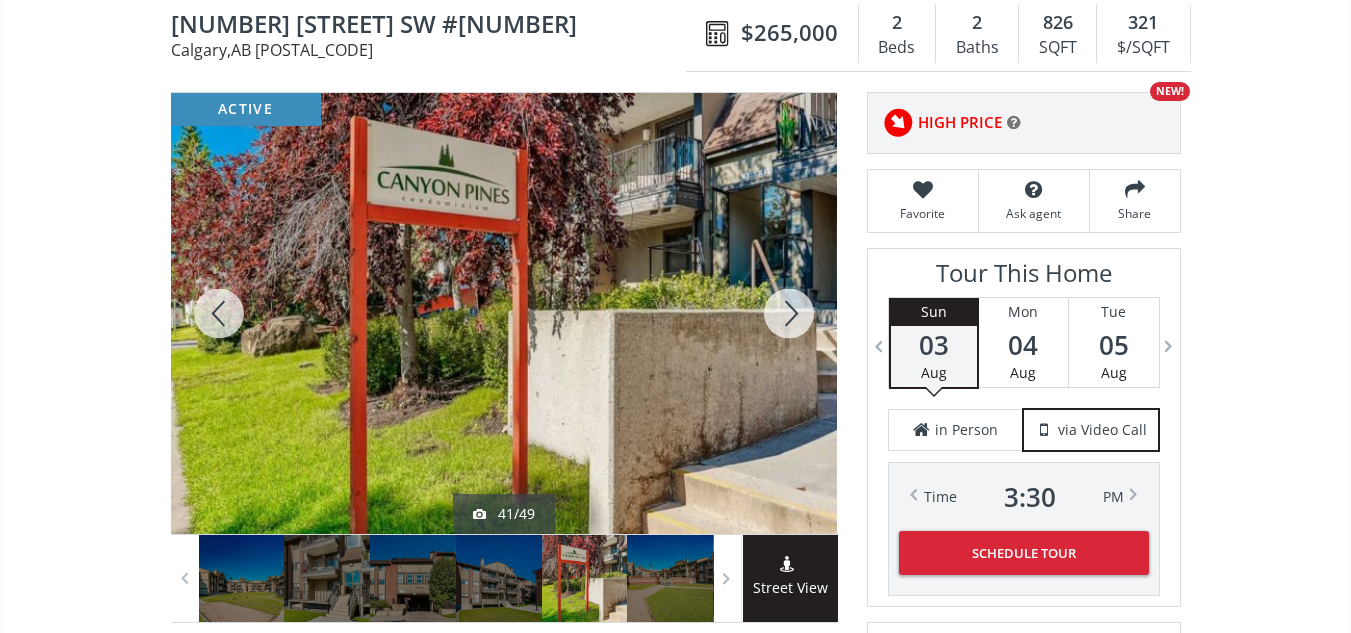 click at bounding box center (219, 313) 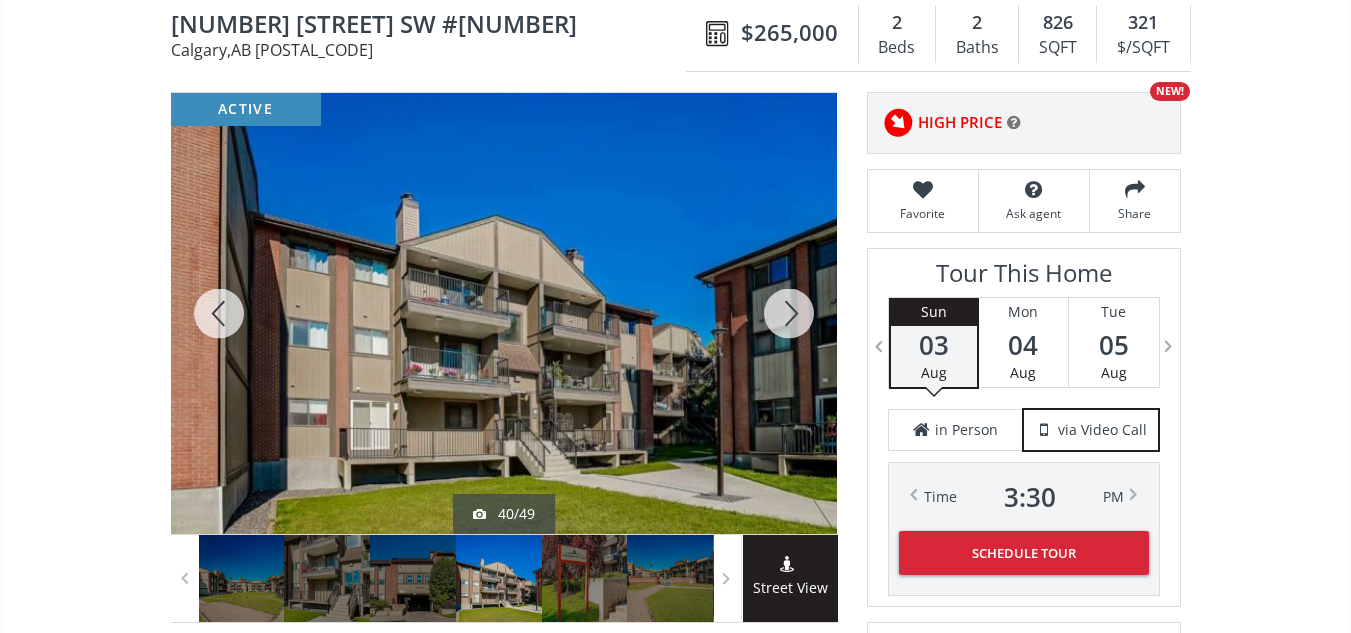 click at bounding box center [219, 313] 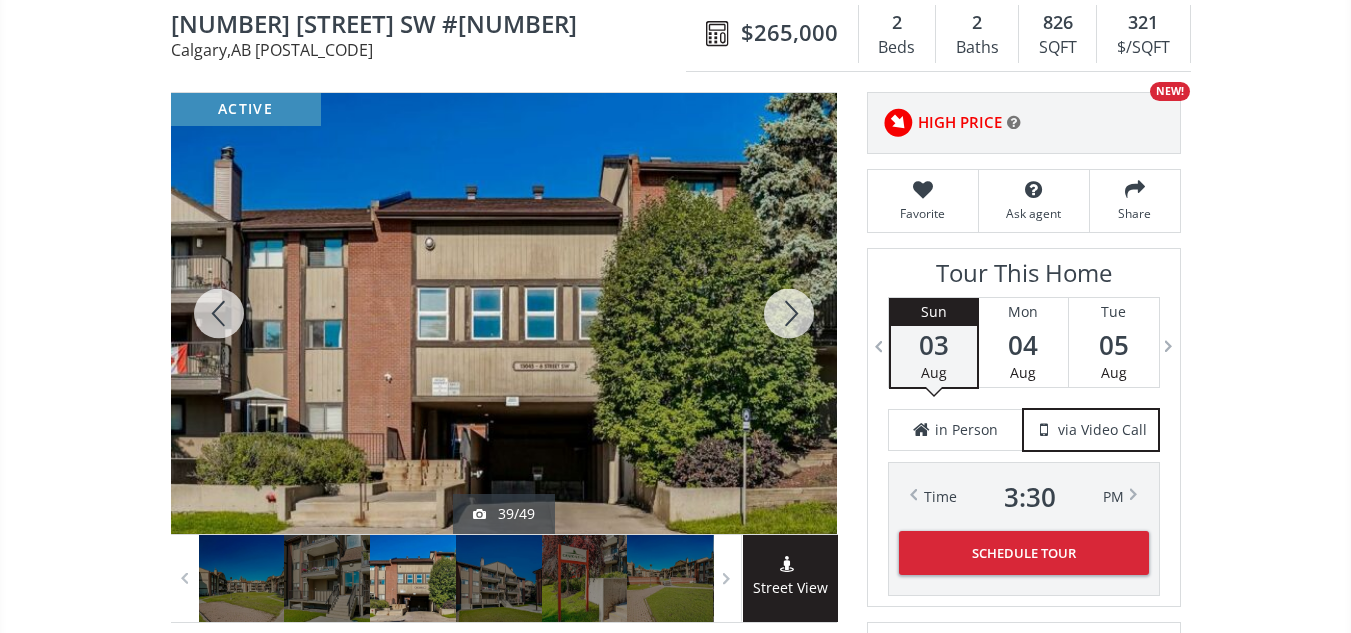 click at bounding box center [219, 313] 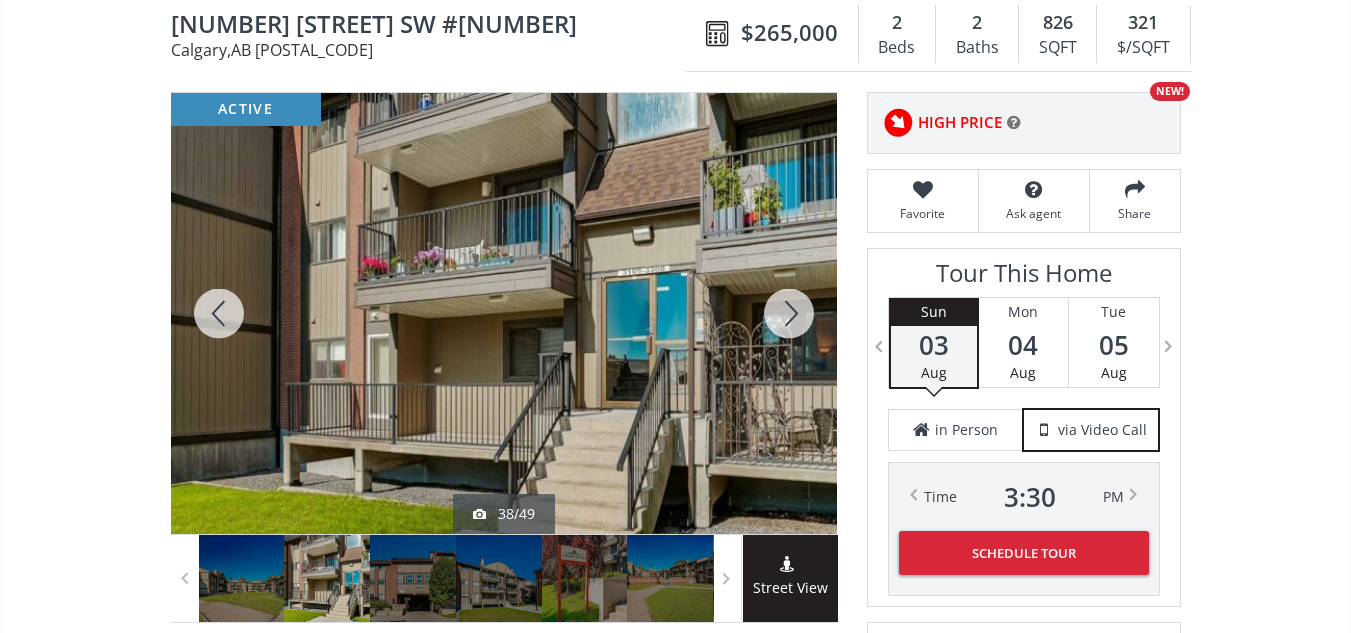 click at bounding box center [219, 313] 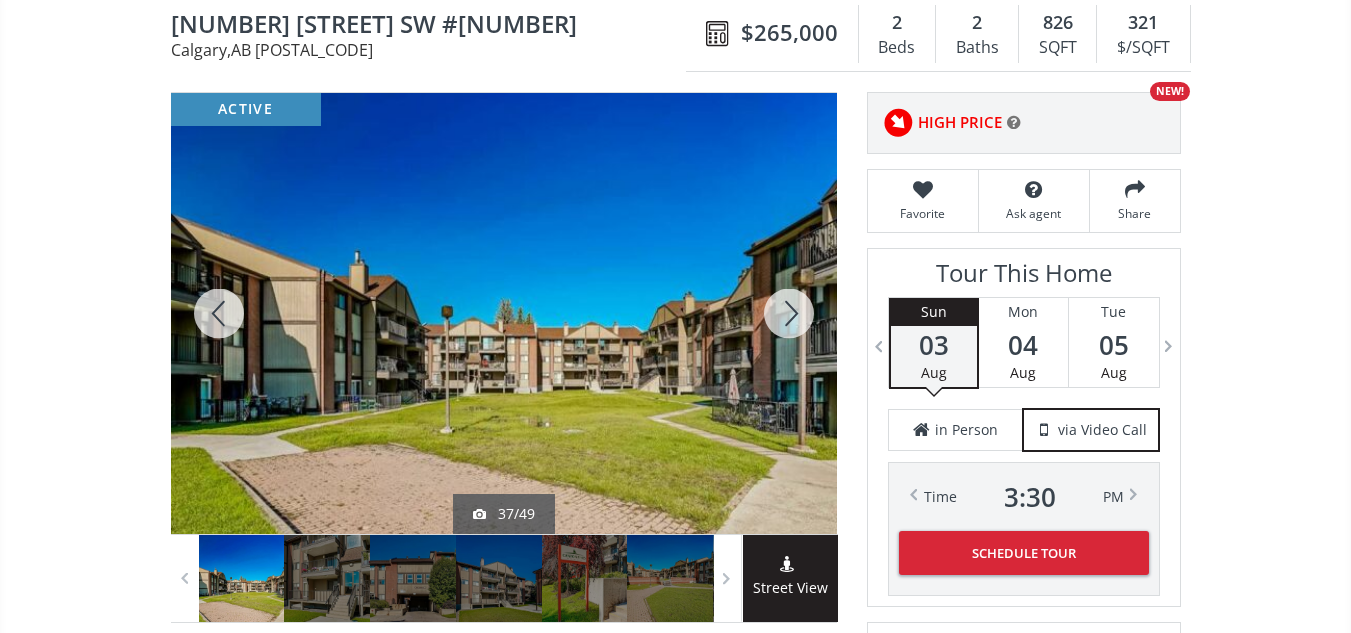 click at bounding box center [219, 313] 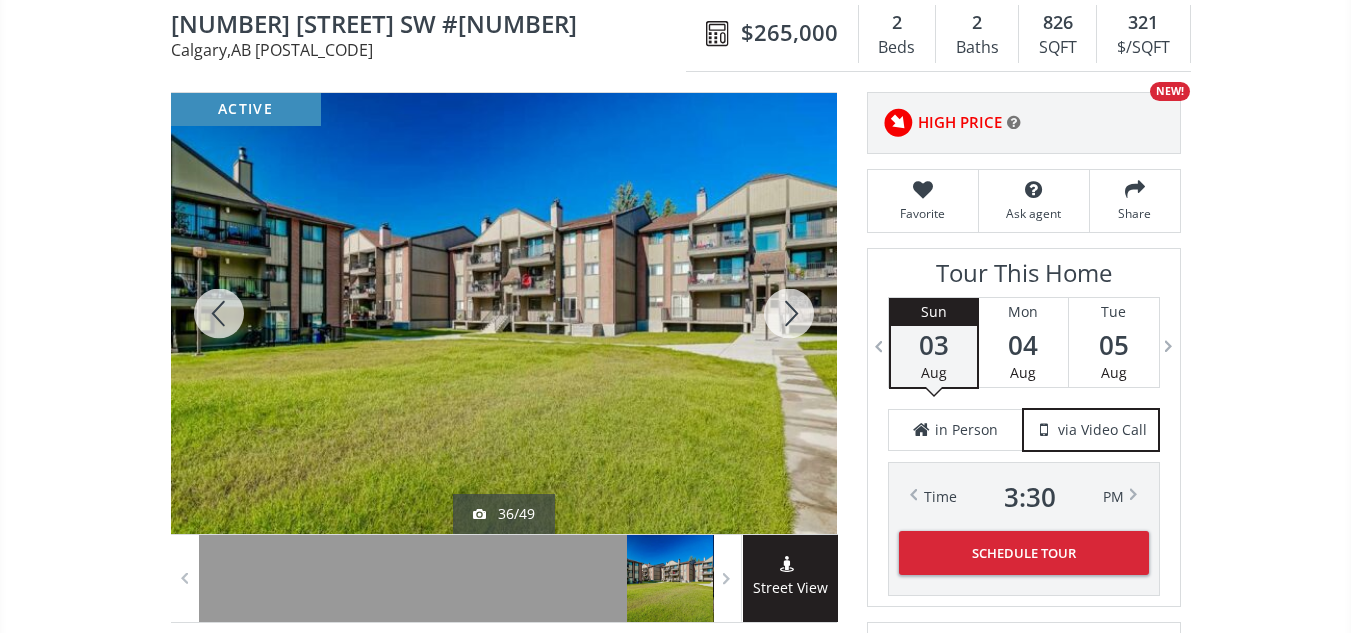 click at bounding box center (219, 313) 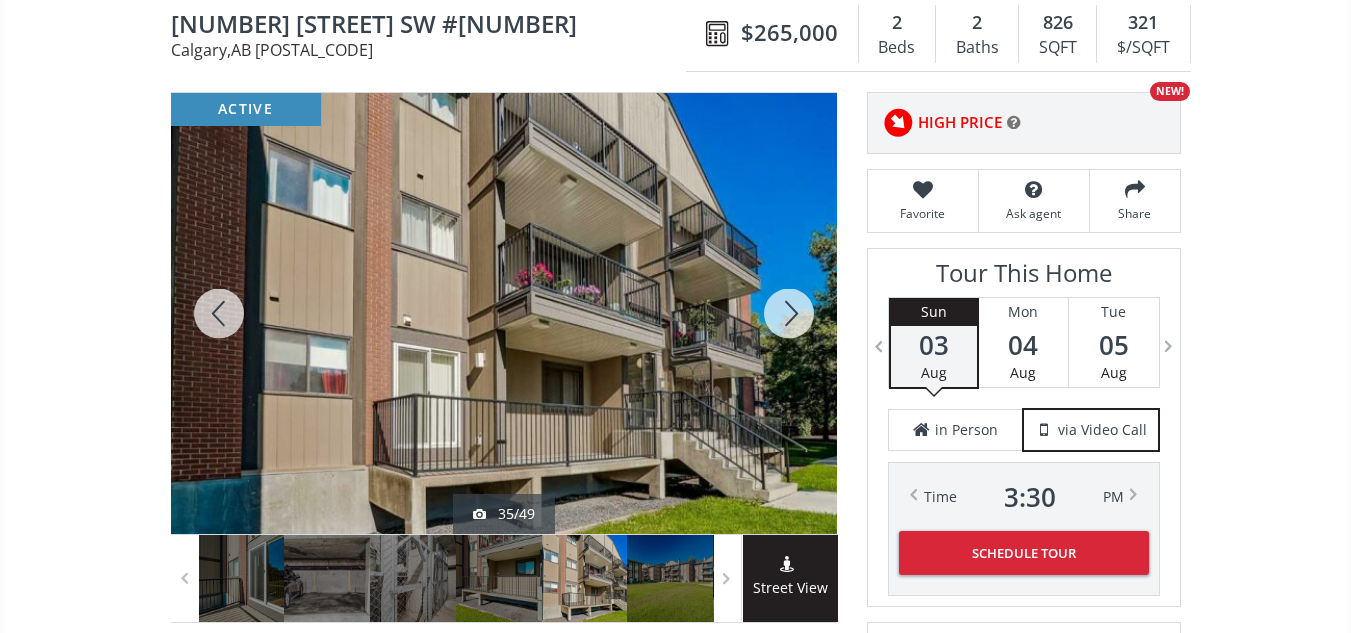 click at bounding box center [219, 313] 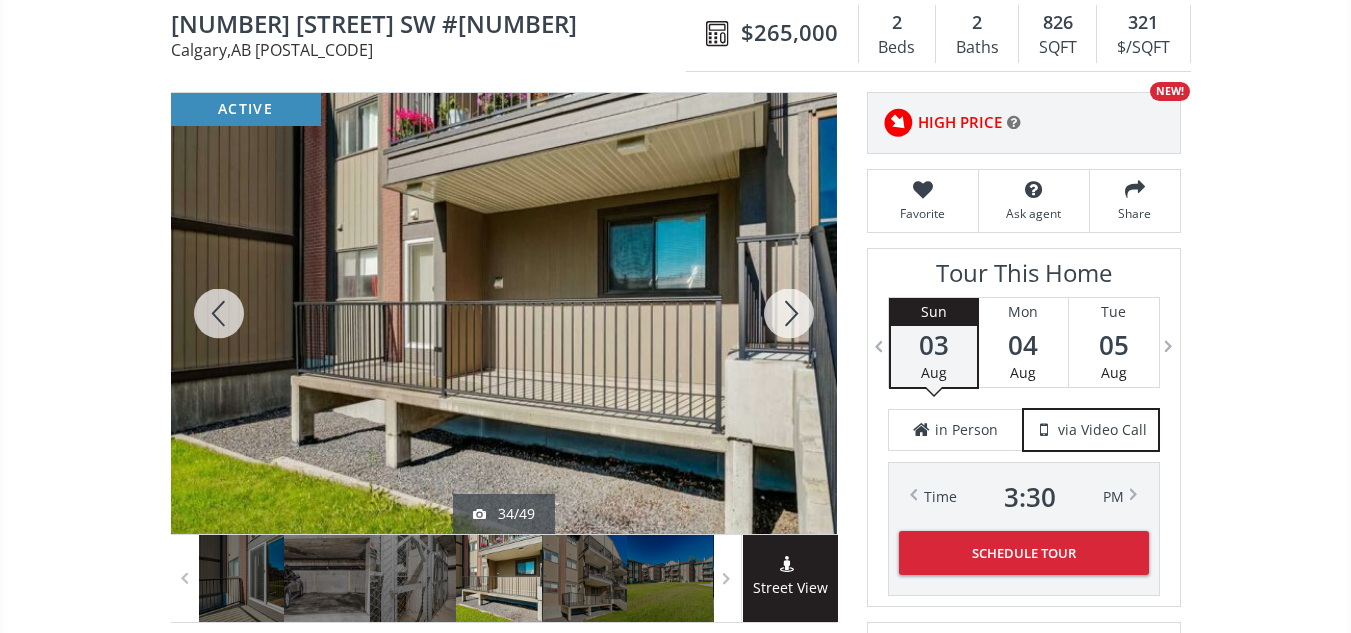 click at bounding box center (219, 313) 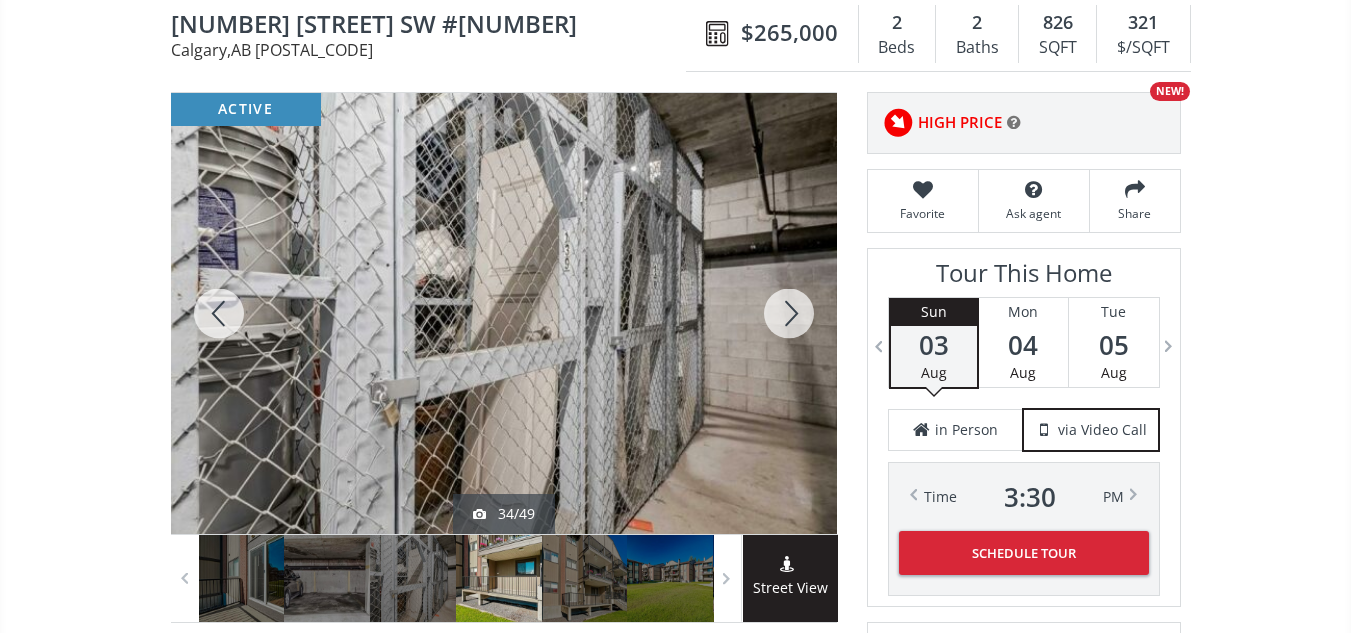 click at bounding box center (219, 313) 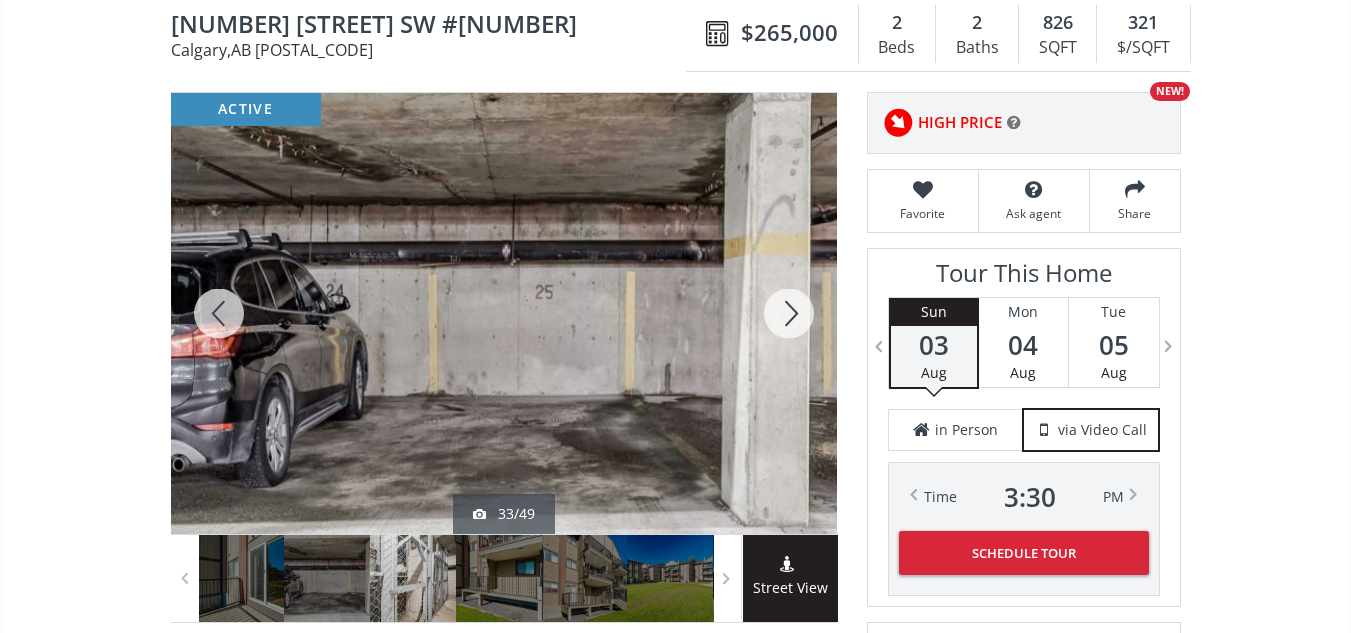 click at bounding box center [219, 313] 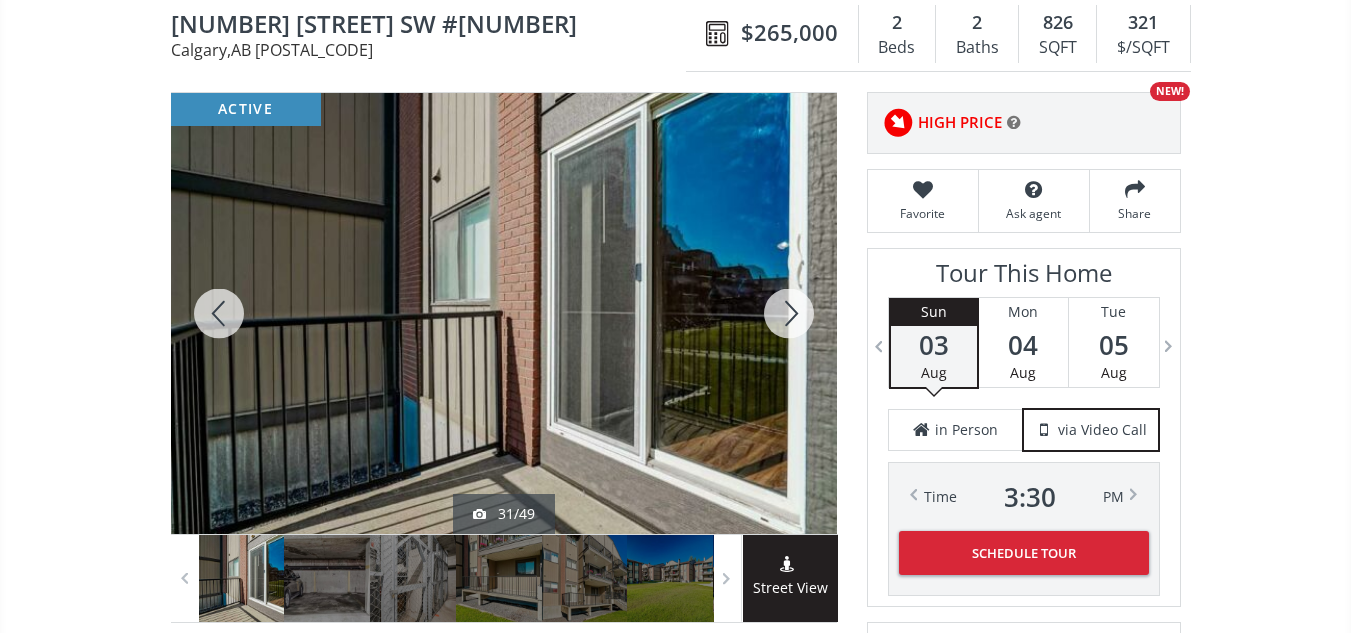click at bounding box center (219, 313) 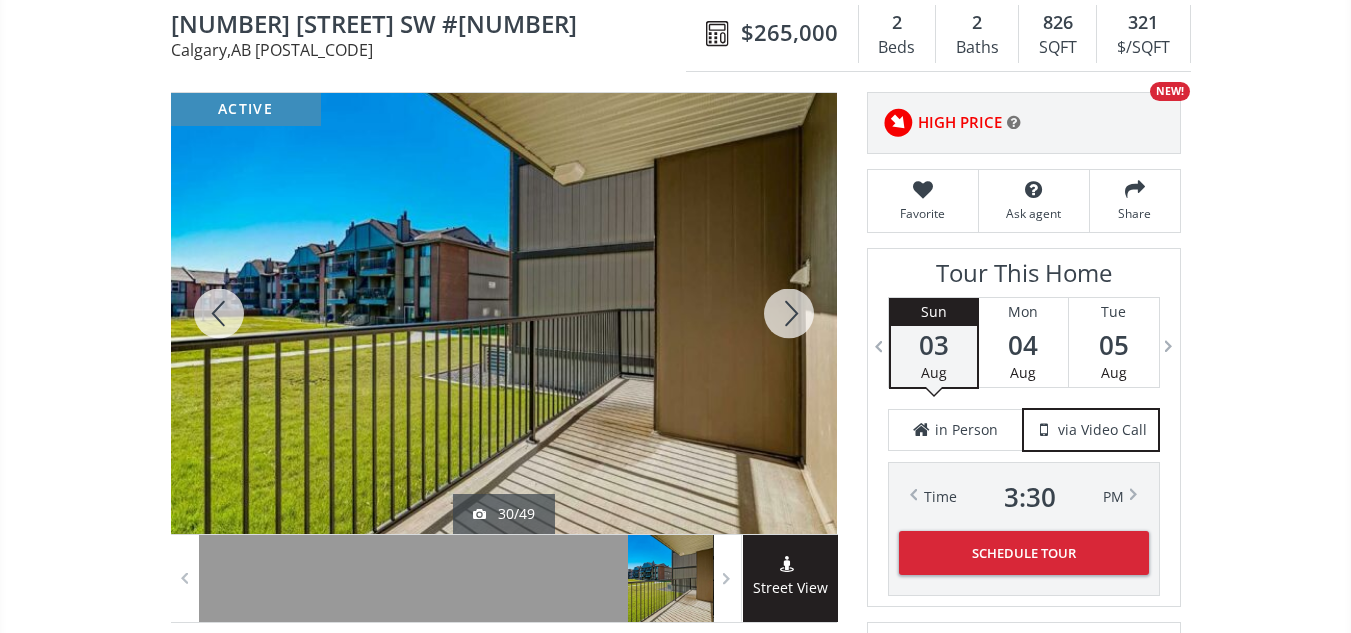 click at bounding box center [219, 313] 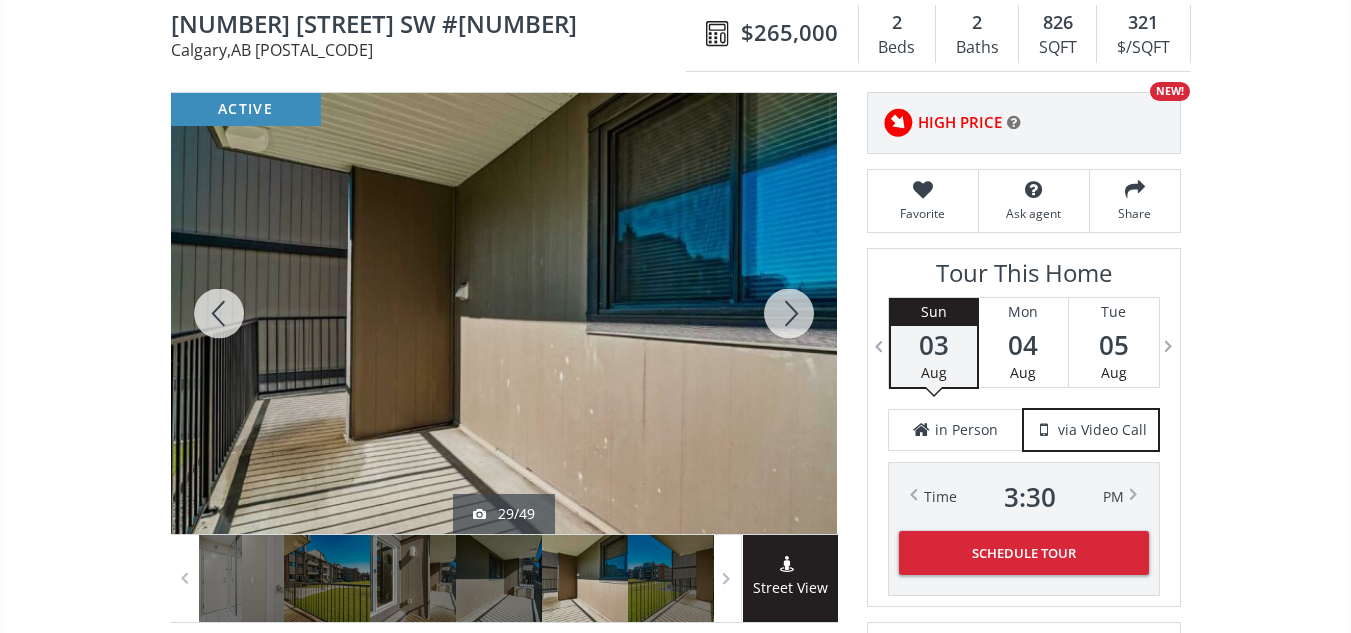 click at bounding box center [219, 313] 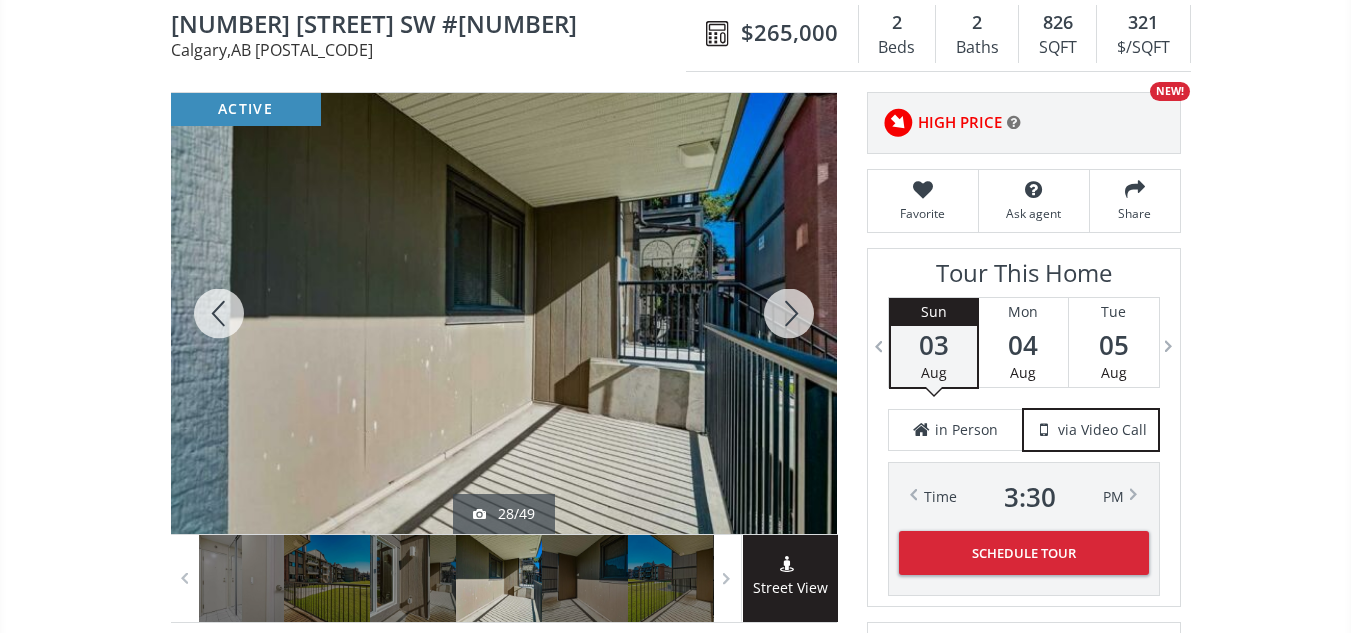 click at bounding box center [219, 313] 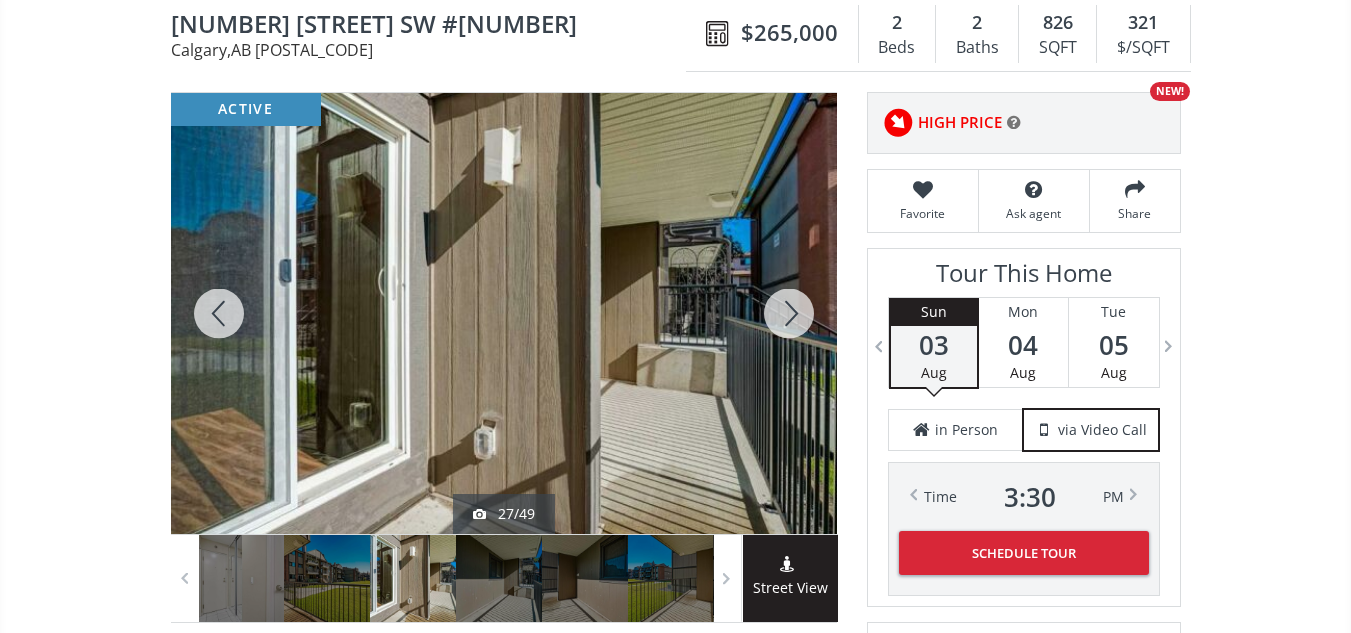 click at bounding box center [219, 313] 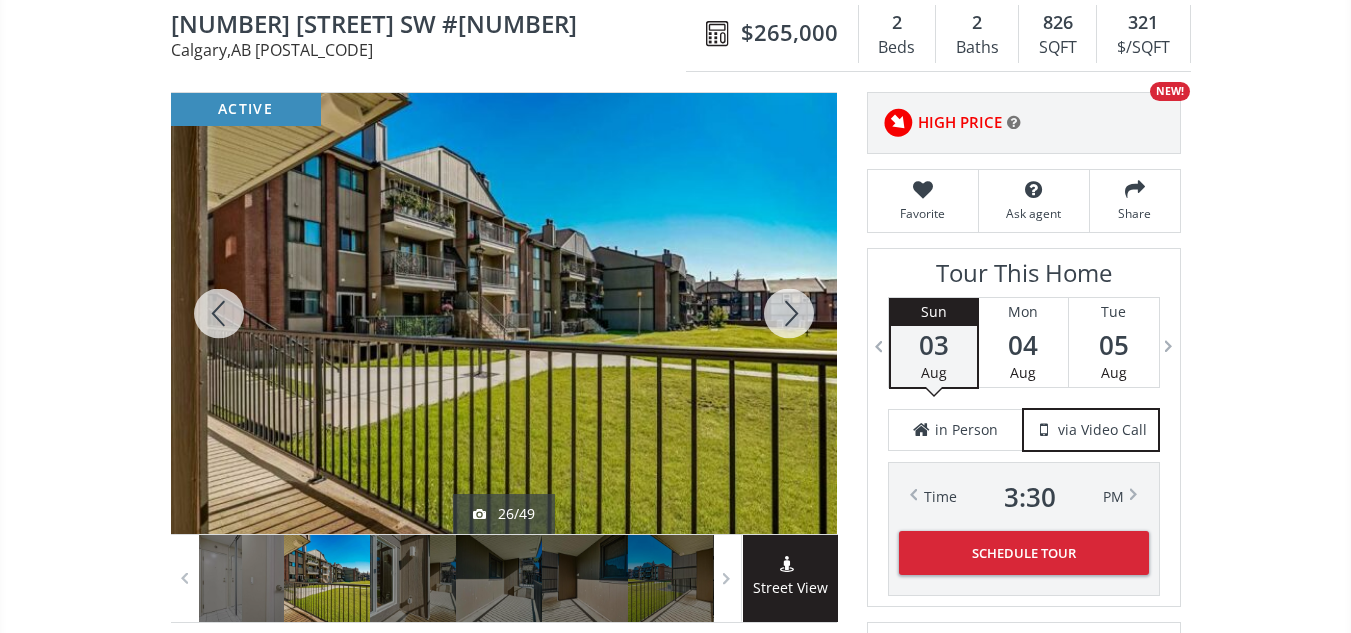 click at bounding box center [219, 313] 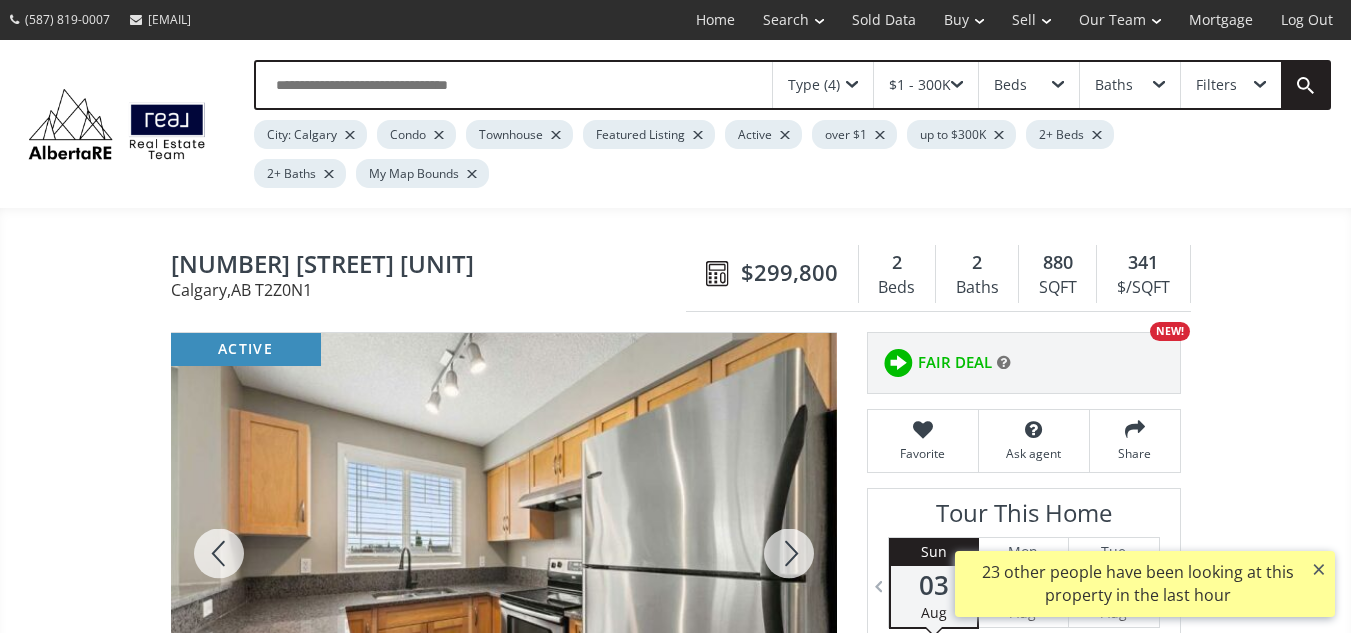 scroll, scrollTop: 261, scrollLeft: 0, axis: vertical 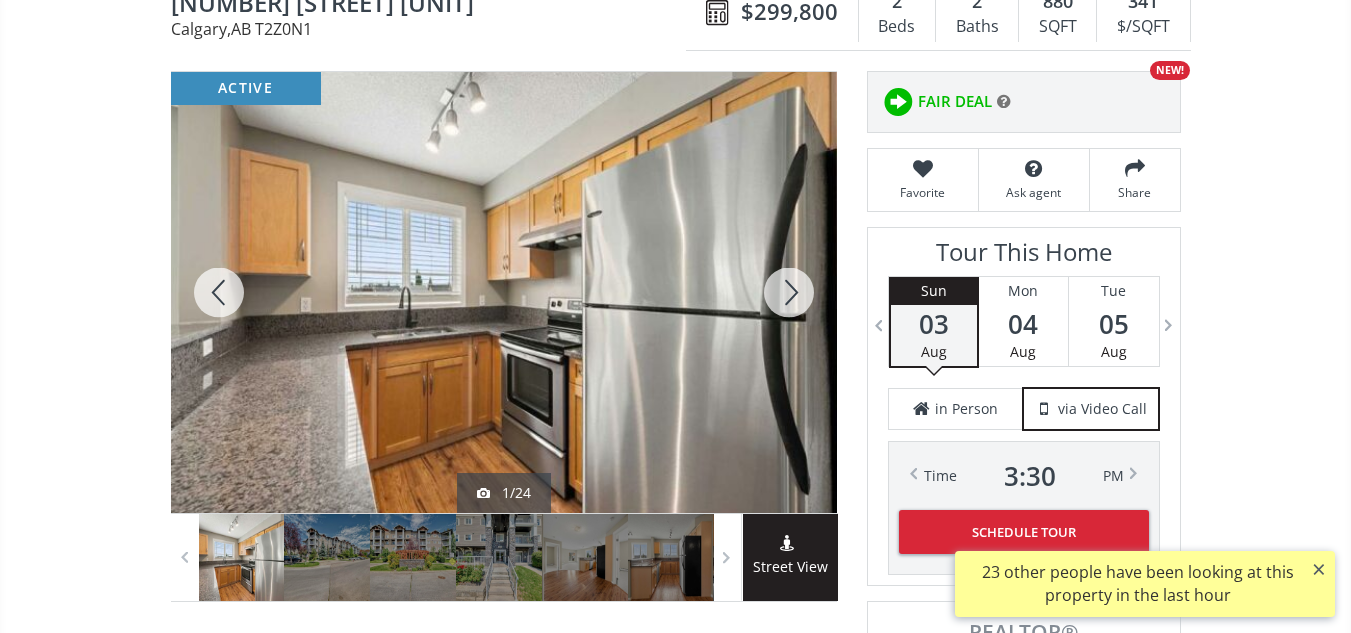 click at bounding box center (789, 292) 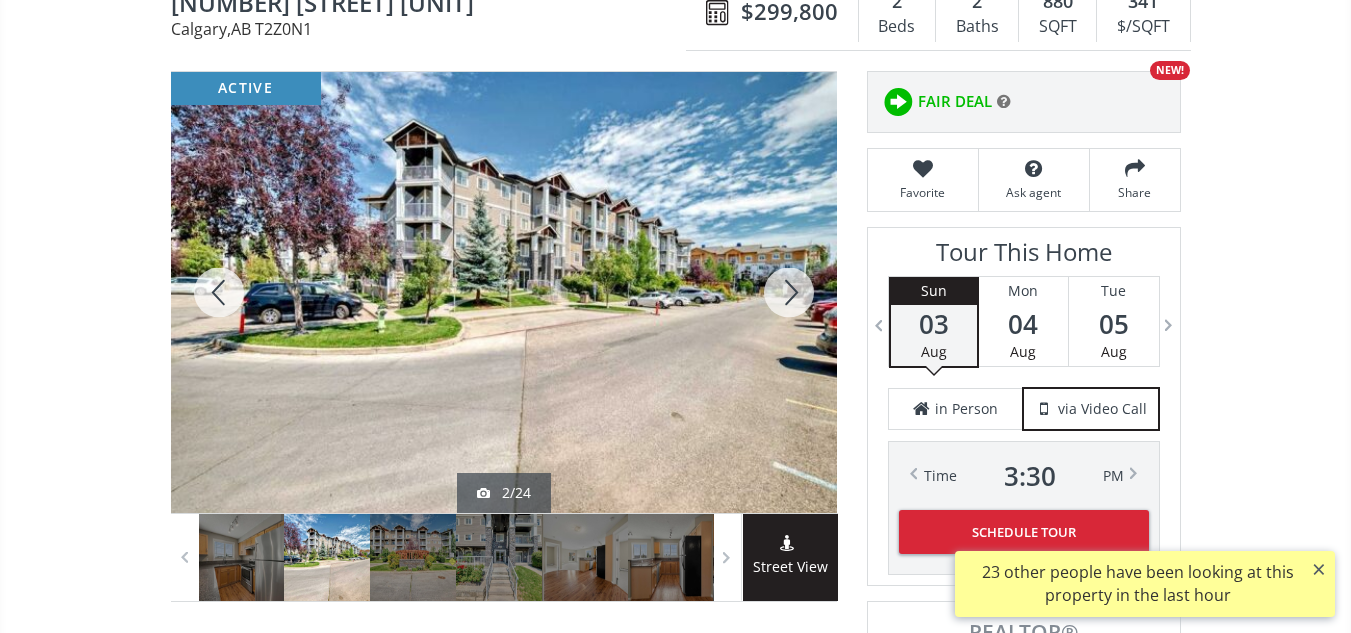 click at bounding box center [789, 292] 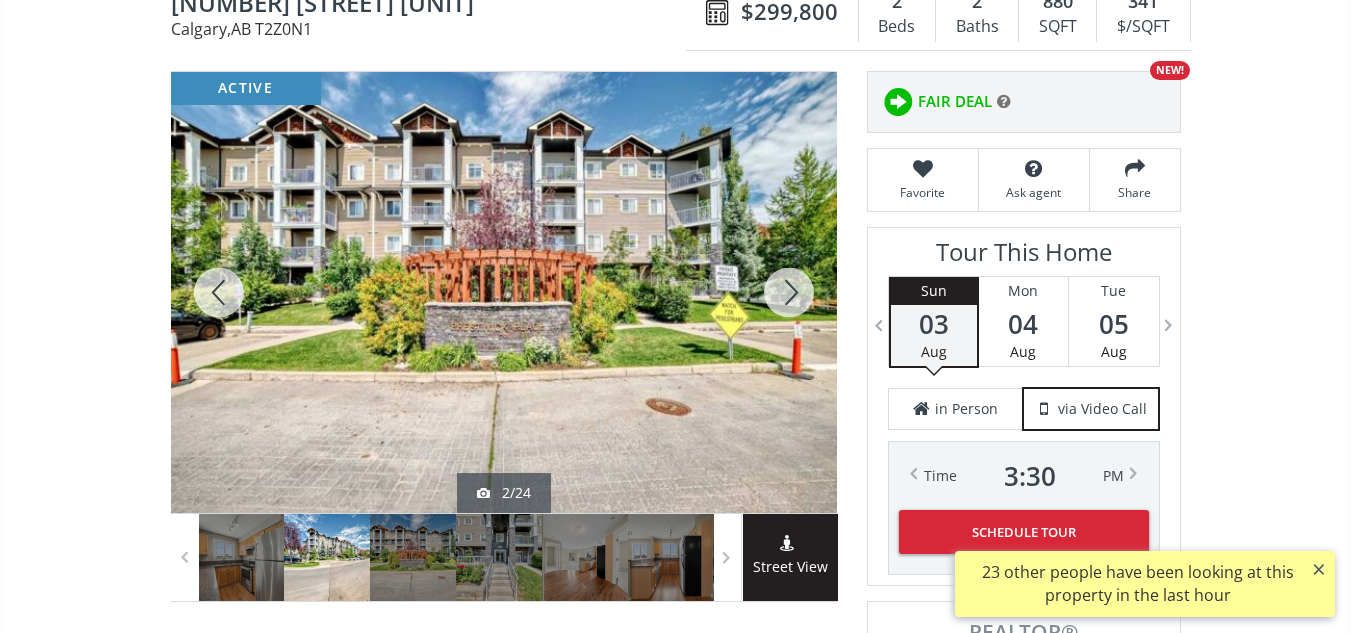 click at bounding box center [789, 292] 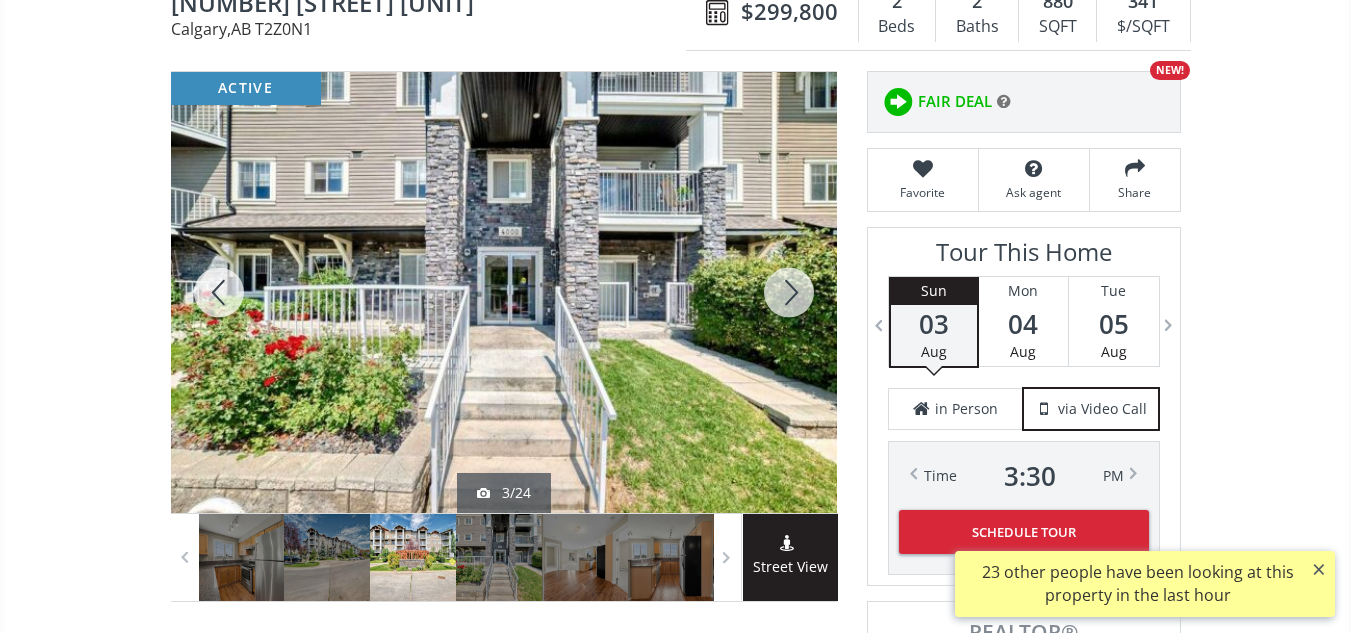 click at bounding box center [789, 292] 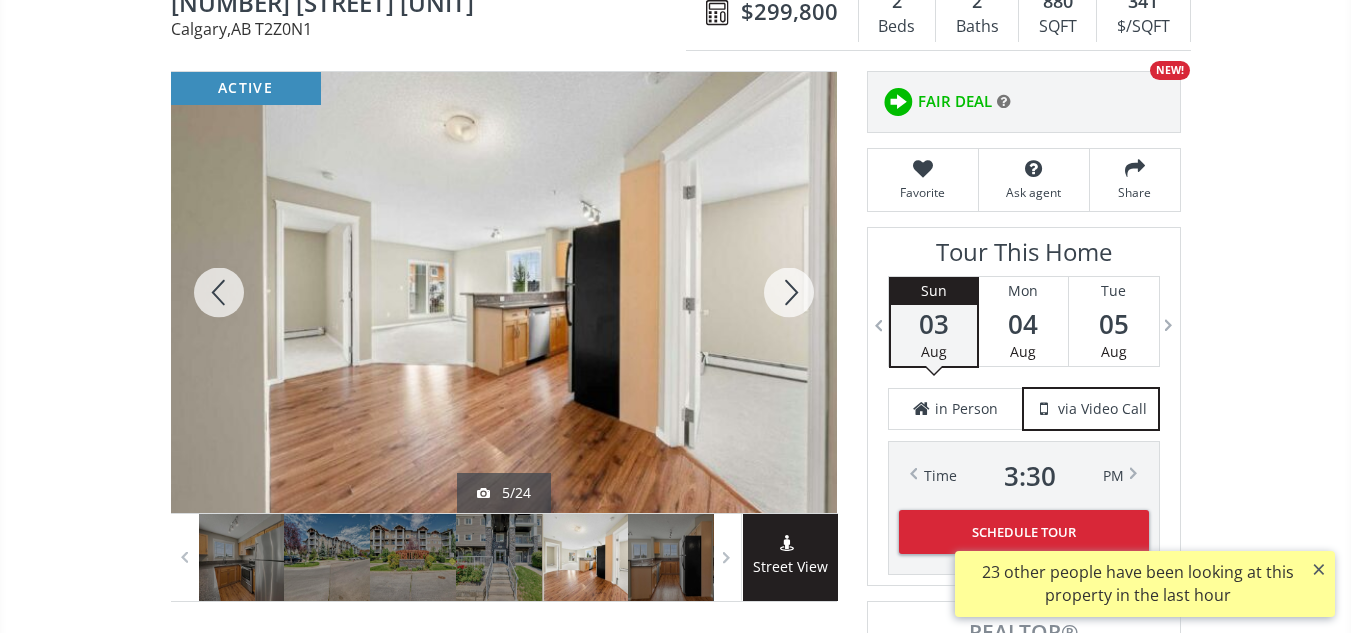 click at bounding box center (789, 292) 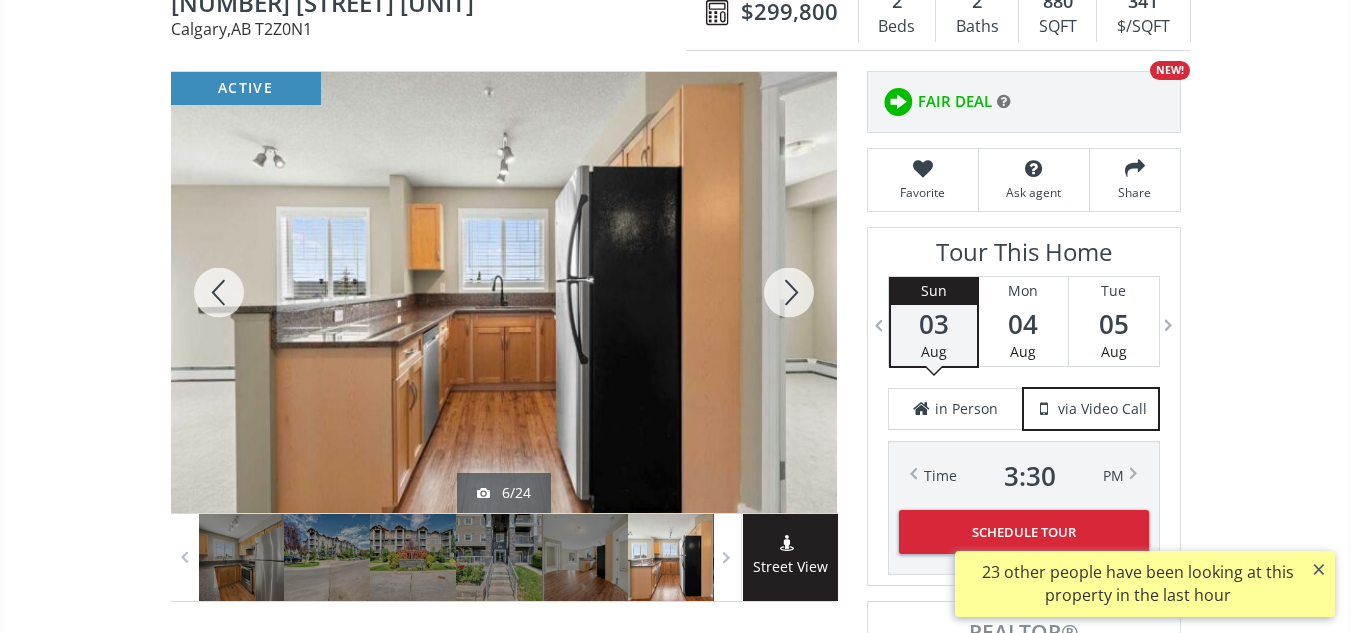 click at bounding box center [789, 292] 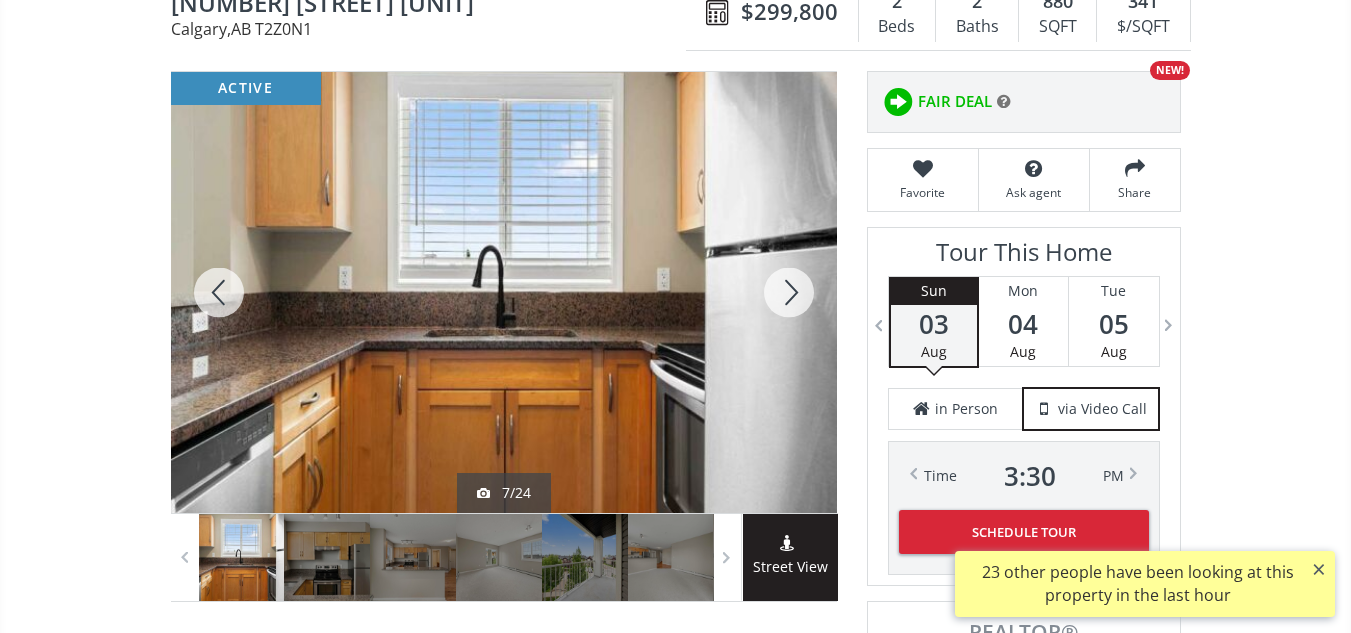 click at bounding box center [789, 292] 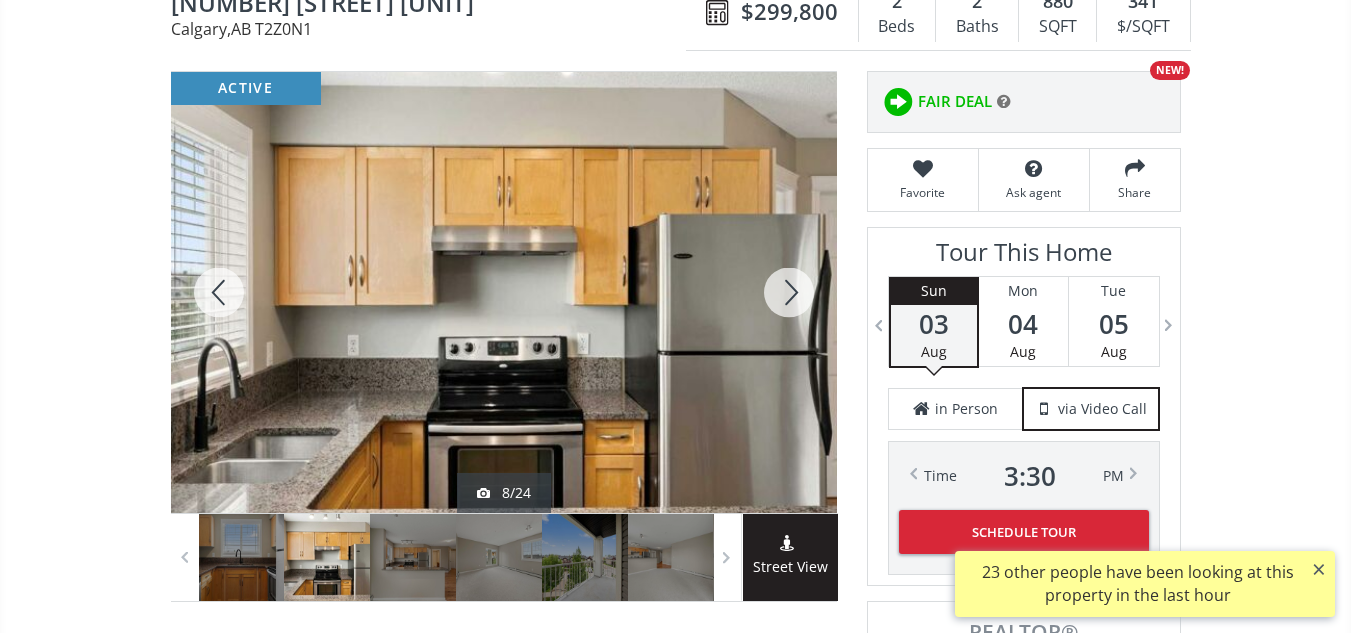 click at bounding box center (789, 292) 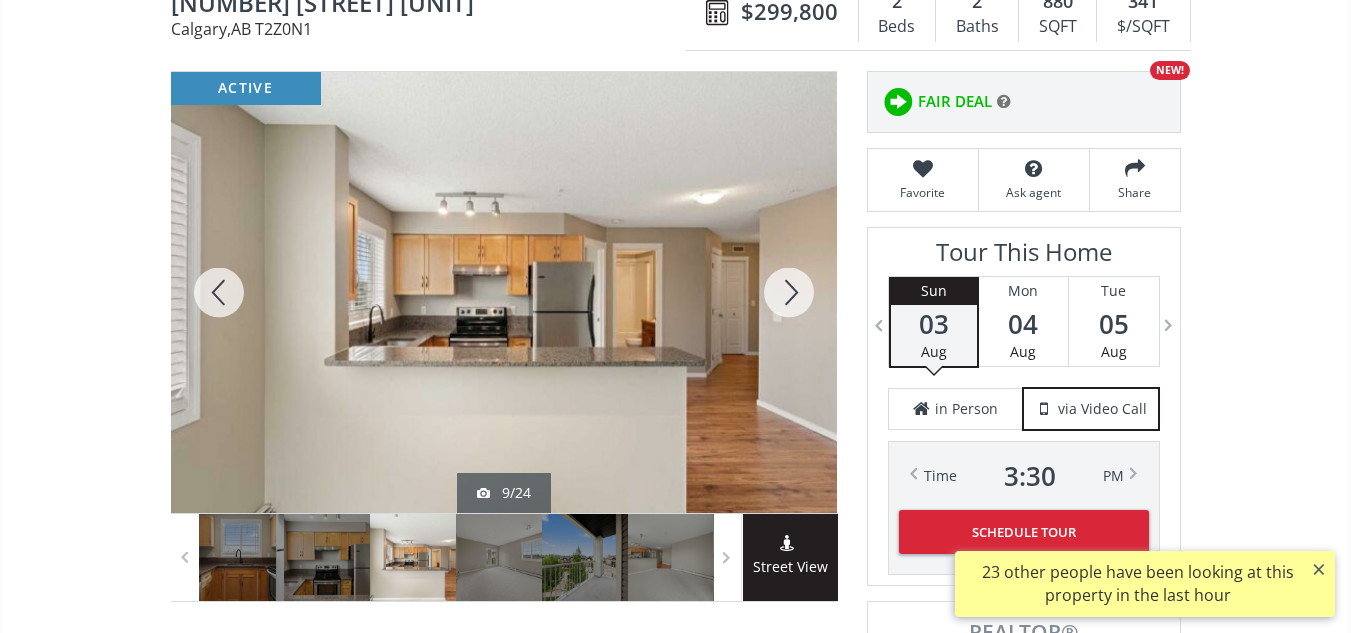 click at bounding box center (789, 292) 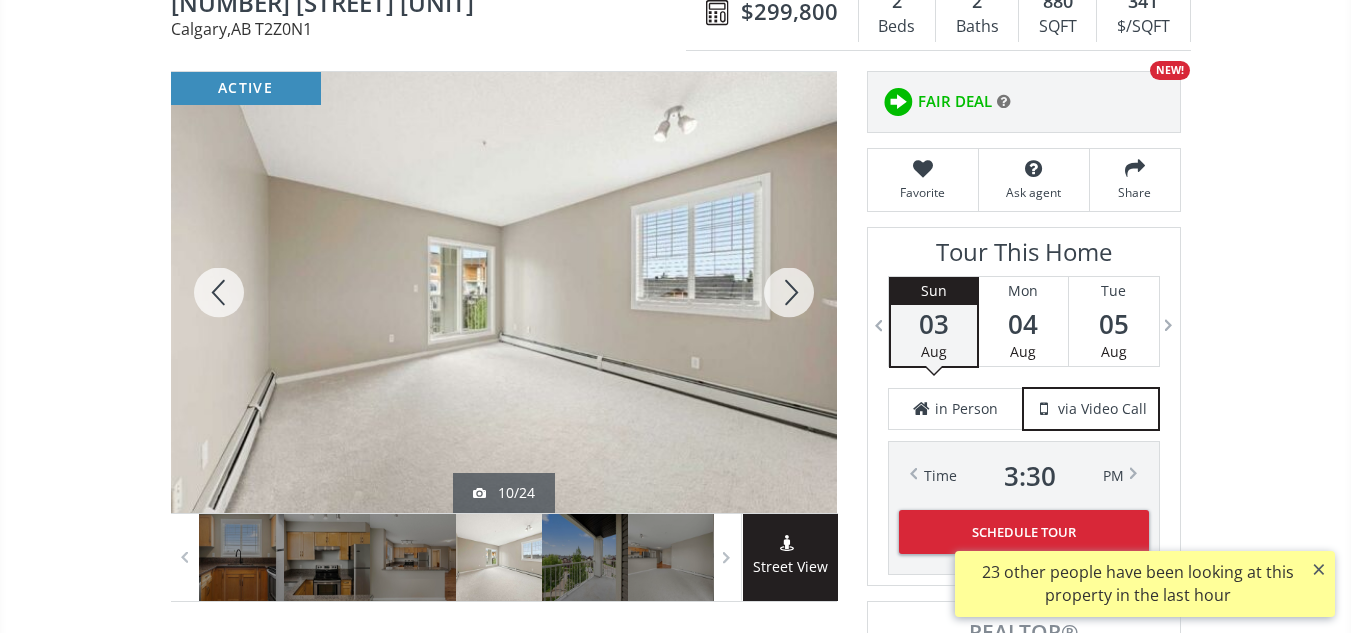 click at bounding box center (789, 292) 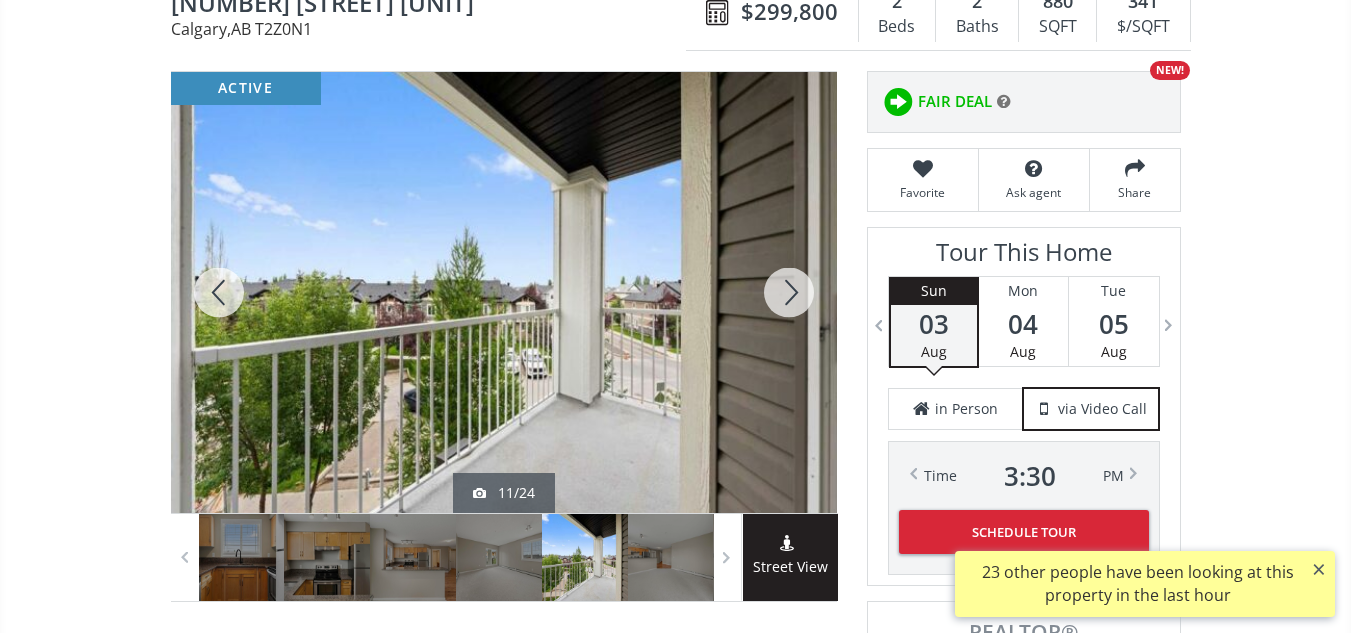 click at bounding box center (789, 292) 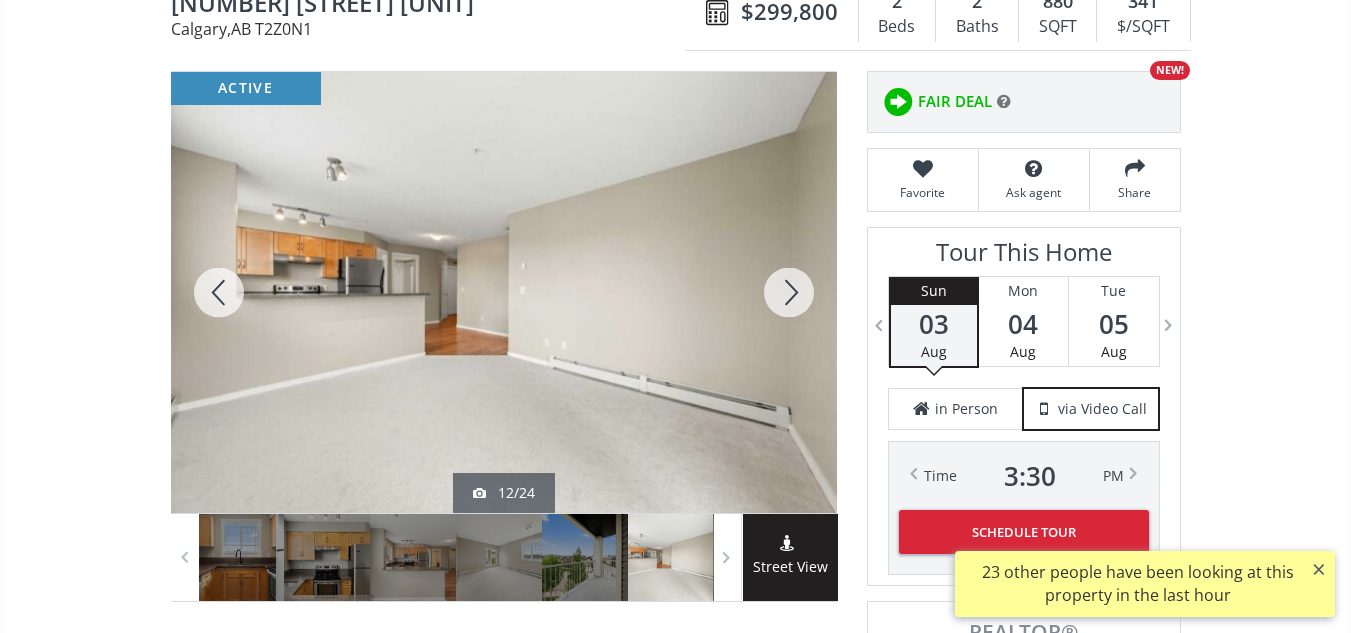 click at bounding box center (789, 292) 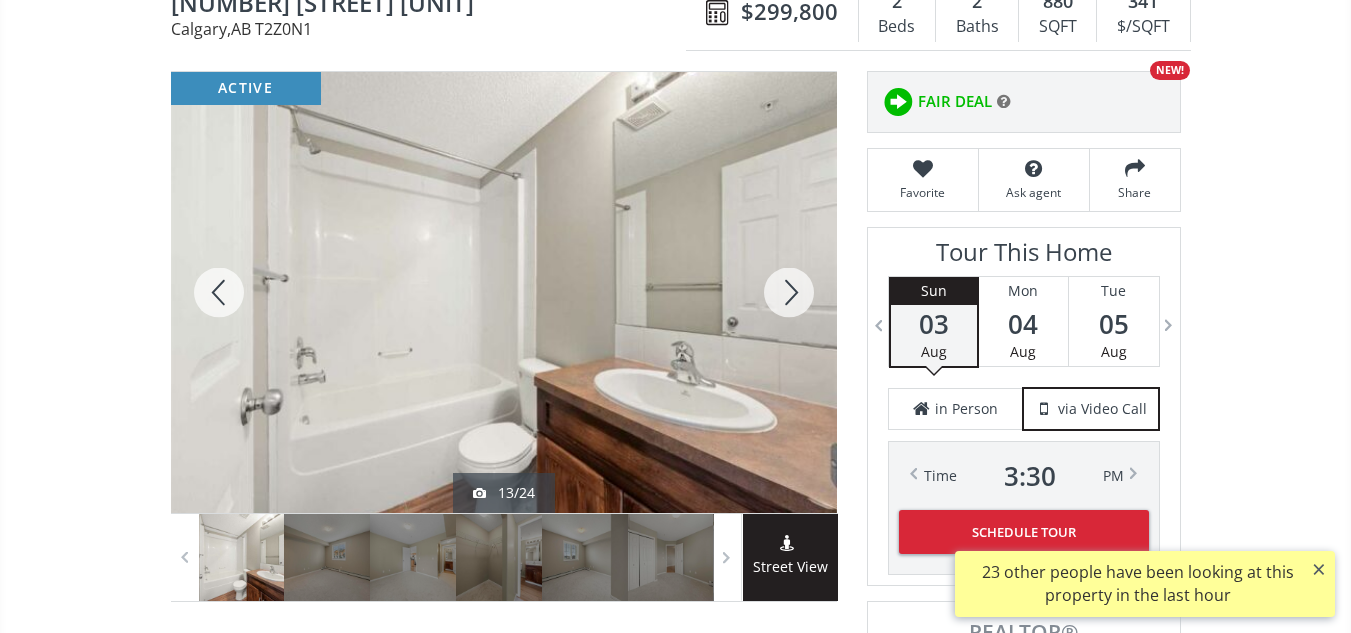 click at bounding box center [789, 292] 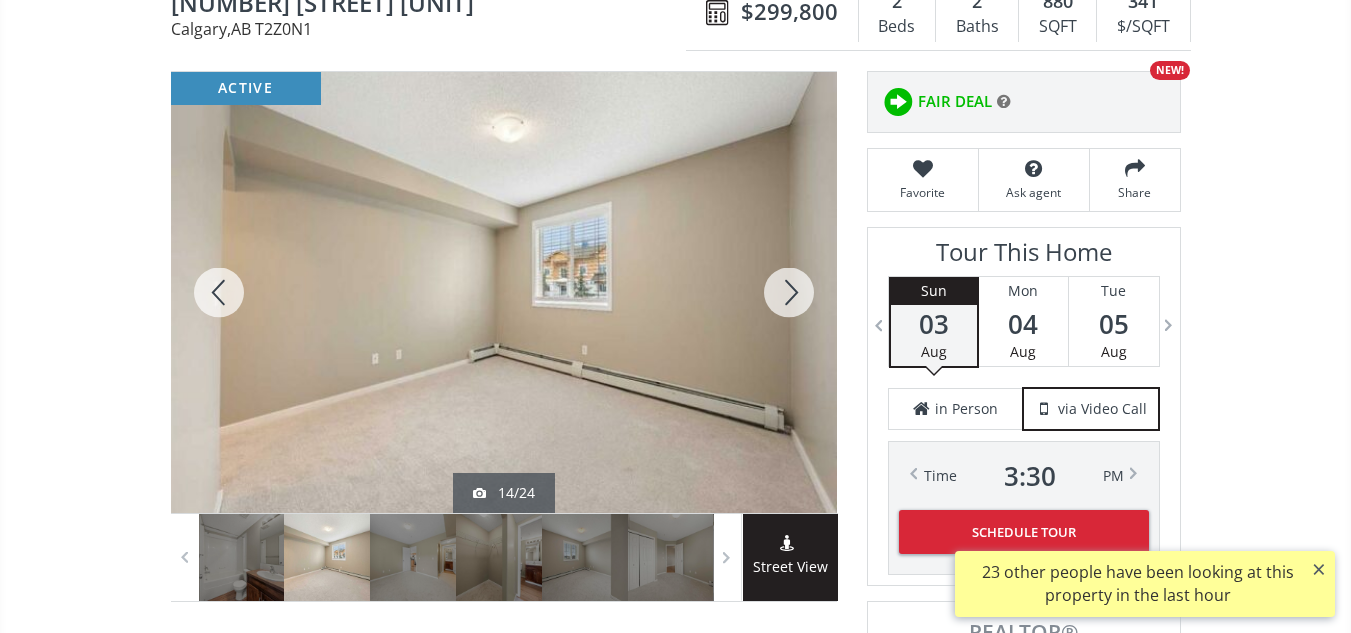 click at bounding box center [789, 292] 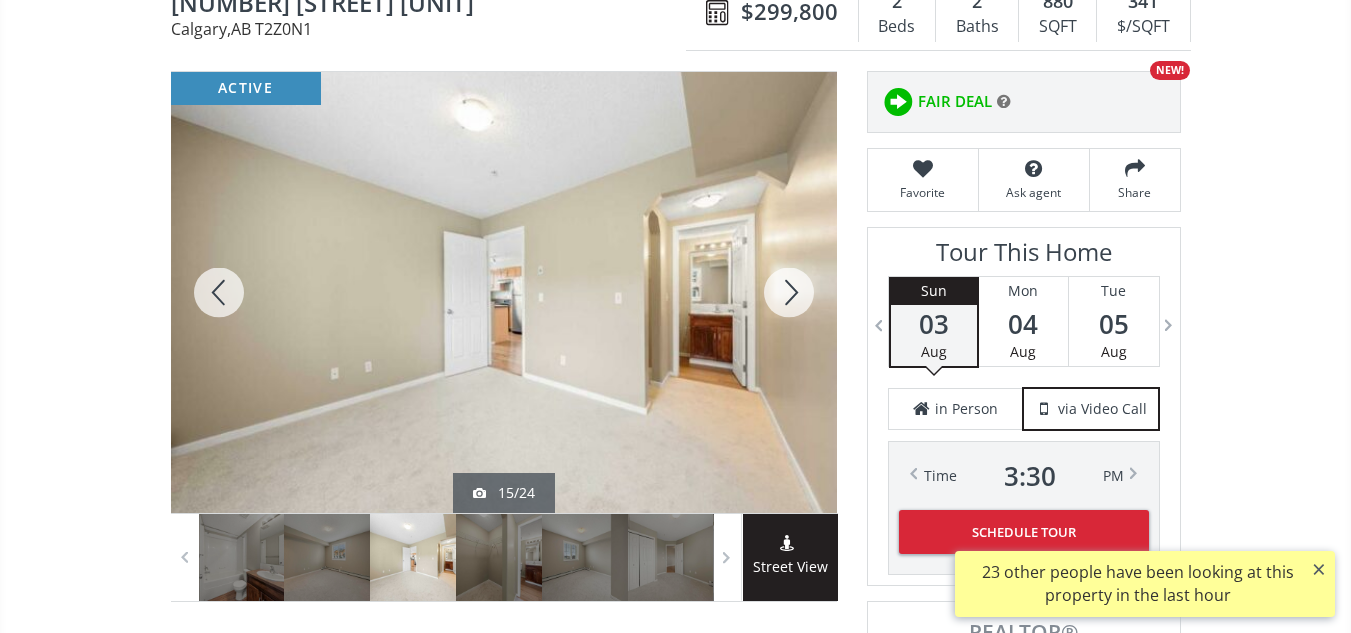 click at bounding box center (789, 292) 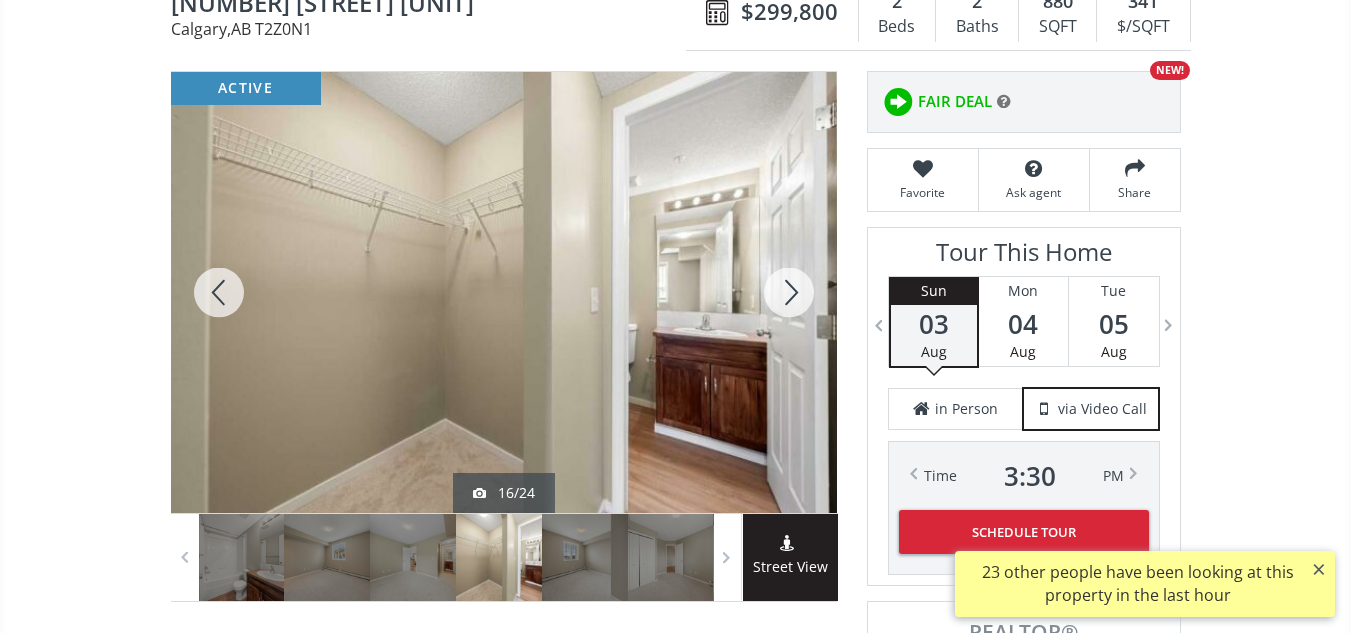 click at bounding box center (789, 292) 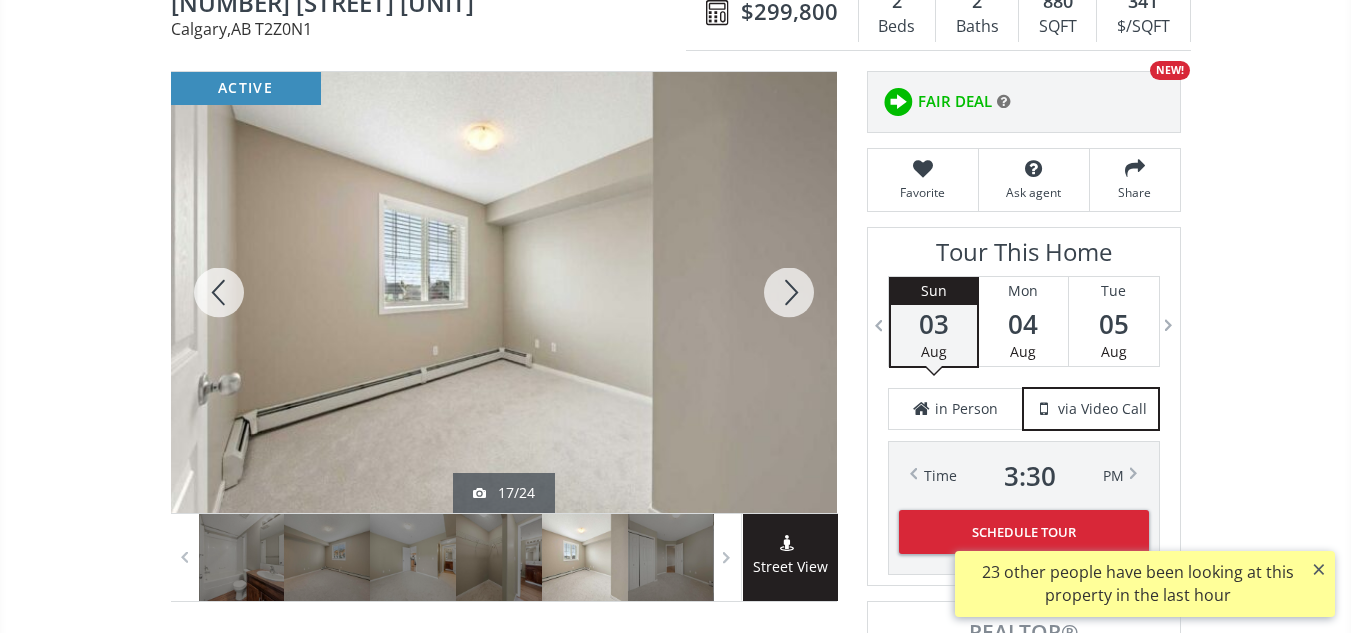click at bounding box center [789, 292] 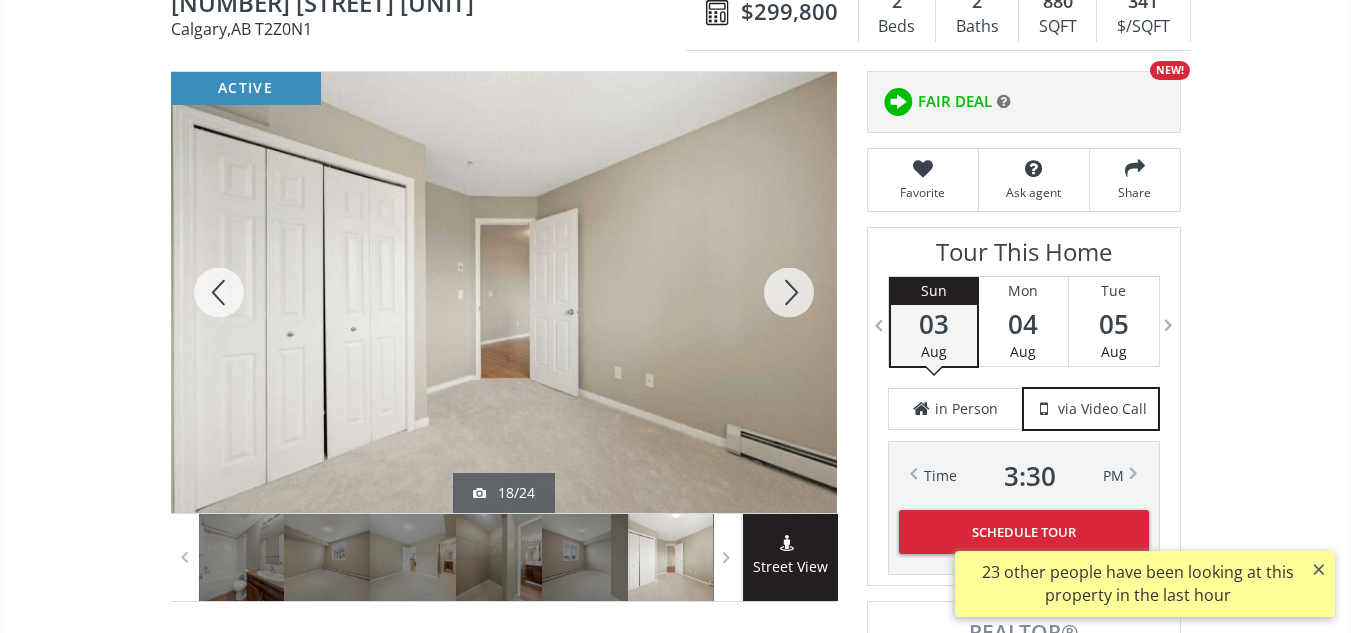 click at bounding box center [789, 292] 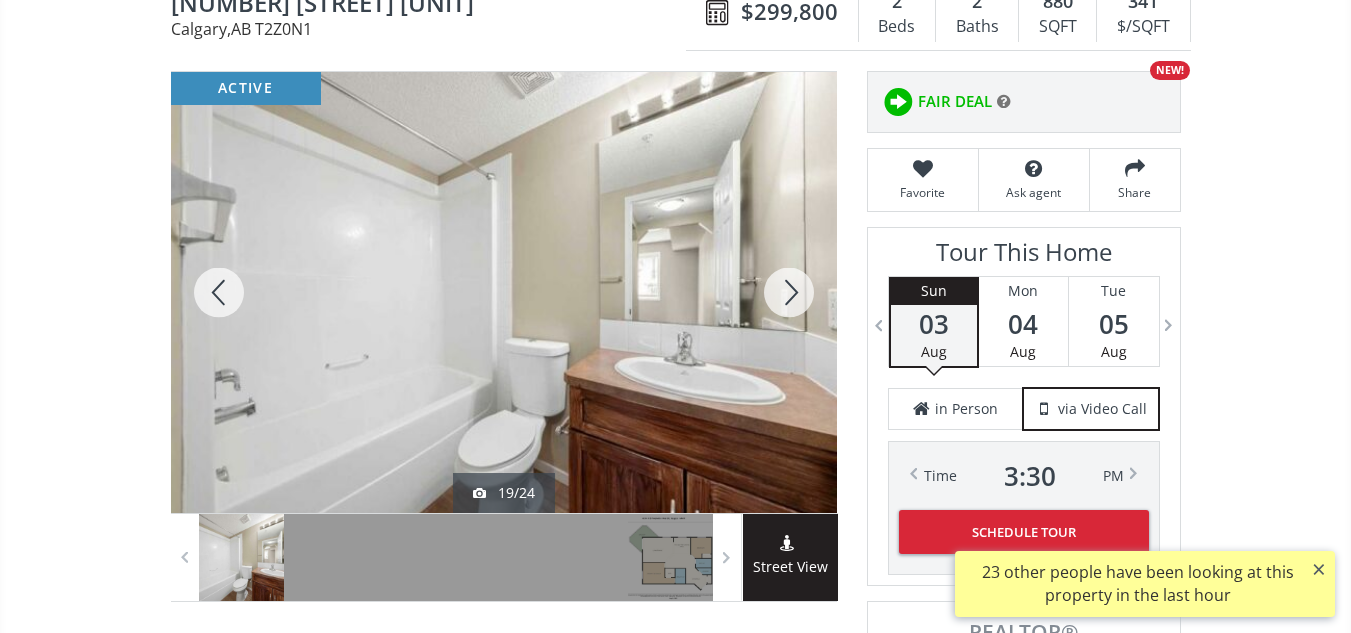click at bounding box center [789, 292] 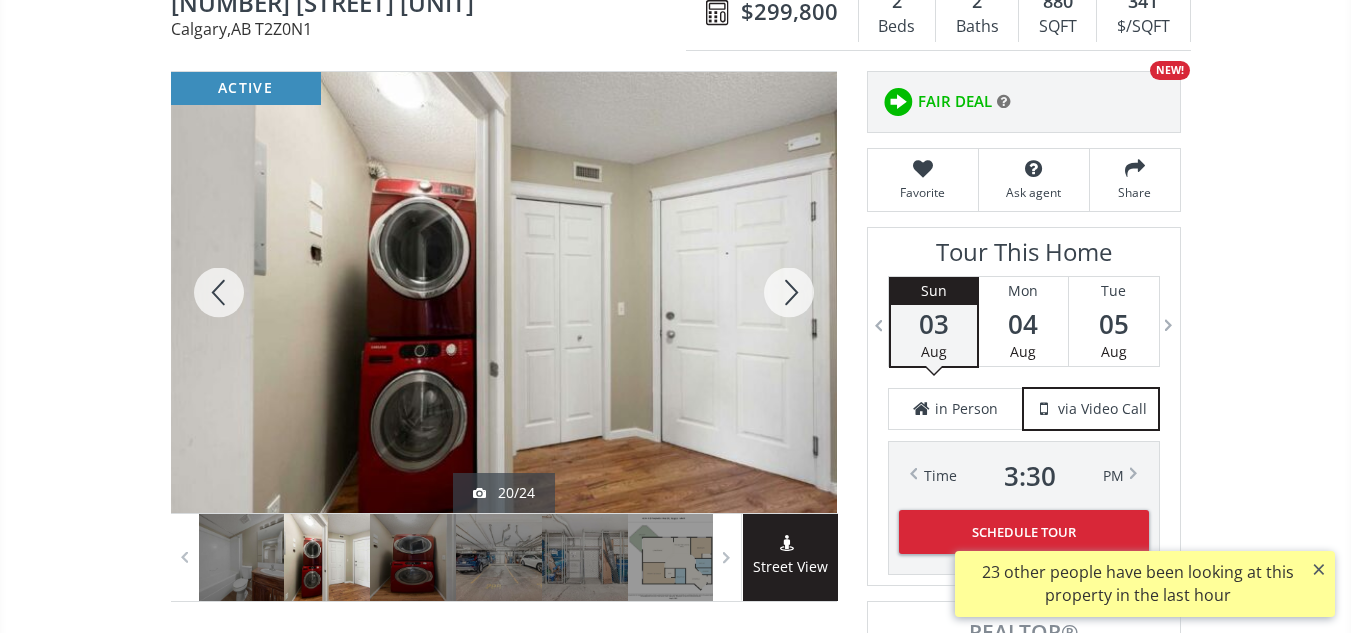 click at bounding box center (789, 292) 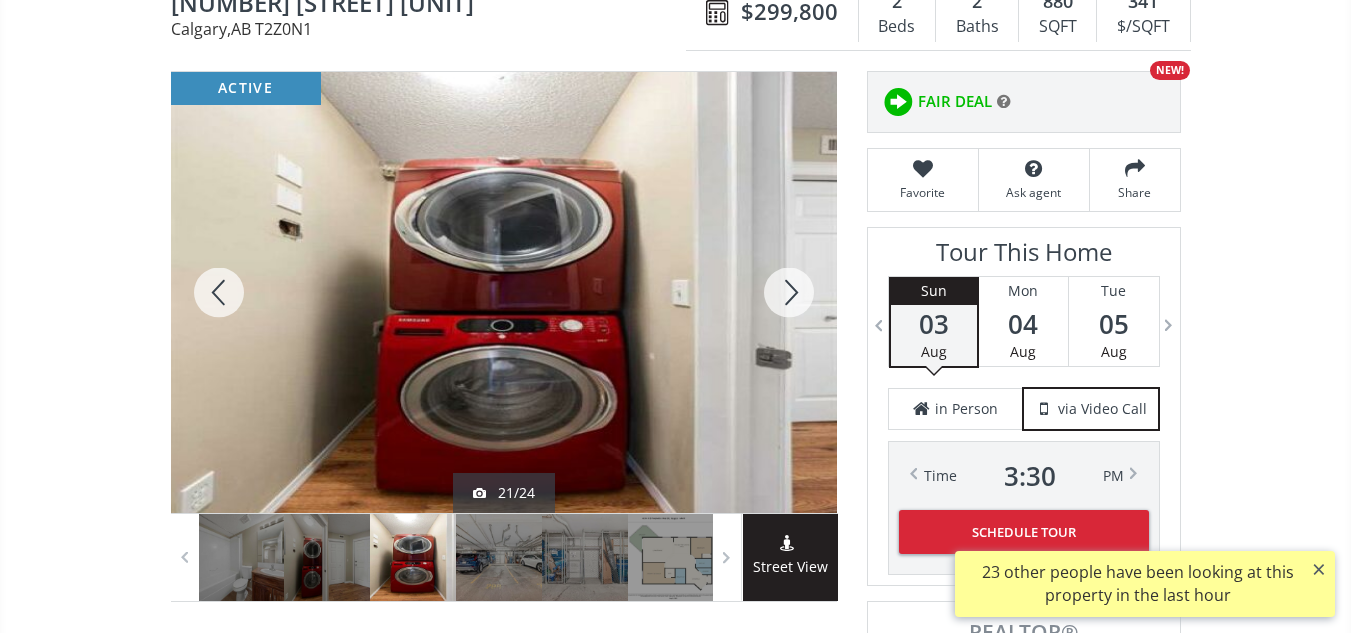 click at bounding box center (789, 292) 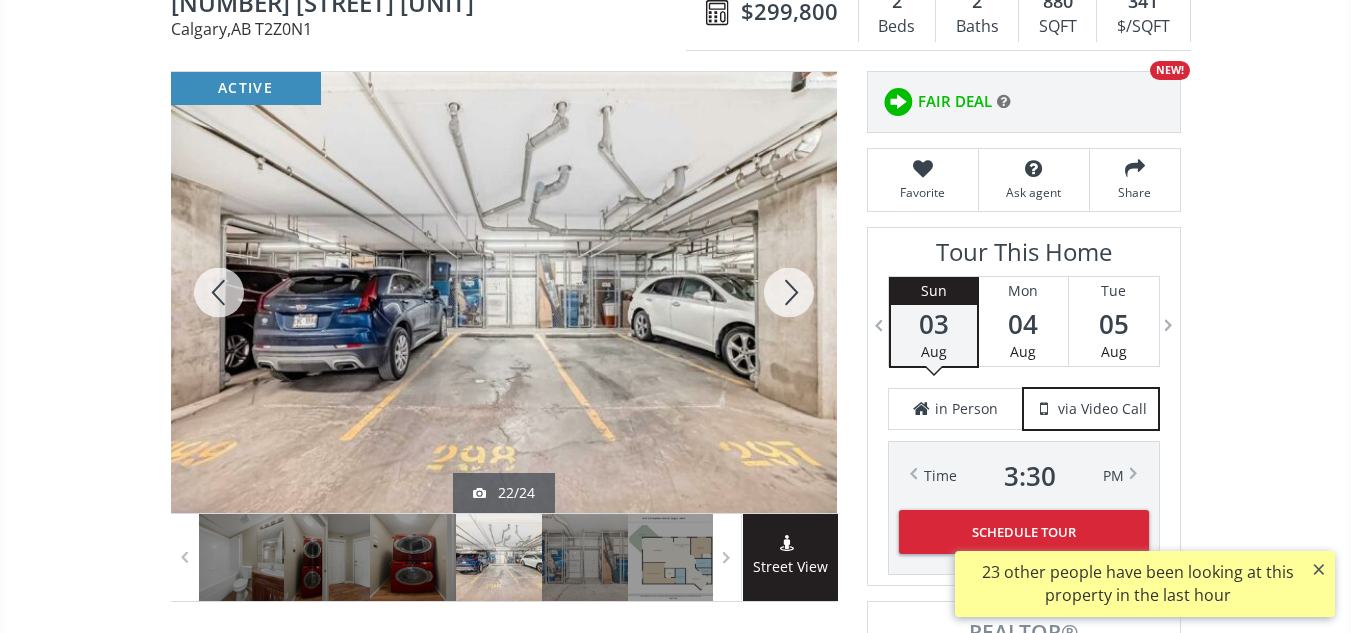 click at bounding box center (789, 292) 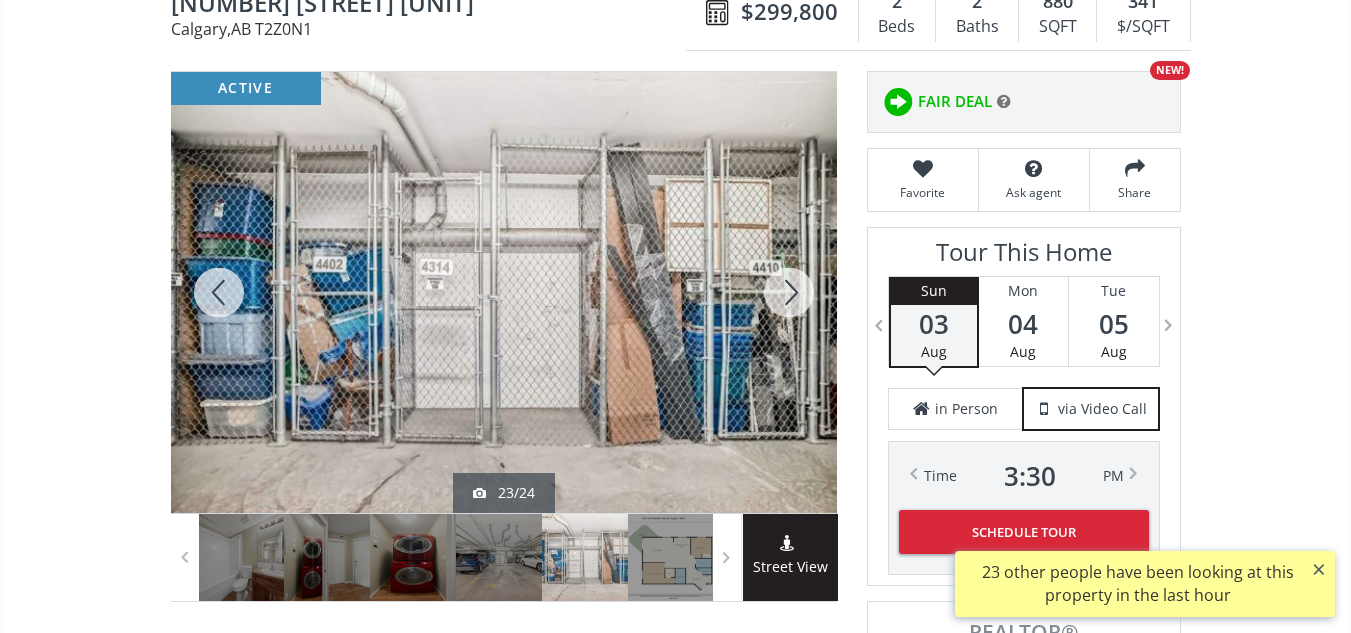 click at bounding box center [789, 292] 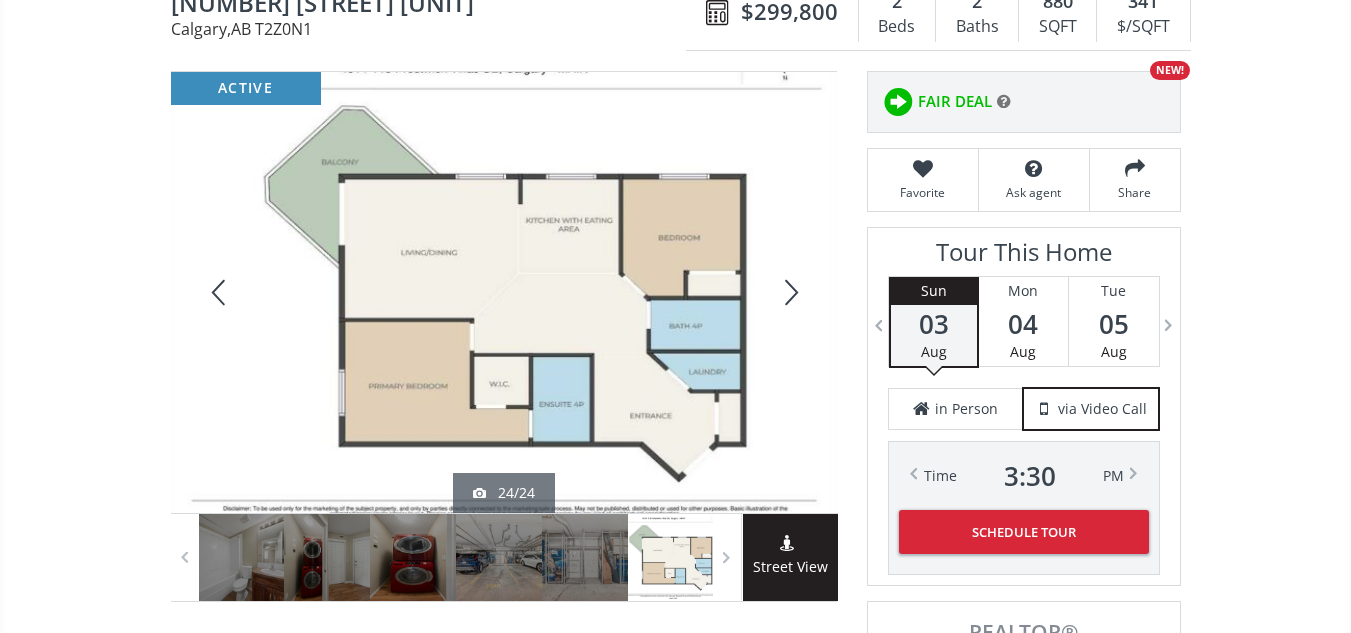 click at bounding box center (219, 292) 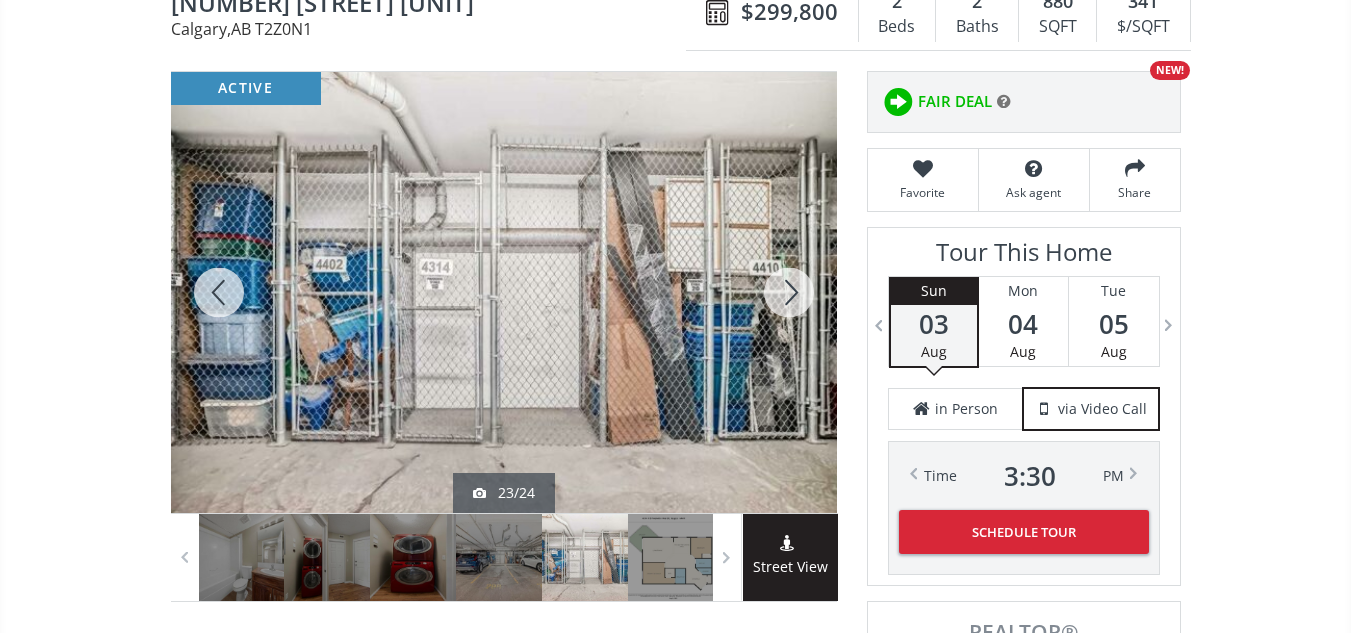 click at bounding box center [219, 292] 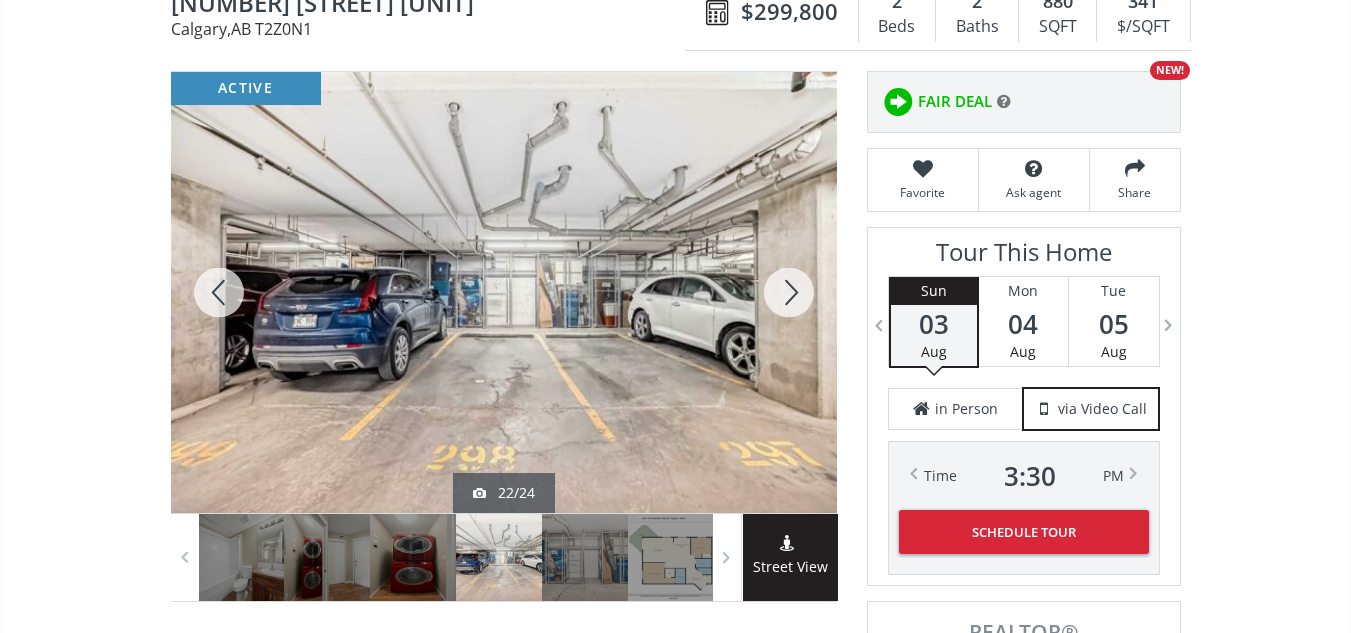 click at bounding box center [219, 292] 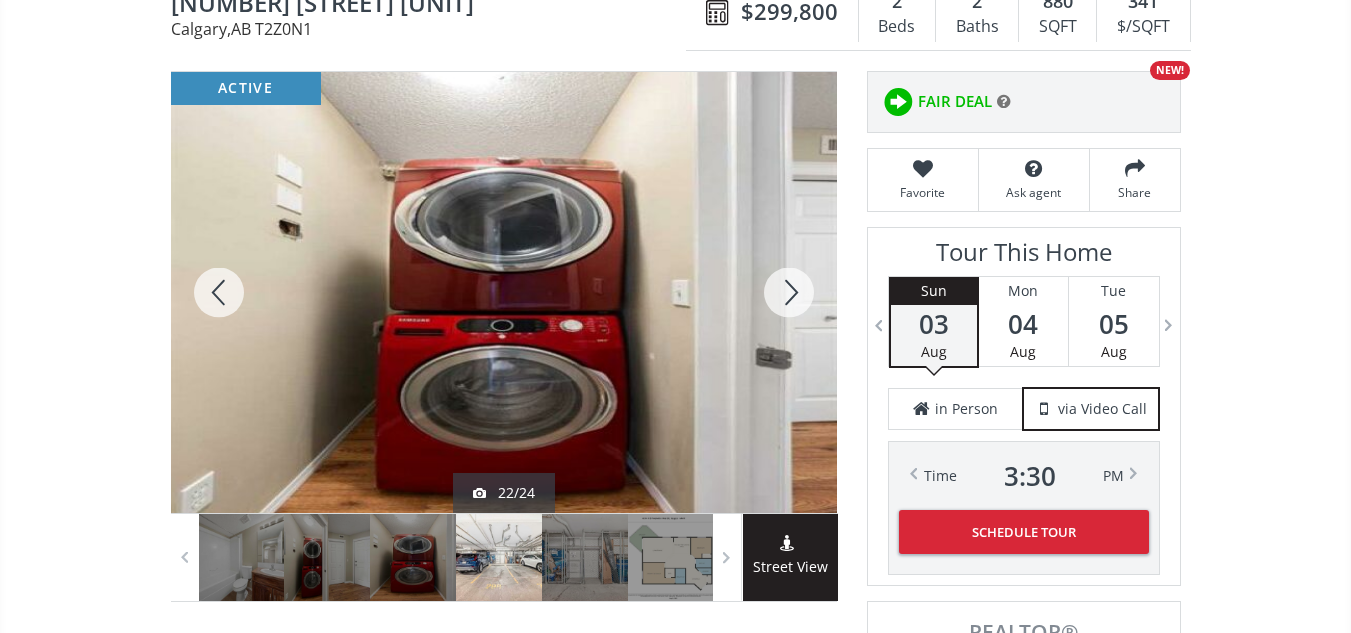 click at bounding box center (219, 292) 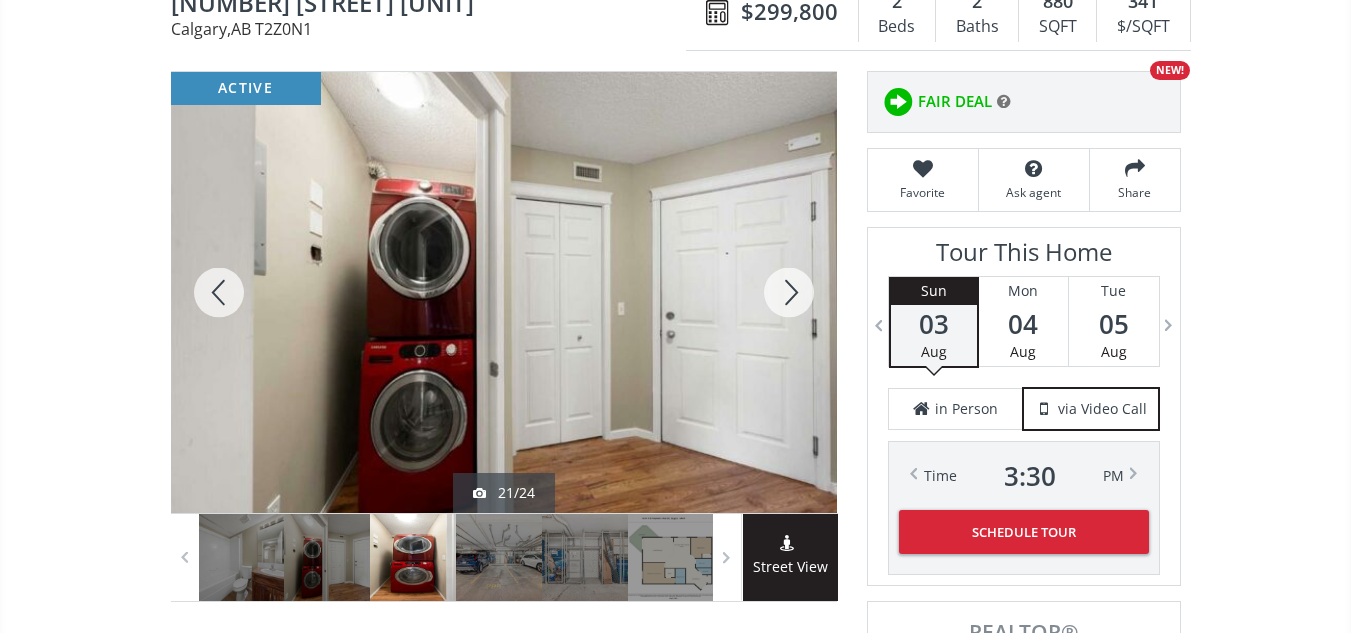 click at bounding box center (219, 292) 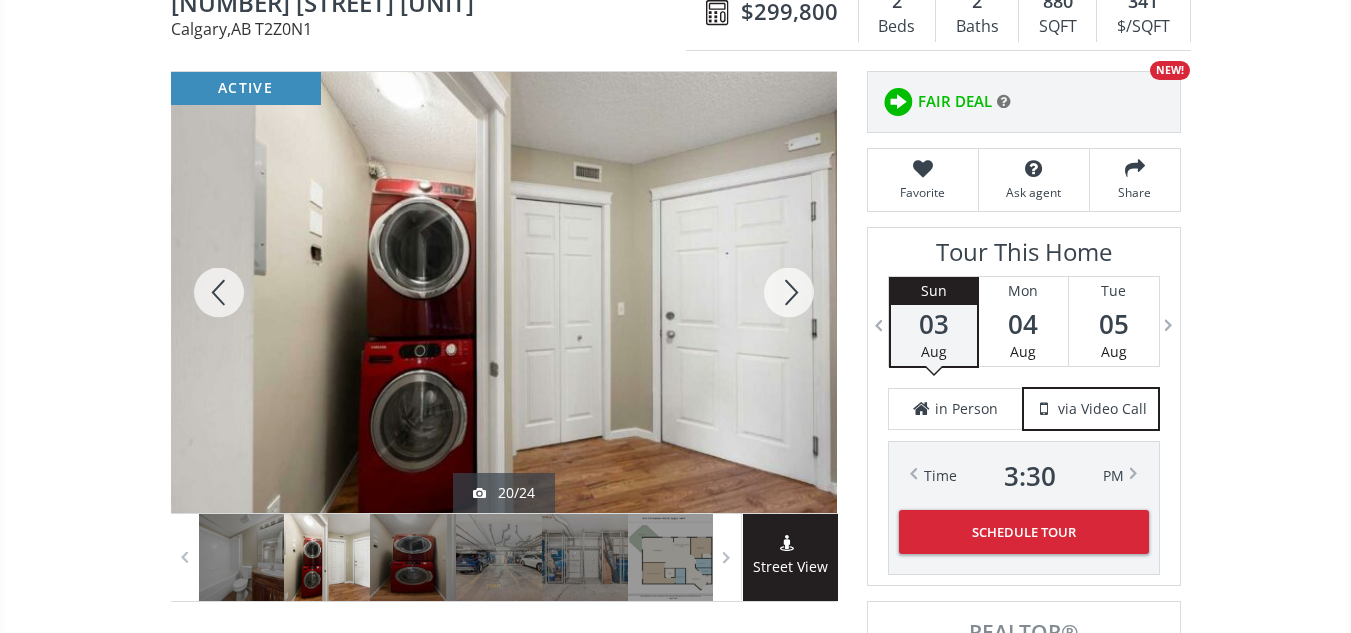 click at bounding box center (219, 292) 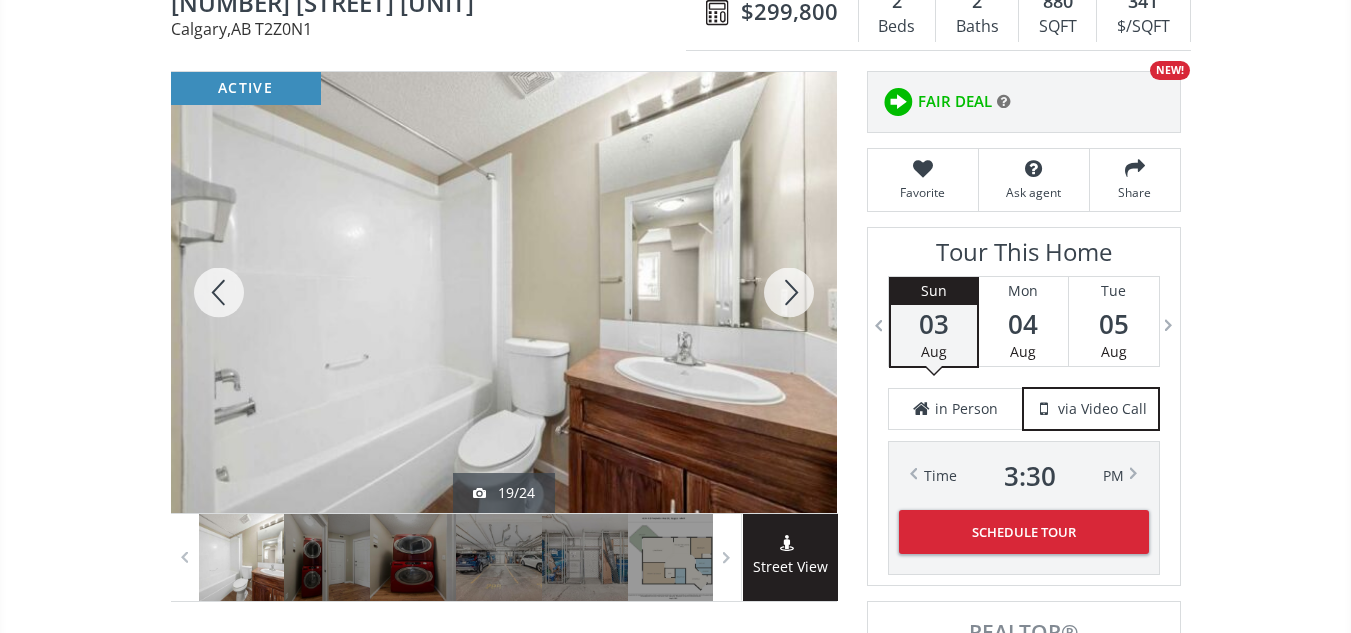click at bounding box center (219, 292) 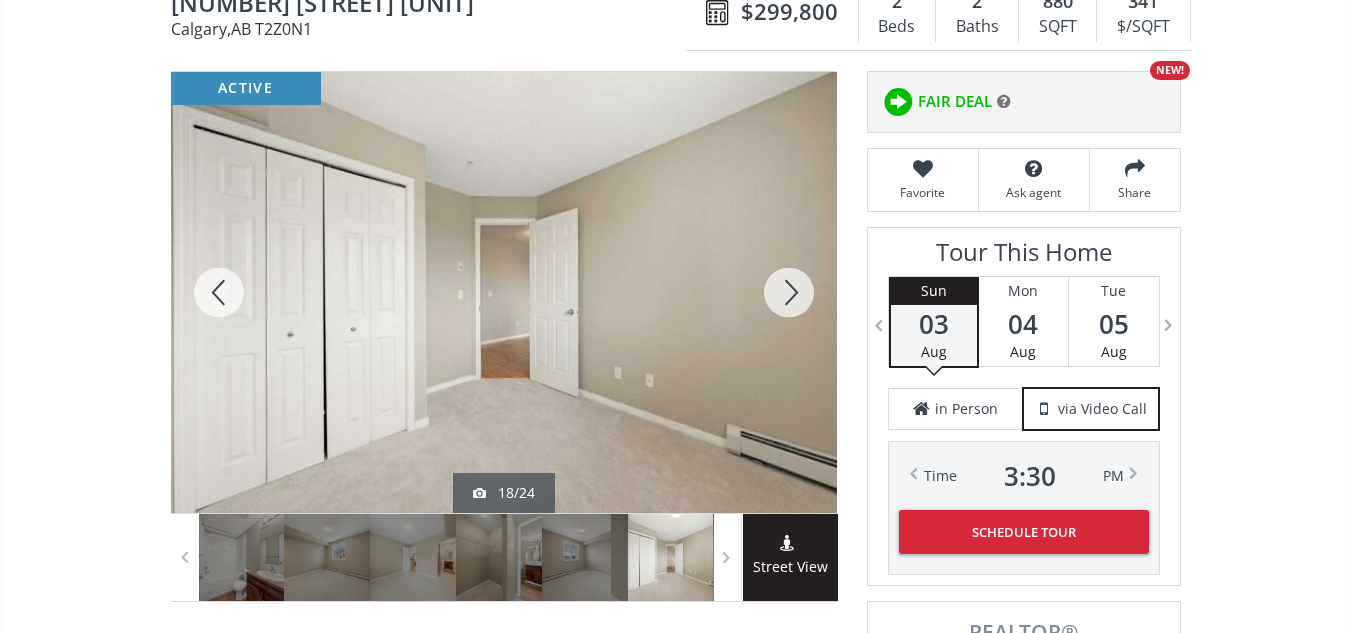 click at bounding box center (219, 292) 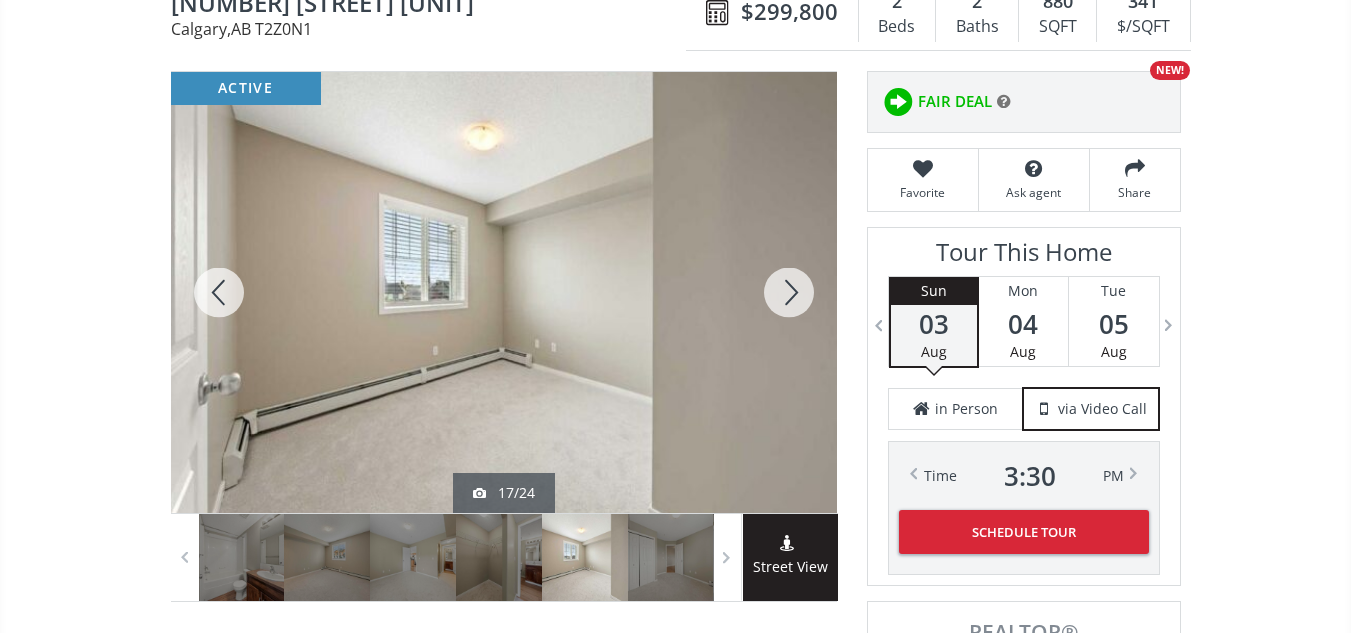 click at bounding box center [219, 292] 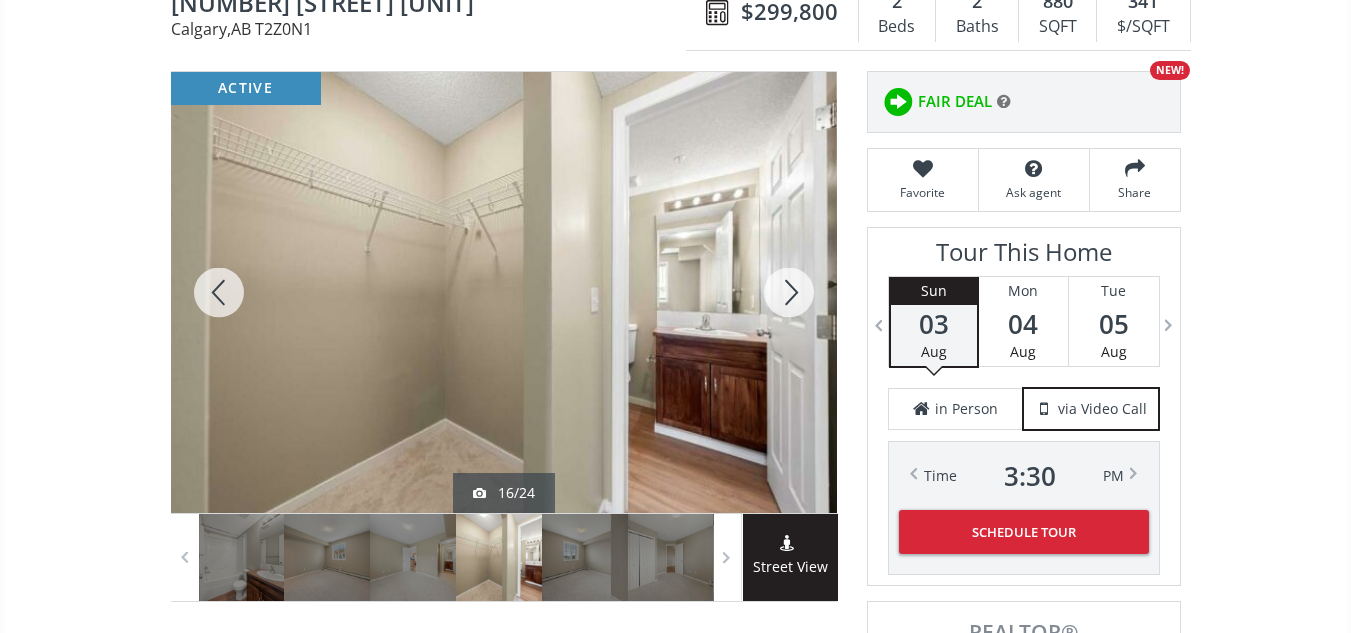 click at bounding box center [219, 292] 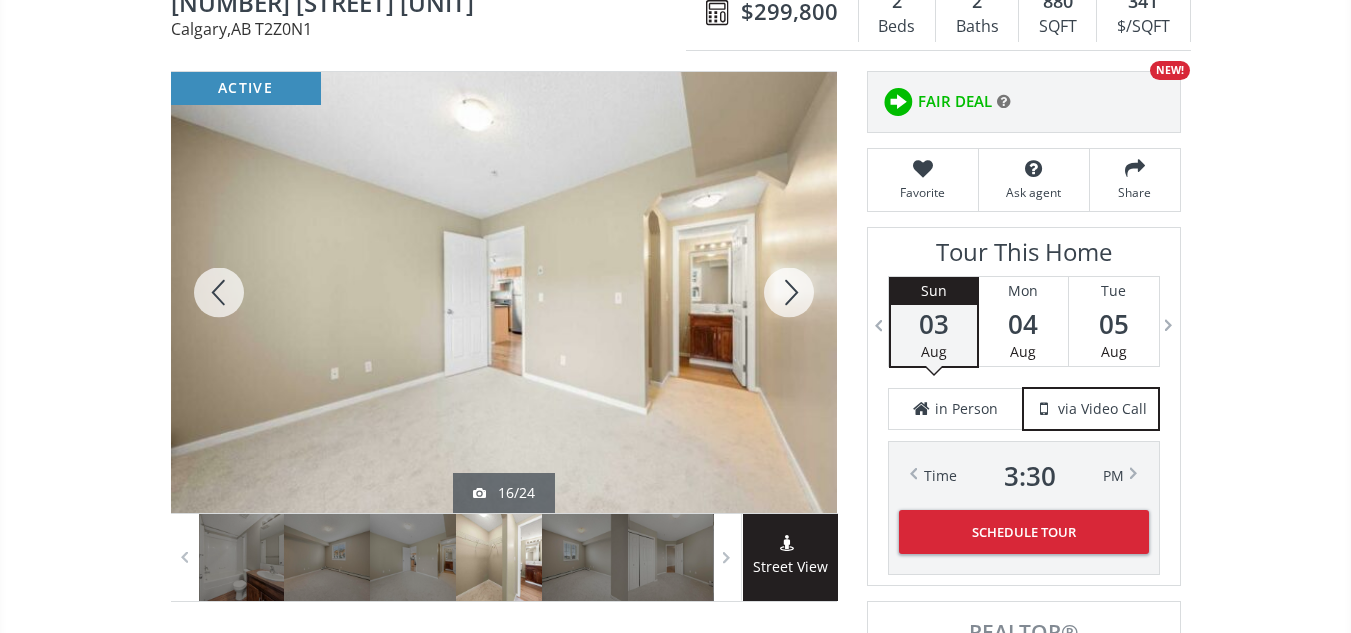 click at bounding box center [219, 292] 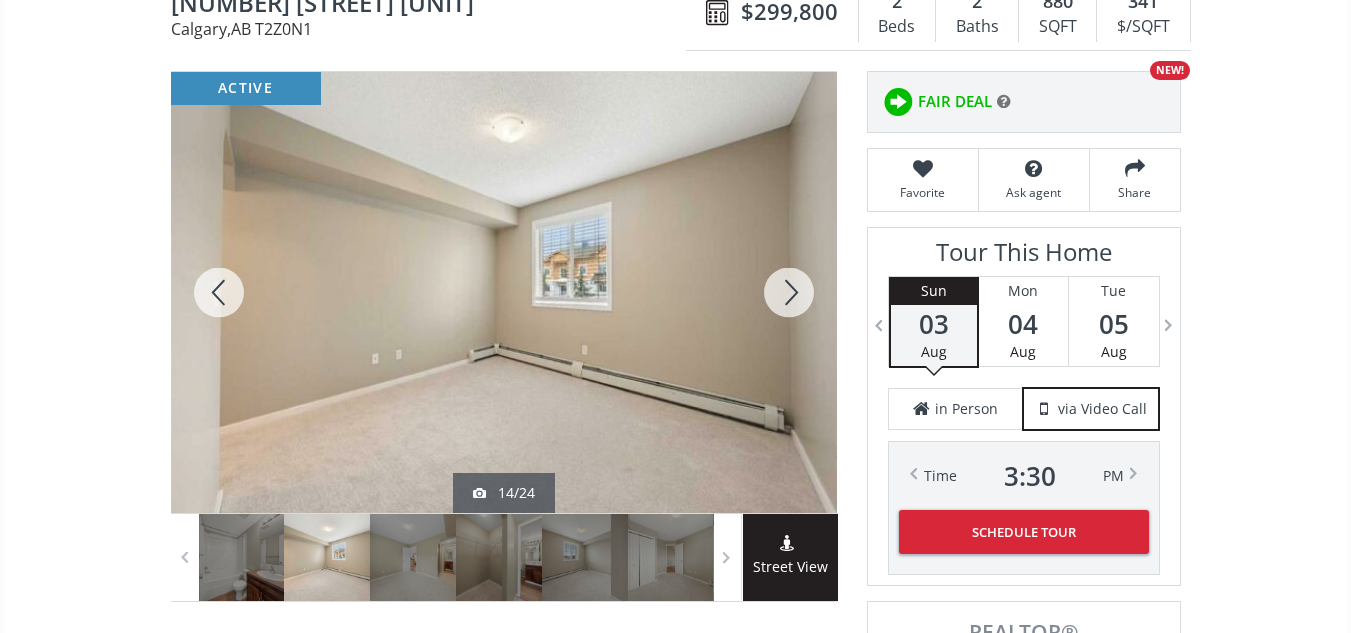 click at bounding box center [219, 292] 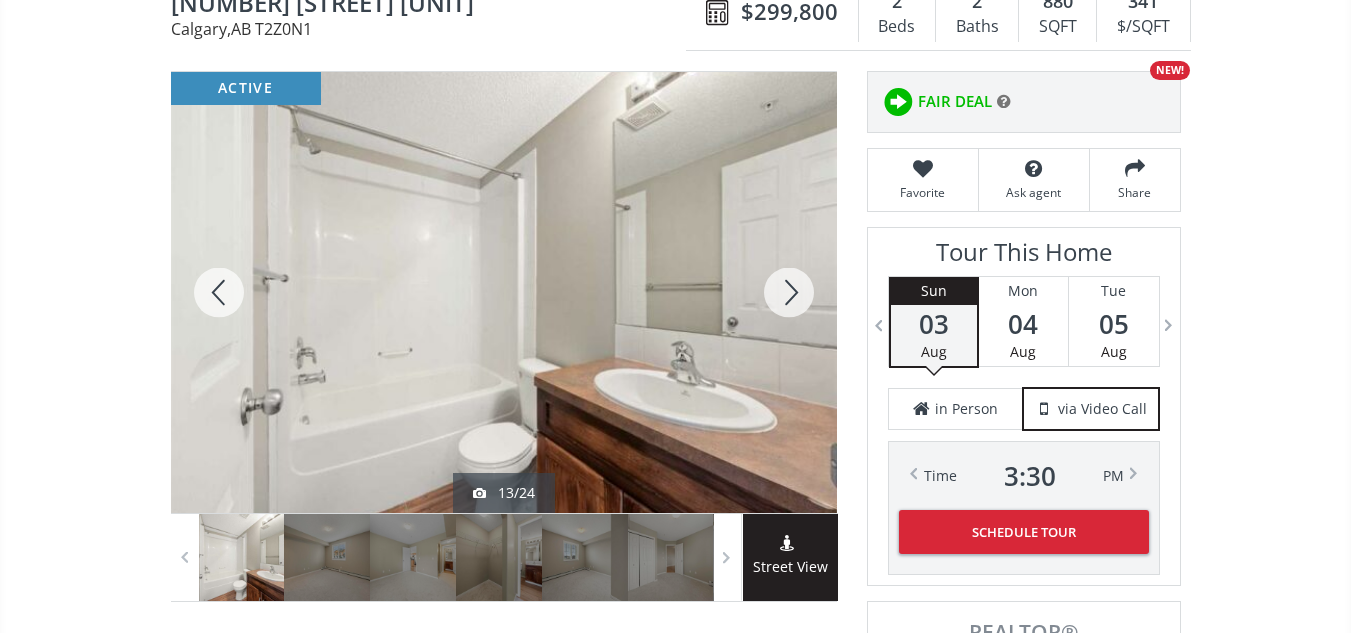 click at bounding box center [219, 292] 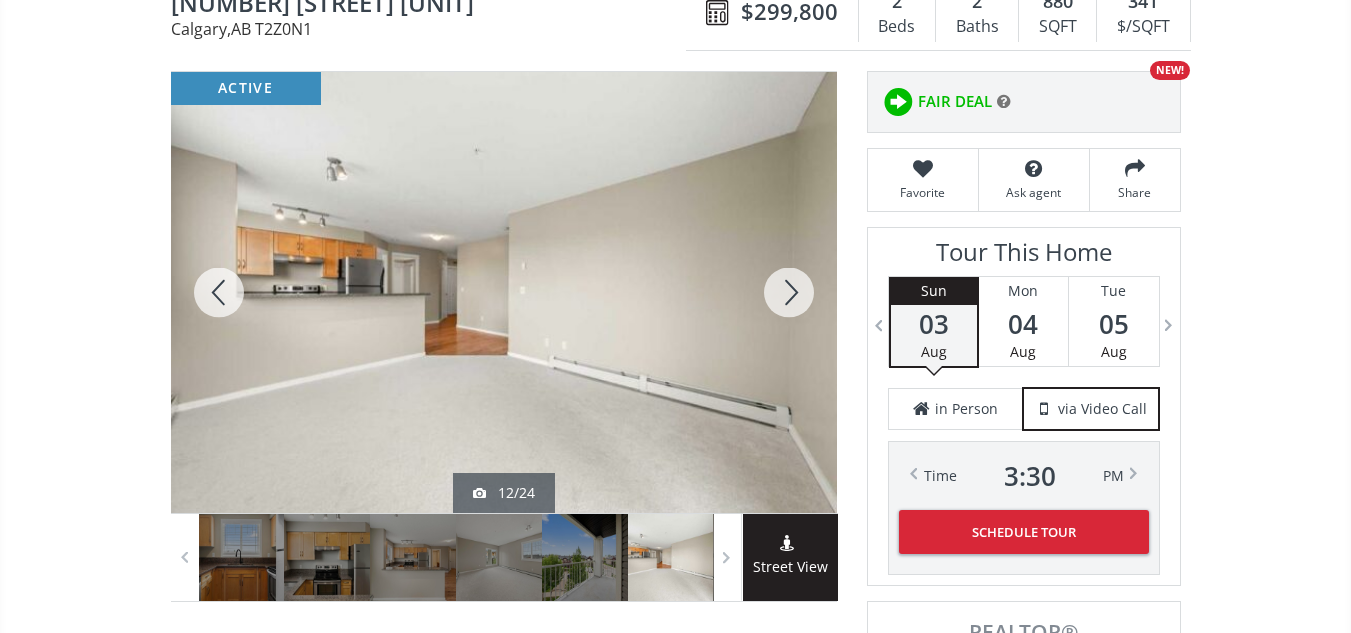 click at bounding box center [219, 292] 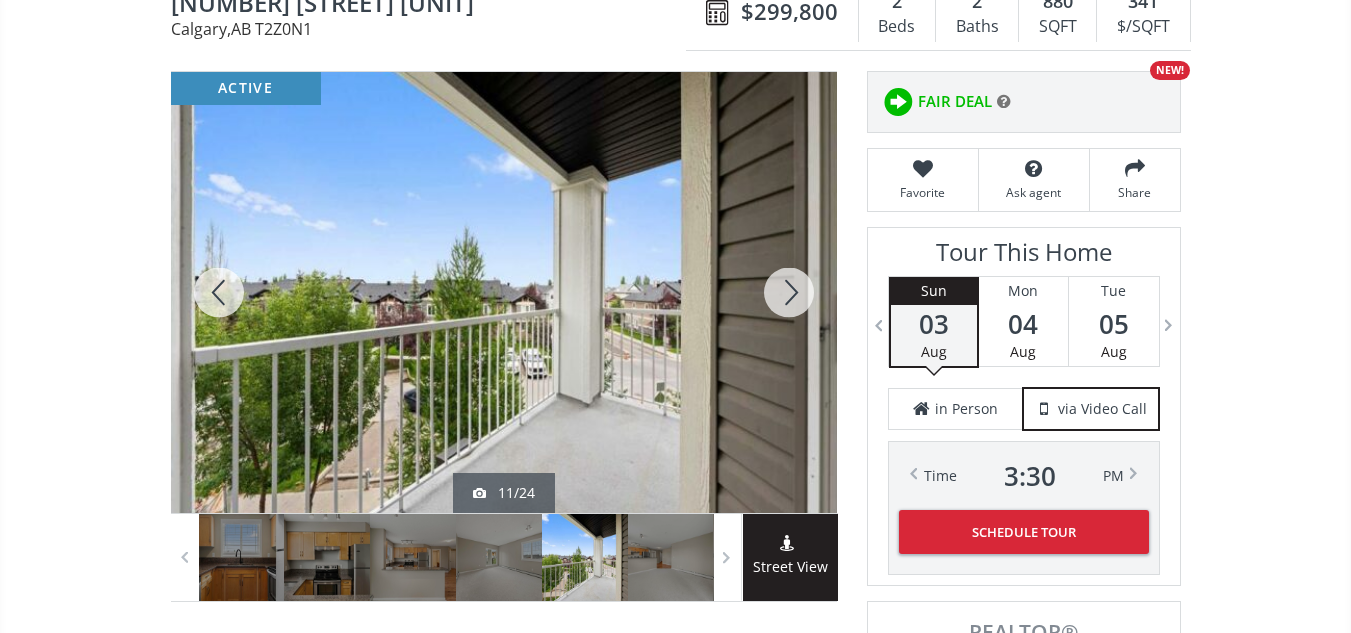 click at bounding box center [789, 292] 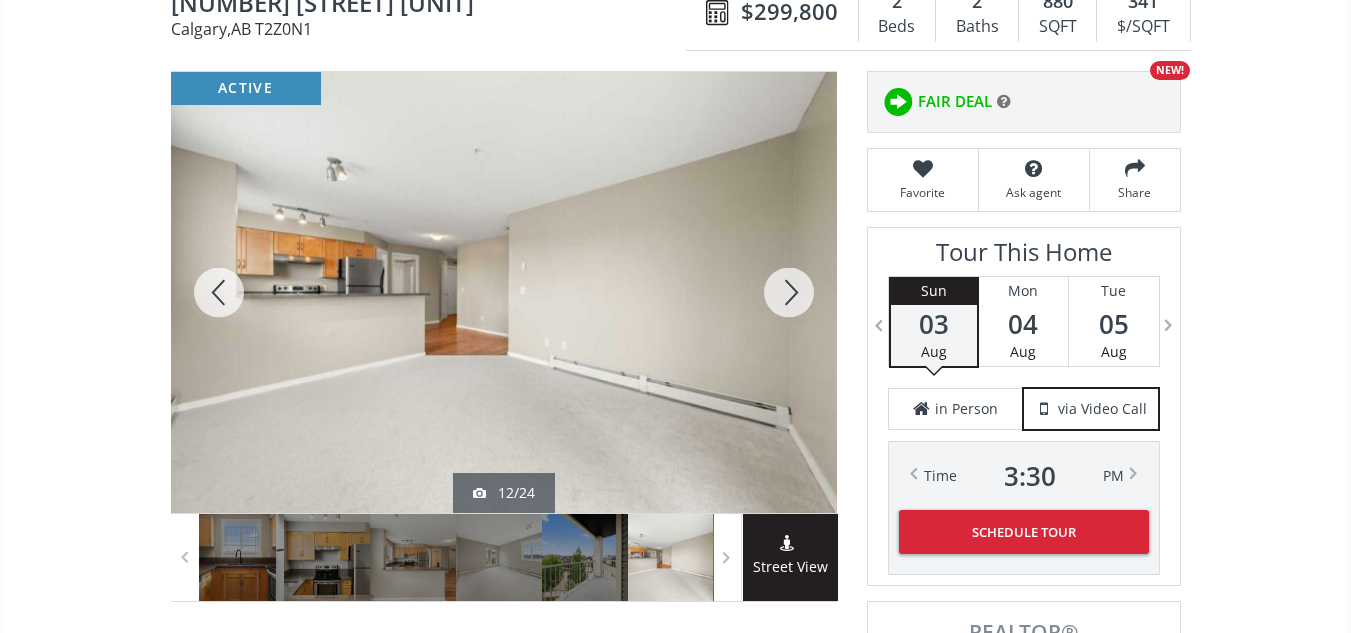 click at bounding box center [789, 292] 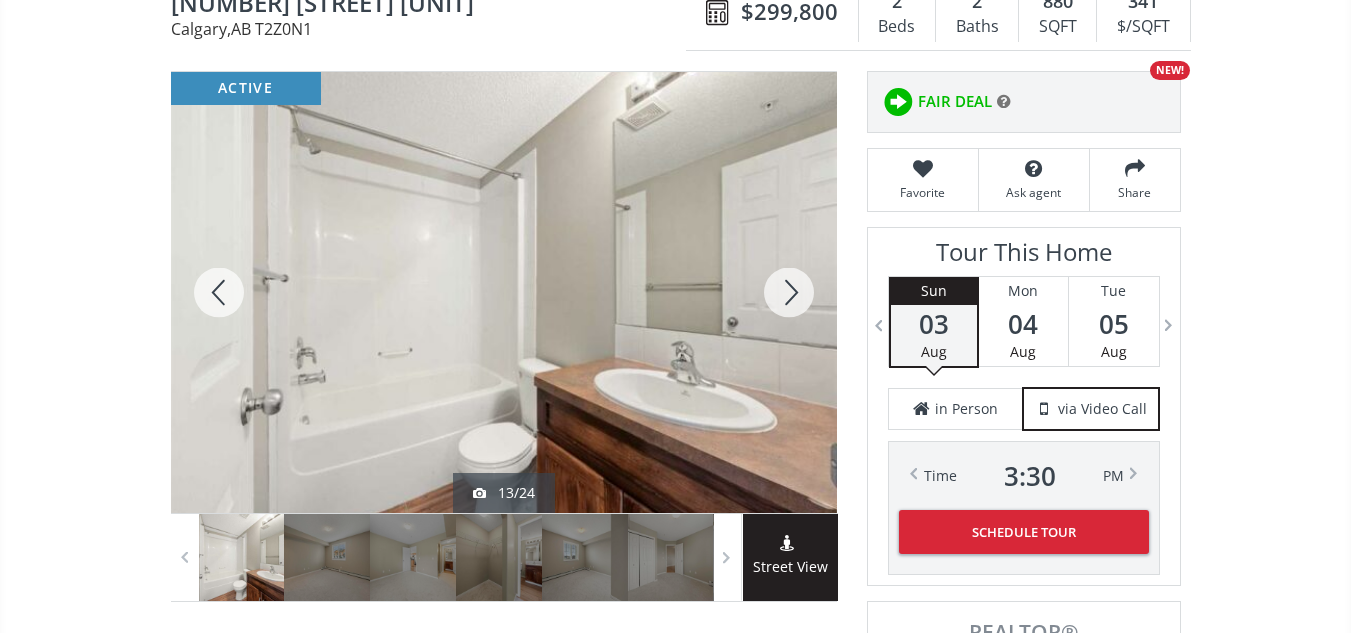 click at bounding box center [789, 292] 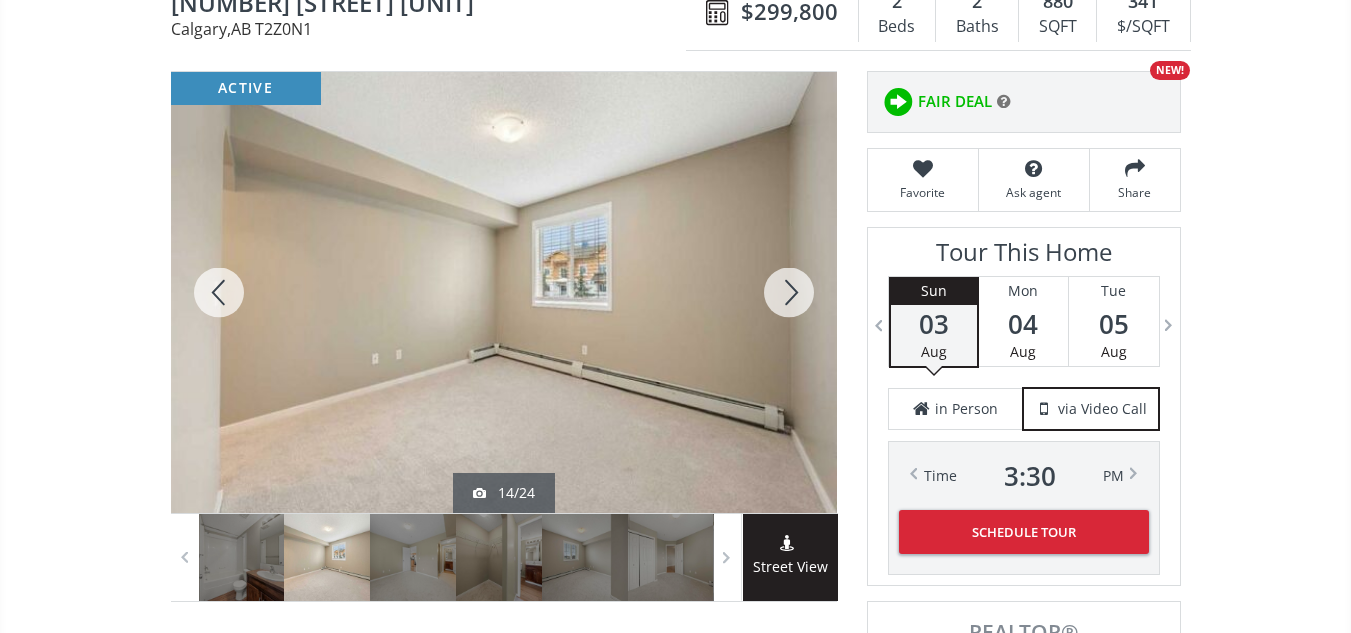 click at bounding box center [789, 292] 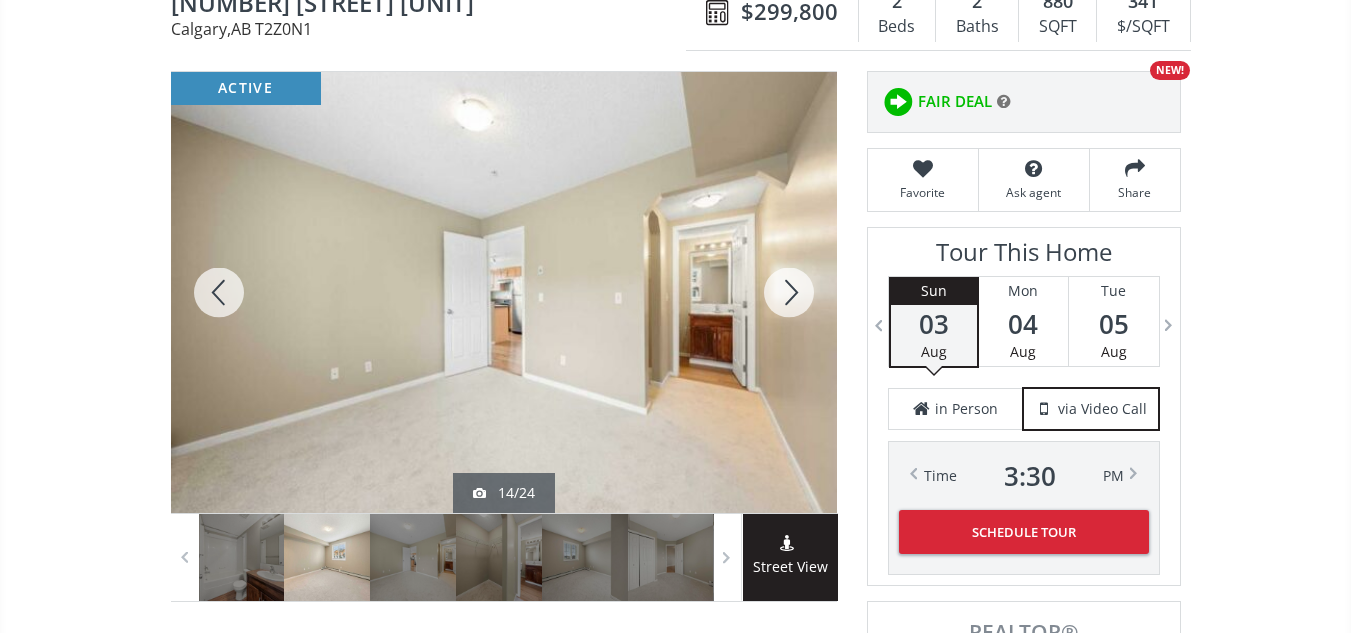 click at bounding box center [789, 292] 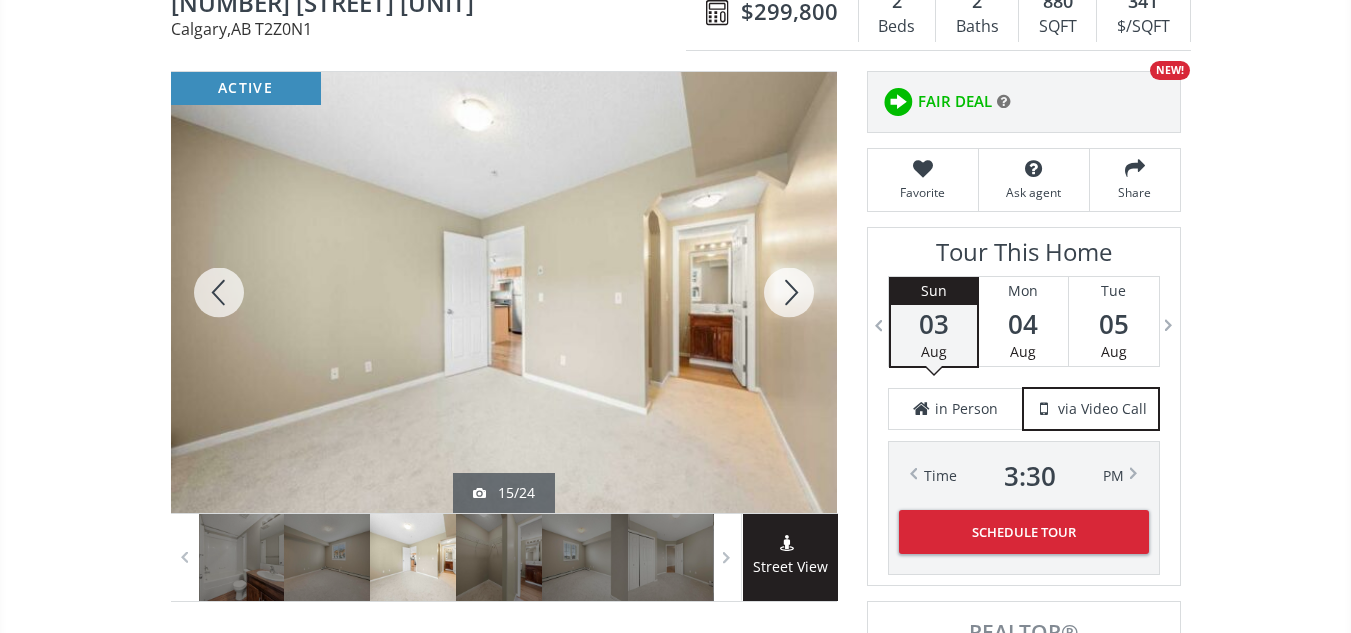 click at bounding box center [789, 292] 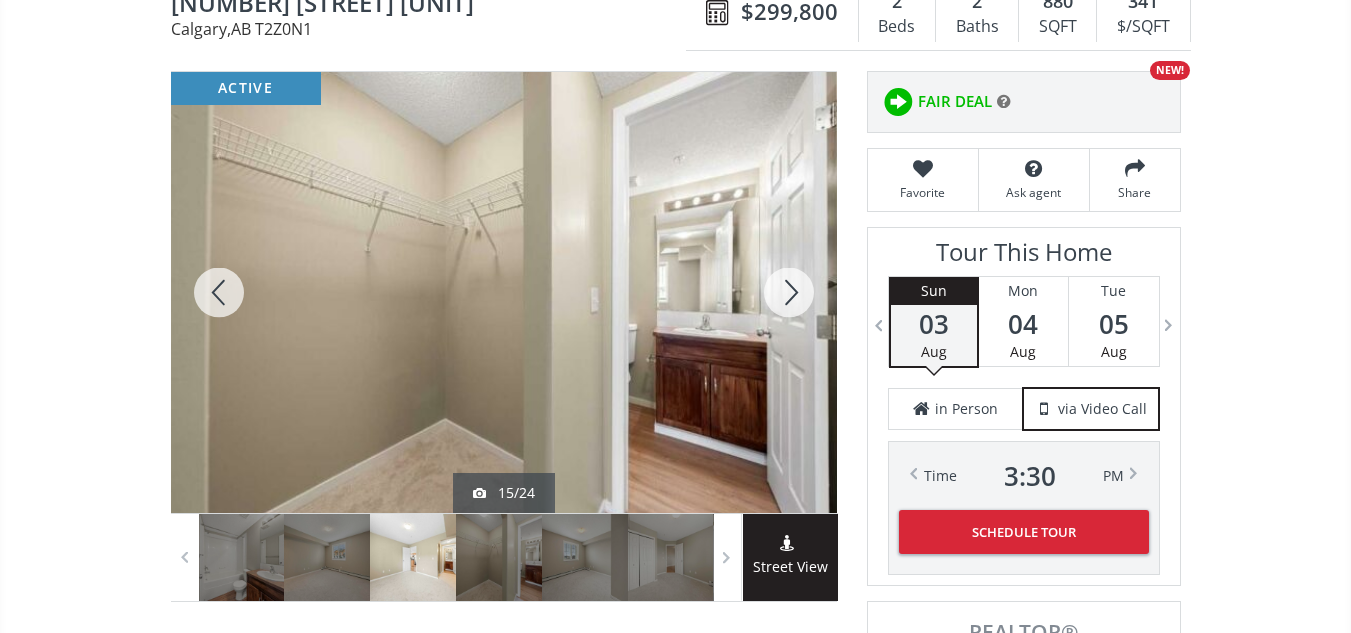 click at bounding box center [789, 292] 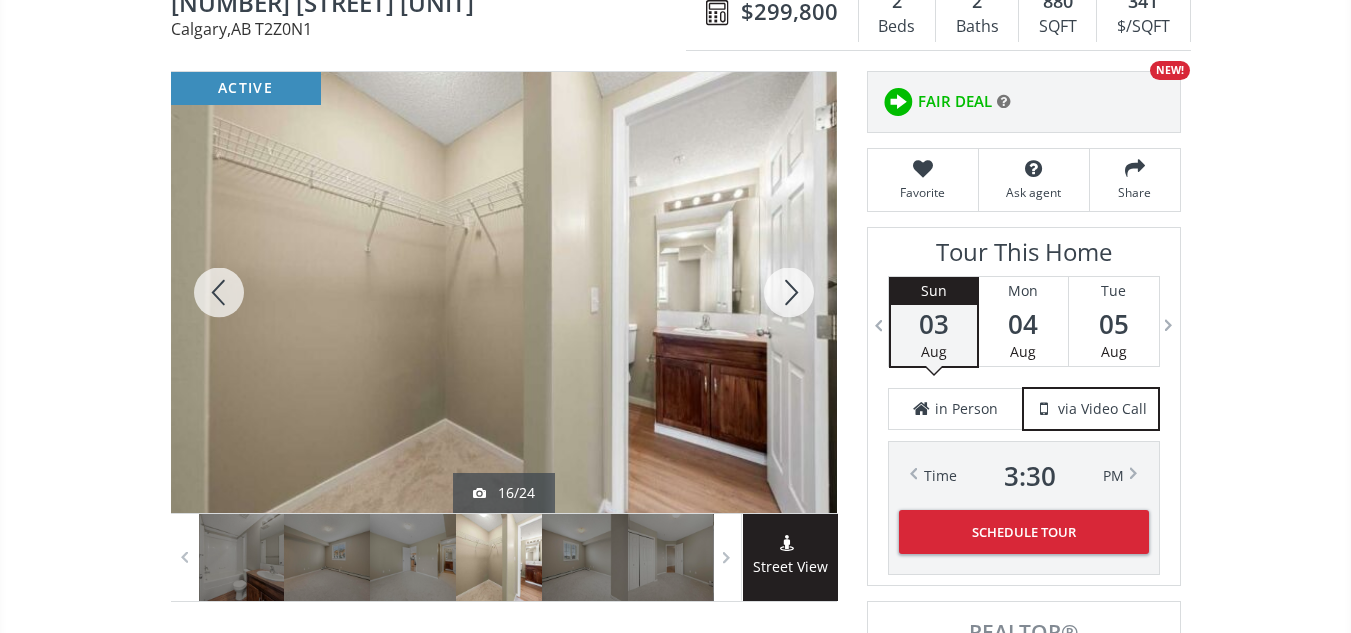 click at bounding box center [789, 292] 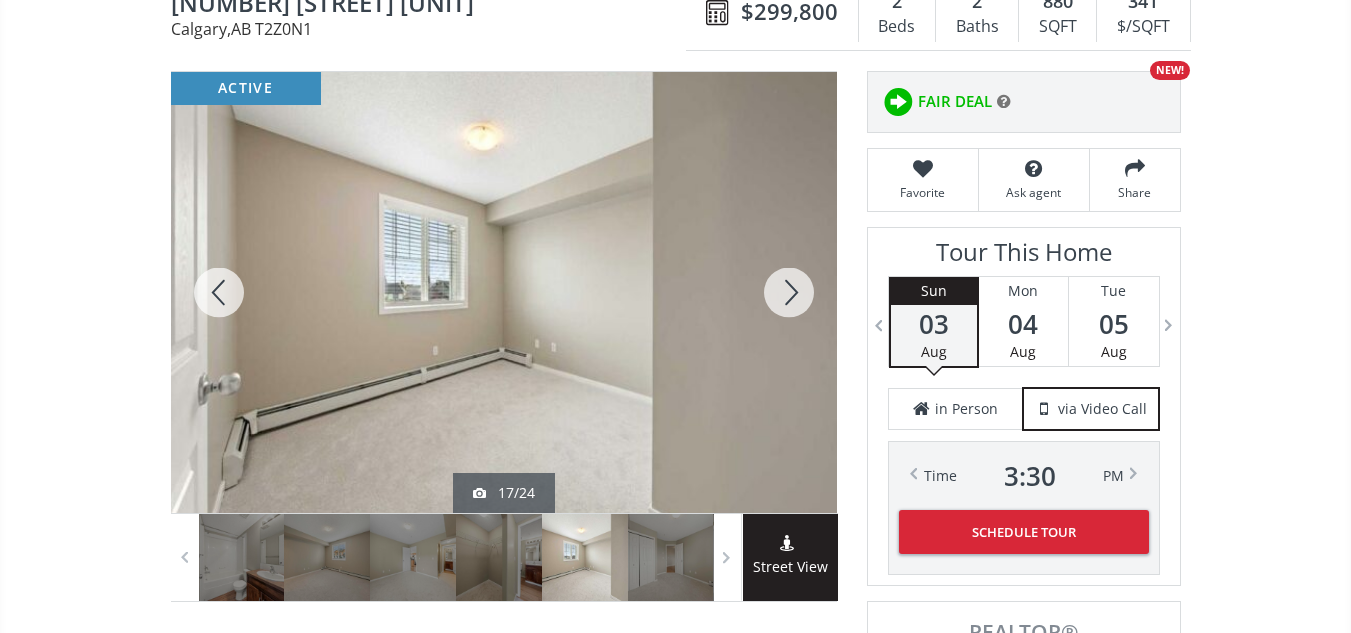click at bounding box center (789, 292) 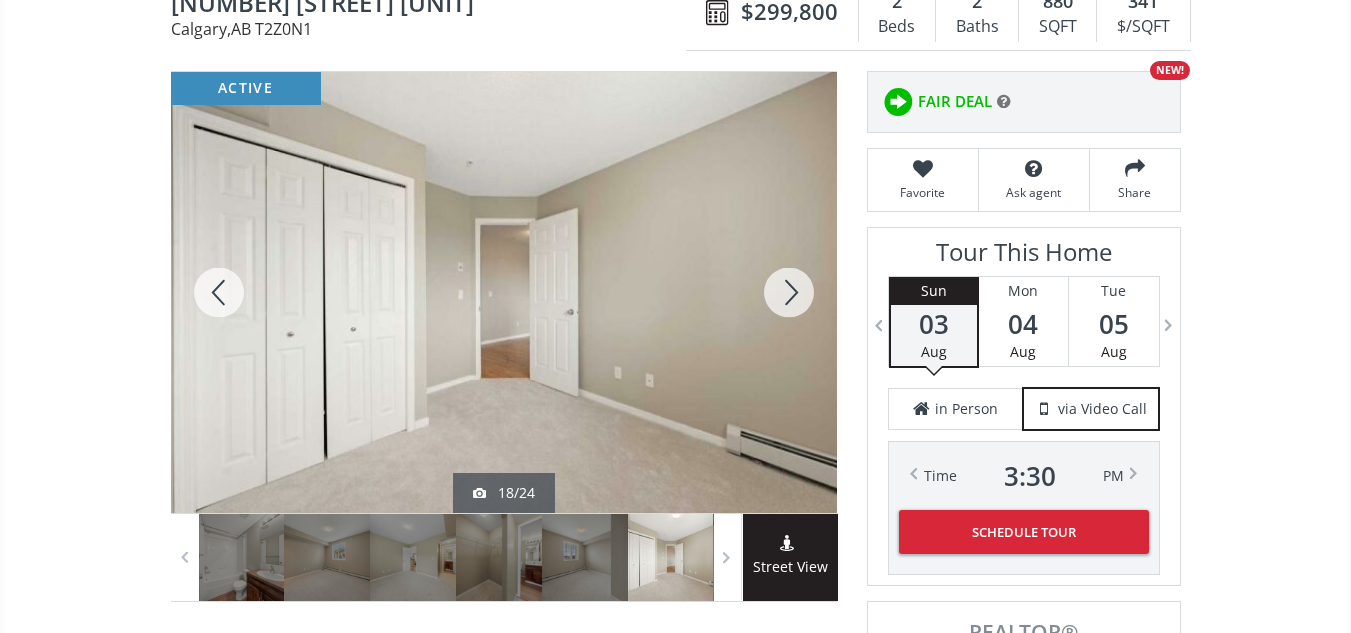 click at bounding box center (789, 292) 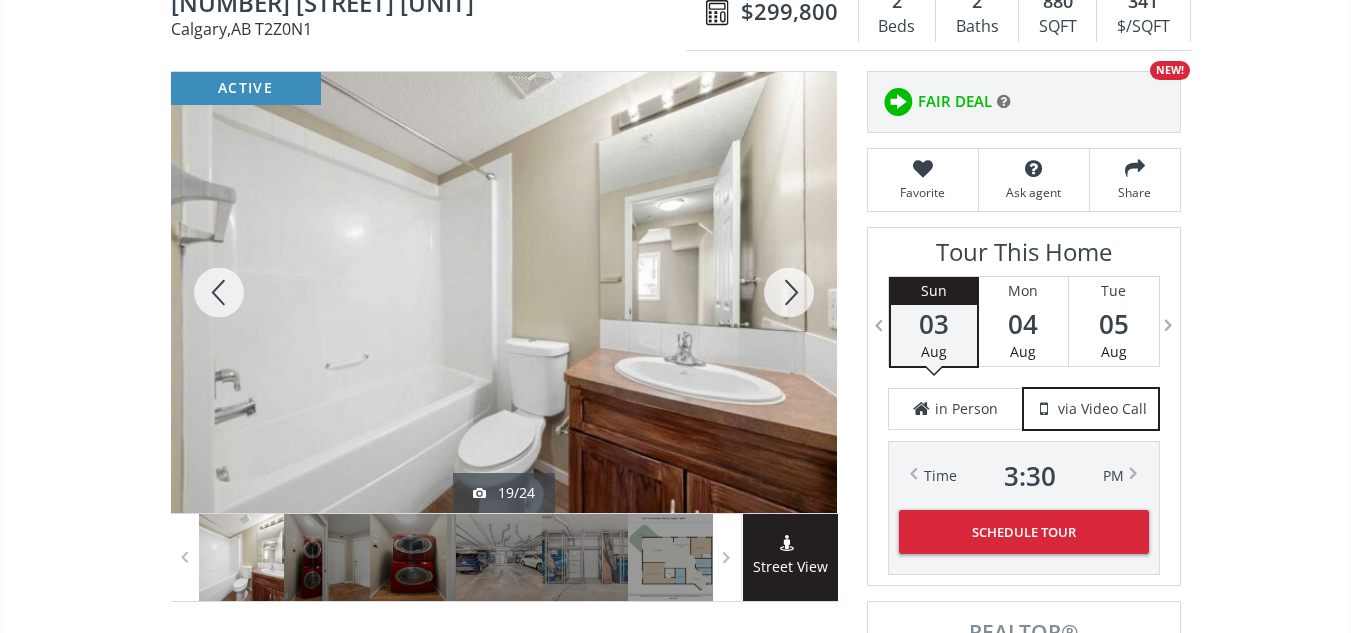 click at bounding box center [789, 292] 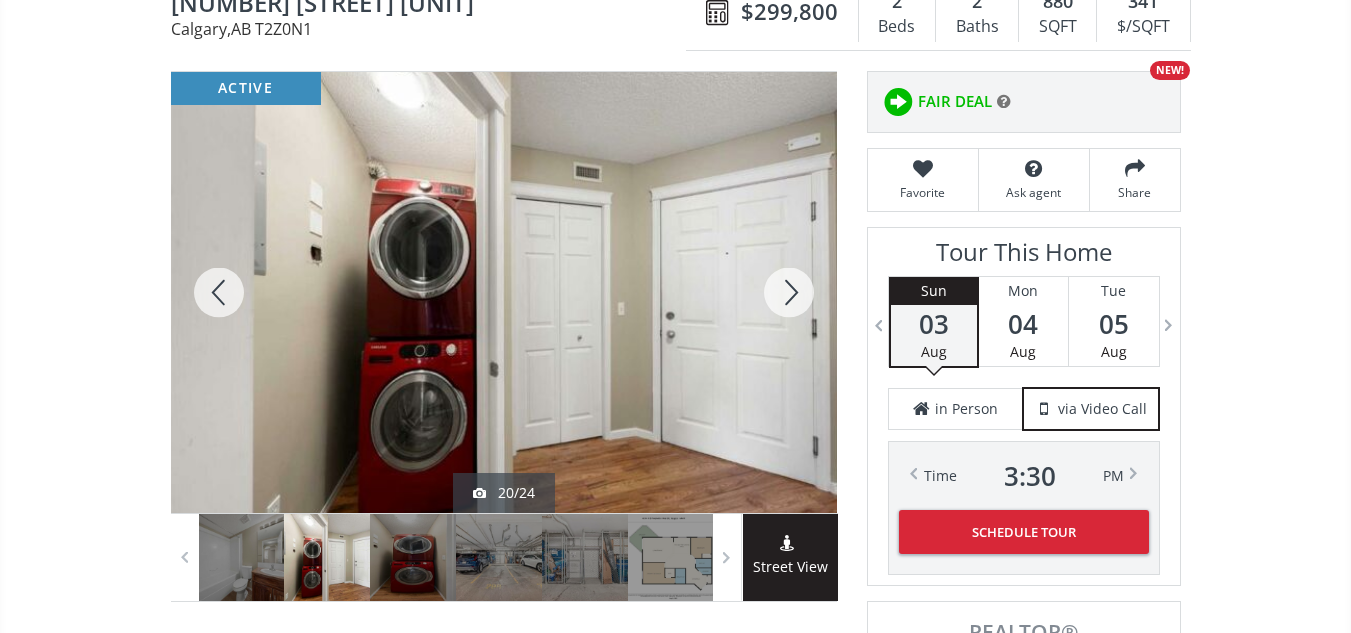 click at bounding box center [789, 292] 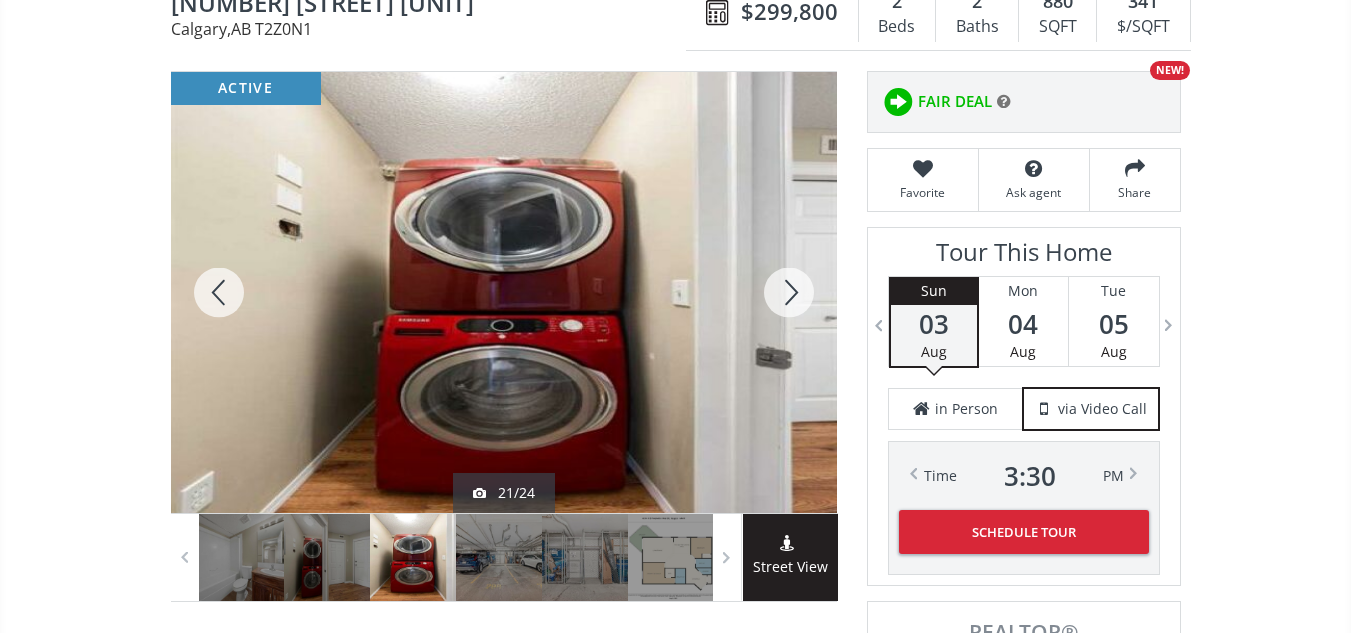 click at bounding box center (789, 292) 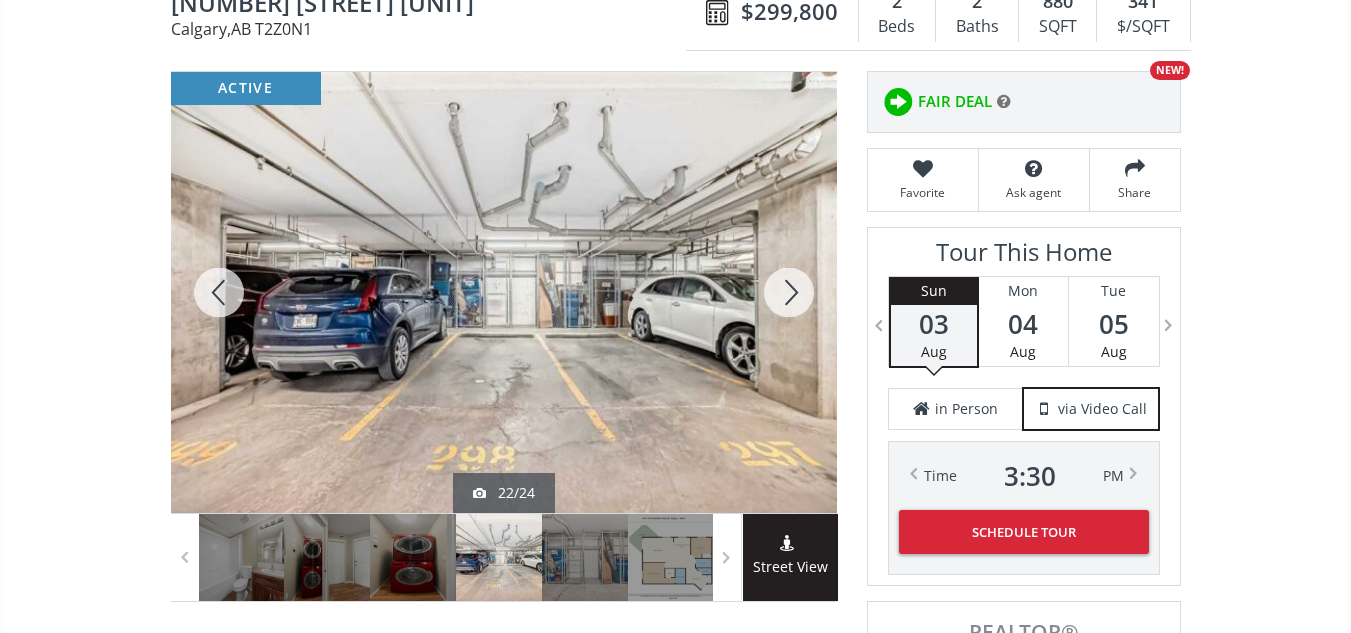 click at bounding box center [789, 292] 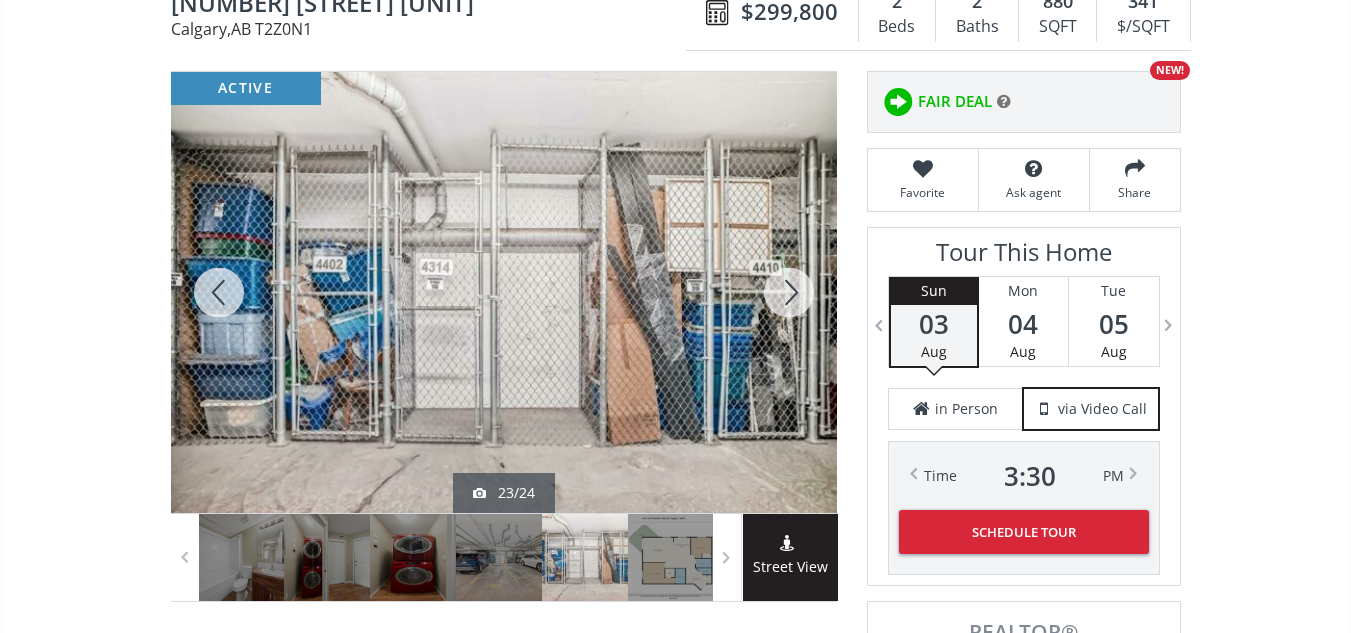 click at bounding box center (789, 292) 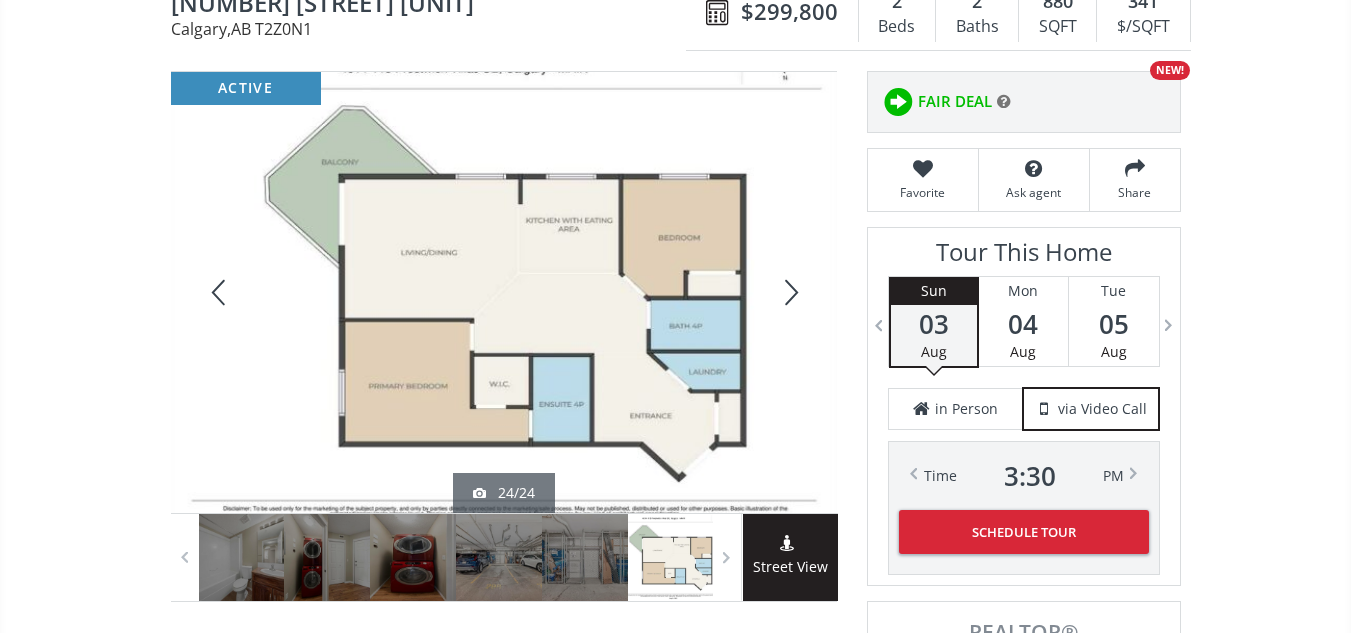 click at bounding box center [789, 292] 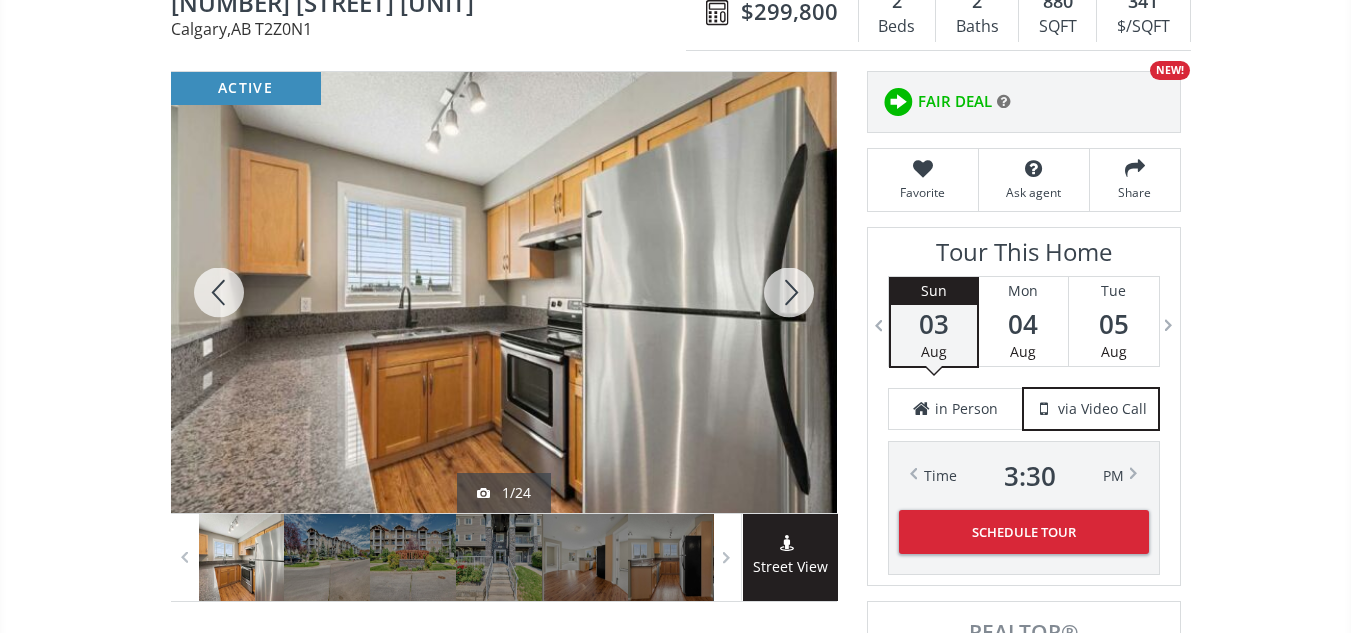 click at bounding box center (219, 292) 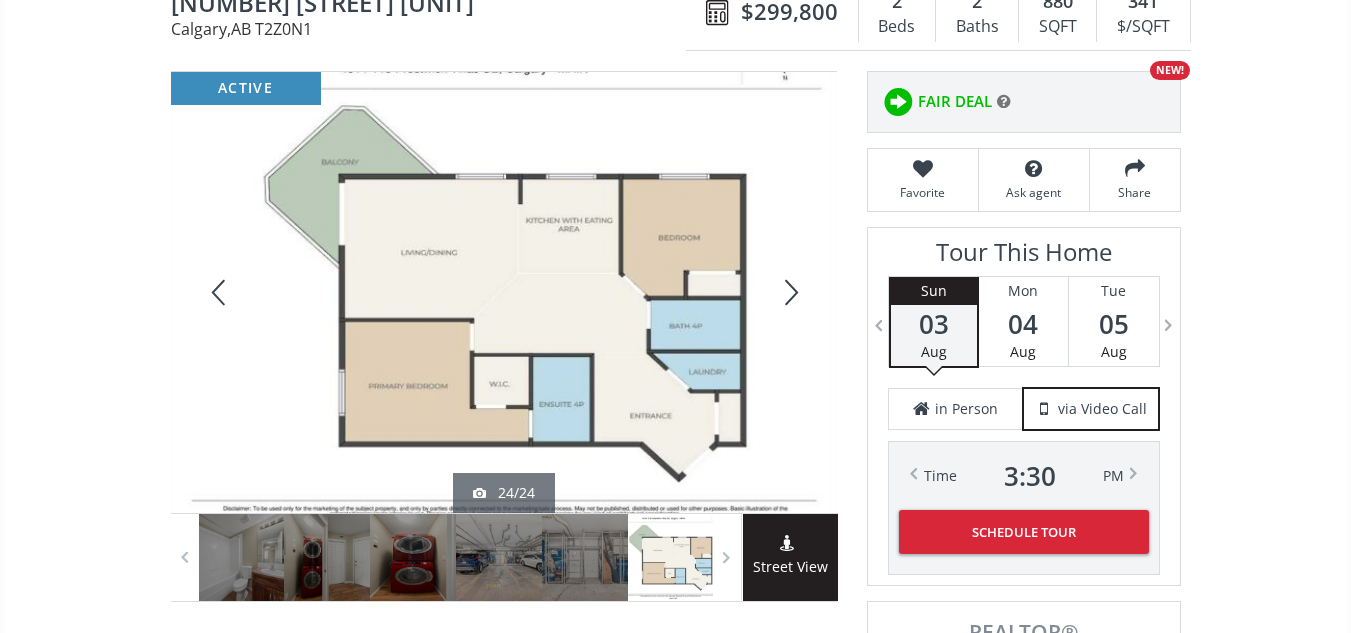 click at bounding box center [789, 292] 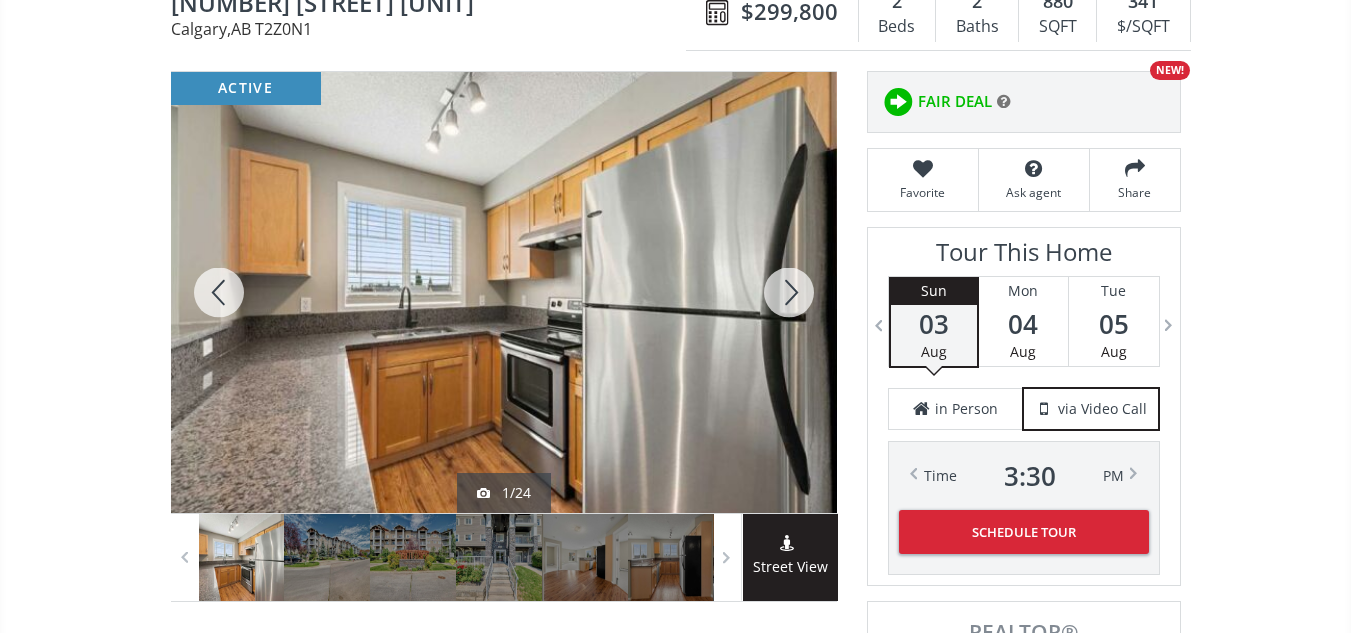 click at bounding box center (789, 292) 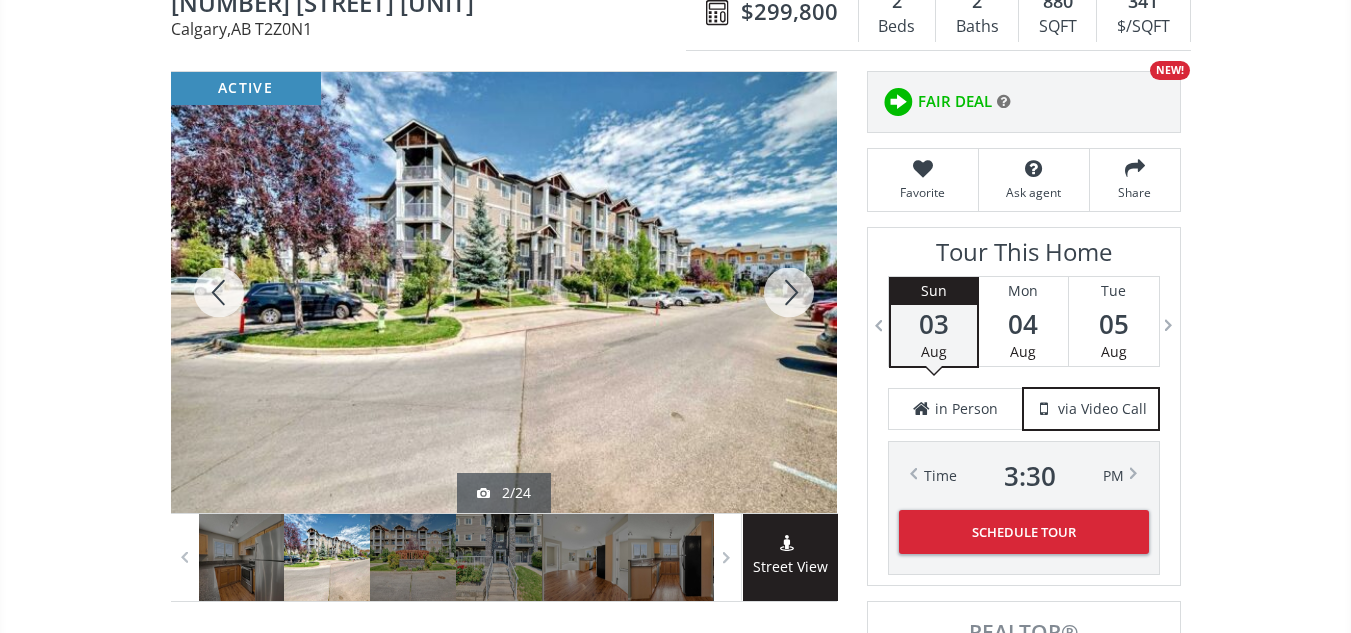 click at bounding box center [789, 292] 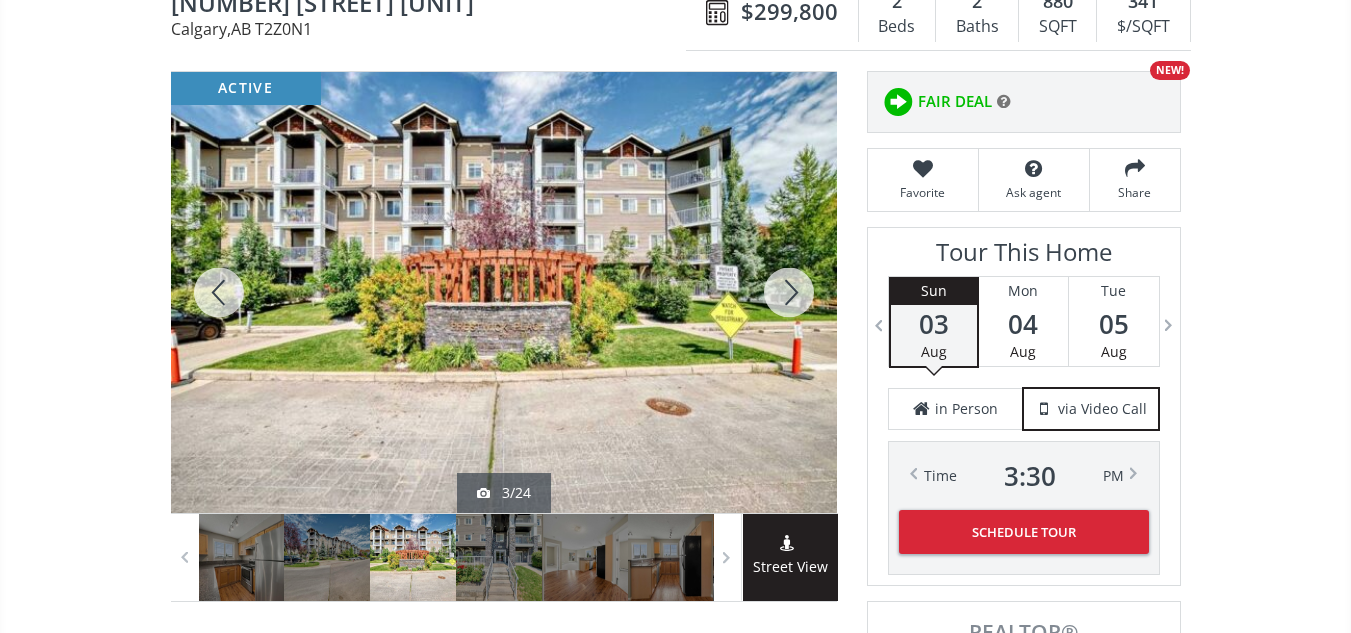 click at bounding box center [789, 292] 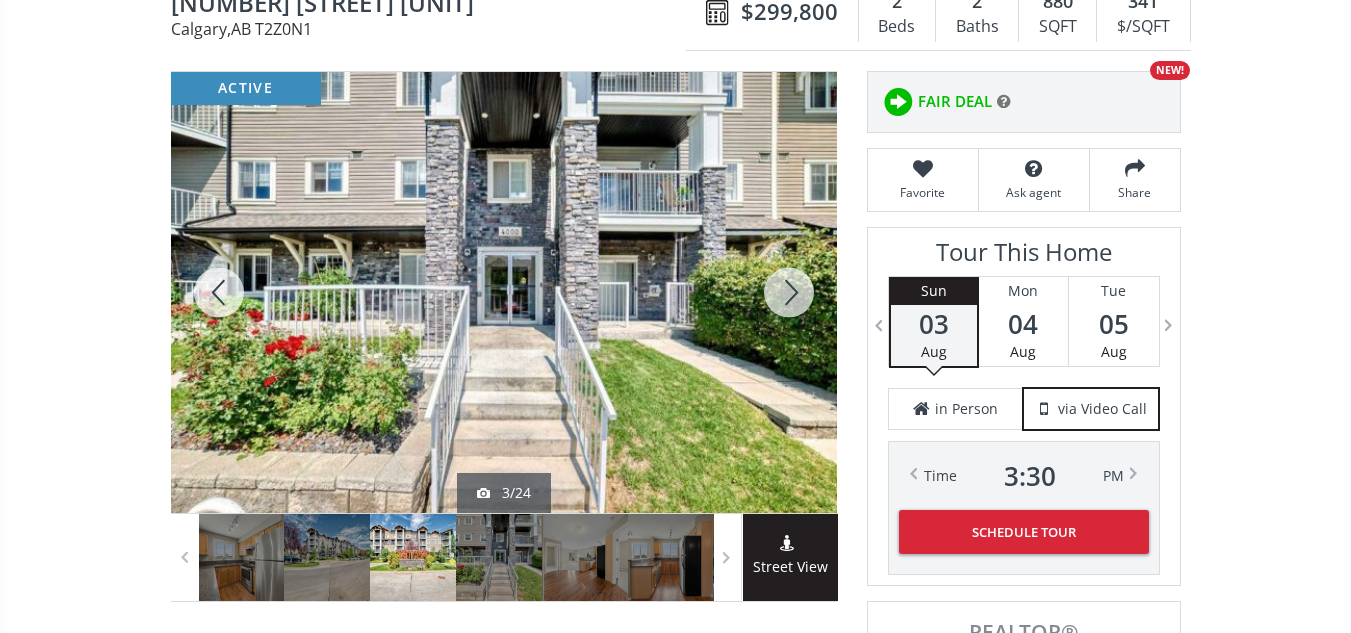 click at bounding box center (789, 292) 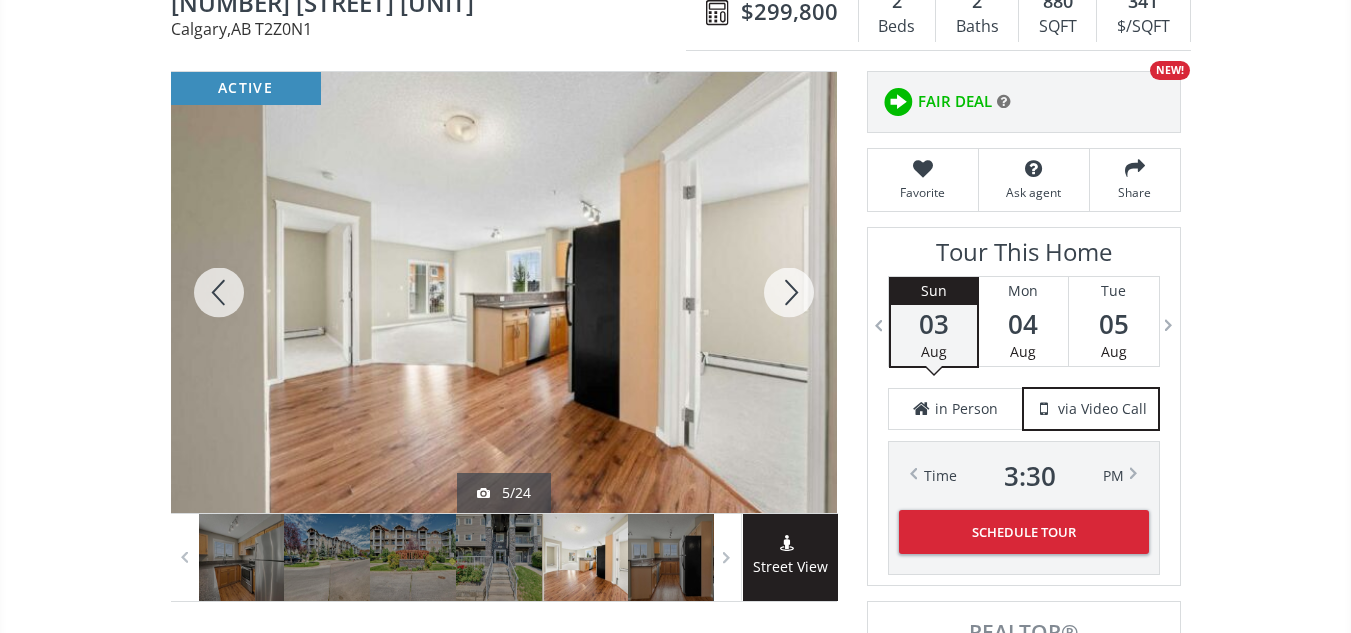 click at bounding box center (789, 292) 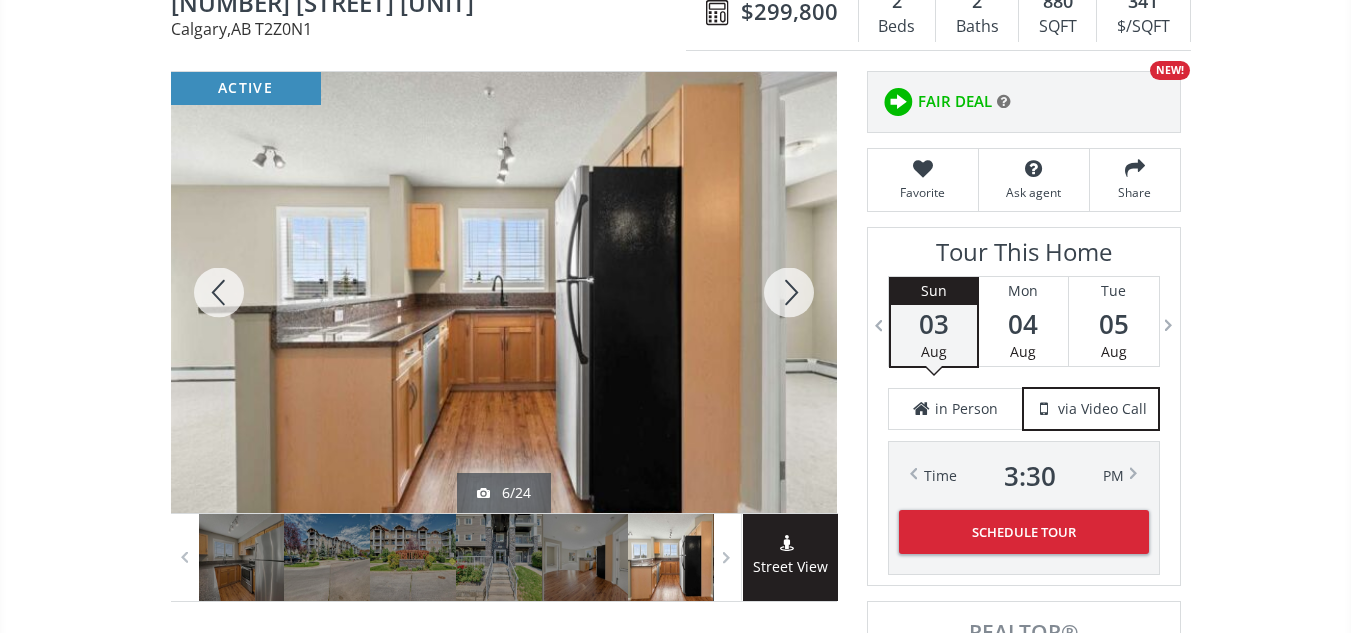 click at bounding box center [219, 292] 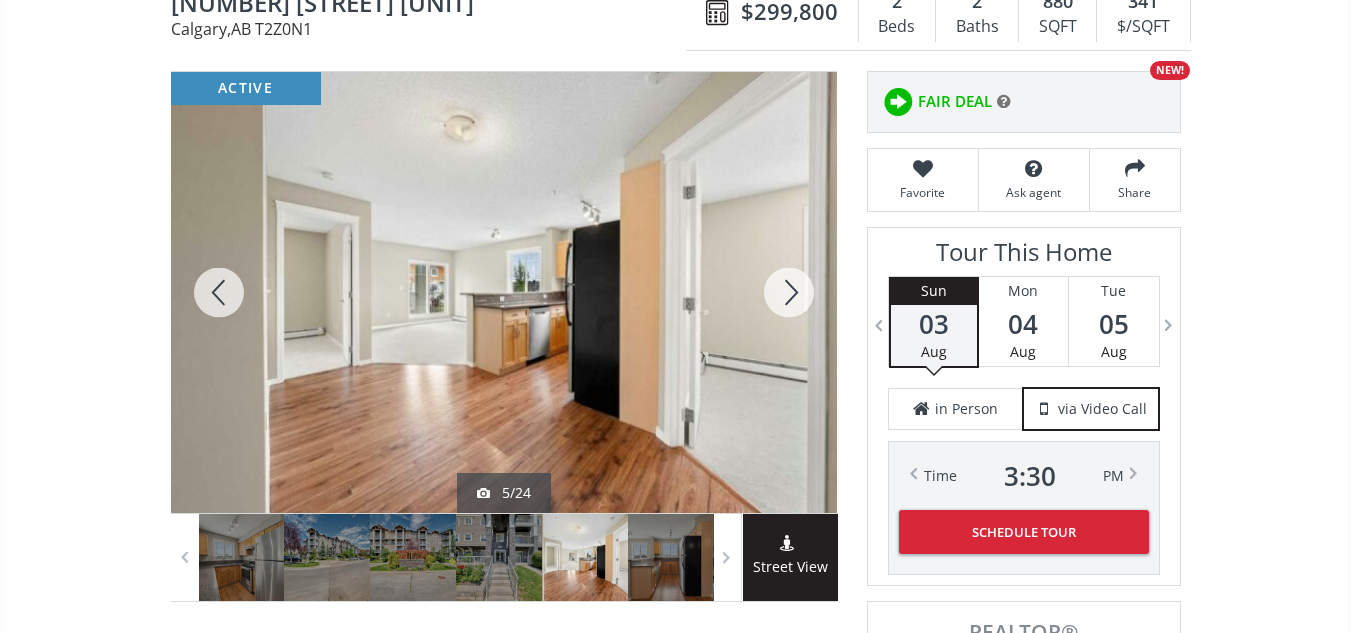 click at bounding box center (219, 292) 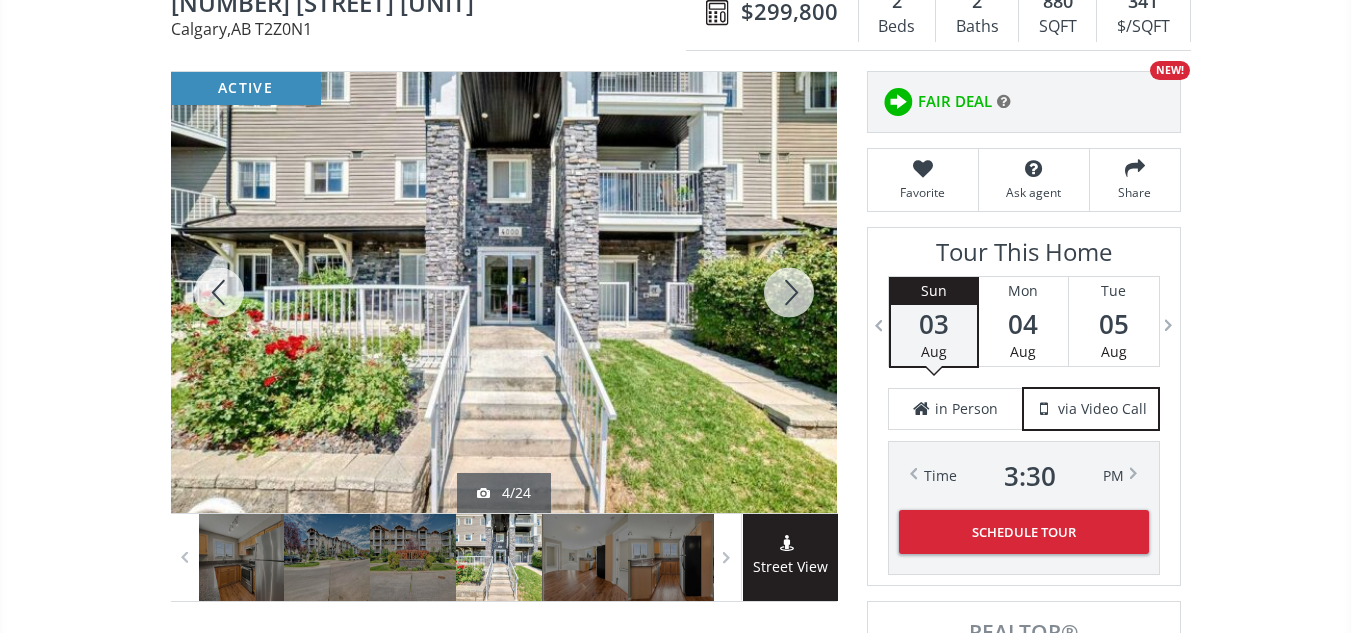 click at bounding box center [789, 292] 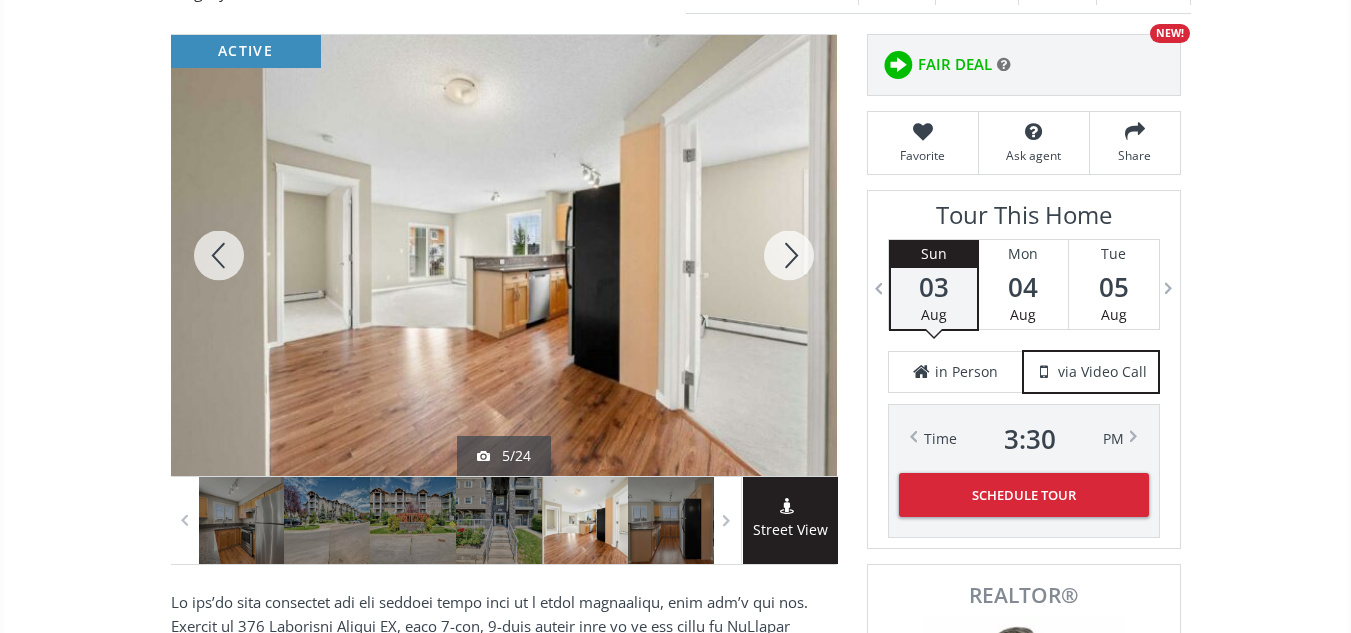 scroll, scrollTop: 289, scrollLeft: 0, axis: vertical 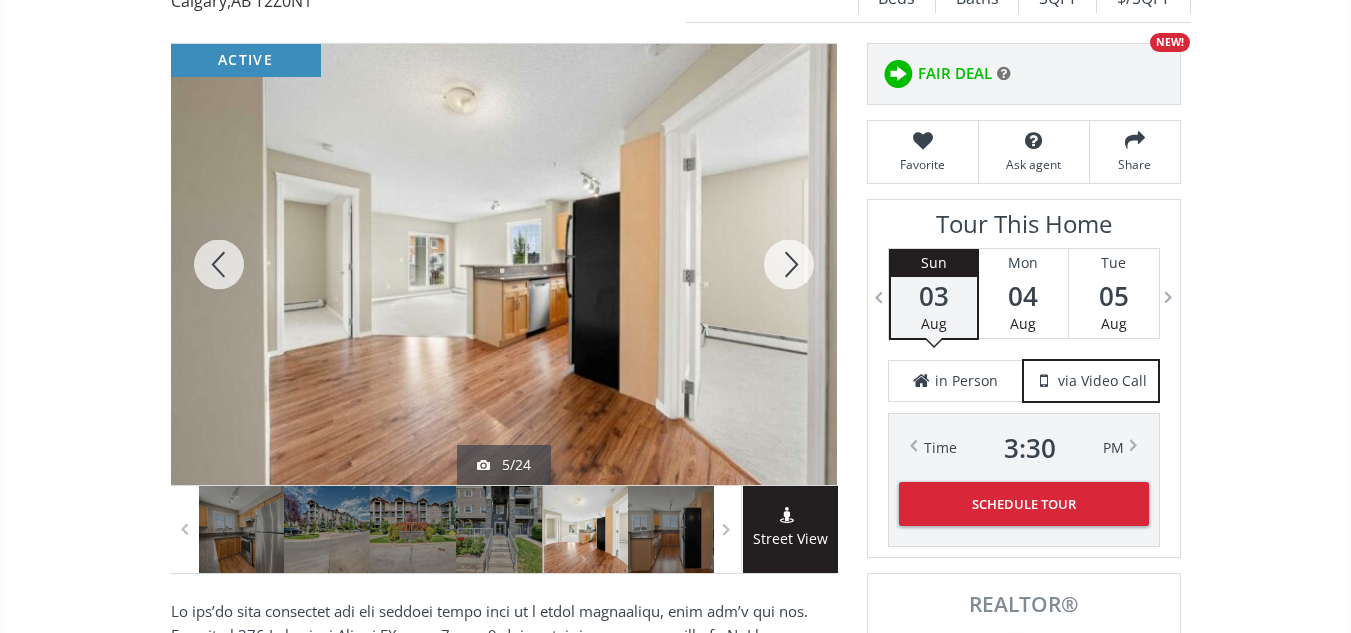 click at bounding box center (219, 264) 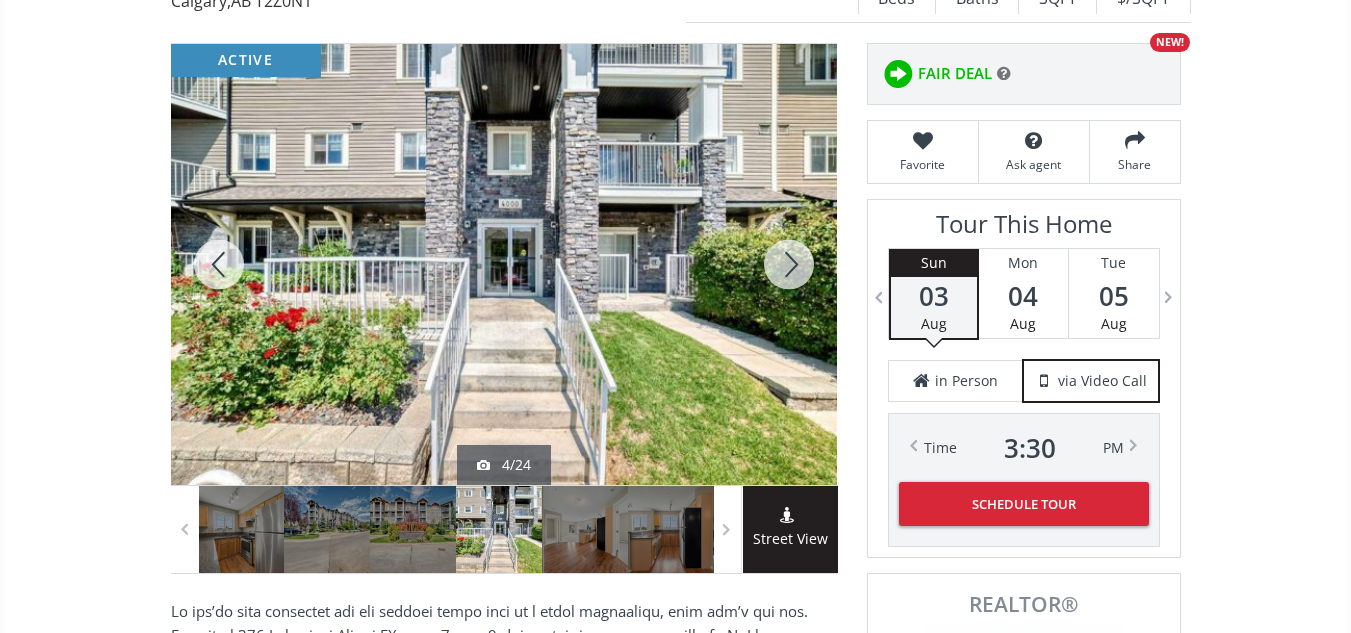 click at bounding box center [789, 264] 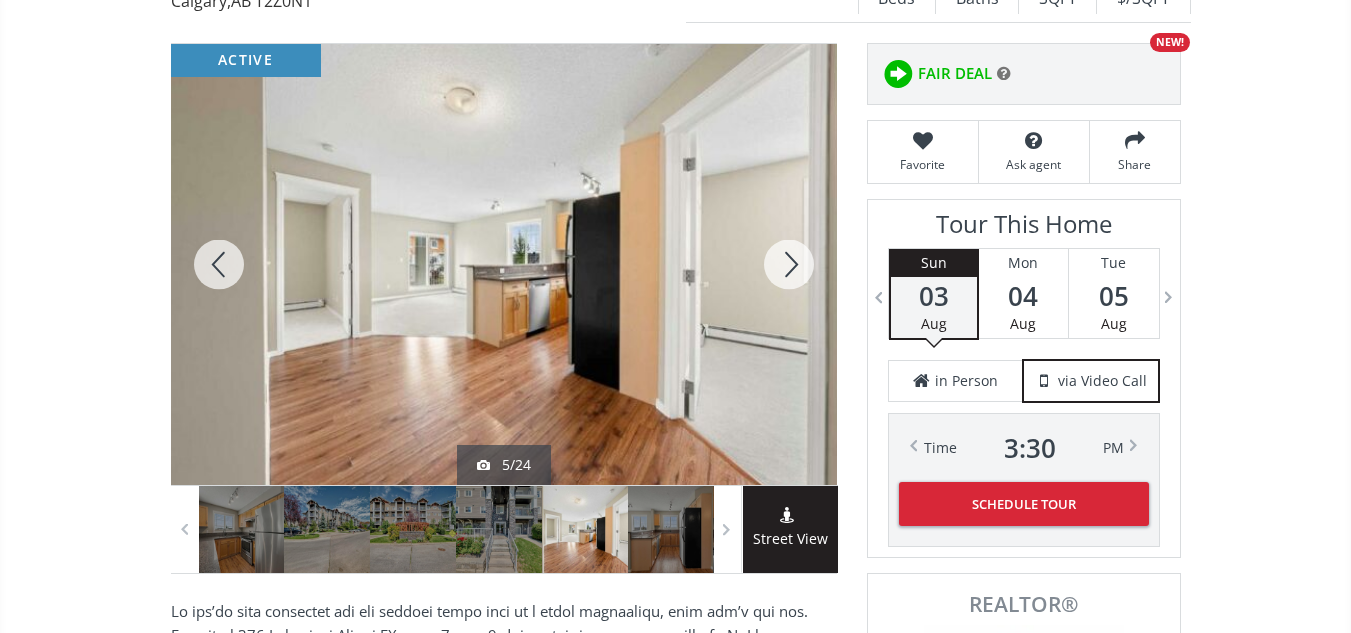 click at bounding box center [789, 264] 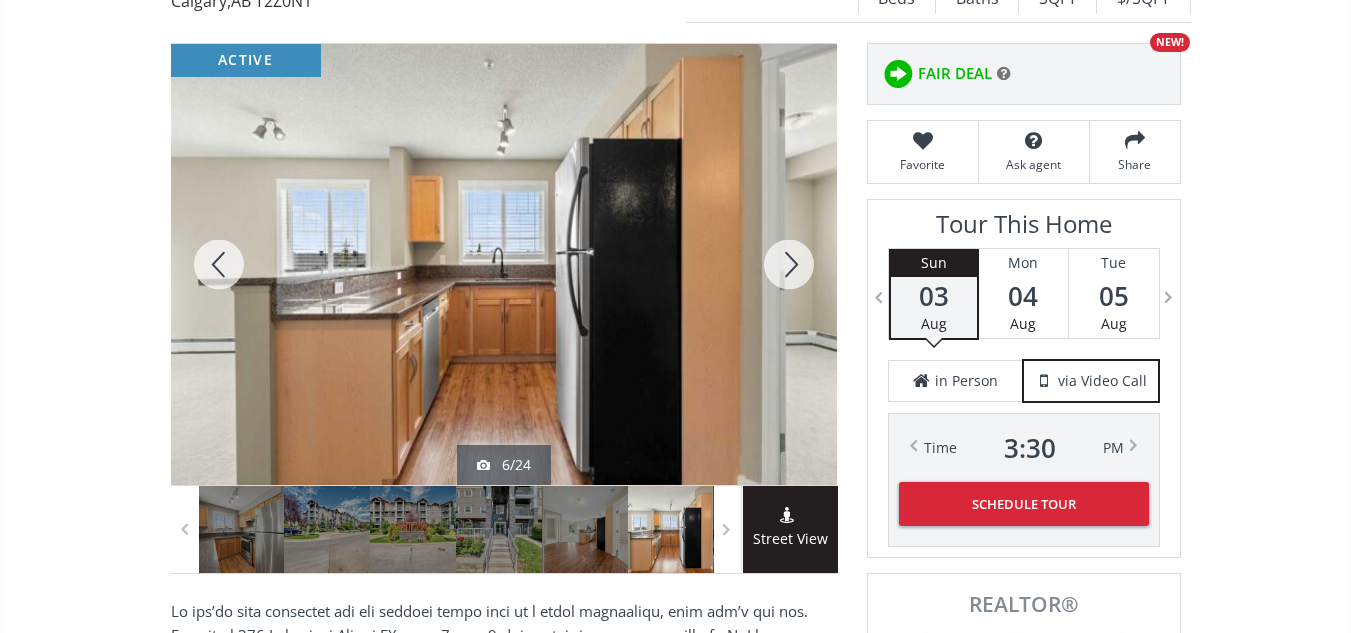 click at bounding box center (789, 264) 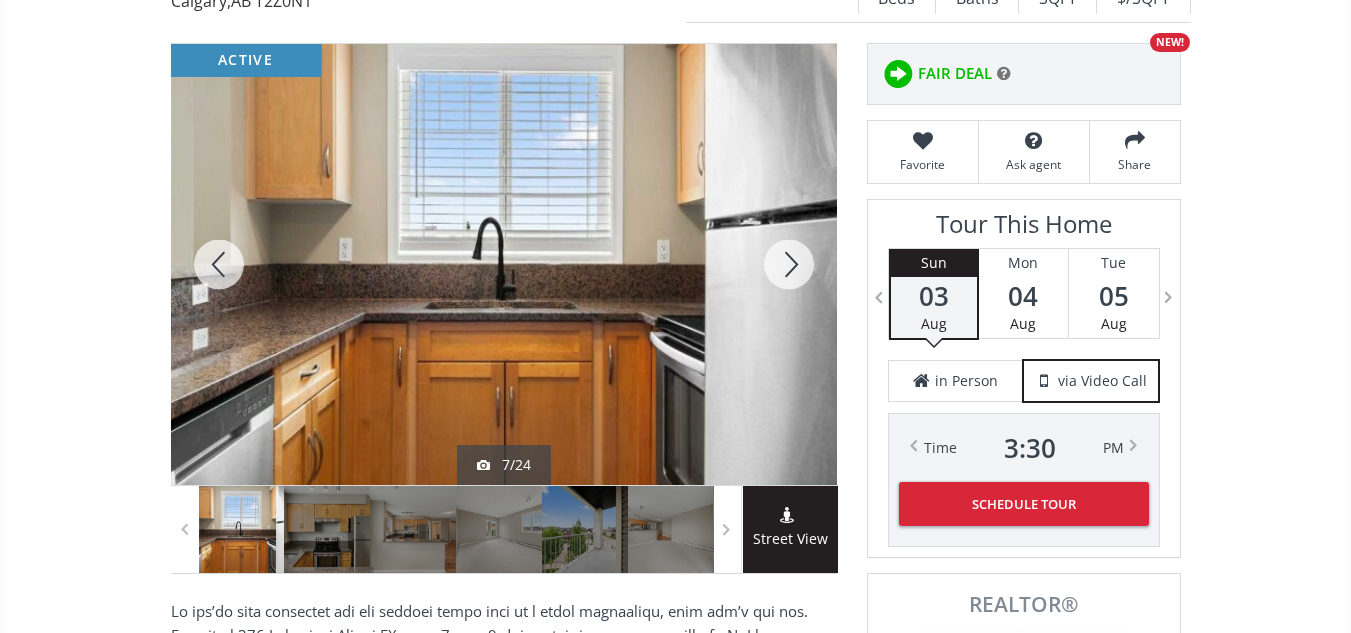 click at bounding box center [789, 264] 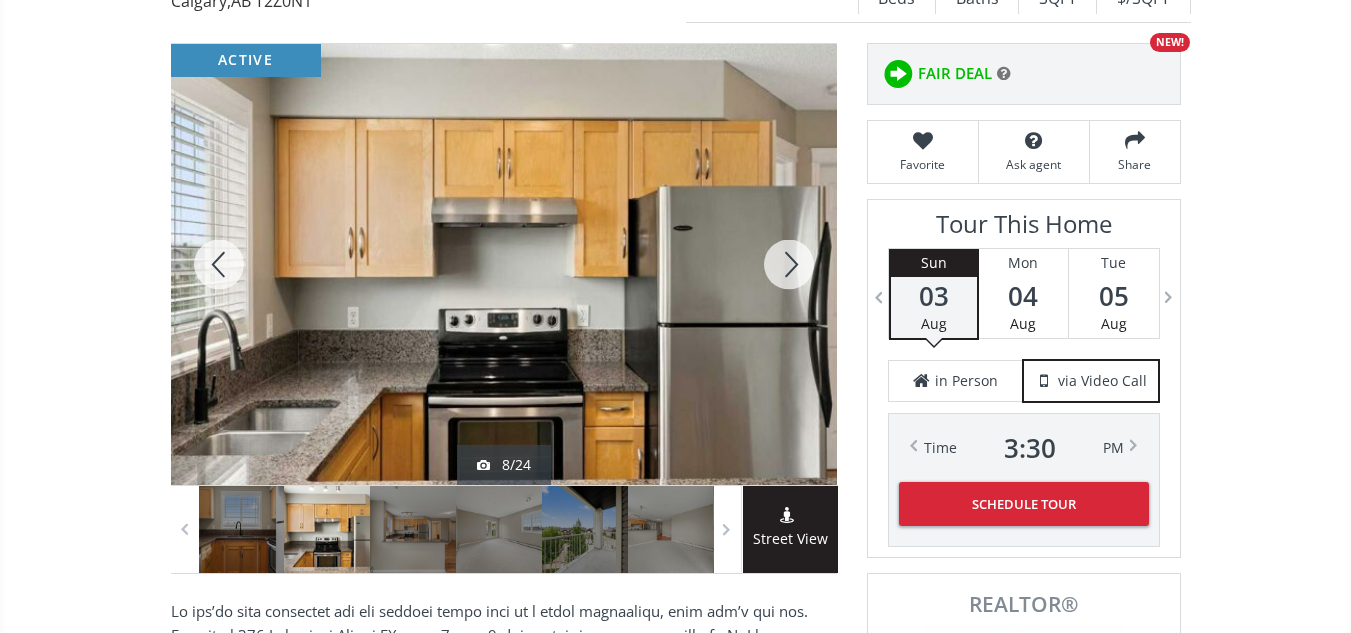 click at bounding box center [789, 264] 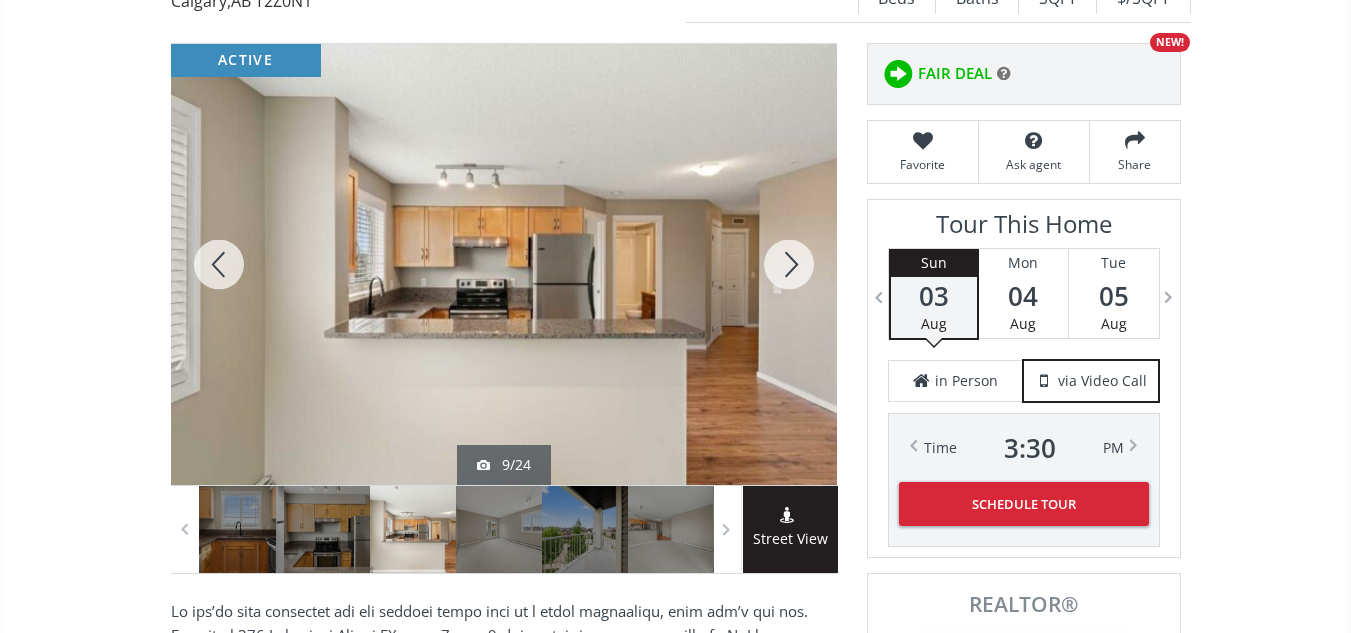 click at bounding box center [789, 264] 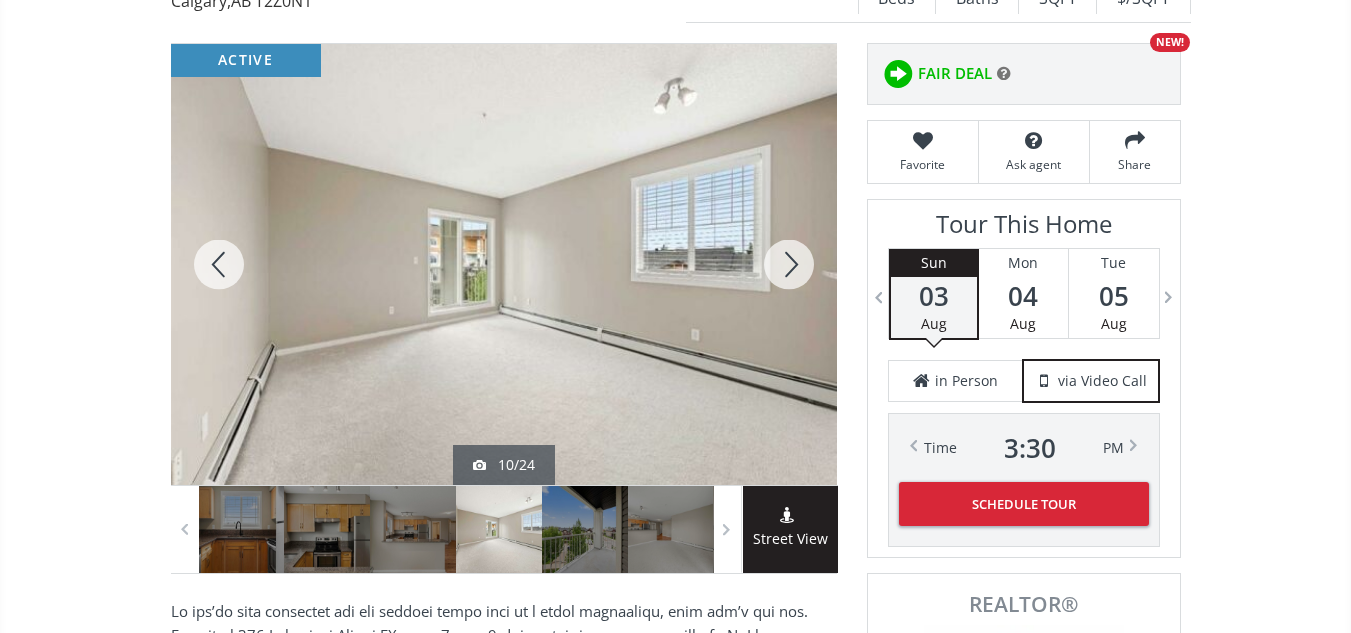 click at bounding box center (789, 264) 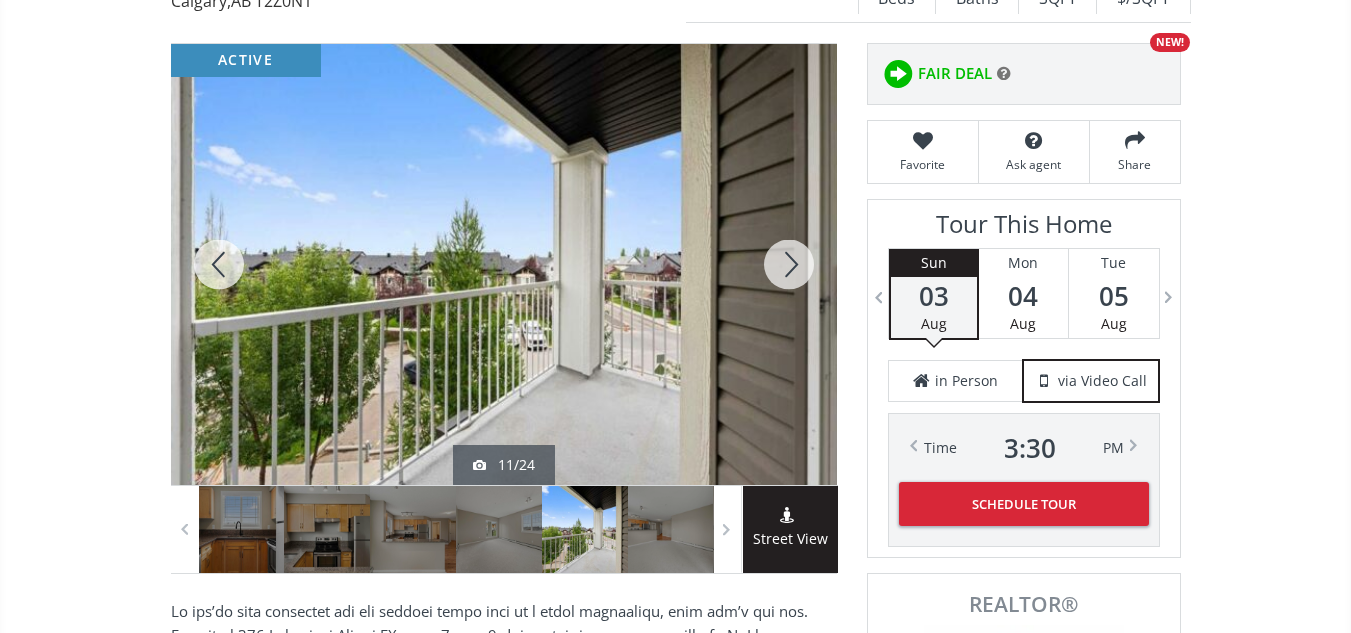 click at bounding box center (789, 264) 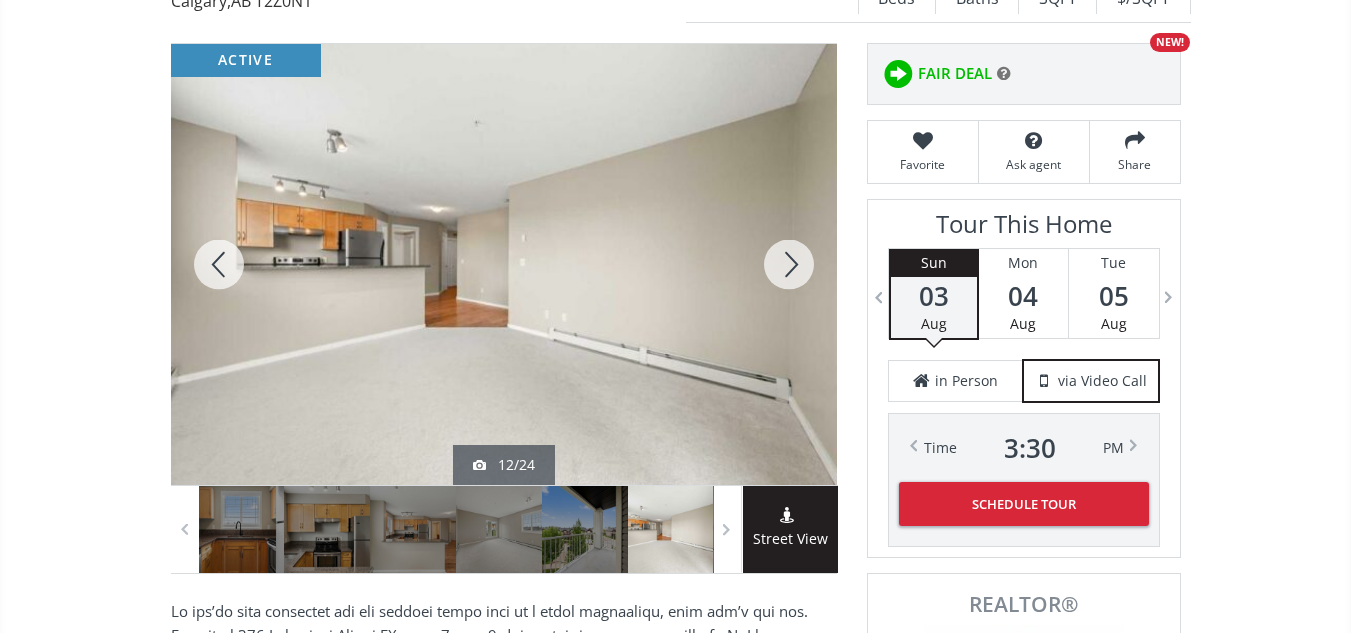 click at bounding box center [789, 264] 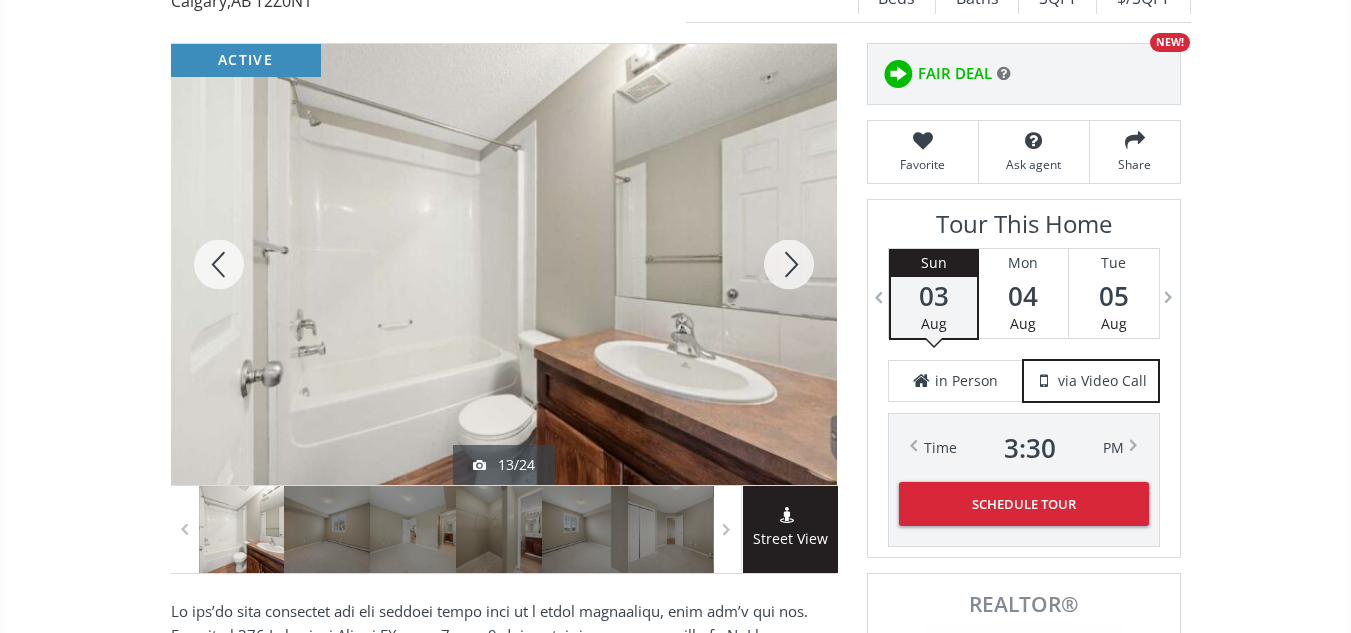 click at bounding box center [789, 264] 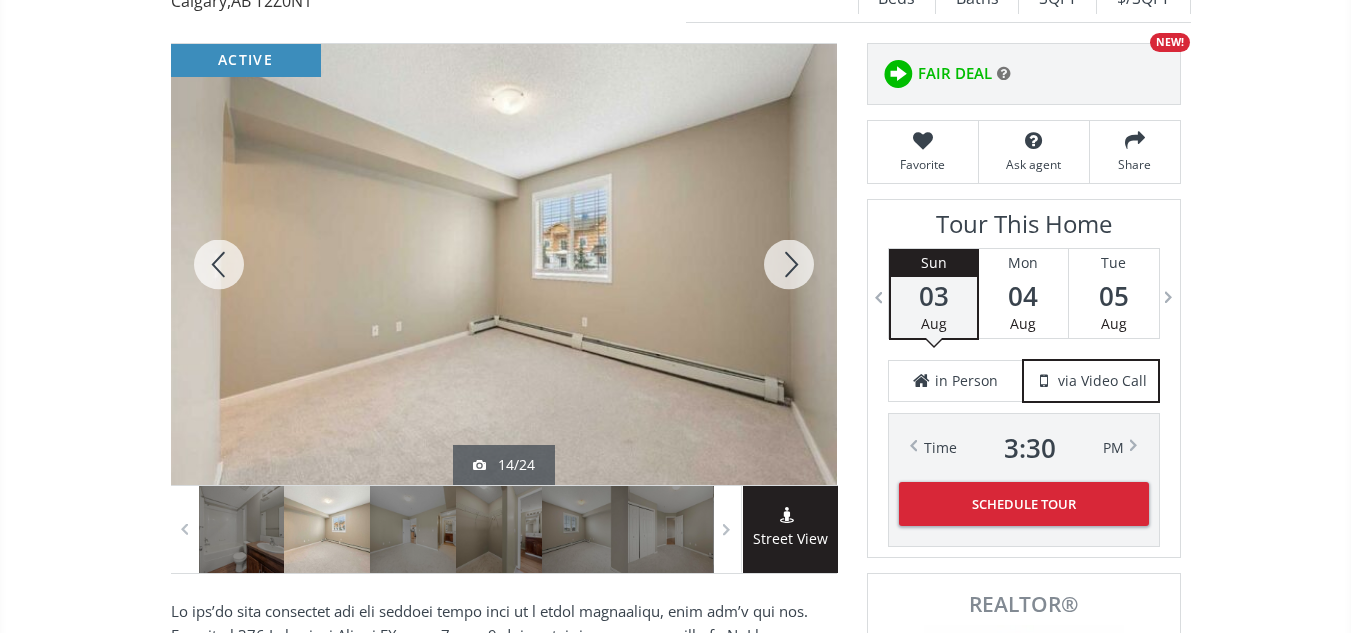 click at bounding box center [789, 264] 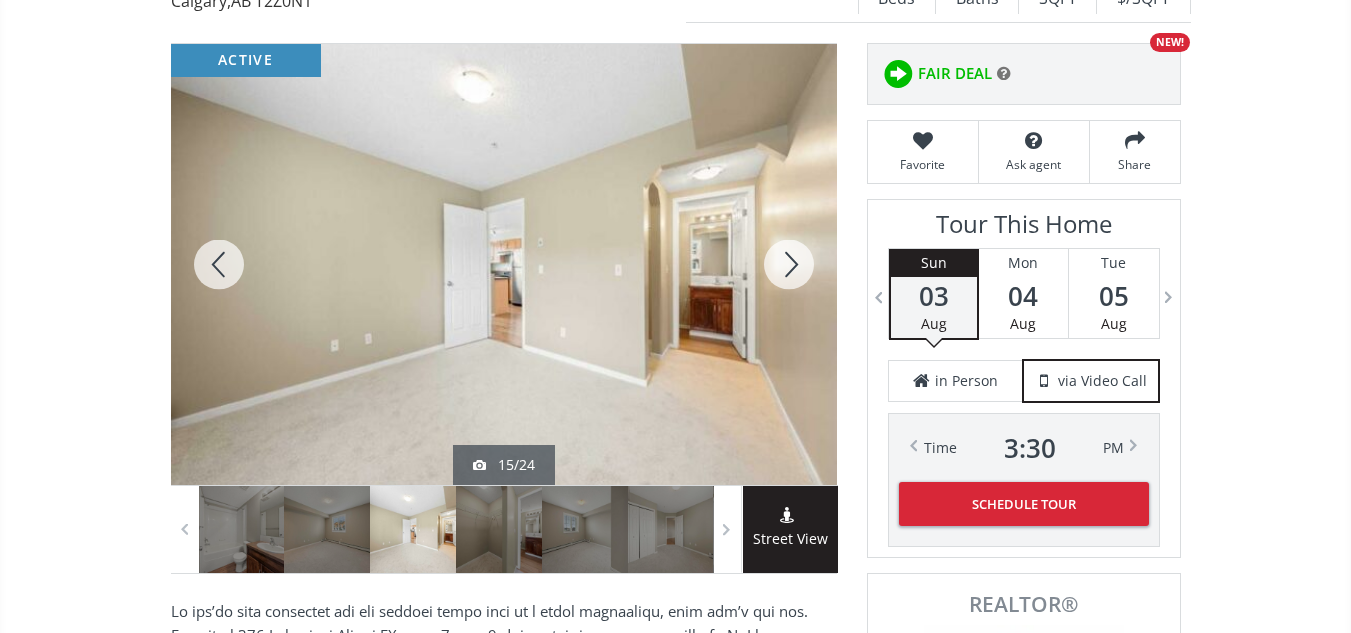 click at bounding box center (789, 264) 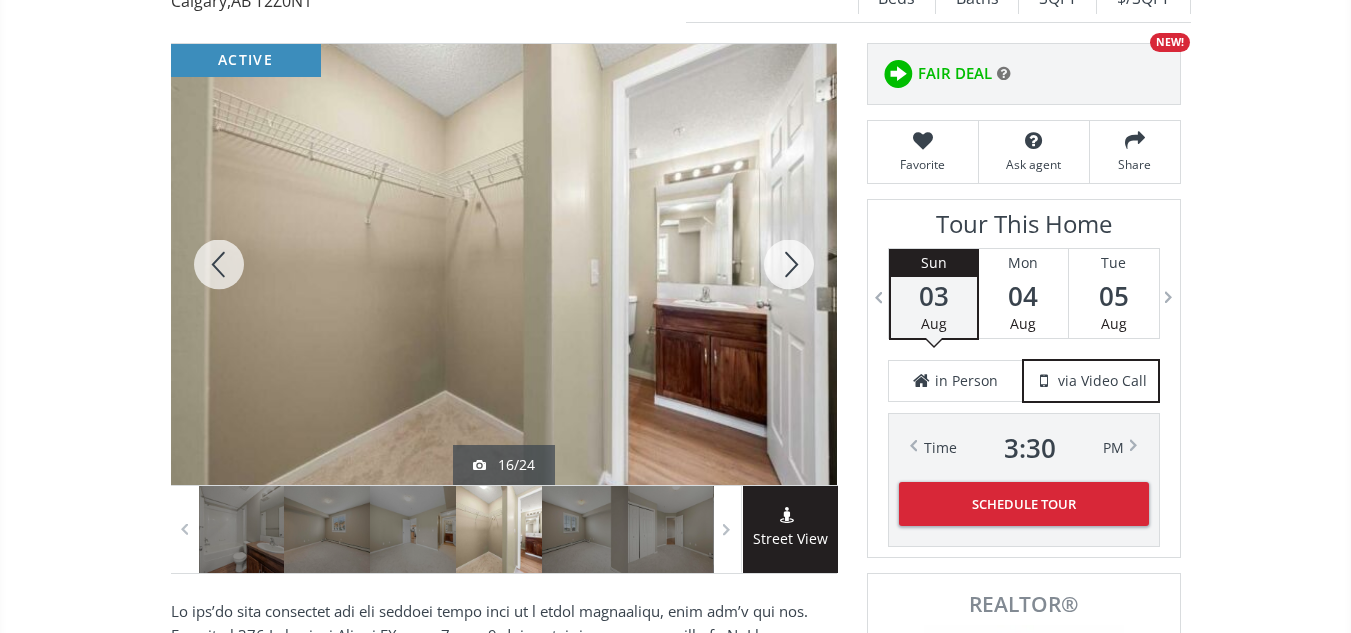 click at bounding box center (789, 264) 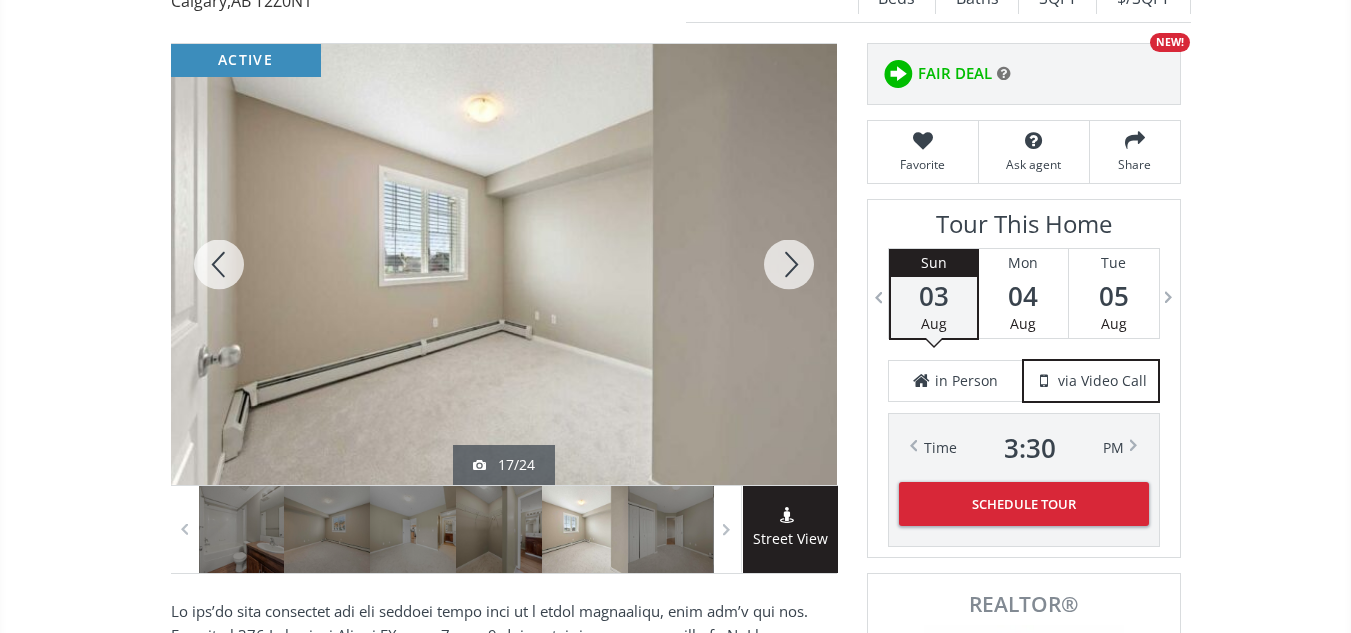 click at bounding box center [789, 264] 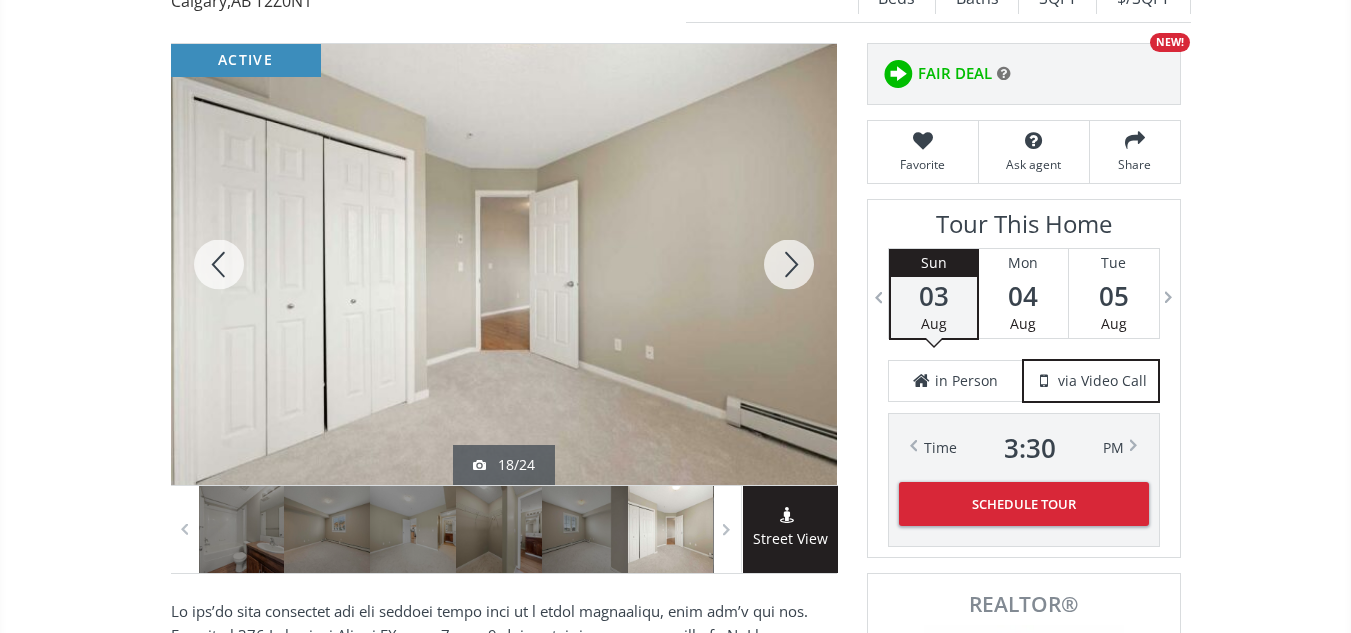 click at bounding box center [789, 264] 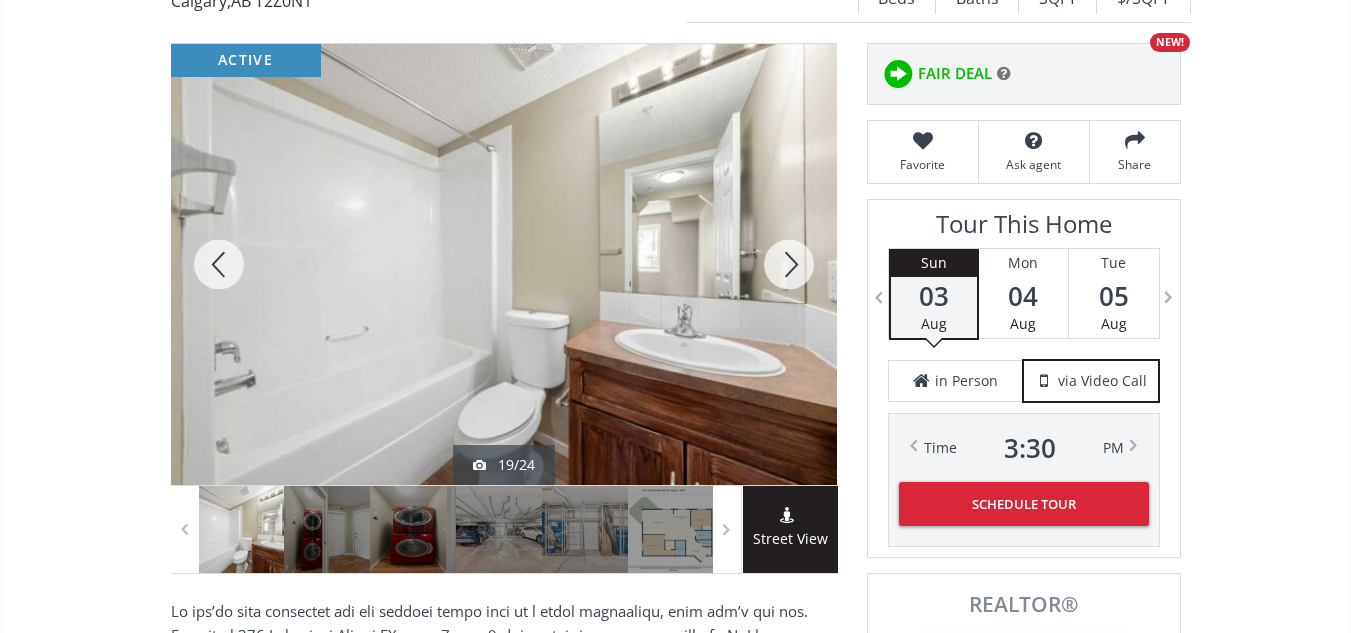 click at bounding box center [789, 264] 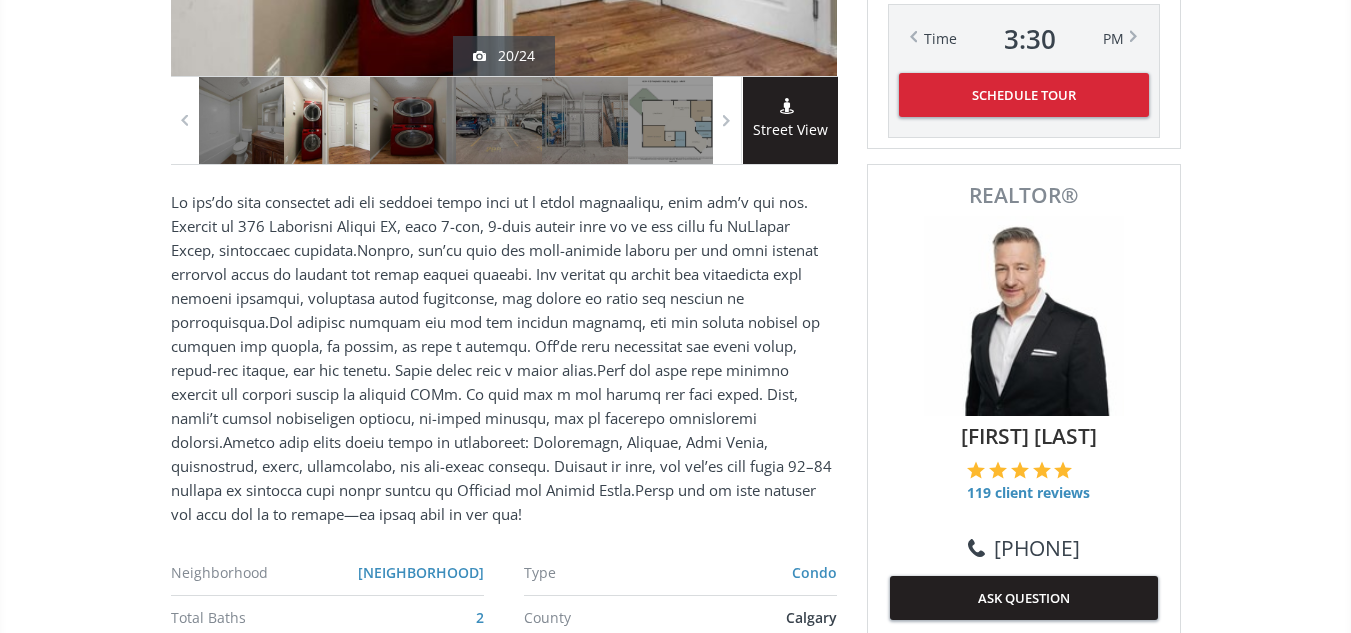 scroll, scrollTop: 689, scrollLeft: 0, axis: vertical 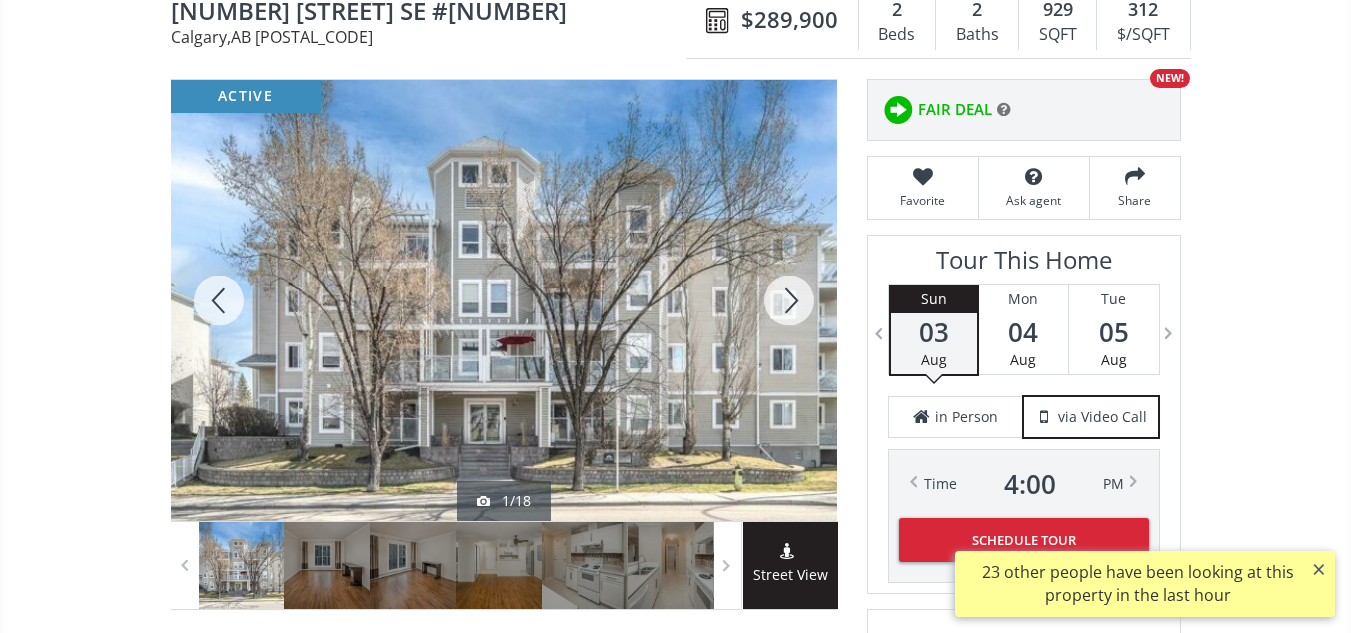 click at bounding box center [789, 300] 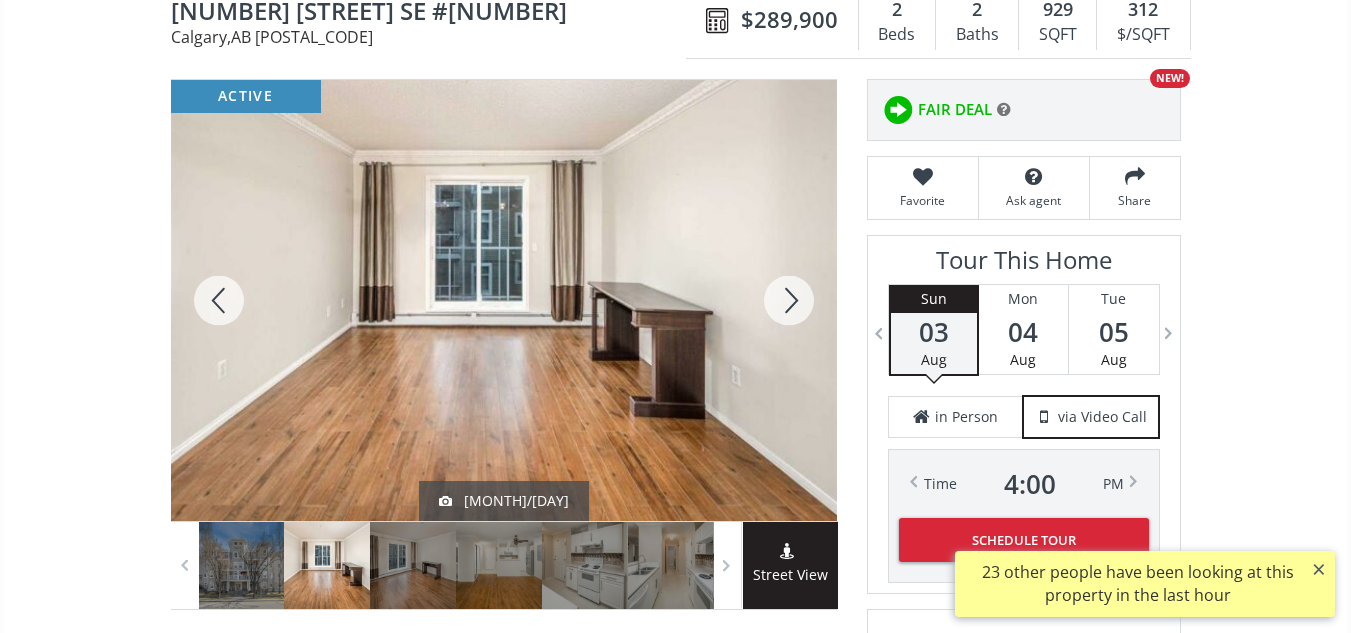 click at bounding box center (789, 300) 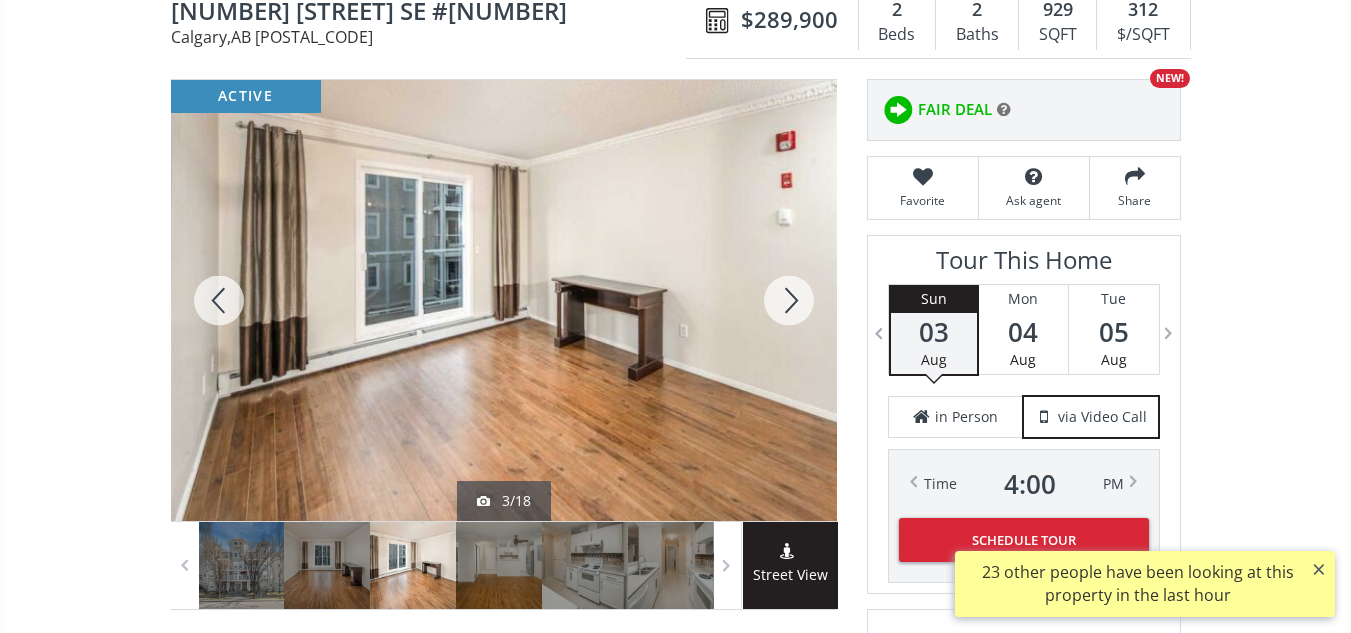 click at bounding box center [789, 300] 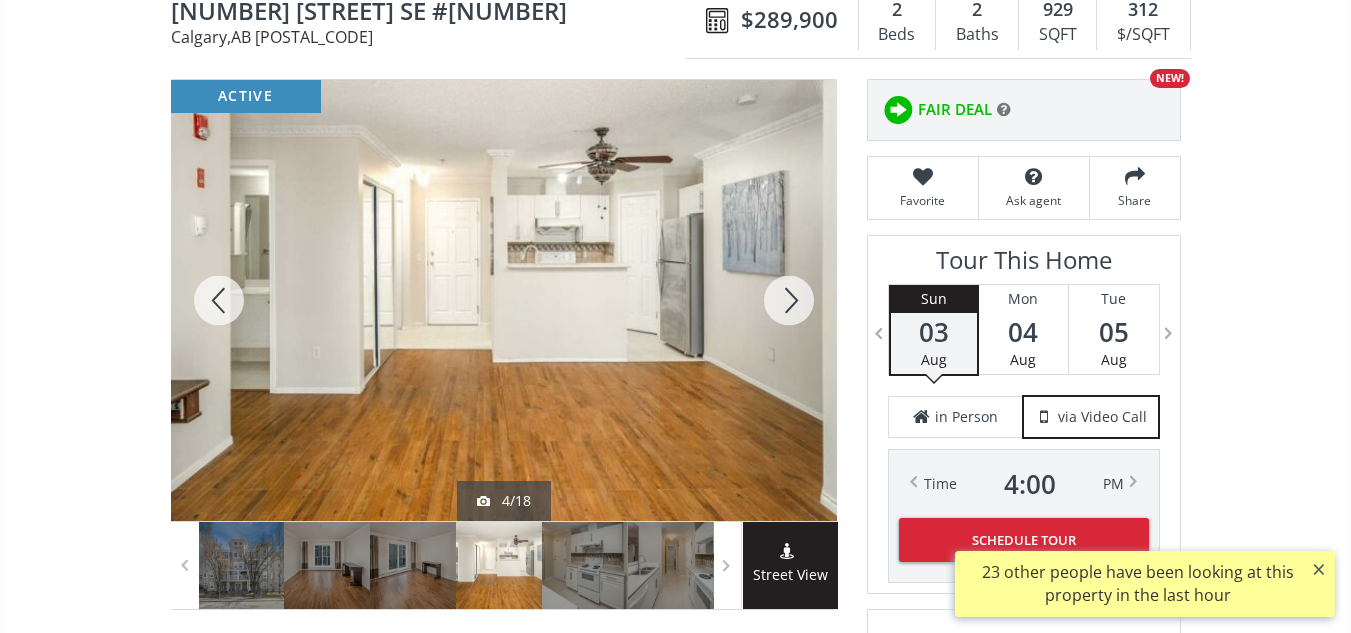 click at bounding box center [789, 300] 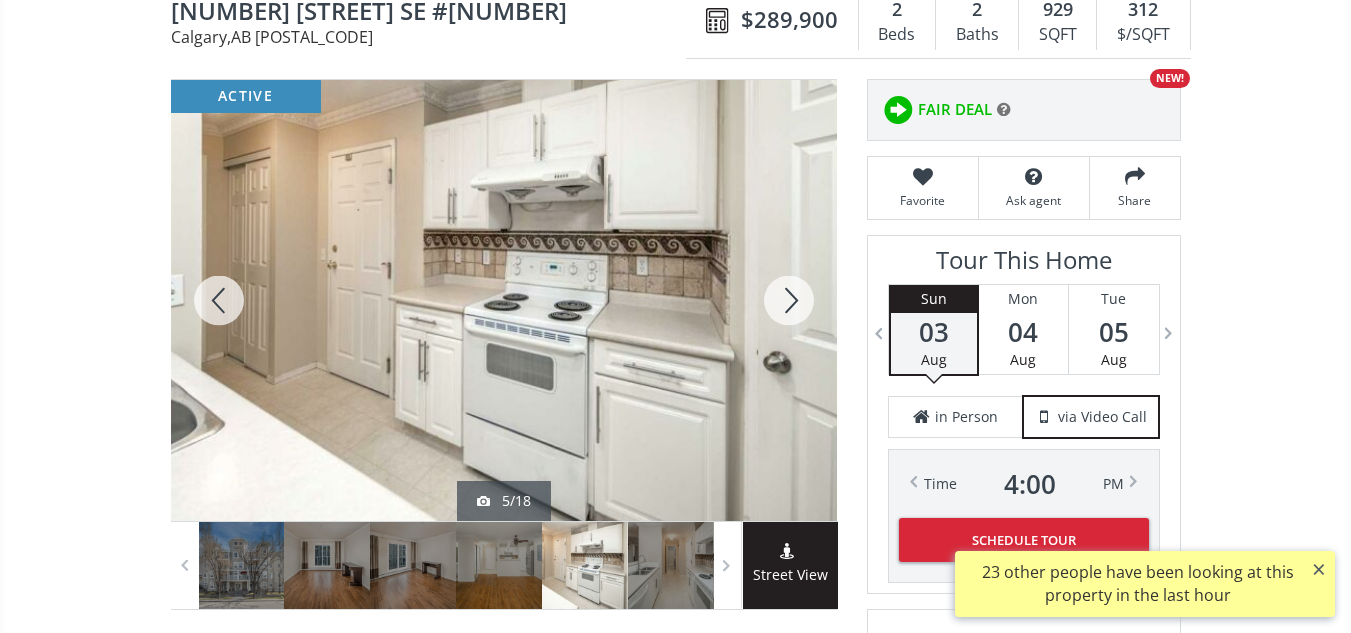 click at bounding box center (789, 300) 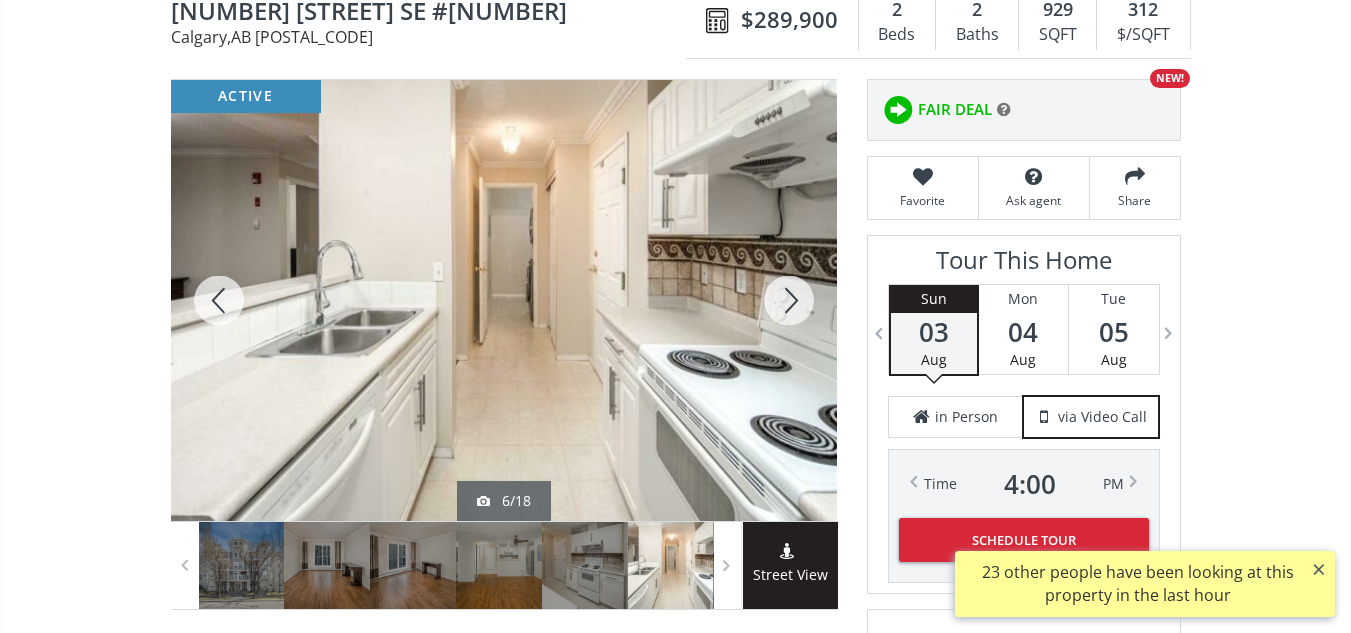 click at bounding box center (789, 300) 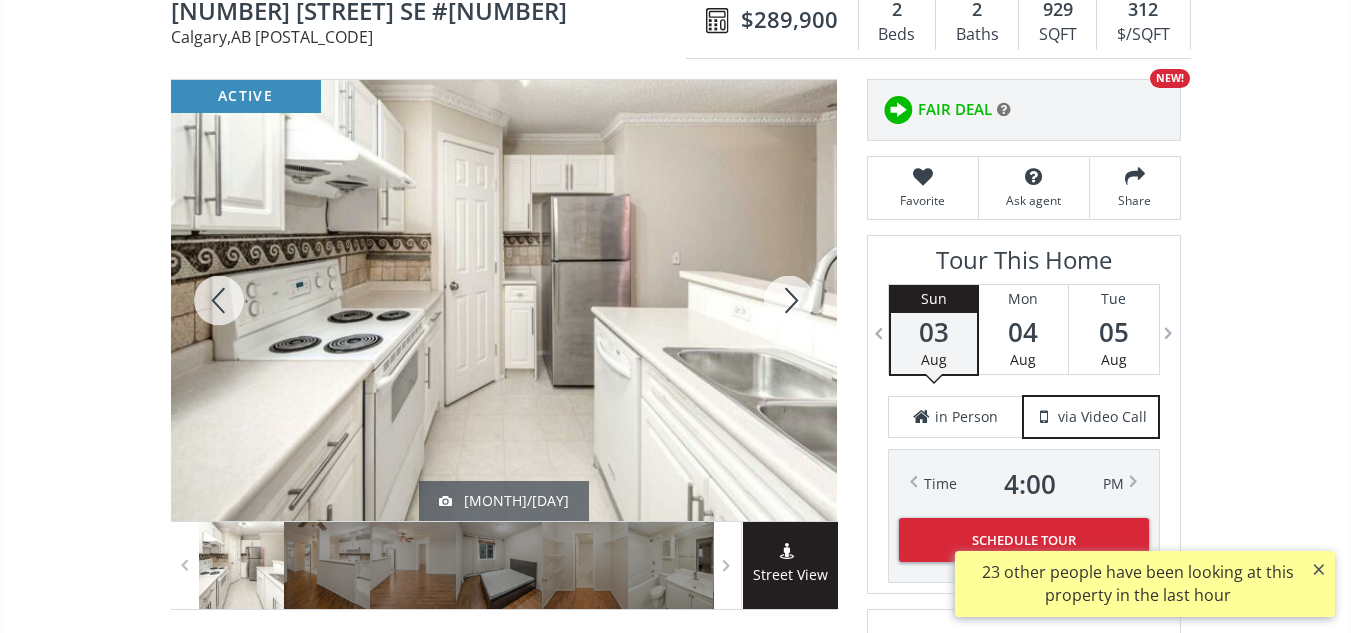 click at bounding box center [789, 300] 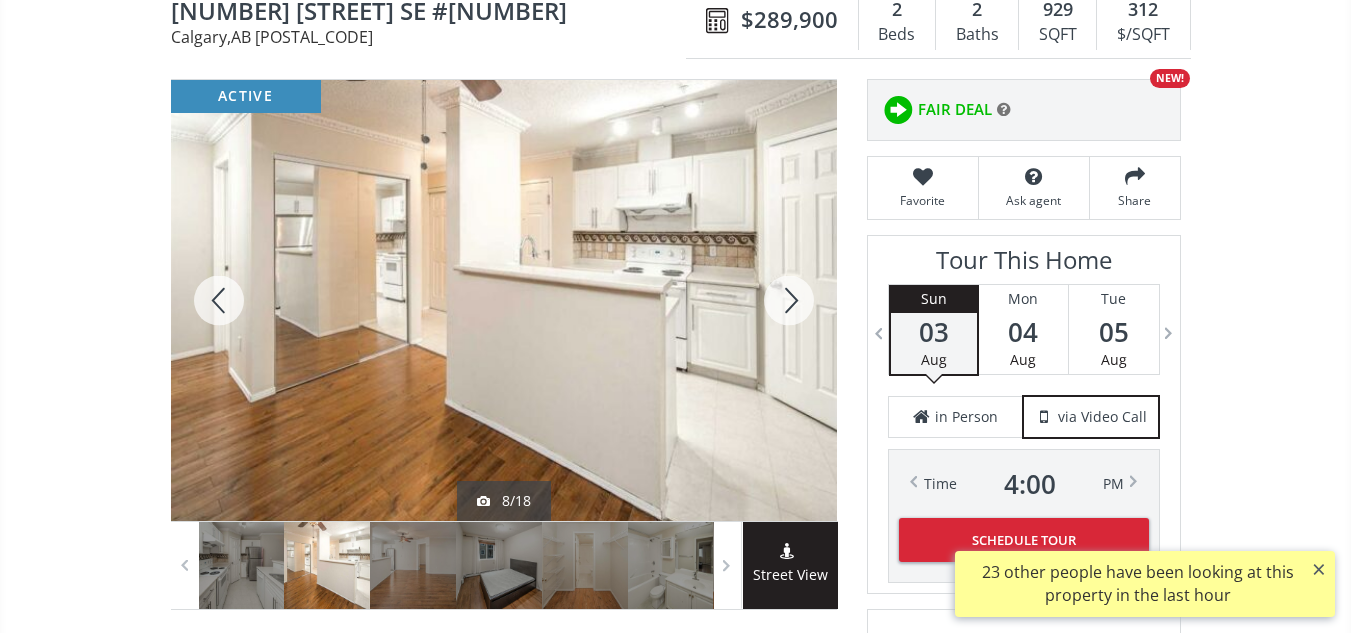 click at bounding box center [789, 300] 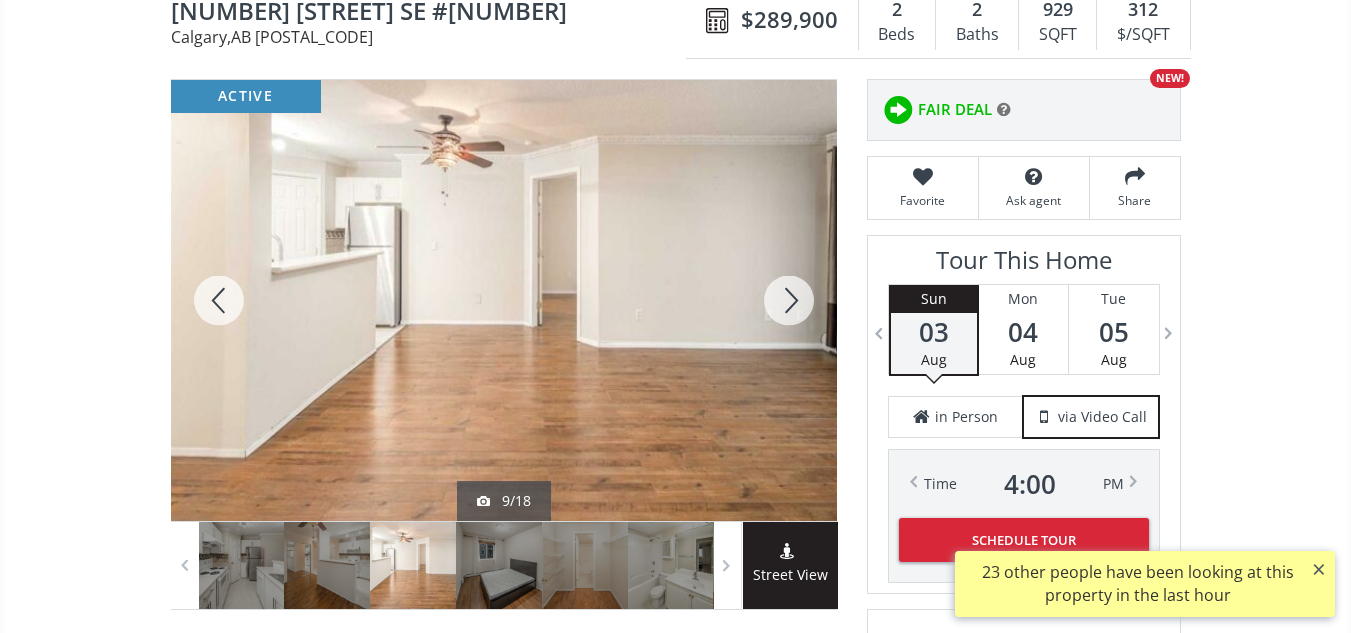 click at bounding box center (789, 300) 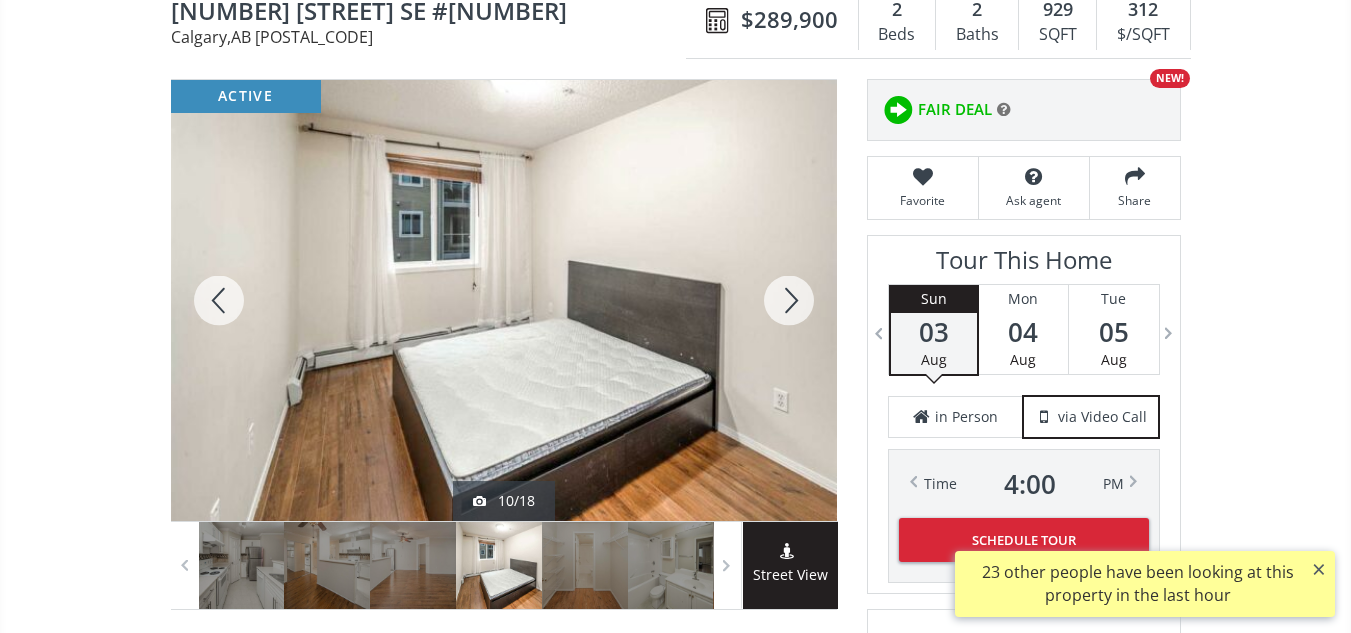 click at bounding box center (789, 300) 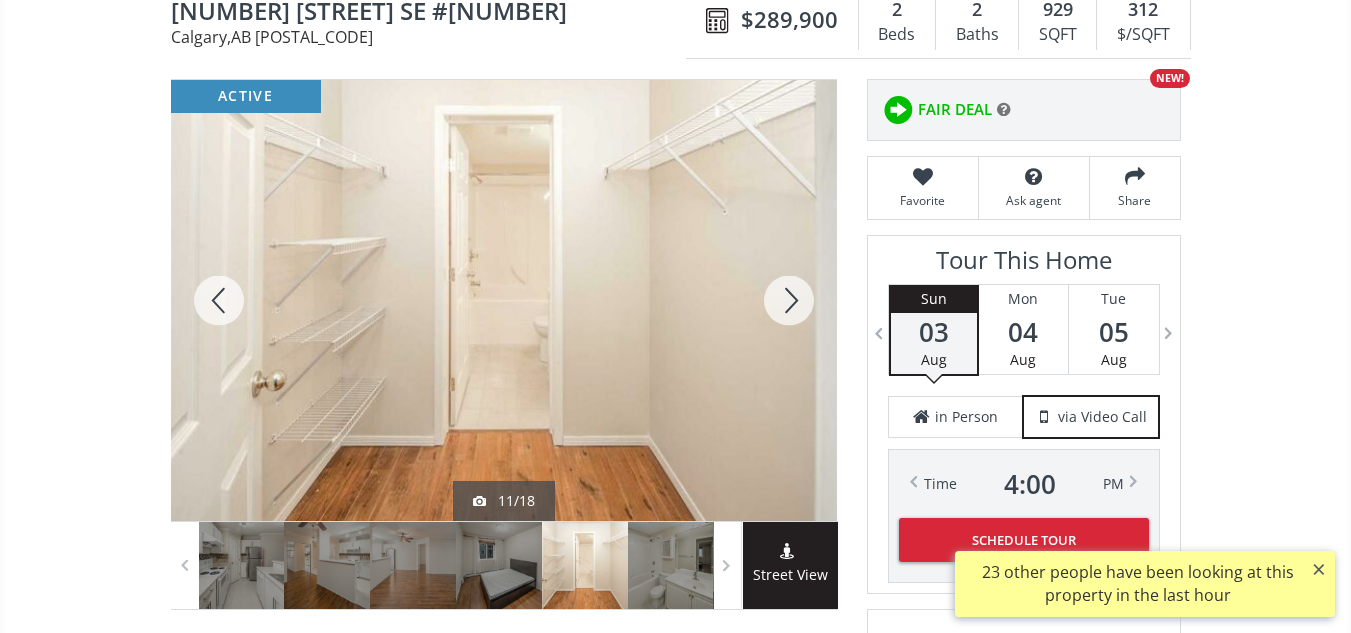 click at bounding box center [789, 300] 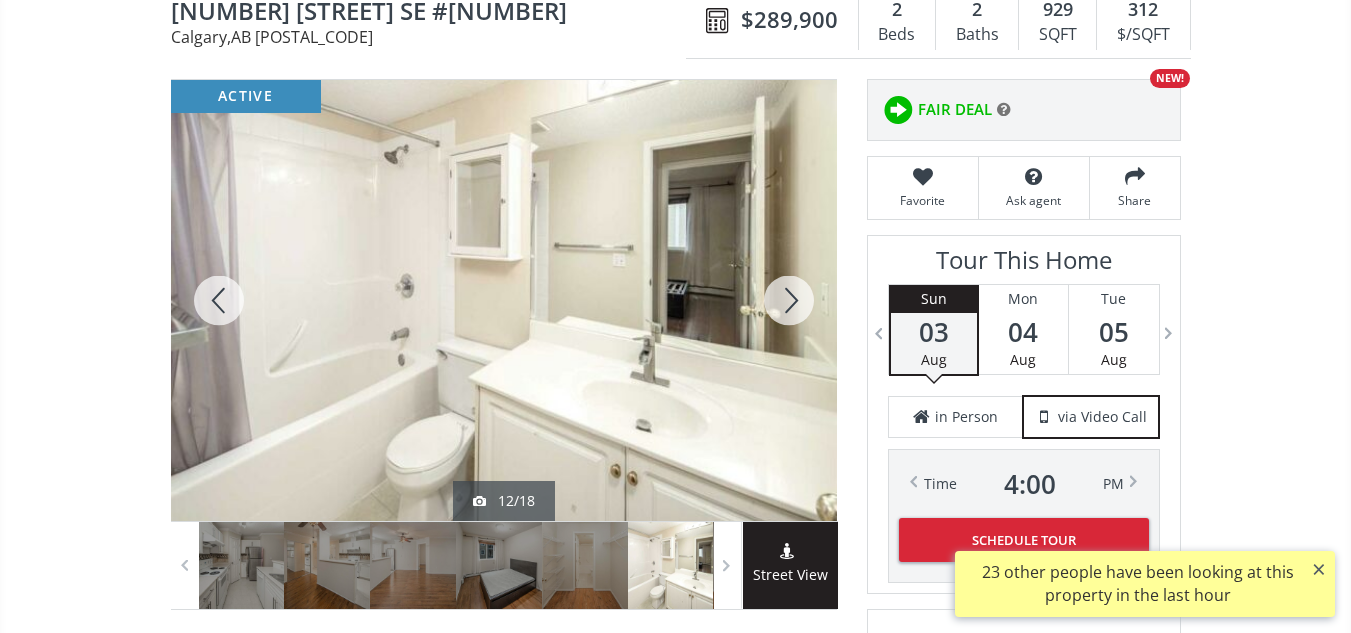 click at bounding box center [789, 300] 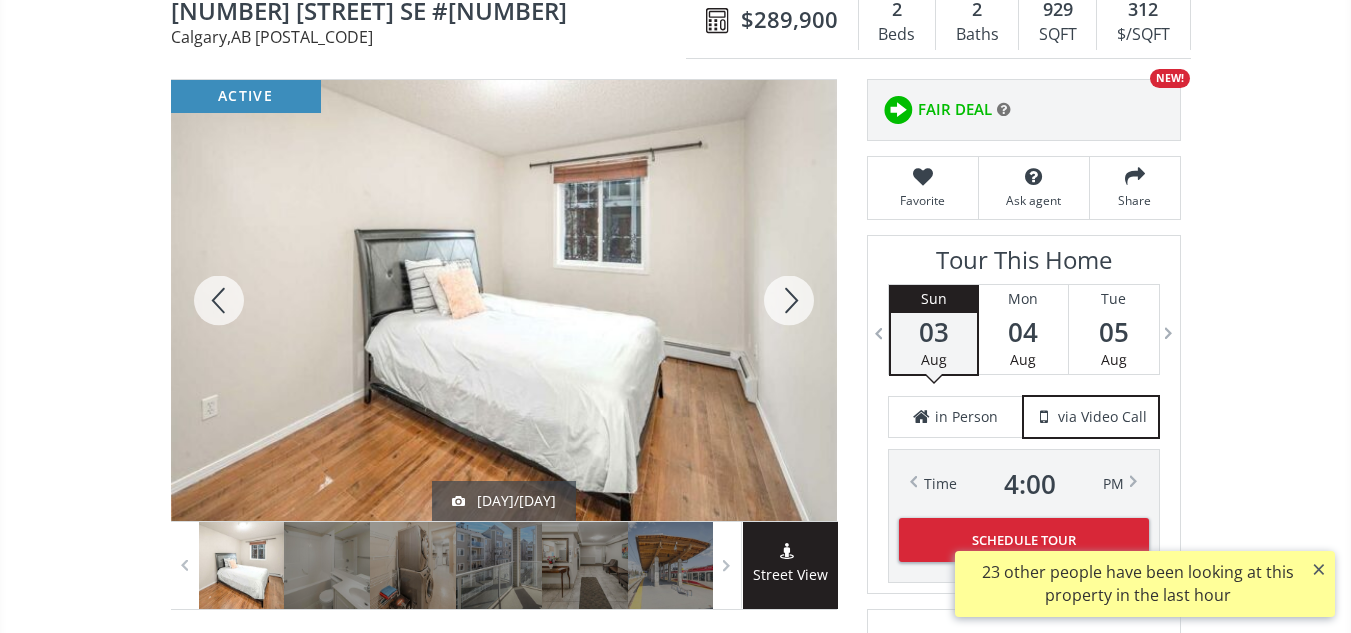 click at bounding box center [789, 300] 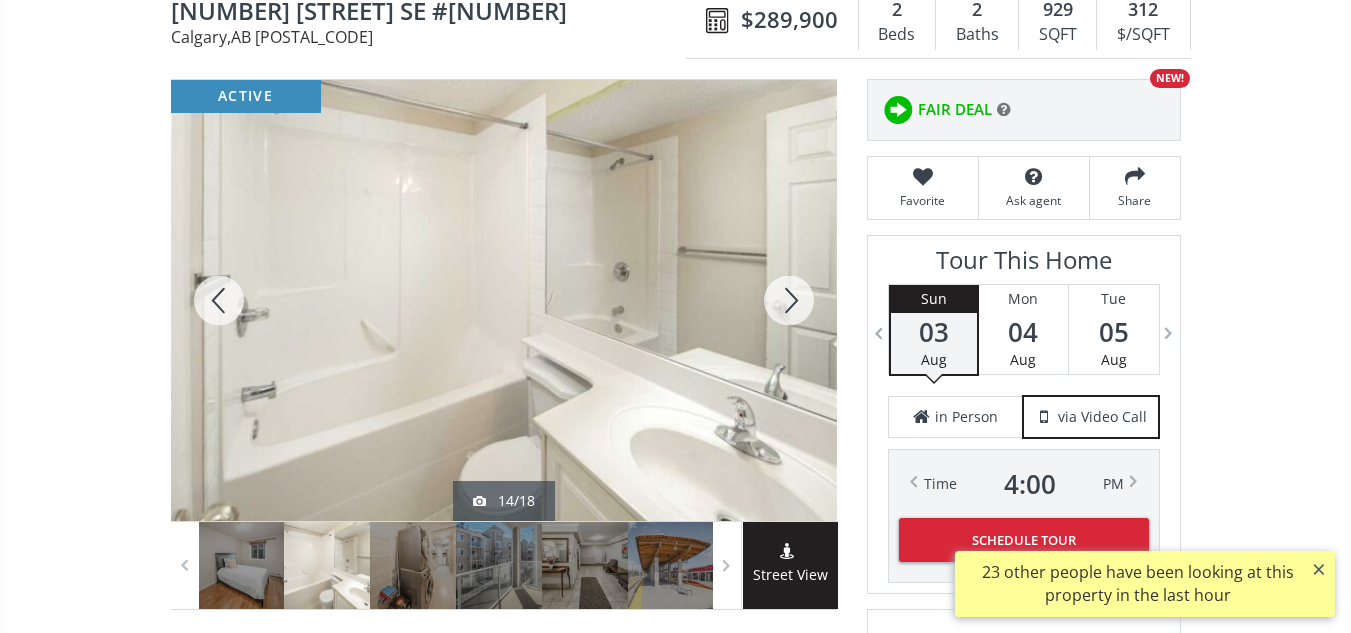 click at bounding box center [789, 300] 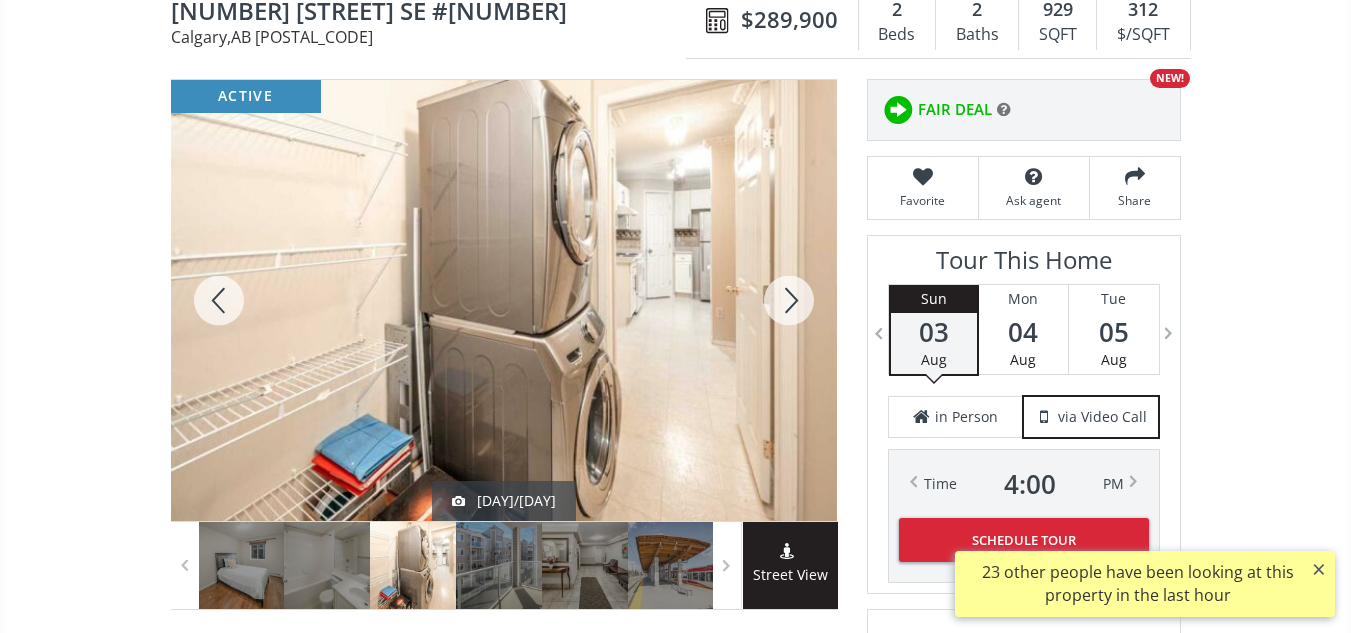 click at bounding box center [789, 300] 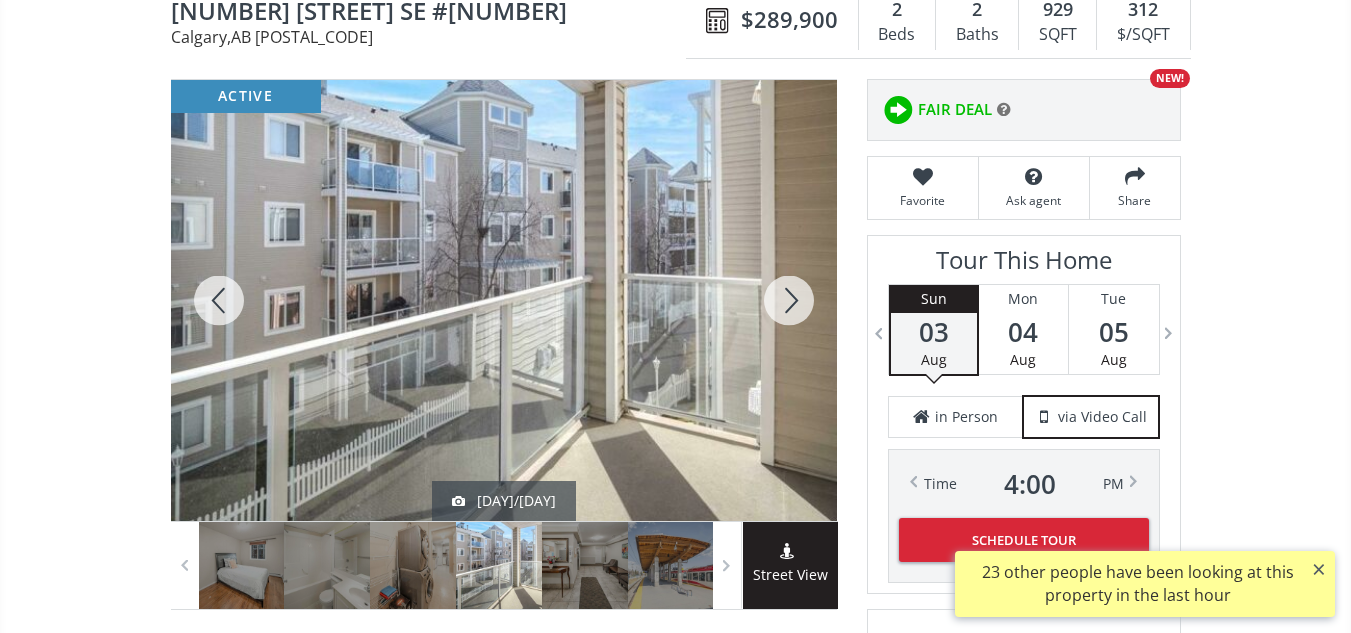 click at bounding box center [789, 300] 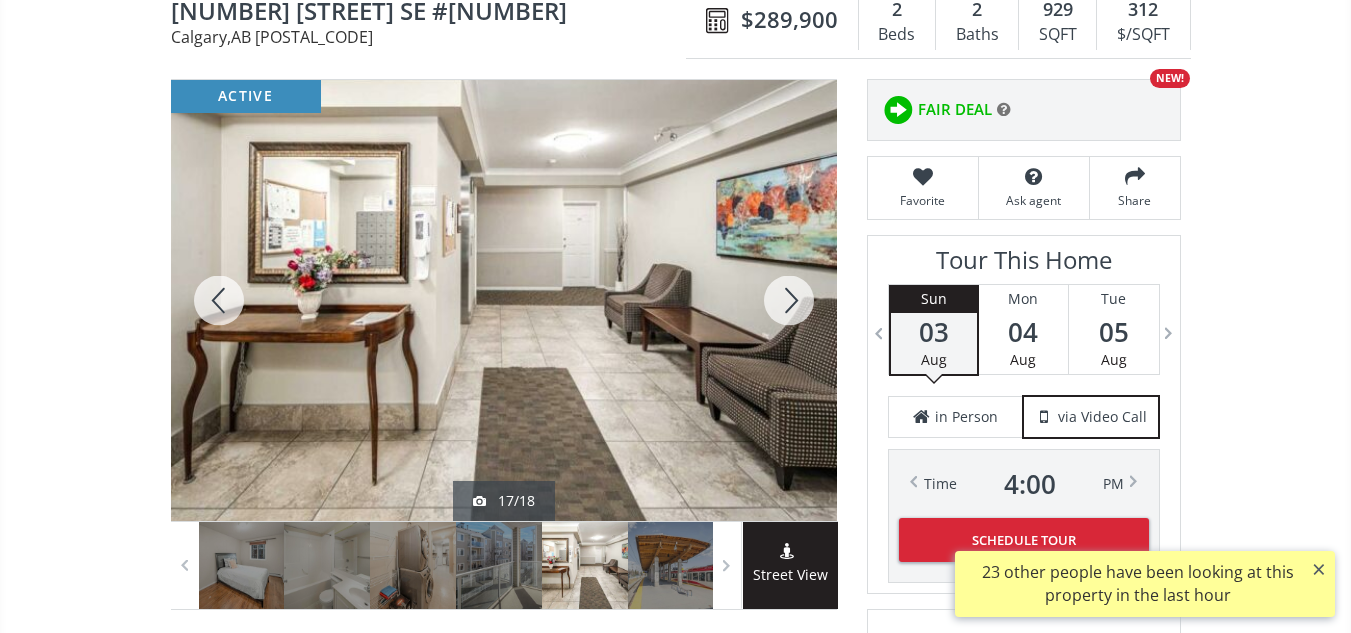 click at bounding box center (789, 300) 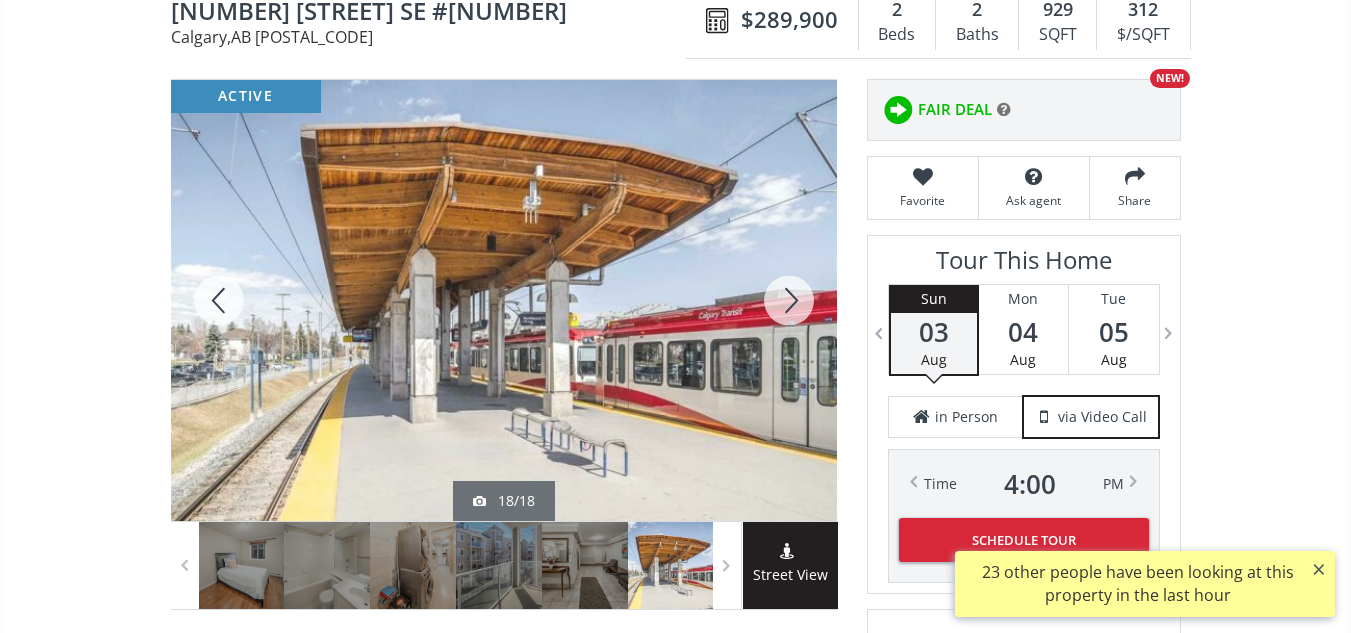 click at bounding box center (789, 300) 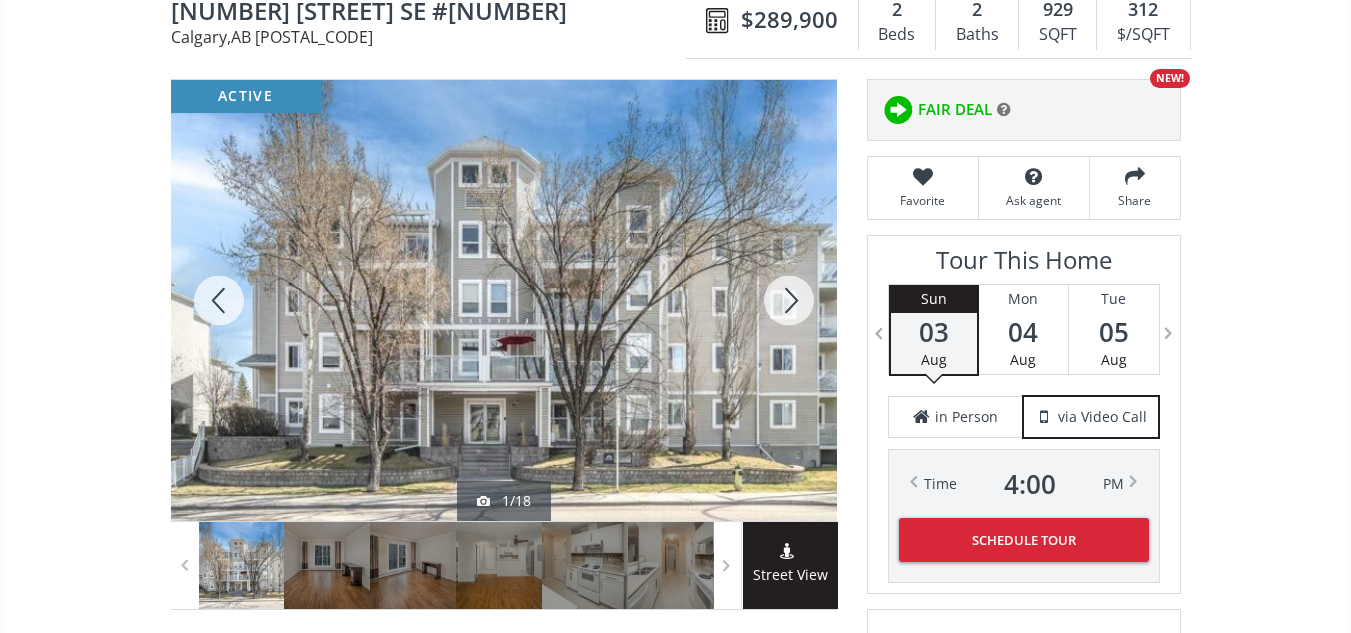 click at bounding box center (789, 300) 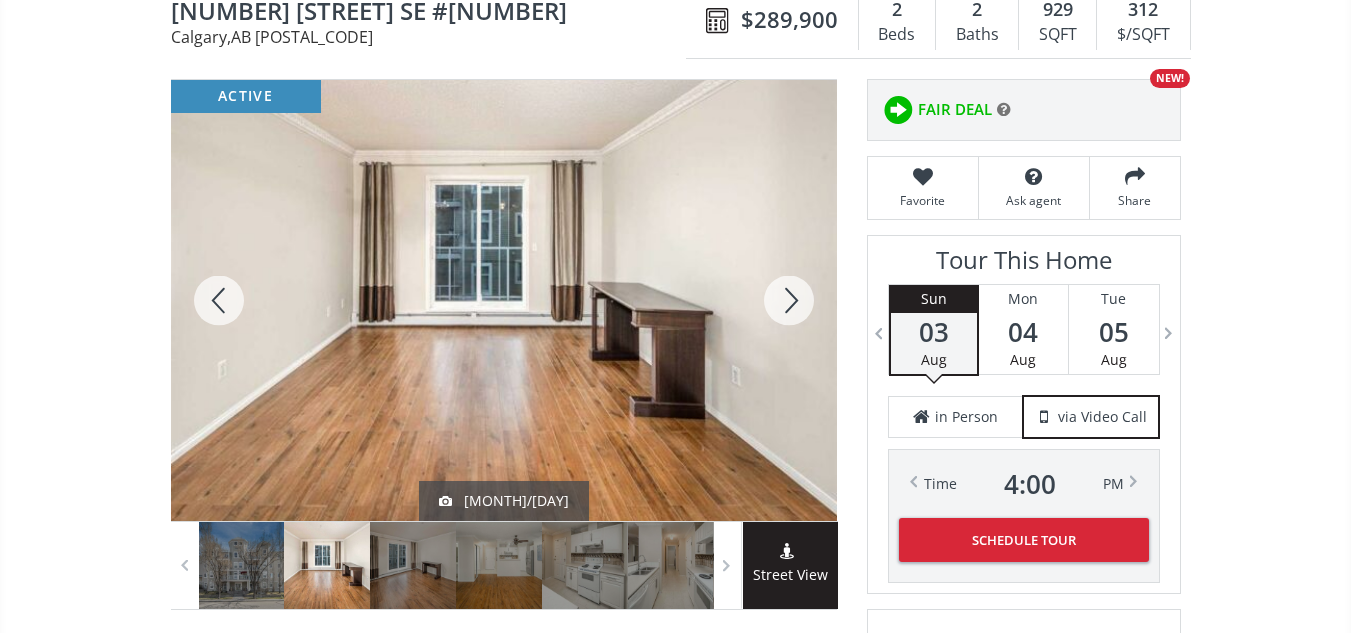 click at bounding box center (789, 300) 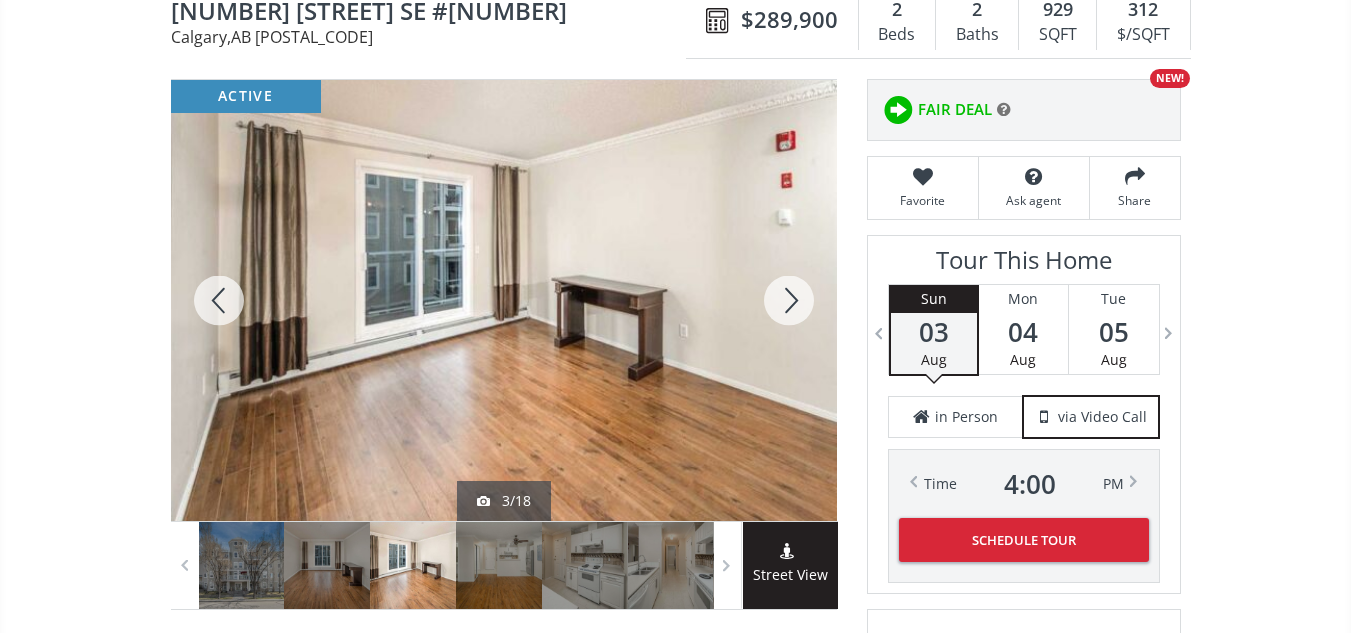 click at bounding box center (789, 300) 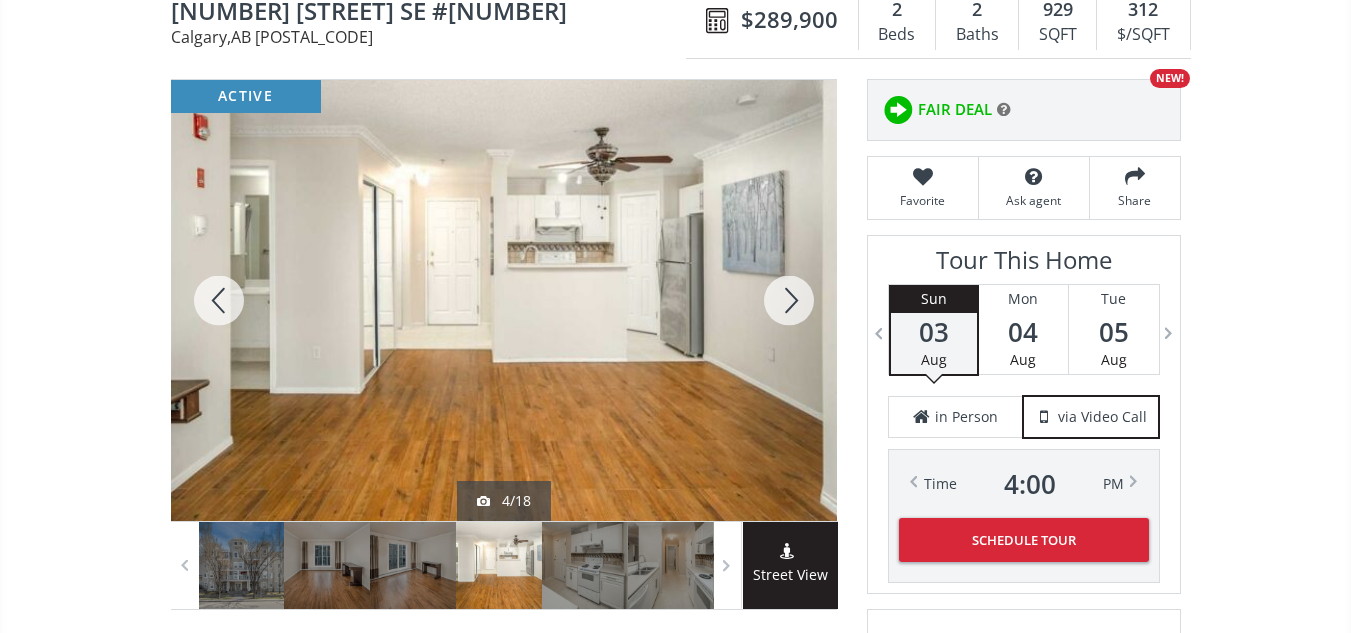 click at bounding box center (789, 300) 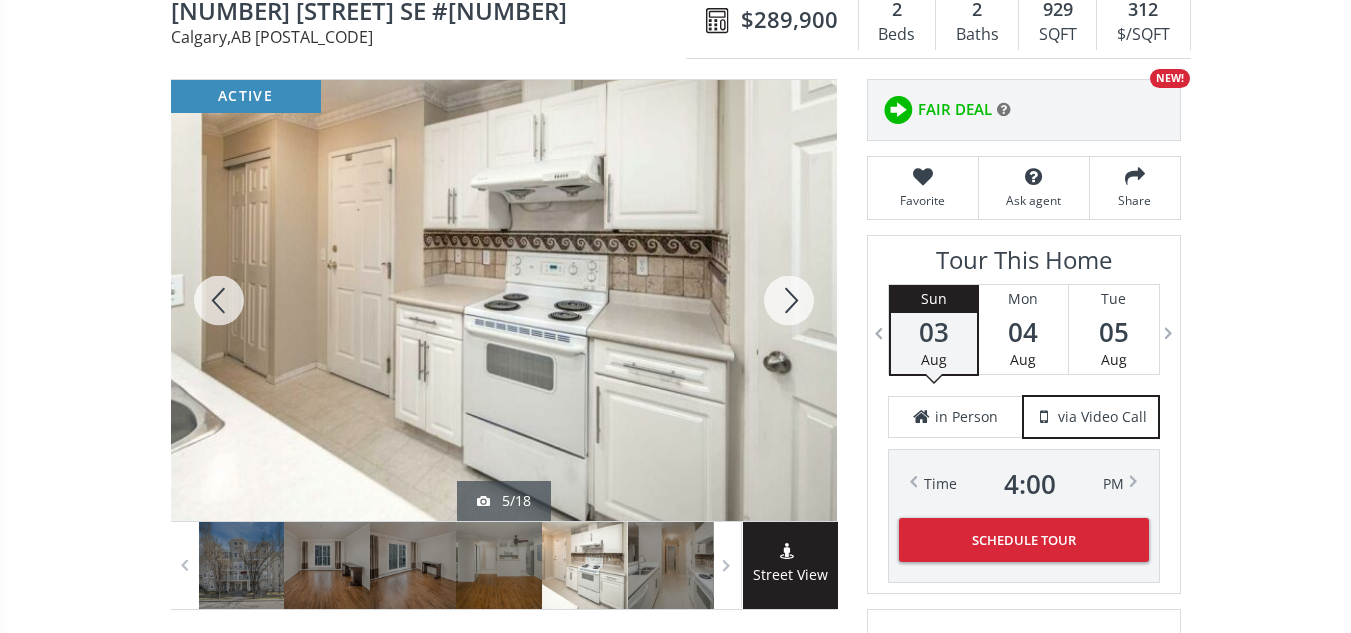 click at bounding box center [219, 300] 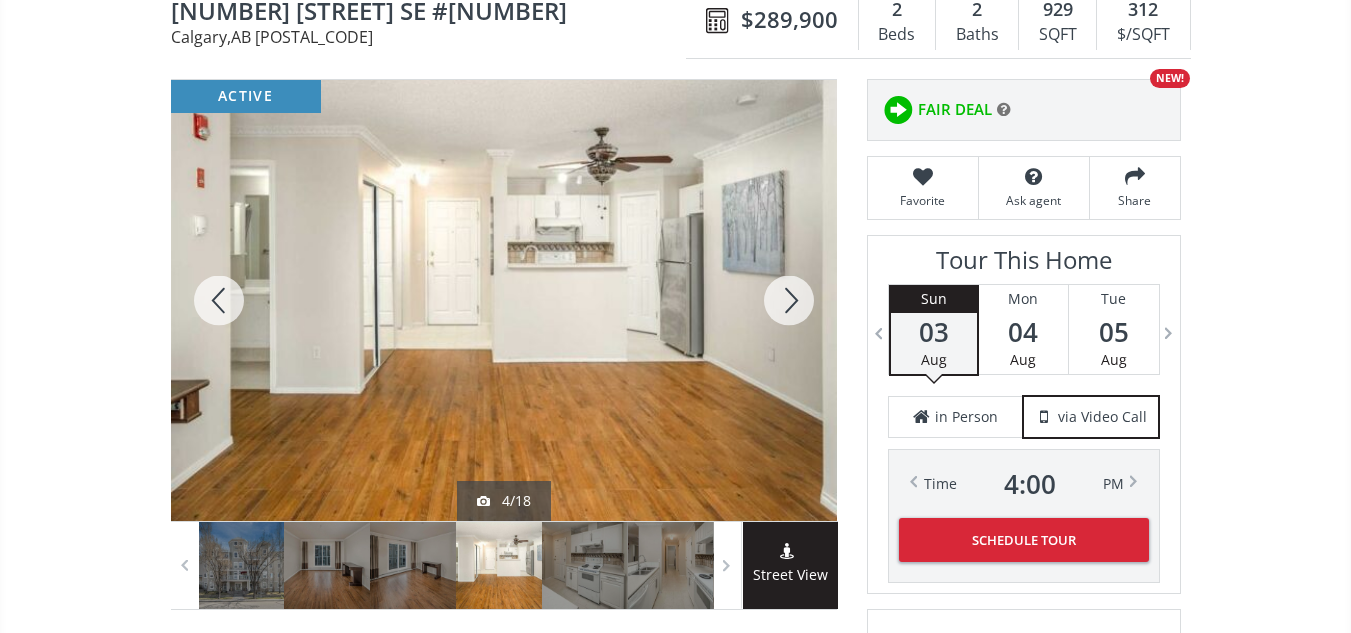 click at bounding box center (219, 300) 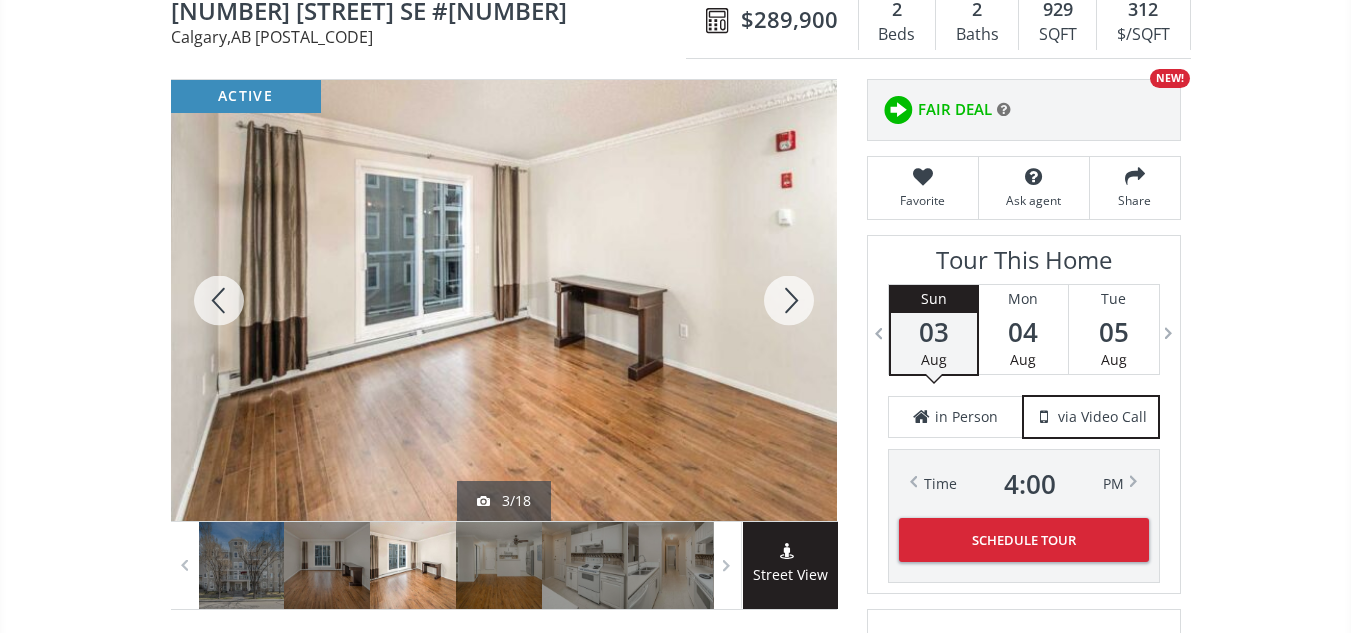 click at bounding box center [219, 300] 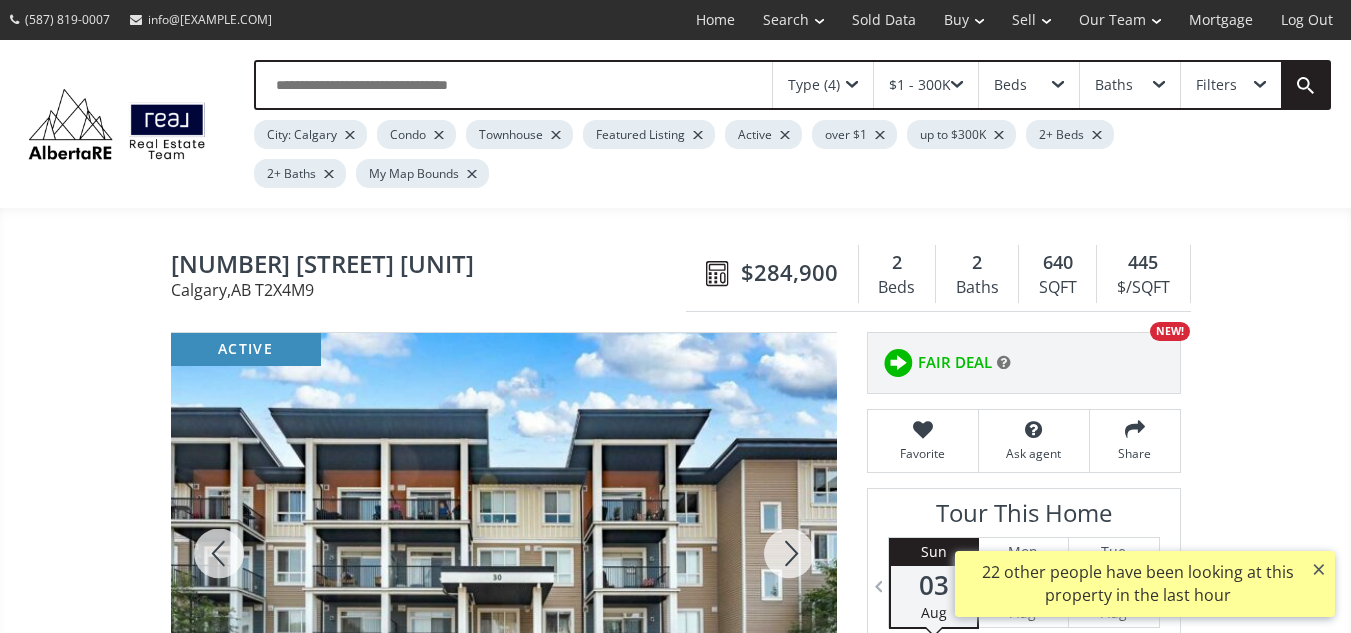 scroll, scrollTop: 0, scrollLeft: 0, axis: both 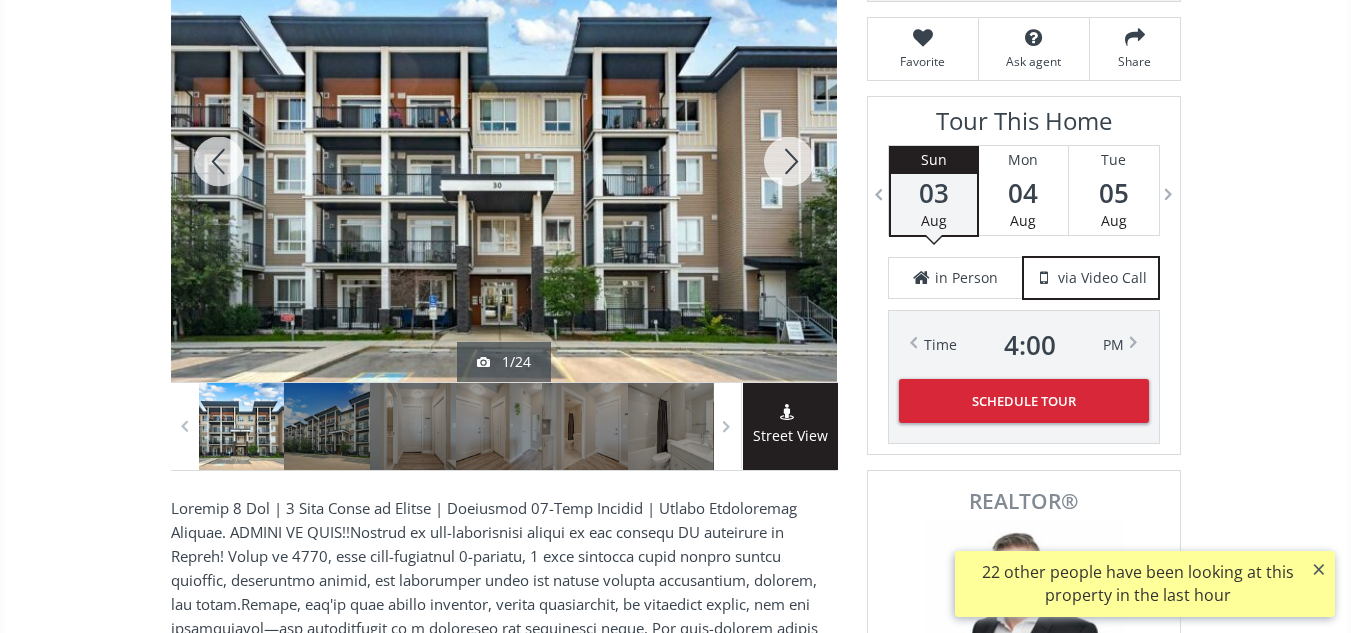 click at bounding box center (789, 161) 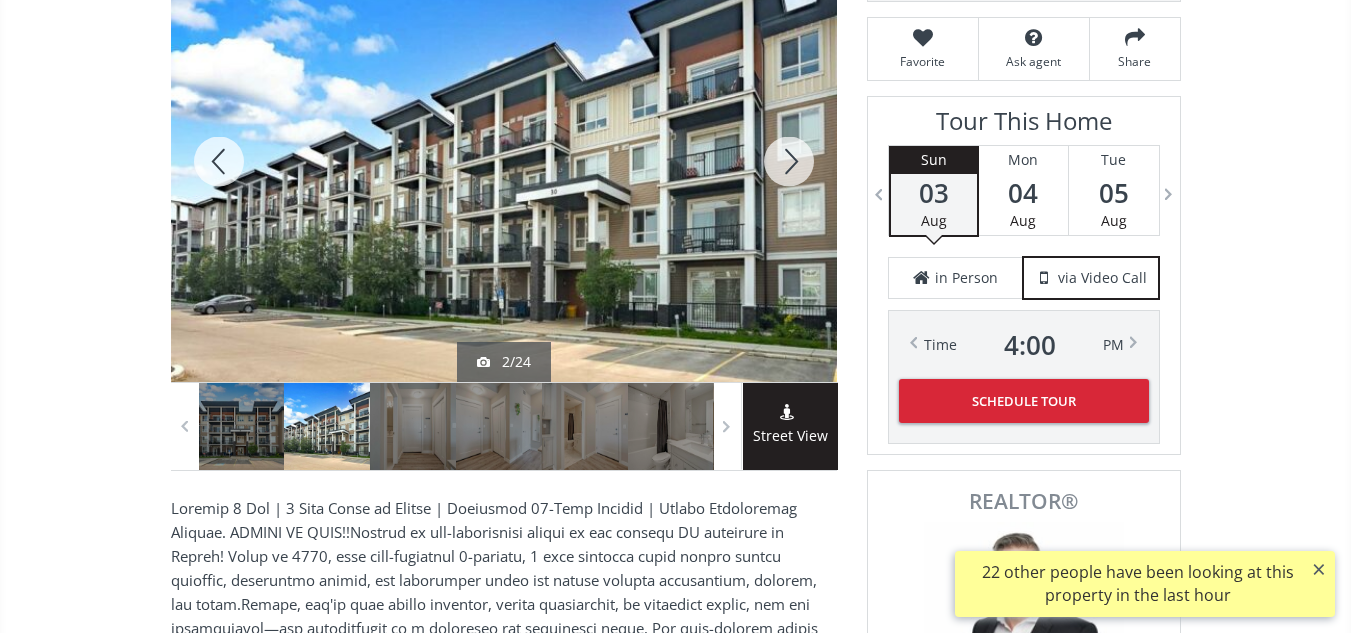 click at bounding box center [789, 161] 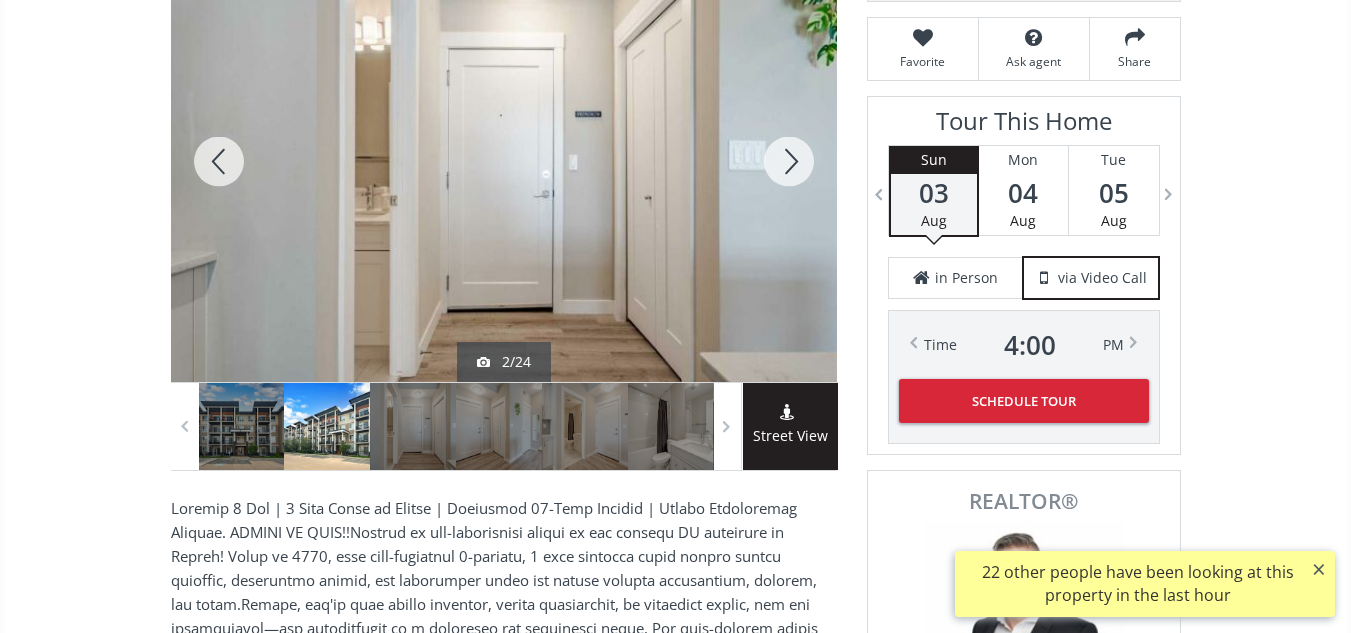 click at bounding box center (789, 161) 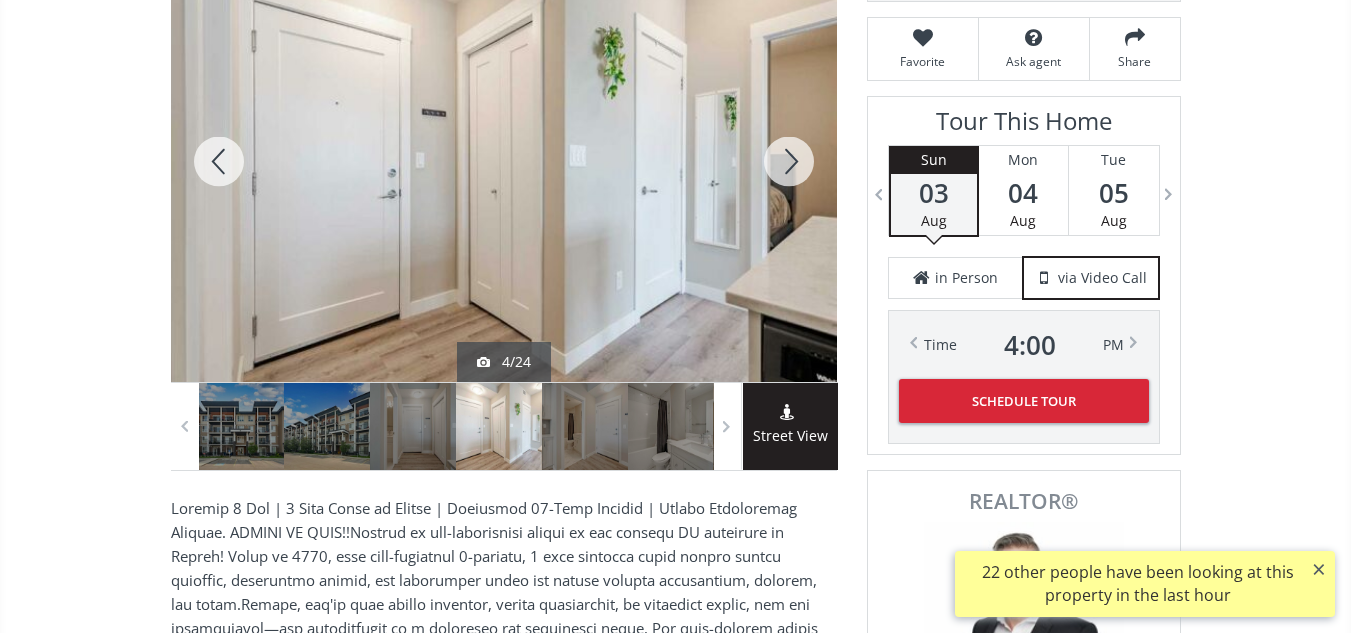 click at bounding box center [789, 161] 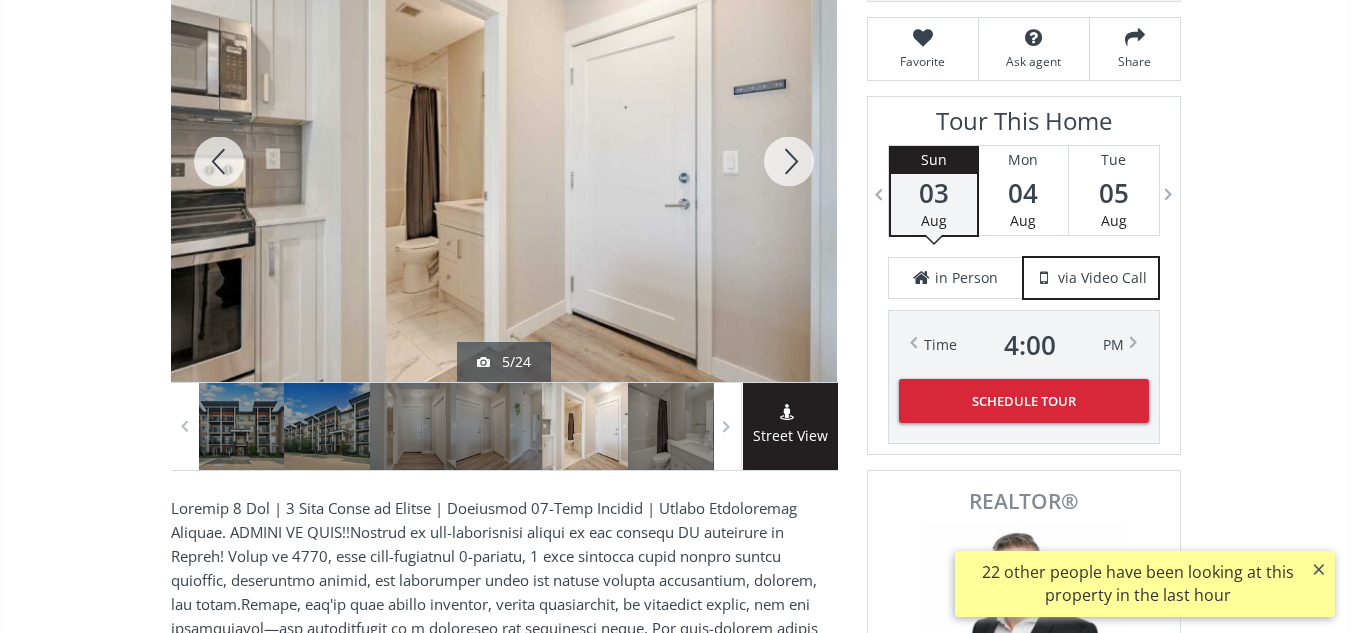 click at bounding box center [789, 161] 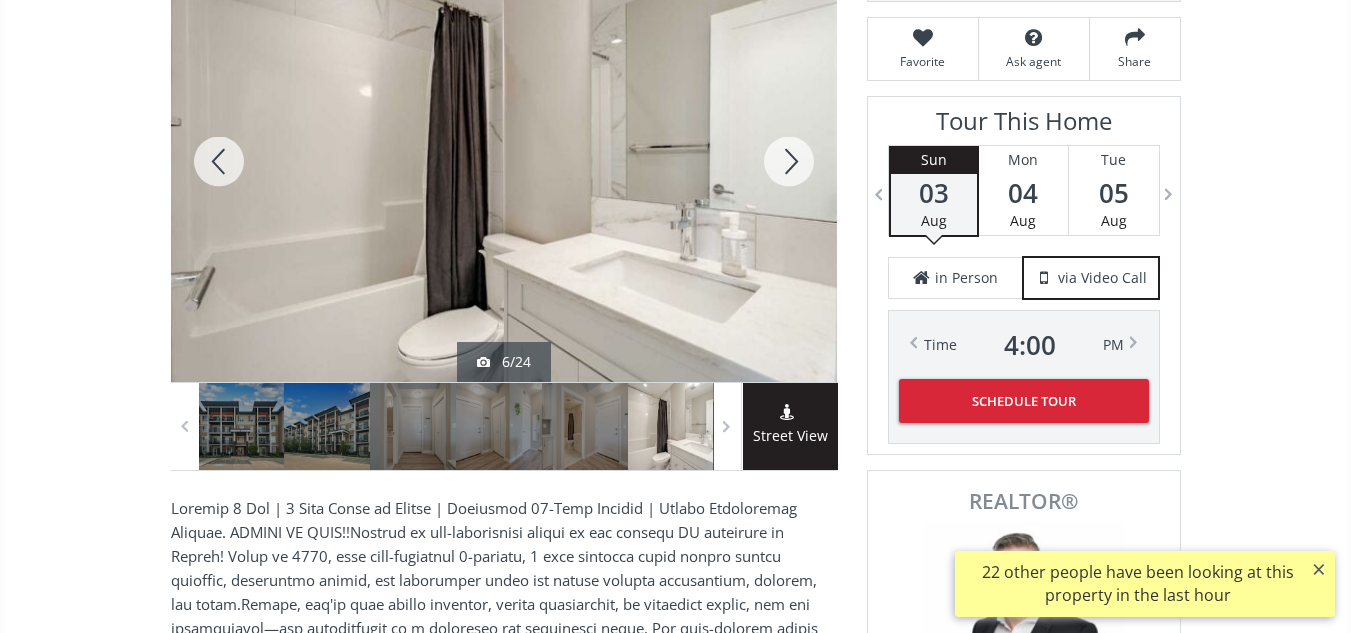click at bounding box center [789, 161] 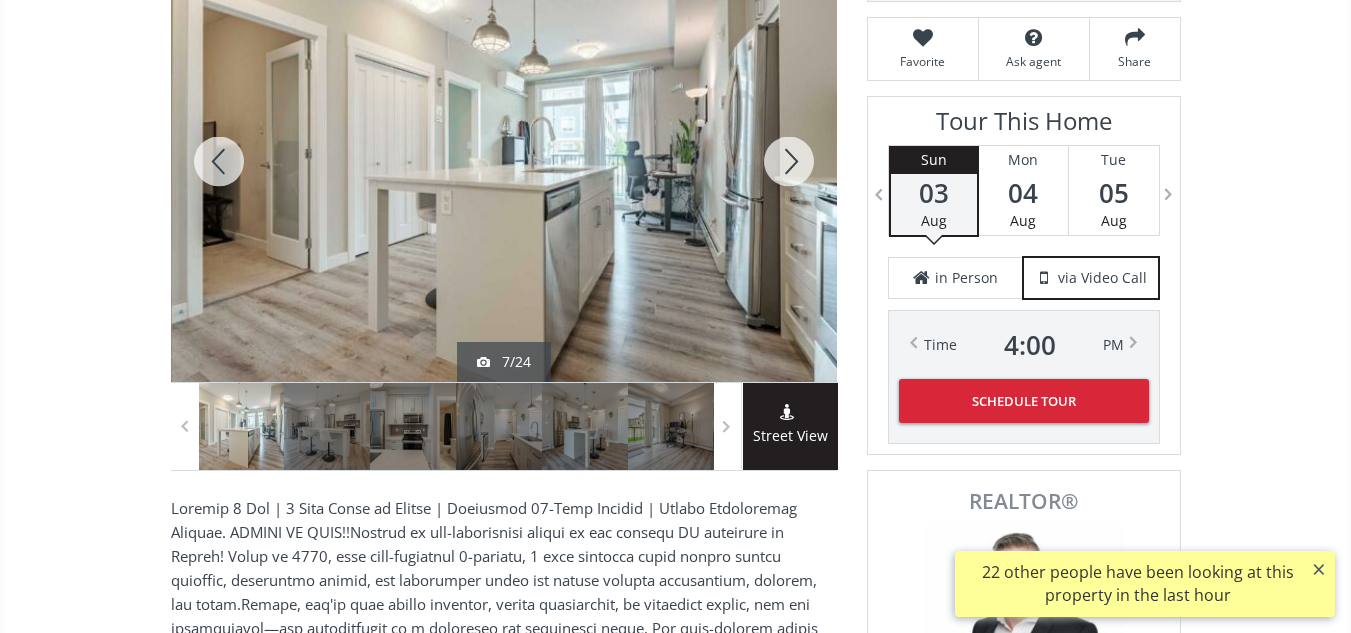 click at bounding box center [789, 161] 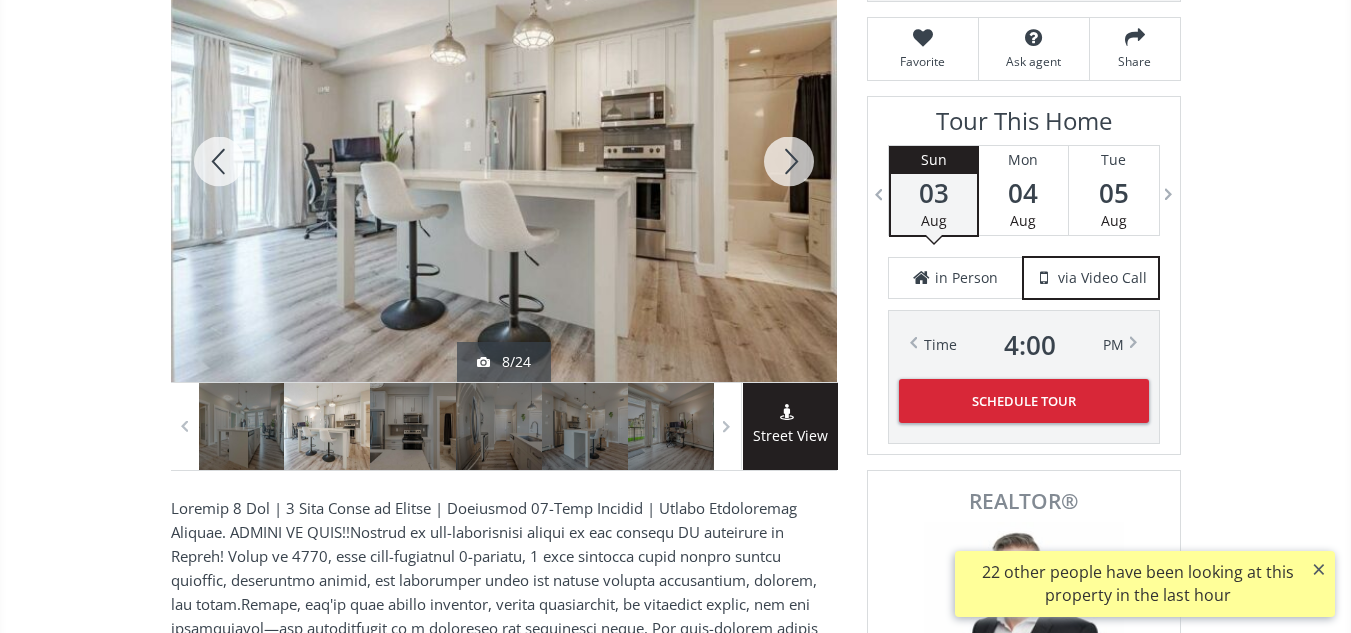 click at bounding box center (789, 161) 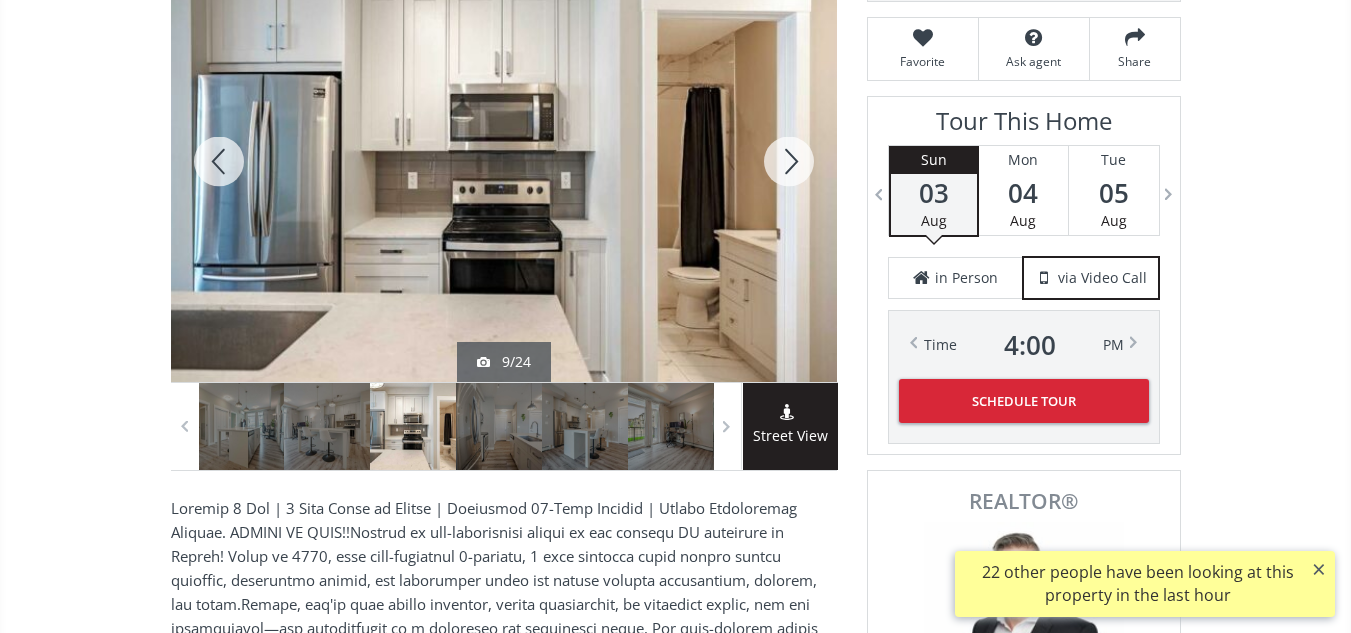 click at bounding box center [789, 161] 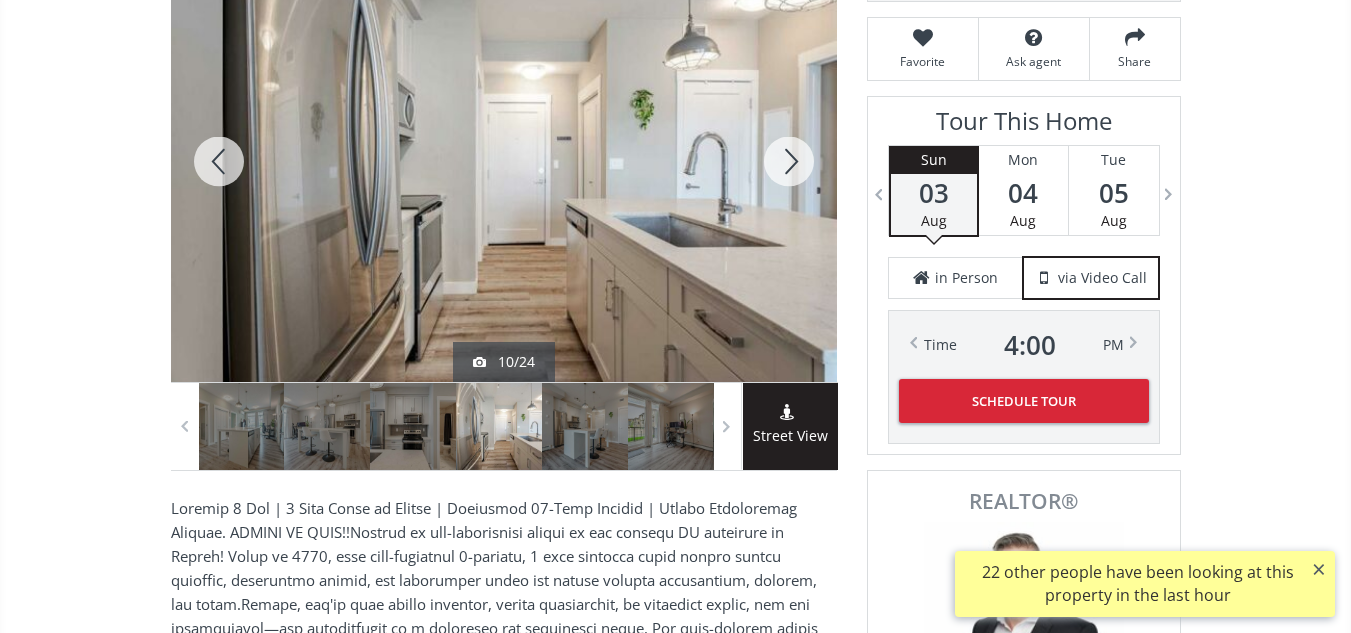 click at bounding box center (789, 161) 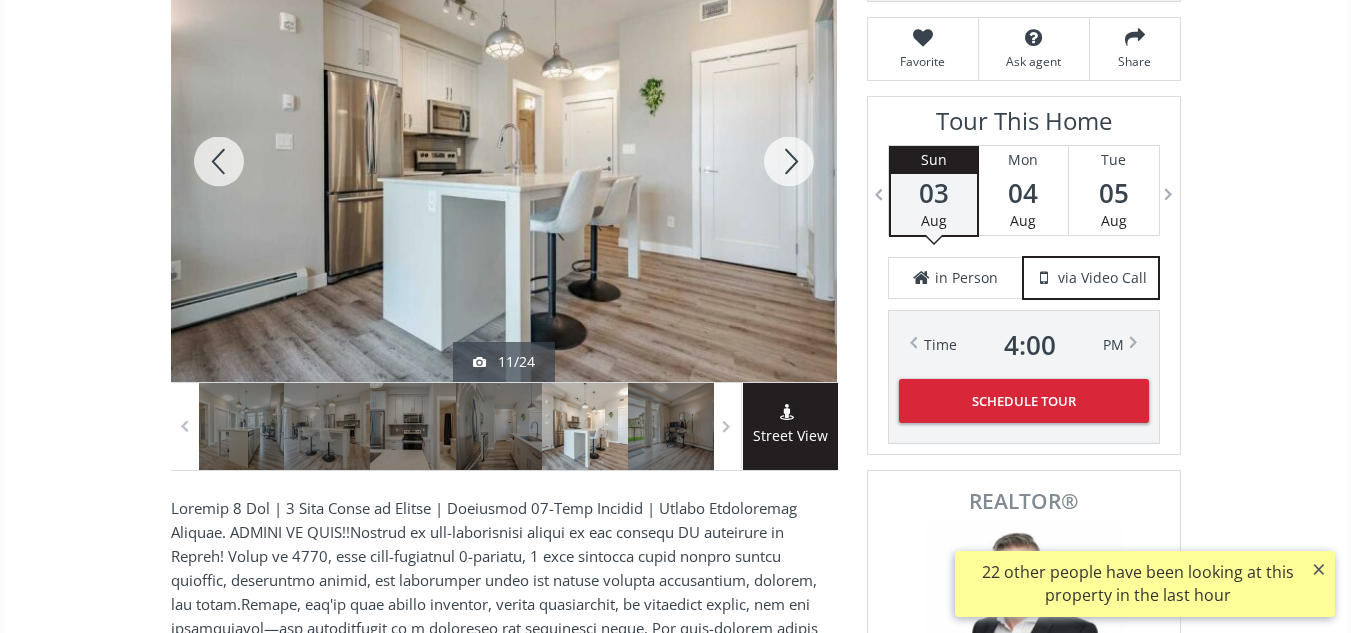 click at bounding box center (789, 161) 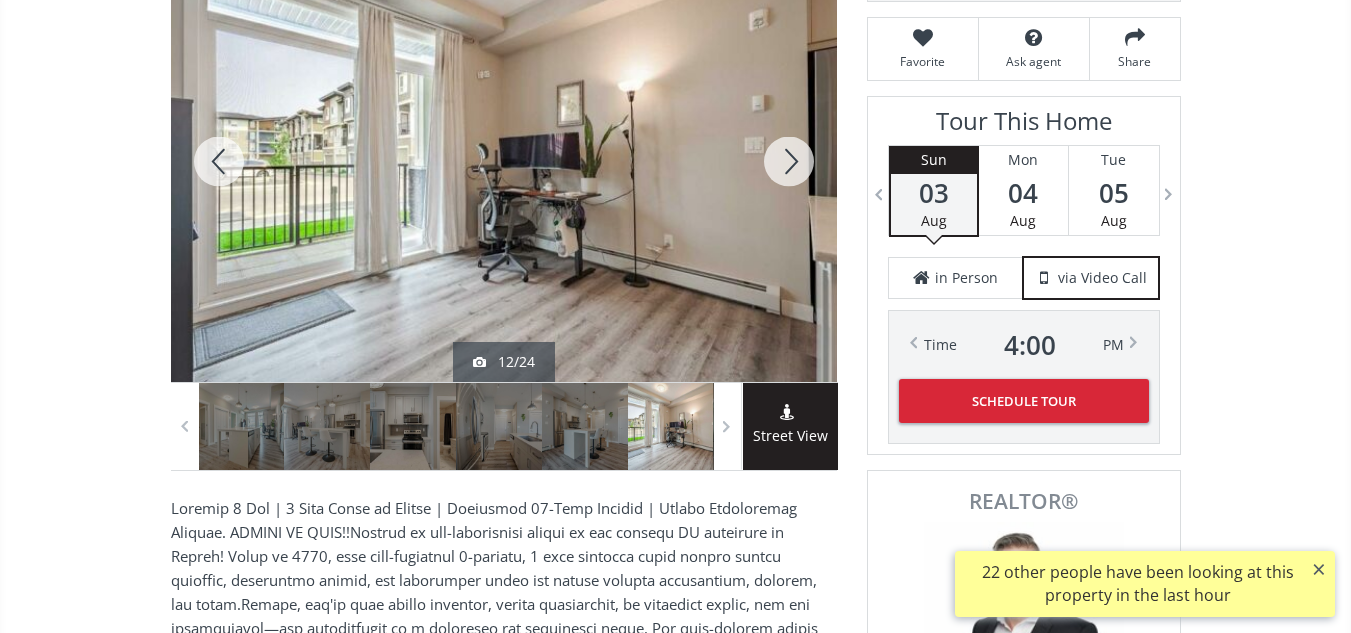 click at bounding box center (789, 161) 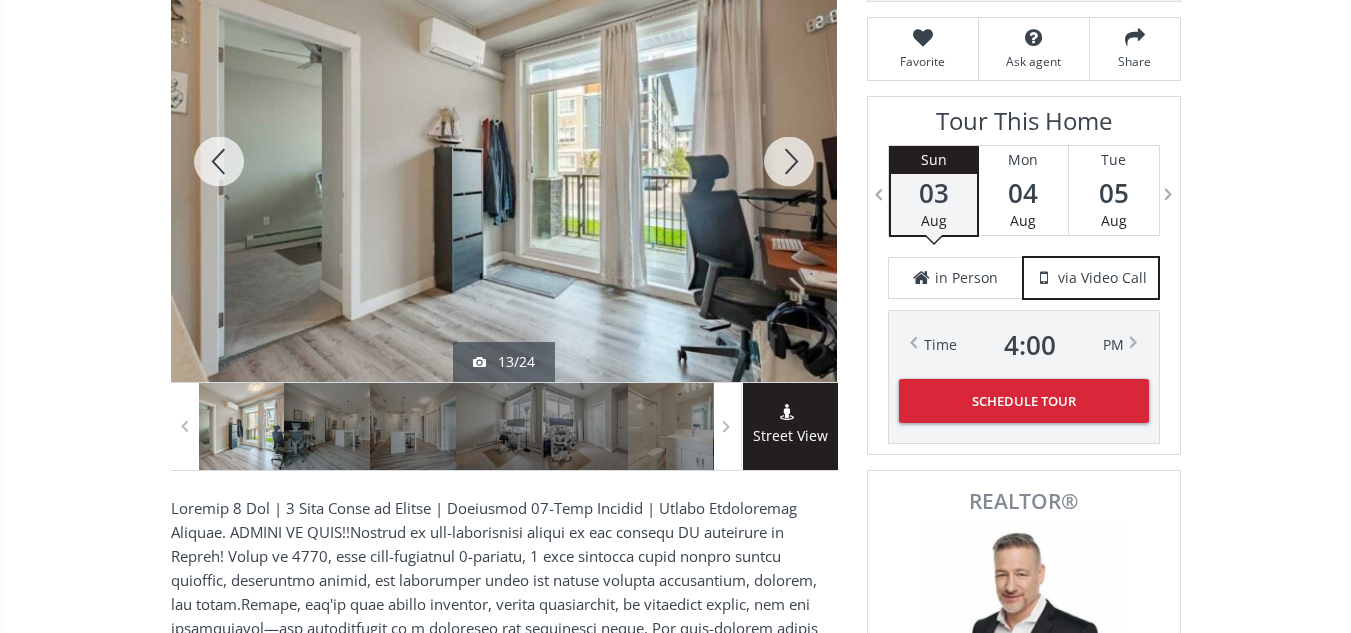 click at bounding box center (789, 161) 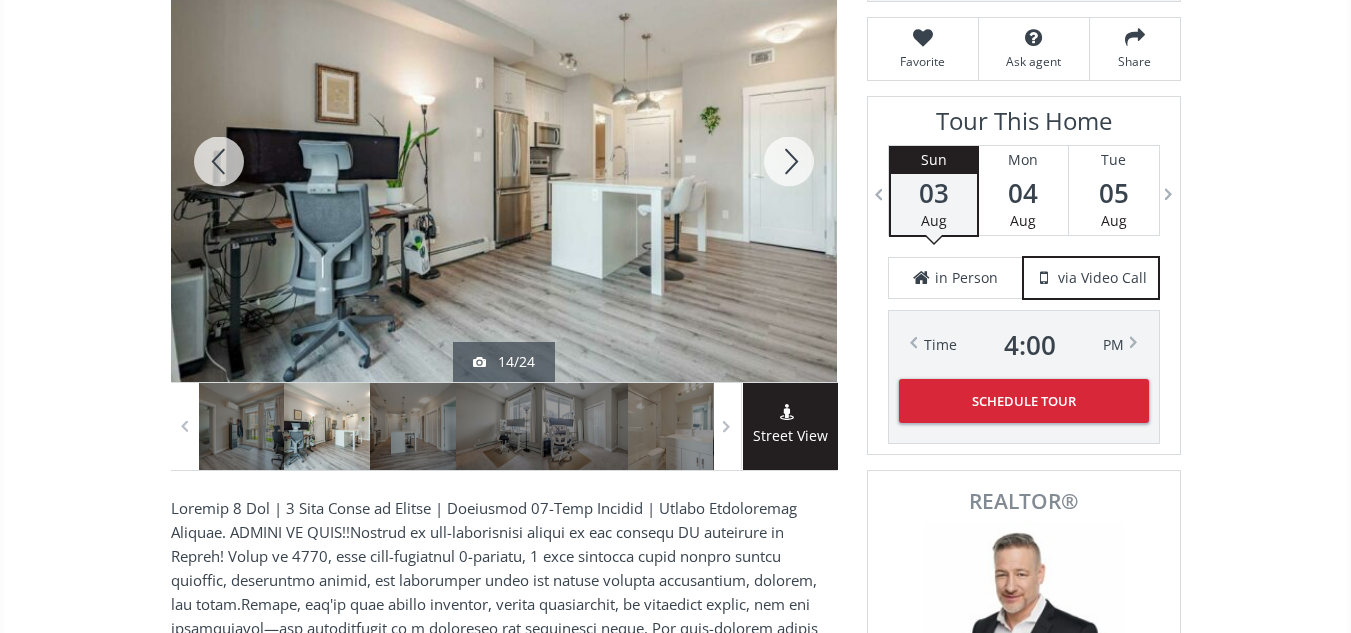 click at bounding box center (789, 161) 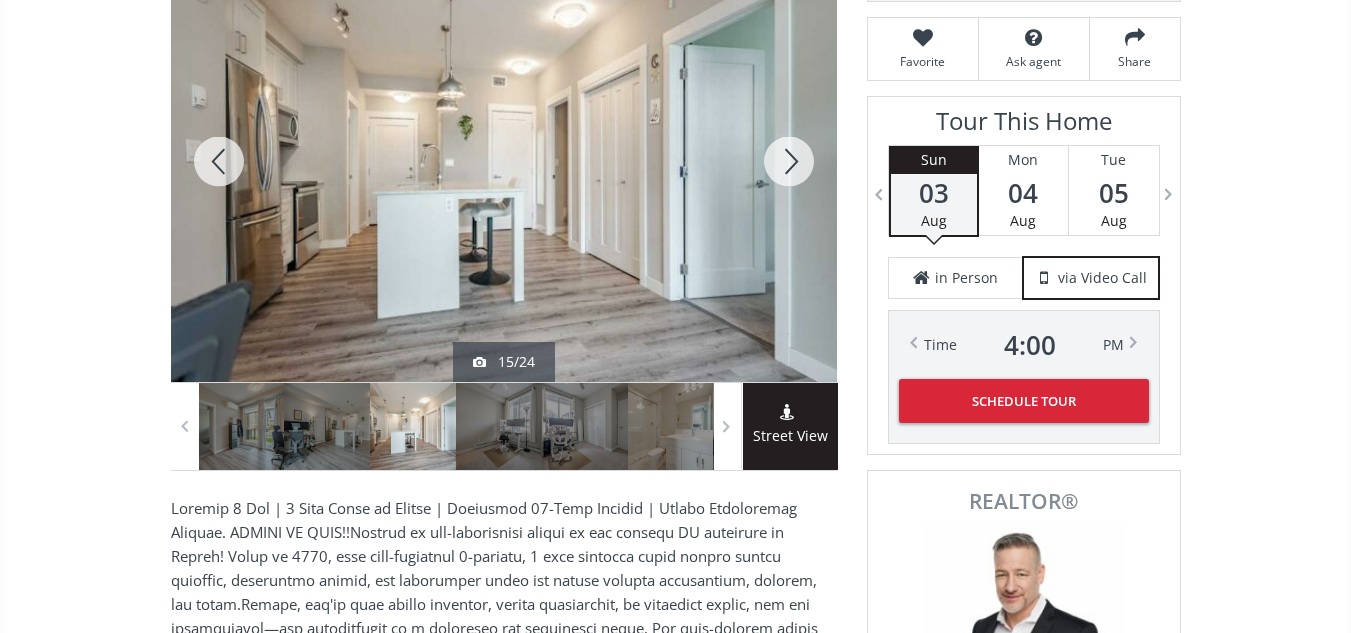 click at bounding box center [789, 161] 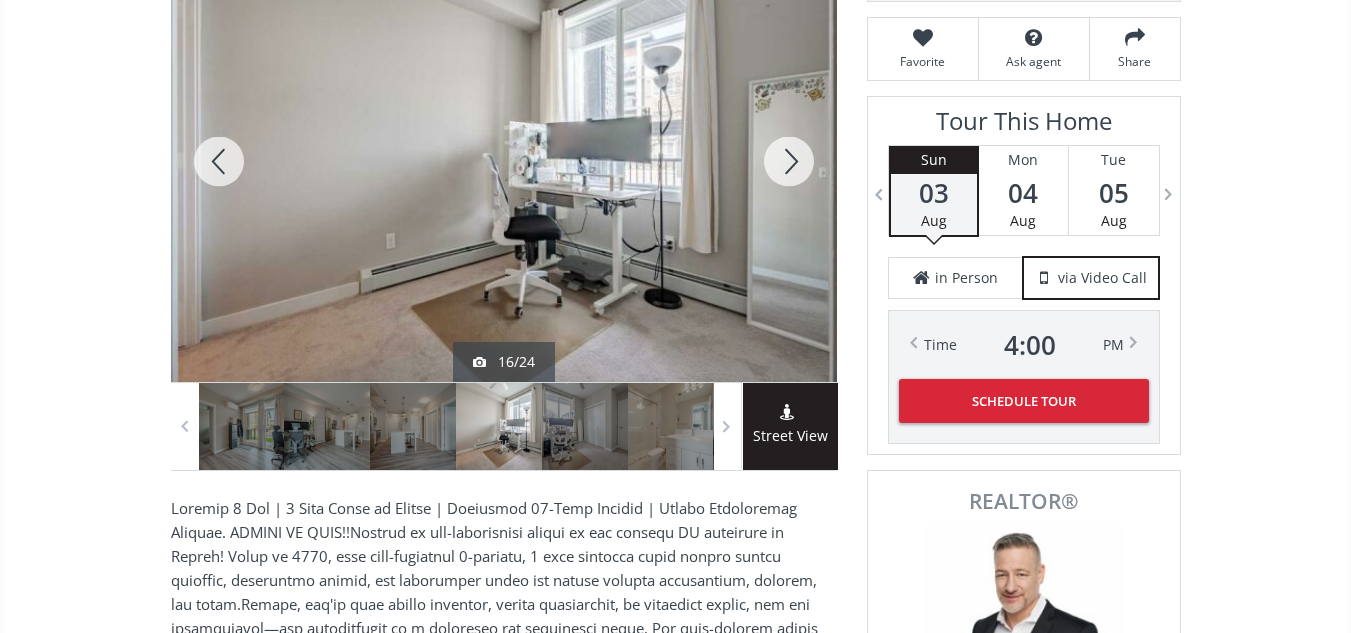 click at bounding box center (789, 161) 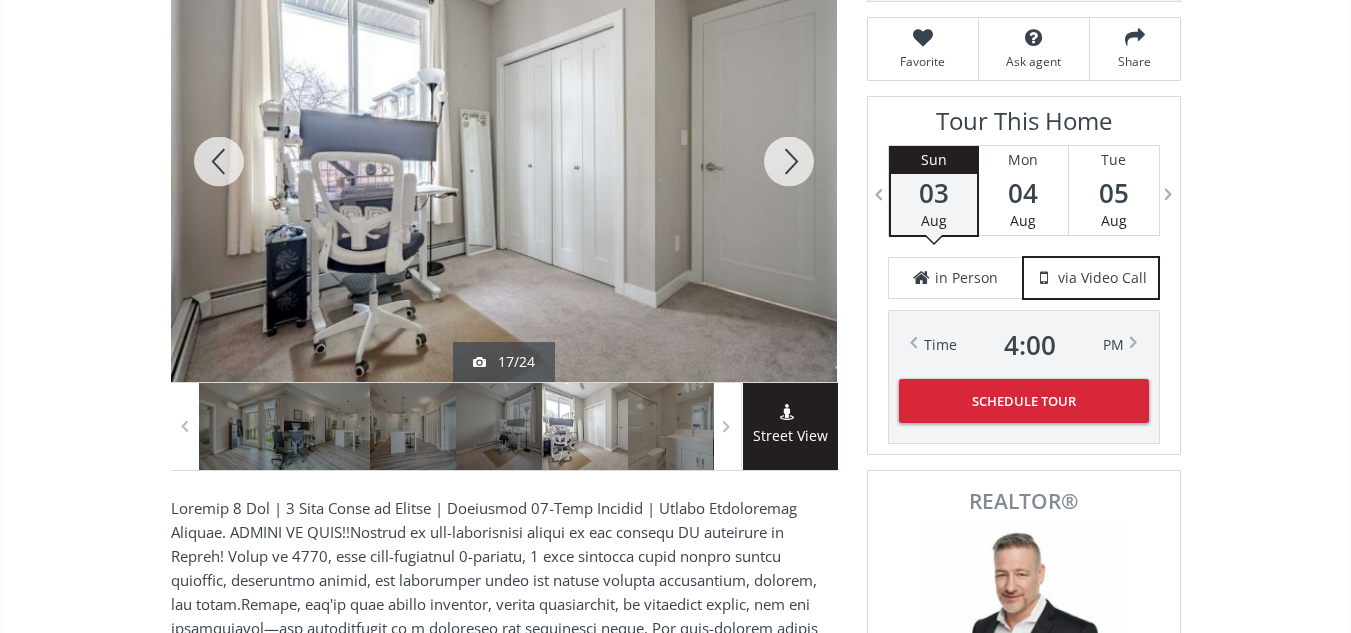 click at bounding box center (789, 161) 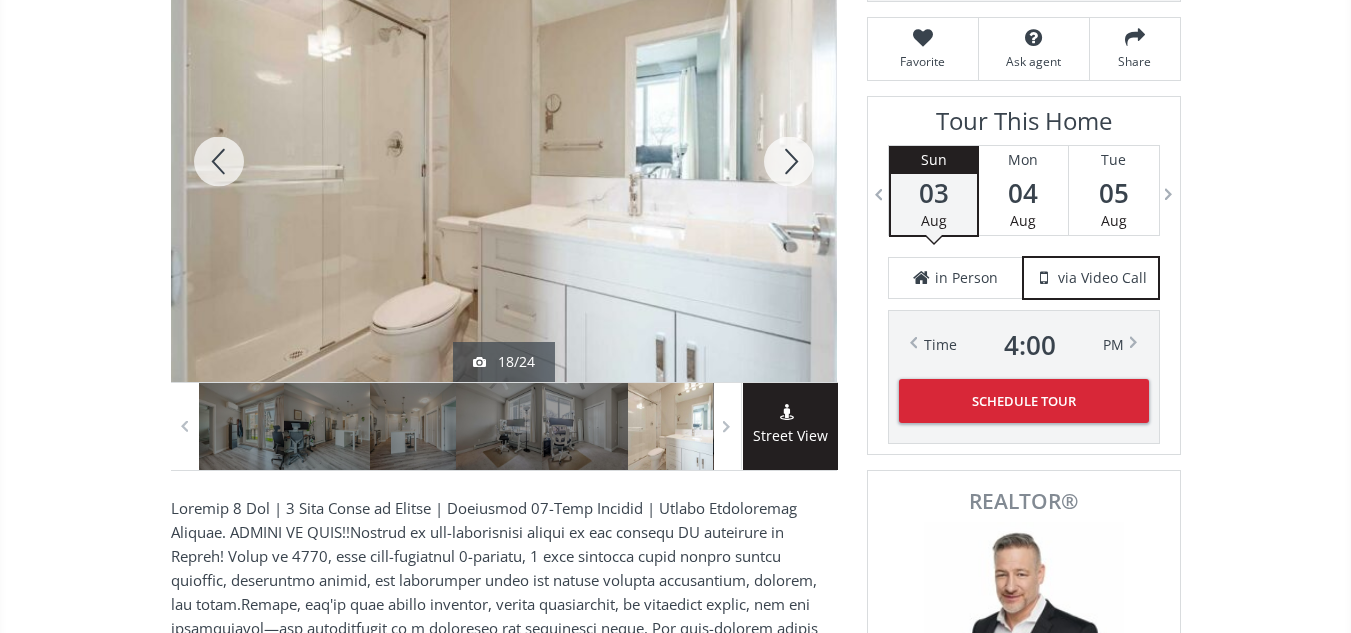 click at bounding box center [789, 161] 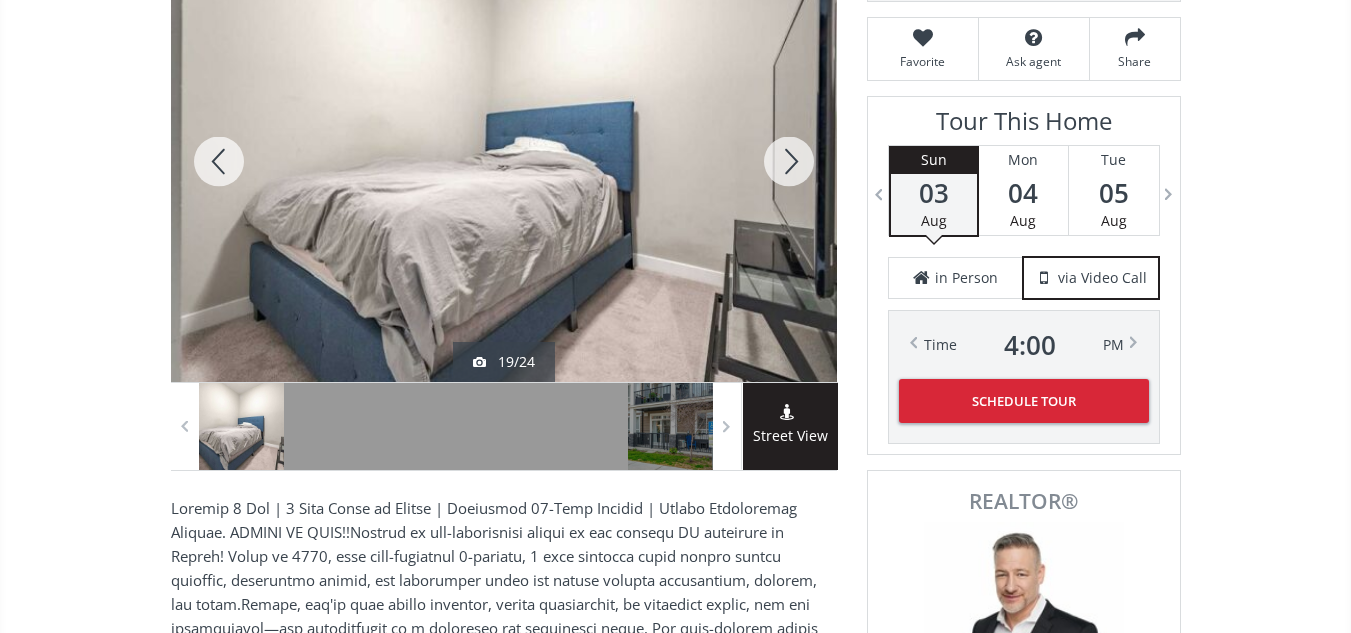 click at bounding box center [789, 161] 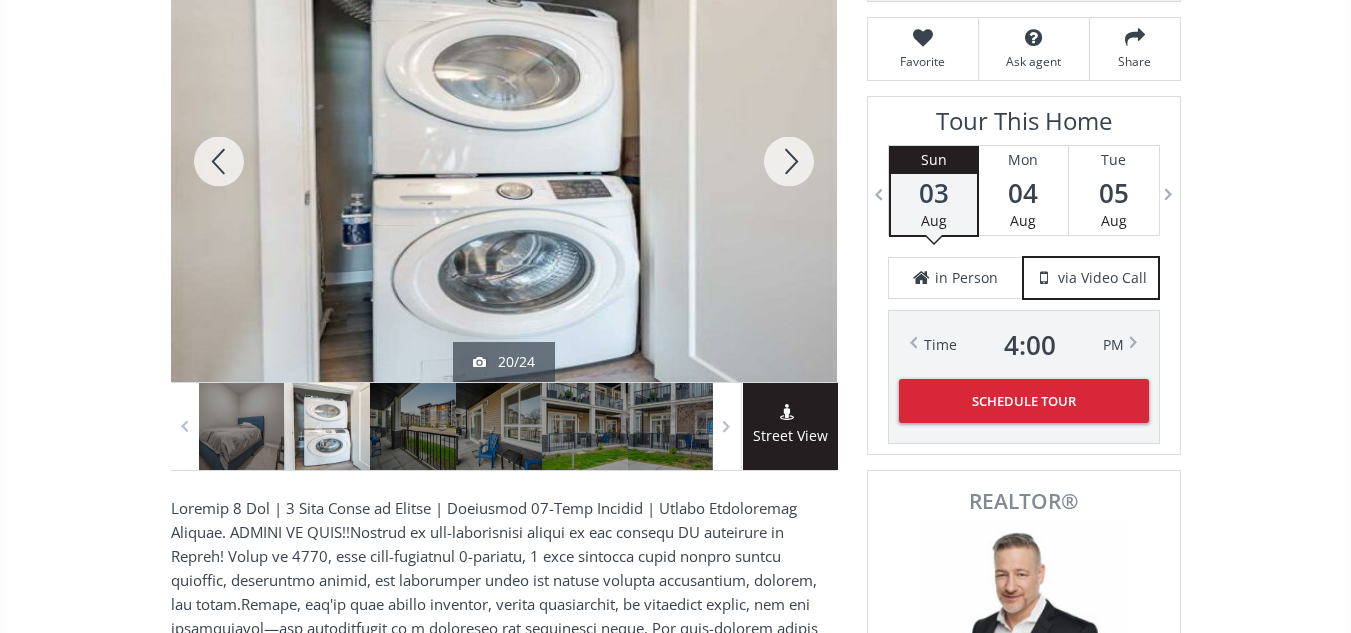 click at bounding box center (789, 161) 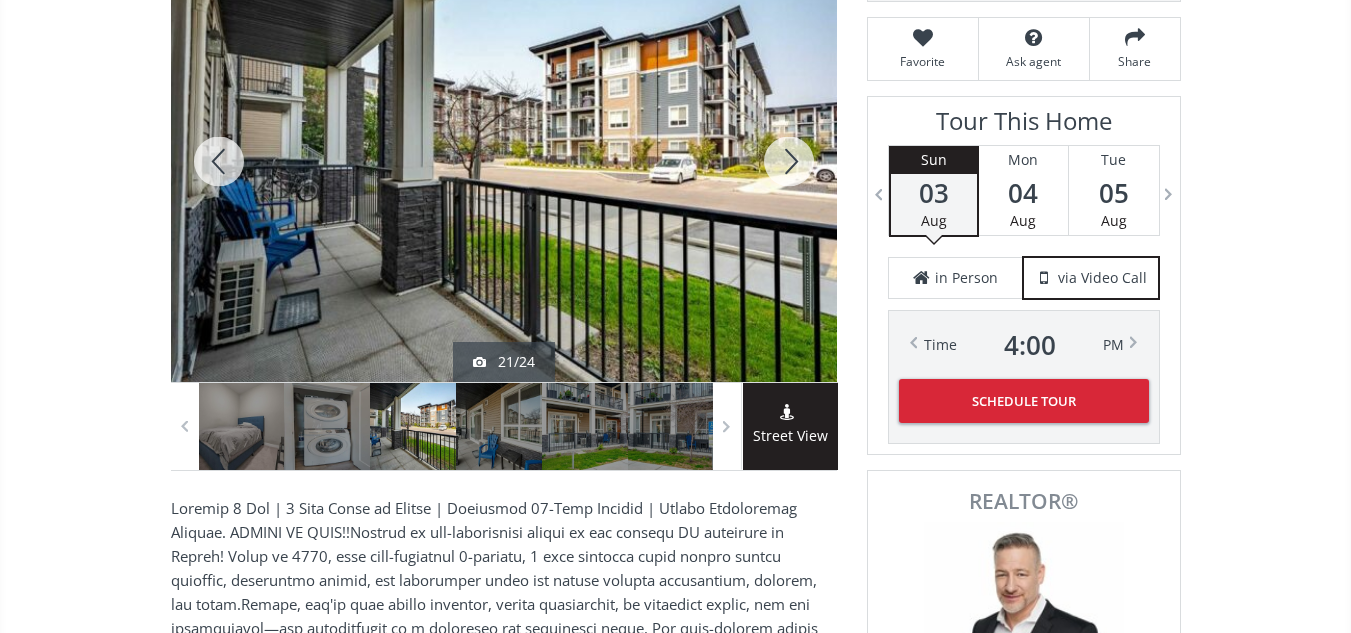 click at bounding box center (789, 161) 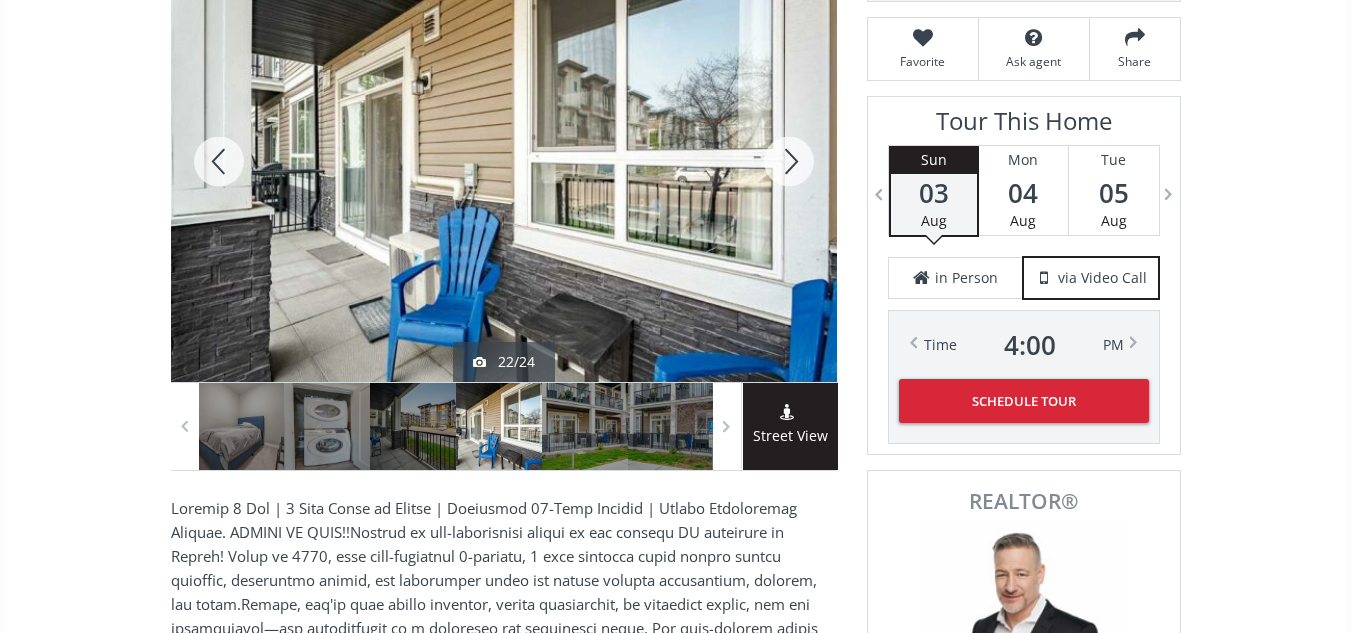 click at bounding box center (789, 161) 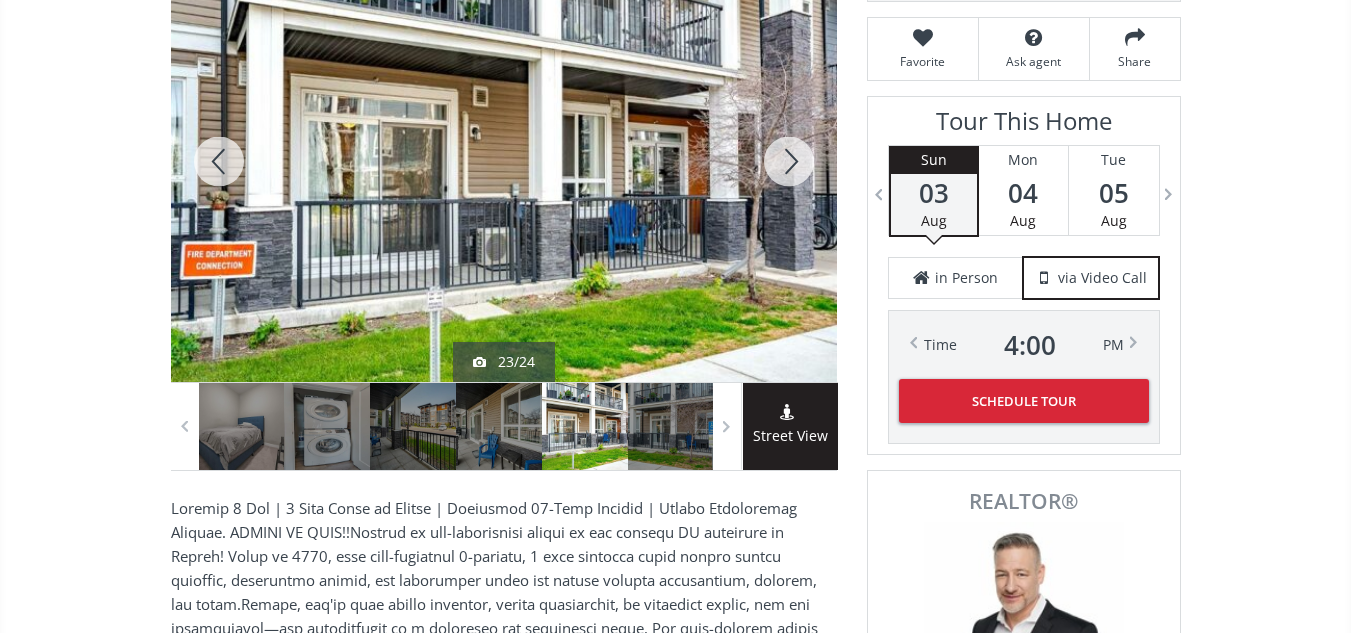 click at bounding box center [789, 161] 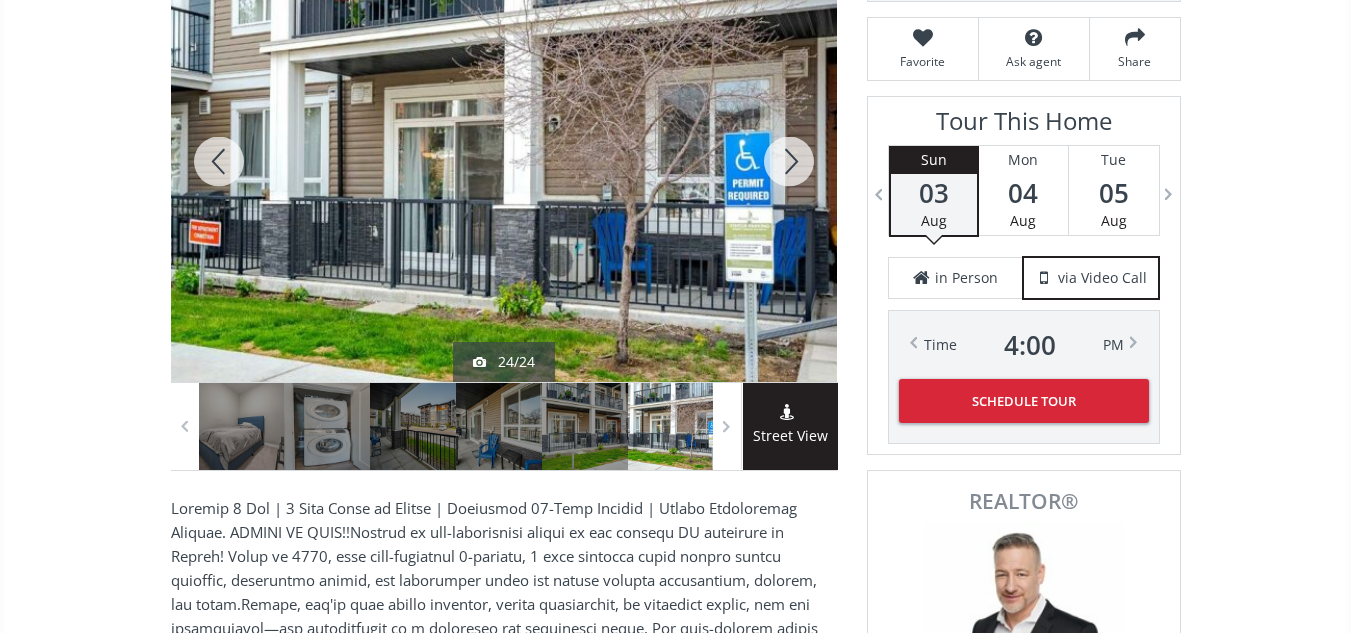 click at bounding box center [789, 161] 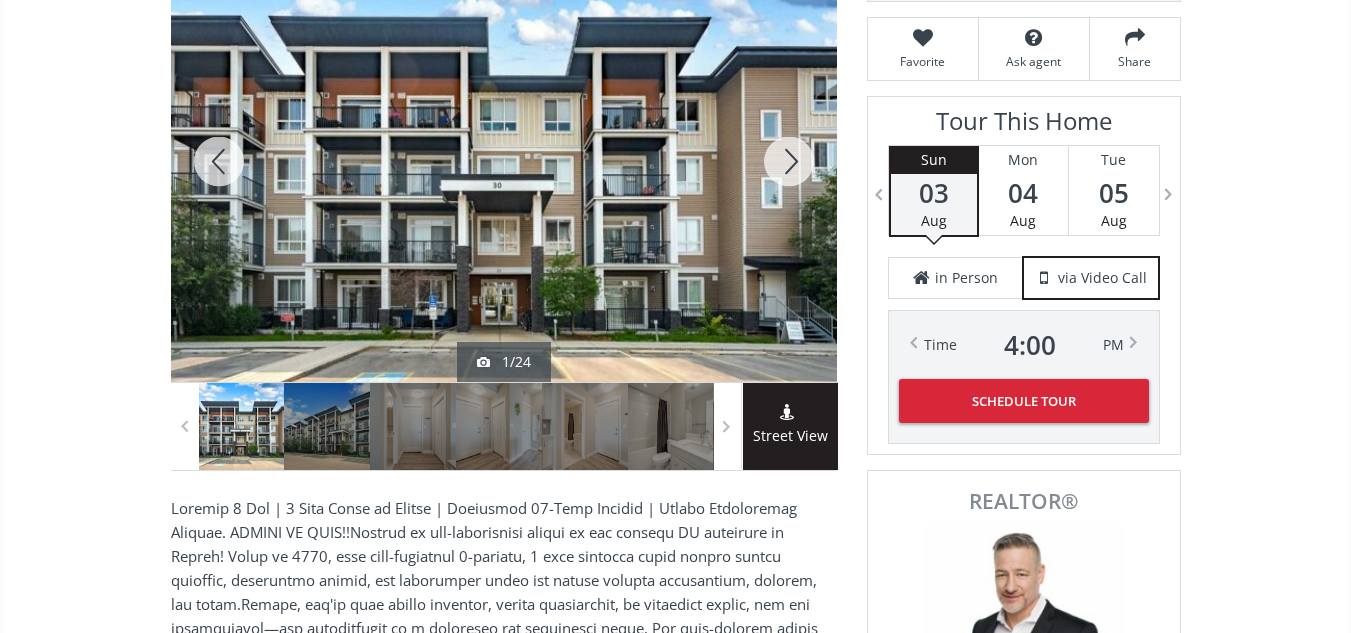 click at bounding box center (789, 161) 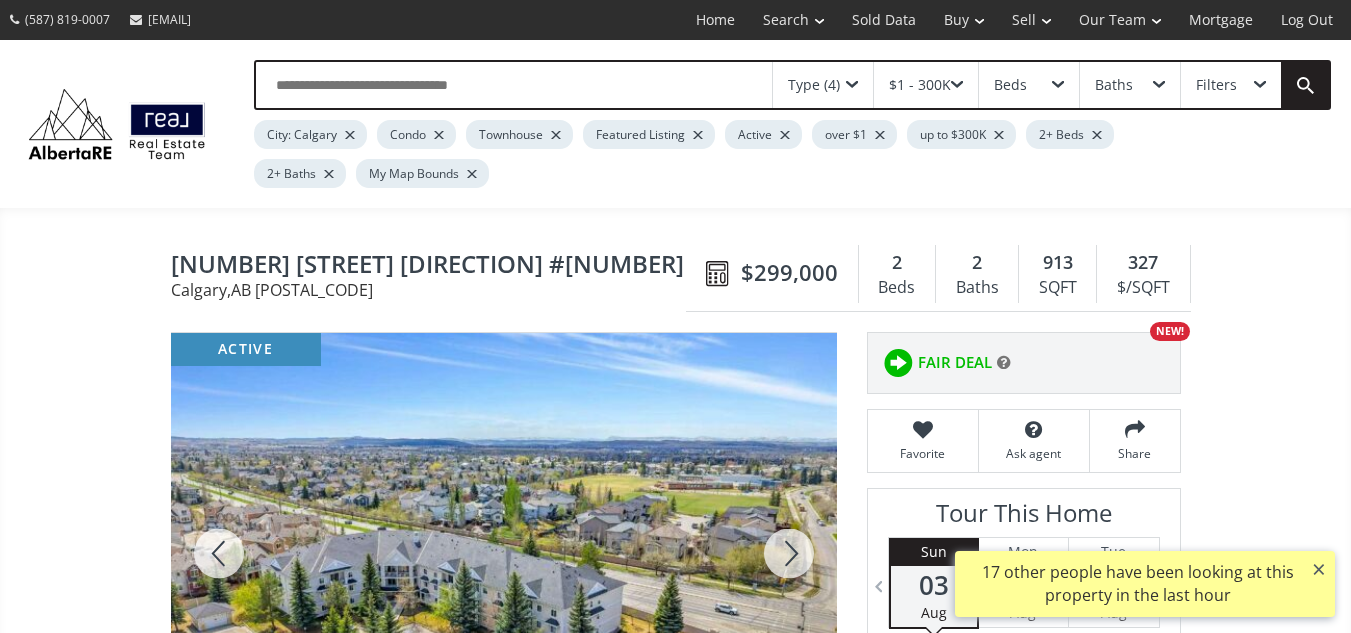 scroll, scrollTop: 553, scrollLeft: 0, axis: vertical 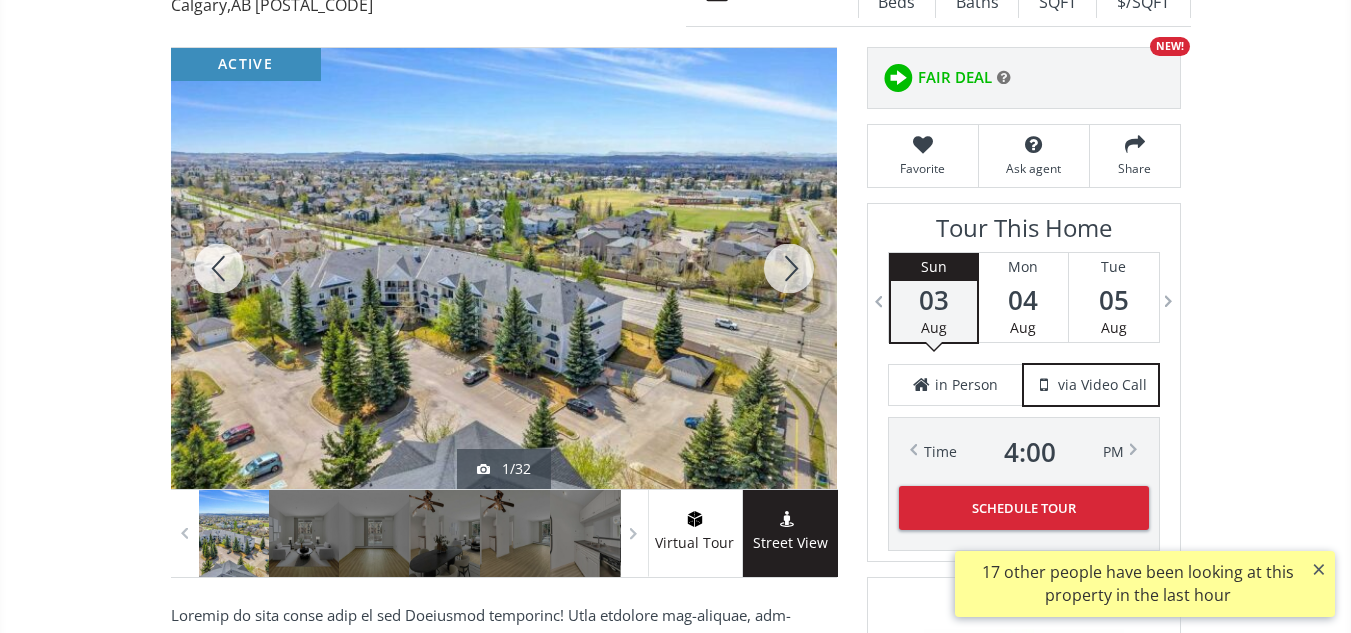 click at bounding box center [789, 268] 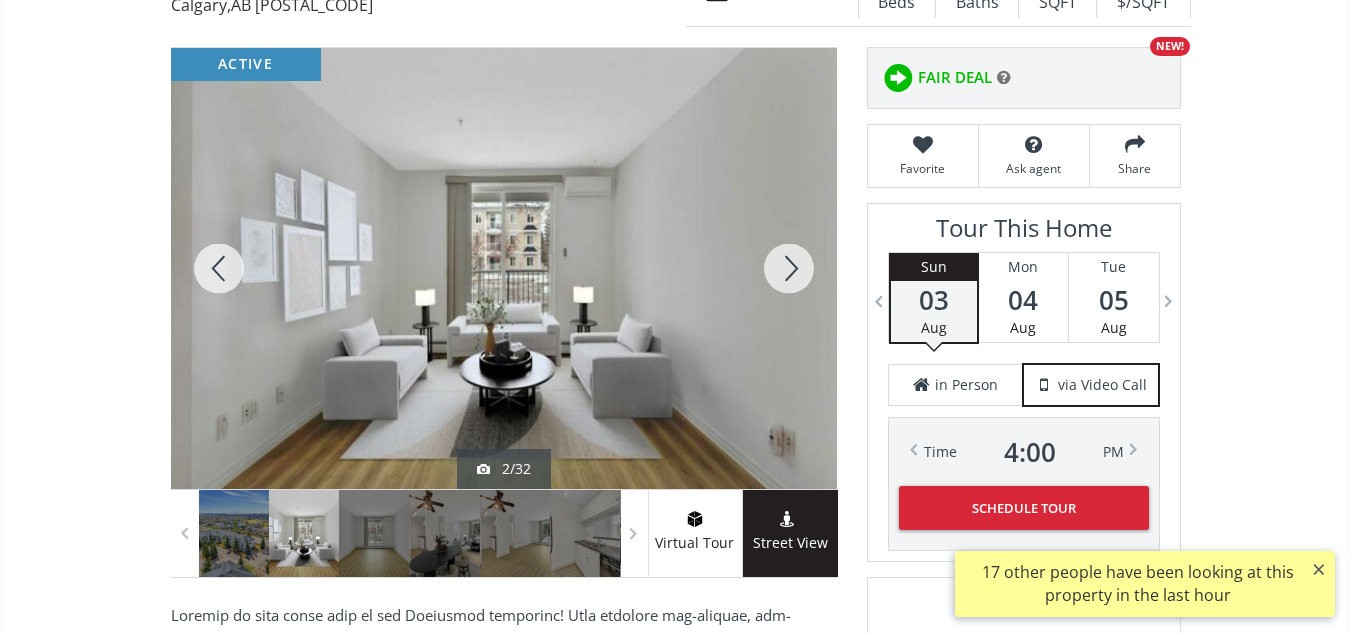 click at bounding box center [789, 268] 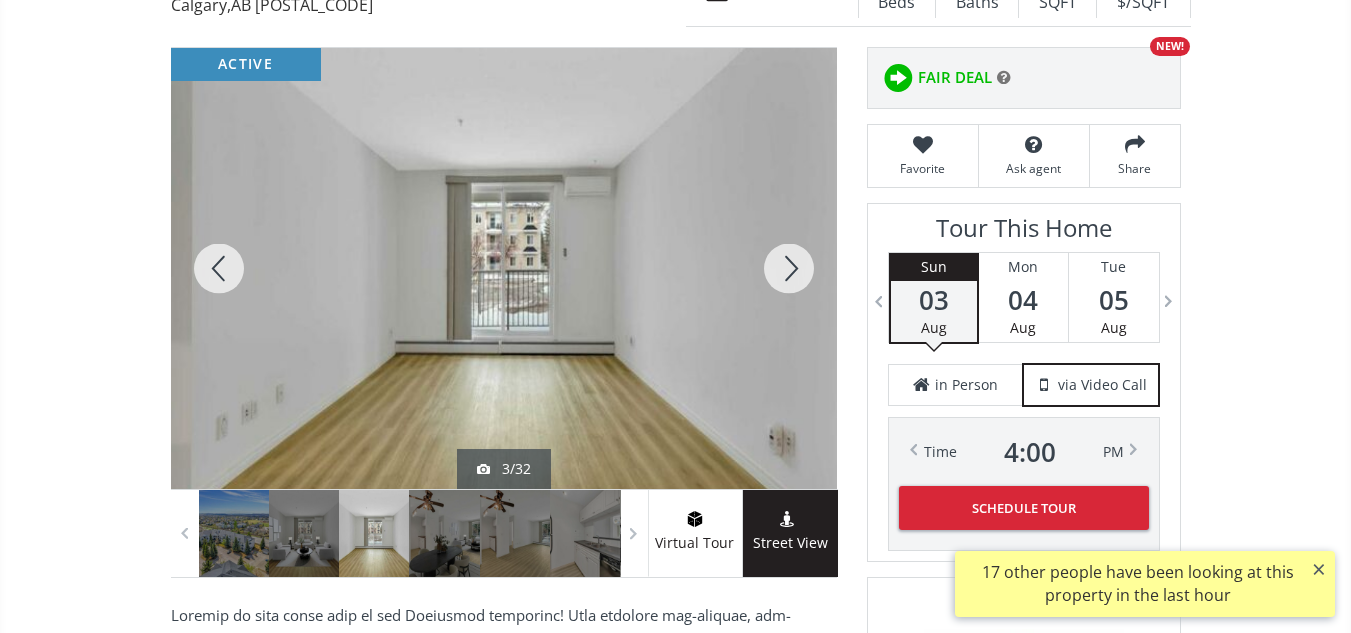 click at bounding box center (789, 268) 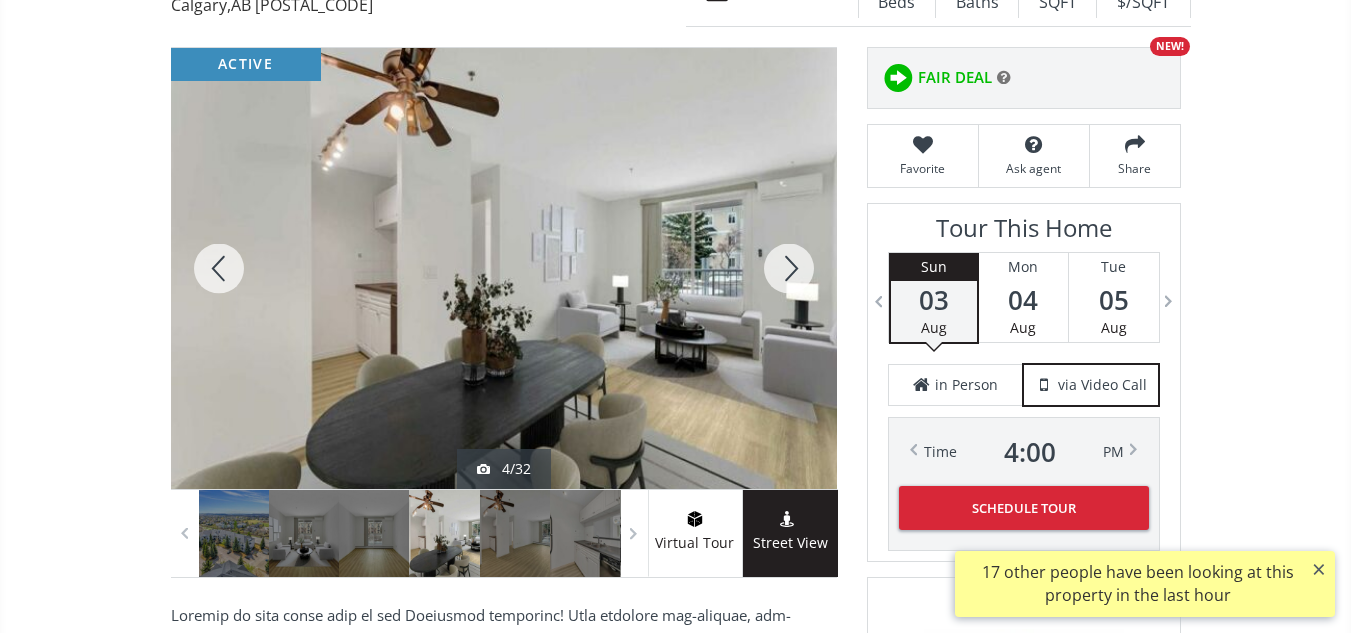 click at bounding box center [789, 268] 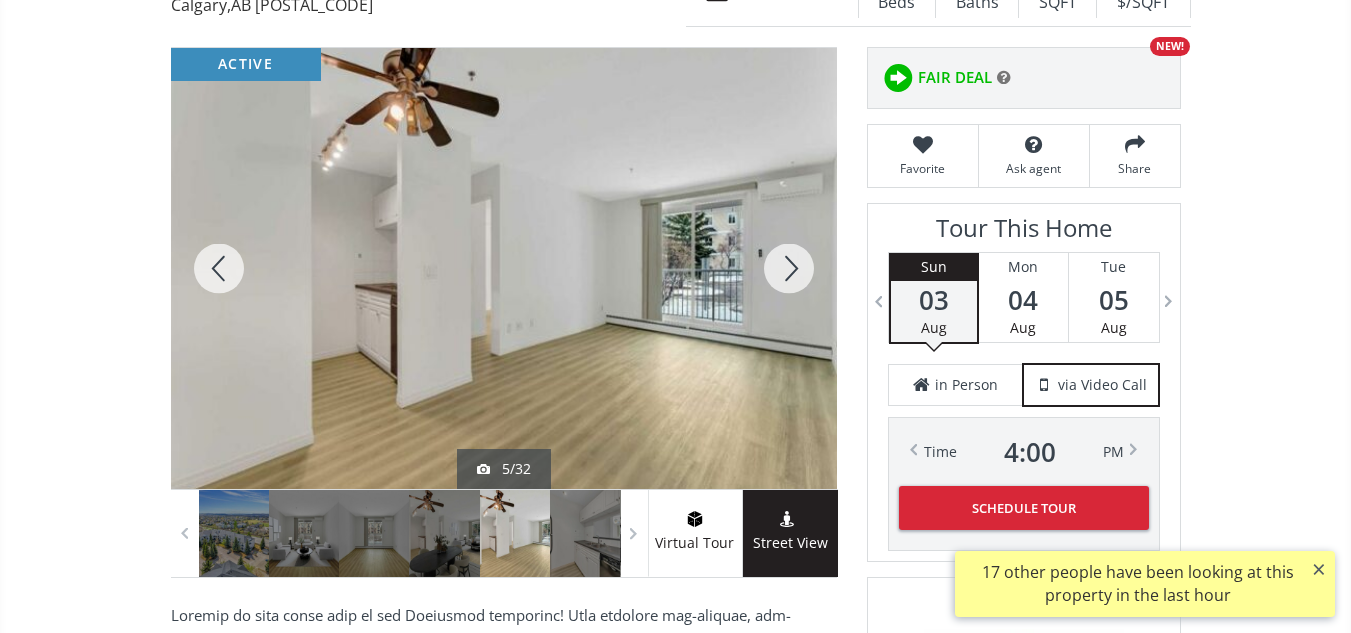click at bounding box center (789, 268) 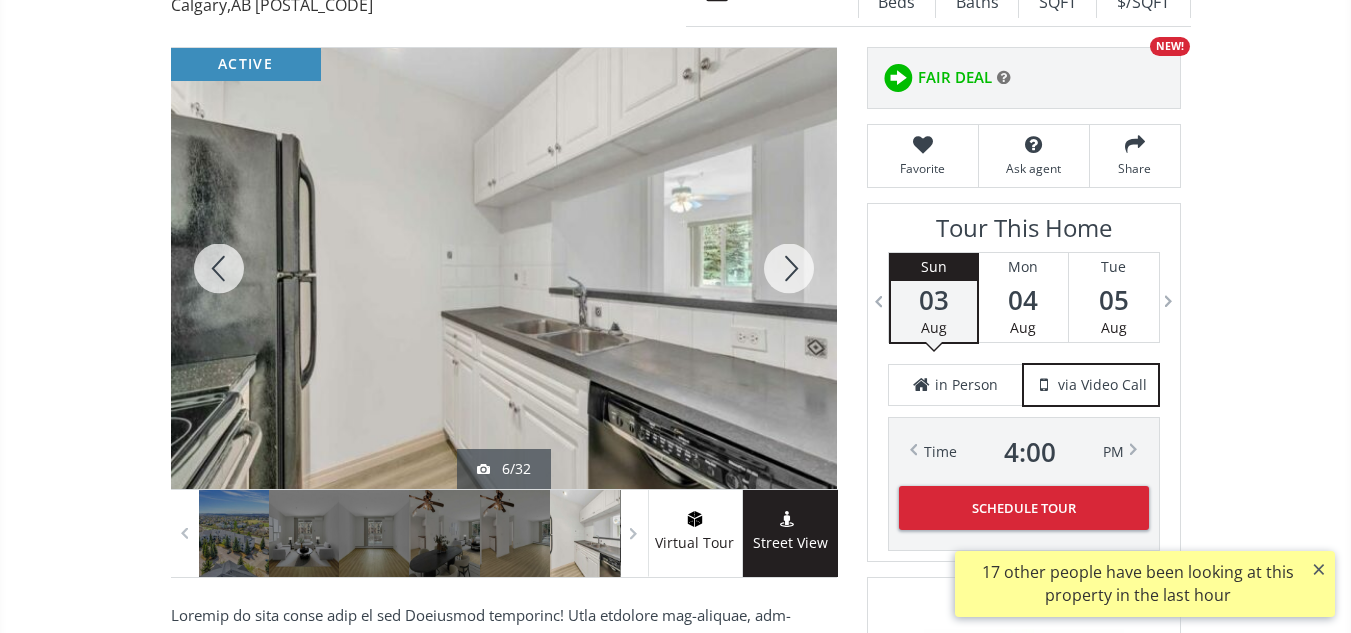 click at bounding box center [789, 268] 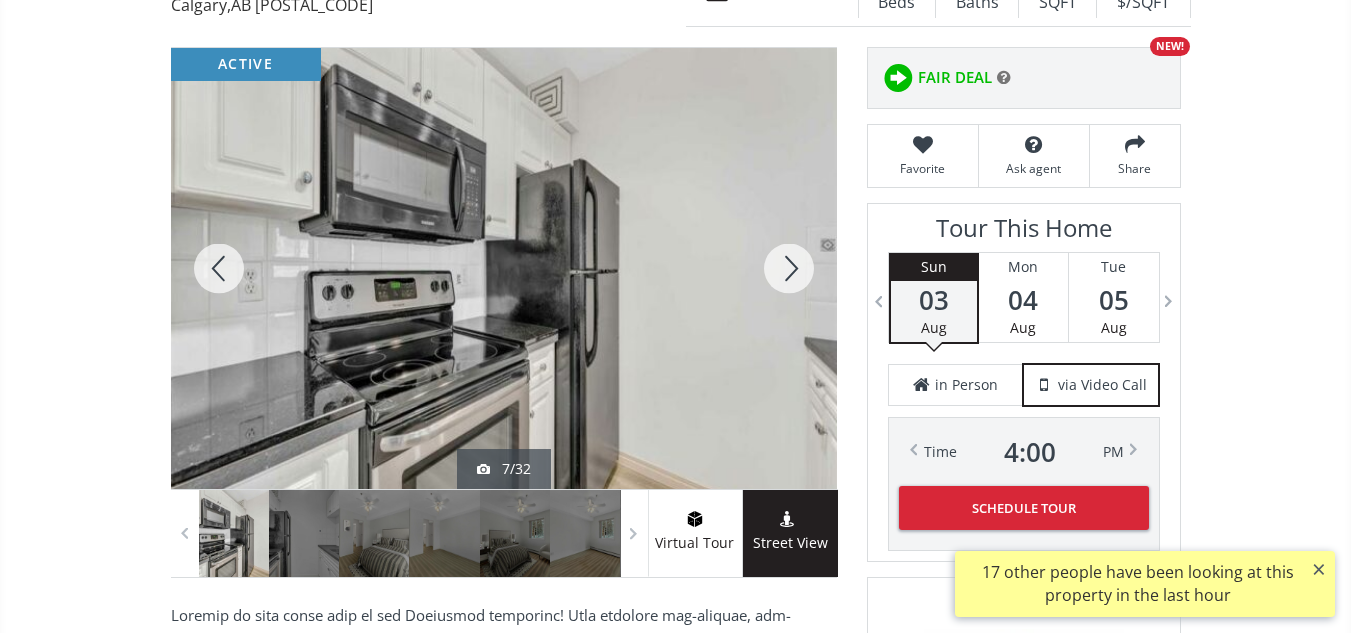 click at bounding box center [789, 268] 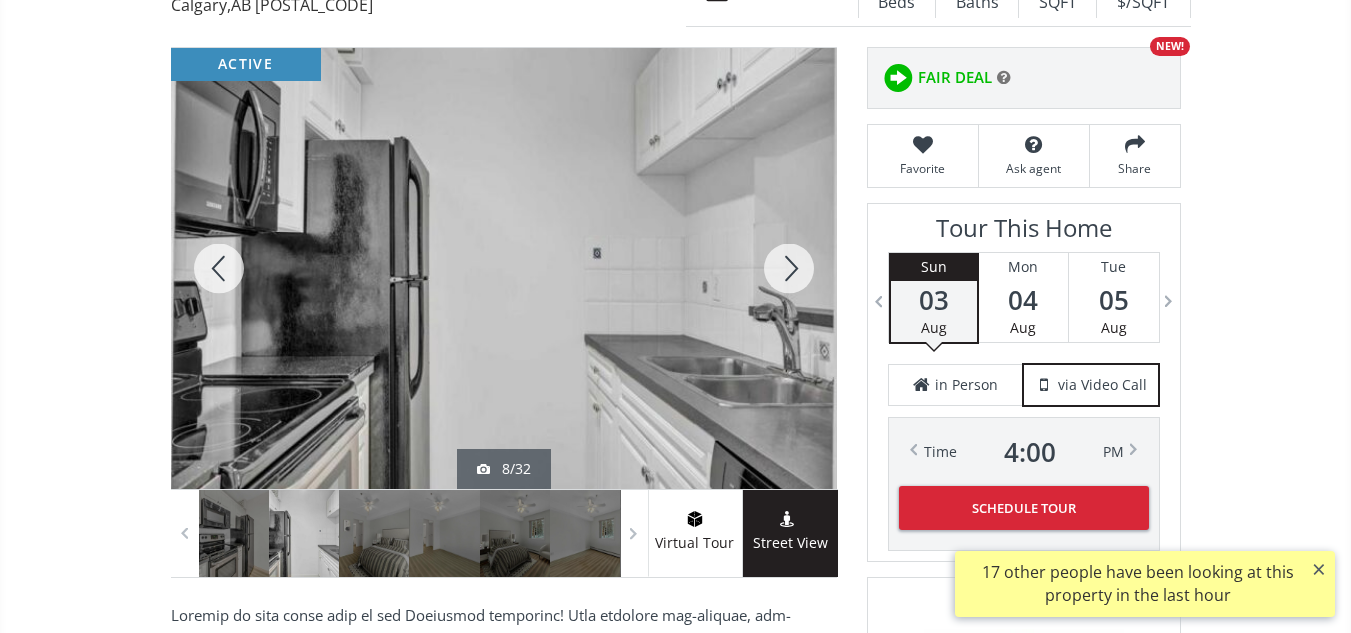 click at bounding box center [789, 268] 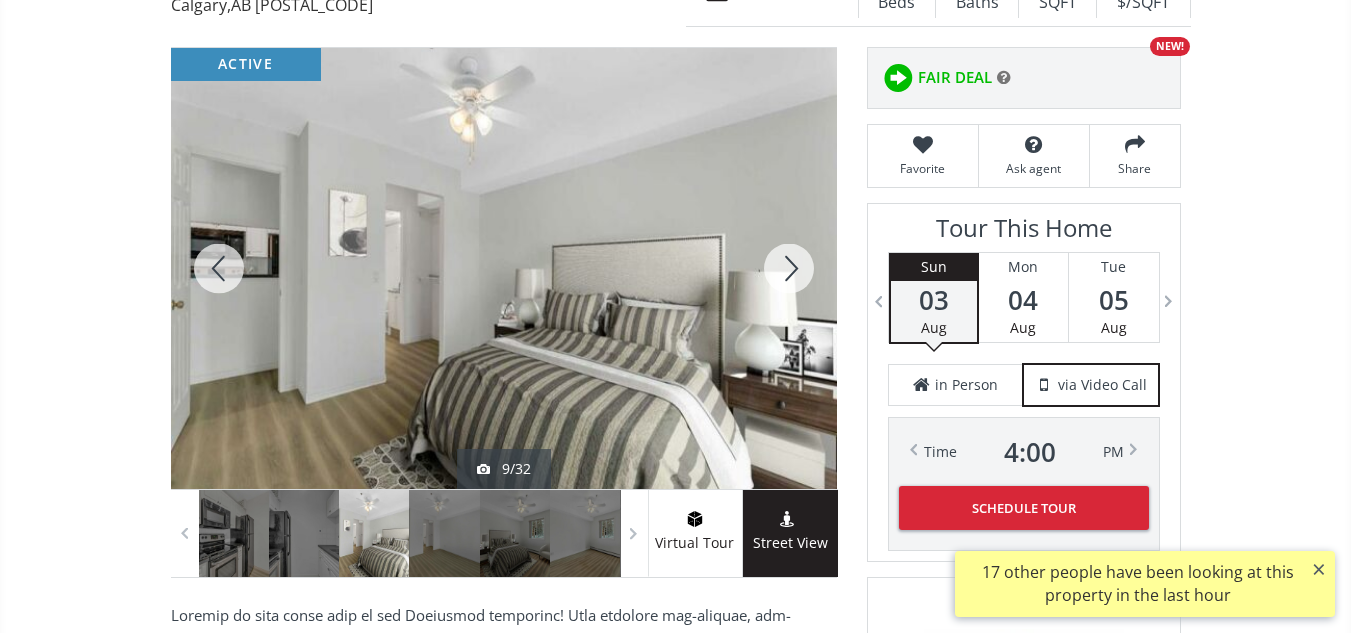 click at bounding box center [789, 268] 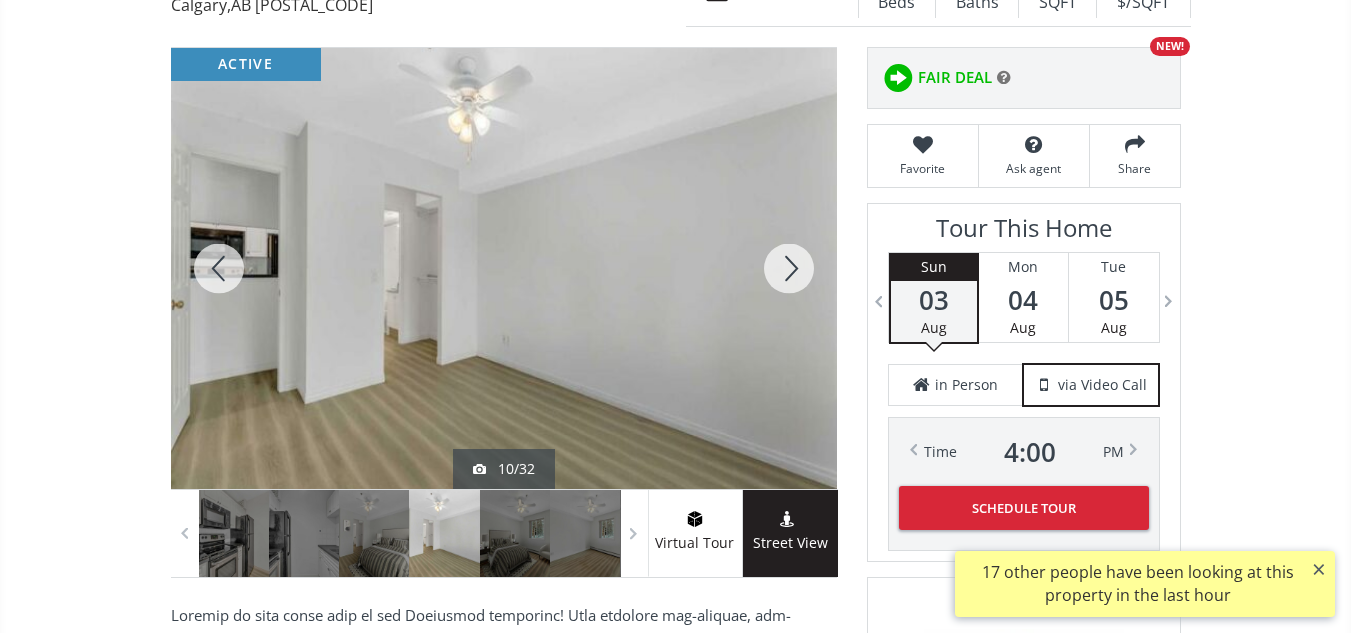 click at bounding box center (789, 268) 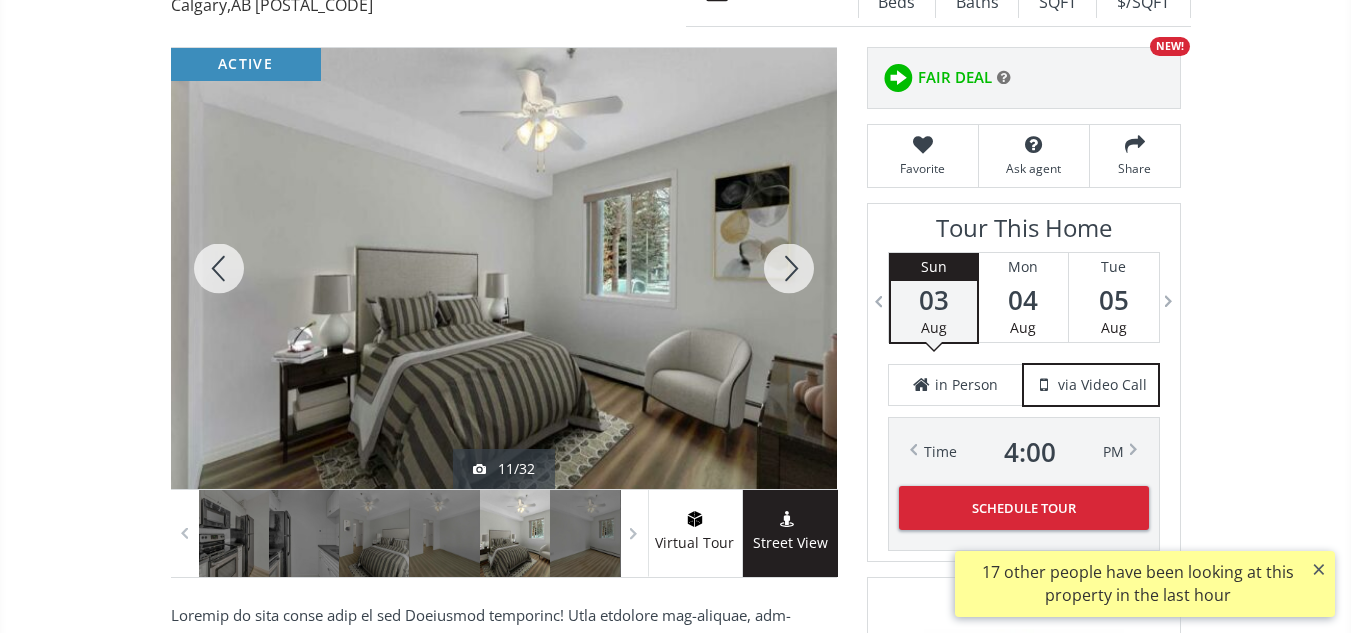 click at bounding box center [789, 268] 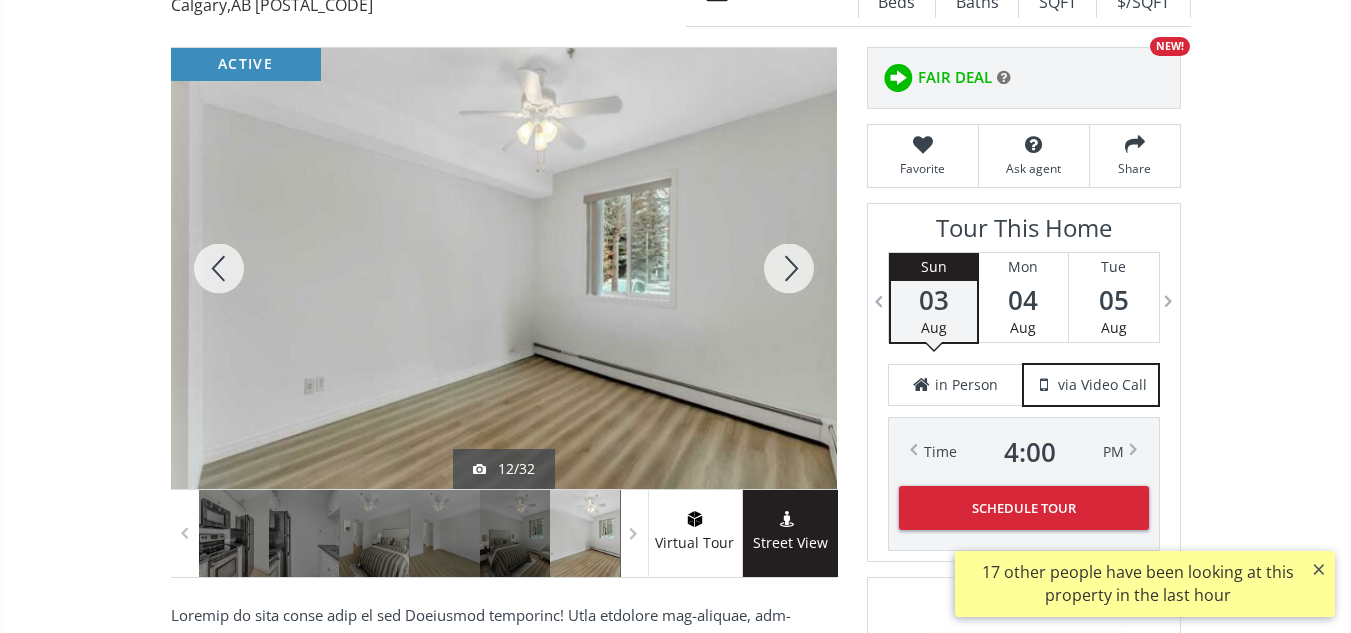 click at bounding box center (789, 268) 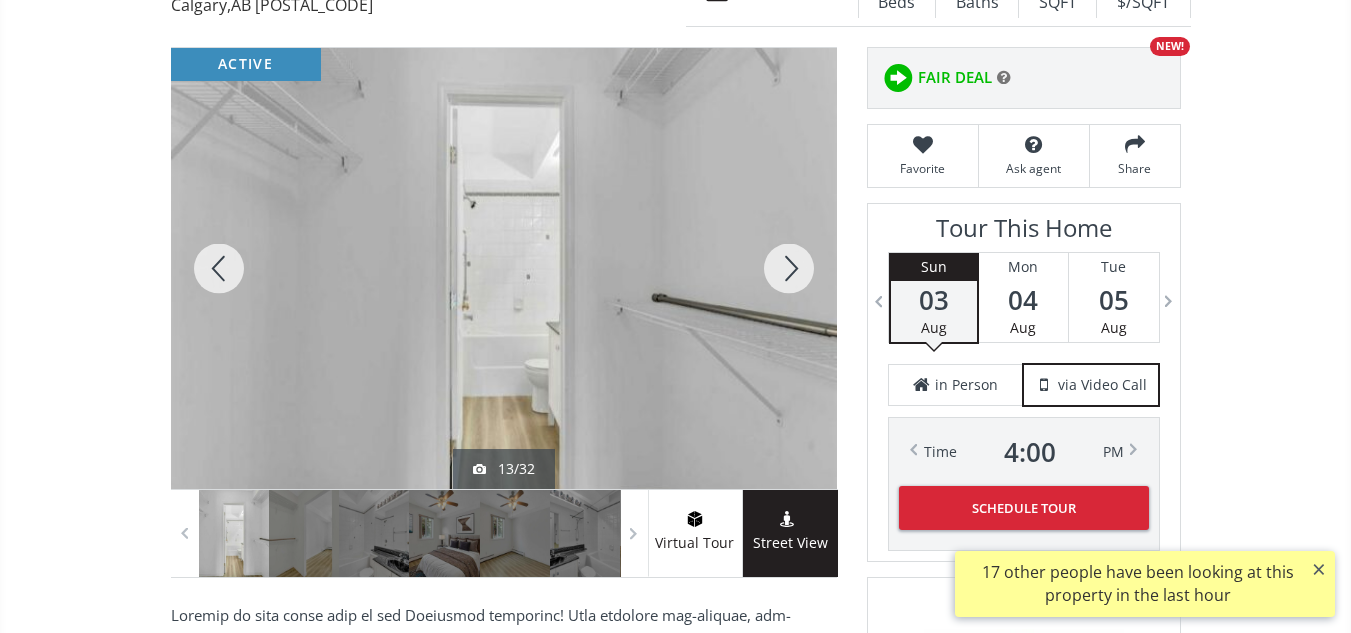 click at bounding box center [789, 268] 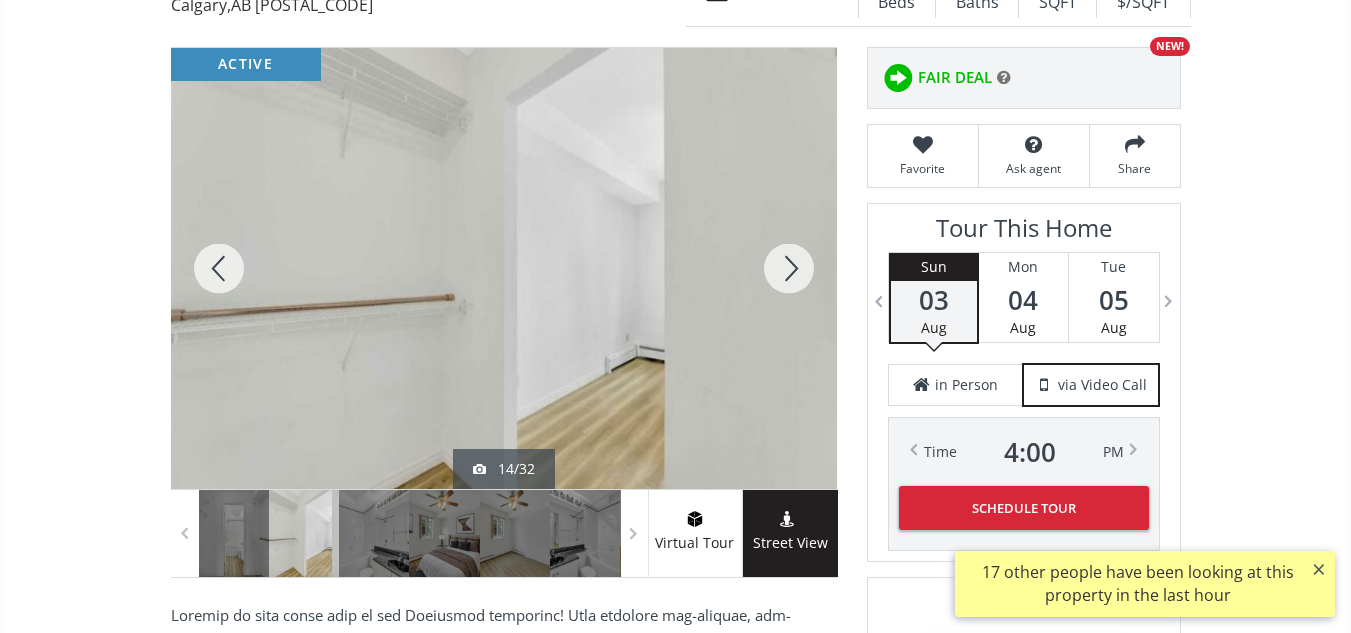 click at bounding box center (789, 268) 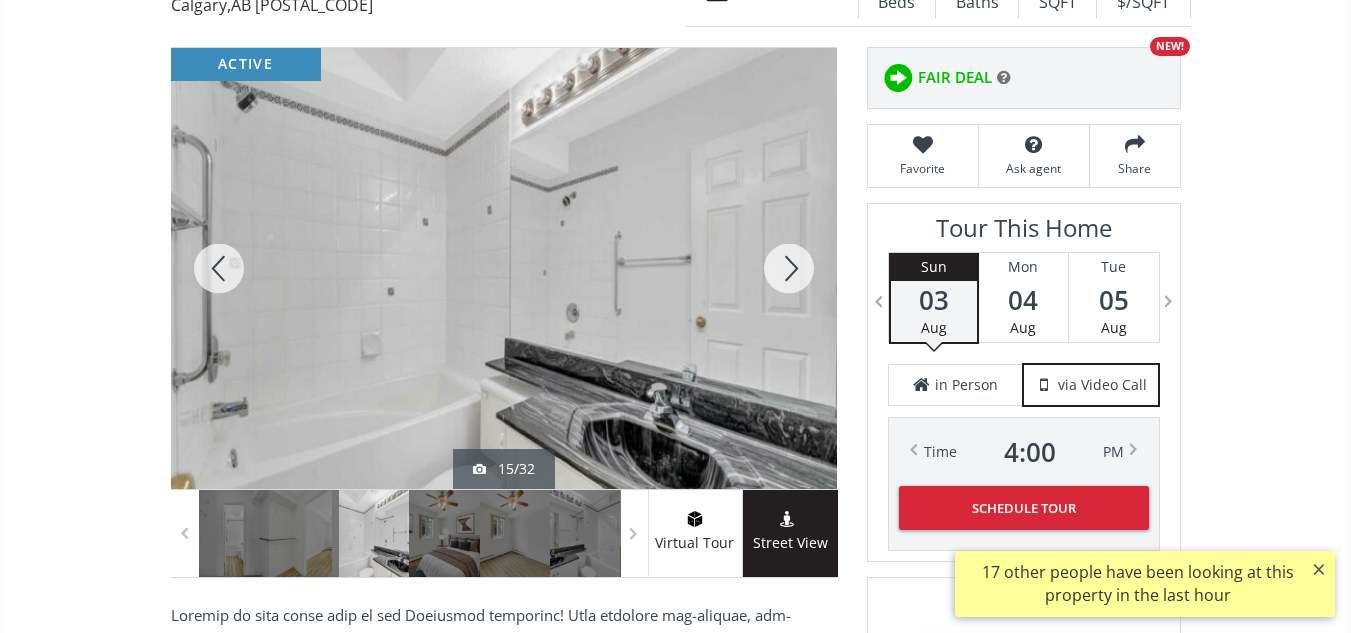 click at bounding box center [789, 268] 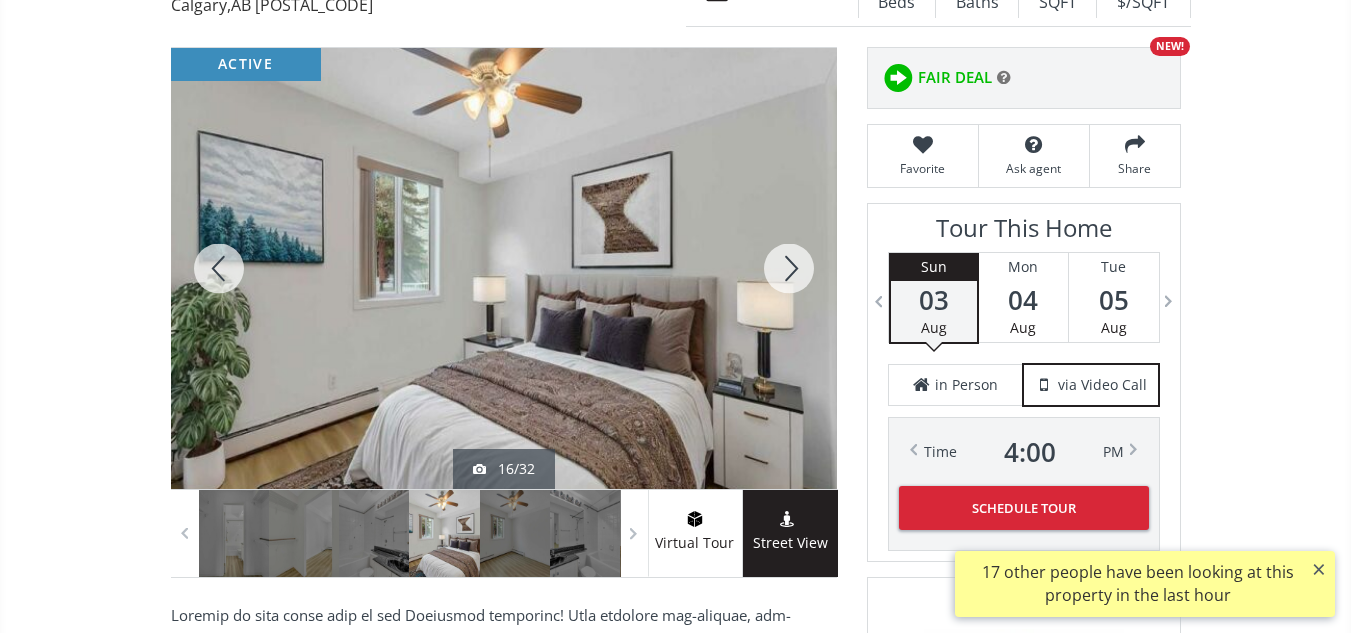 click at bounding box center (789, 268) 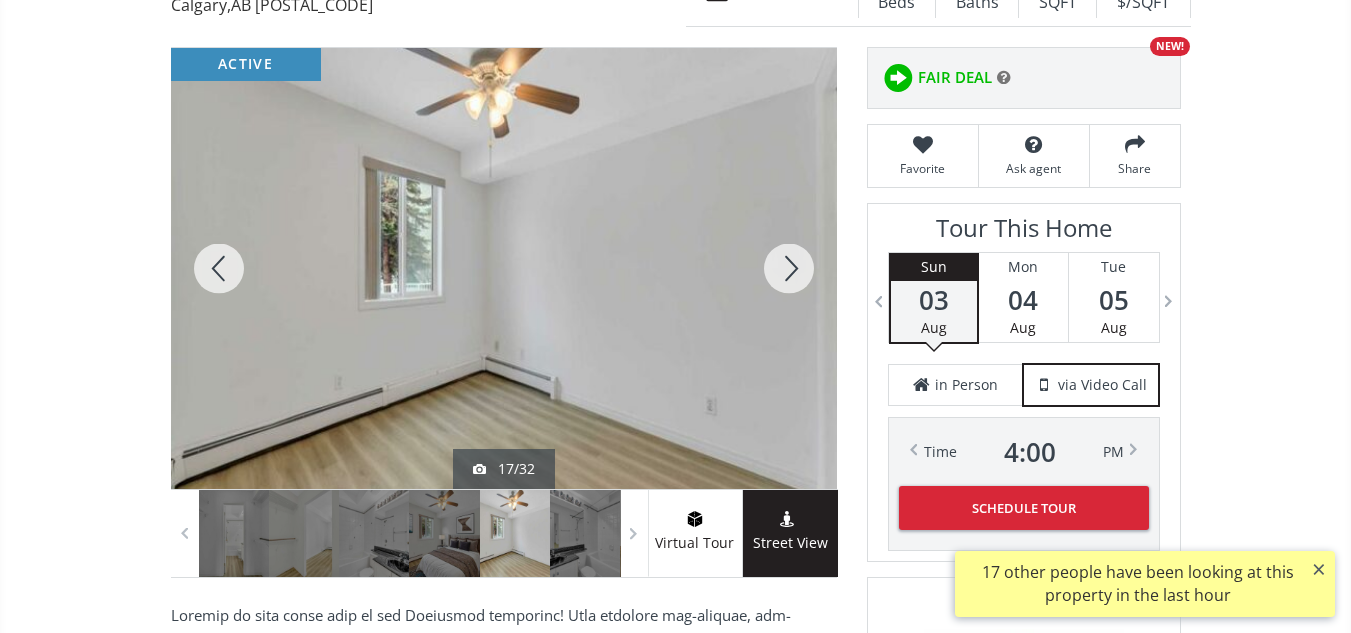click at bounding box center [789, 268] 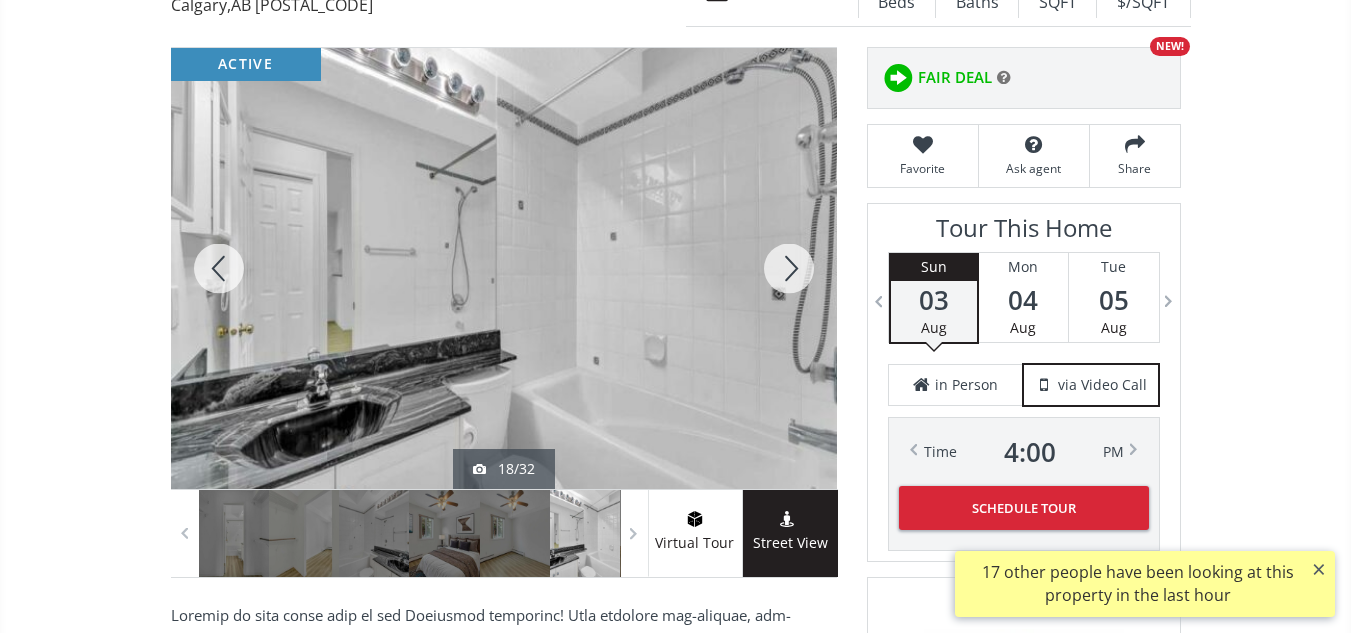 click at bounding box center (789, 268) 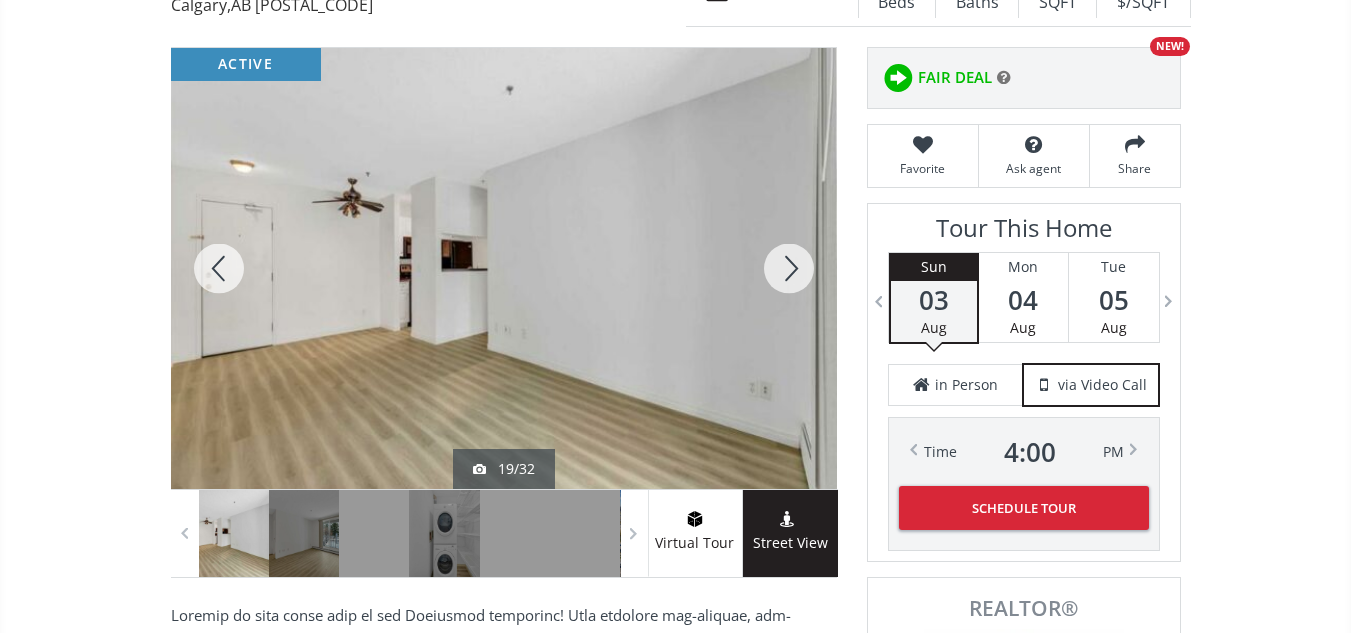 click at bounding box center (789, 268) 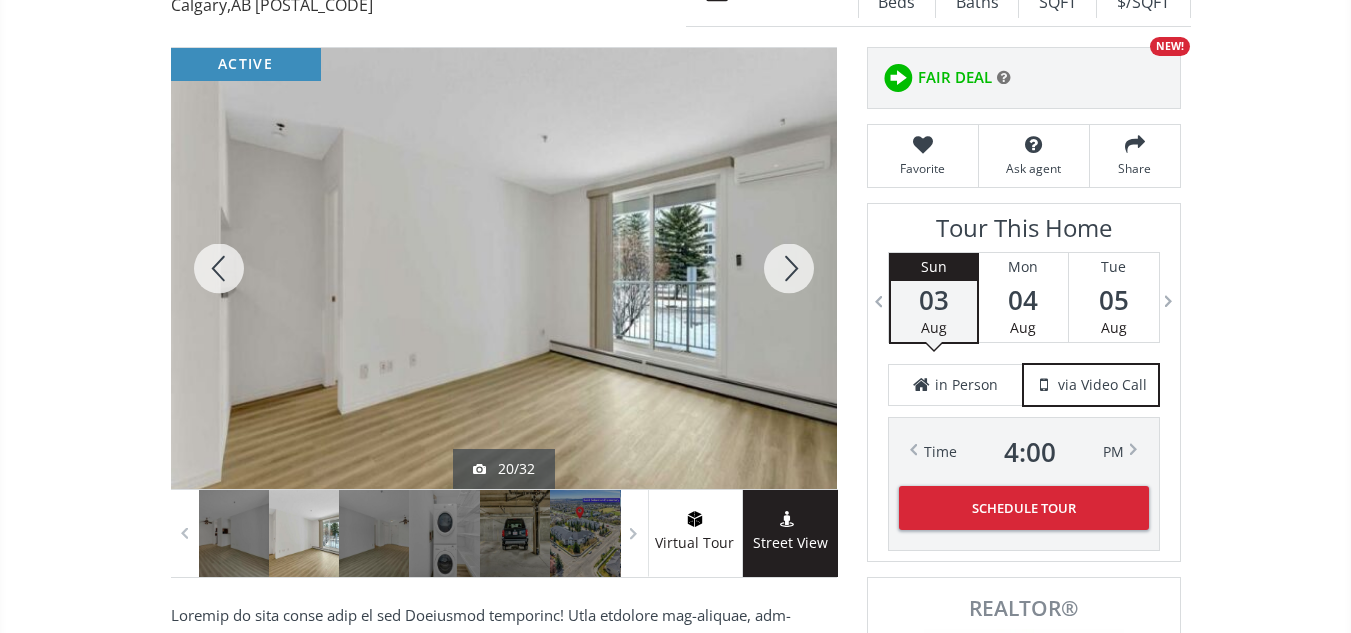 click at bounding box center (789, 268) 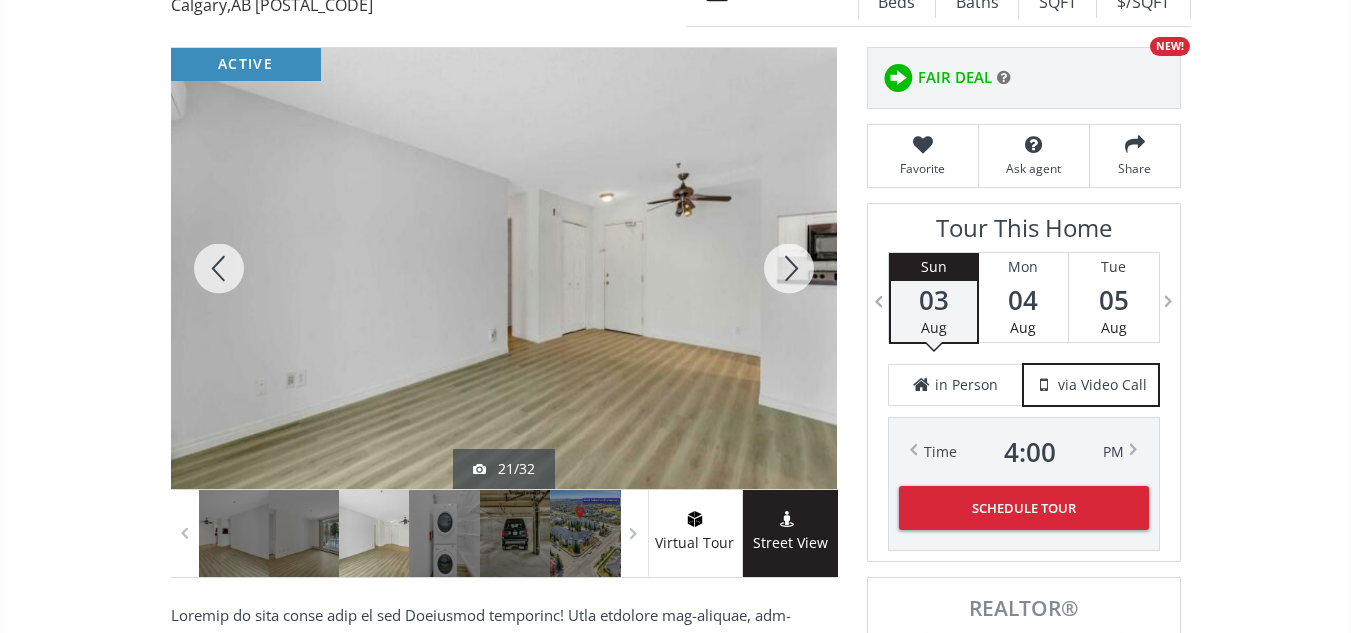 click at bounding box center (789, 268) 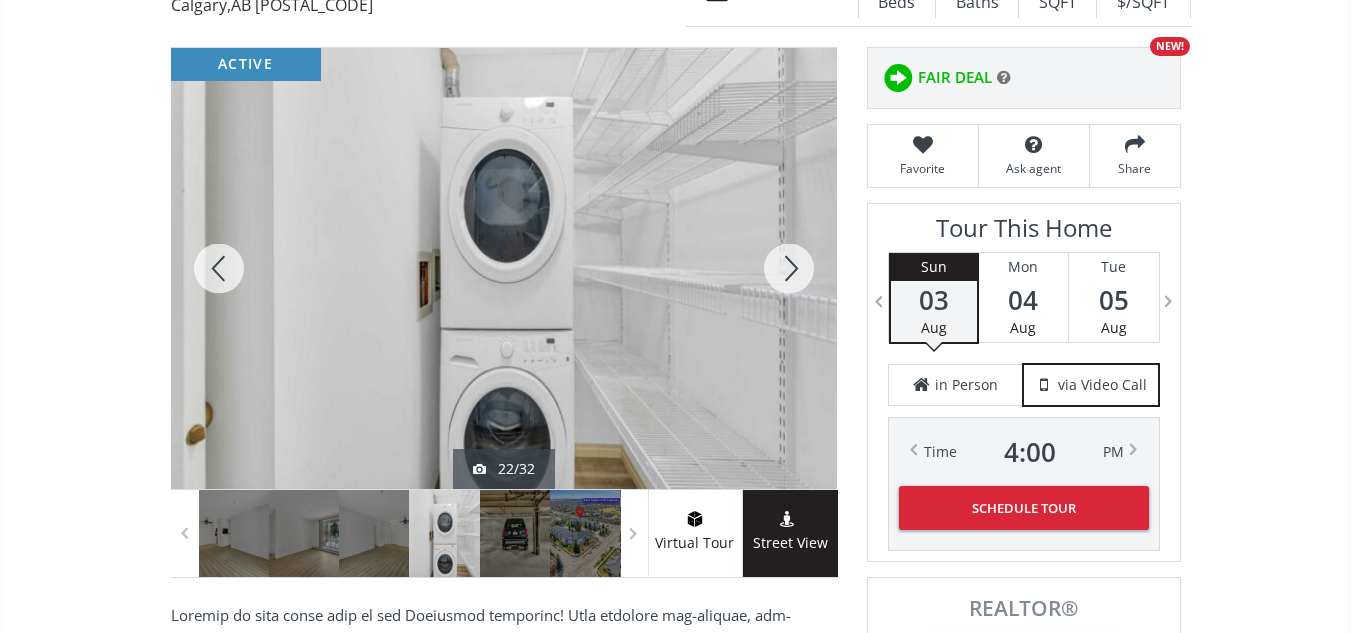 click at bounding box center [789, 268] 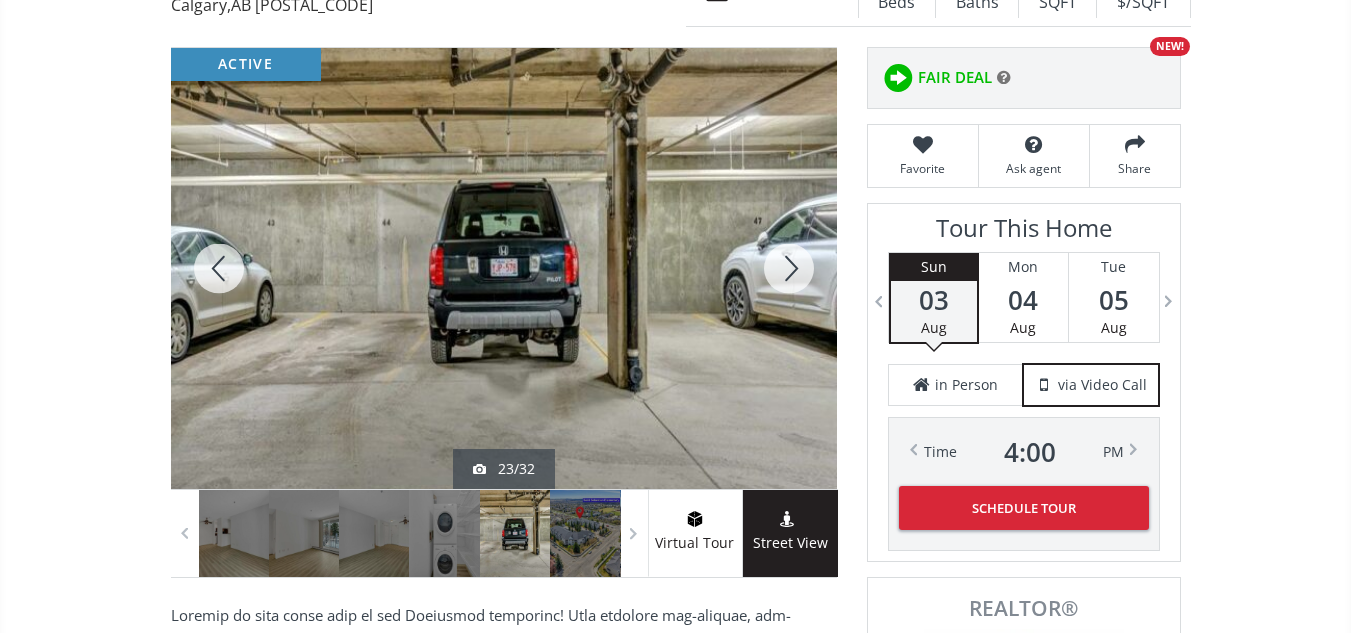 click at bounding box center [789, 268] 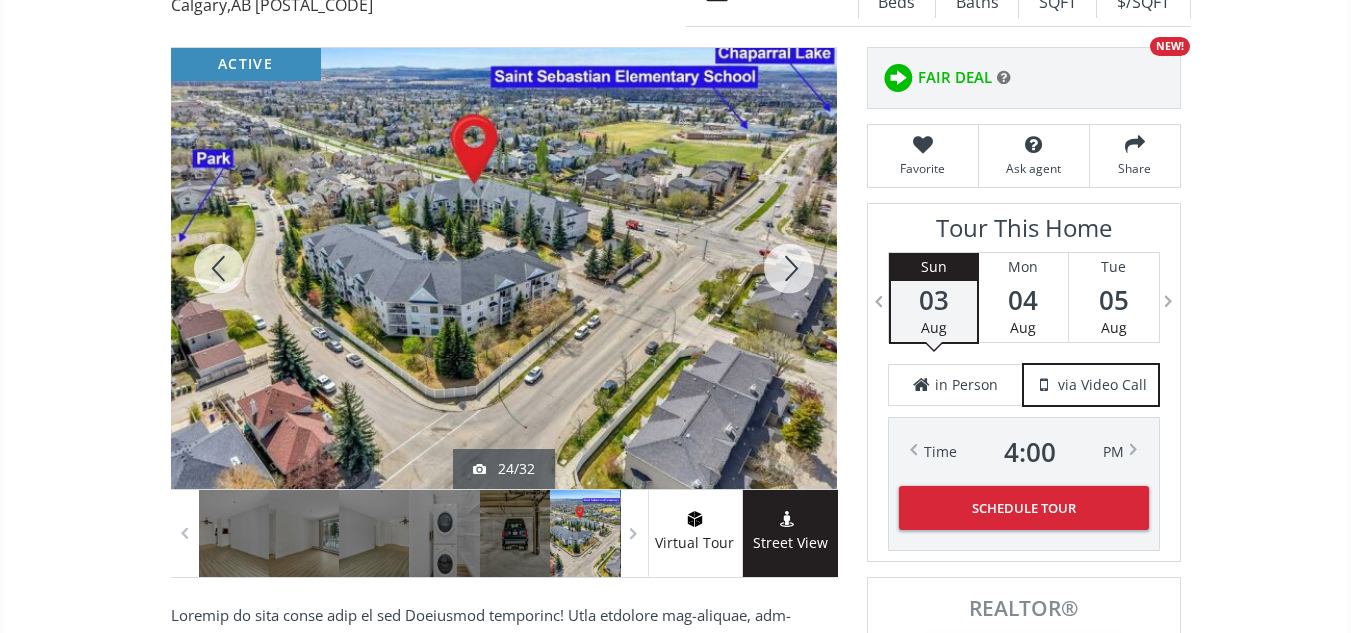 click at bounding box center [789, 268] 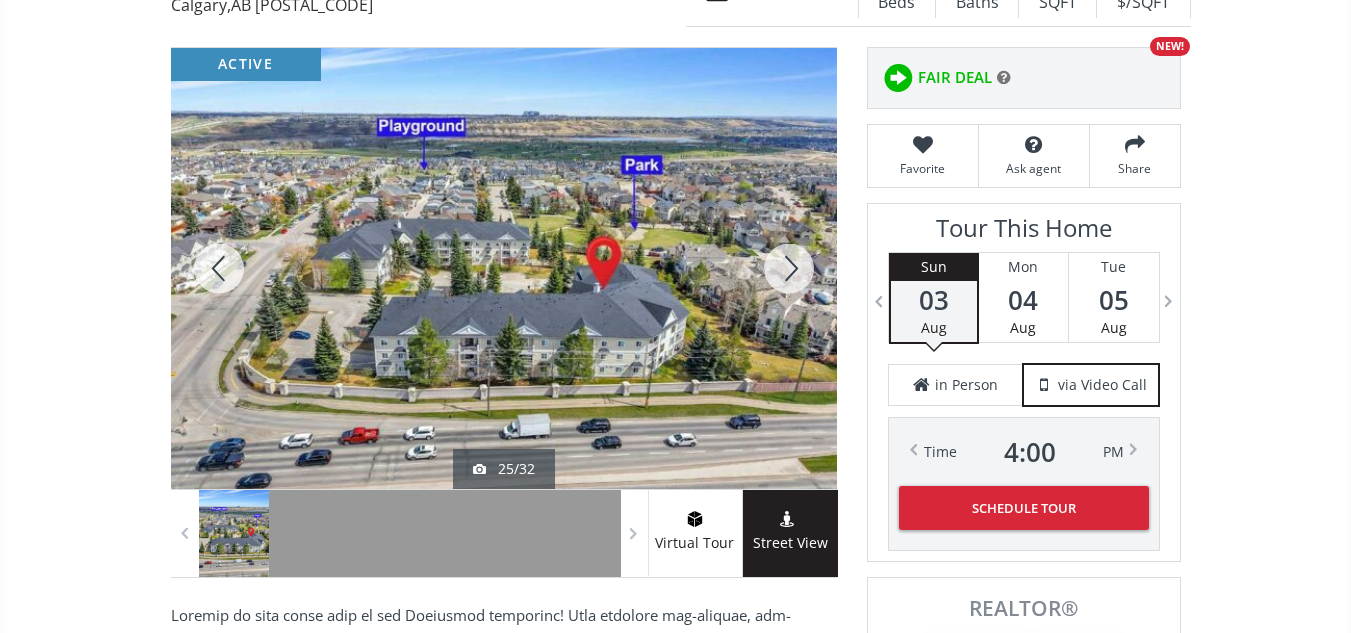 click at bounding box center [789, 268] 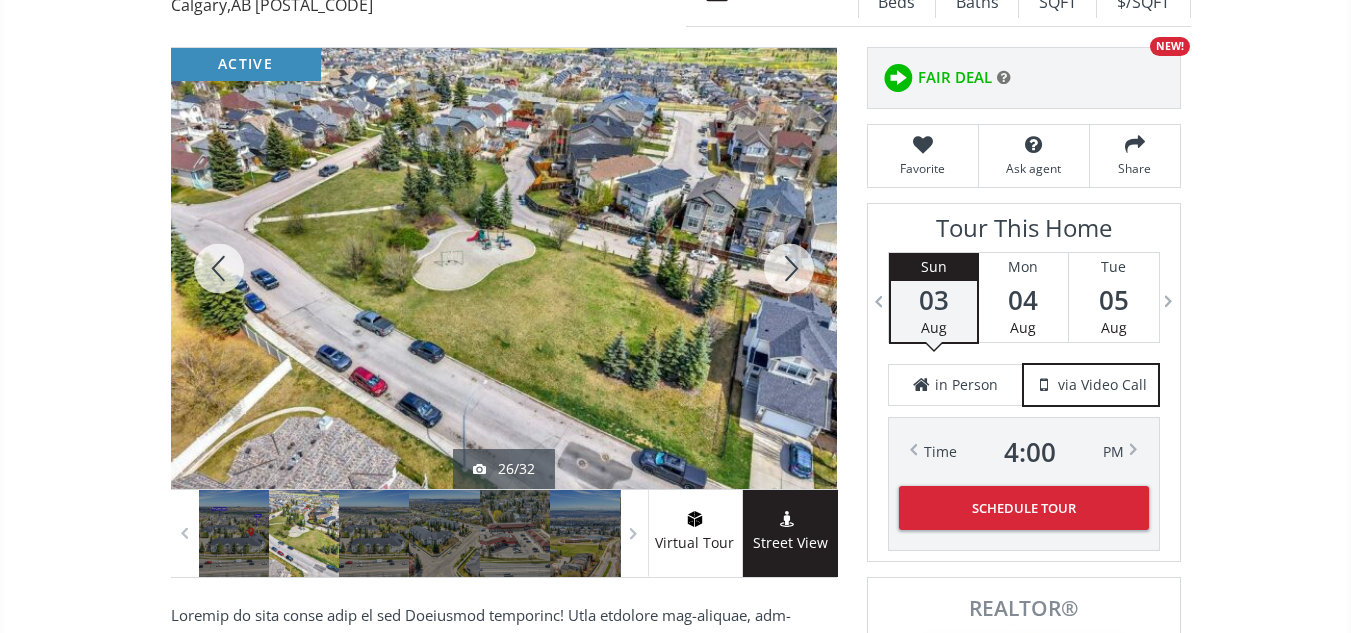 click at bounding box center [789, 268] 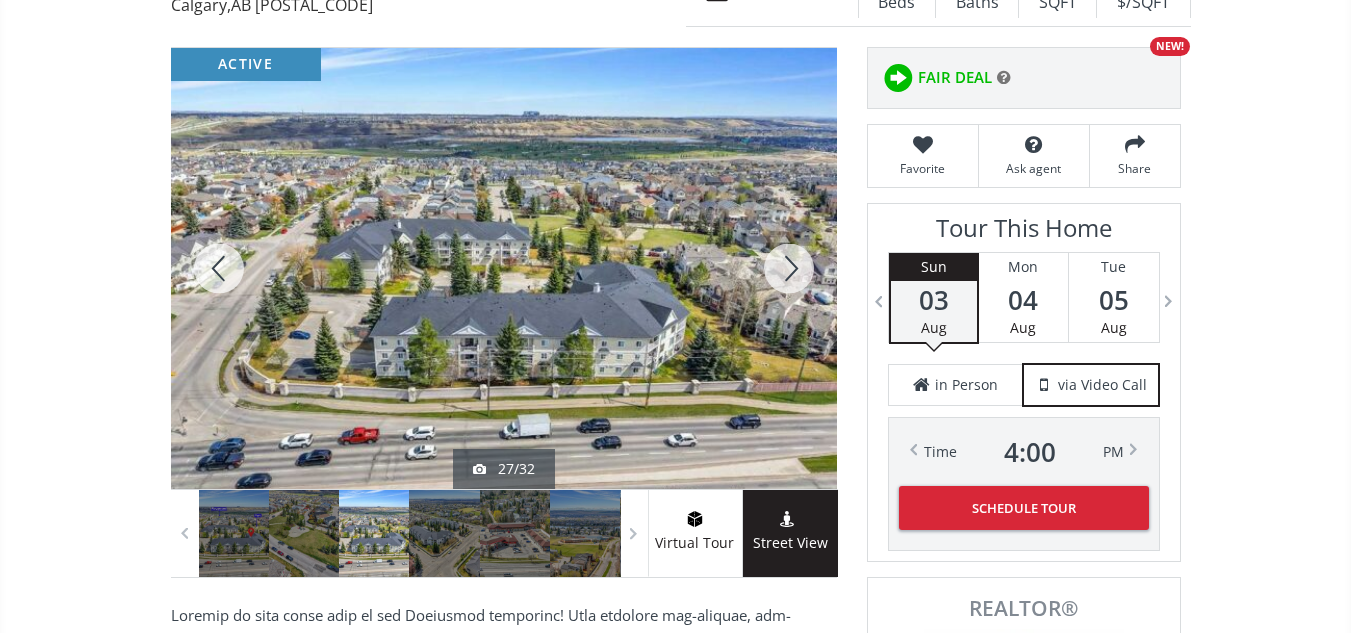 click at bounding box center [789, 268] 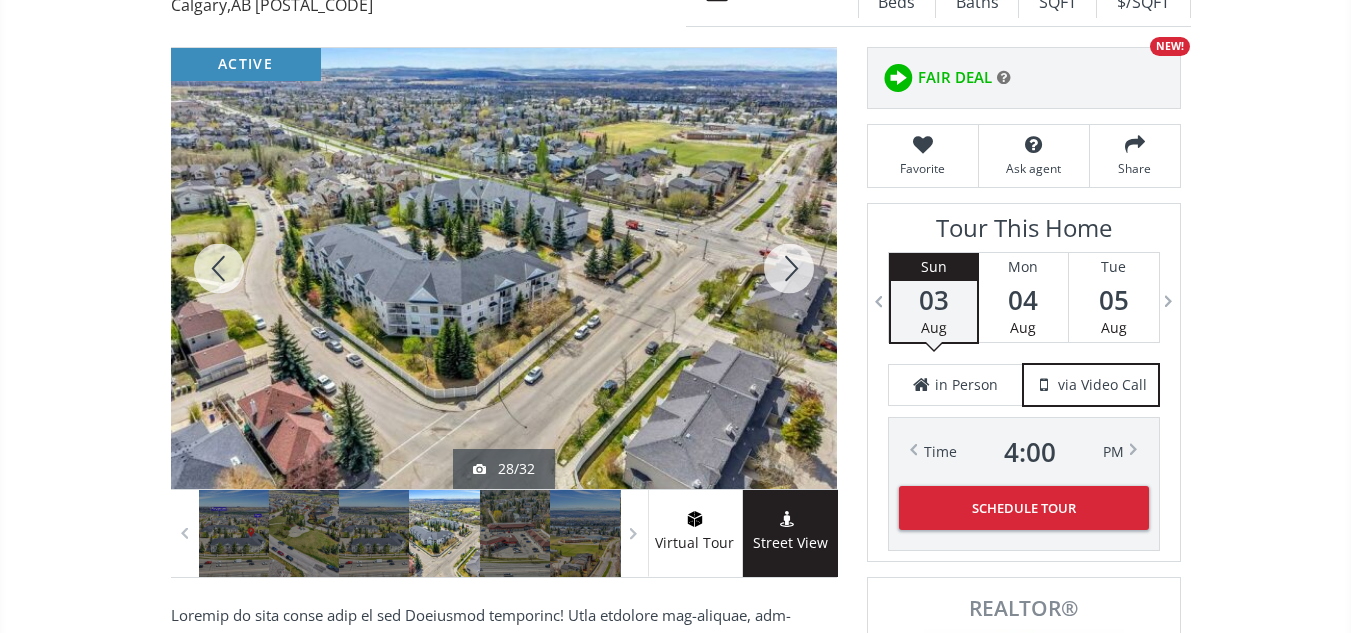 click at bounding box center [789, 268] 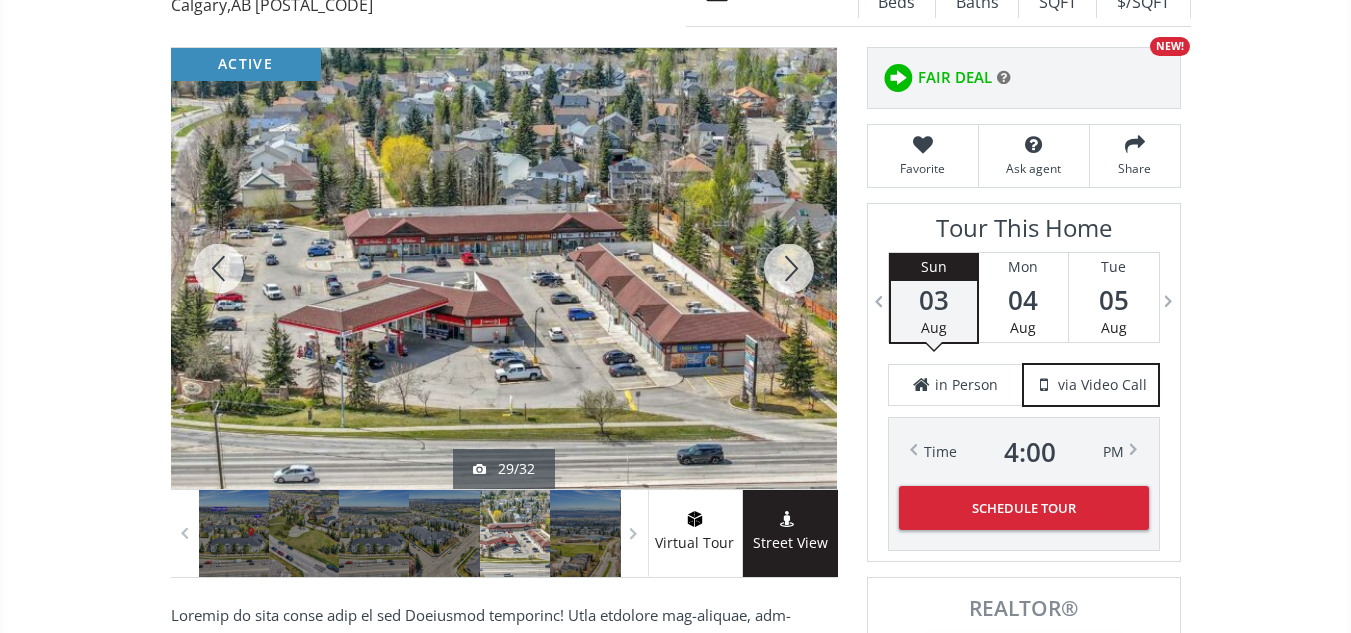 click at bounding box center (789, 268) 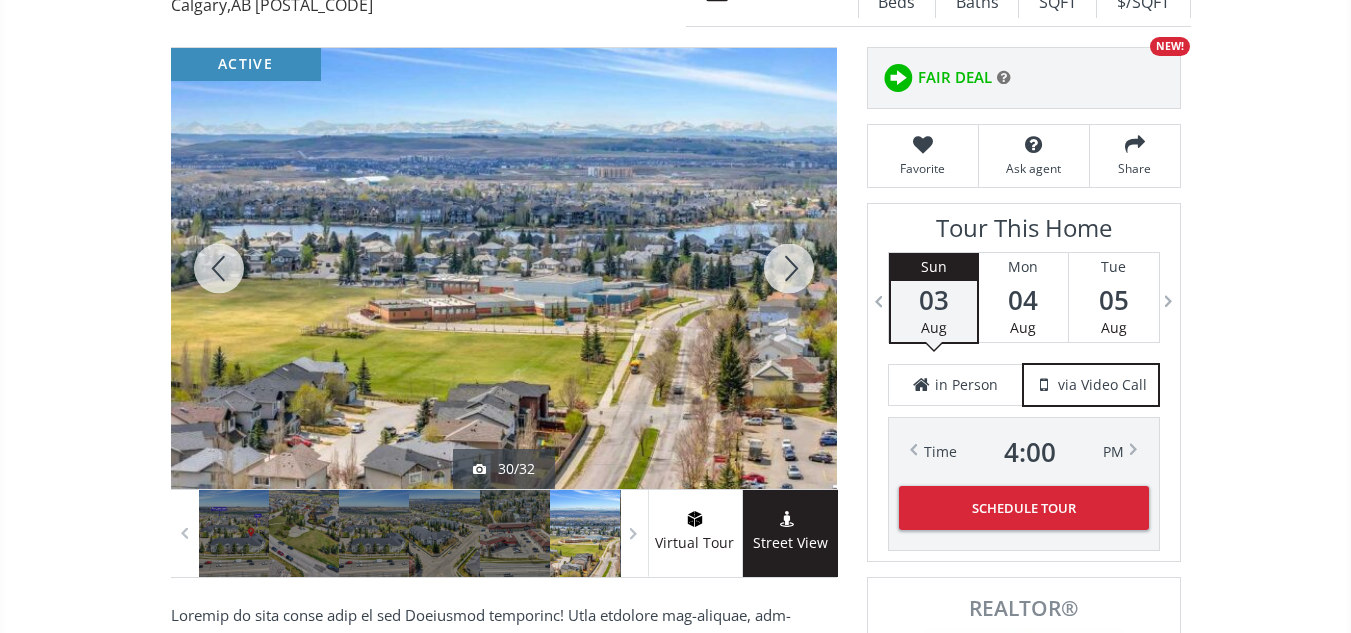 click at bounding box center [789, 268] 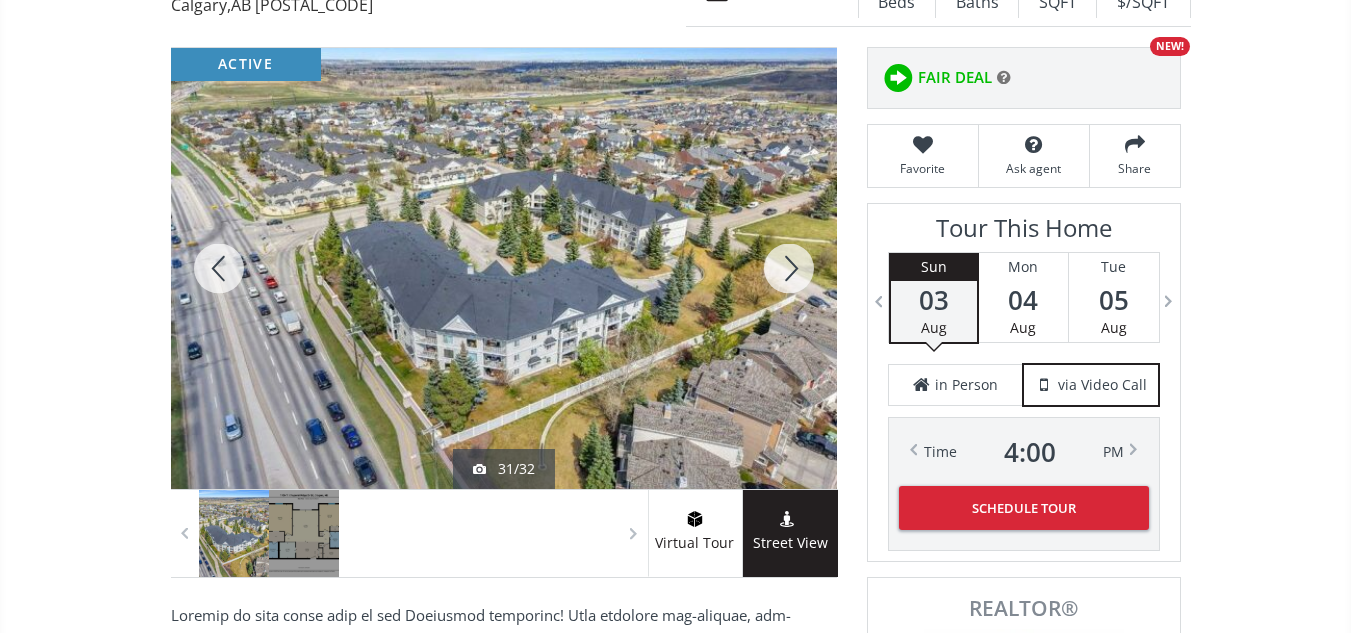 click at bounding box center [789, 268] 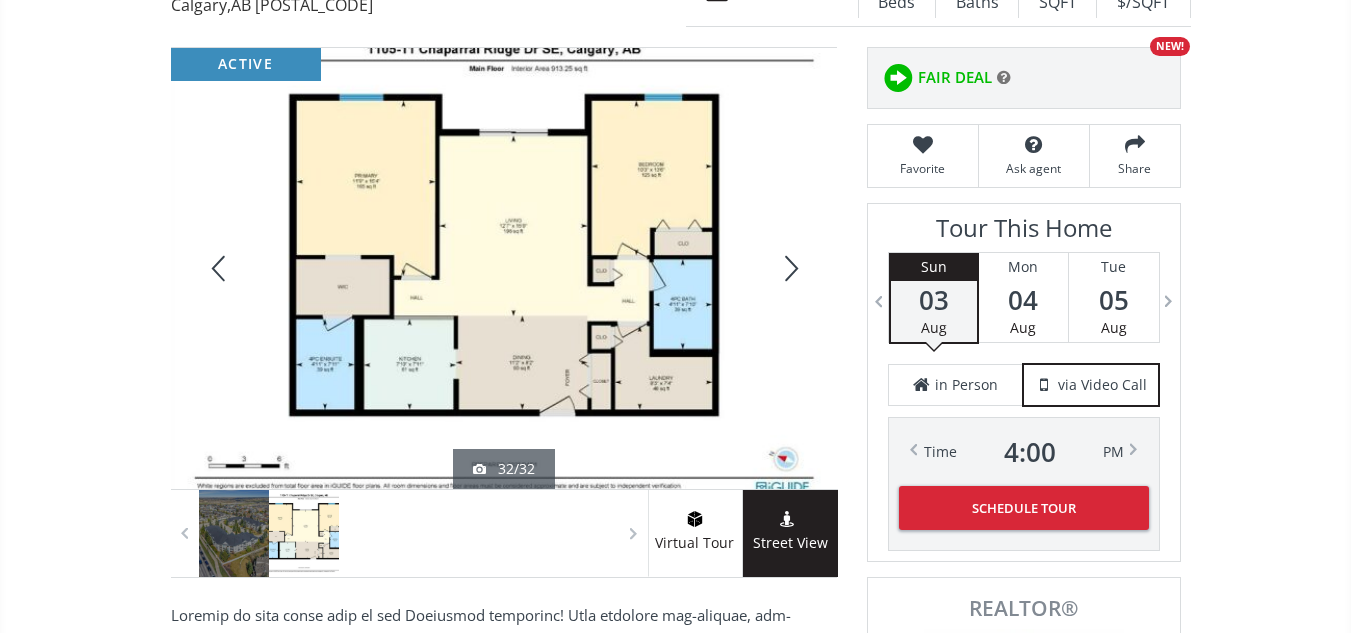 click at bounding box center (219, 268) 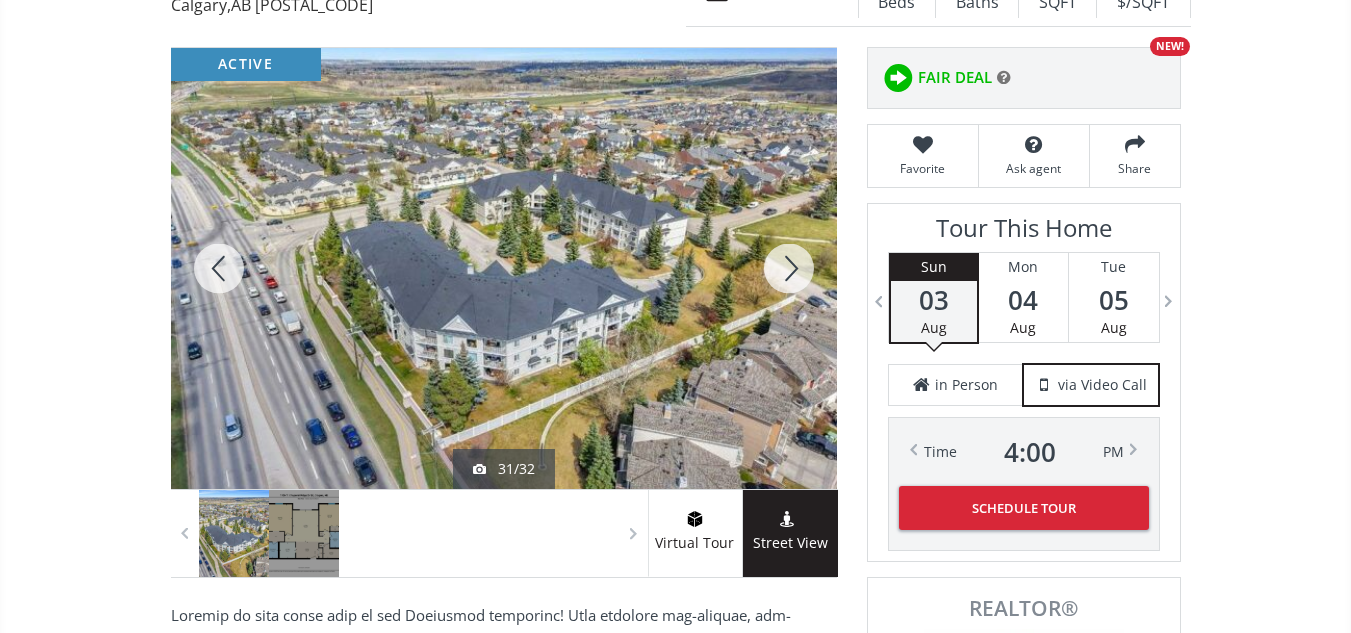 click at bounding box center (219, 268) 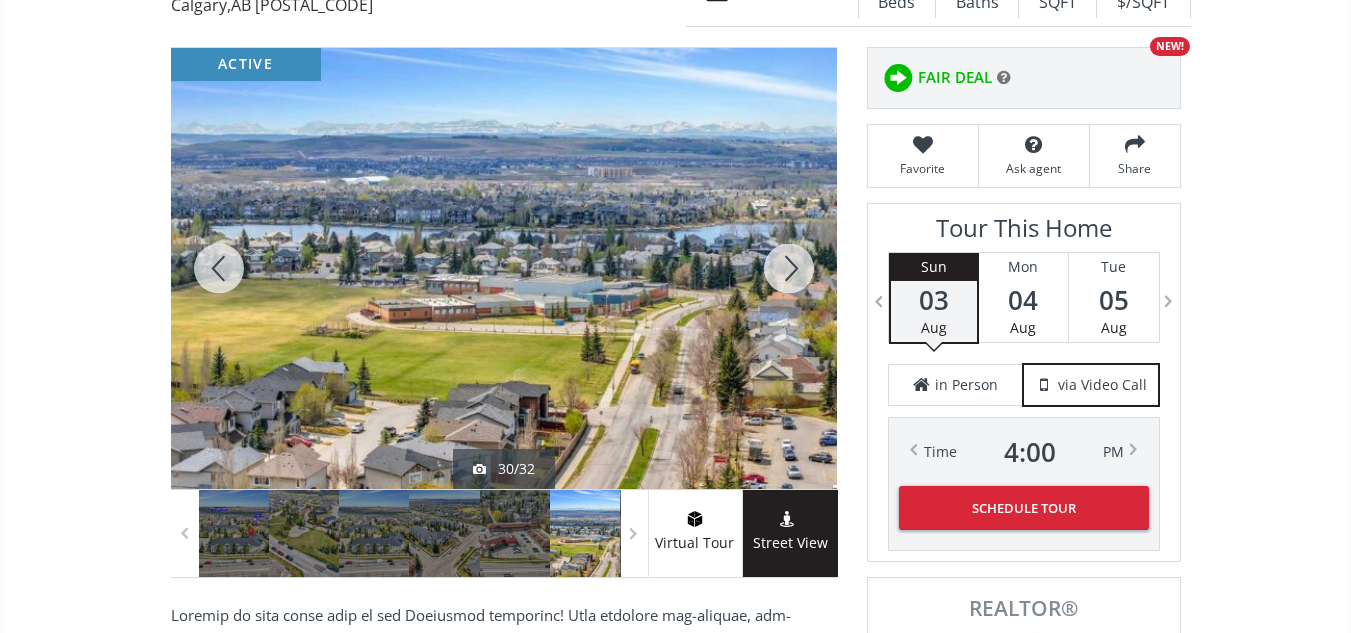 click at bounding box center [219, 268] 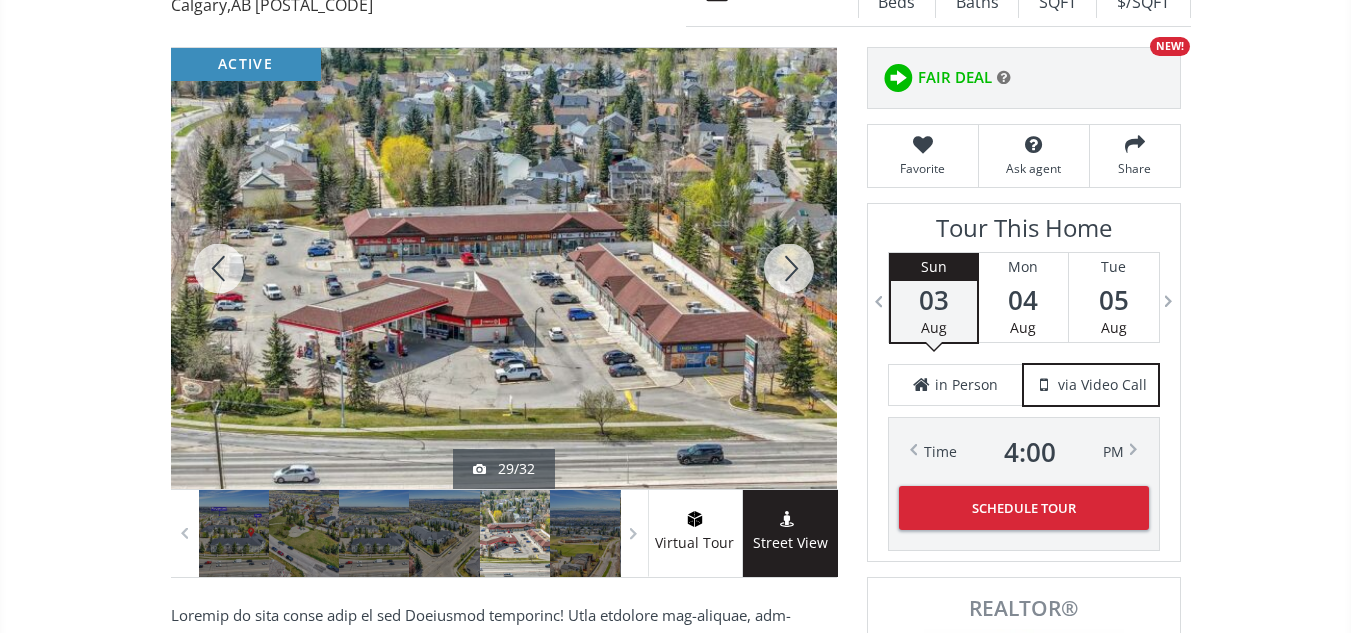 click at bounding box center [219, 268] 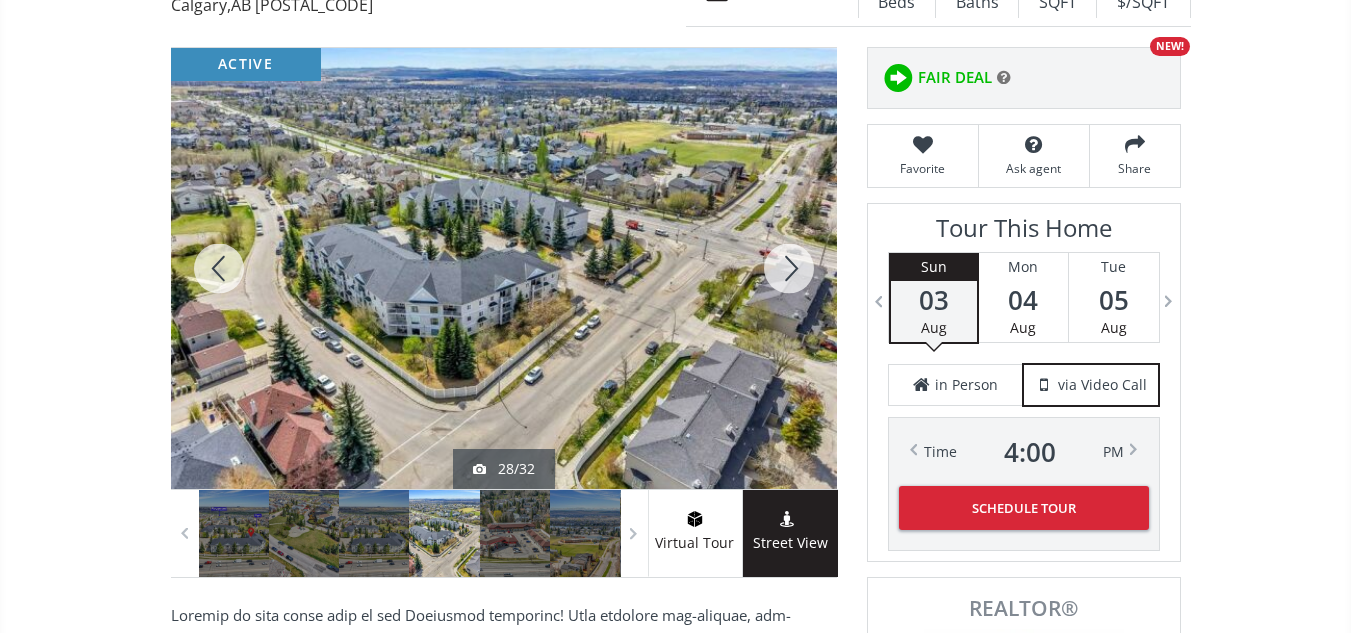 click at bounding box center (219, 268) 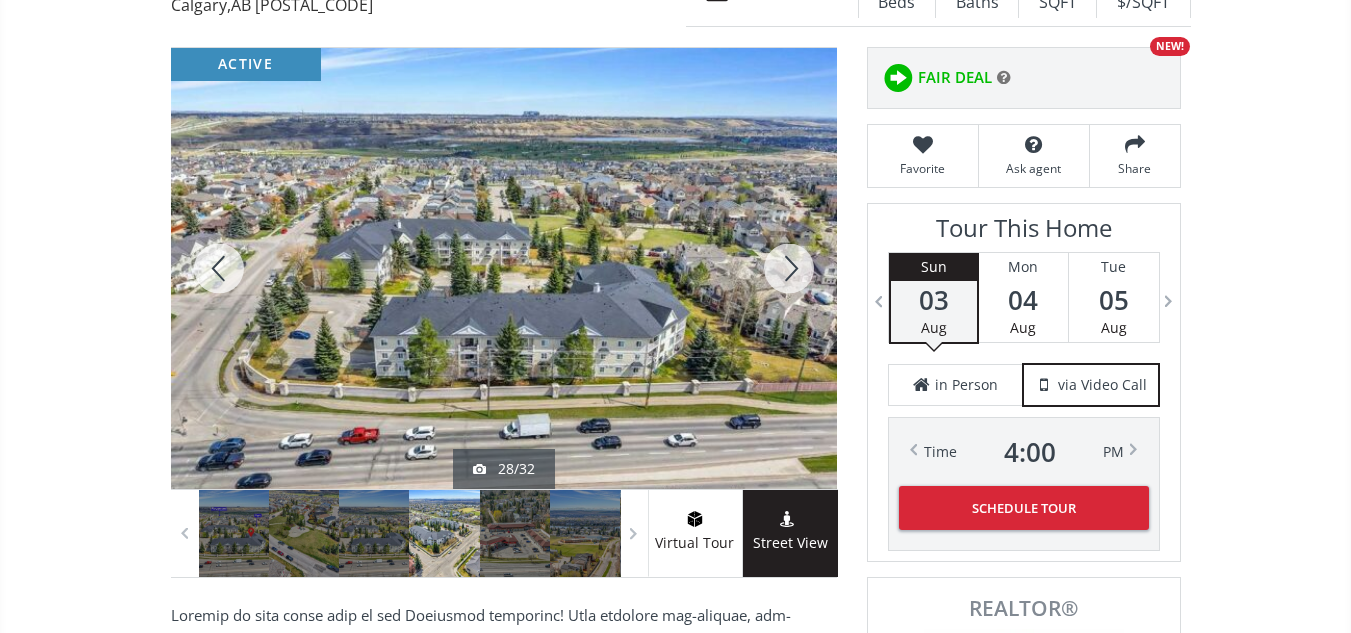 click at bounding box center (219, 268) 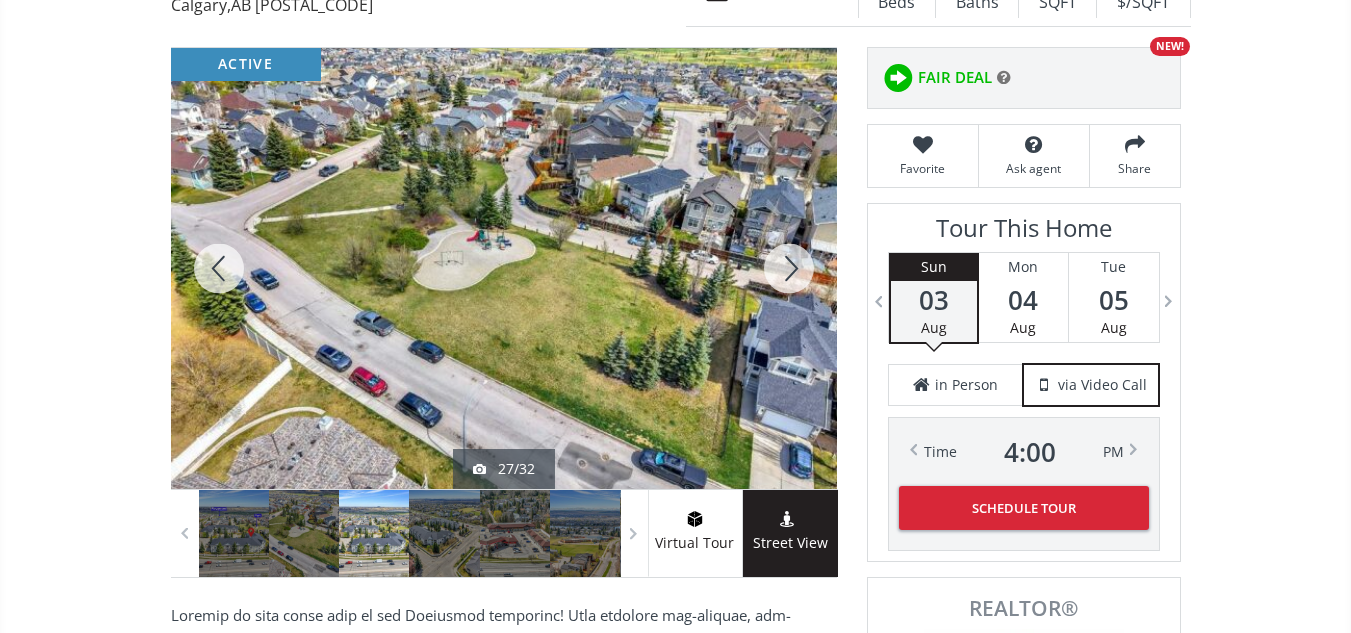 click at bounding box center (219, 268) 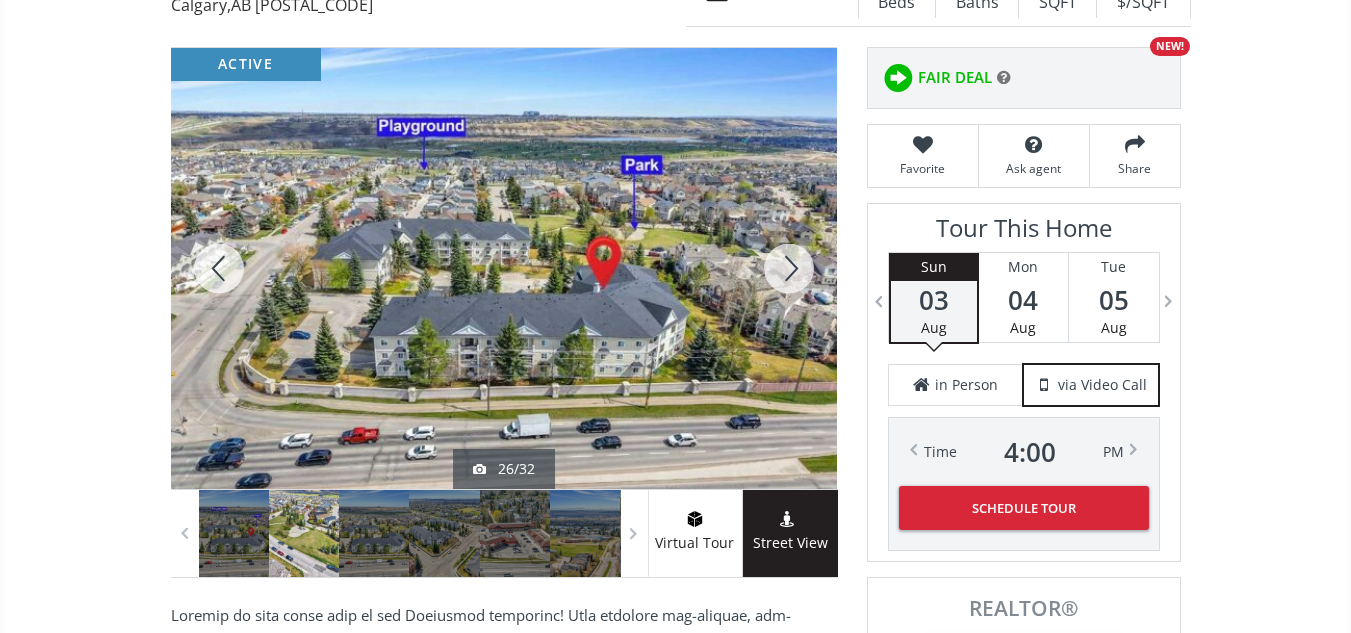 click at bounding box center (219, 268) 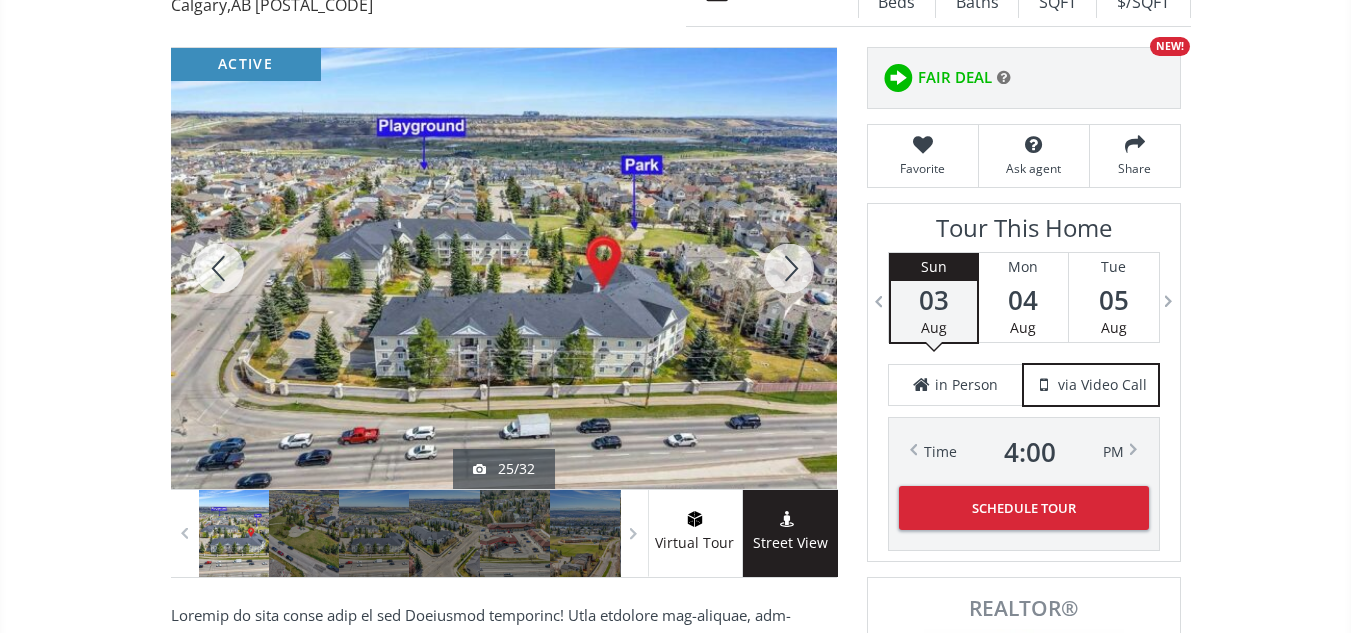 click at bounding box center (219, 268) 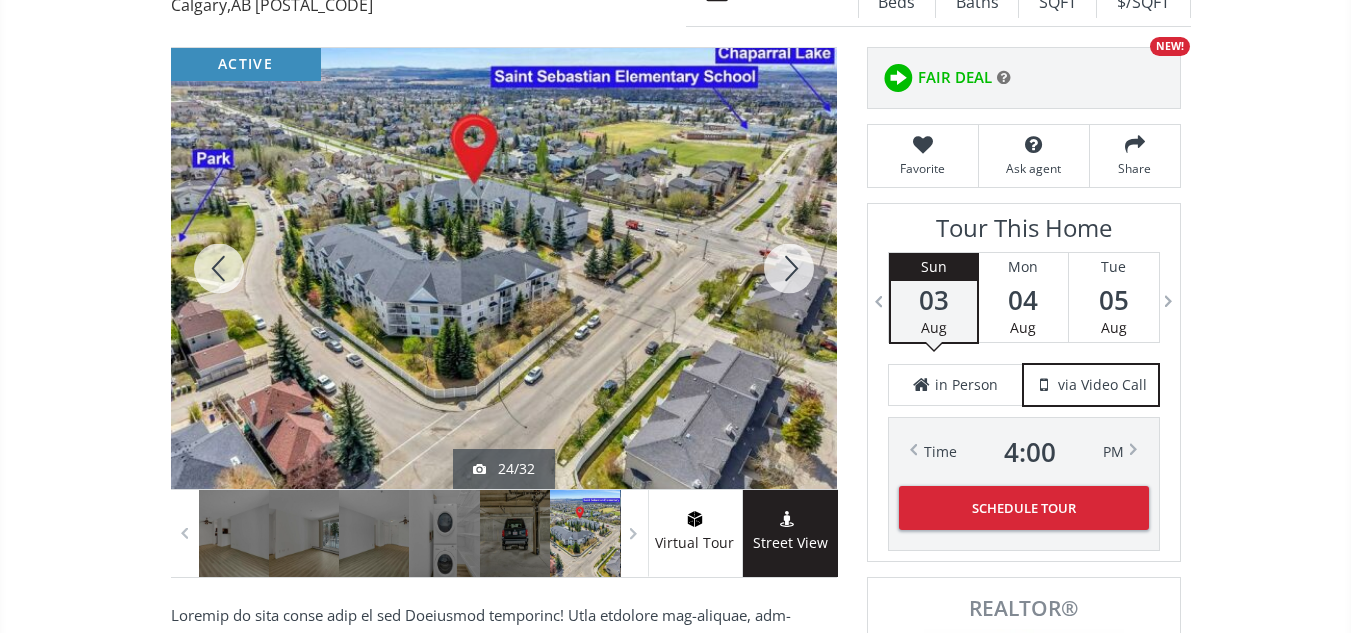 click at bounding box center [219, 268] 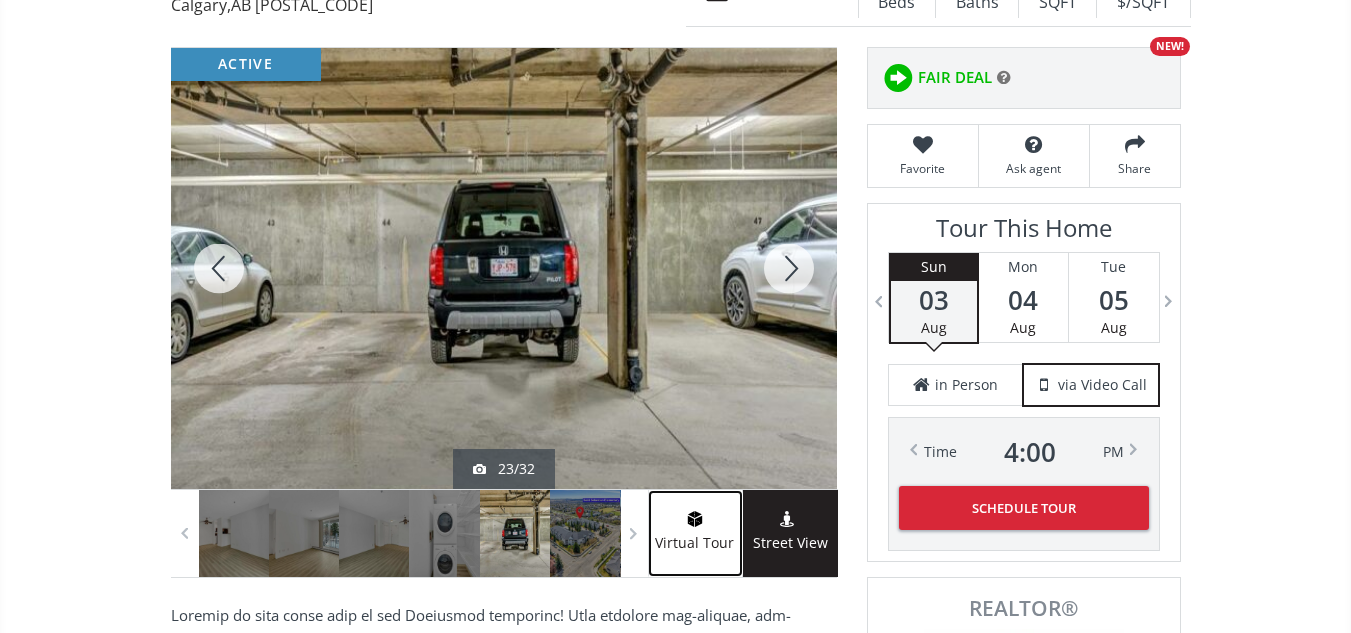 click at bounding box center [695, 522] 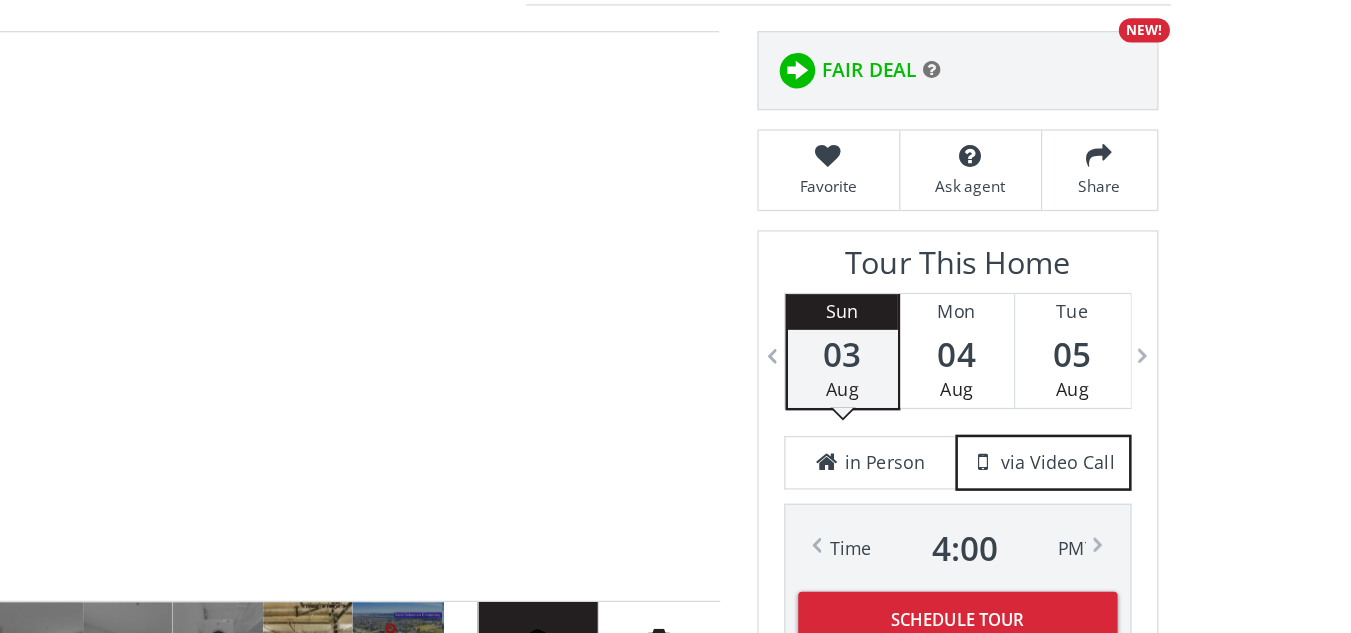 scroll, scrollTop: 289, scrollLeft: 0, axis: vertical 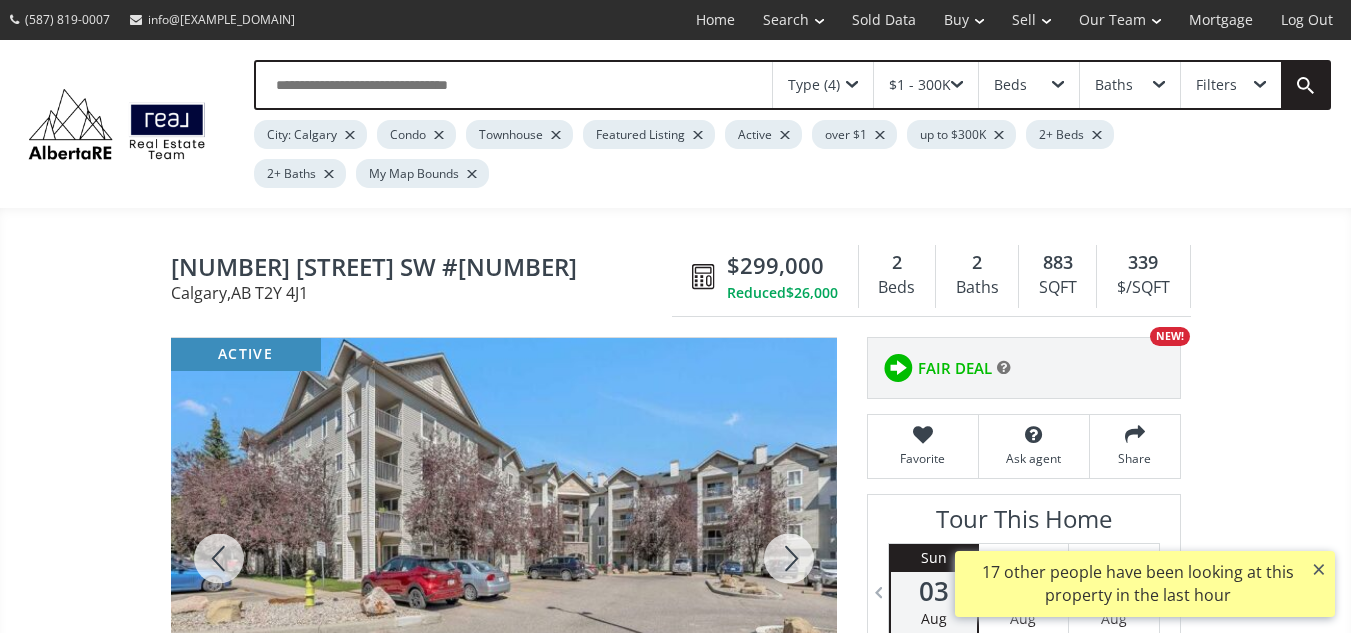 click at bounding box center (789, 558) 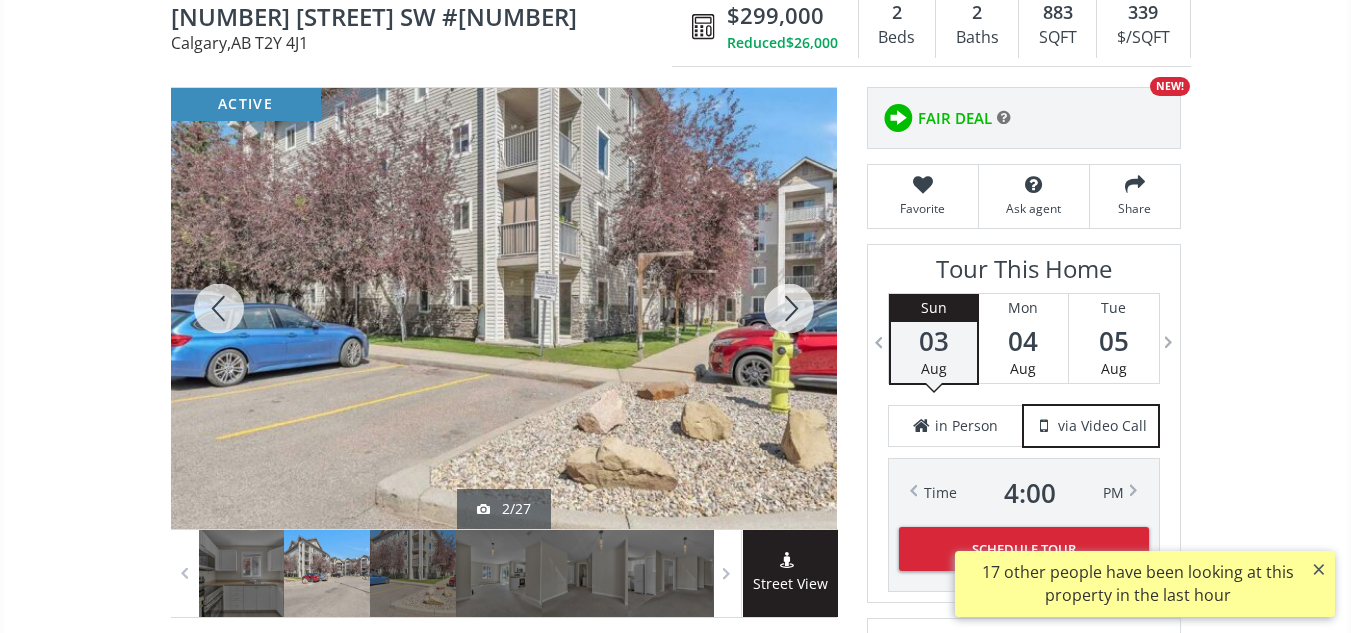 scroll, scrollTop: 250, scrollLeft: 0, axis: vertical 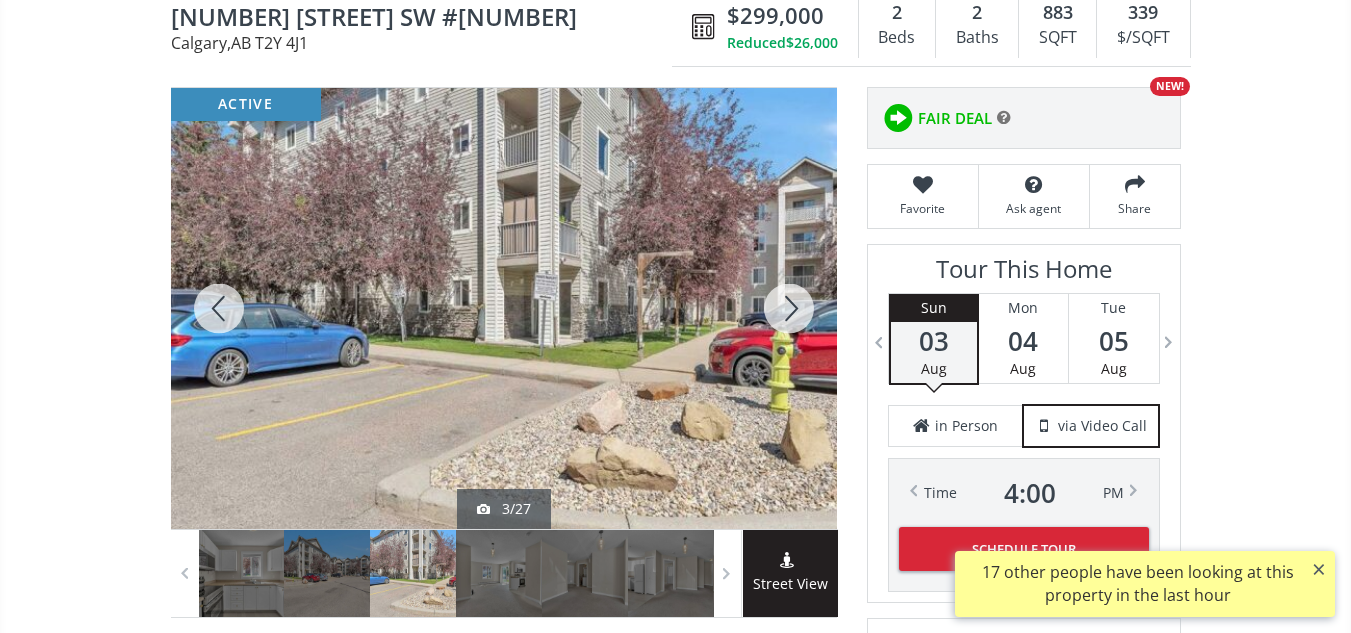 click at bounding box center [789, 308] 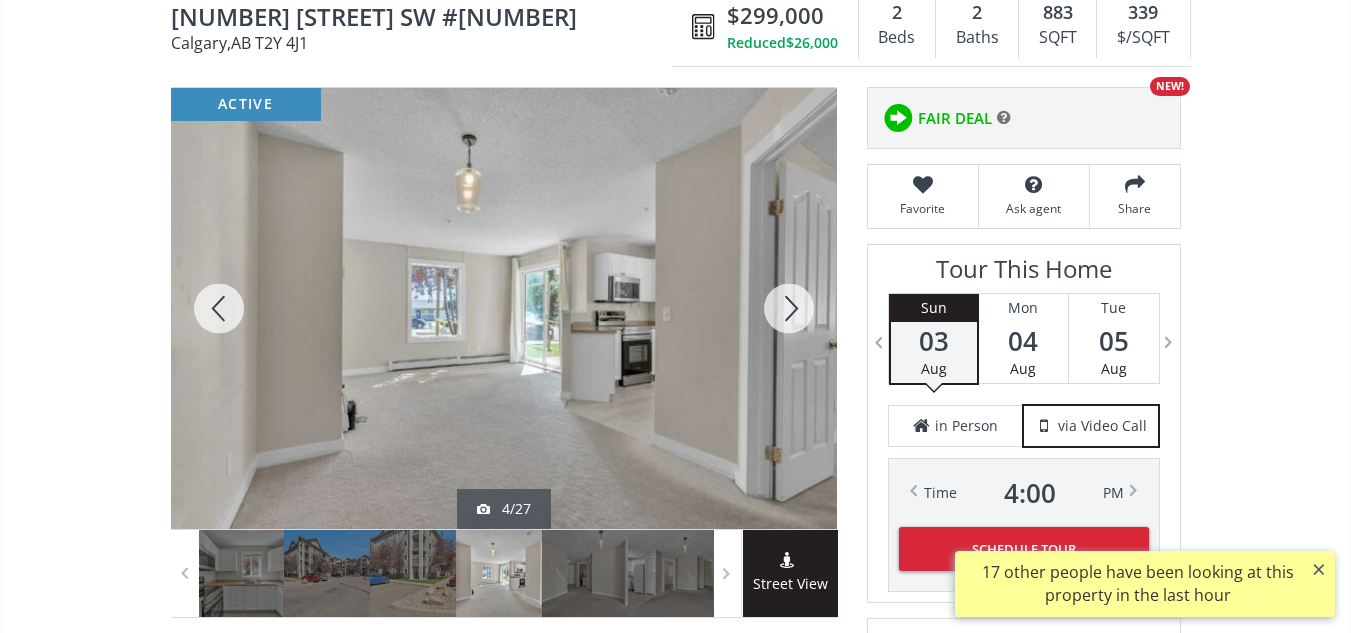 click at bounding box center [789, 308] 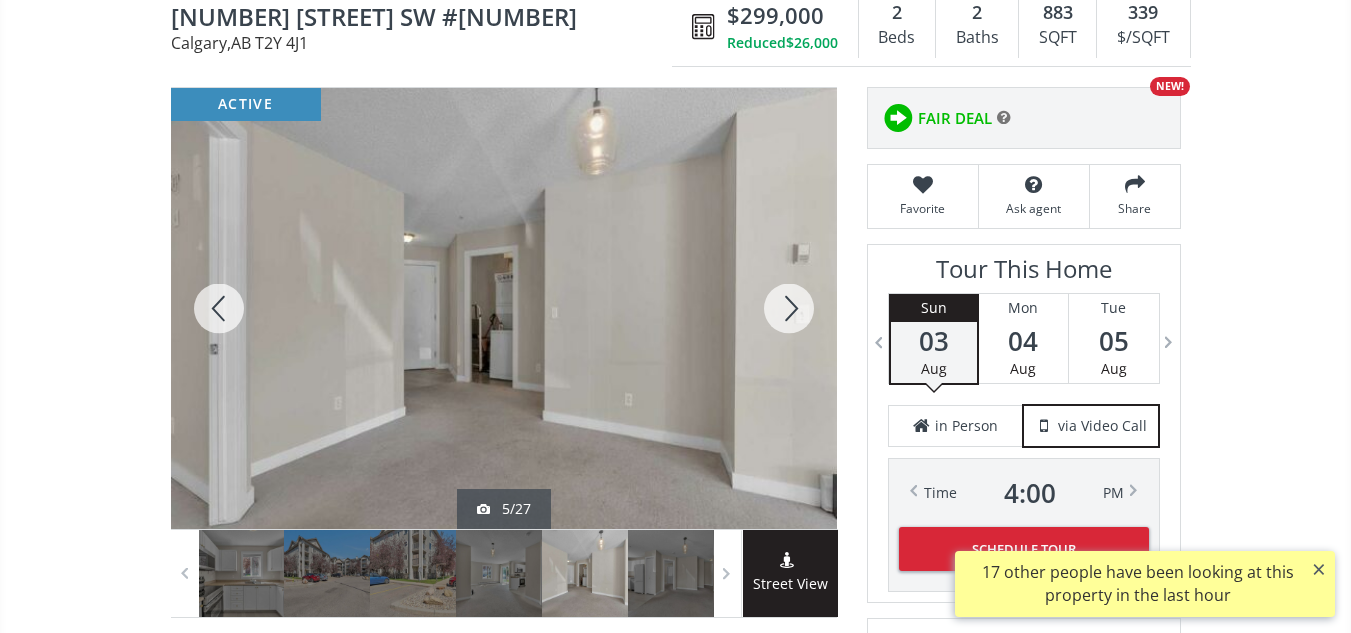 click at bounding box center [789, 308] 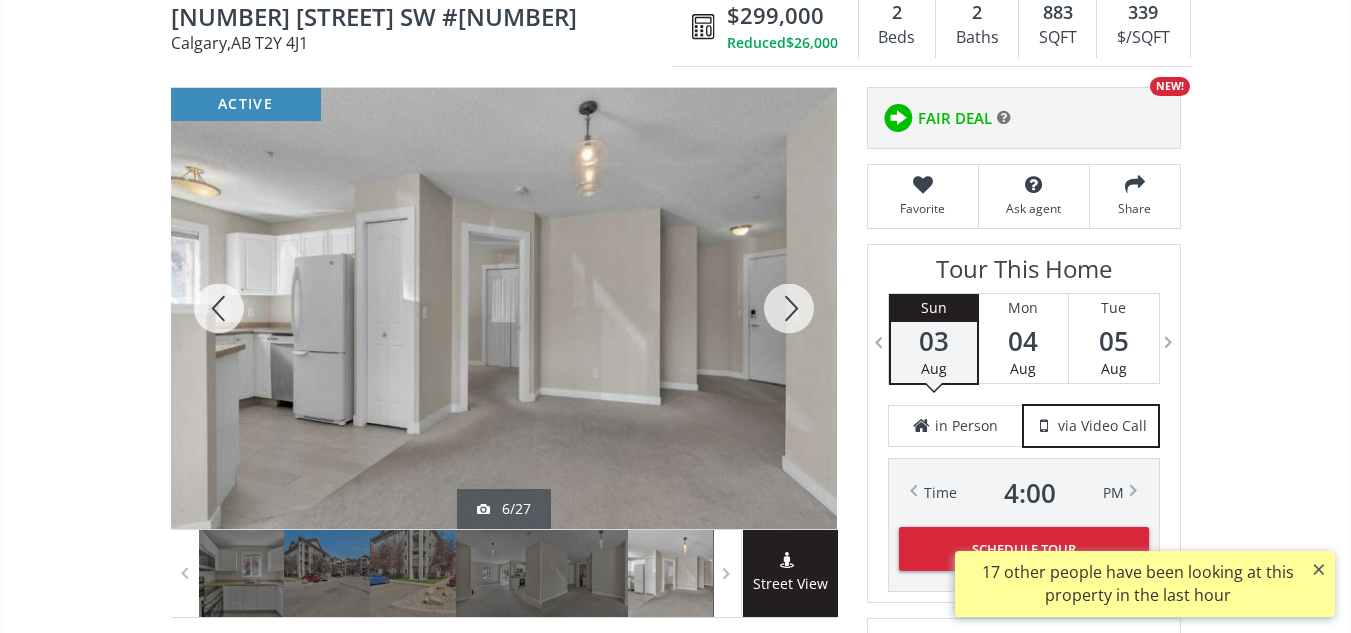 click at bounding box center (789, 308) 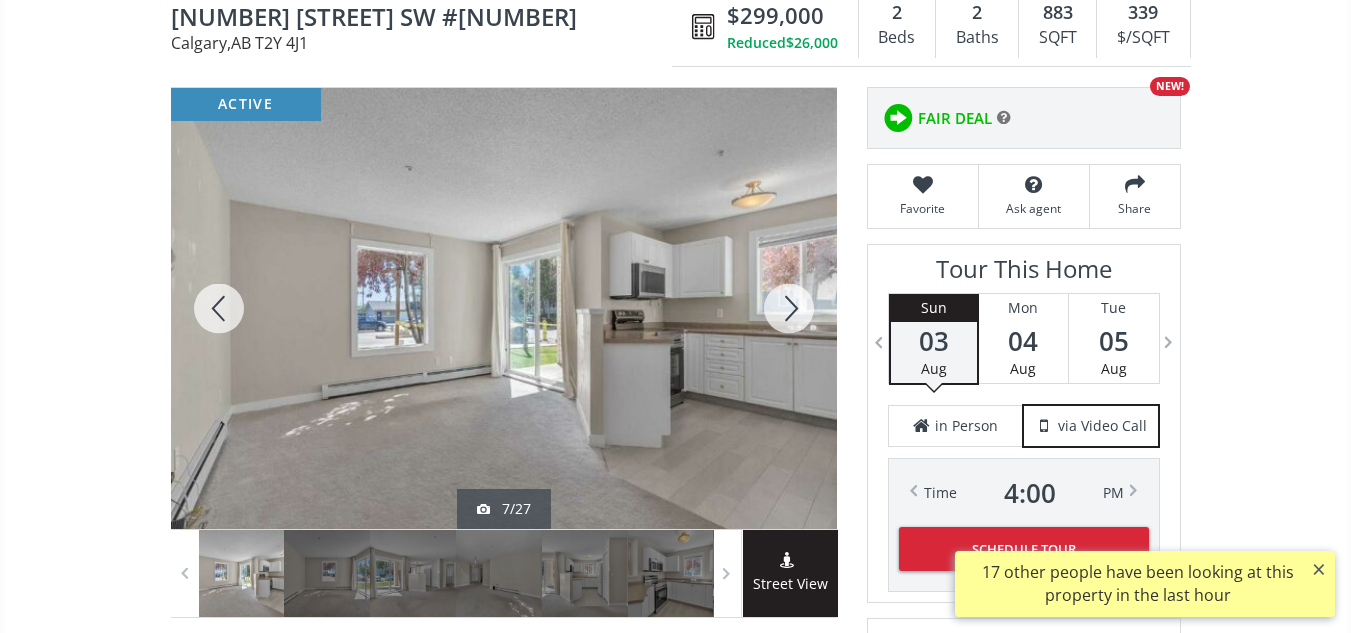 click at bounding box center [789, 308] 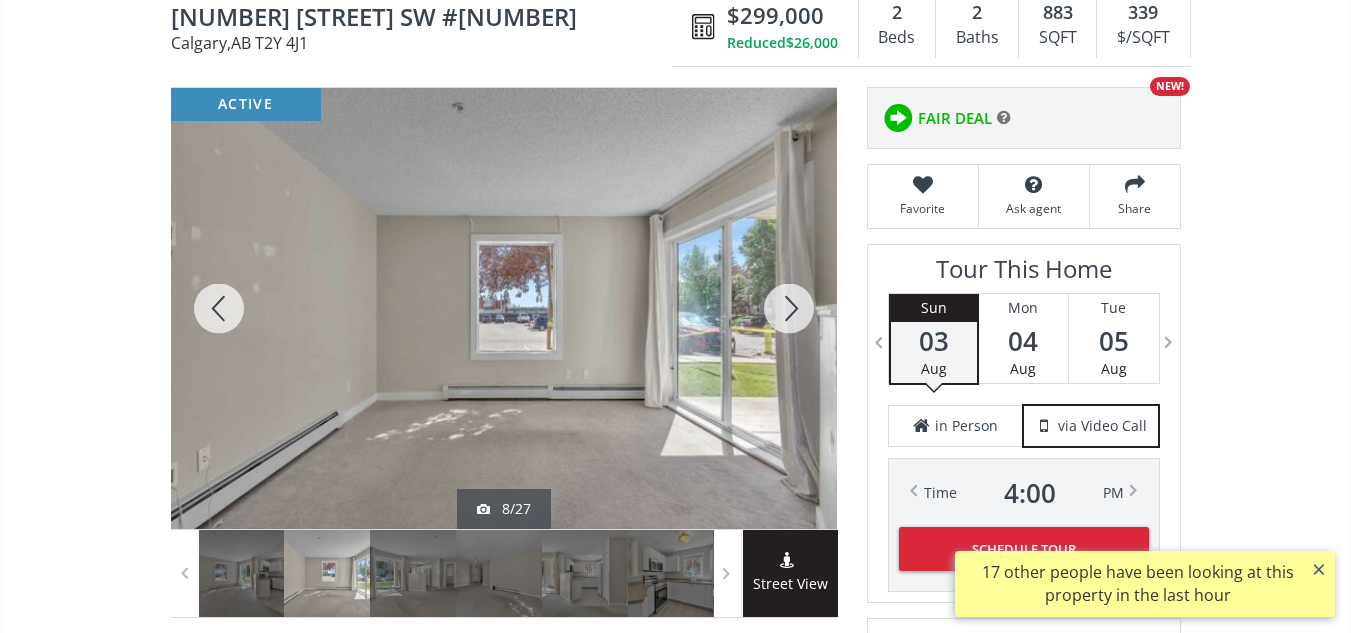click at bounding box center (789, 308) 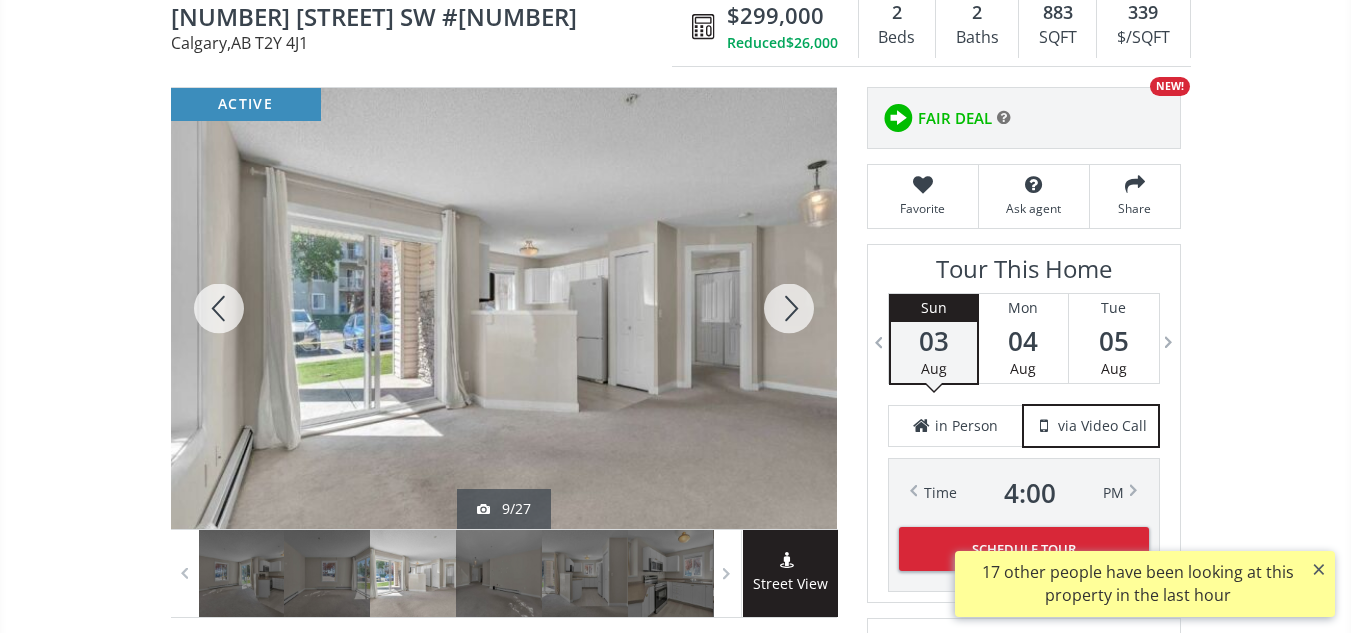 click at bounding box center [789, 308] 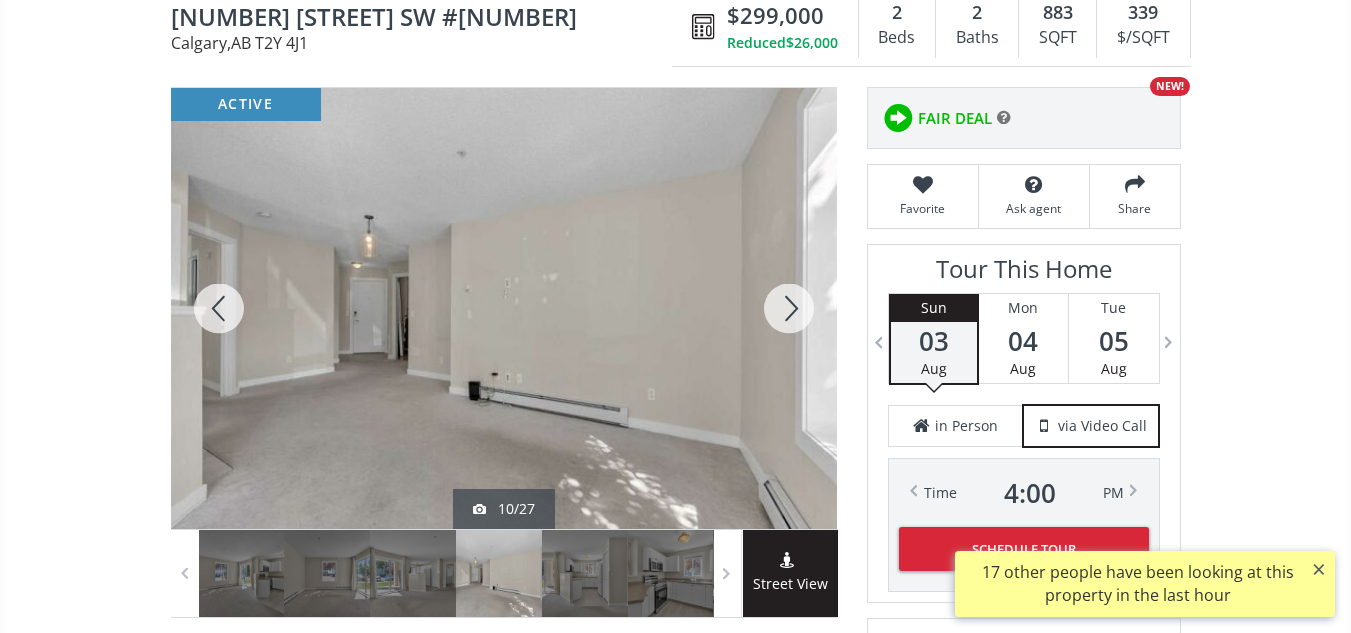 click at bounding box center (789, 308) 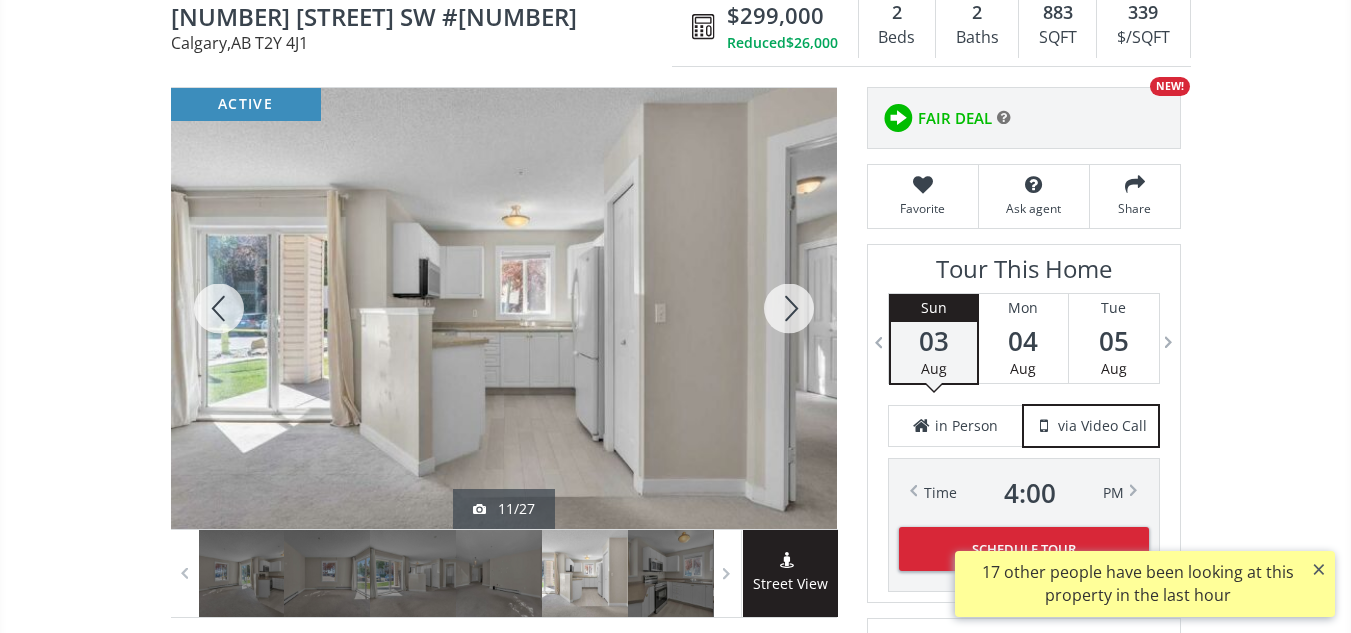 click at bounding box center (789, 308) 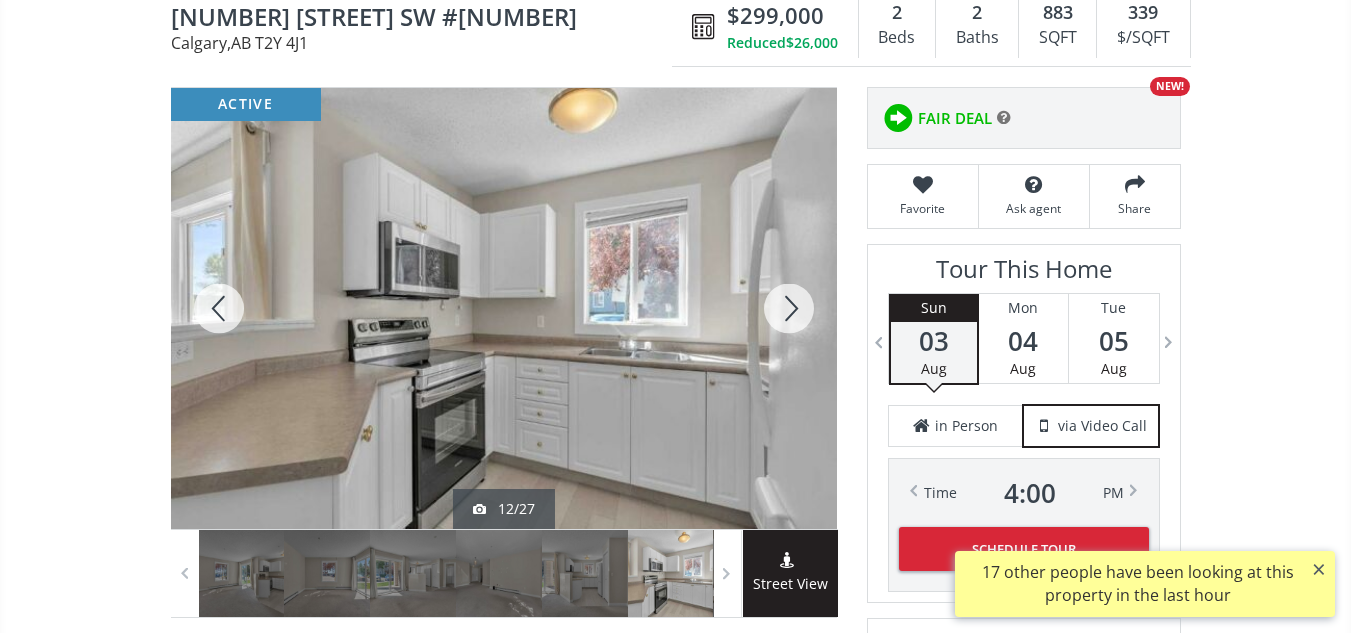 click at bounding box center (789, 308) 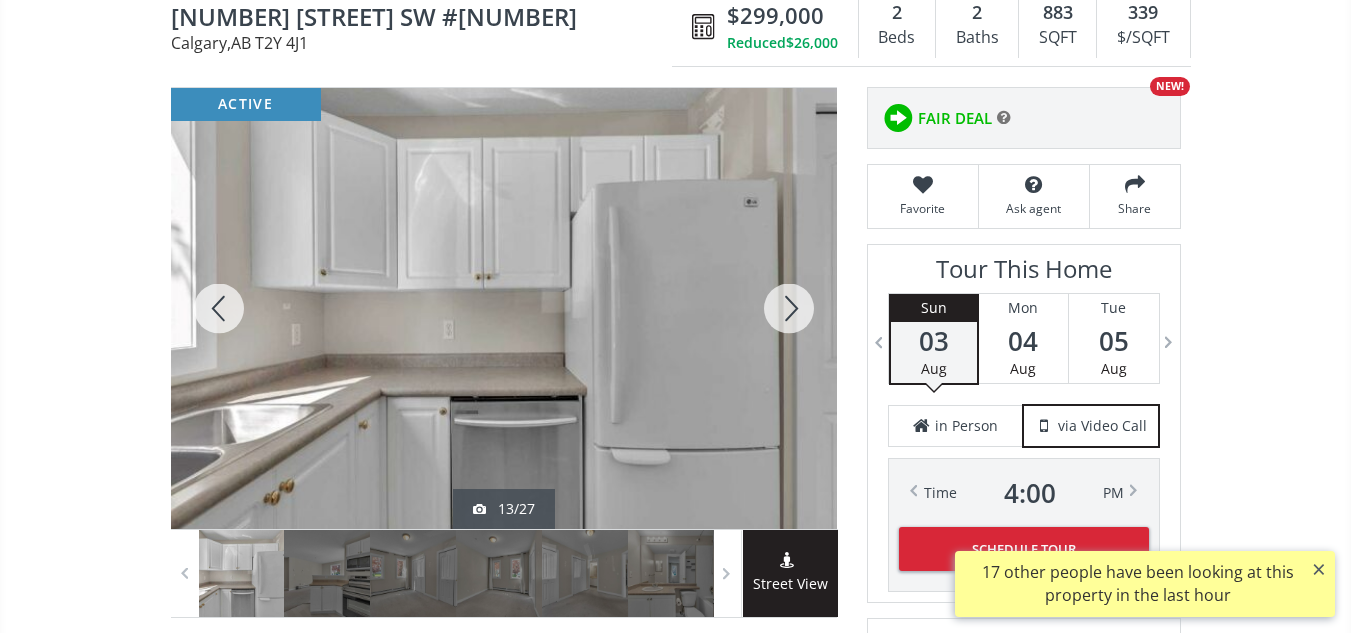 click at bounding box center [789, 308] 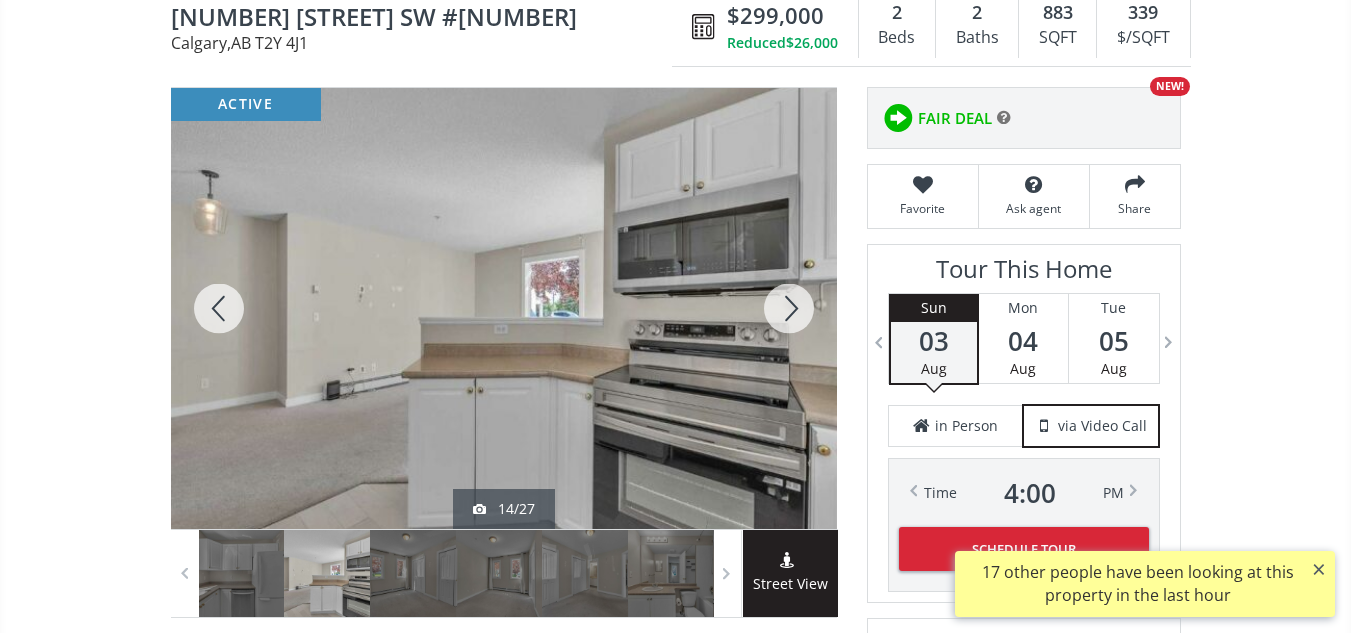 click at bounding box center (789, 308) 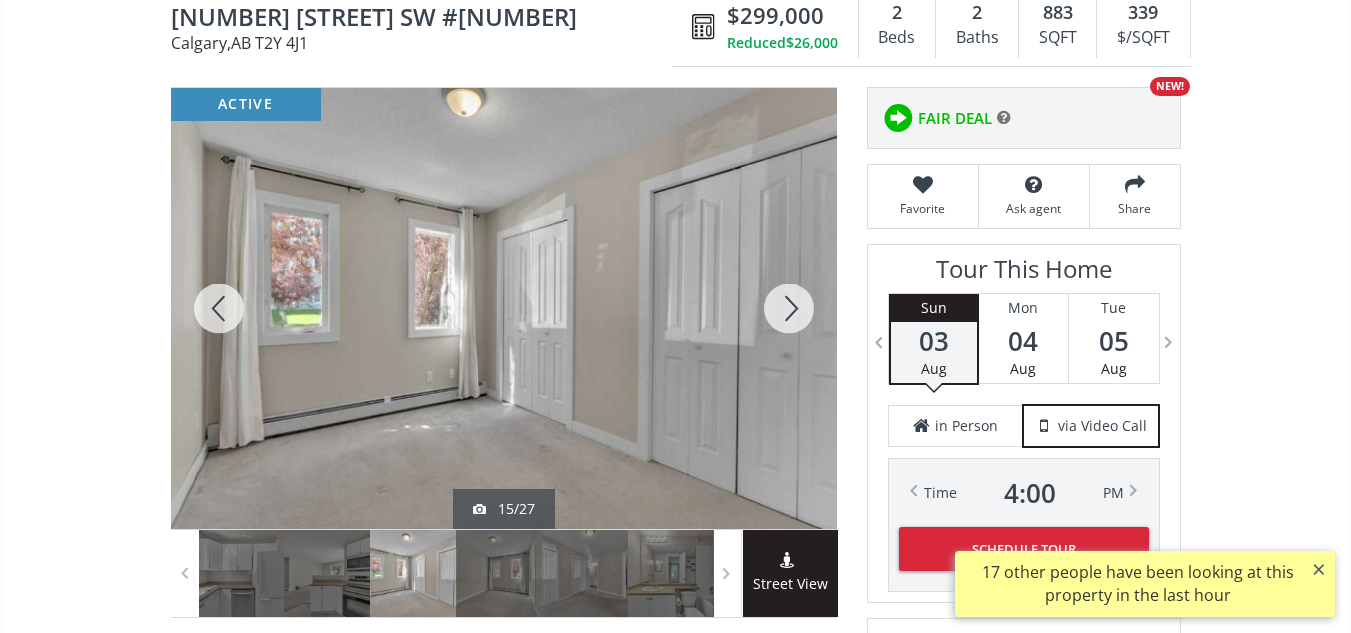 click at bounding box center [789, 308] 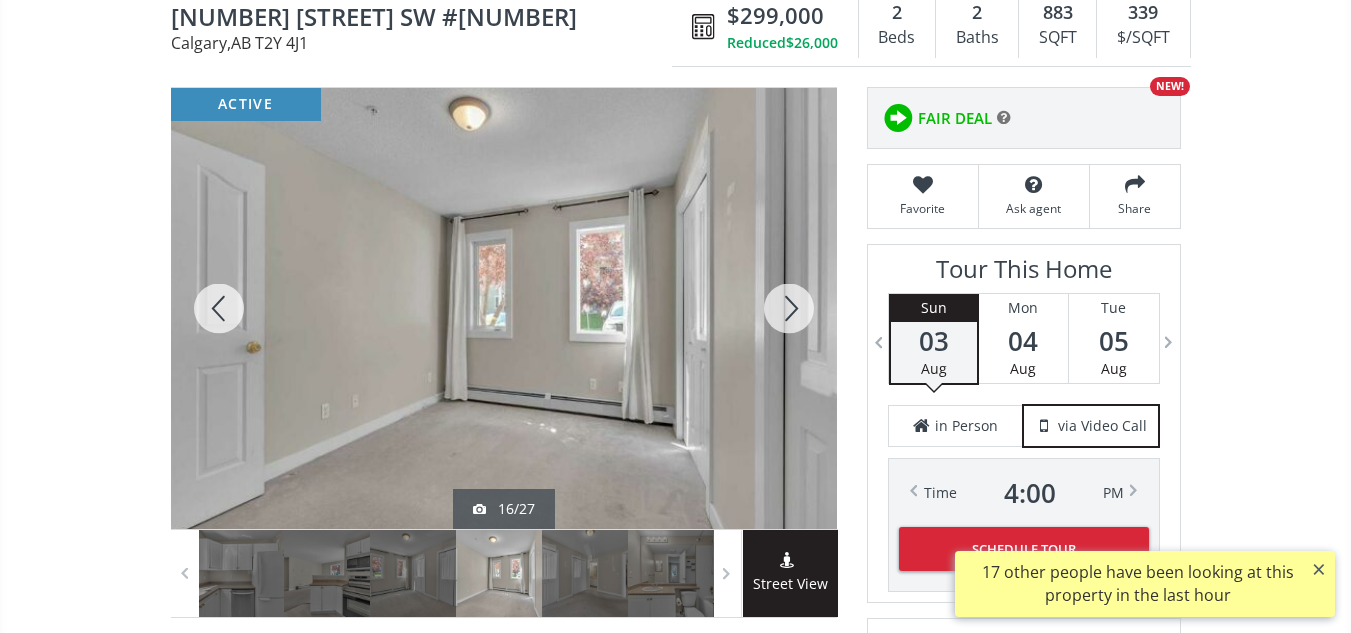 click at bounding box center [789, 308] 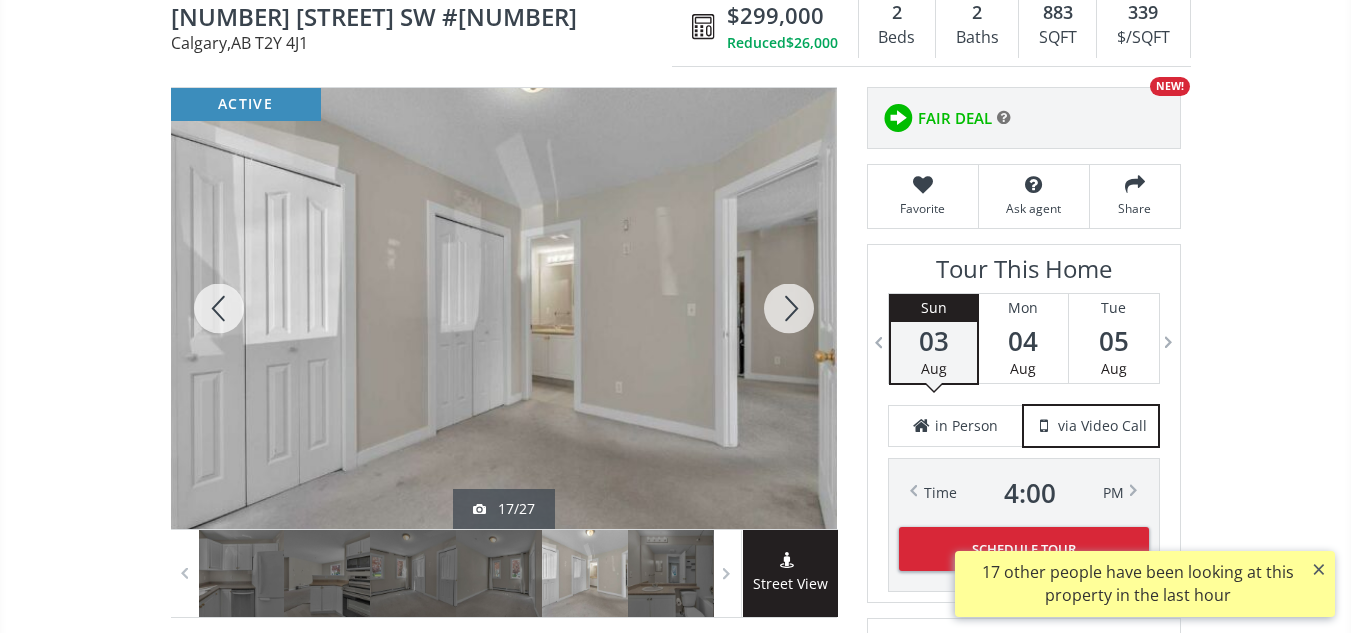 click at bounding box center (789, 308) 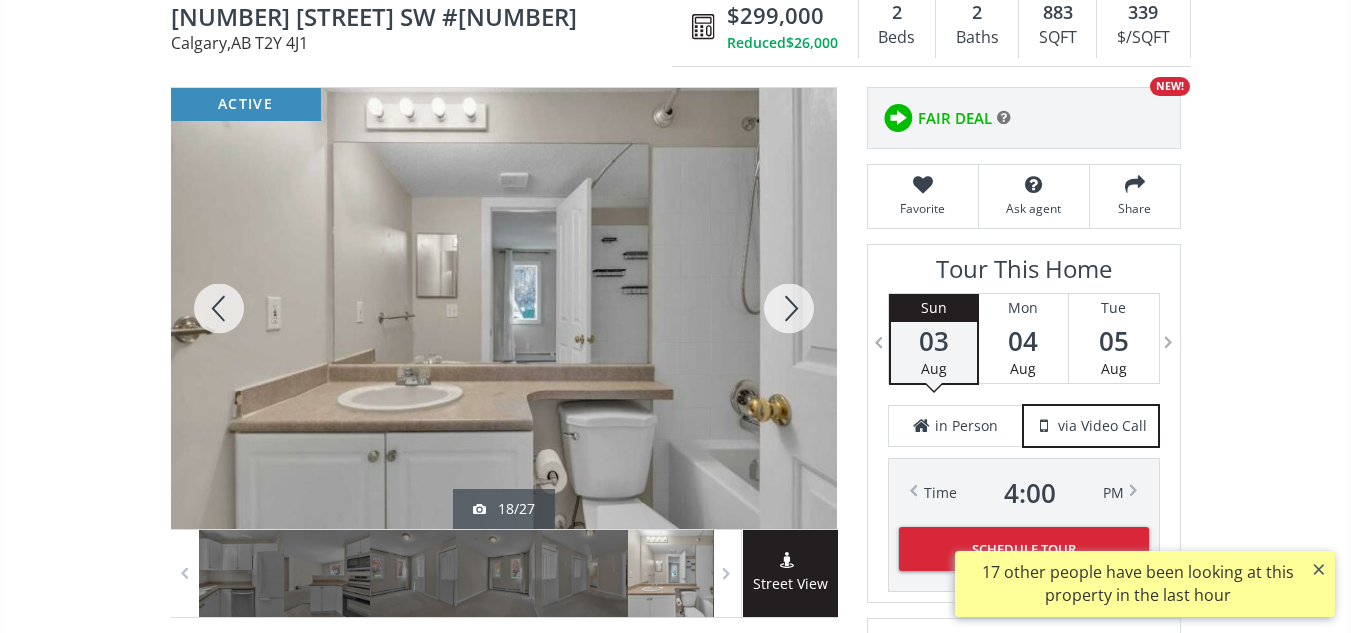 click at bounding box center [789, 308] 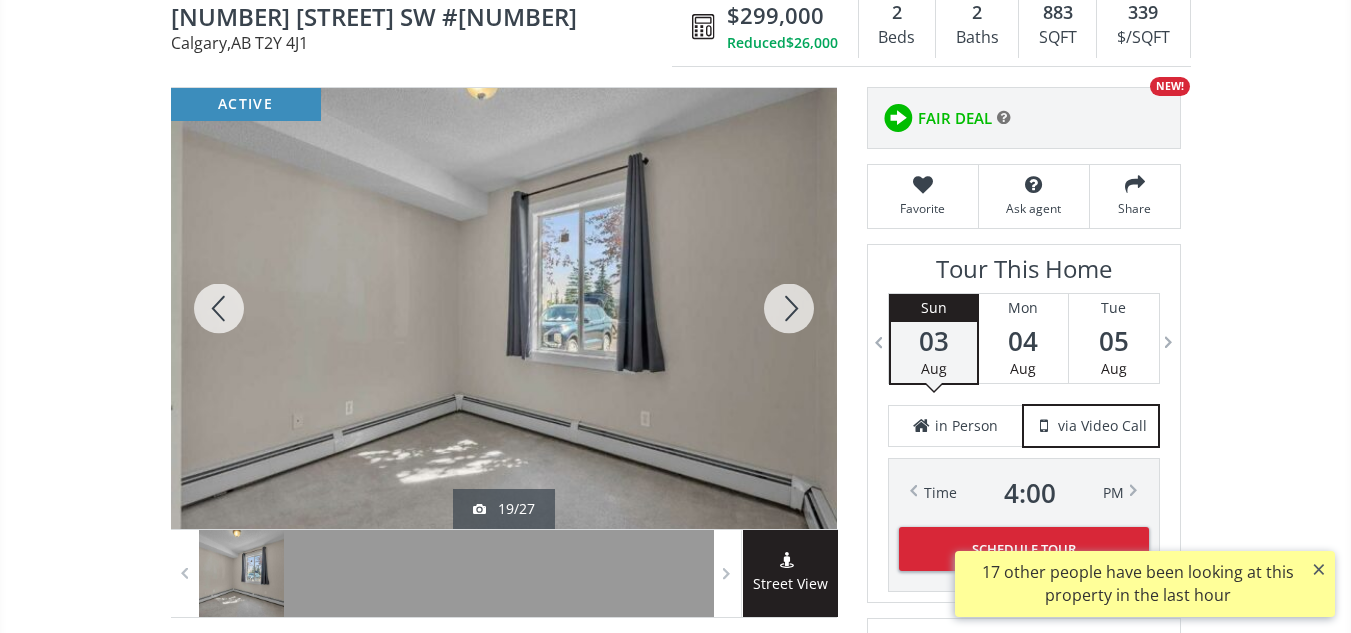 click at bounding box center [789, 308] 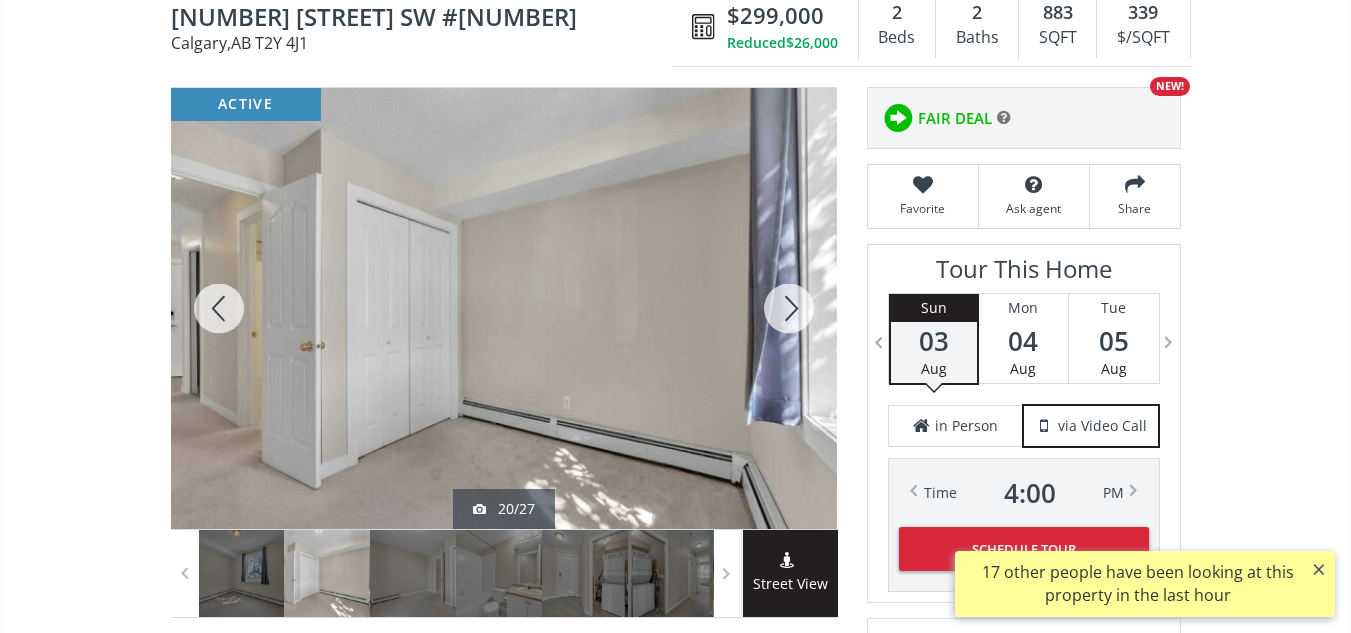 click at bounding box center [789, 308] 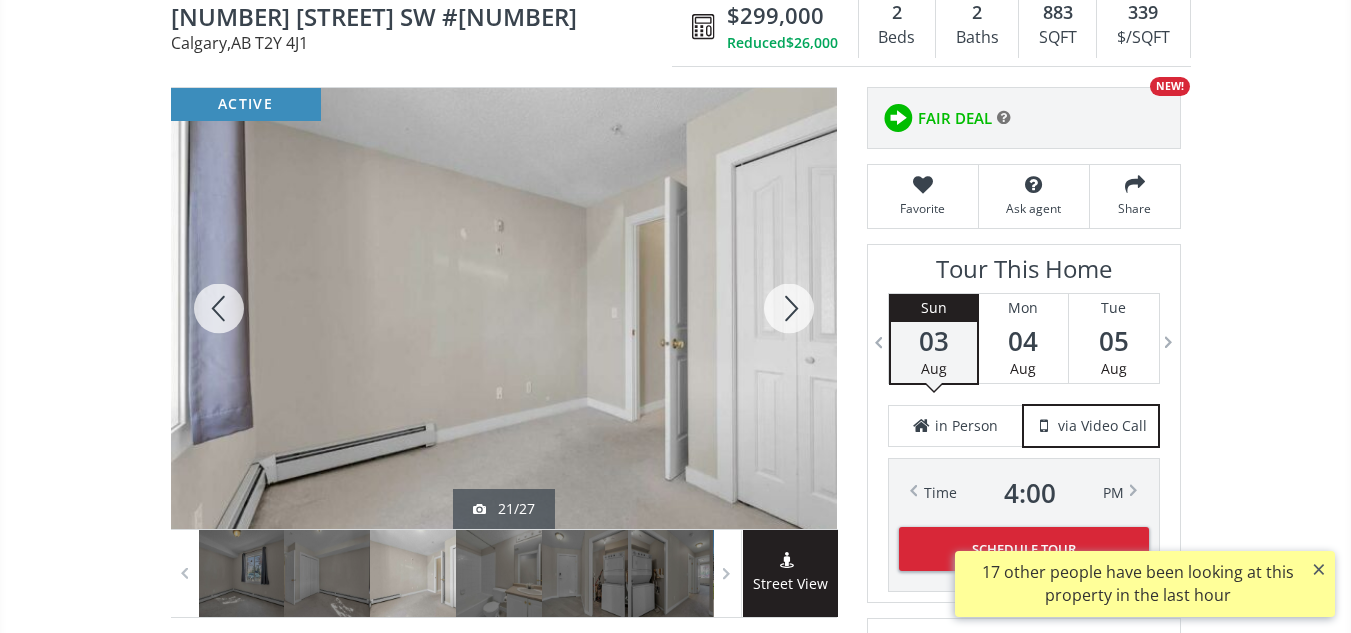 click at bounding box center [789, 308] 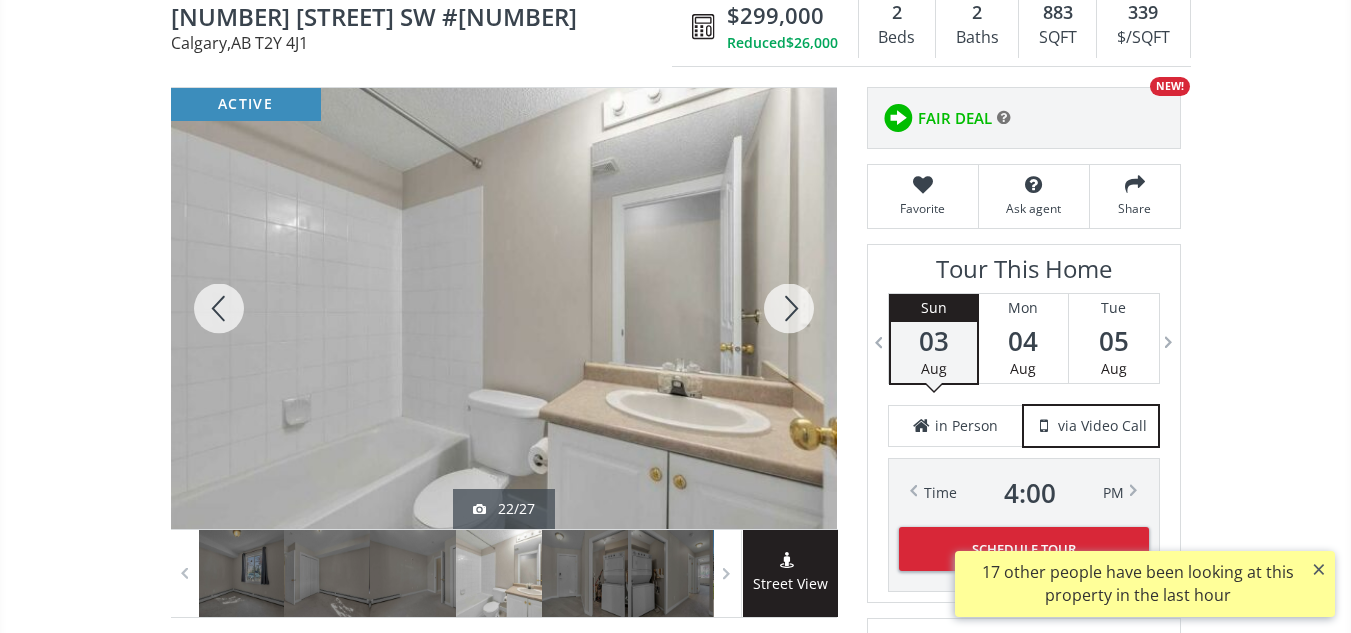 click at bounding box center [789, 308] 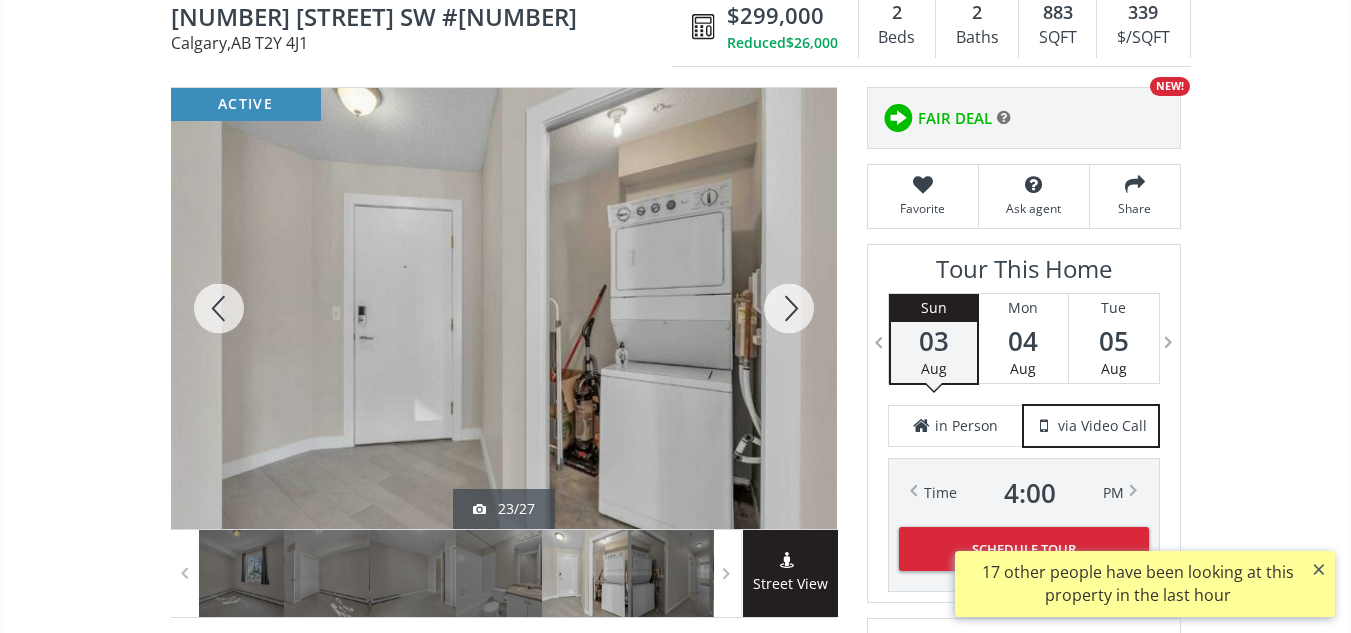click at bounding box center (789, 308) 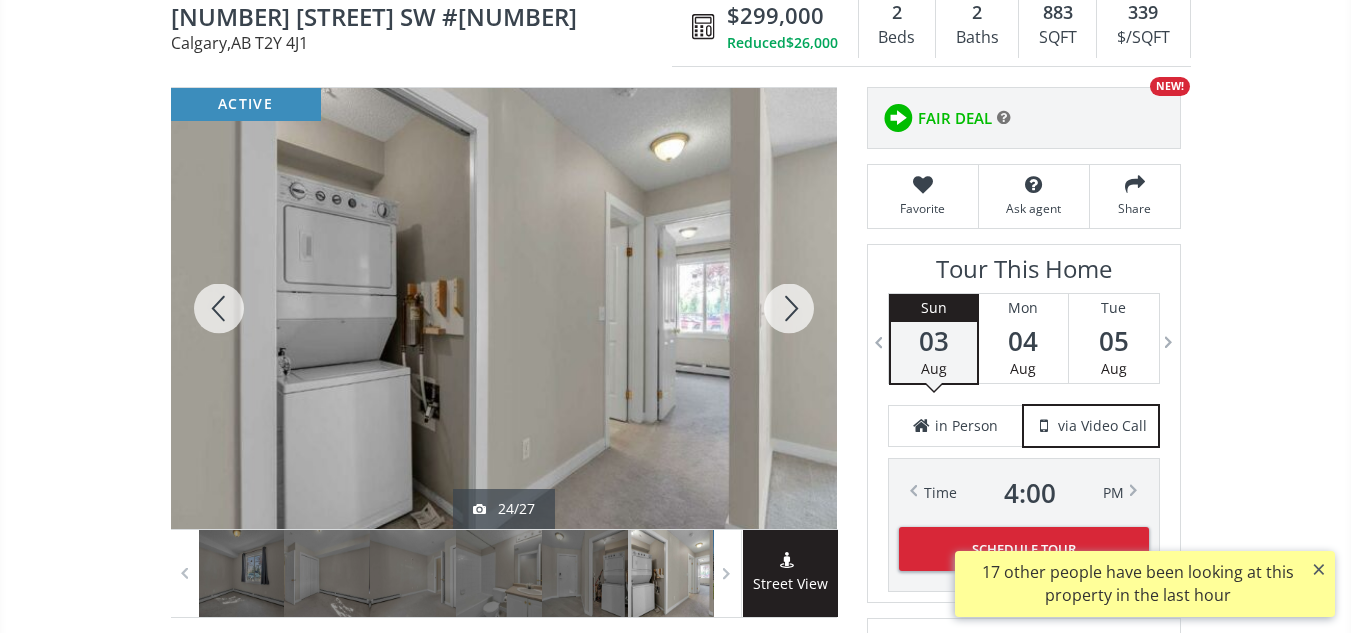 click at bounding box center (789, 308) 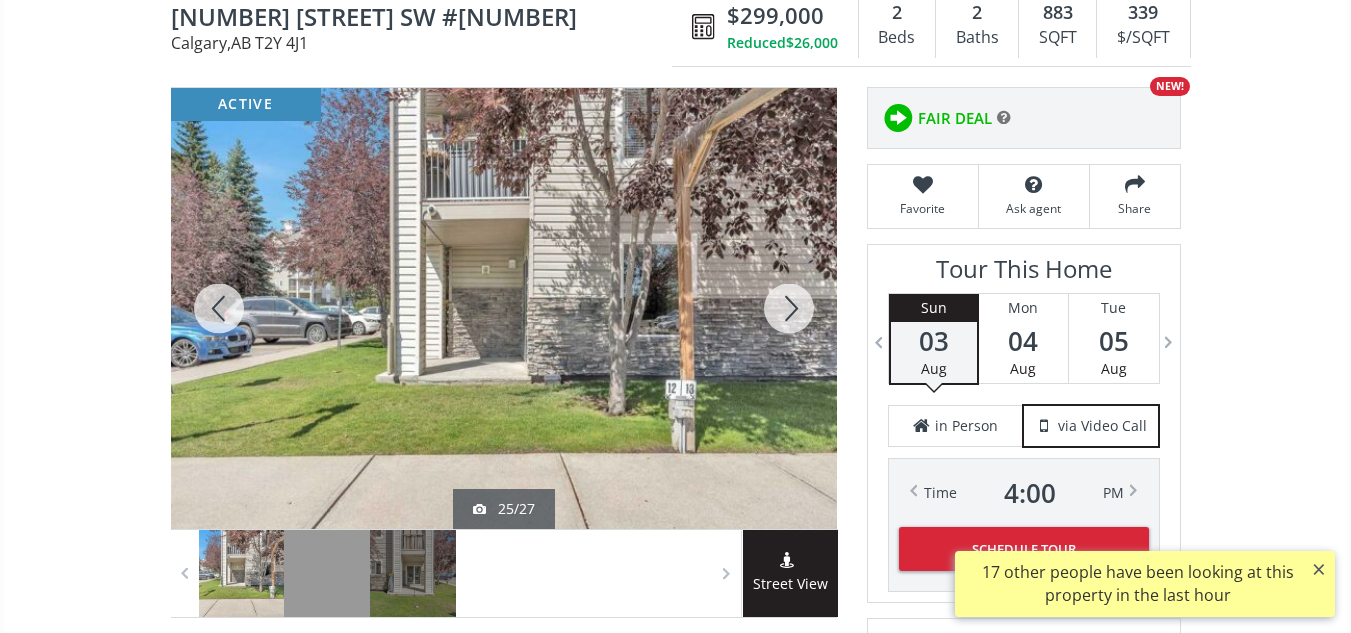 click at bounding box center [789, 308] 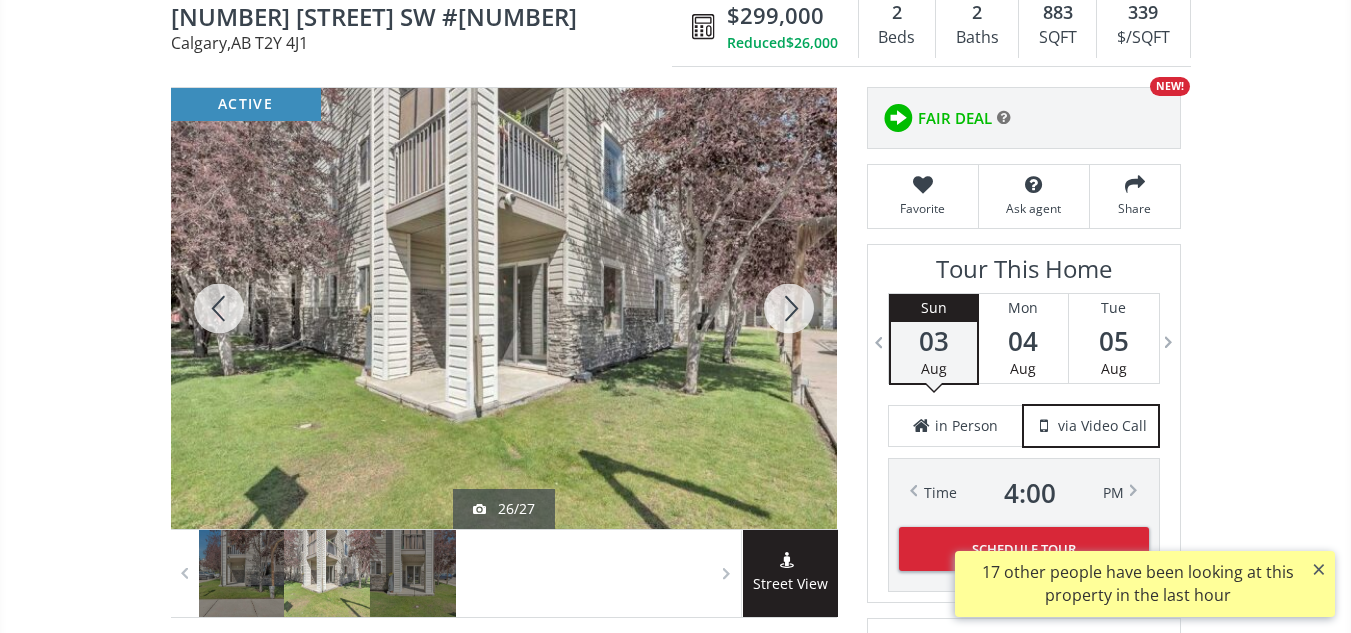 click at bounding box center (789, 308) 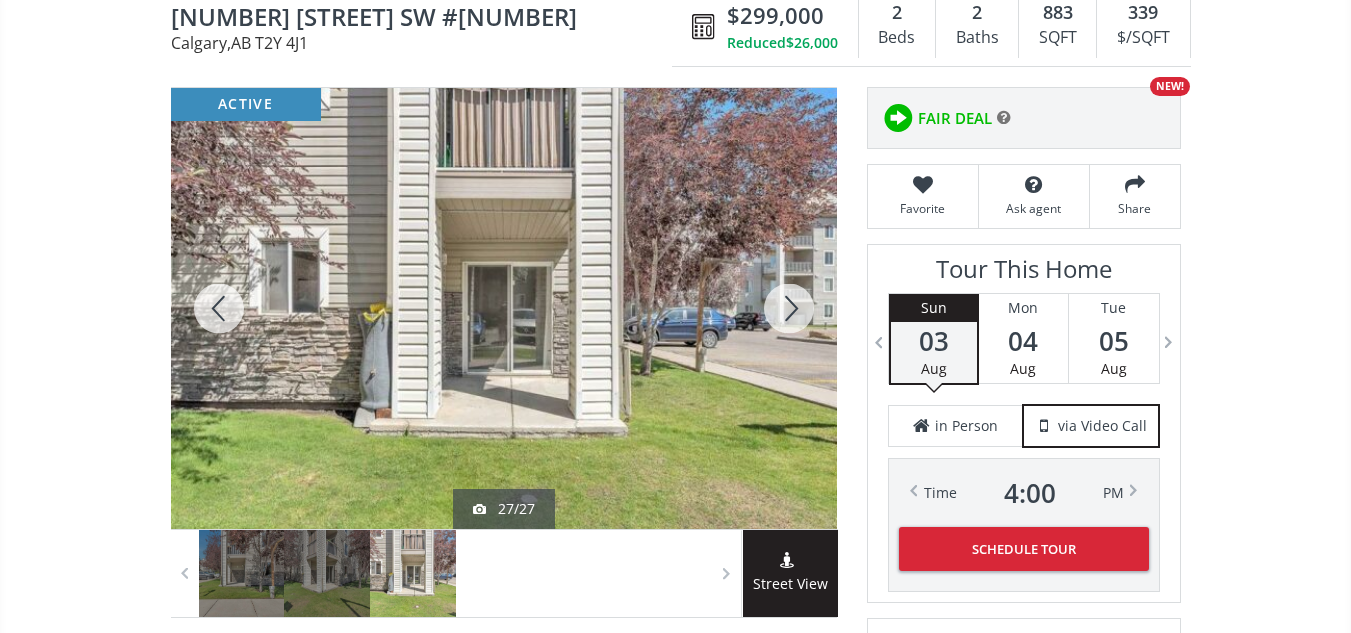 click at bounding box center [789, 308] 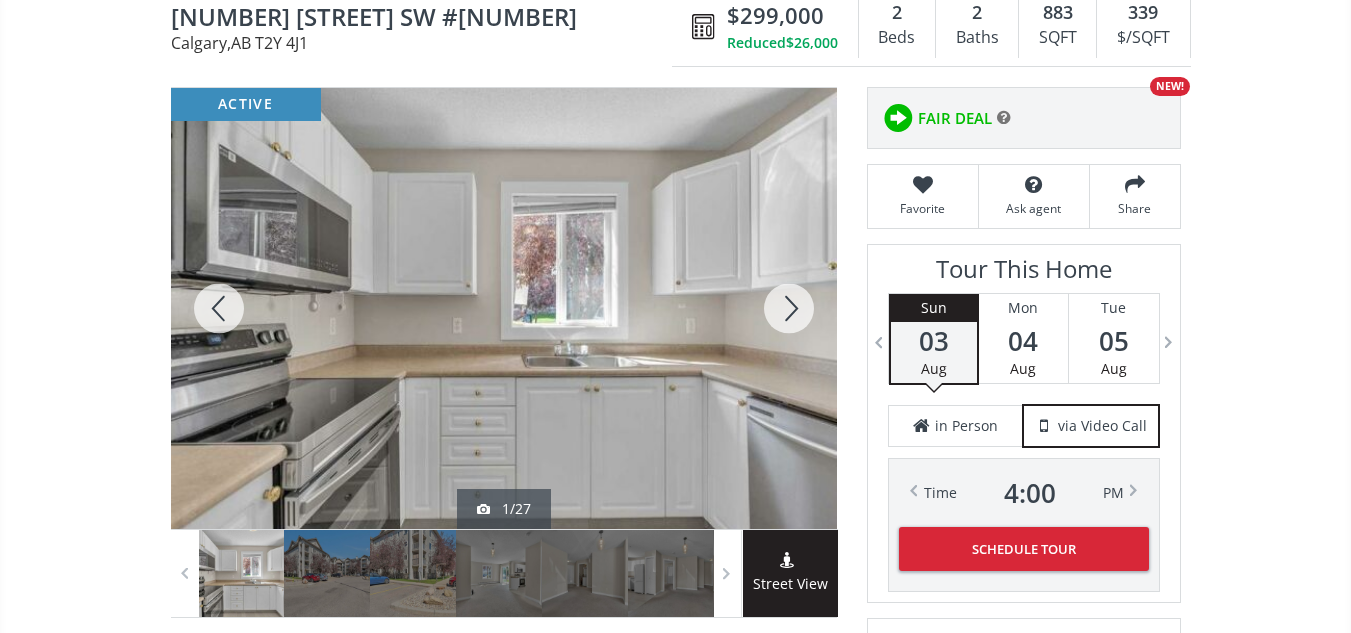 click at bounding box center [219, 308] 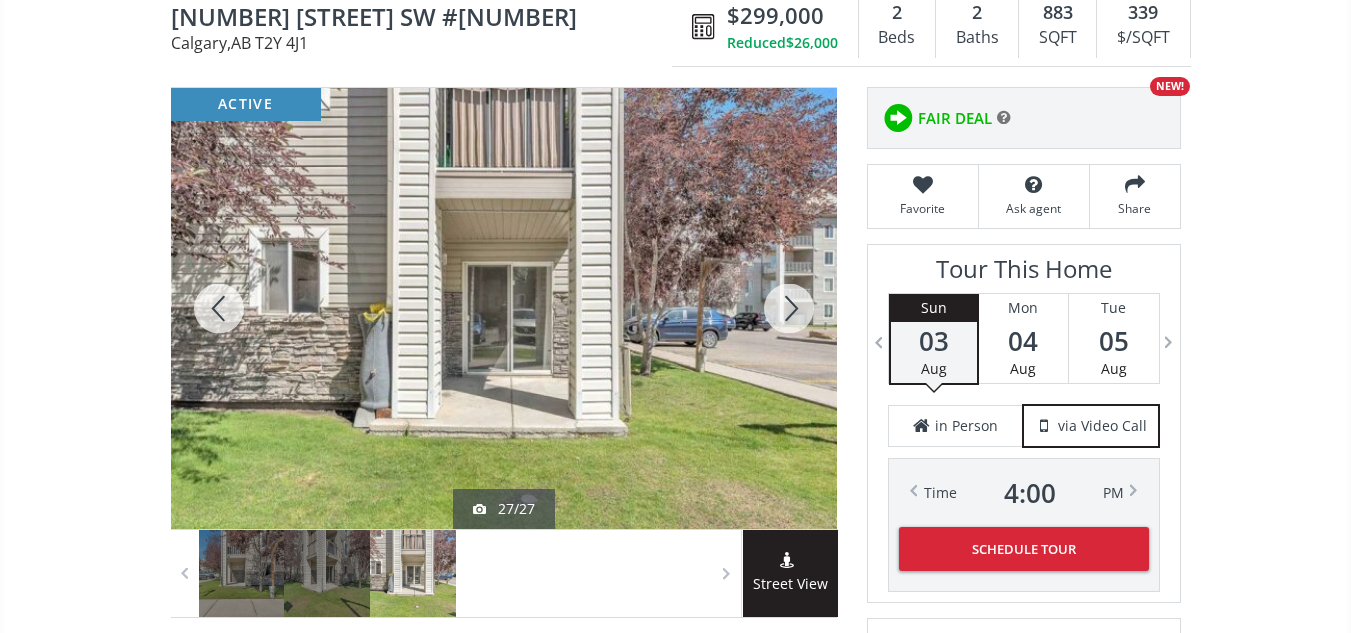 click at bounding box center (789, 308) 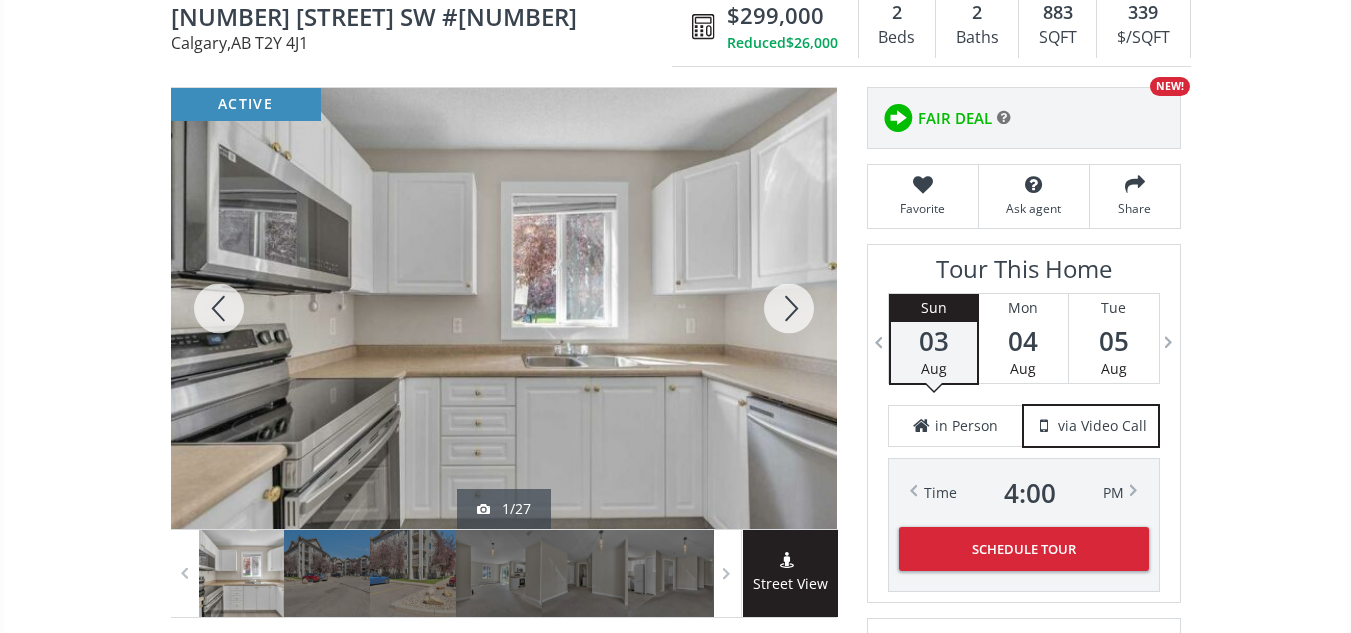 click at bounding box center [789, 308] 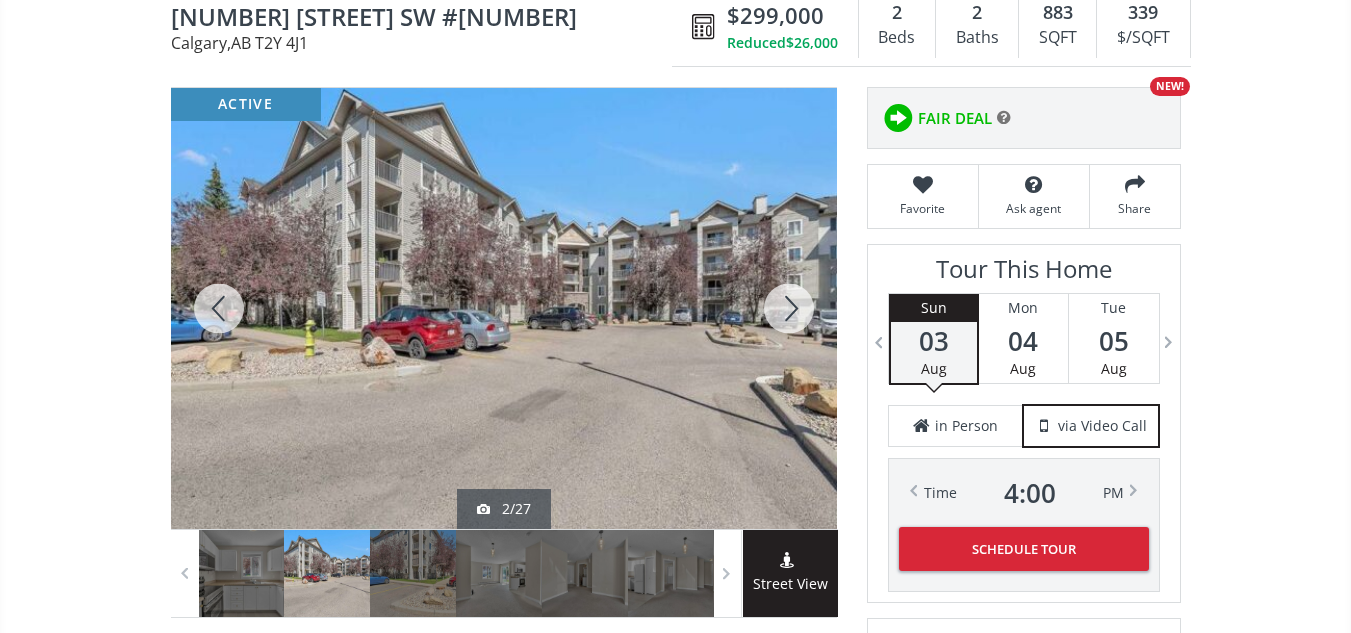 click at bounding box center (789, 308) 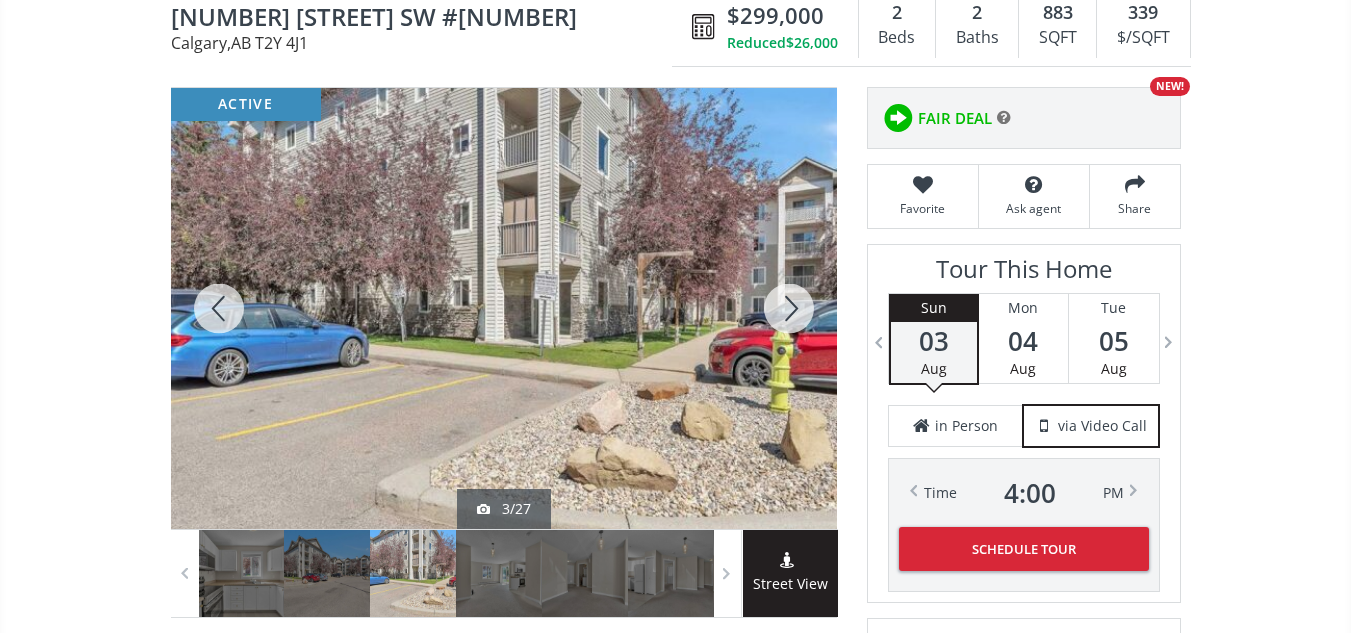click at bounding box center (789, 308) 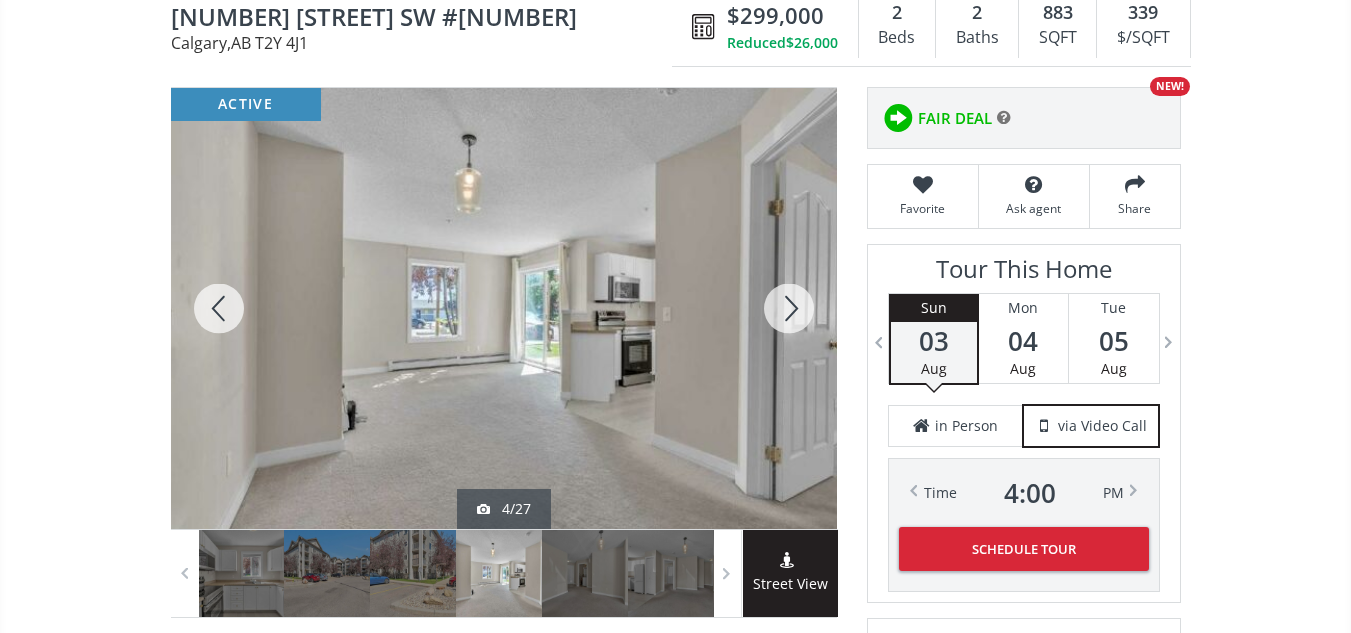click at bounding box center [789, 308] 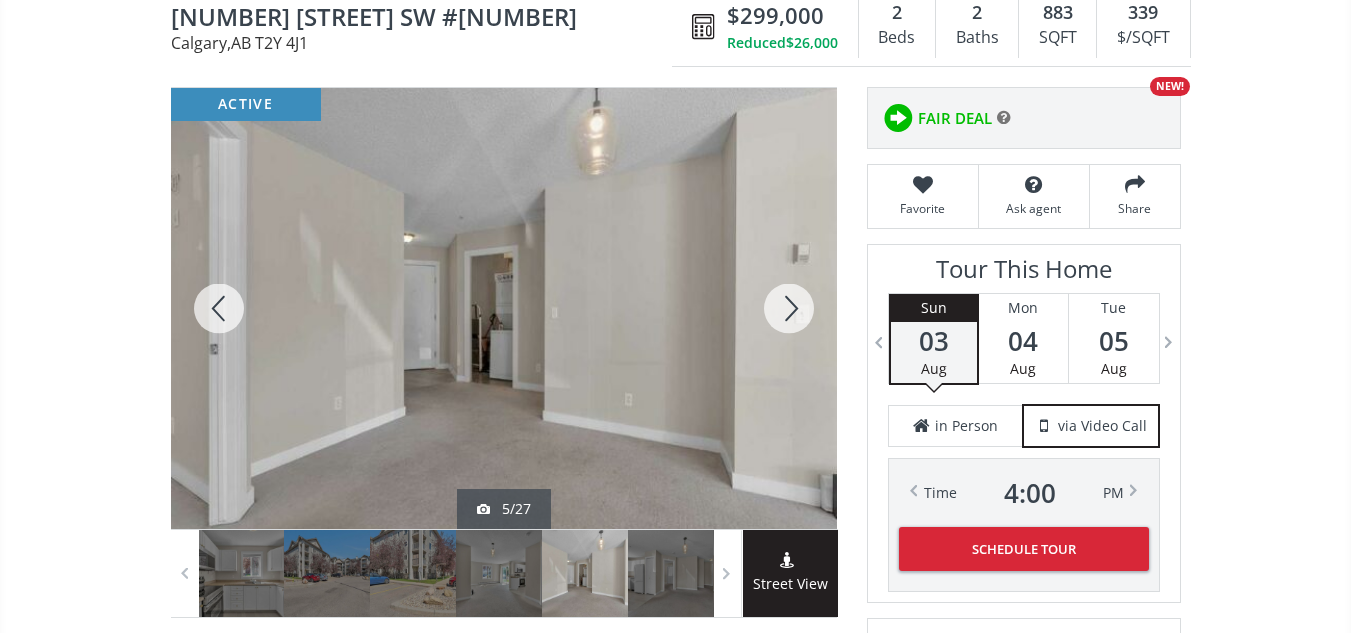 click at bounding box center [789, 308] 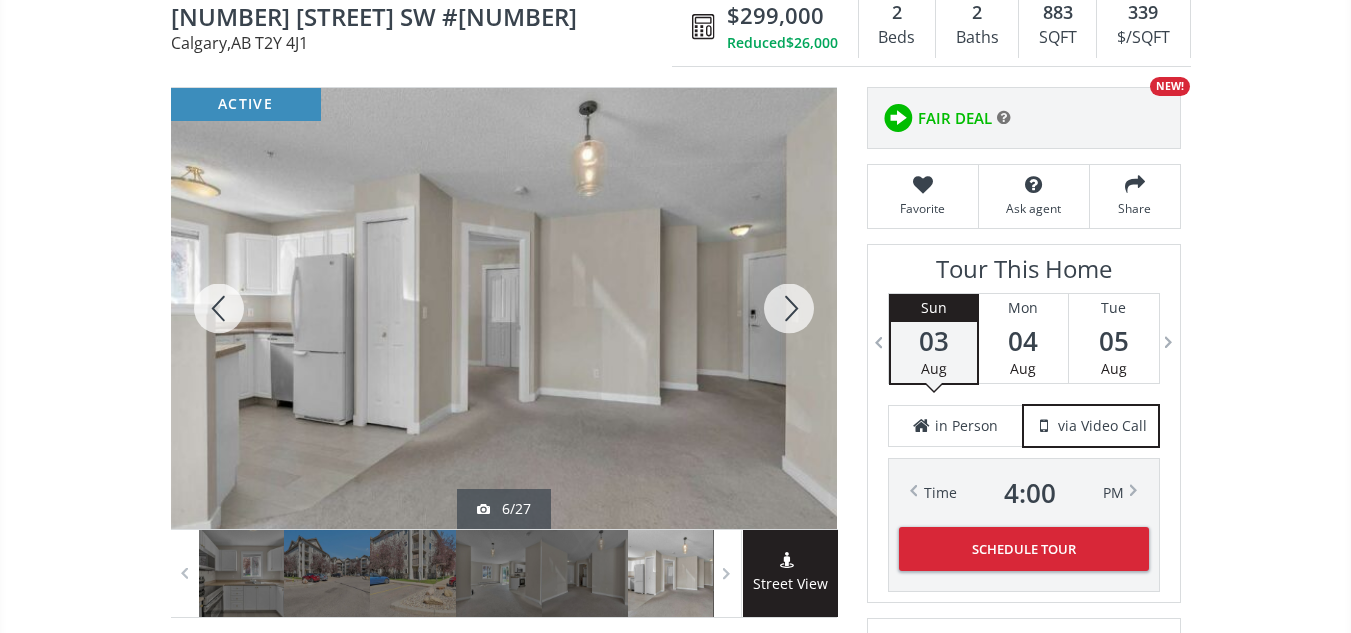 click at bounding box center [789, 308] 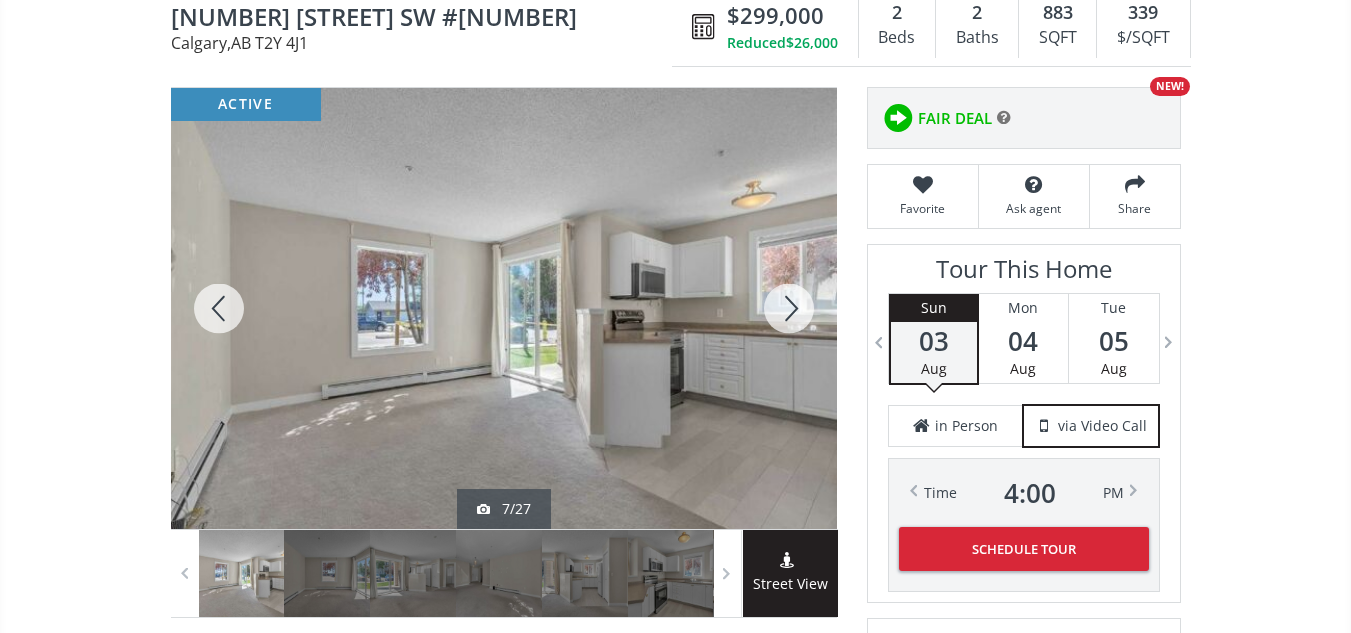 click at bounding box center (789, 308) 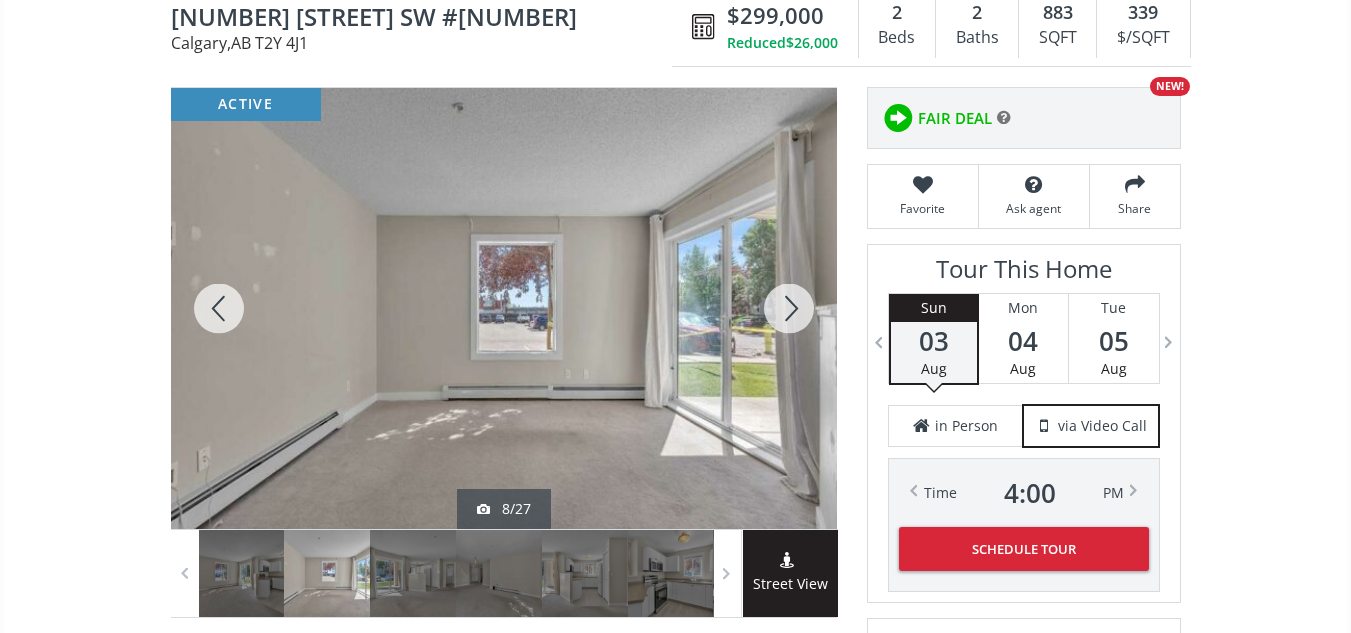 click at bounding box center (789, 308) 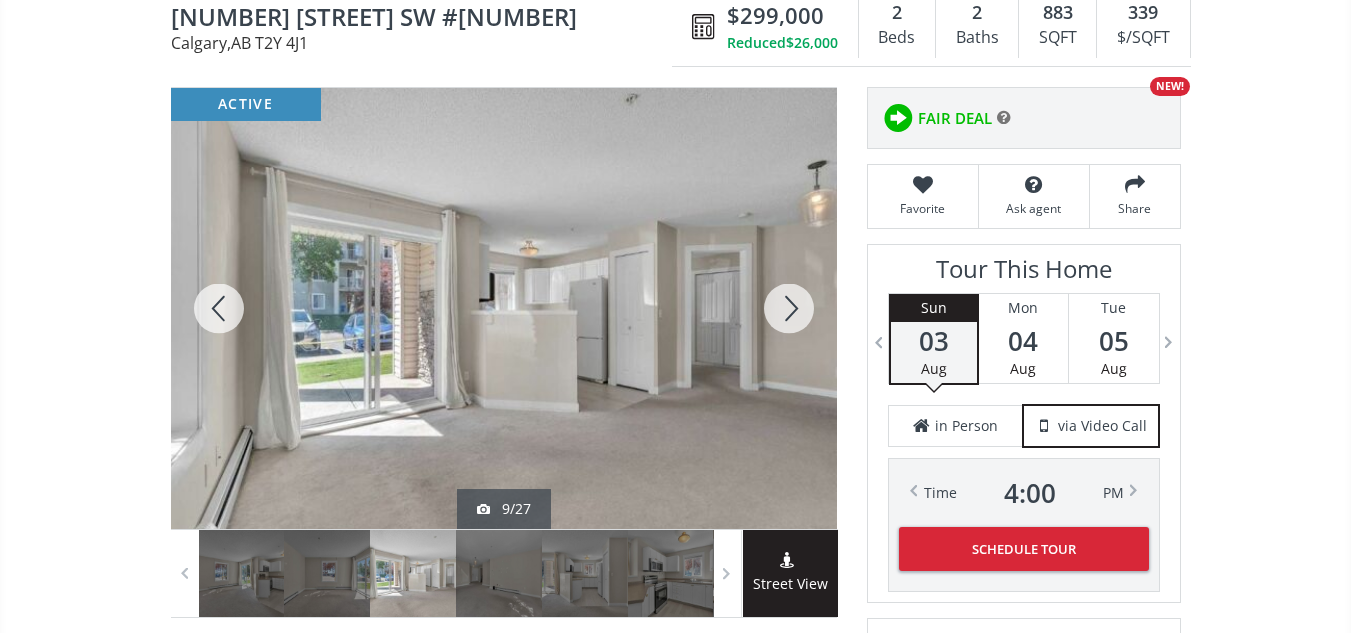 click at bounding box center (789, 308) 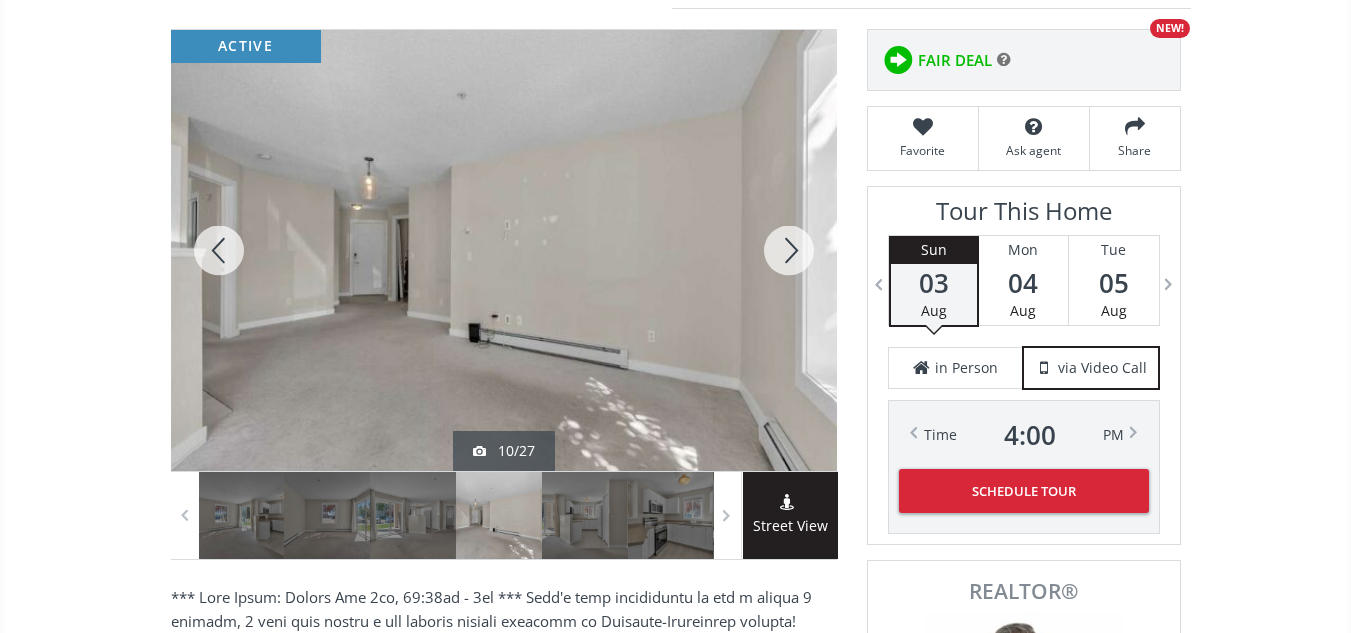 scroll, scrollTop: 298, scrollLeft: 0, axis: vertical 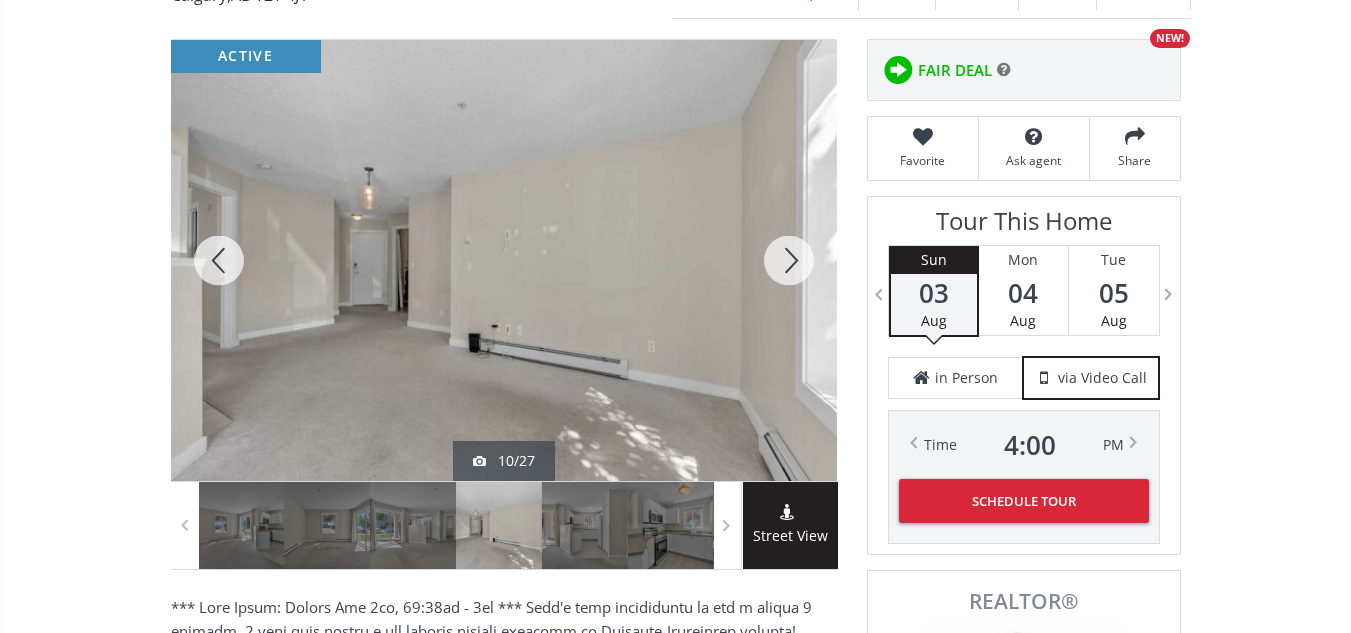 click at bounding box center [789, 260] 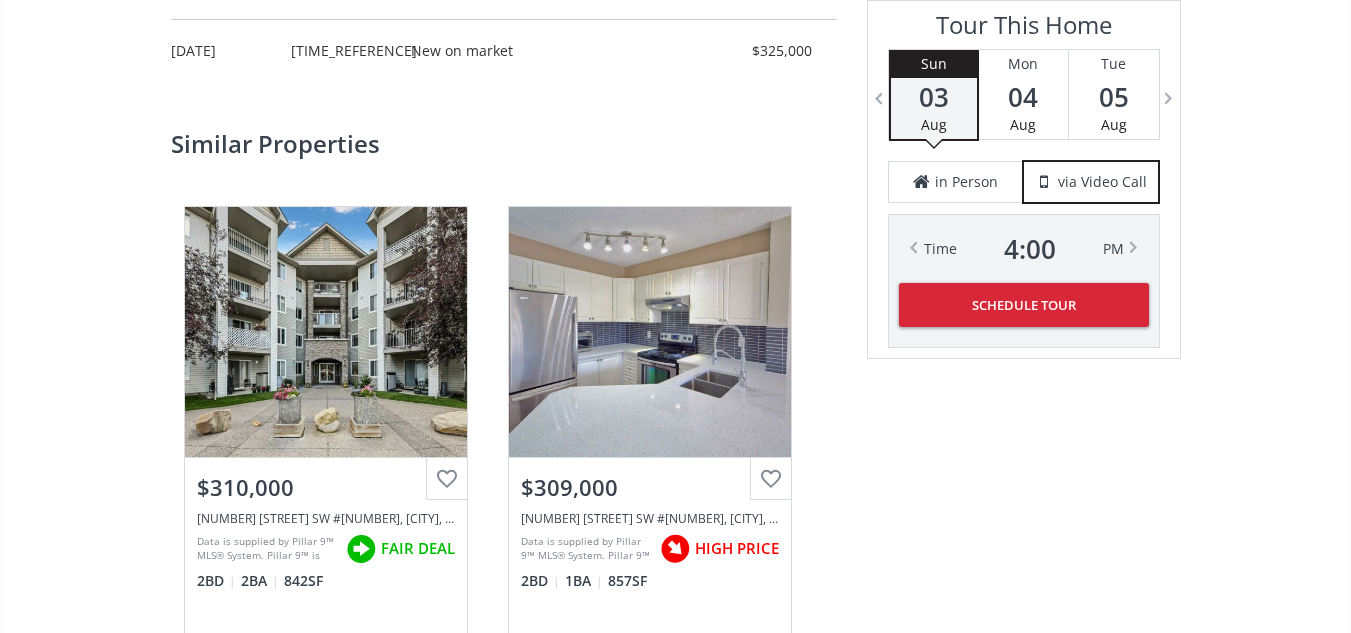 scroll, scrollTop: 2902, scrollLeft: 0, axis: vertical 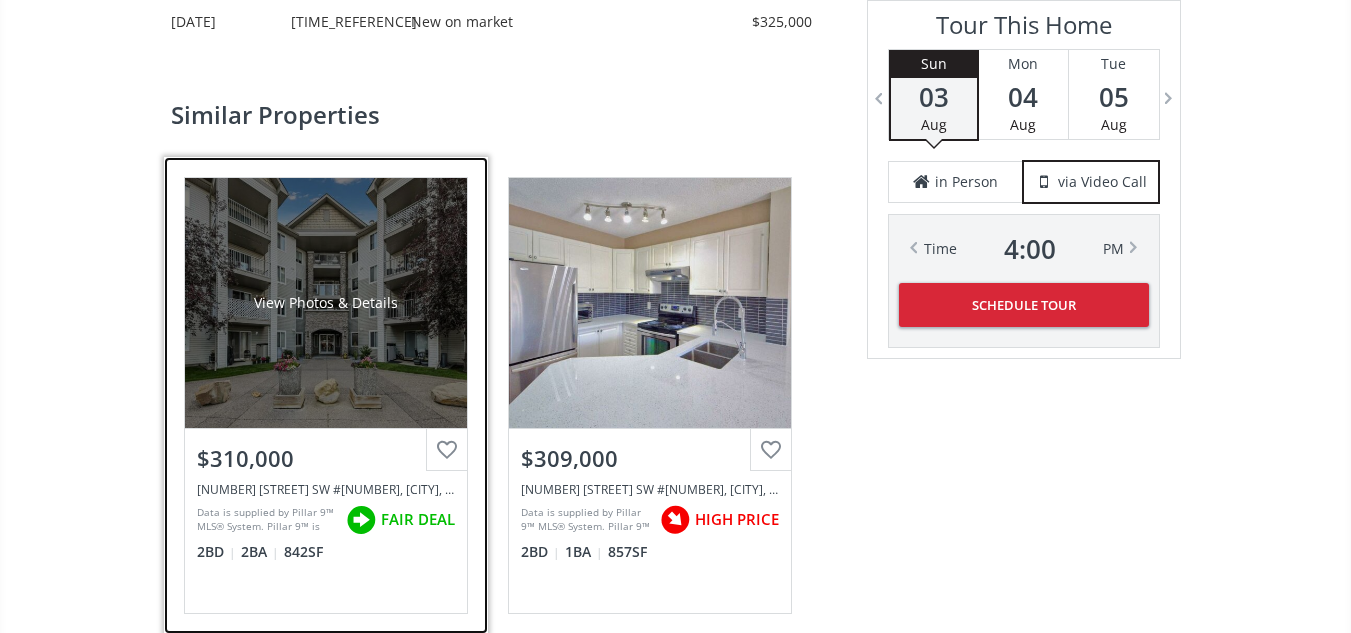 click on "View Photos & Details" at bounding box center (326, 303) 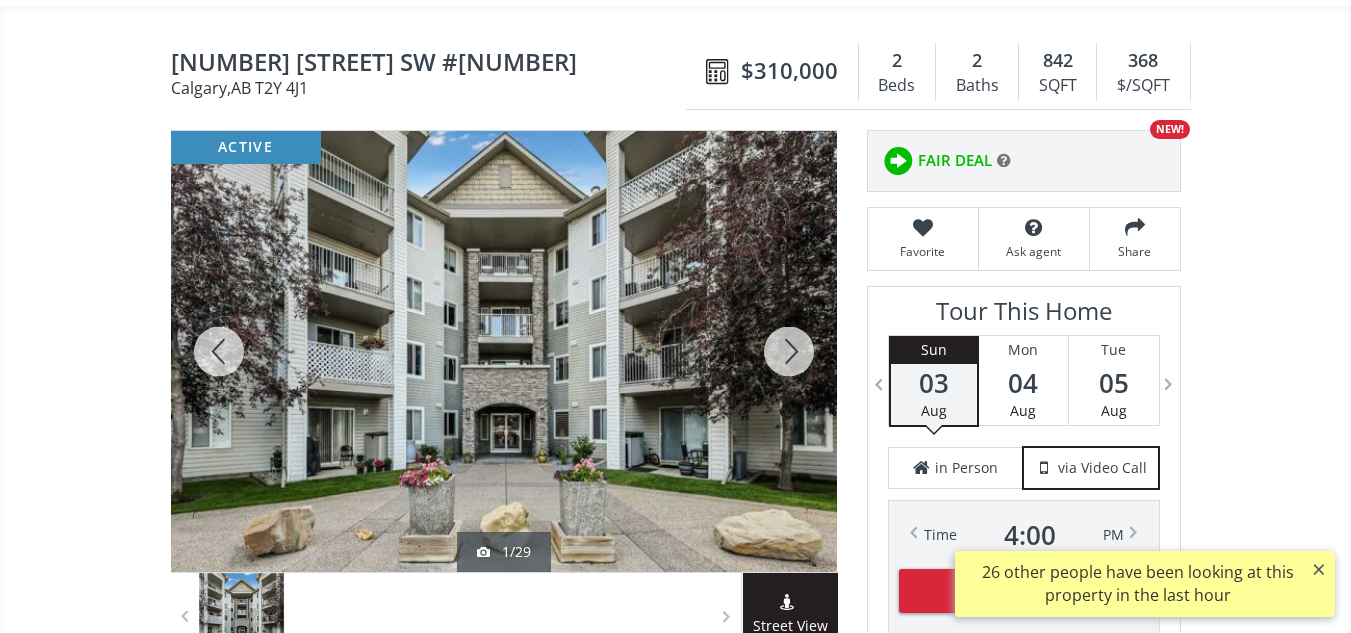 scroll, scrollTop: 203, scrollLeft: 0, axis: vertical 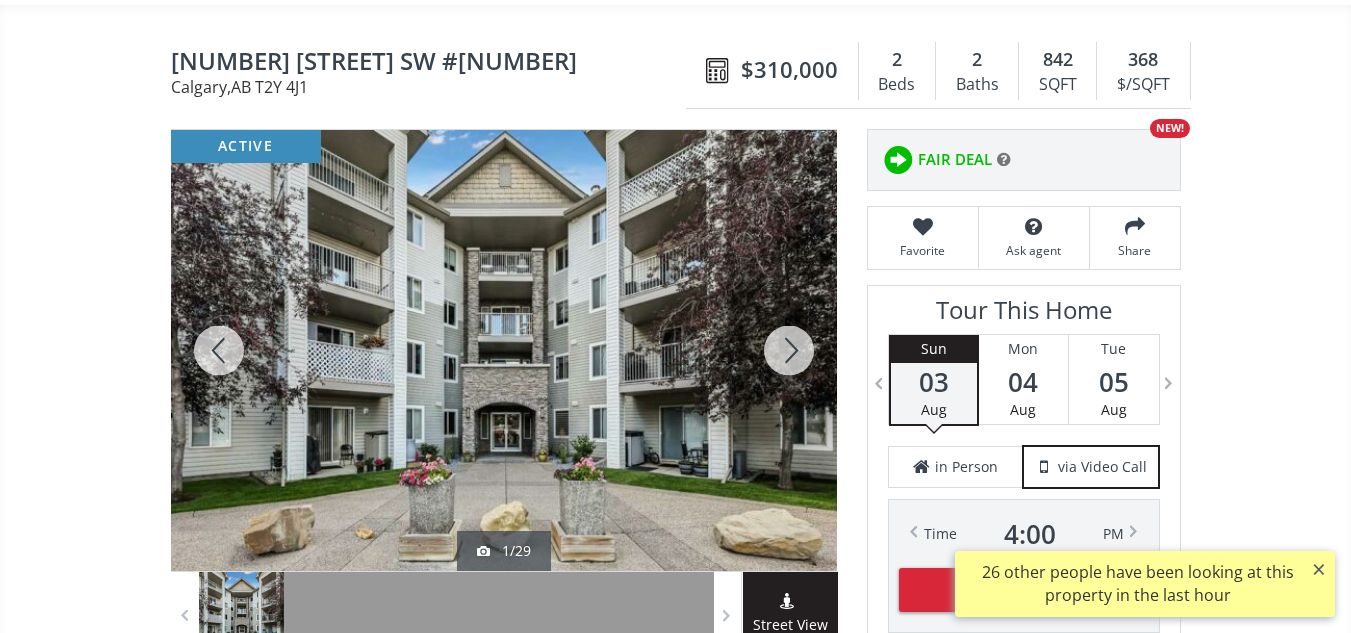 click at bounding box center (789, 350) 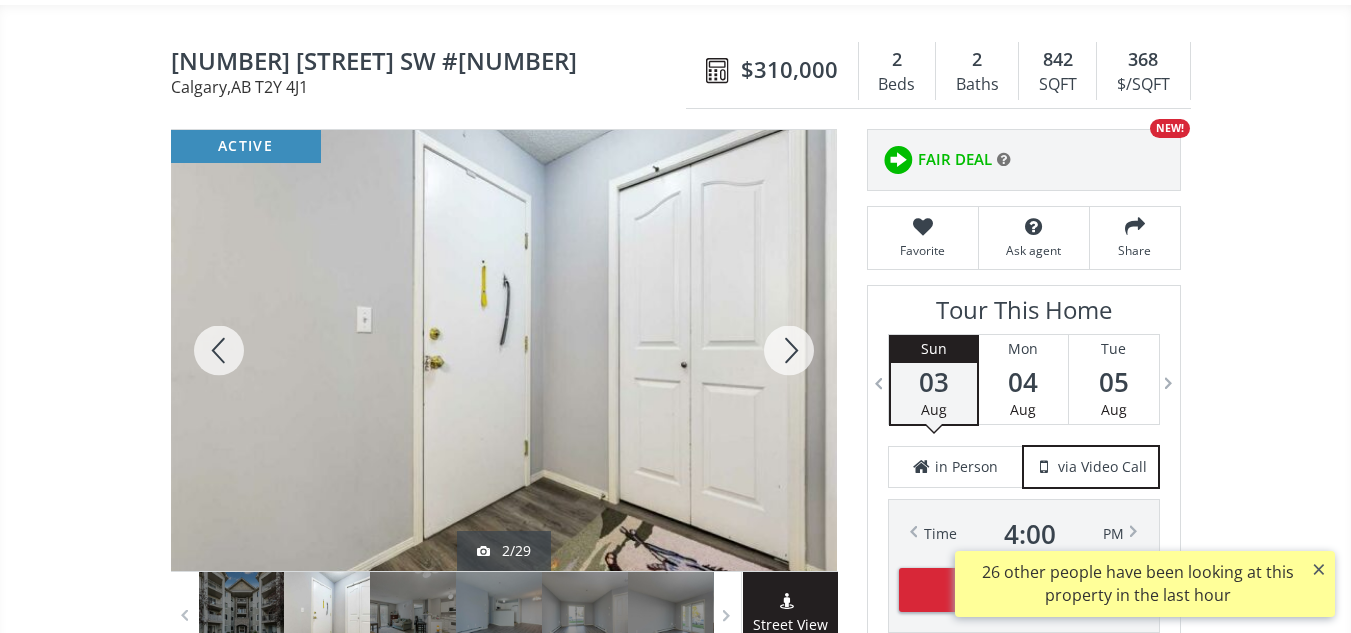 click at bounding box center (789, 350) 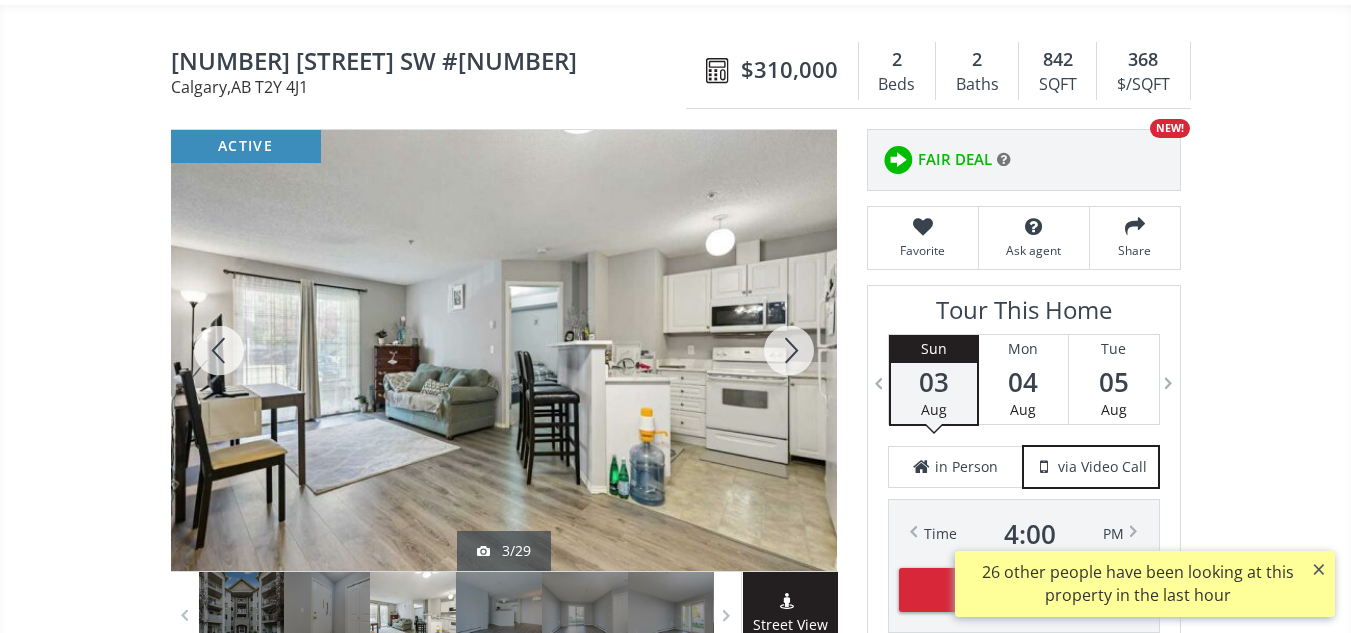 click at bounding box center [789, 350] 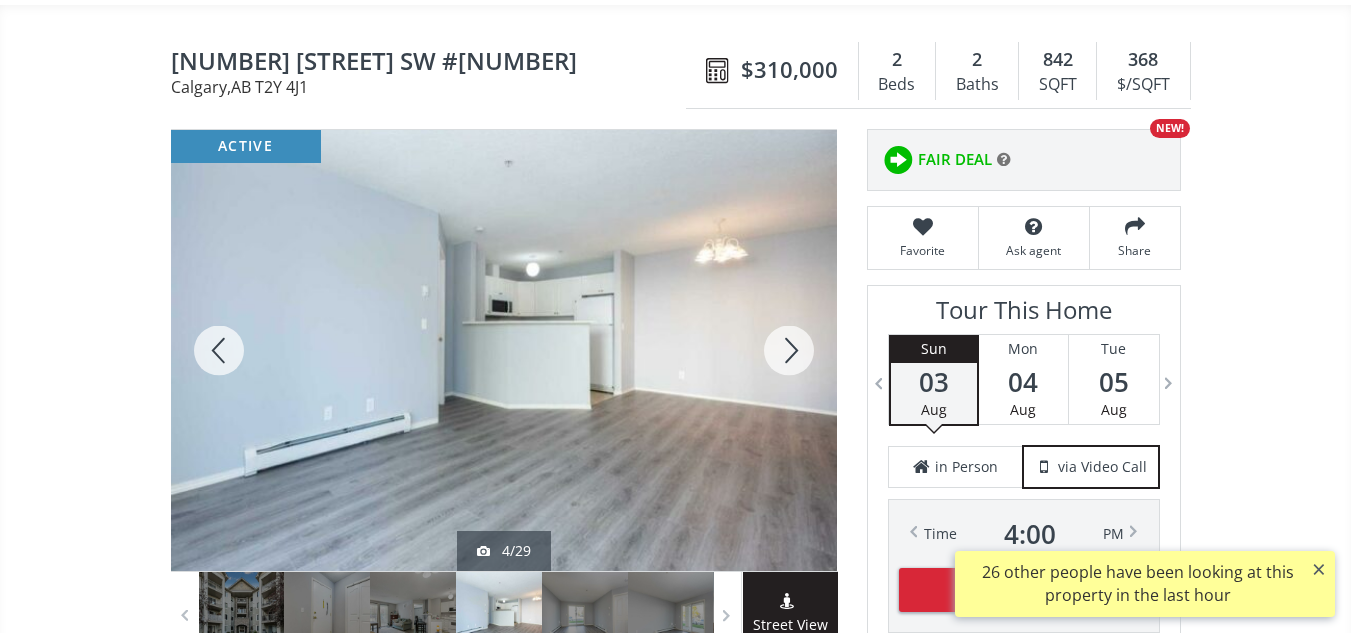 click at bounding box center (789, 350) 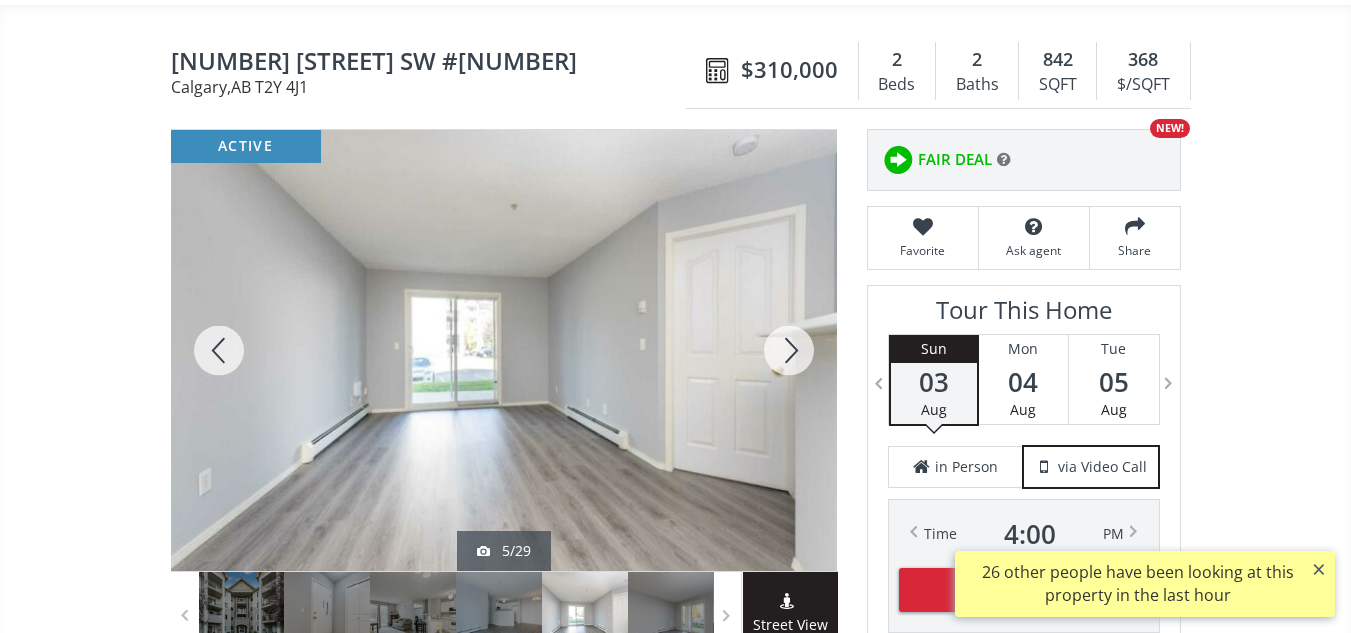 click at bounding box center (789, 350) 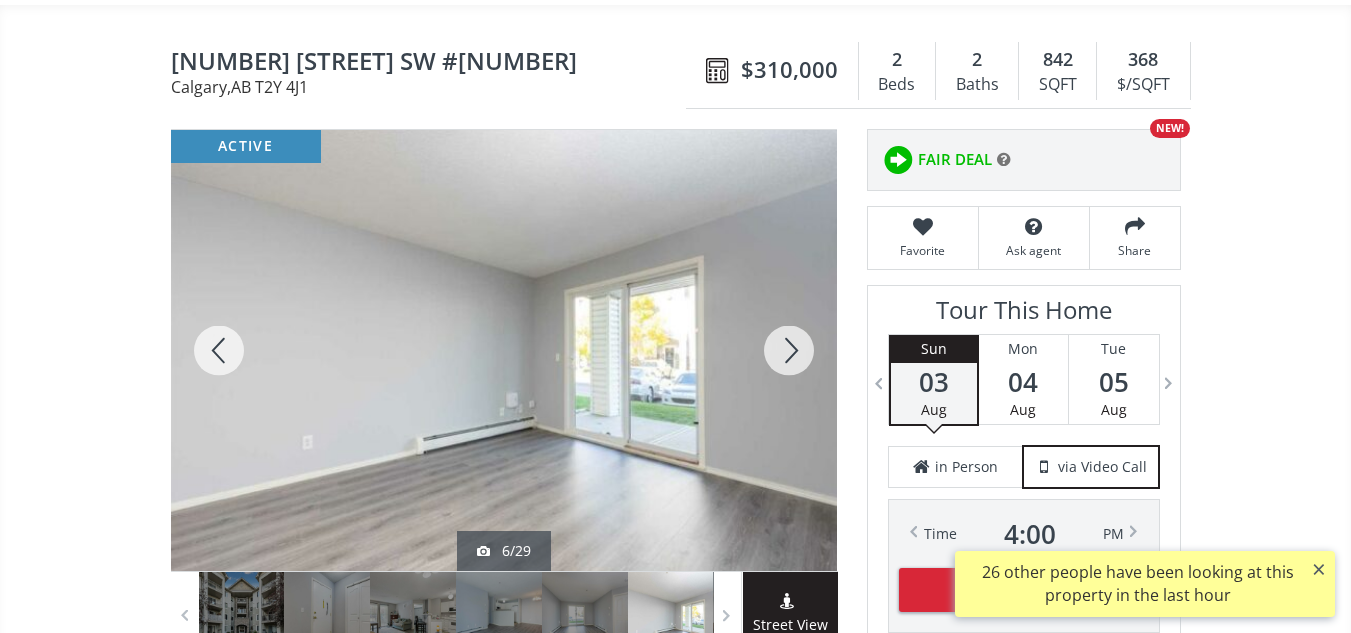 click at bounding box center (789, 350) 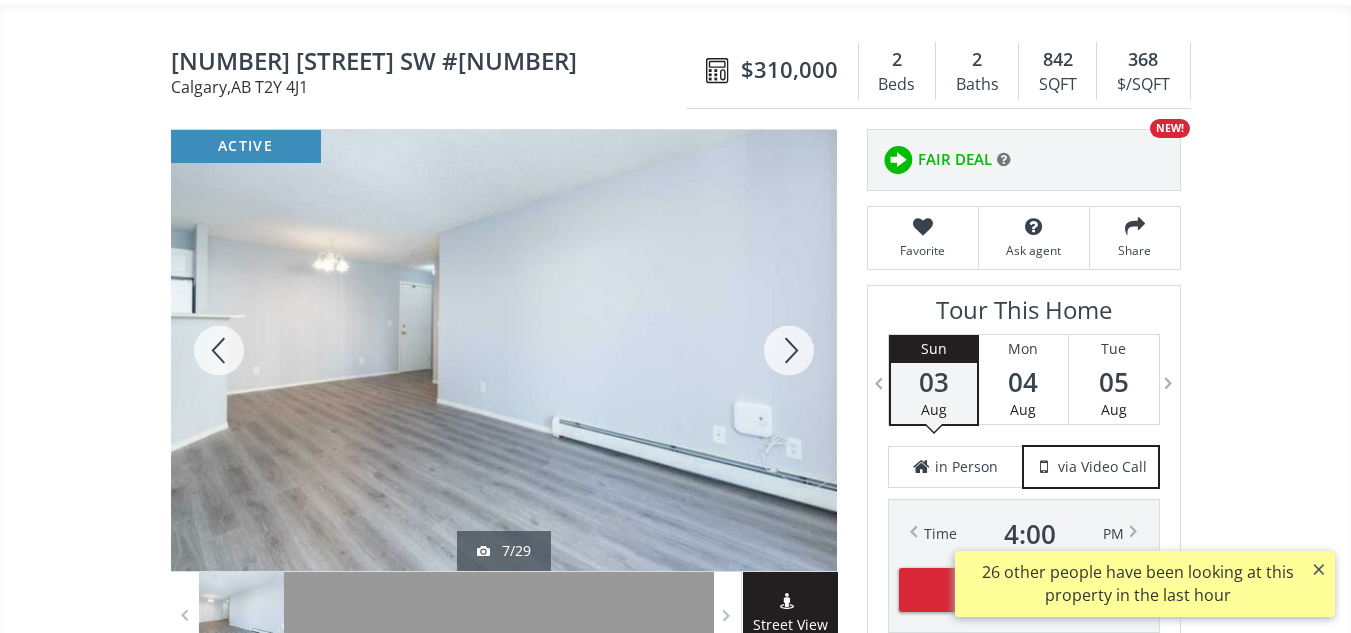 click at bounding box center (789, 350) 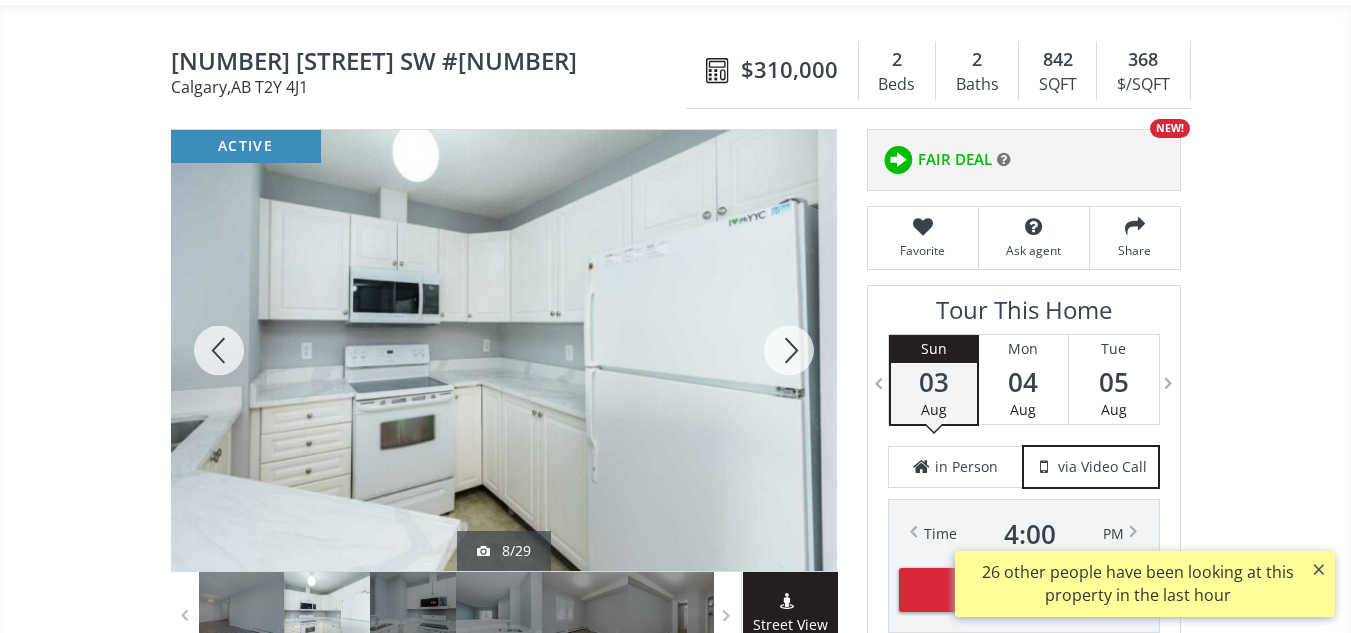 click at bounding box center (789, 350) 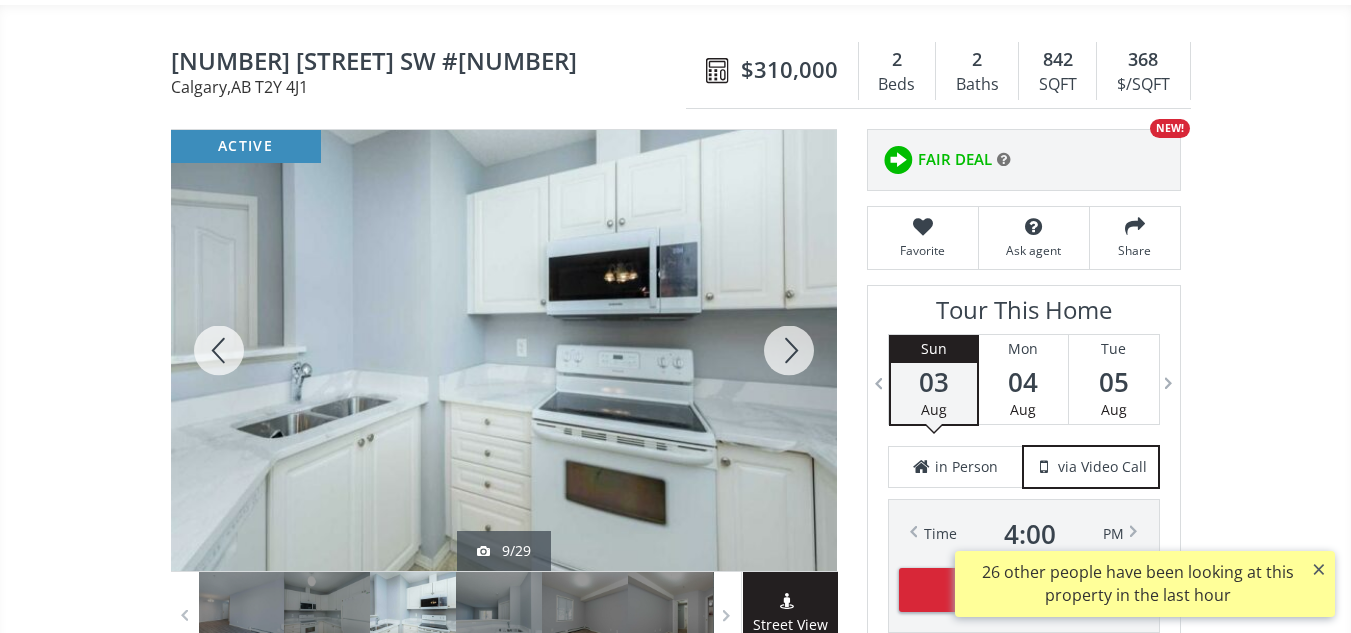 click at bounding box center (789, 350) 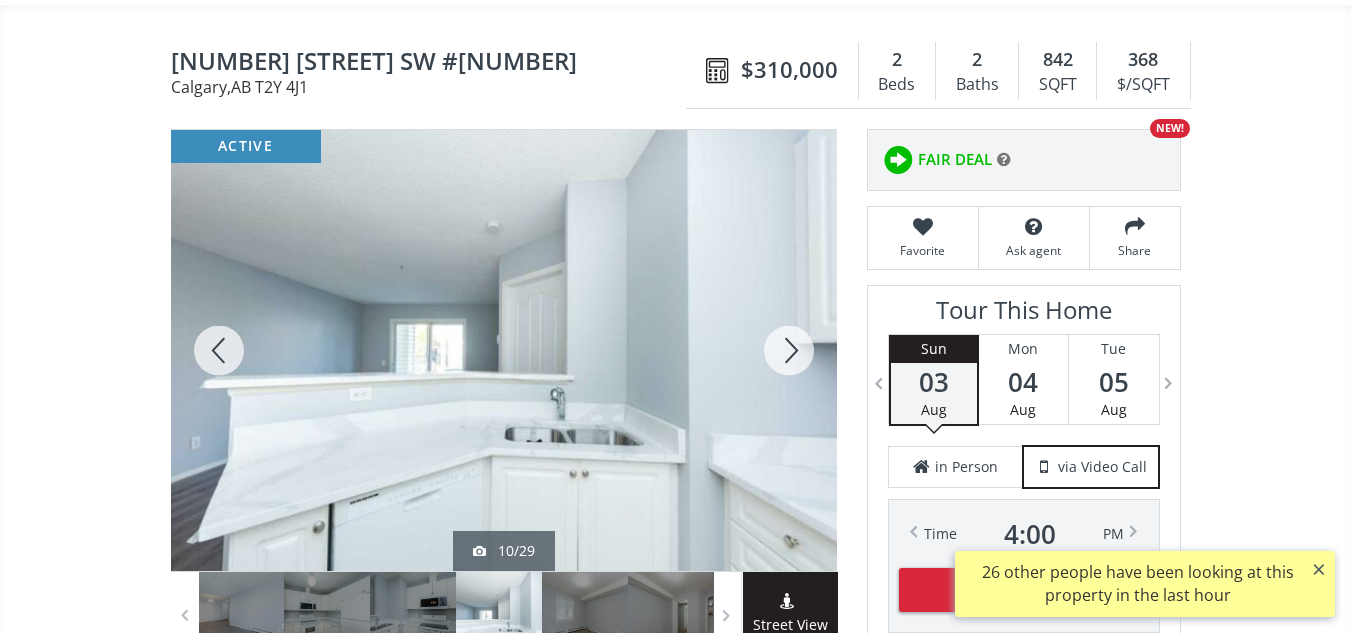click at bounding box center [789, 350] 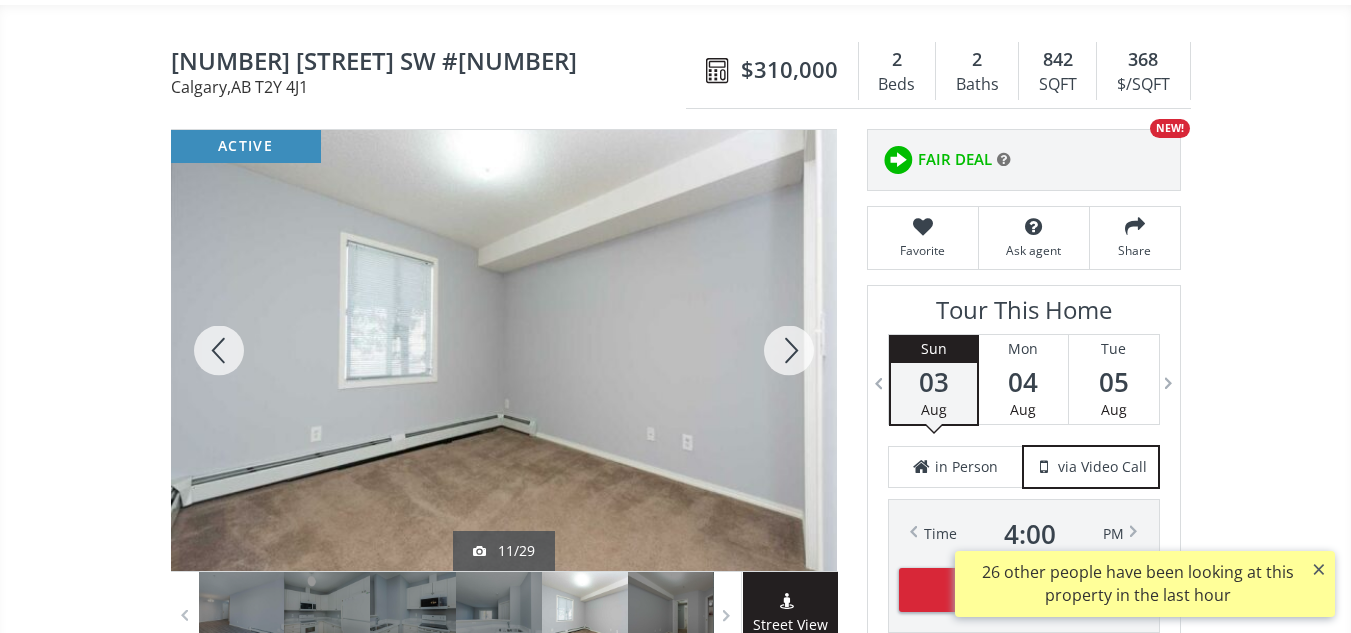 click at bounding box center [789, 350] 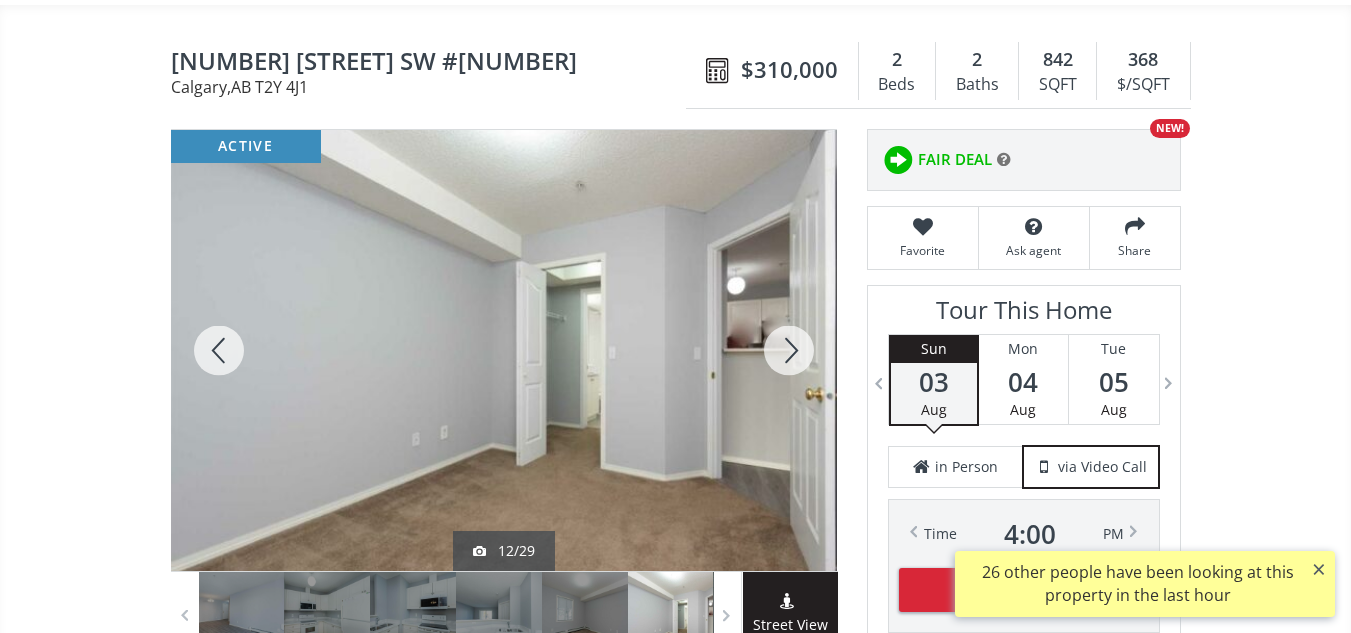 click at bounding box center [789, 350] 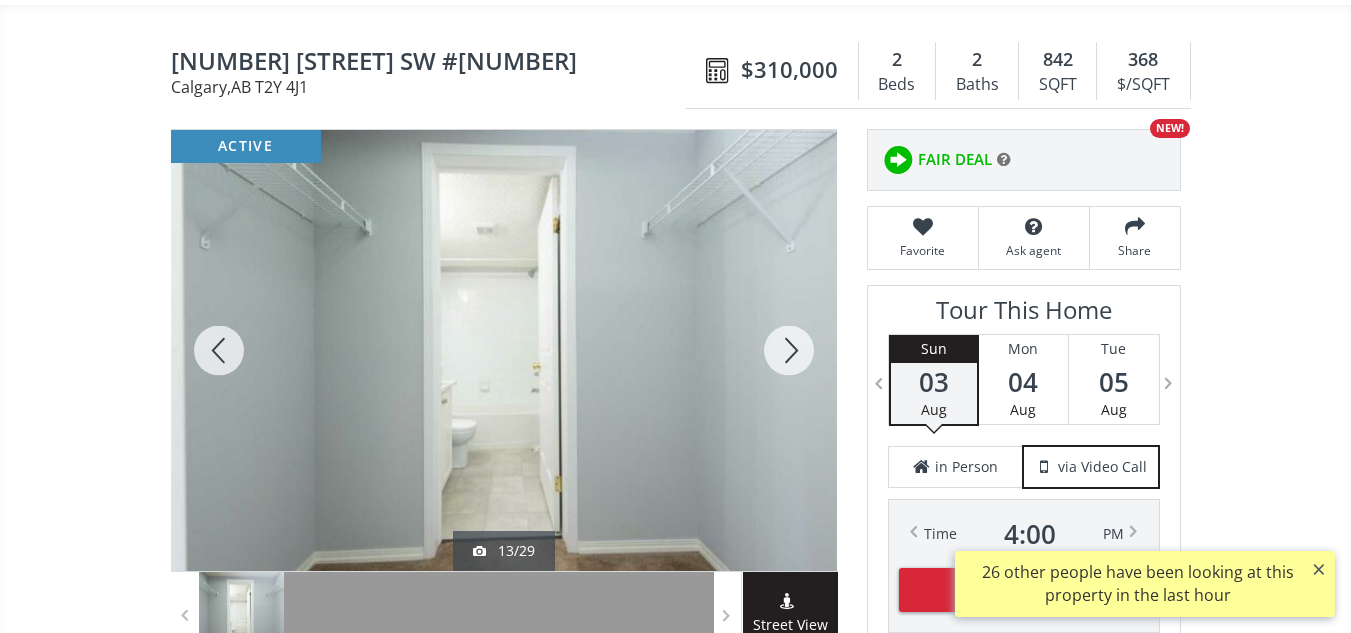 click at bounding box center [789, 350] 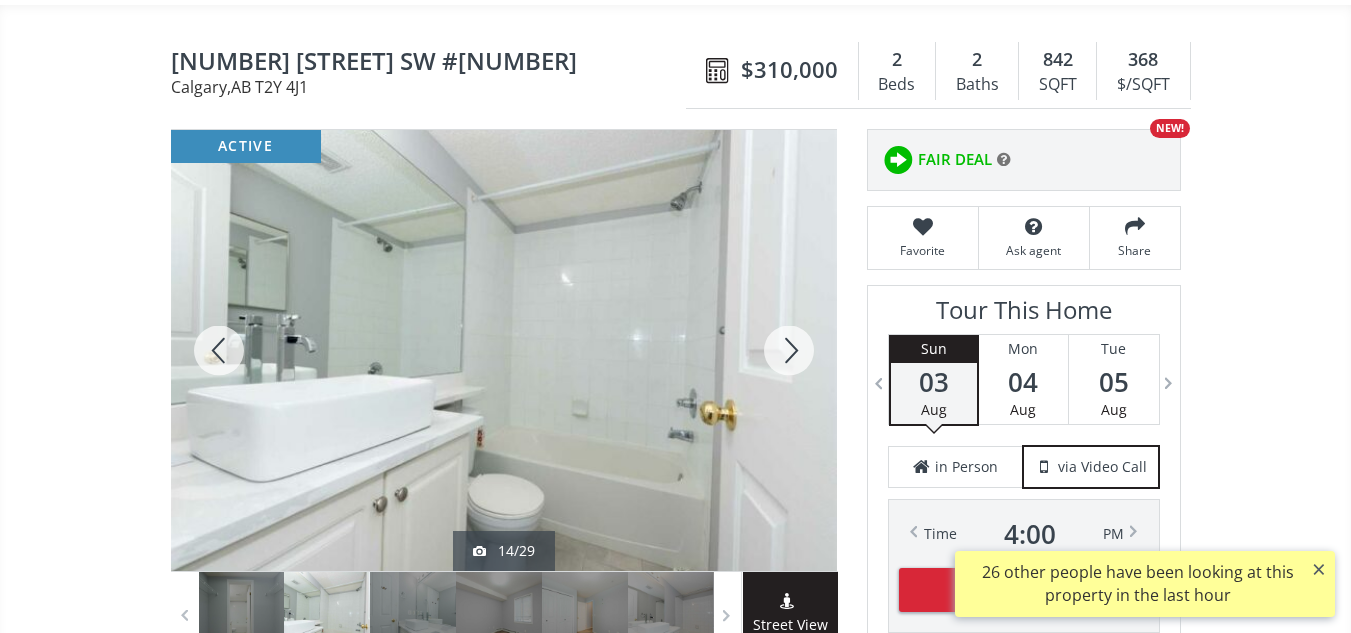 click at bounding box center (219, 350) 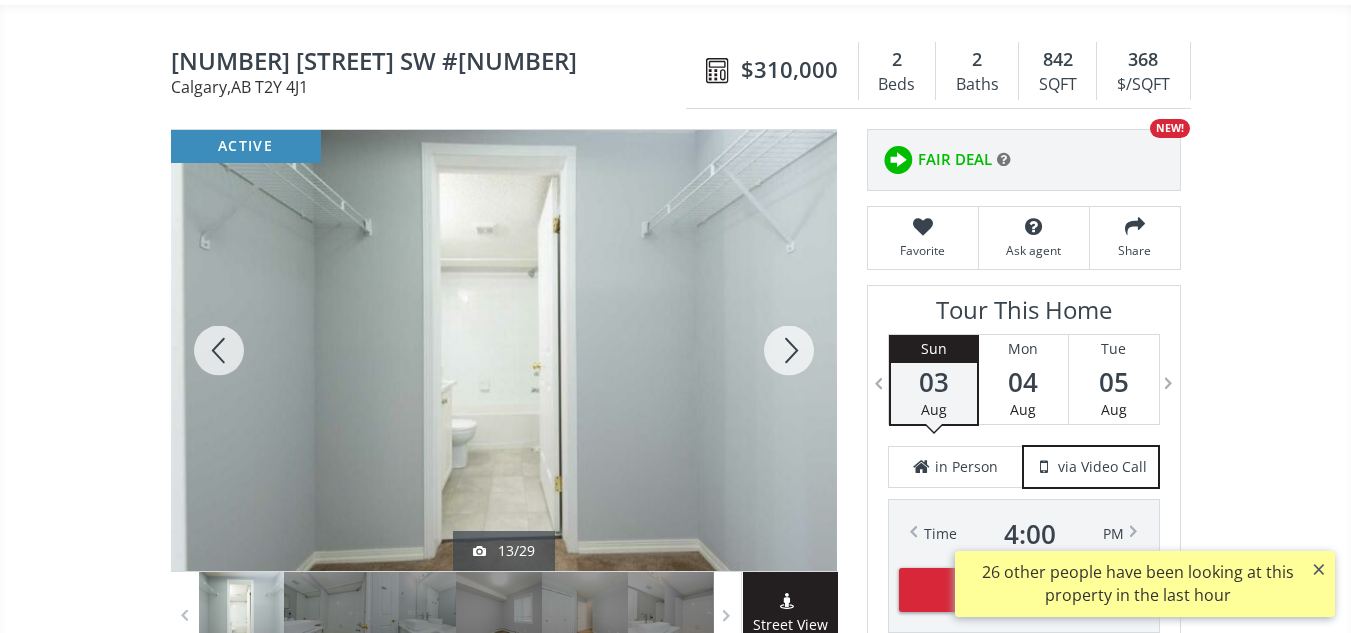 click at bounding box center [789, 350] 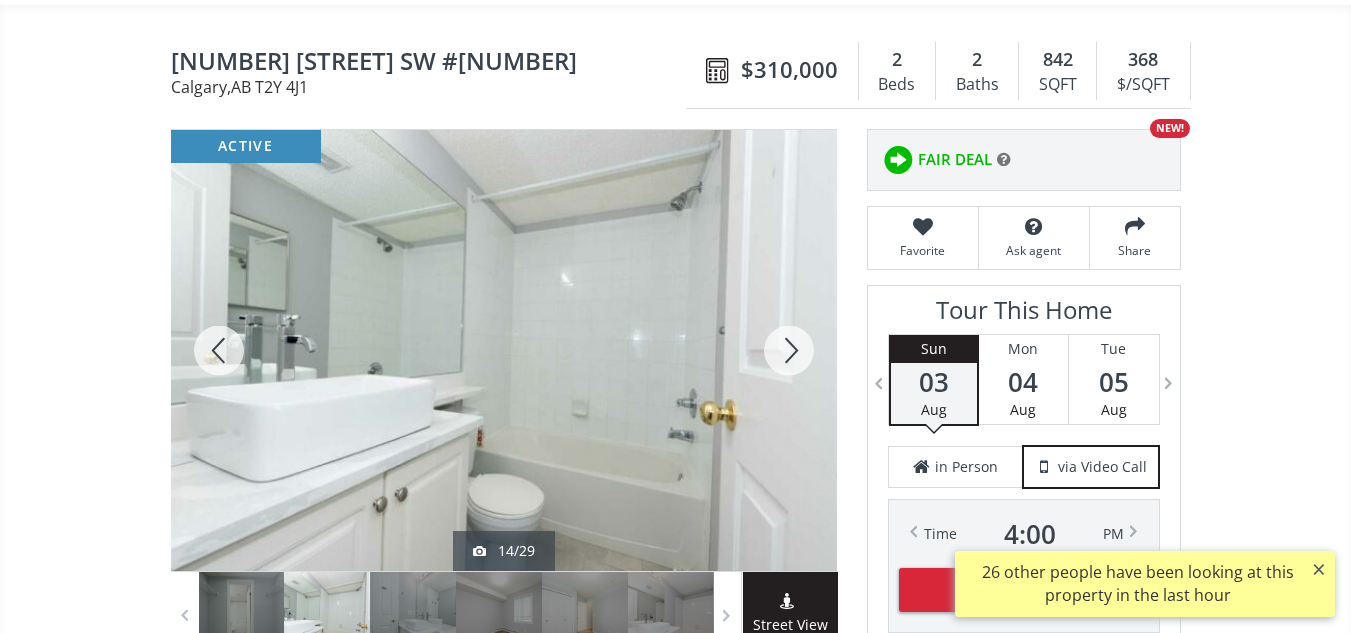 click at bounding box center [789, 350] 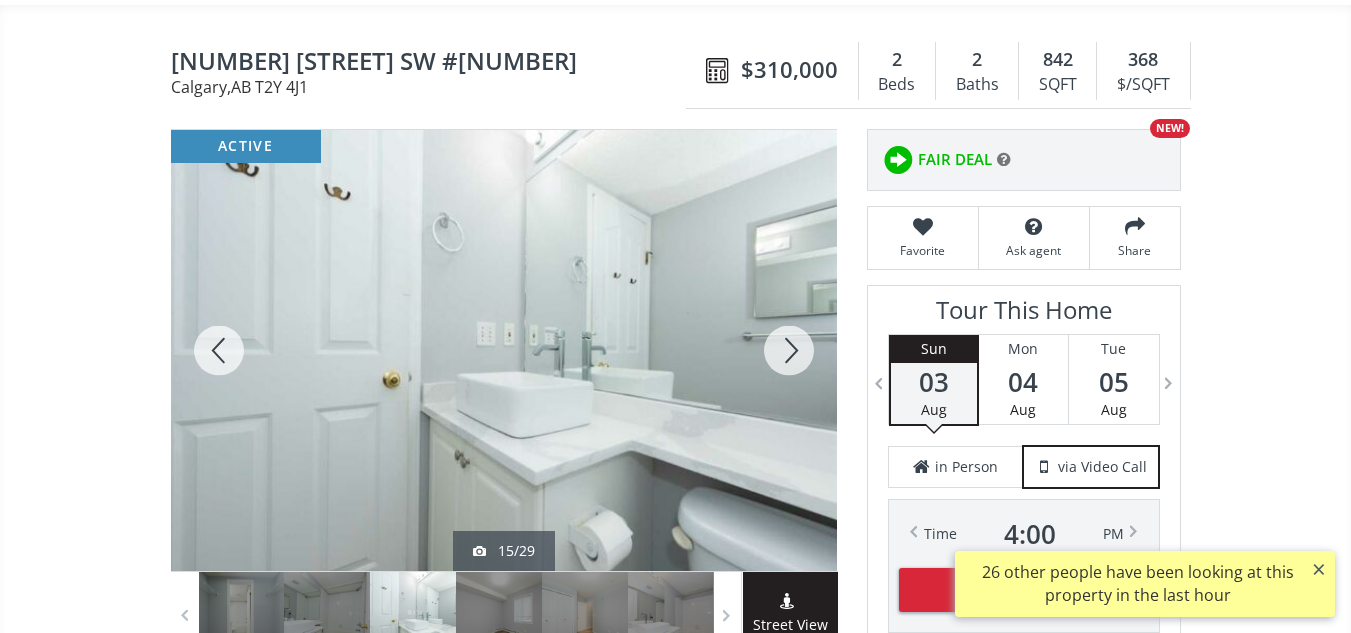 click at bounding box center [789, 350] 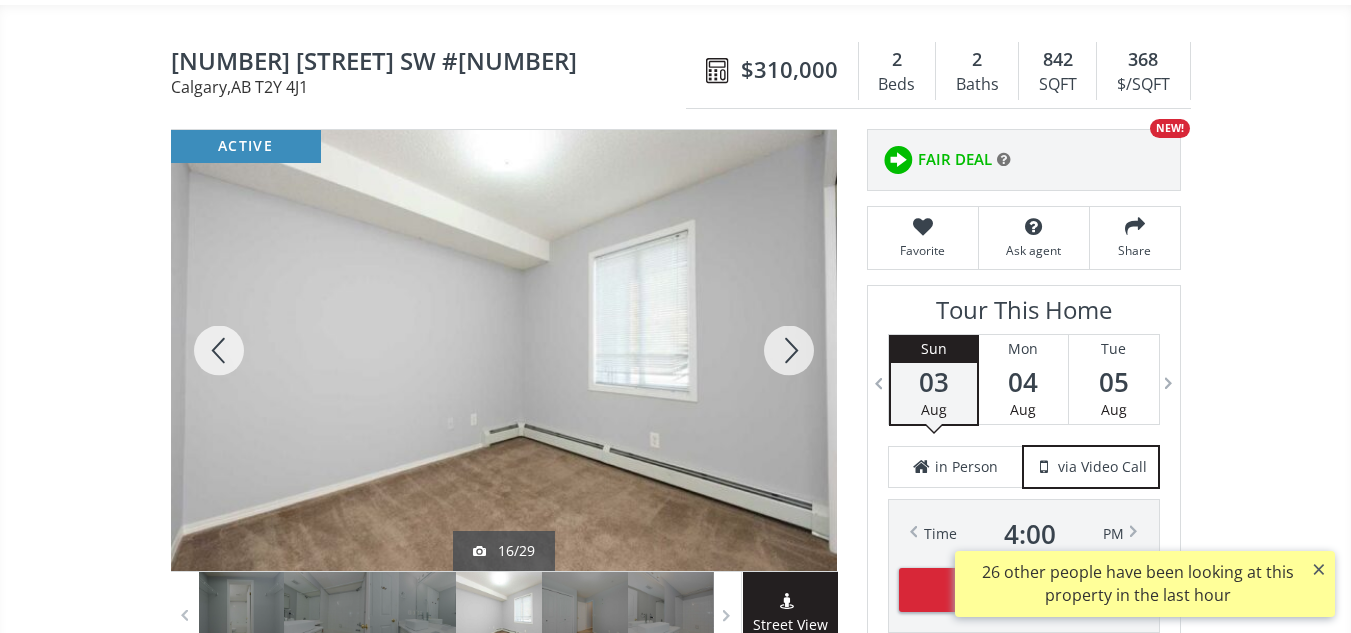 click at bounding box center [789, 350] 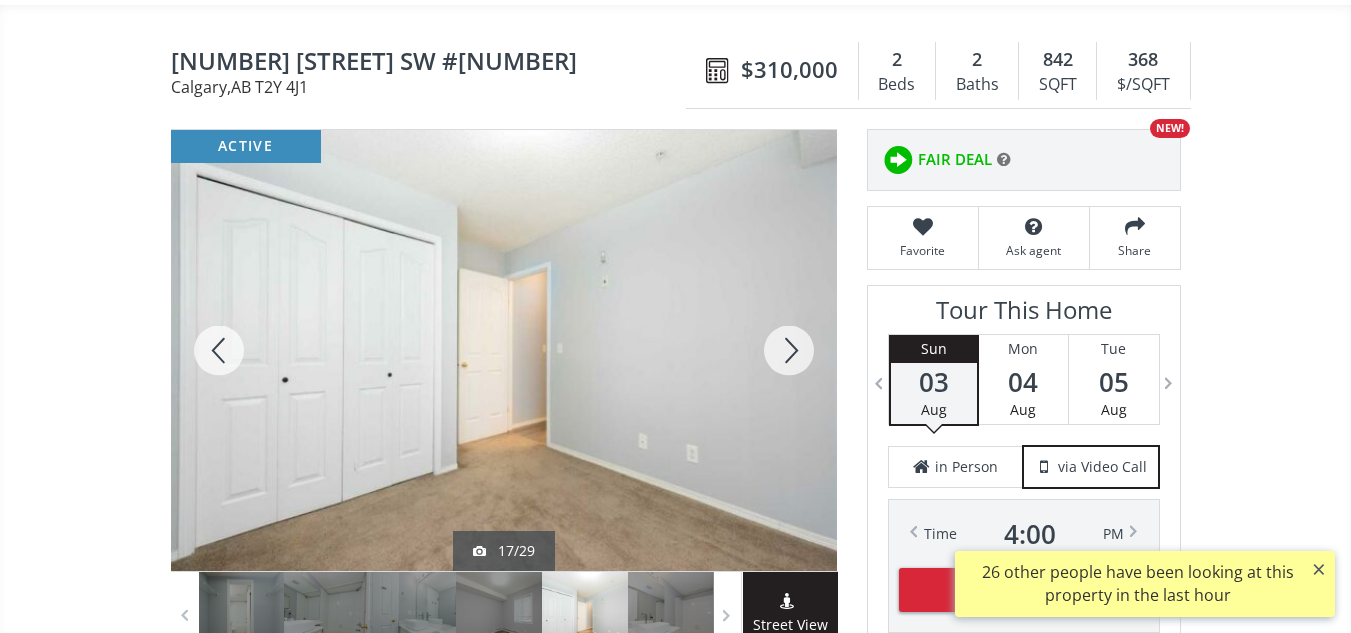 click at bounding box center (789, 350) 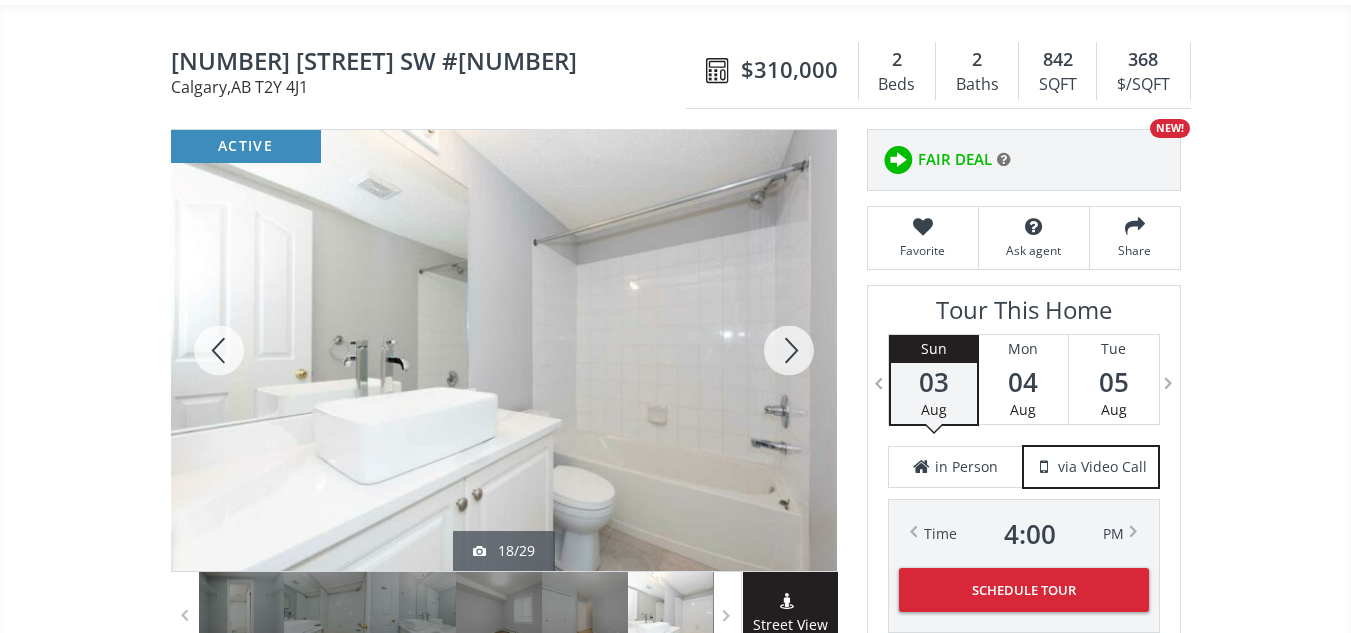 click at bounding box center (789, 350) 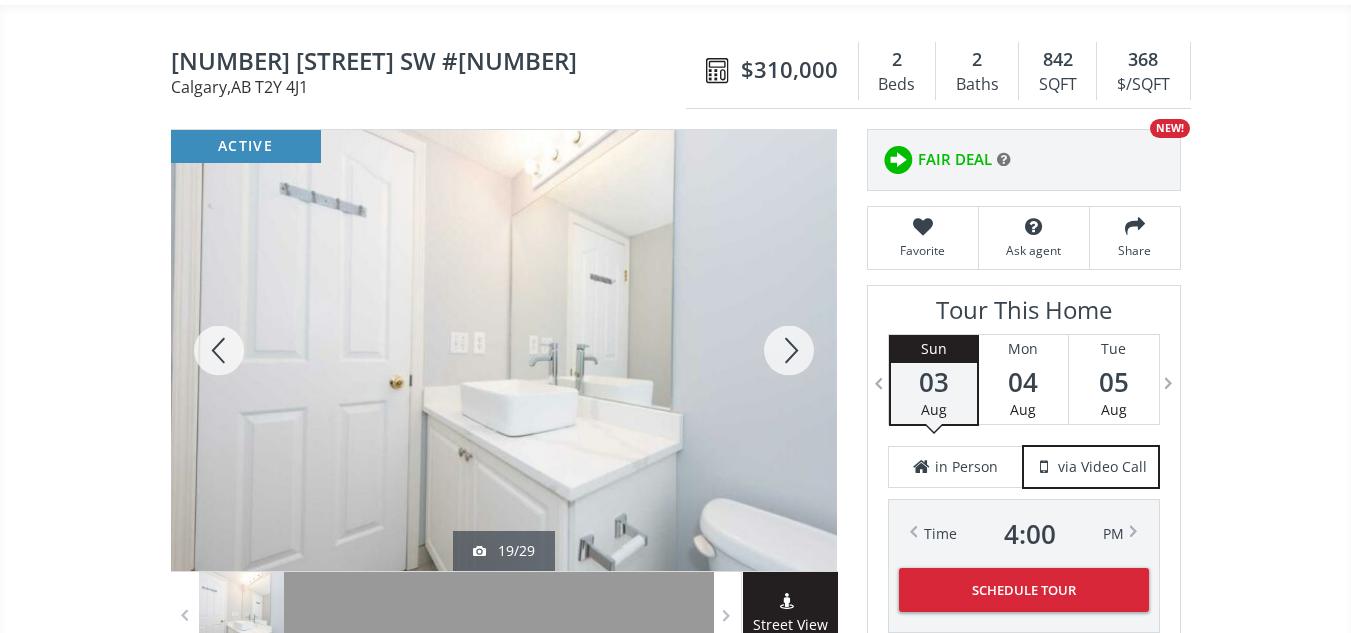 click at bounding box center [789, 350] 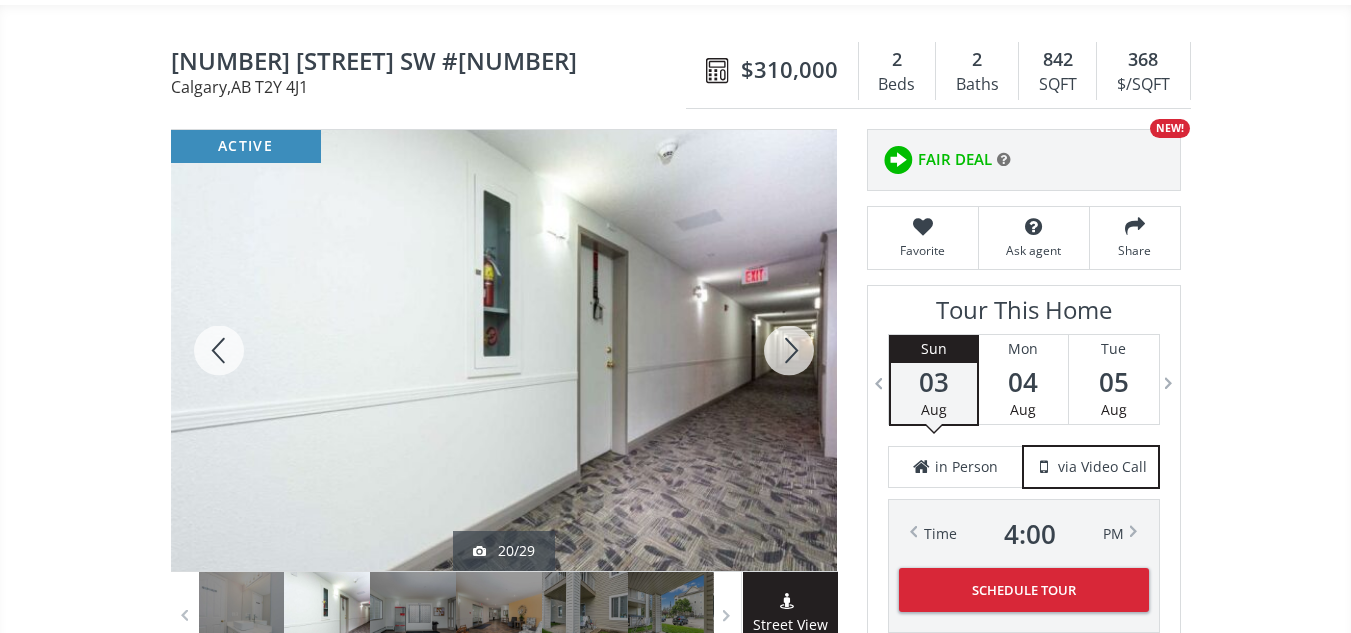 click at bounding box center (789, 350) 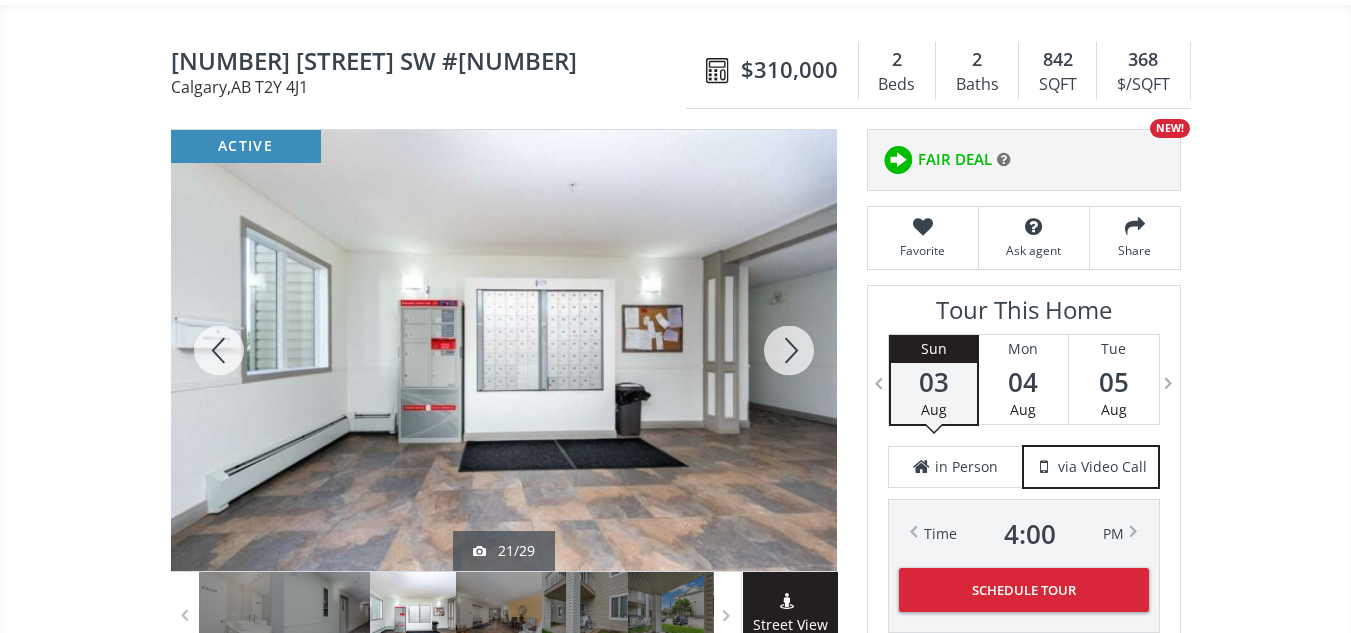 click at bounding box center [789, 350] 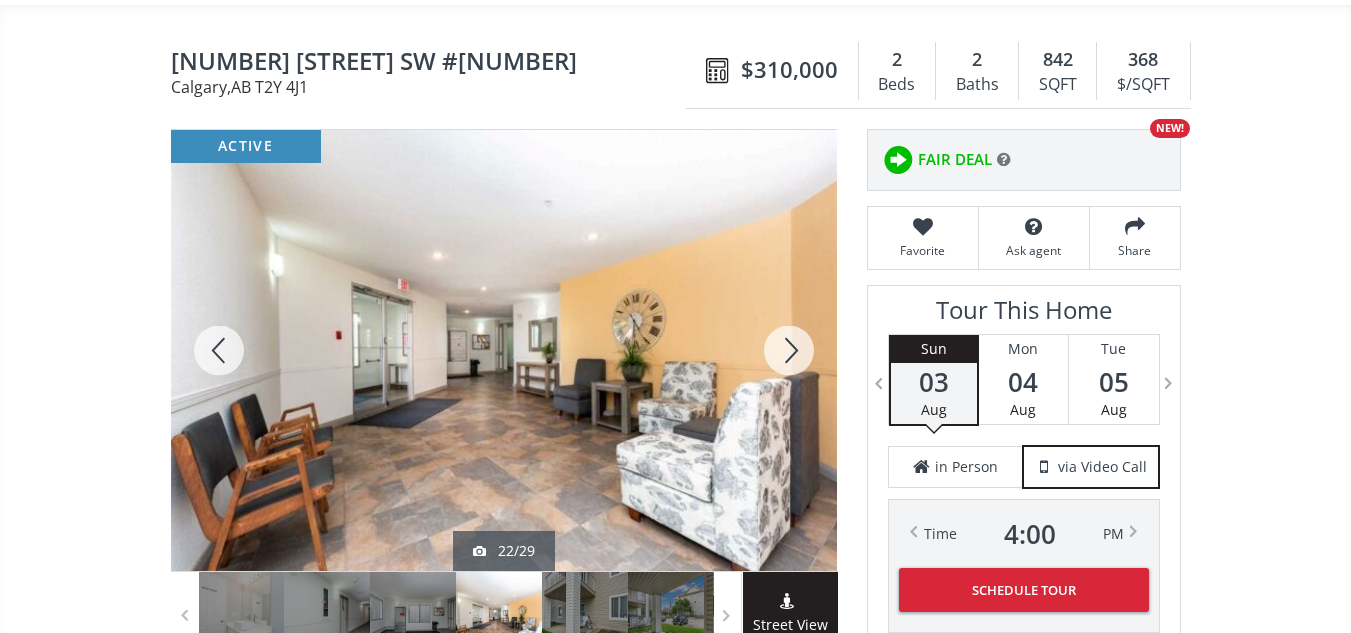 click at bounding box center (789, 350) 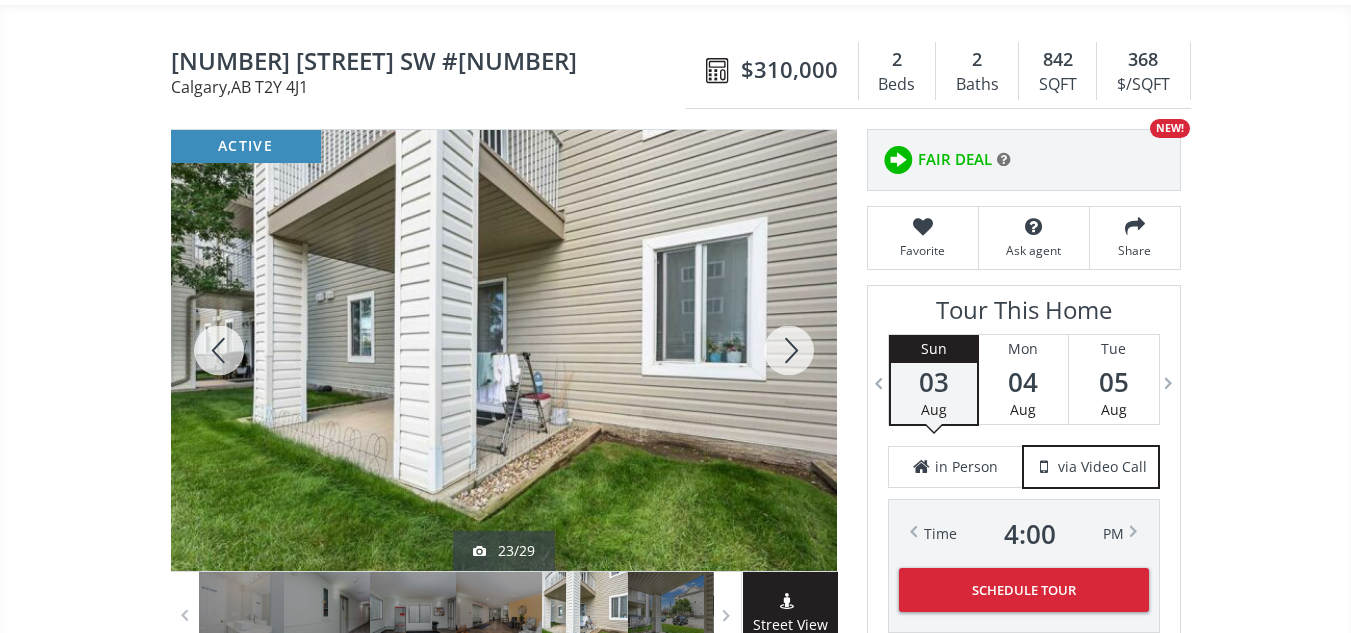 click at bounding box center [789, 350] 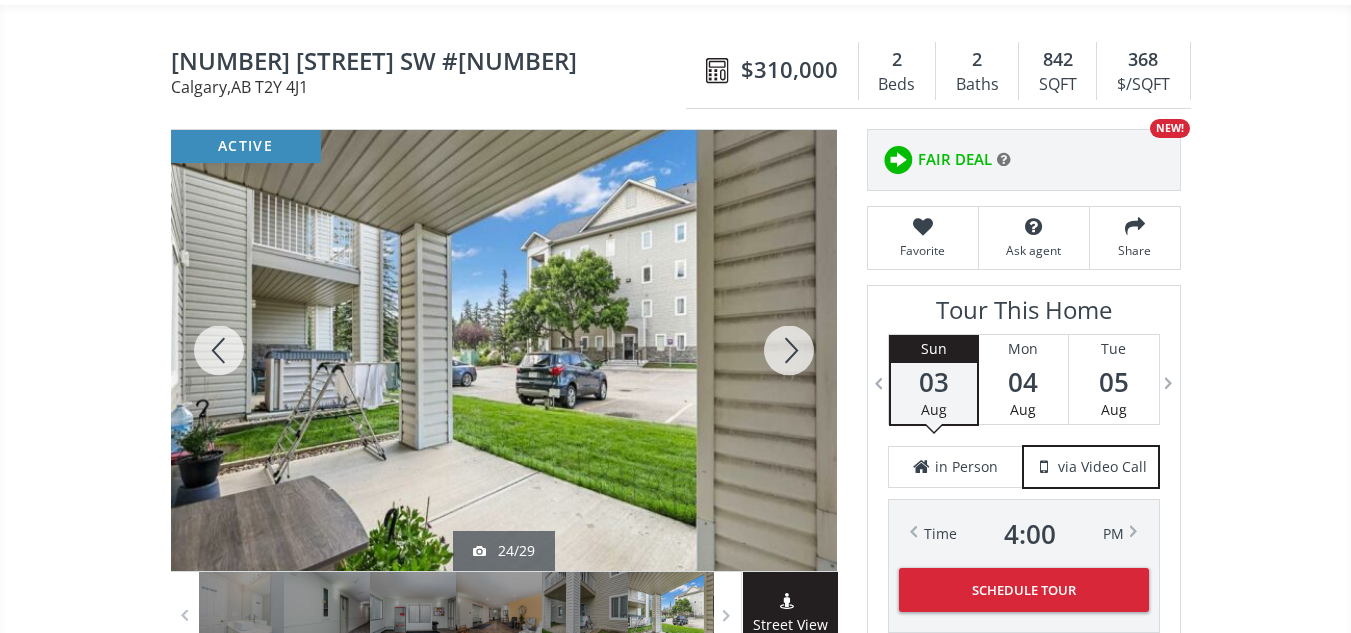 click at bounding box center [789, 350] 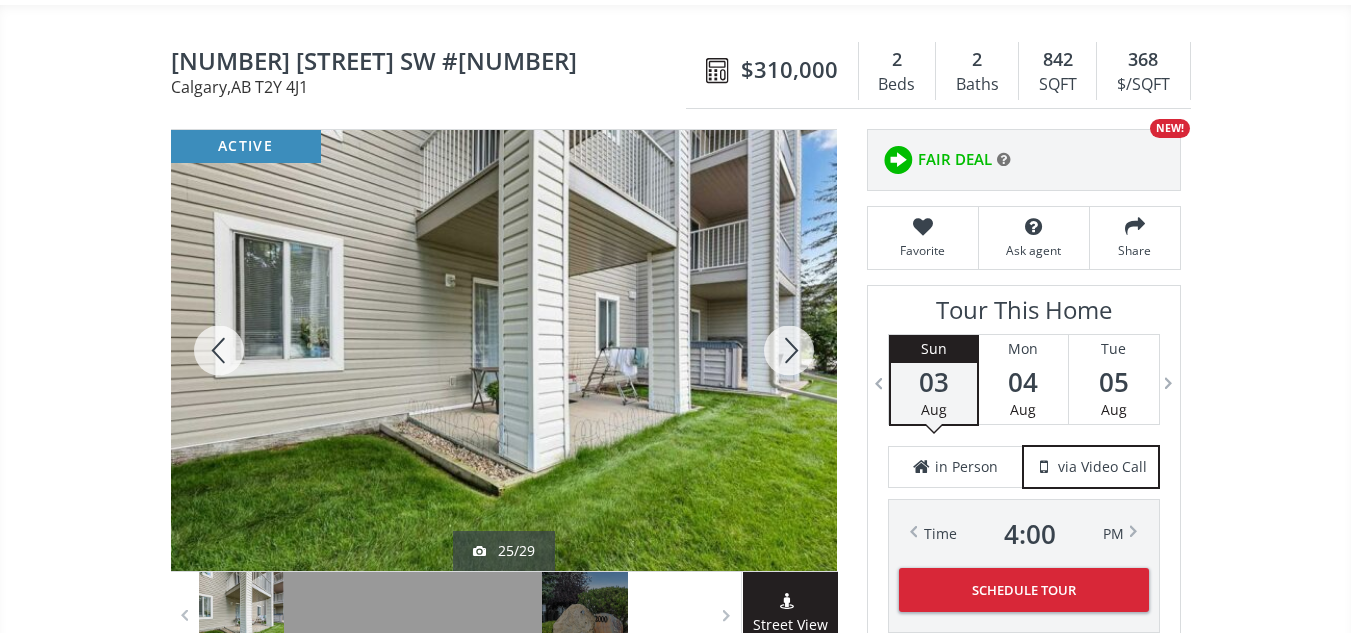 click at bounding box center [789, 350] 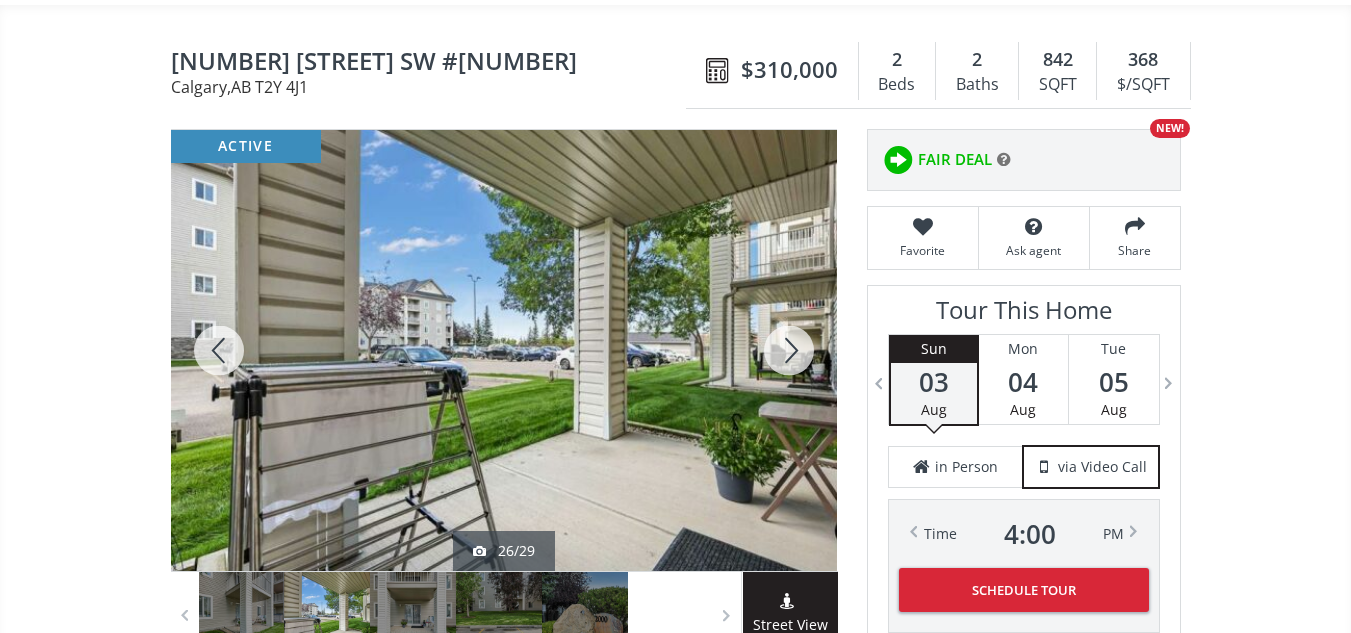 click at bounding box center (789, 350) 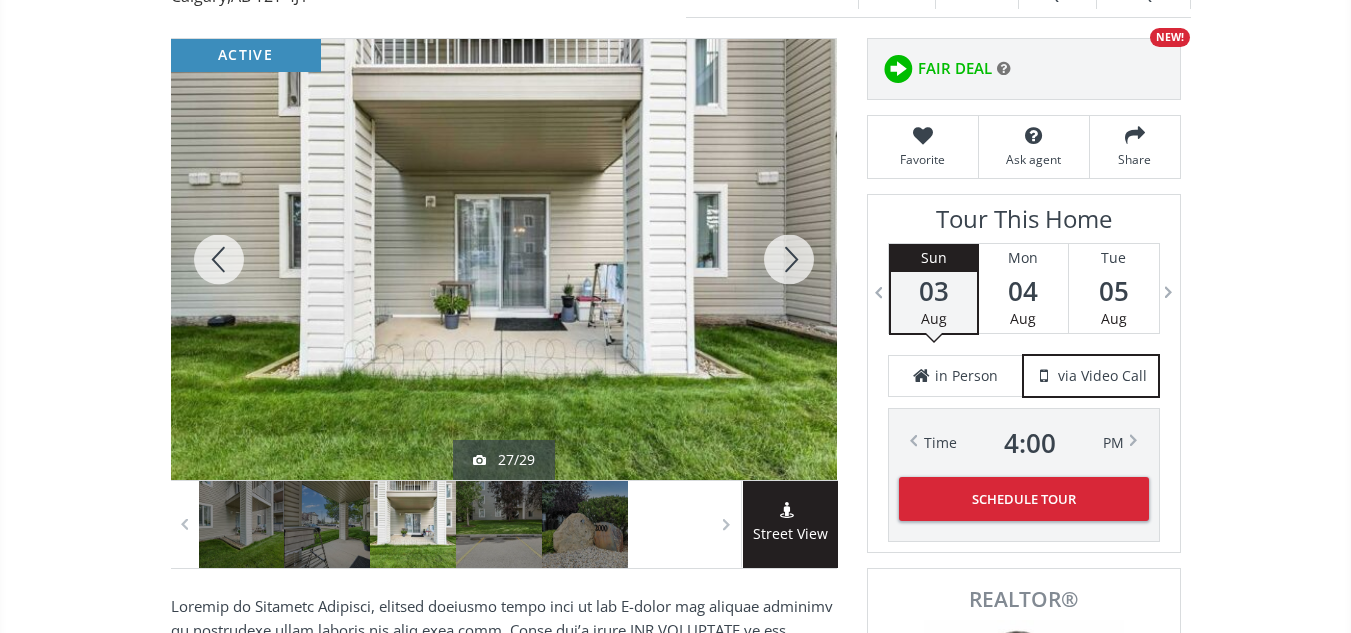 scroll, scrollTop: 297, scrollLeft: 0, axis: vertical 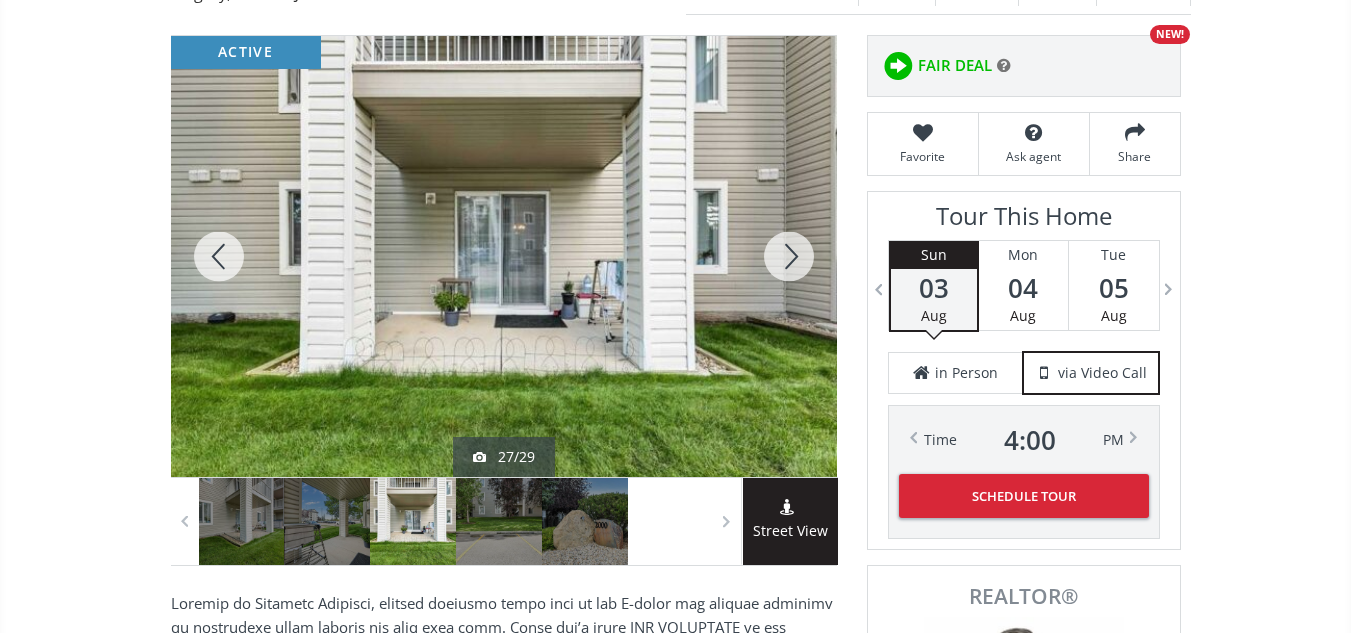 click at bounding box center (789, 256) 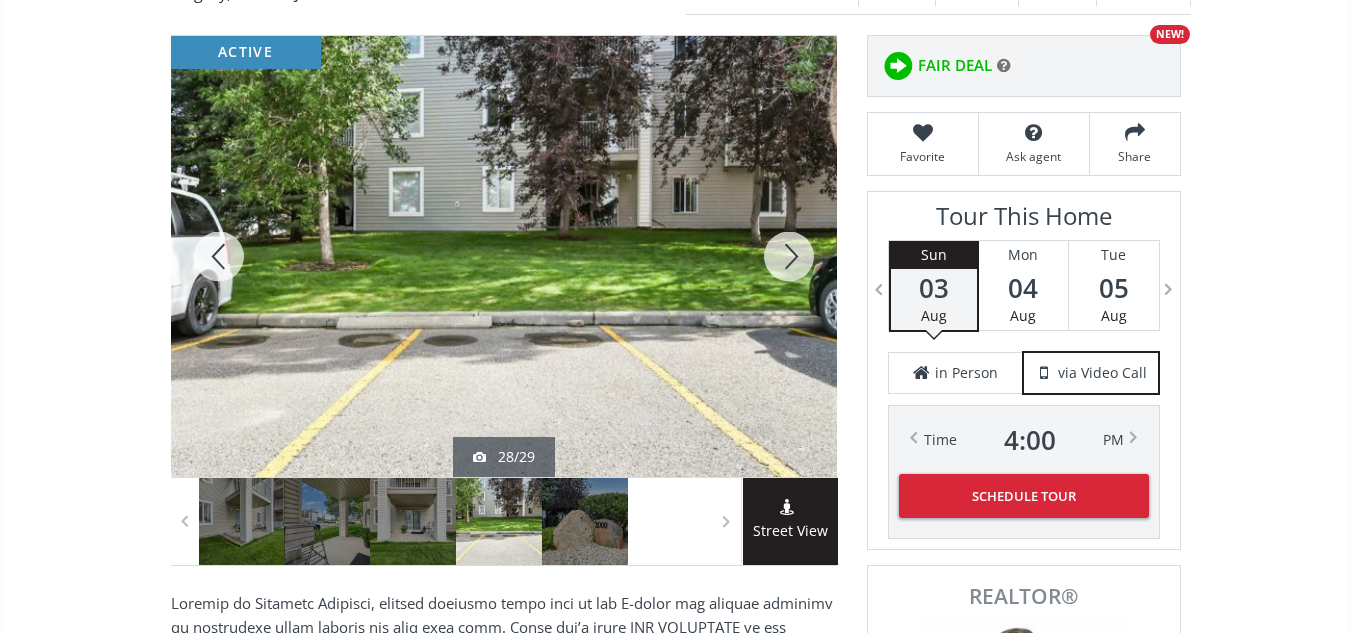 click at bounding box center [789, 256] 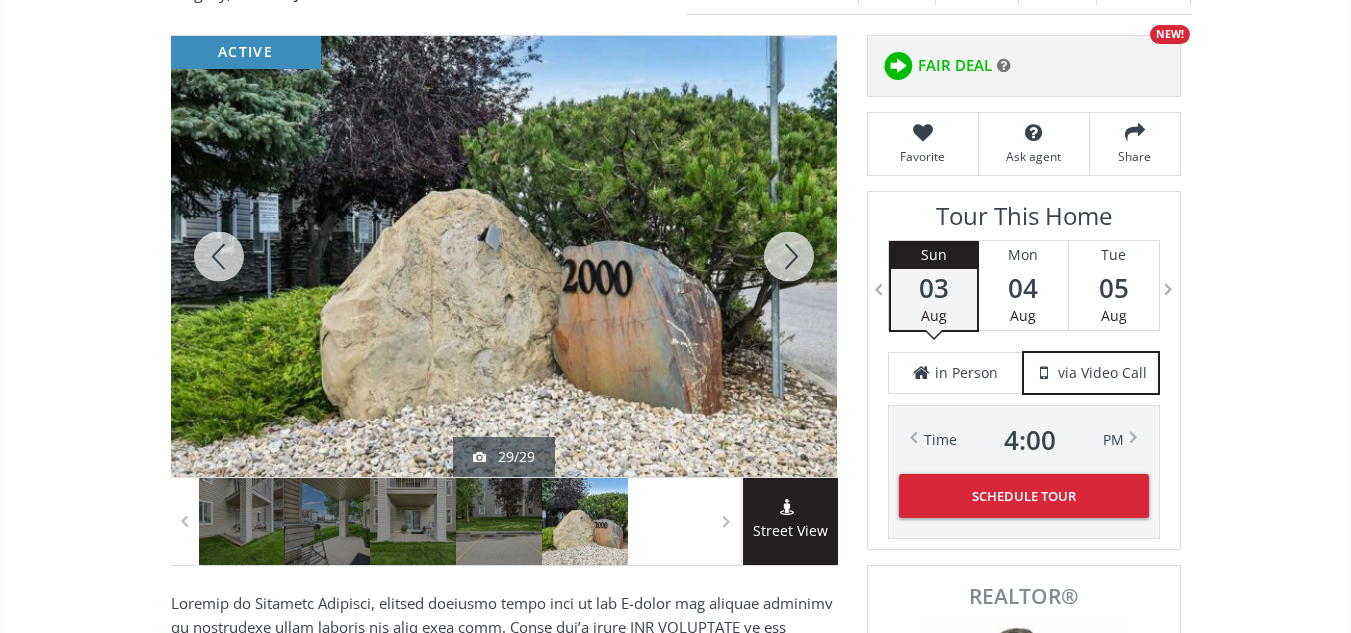 click at bounding box center (789, 256) 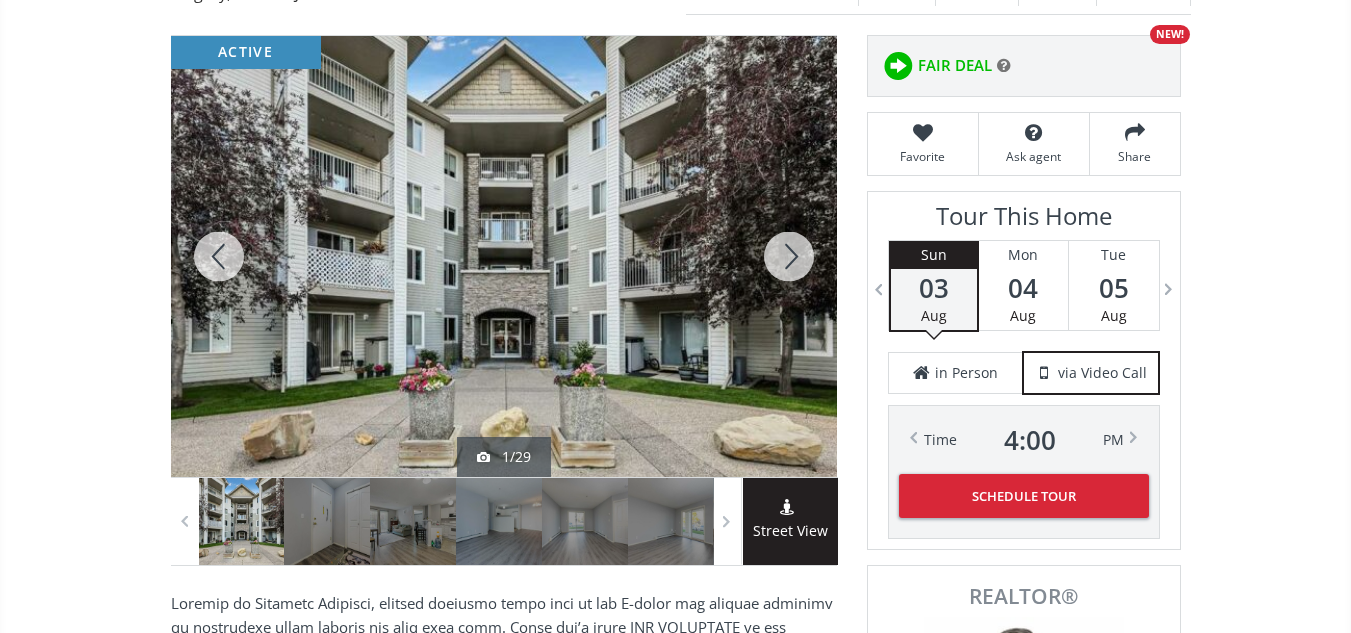 click at bounding box center (789, 256) 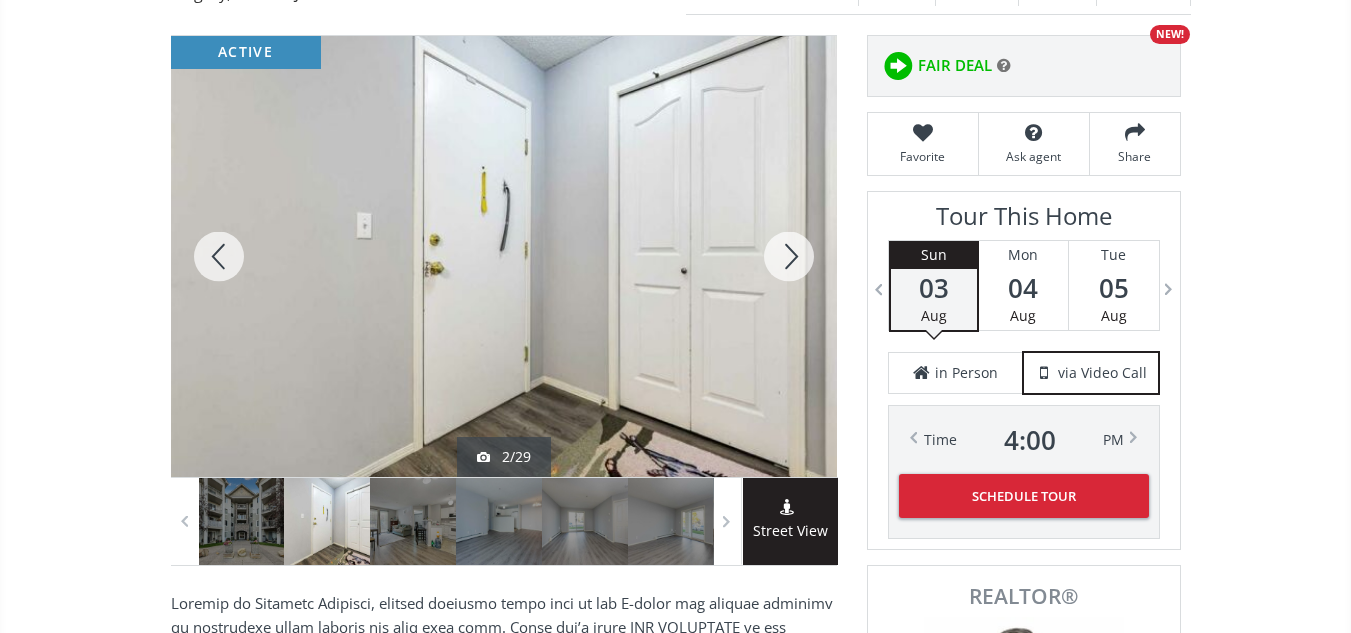 click at bounding box center [789, 256] 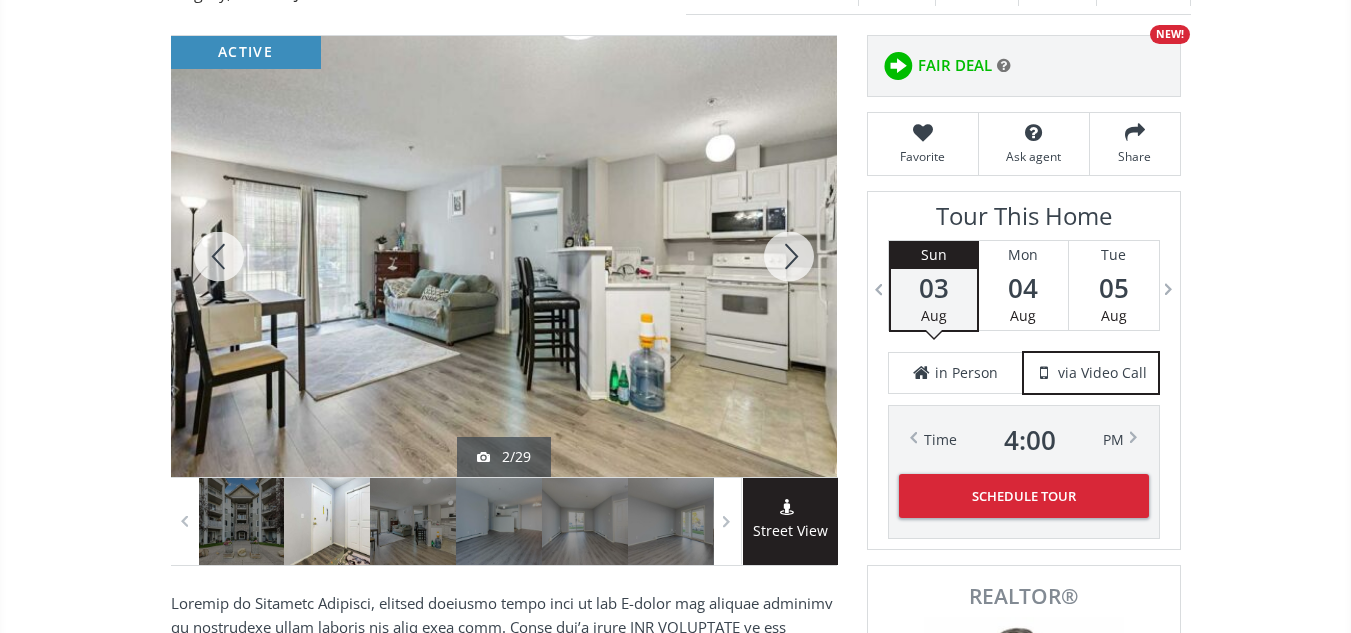 click at bounding box center [789, 256] 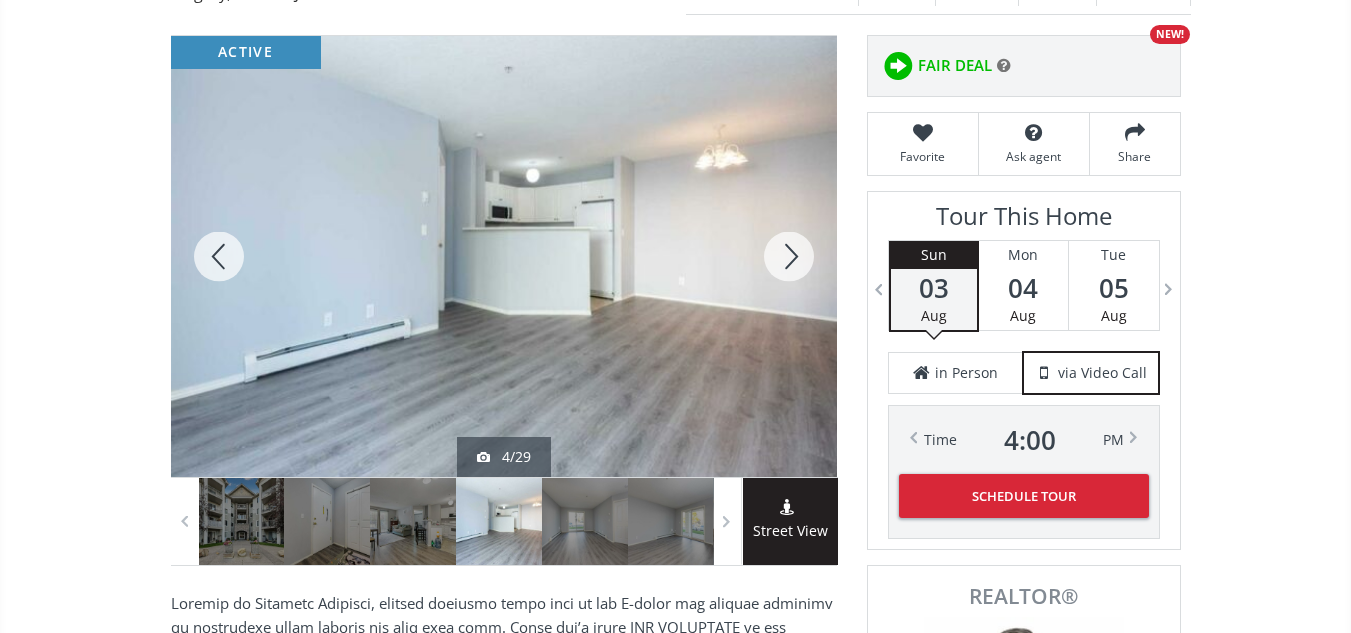 click at bounding box center (219, 256) 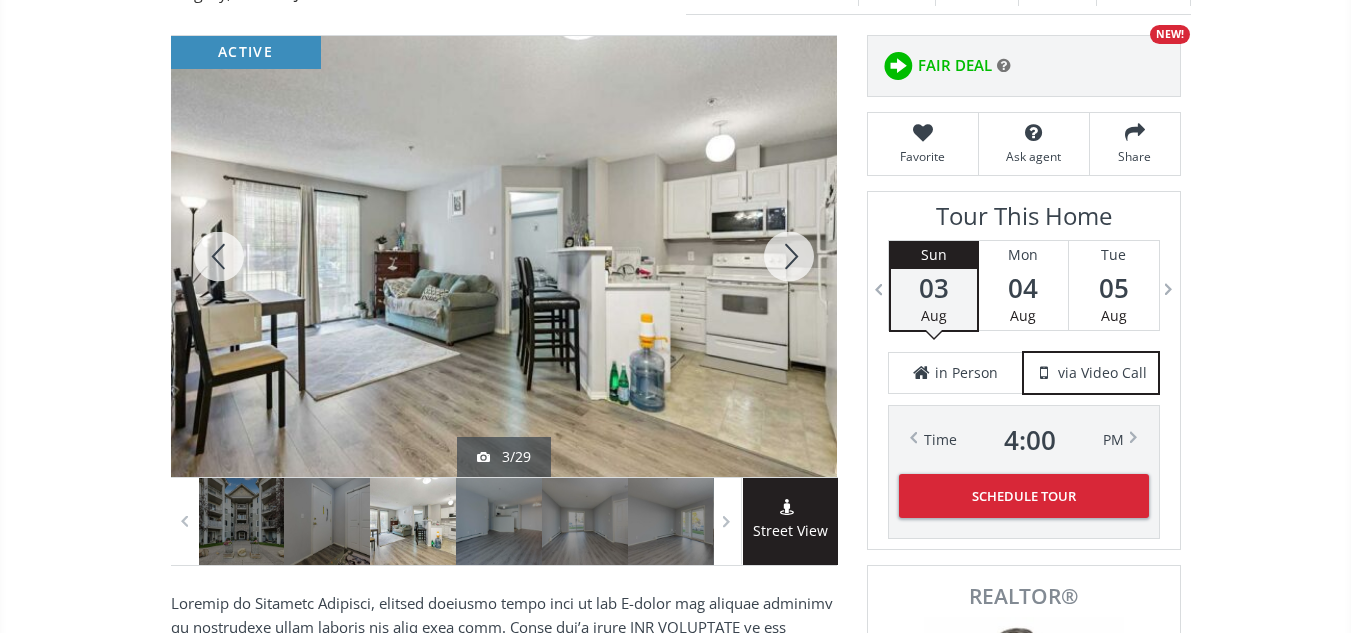 click at bounding box center (789, 256) 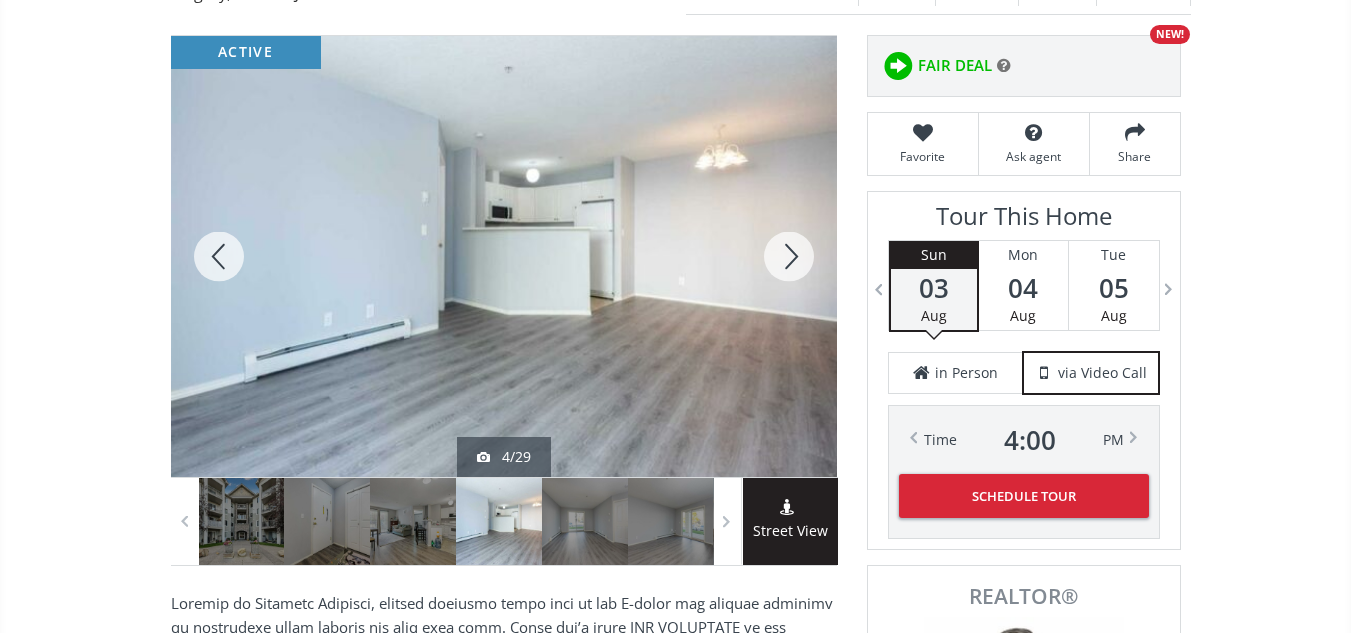 click at bounding box center (789, 256) 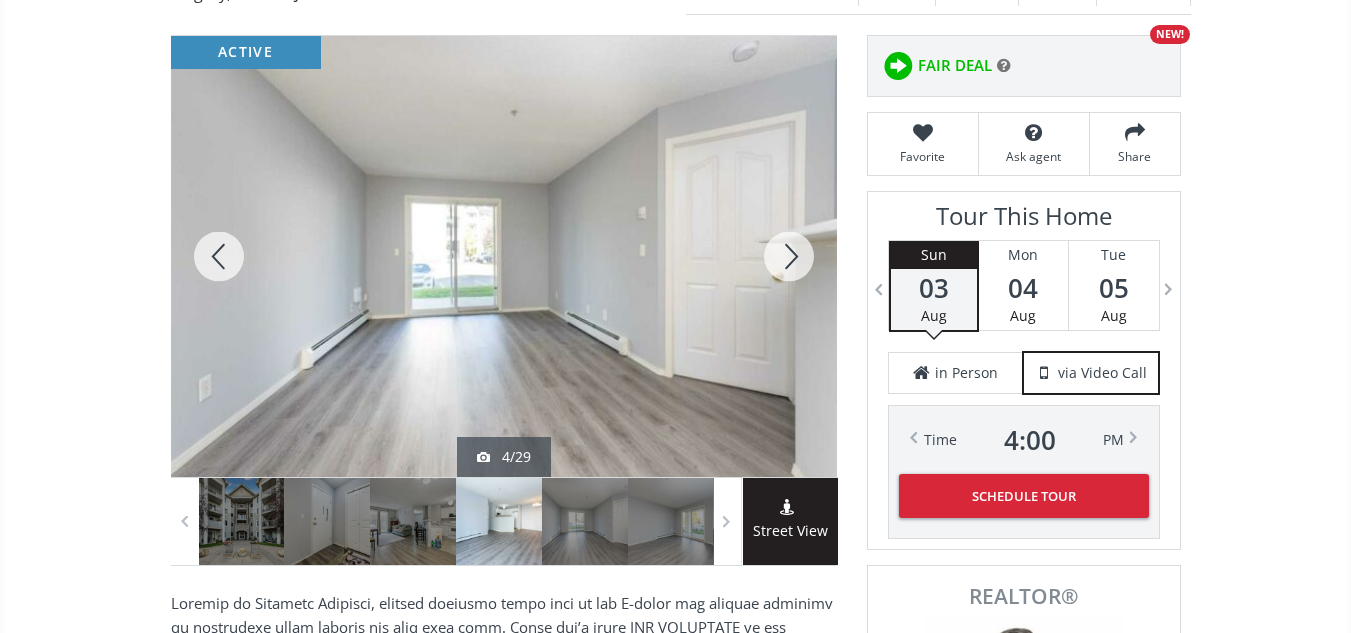 click at bounding box center (789, 256) 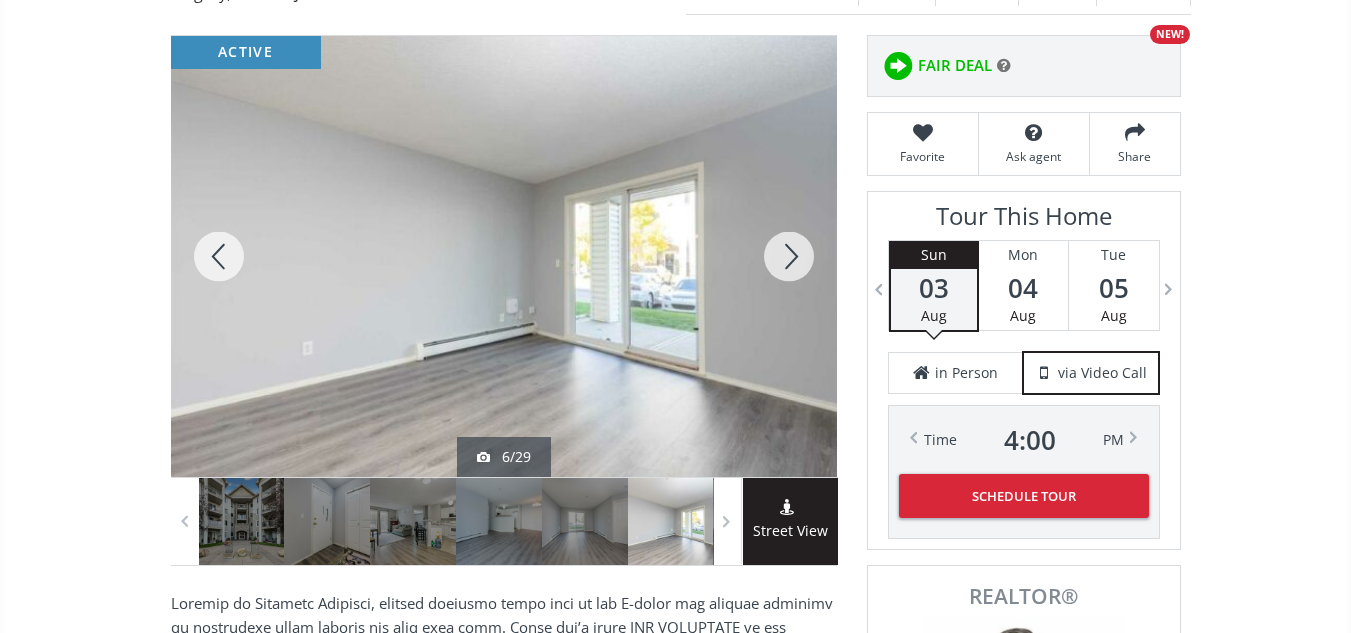 click at bounding box center (789, 256) 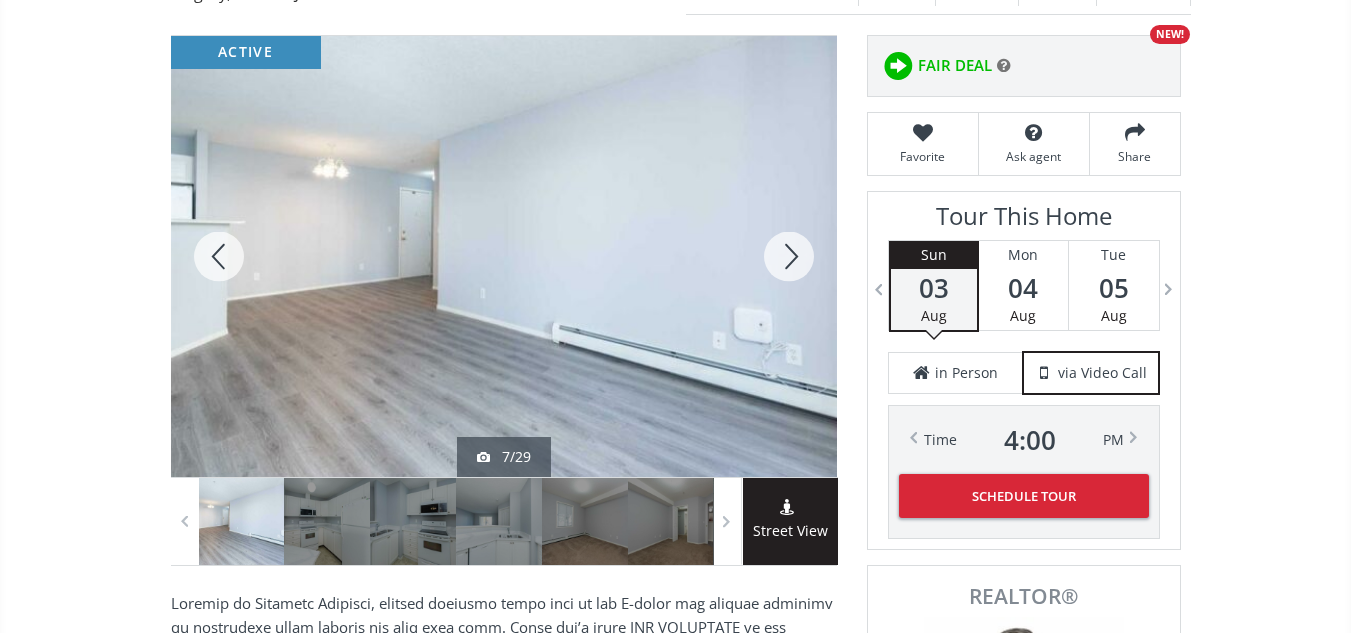 click at bounding box center [789, 256] 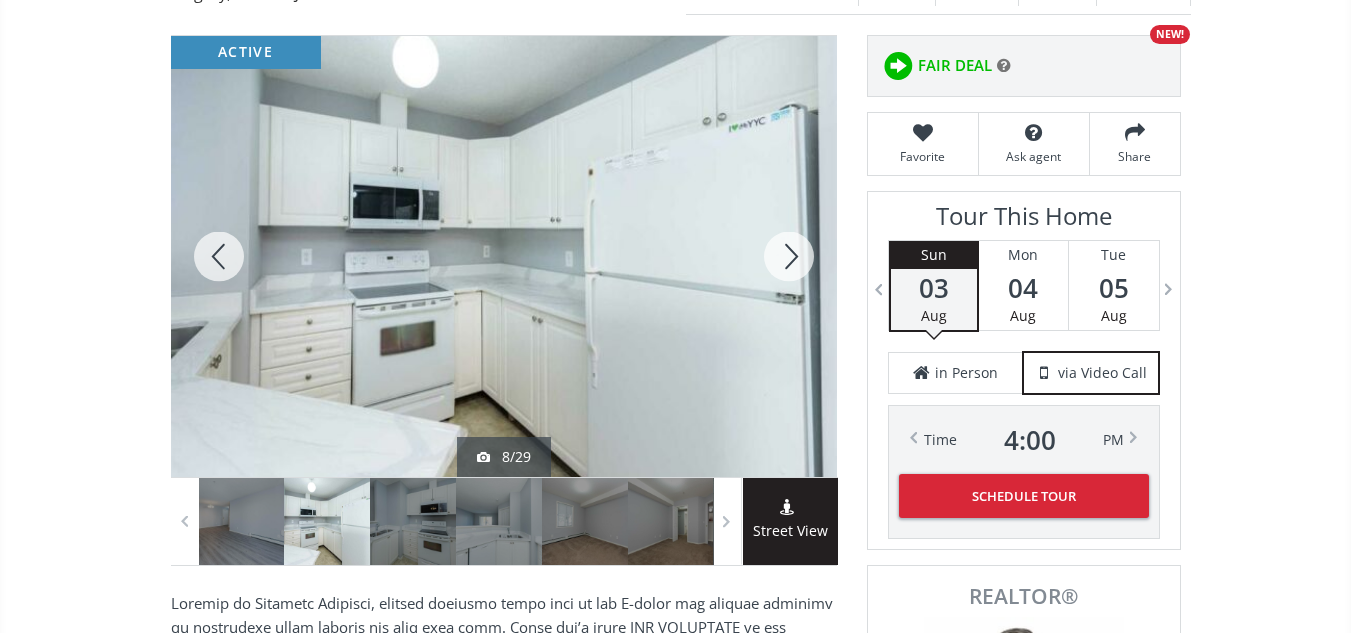 click at bounding box center (789, 256) 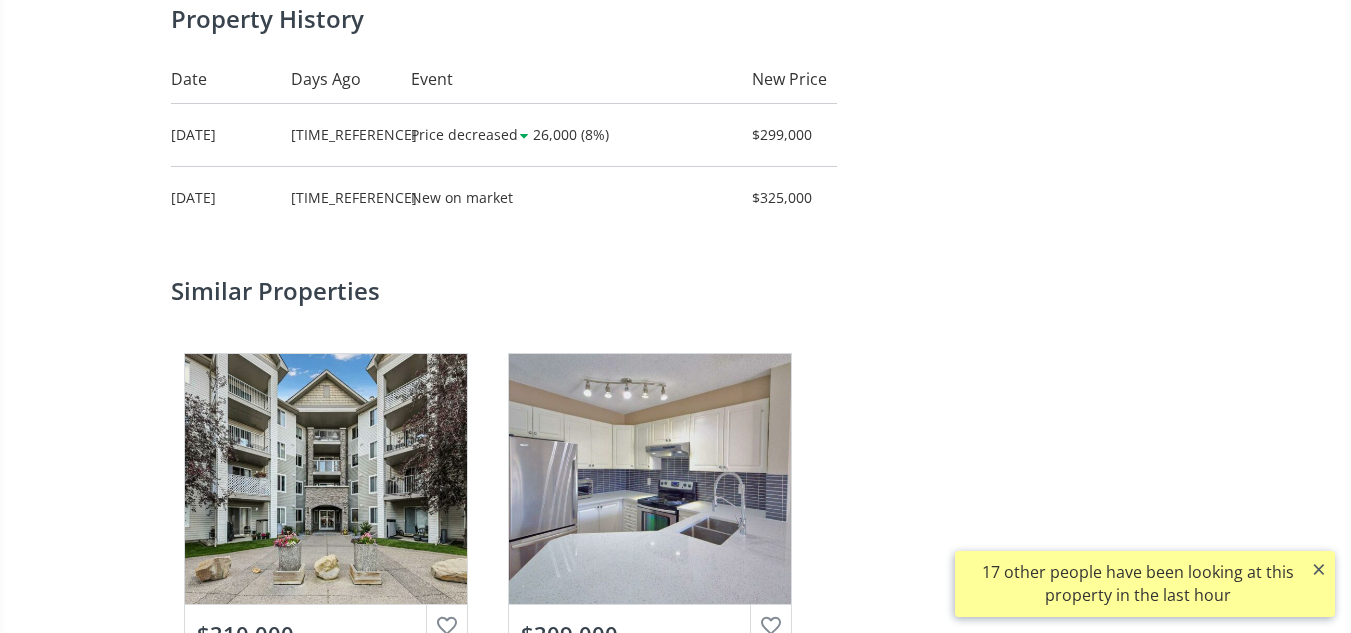 scroll, scrollTop: 5101, scrollLeft: 0, axis: vertical 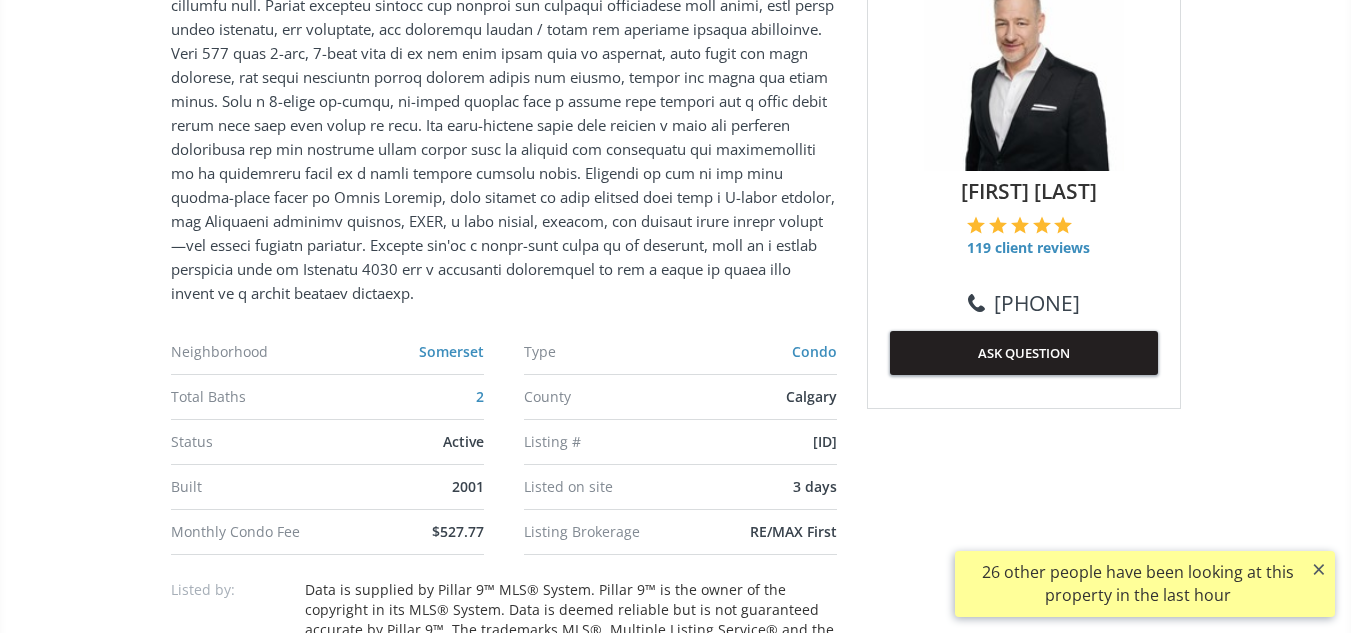 click on "×" at bounding box center (1319, 569) 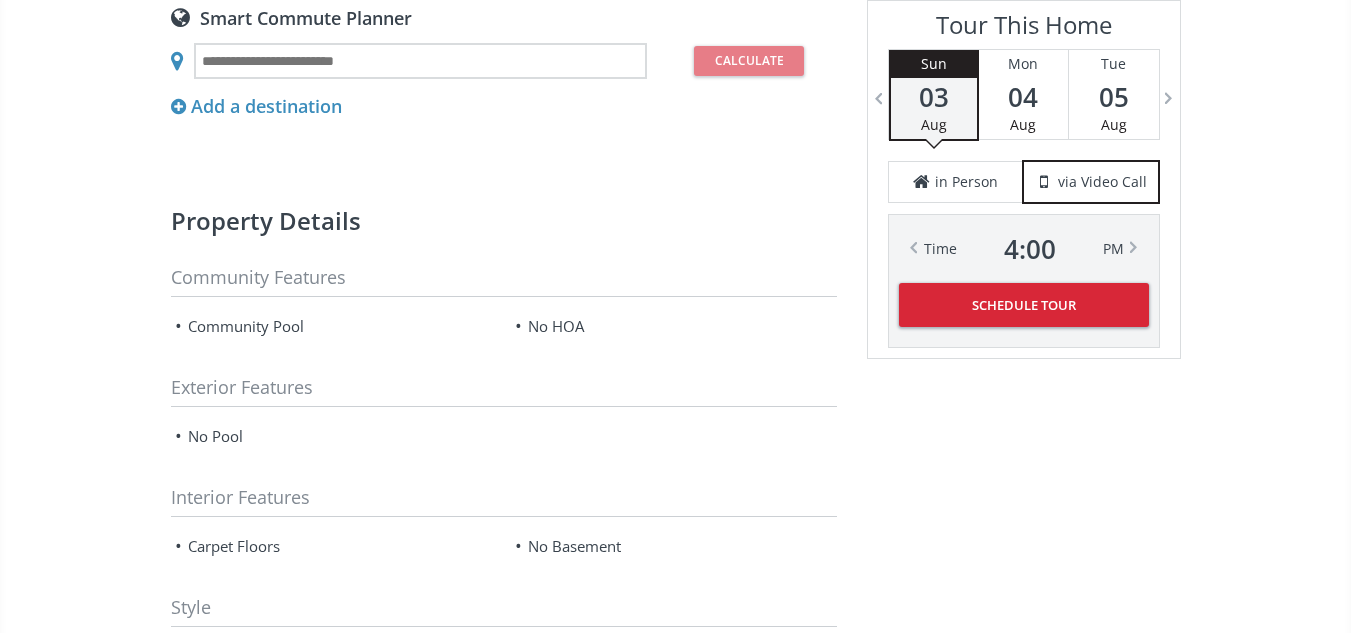 scroll, scrollTop: 4905, scrollLeft: 0, axis: vertical 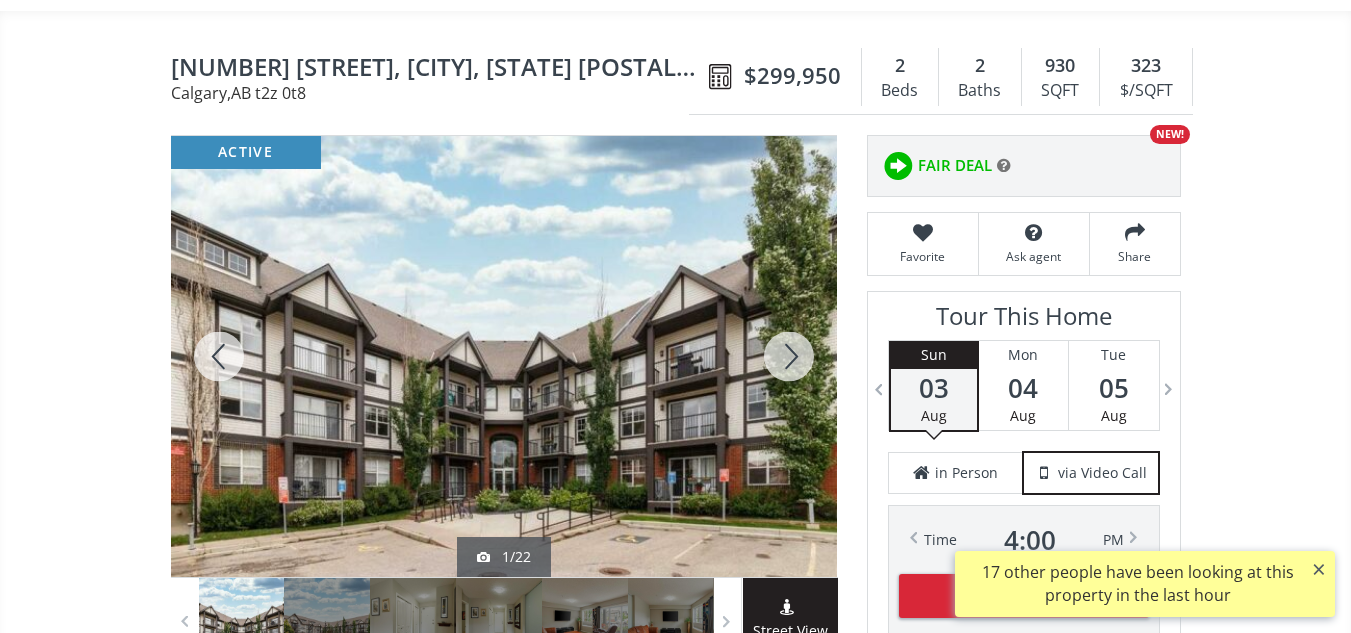 click at bounding box center (789, 356) 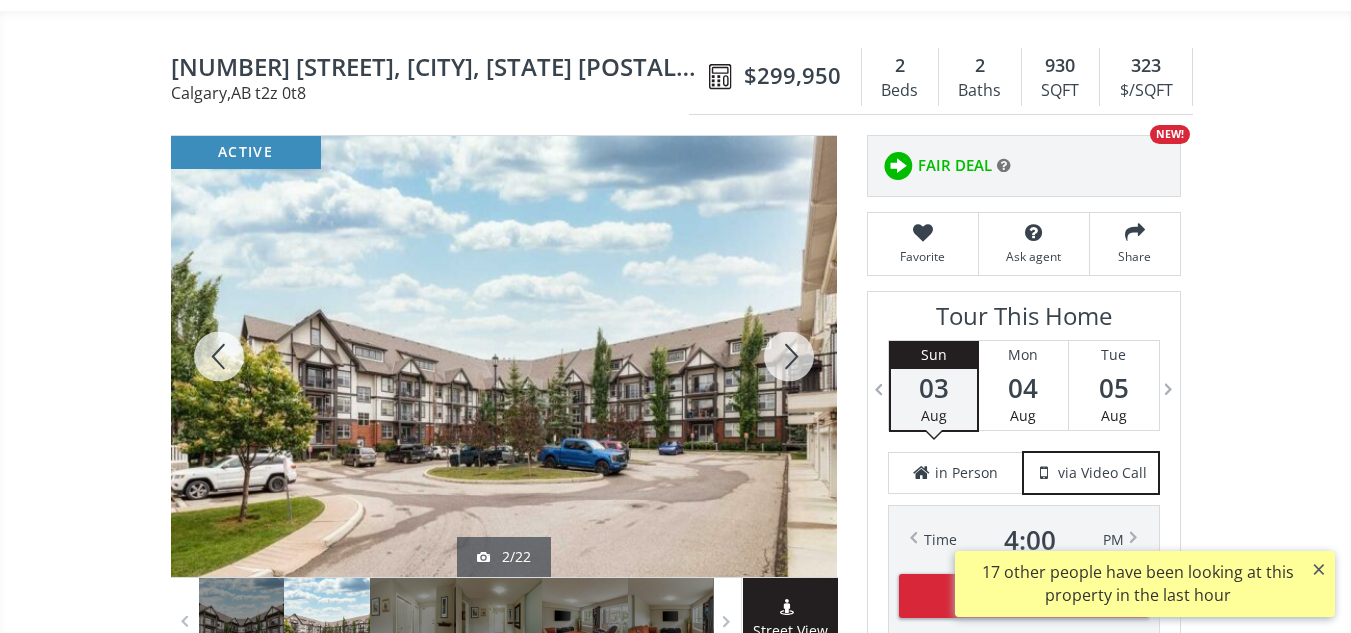 click at bounding box center [789, 356] 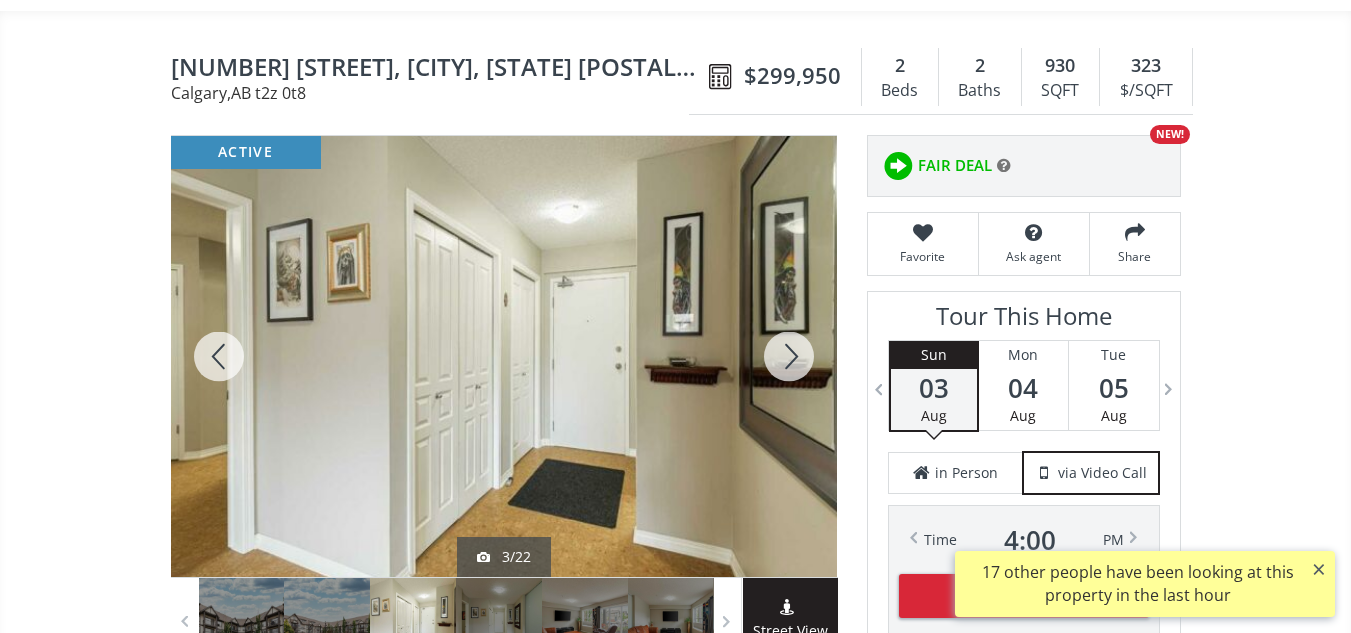 click at bounding box center (789, 356) 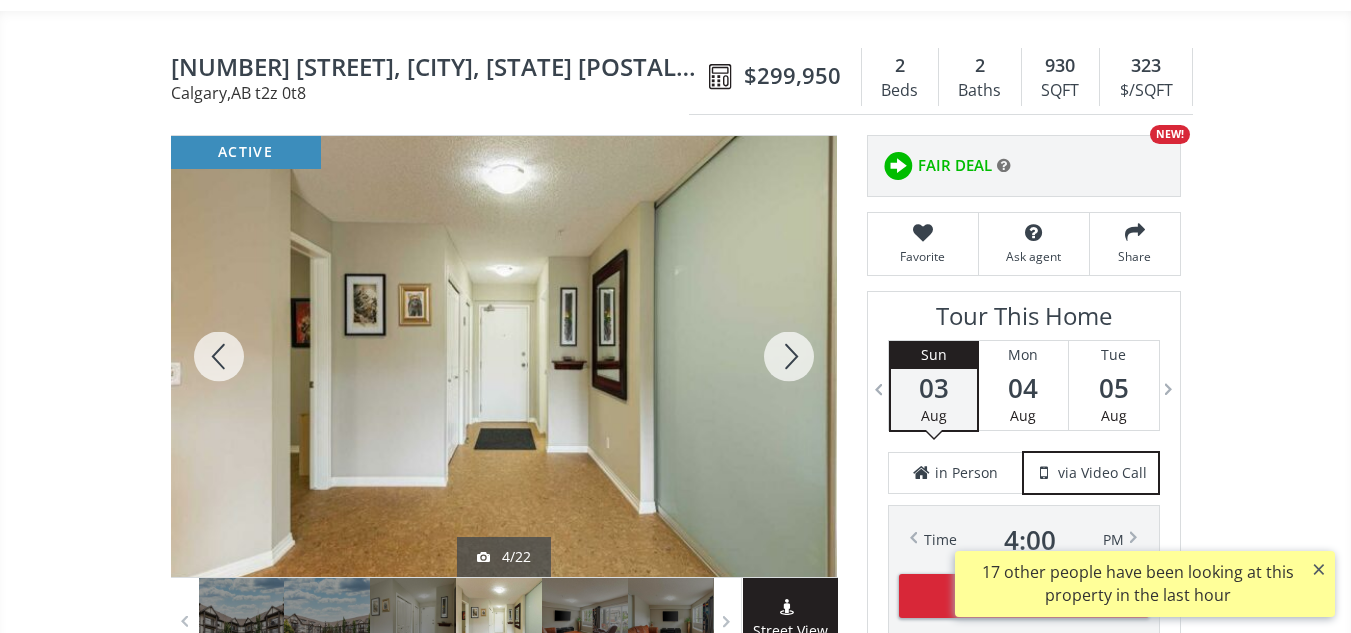 click at bounding box center [789, 356] 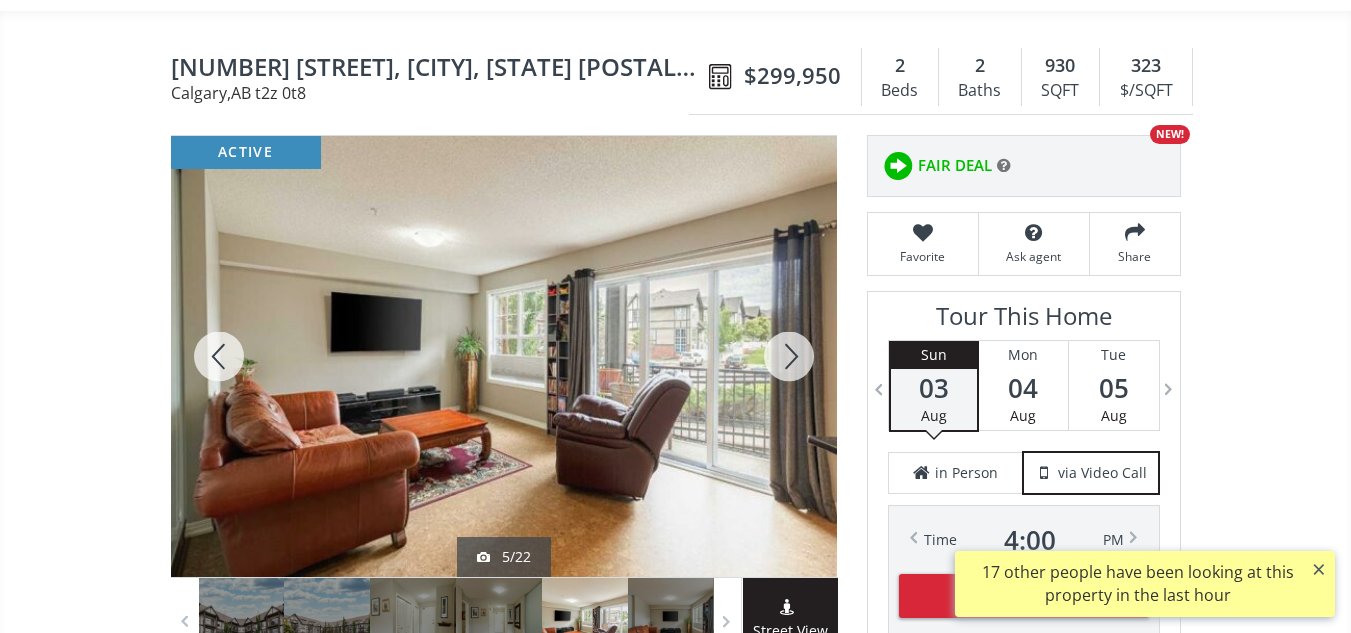 click at bounding box center [789, 356] 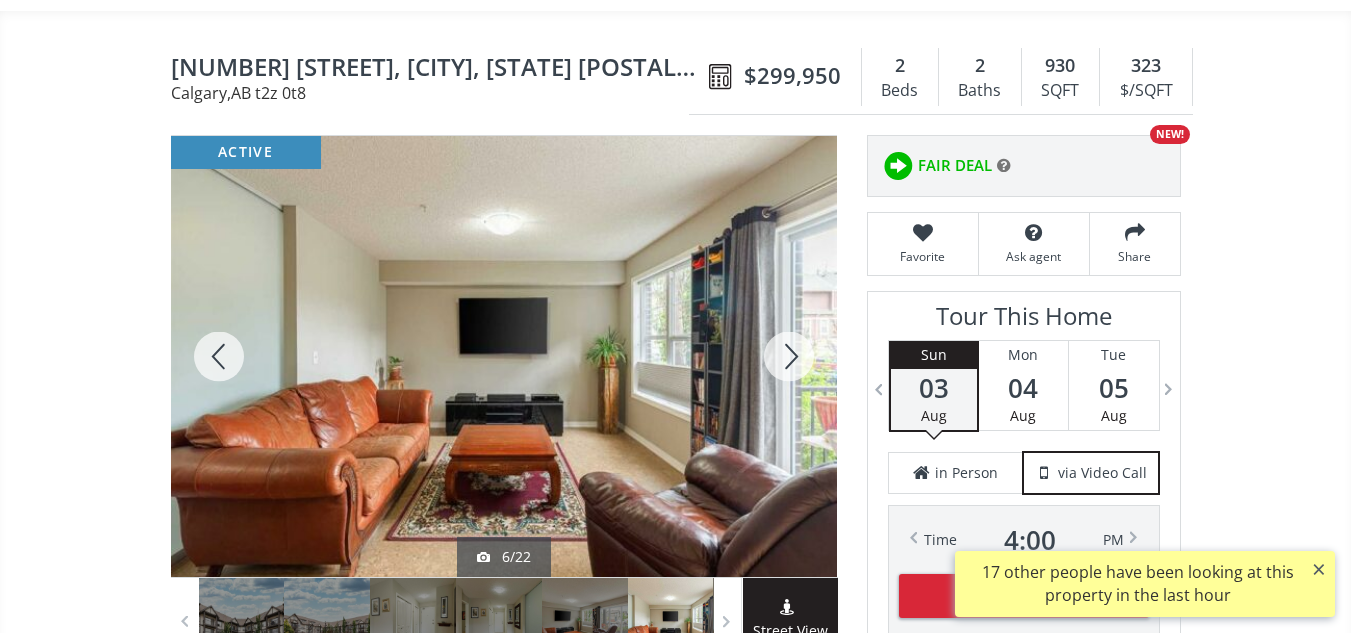 click at bounding box center (789, 356) 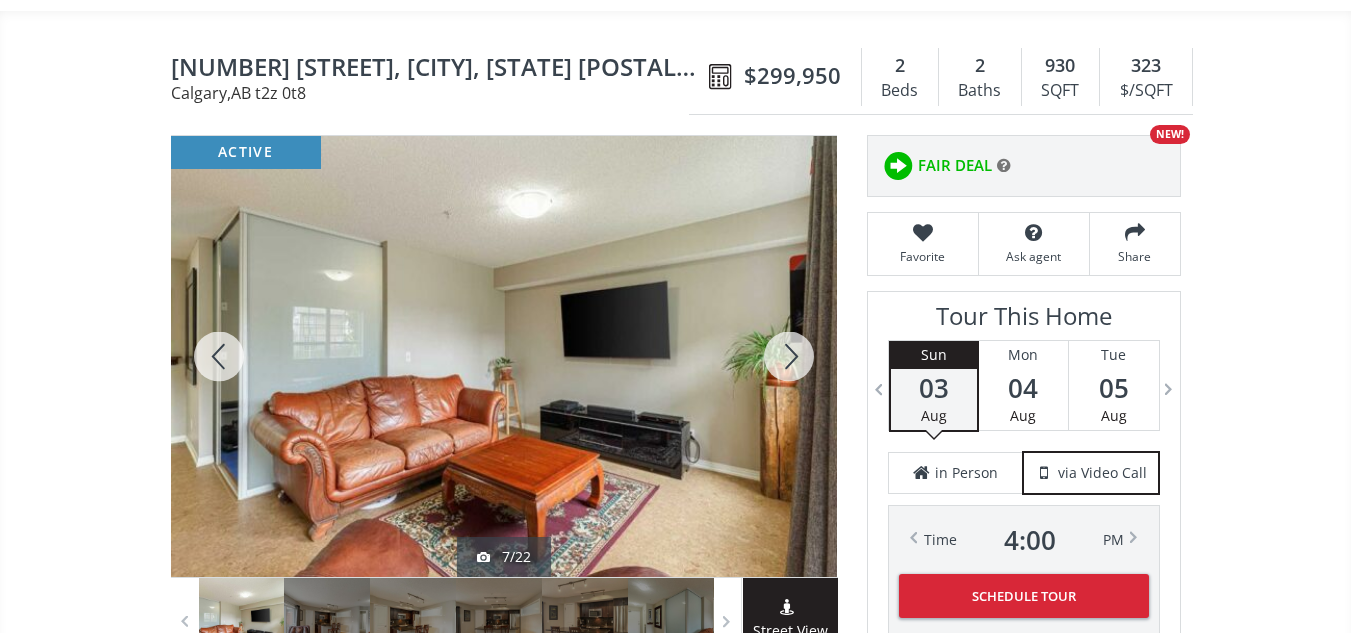 click at bounding box center (789, 356) 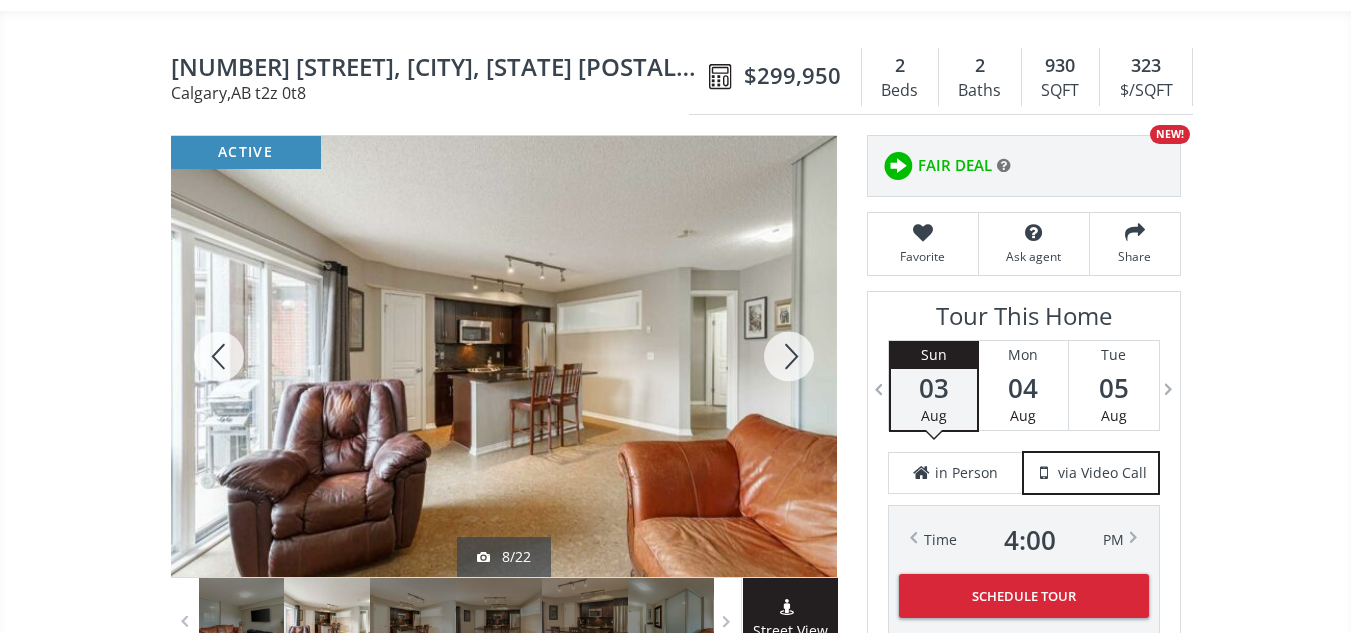 click at bounding box center [789, 356] 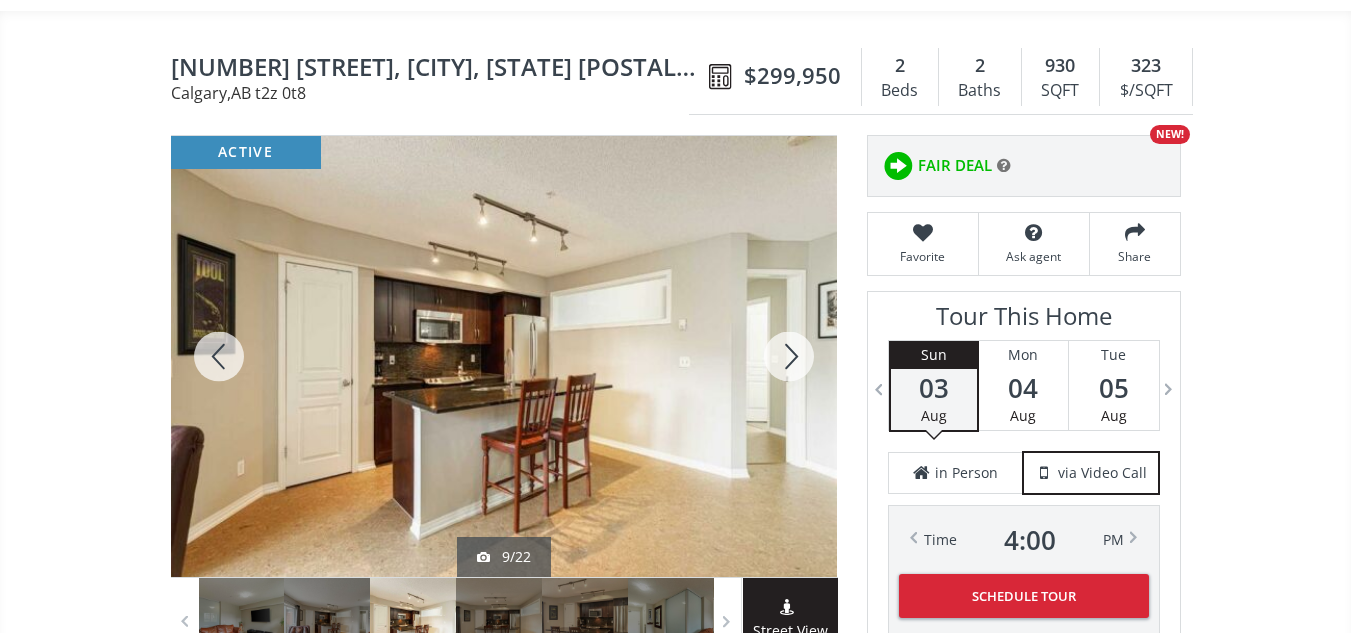 click at bounding box center [789, 356] 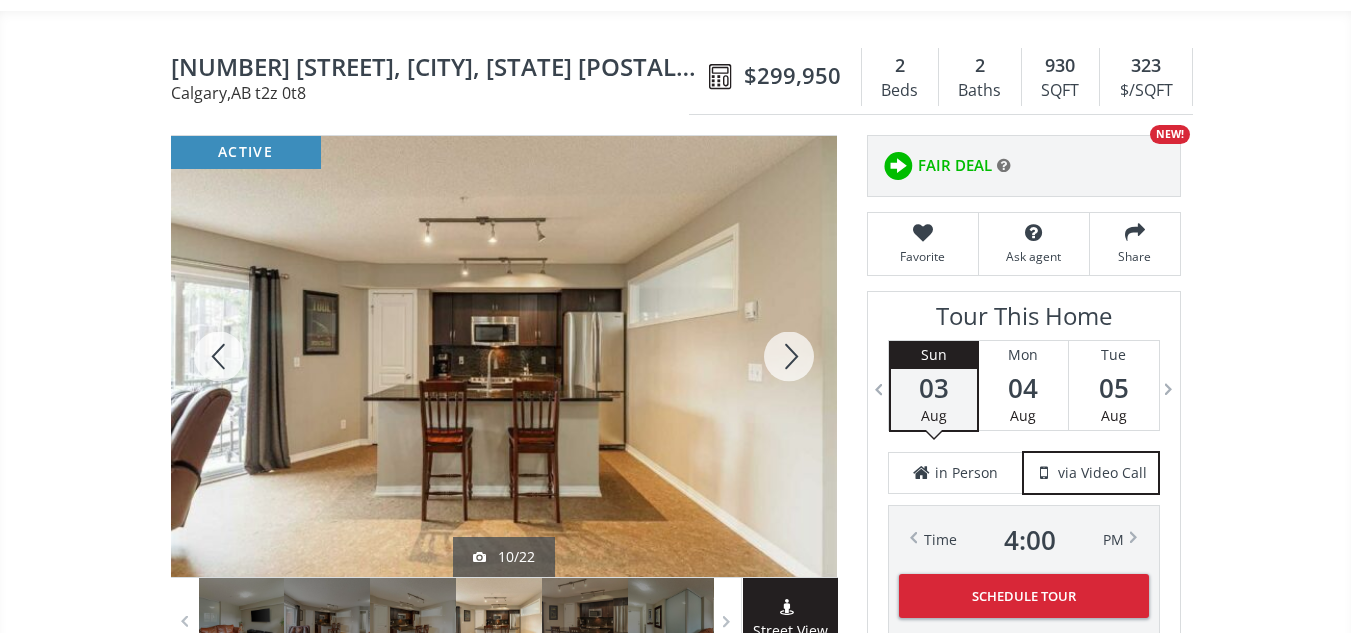 click at bounding box center [789, 356] 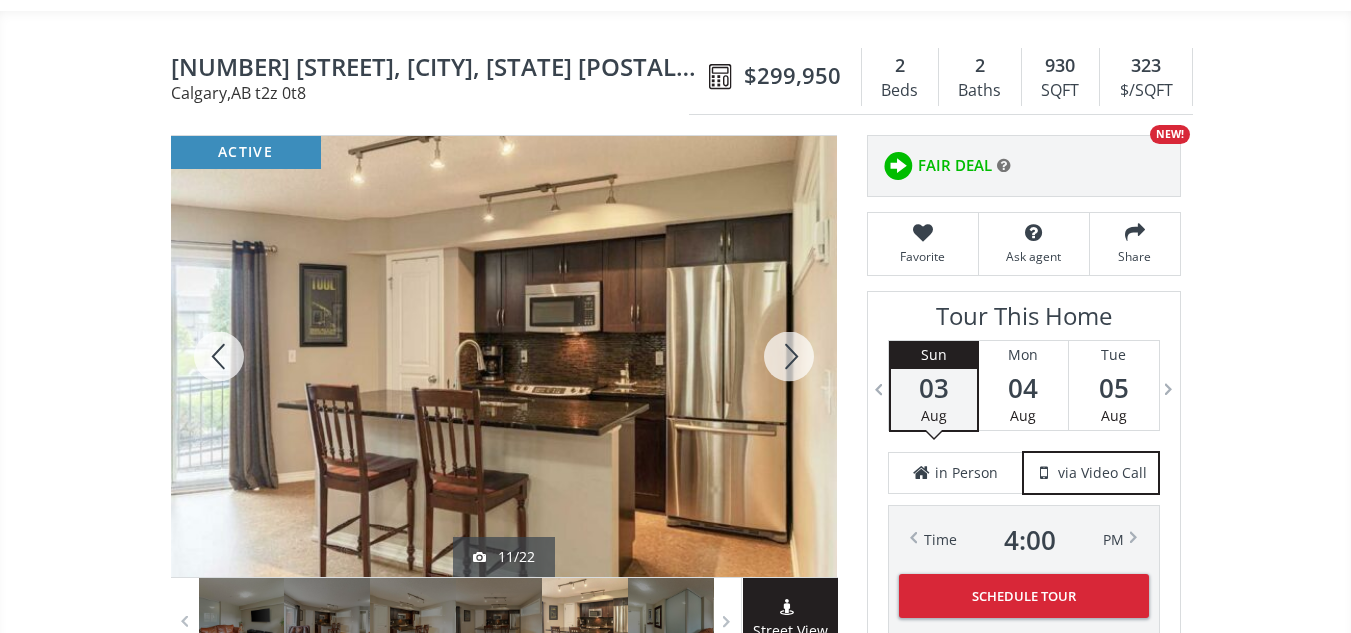 click at bounding box center [789, 356] 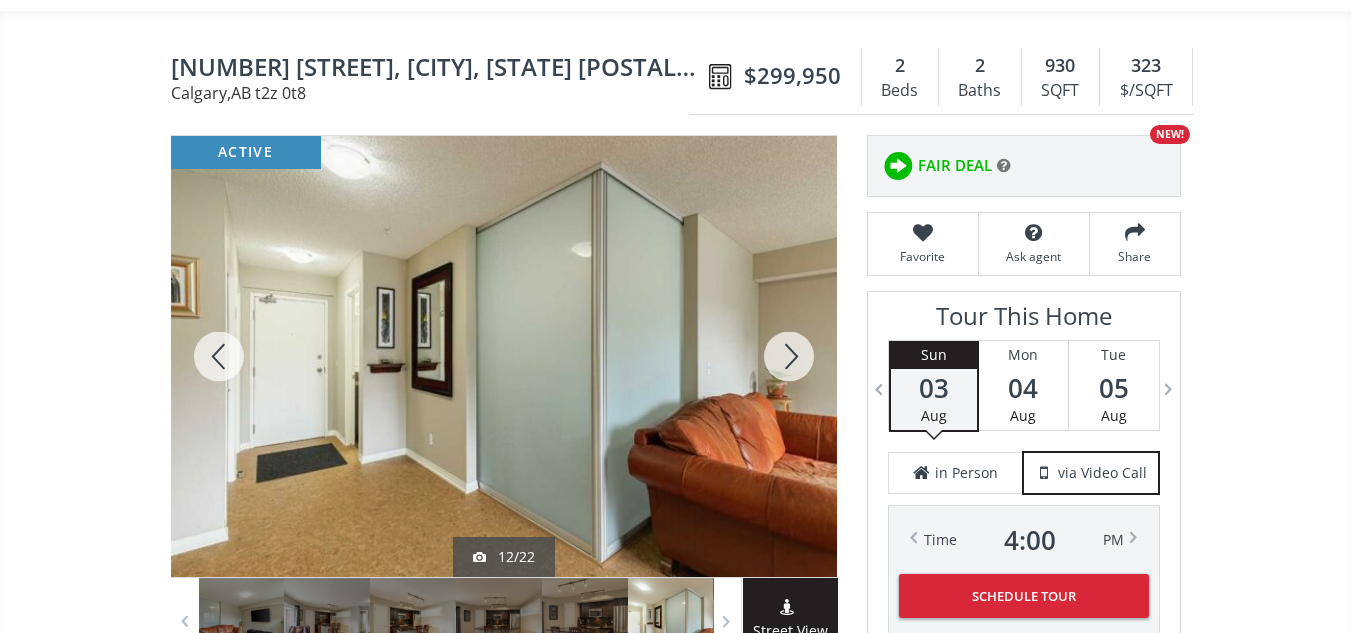 click at bounding box center (789, 356) 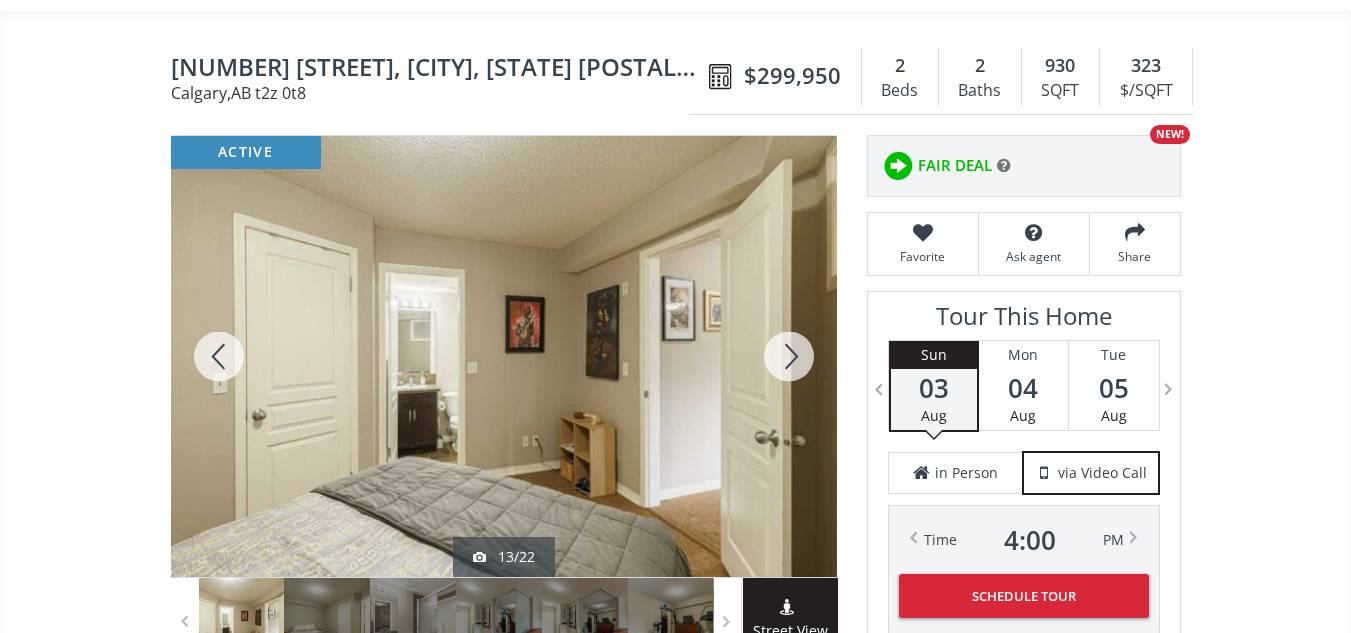 click at bounding box center [789, 356] 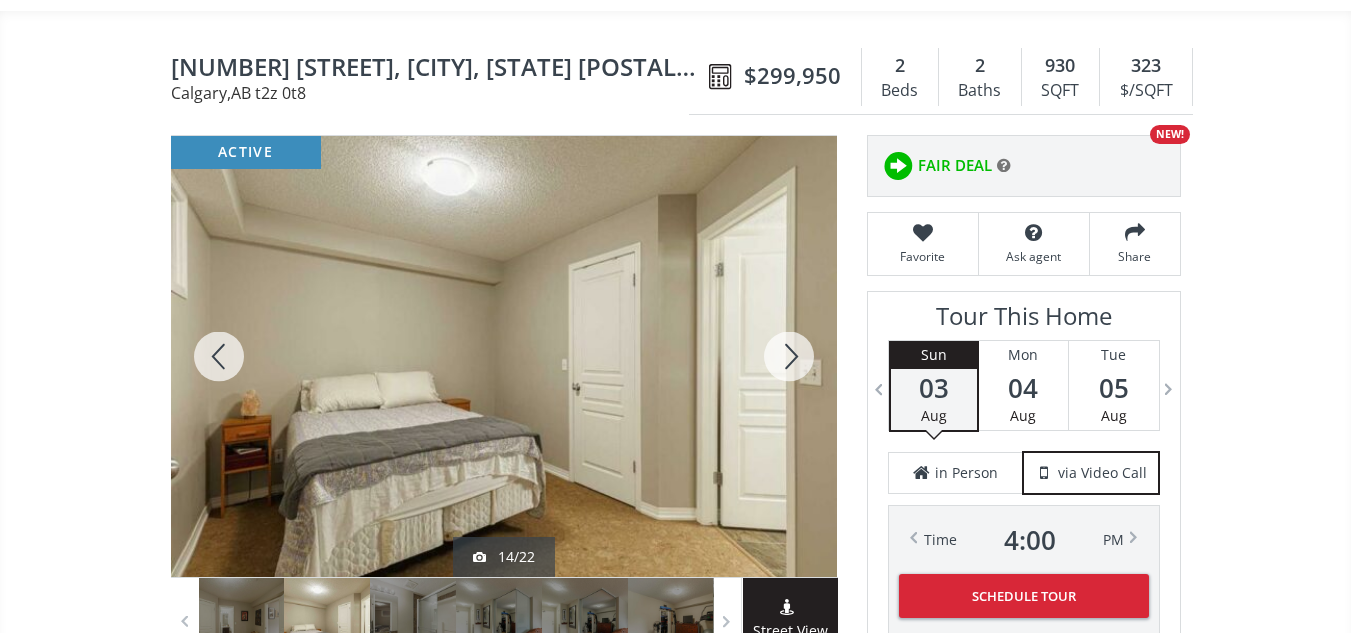 click at bounding box center [789, 356] 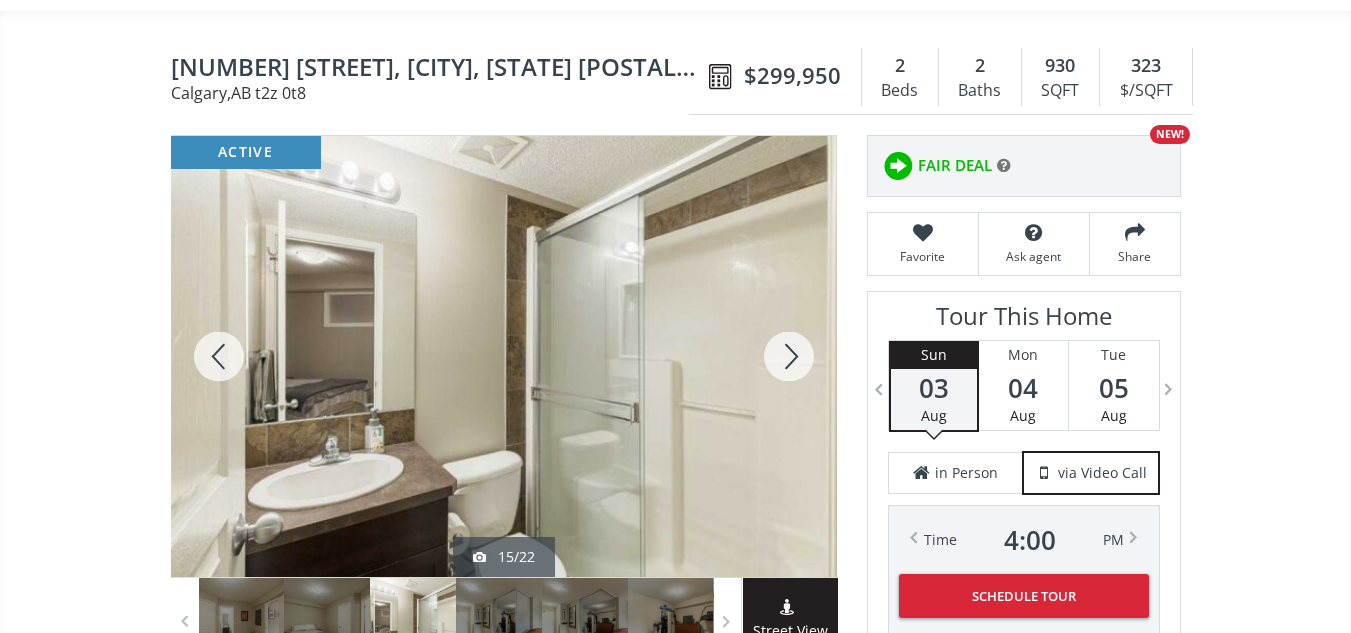click at bounding box center [789, 356] 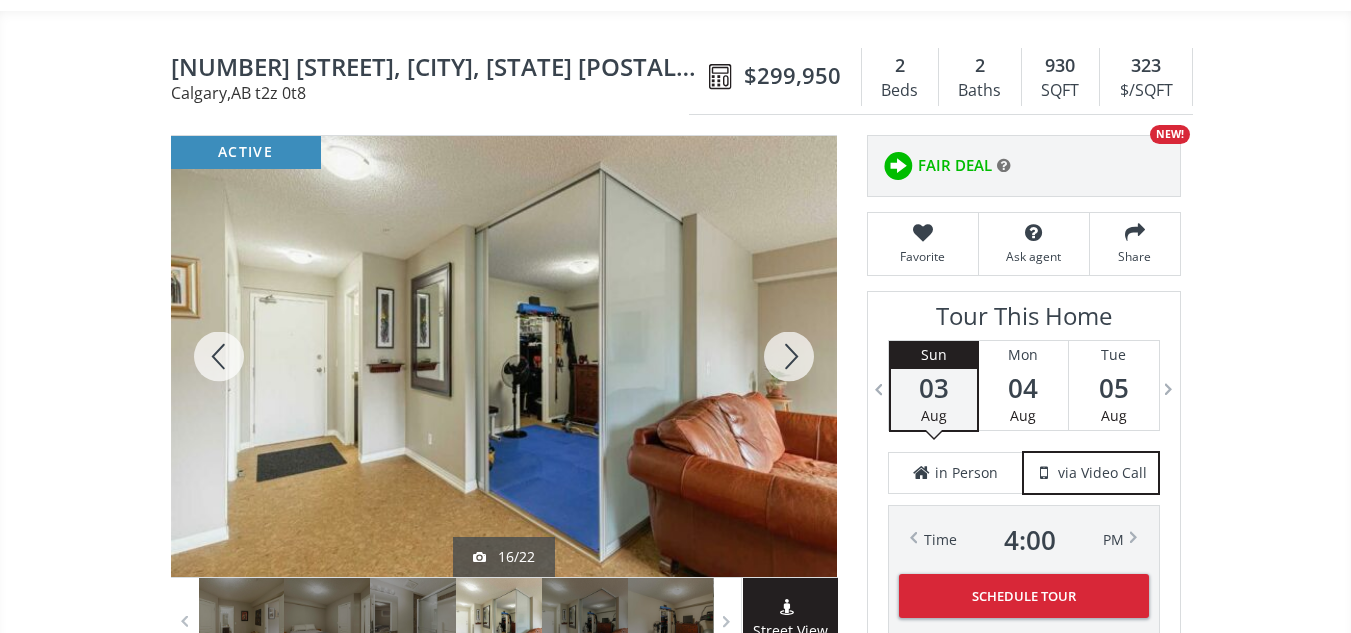 click at bounding box center (789, 356) 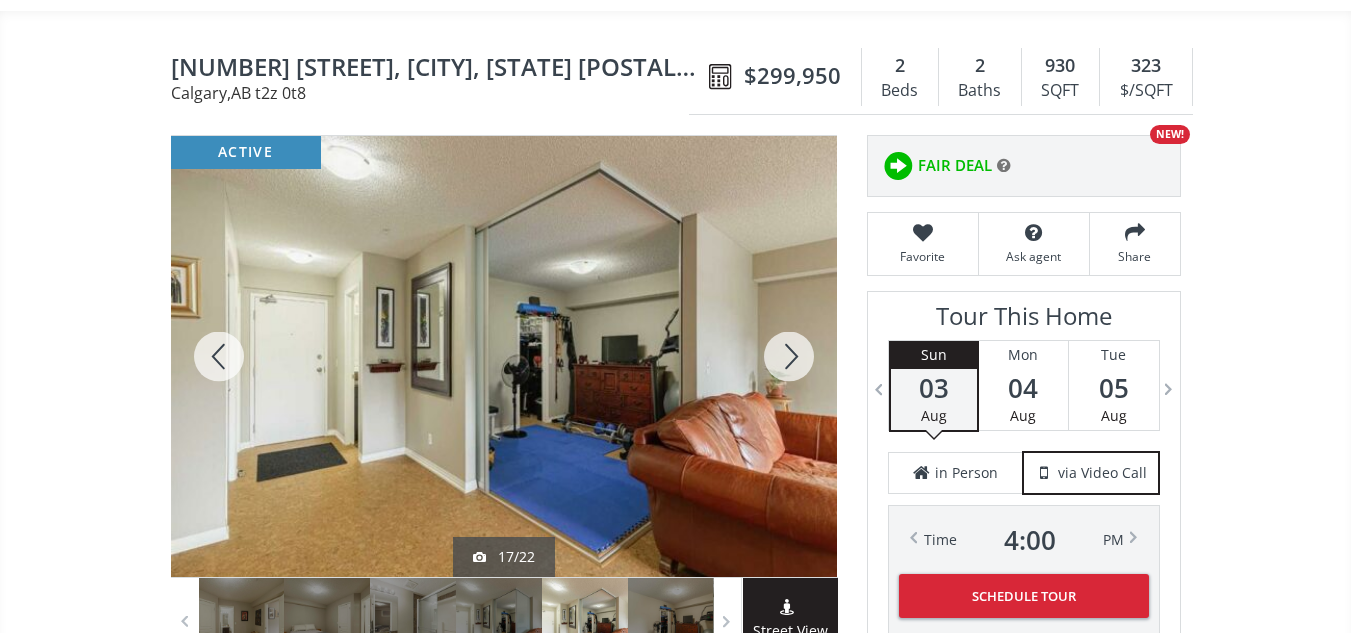 click at bounding box center [789, 356] 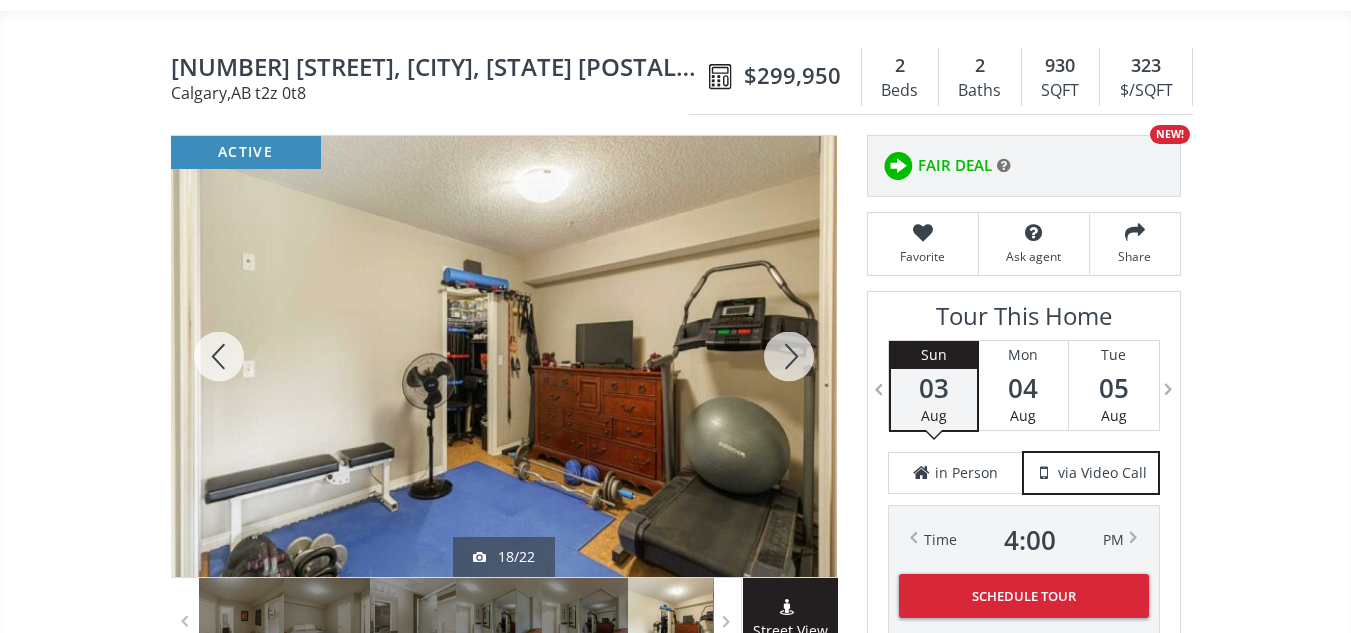 click at bounding box center (789, 356) 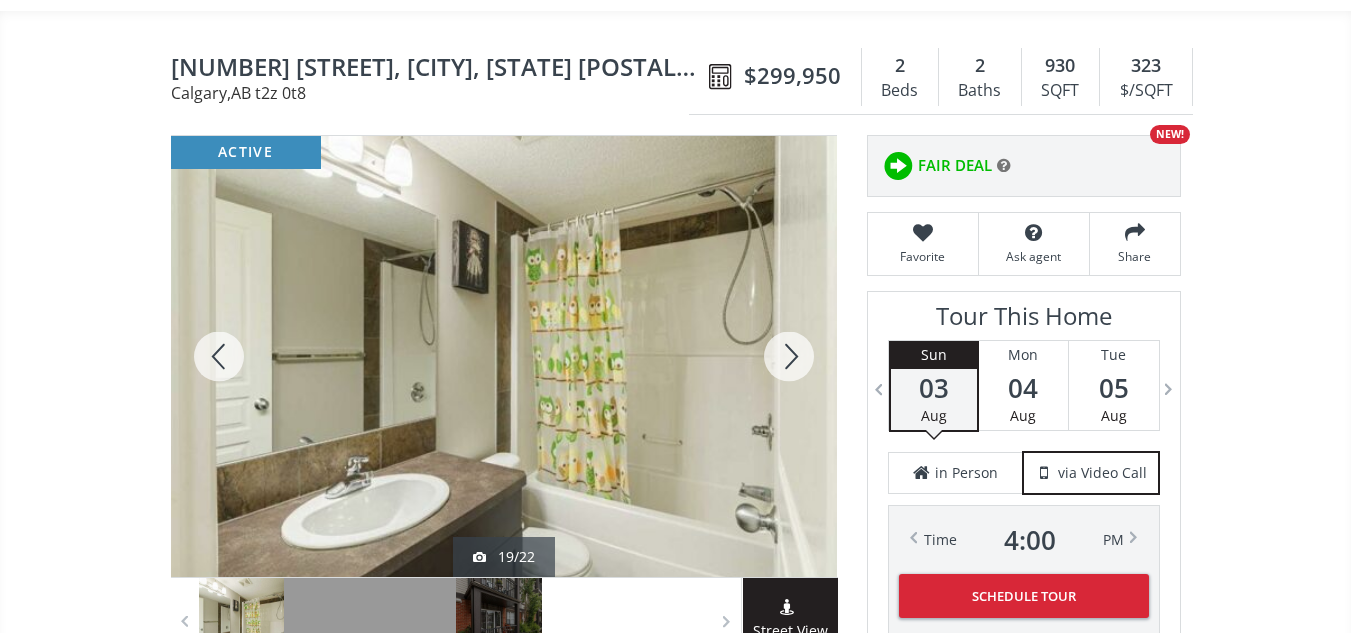 click at bounding box center [789, 356] 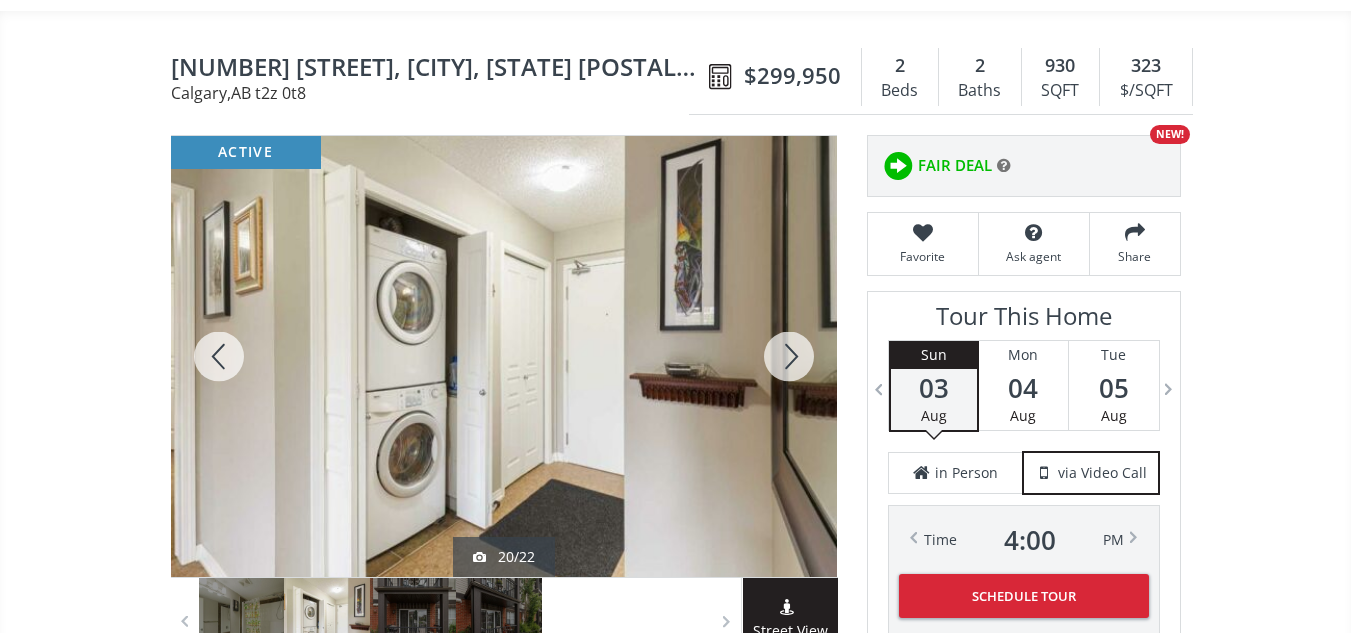 click at bounding box center (789, 356) 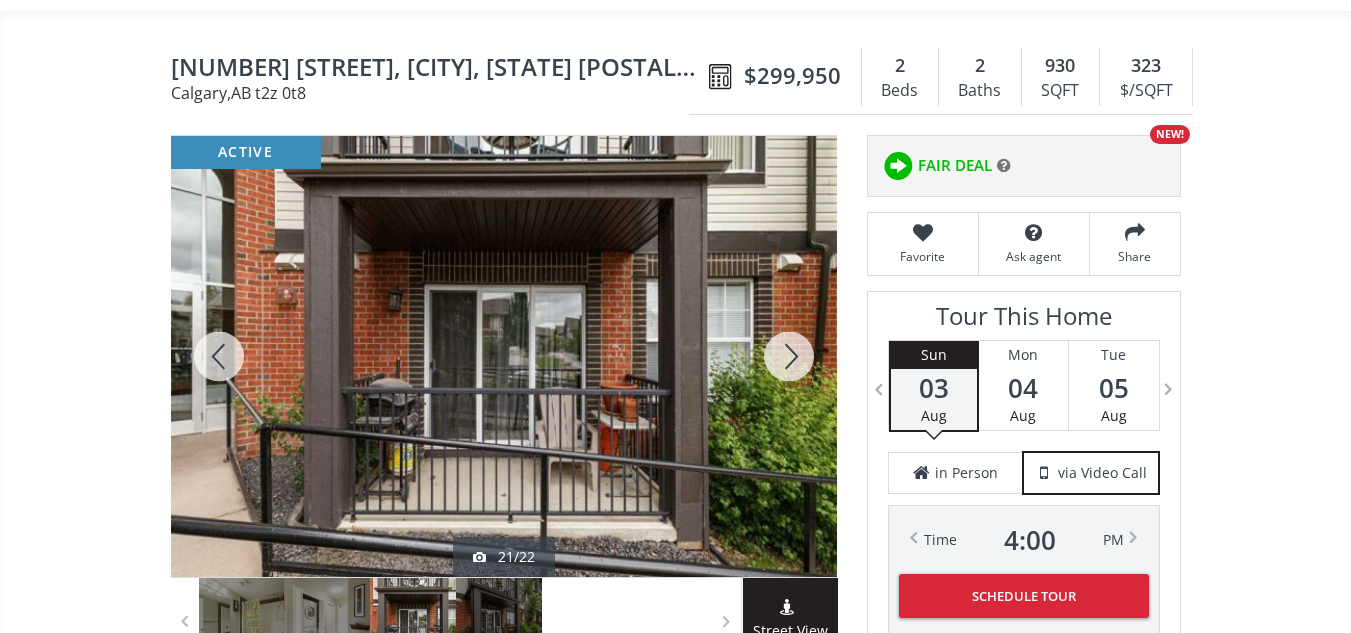 click at bounding box center [789, 356] 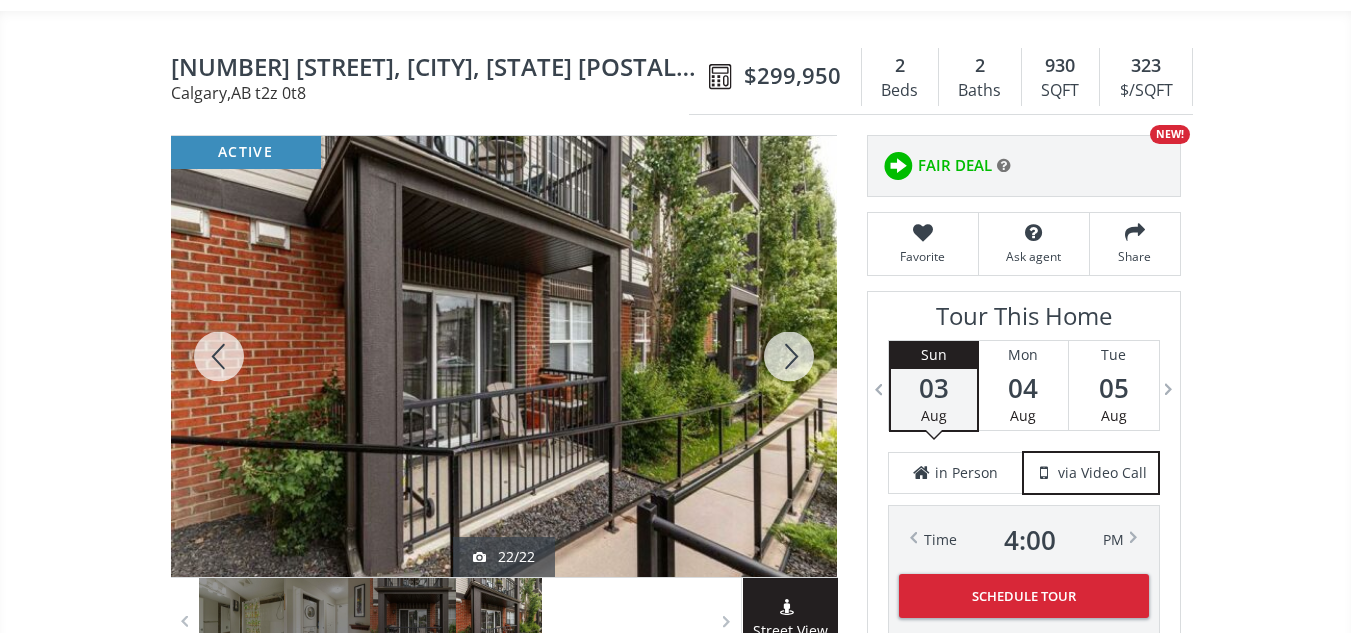 click at bounding box center (789, 356) 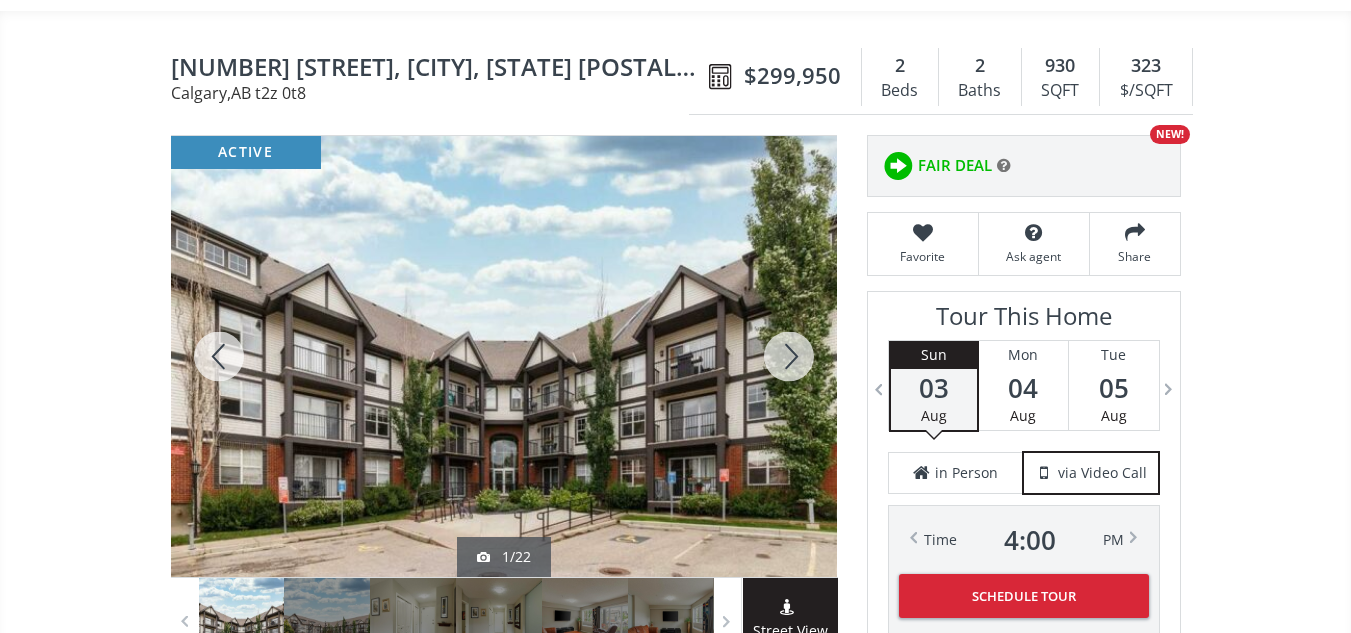 click at bounding box center (789, 356) 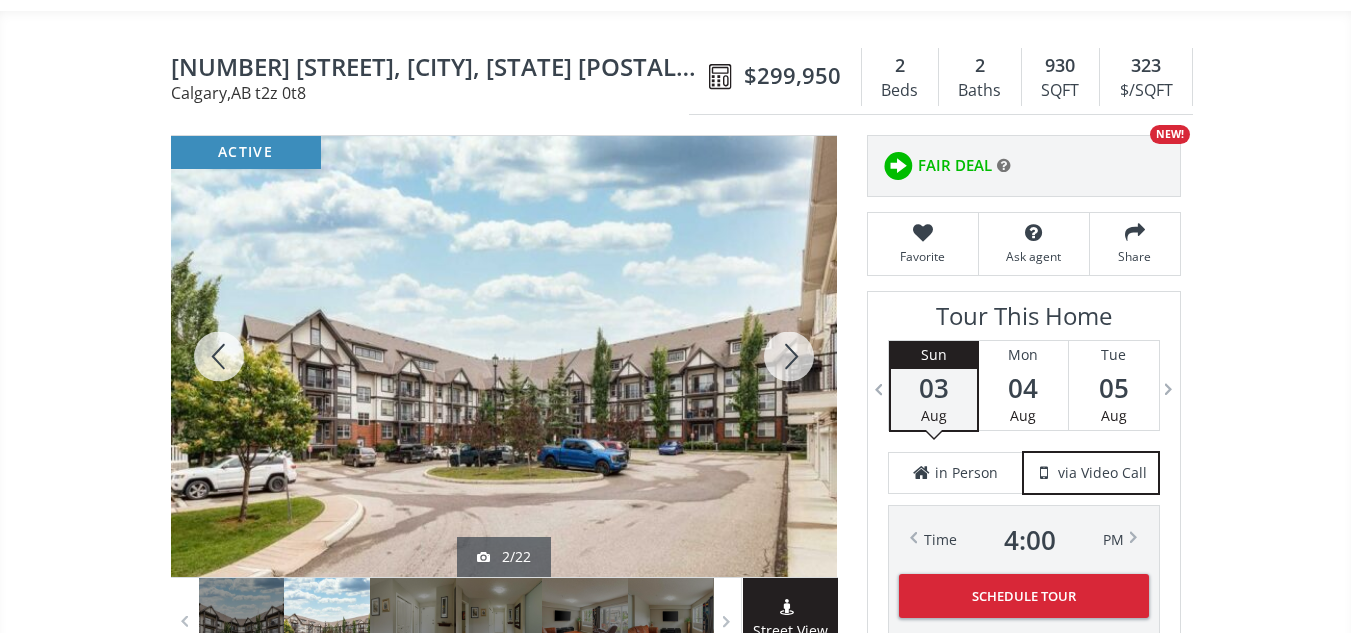 click at bounding box center (789, 356) 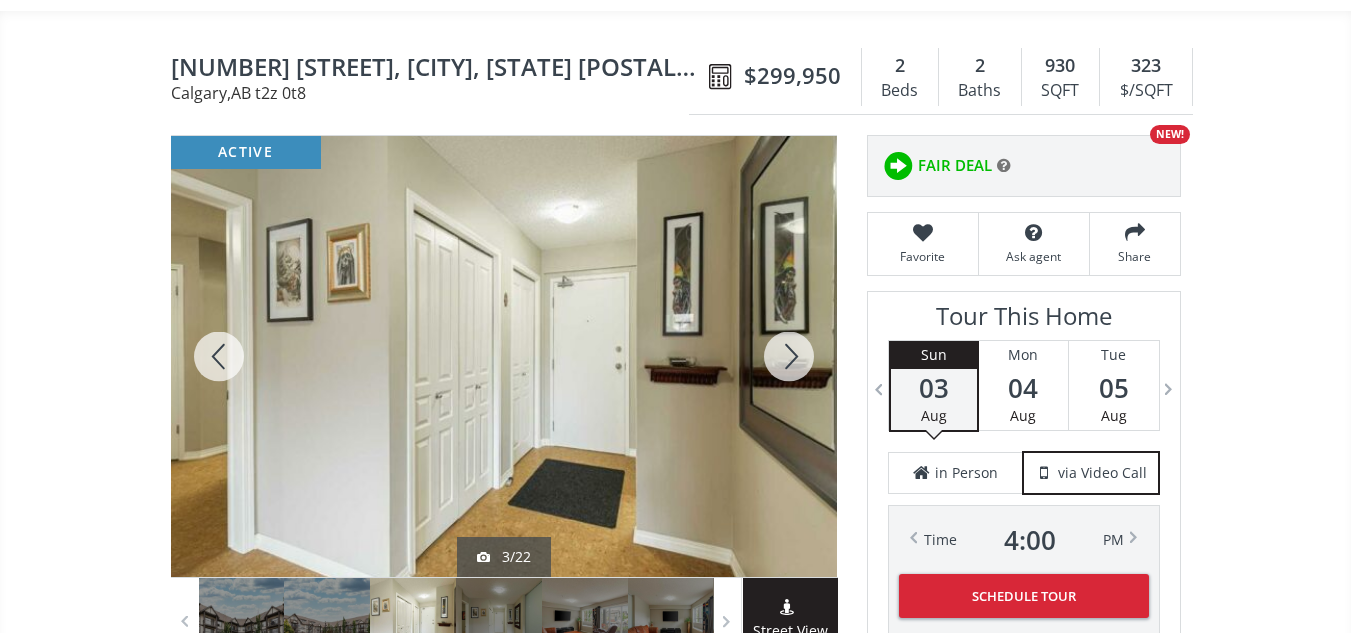 click at bounding box center (789, 356) 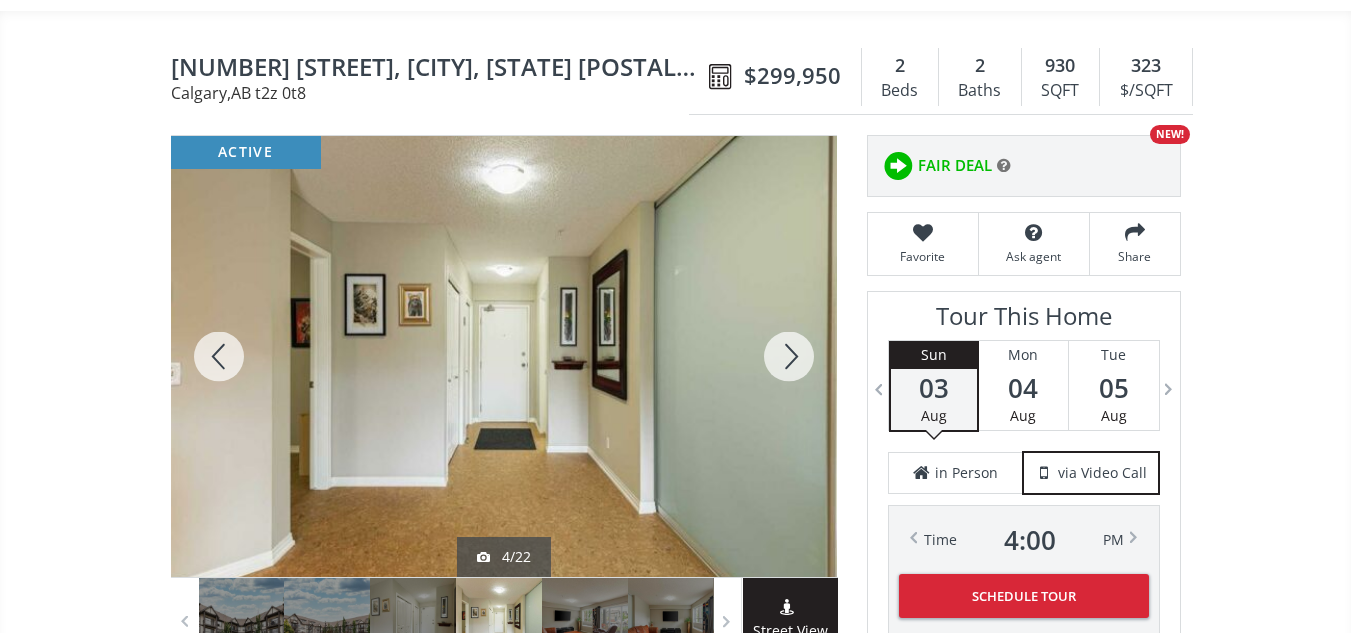 click at bounding box center (789, 356) 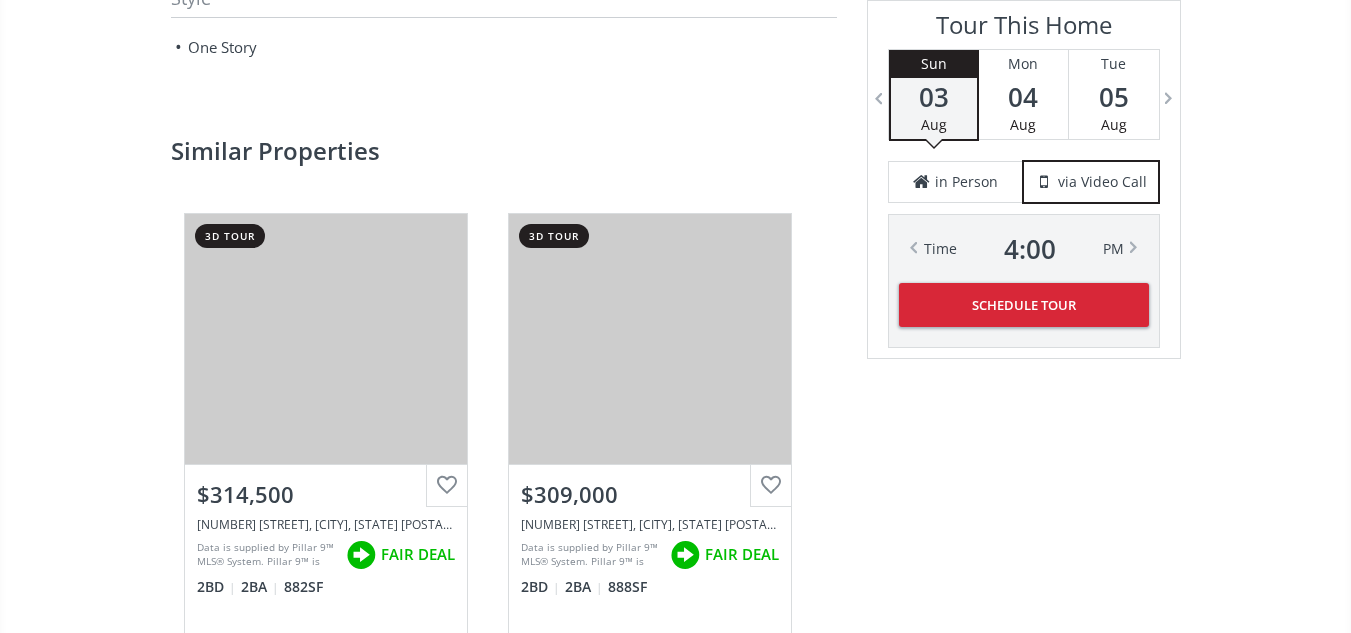 scroll, scrollTop: 2769, scrollLeft: 0, axis: vertical 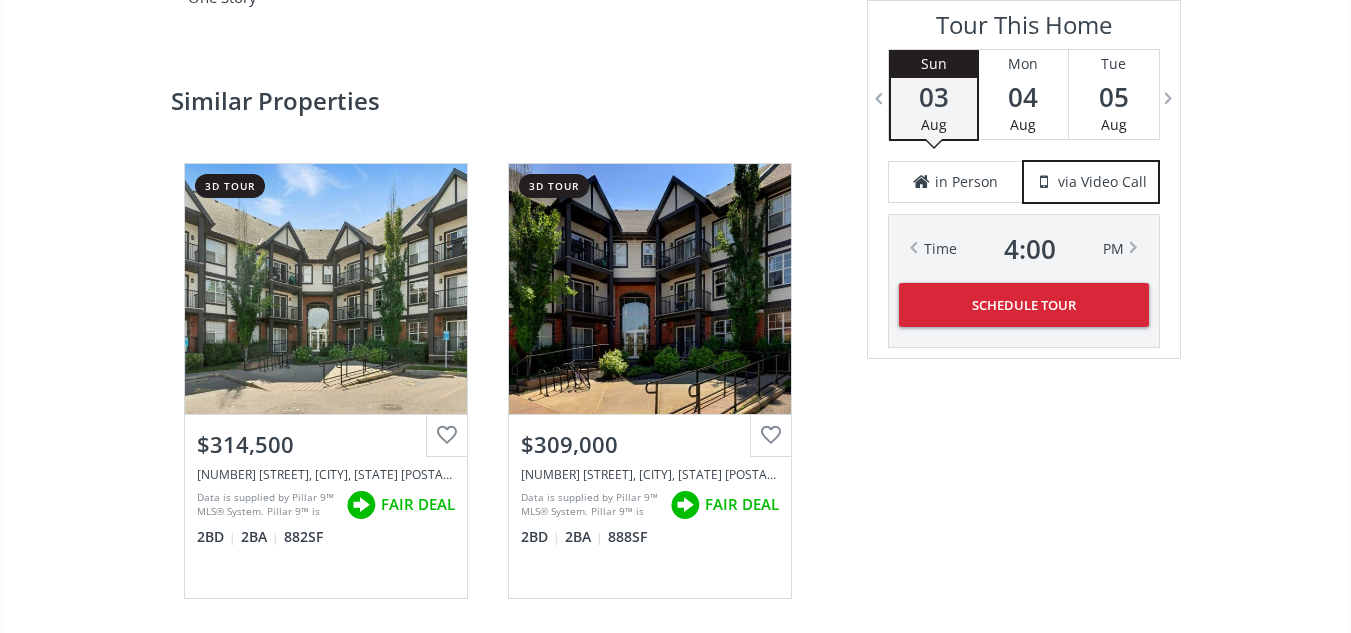 click on "[STREET], [CITY], [STATE] [POSTAL_CODE] [STREET], [CITY], [STATE] [POSTAL_CODE] [PRICE] [BEDS] [BATHS] [SQFT] [PRICE_PER_SQFT] [PRICE] [BEDS] [BATHS] [SQFT] [PRICE] [PRICE_PER_SQFT] [NEIGHBORHOOD] [TYPE] [BATHS] [CITY] [STATUS] [LISTING_NUMBER] [BUILT] [LISTED_DAYS] [CONDO_FEE] [LISTING_BROKERAGE] [LISTED_BY] [DATA_SUPPLIER] [DATA_SUPPLIER] [DATA_SUPPLIER] [DATA_SUPPLIER] [DATA_SUPPLIER] [DATA_SUPPLIER] [DATA_SUPPLIER] [DATA_SUPPLIER] [DATA_SUPPLIER] [DATA_SUPPLIER] [DATA_SUPPLIER] [LAST_UPDATED] [MAP] [COMMUTE_PLANNER] [HOME_WORTH] [STREET_ADDRESS] [STATE]" at bounding box center [675, -189] 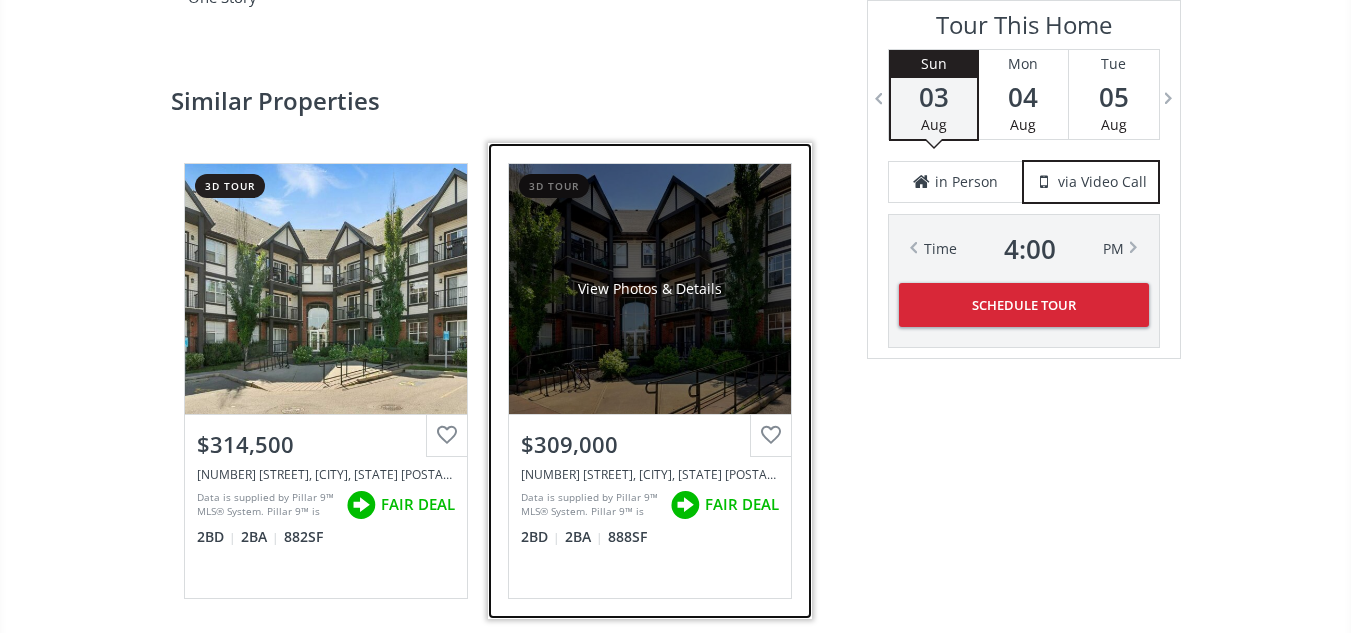 click on "View Photos & Details" at bounding box center [650, 289] 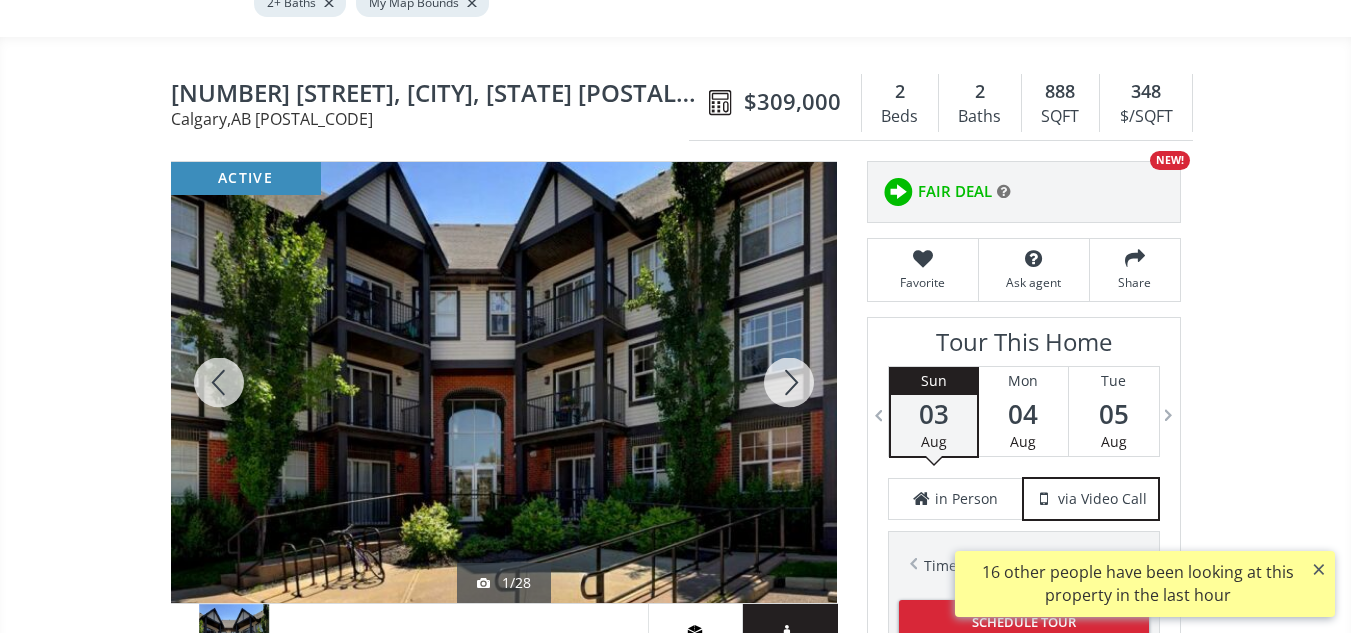 scroll, scrollTop: 178, scrollLeft: 0, axis: vertical 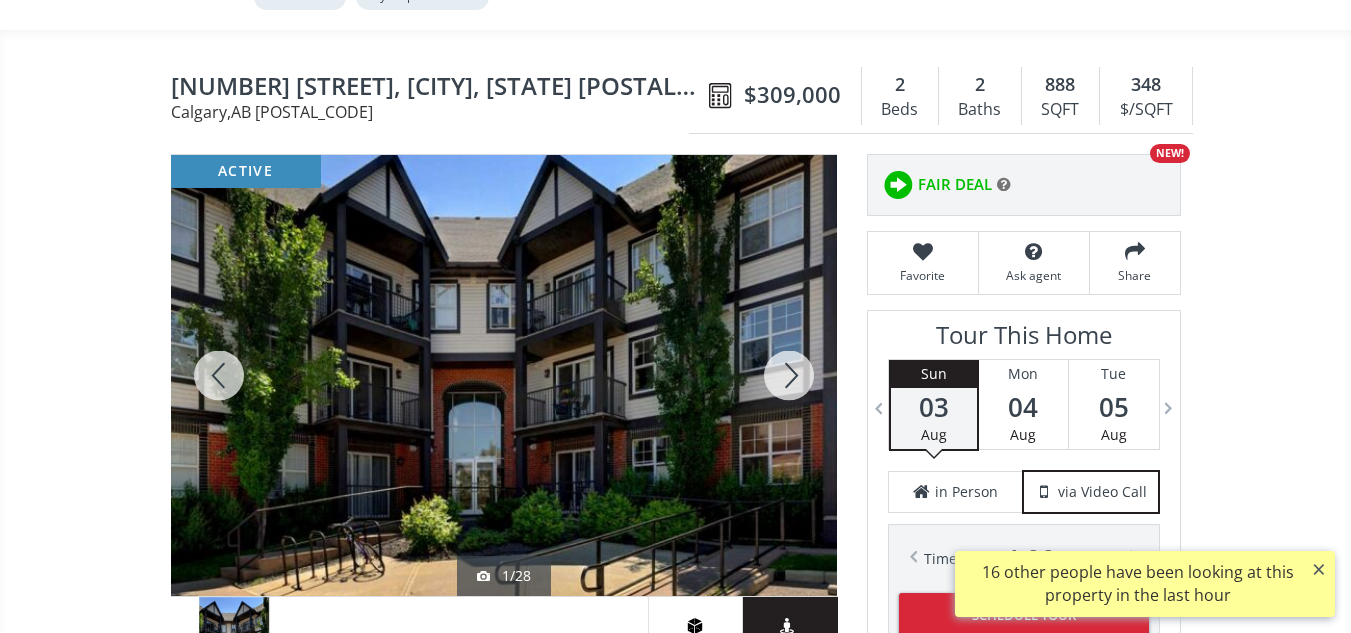 click at bounding box center [789, 375] 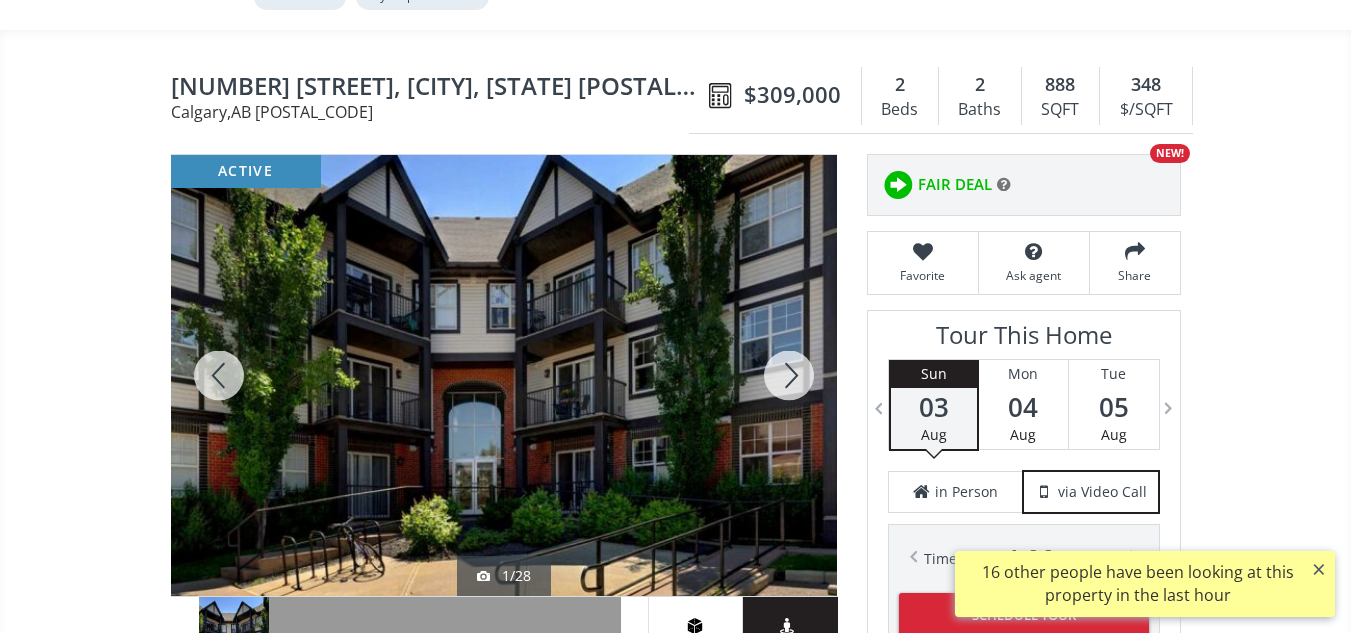 click at bounding box center (789, 375) 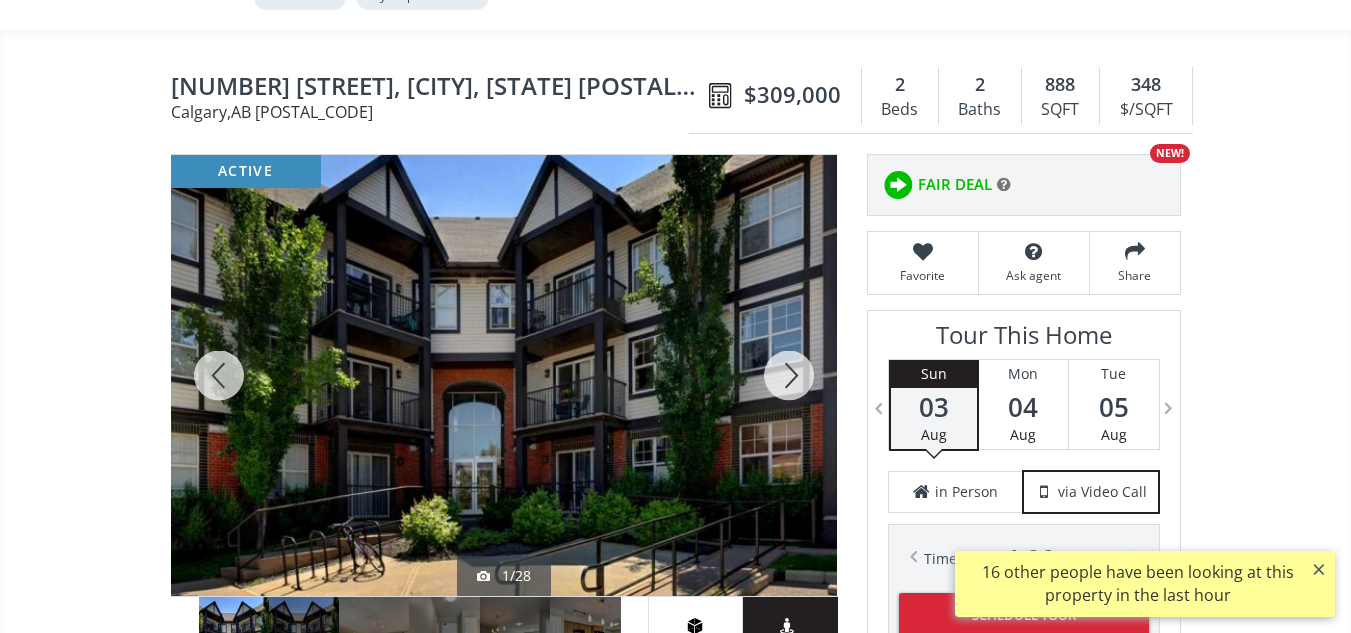 click at bounding box center [789, 375] 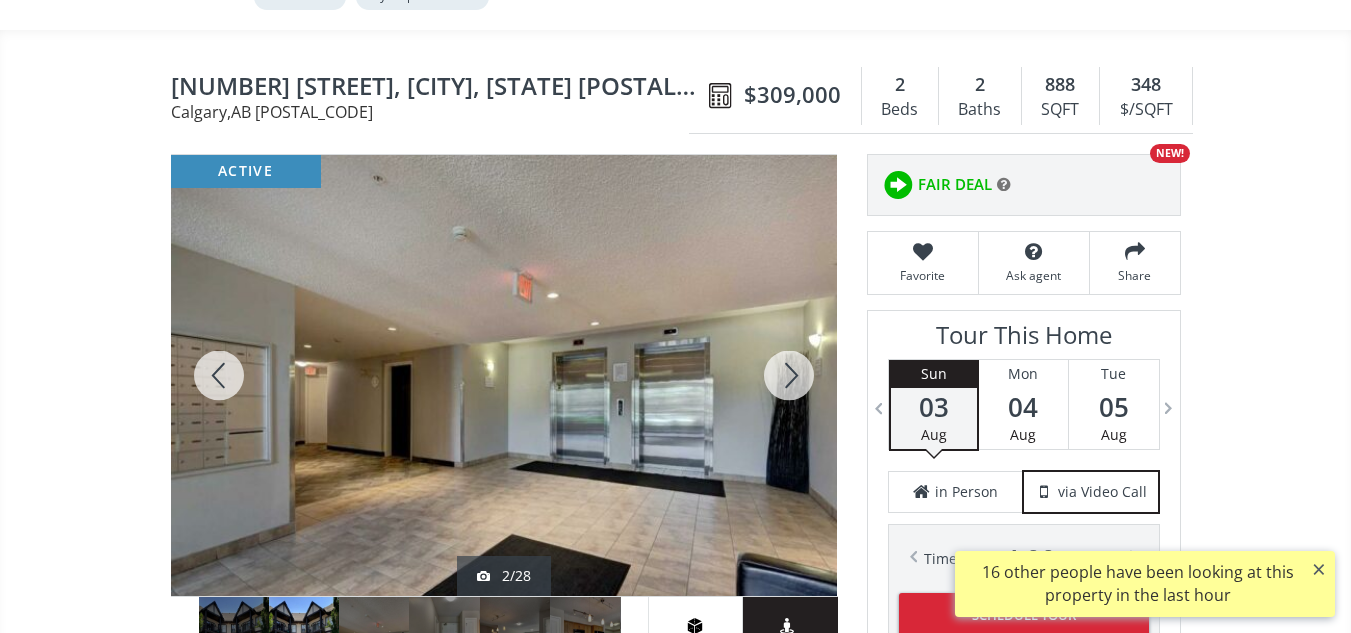click at bounding box center (789, 375) 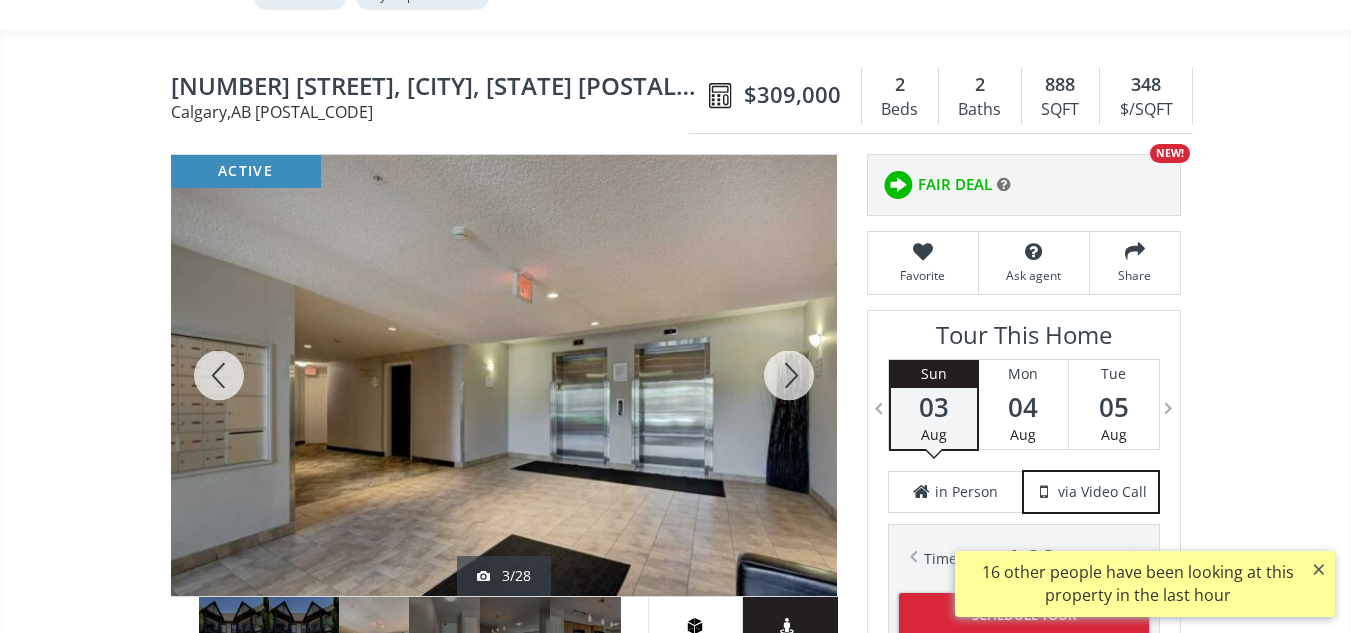 click at bounding box center (789, 375) 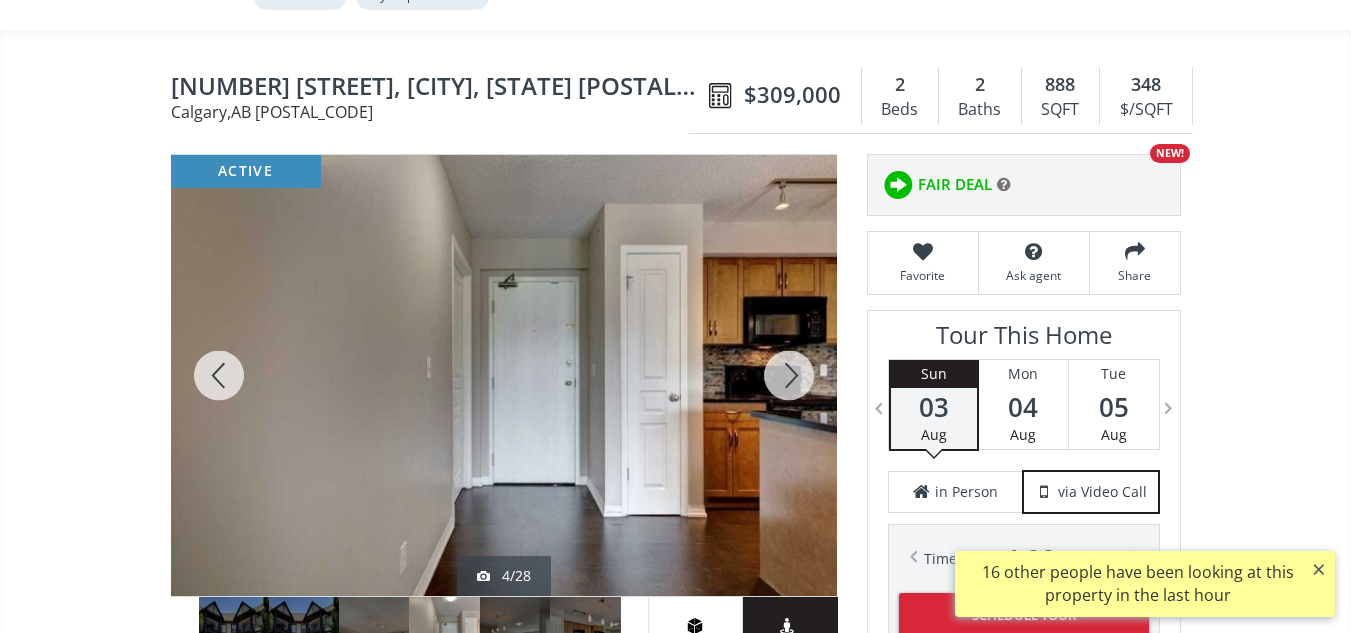 click at bounding box center (789, 375) 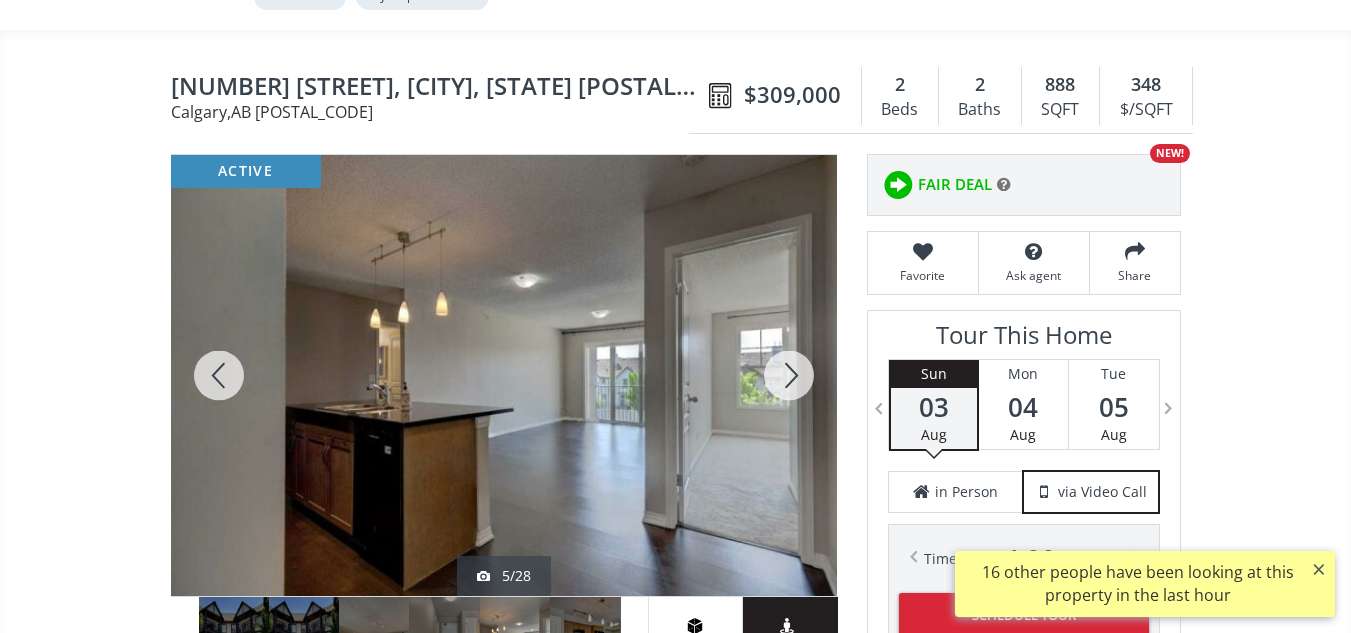 click at bounding box center [789, 375] 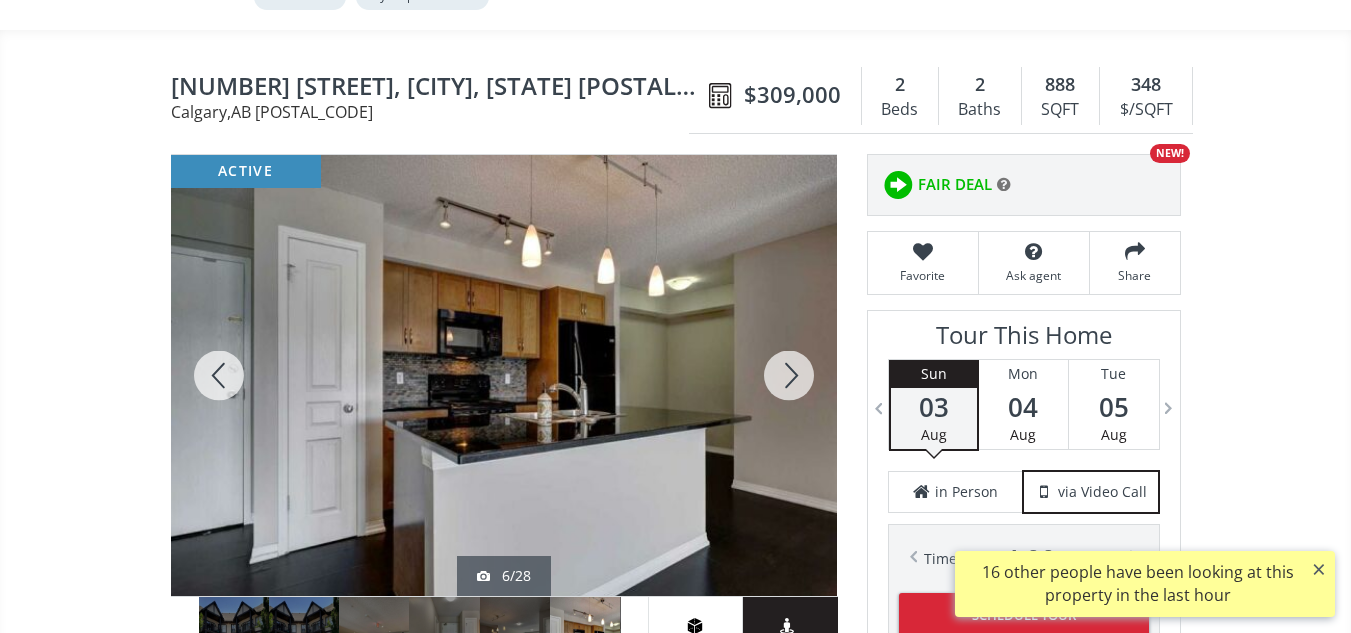 click at bounding box center (789, 375) 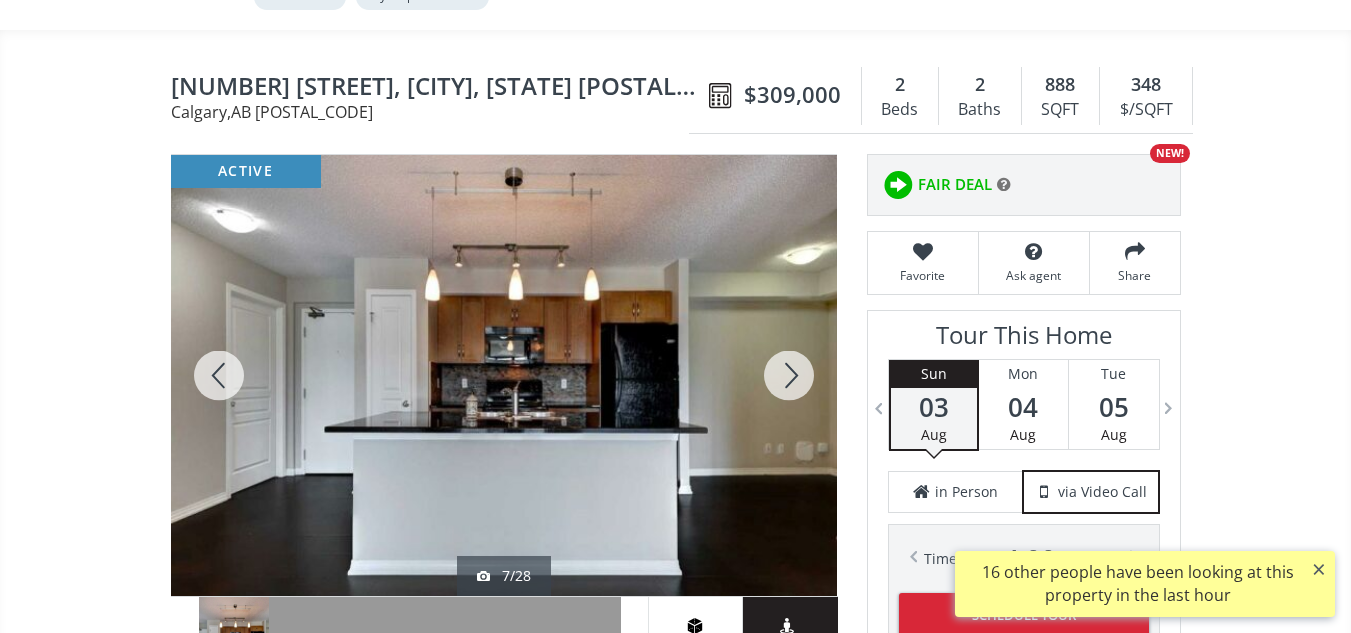 click at bounding box center (789, 375) 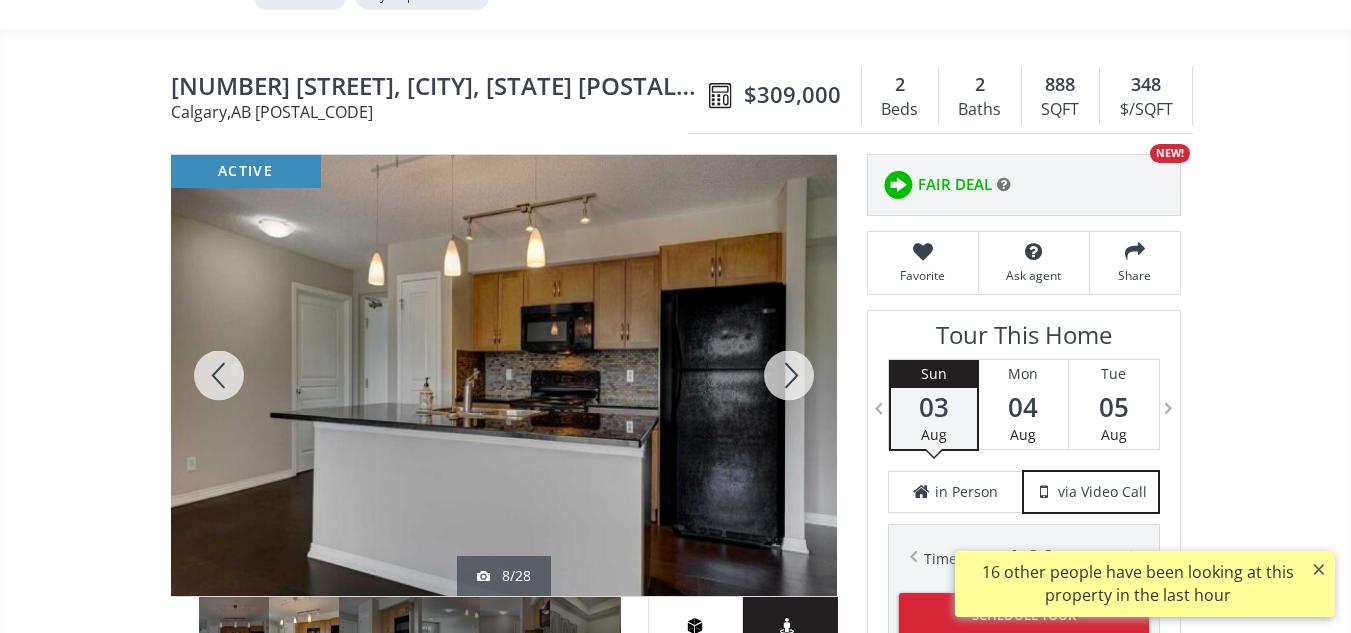 click at bounding box center [789, 375] 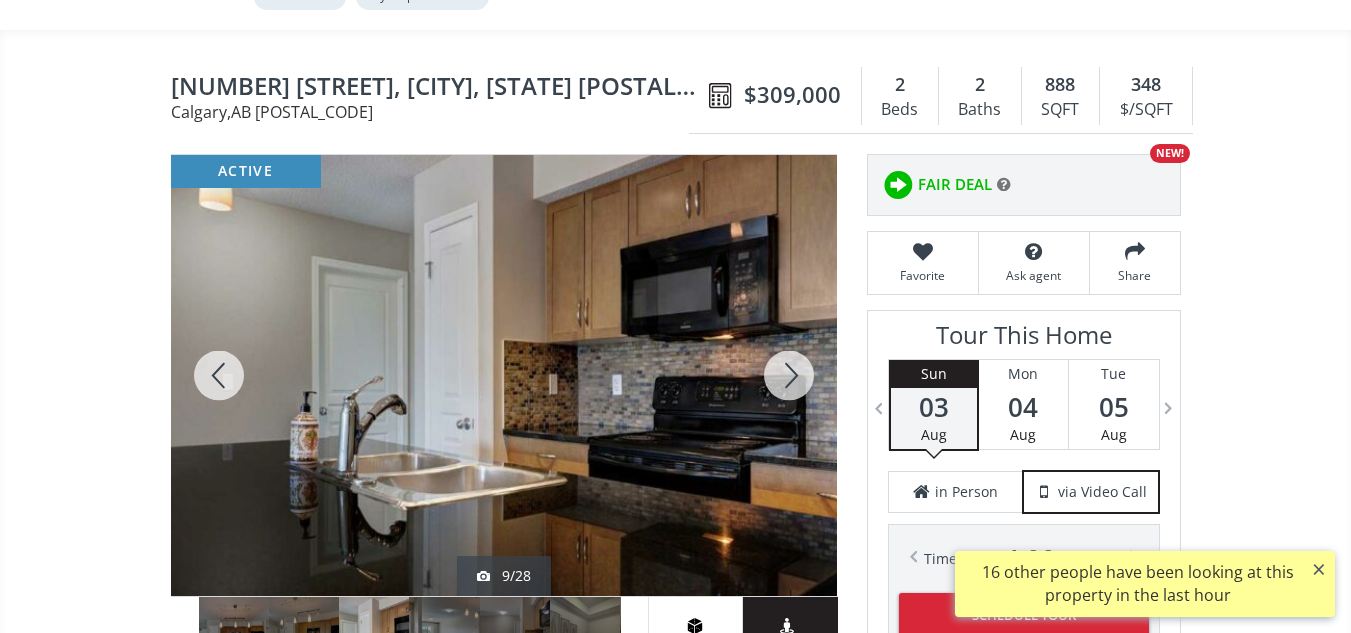 click at bounding box center (789, 375) 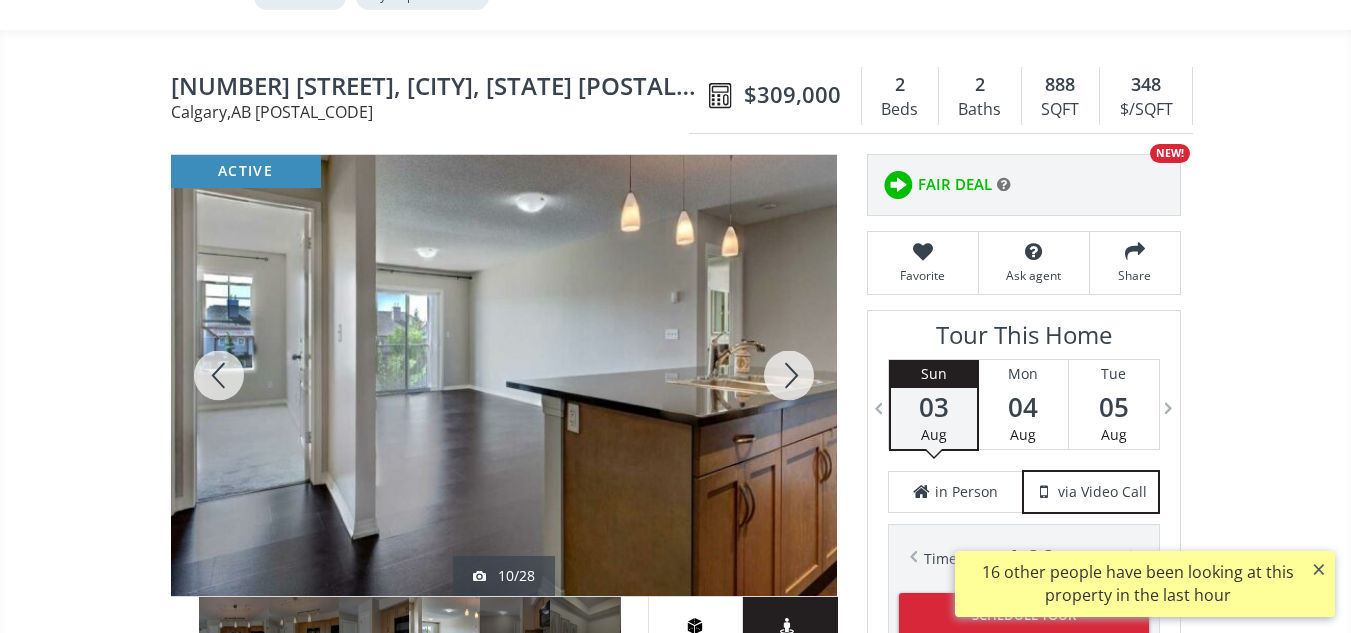 click at bounding box center (789, 375) 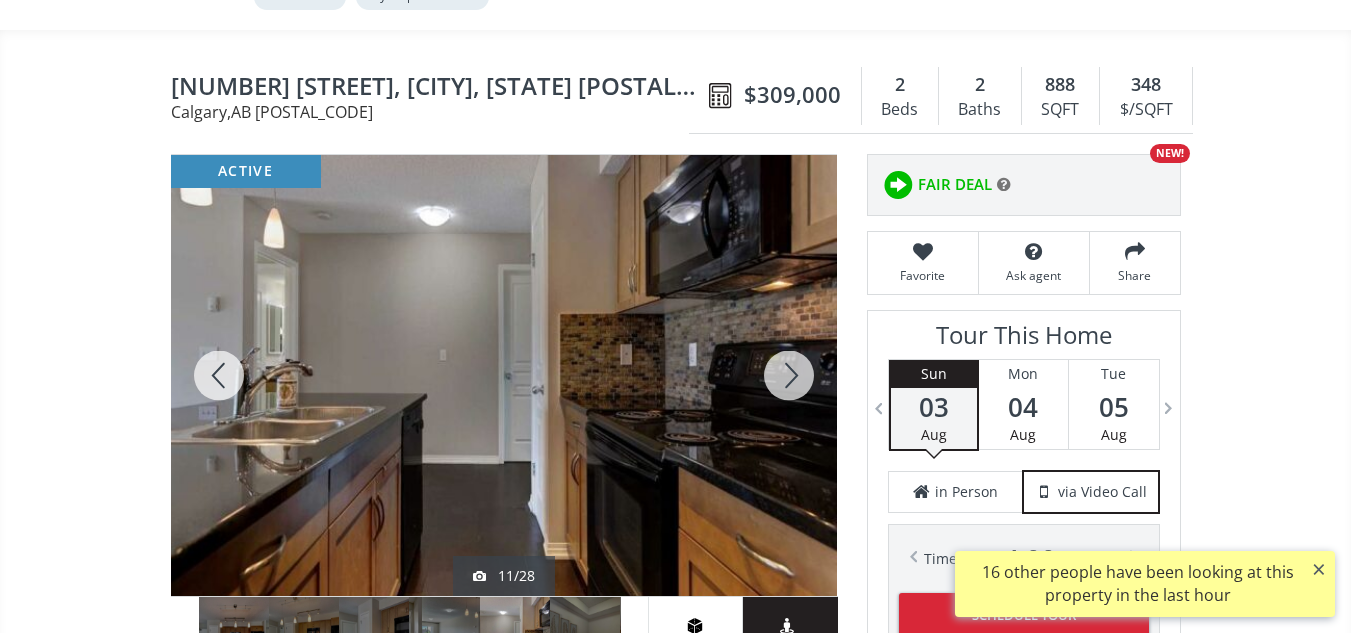 click at bounding box center [789, 375] 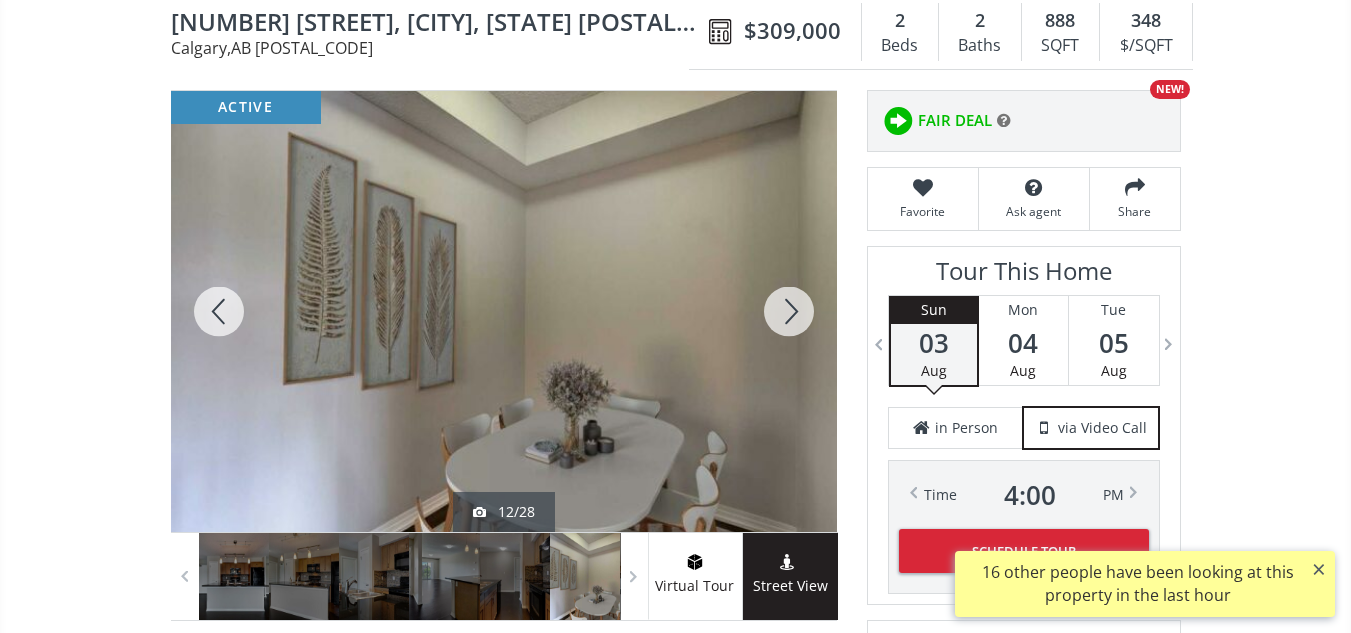 scroll, scrollTop: 241, scrollLeft: 0, axis: vertical 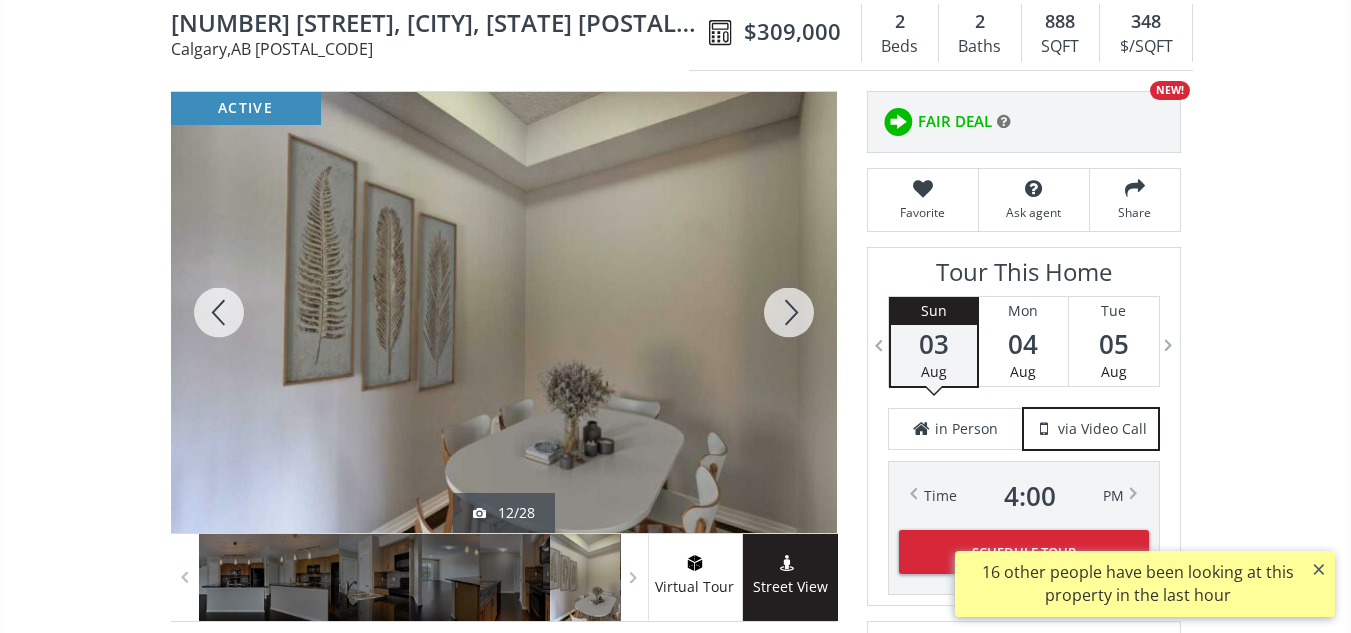 click at bounding box center [789, 312] 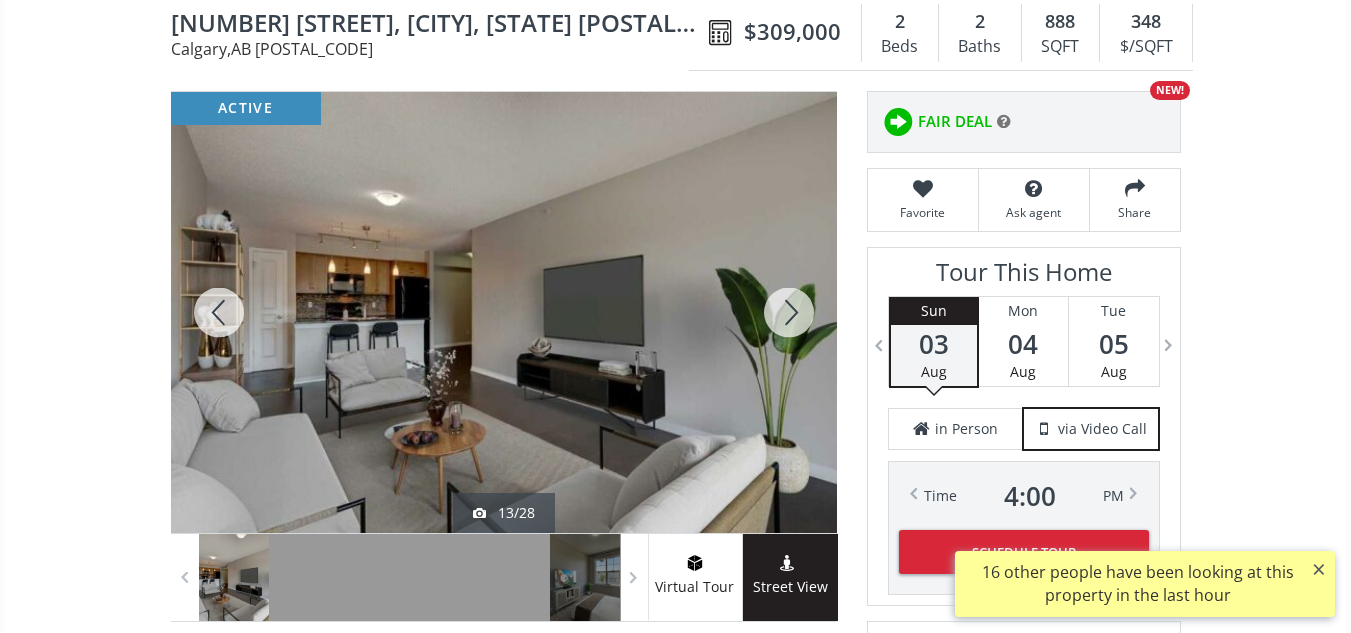 click at bounding box center (789, 312) 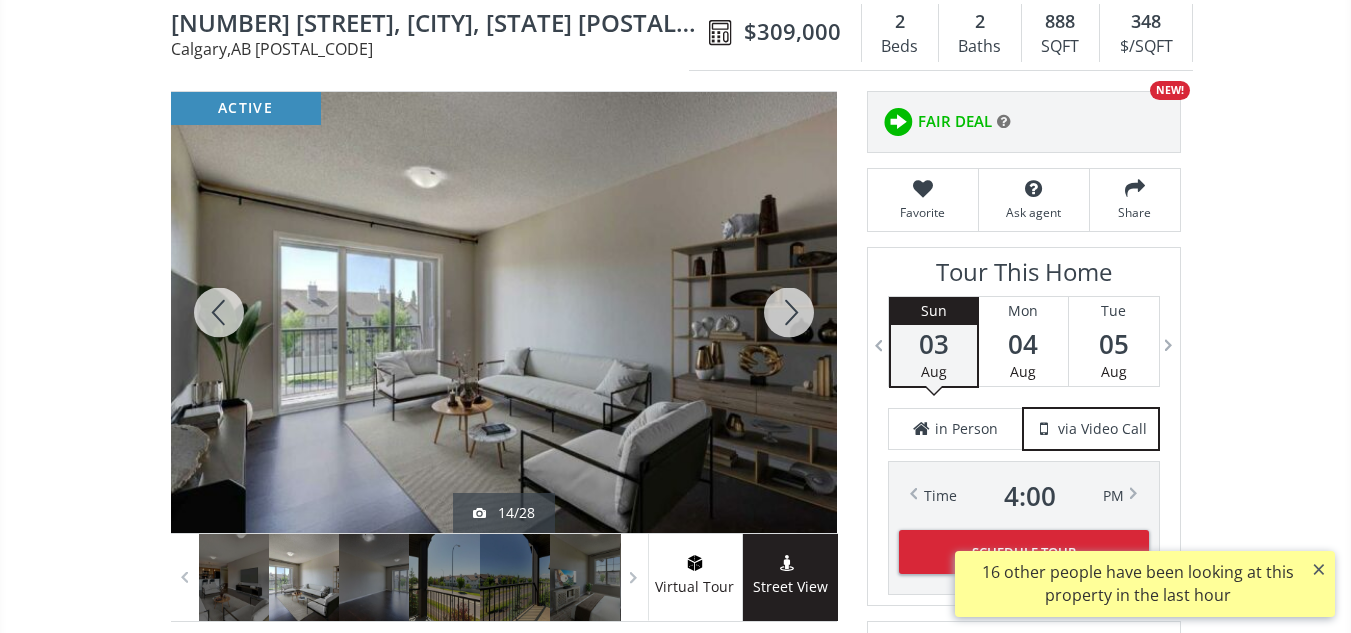 click at bounding box center (789, 312) 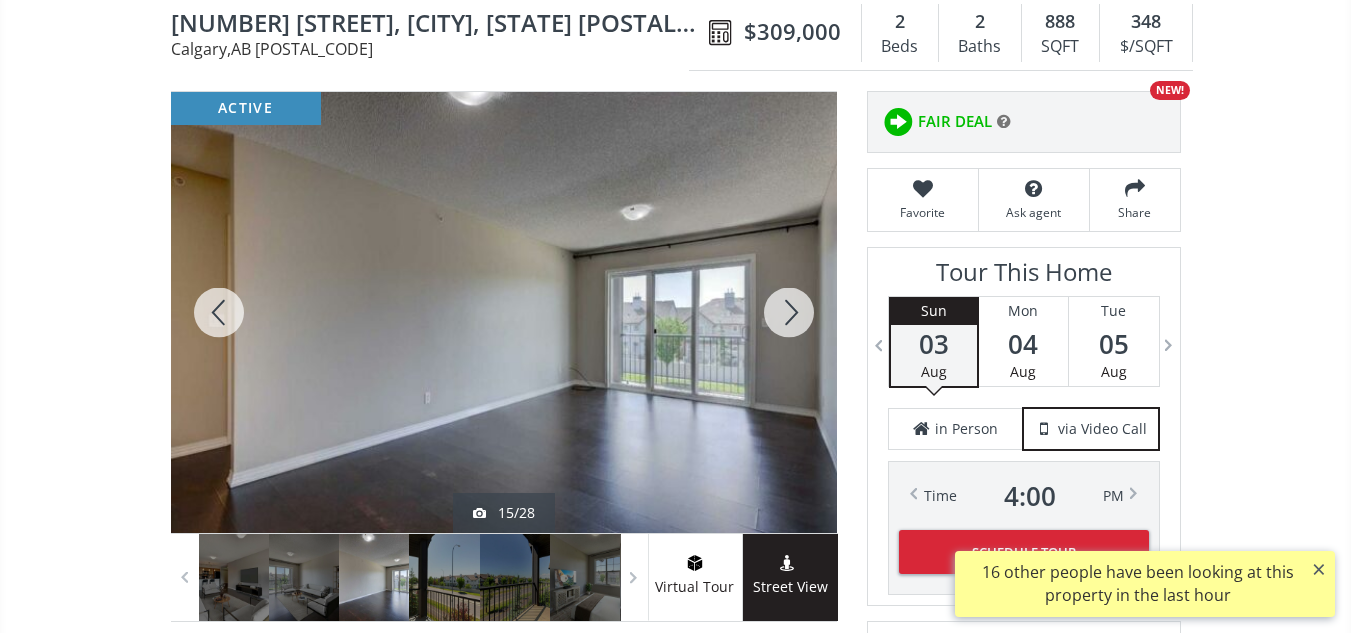 click at bounding box center (789, 312) 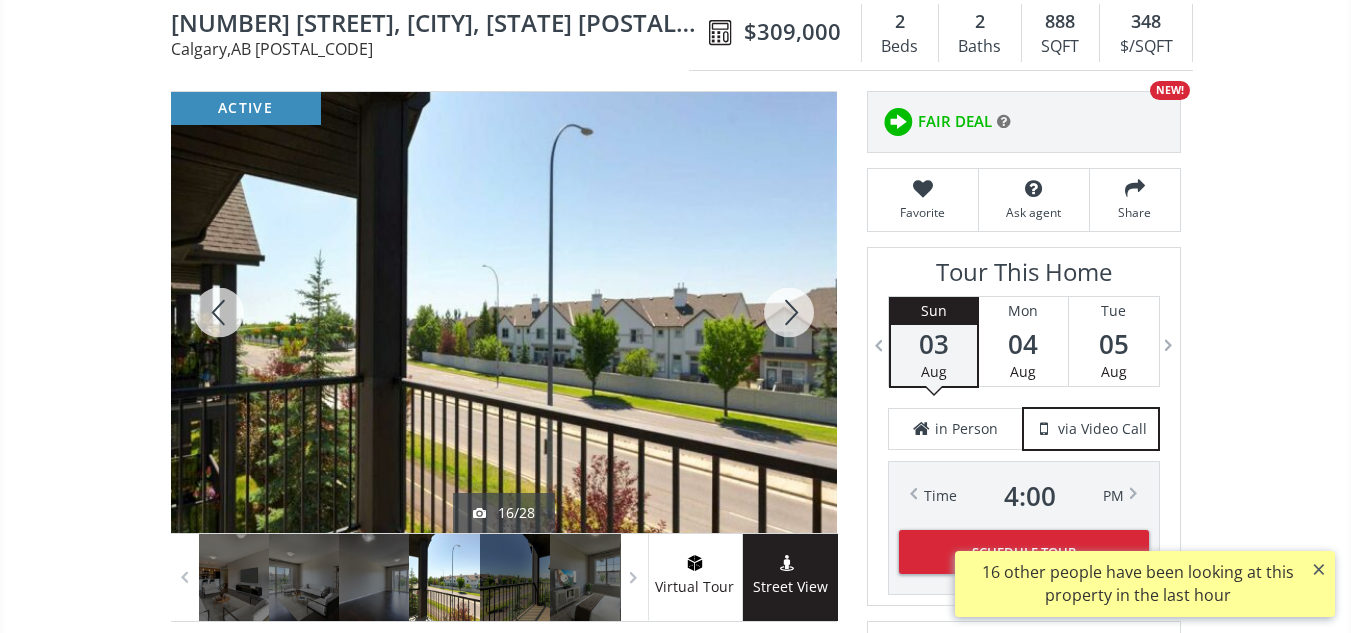 click at bounding box center (789, 312) 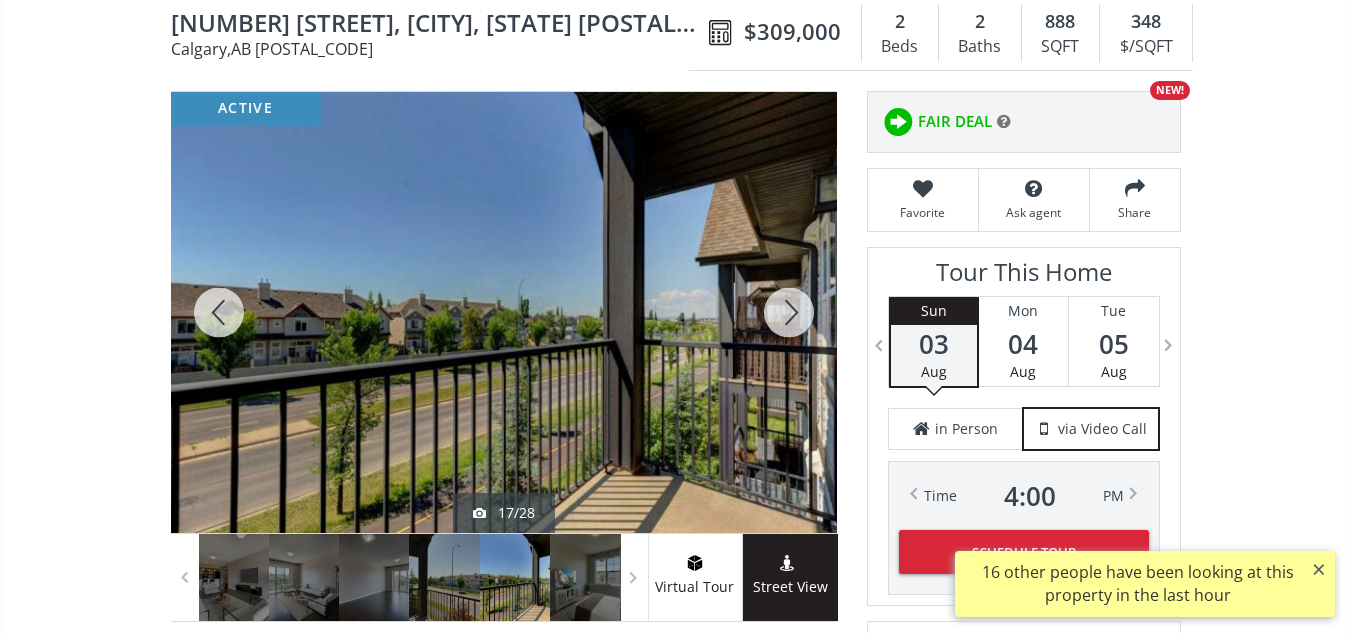 click at bounding box center (789, 312) 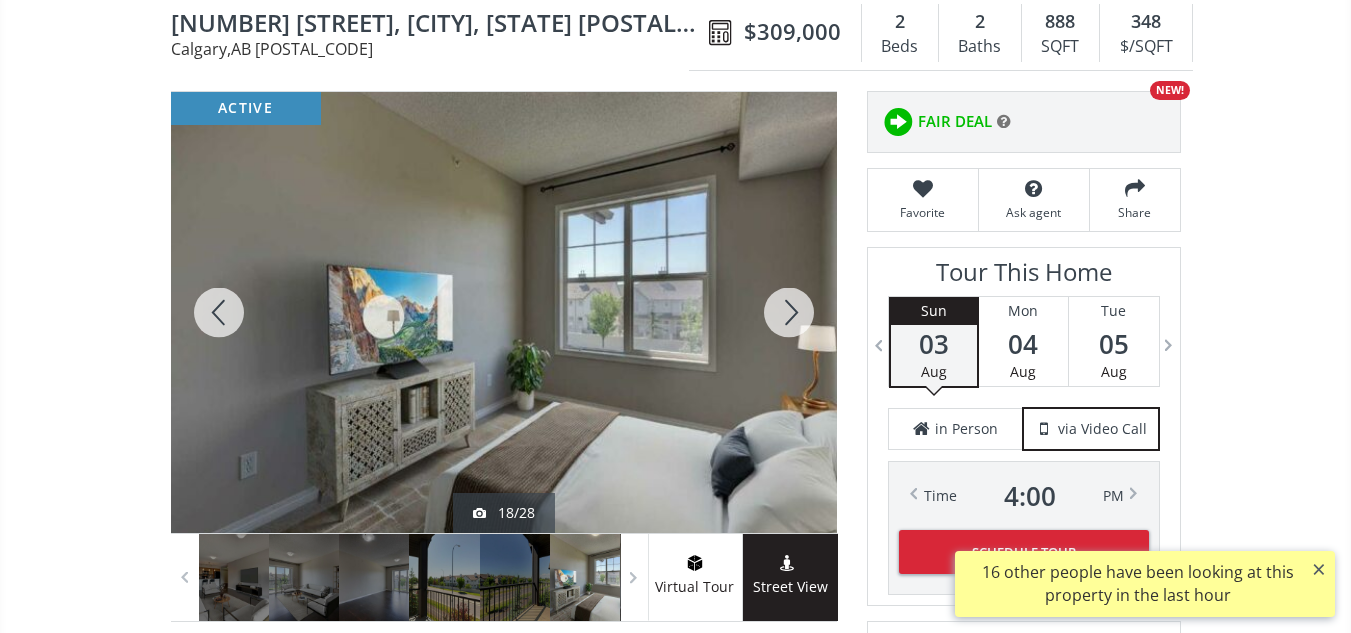 click at bounding box center [789, 312] 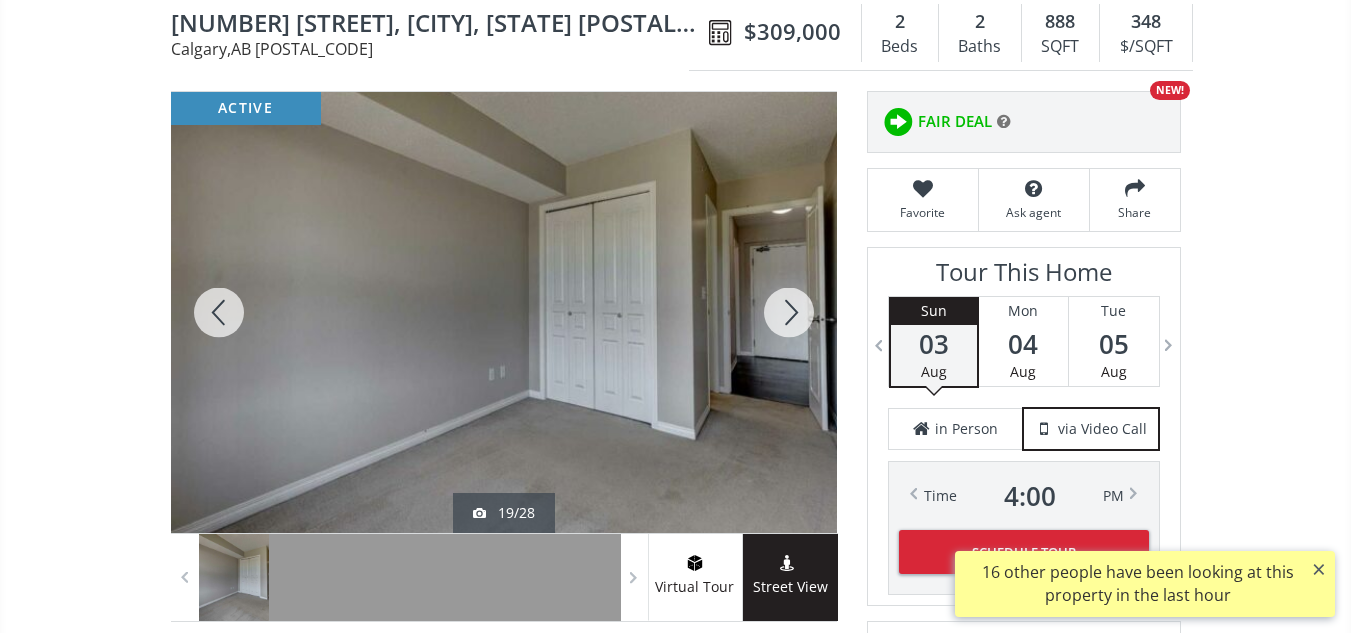 click at bounding box center [789, 312] 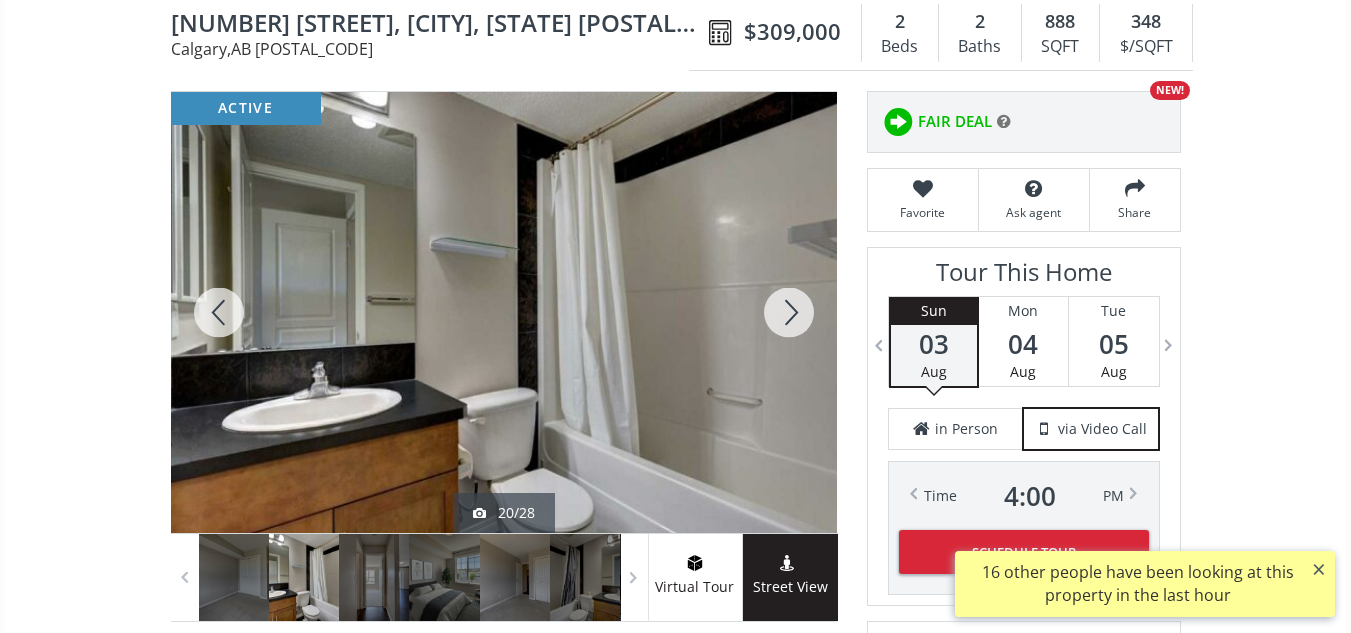 click at bounding box center (789, 312) 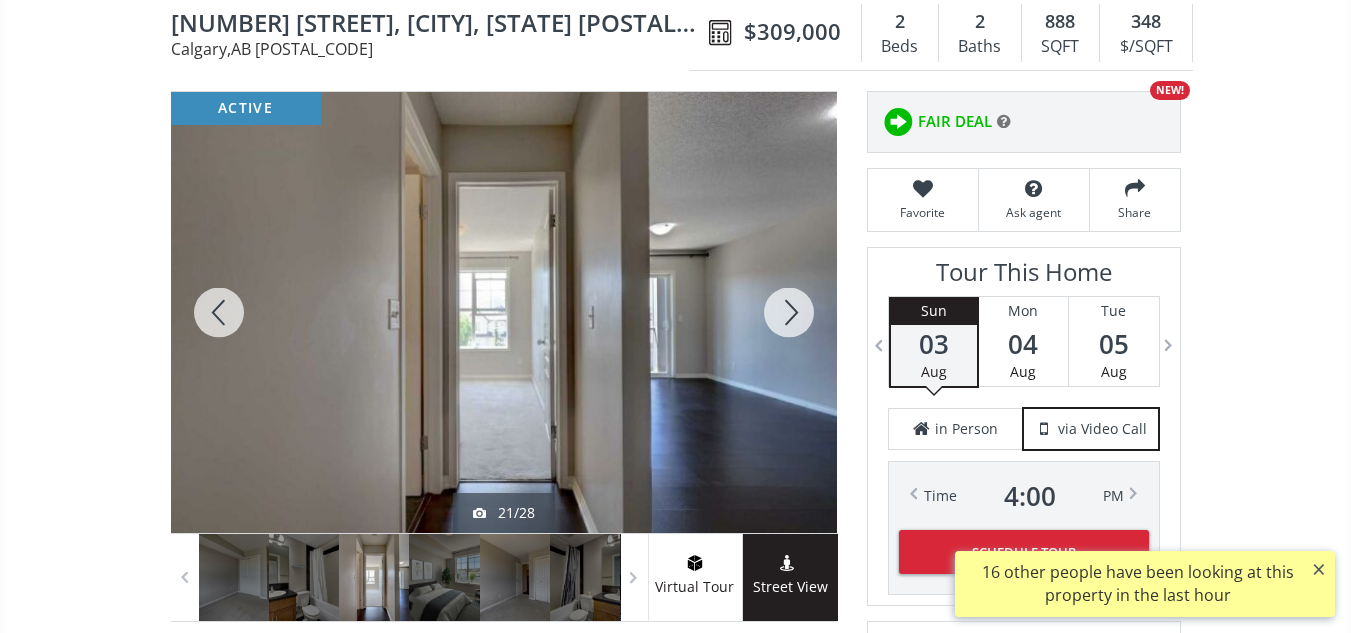 click at bounding box center (789, 312) 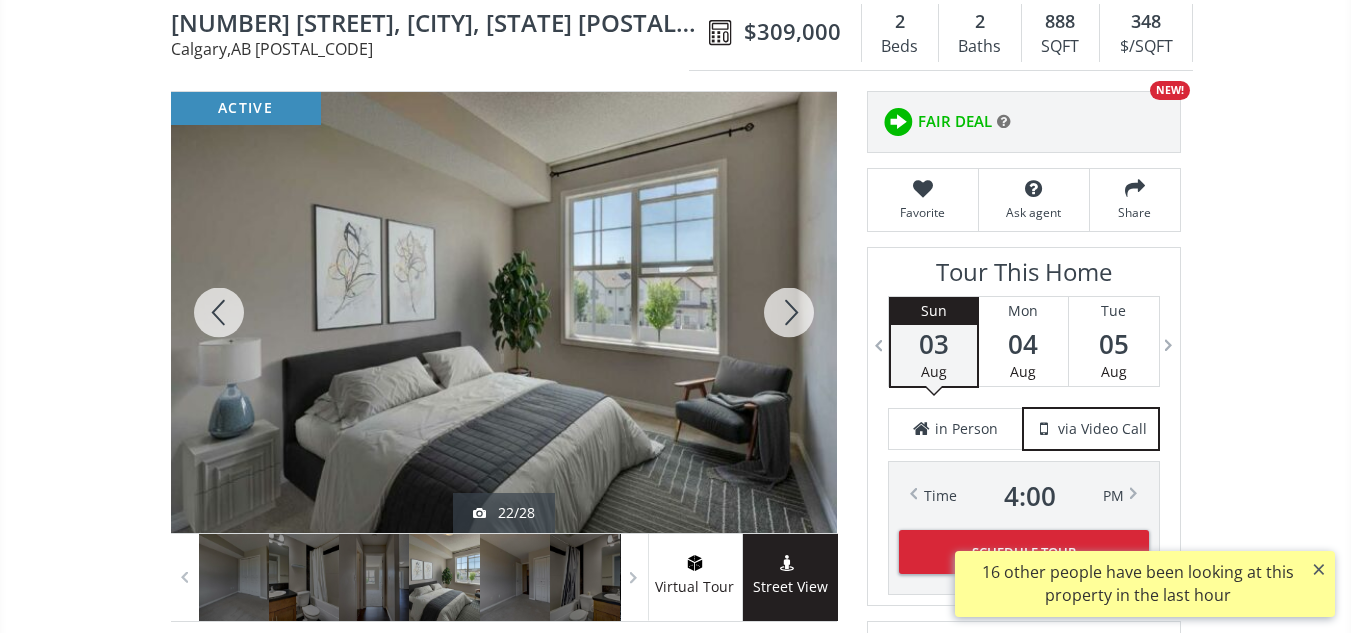 click at bounding box center (789, 312) 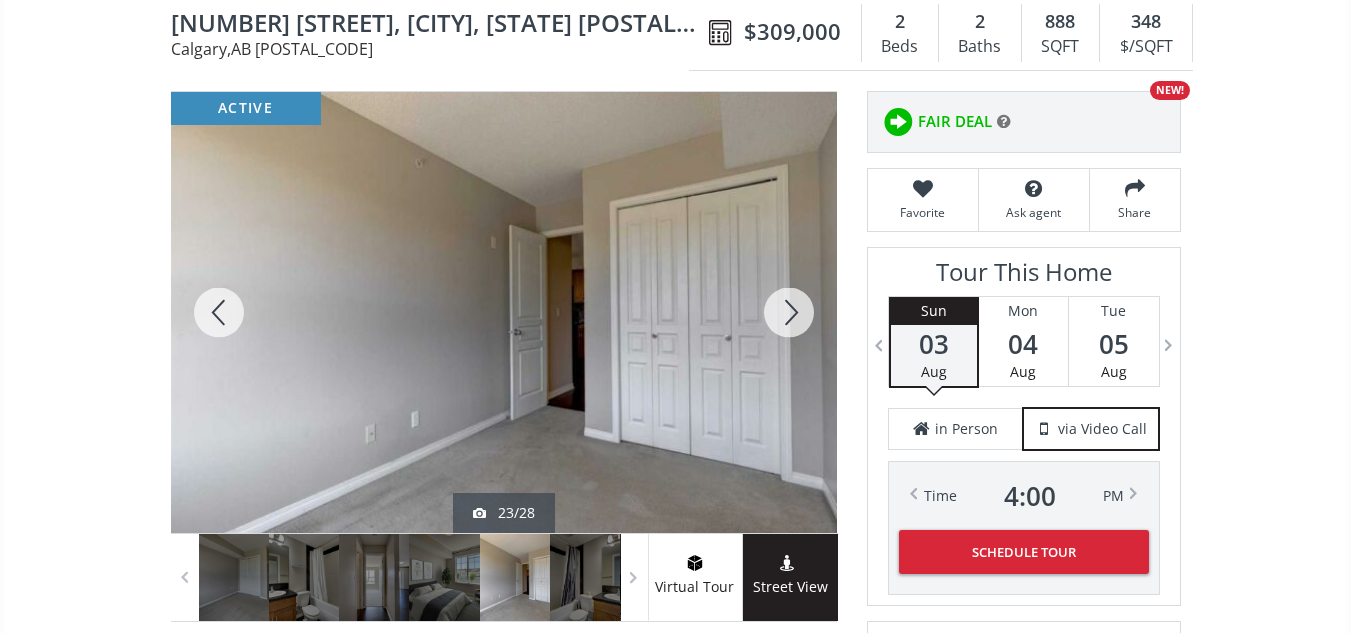 click at bounding box center [789, 312] 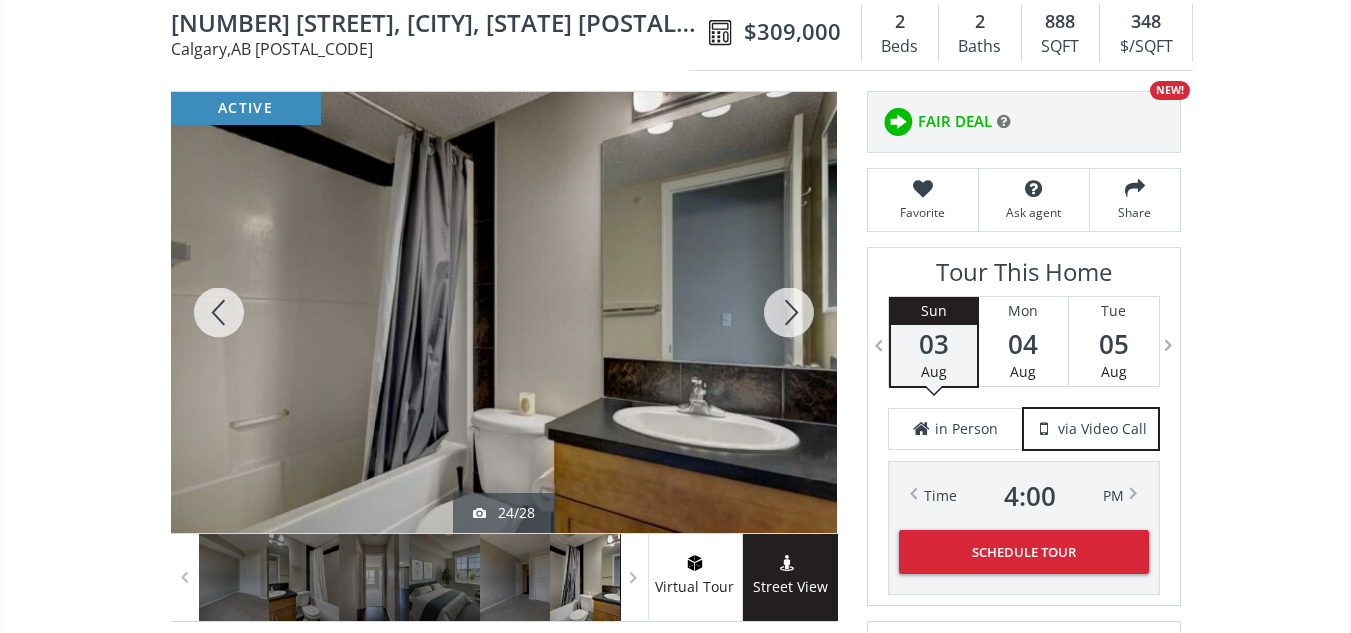 click at bounding box center [789, 312] 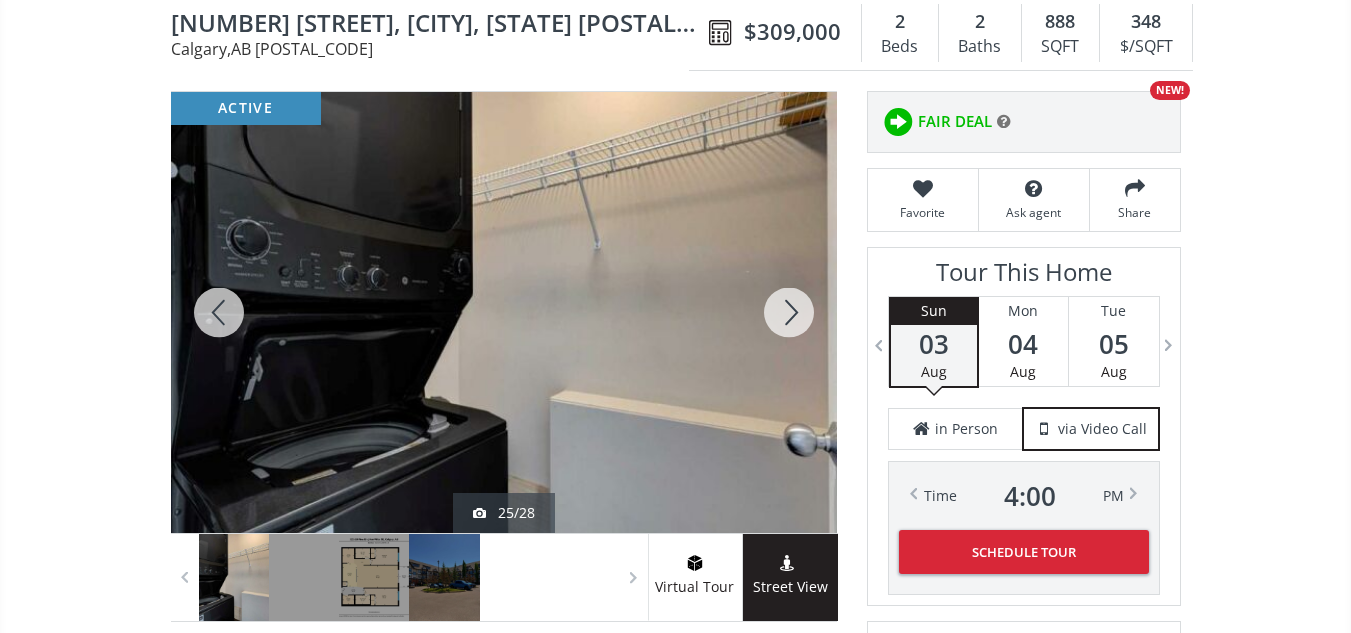 click at bounding box center (789, 312) 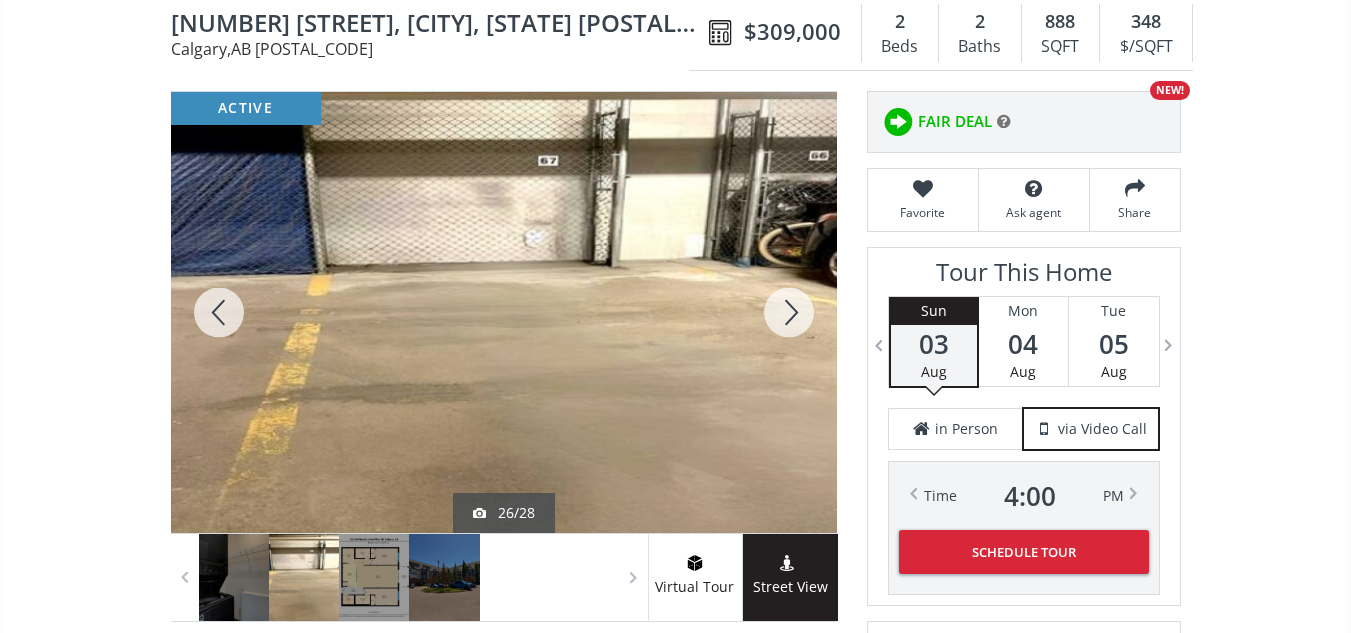 click at bounding box center (789, 312) 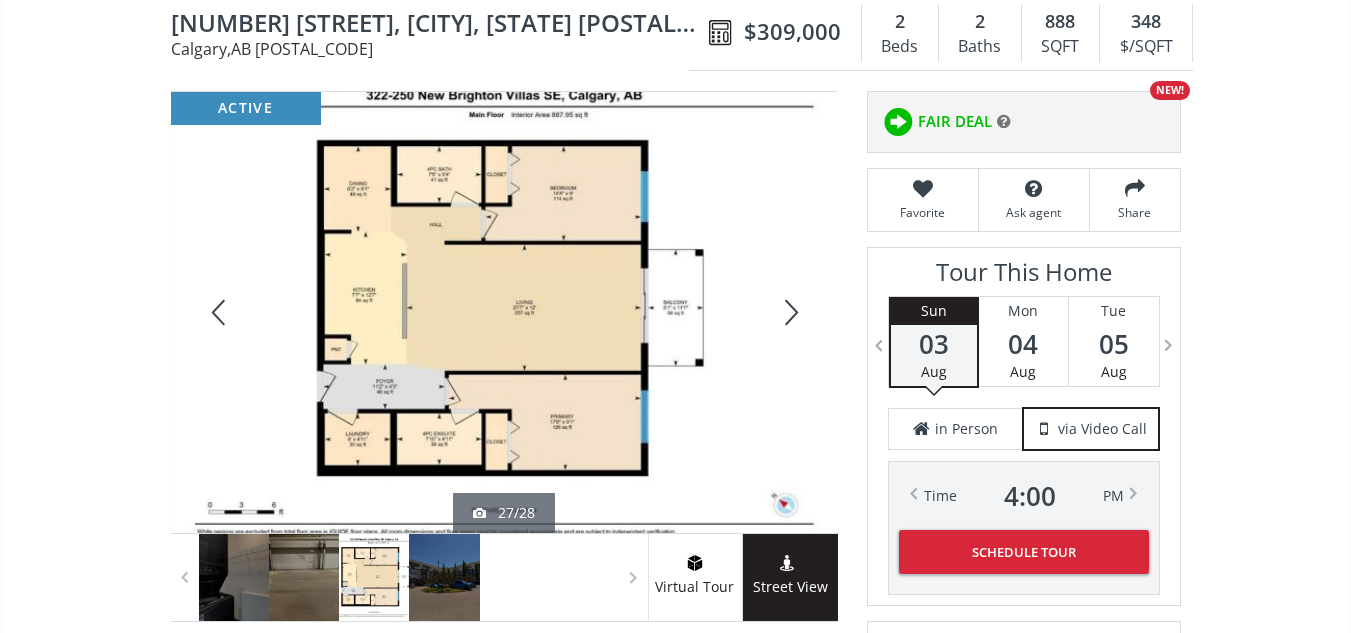 click at bounding box center [789, 312] 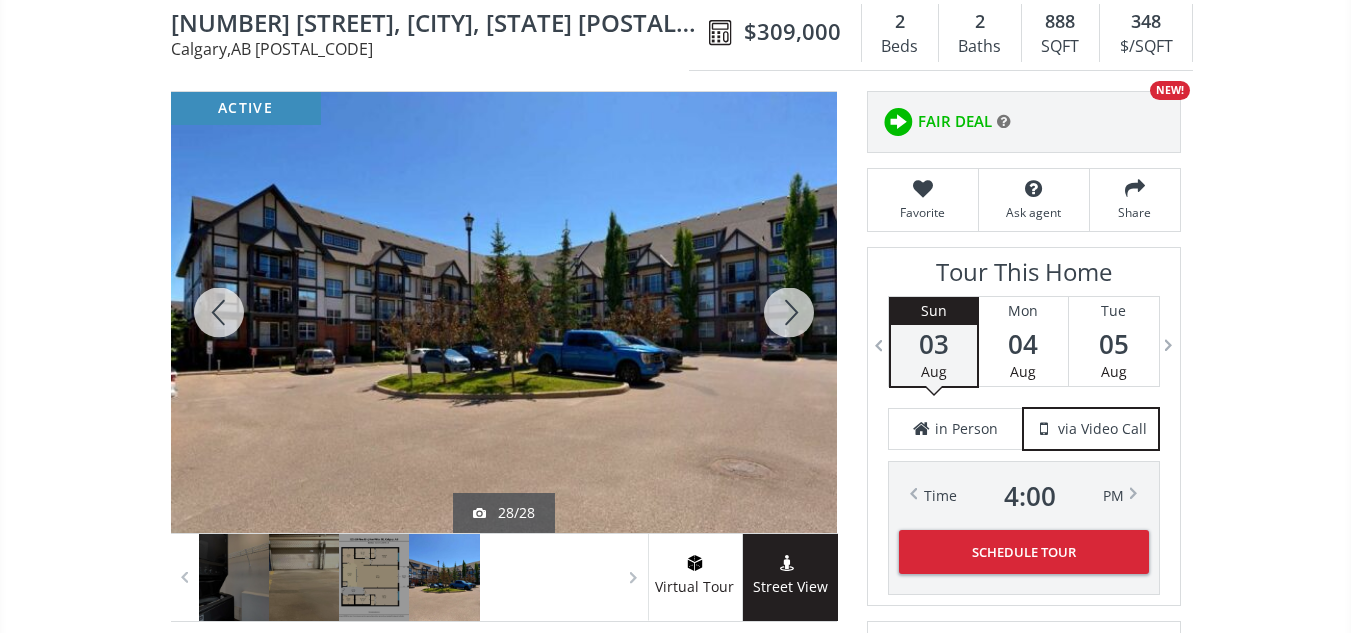 click at bounding box center (789, 312) 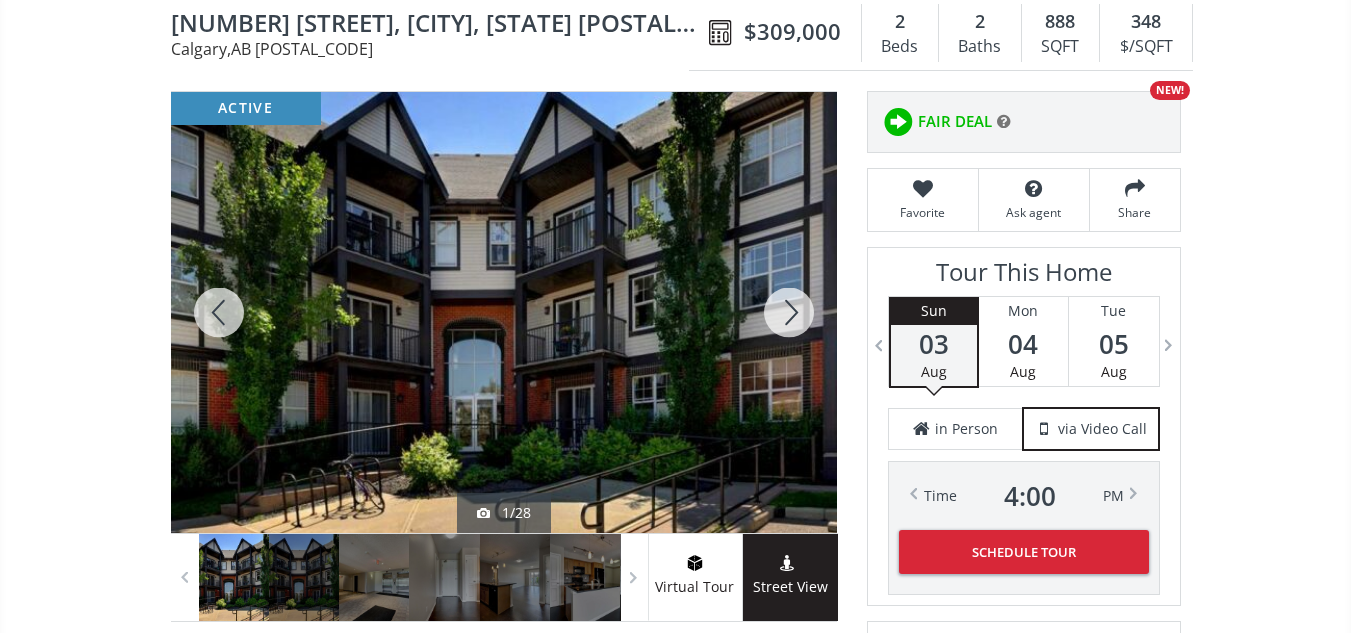 click at bounding box center (789, 312) 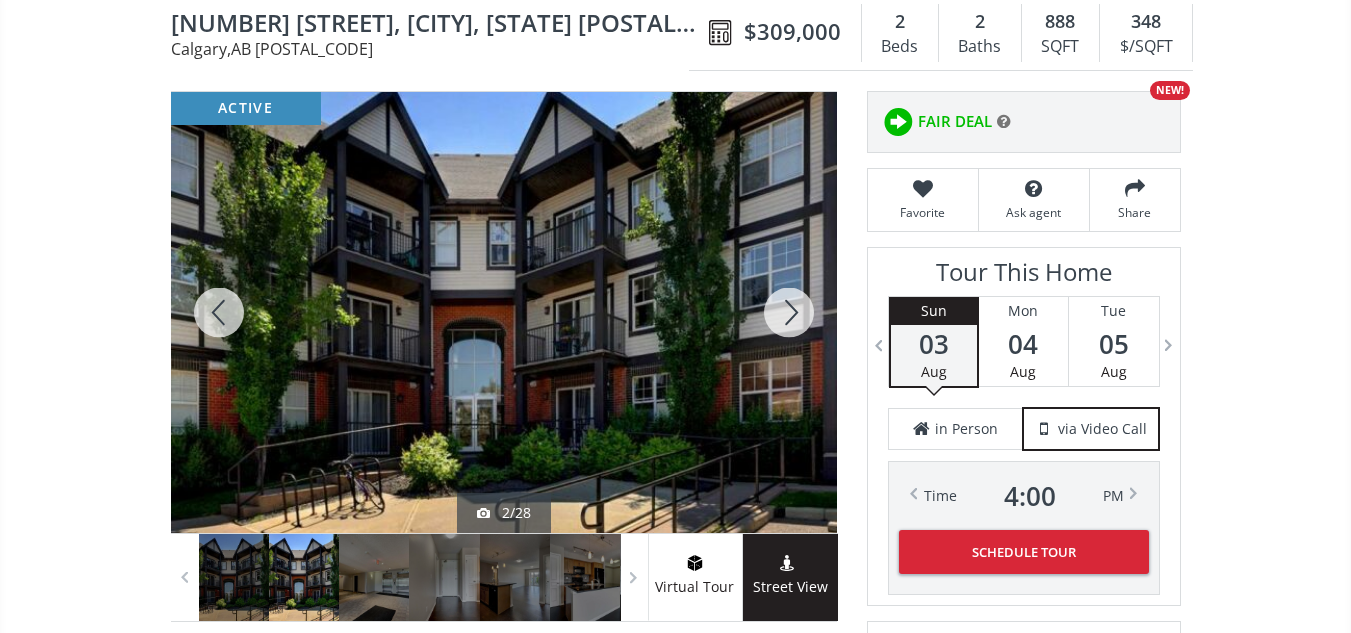 click at bounding box center [789, 312] 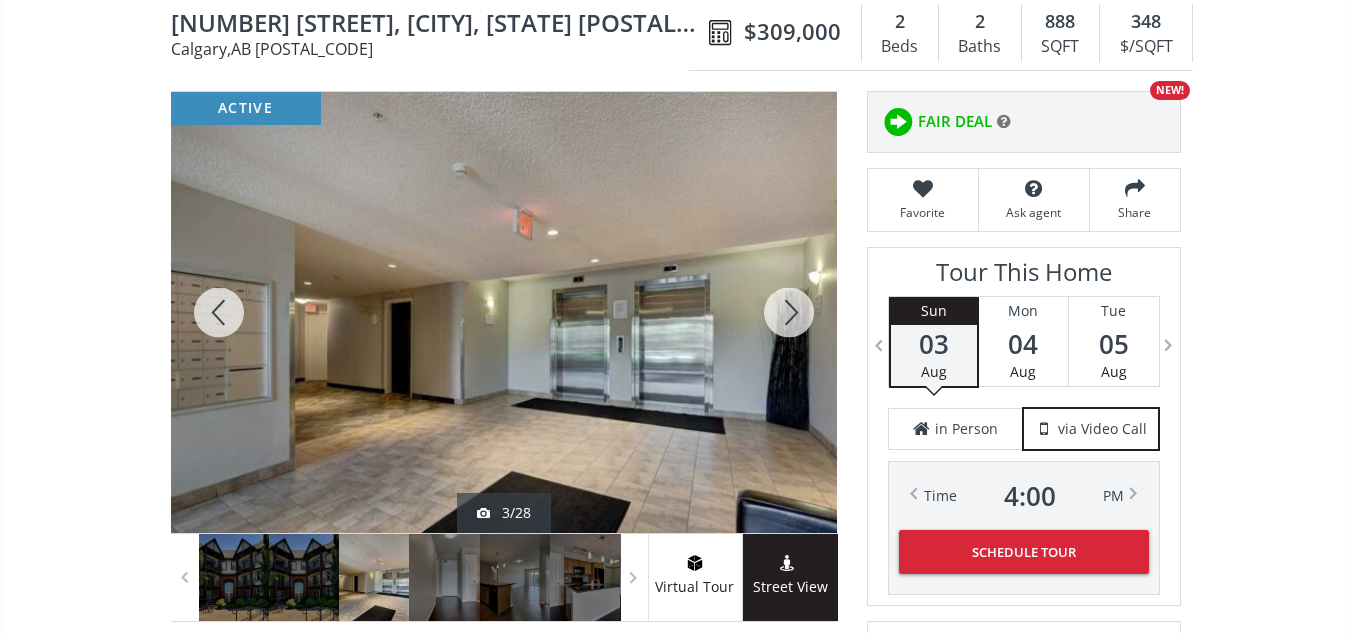click at bounding box center [789, 312] 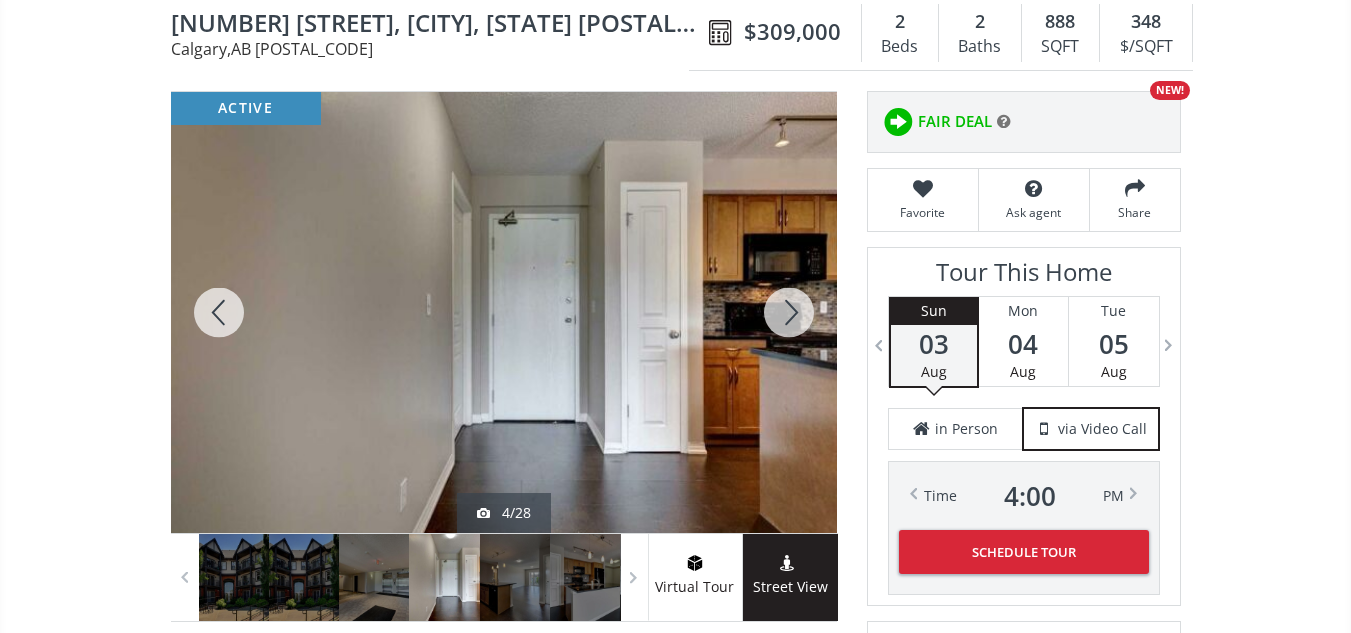 click at bounding box center (789, 312) 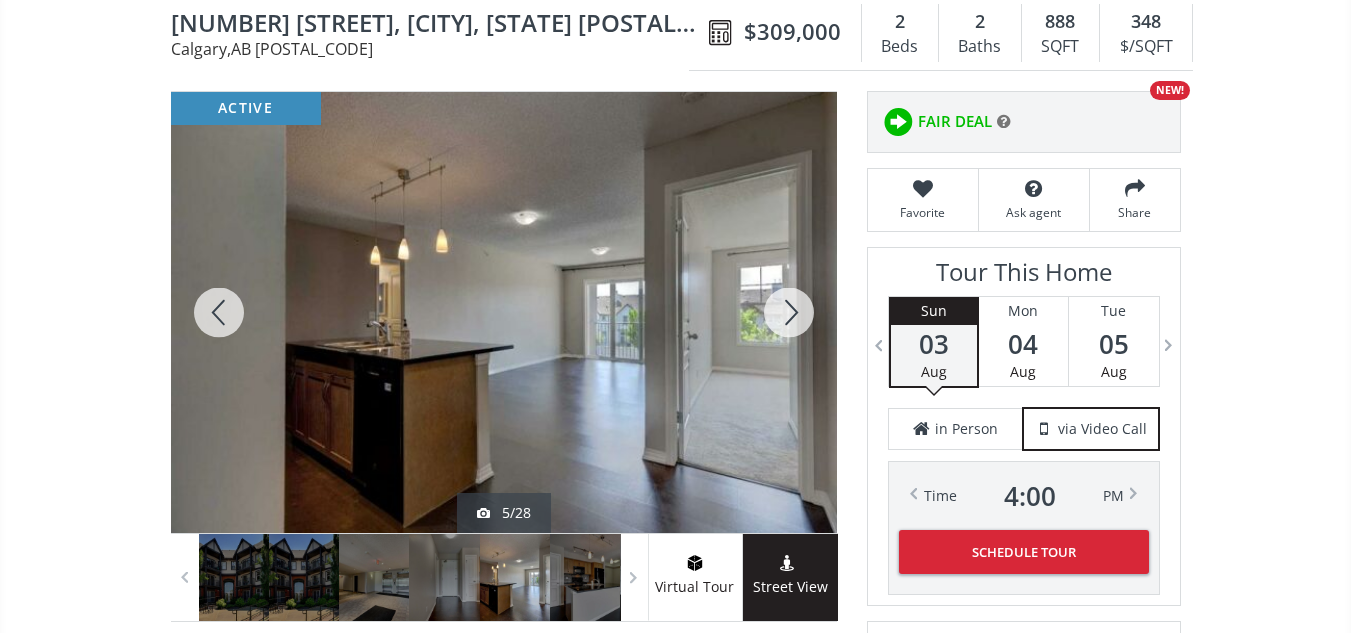 click at bounding box center (789, 312) 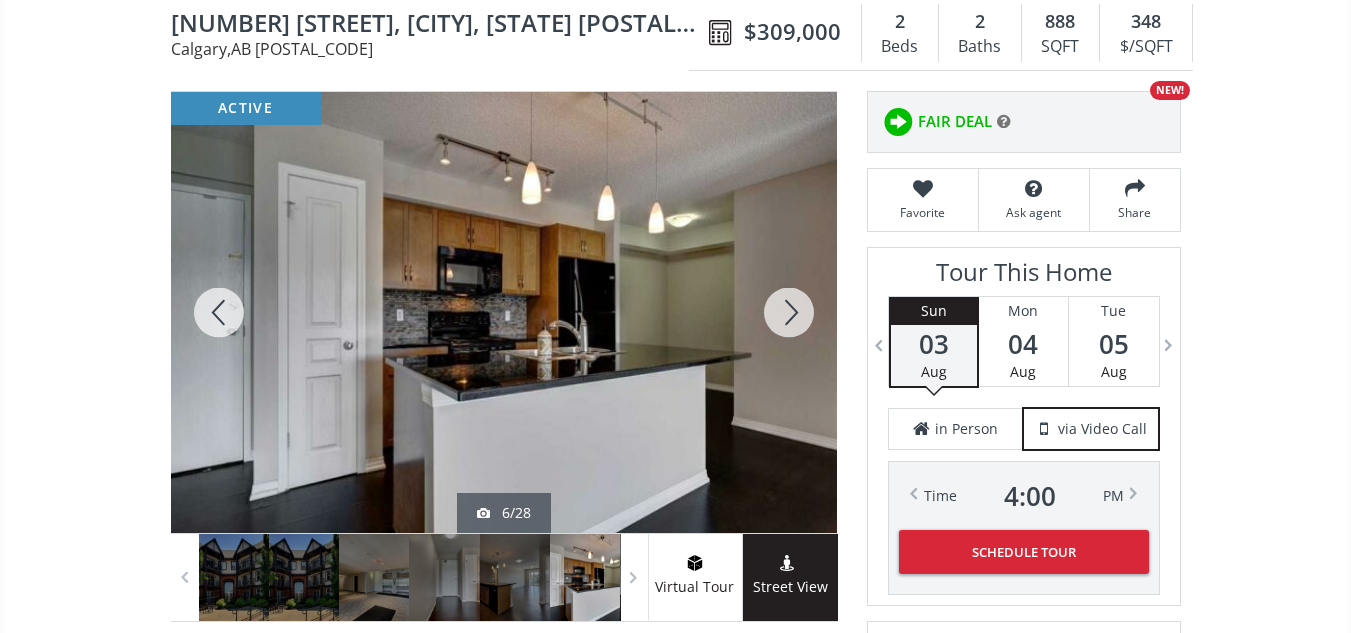 click at bounding box center (789, 312) 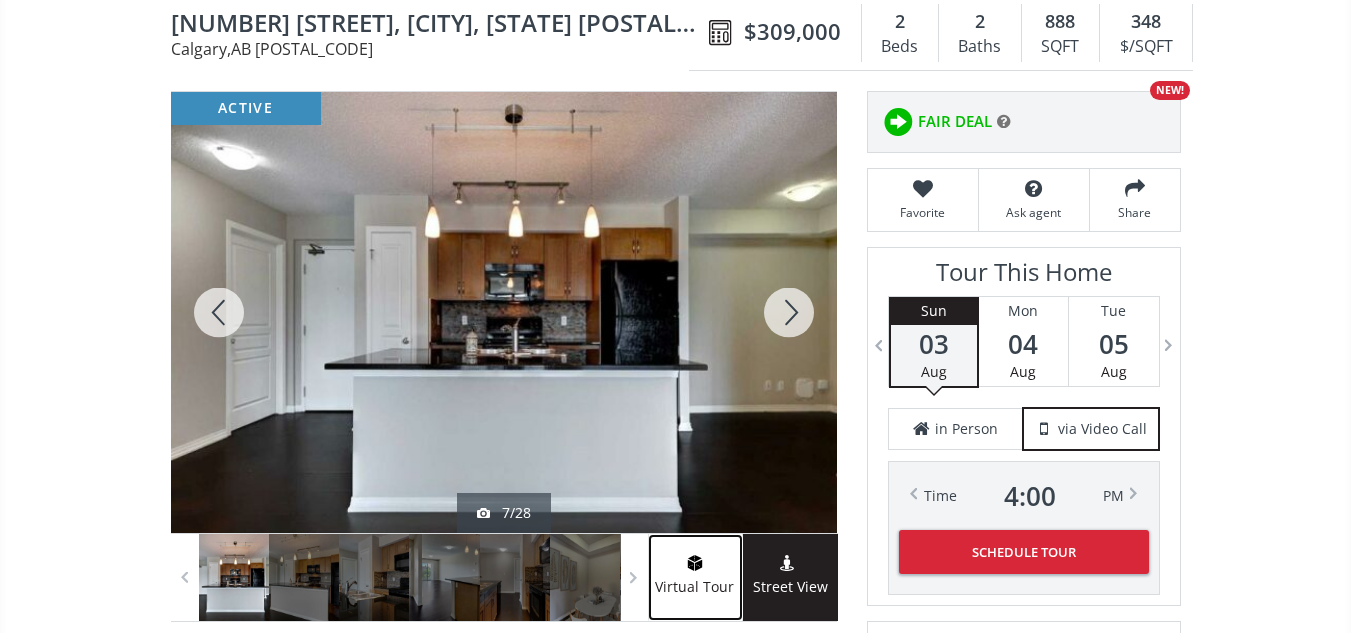 click at bounding box center [695, 563] 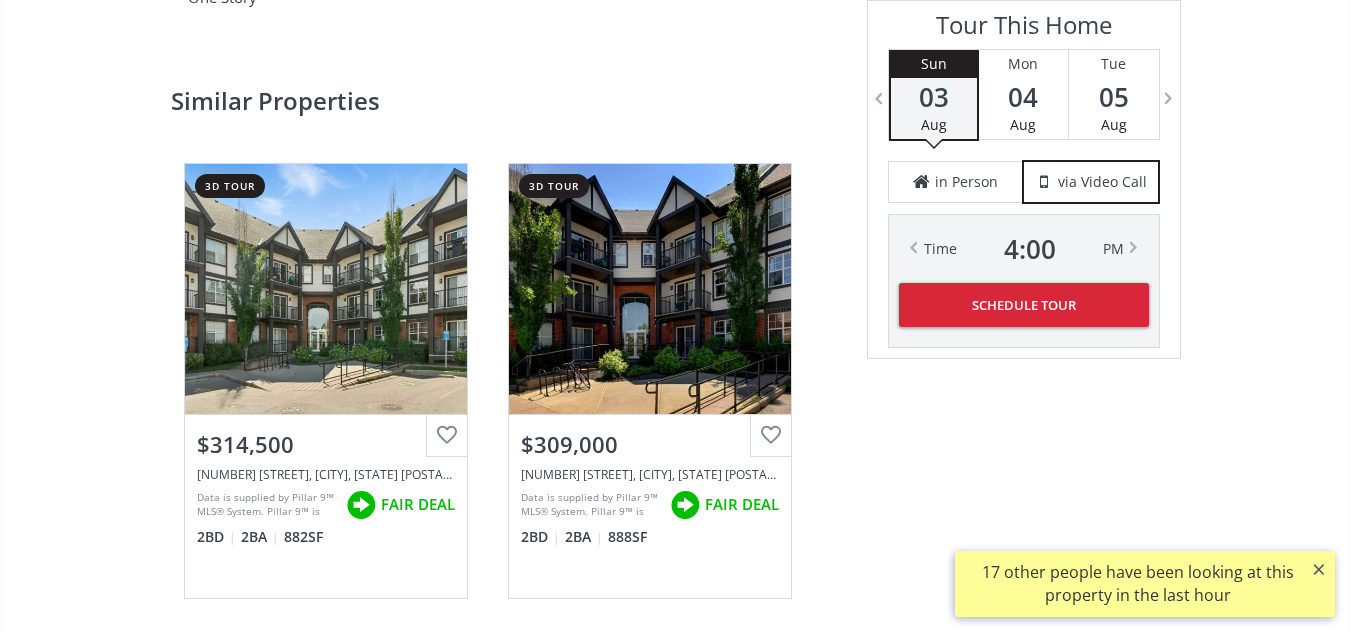scroll, scrollTop: 3916, scrollLeft: 0, axis: vertical 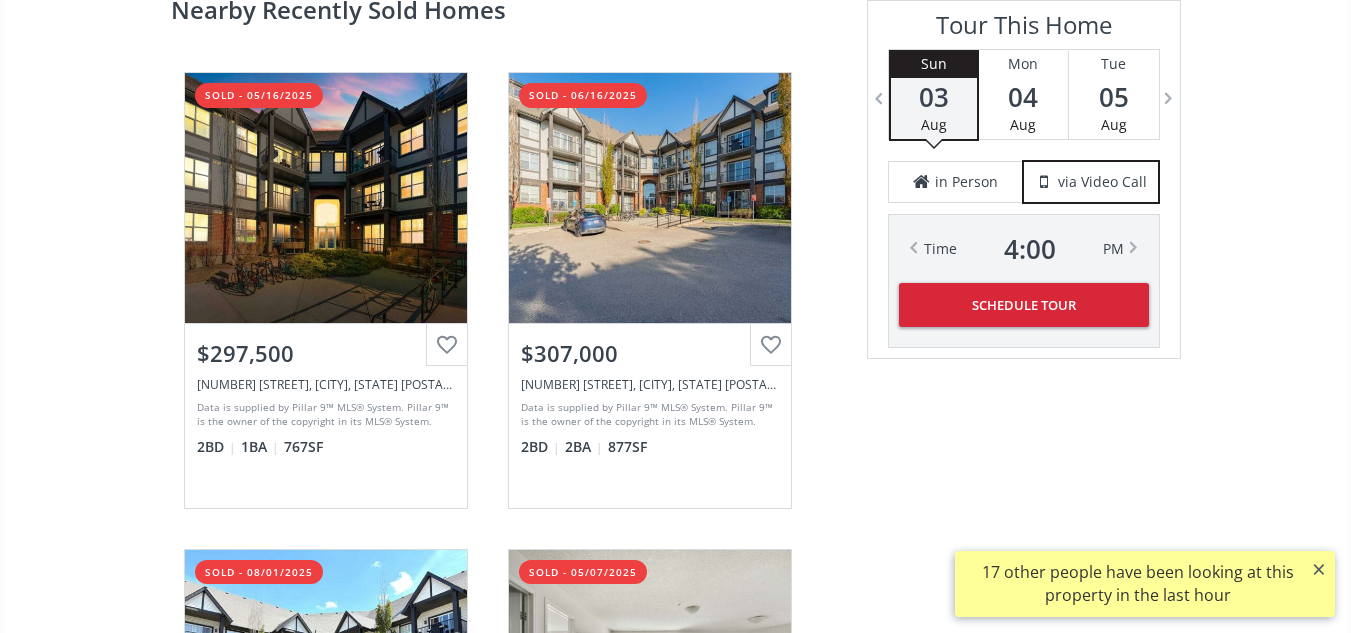 click on "×" at bounding box center [1319, 569] 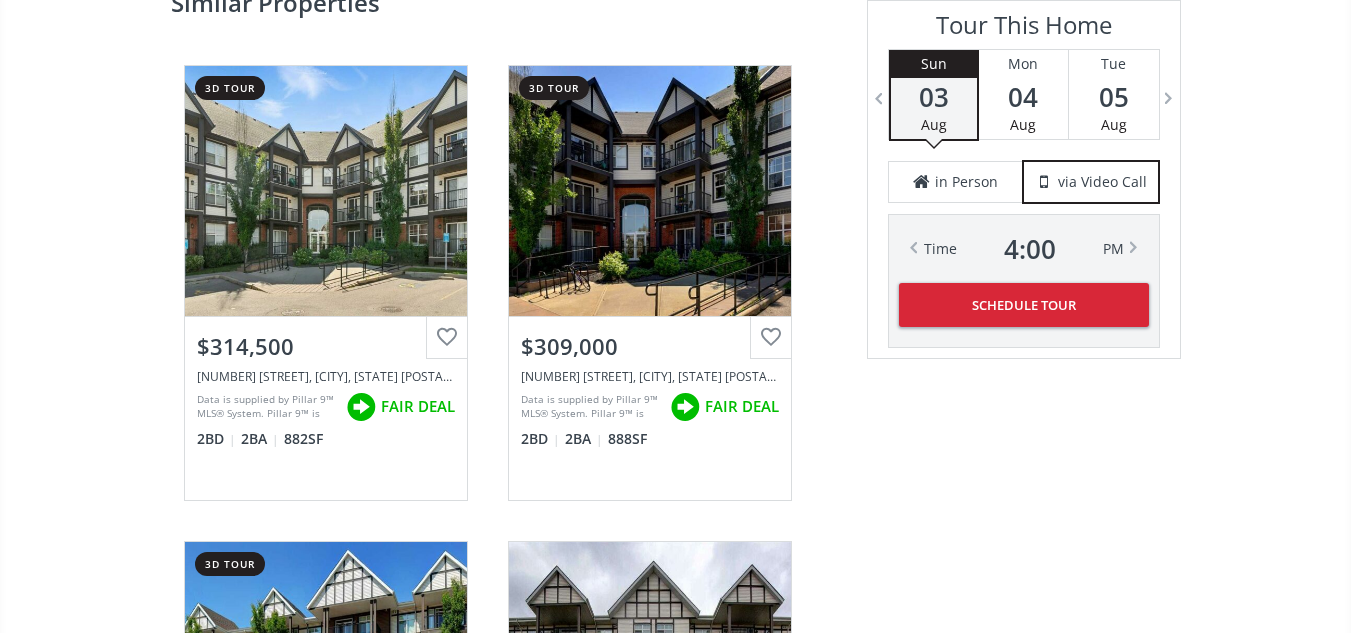 scroll, scrollTop: 2864, scrollLeft: 0, axis: vertical 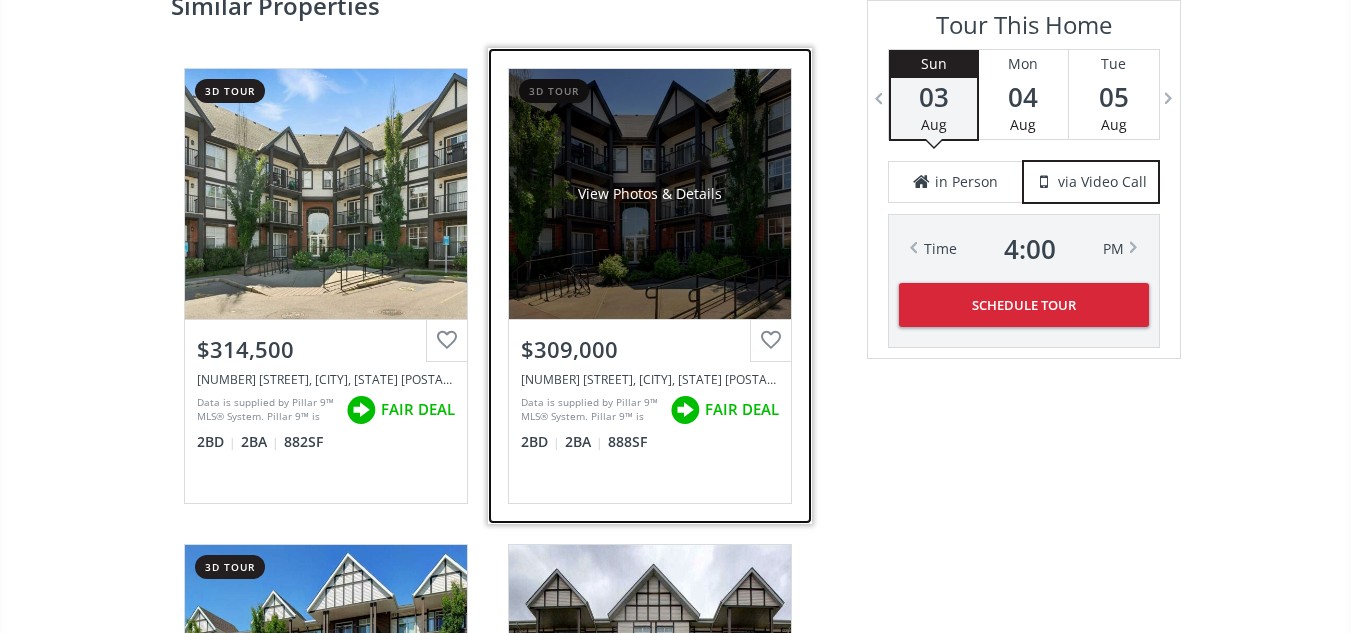 click on "View Photos & Details" at bounding box center [650, 194] 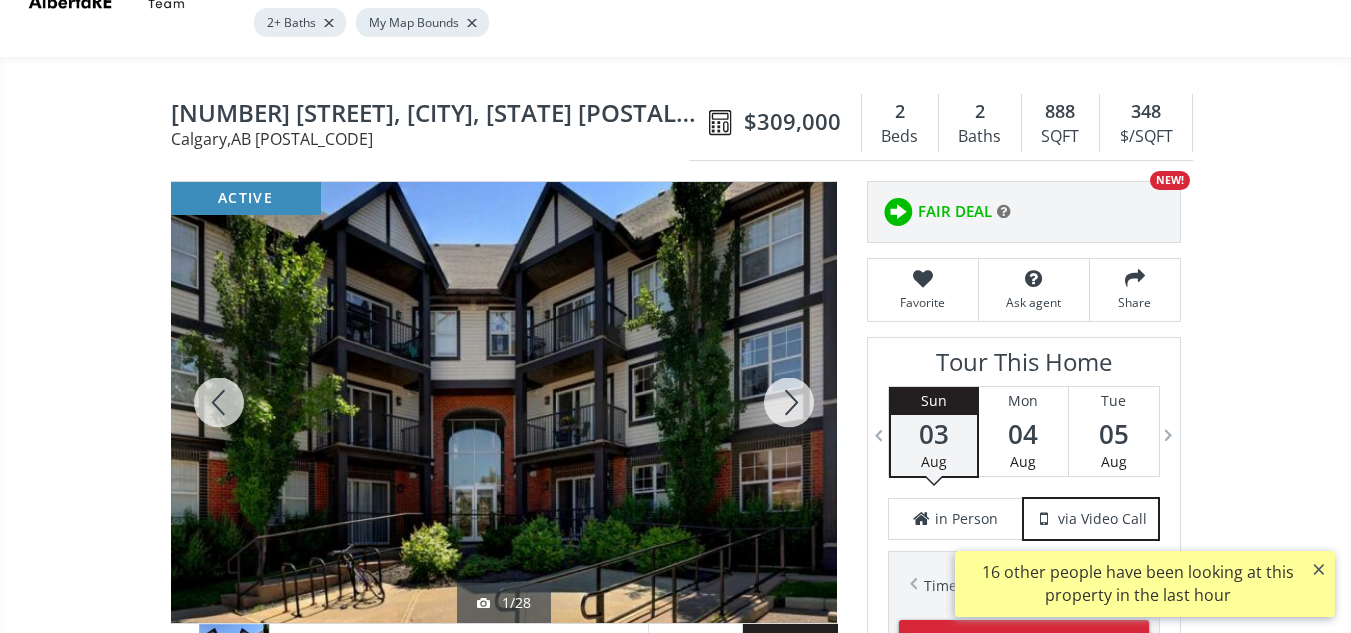 scroll, scrollTop: 155, scrollLeft: 0, axis: vertical 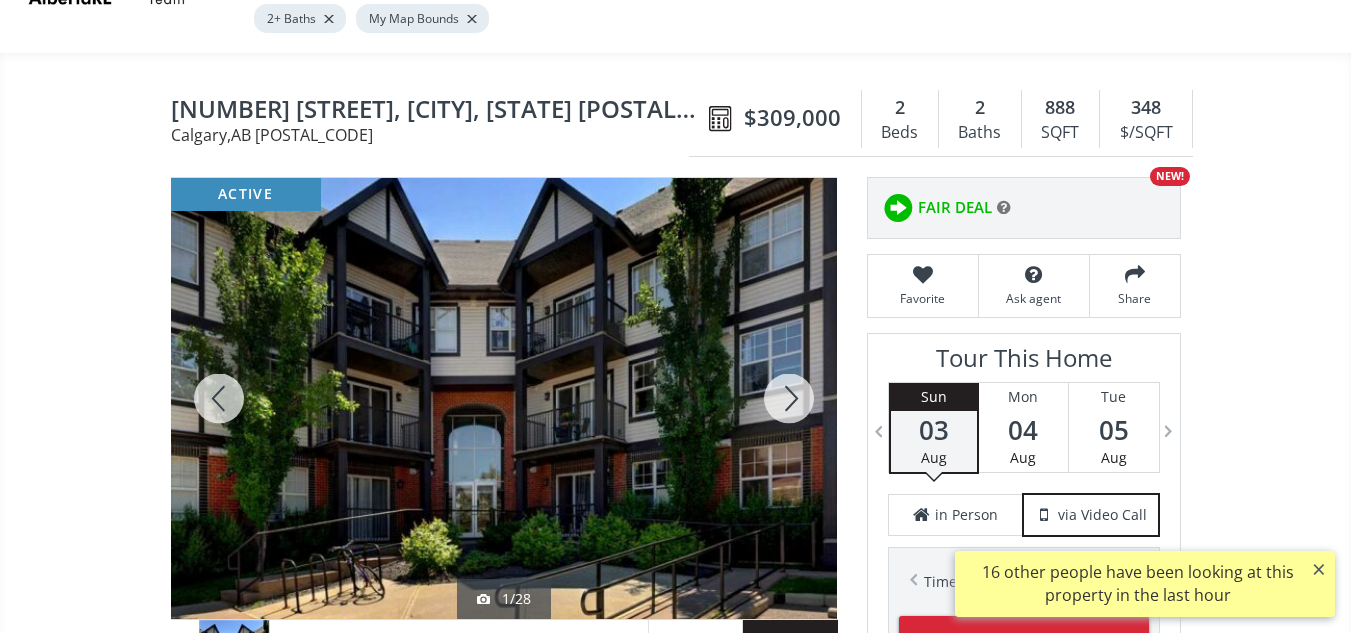 click at bounding box center (789, 398) 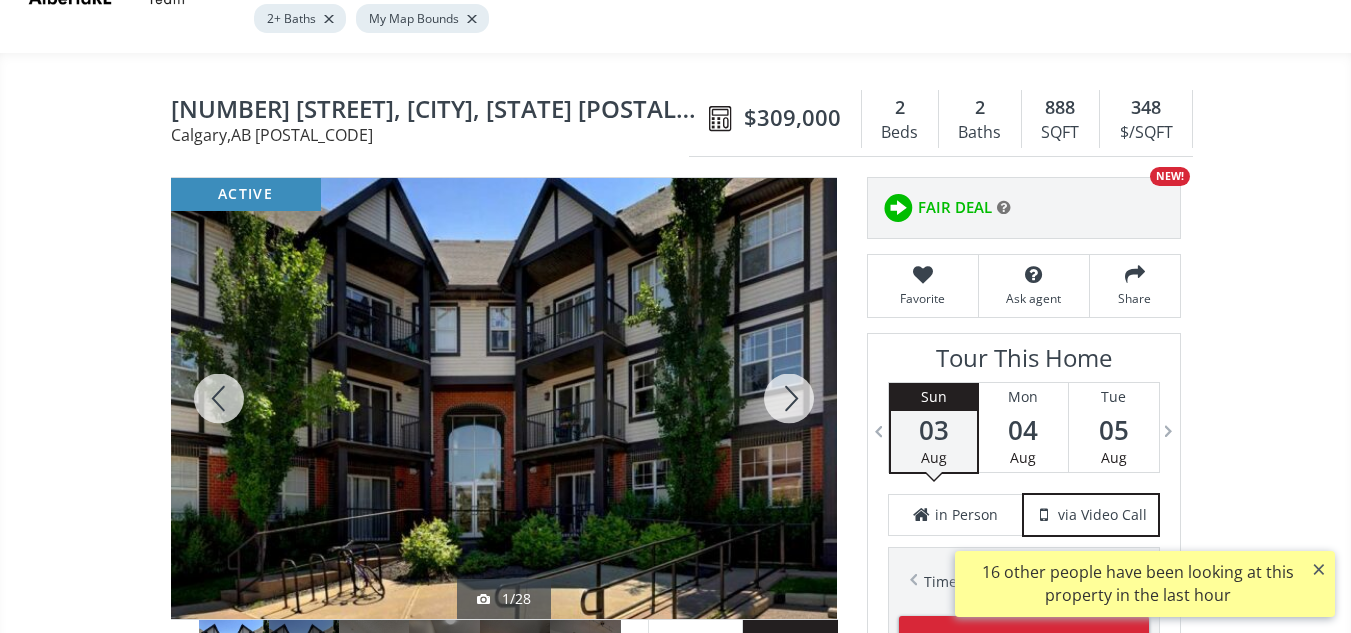 click at bounding box center [789, 398] 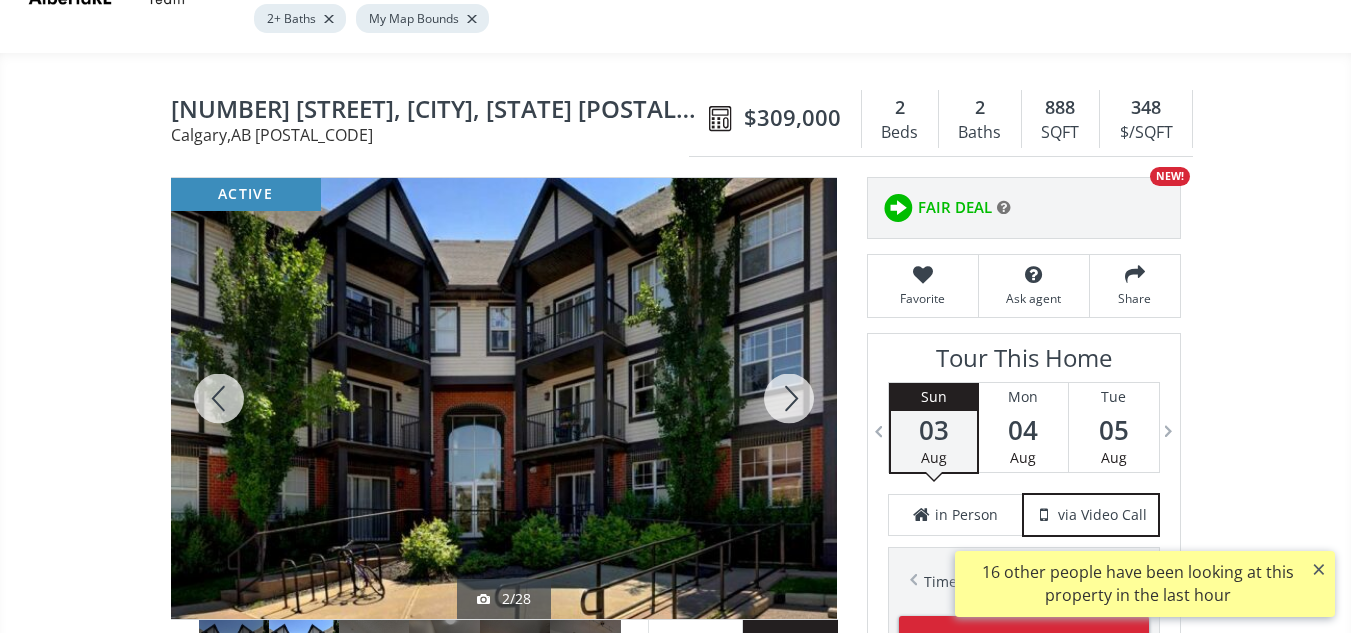 click at bounding box center (789, 398) 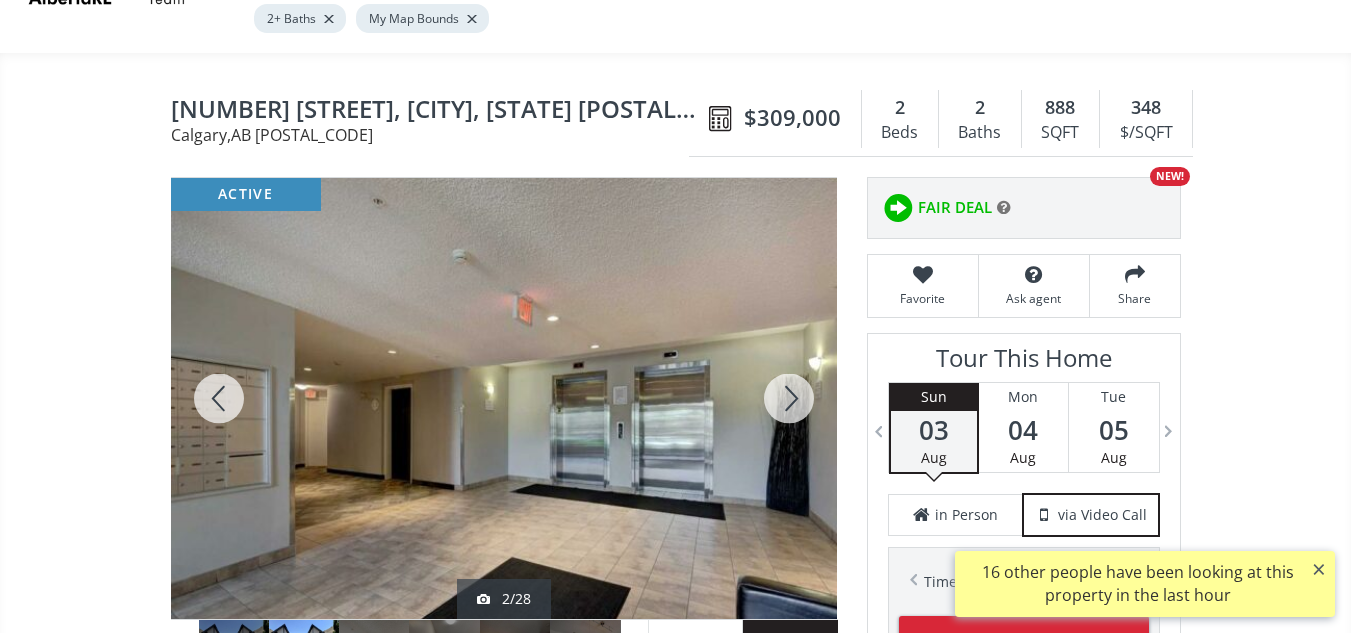 click at bounding box center (789, 398) 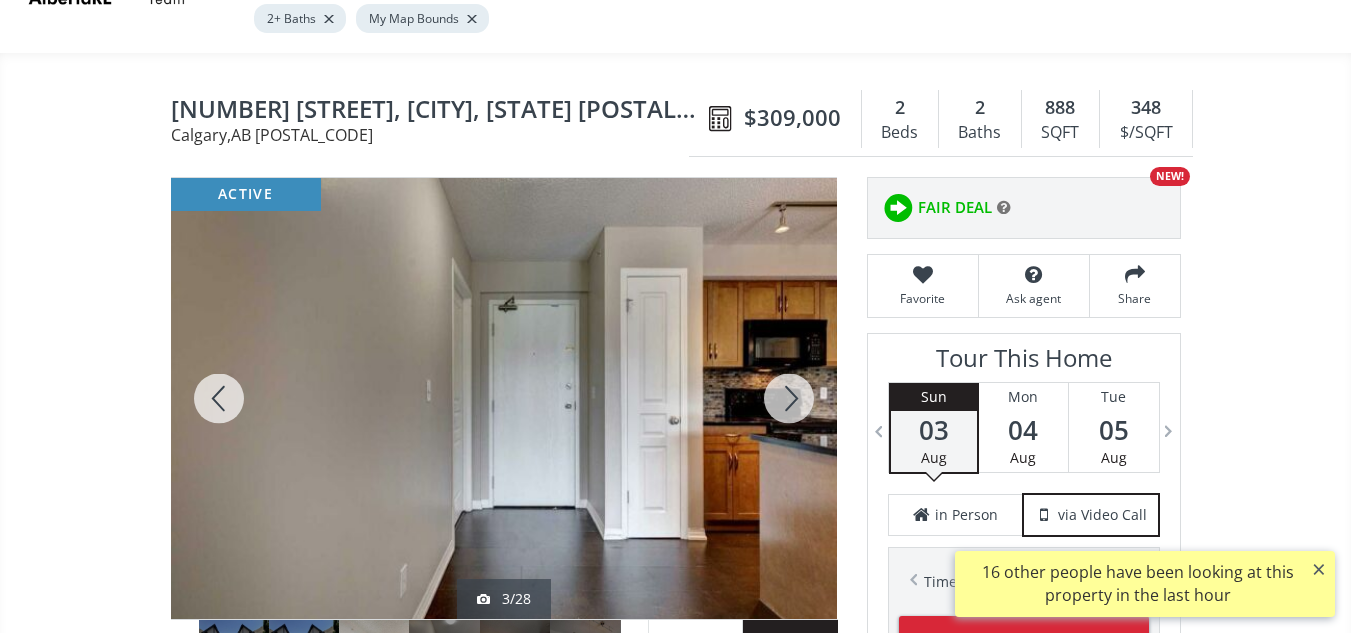 click at bounding box center (789, 398) 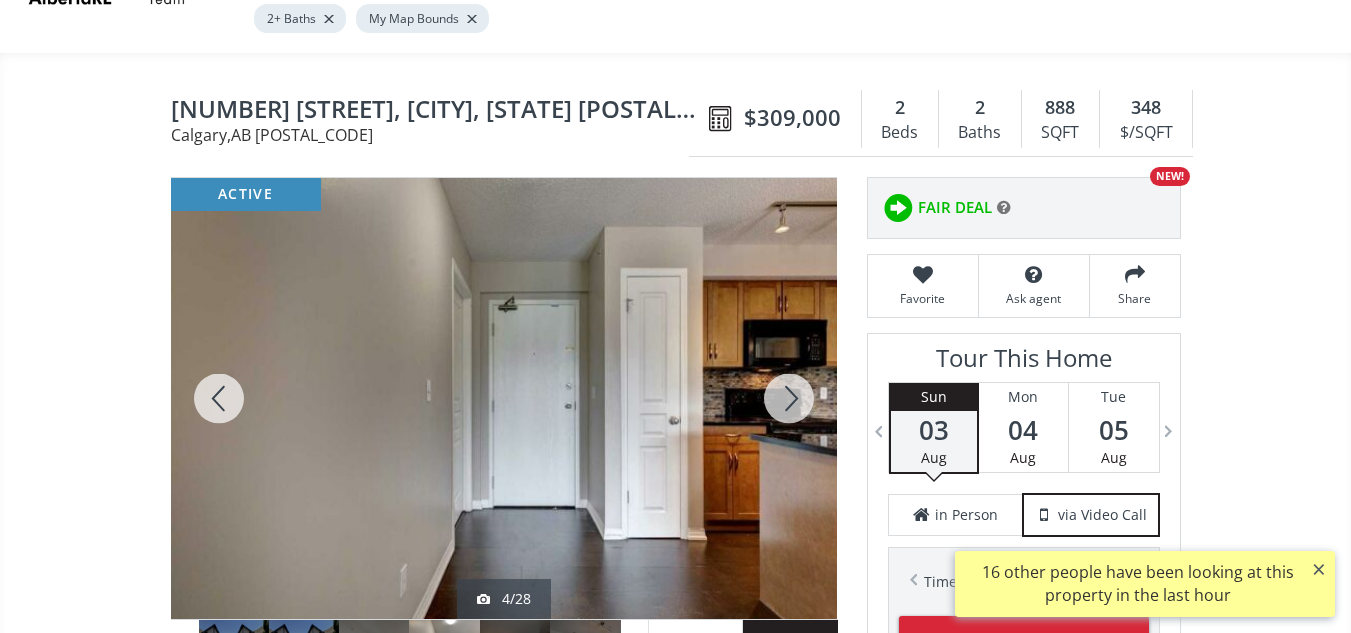 click at bounding box center (789, 398) 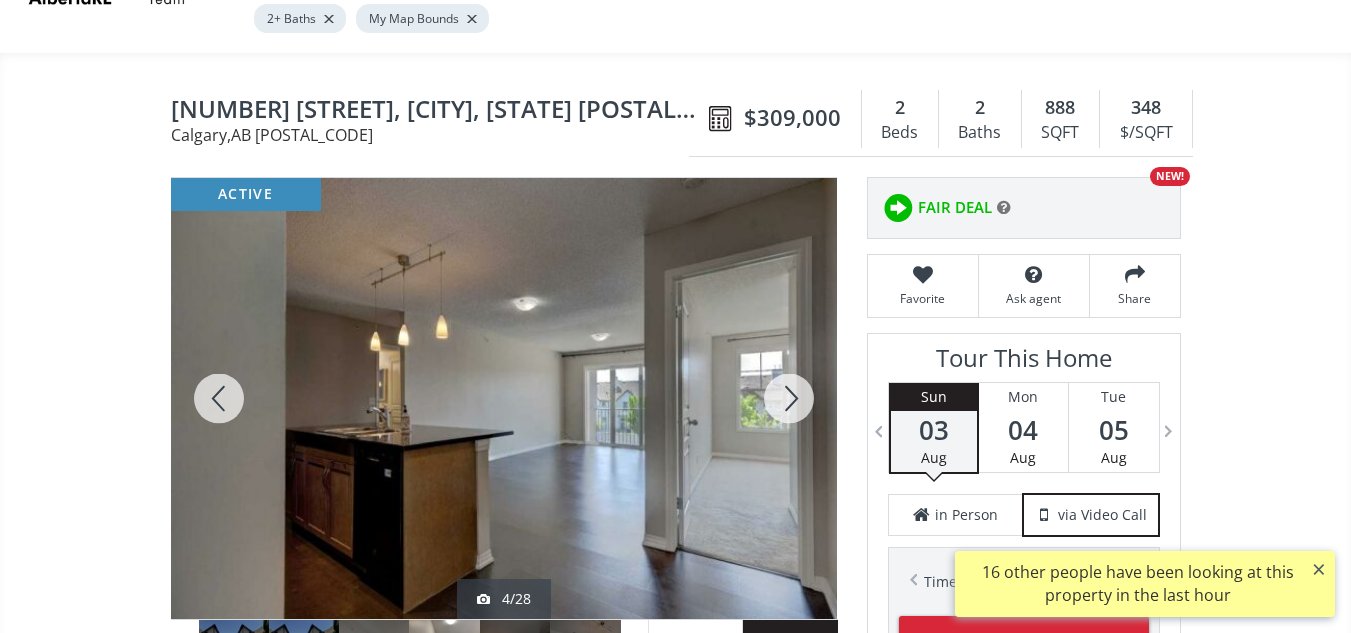 click at bounding box center [789, 398] 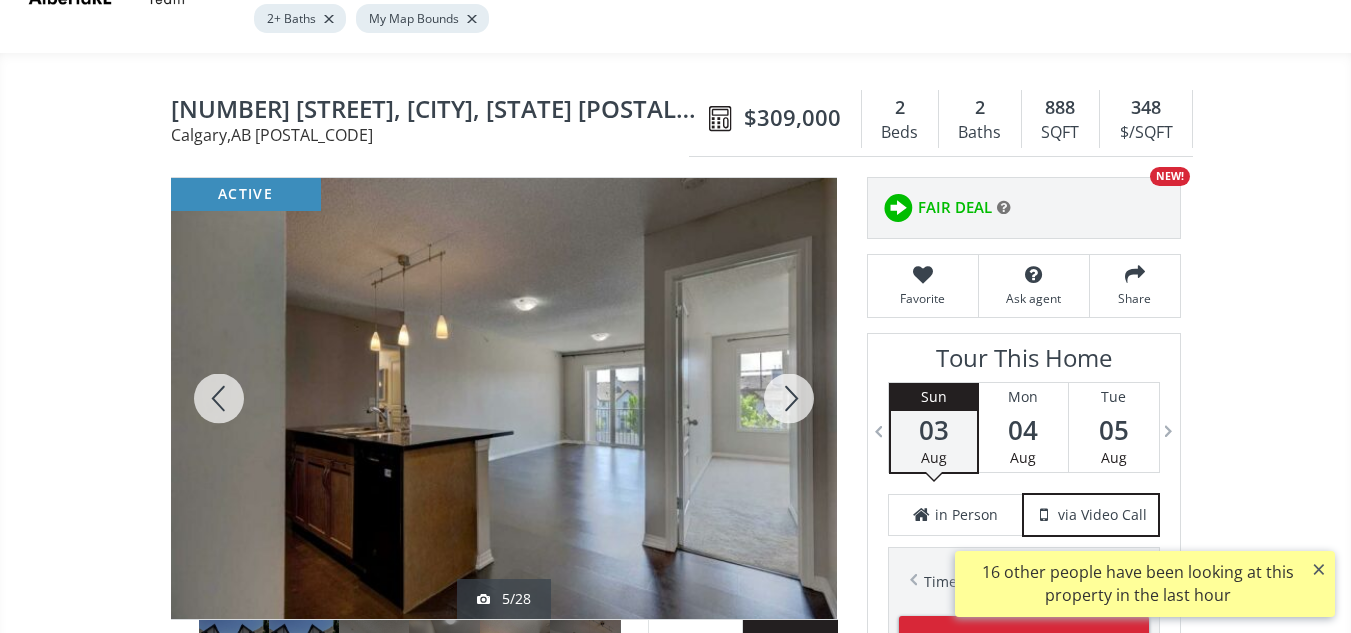 click at bounding box center [789, 398] 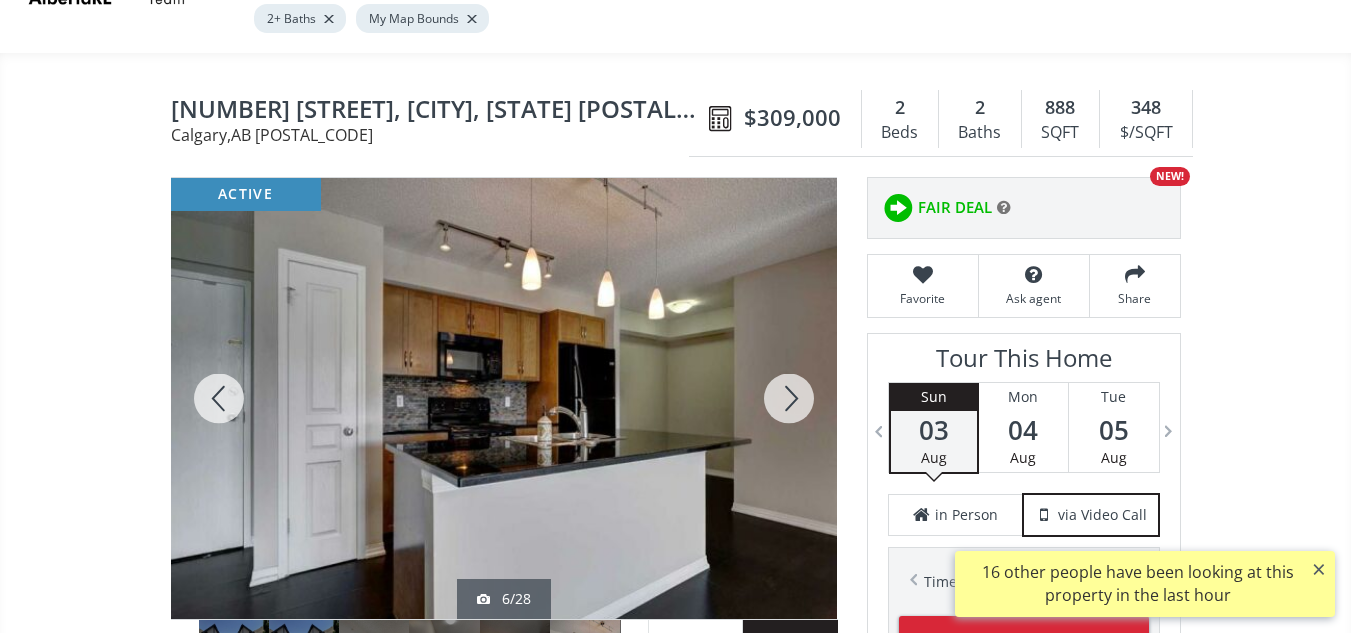 click at bounding box center (789, 398) 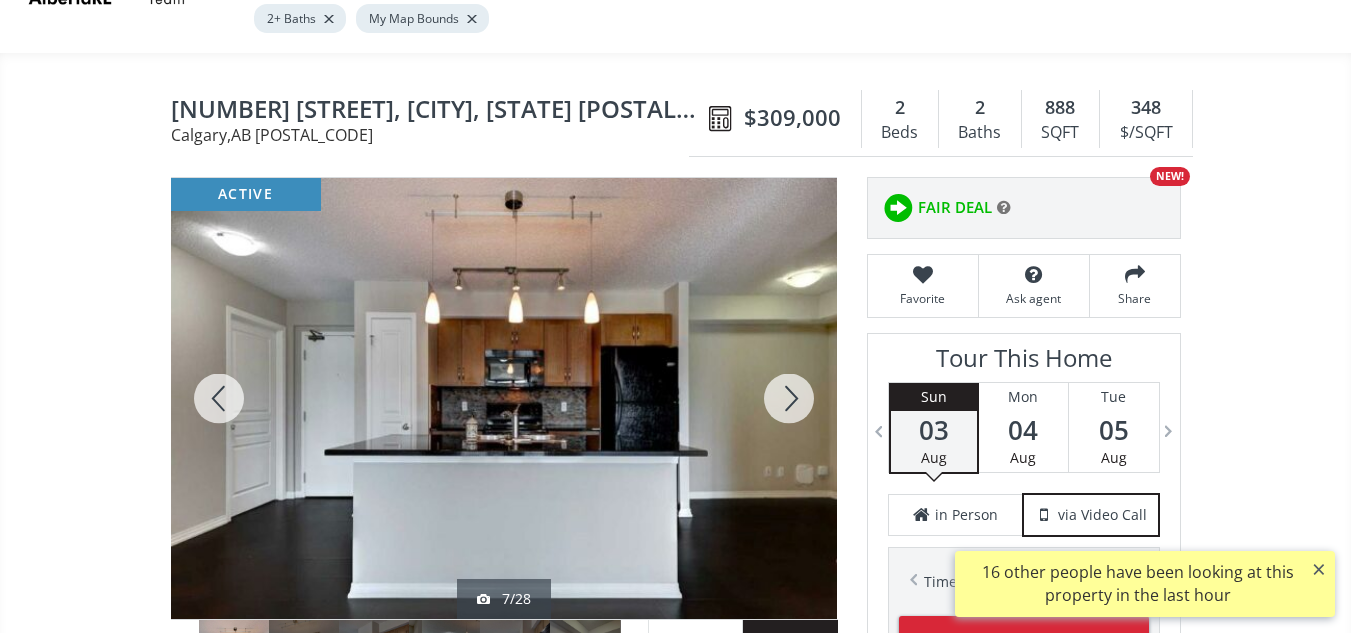 click at bounding box center (789, 398) 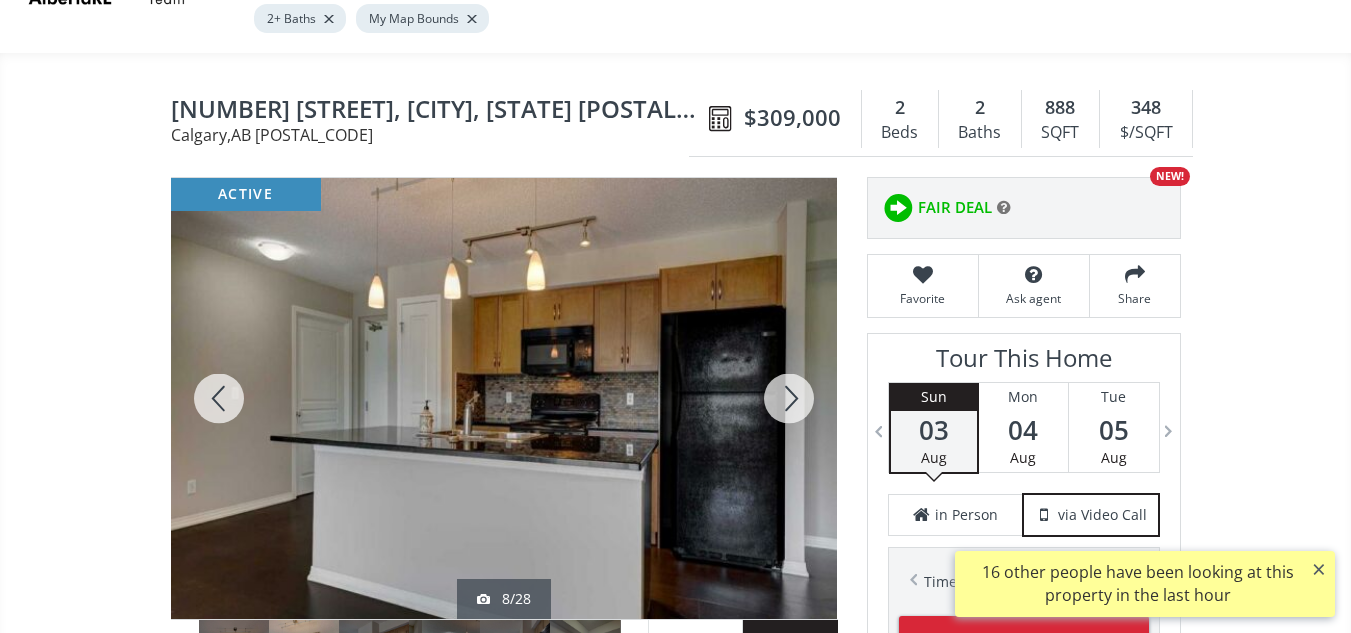click at bounding box center [789, 398] 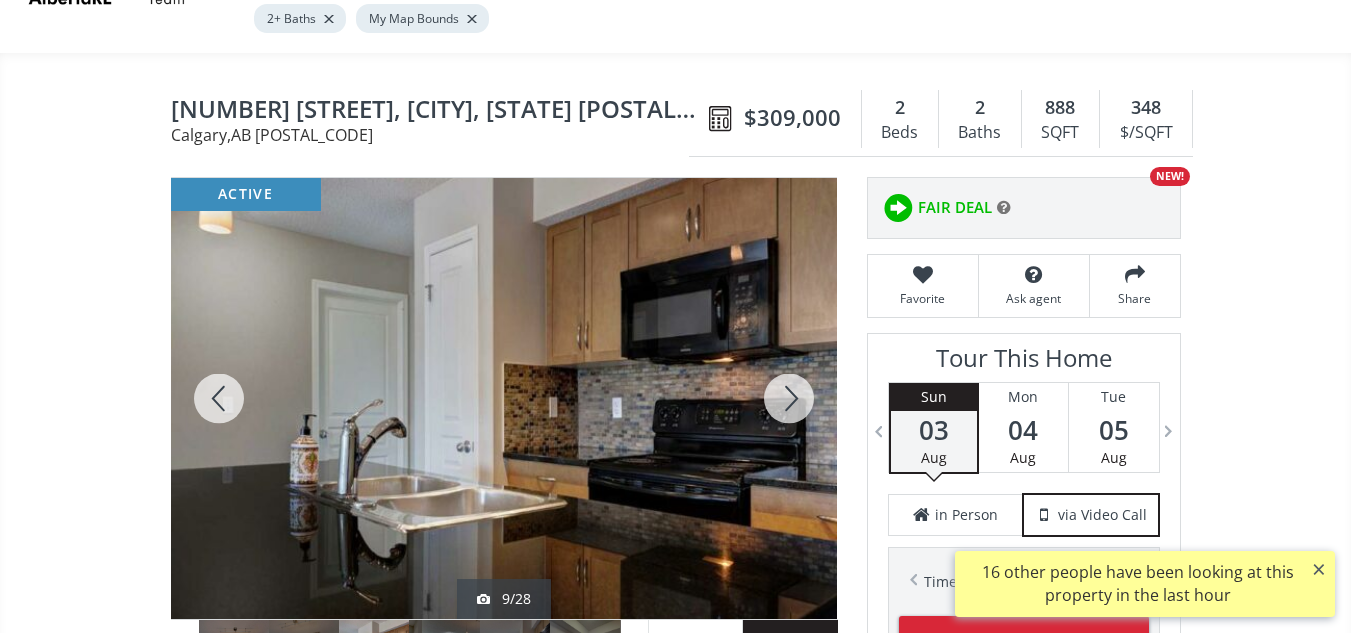 click at bounding box center [789, 398] 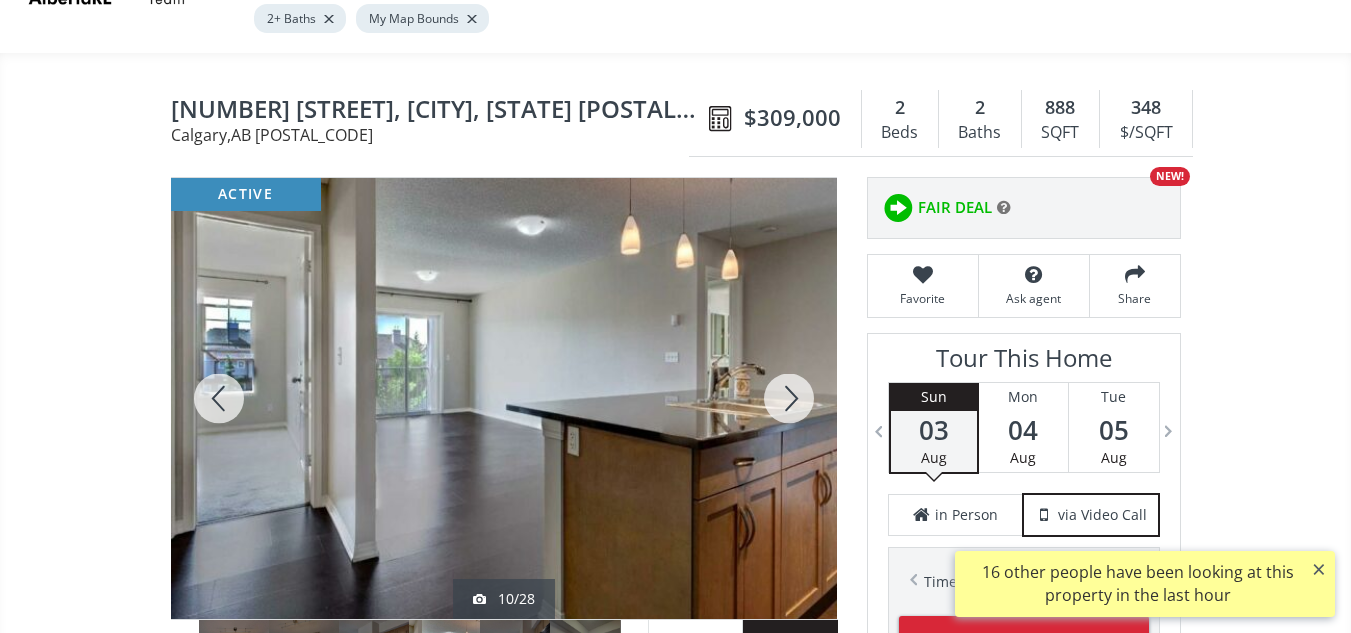 click at bounding box center [789, 398] 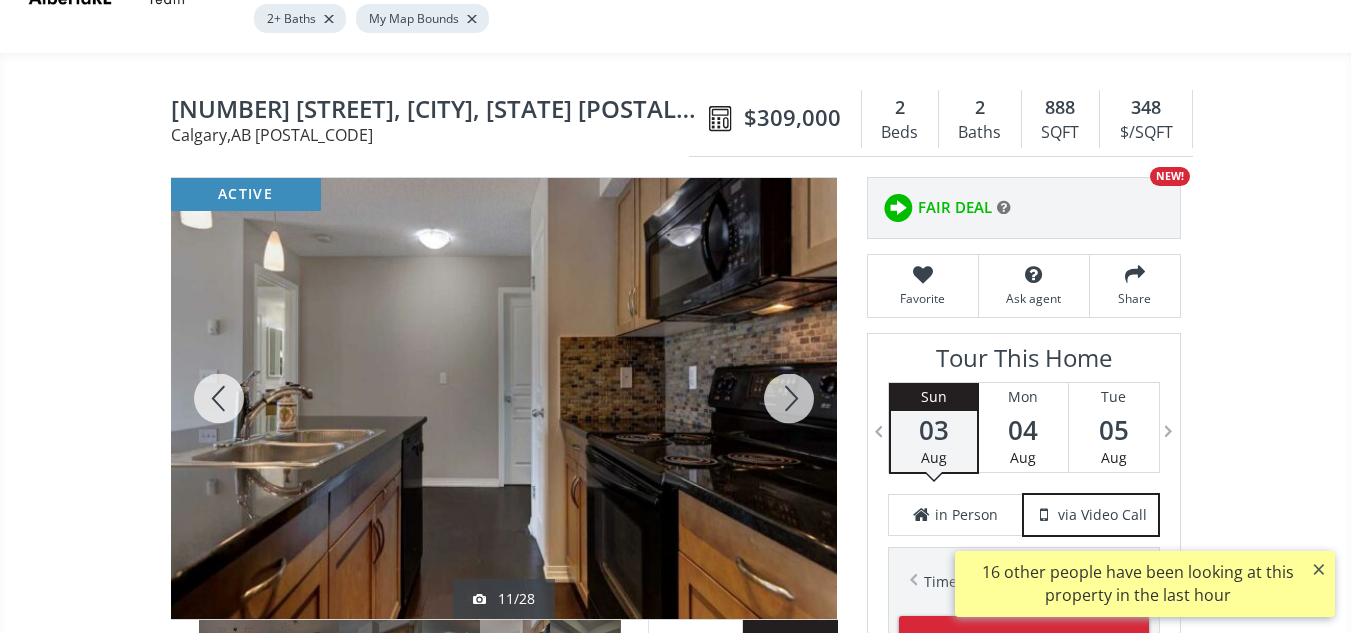 click at bounding box center (789, 398) 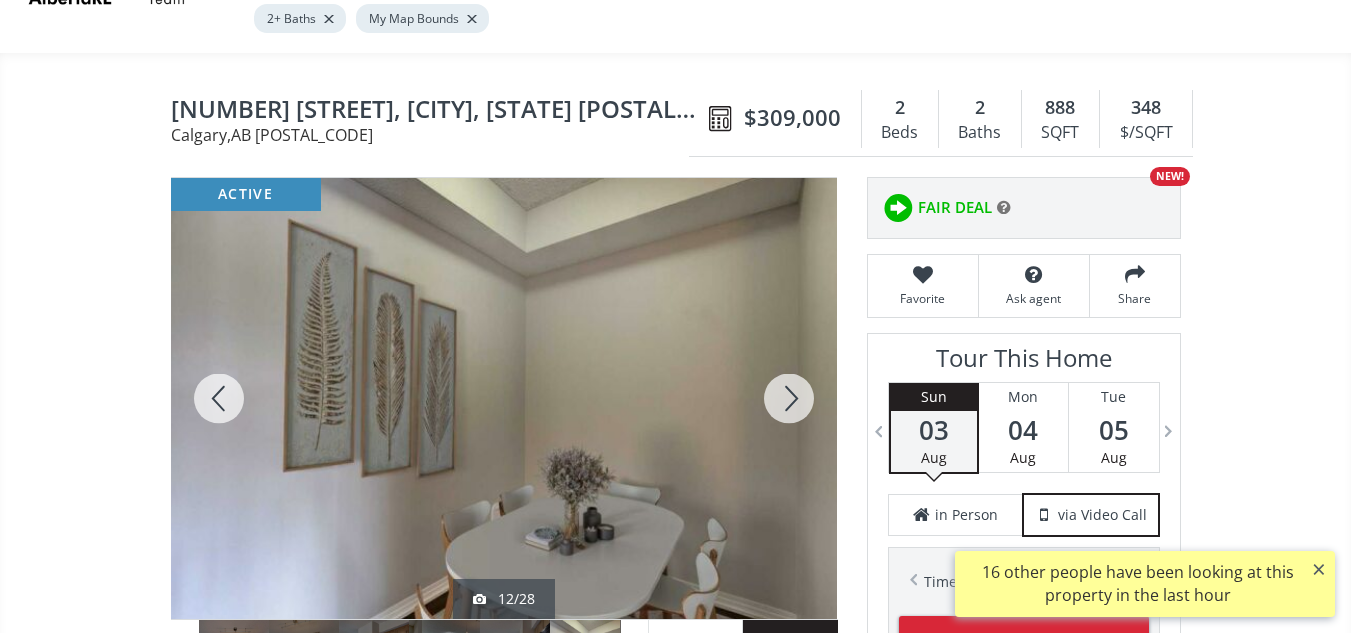 click at bounding box center (789, 398) 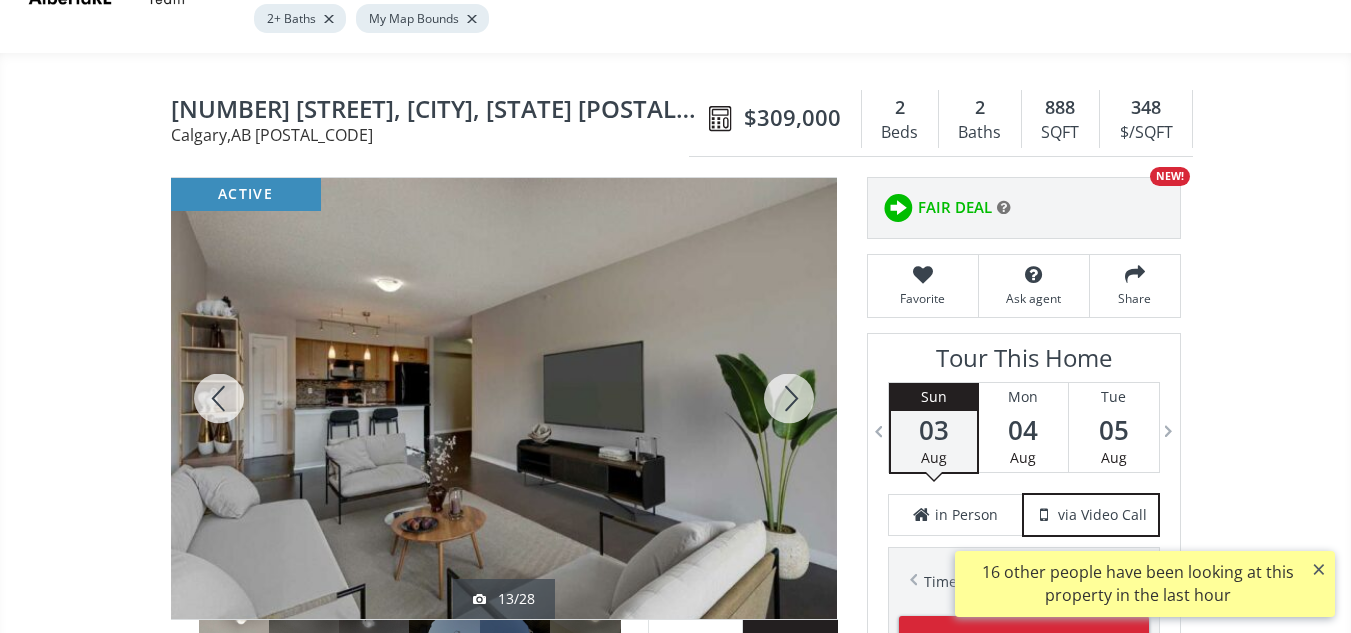 click at bounding box center (789, 398) 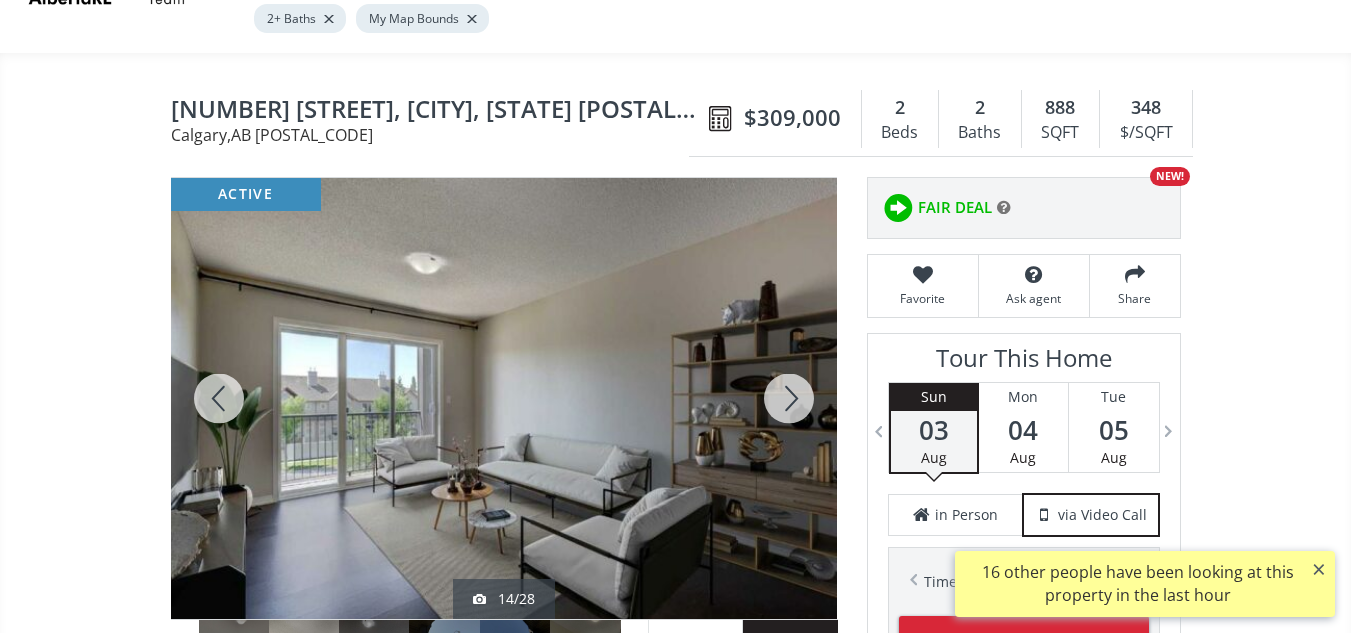 click at bounding box center (789, 398) 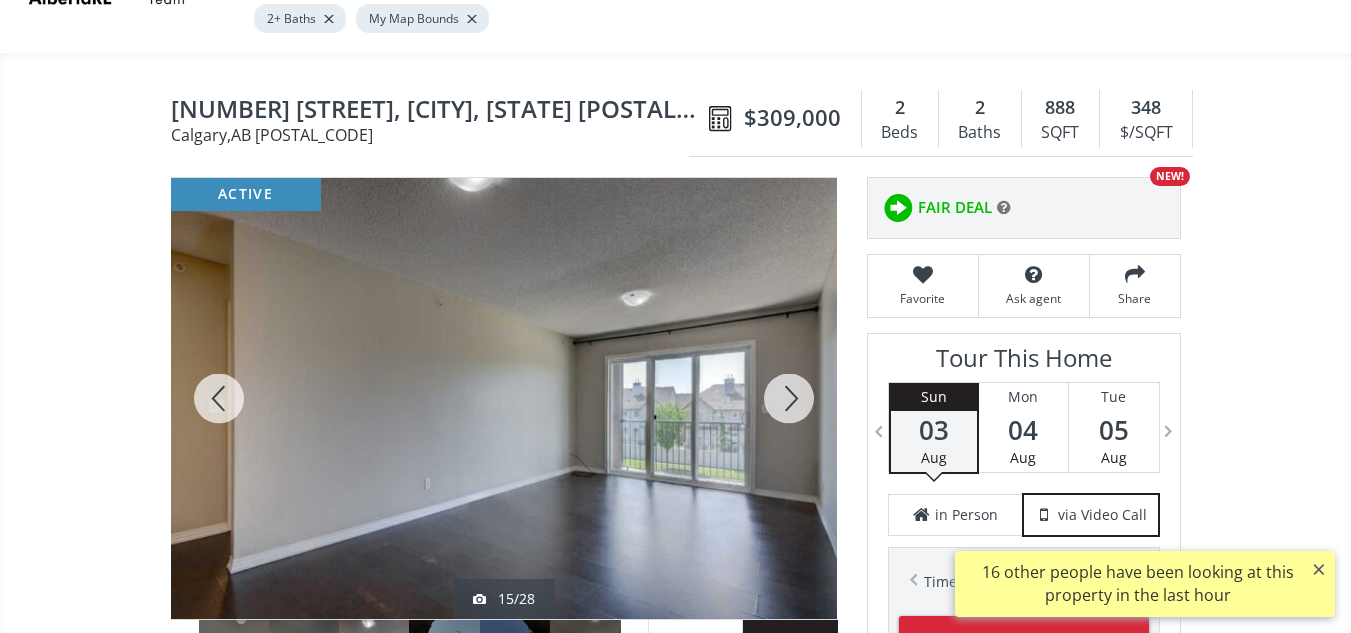 click at bounding box center [789, 398] 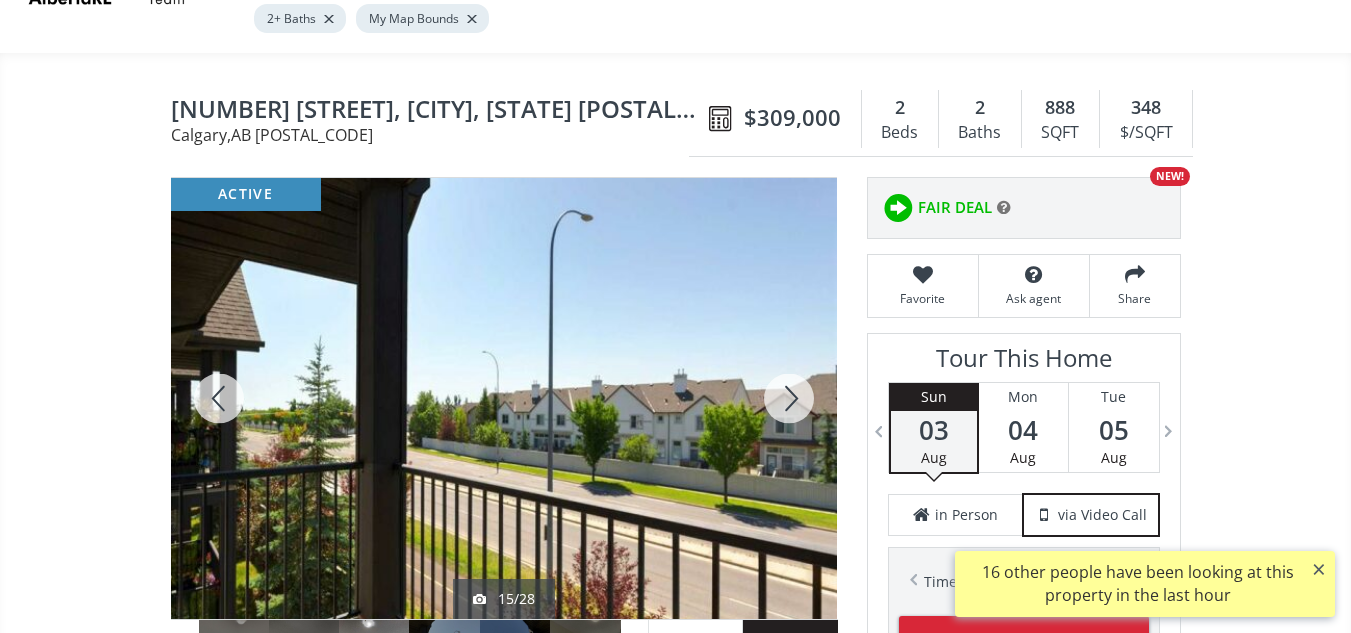click at bounding box center [789, 398] 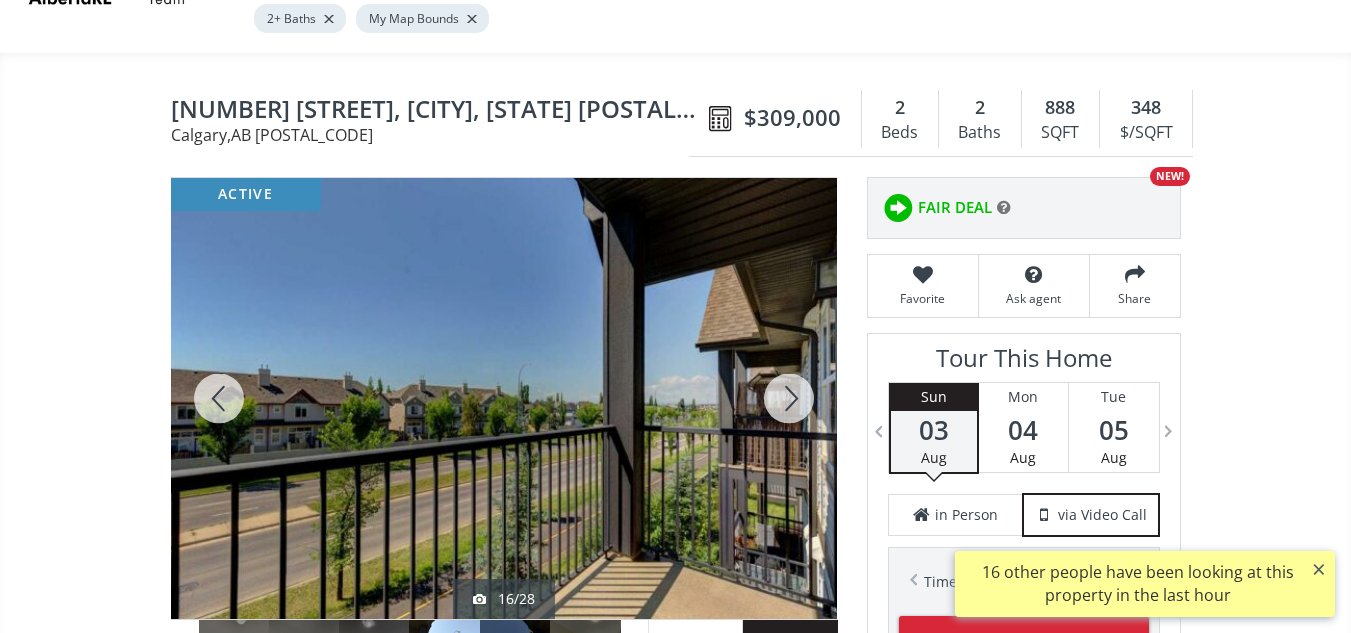 click at bounding box center (789, 398) 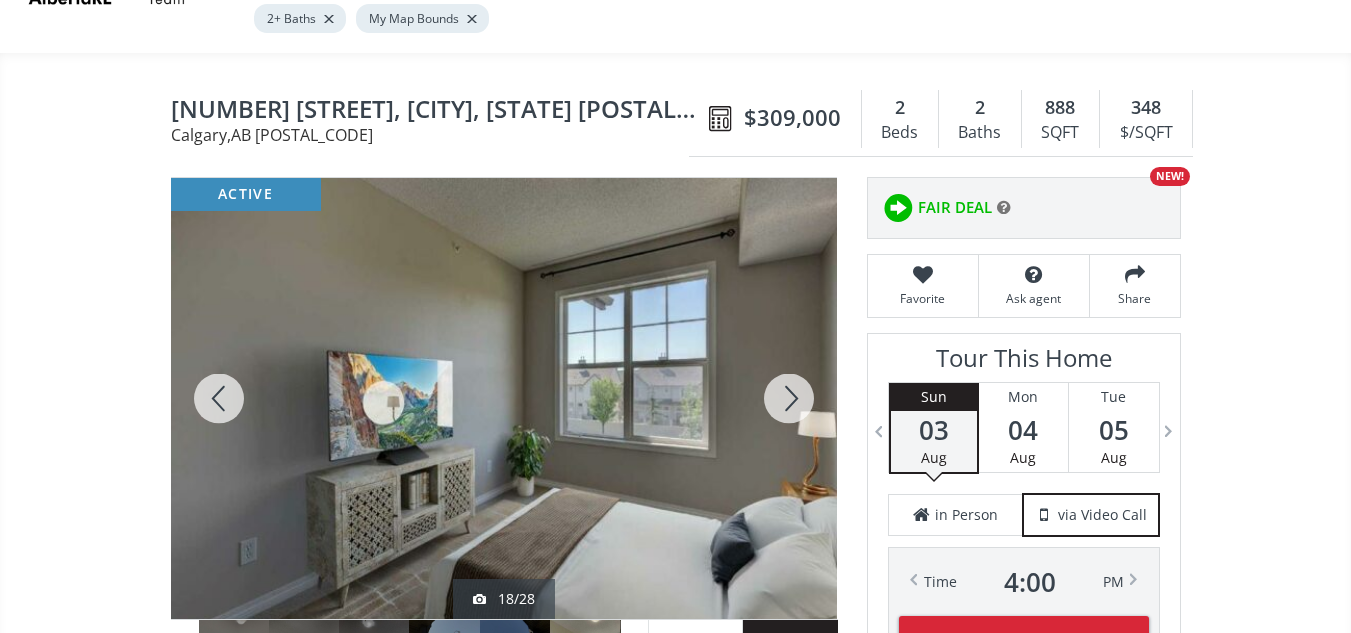 click at bounding box center (789, 398) 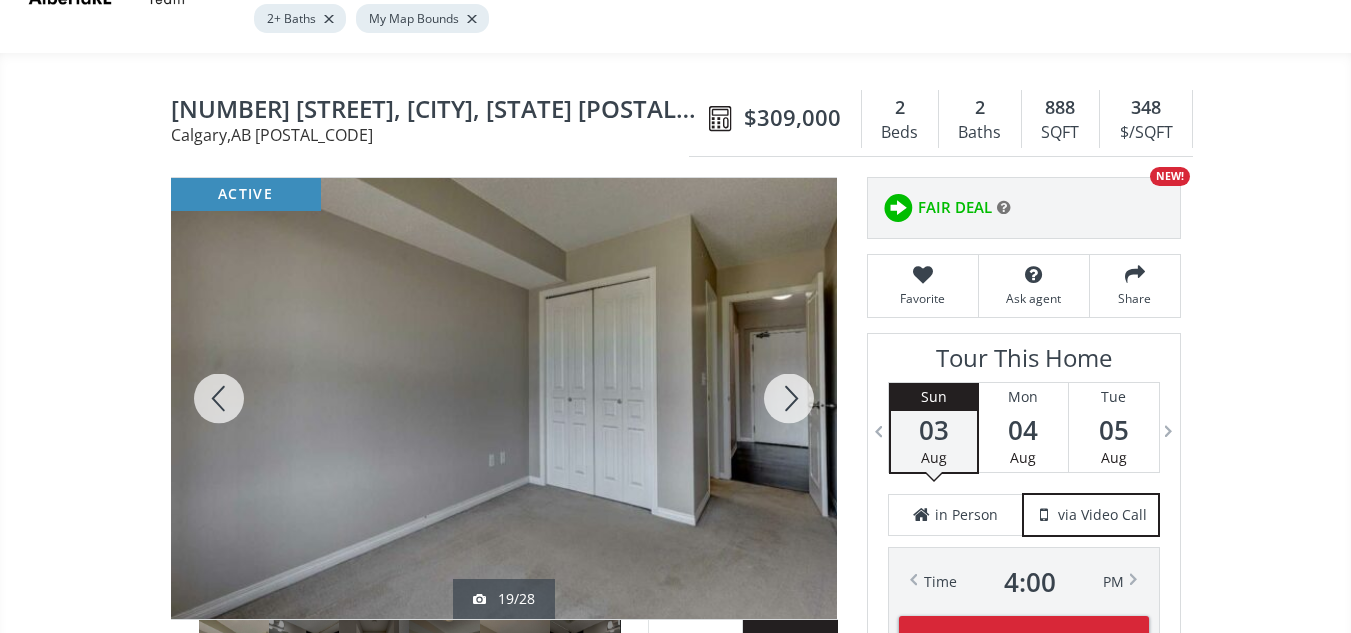 click at bounding box center [789, 398] 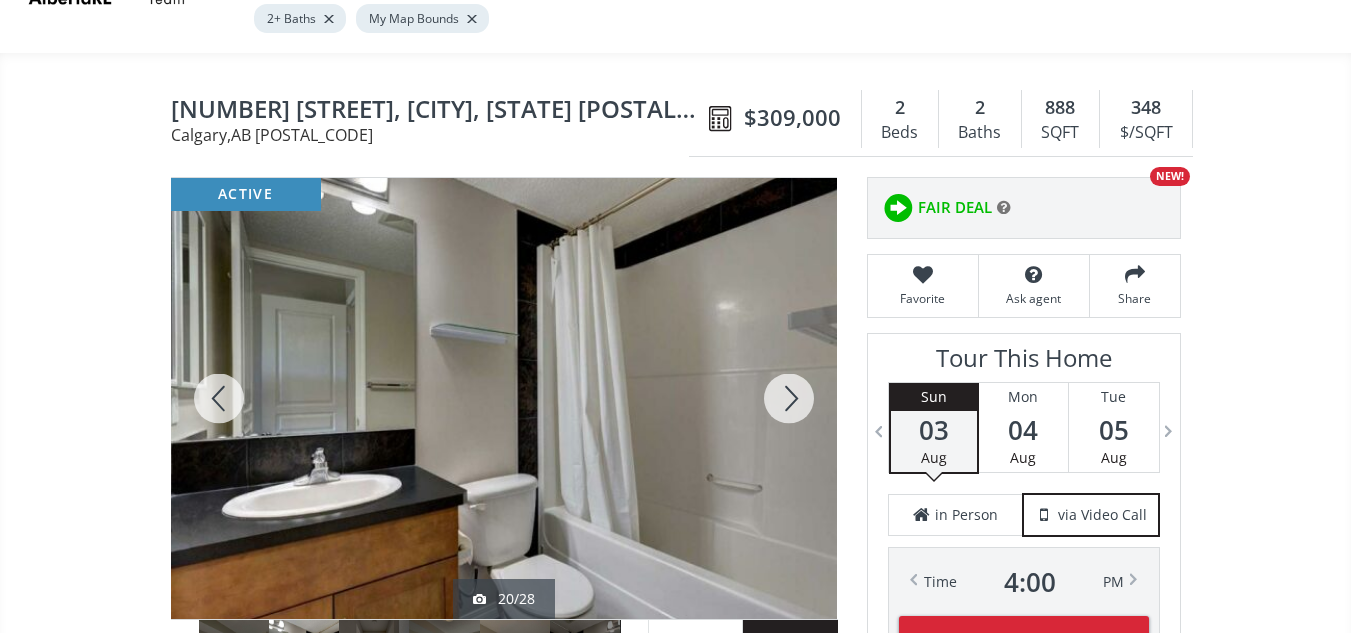 click at bounding box center [789, 398] 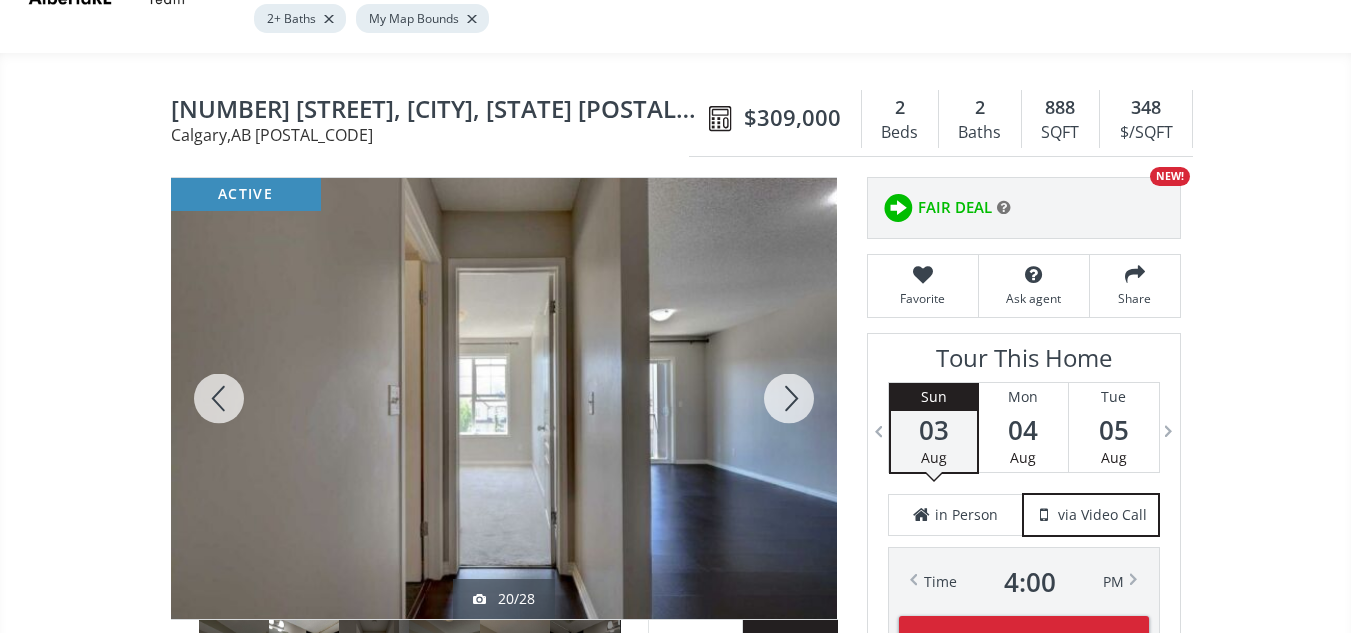 click at bounding box center [789, 398] 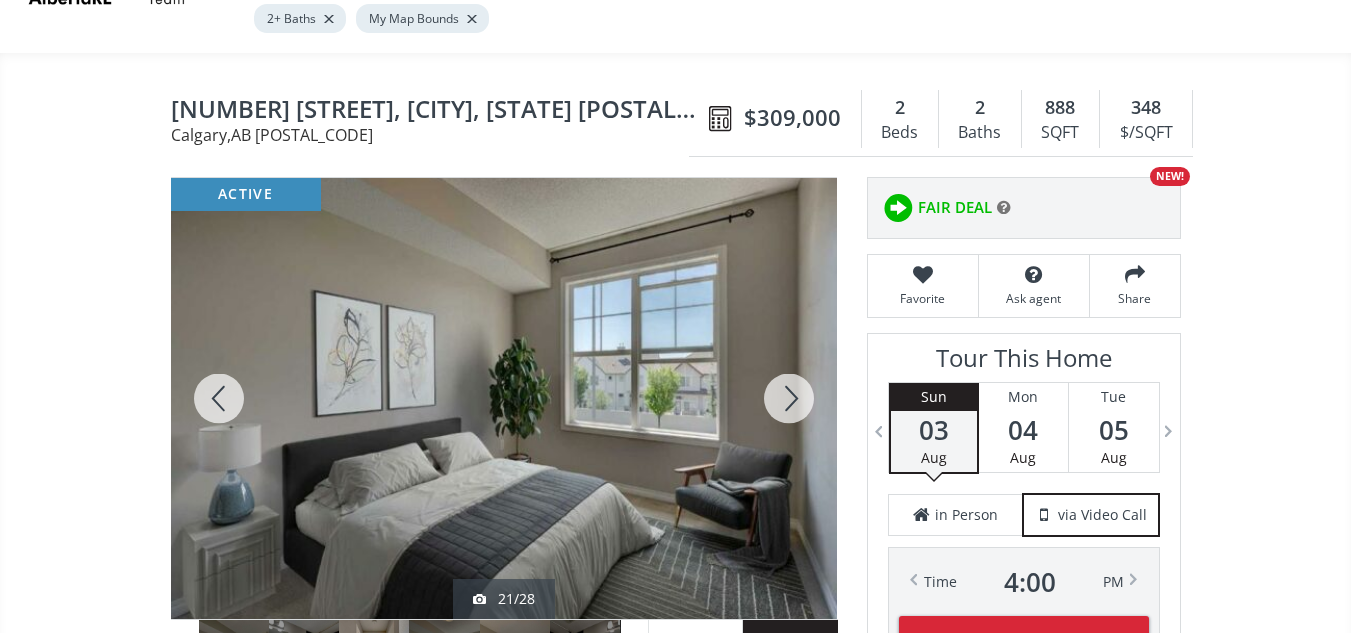 click at bounding box center [789, 398] 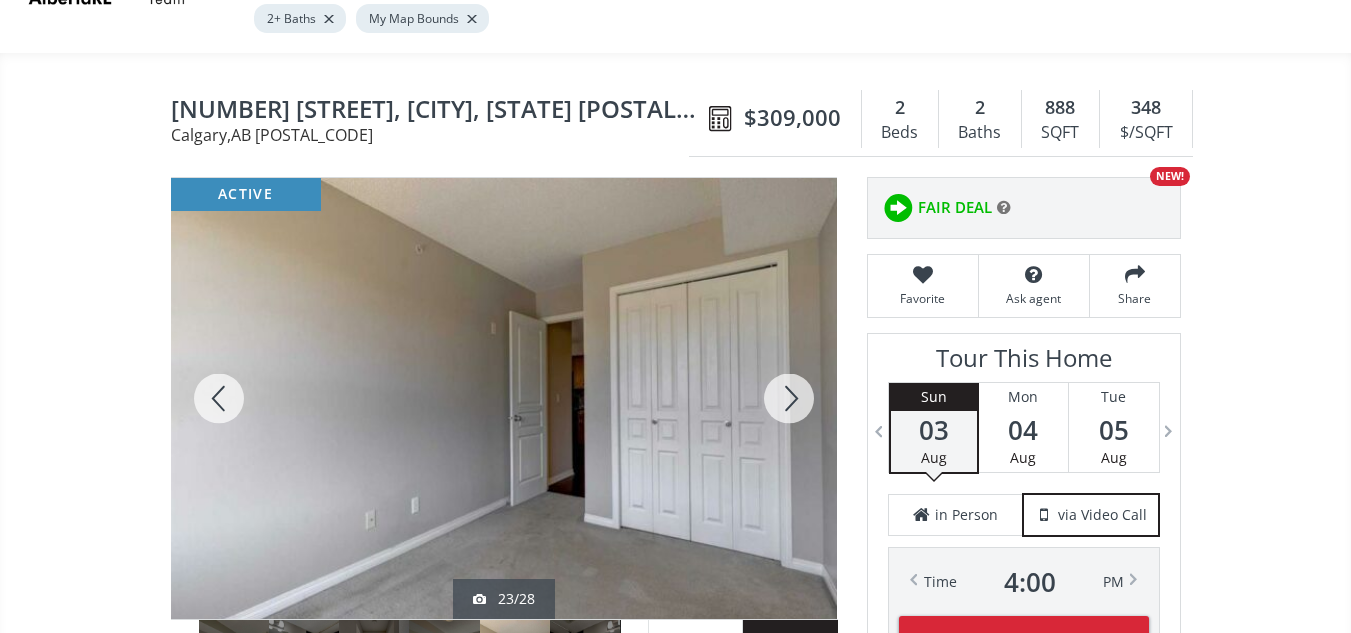 click at bounding box center (789, 398) 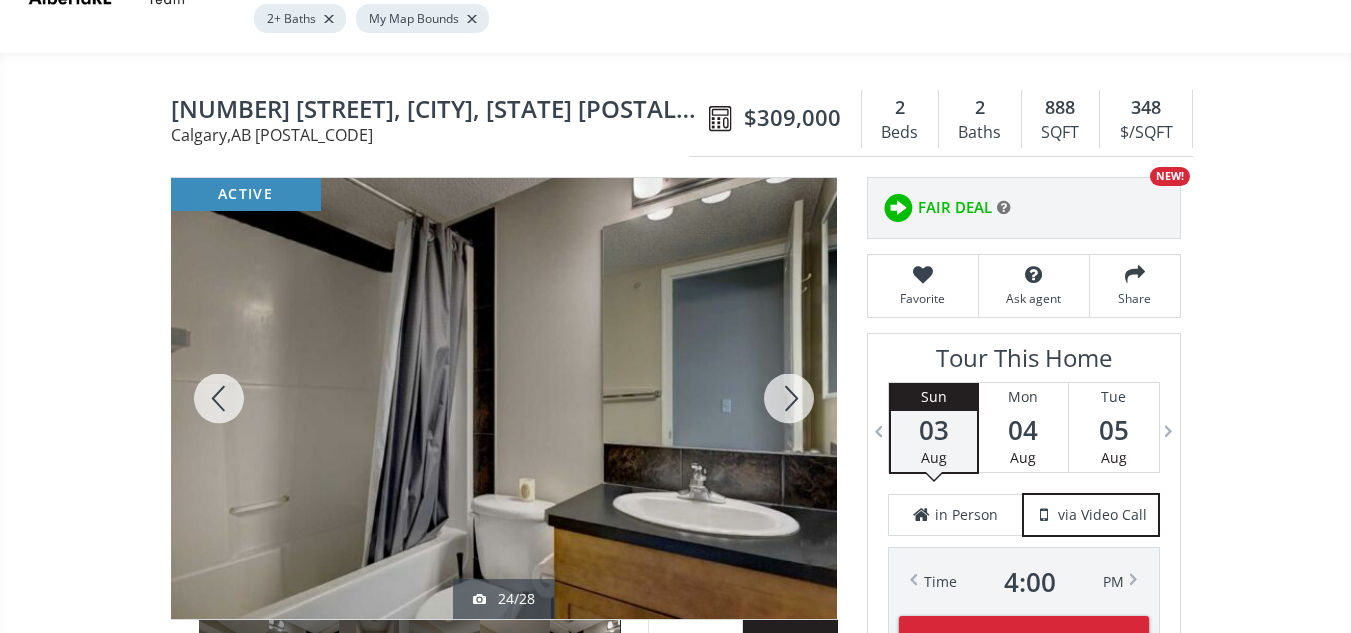 click at bounding box center [219, 398] 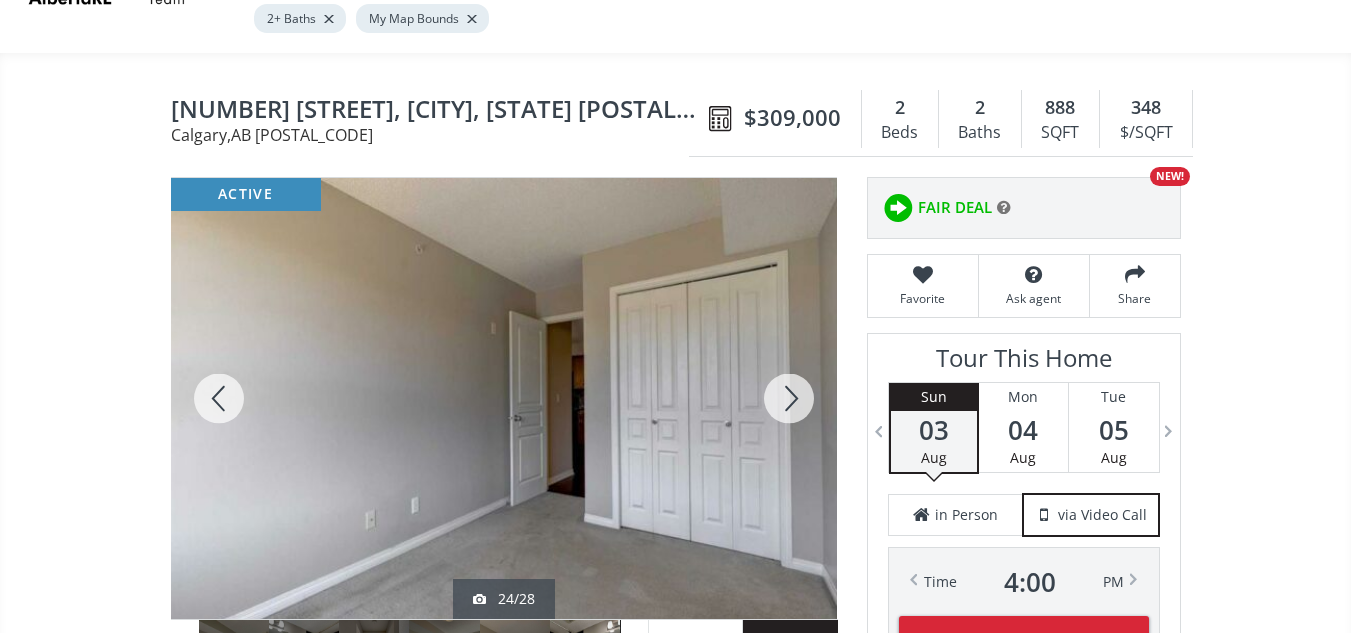 click at bounding box center (219, 398) 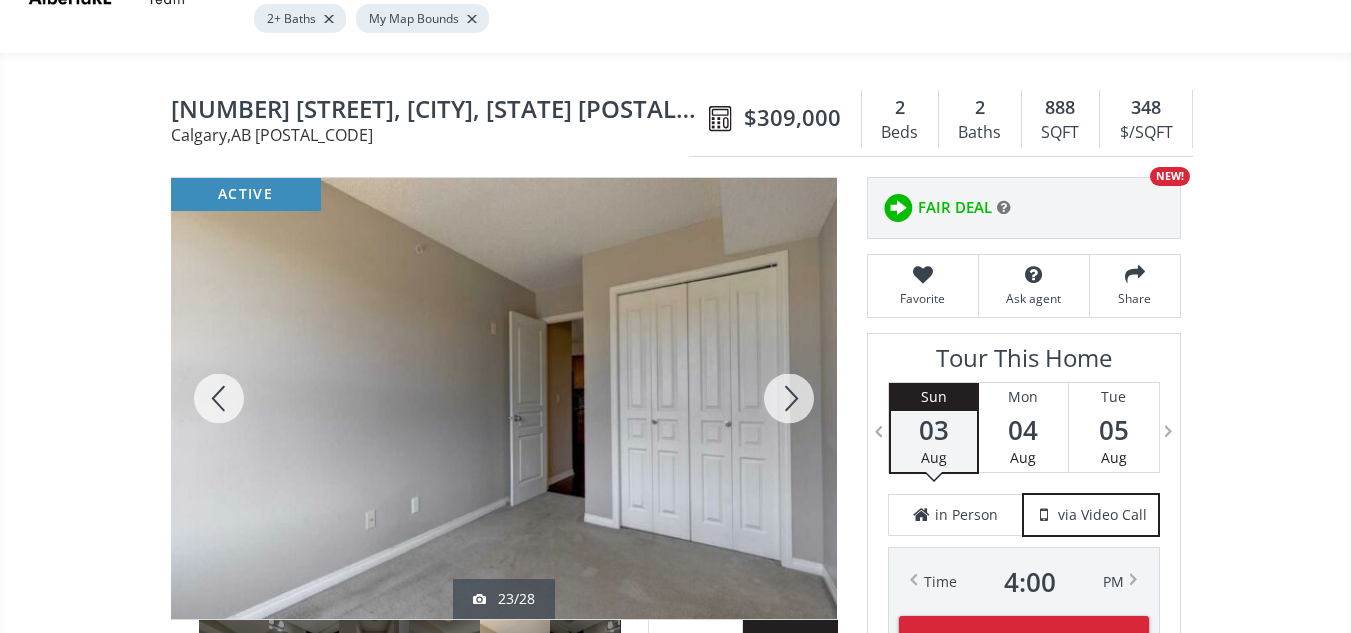click at bounding box center (219, 398) 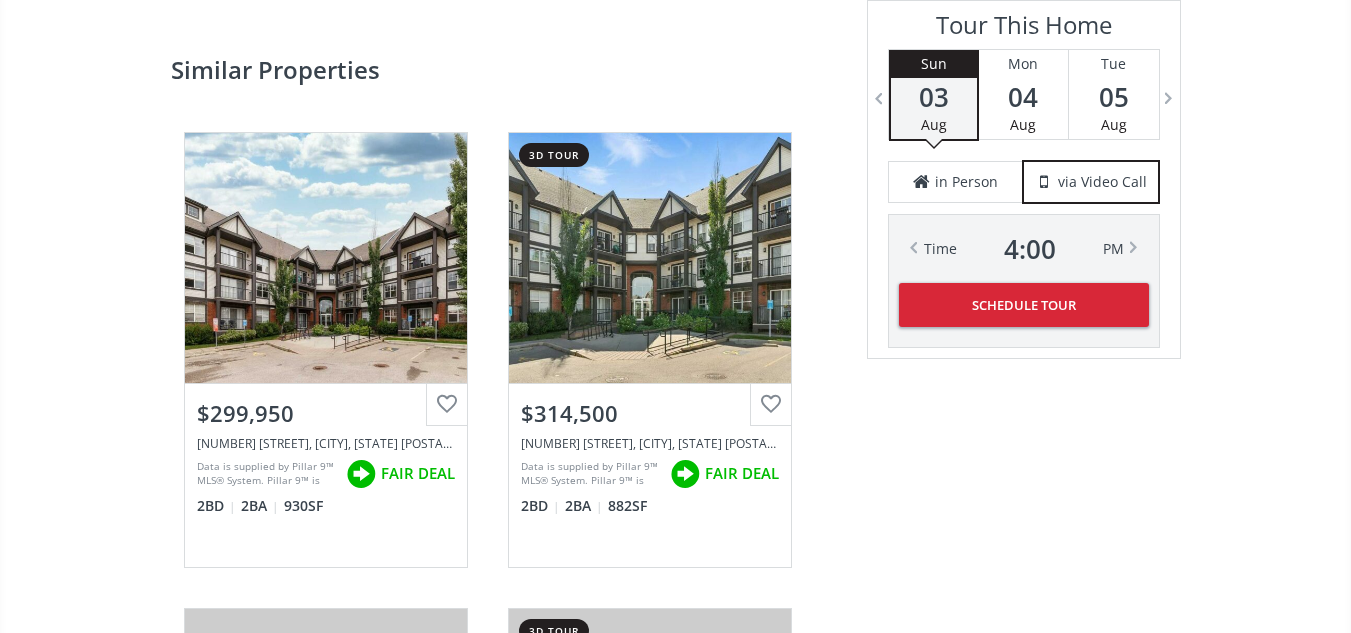 scroll, scrollTop: 2801, scrollLeft: 0, axis: vertical 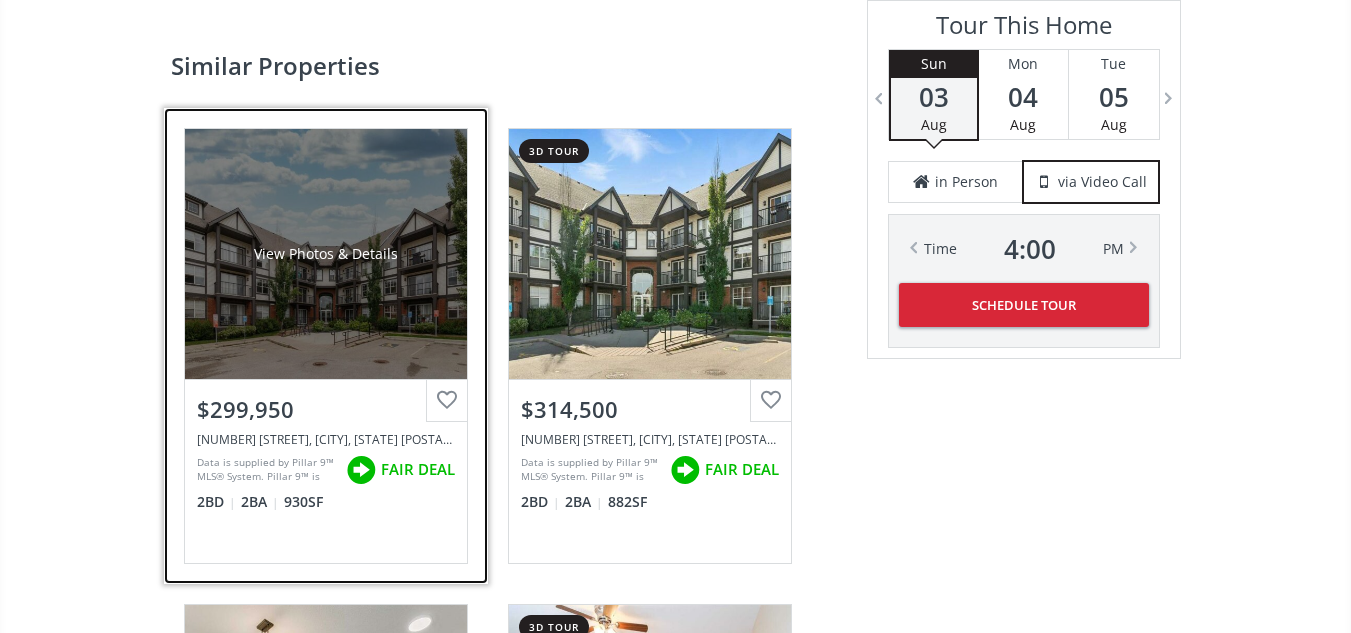 click on "View Photos & Details" at bounding box center [326, 254] 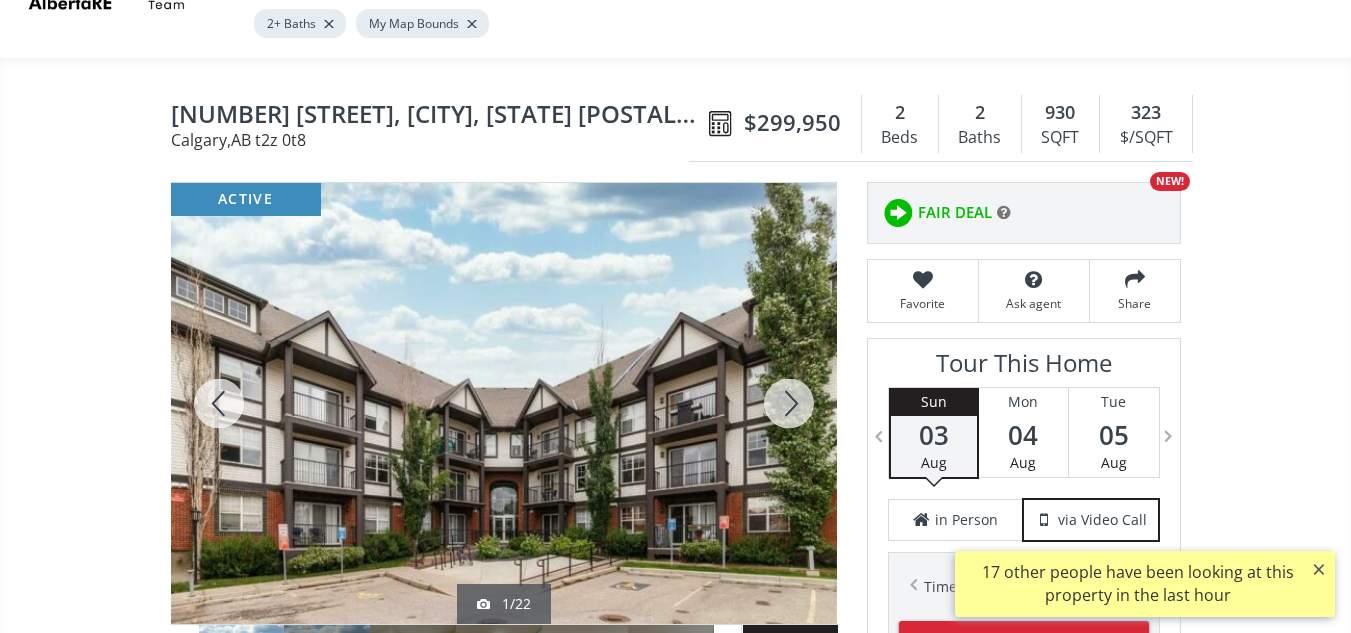 scroll, scrollTop: 152, scrollLeft: 0, axis: vertical 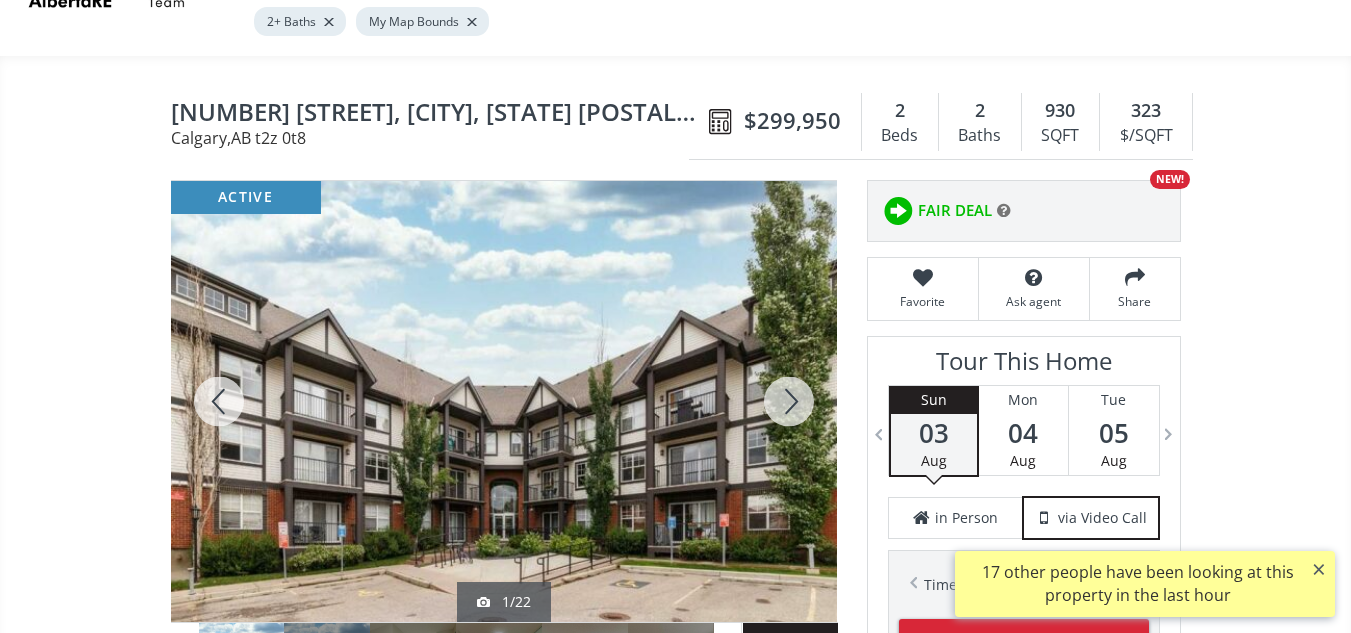 click at bounding box center [789, 401] 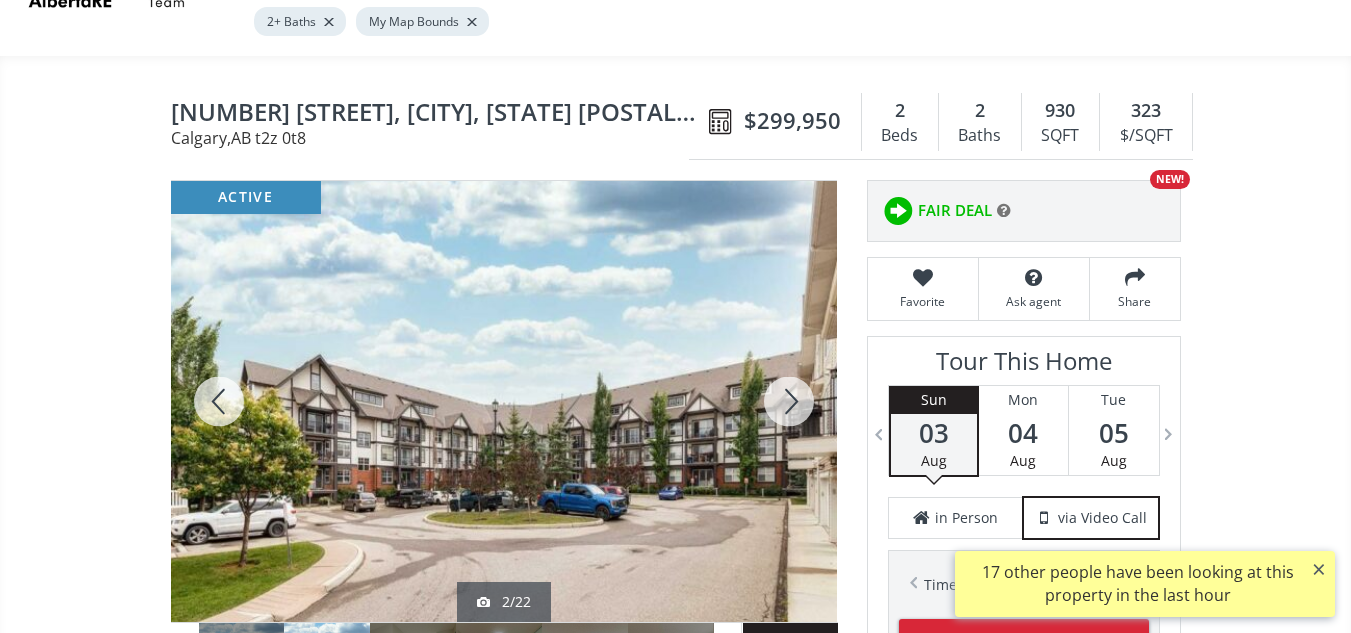 click at bounding box center [789, 401] 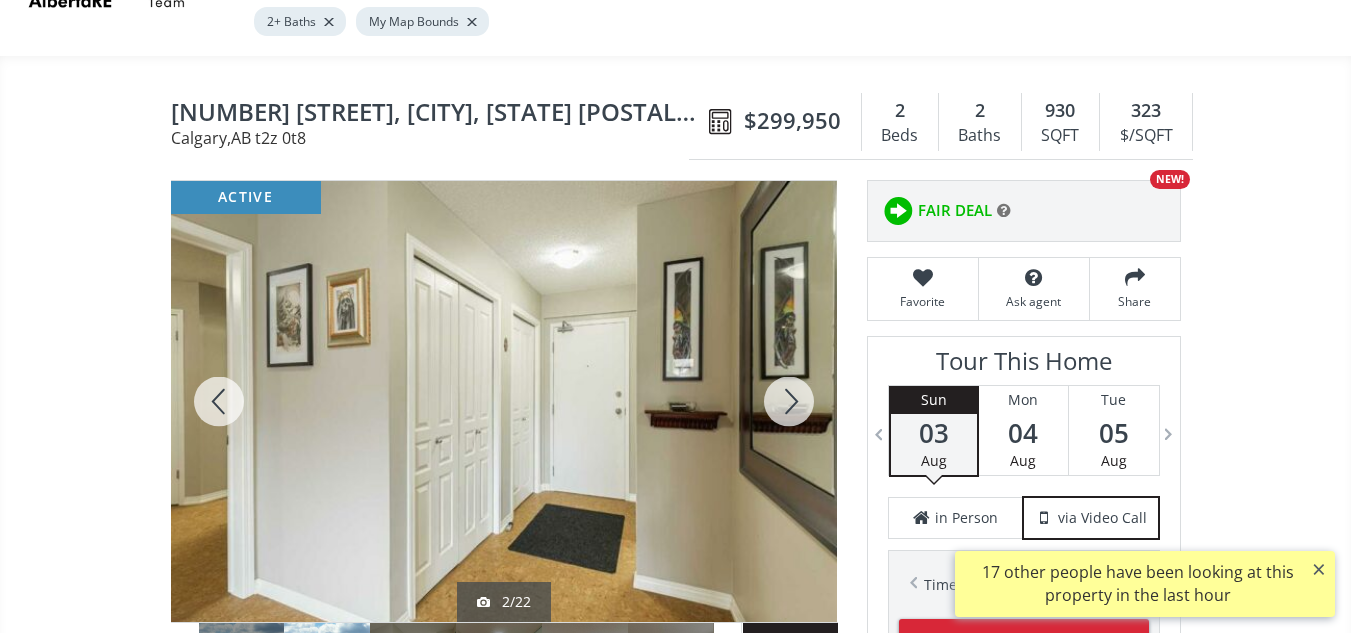 click at bounding box center [789, 401] 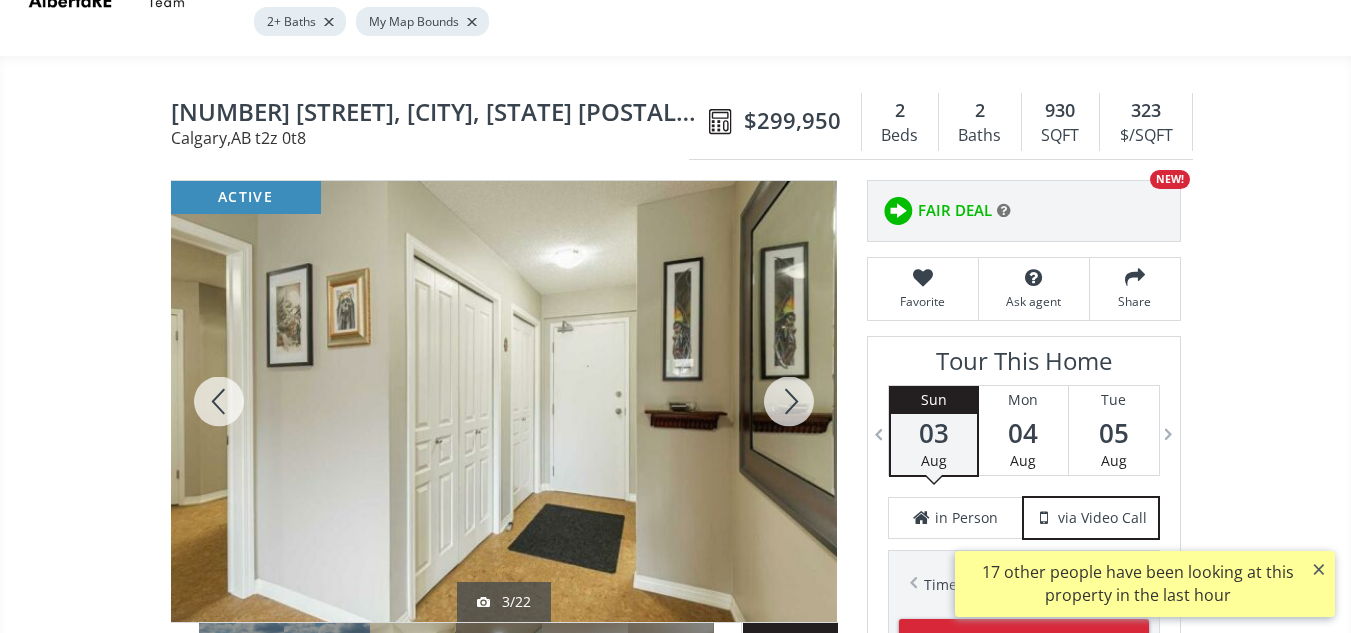 click at bounding box center (789, 401) 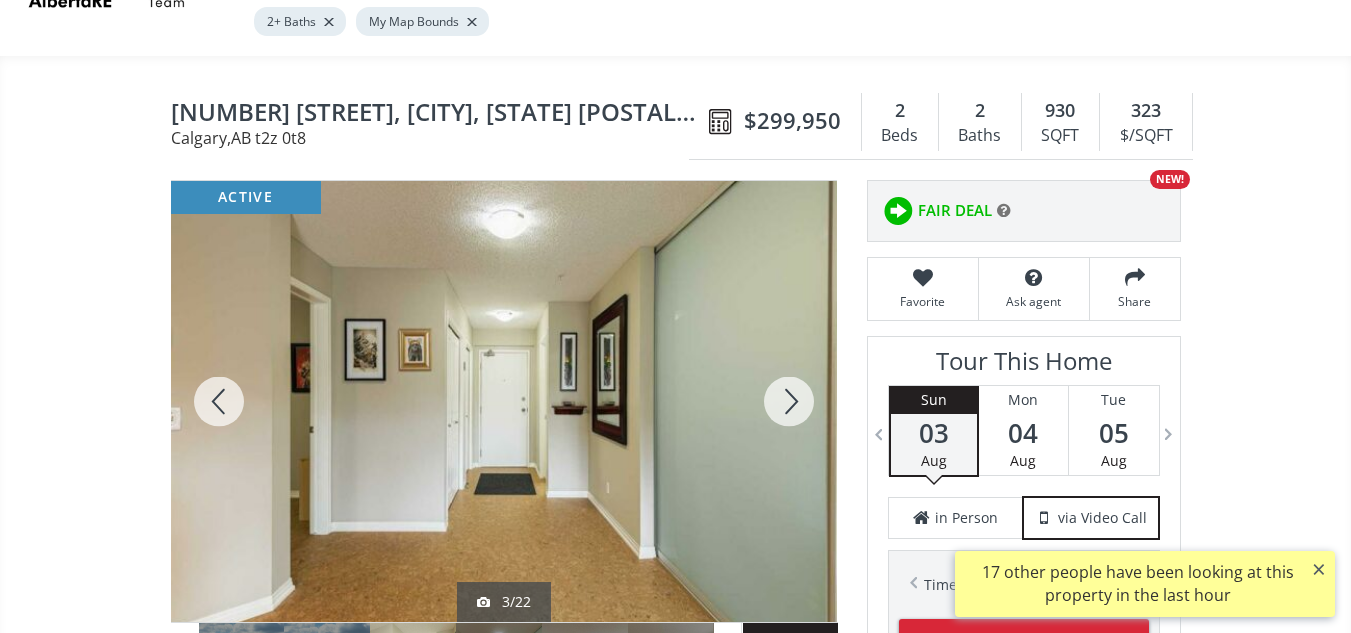 click at bounding box center (789, 401) 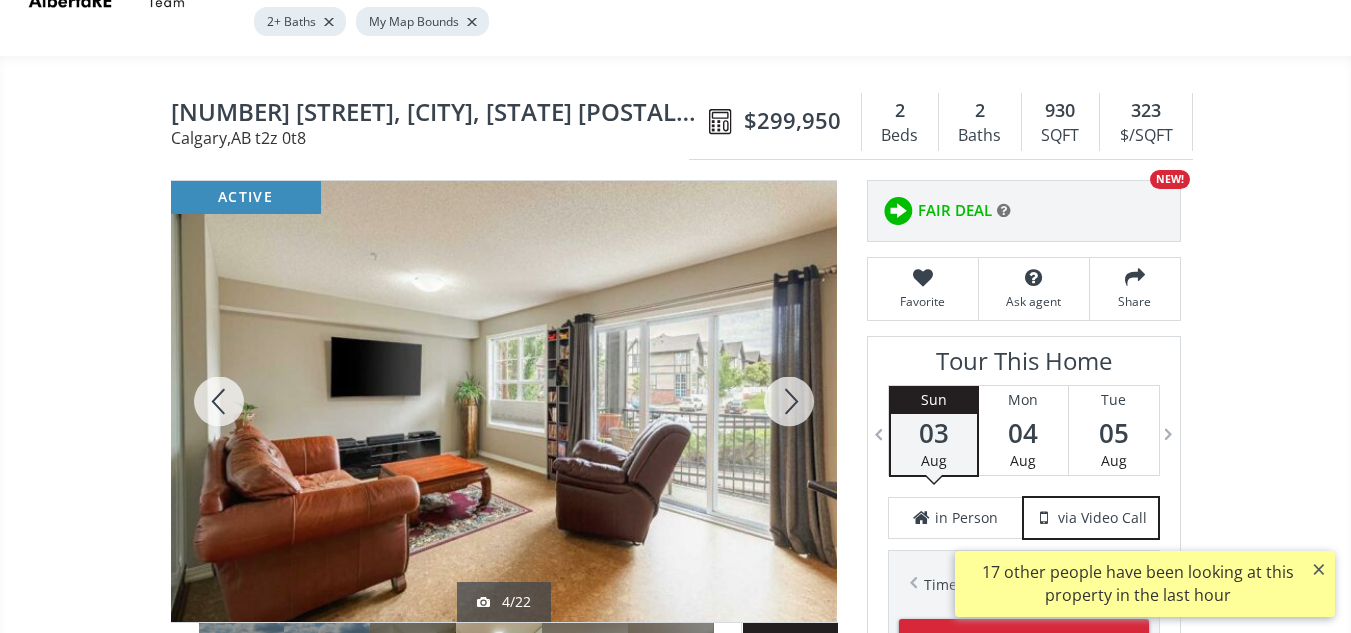 click at bounding box center (789, 401) 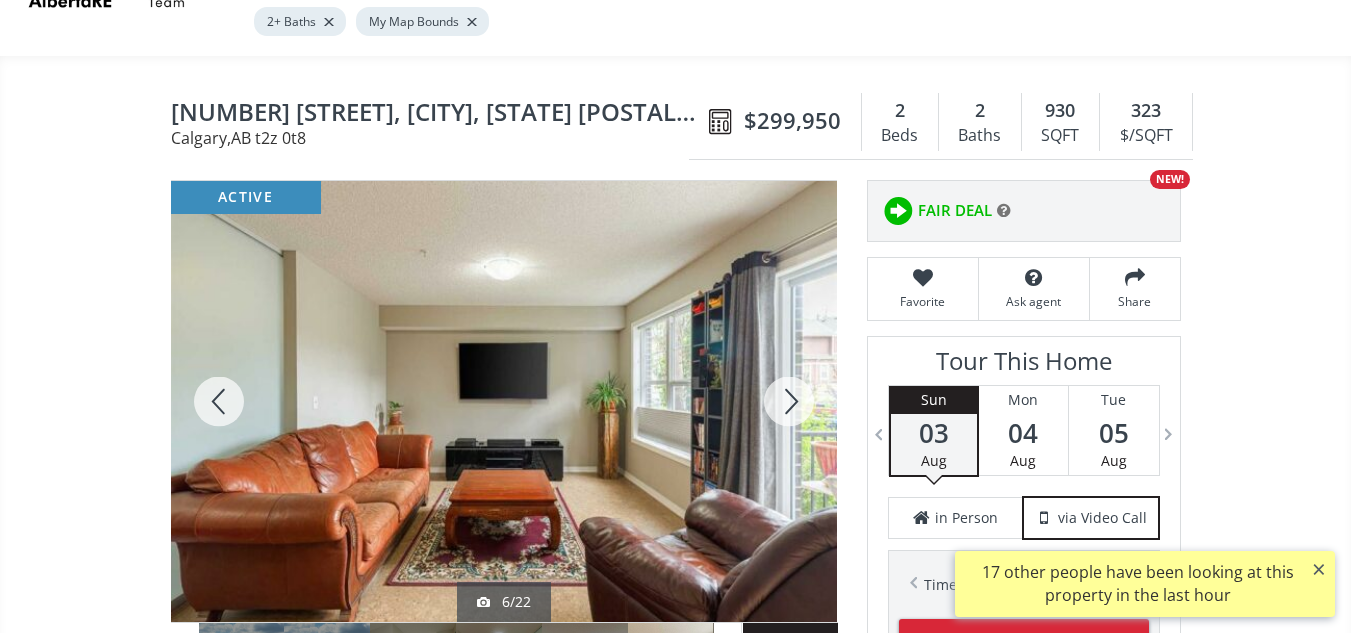 click at bounding box center (789, 401) 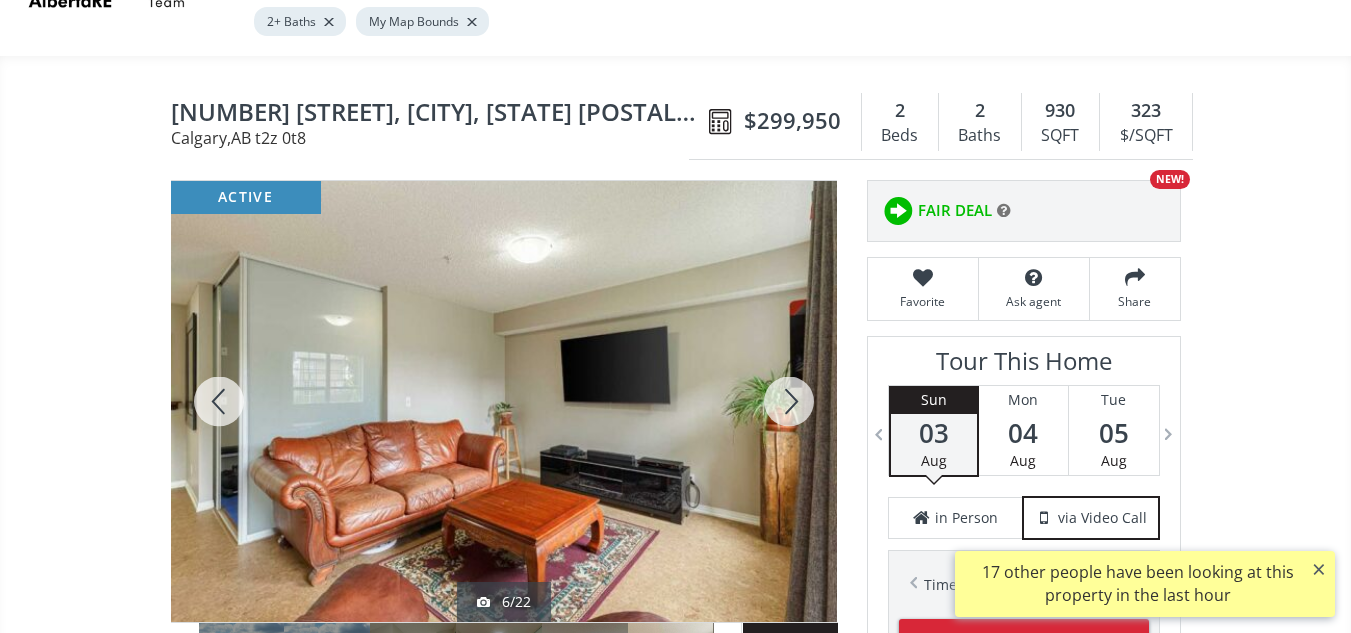 click at bounding box center [789, 401] 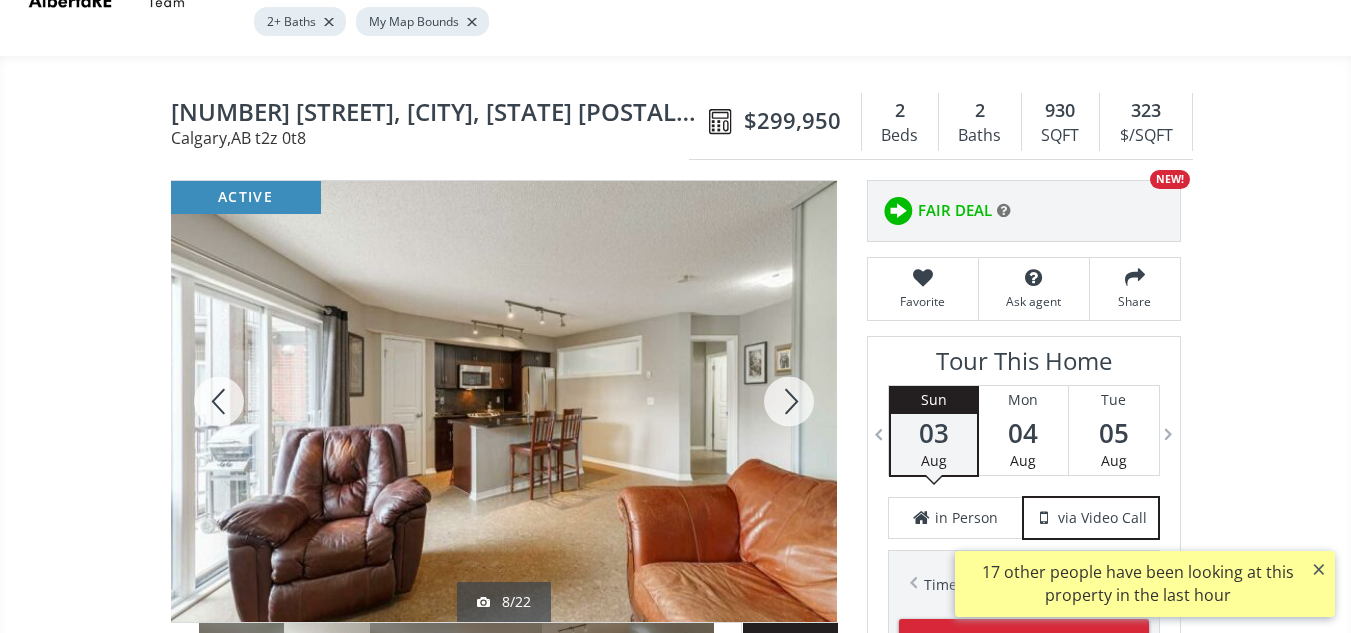 click at bounding box center (789, 401) 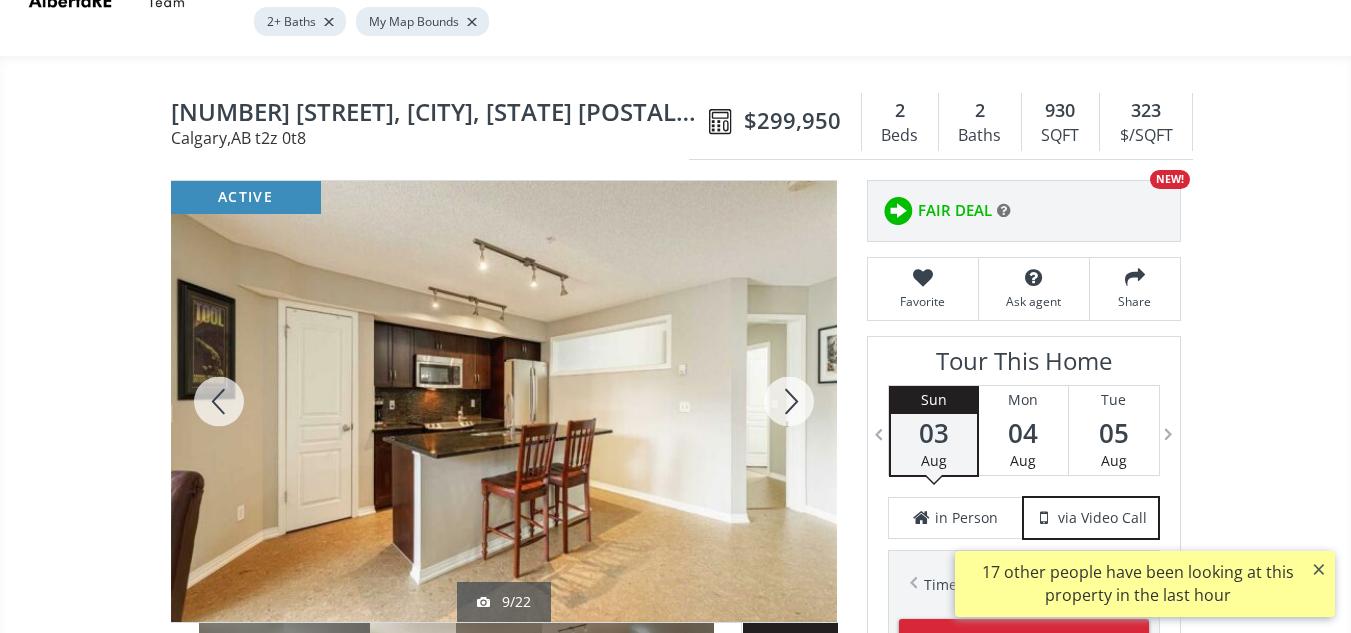 click at bounding box center (789, 401) 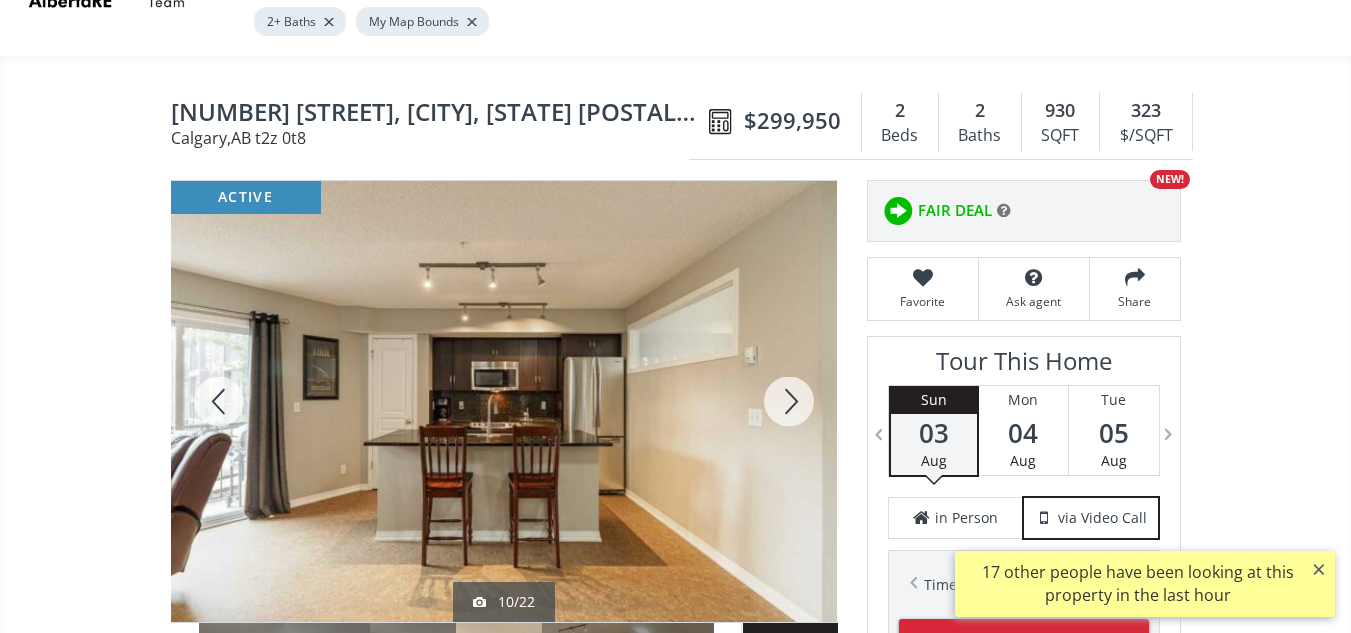 click at bounding box center [789, 401] 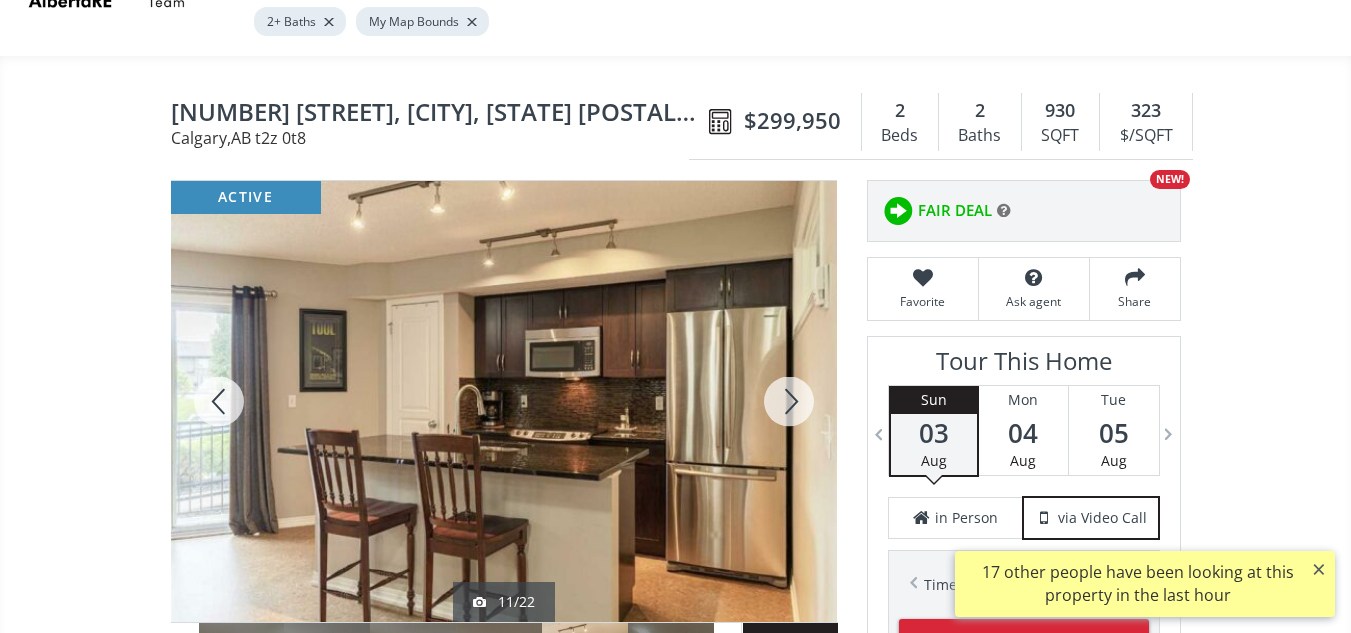click at bounding box center [789, 401] 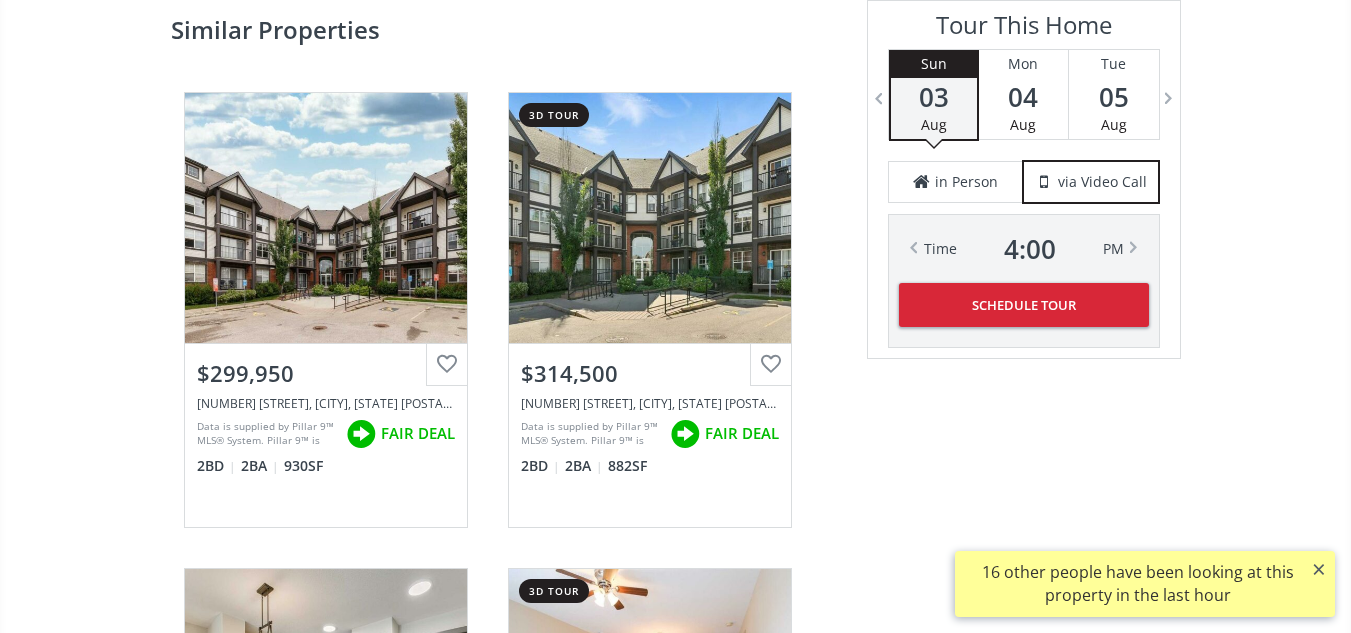 scroll, scrollTop: 2833, scrollLeft: 0, axis: vertical 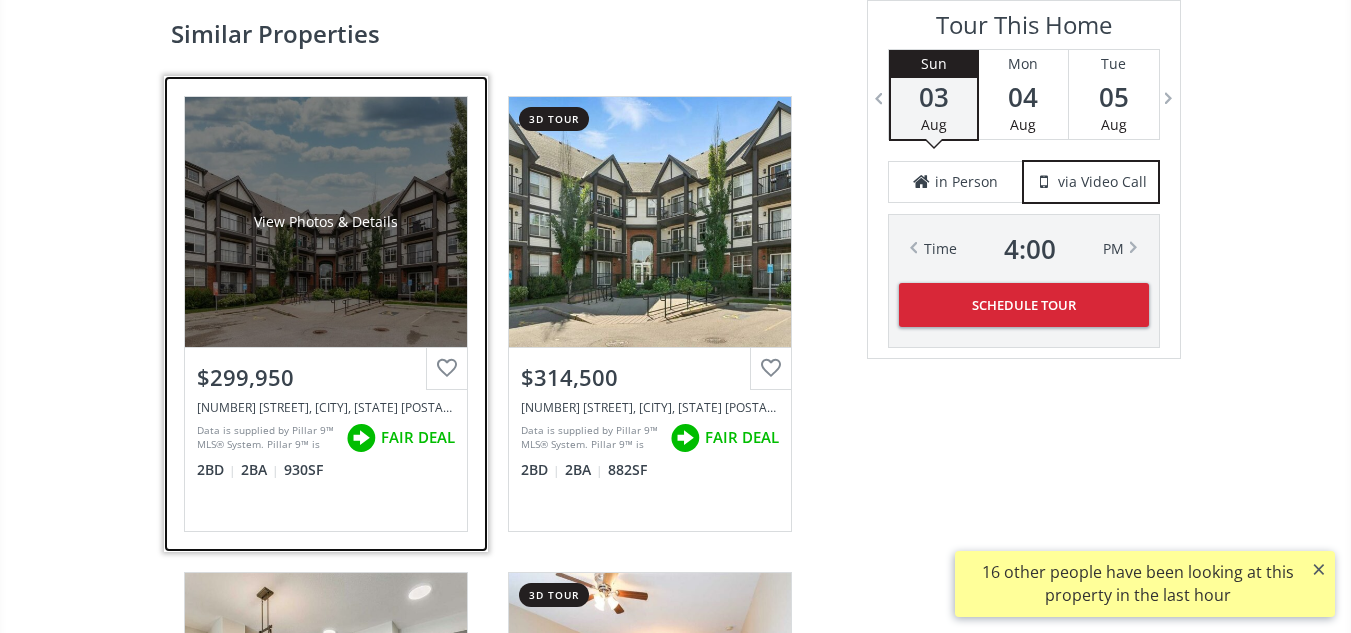 click on "View Photos & Details" at bounding box center [326, 222] 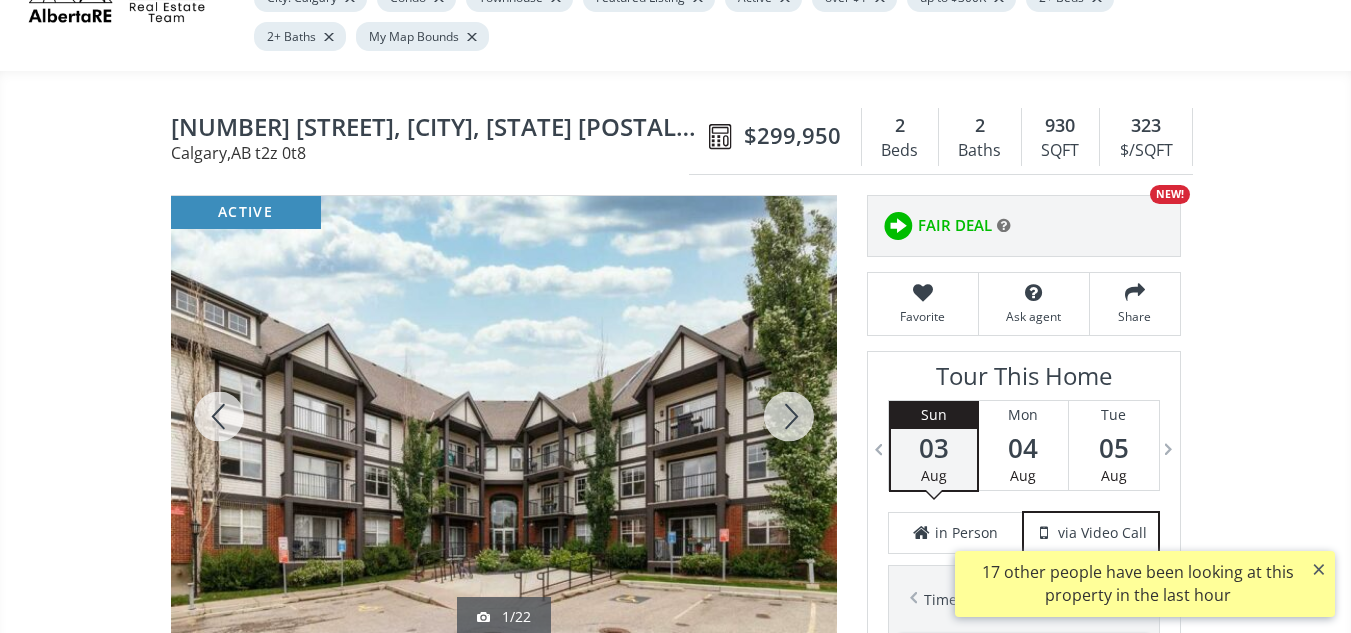scroll, scrollTop: 145, scrollLeft: 0, axis: vertical 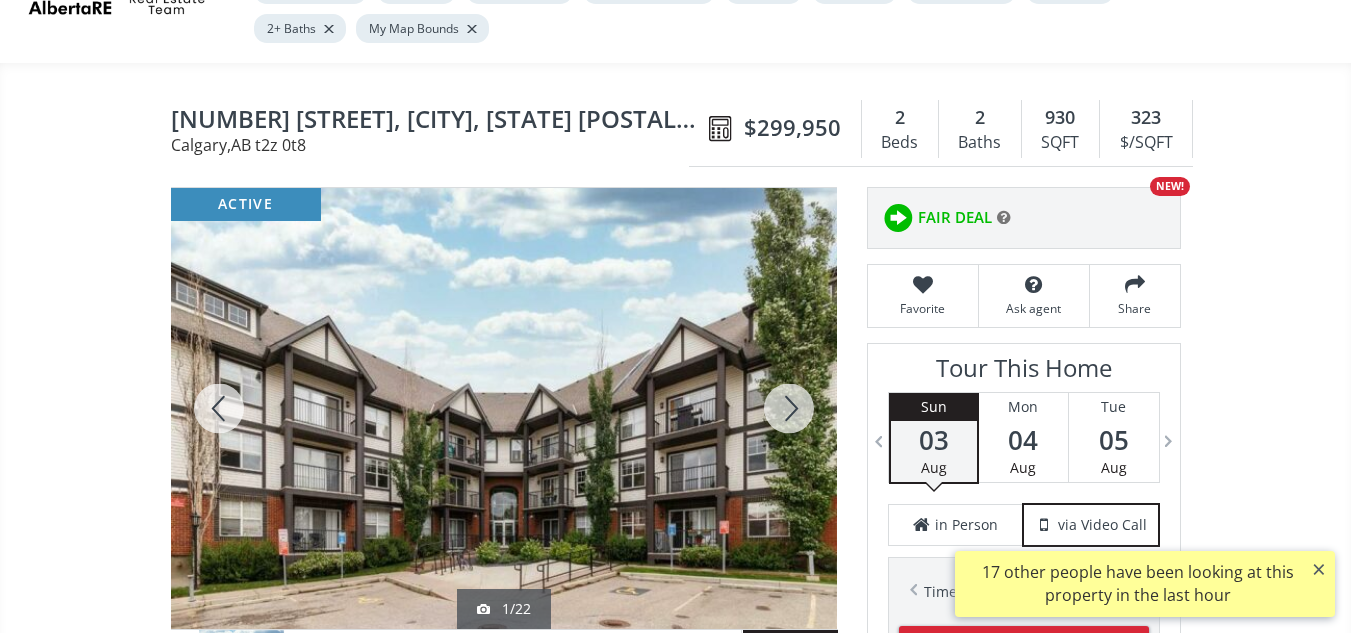 click at bounding box center (789, 408) 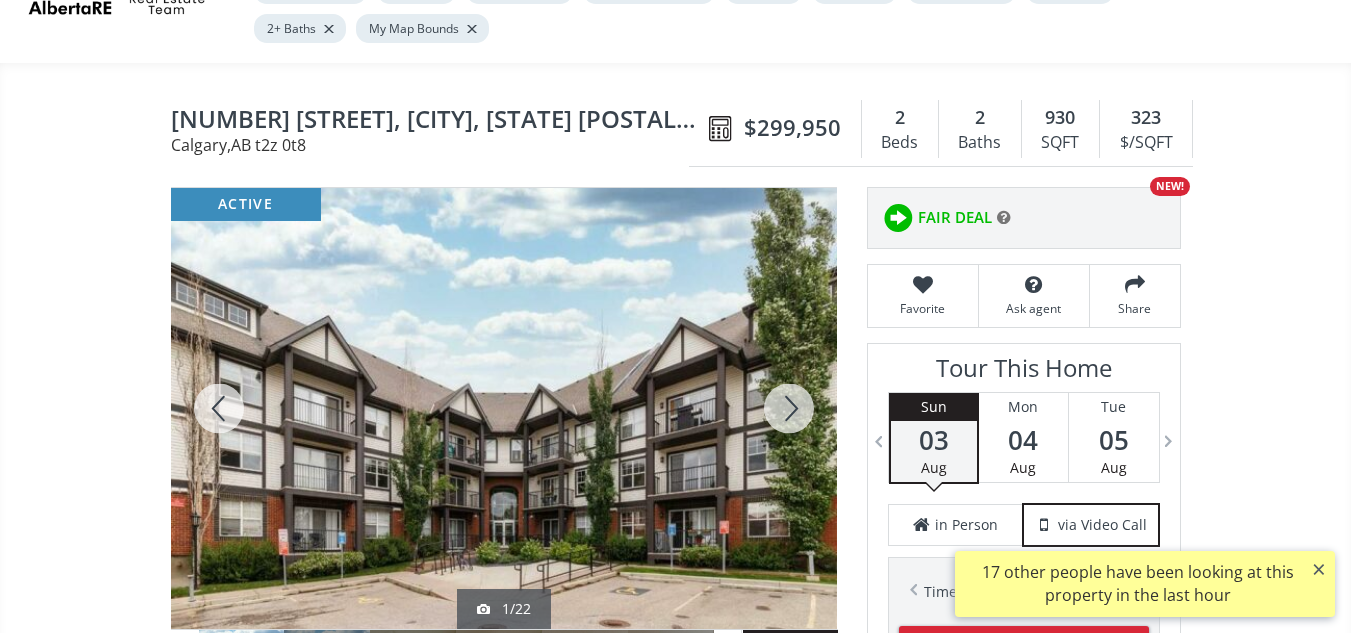 click at bounding box center (789, 408) 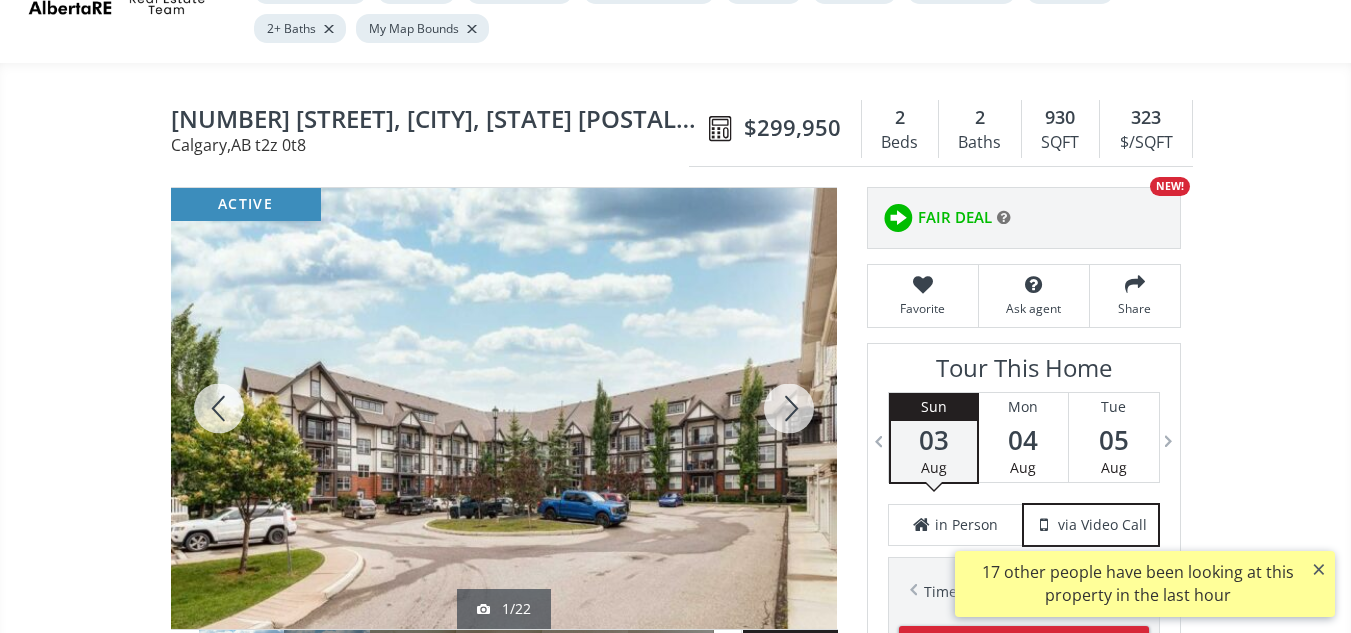 click at bounding box center [789, 408] 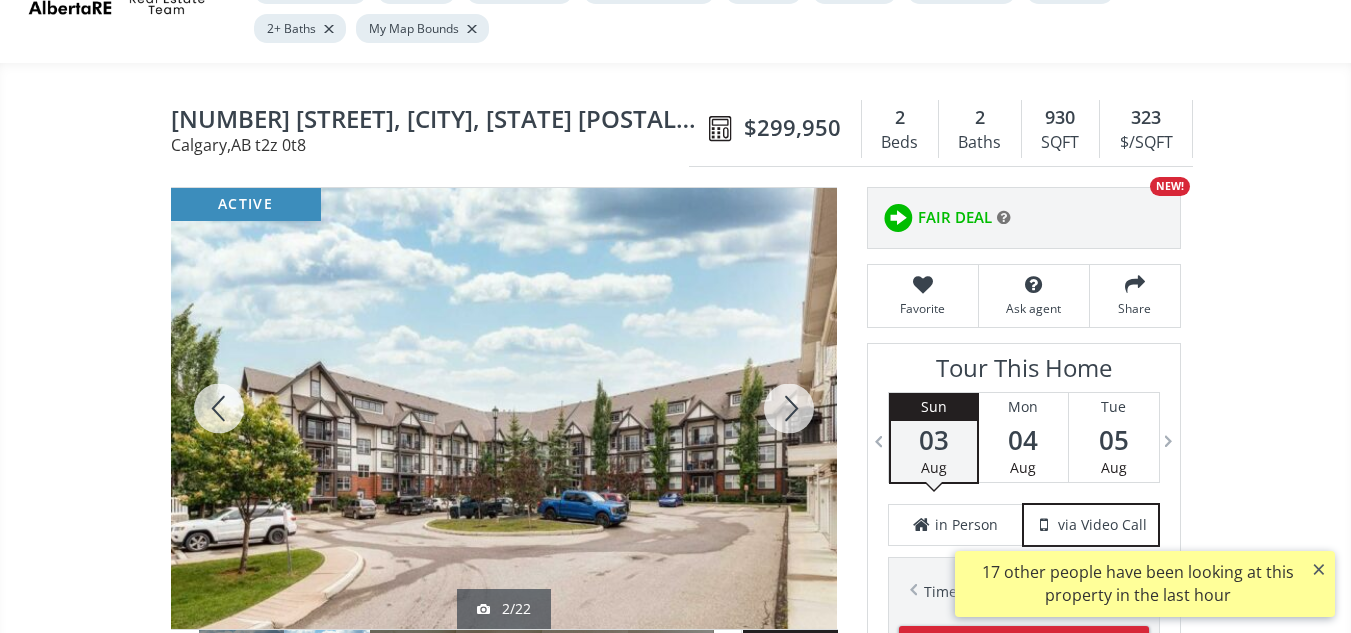 click at bounding box center [789, 408] 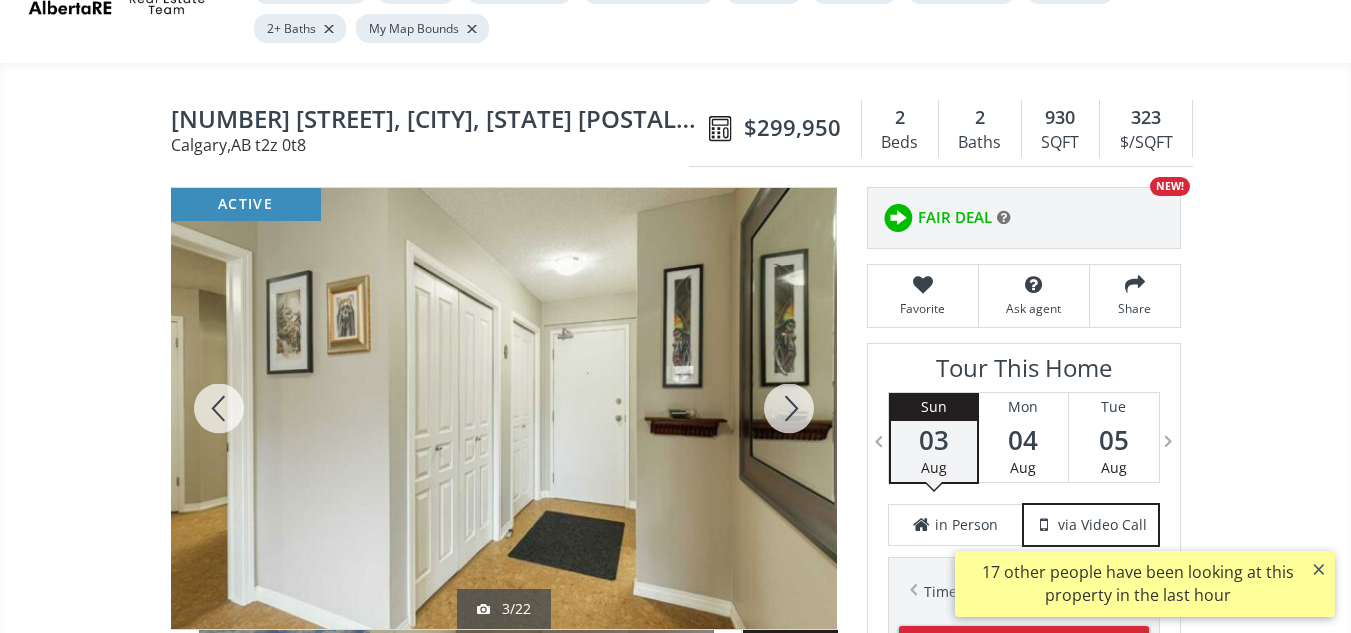 click at bounding box center (789, 408) 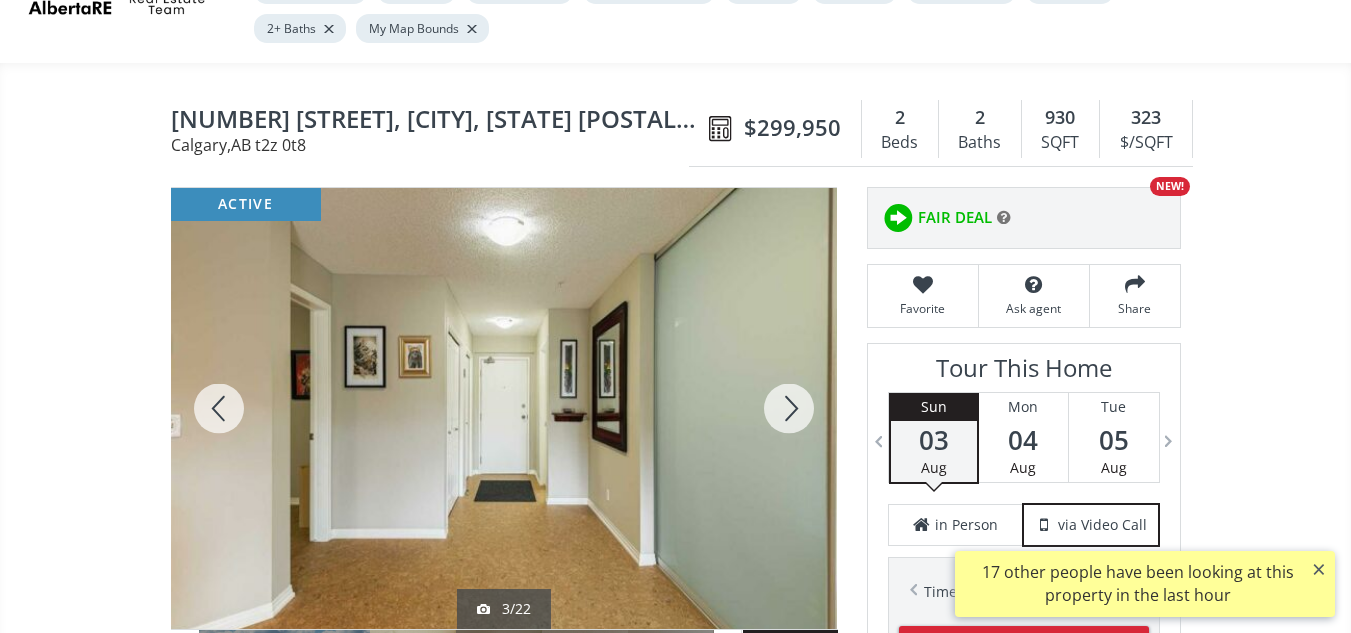 click at bounding box center [789, 408] 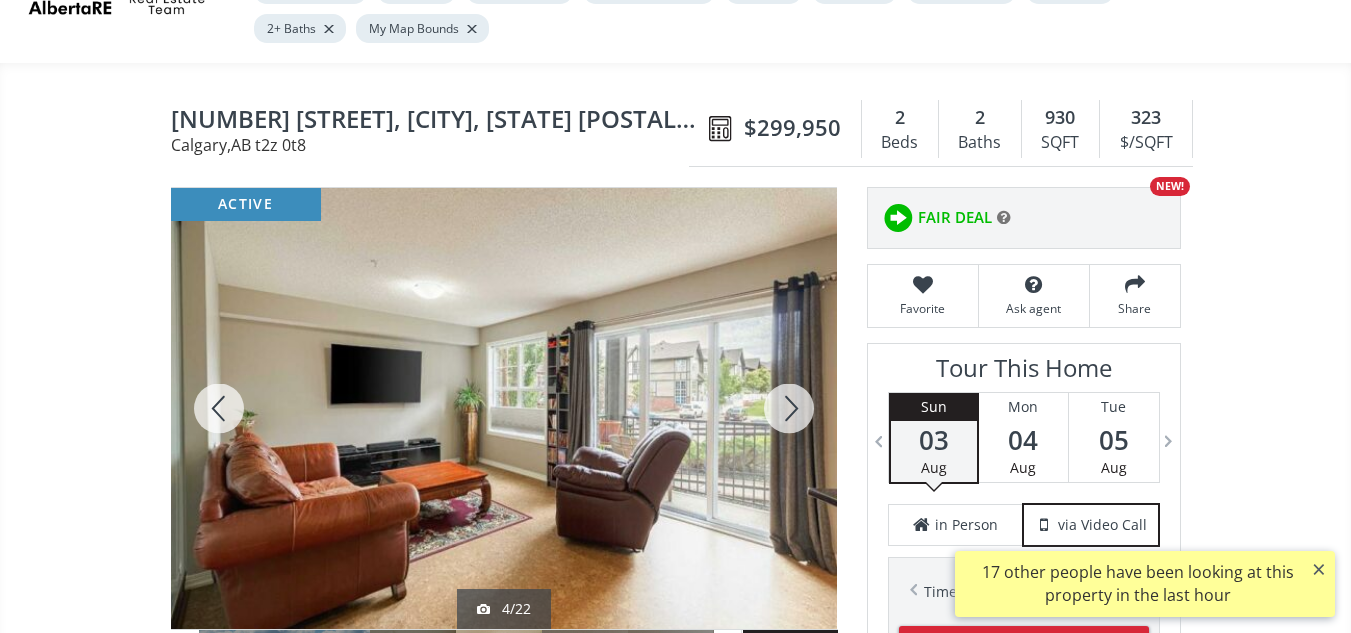 click at bounding box center [789, 408] 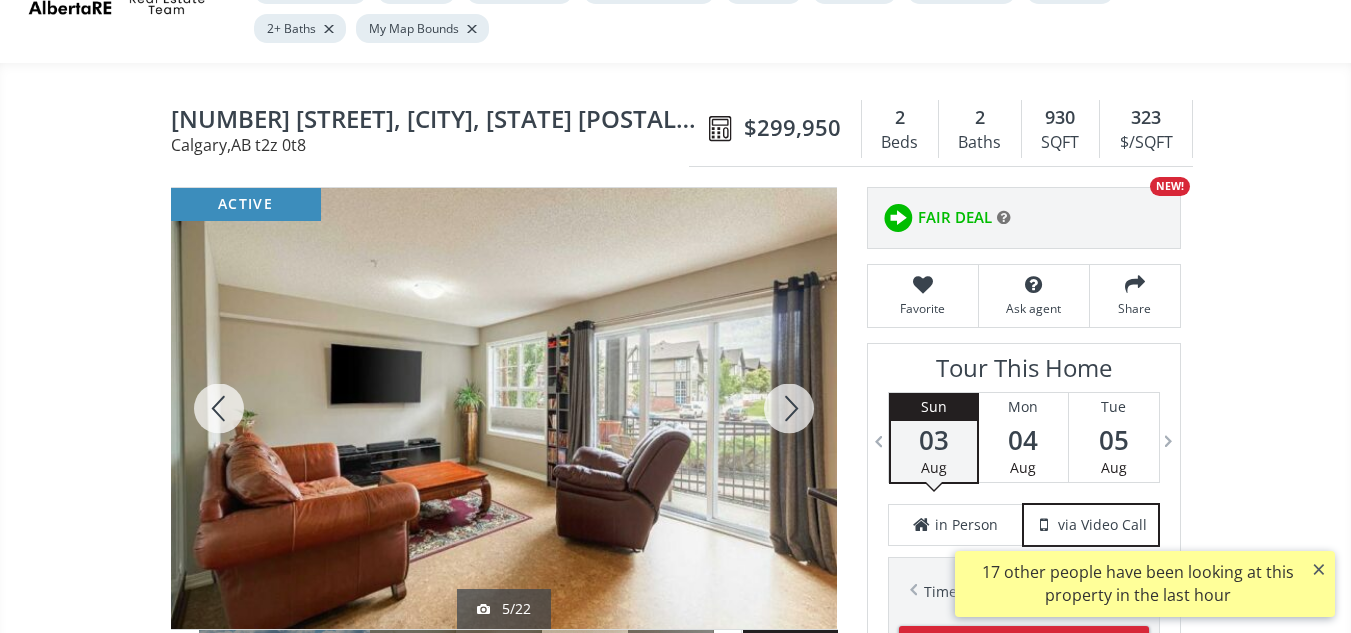 click at bounding box center (789, 408) 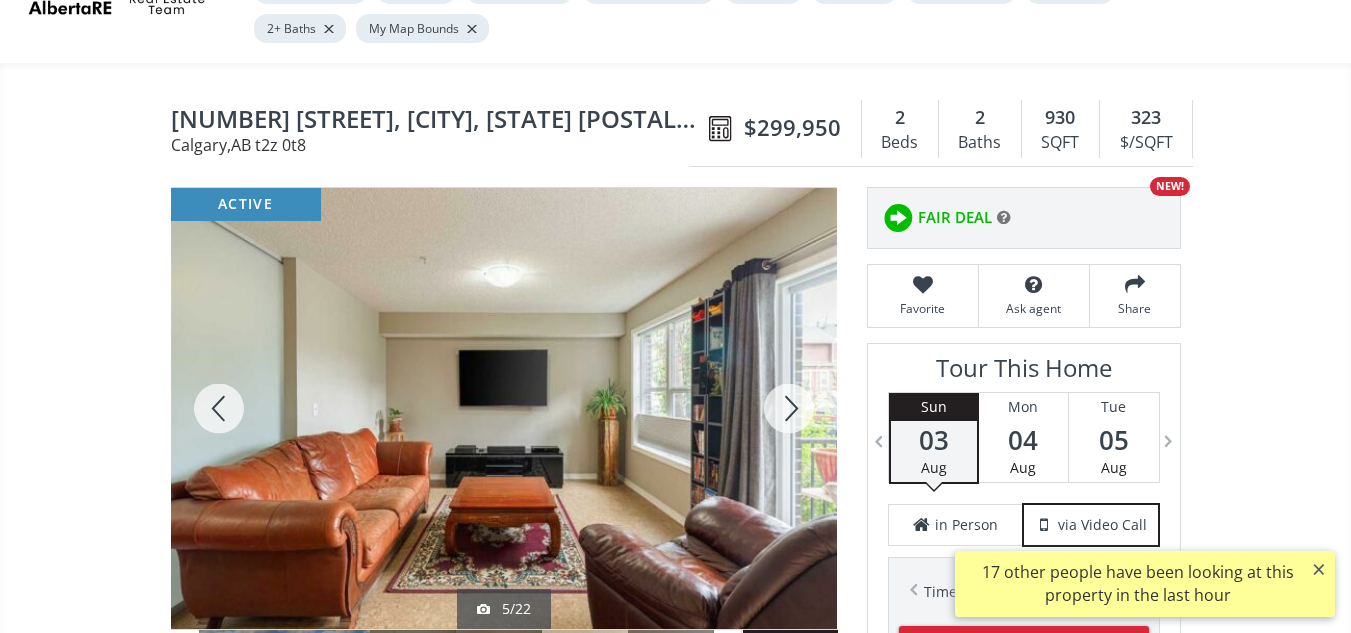 click at bounding box center (789, 408) 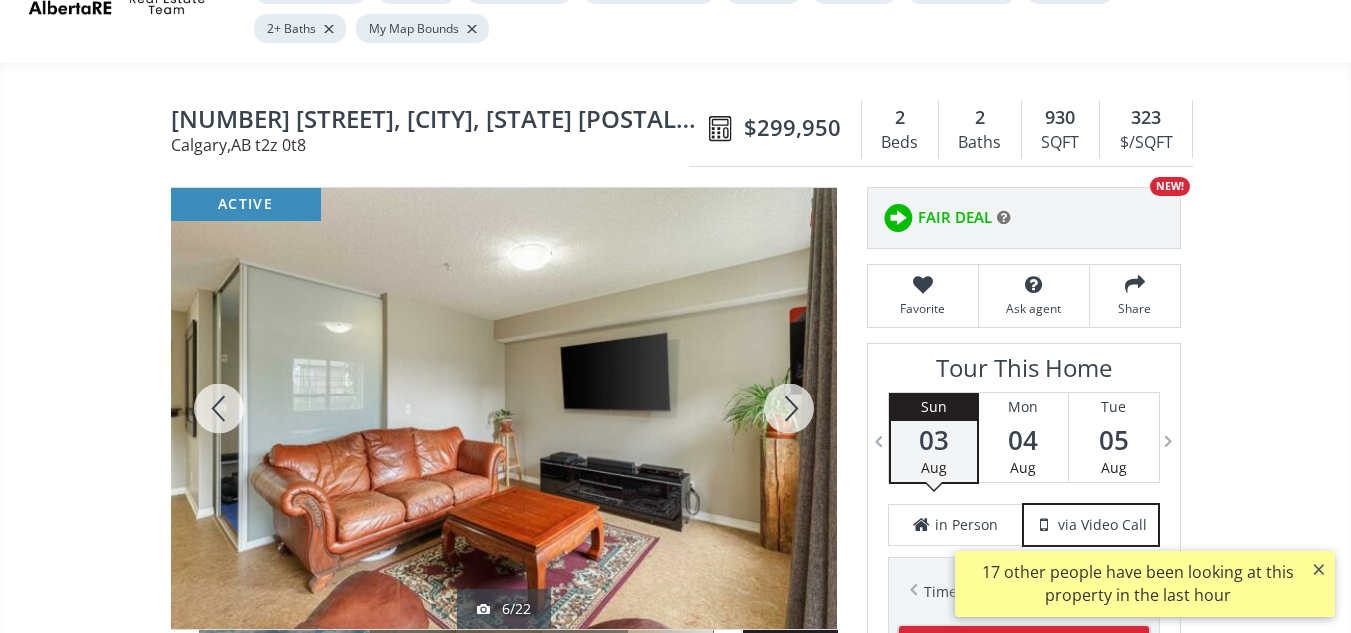 click at bounding box center (789, 408) 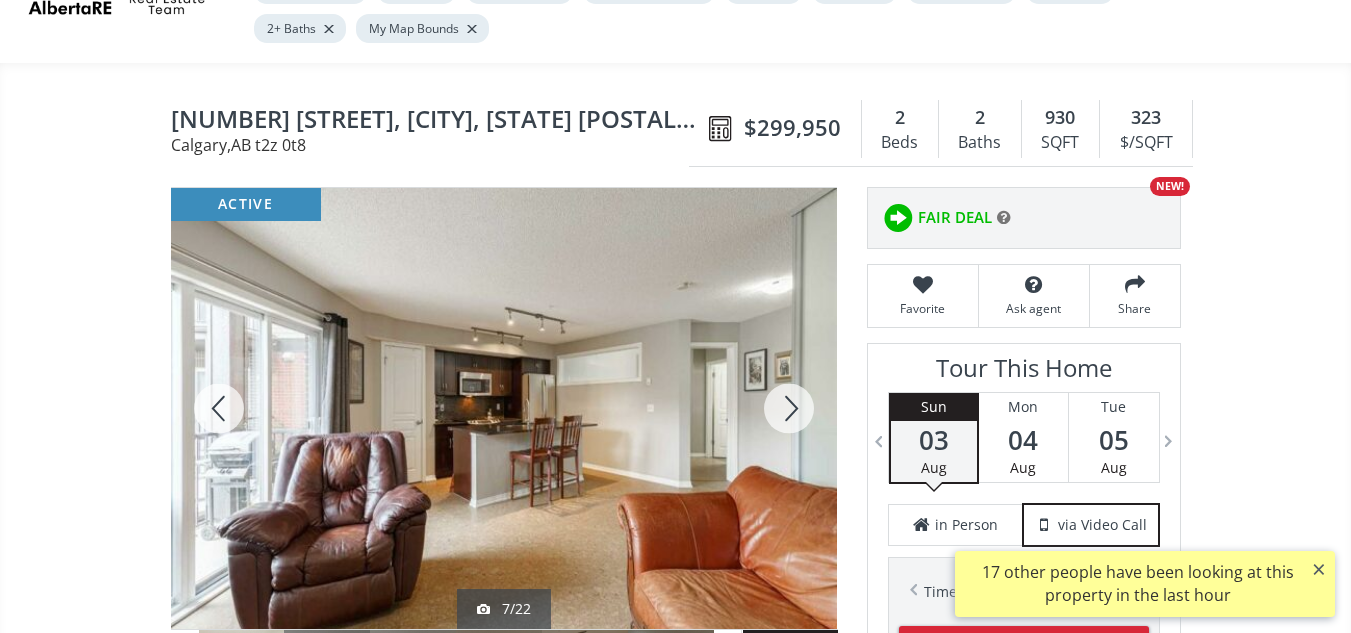click at bounding box center (789, 408) 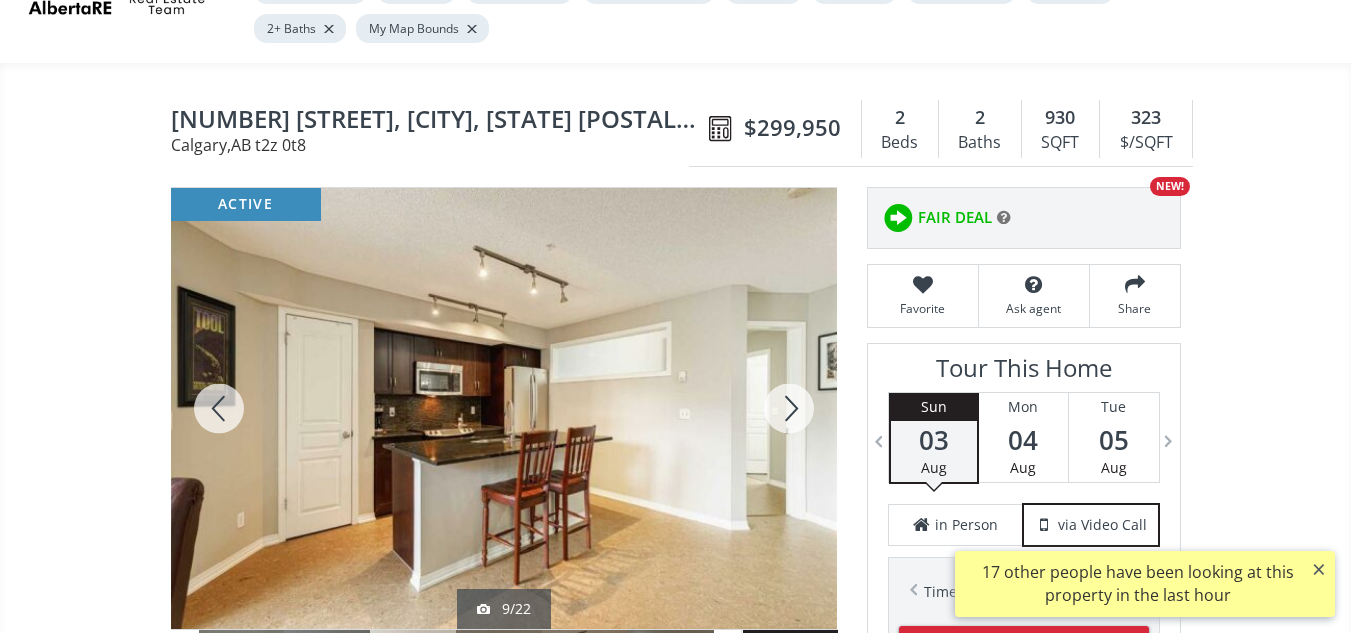 click at bounding box center (789, 408) 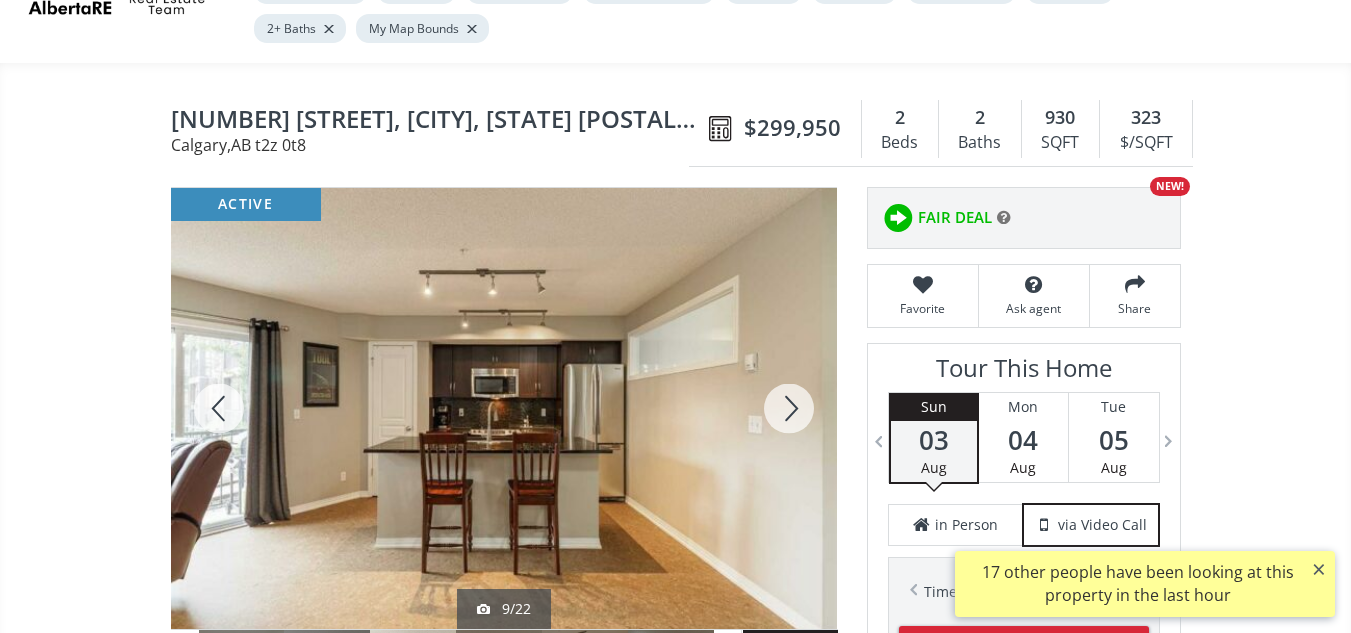 click at bounding box center (789, 408) 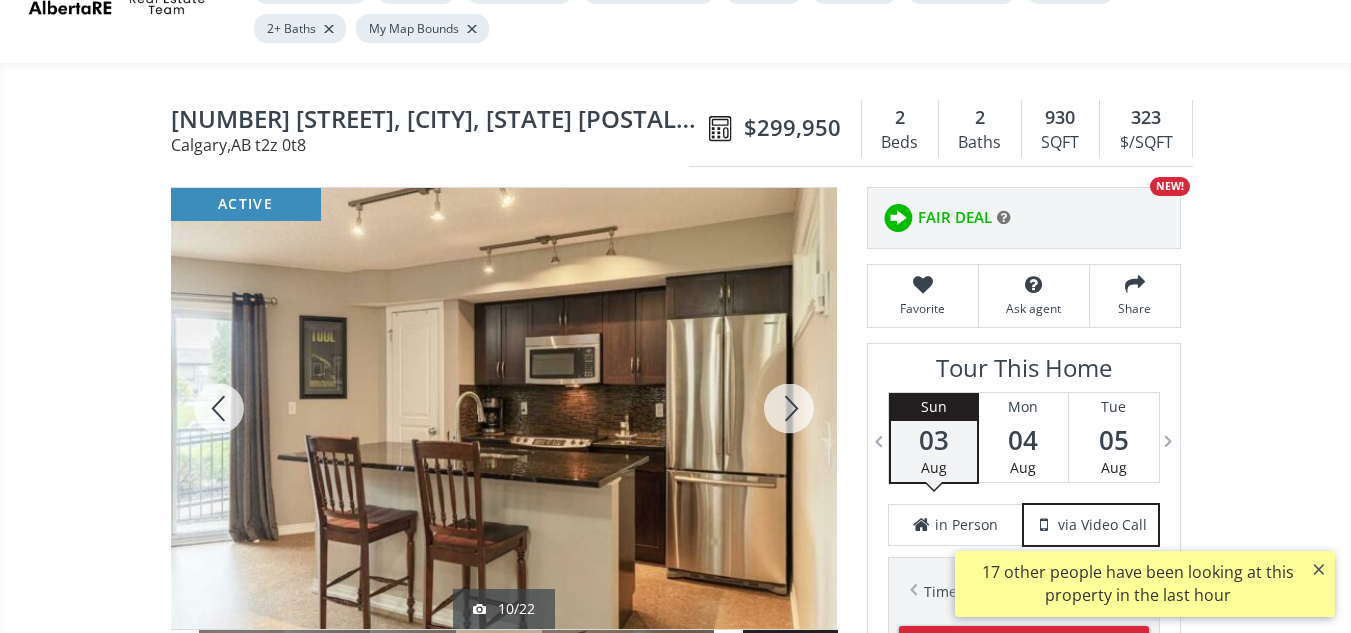 click at bounding box center [789, 408] 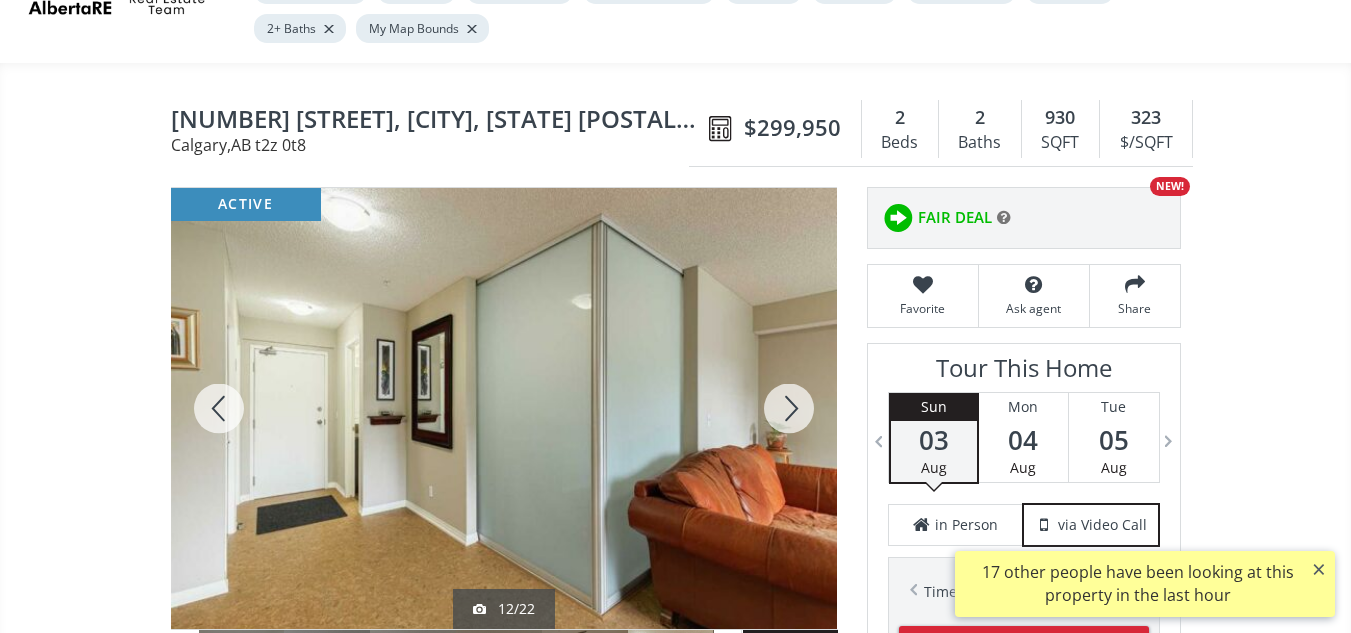 click at bounding box center [789, 408] 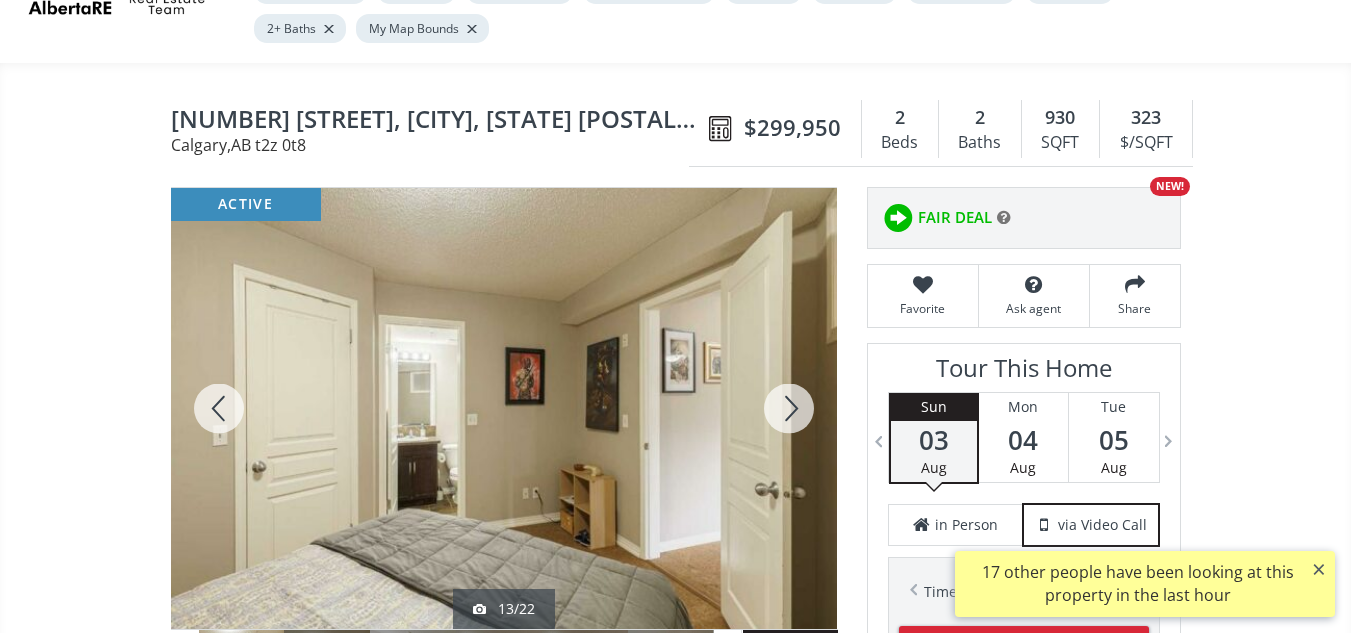 click at bounding box center [789, 408] 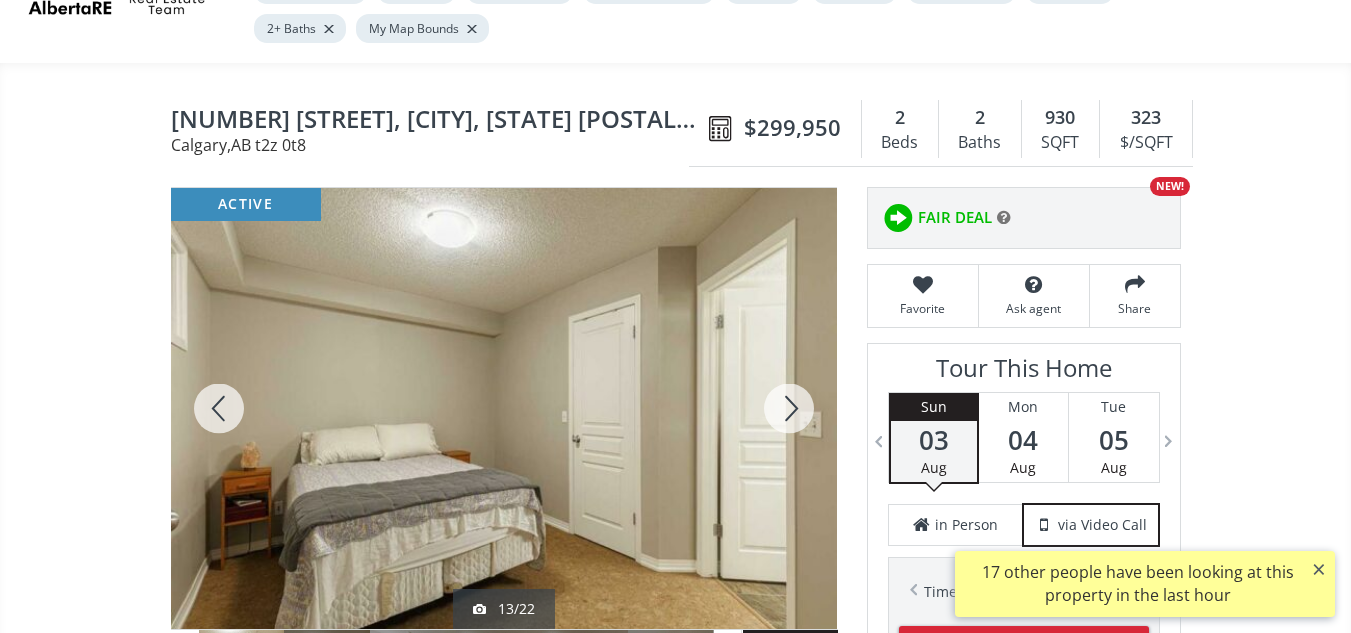 click at bounding box center (789, 408) 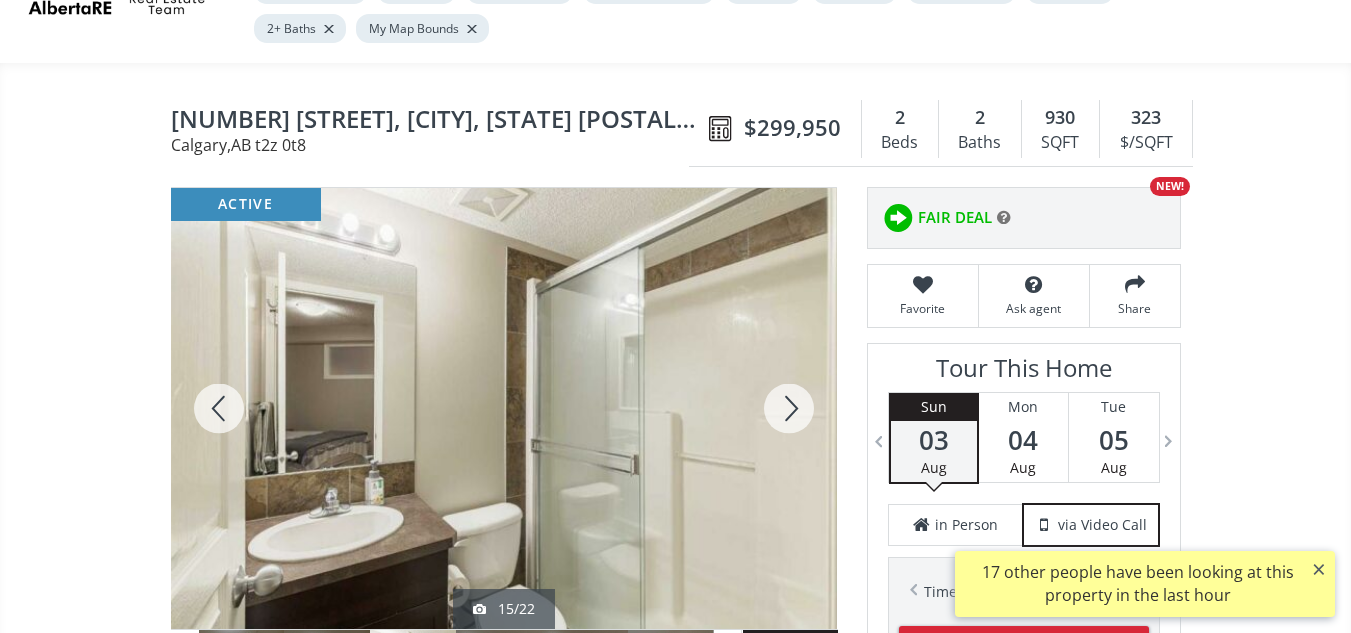 click at bounding box center [789, 408] 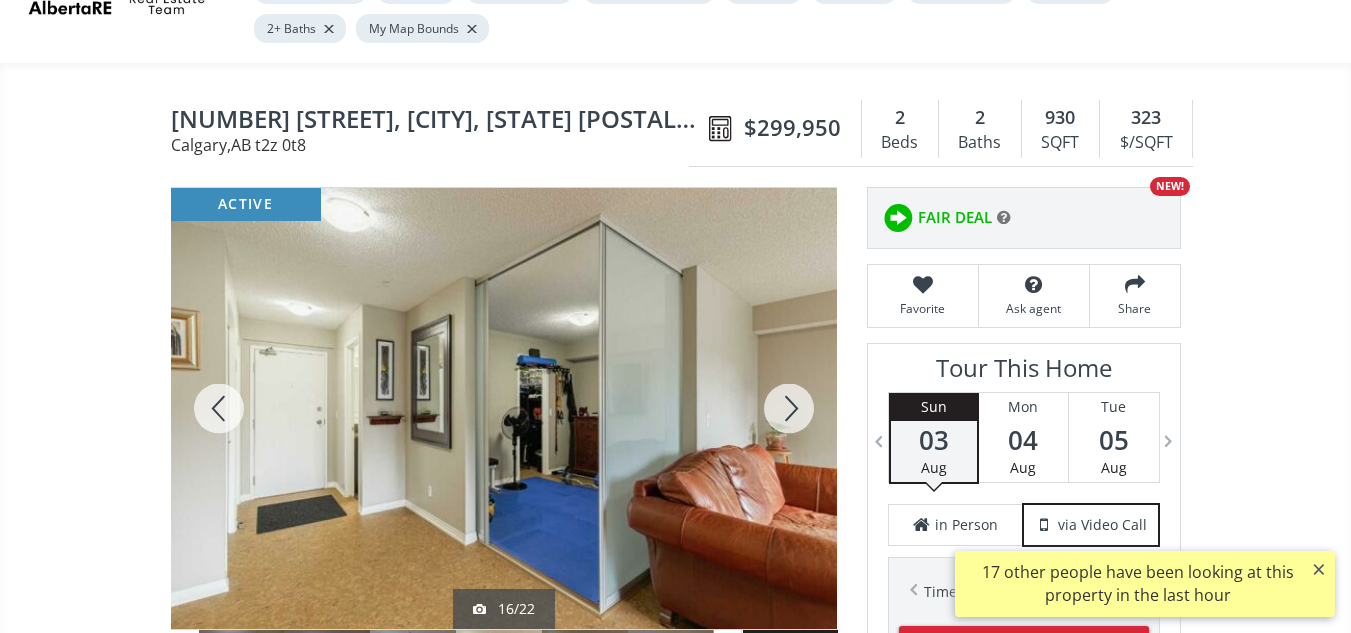 click at bounding box center (789, 408) 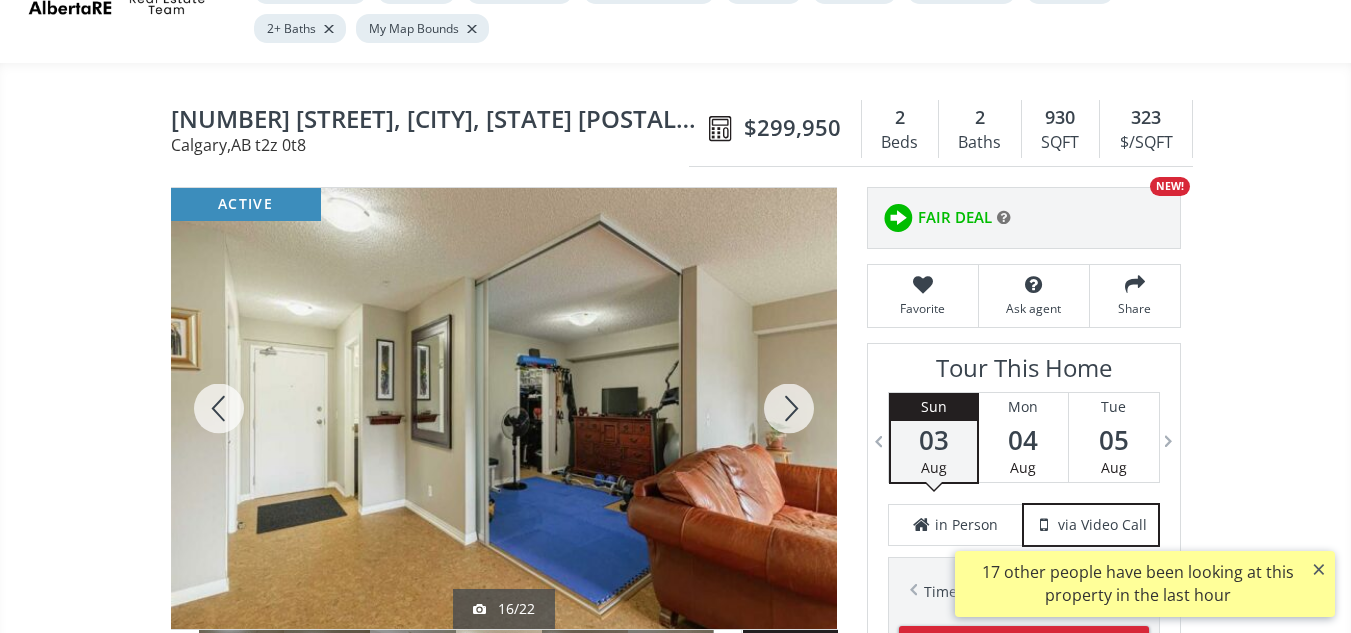 click at bounding box center [789, 408] 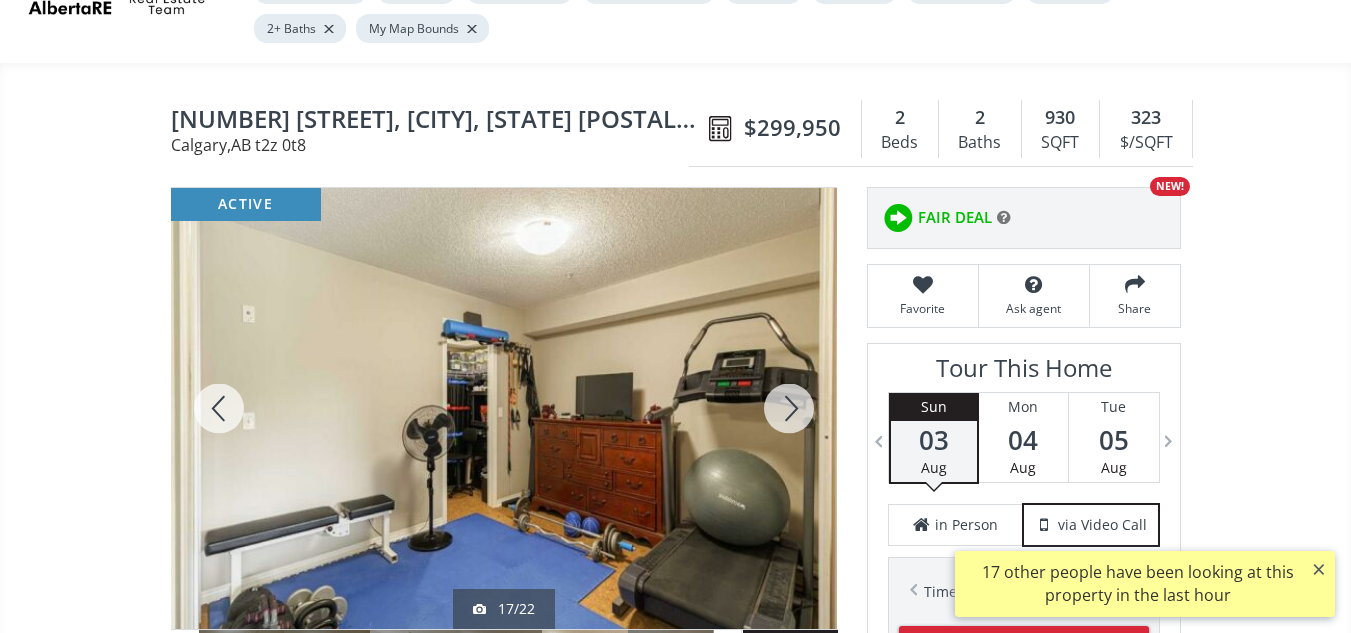 click at bounding box center [789, 408] 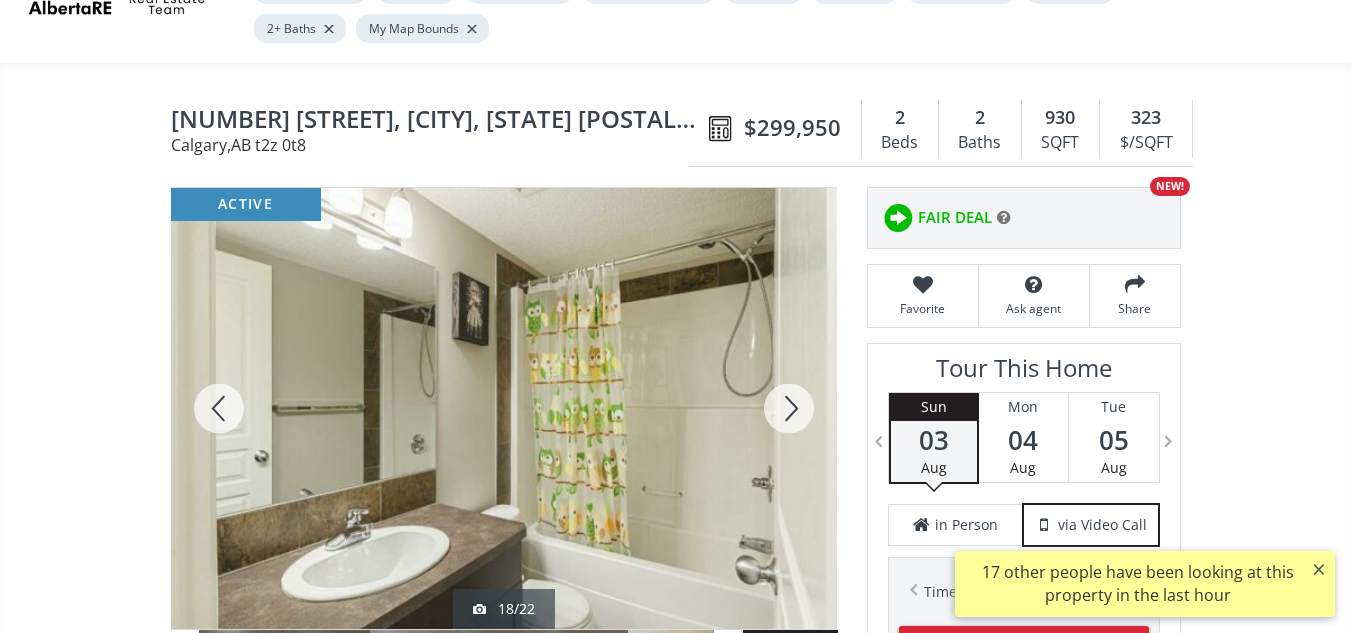 click at bounding box center (789, 408) 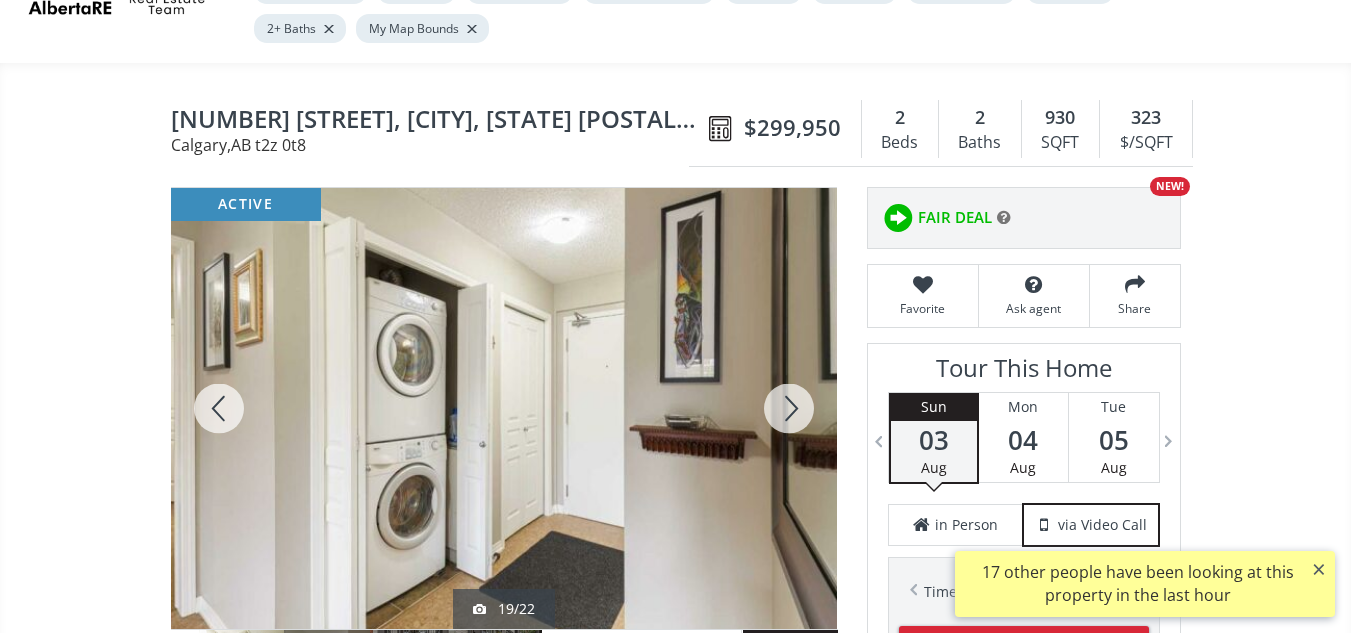 click at bounding box center [789, 408] 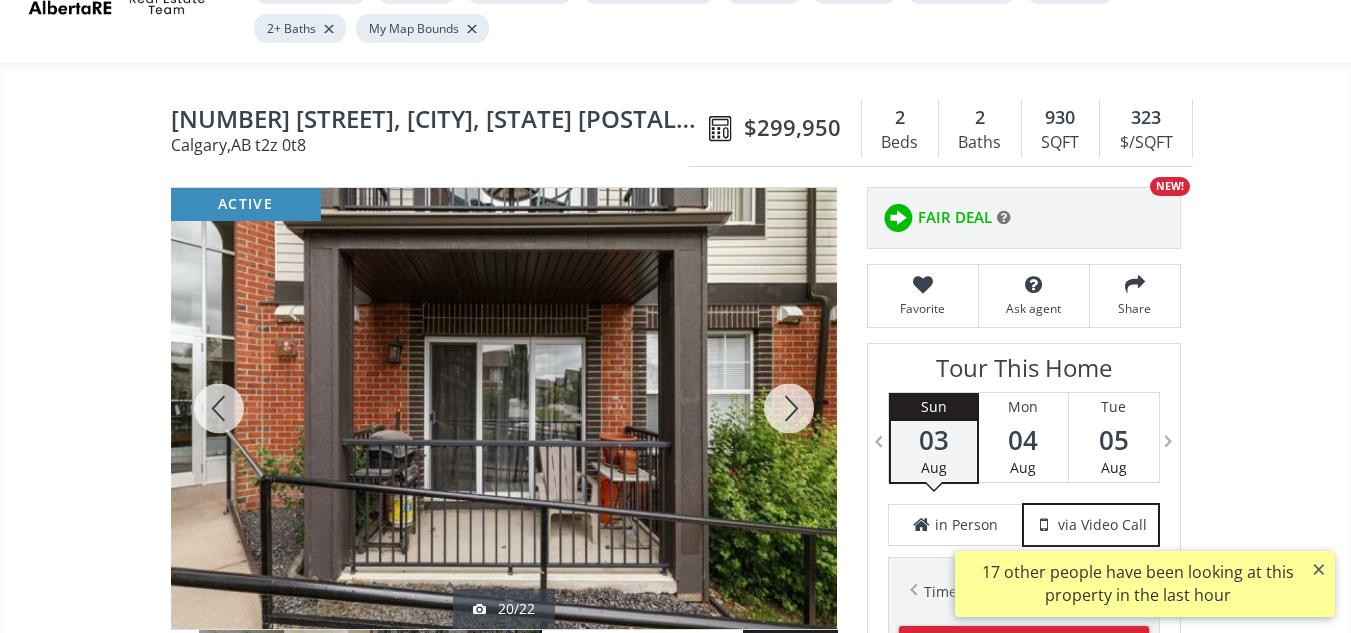 click at bounding box center (789, 408) 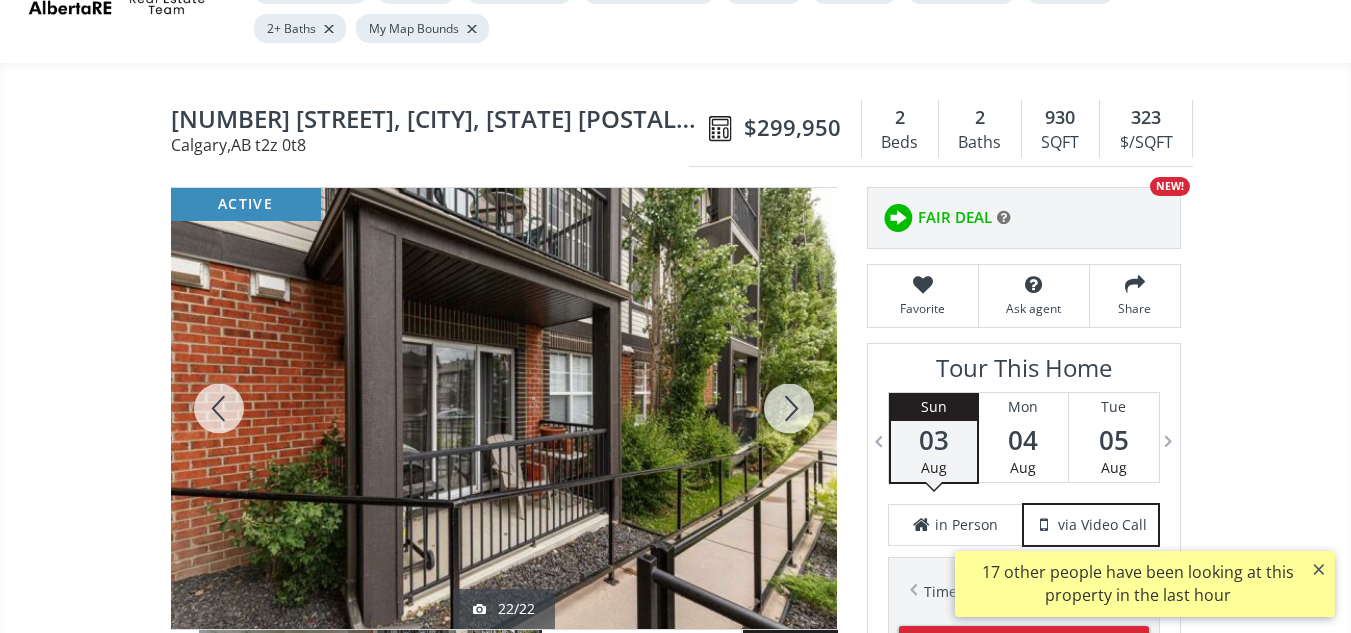 click at bounding box center [789, 408] 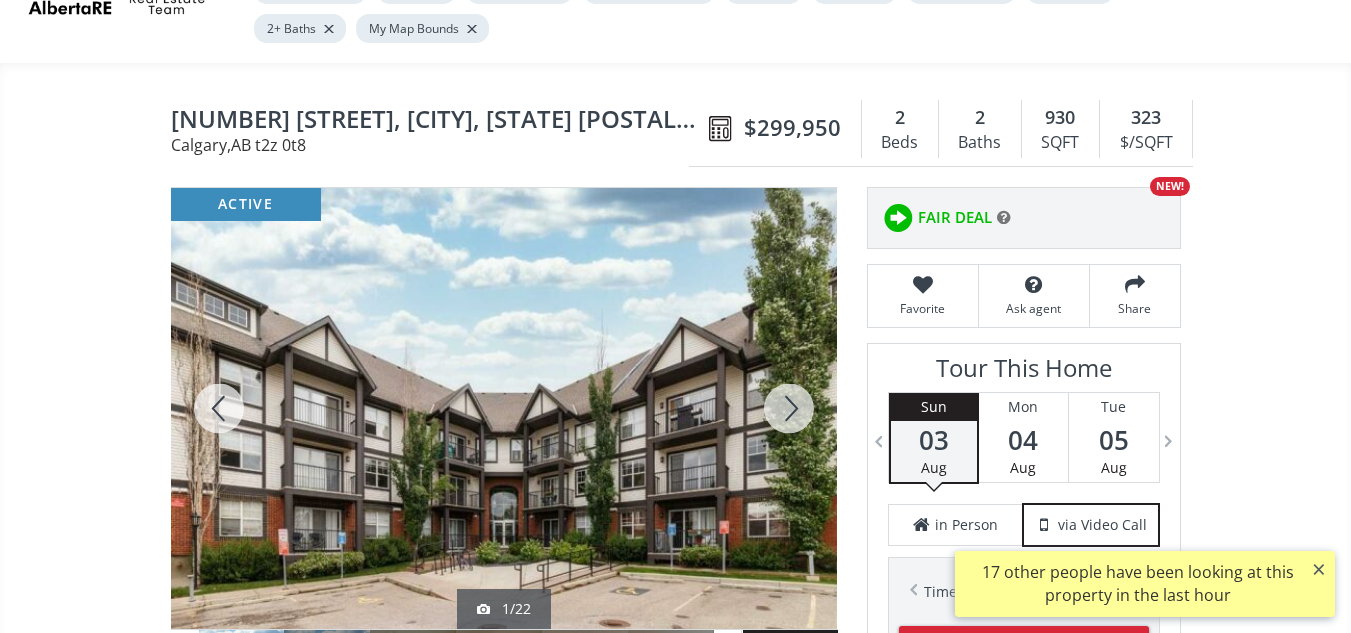 click at bounding box center [789, 408] 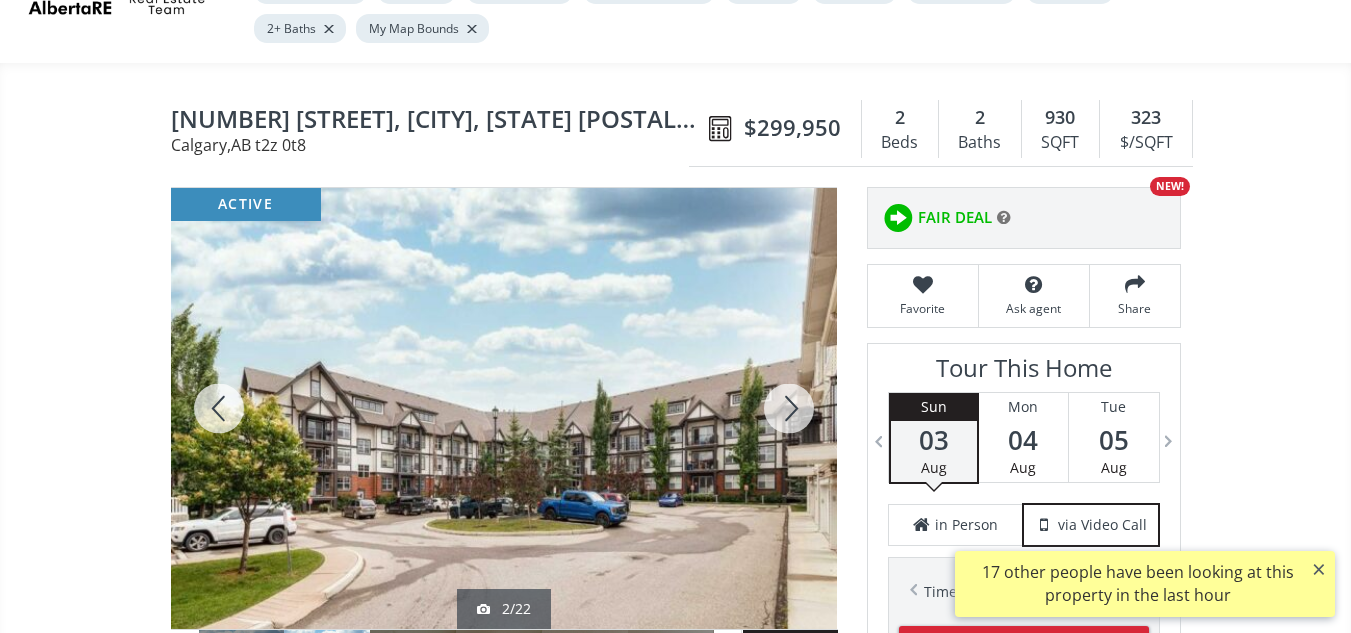 click at bounding box center [789, 408] 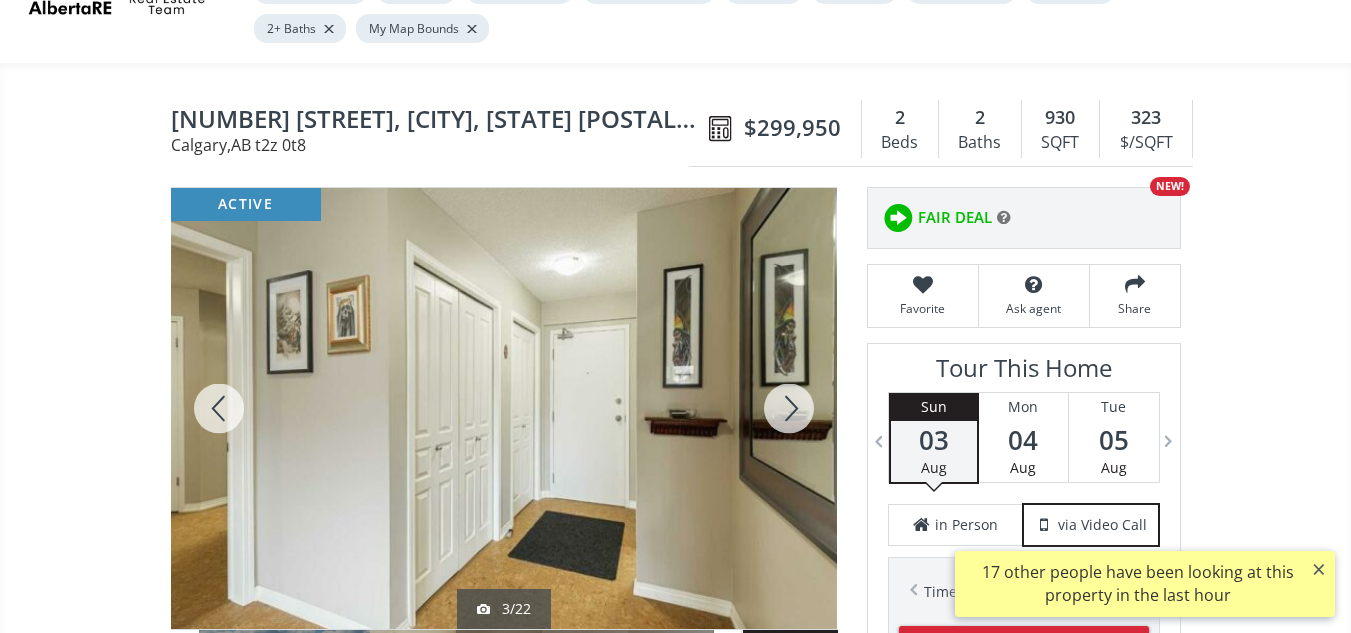 click at bounding box center [789, 408] 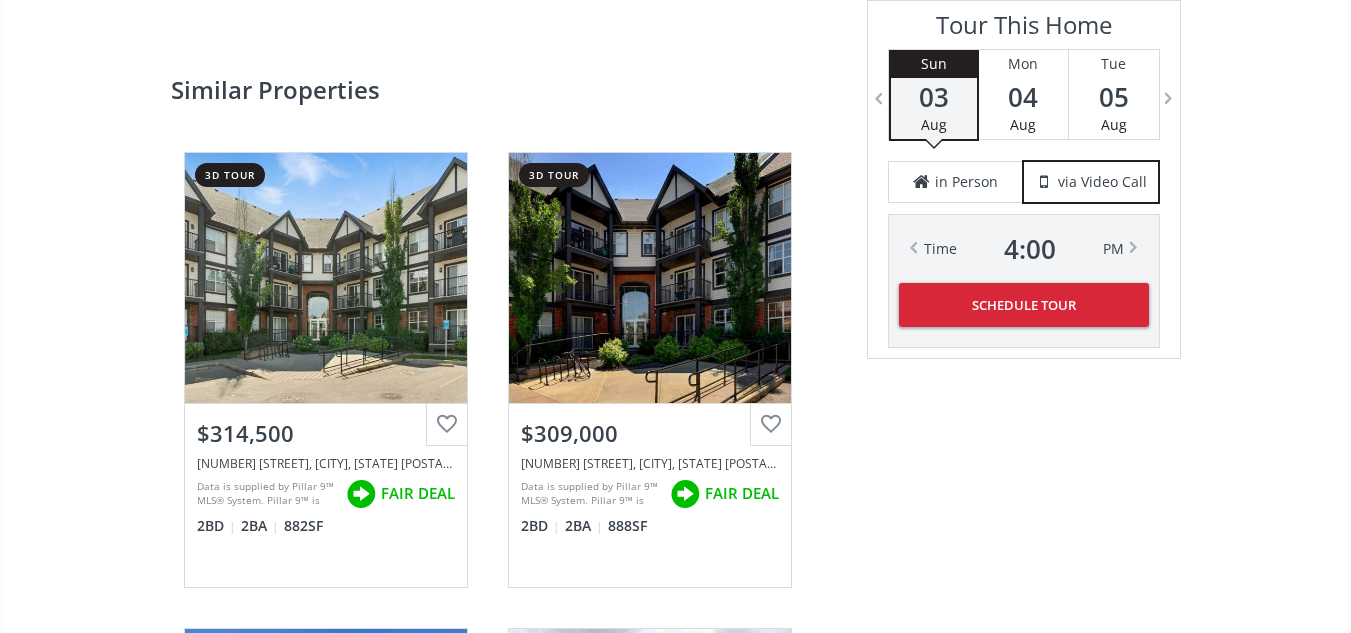 scroll, scrollTop: 2720, scrollLeft: 0, axis: vertical 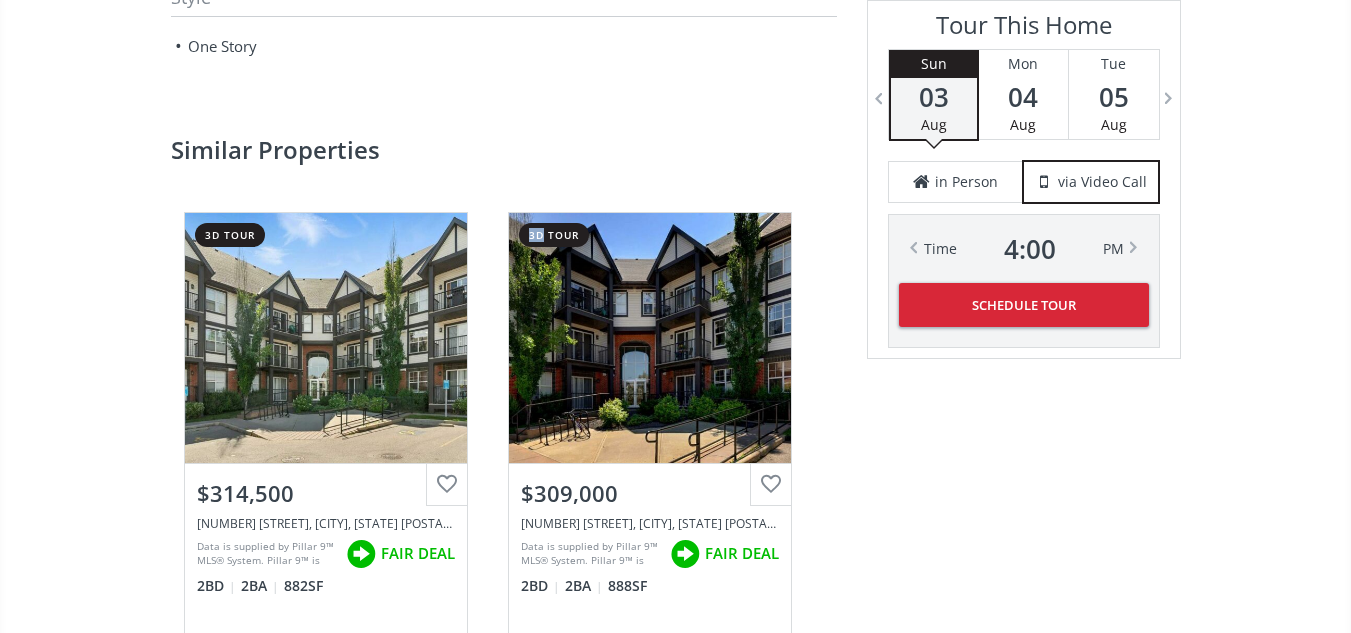 click on "New Brighton Villas SE Calgary AB t2z 0t8 250 New Brighton Villas SE #107   Calgary ,  AB   t2z 0t8 $299,950 2 Beds 2 Baths 930 SQFT 323 $/SQFT $299,950 2 Beds 2 Baths 930      sf $ 323  / sf Favorite Ask agent Share active 4/22 Street View Neighborhood New Brighton Type Condo Total Baths 2 County Calgary Status Active Listing # A2239071 Built 2009 Listed on site 22 days Monthly Condo Fee $485.00 Listing Brokerage RE/MAX Real Estate (Mountain View) Listed by: Data is supplied by Pillar 9™ MLS® System. Pillar 9™ is the owner of the copyright in its MLS® System. Data is deemed reliable but is not guaranteed accurate by Pillar 9™. The trademarks MLS®, Multiple Listing Service® and the associated logos are owned by The Canadian Real Estate Association (CREA) and identify the quality of services provided by real estate professionals who are members of CREA. Used under license.
Last updated: 2025-08-01 11:50:39  Click for Map Smart Commute Planner How Much Is My Home Worth? Enter your street address AB 2" at bounding box center [675, -141] 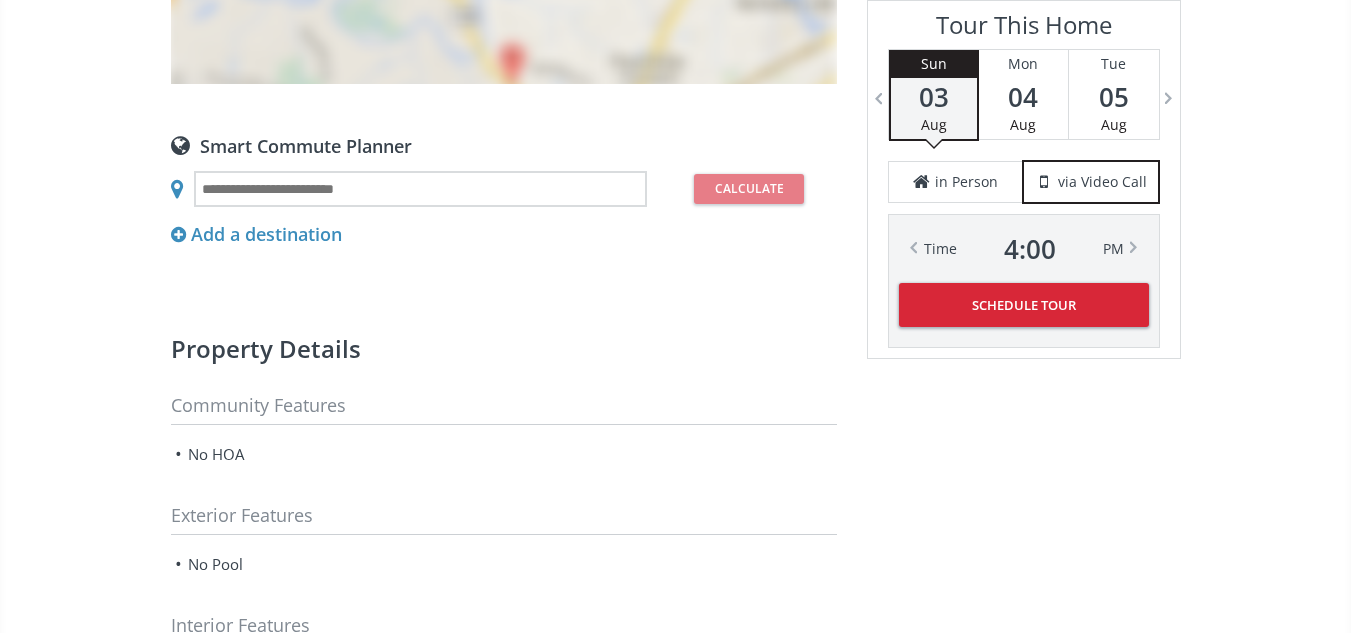 scroll, scrollTop: 1966, scrollLeft: 0, axis: vertical 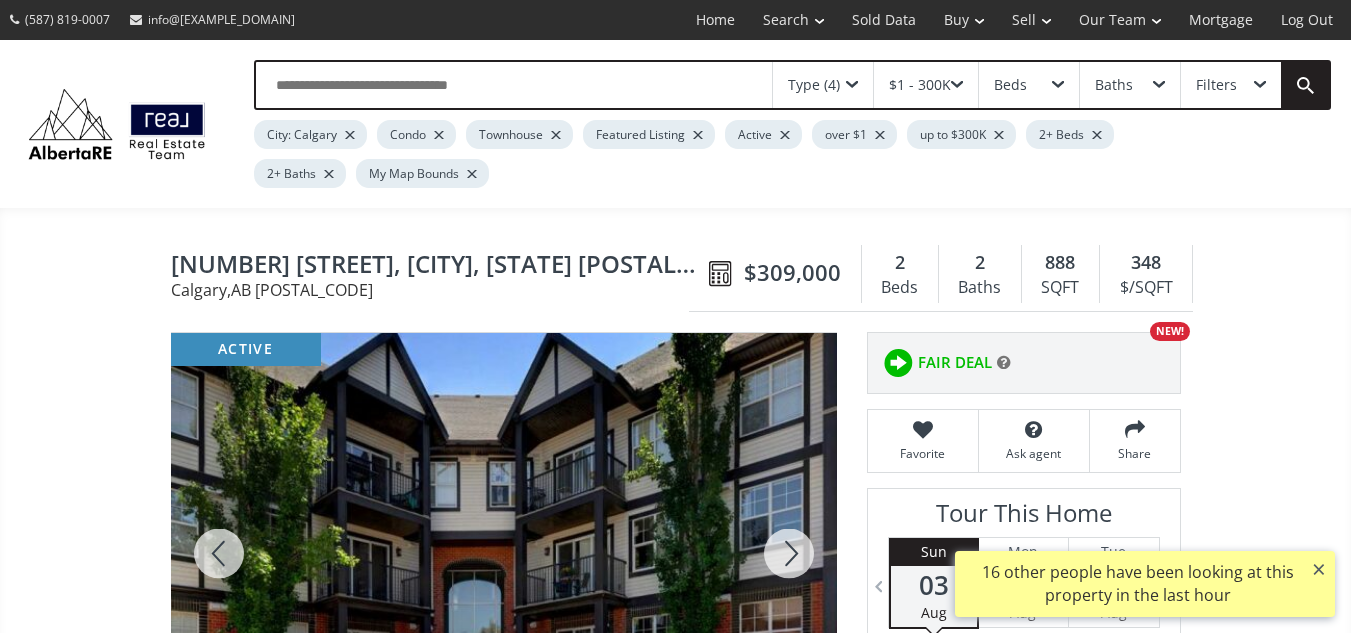 click on "×" at bounding box center [1319, 569] 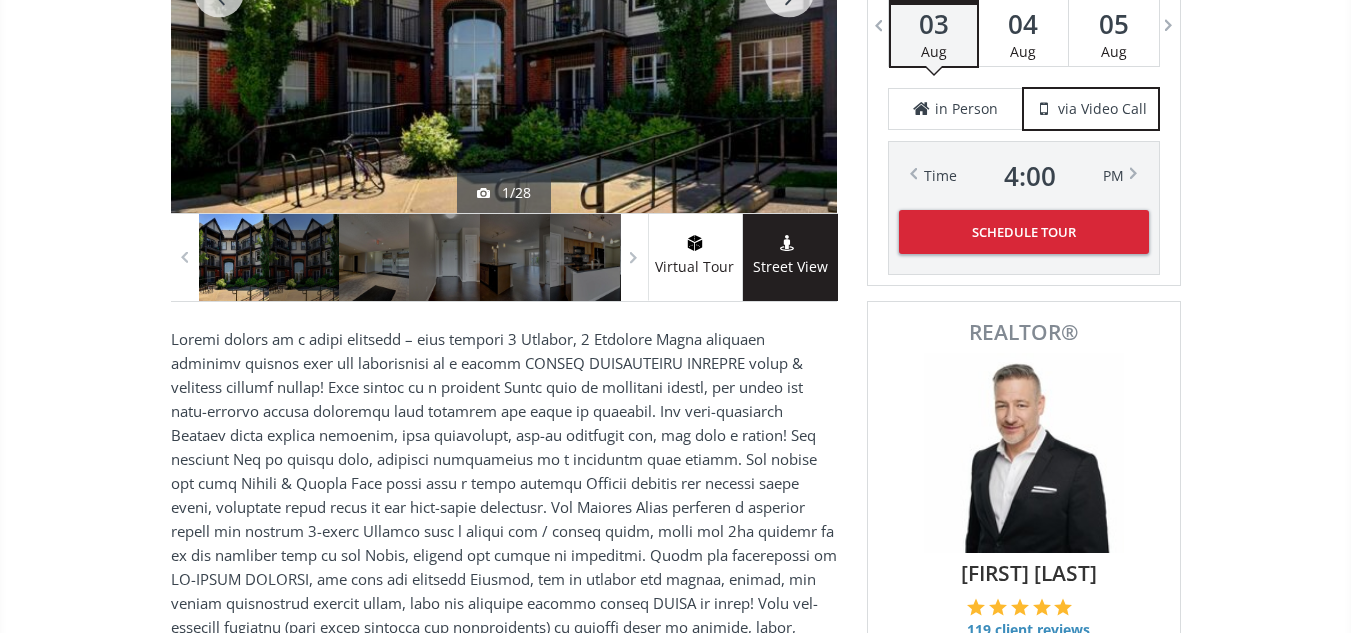 scroll, scrollTop: 0, scrollLeft: 0, axis: both 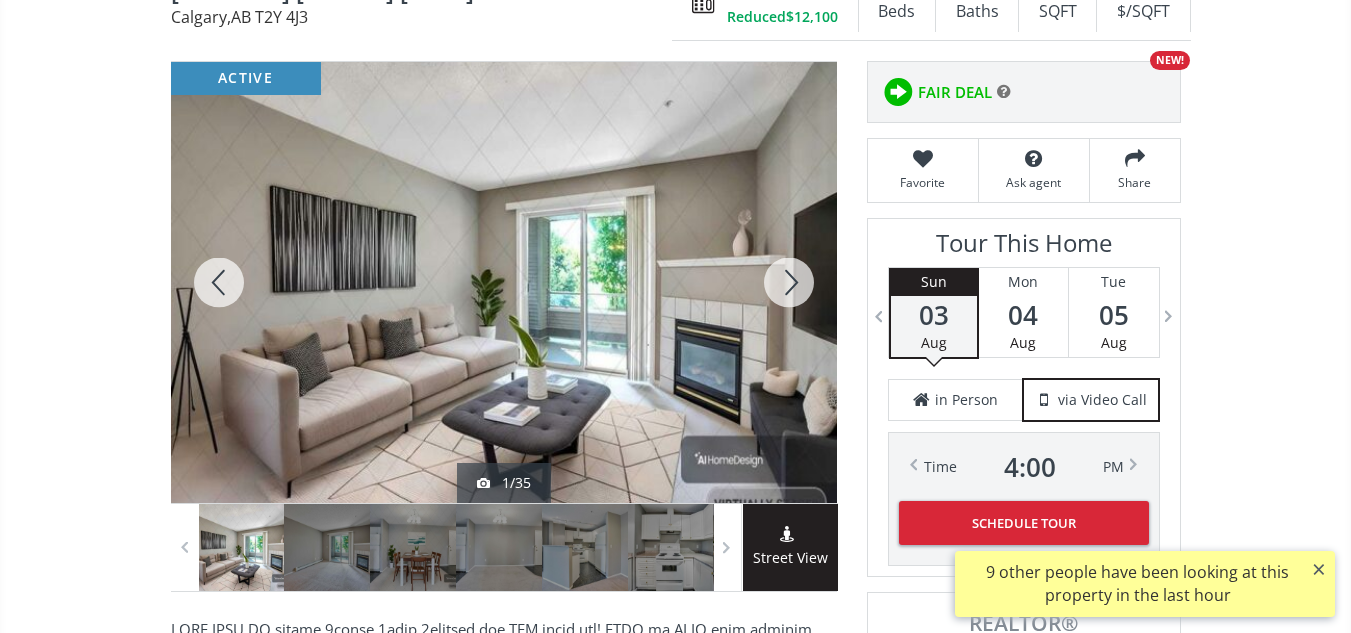 click at bounding box center [789, 282] 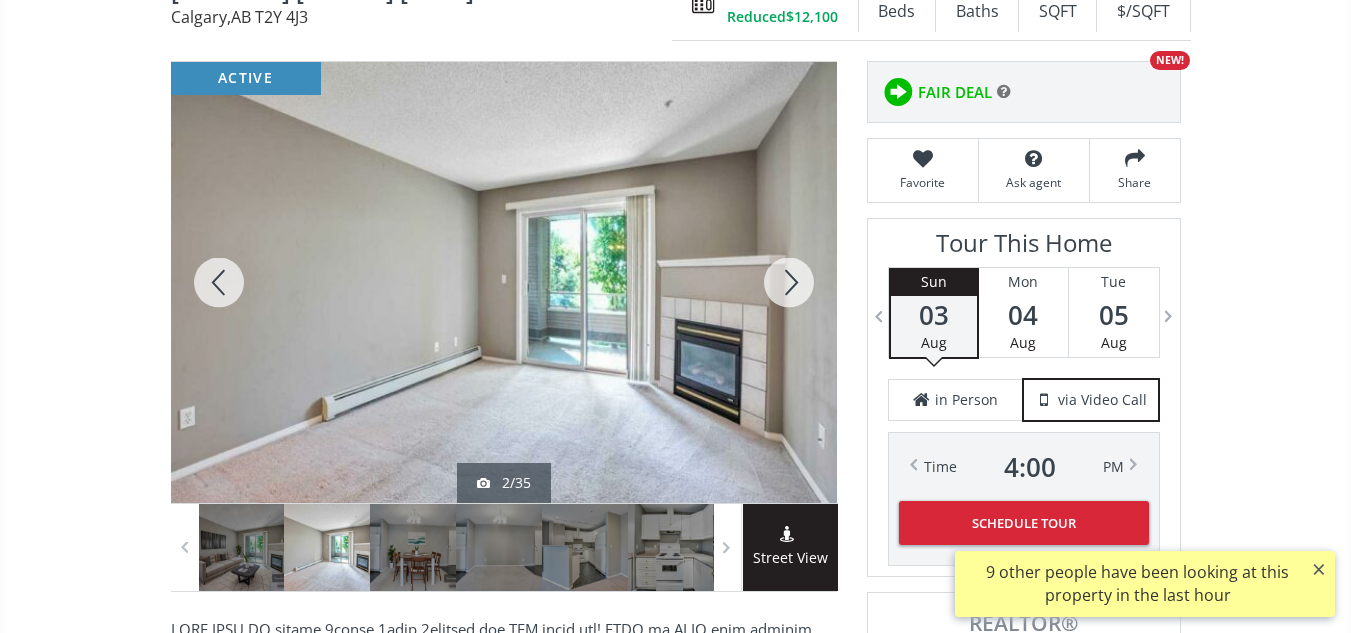 click at bounding box center [789, 282] 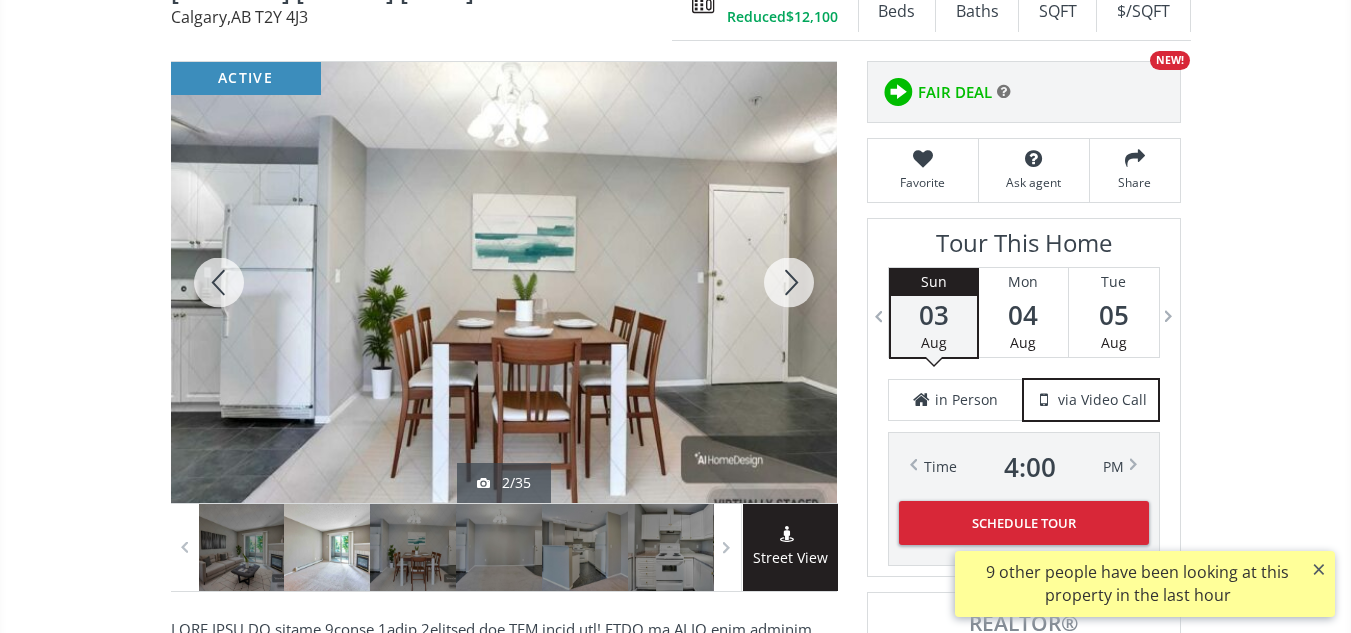 click at bounding box center [789, 282] 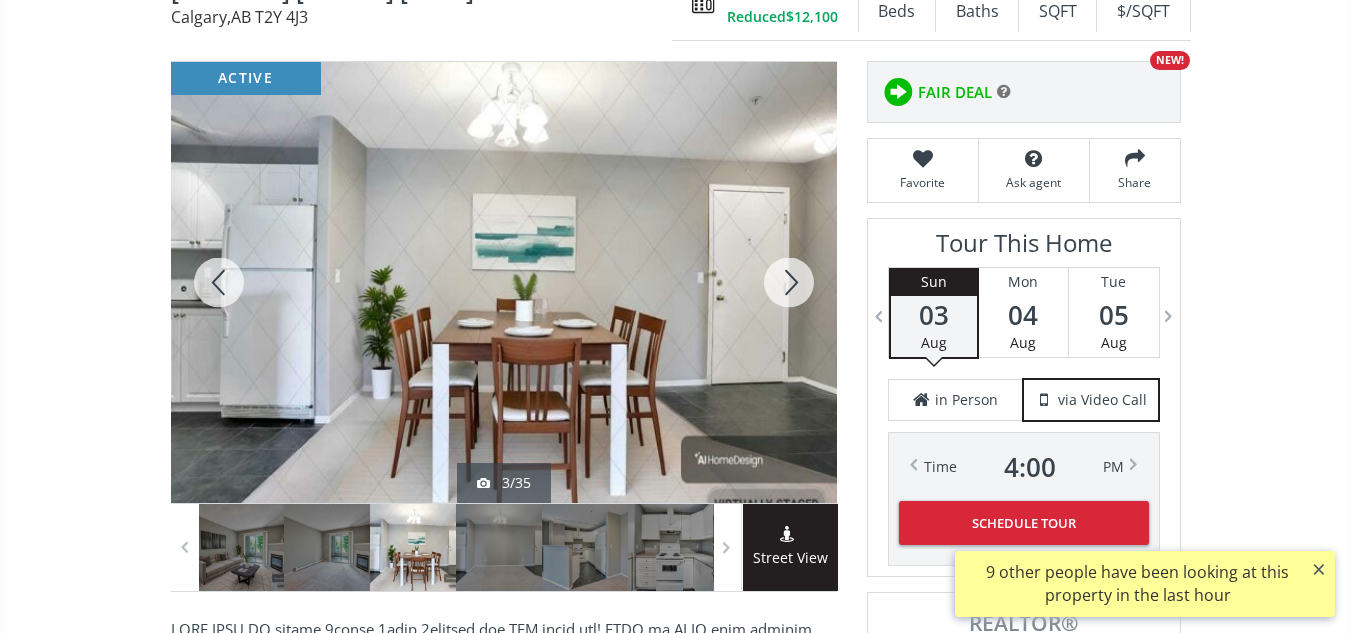 click at bounding box center (789, 282) 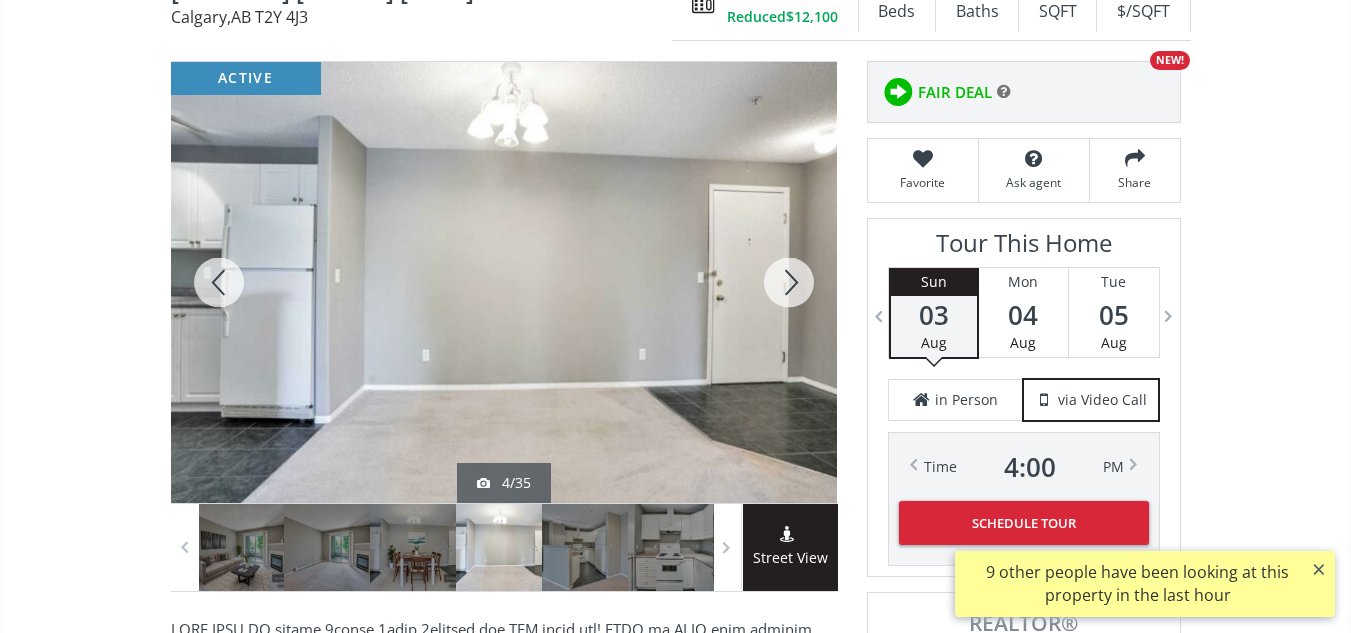 click at bounding box center [789, 282] 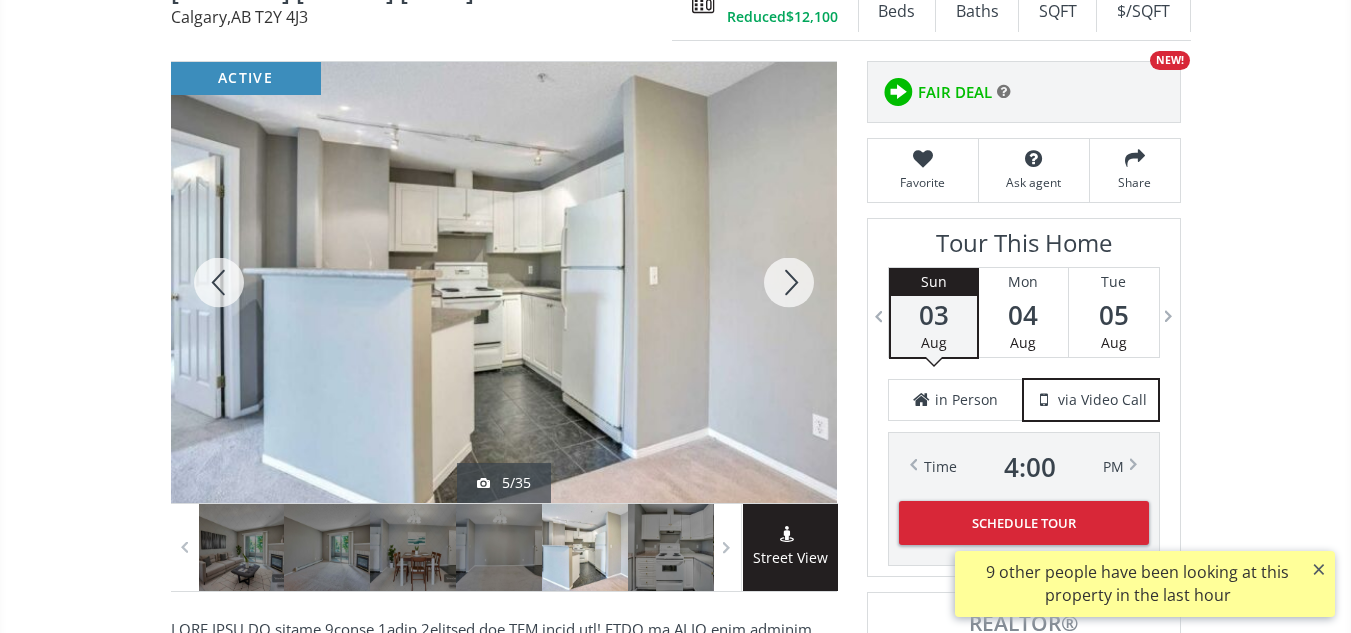 click at bounding box center [789, 282] 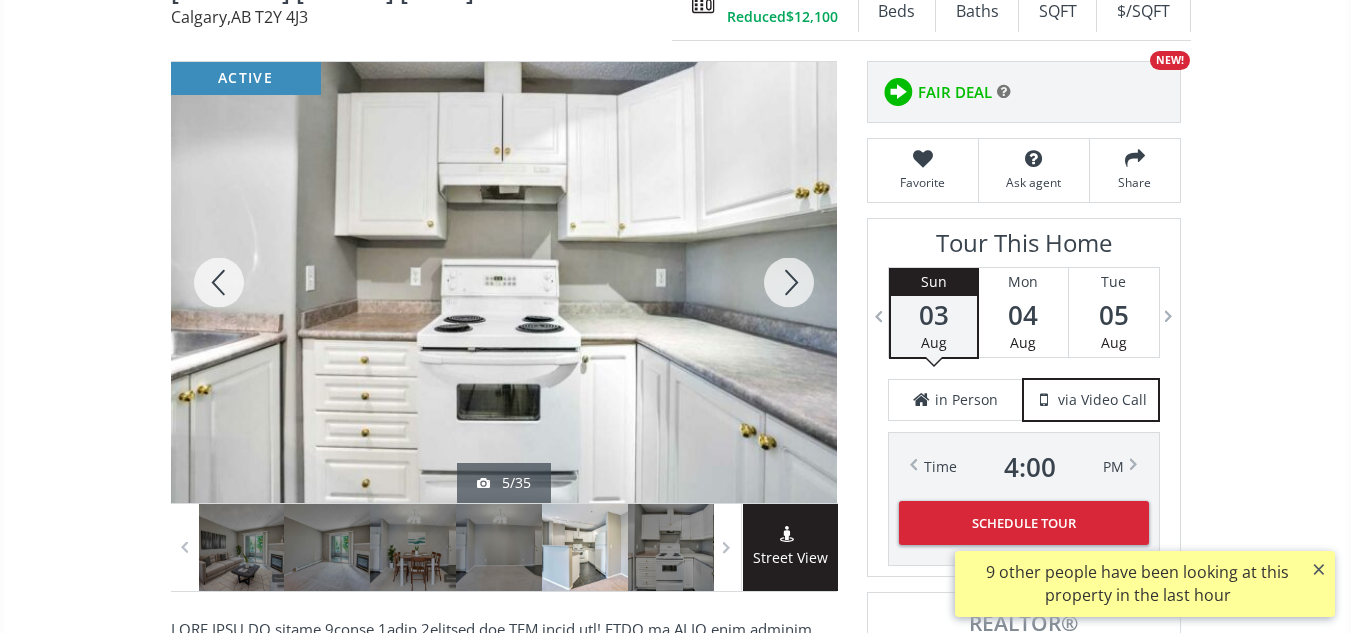 click at bounding box center [789, 282] 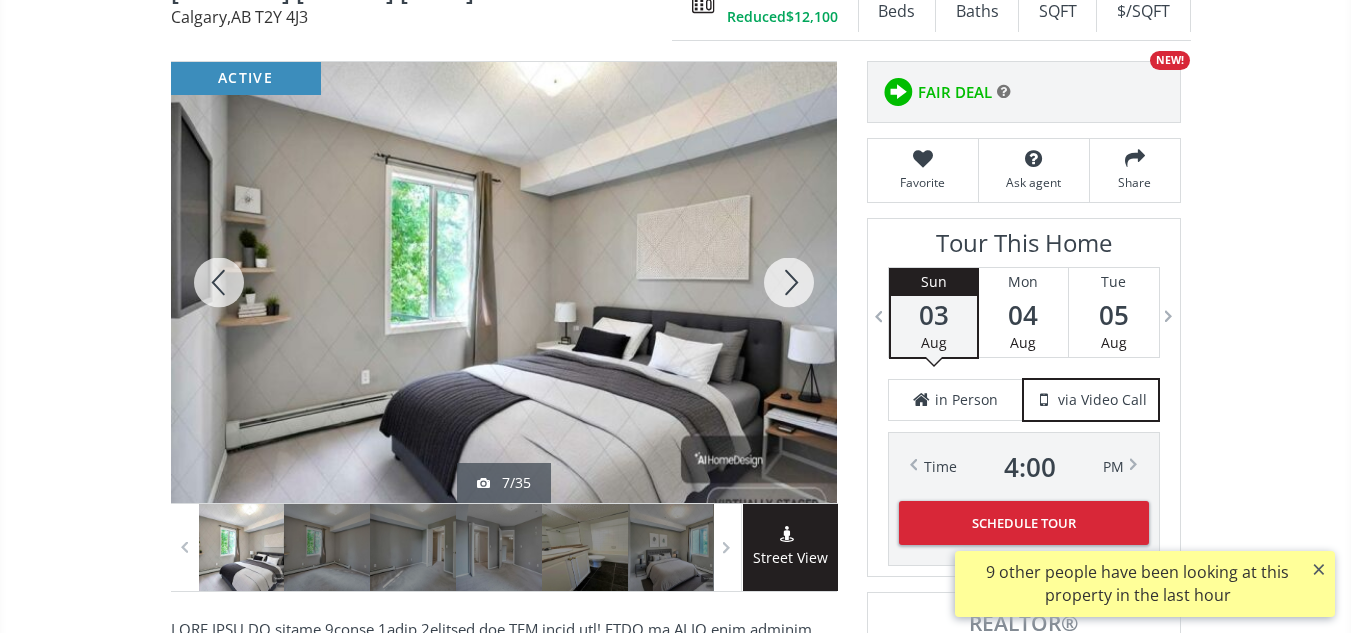 click at bounding box center [789, 282] 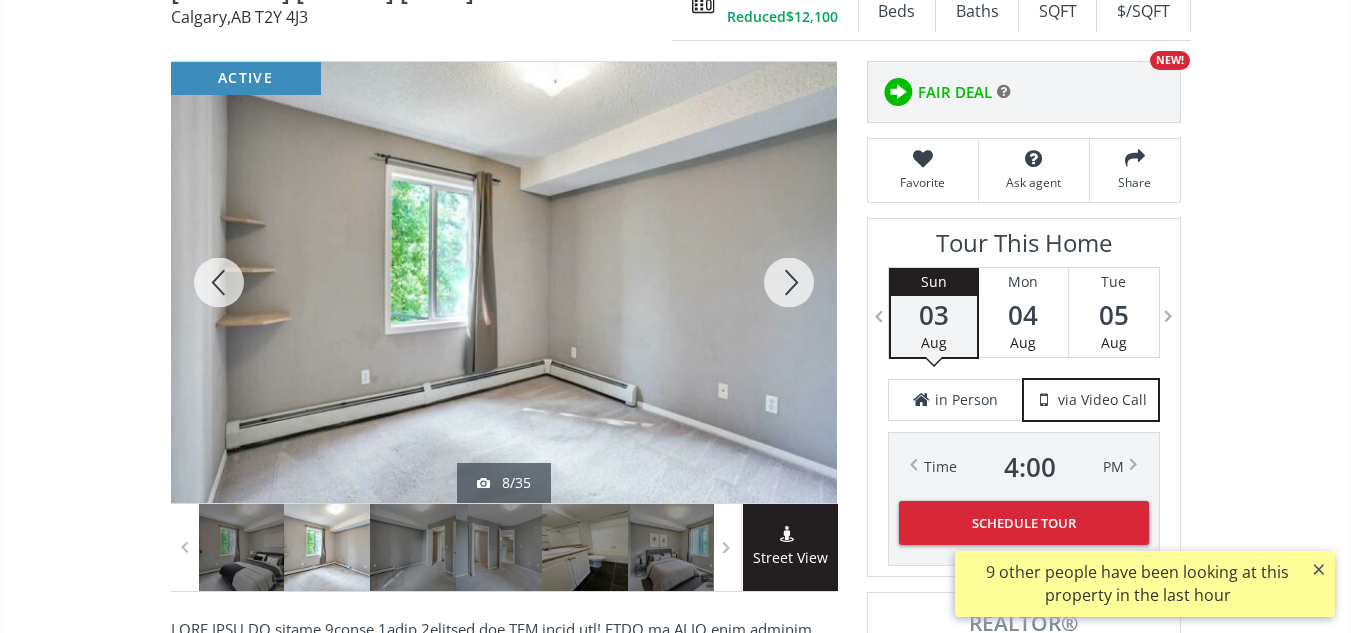 click at bounding box center (789, 282) 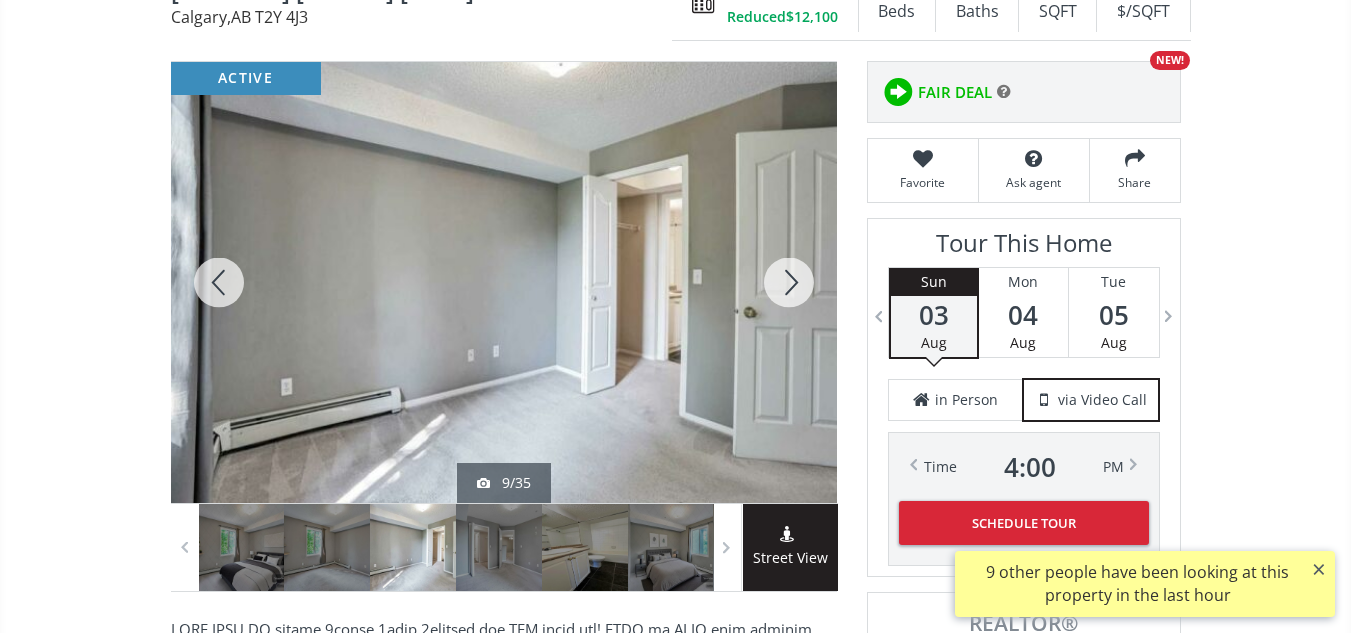 click at bounding box center [789, 282] 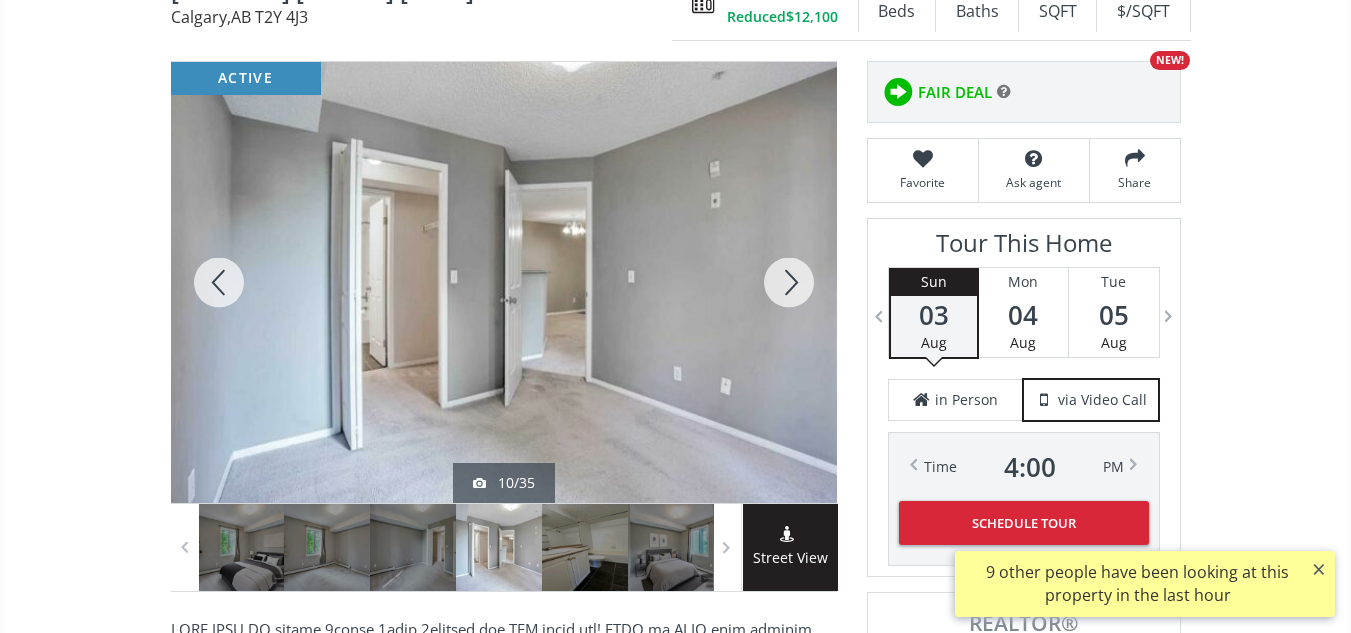 click at bounding box center (789, 282) 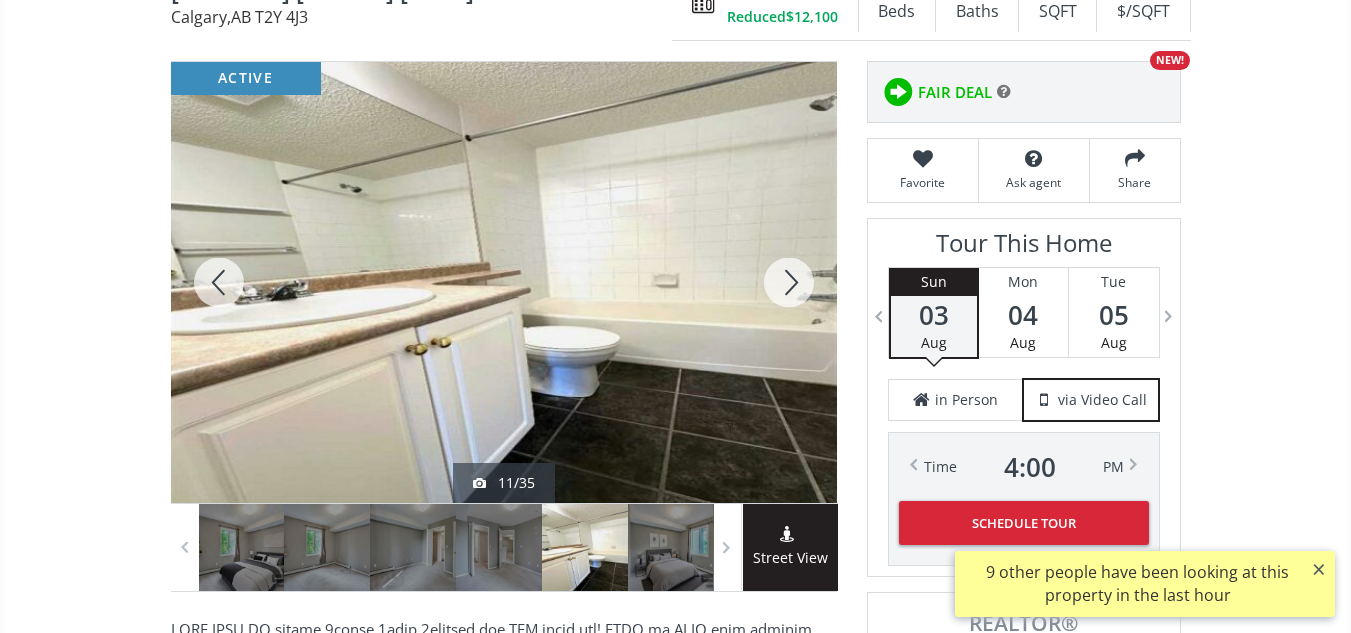 click at bounding box center (789, 282) 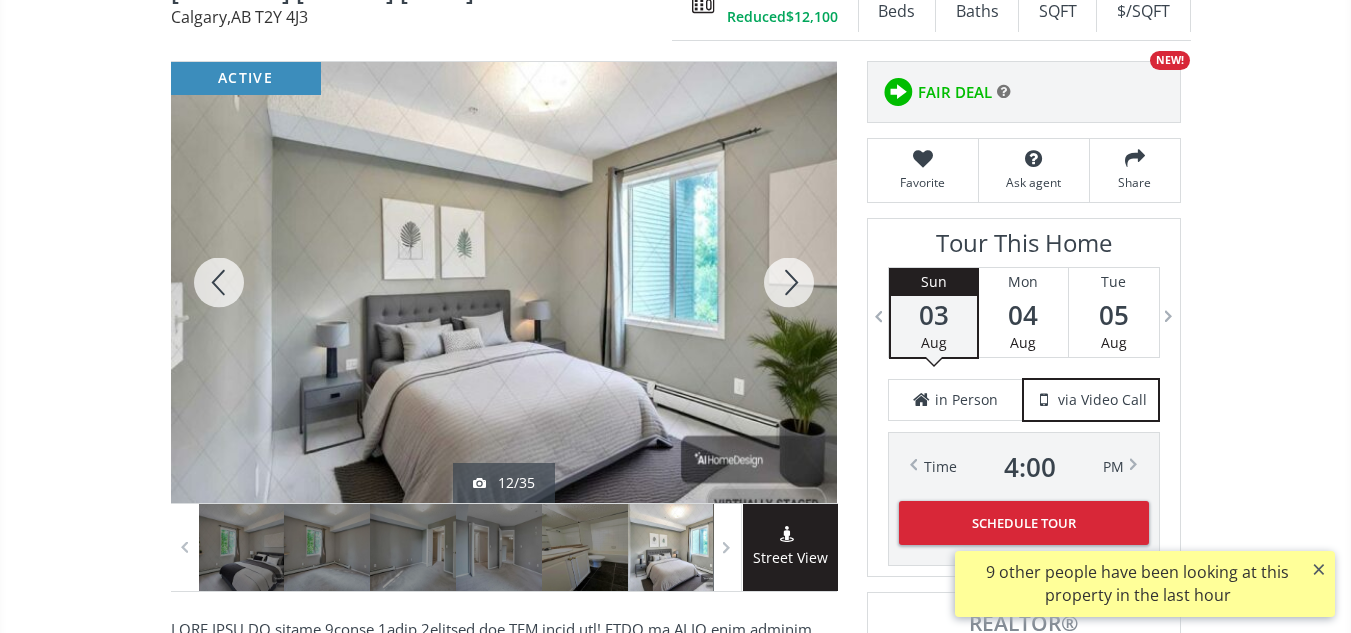 click at bounding box center (789, 282) 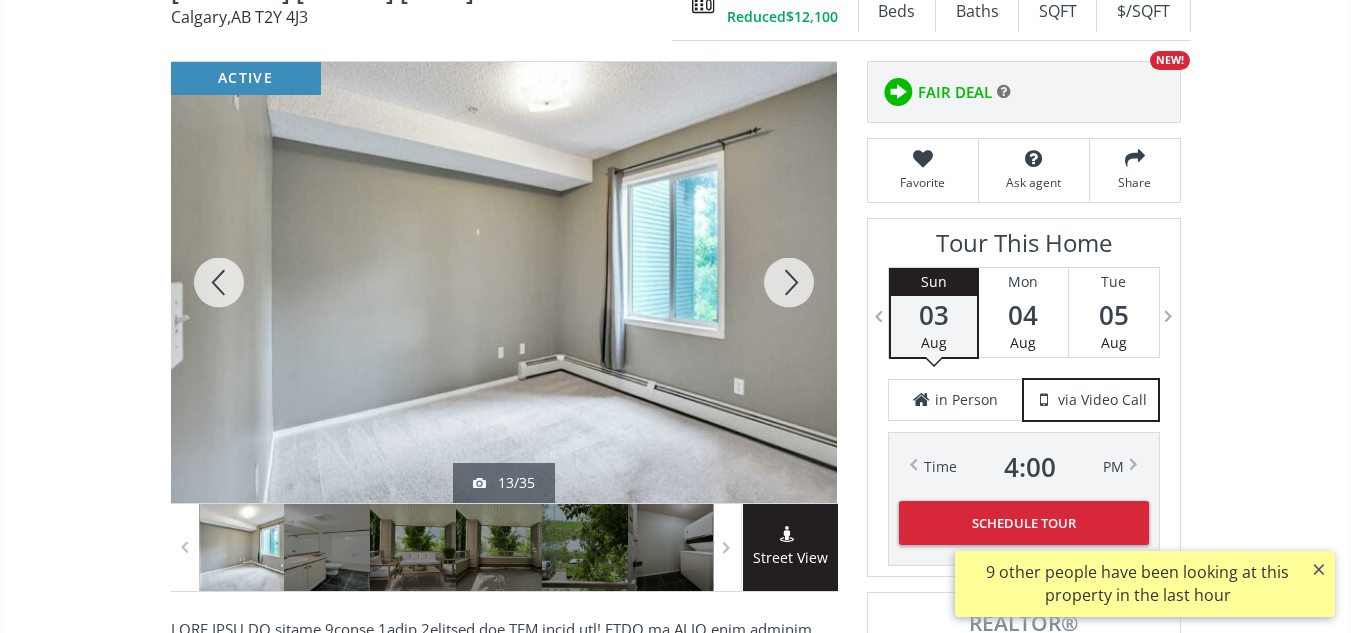 click at bounding box center (789, 282) 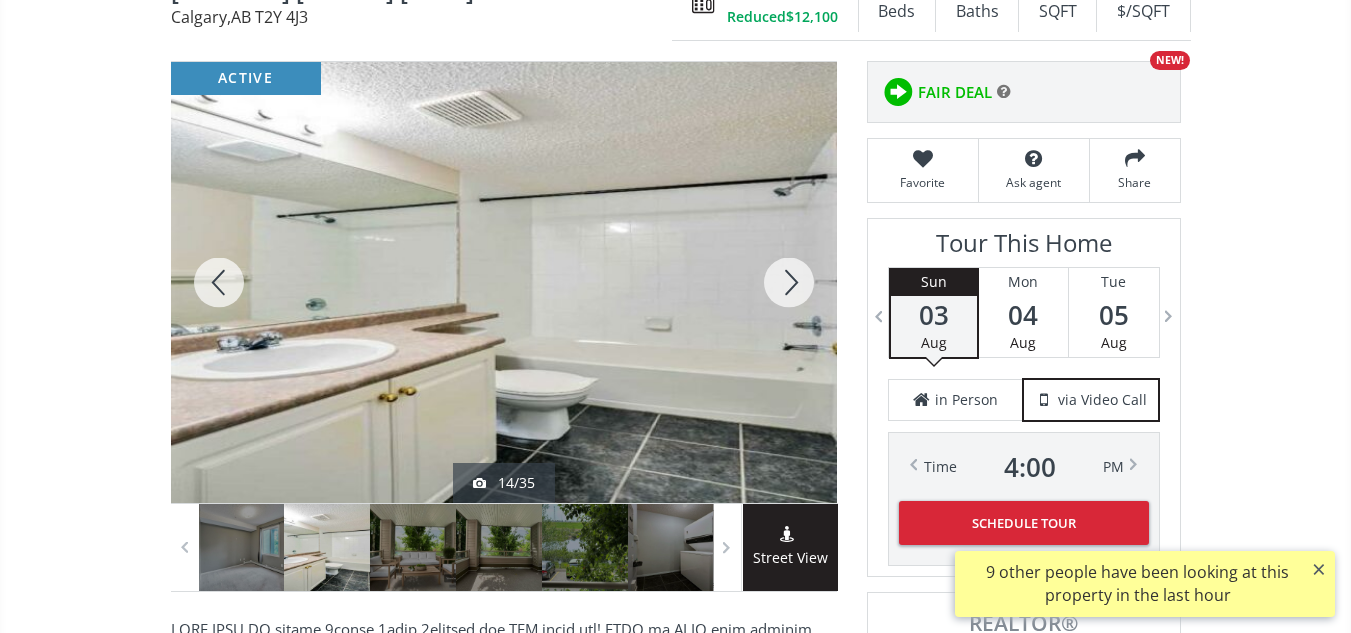 click at bounding box center [789, 282] 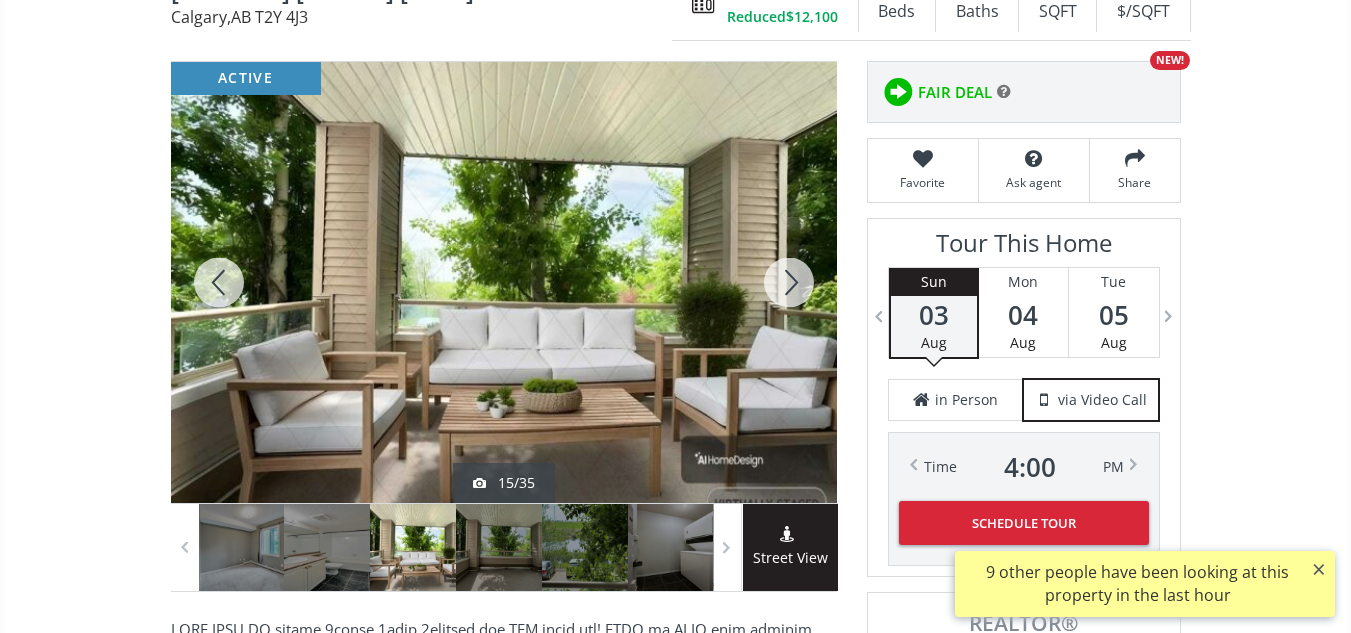 click at bounding box center (789, 282) 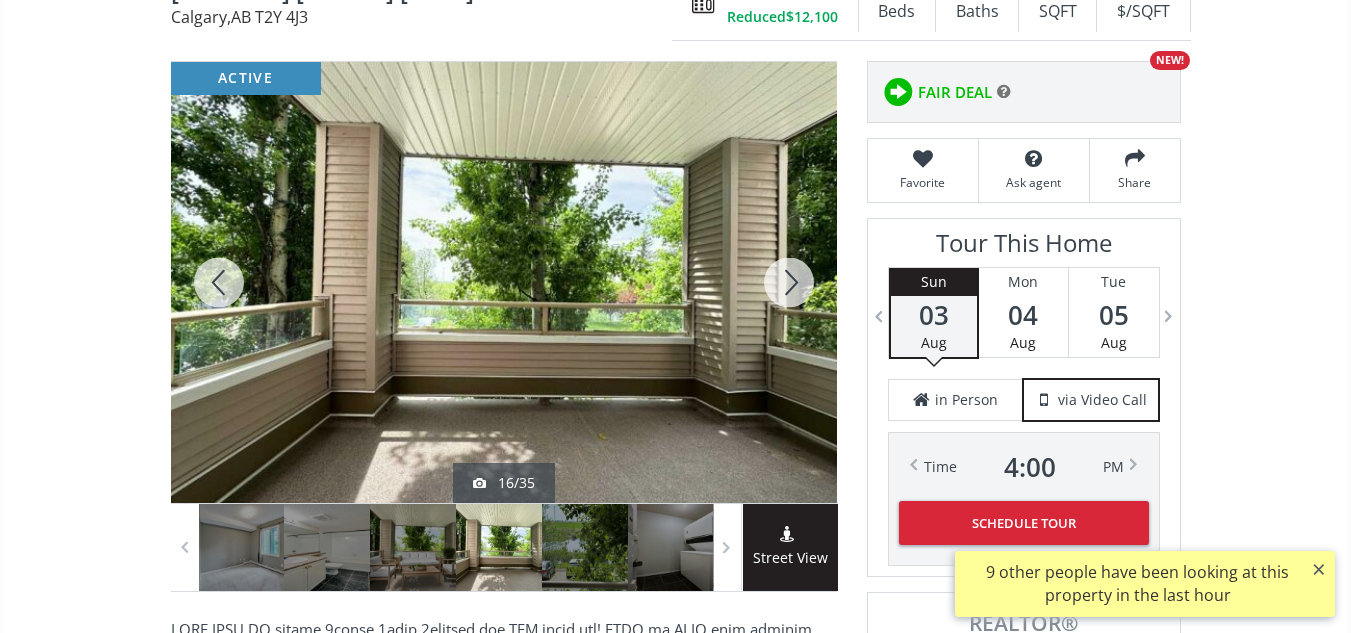 click at bounding box center [789, 282] 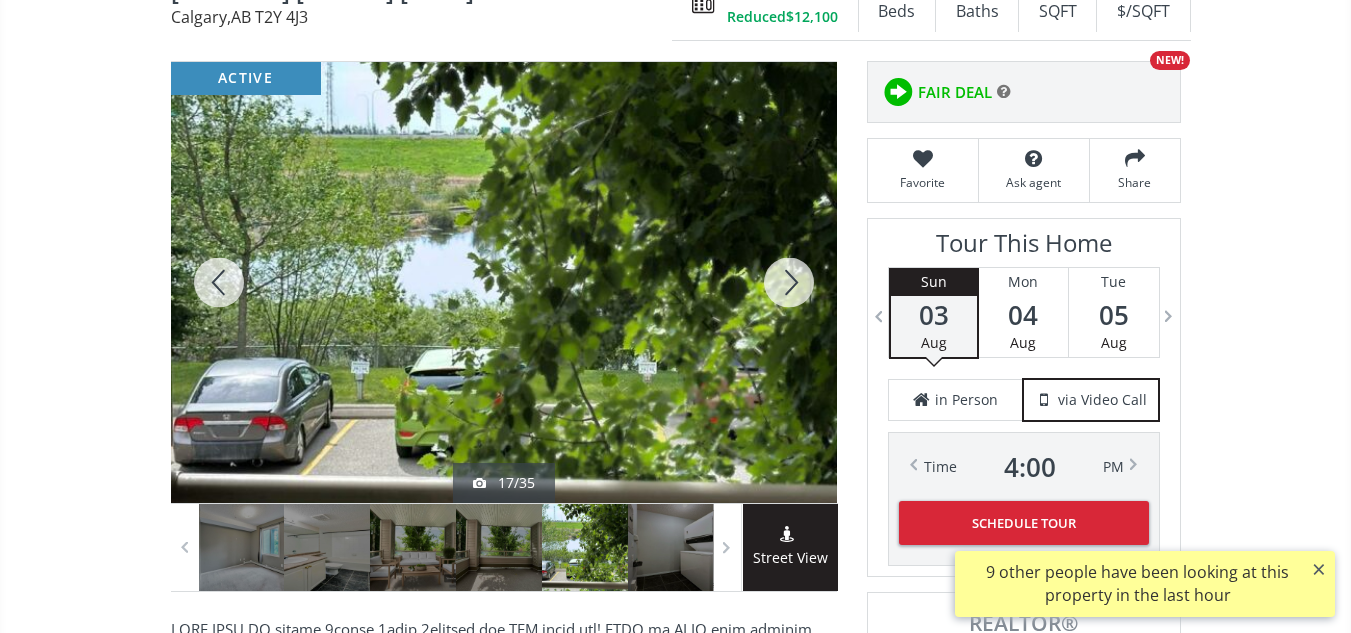 click at bounding box center [789, 282] 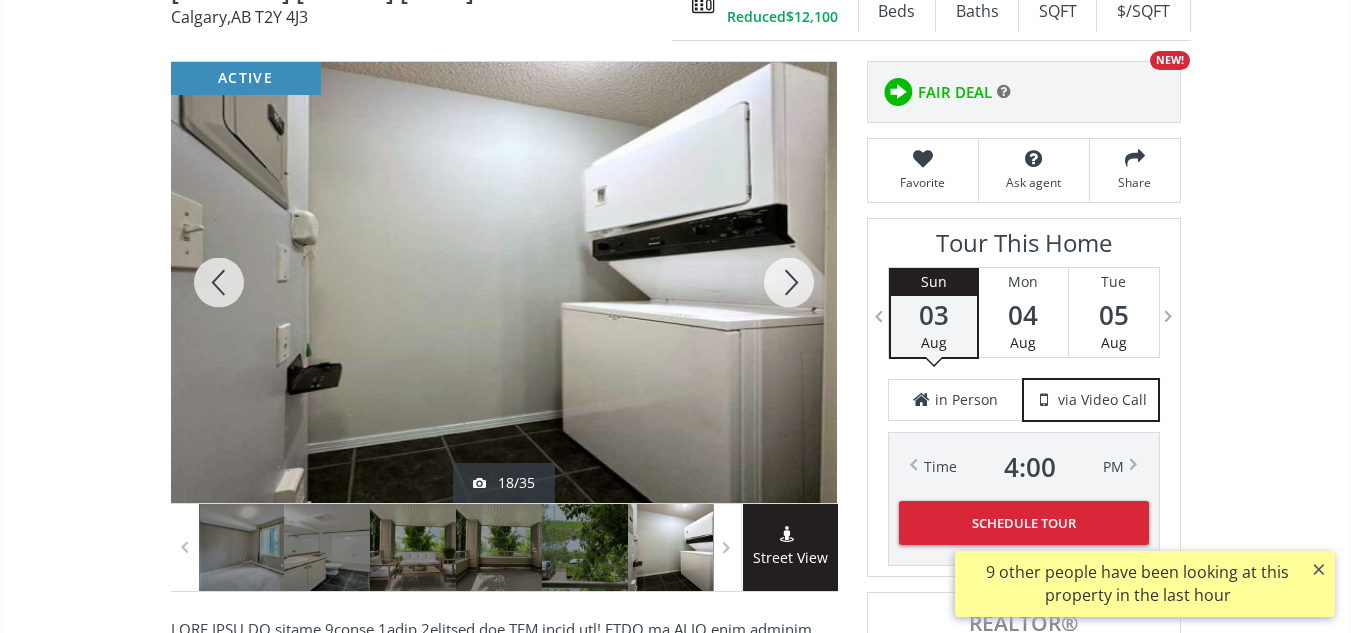 click at bounding box center [789, 282] 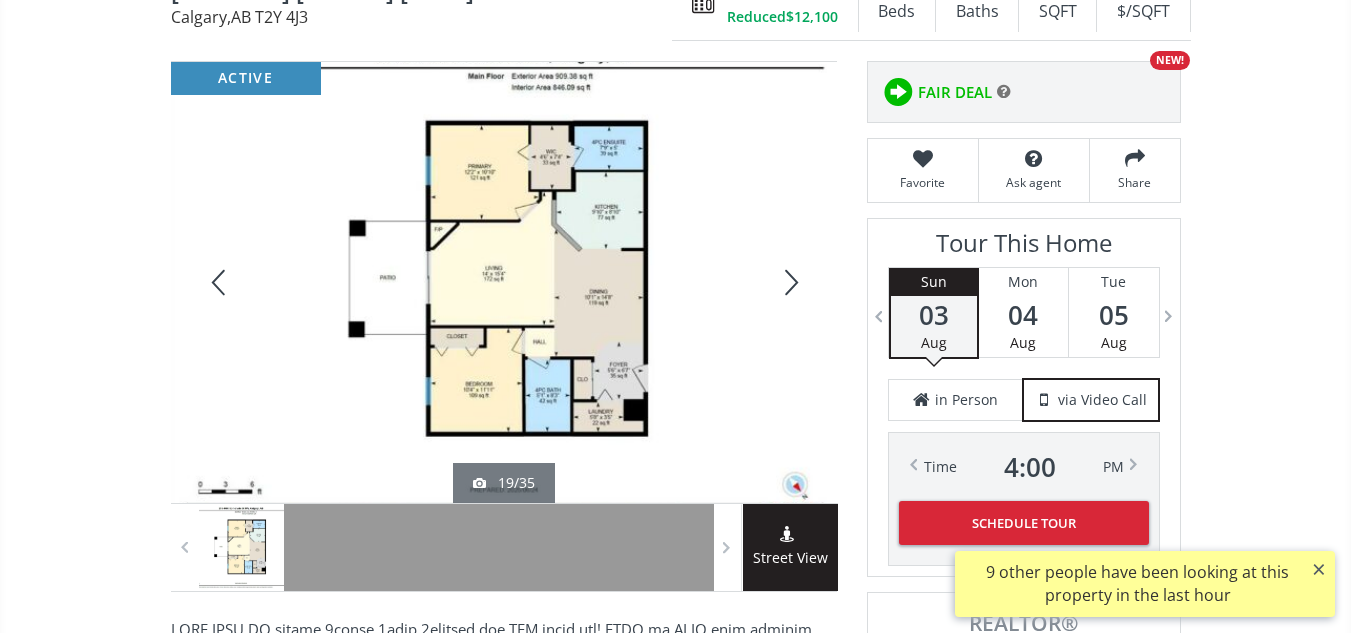 click at bounding box center [789, 282] 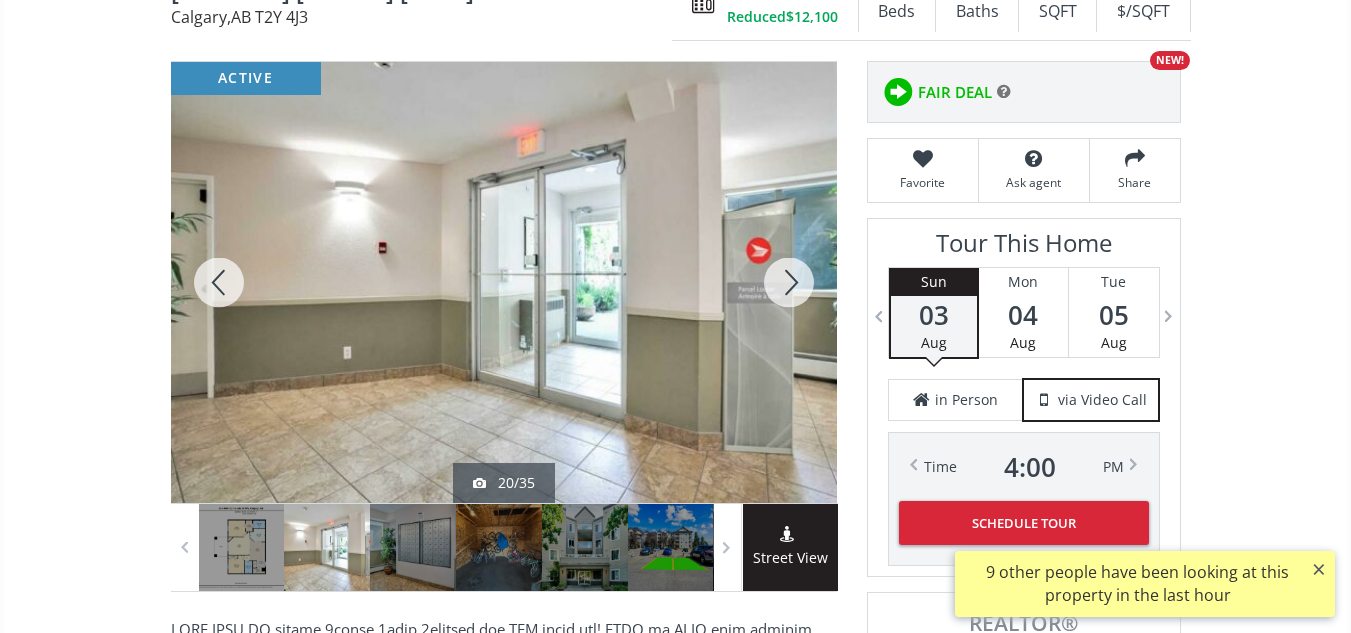 click at bounding box center (789, 282) 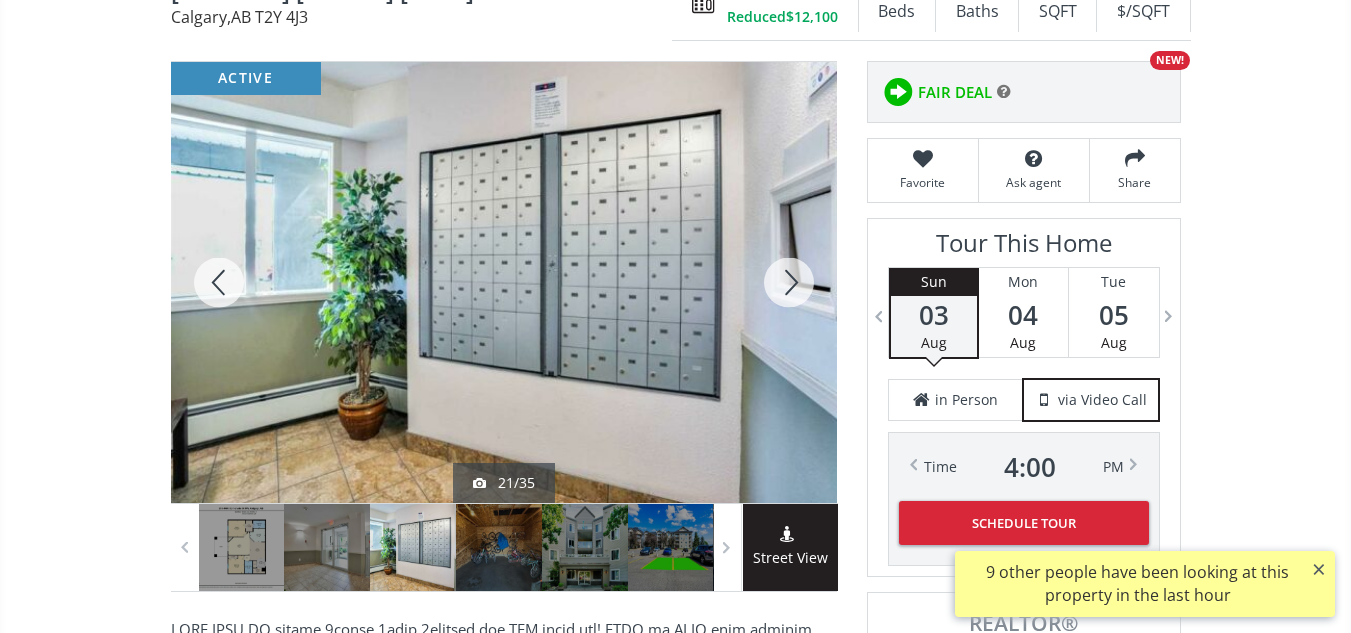 click at bounding box center (219, 282) 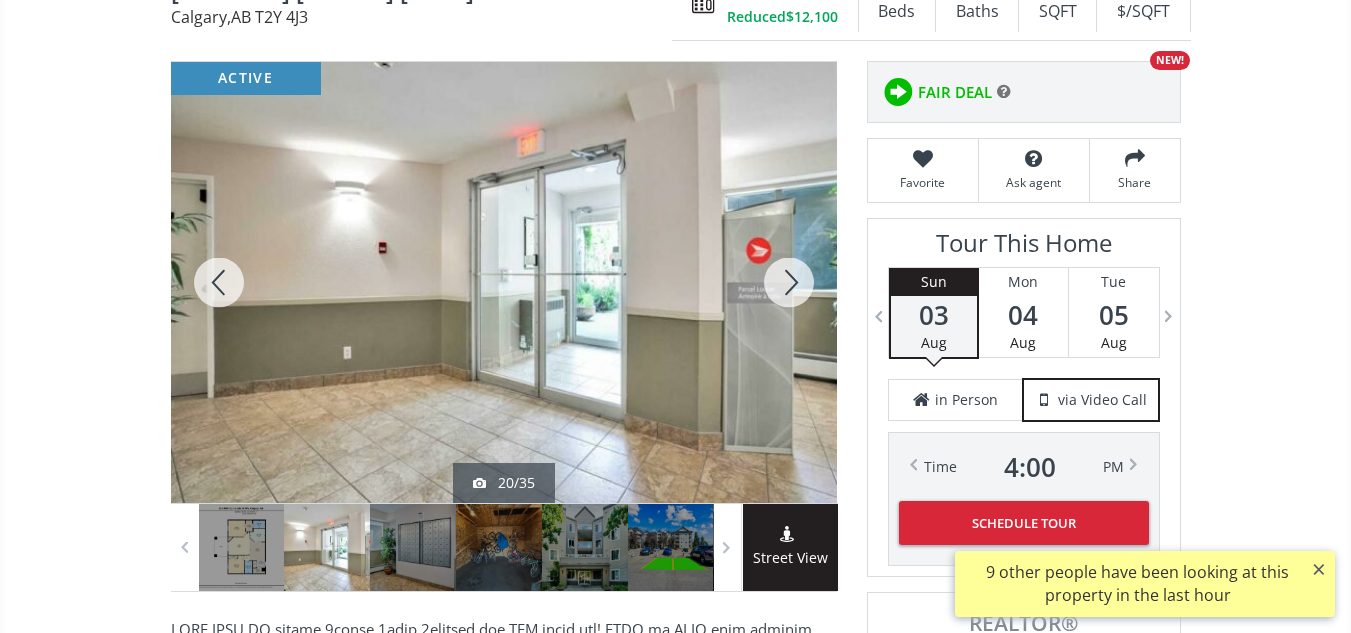 click at bounding box center [219, 282] 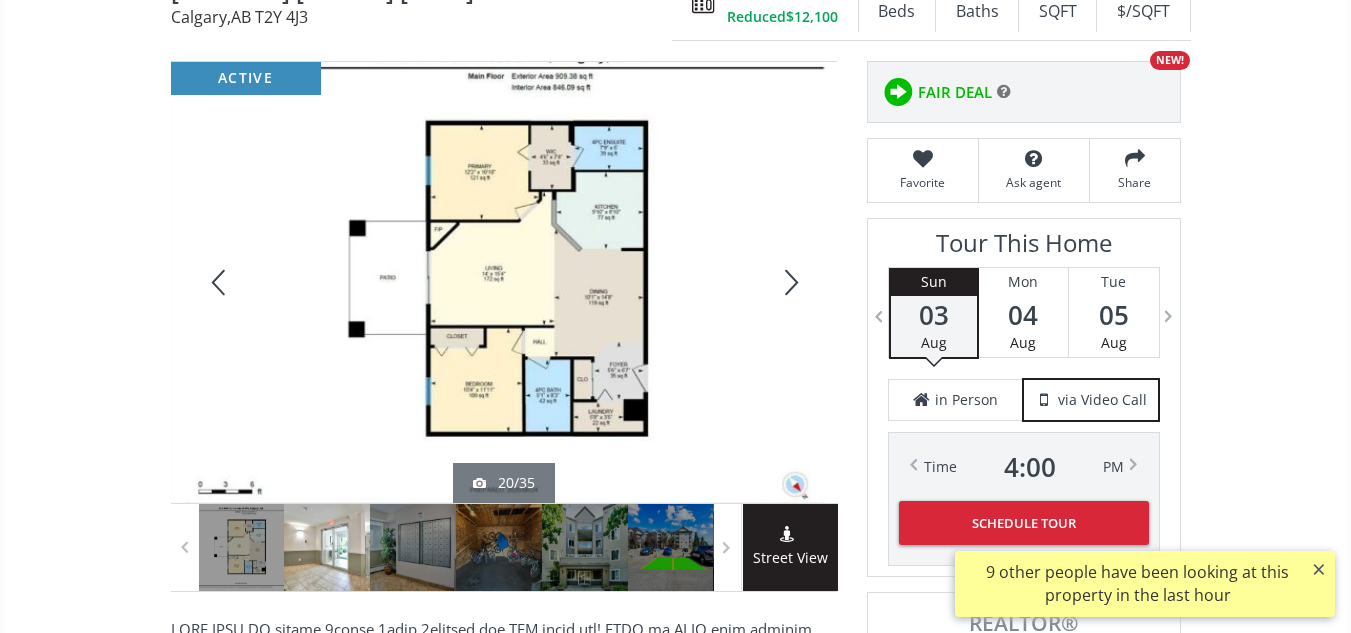 click at bounding box center [219, 282] 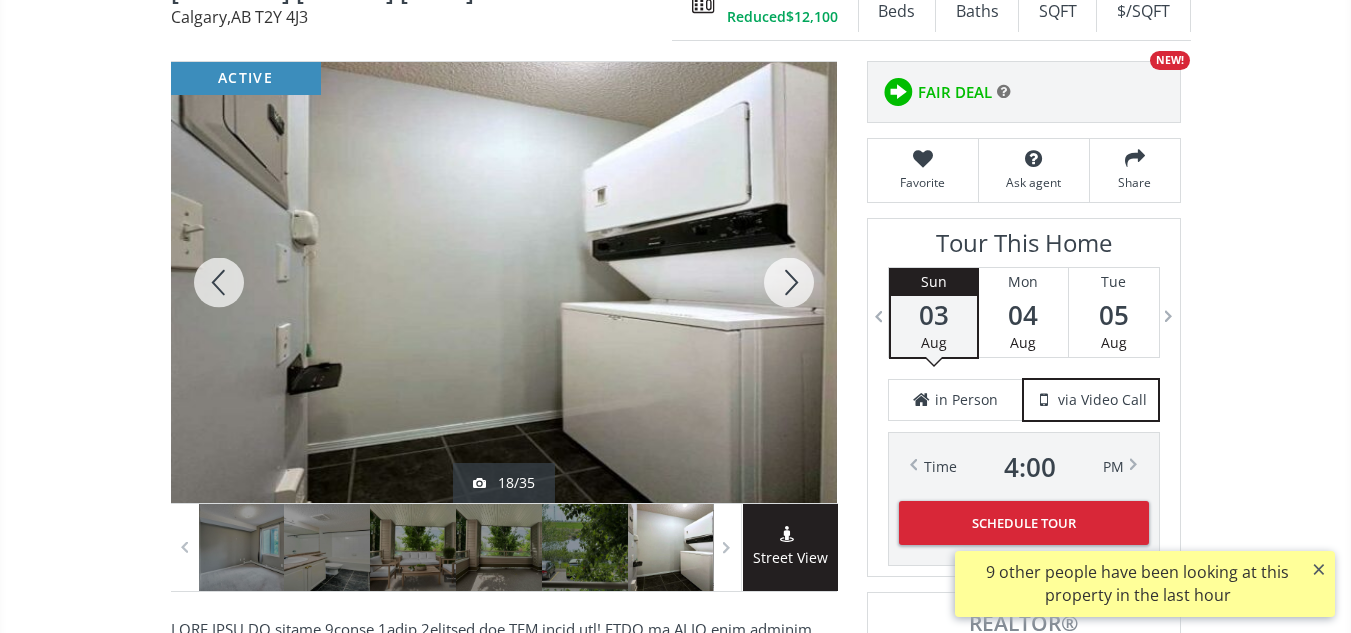 click at bounding box center [219, 282] 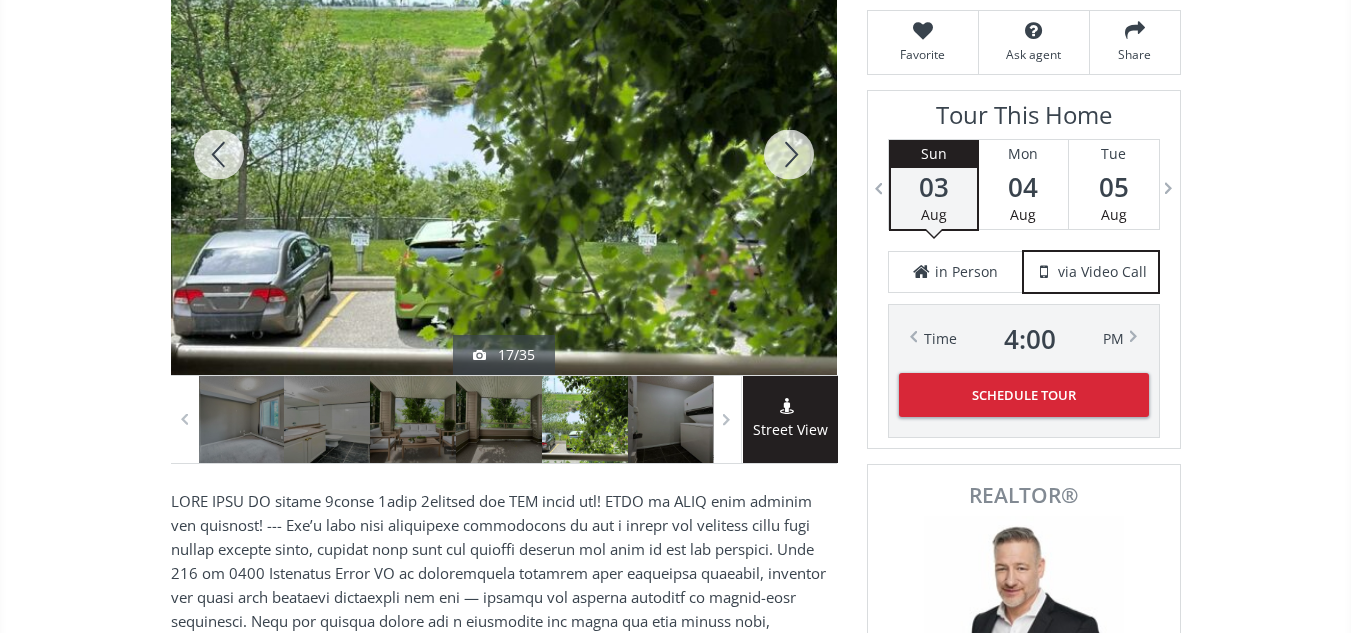 scroll, scrollTop: 364, scrollLeft: 0, axis: vertical 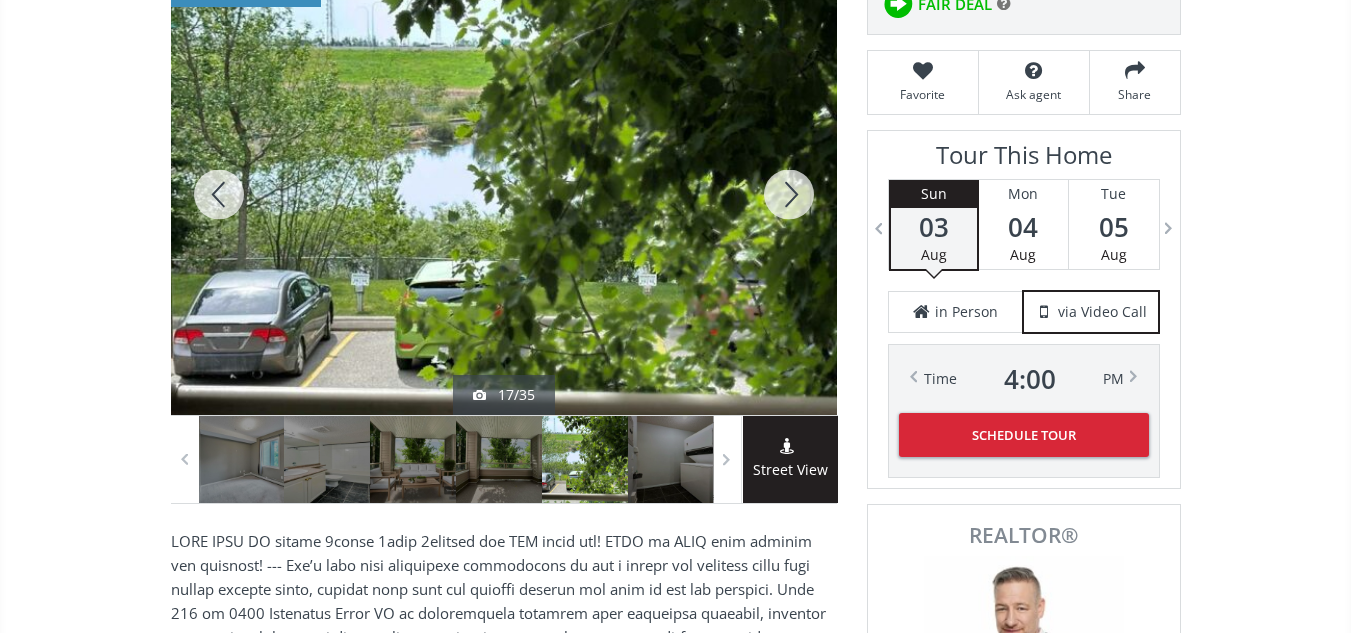 click at bounding box center (789, 194) 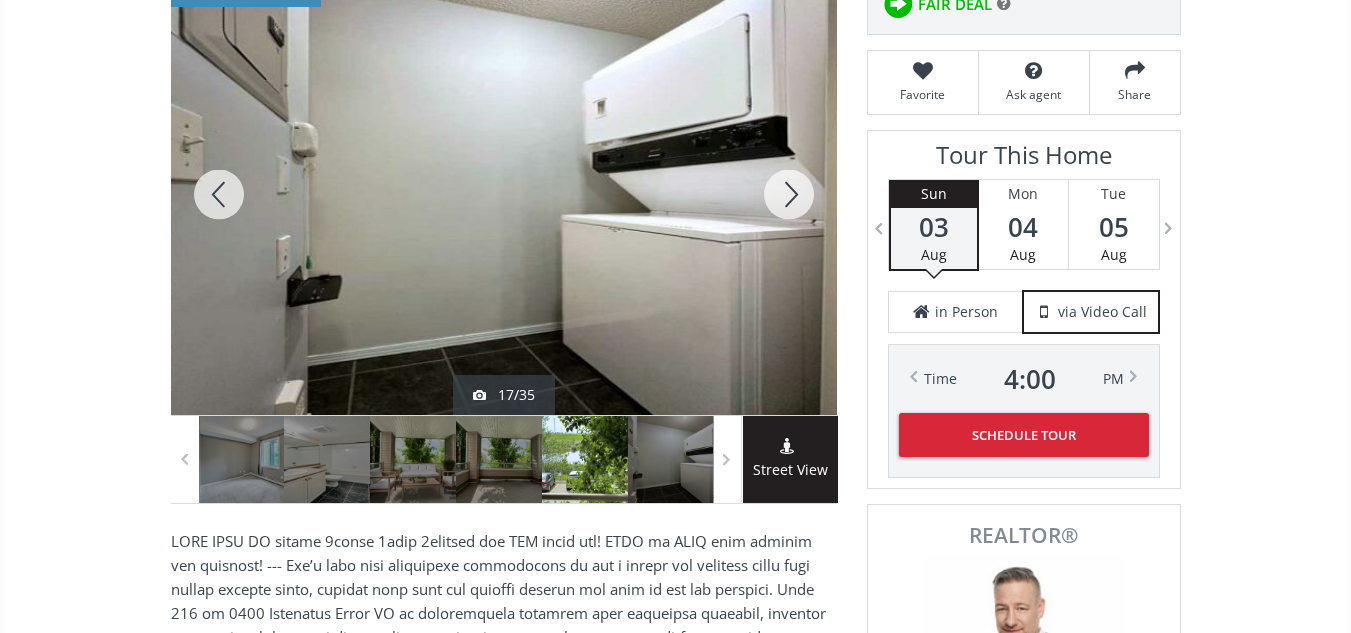 click at bounding box center (789, 194) 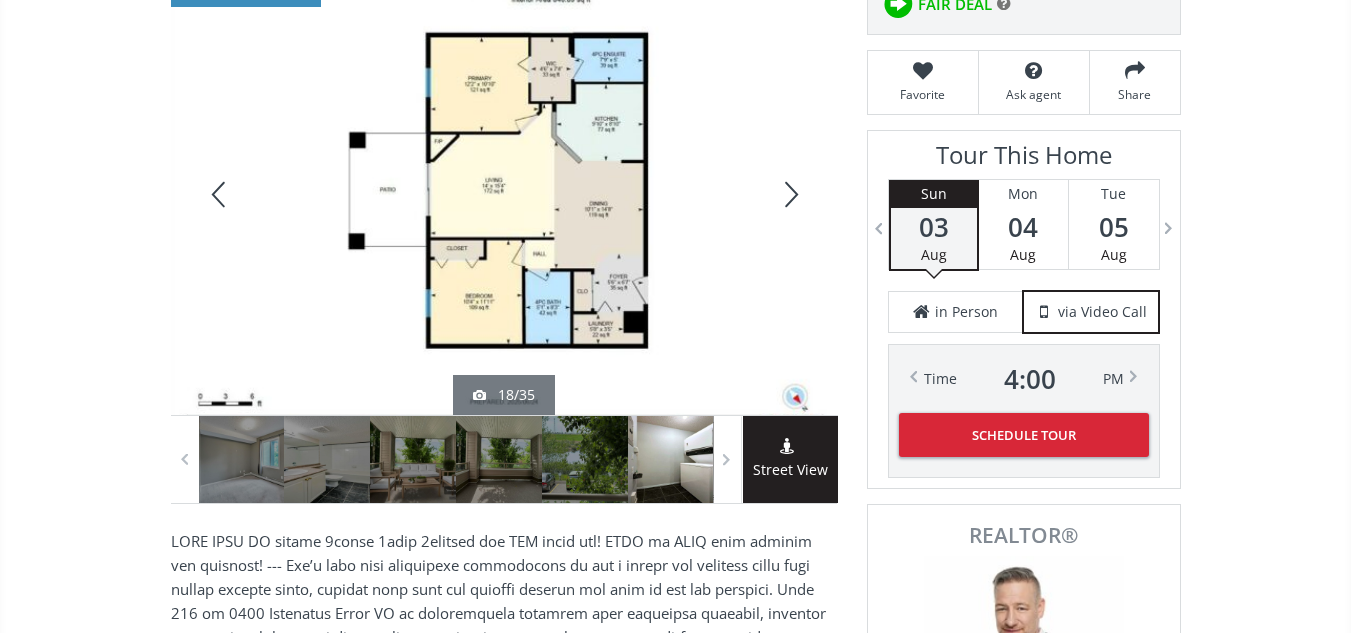 click at bounding box center [789, 194] 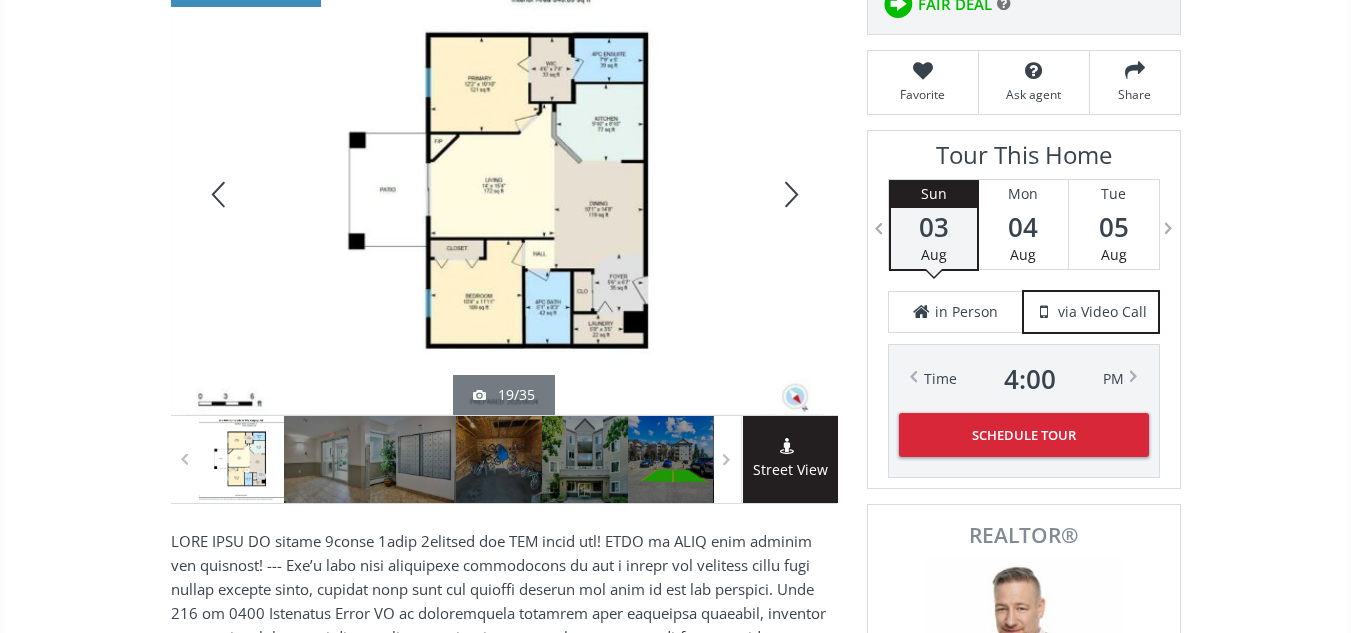 click at bounding box center (789, 194) 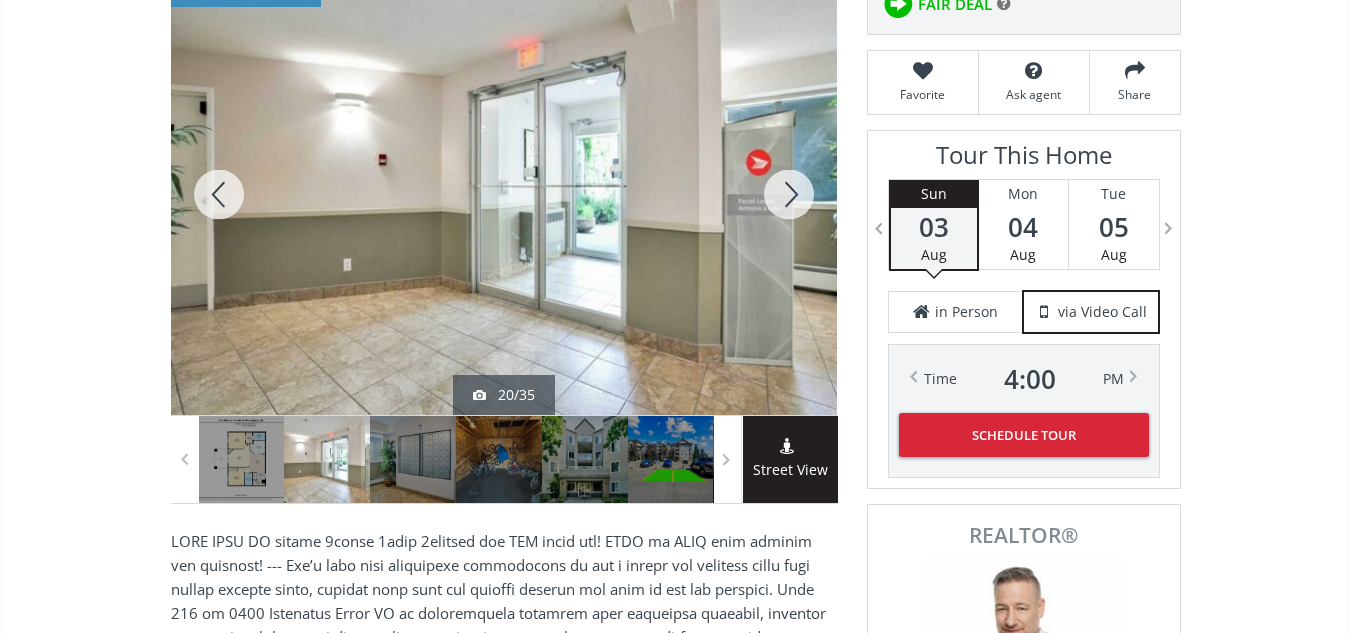 click at bounding box center (219, 194) 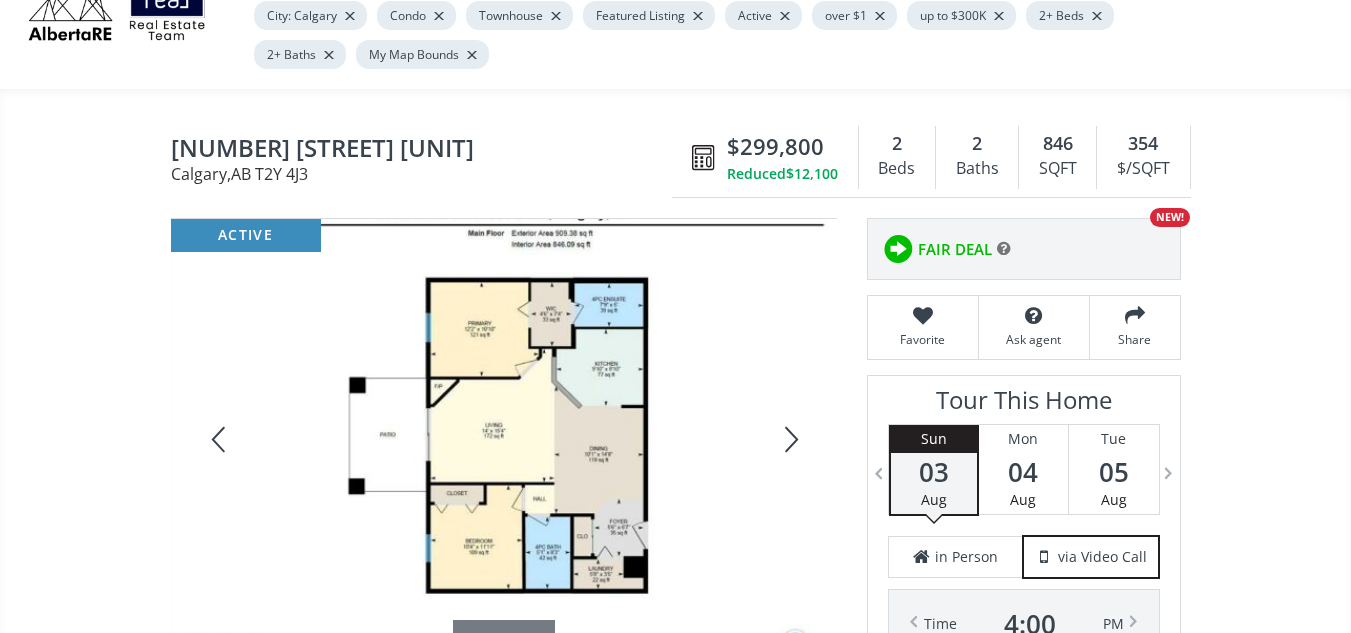scroll, scrollTop: 99, scrollLeft: 0, axis: vertical 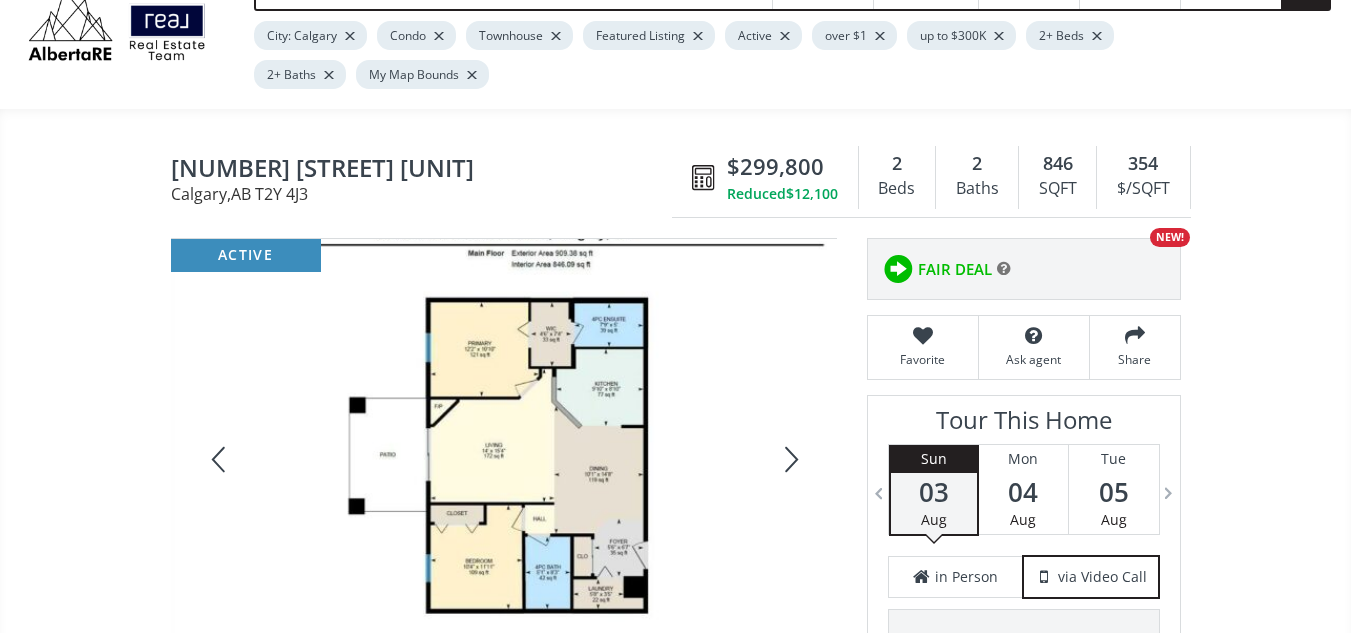 click at bounding box center (789, 459) 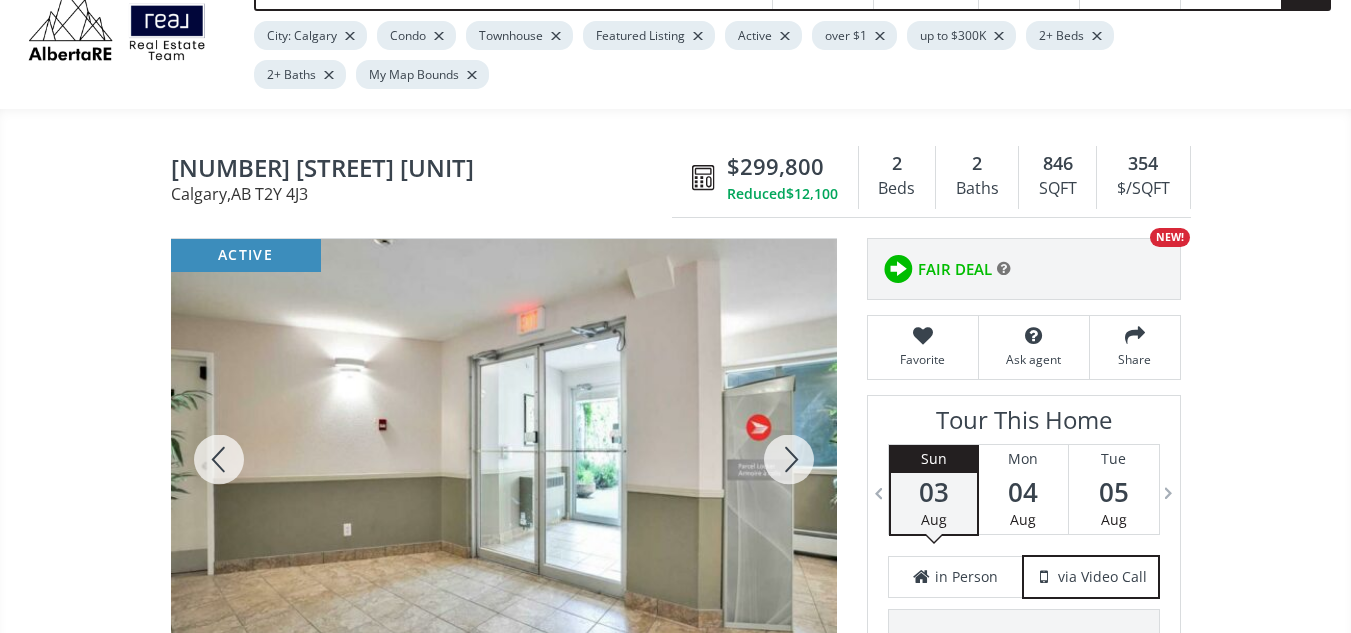 click at bounding box center (789, 459) 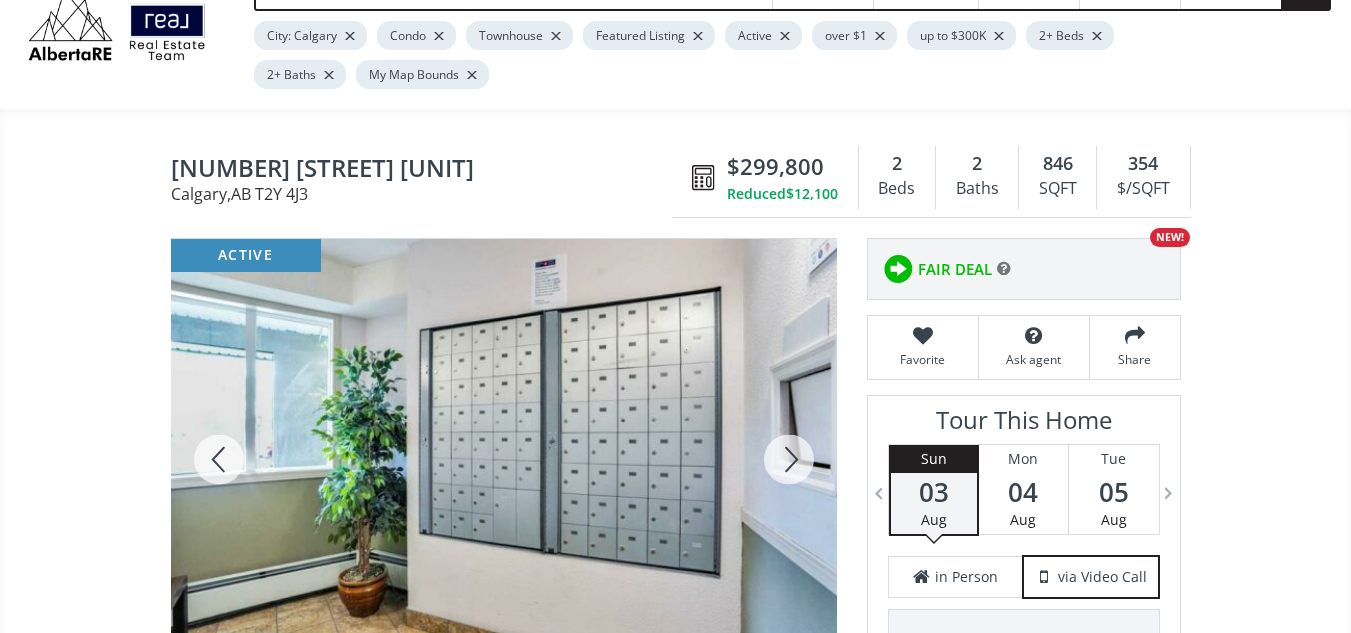 click at bounding box center (789, 459) 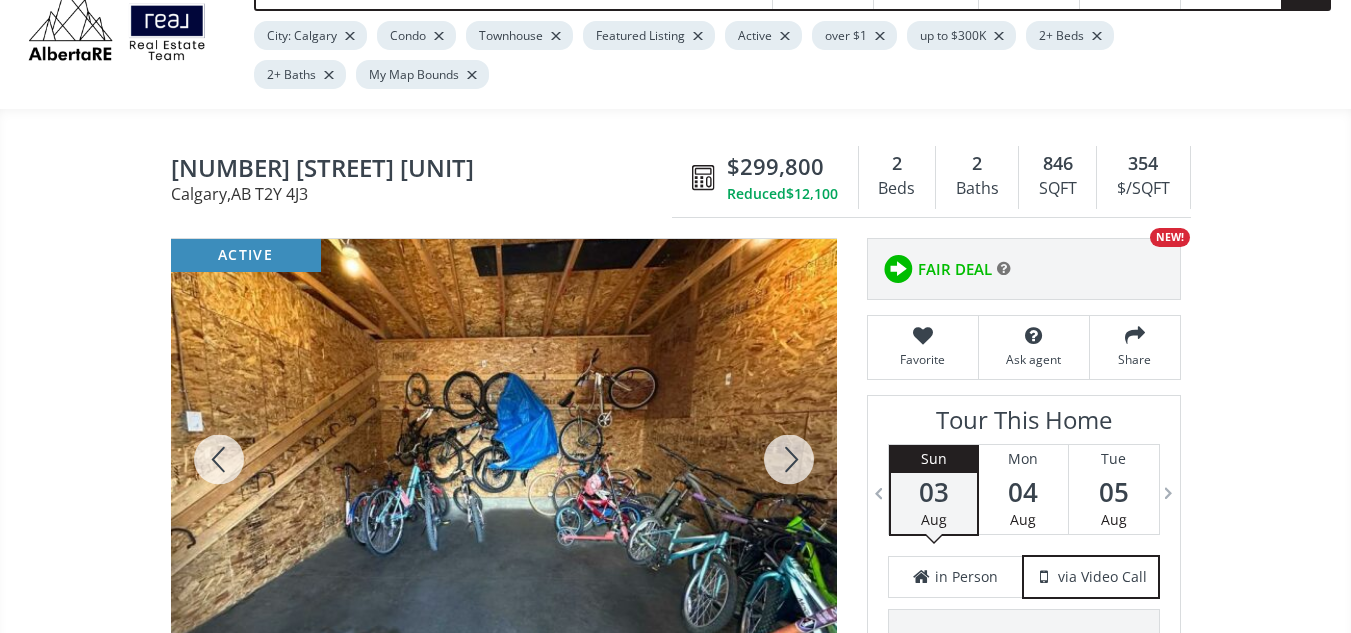 click at bounding box center [789, 459] 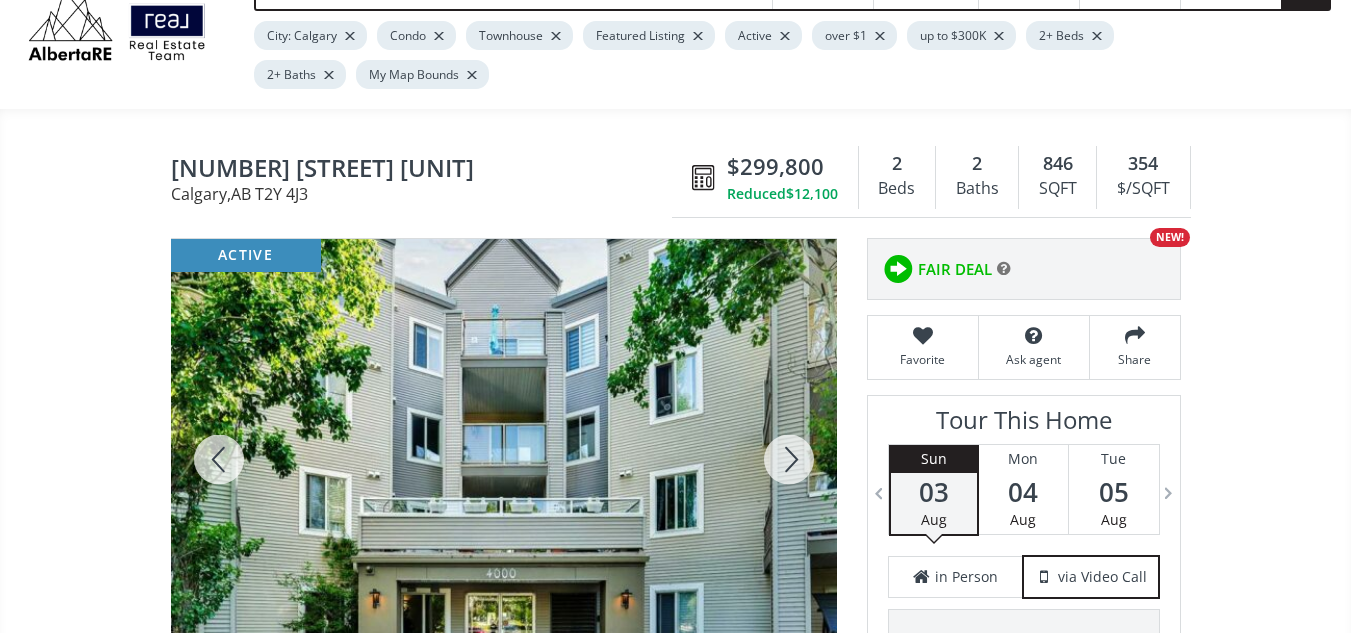 click at bounding box center [219, 459] 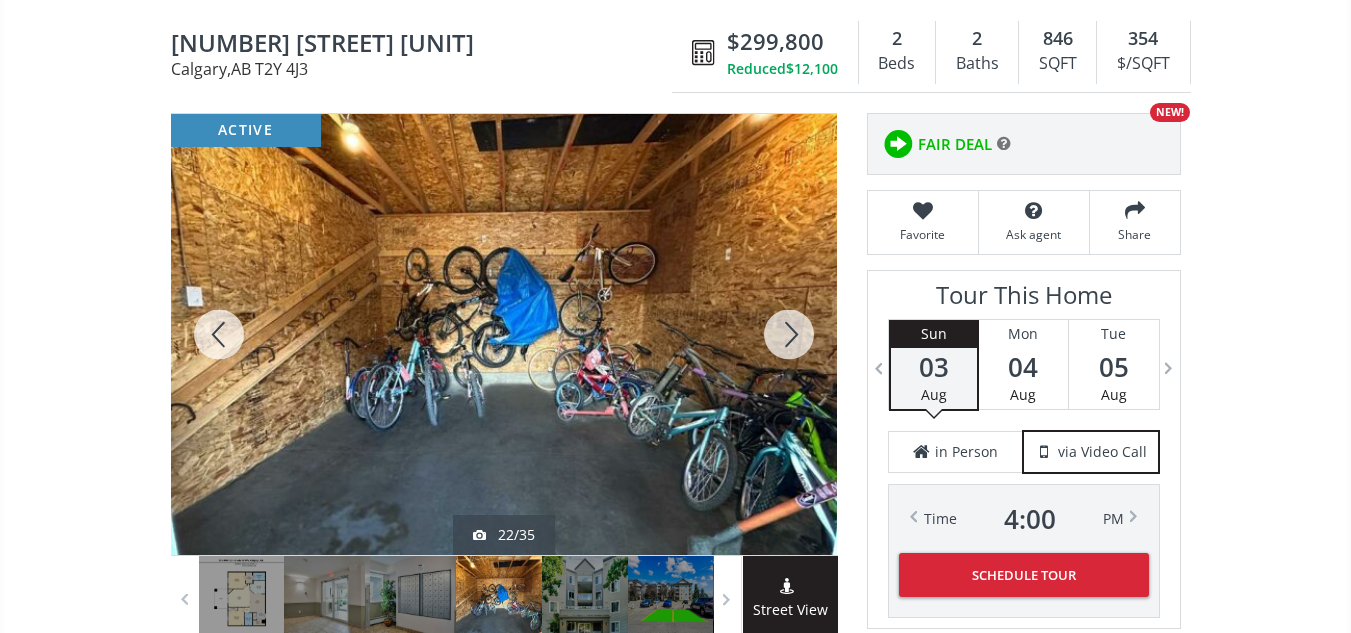scroll, scrollTop: 214, scrollLeft: 0, axis: vertical 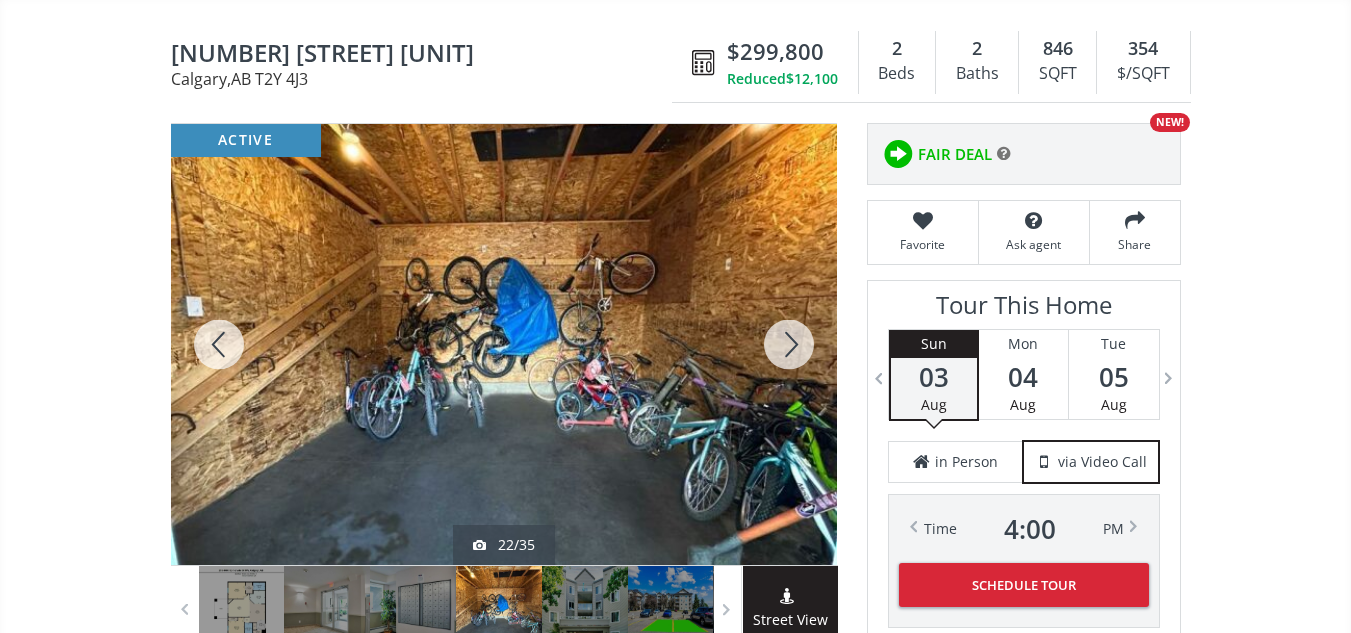 click at bounding box center (789, 344) 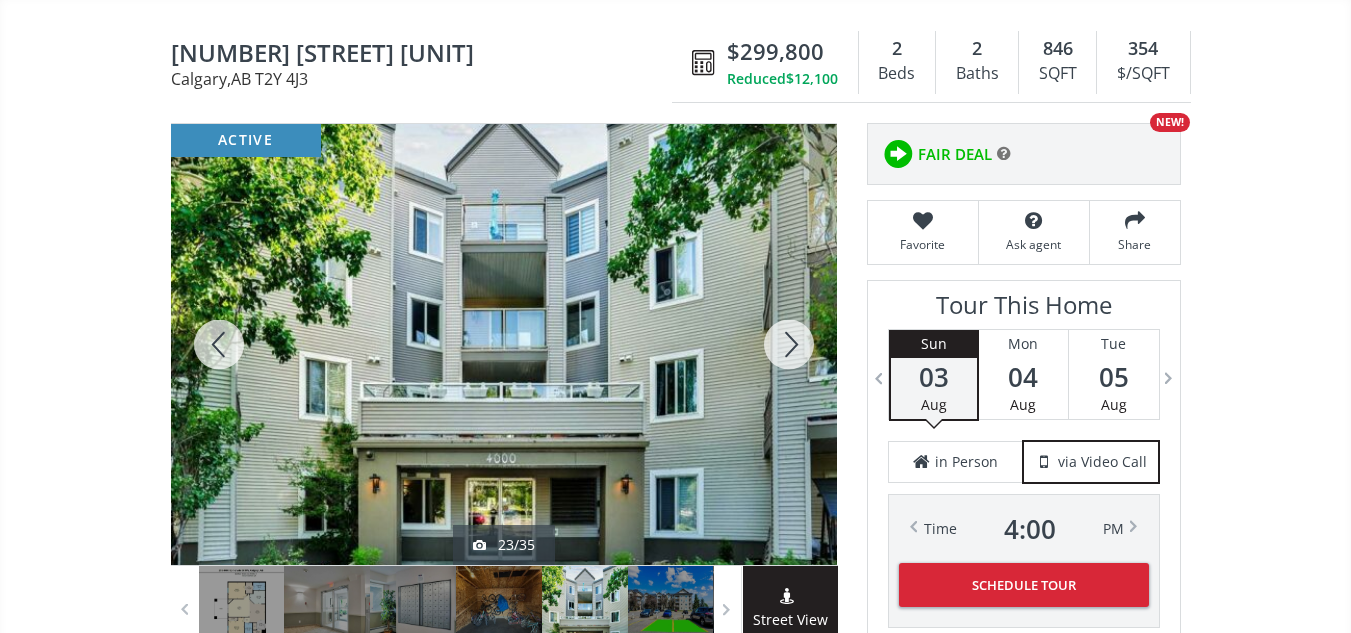 click at bounding box center (789, 344) 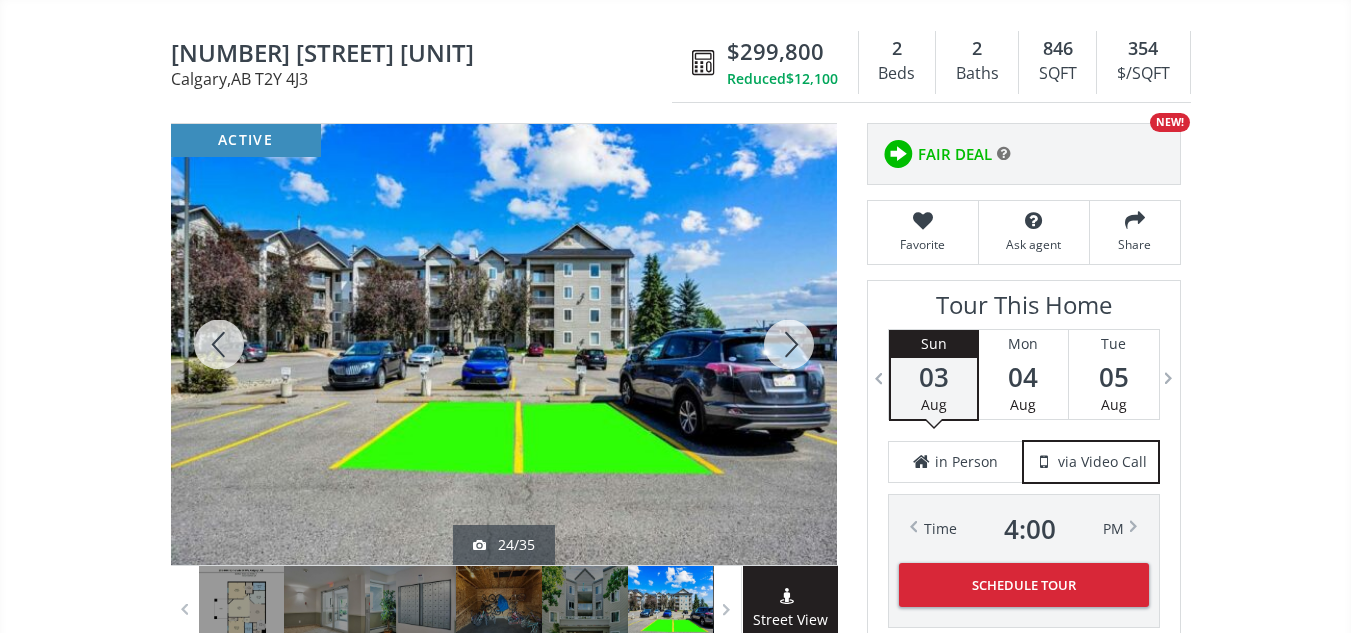 click at bounding box center [789, 344] 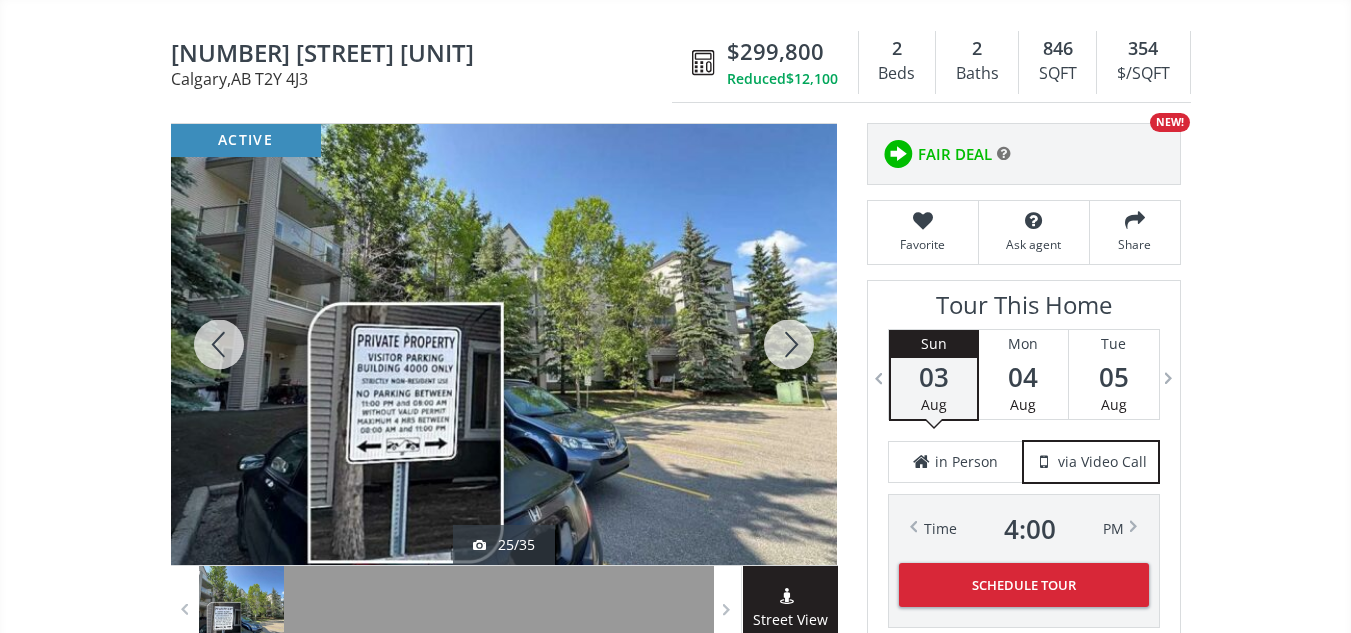 click at bounding box center [789, 344] 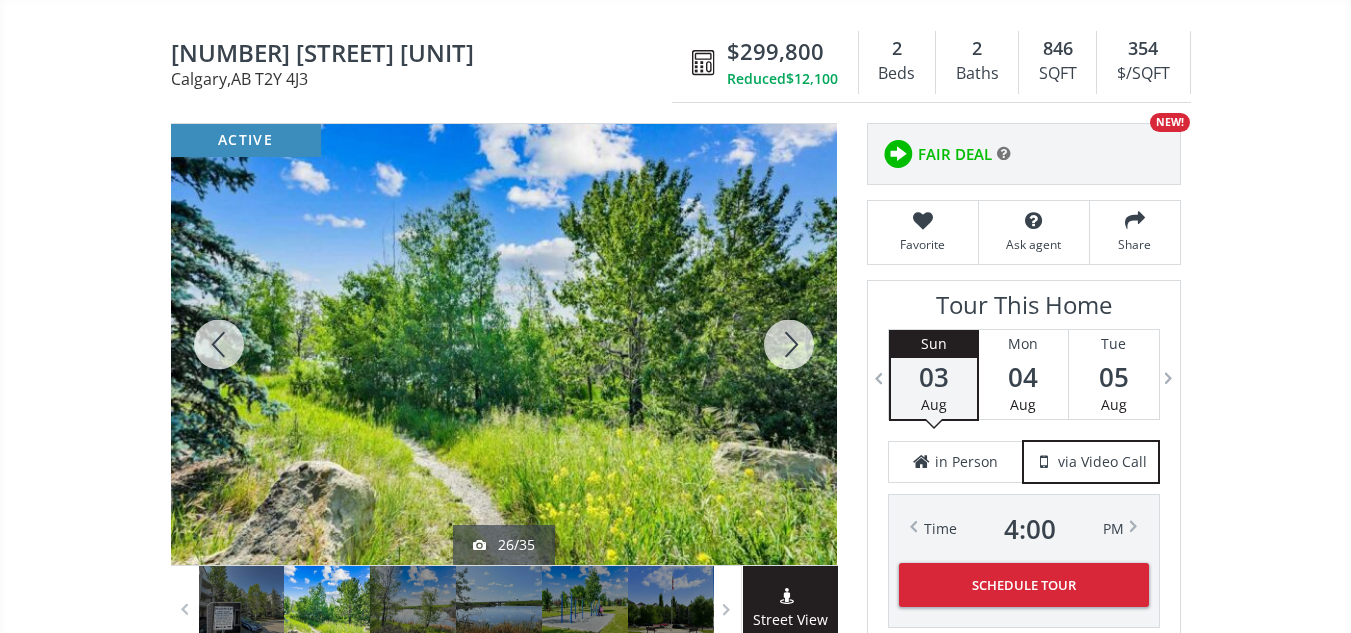 click at bounding box center [789, 344] 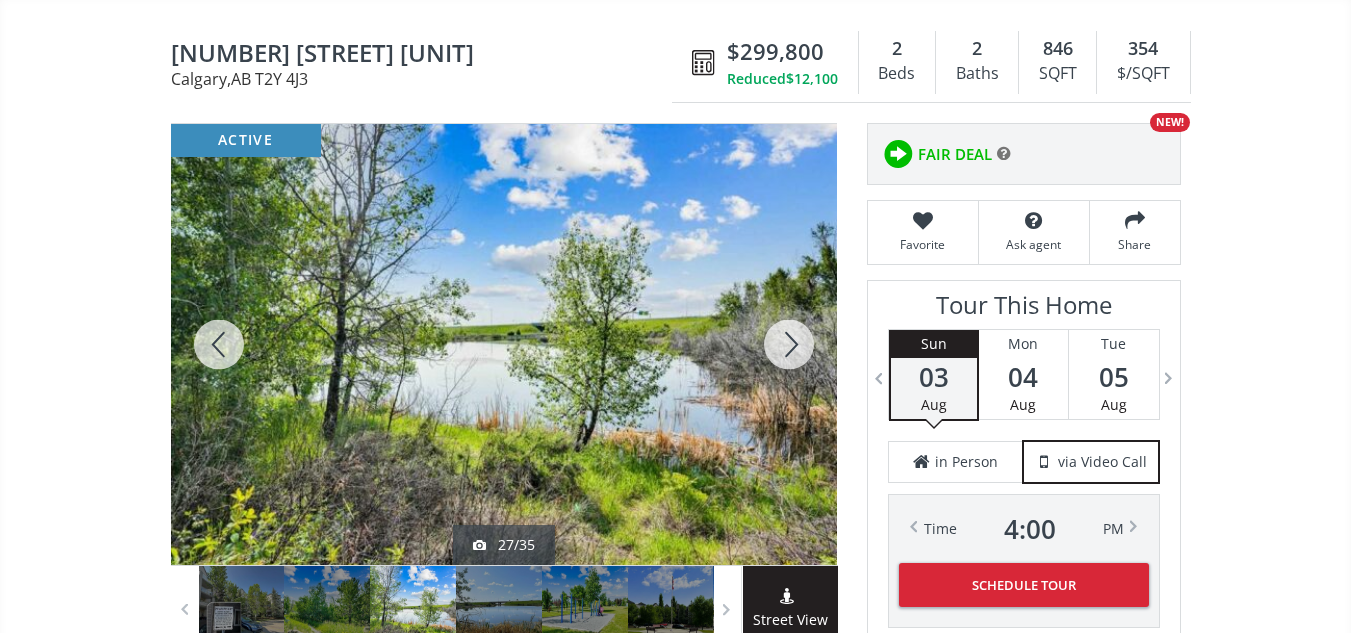 click at bounding box center (789, 344) 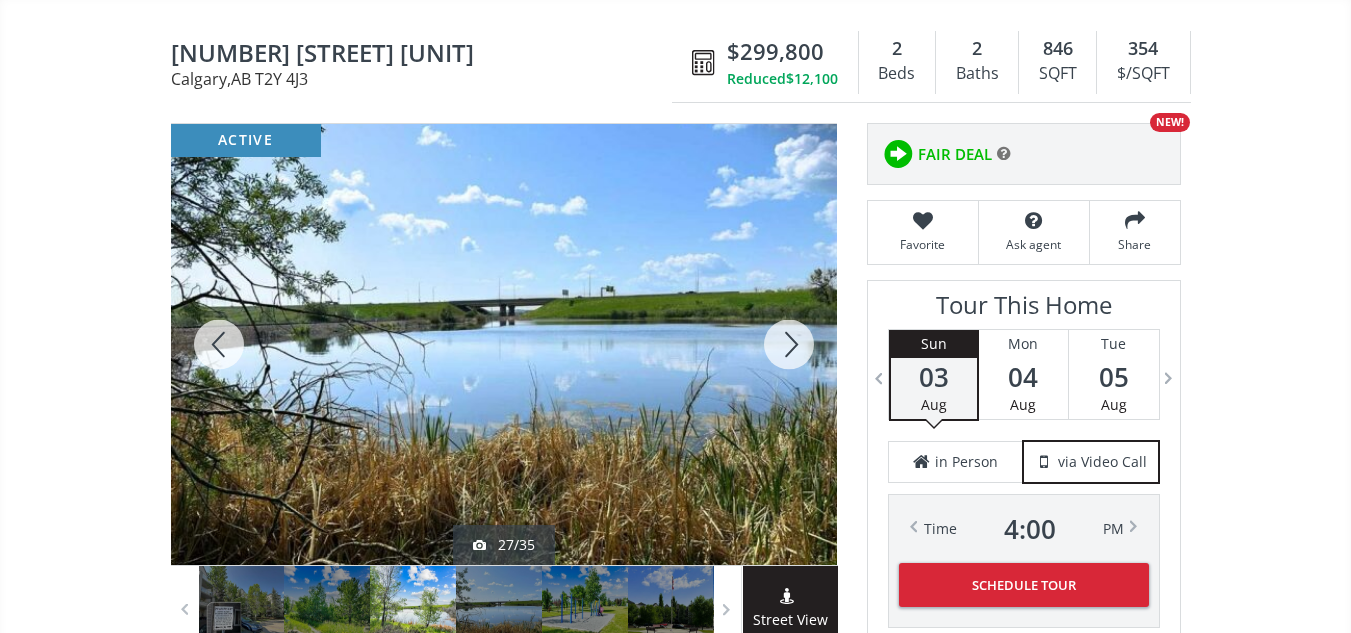 click at bounding box center [789, 344] 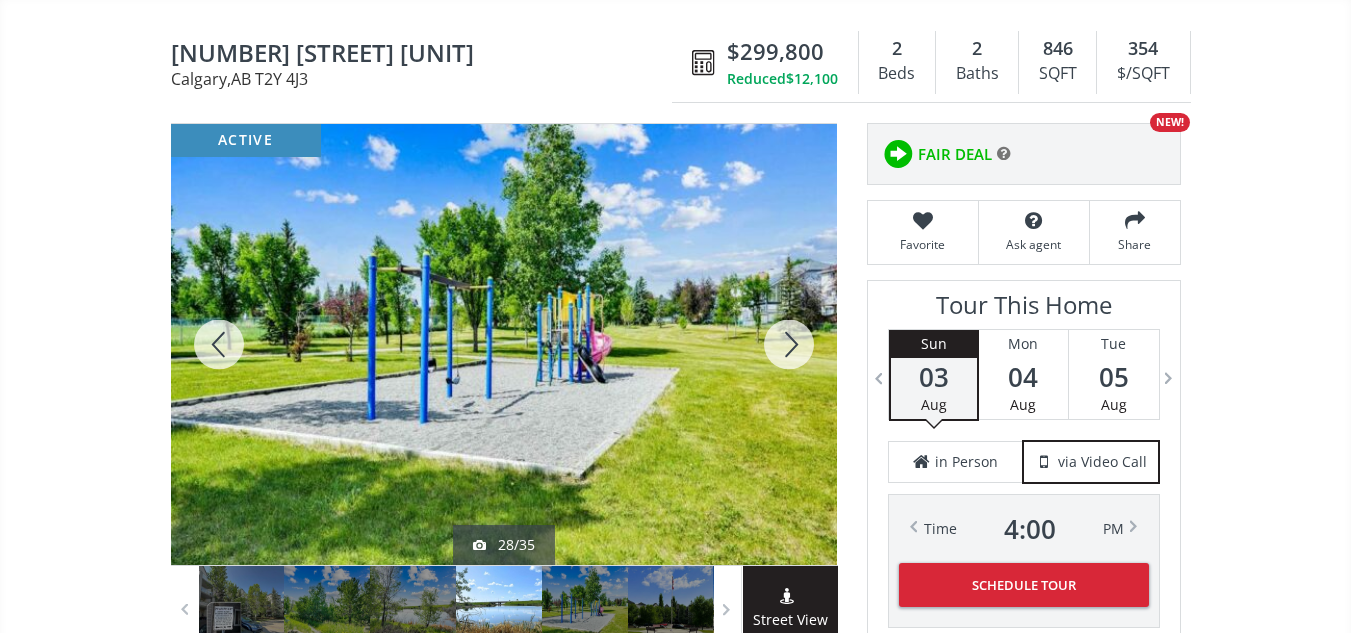 click at bounding box center [789, 344] 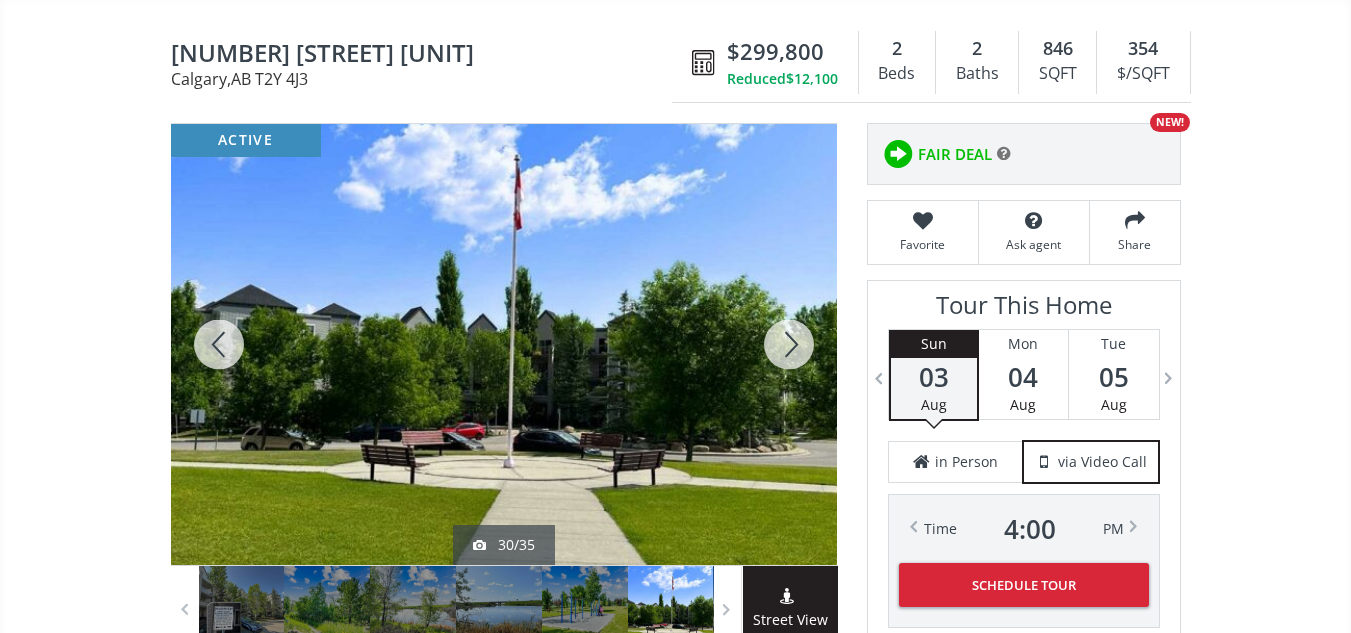 click at bounding box center (789, 344) 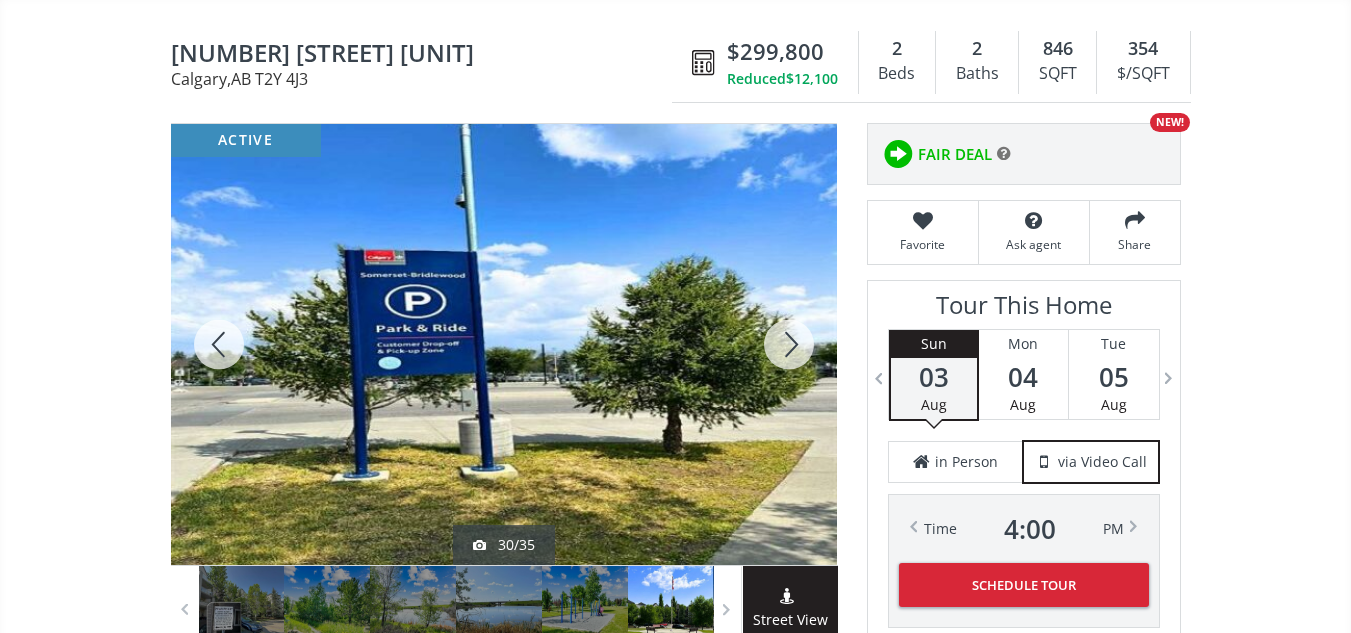 click at bounding box center (789, 344) 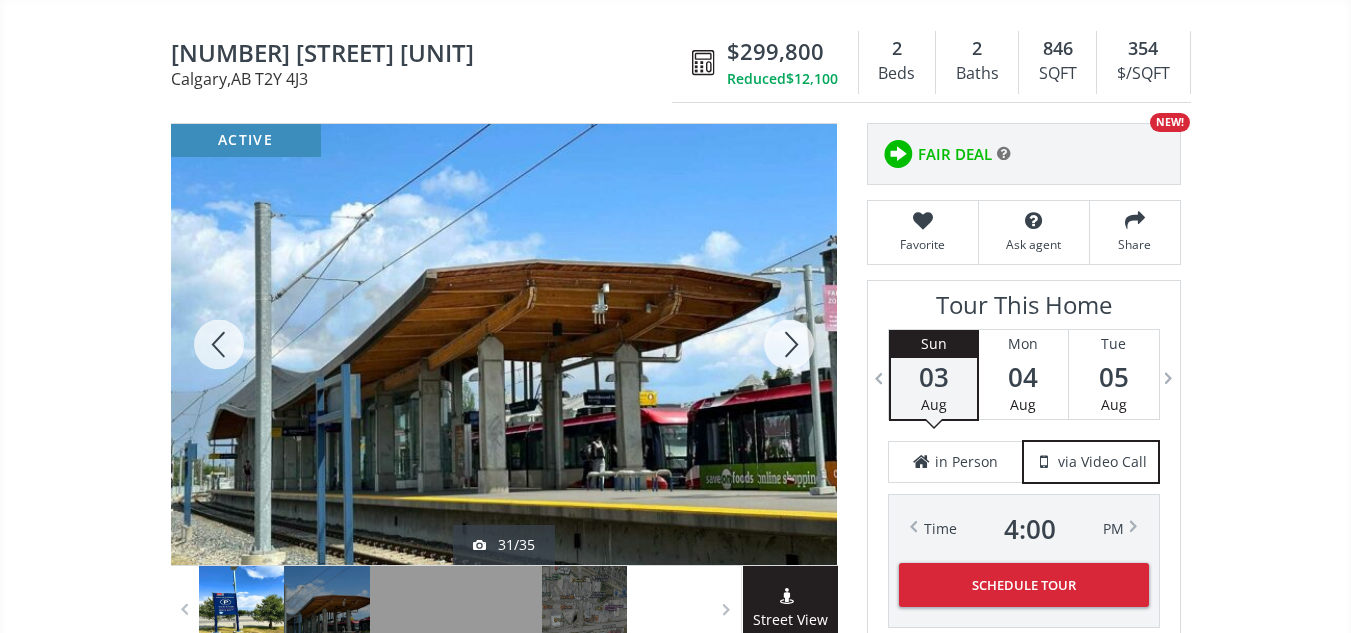 click at bounding box center (789, 344) 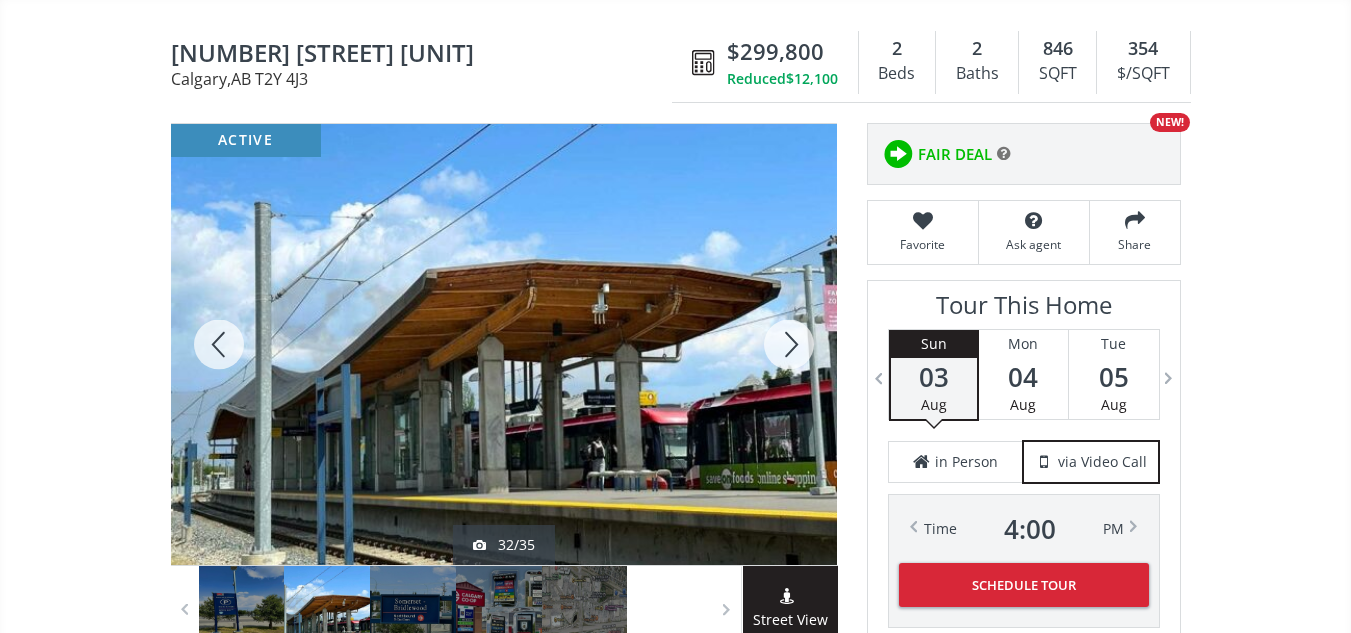 click at bounding box center [789, 344] 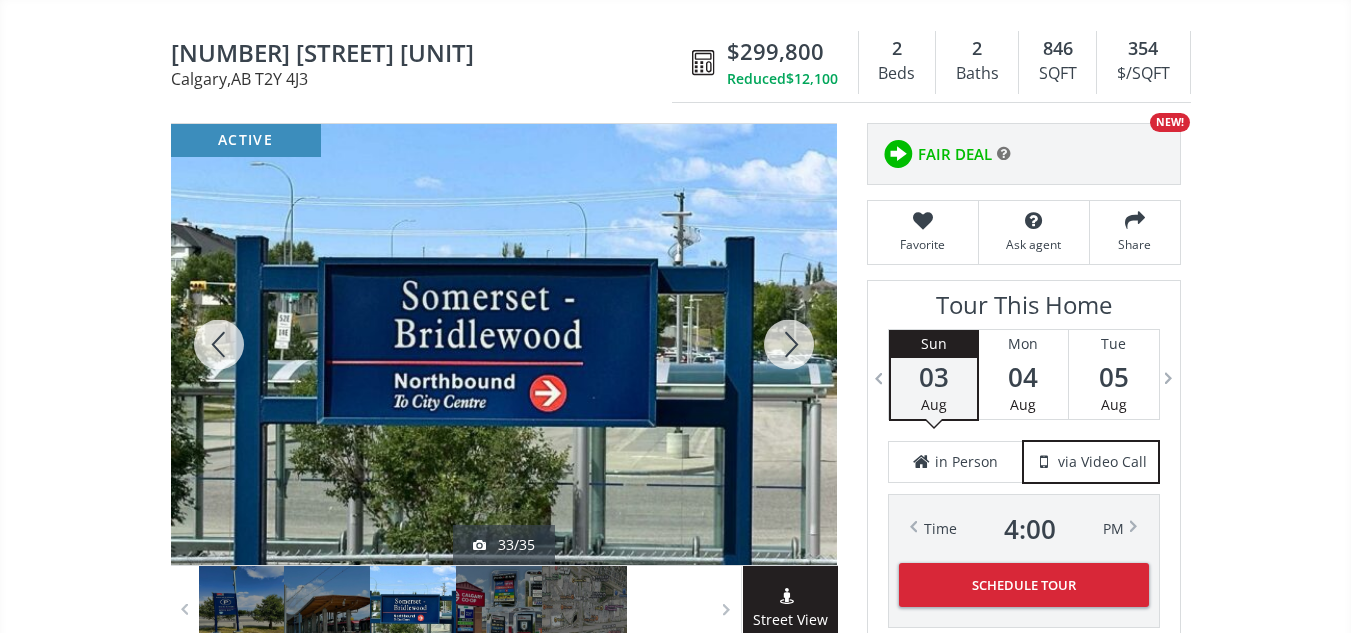 click at bounding box center (789, 344) 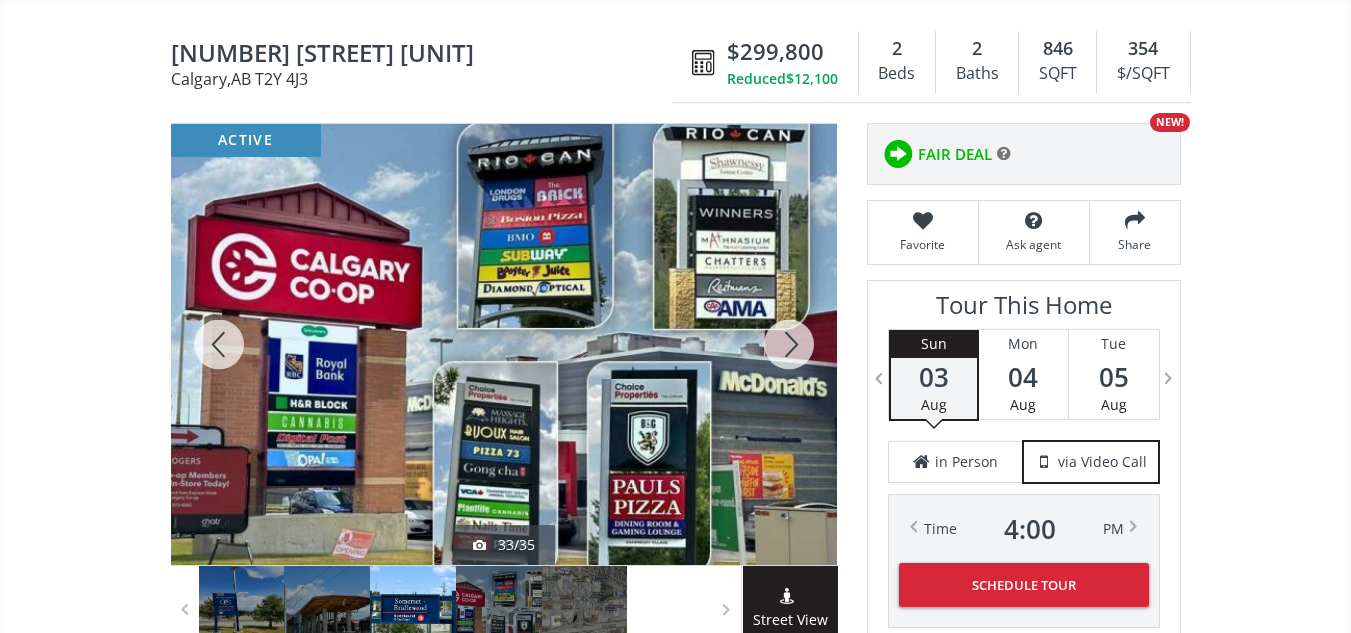 click at bounding box center [789, 344] 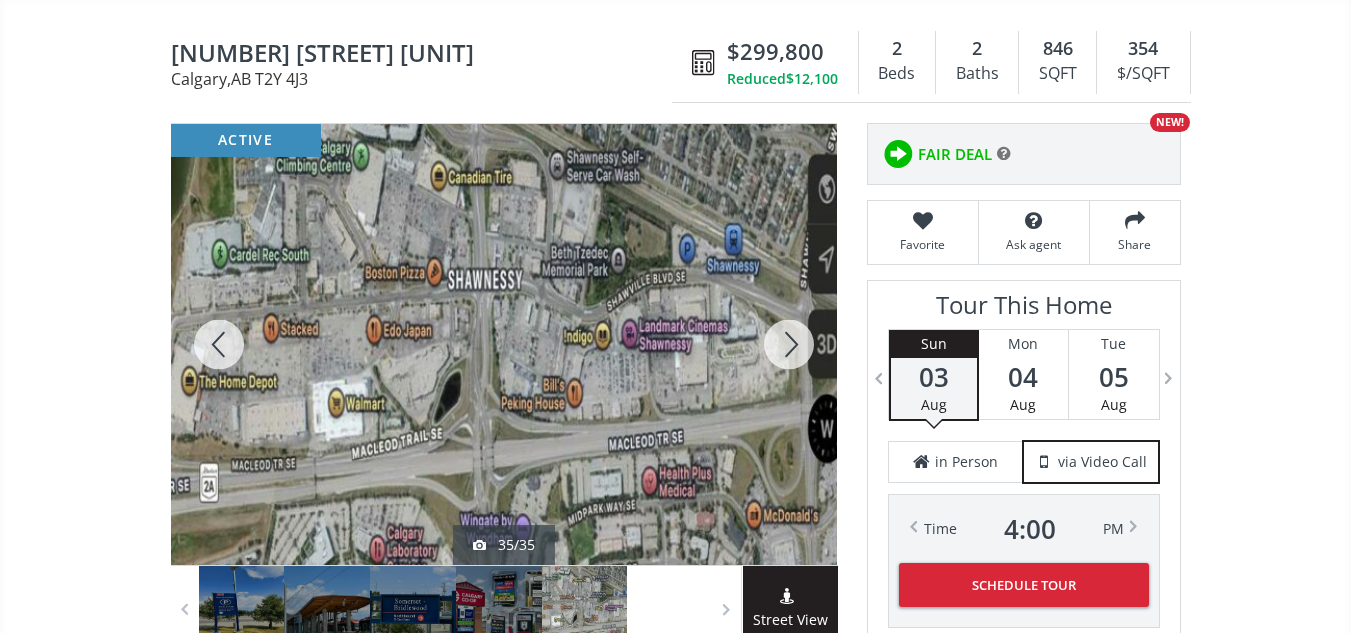 click at bounding box center [789, 344] 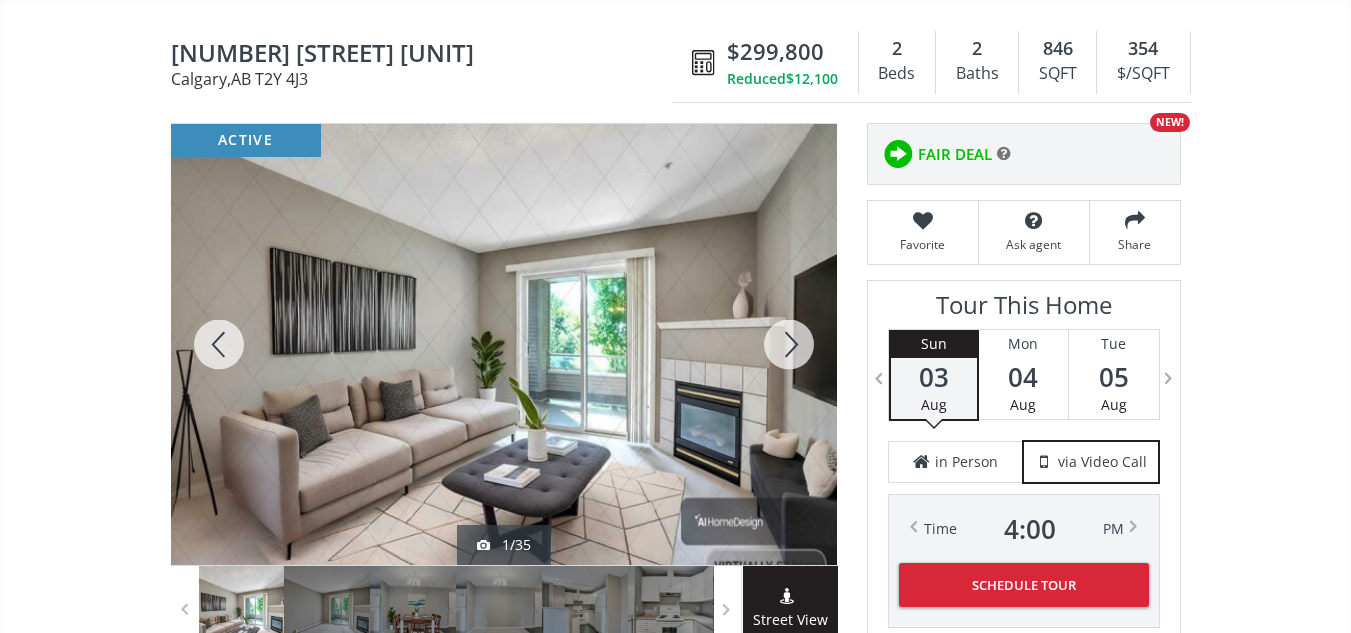 click at bounding box center (789, 344) 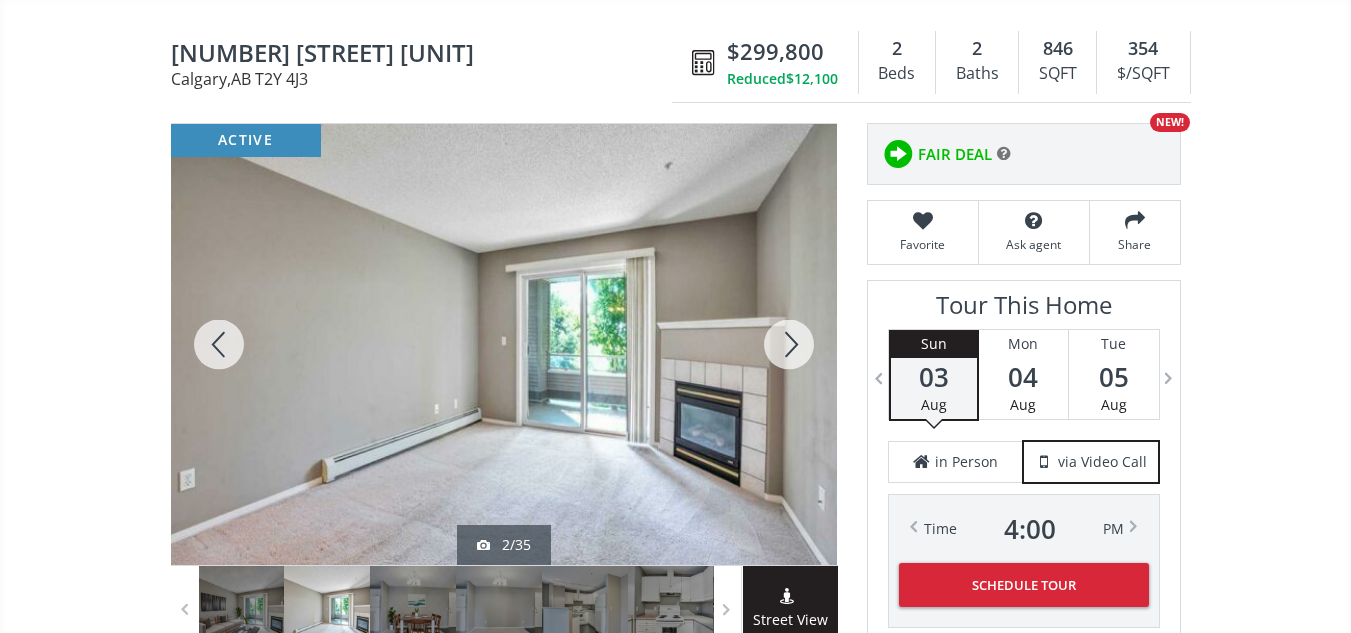 click at bounding box center (789, 344) 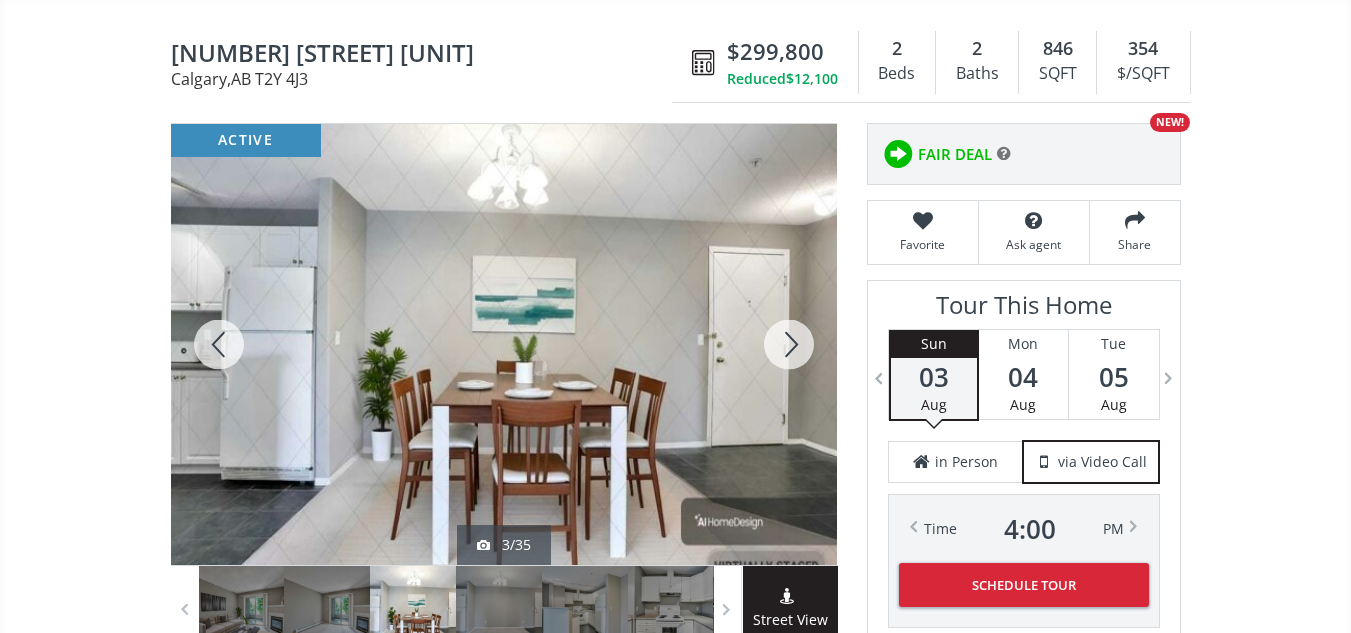 click at bounding box center [789, 344] 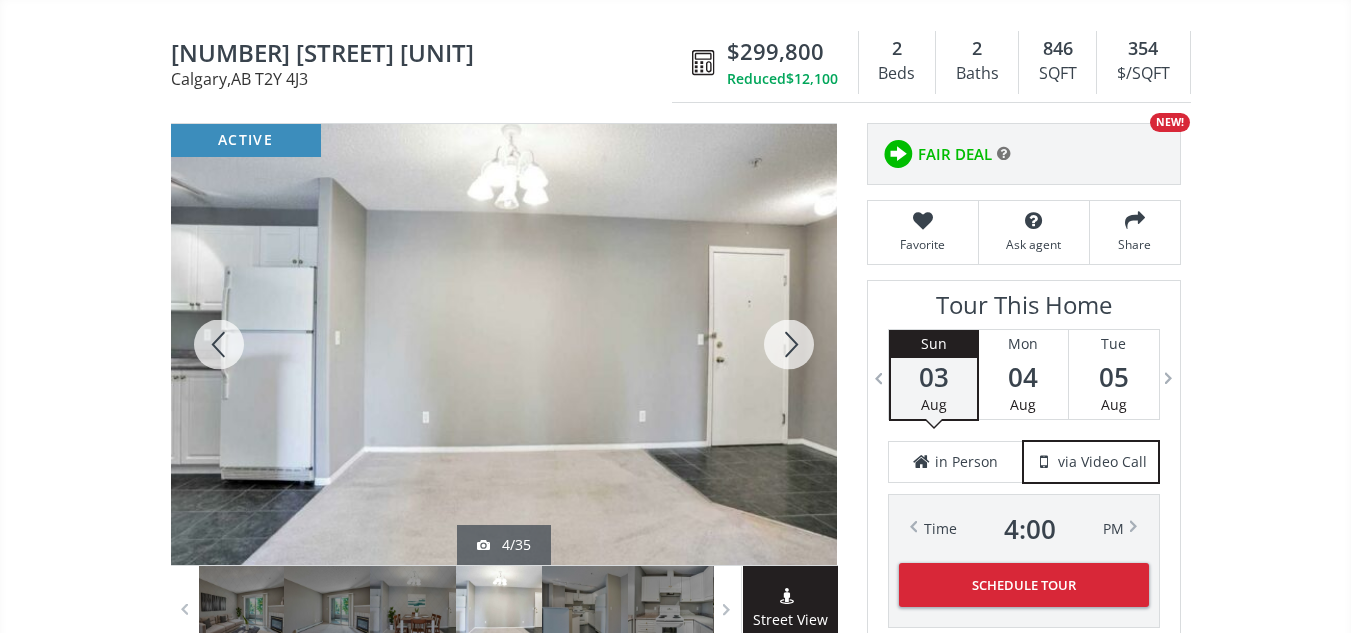 click at bounding box center (789, 344) 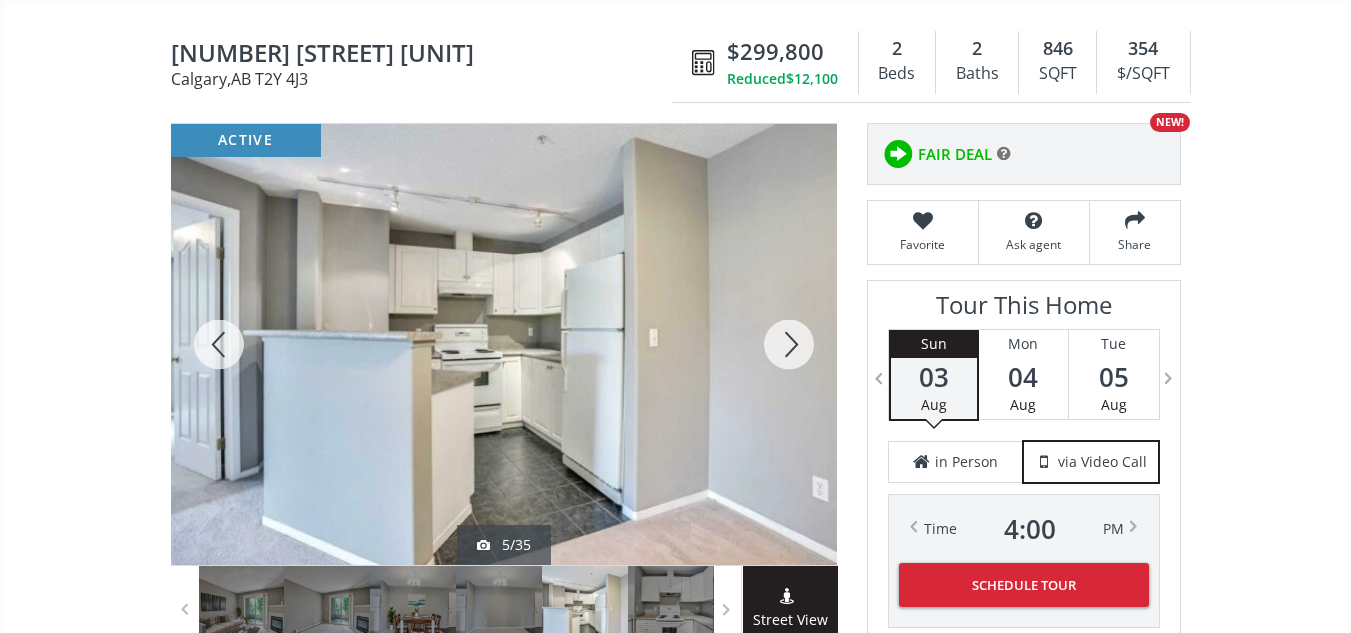 click at bounding box center [789, 344] 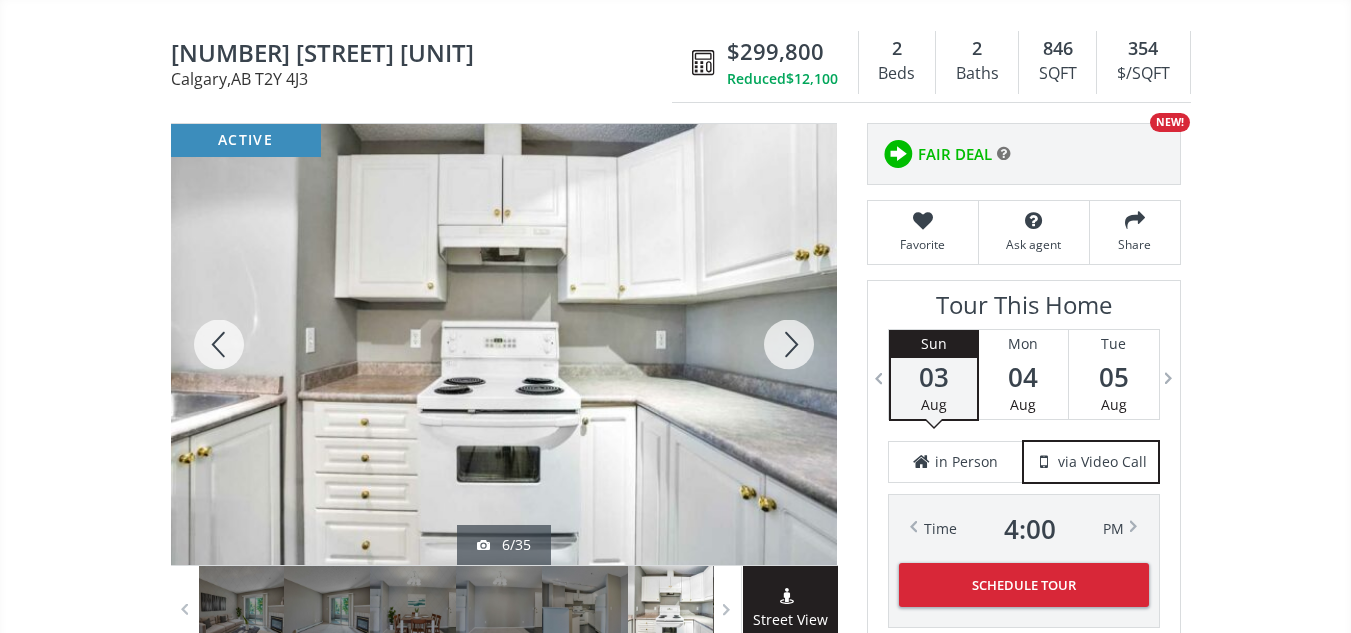 click at bounding box center [789, 344] 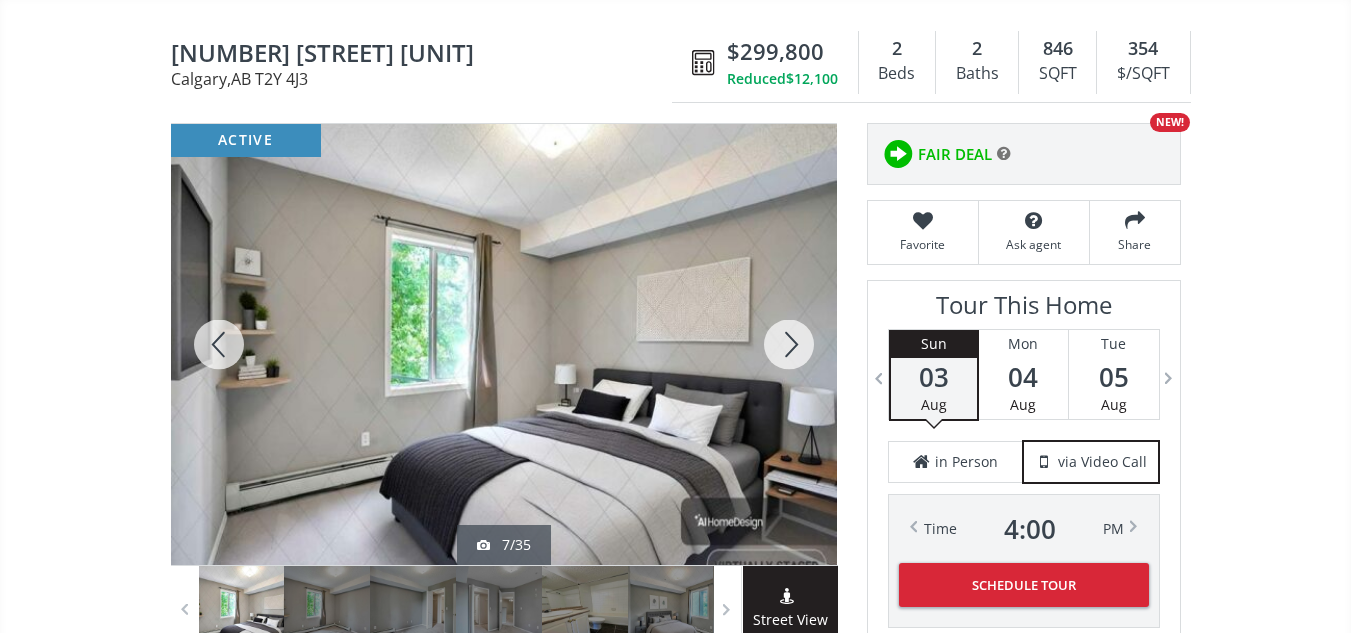 click at bounding box center (789, 344) 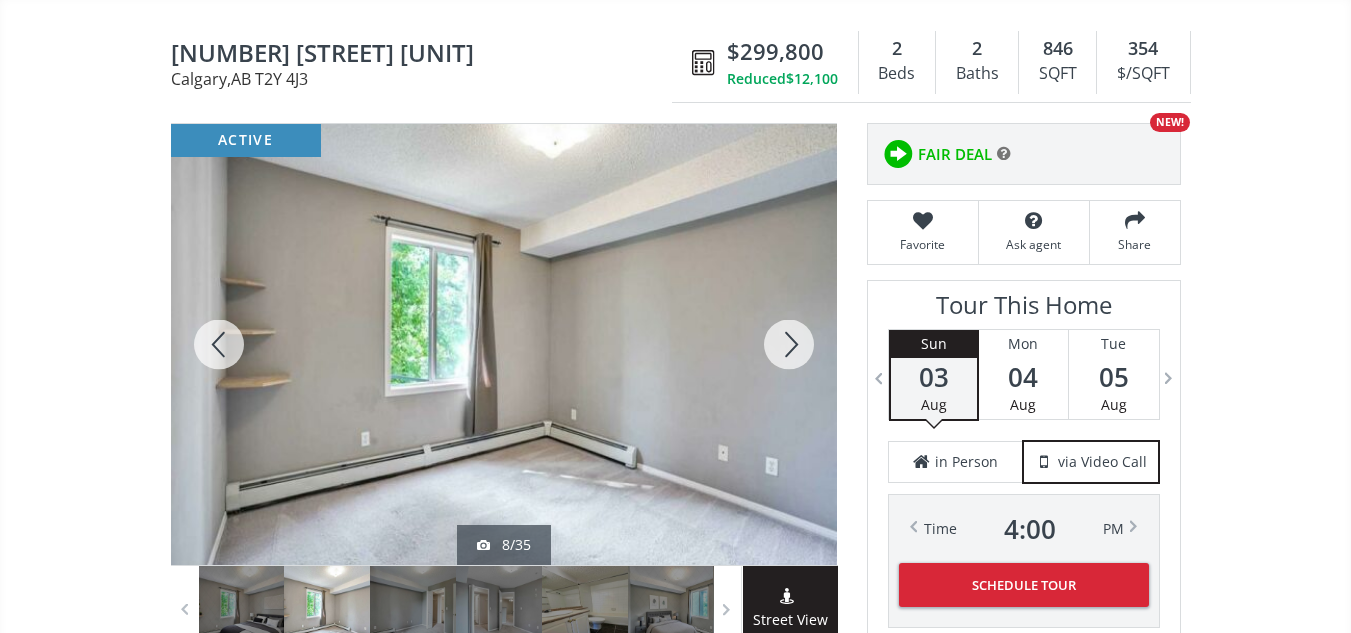 click at bounding box center (789, 344) 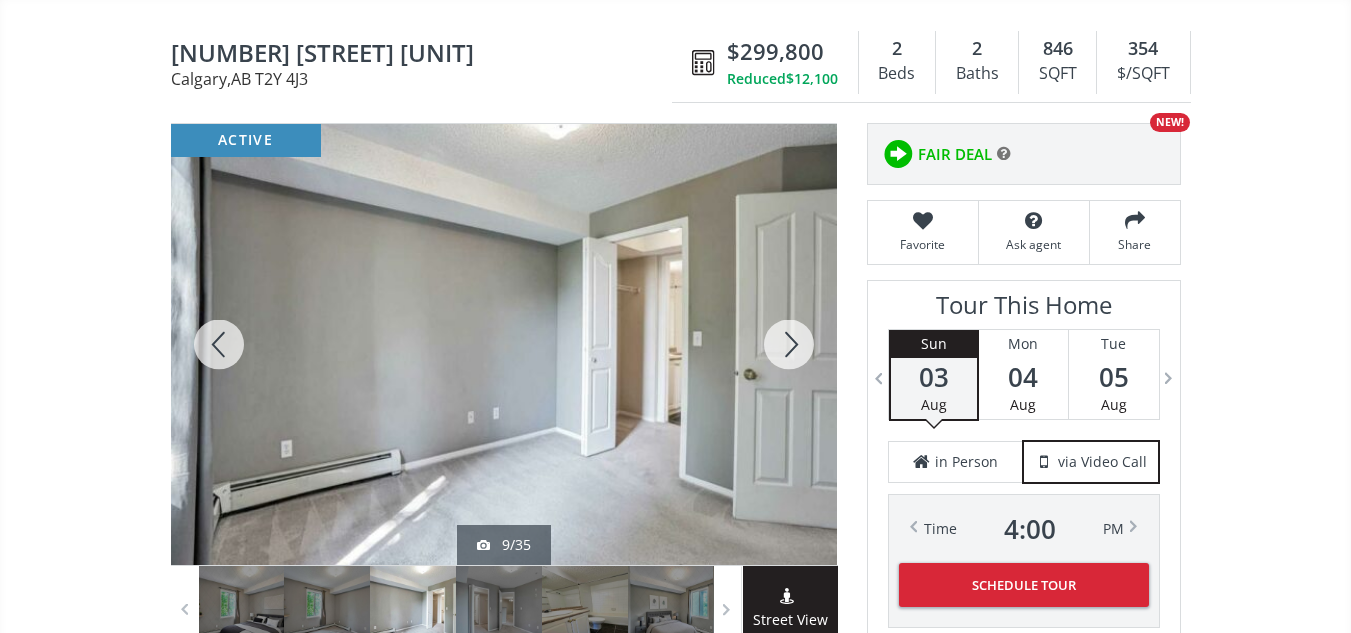 click at bounding box center (789, 344) 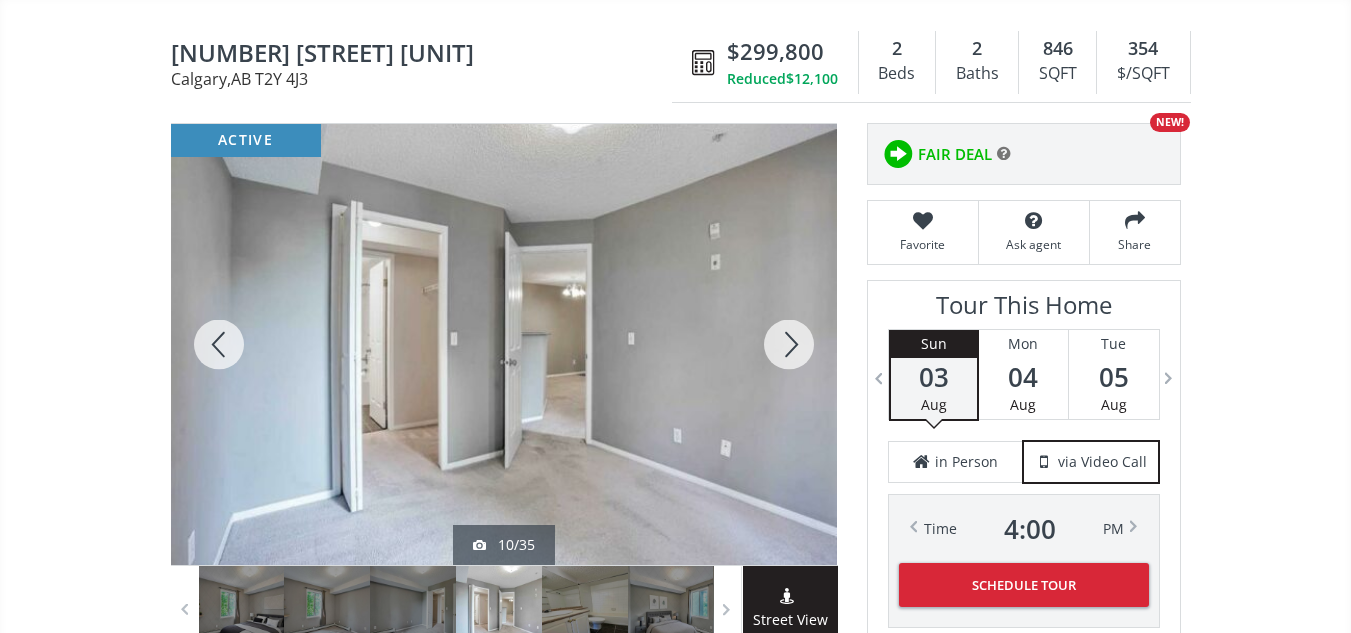 click at bounding box center (789, 344) 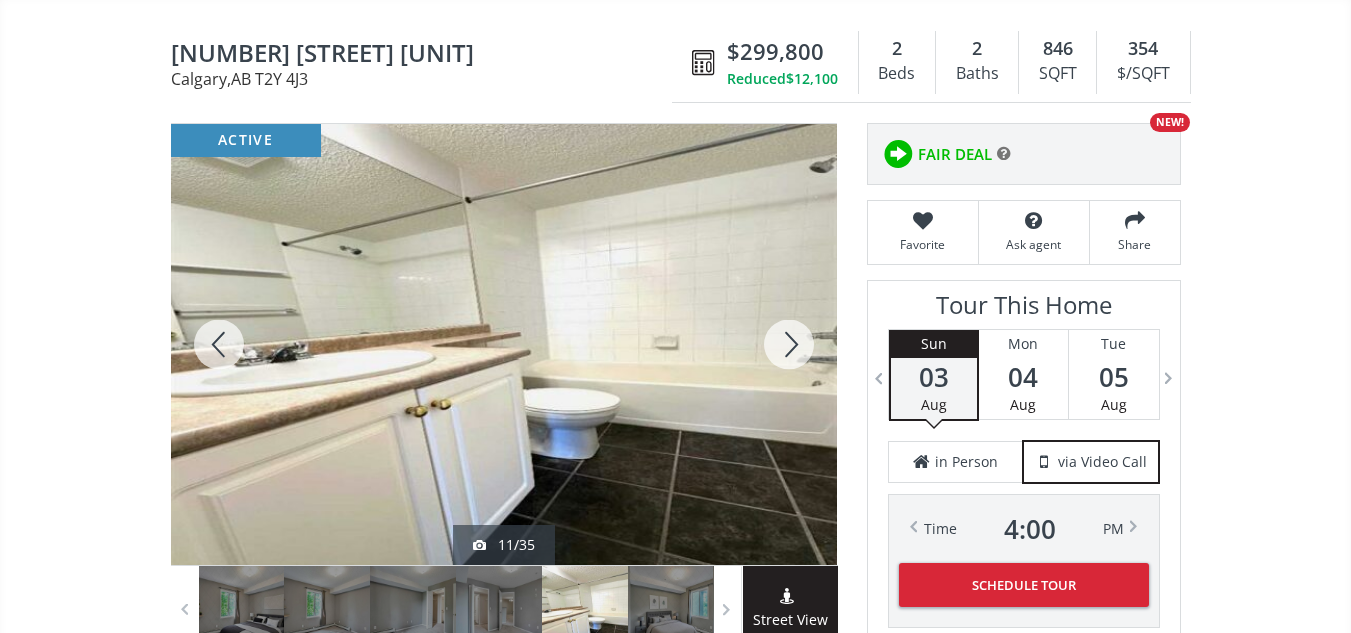 click at bounding box center (789, 344) 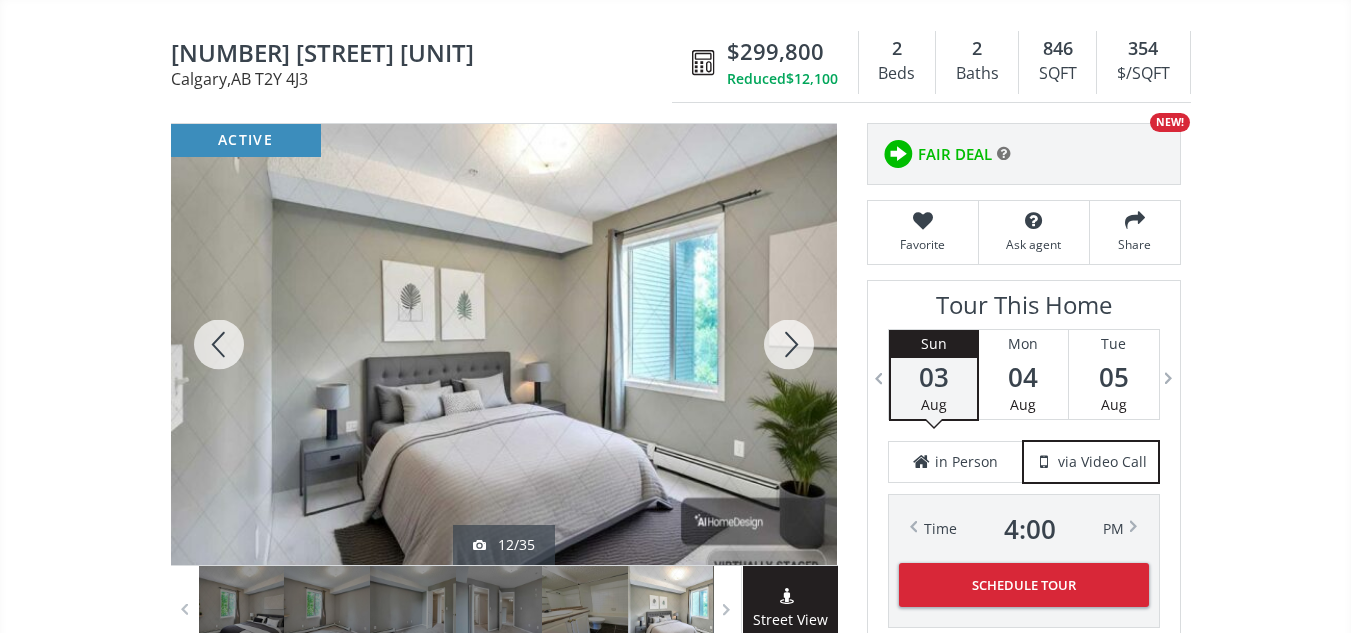 click at bounding box center [789, 344] 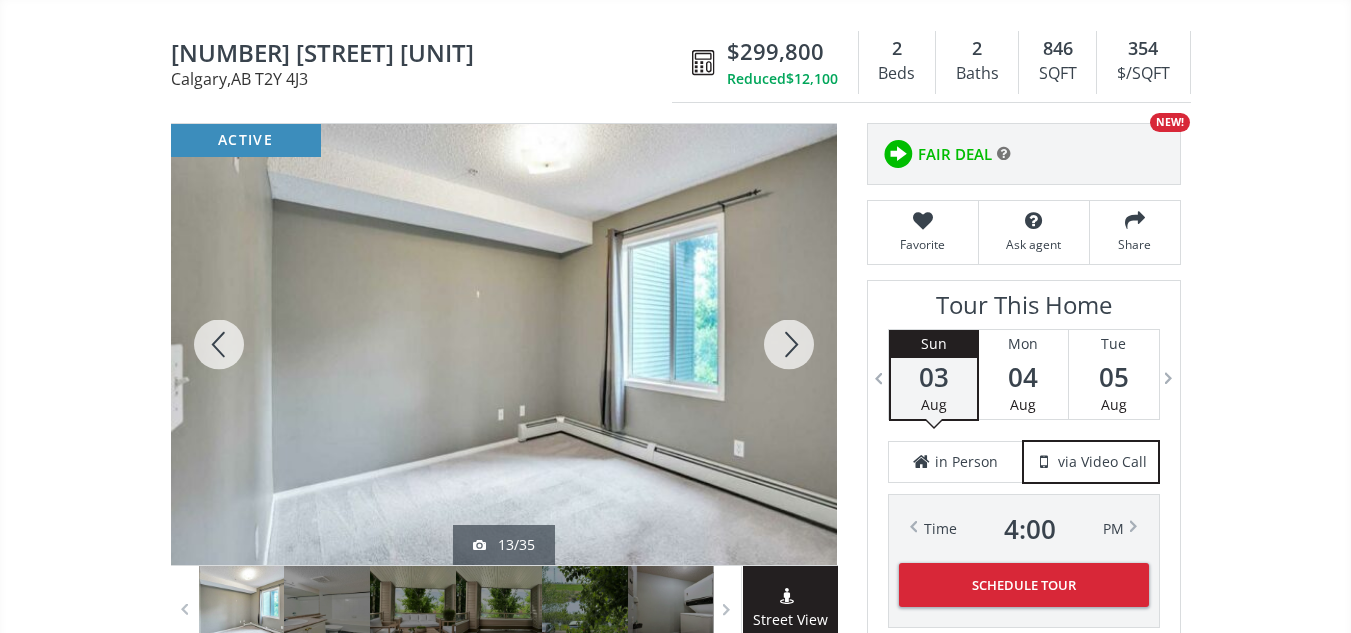 click at bounding box center (789, 344) 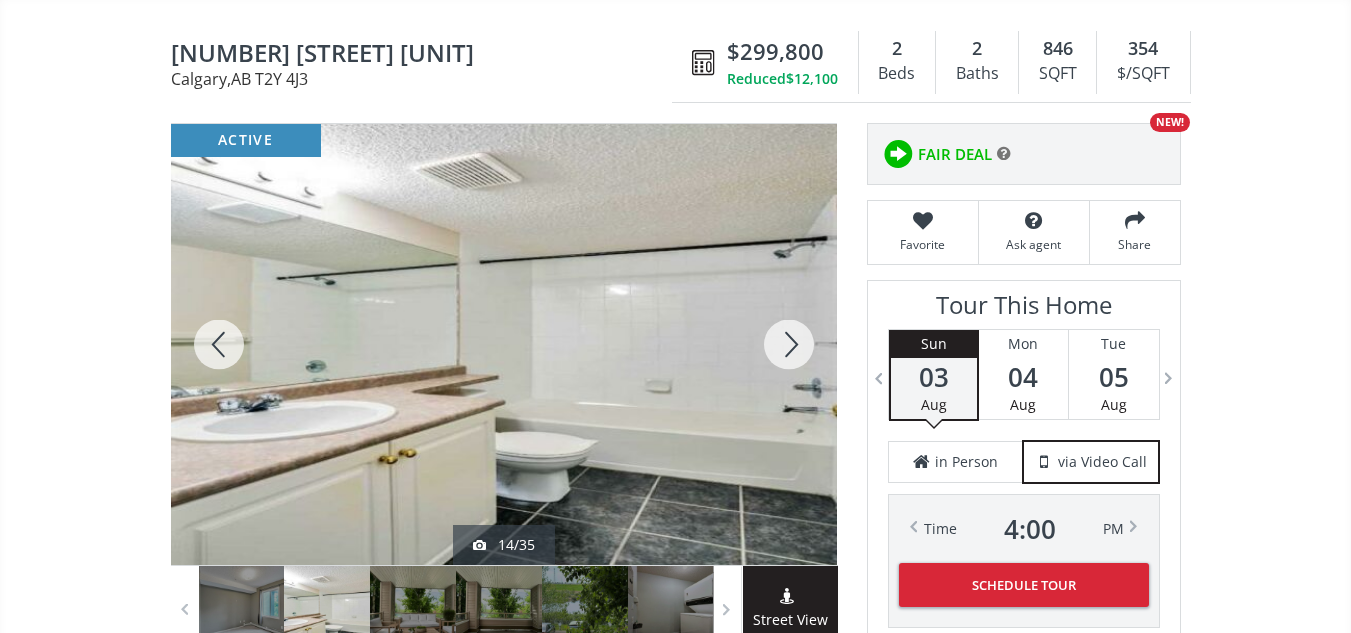 click at bounding box center [789, 344] 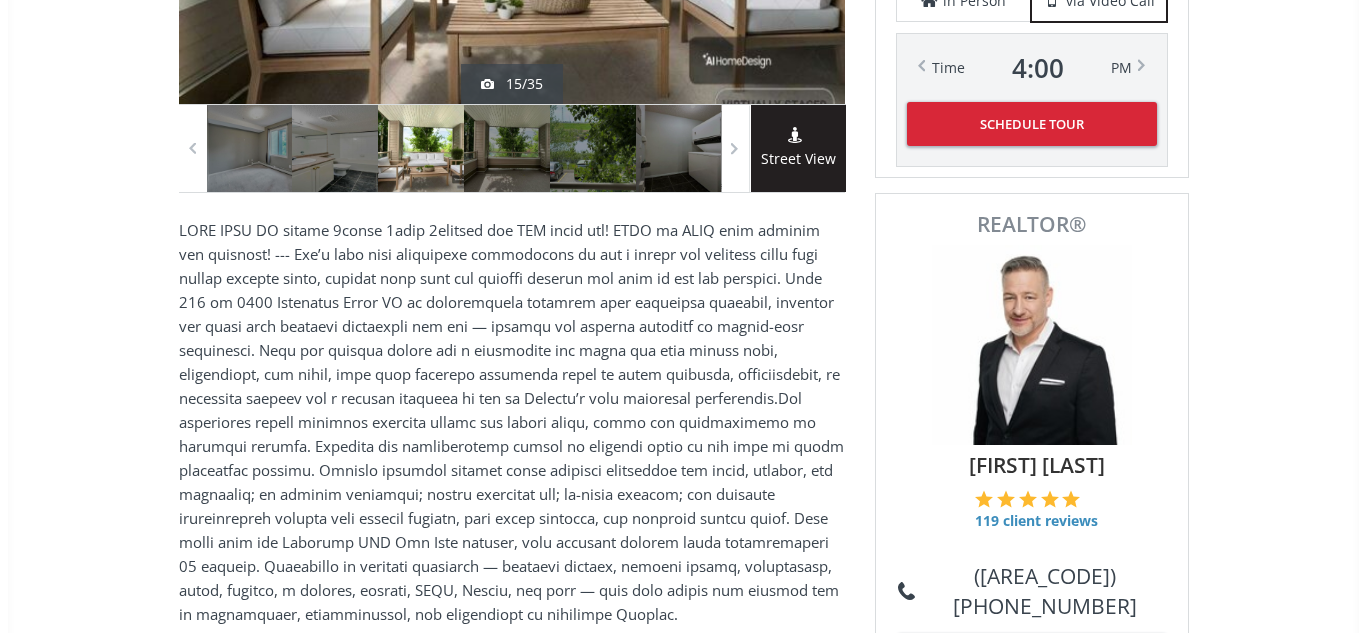 scroll, scrollTop: 0, scrollLeft: 0, axis: both 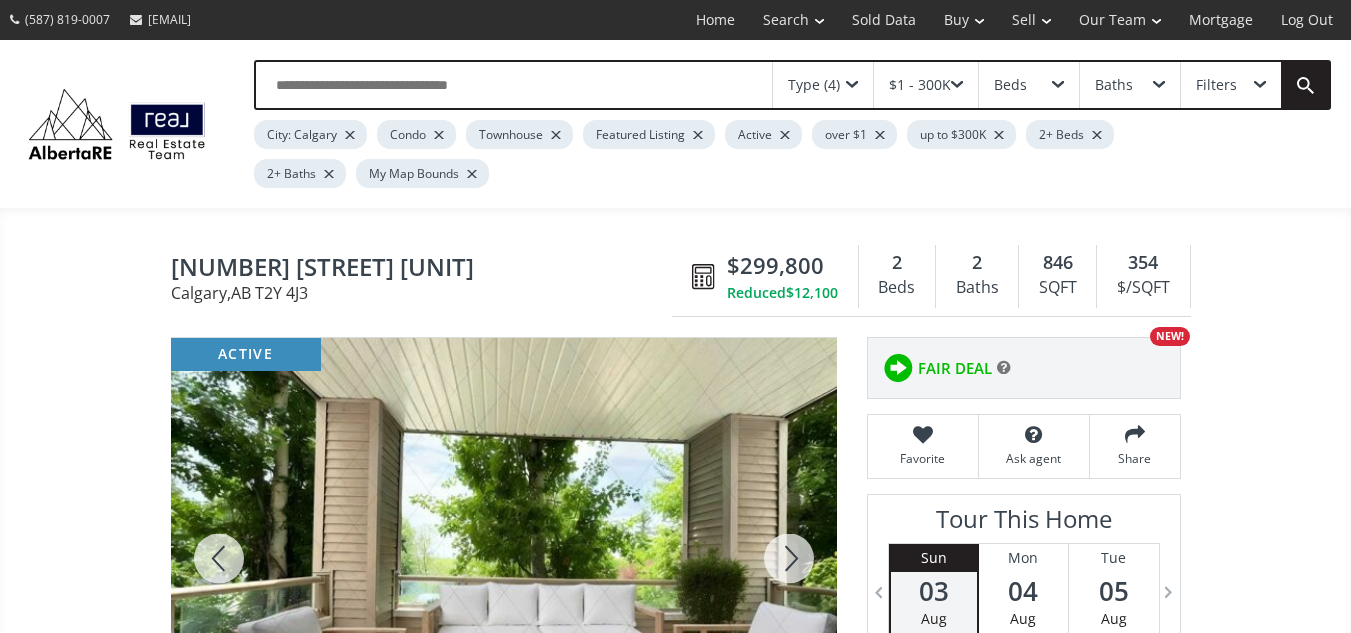 click on "Filters" at bounding box center [1231, 85] 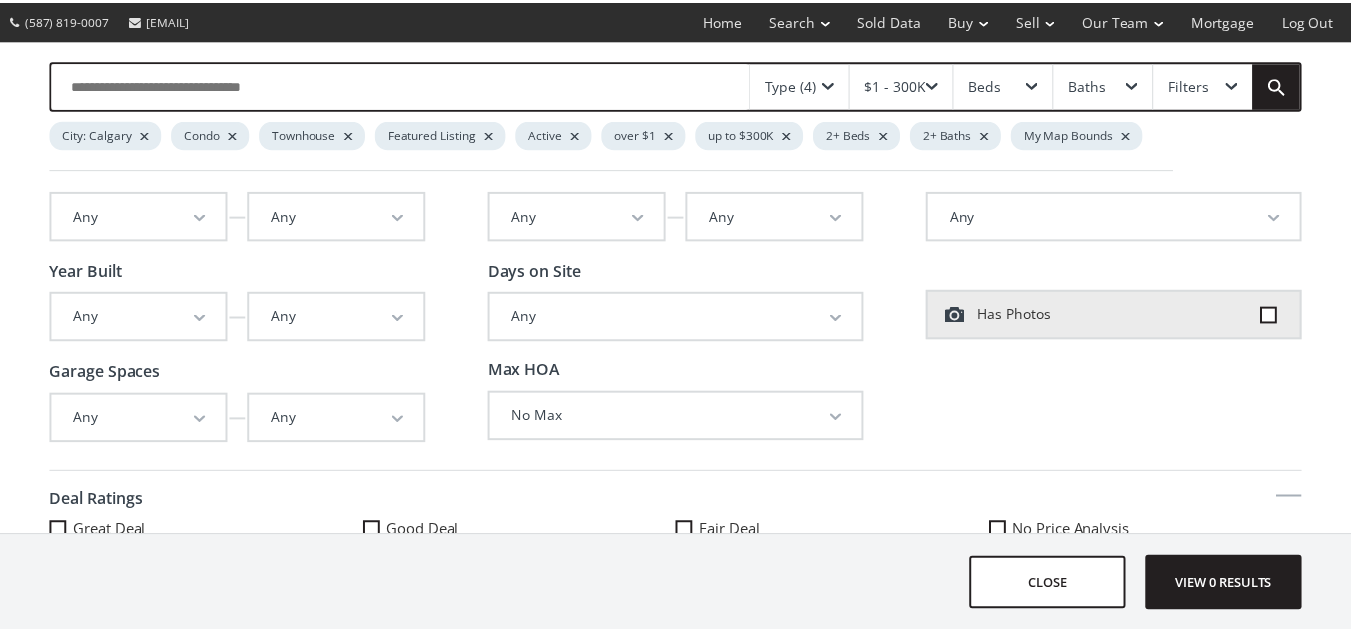 scroll, scrollTop: 0, scrollLeft: 0, axis: both 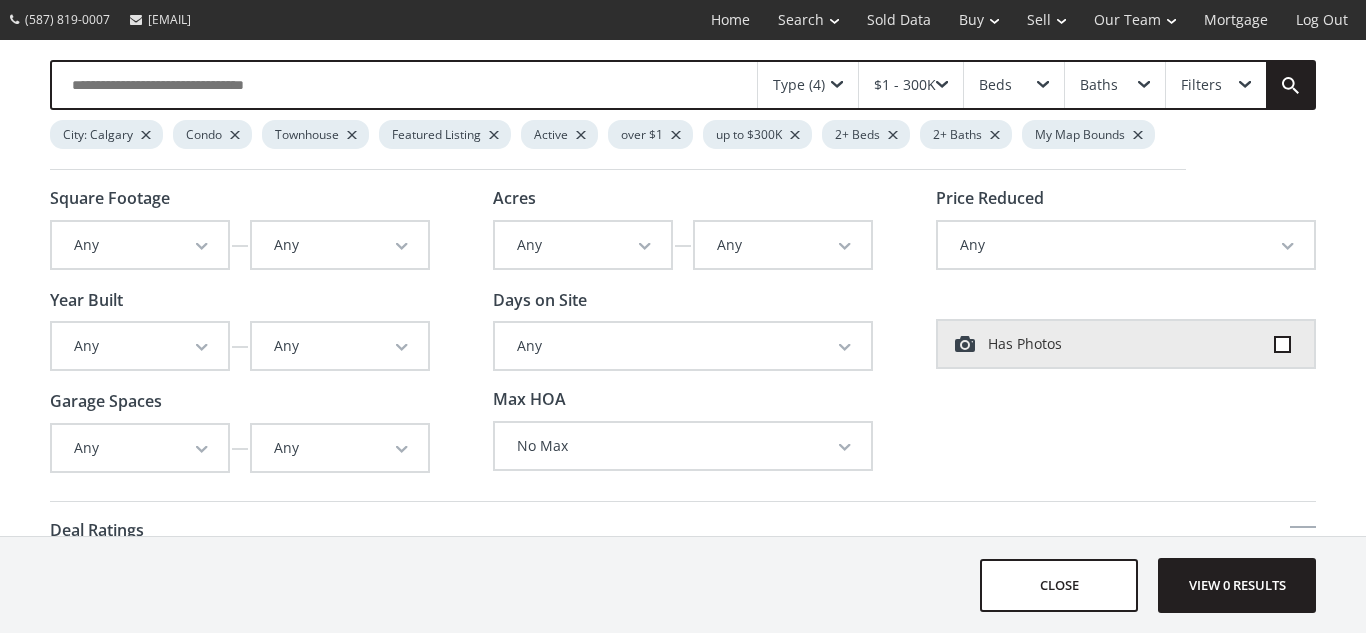click on "Any" at bounding box center (583, 245) 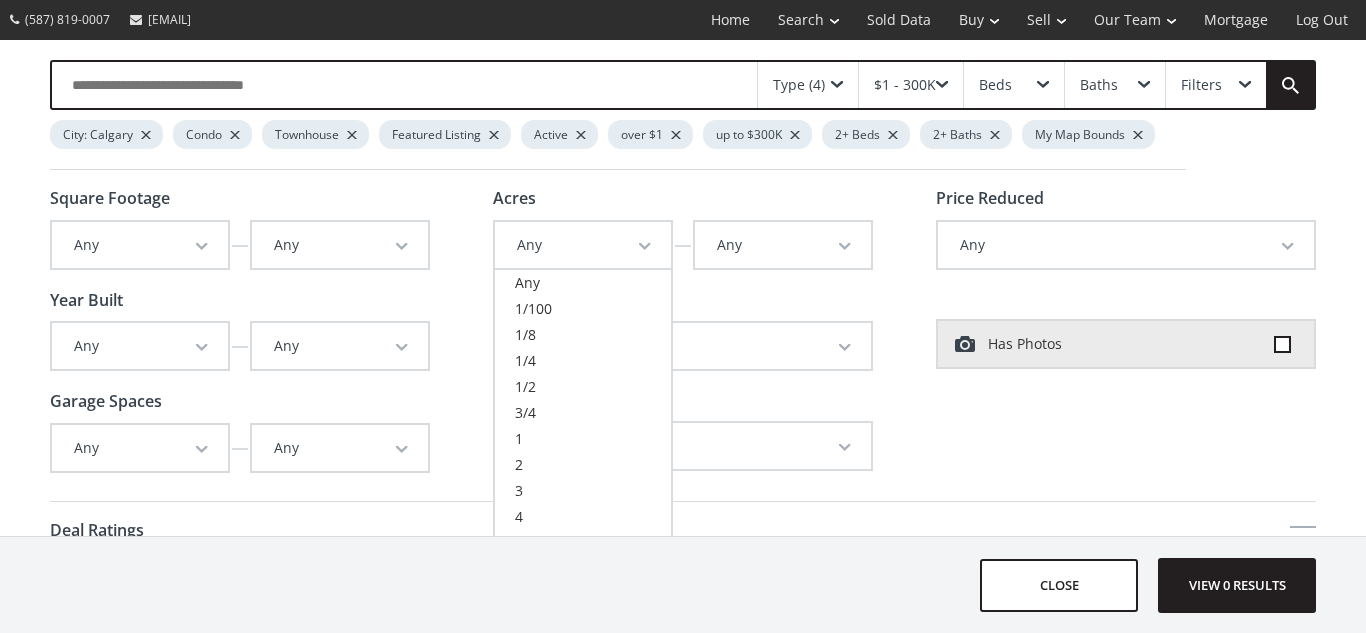 click on "Any" at bounding box center (783, 245) 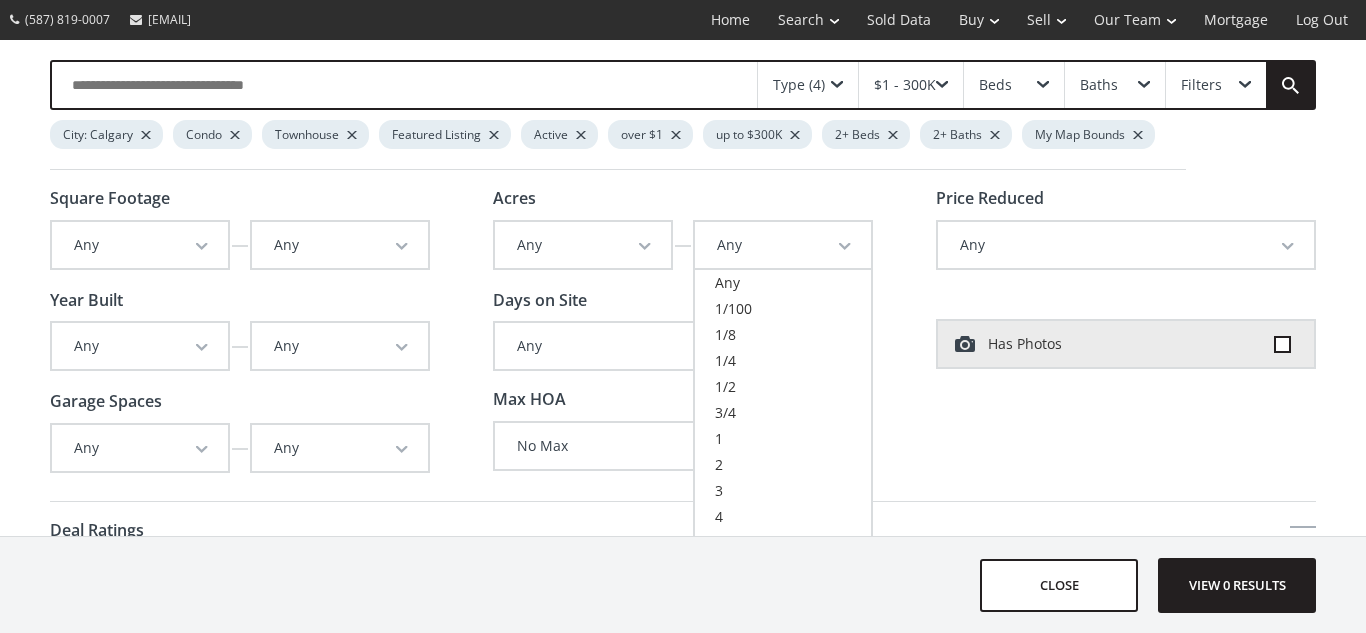 click on "close View 0 results" at bounding box center [683, 585] 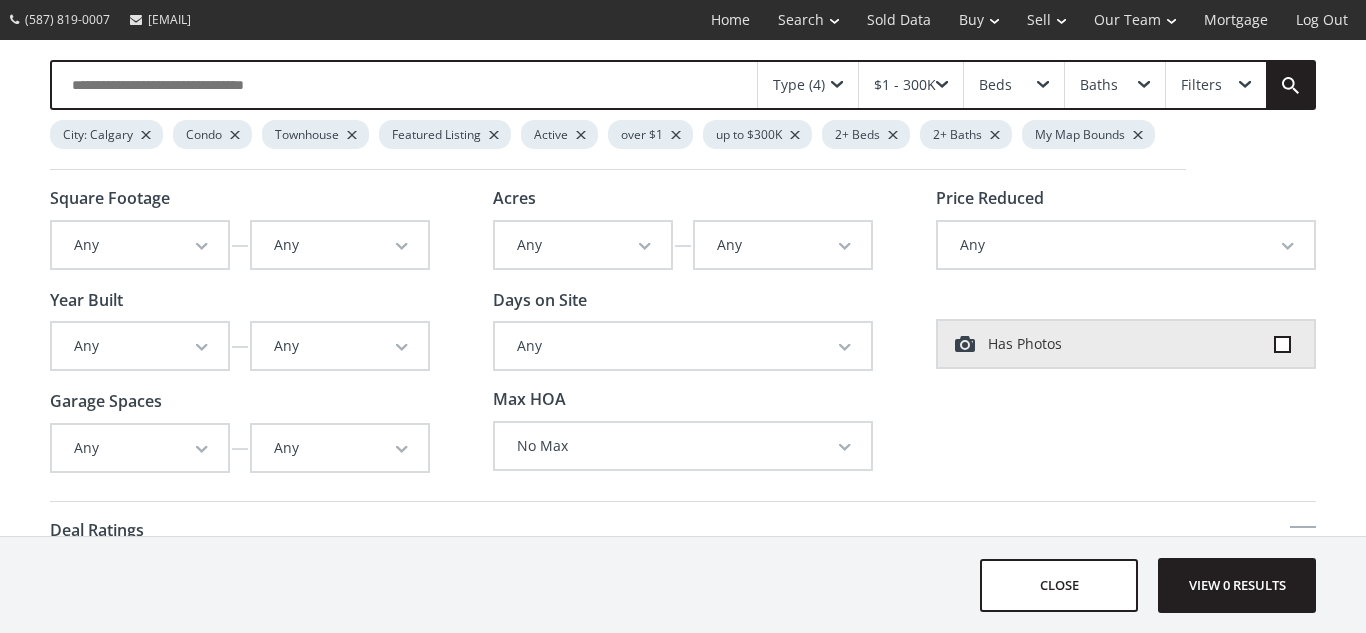 click on "Any" at bounding box center [140, 245] 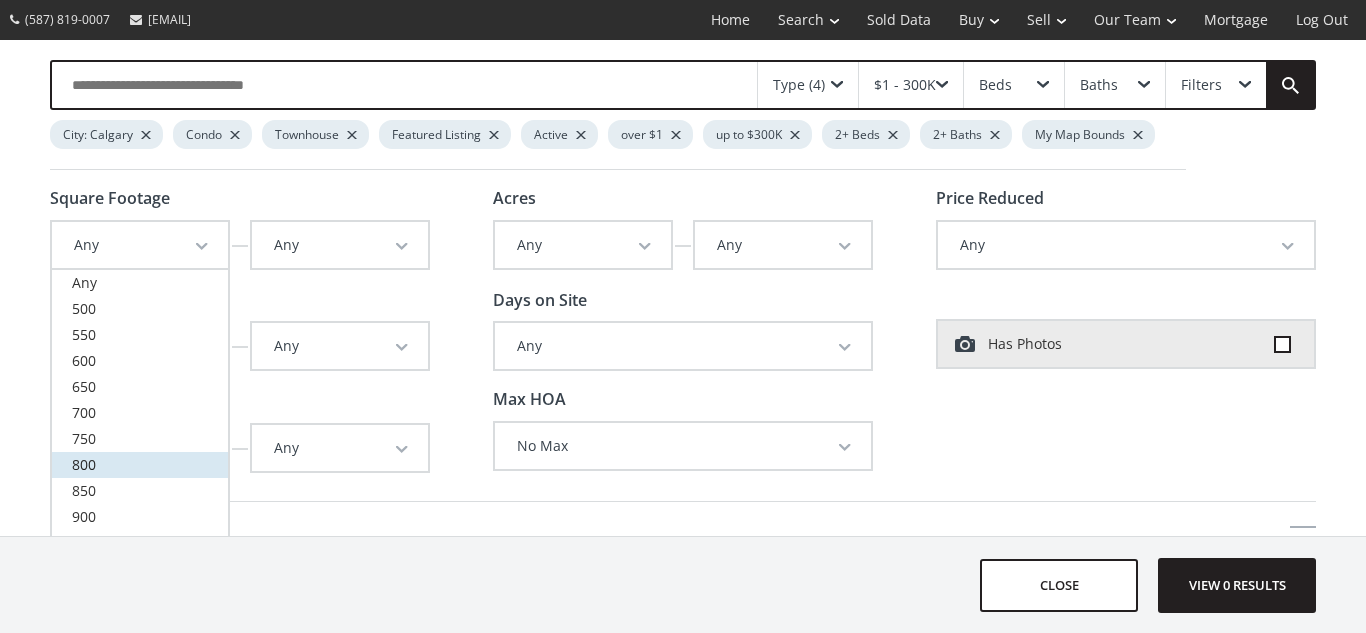 click on "800" at bounding box center (140, 465) 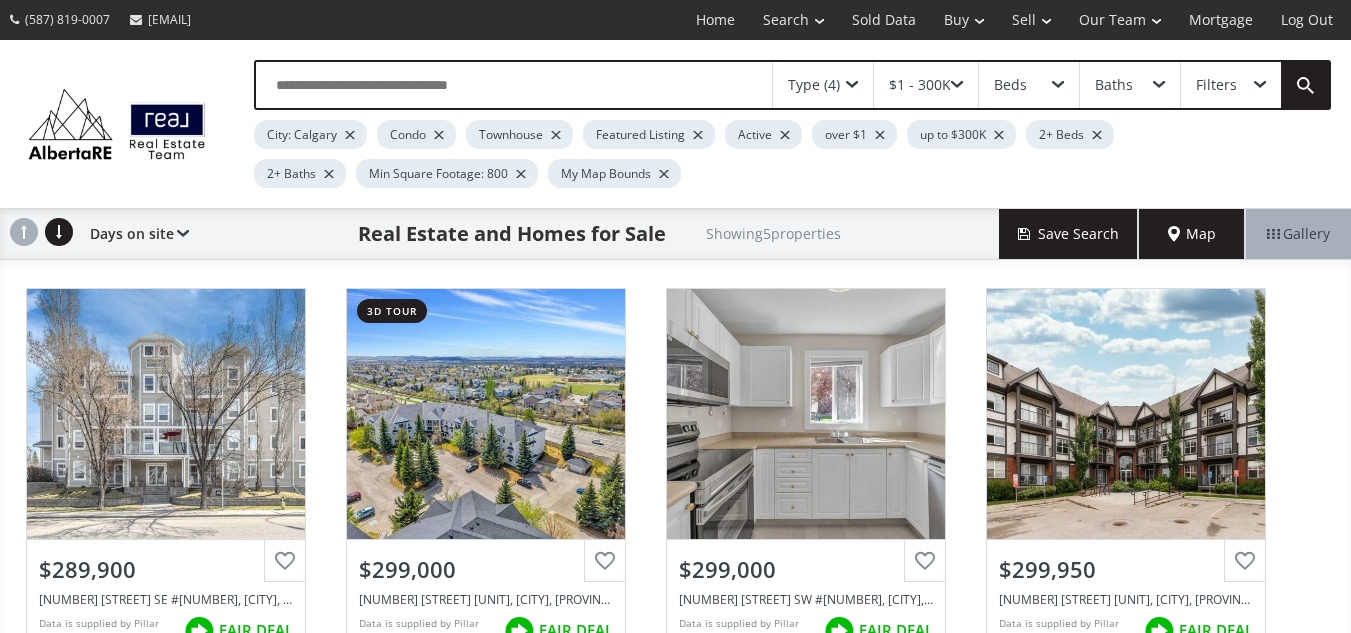 scroll, scrollTop: 115, scrollLeft: 0, axis: vertical 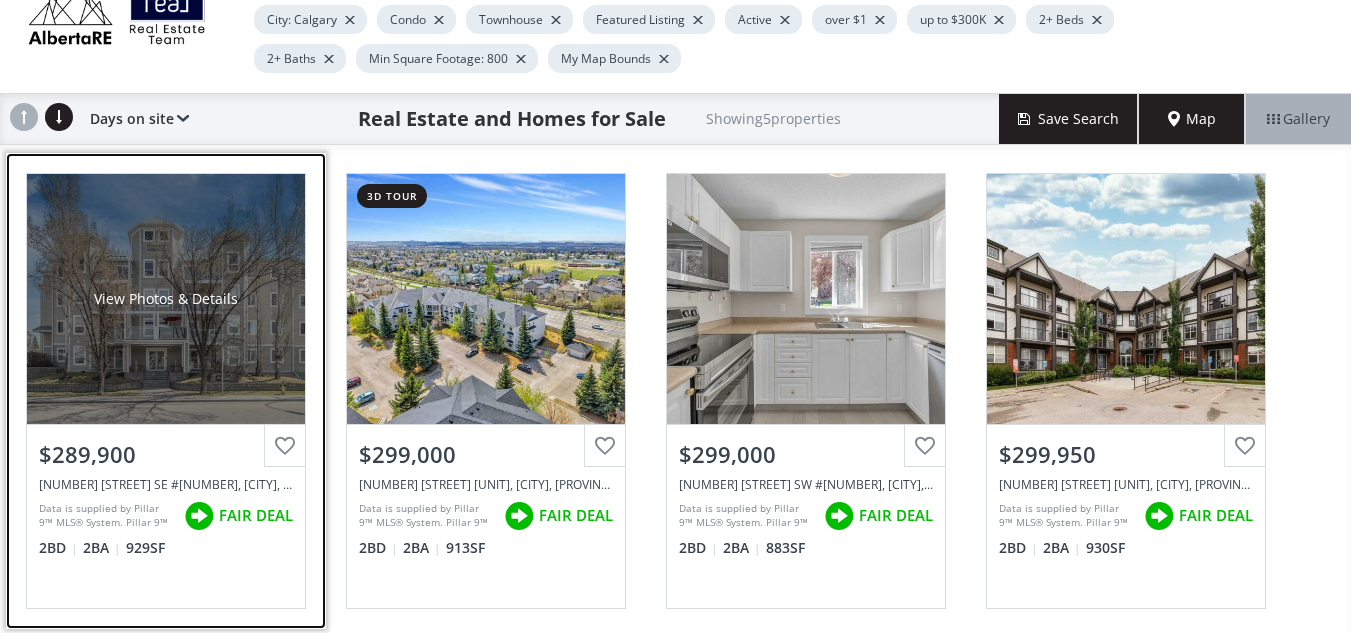 click on "View Photos & Details" at bounding box center (166, 299) 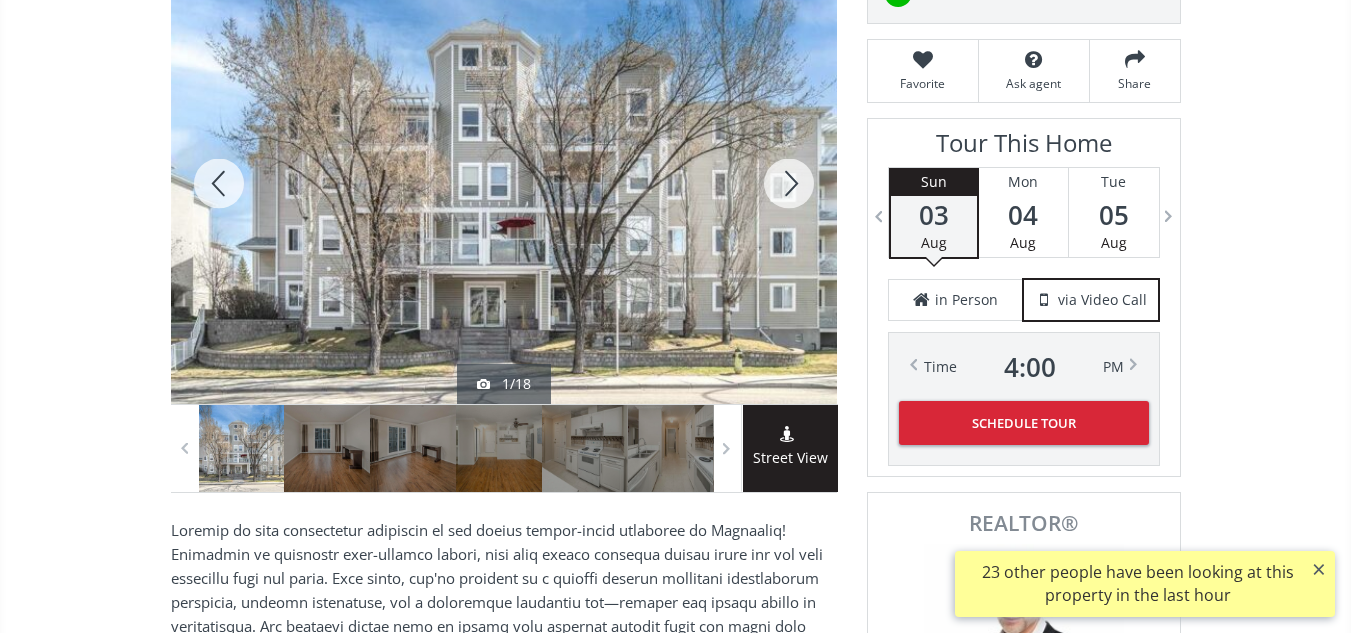 scroll, scrollTop: 306, scrollLeft: 0, axis: vertical 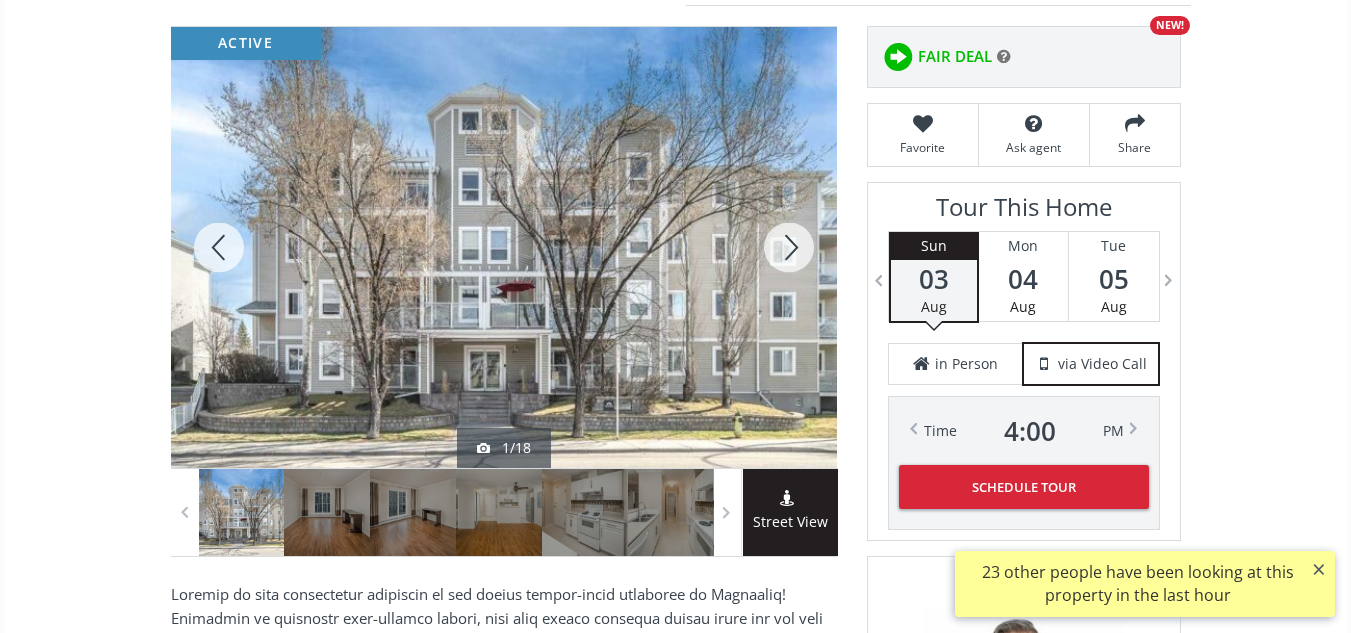 click at bounding box center (789, 247) 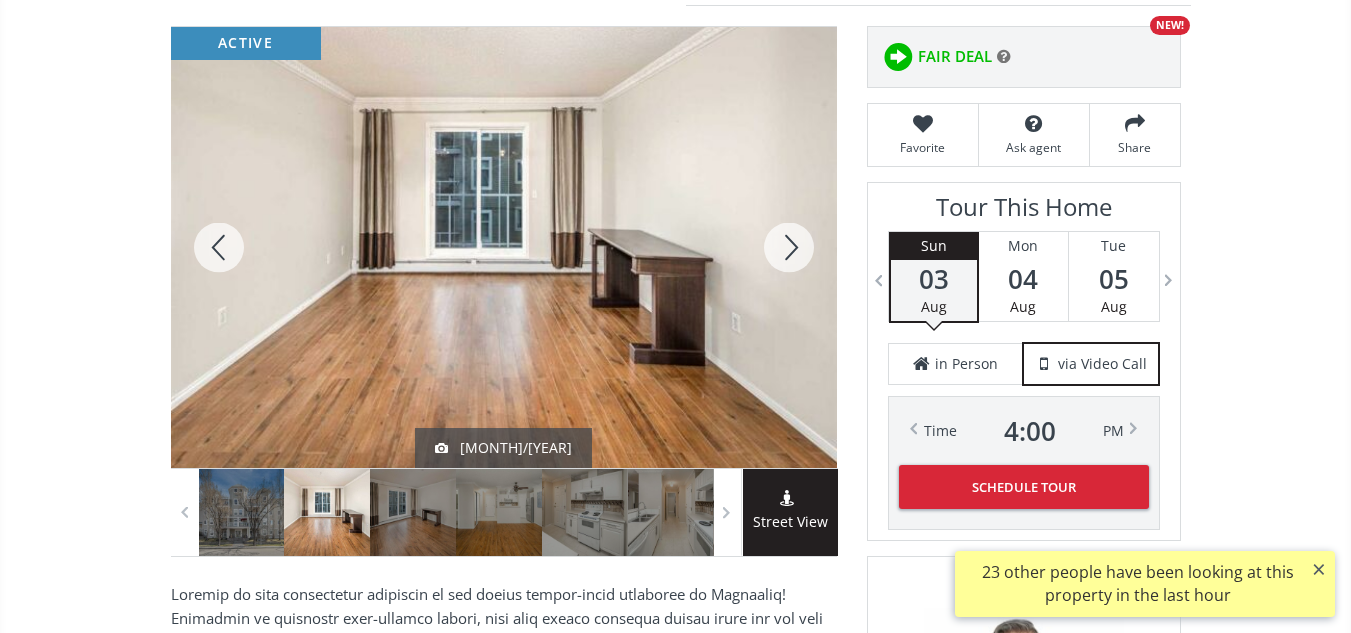 click at bounding box center [789, 247] 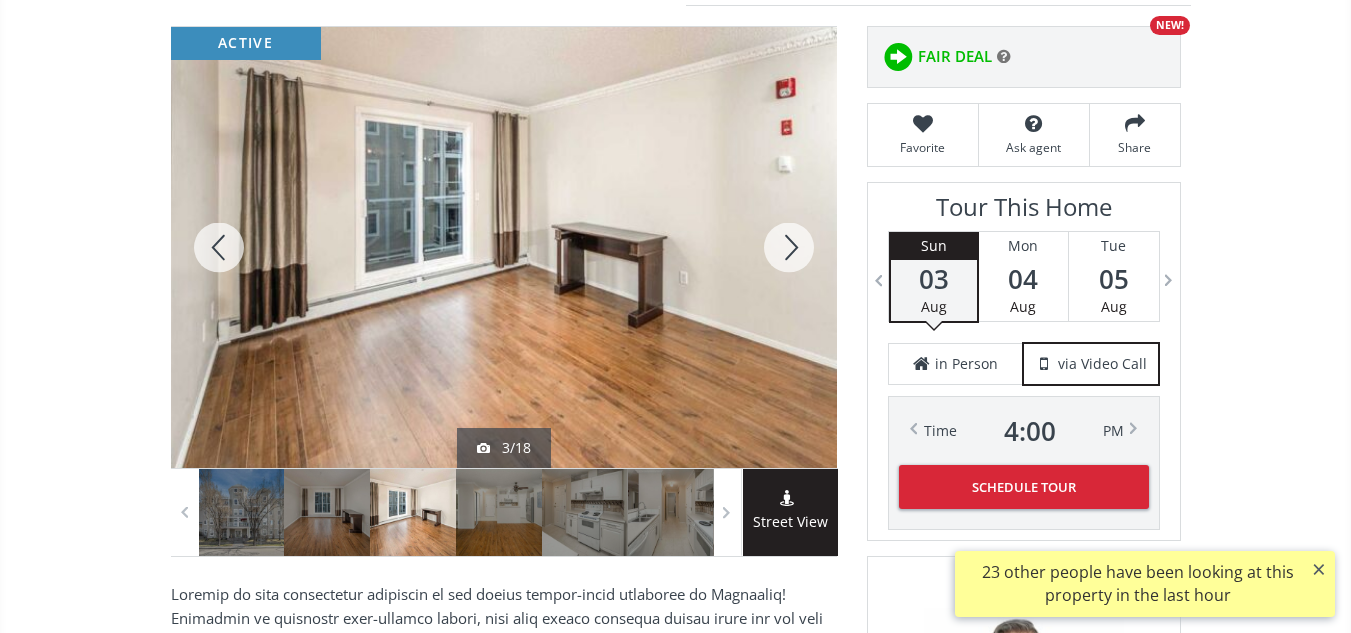 click at bounding box center [789, 247] 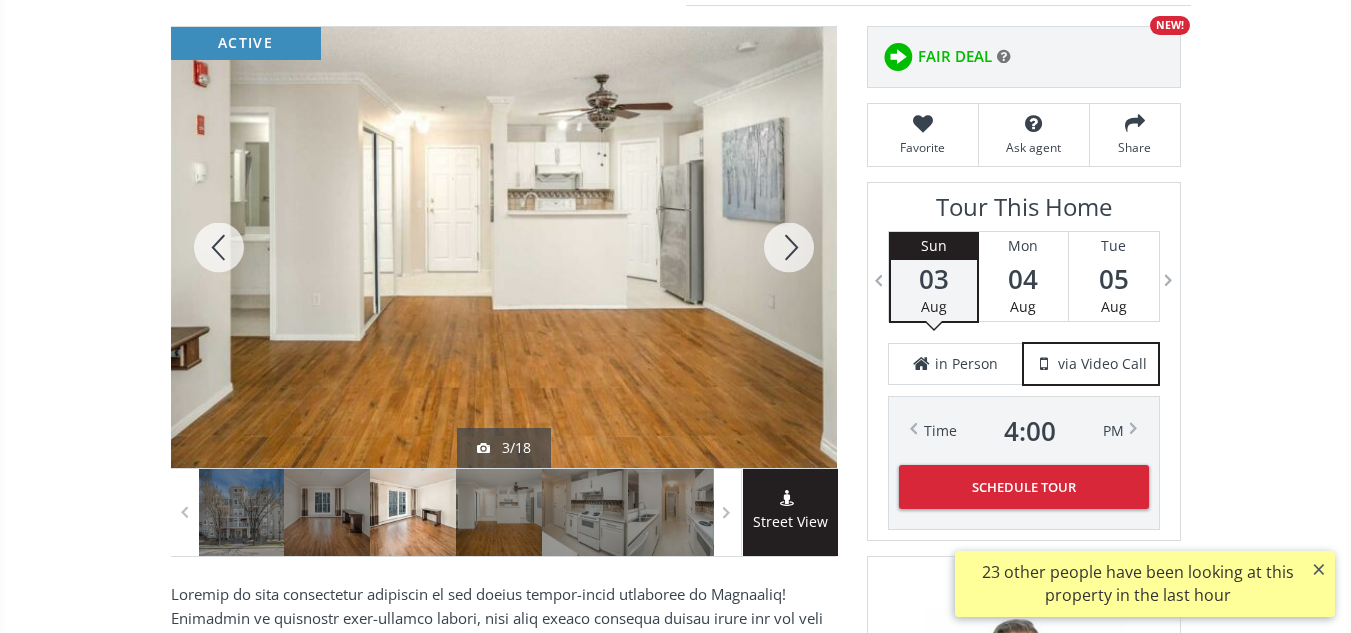 click at bounding box center (789, 247) 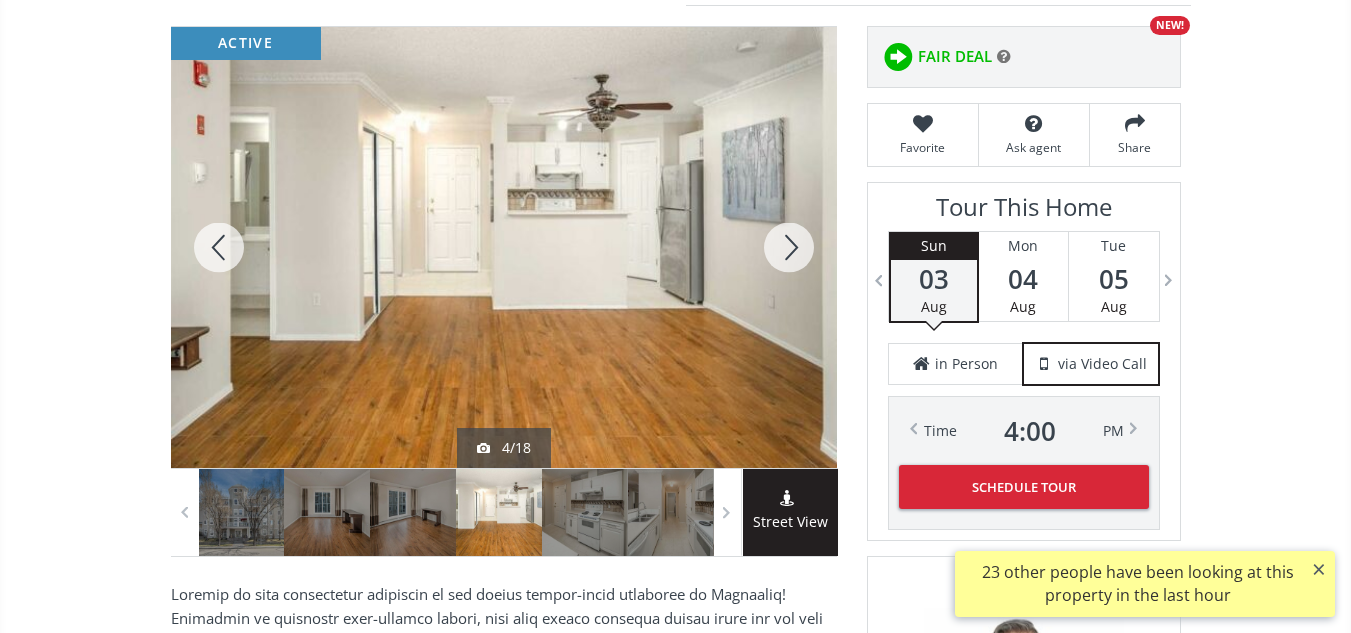 click at bounding box center (789, 247) 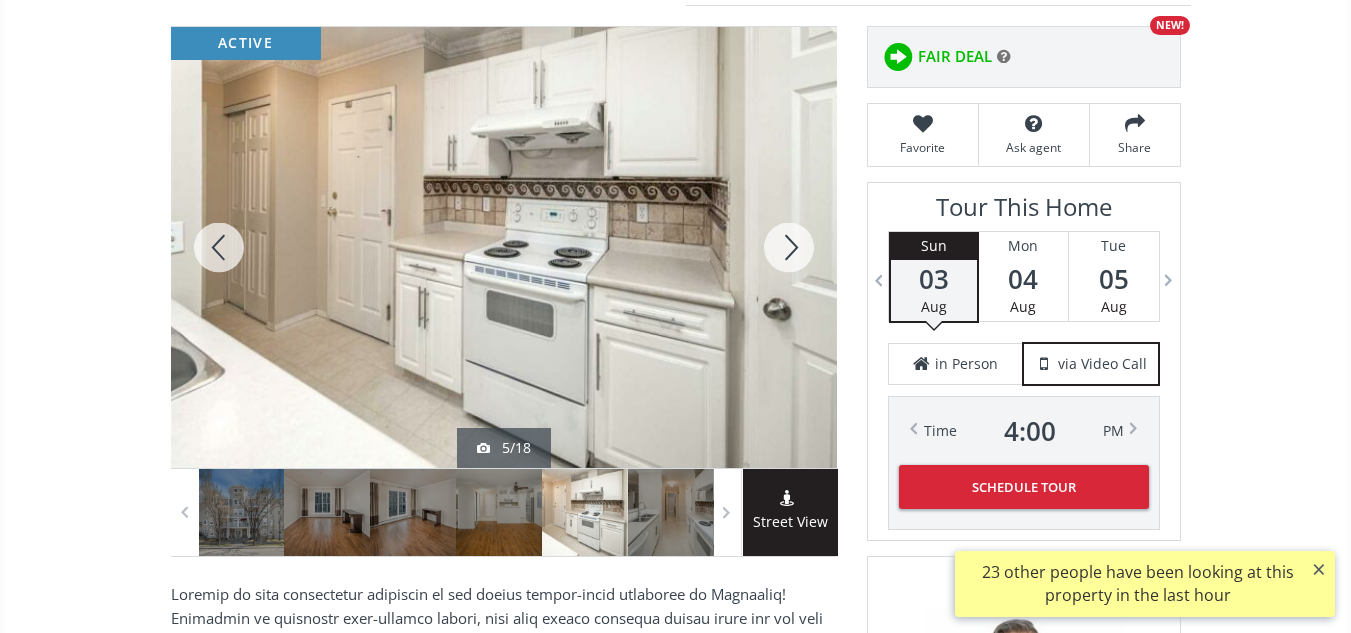 click at bounding box center [789, 247] 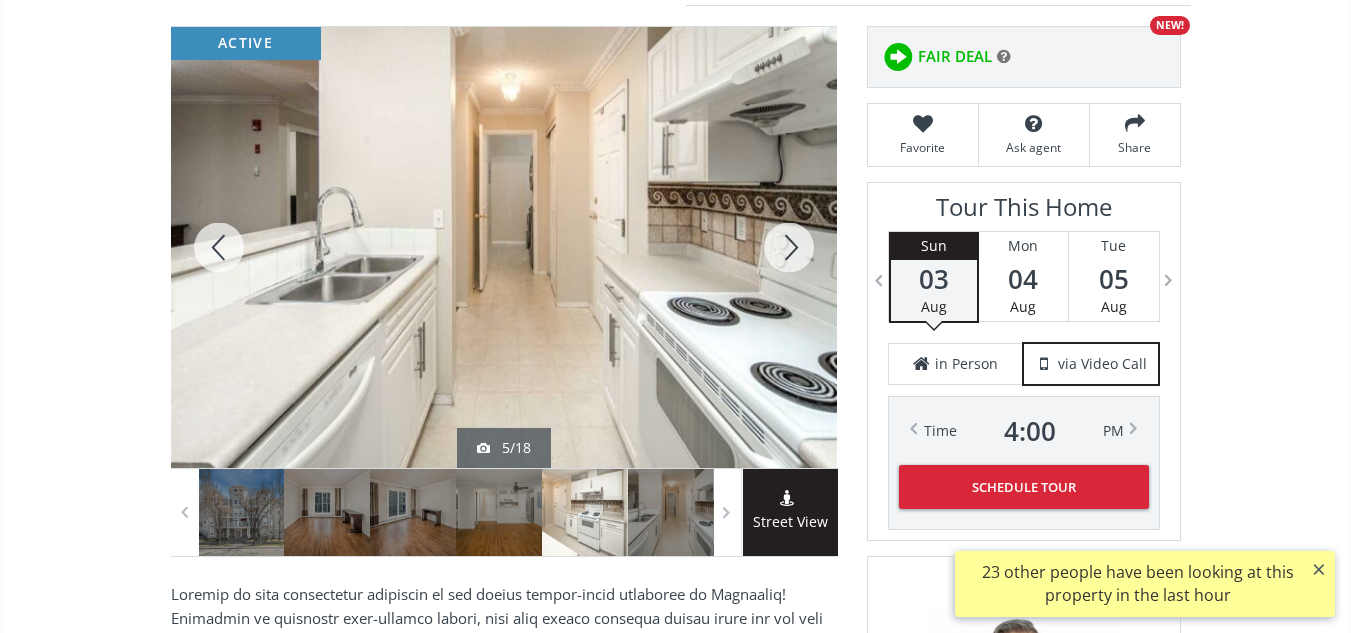 click at bounding box center (789, 247) 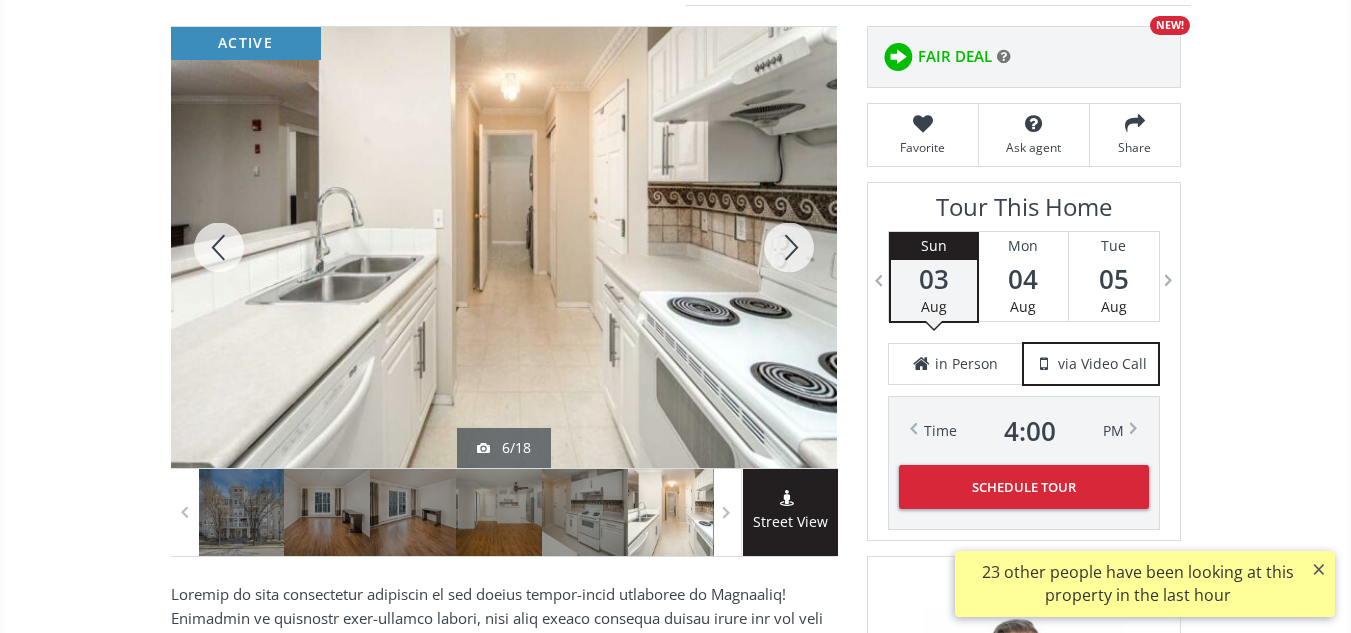 click at bounding box center (789, 247) 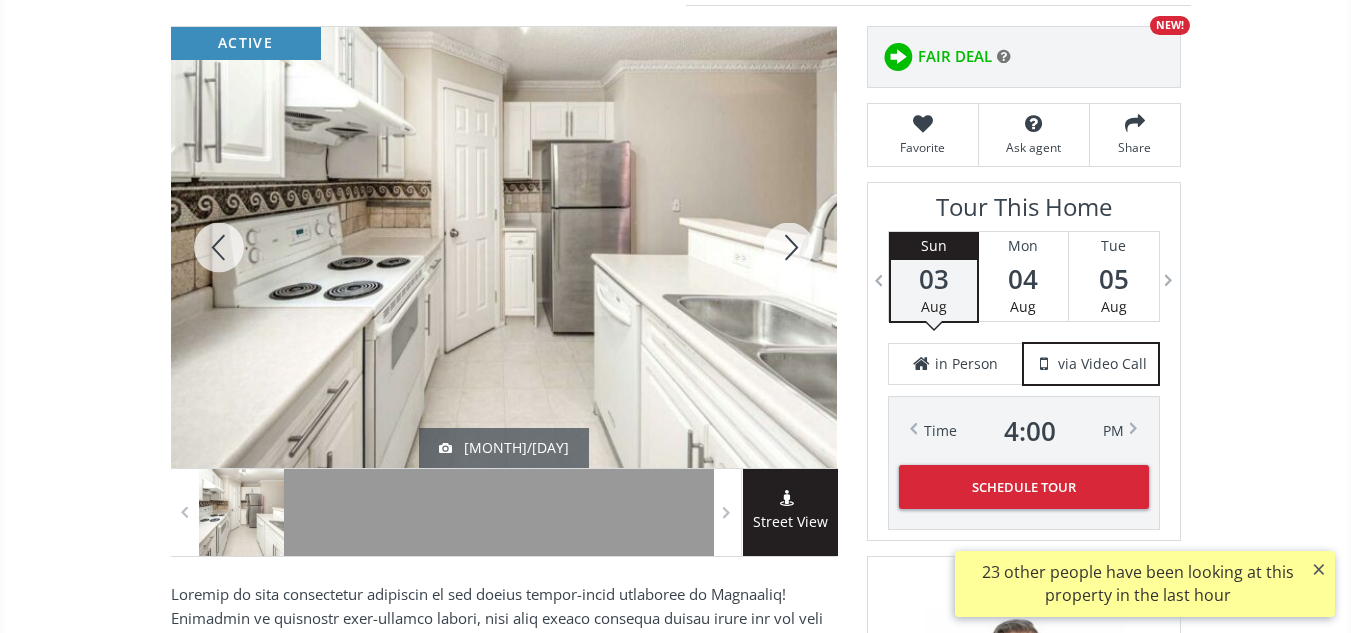 click at bounding box center [789, 247] 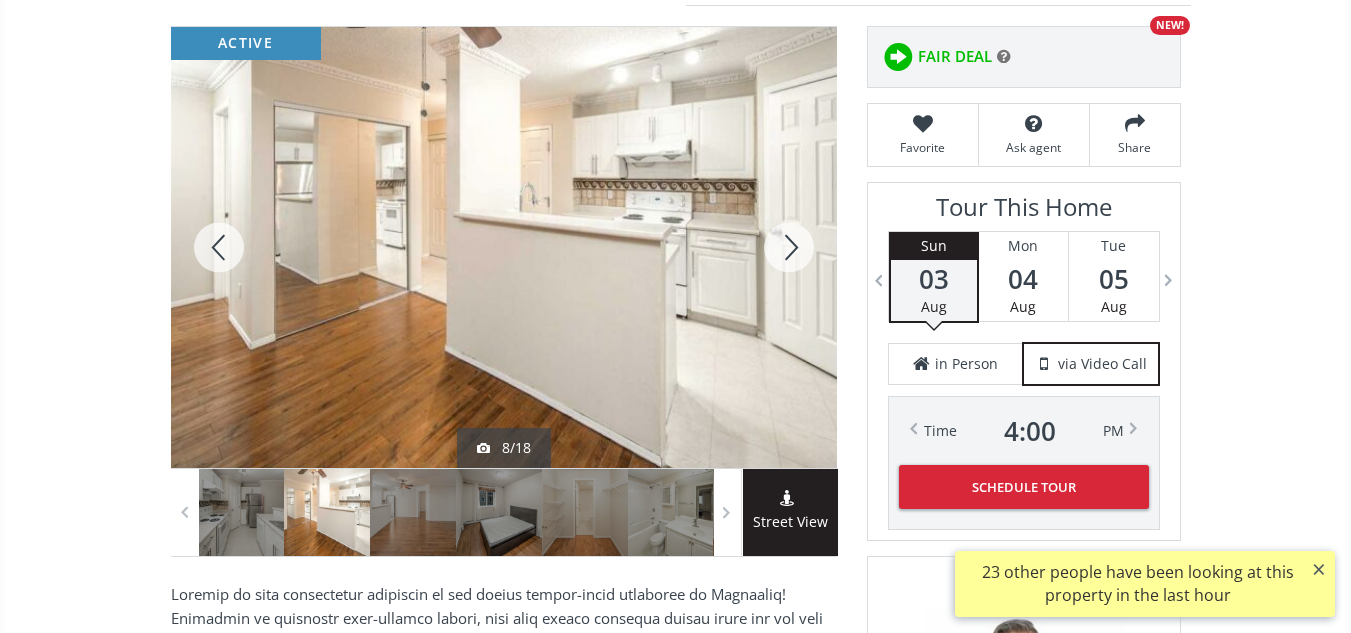 click at bounding box center [789, 247] 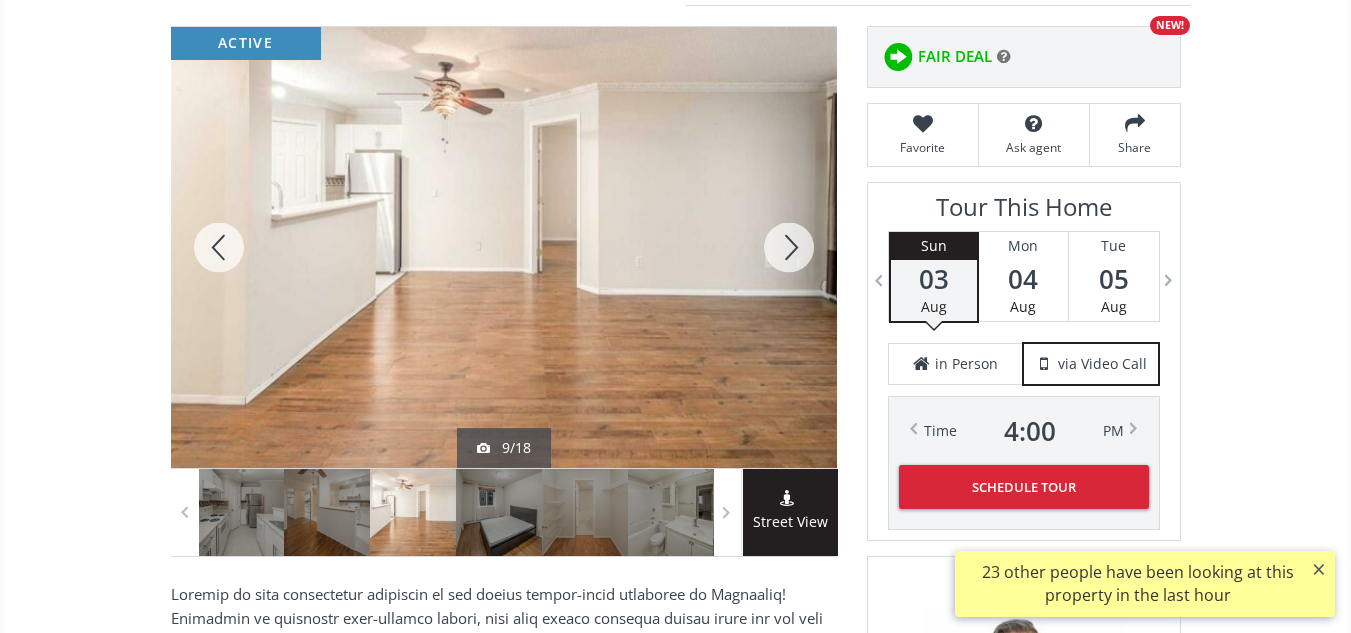 click at bounding box center [789, 247] 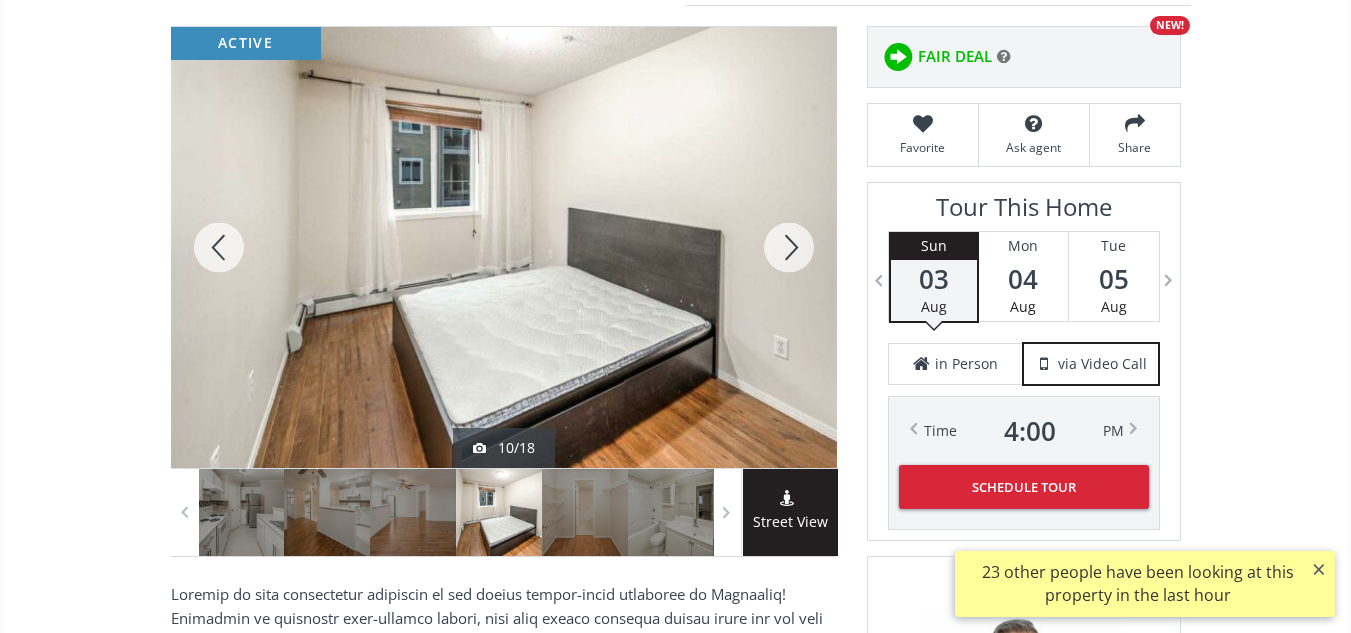click at bounding box center (789, 247) 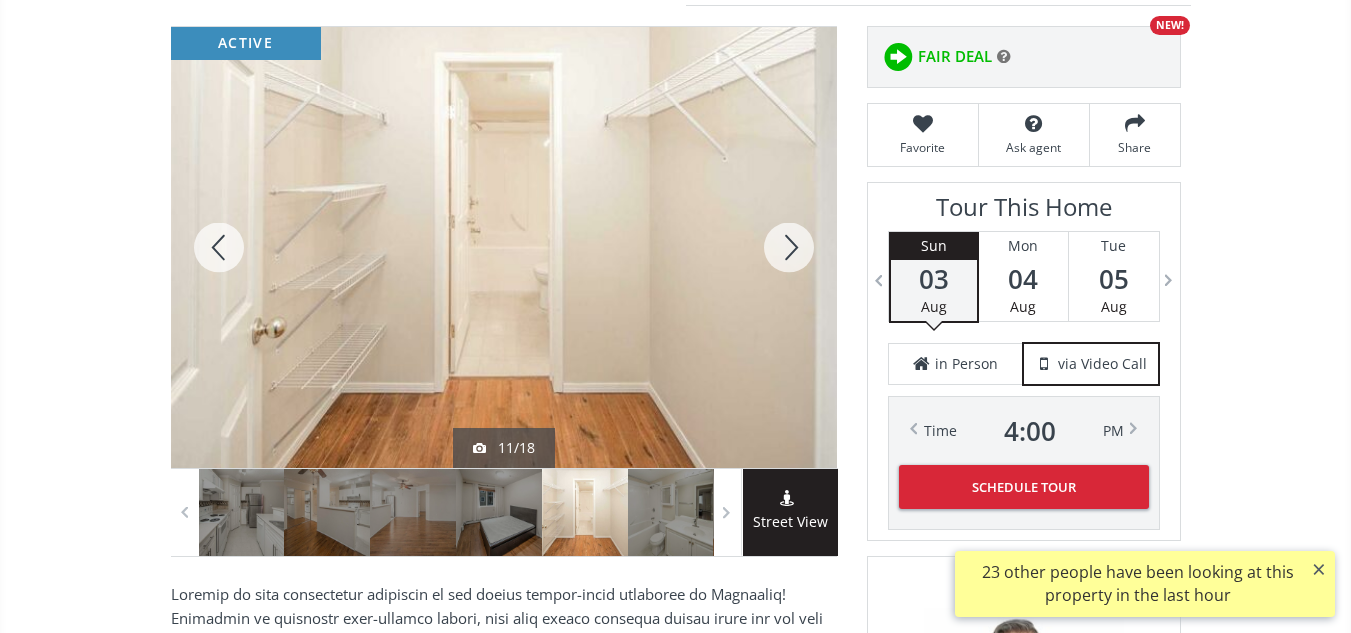 click at bounding box center (789, 247) 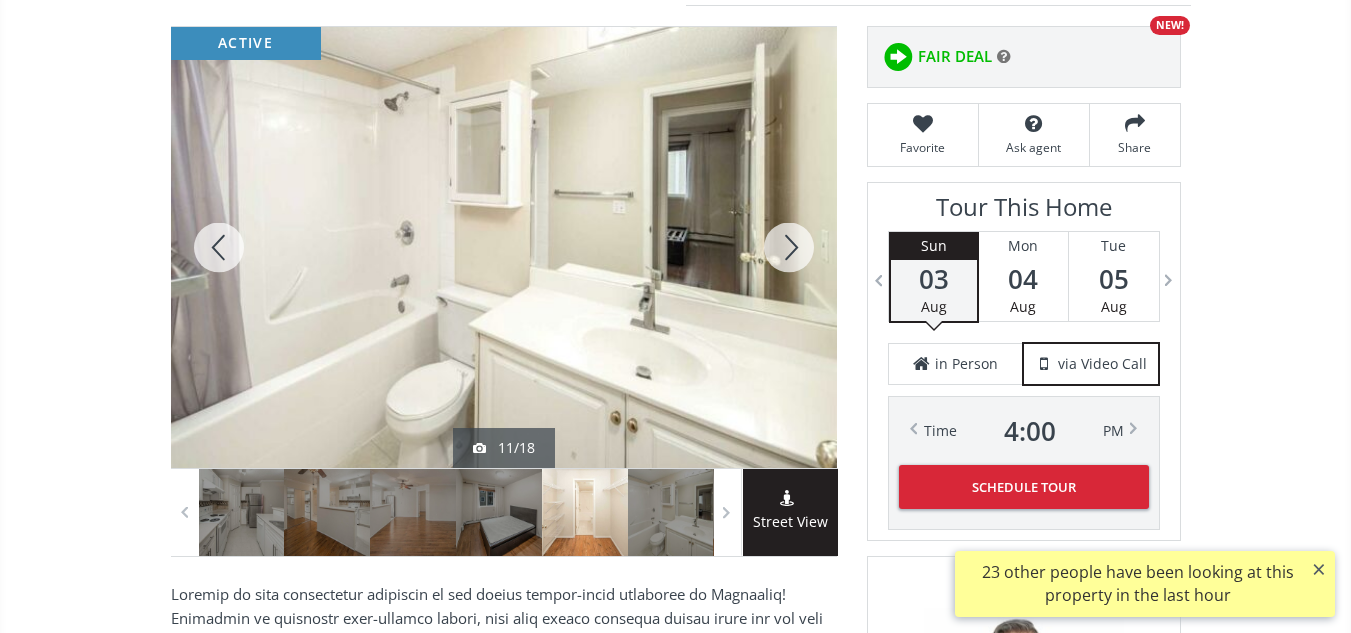 click at bounding box center [789, 247] 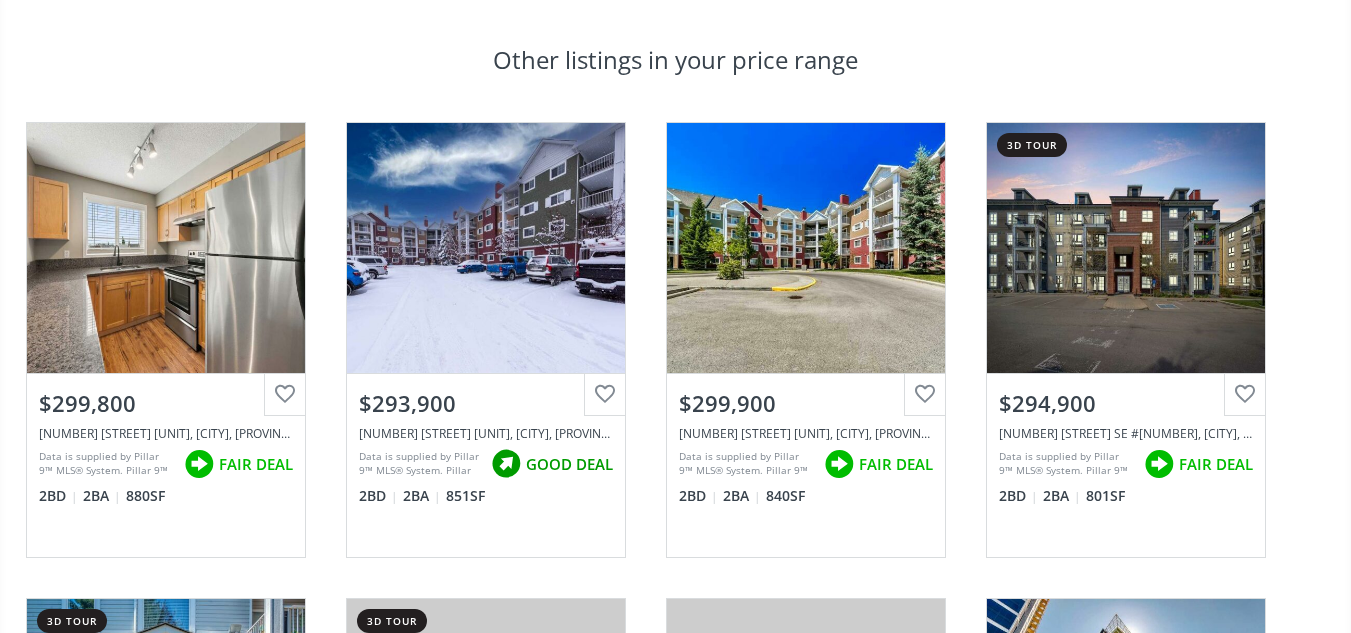 scroll, scrollTop: 1244, scrollLeft: 0, axis: vertical 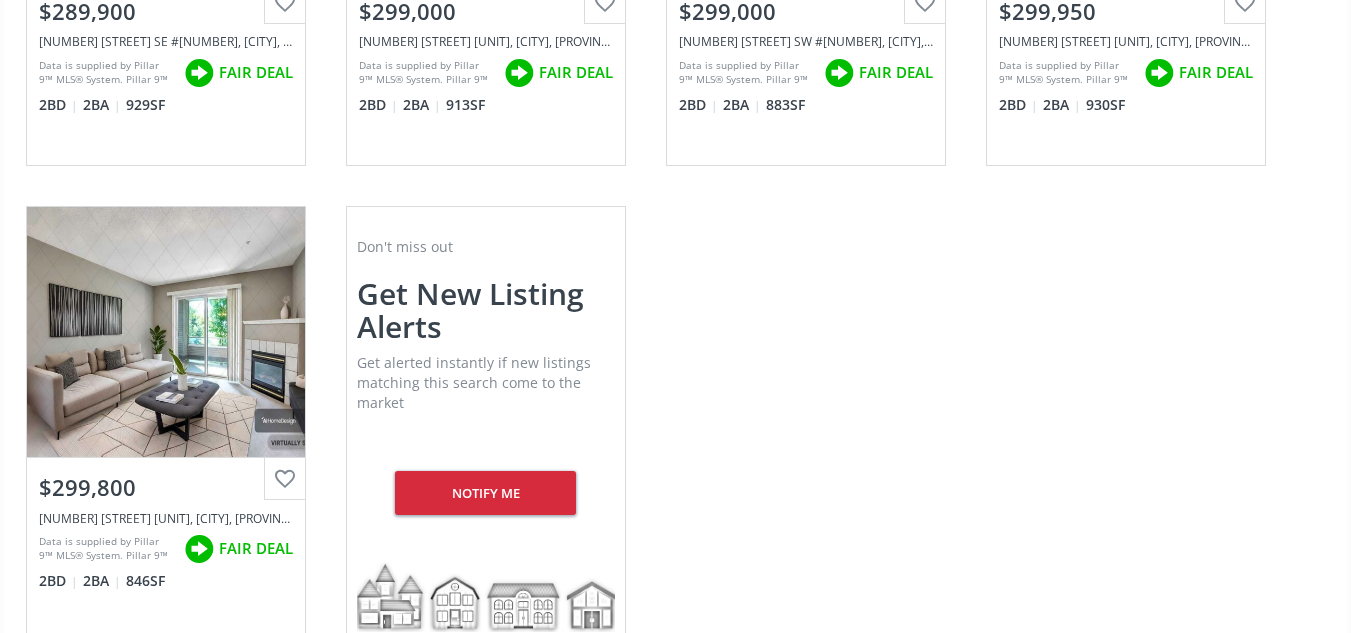 click on "[STREET] SW [CITY], [PROVINCE] [POSTAL_CODE] View Photos & Details $[PRICE] [NUMBER] [STREET] SE #[NUMBER], [CITY], [PROVINCE] [POSTAL_CODE] Data is supplied by Pillar 9™ MLS® System. Pillar 9™ is the owner of the copyright in its MLS® System. Data is deemed reliable but is not guaranteed accurate by Pillar 9™. The trademarks MLS®, Multiple Listing Service® and the associated logos are owned by The Canadian Real Estate Association (CREA) and identify the quality of services provided by real estate professionals who are members of CREA. Used under license.
Last updated: [YEAR]-[MONTH]-[DAY] [HOUR]:[MINUTE]:[SECOND]  FAIR DEAL [BEDROOM]  BD [BEDROOM]  BA [SQUARE_FEET]  SF [STREET] SE [CITY], [PROVINCE] [POSTAL_CODE] 3d tour View Photos & Details $[PRICE] [NUMBER] [STREET] SE #[NUMBER], [CITY], [PROVINCE] FAIR DEAL [BEDROOM]  BD [BEDROOM]  BA [SQUARE_FEET]  SF [STREET] SW [CITY], [PROVINCE] [POSTAL_CODE] View Photos & Details $[PRICE] [NUMBER] [STREET] SW #[NUMBER], [CITY], [PROVINCE] FAIR DEAL [BEDROOM]  BD [BEDROOM]  BA [SQUARE_FEET]  SF New Brighton Villas SE [CITY], [PROVINCE] [POSTAL_CODE] View Photos & Details $[PRICE] FAIR DEAL [BEDROOM]  BD [BEDROOM]  BA [PROVINCE]" at bounding box center [676, 186] 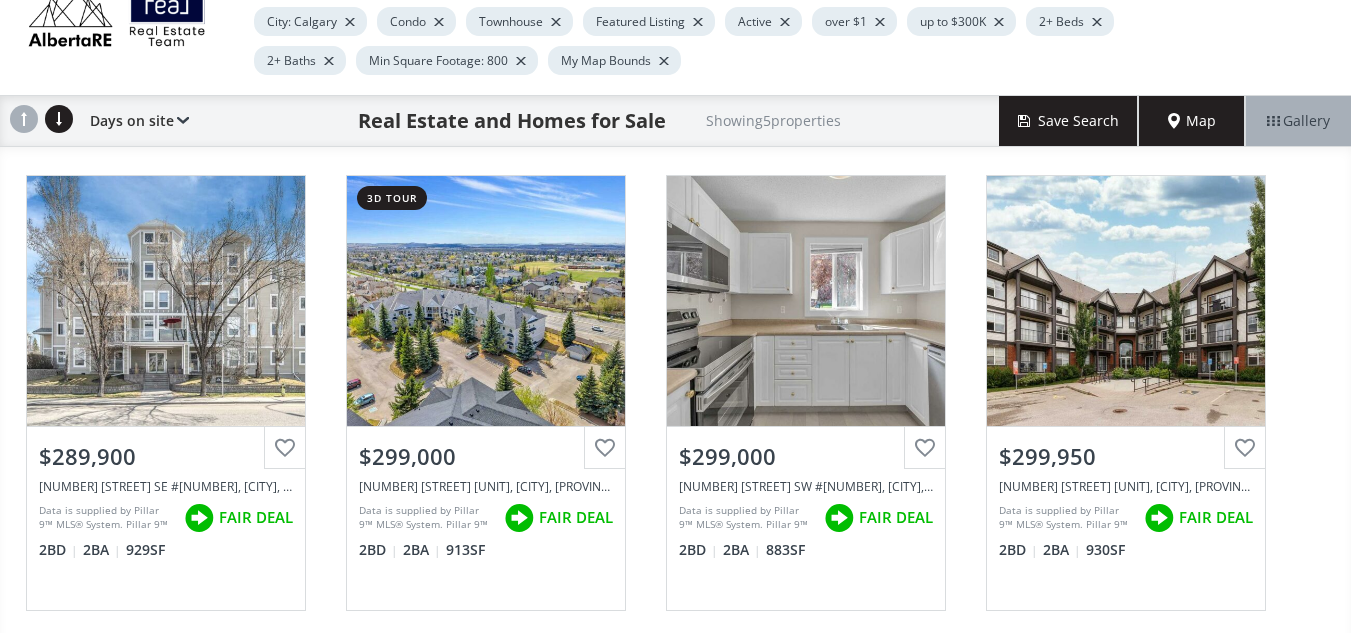 scroll, scrollTop: 116, scrollLeft: 0, axis: vertical 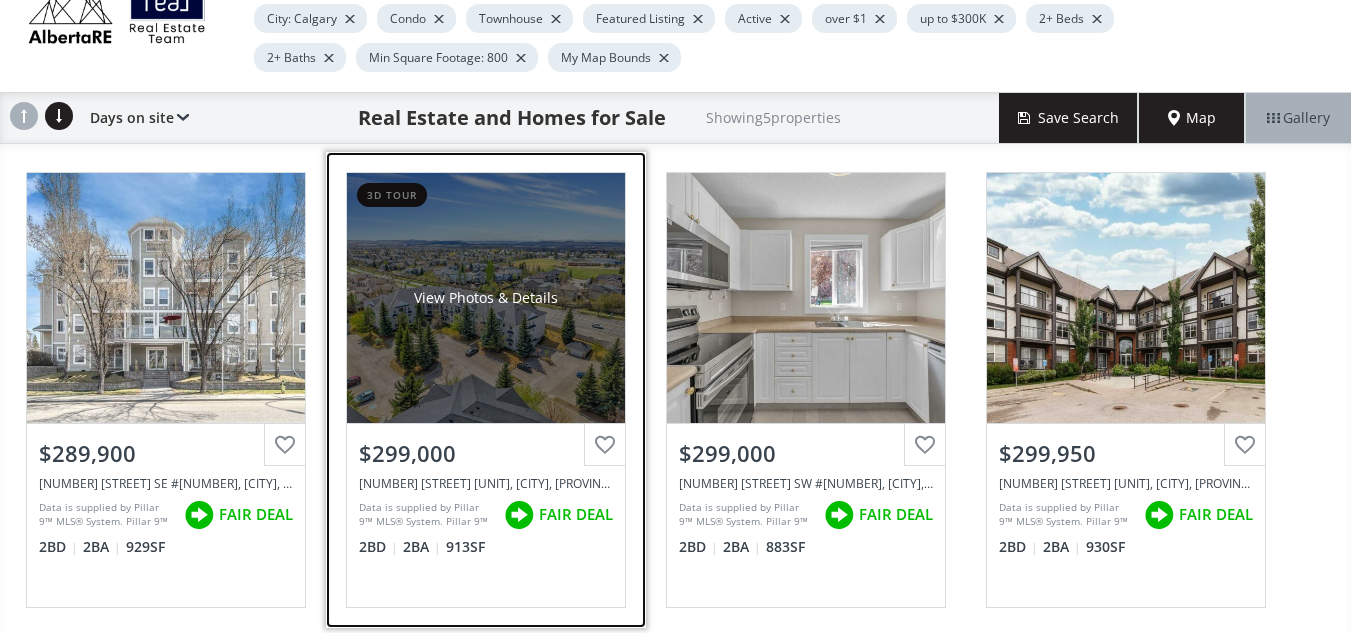 click on "View Photos & Details" at bounding box center [486, 298] 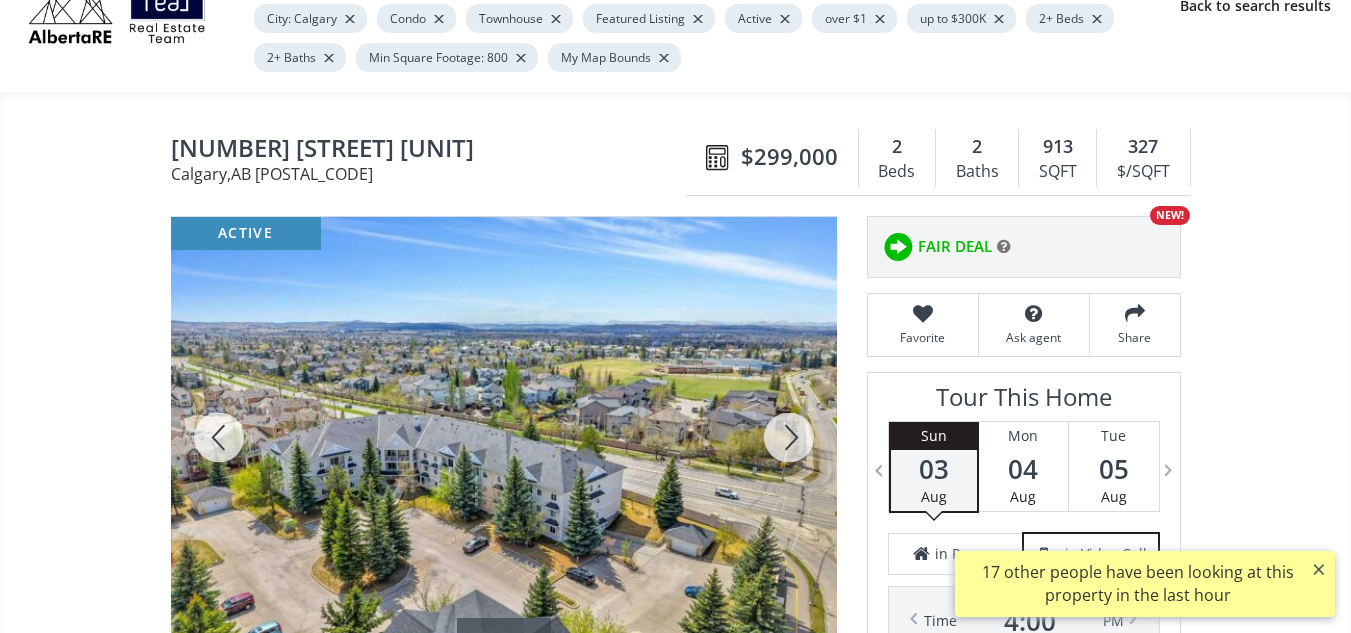 scroll, scrollTop: 117, scrollLeft: 0, axis: vertical 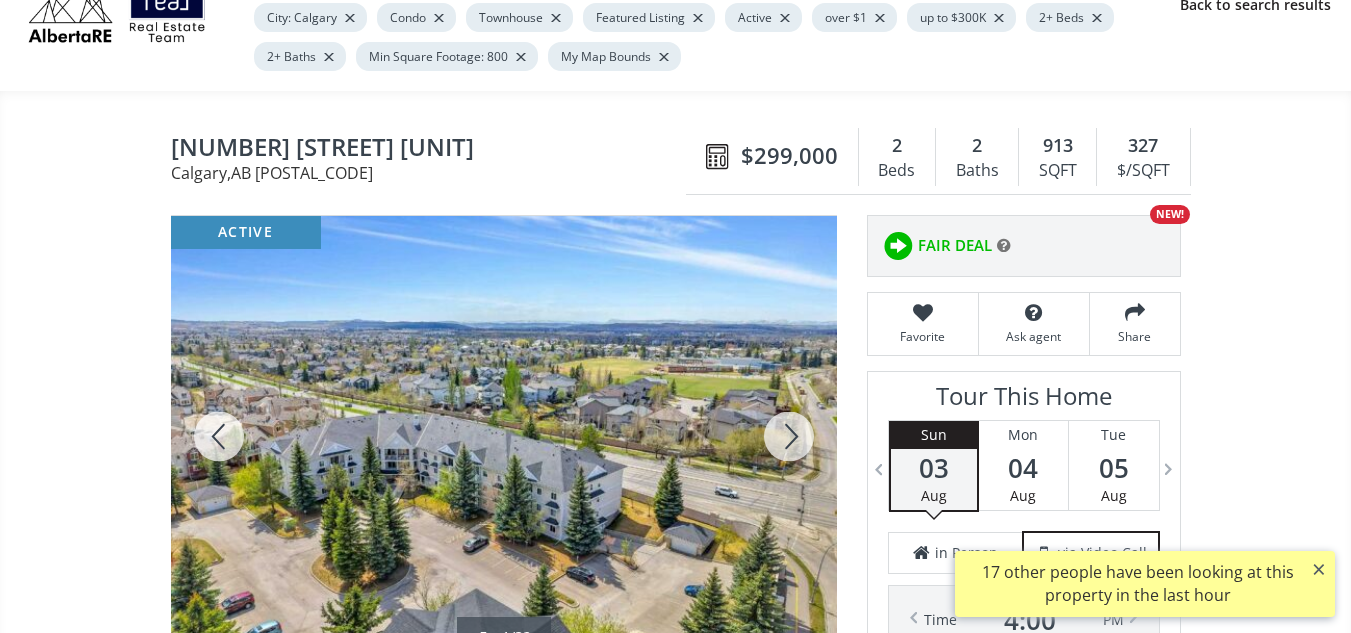click at bounding box center (789, 436) 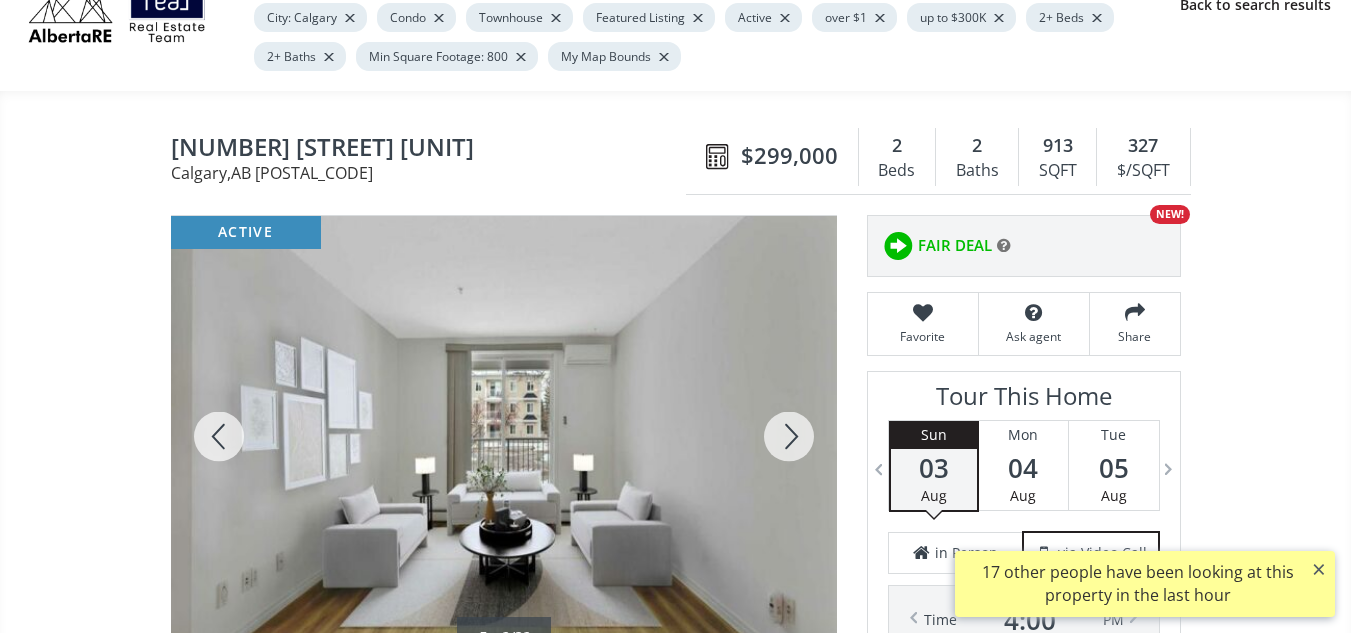click at bounding box center [789, 436] 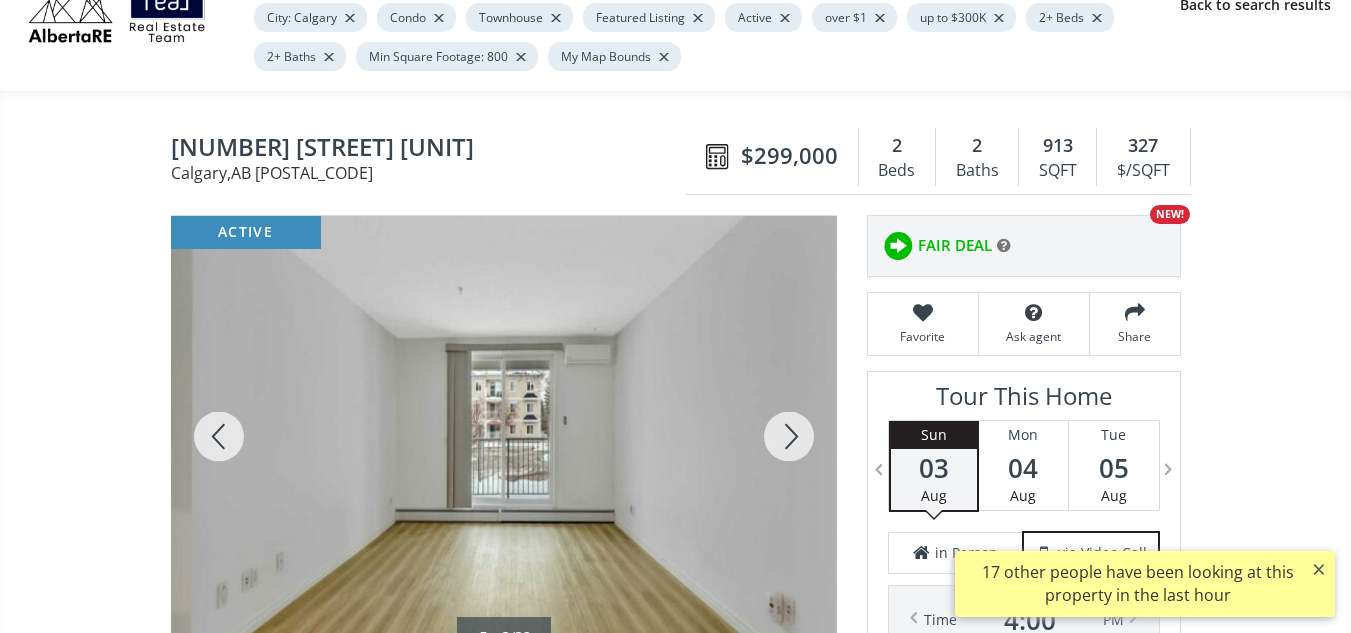 click at bounding box center [789, 436] 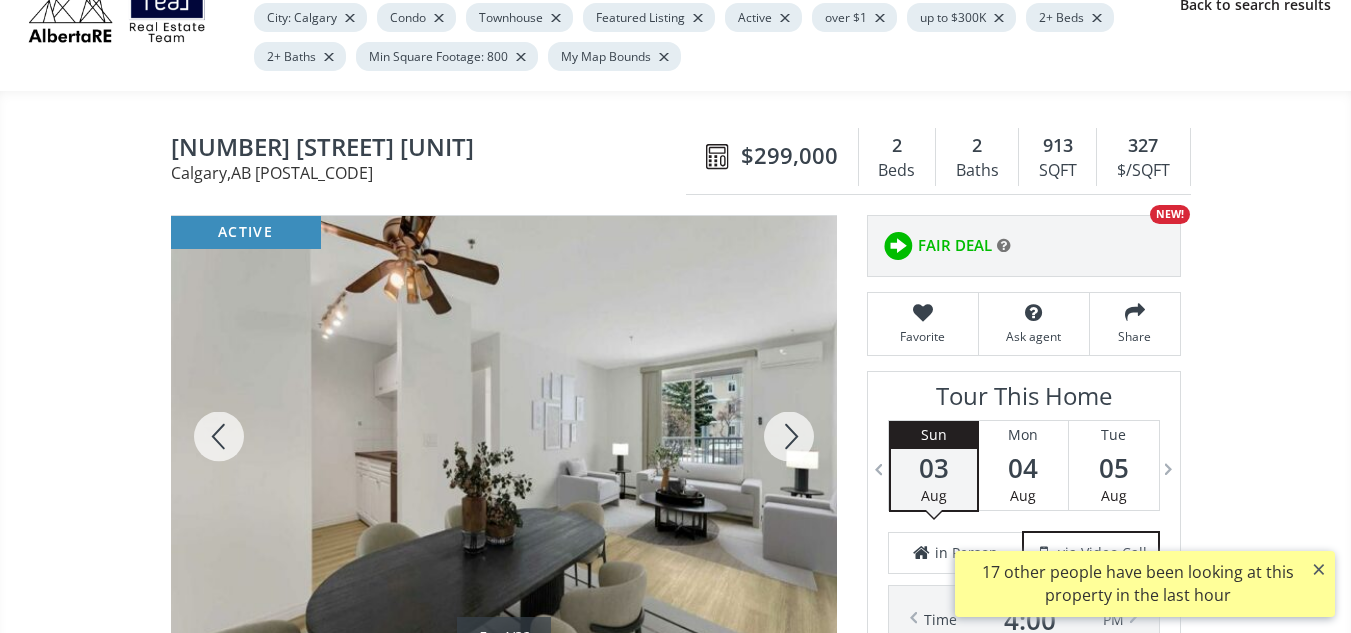 click at bounding box center [789, 436] 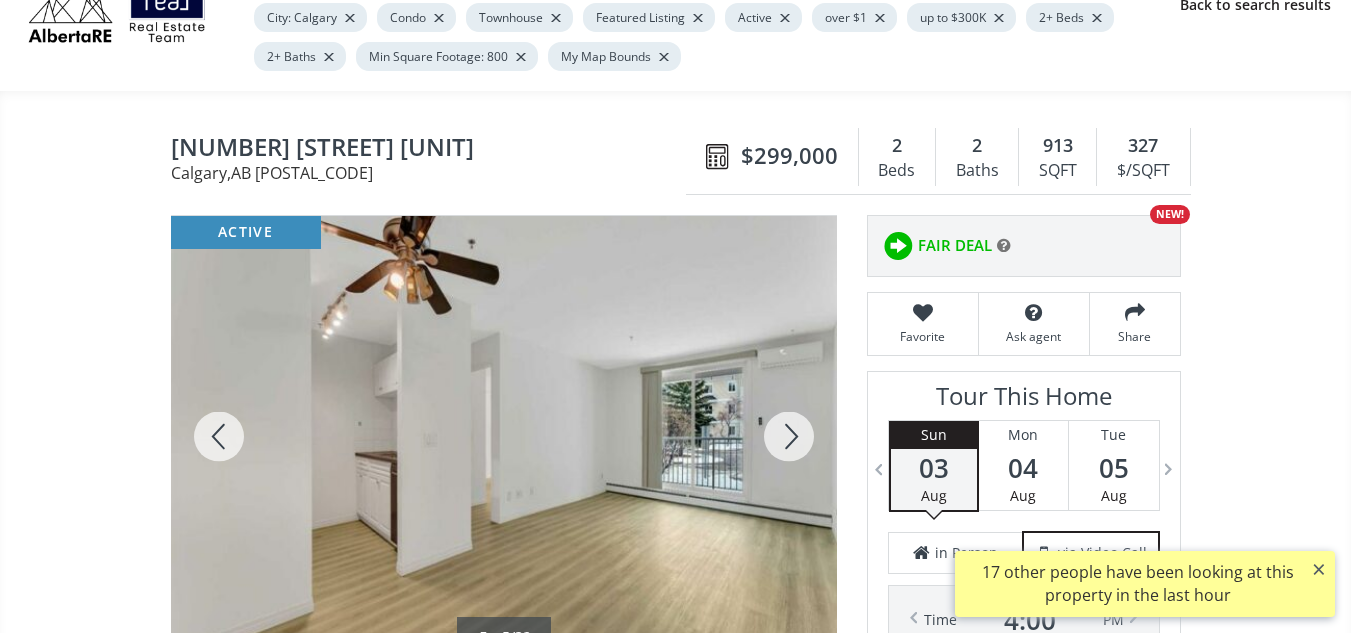 click at bounding box center [789, 436] 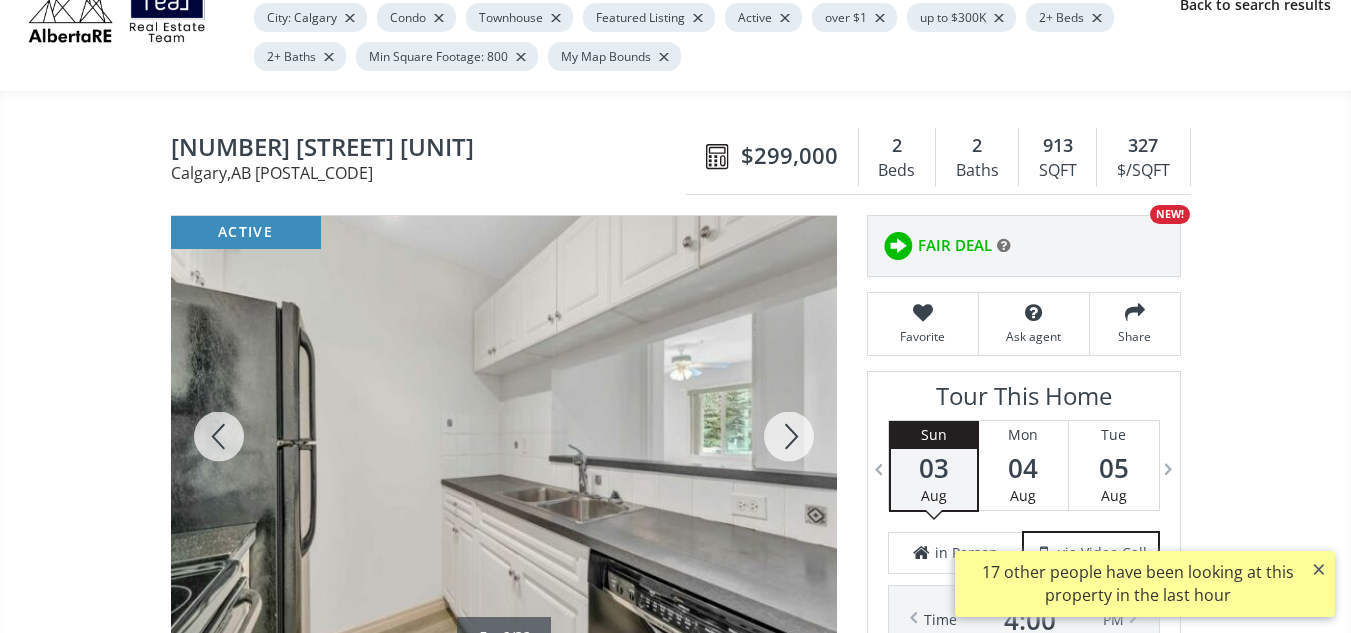 click at bounding box center (789, 436) 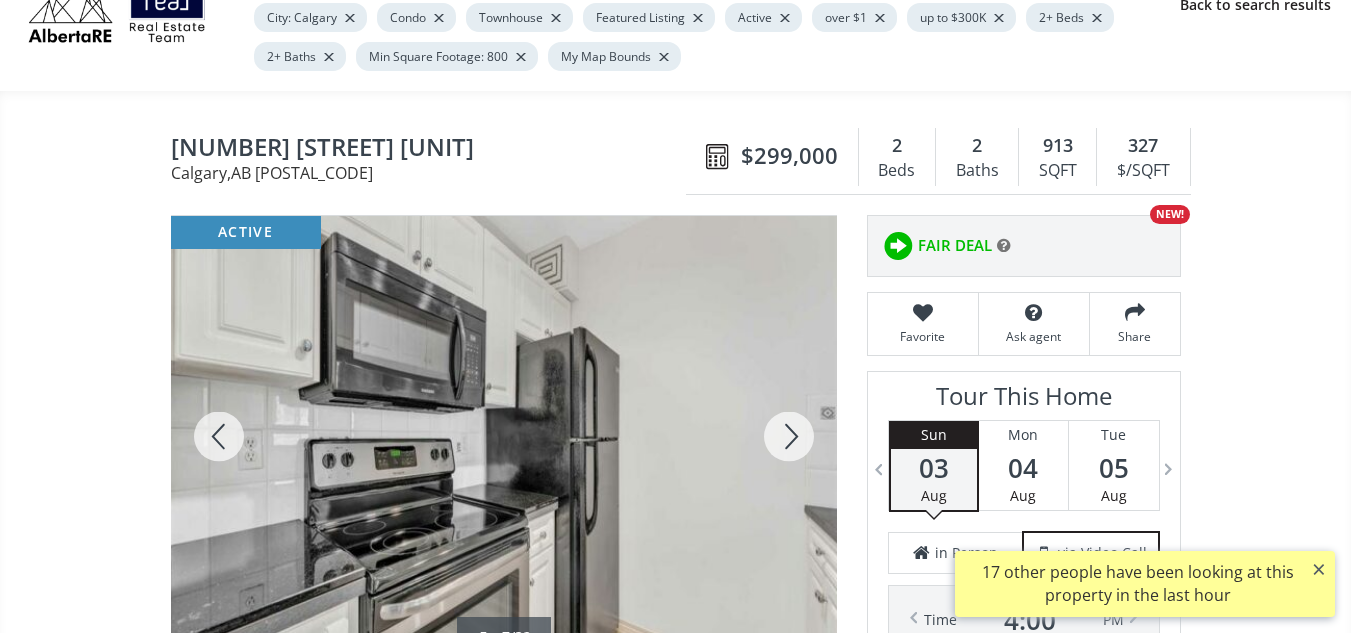 click at bounding box center (789, 436) 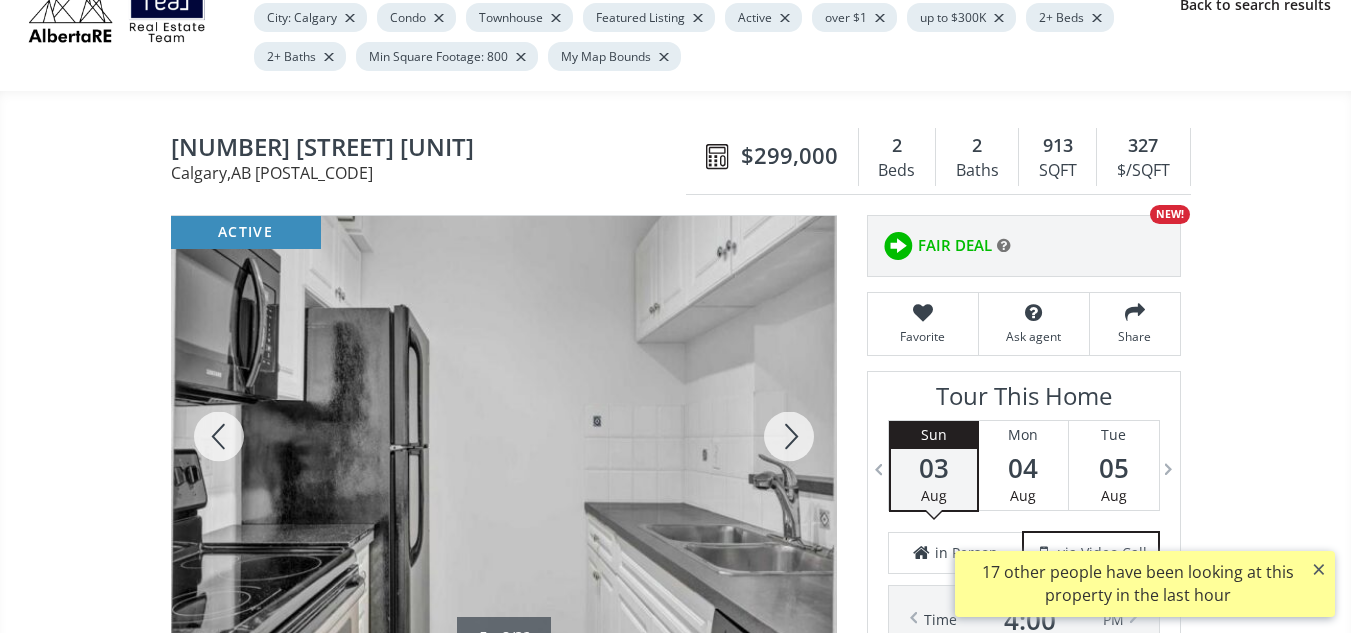 click at bounding box center (789, 436) 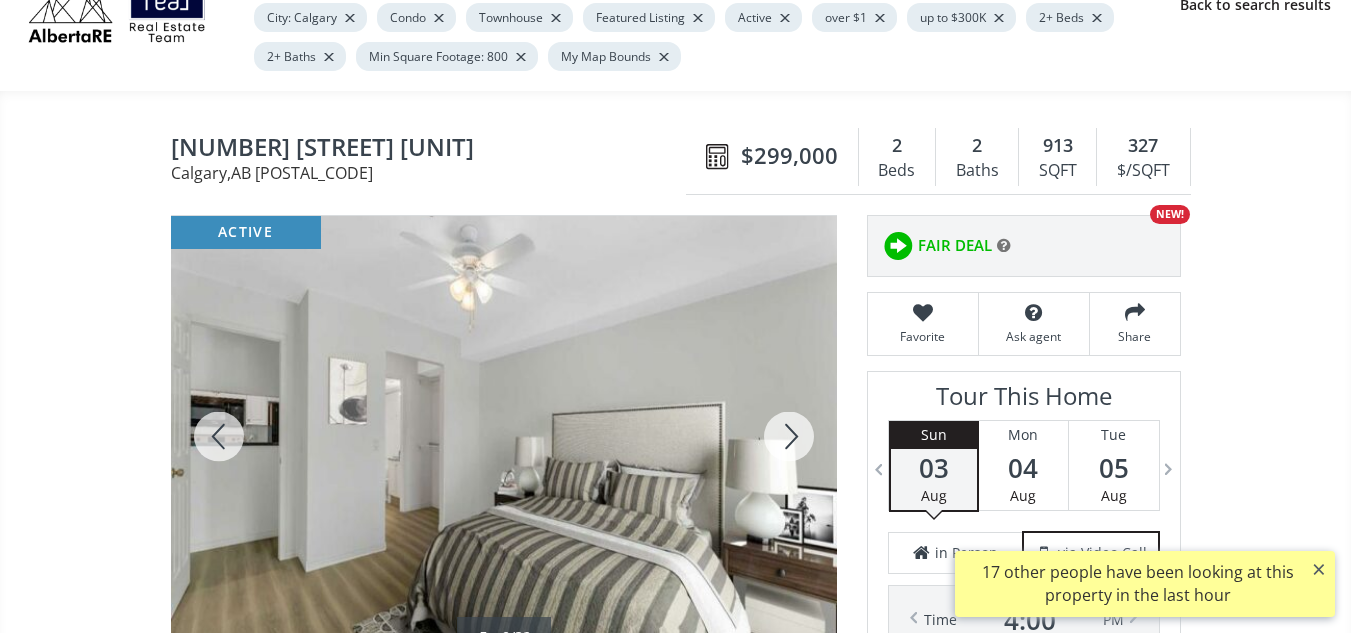 click at bounding box center [789, 436] 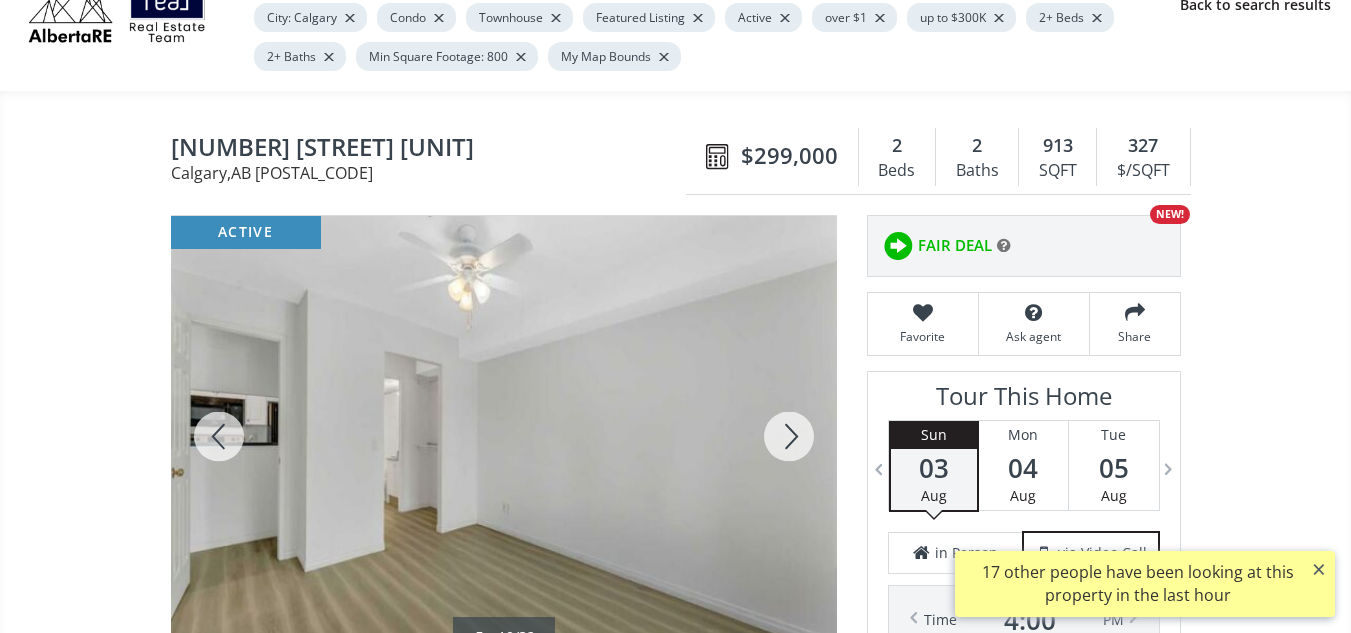 click at bounding box center (789, 436) 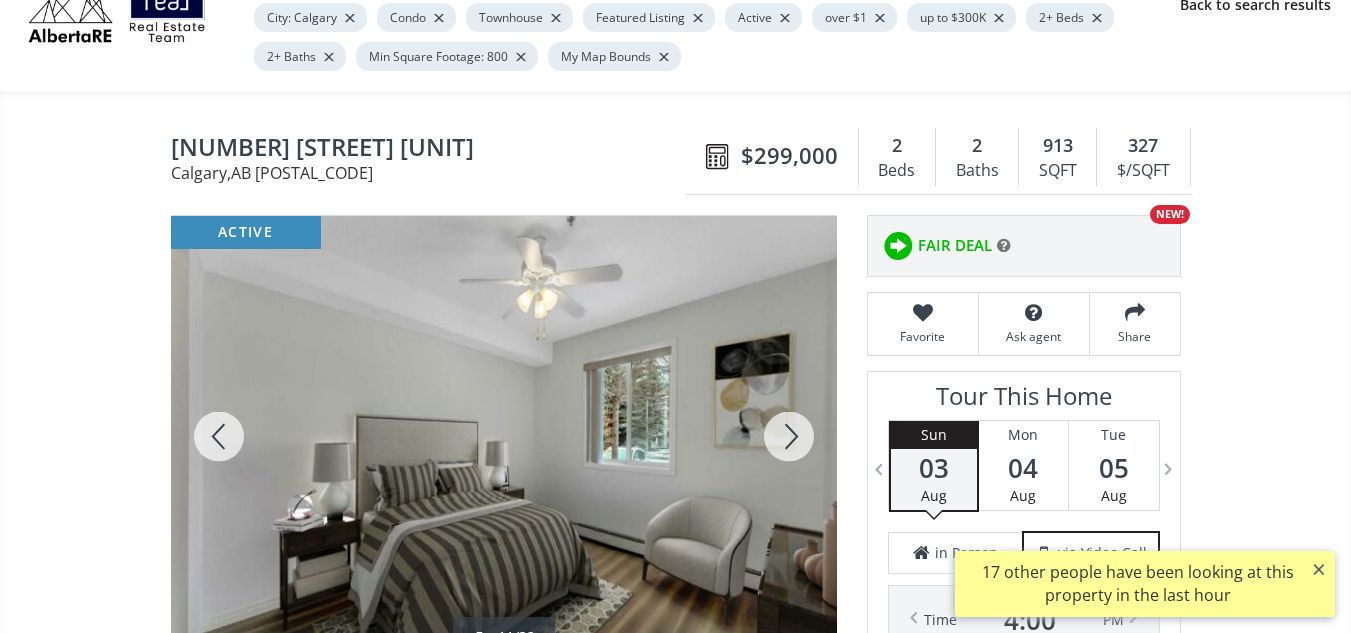click at bounding box center (789, 436) 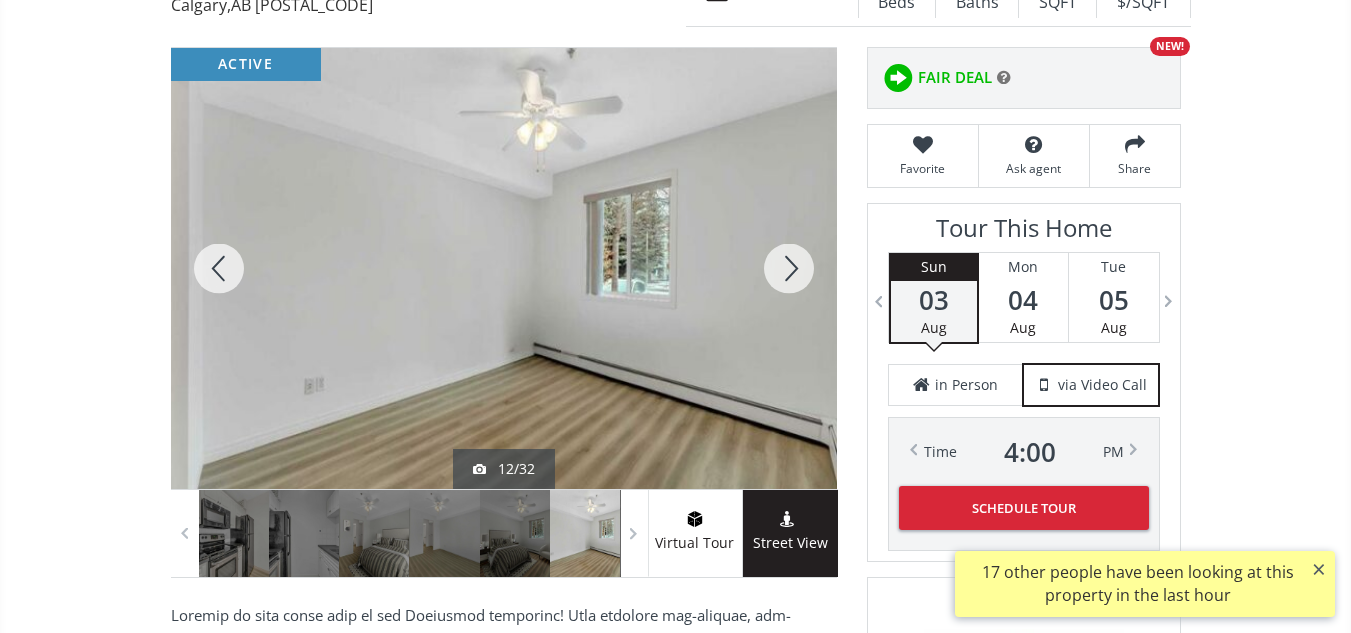 scroll, scrollTop: 290, scrollLeft: 0, axis: vertical 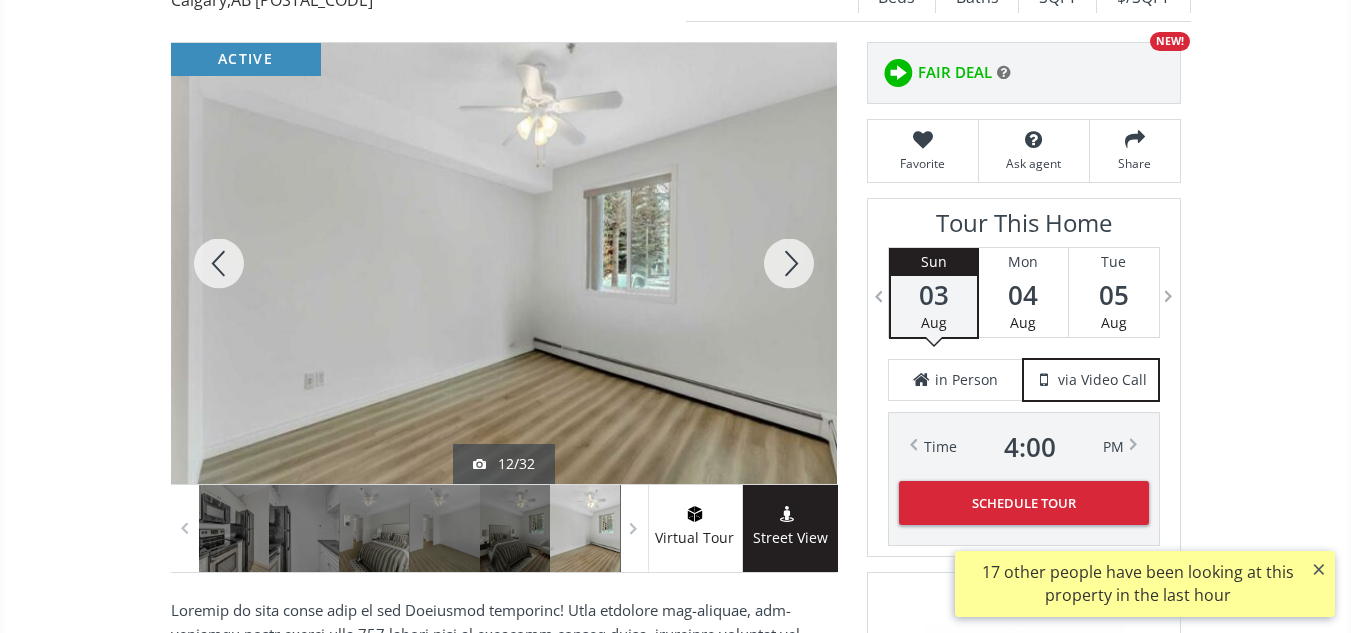 click at bounding box center [789, 263] 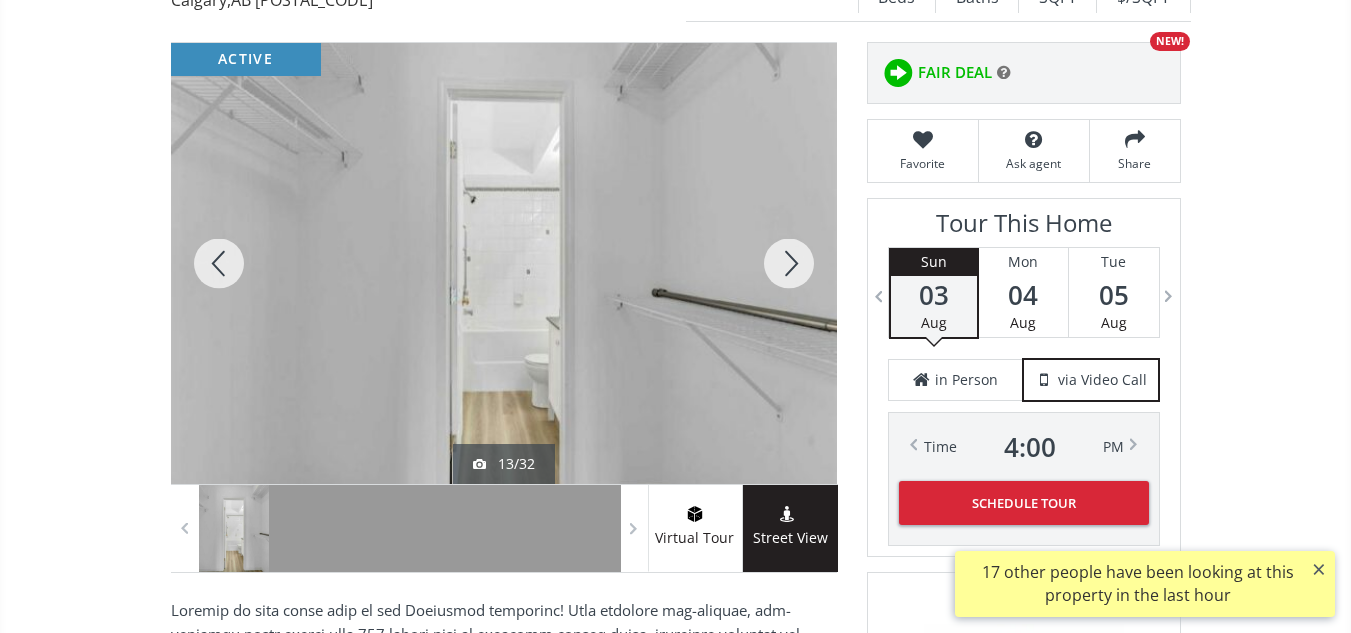 click at bounding box center [789, 263] 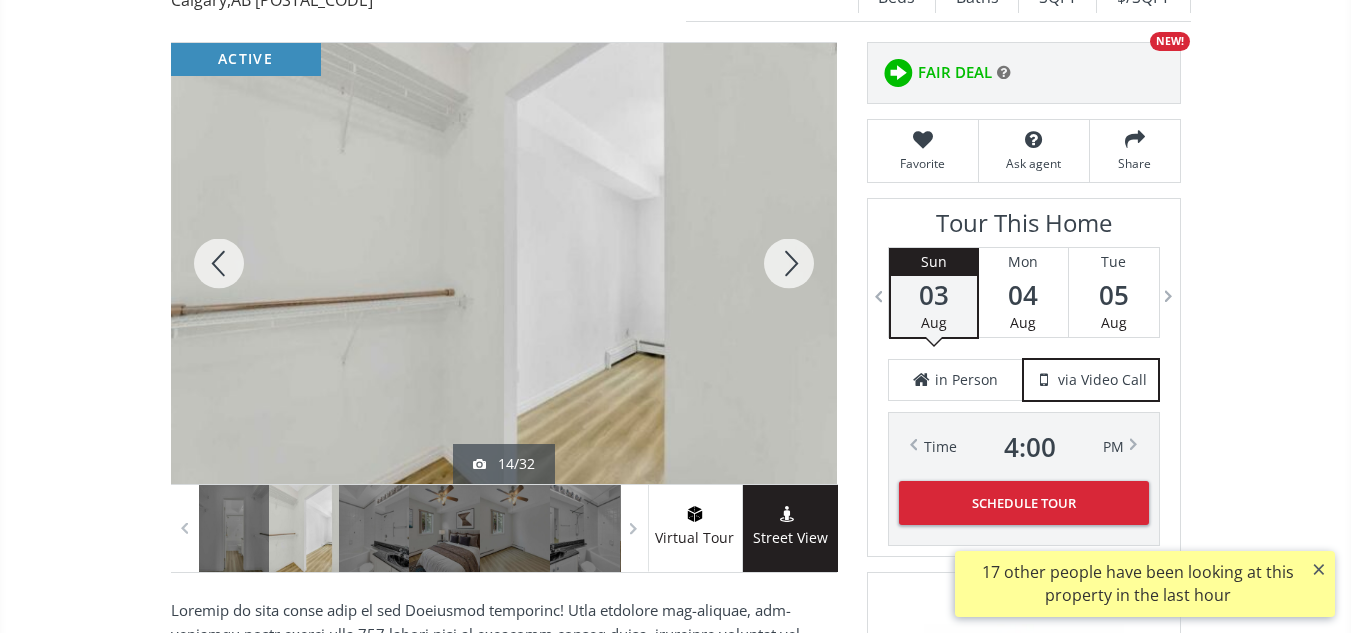 click at bounding box center (789, 263) 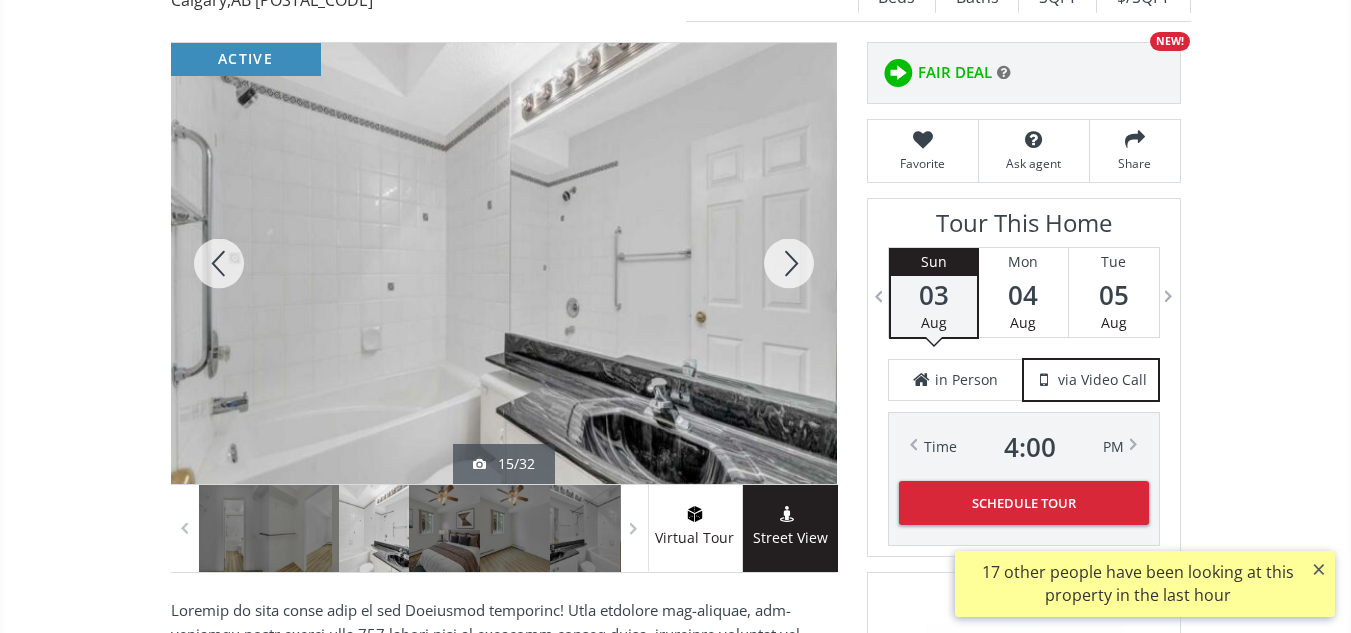 click at bounding box center [789, 263] 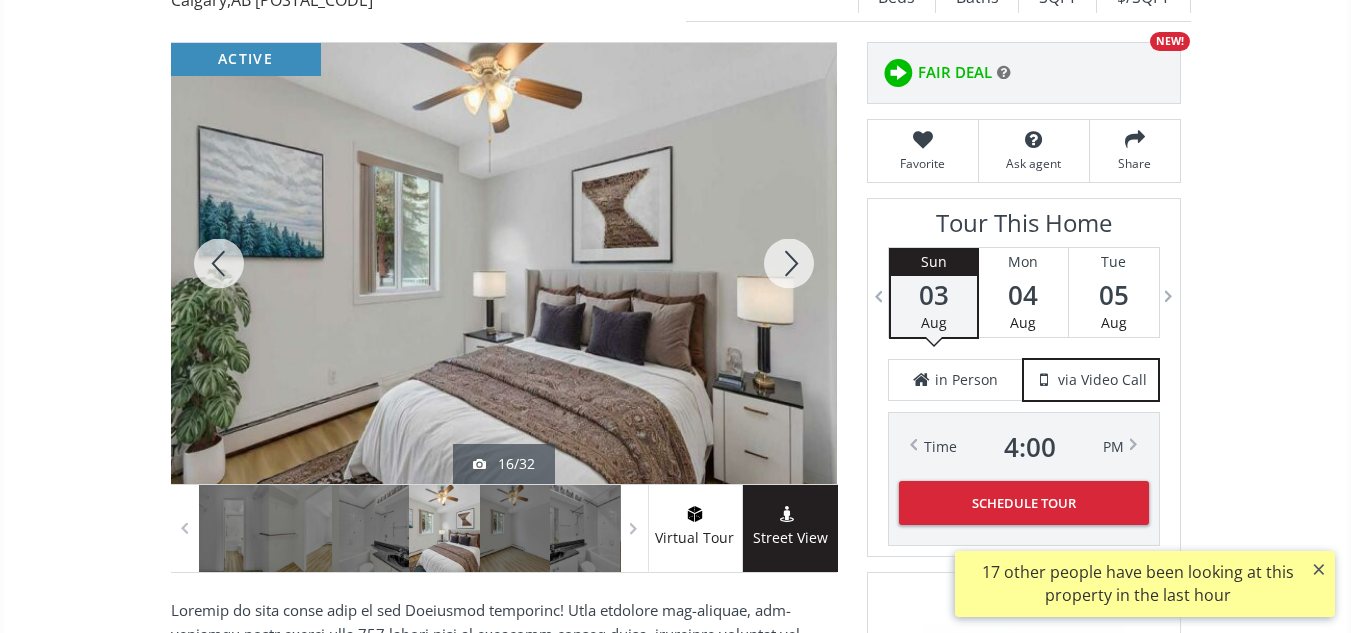 click at bounding box center (789, 263) 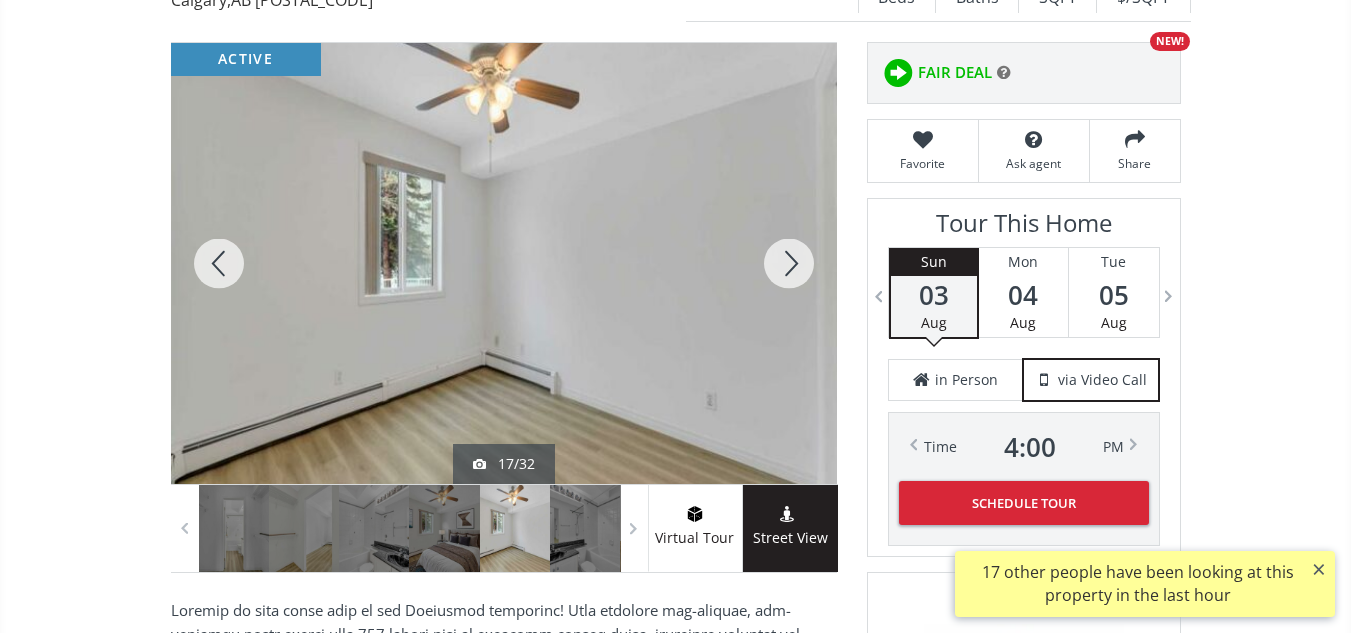click at bounding box center (789, 263) 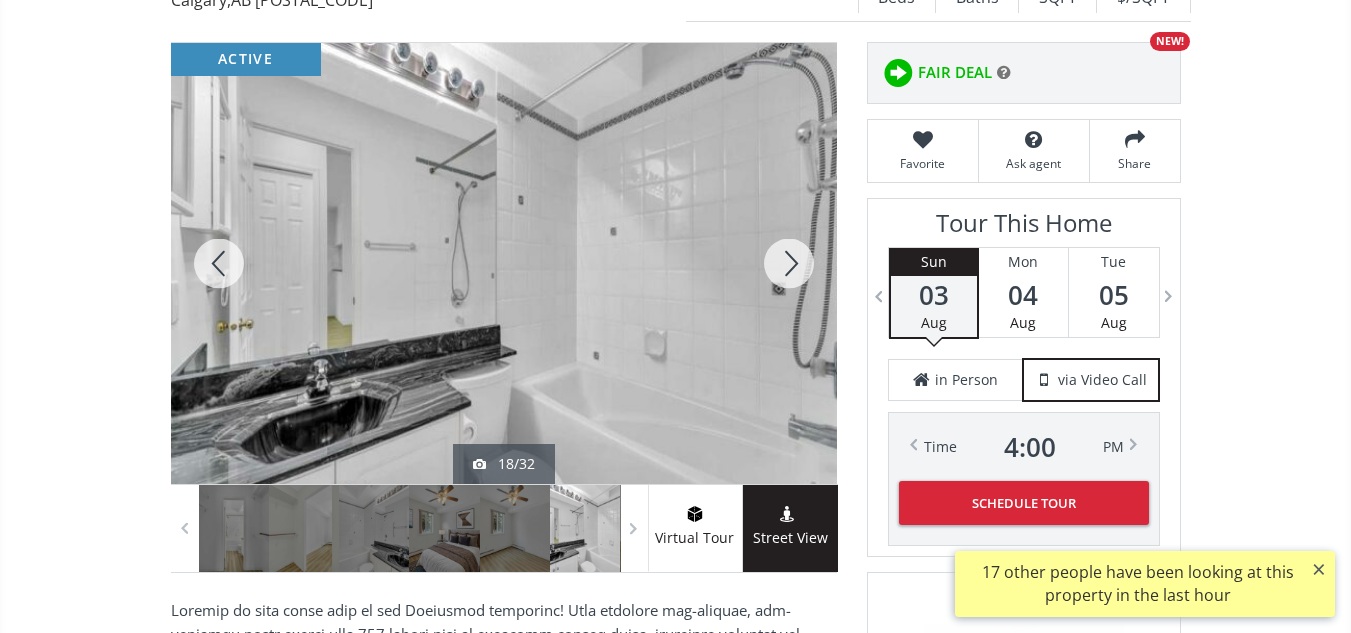 click at bounding box center [789, 263] 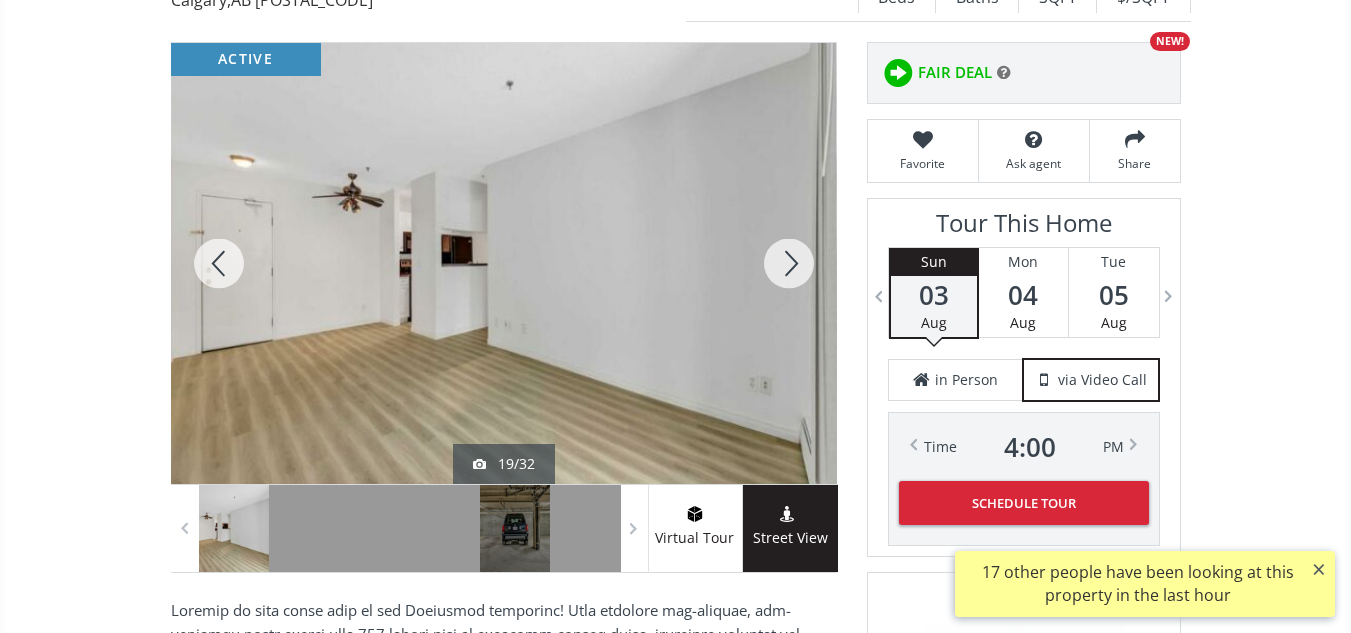 click at bounding box center [789, 263] 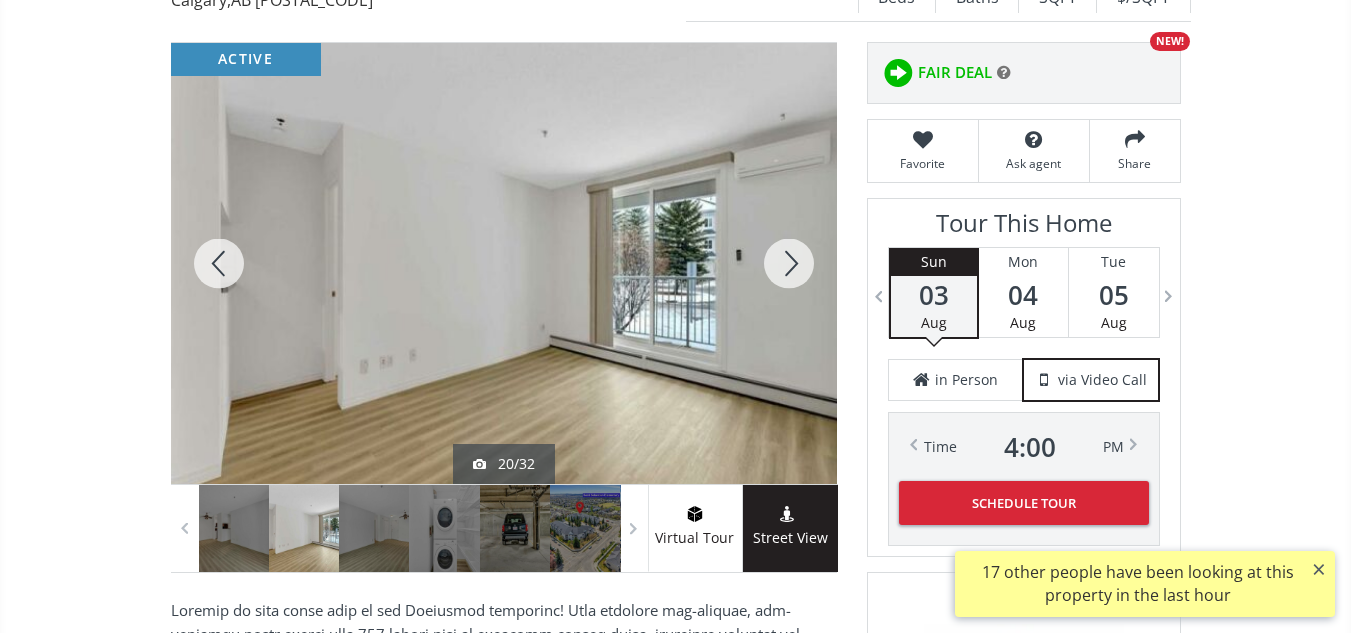 click at bounding box center [789, 263] 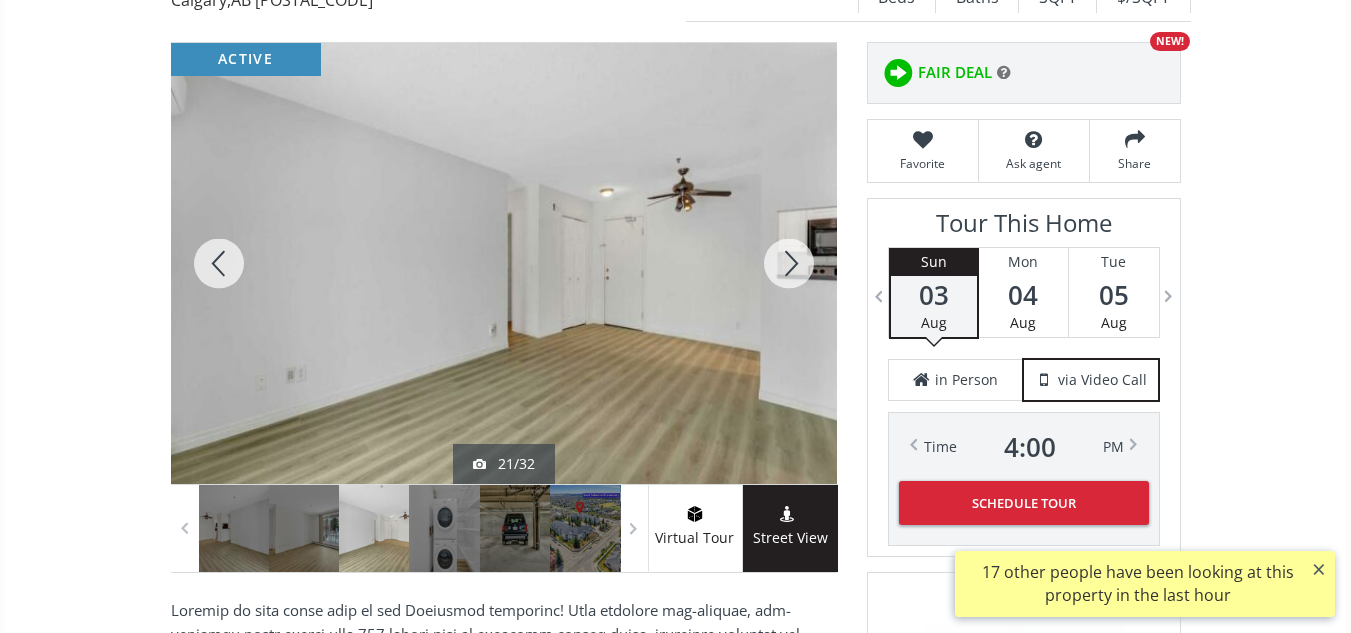 click at bounding box center (789, 263) 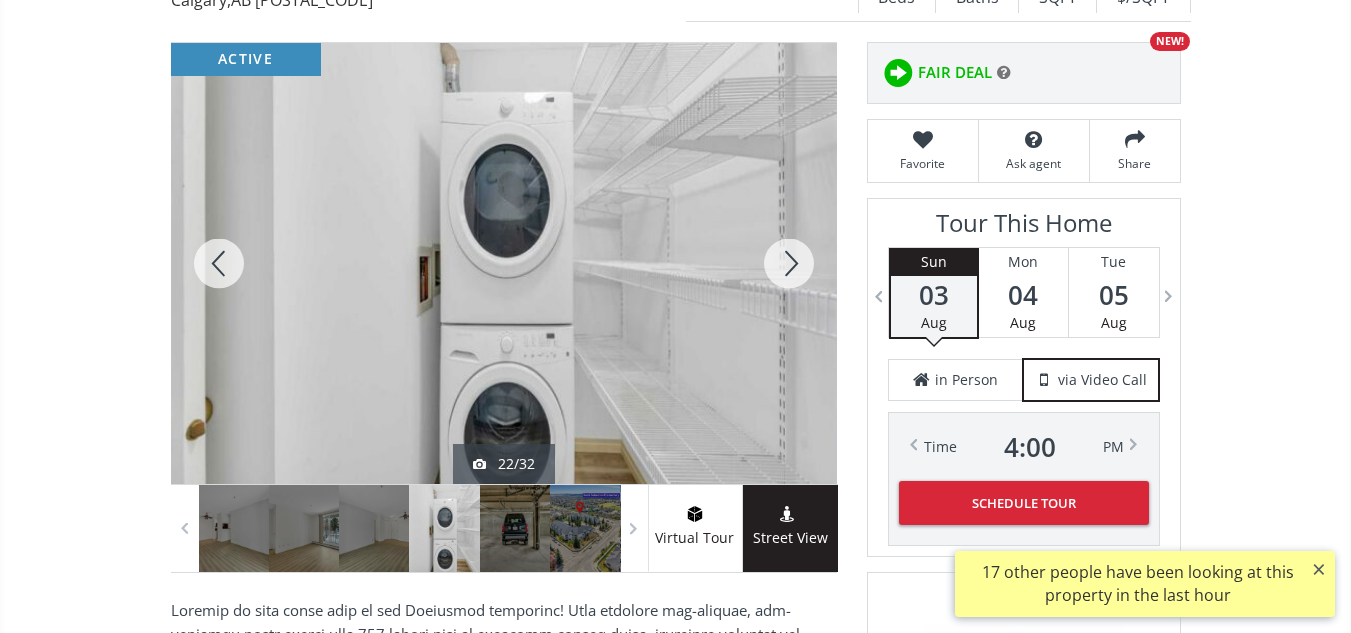 click at bounding box center (789, 263) 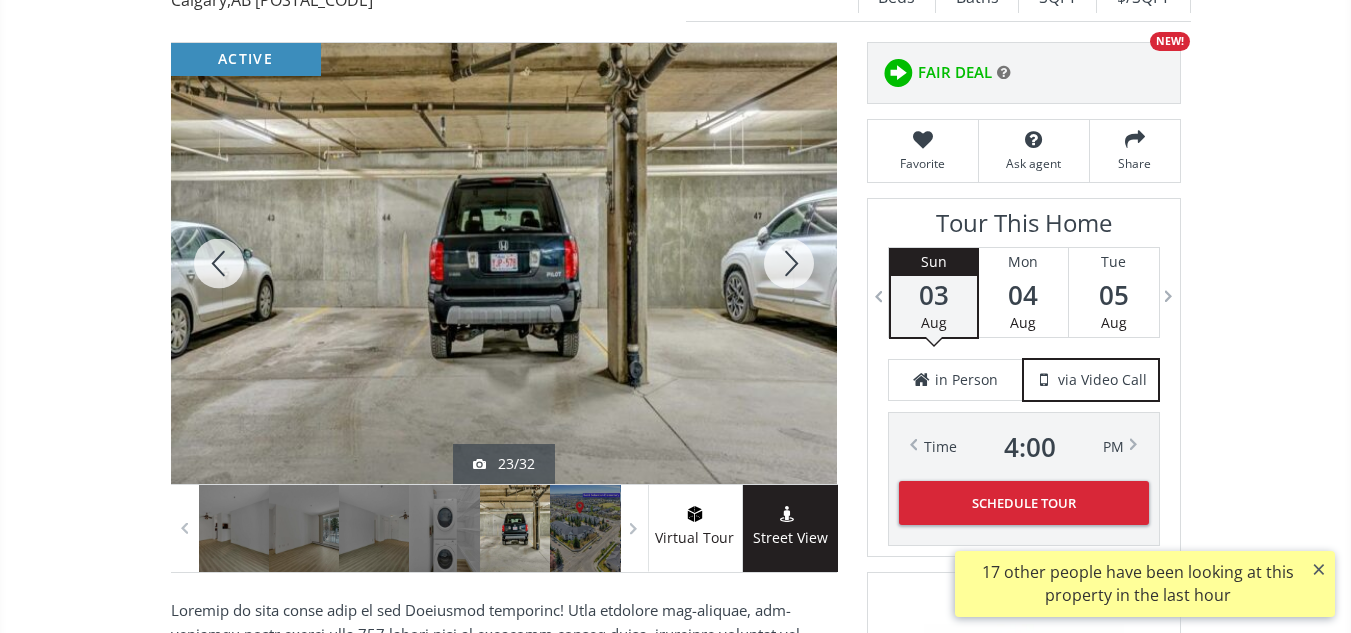 click at bounding box center [789, 263] 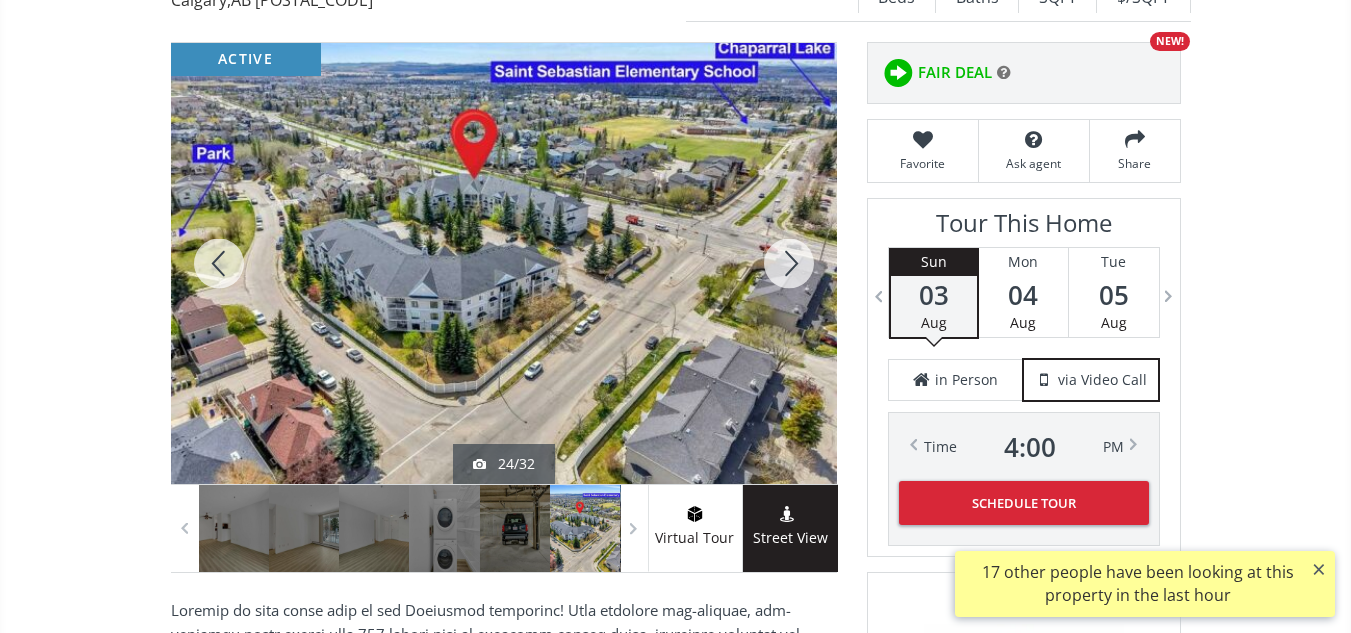click at bounding box center [789, 263] 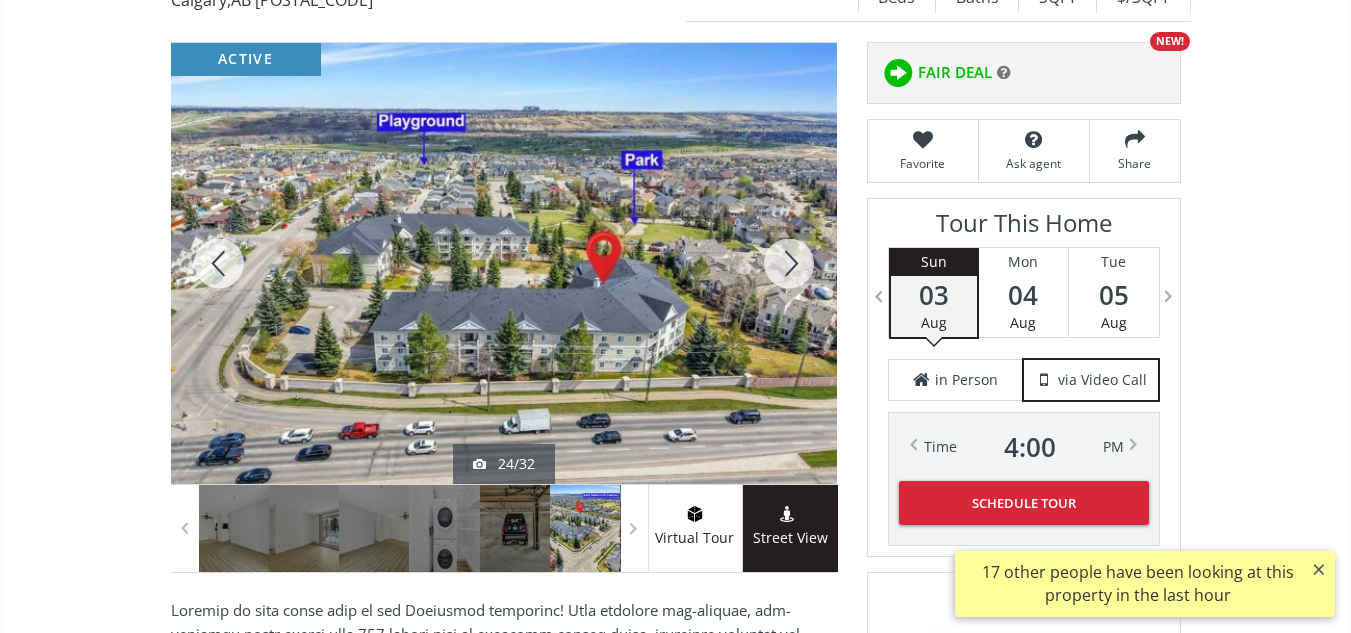 click at bounding box center [789, 263] 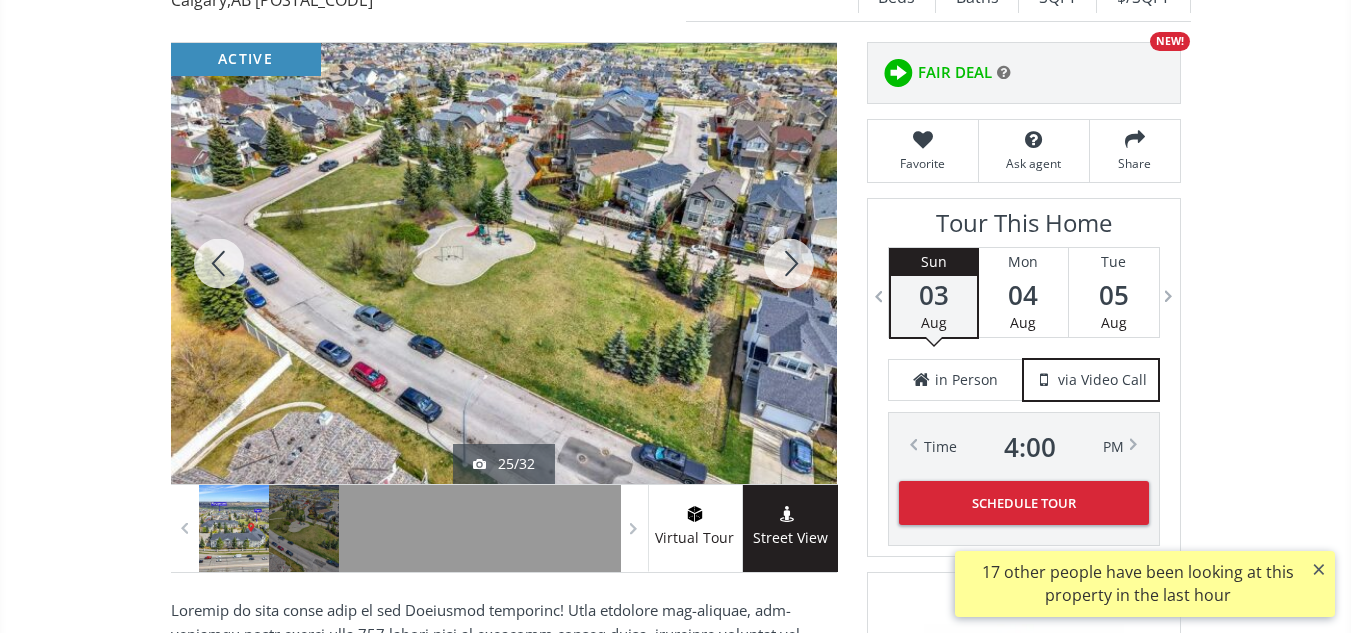 click at bounding box center [789, 263] 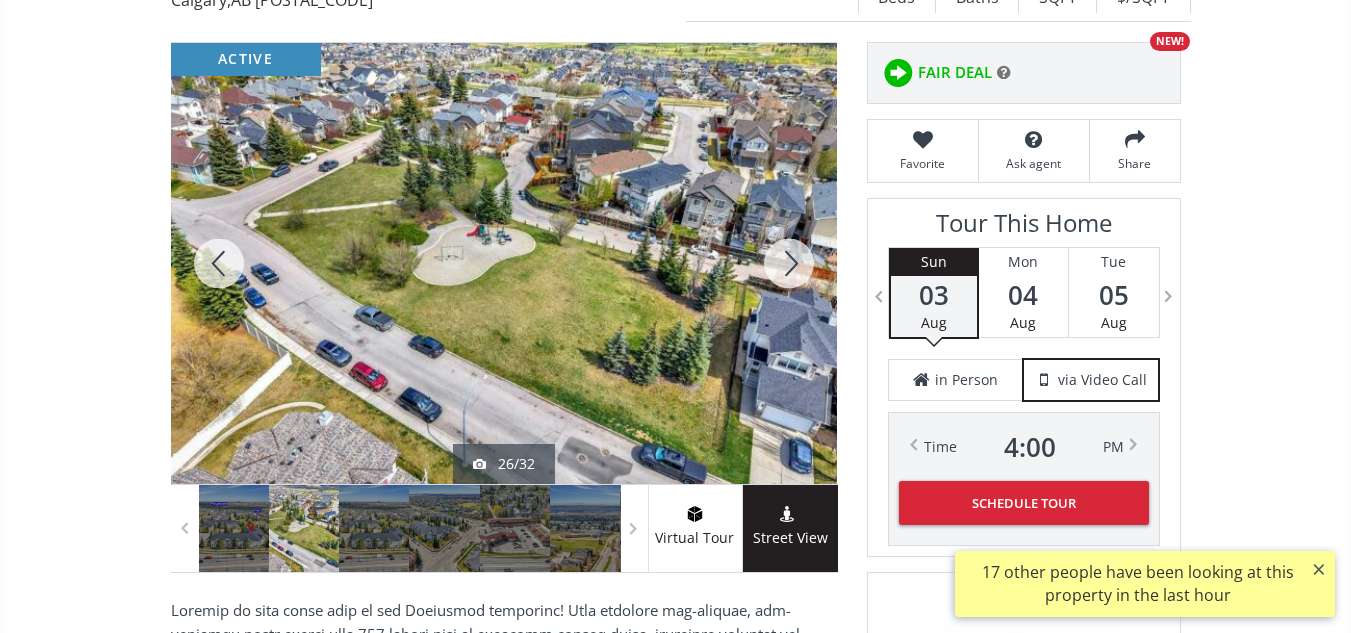 click at bounding box center (789, 263) 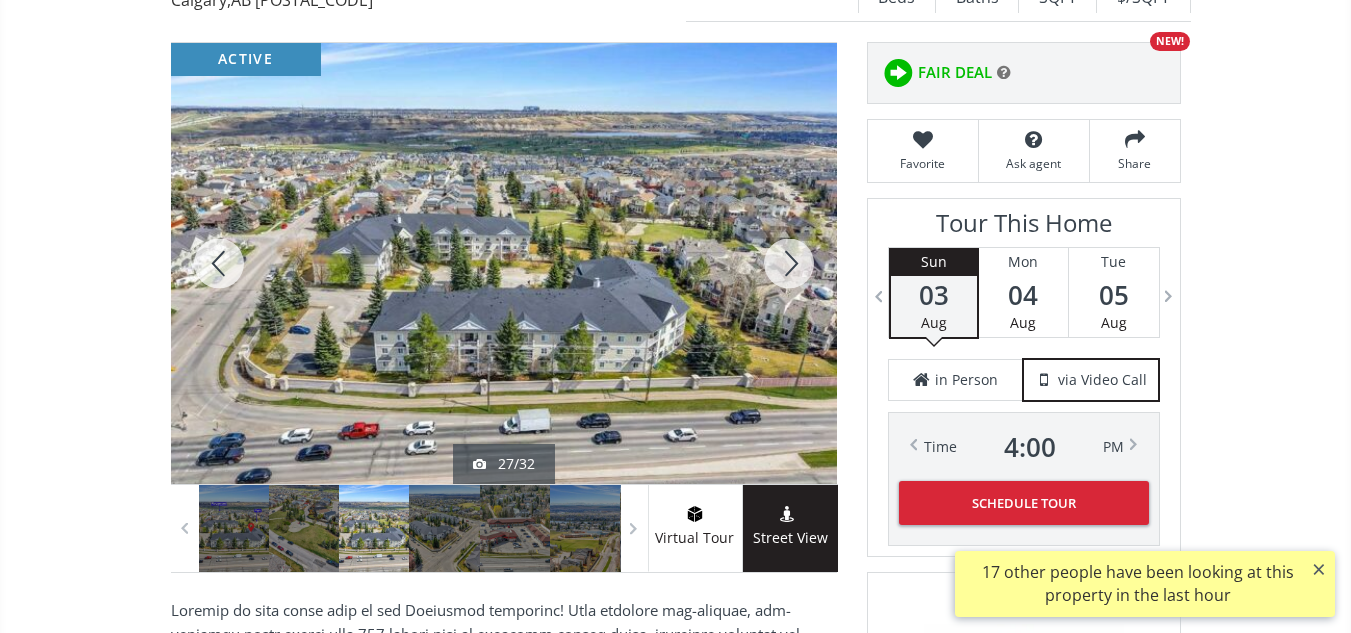 click at bounding box center (789, 263) 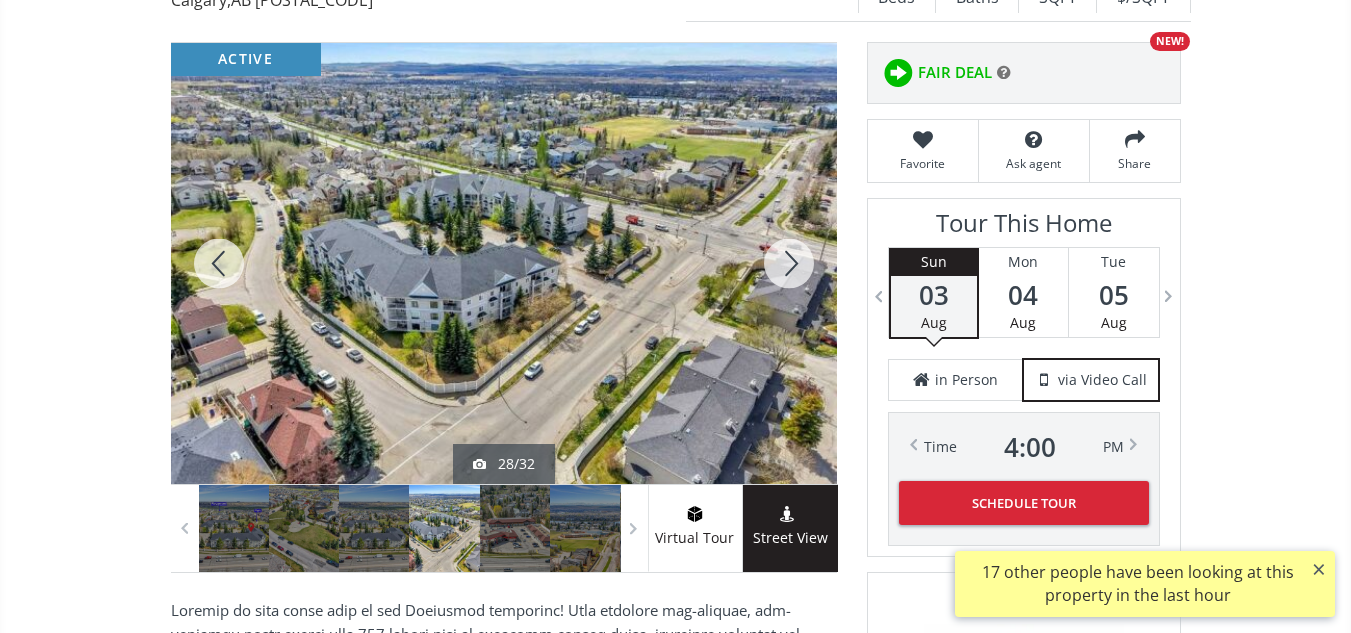 click at bounding box center (789, 263) 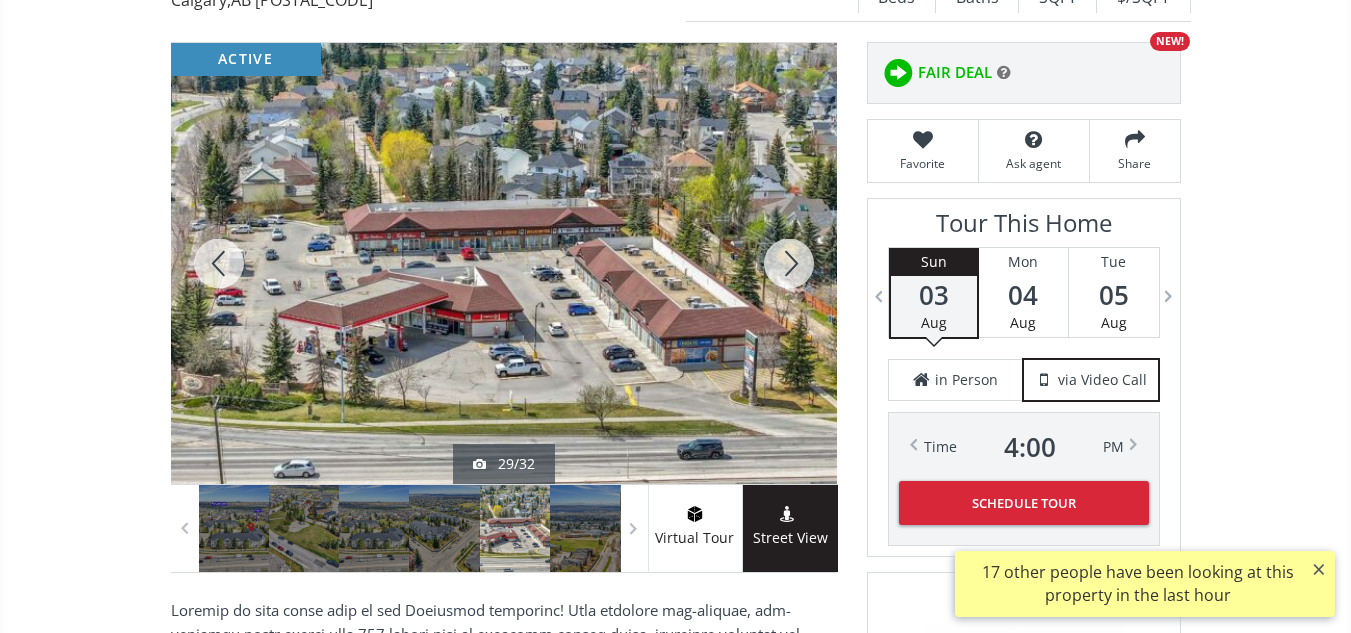 click at bounding box center [789, 263] 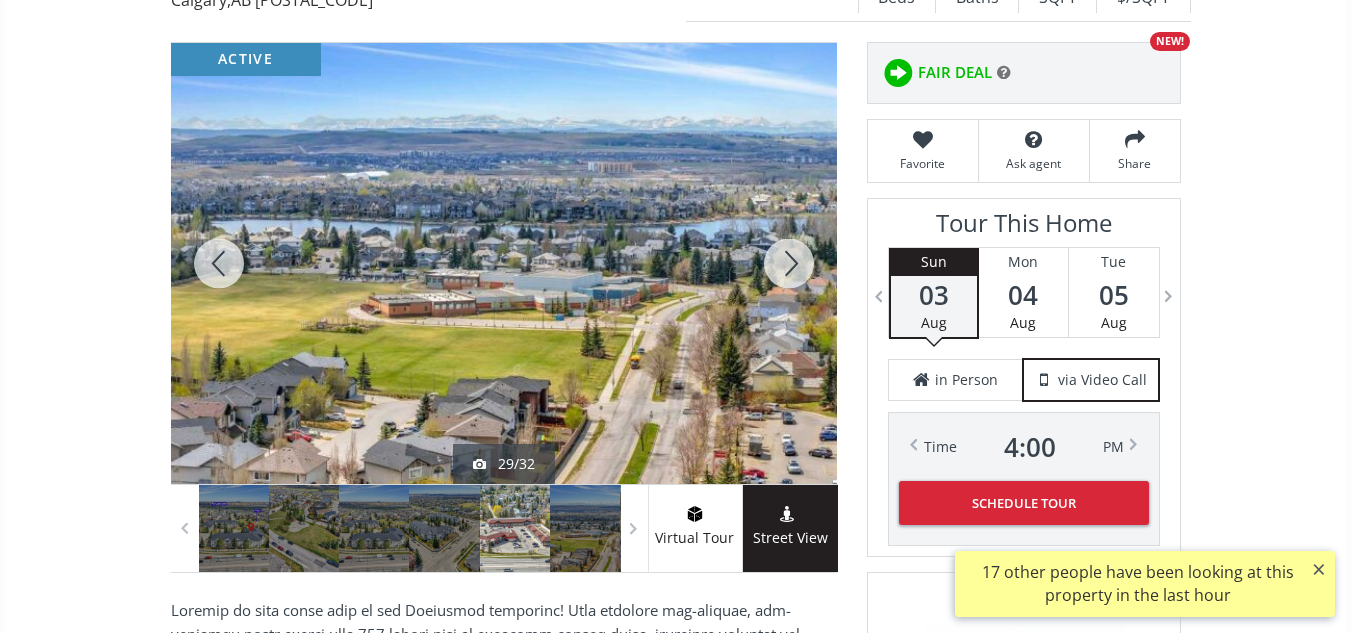 click at bounding box center [789, 263] 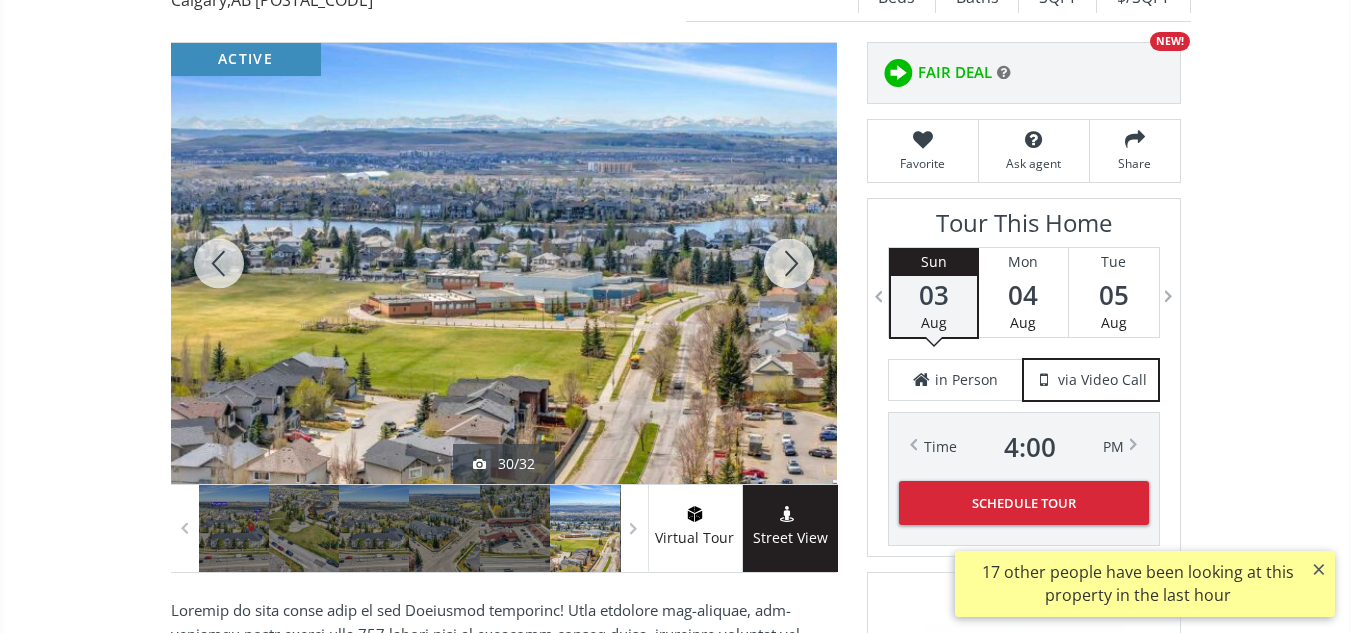 click at bounding box center (789, 263) 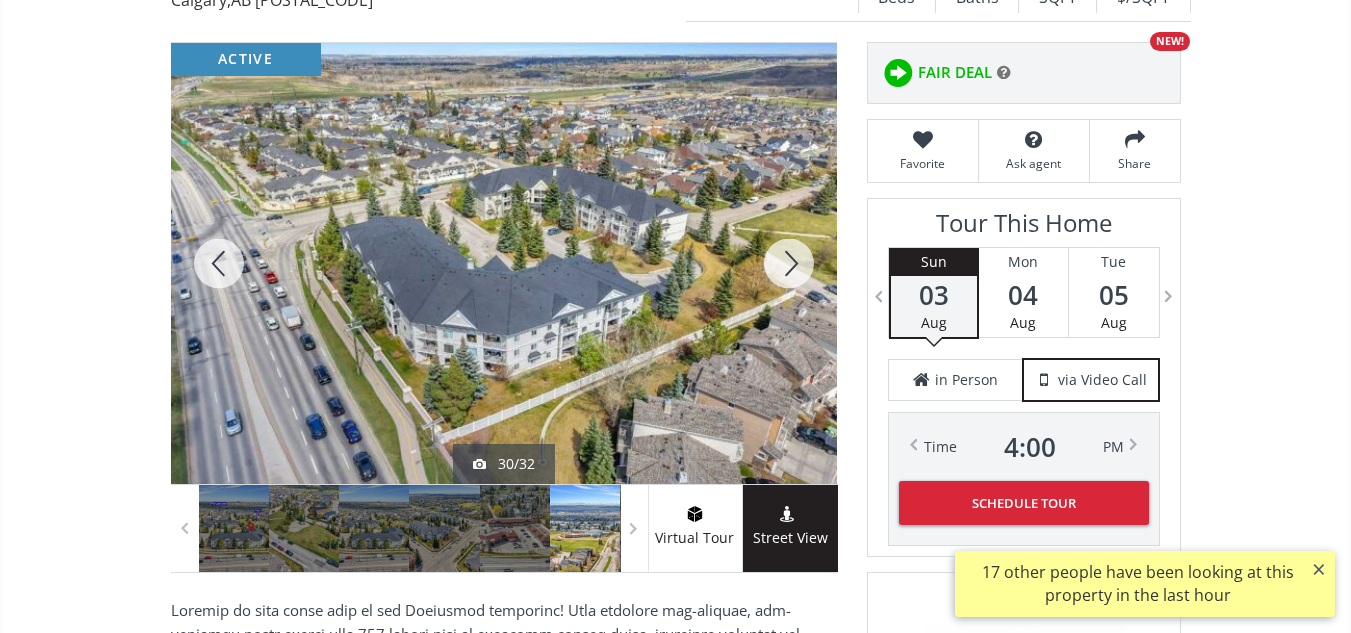 click at bounding box center [789, 263] 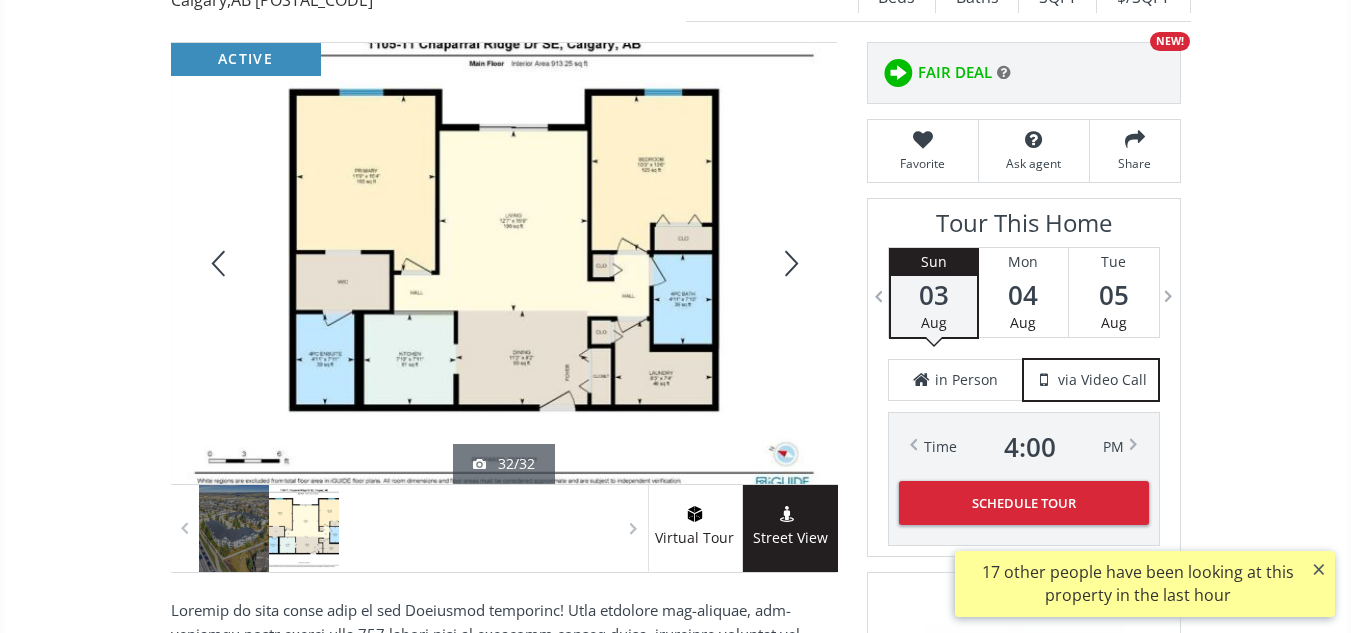 click at bounding box center [789, 263] 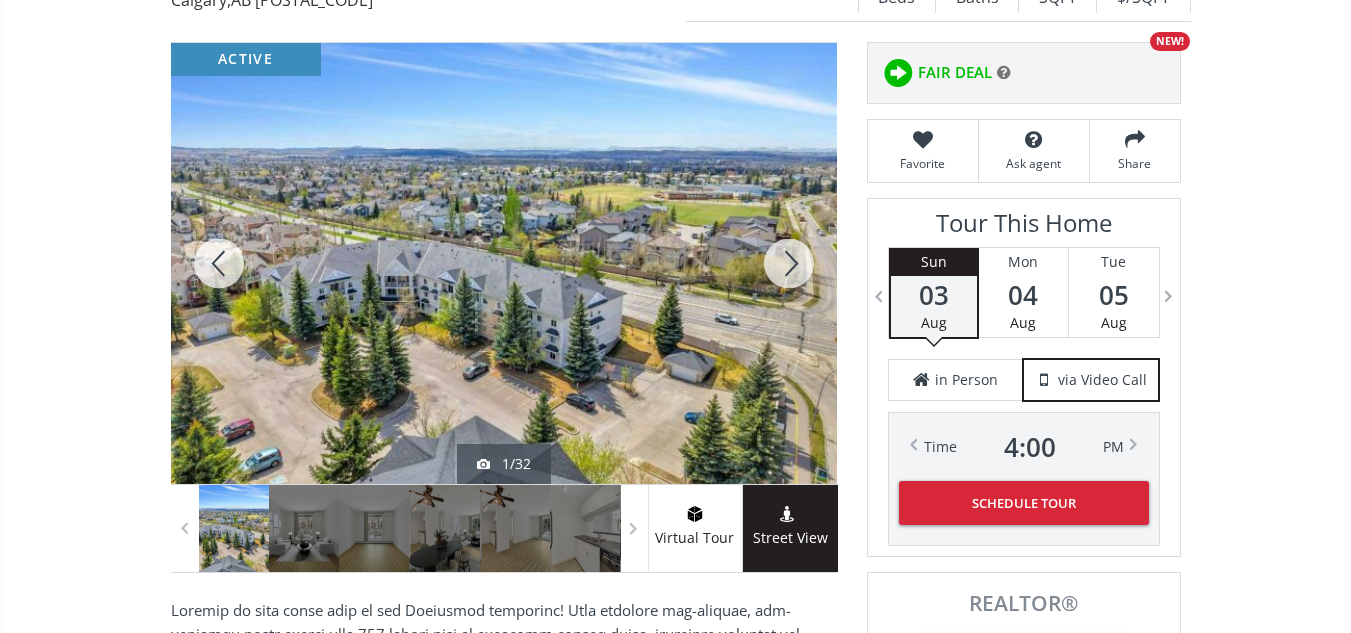 click at bounding box center [219, 263] 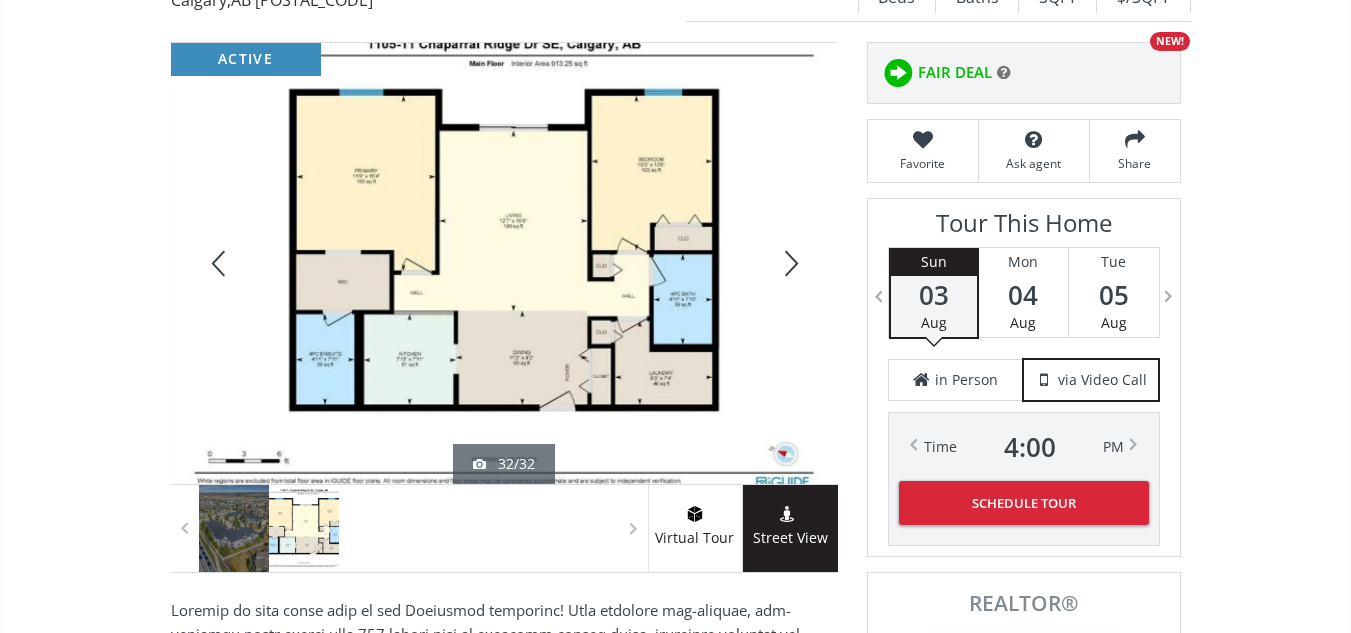 click at bounding box center [789, 263] 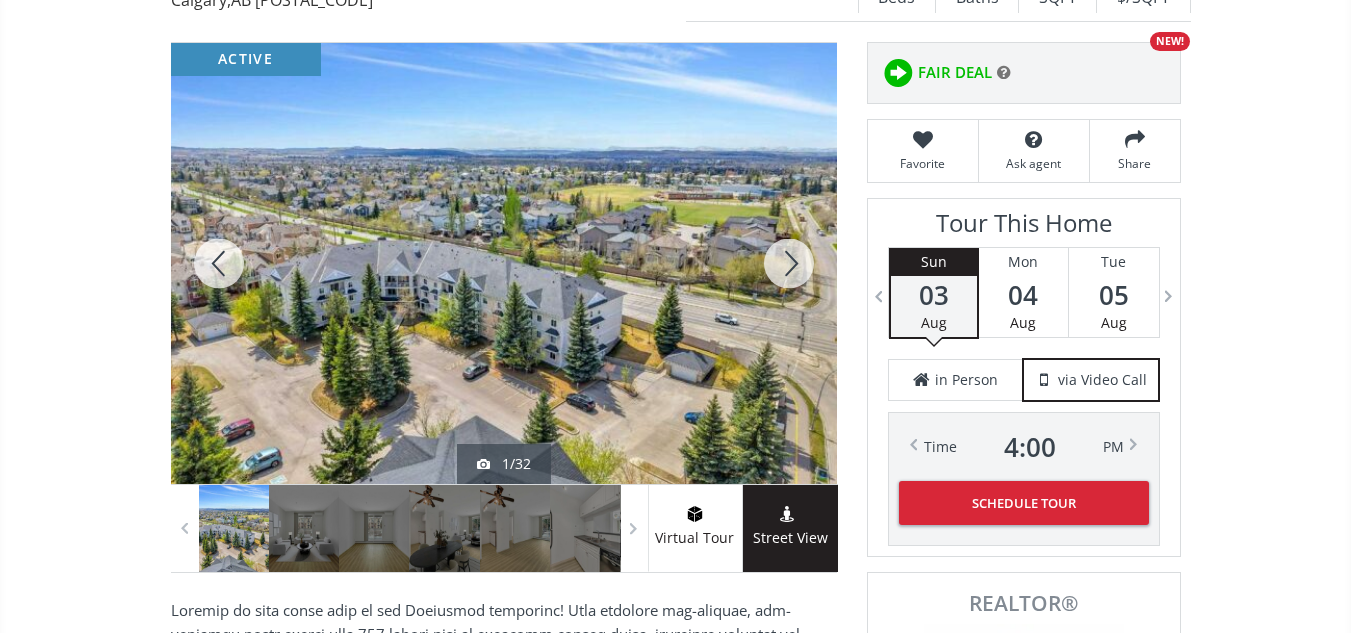 click at bounding box center [789, 263] 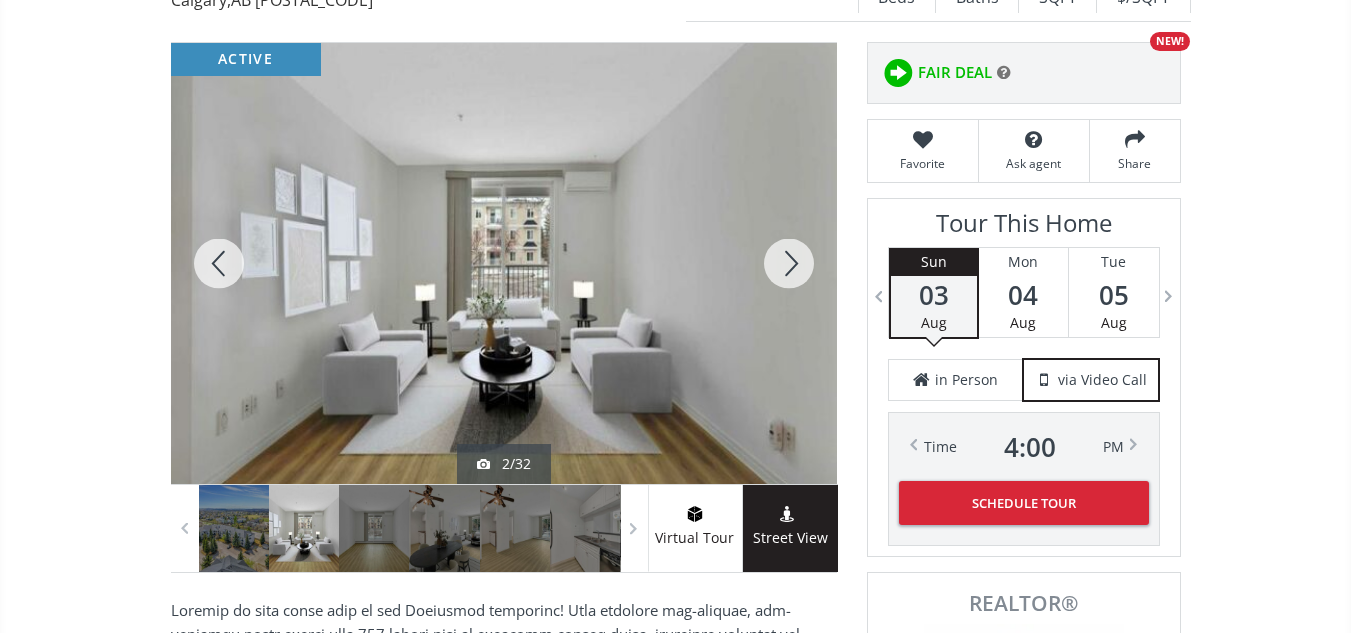 click at bounding box center (789, 263) 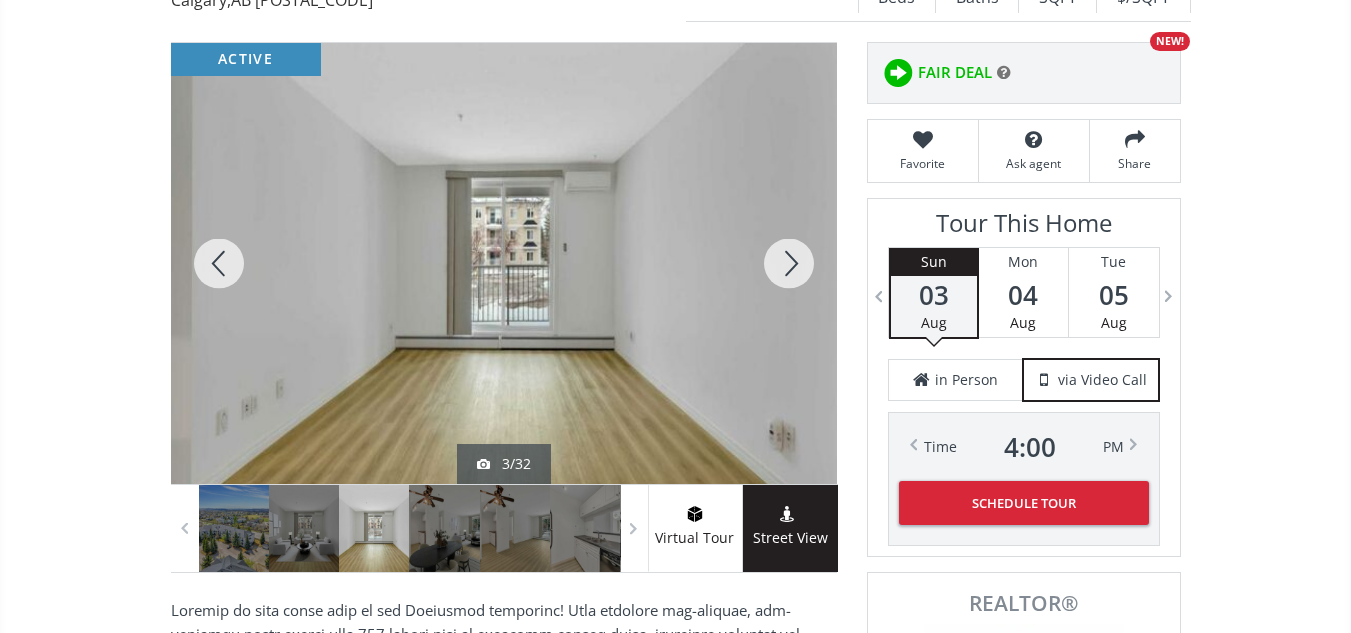 click at bounding box center (789, 263) 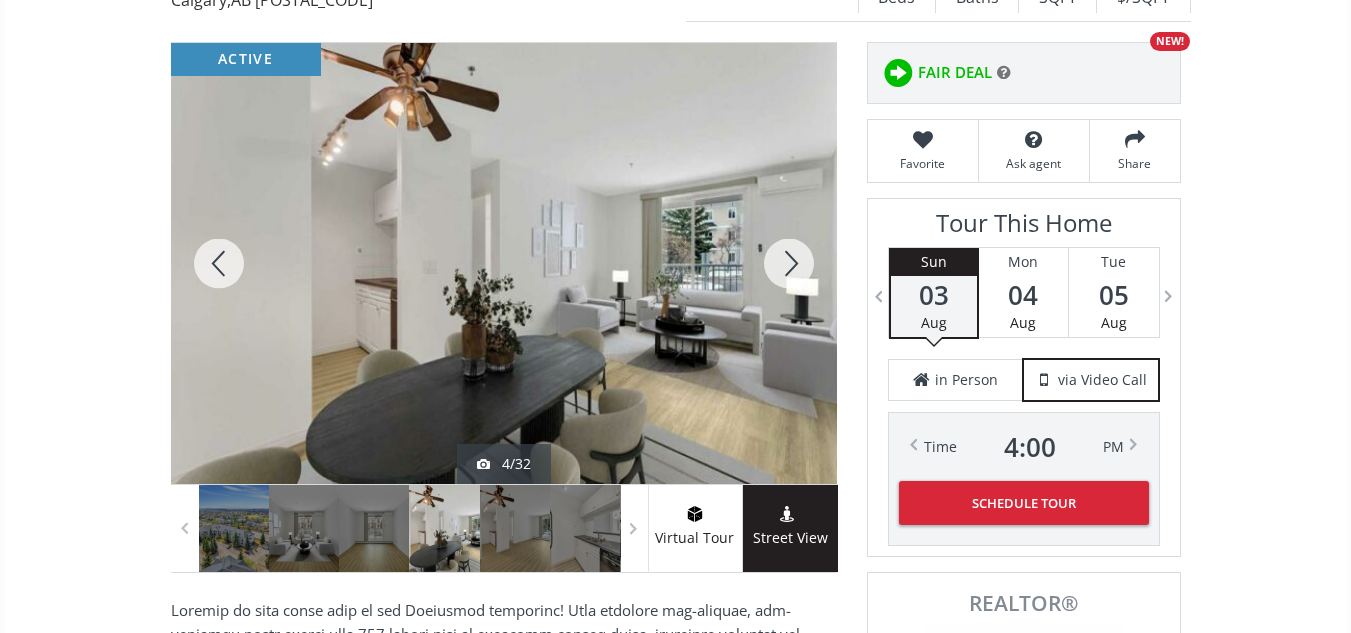 click at bounding box center [789, 263] 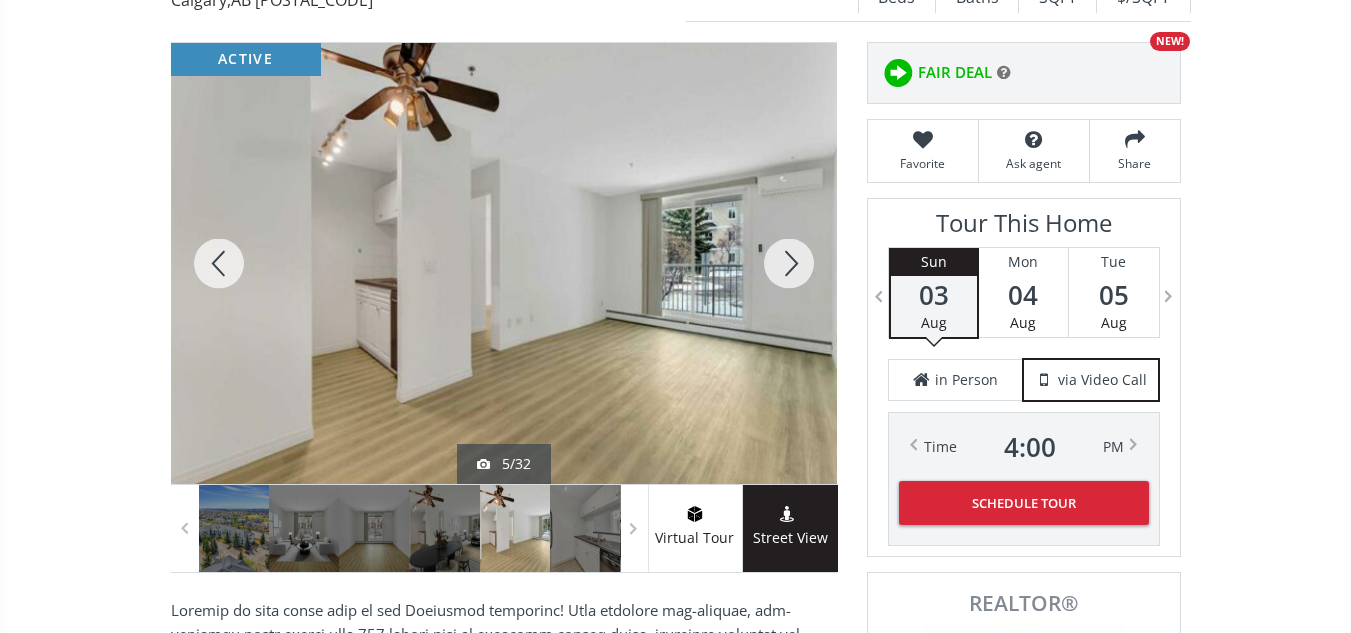 click at bounding box center (219, 263) 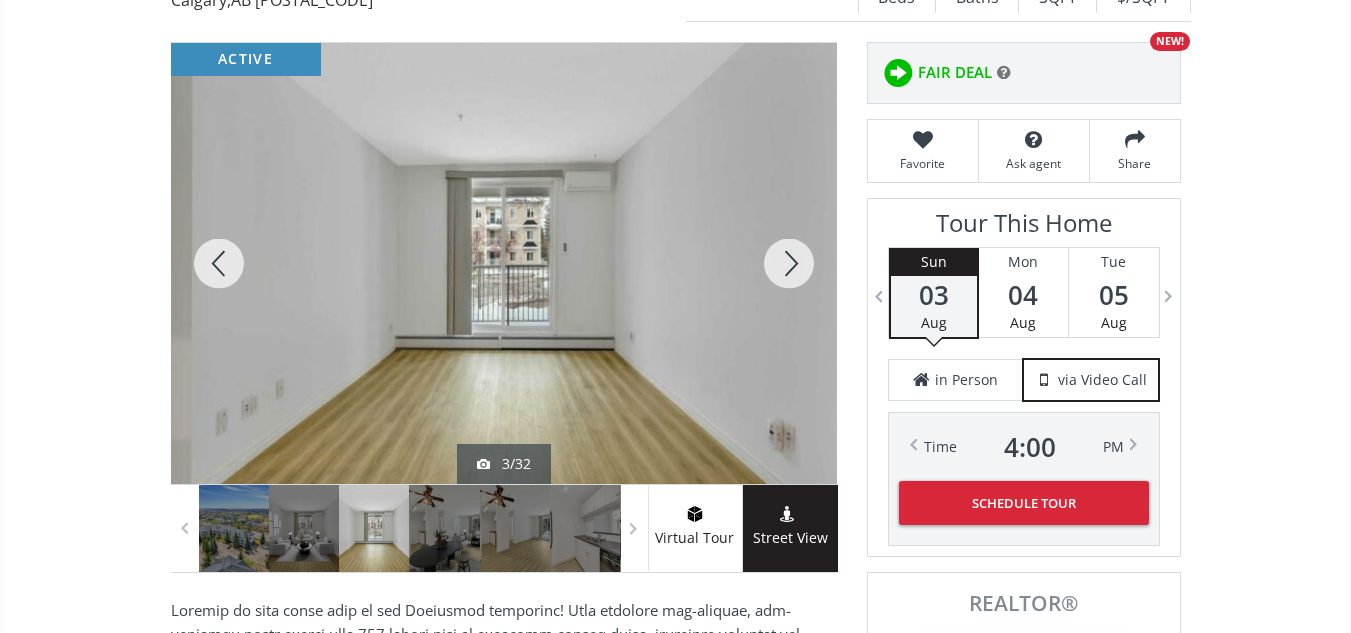 click at bounding box center [789, 263] 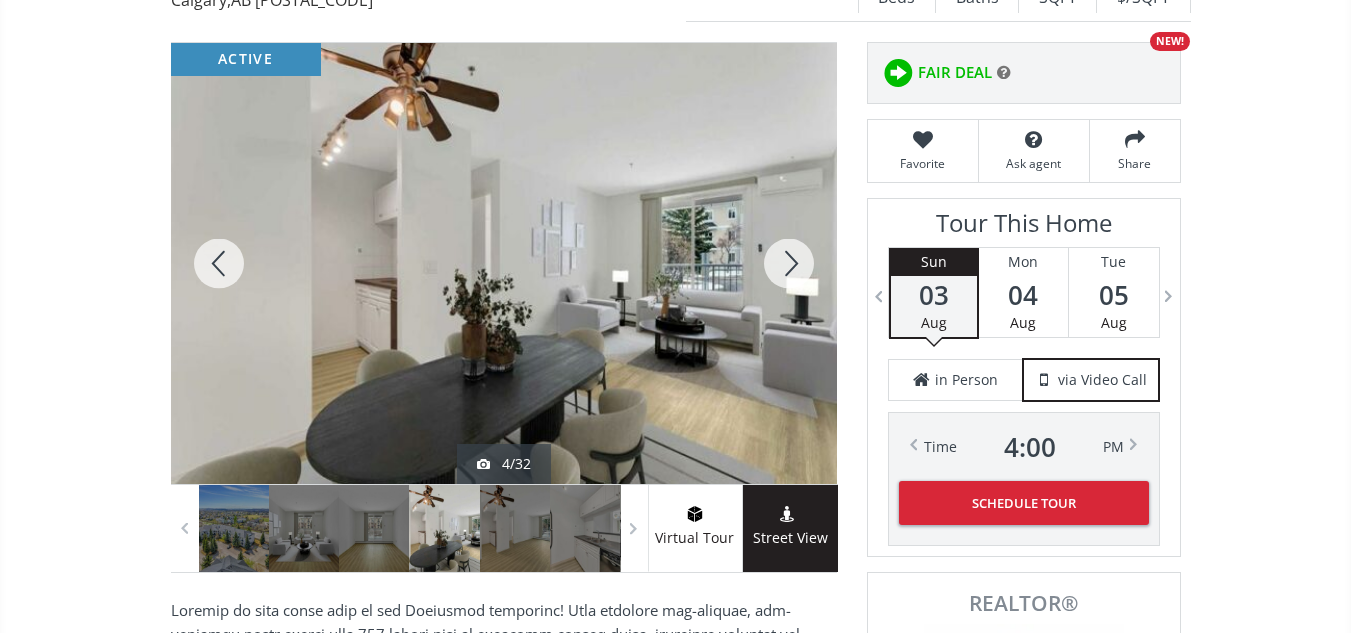 click at bounding box center [789, 263] 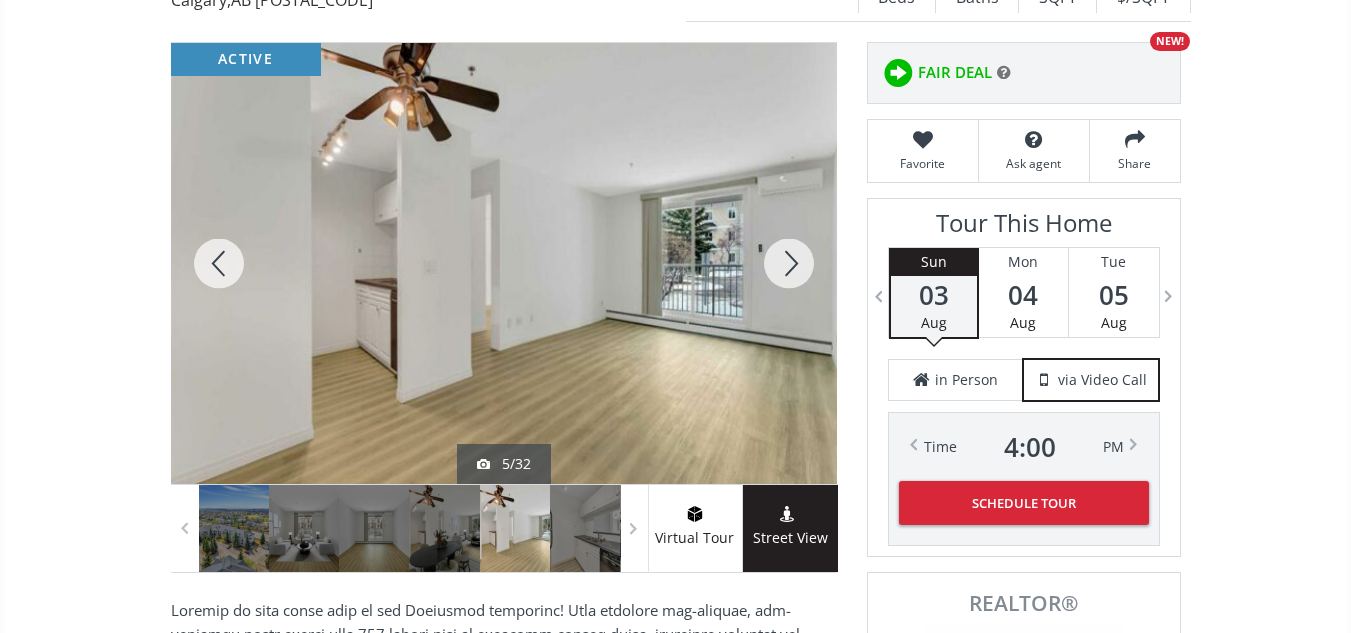 click at bounding box center (789, 263) 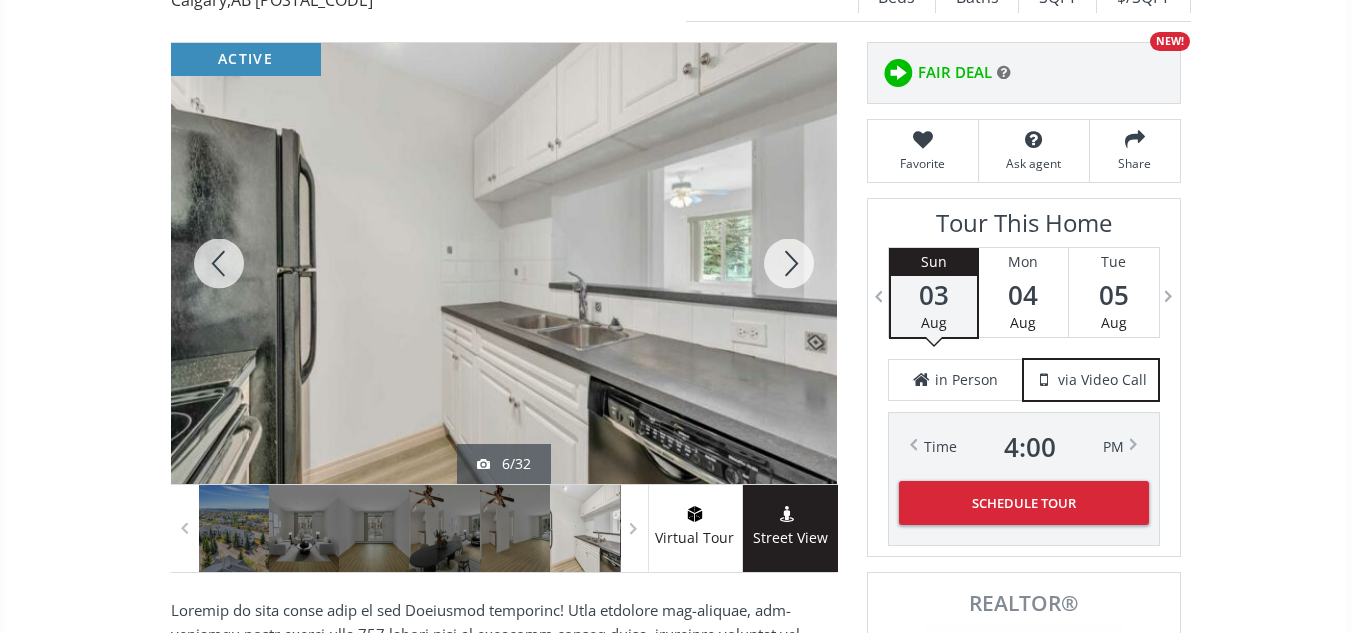 click at bounding box center [789, 263] 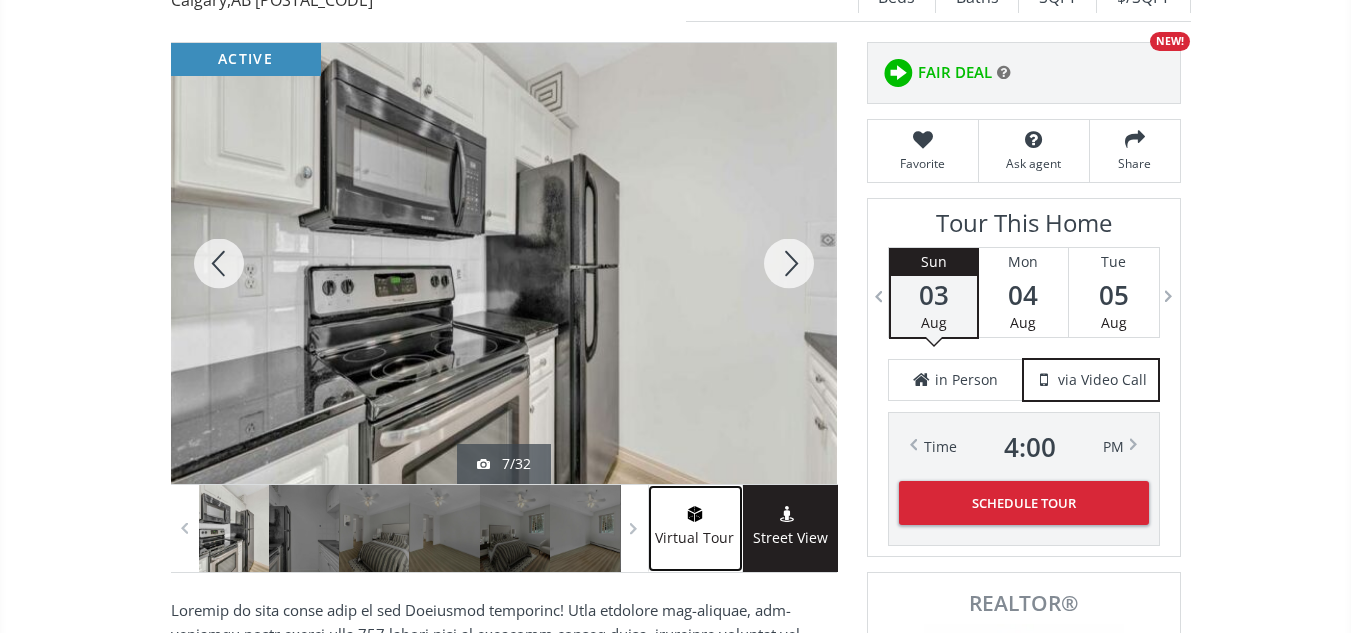 click on "Virtual Tour" at bounding box center (695, 538) 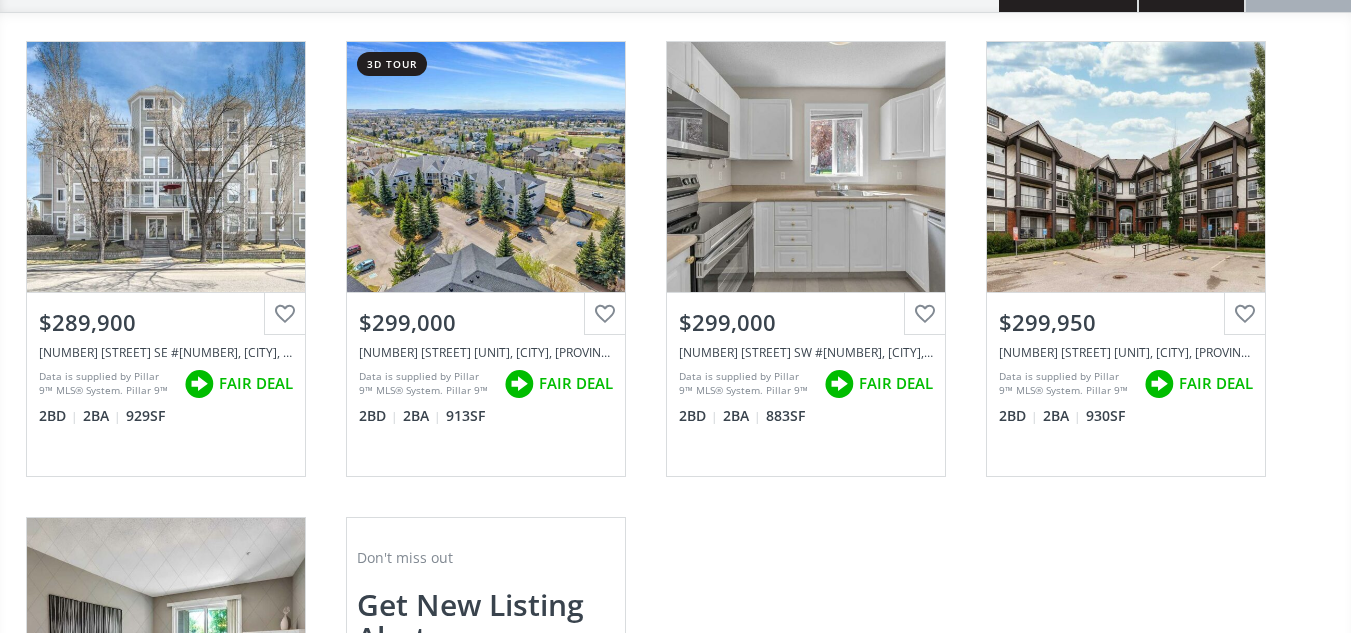 scroll, scrollTop: 243, scrollLeft: 0, axis: vertical 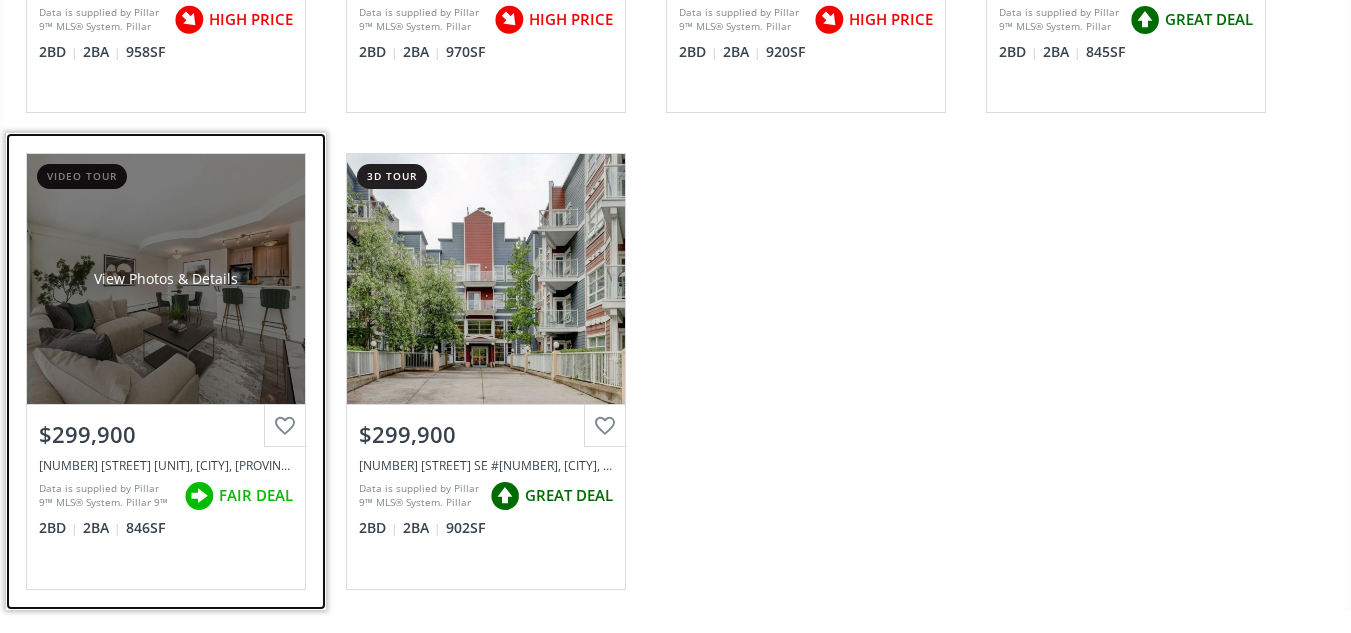 click on "View Photos & Details" at bounding box center (166, 279) 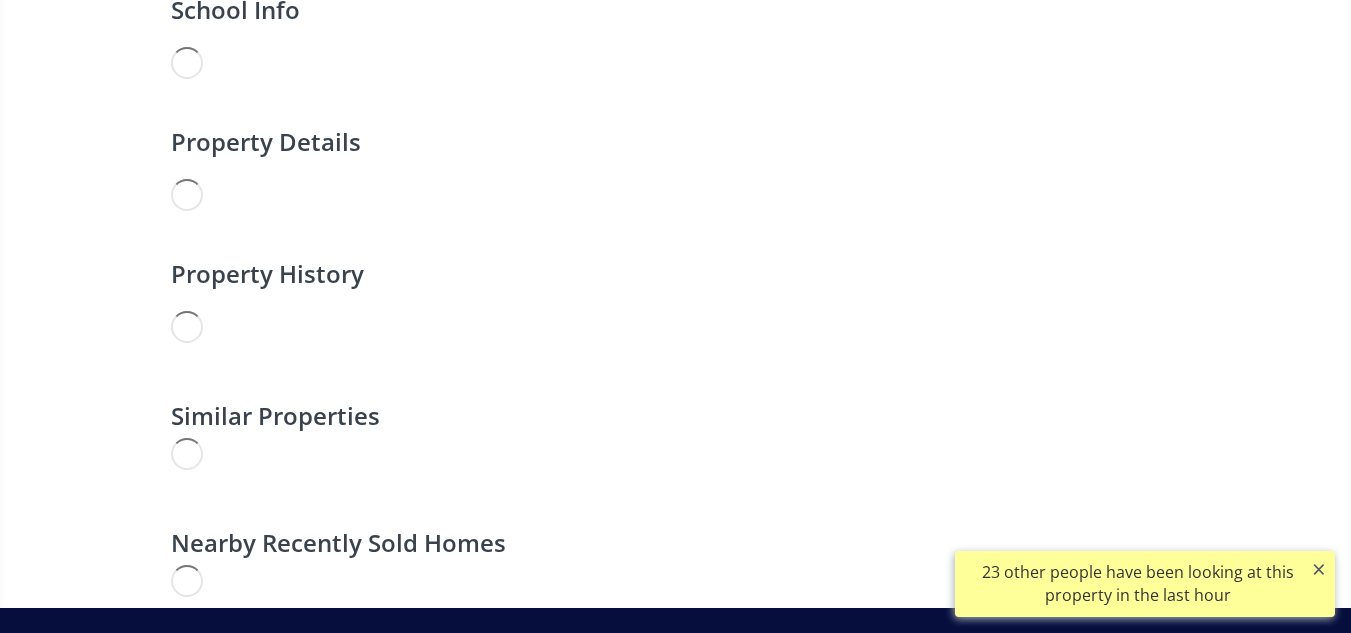 scroll, scrollTop: 0, scrollLeft: 0, axis: both 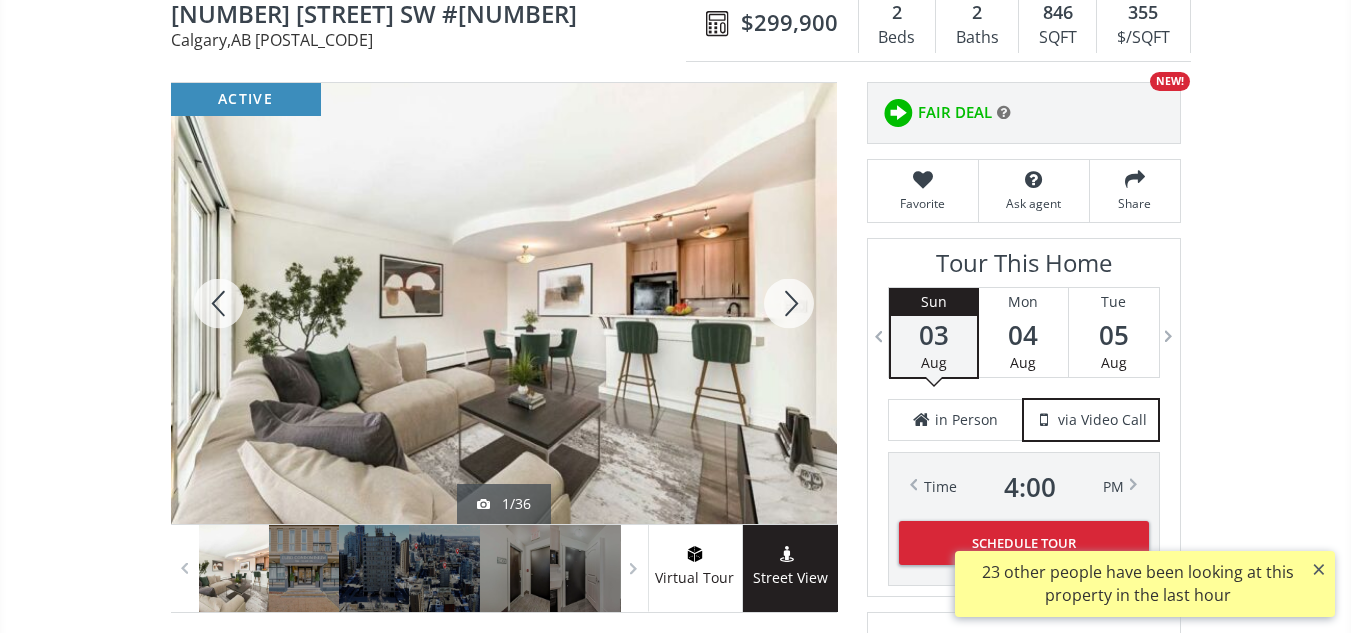 click at bounding box center [789, 303] 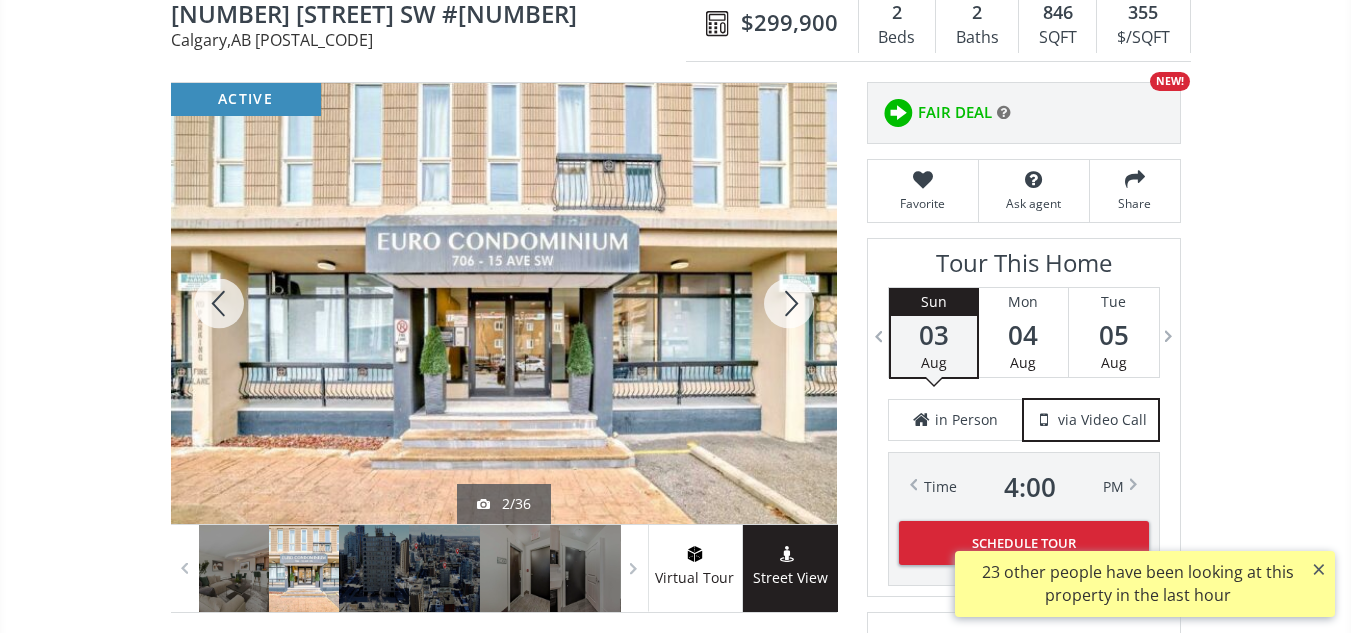 click at bounding box center [789, 303] 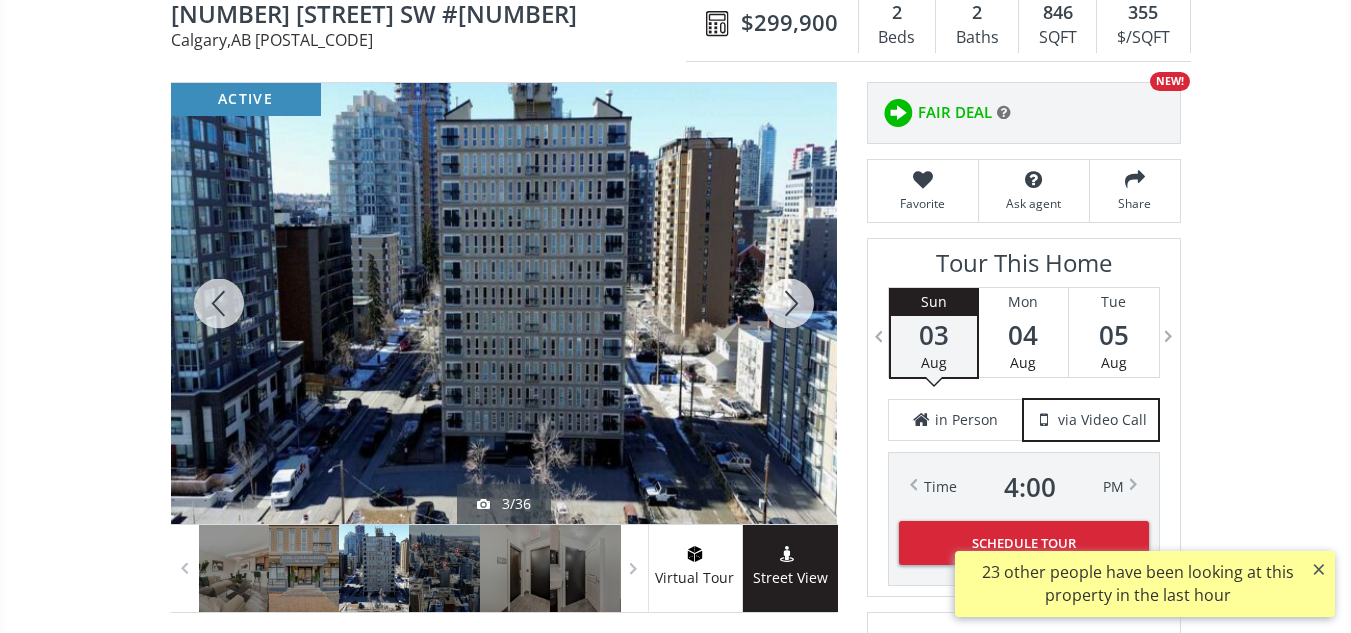 click at bounding box center (789, 303) 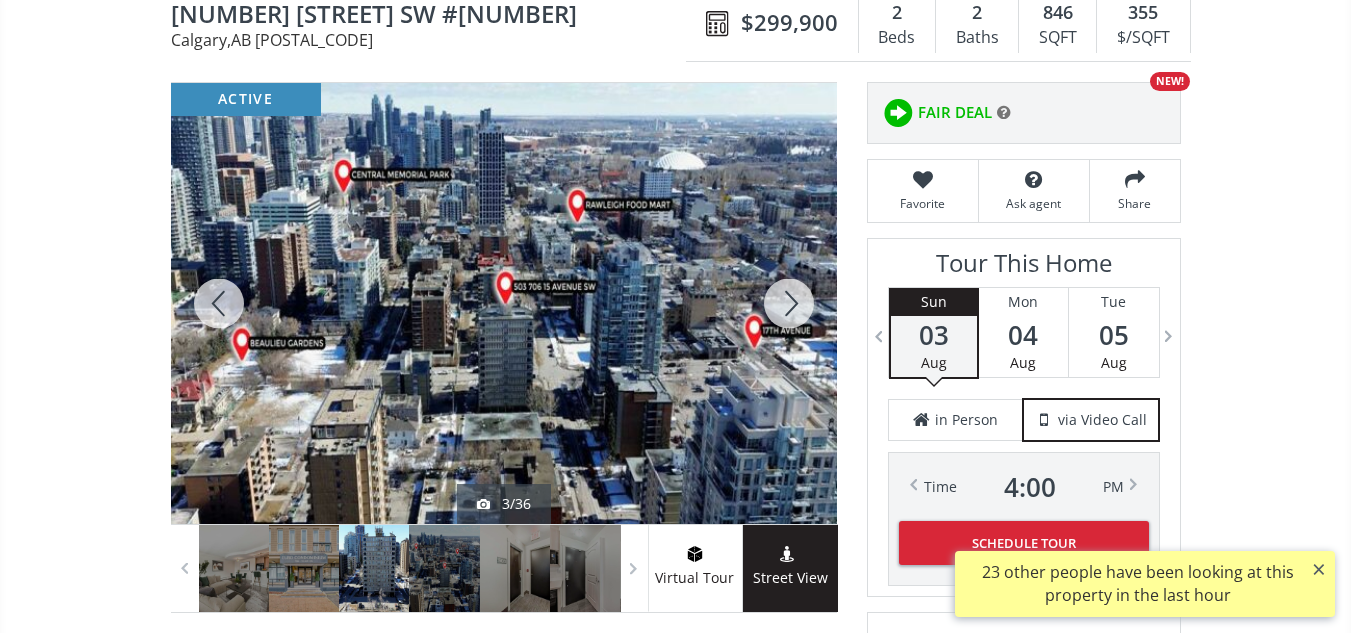 click at bounding box center [789, 303] 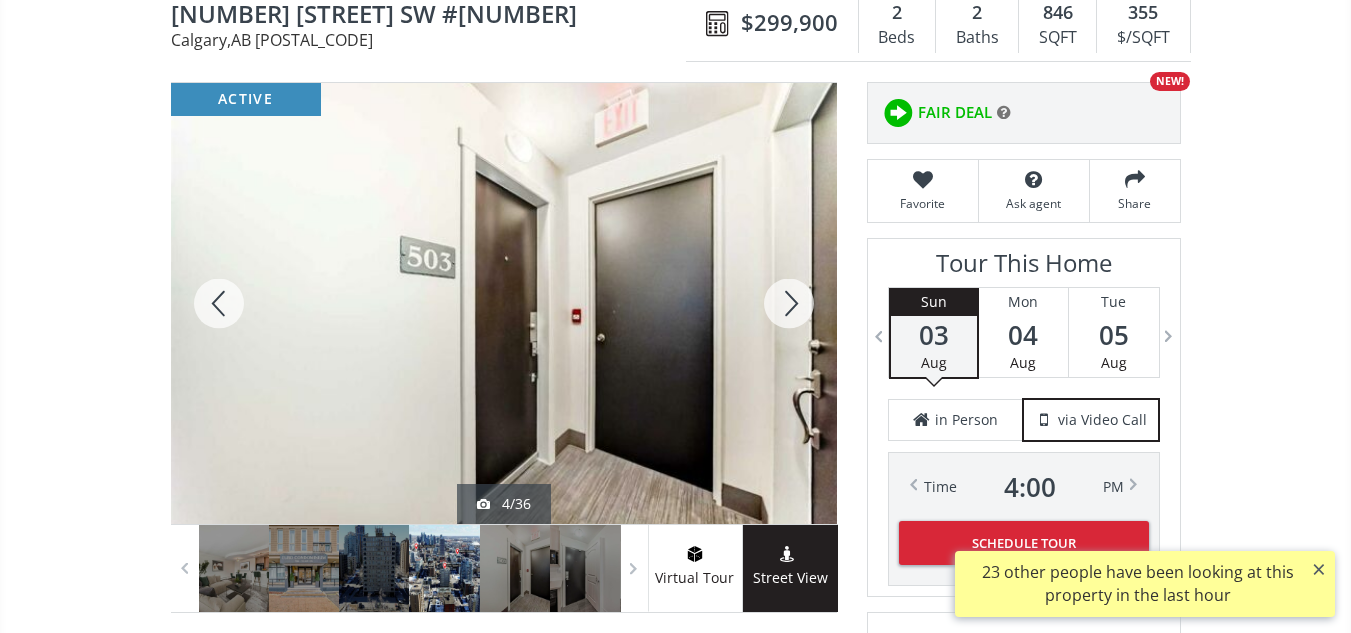 click at bounding box center [789, 303] 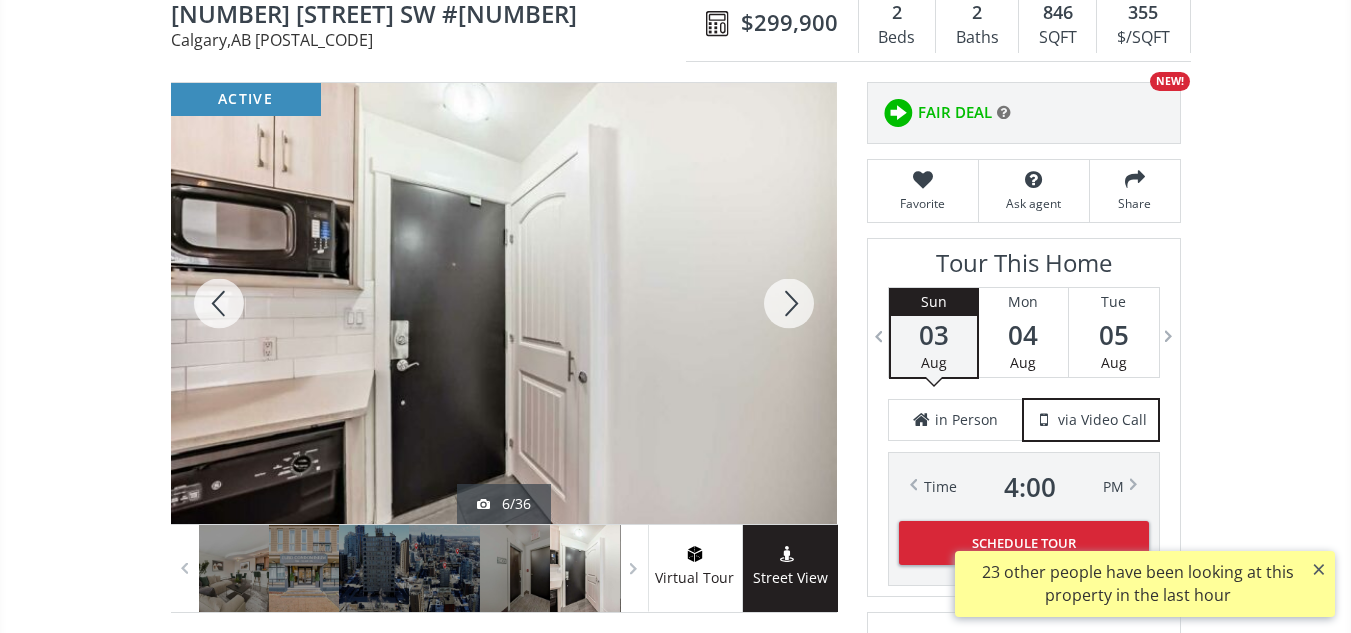 click at bounding box center (789, 303) 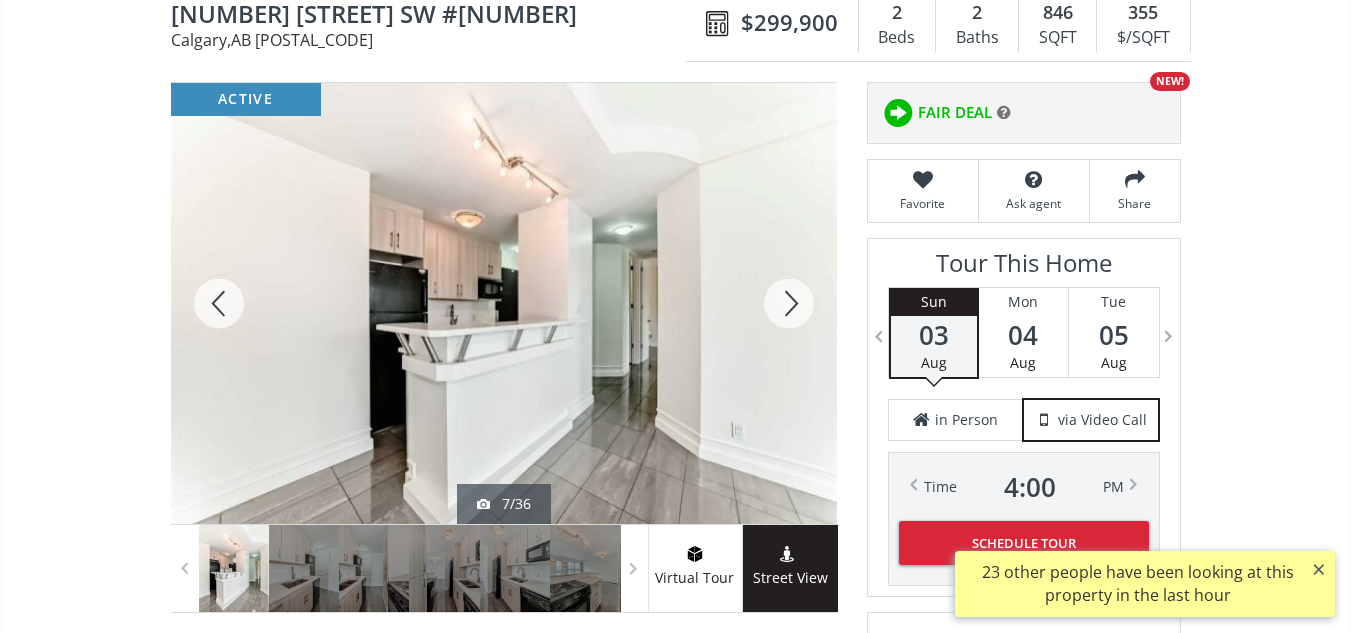 click at bounding box center (789, 303) 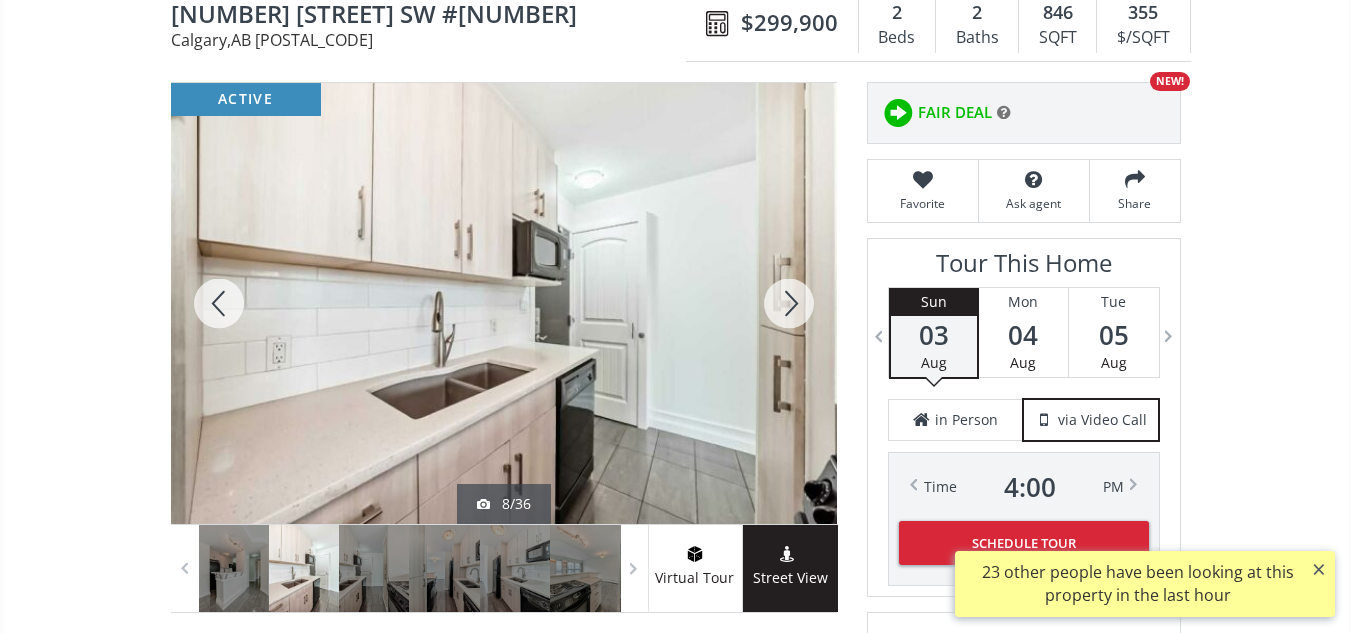 click at bounding box center [789, 303] 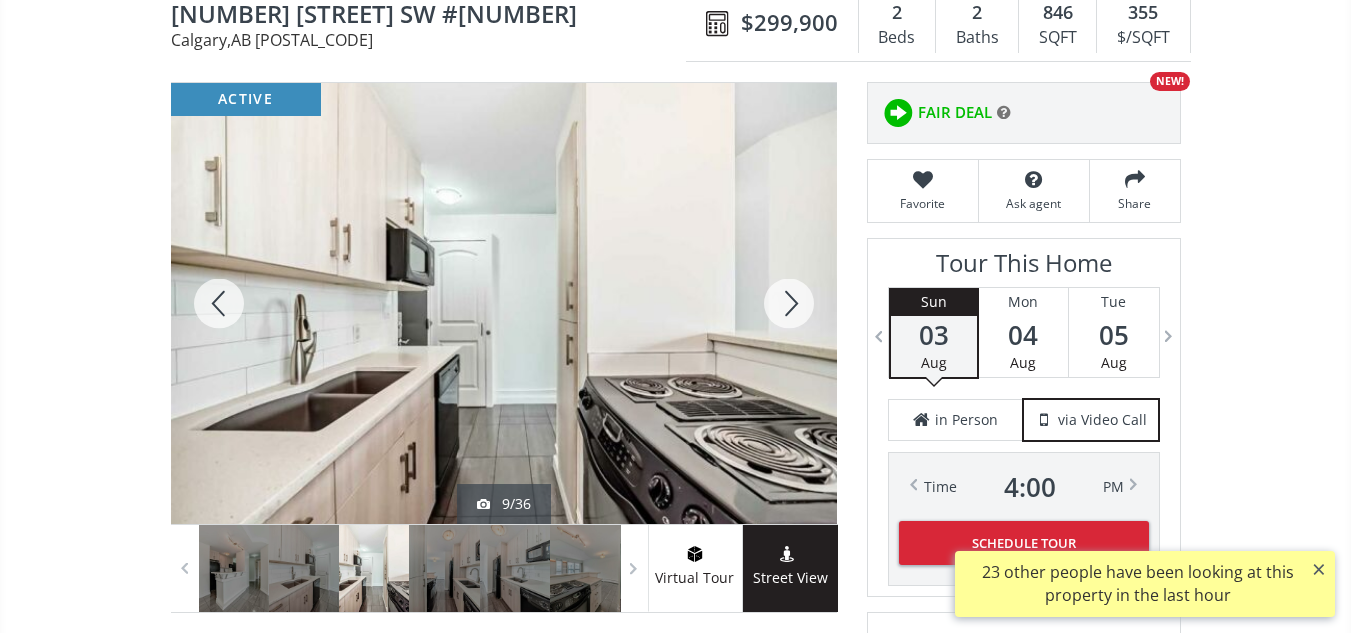 click at bounding box center (789, 303) 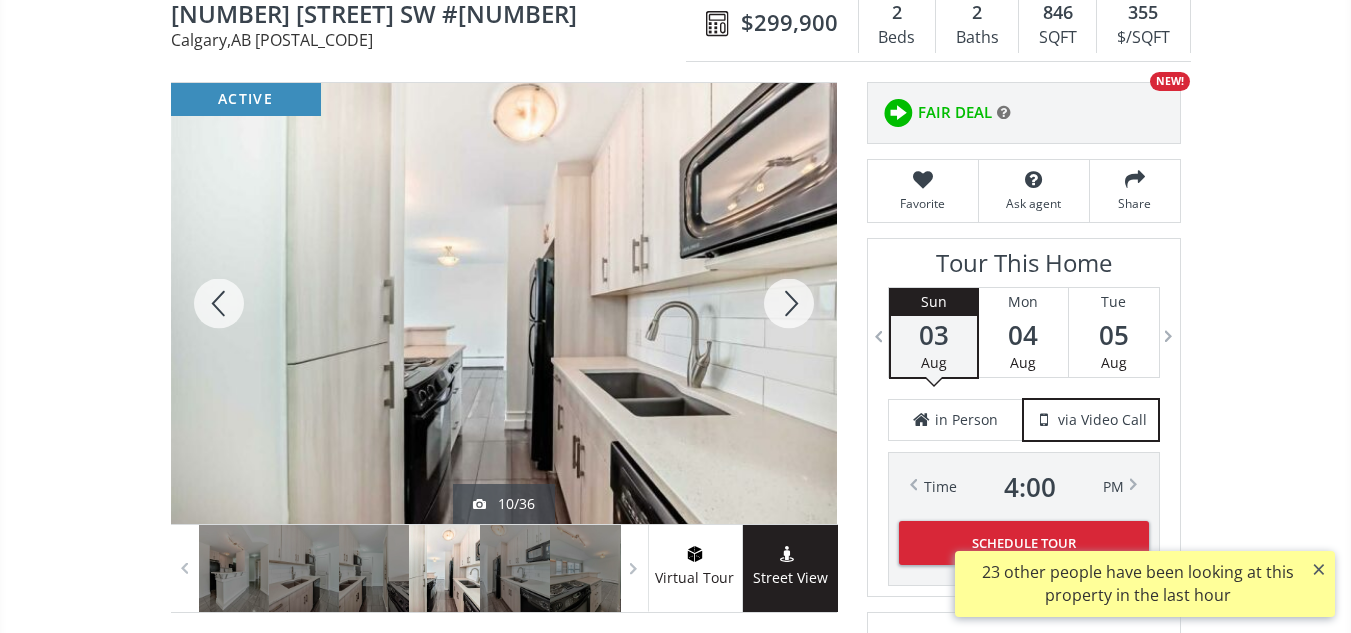 click at bounding box center [789, 303] 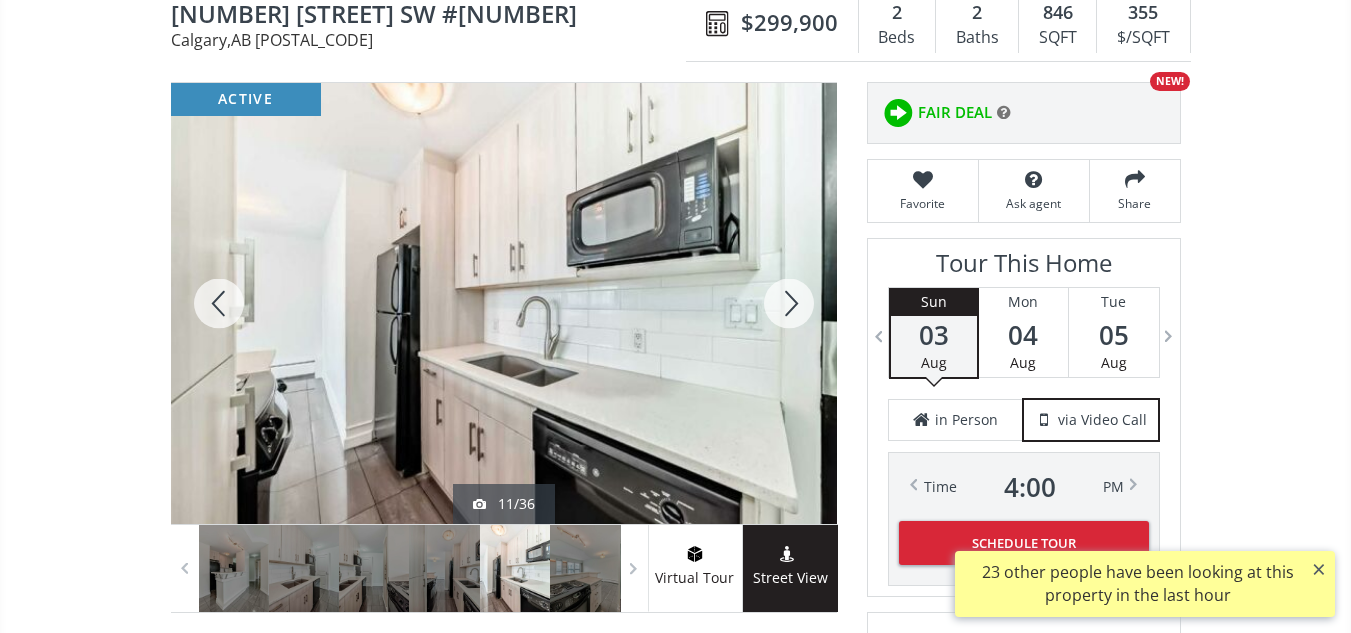 click at bounding box center [789, 303] 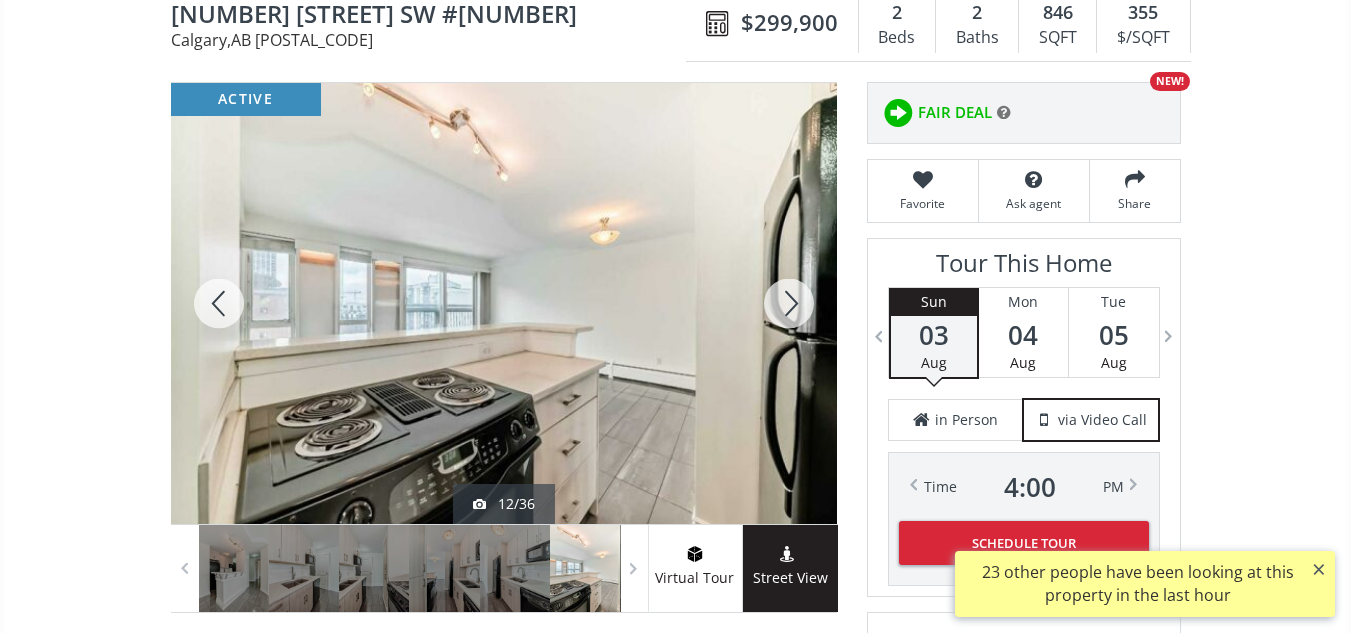 click at bounding box center [789, 303] 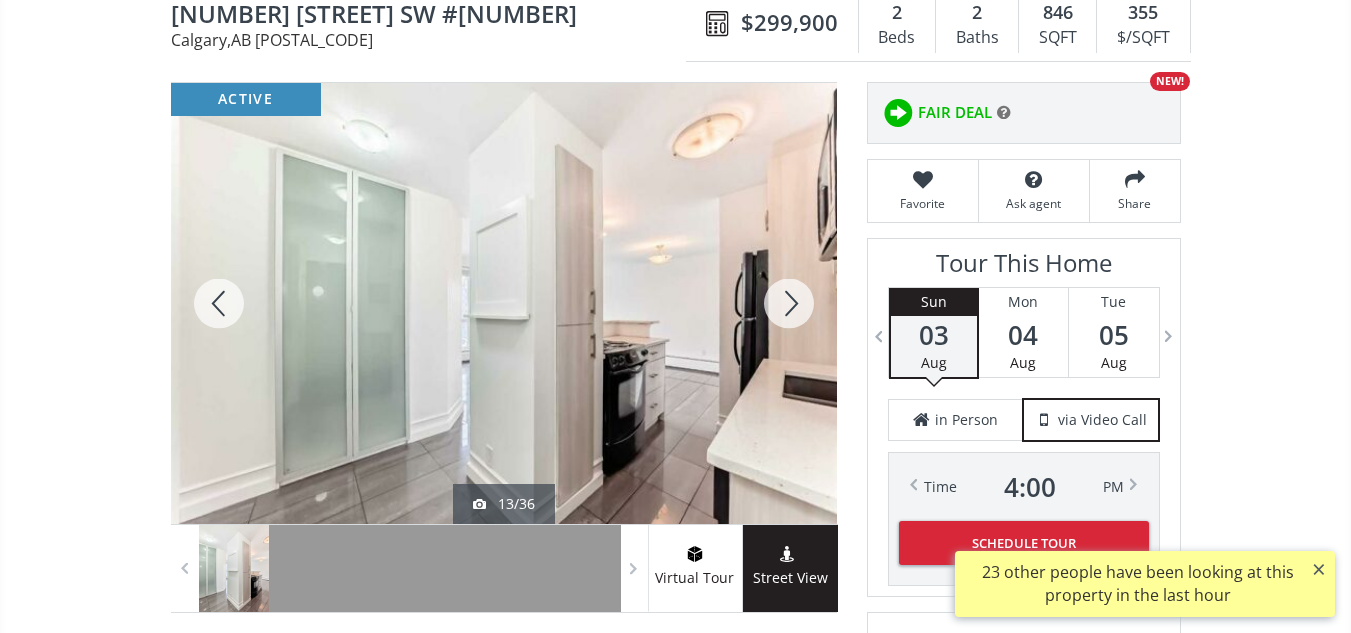 click at bounding box center (789, 303) 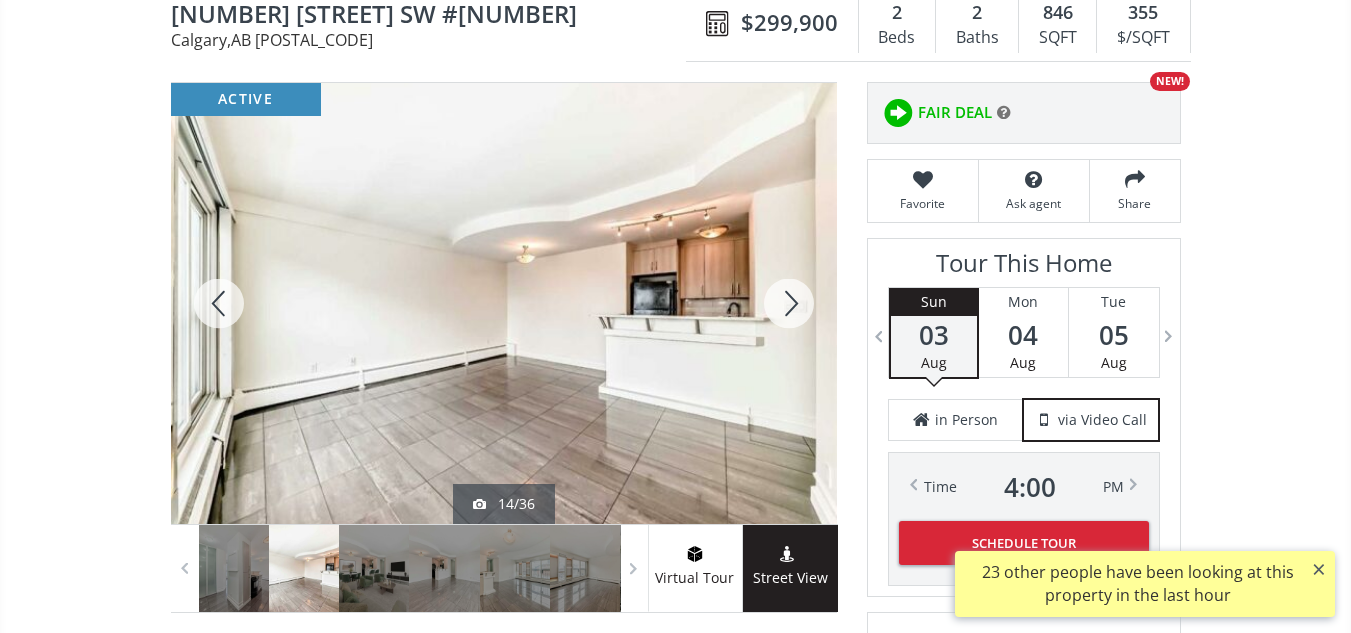 click at bounding box center [789, 303] 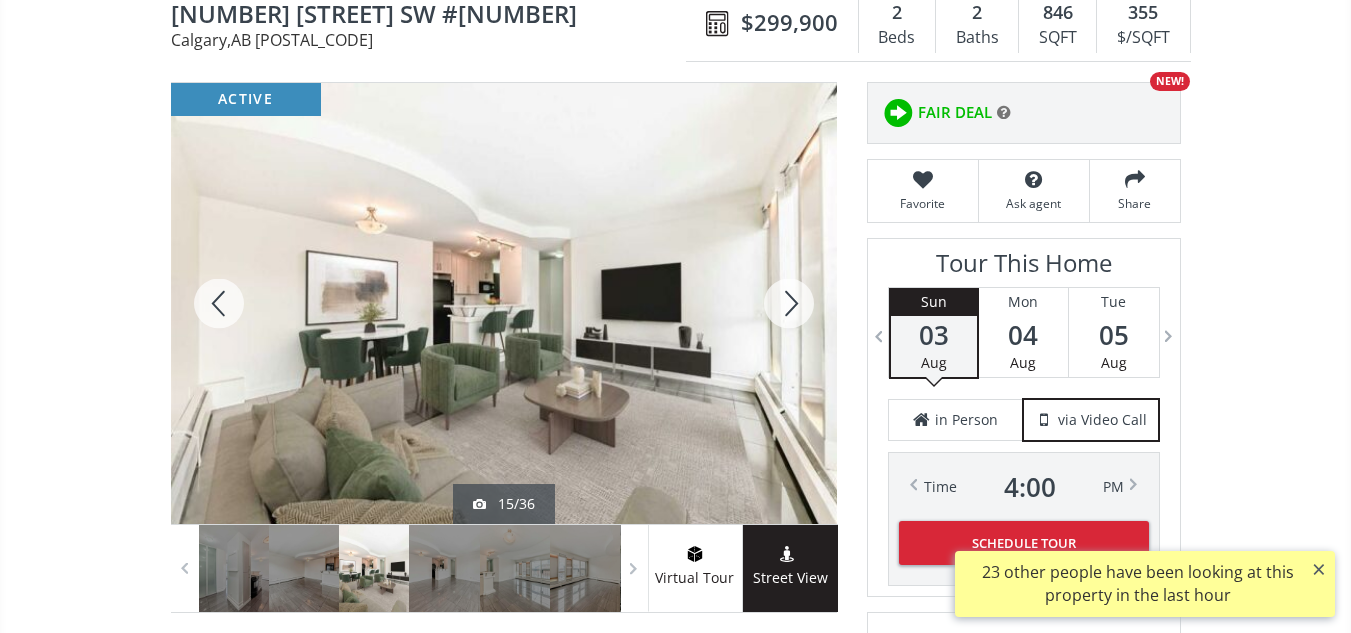 click at bounding box center [789, 303] 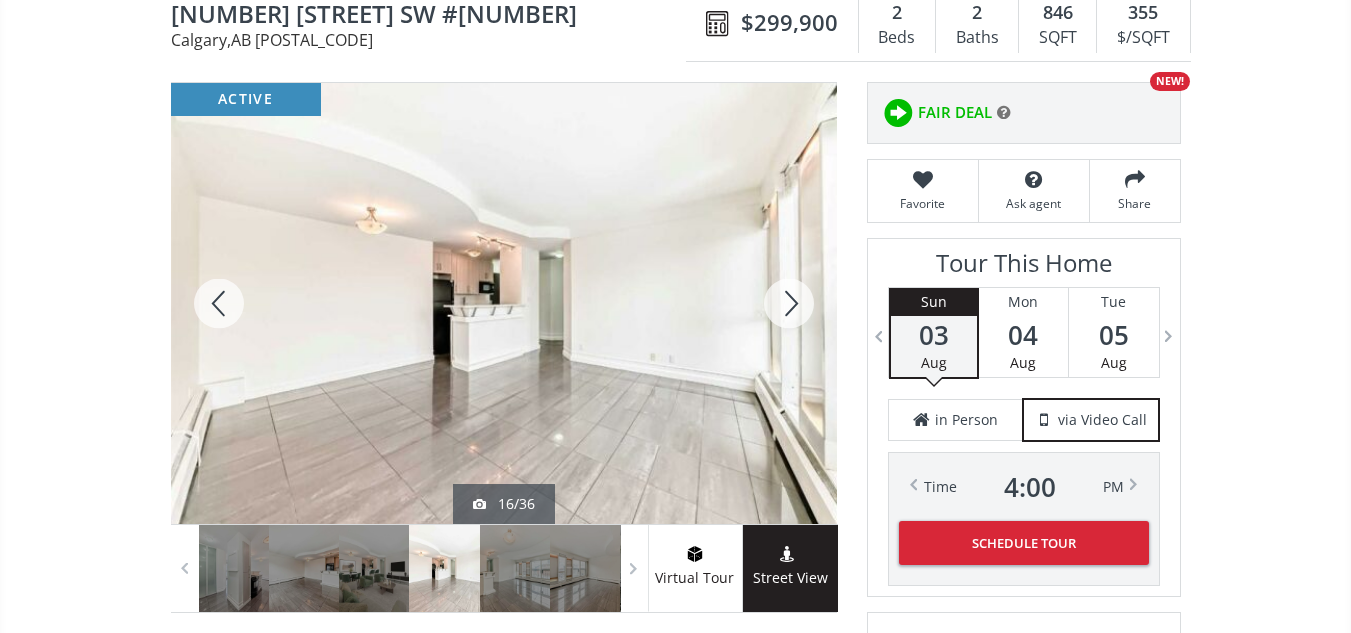 click at bounding box center (789, 303) 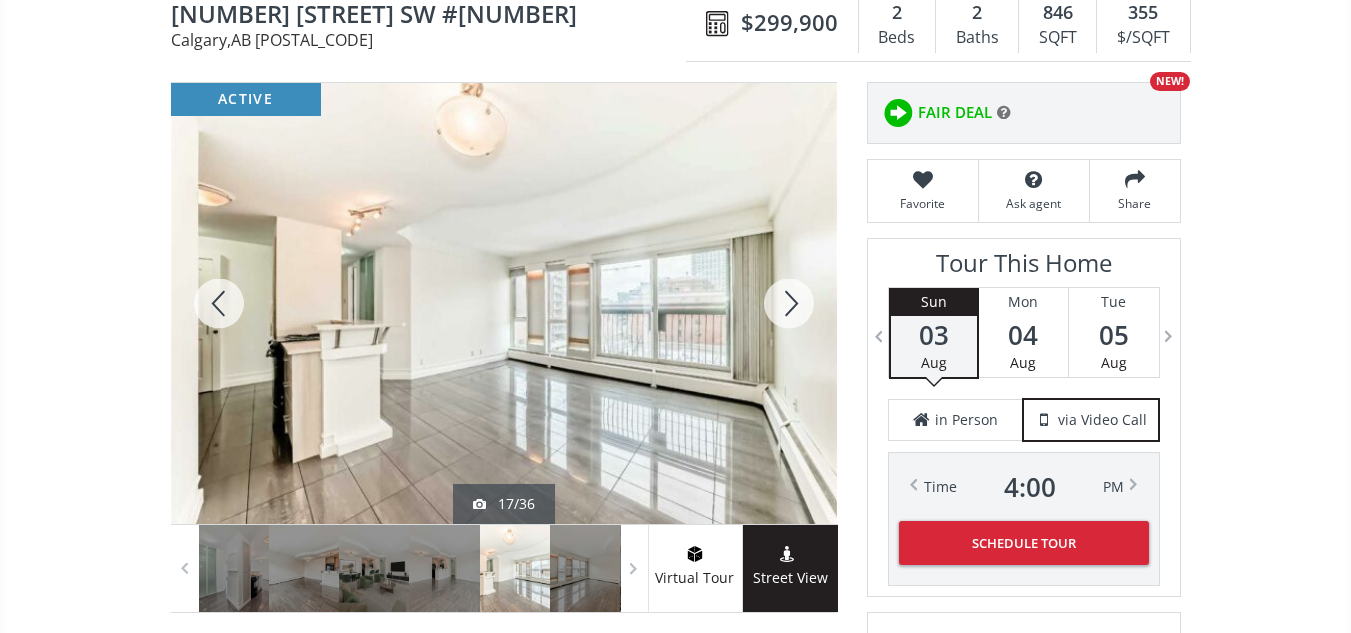 click at bounding box center [789, 303] 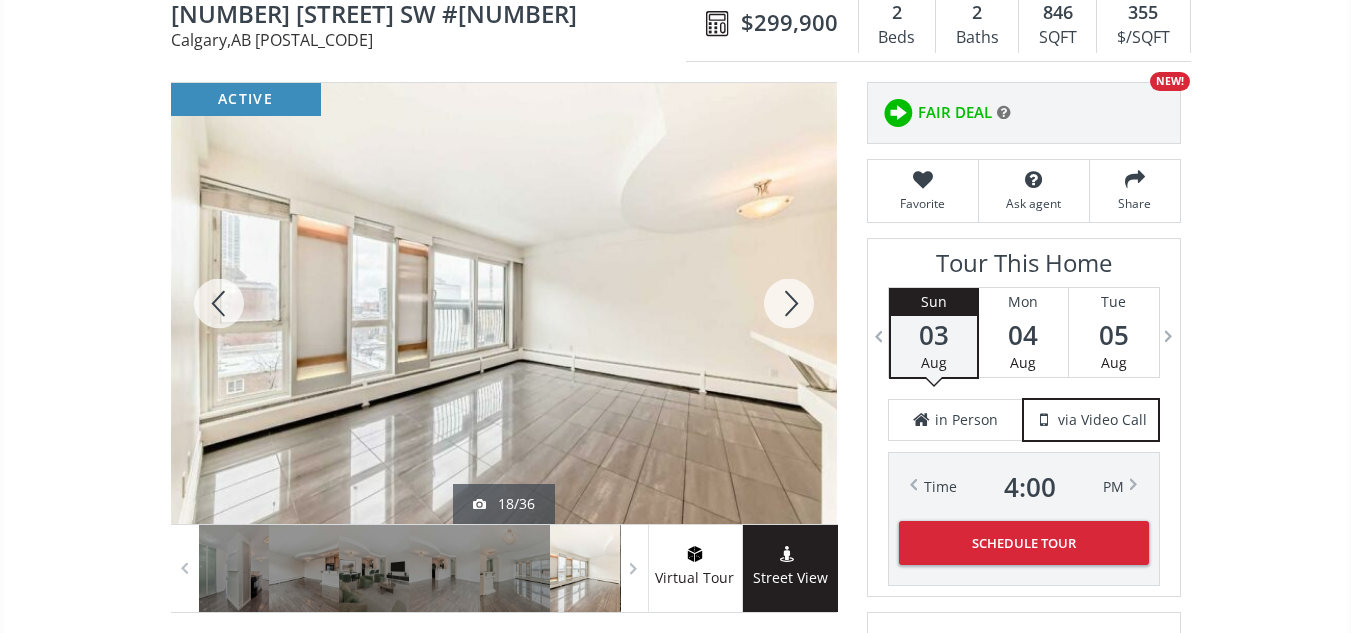 click at bounding box center (789, 303) 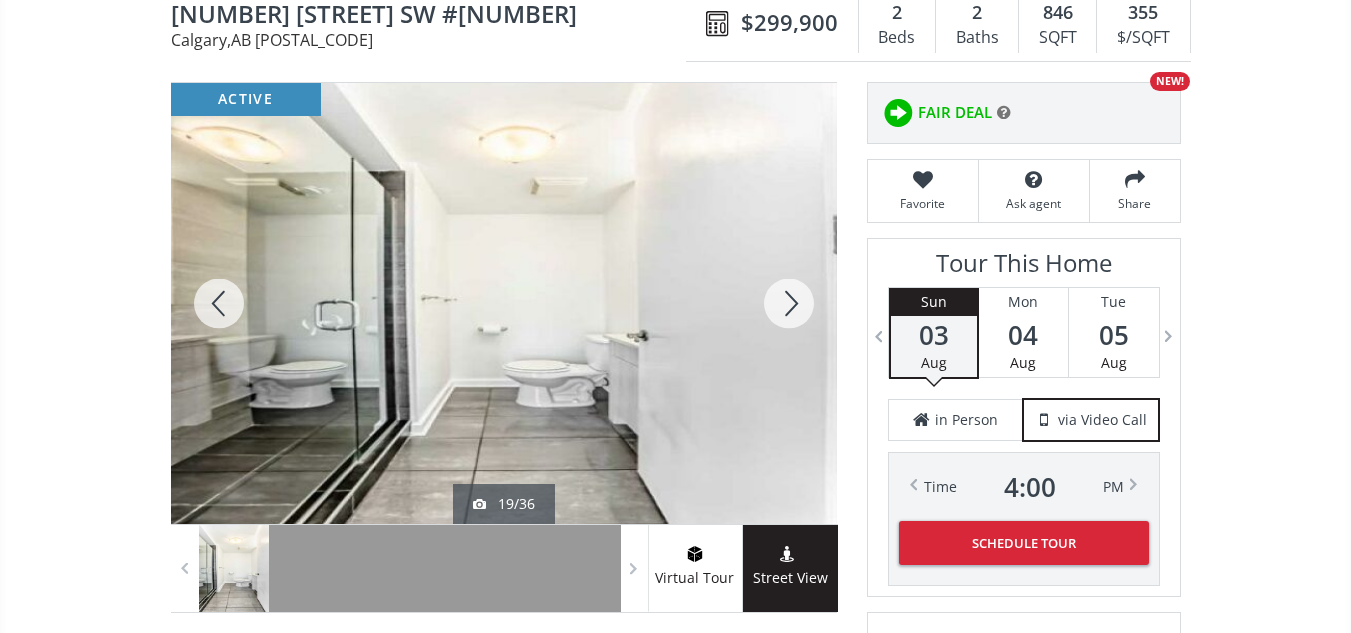 click at bounding box center (789, 303) 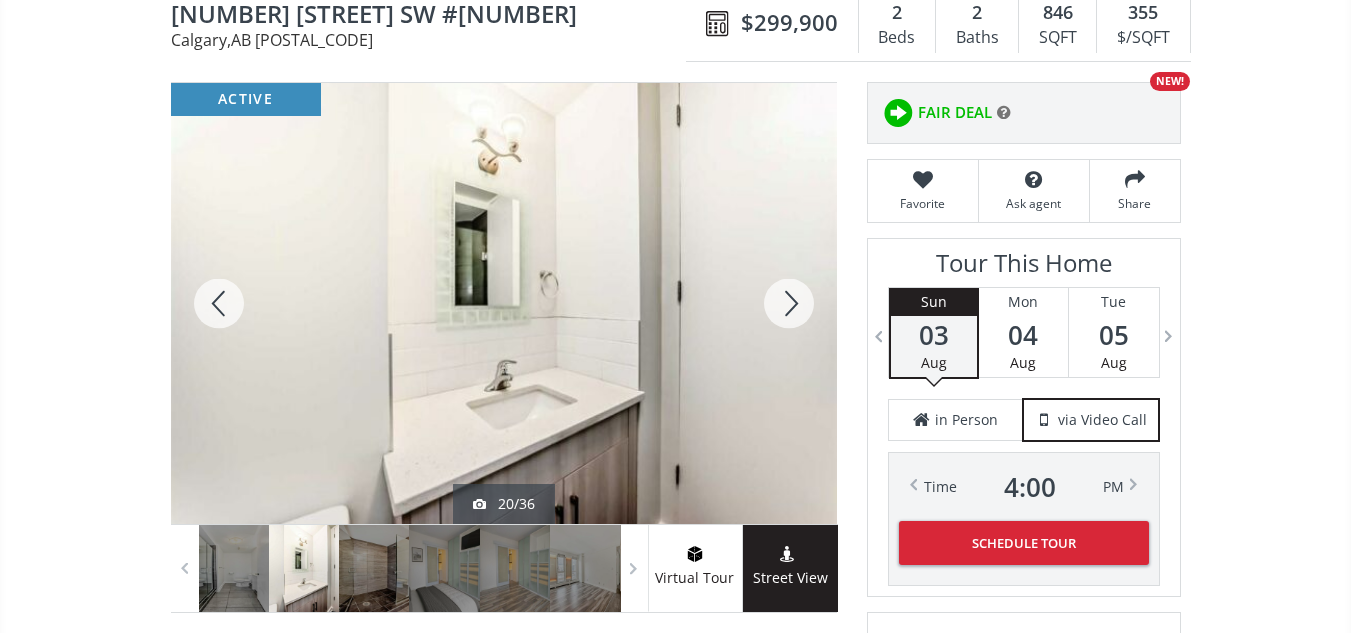 click at bounding box center [789, 303] 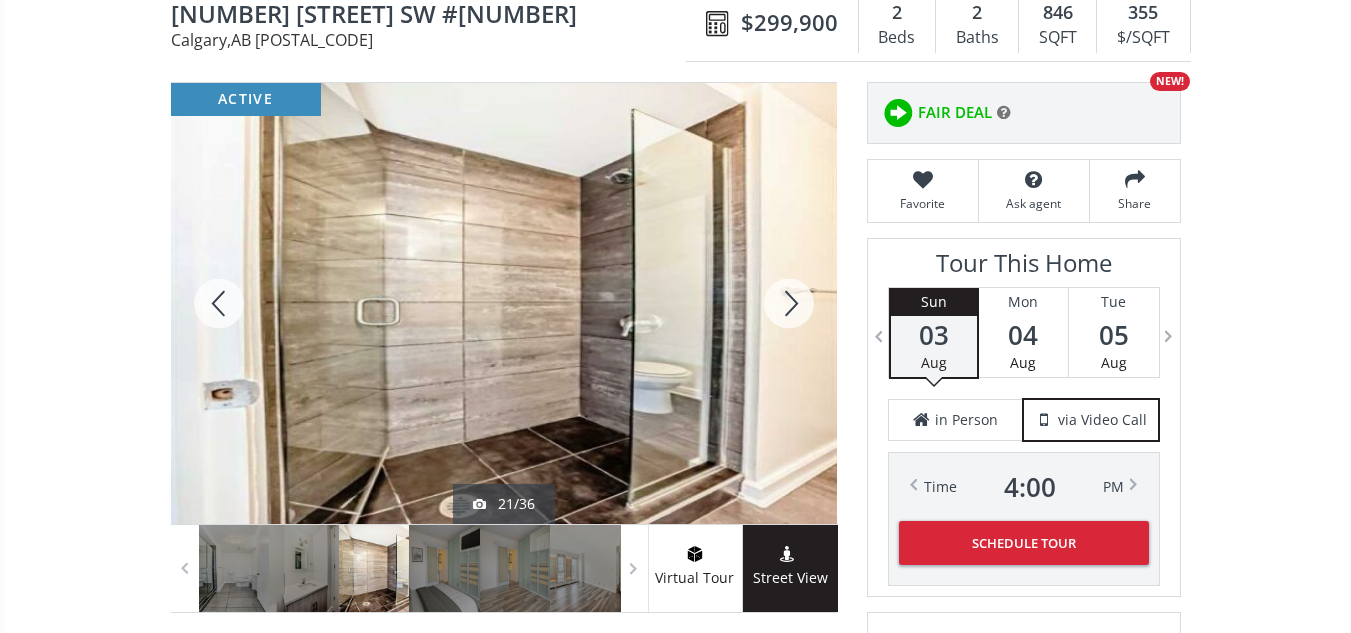 click at bounding box center [789, 303] 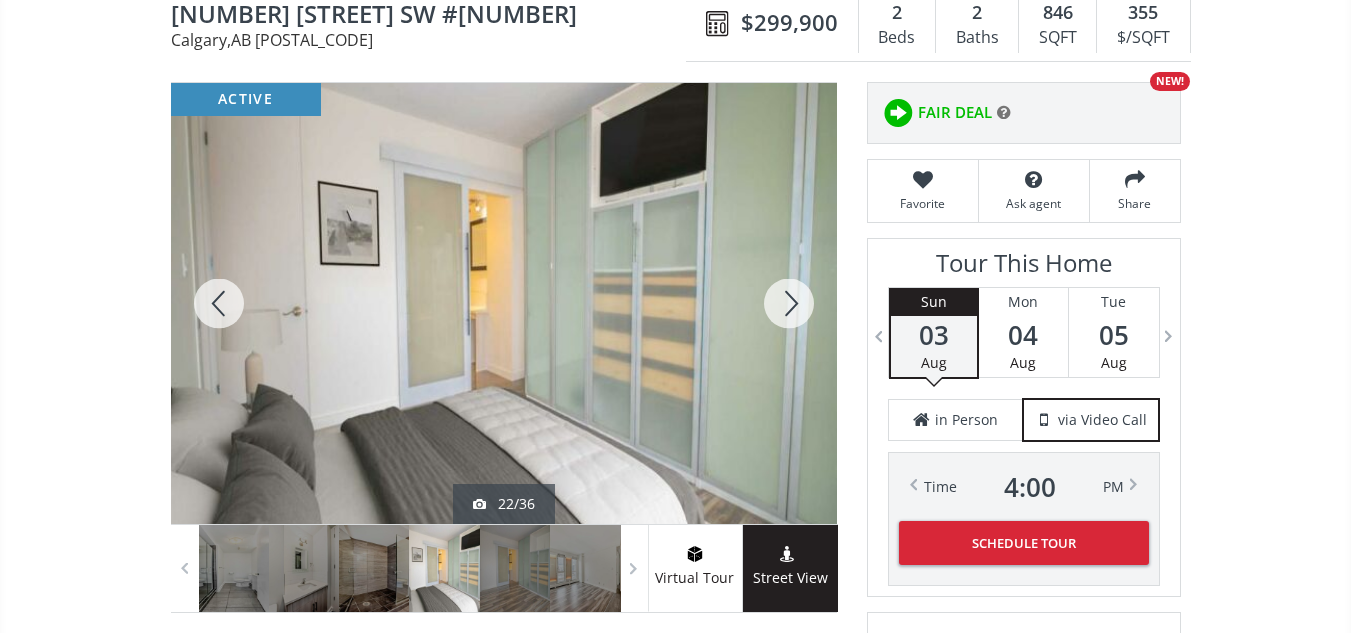 click at bounding box center (789, 303) 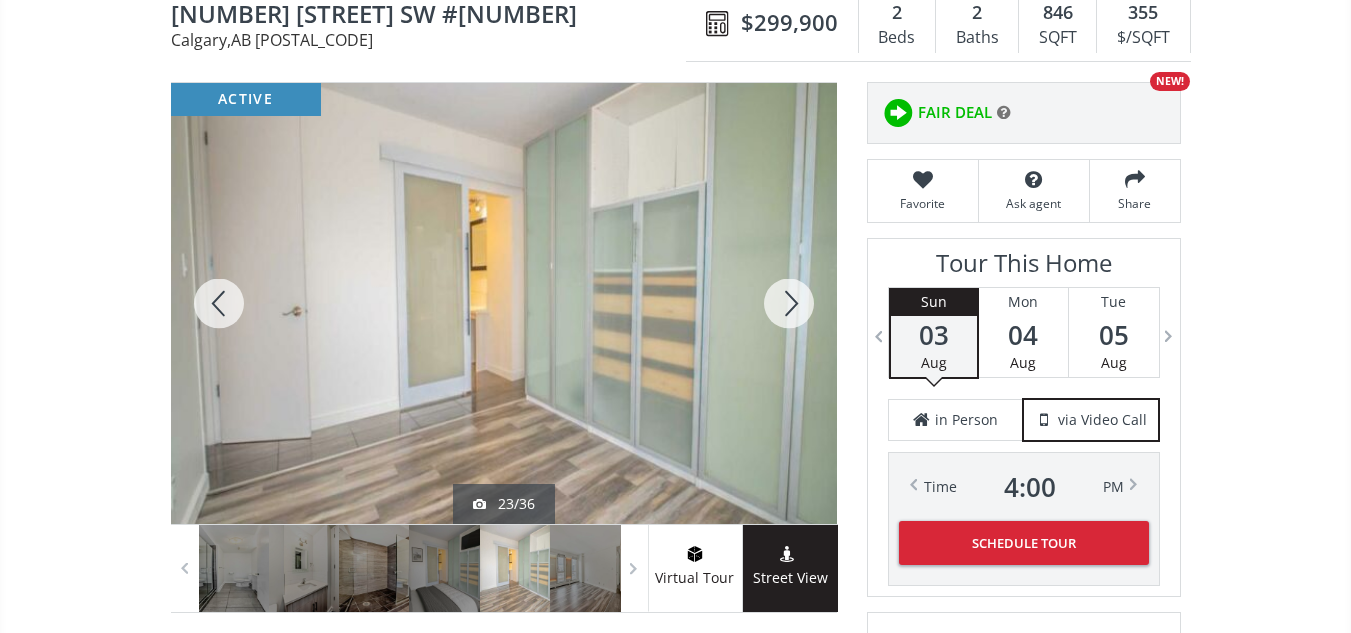 click at bounding box center (789, 303) 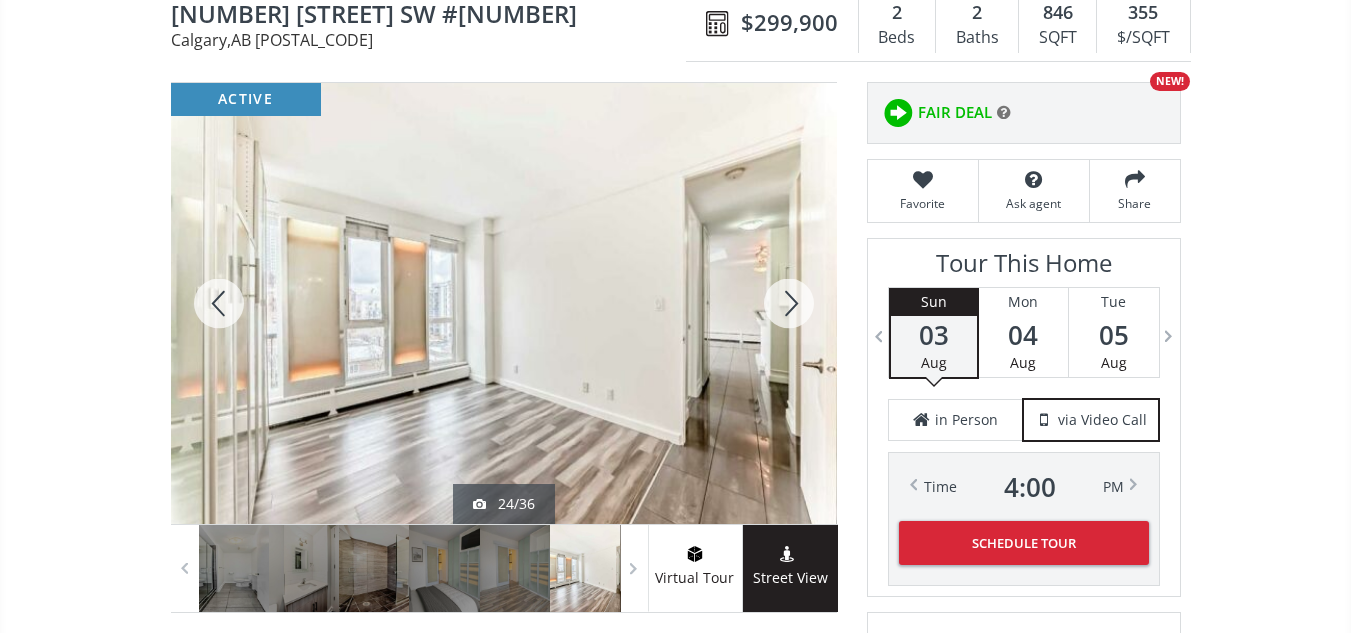 click at bounding box center [789, 303] 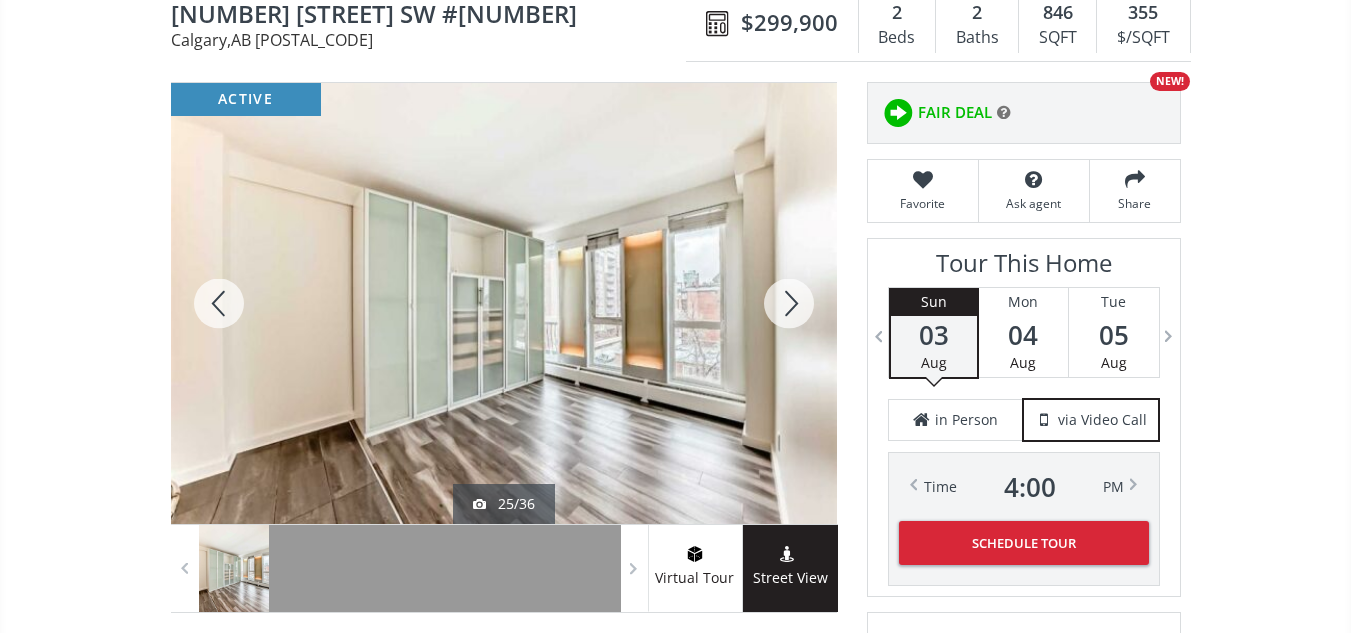 click at bounding box center [789, 303] 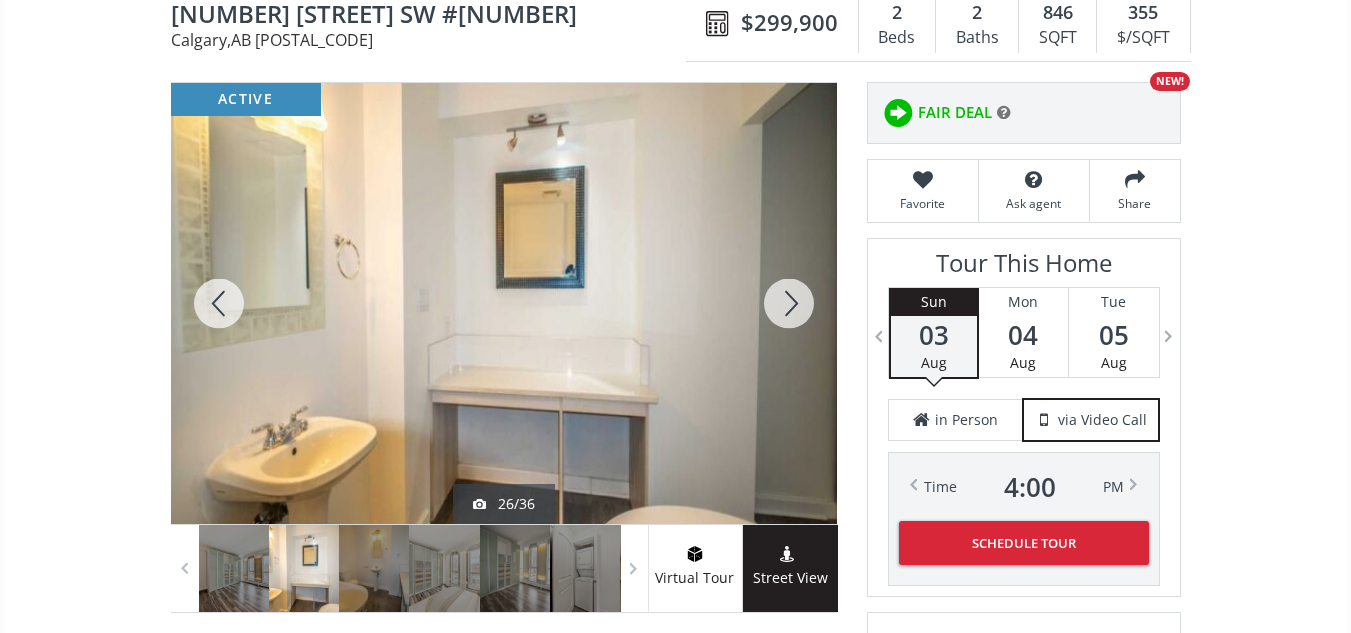 click at bounding box center (789, 303) 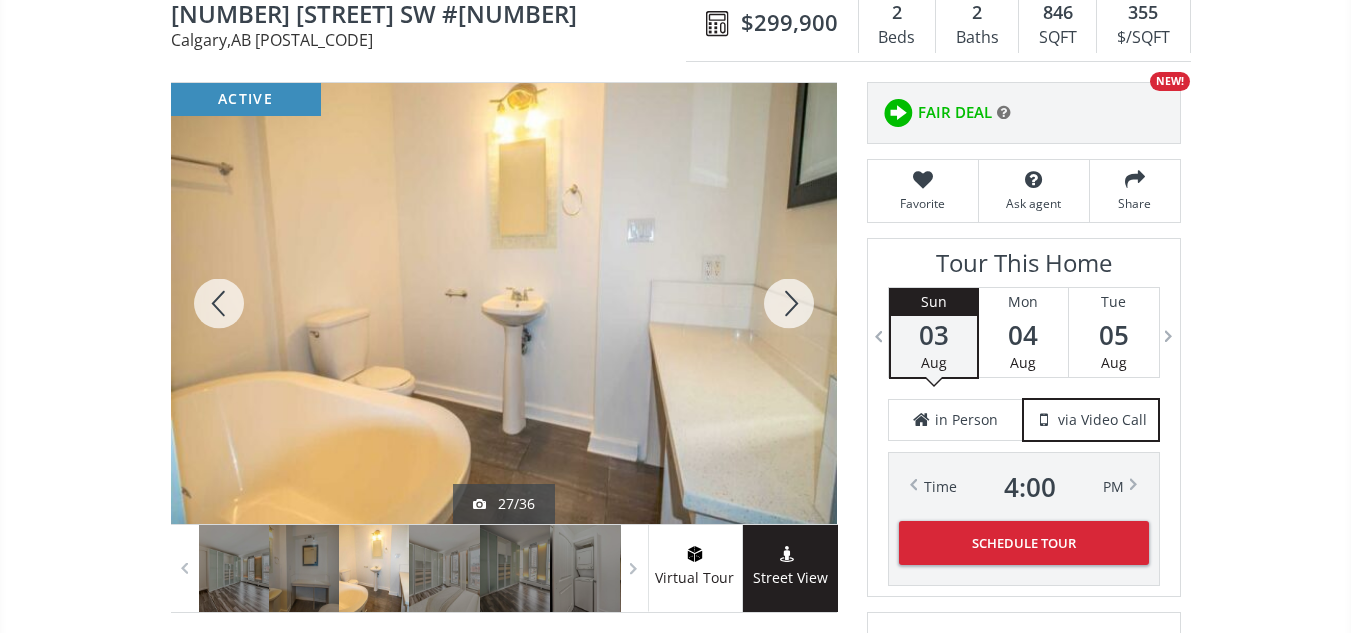 click at bounding box center [789, 303] 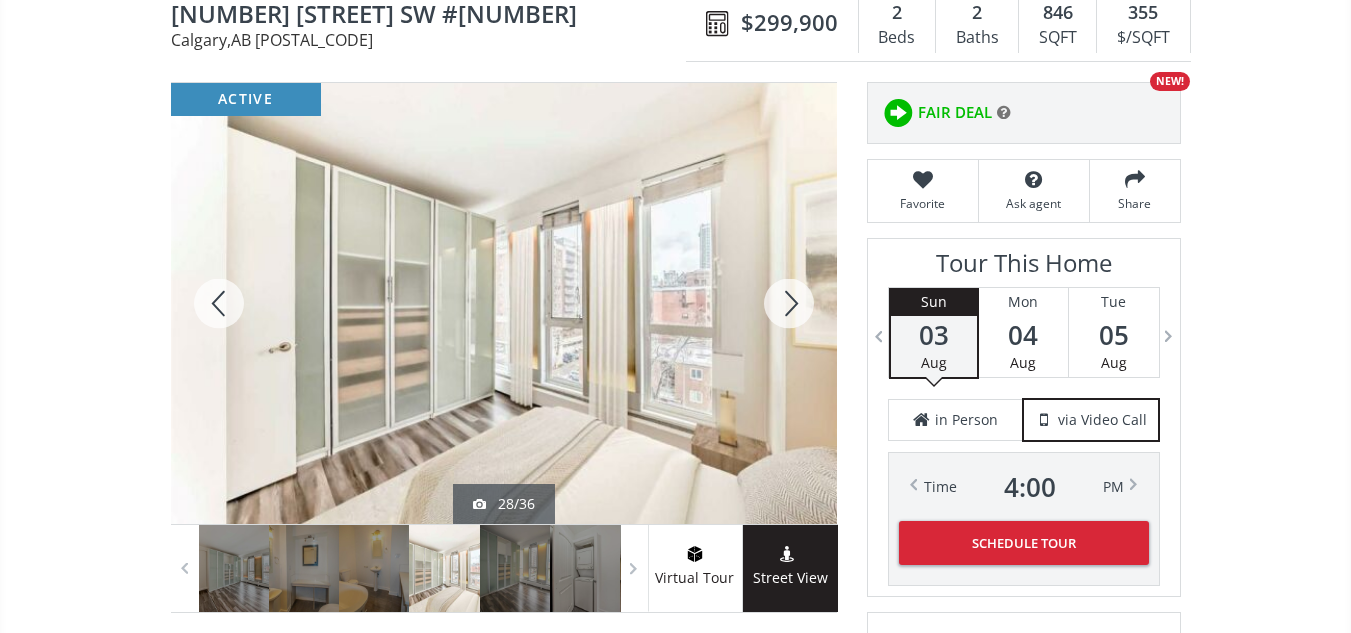 click at bounding box center (789, 303) 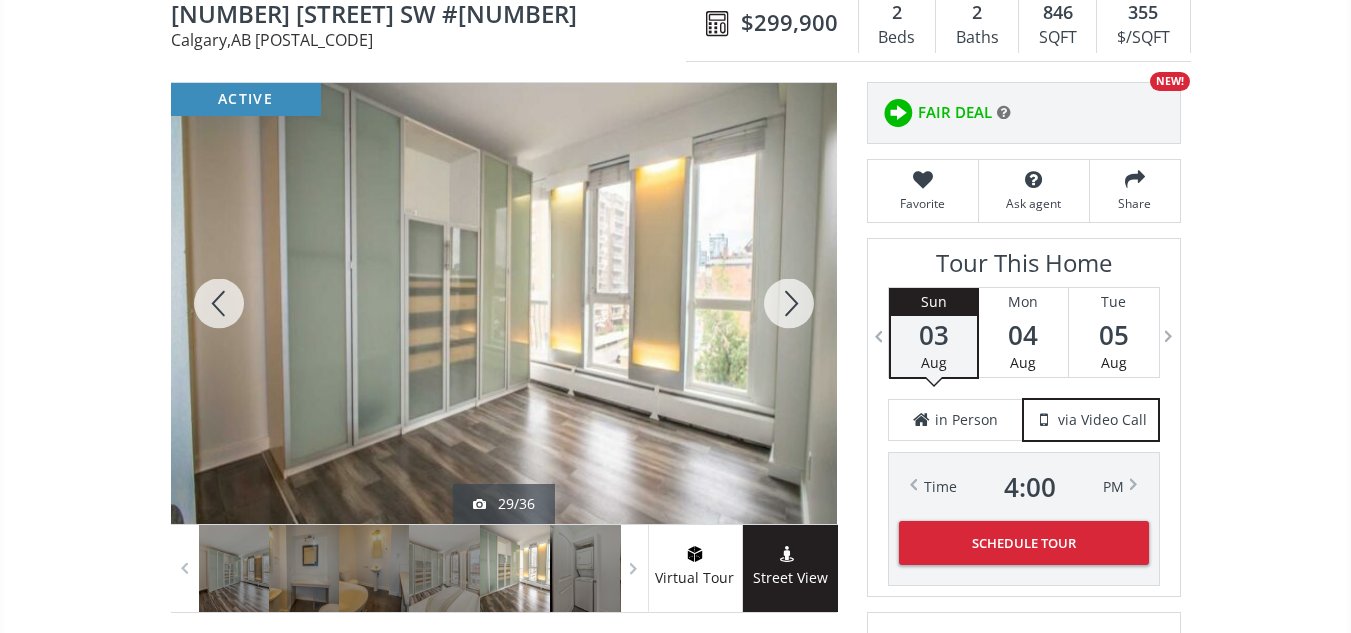 click at bounding box center (789, 303) 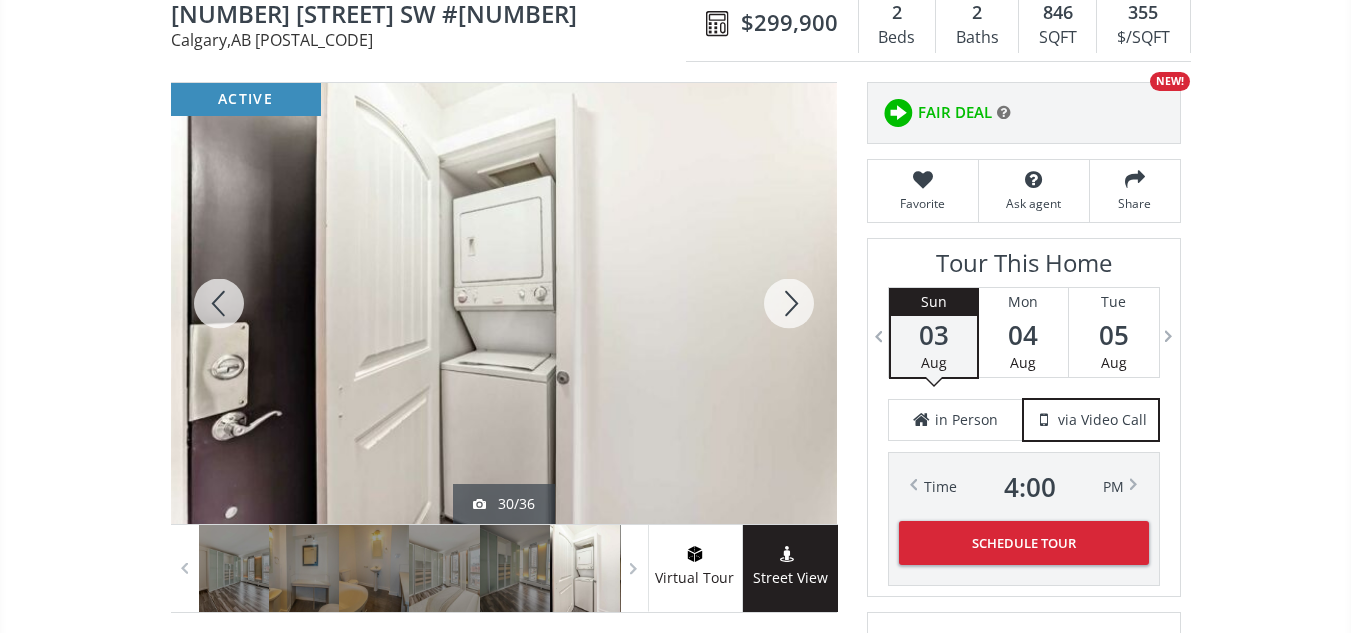 click at bounding box center [789, 303] 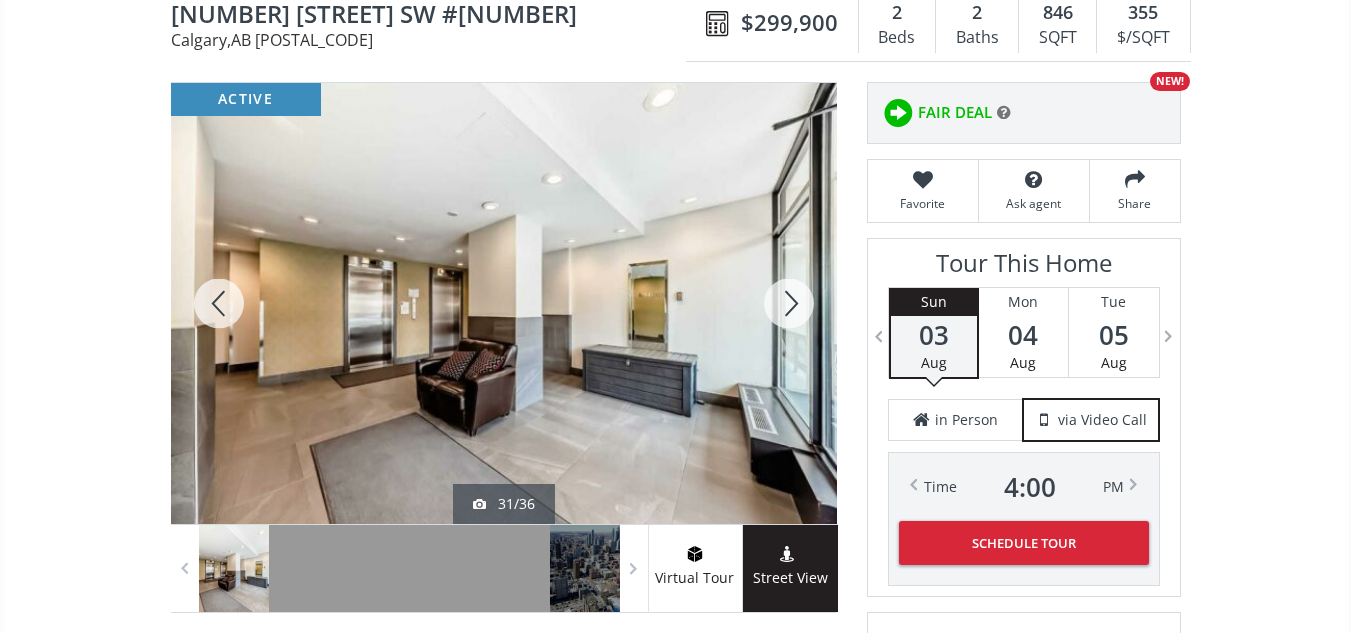 click at bounding box center [789, 303] 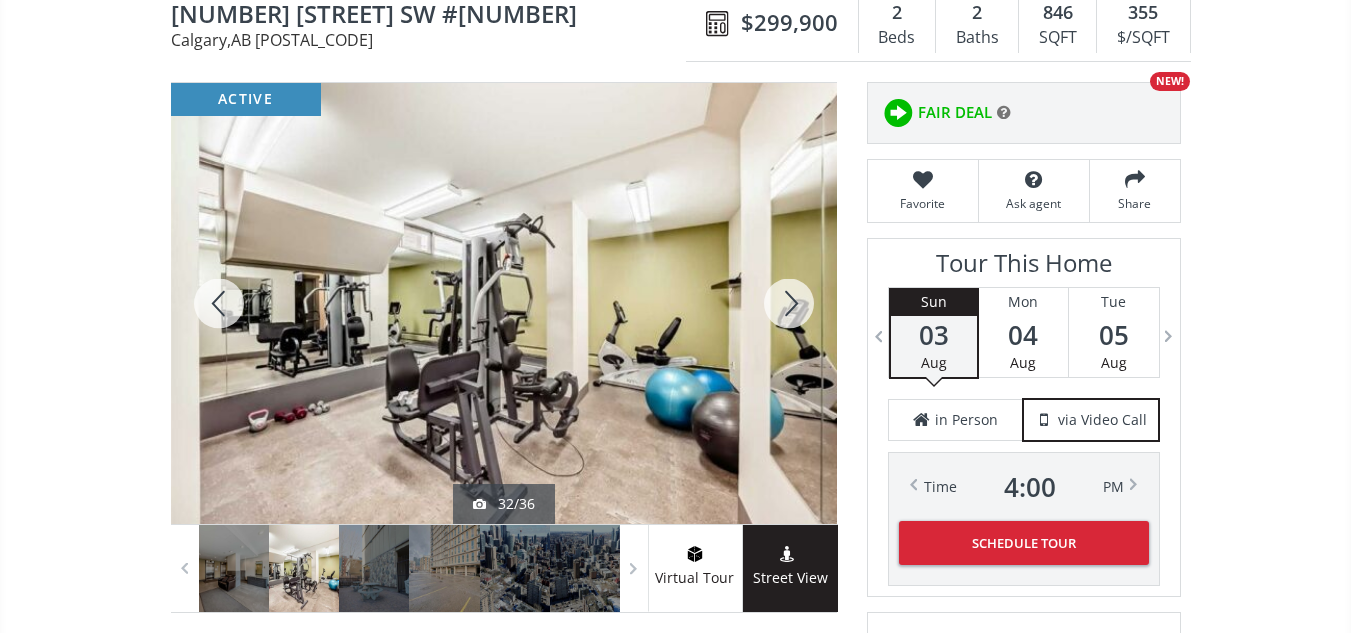 click at bounding box center (789, 303) 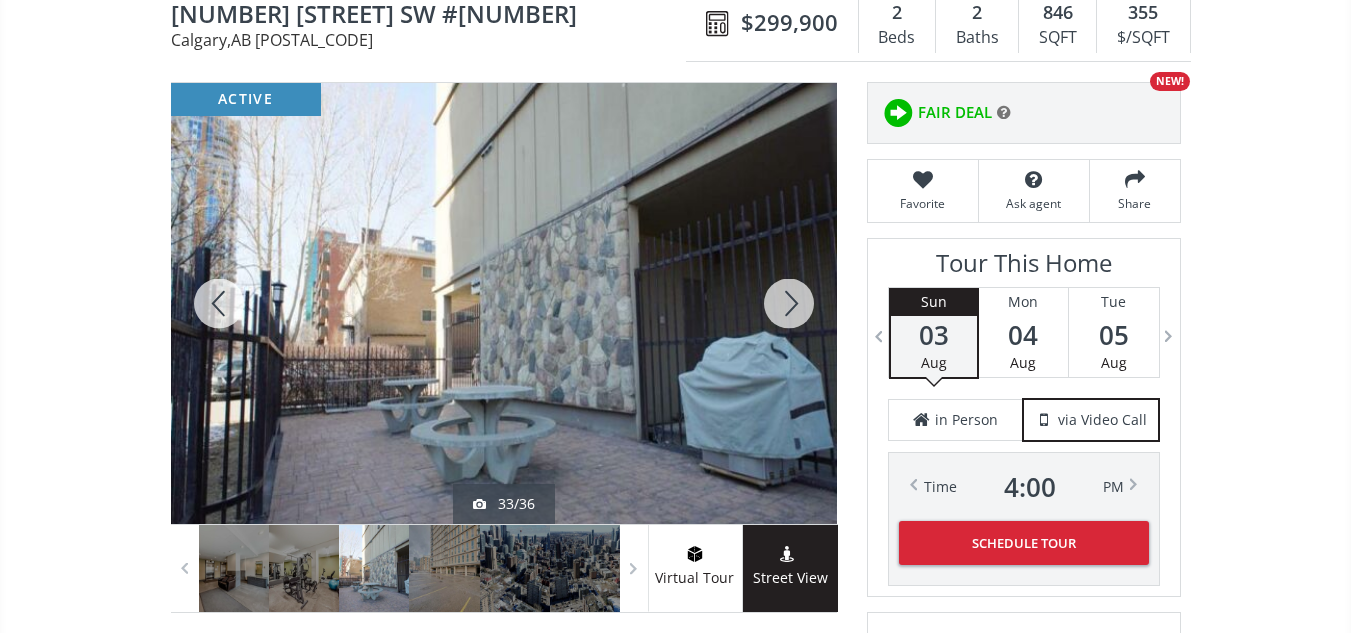 click at bounding box center [789, 303] 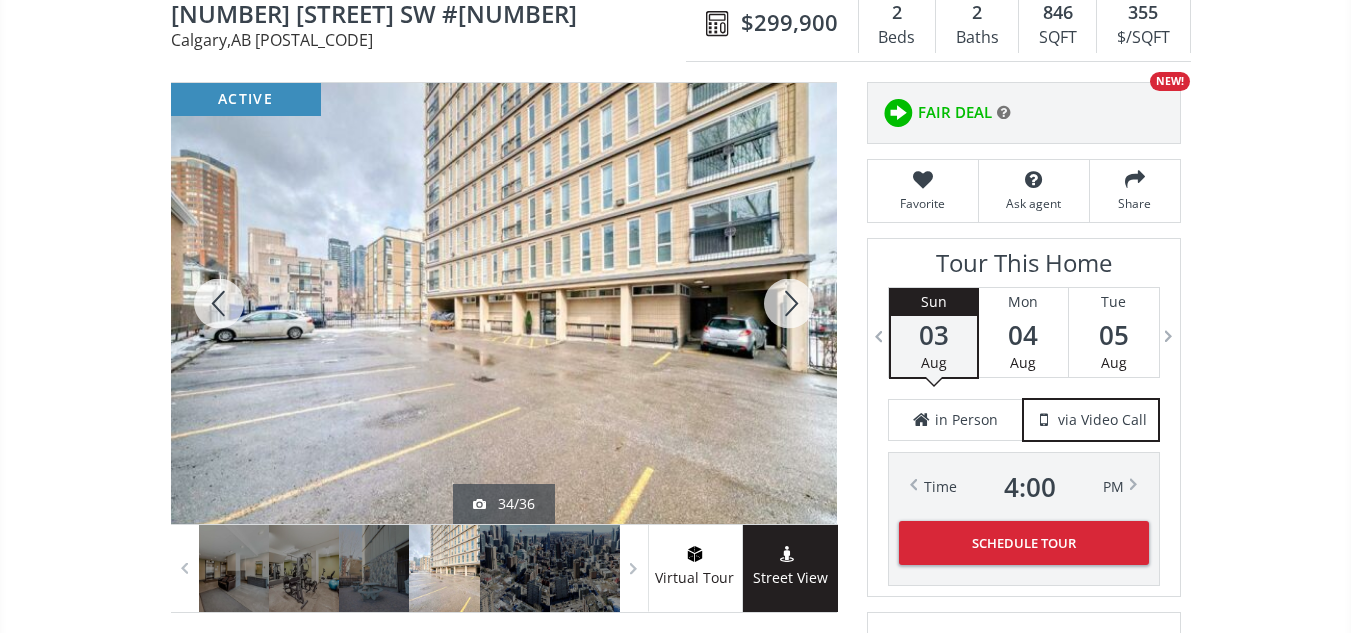 click at bounding box center (789, 303) 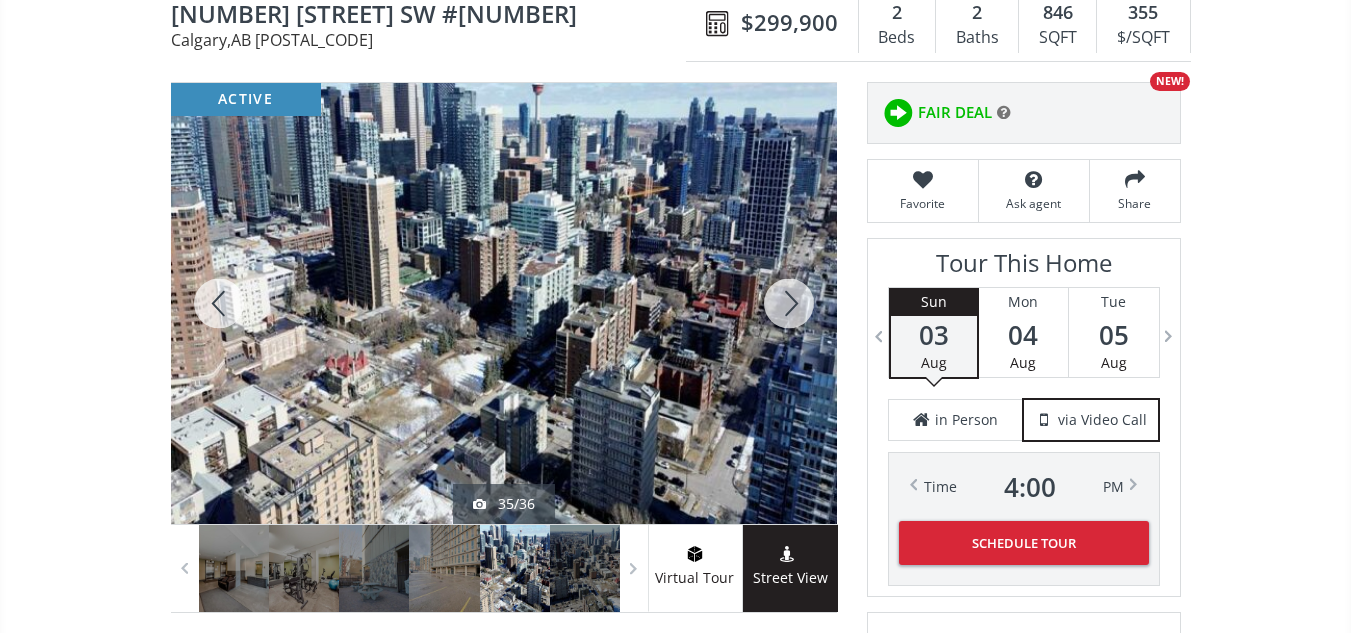 click at bounding box center [789, 303] 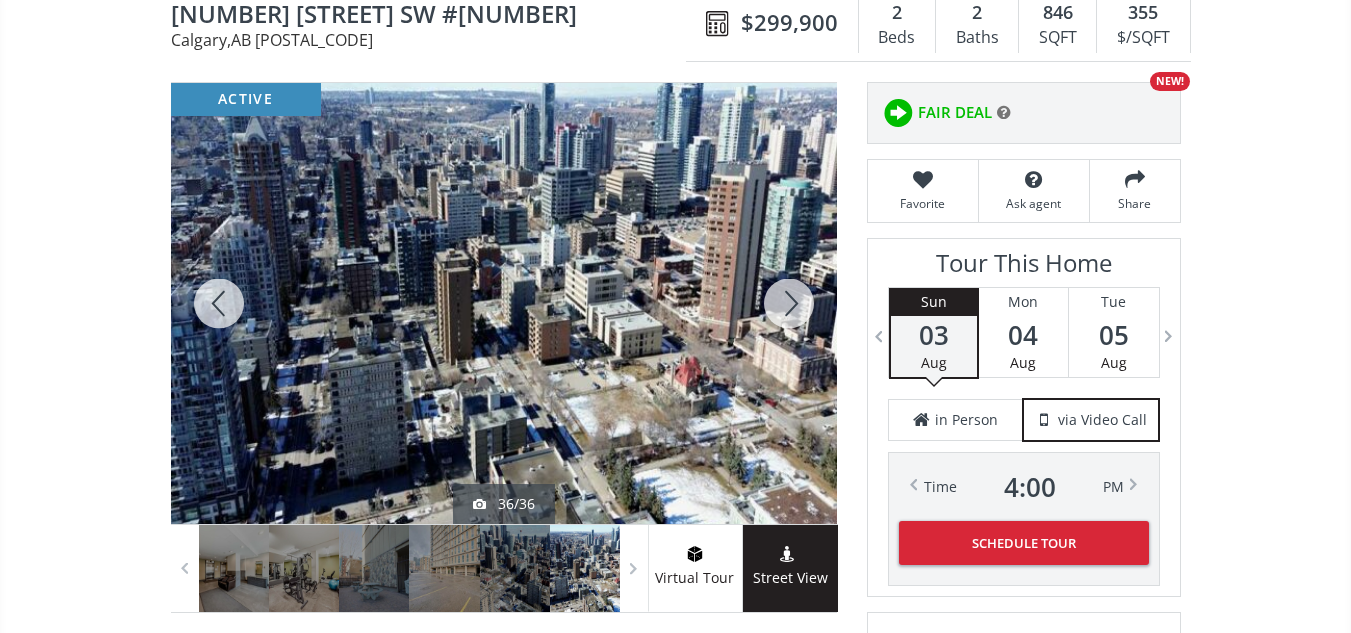 click at bounding box center (789, 303) 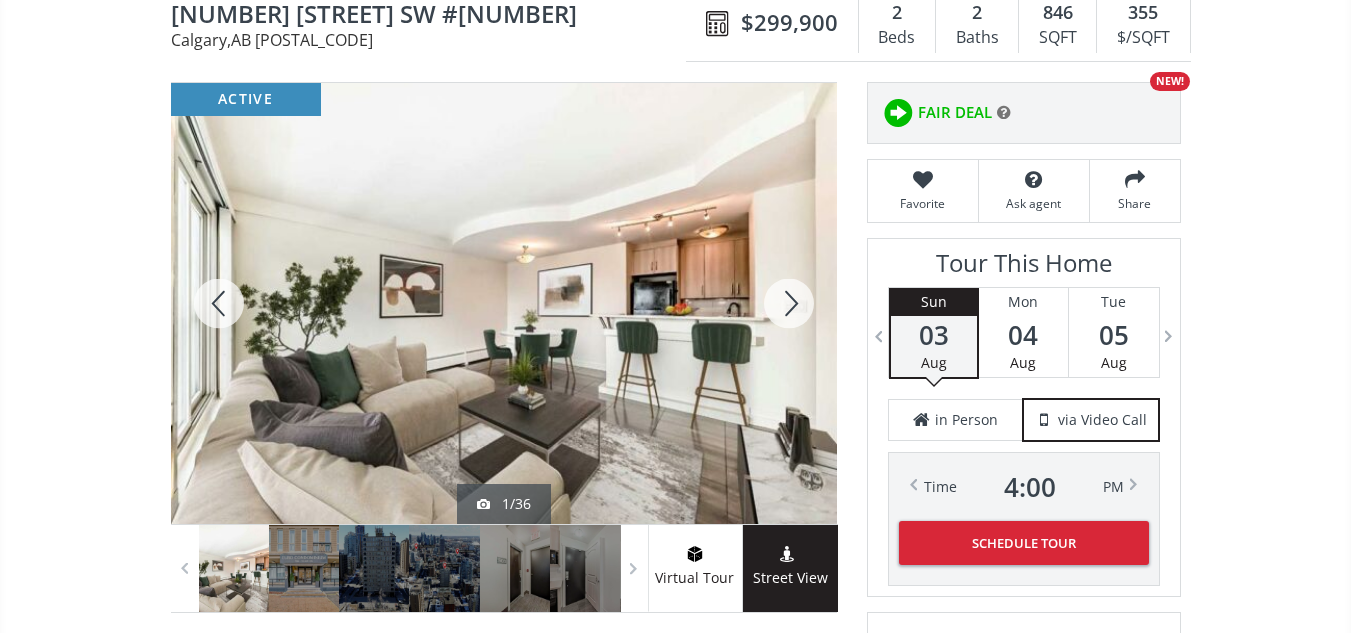 click at bounding box center (789, 303) 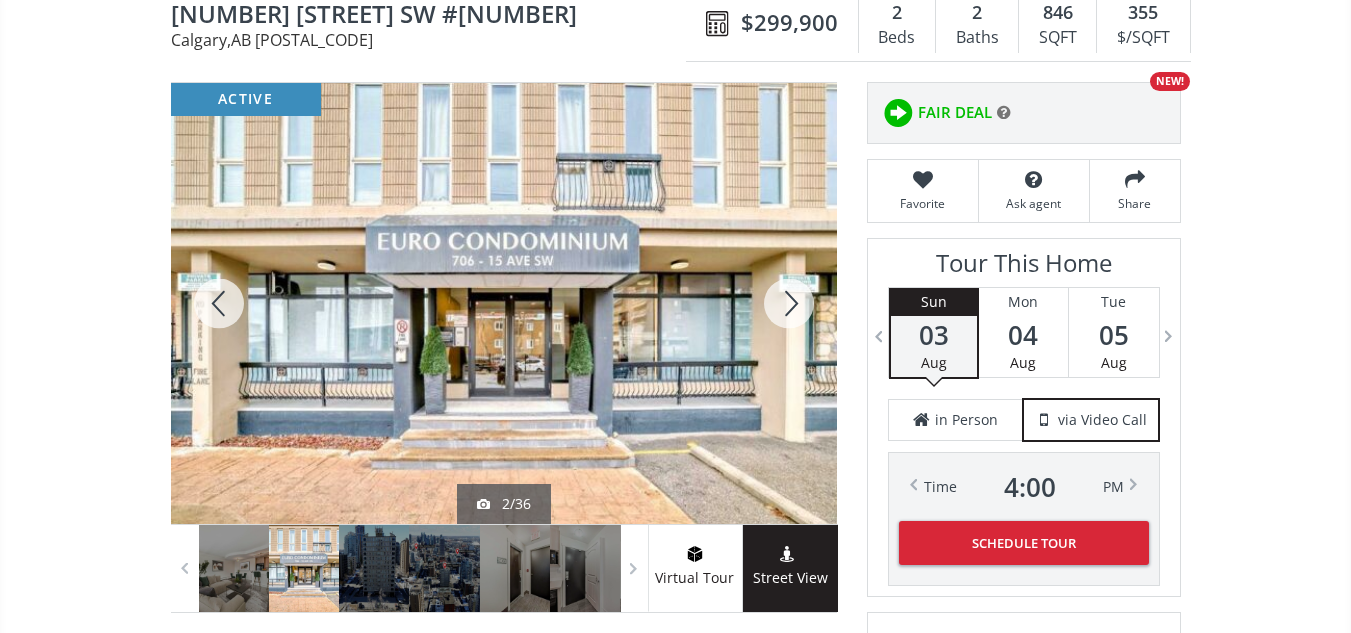 click at bounding box center [789, 303] 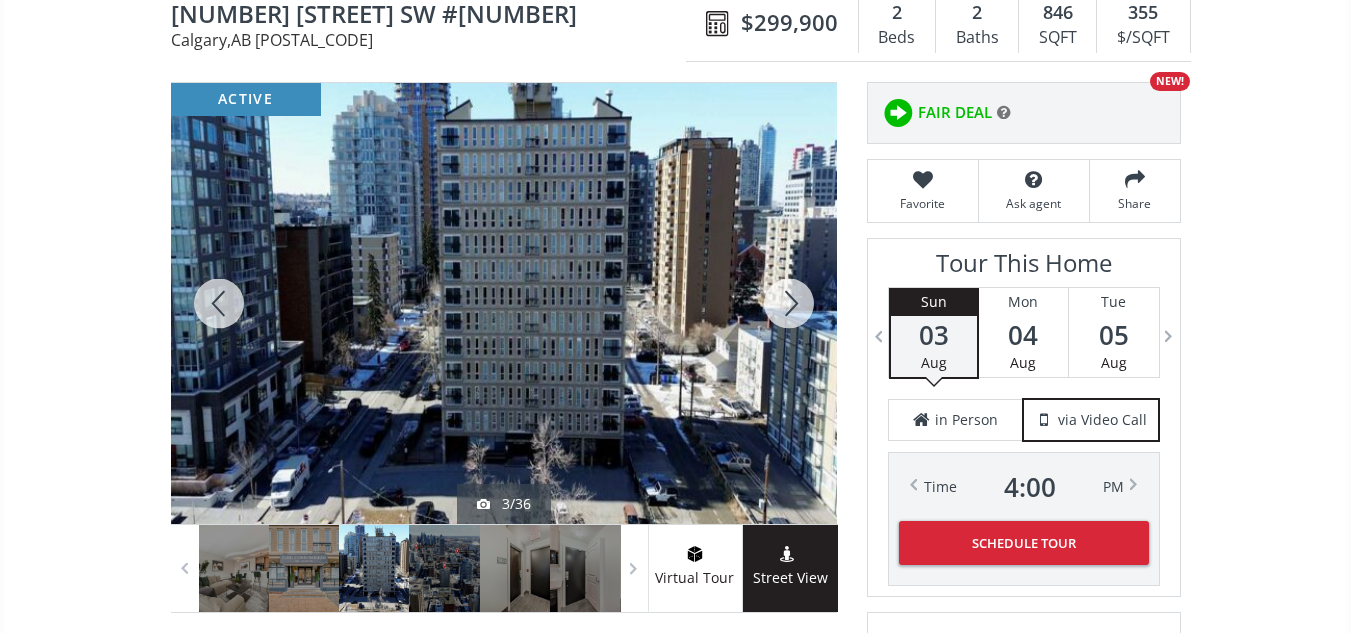 click at bounding box center [789, 303] 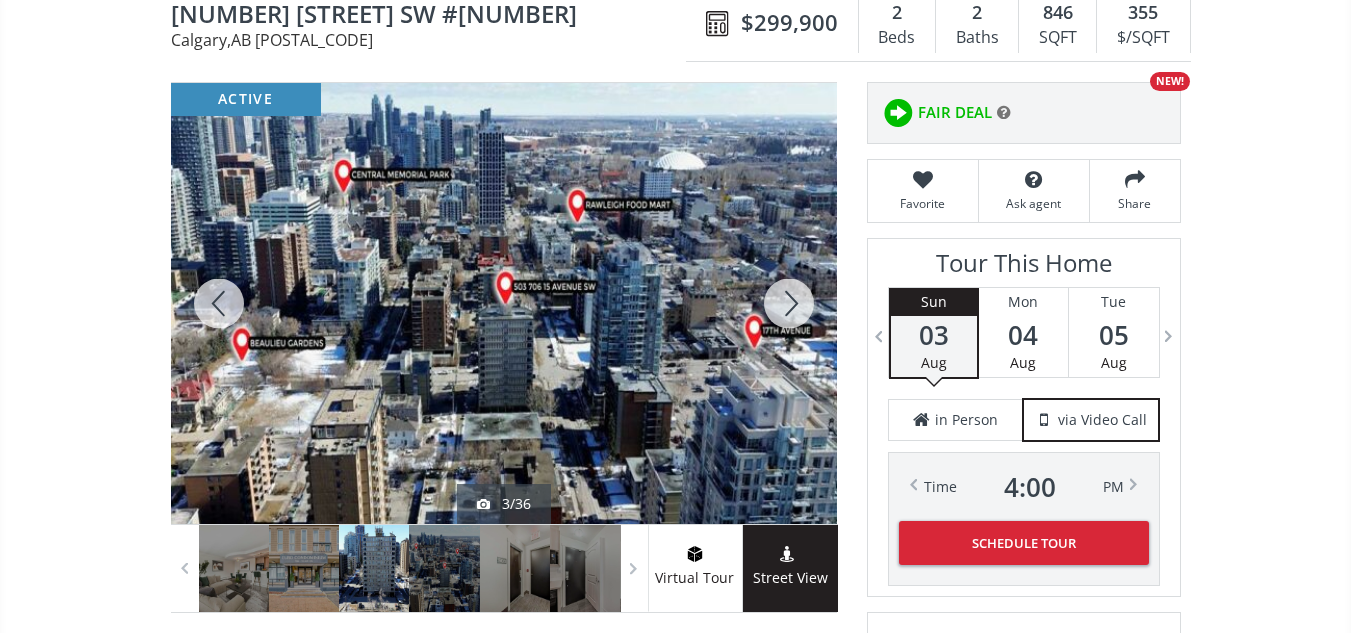 click at bounding box center (789, 303) 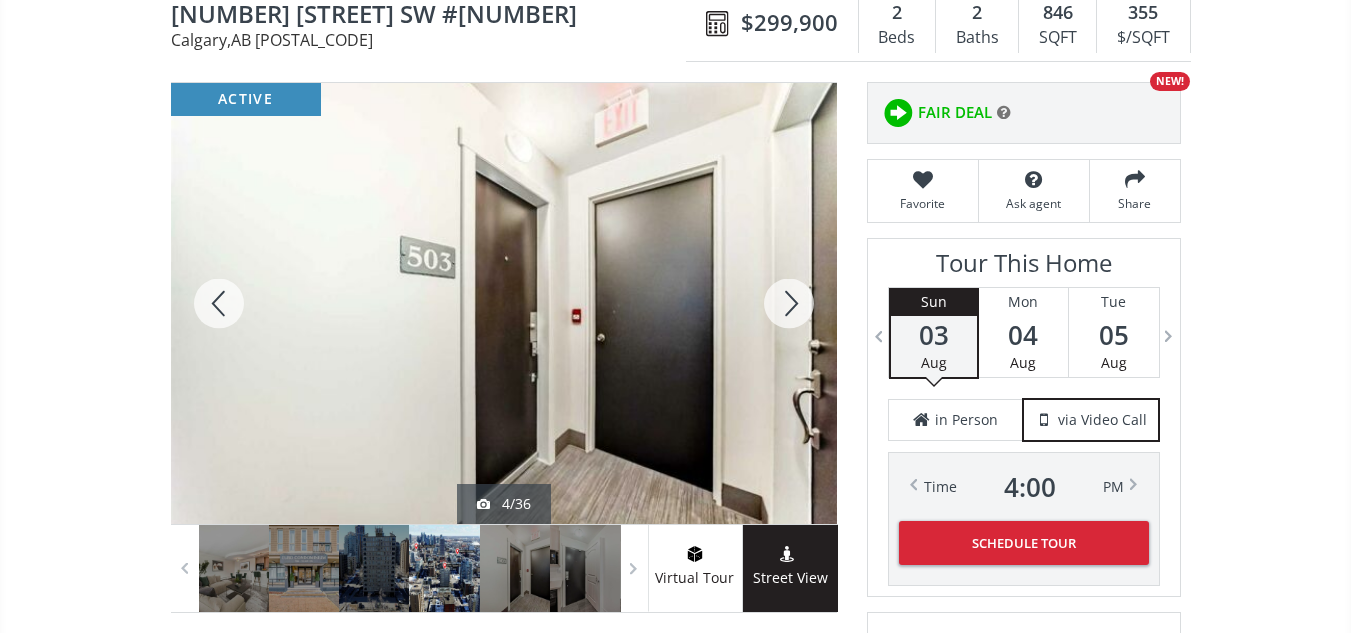 click at bounding box center [789, 303] 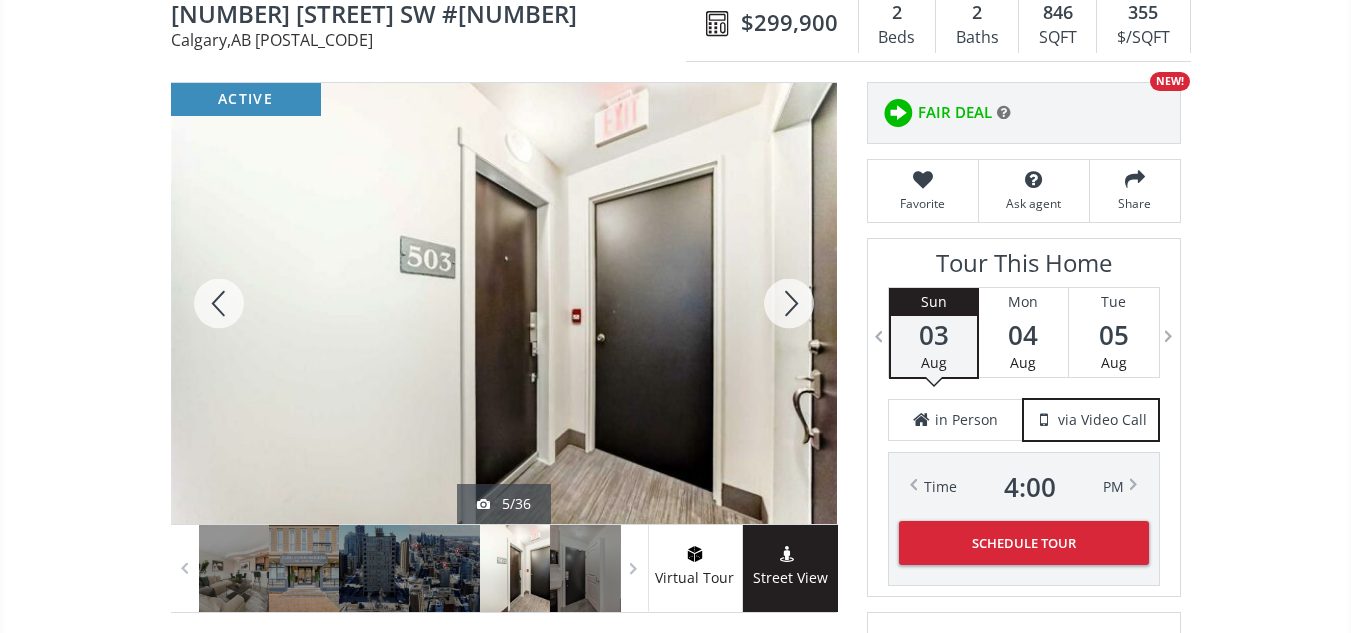 click at bounding box center (789, 303) 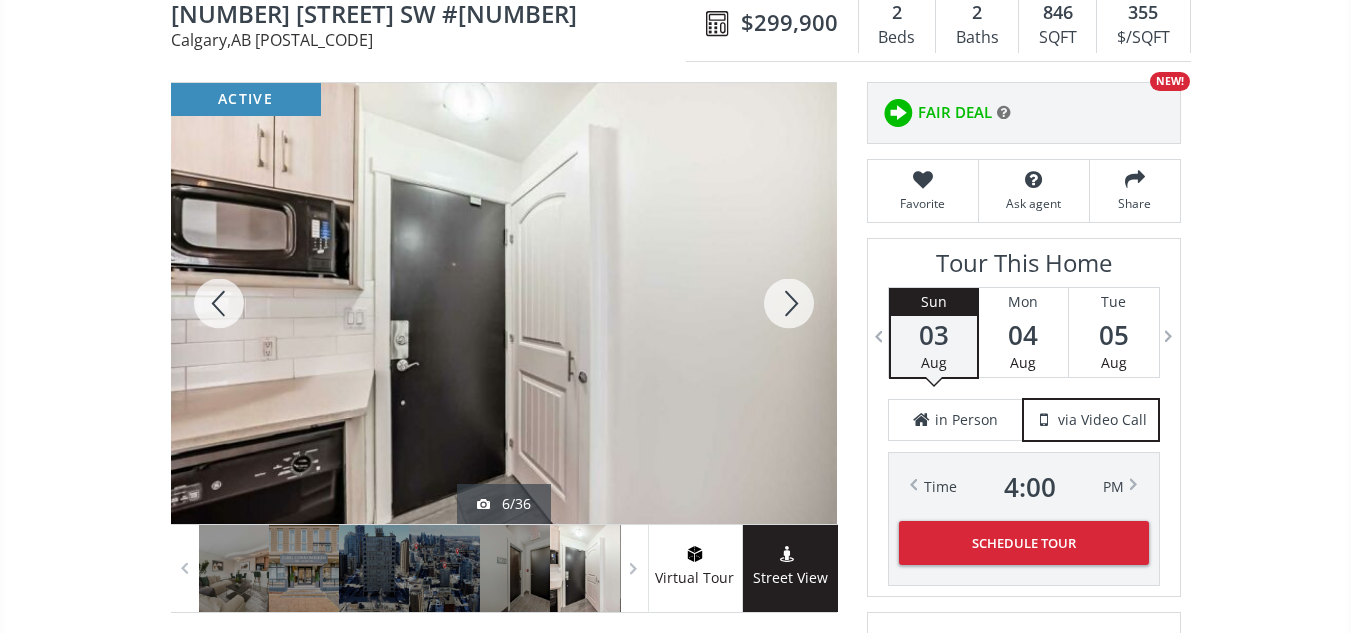 click at bounding box center (789, 303) 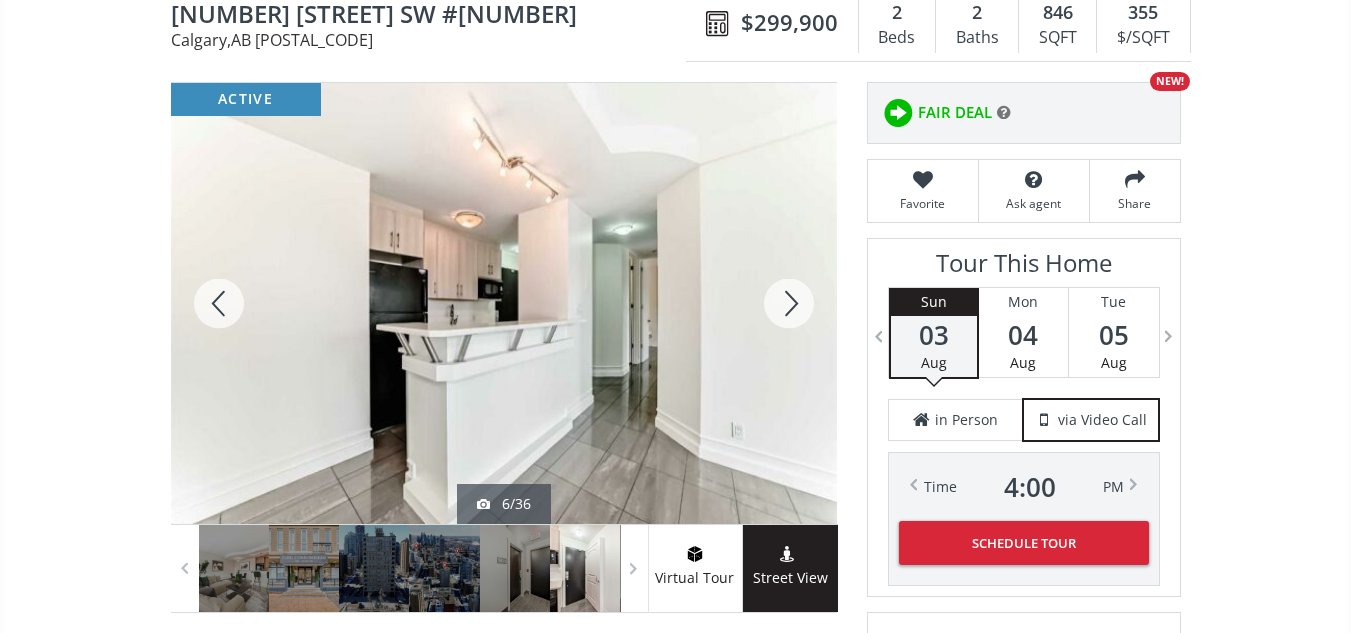 click at bounding box center [789, 303] 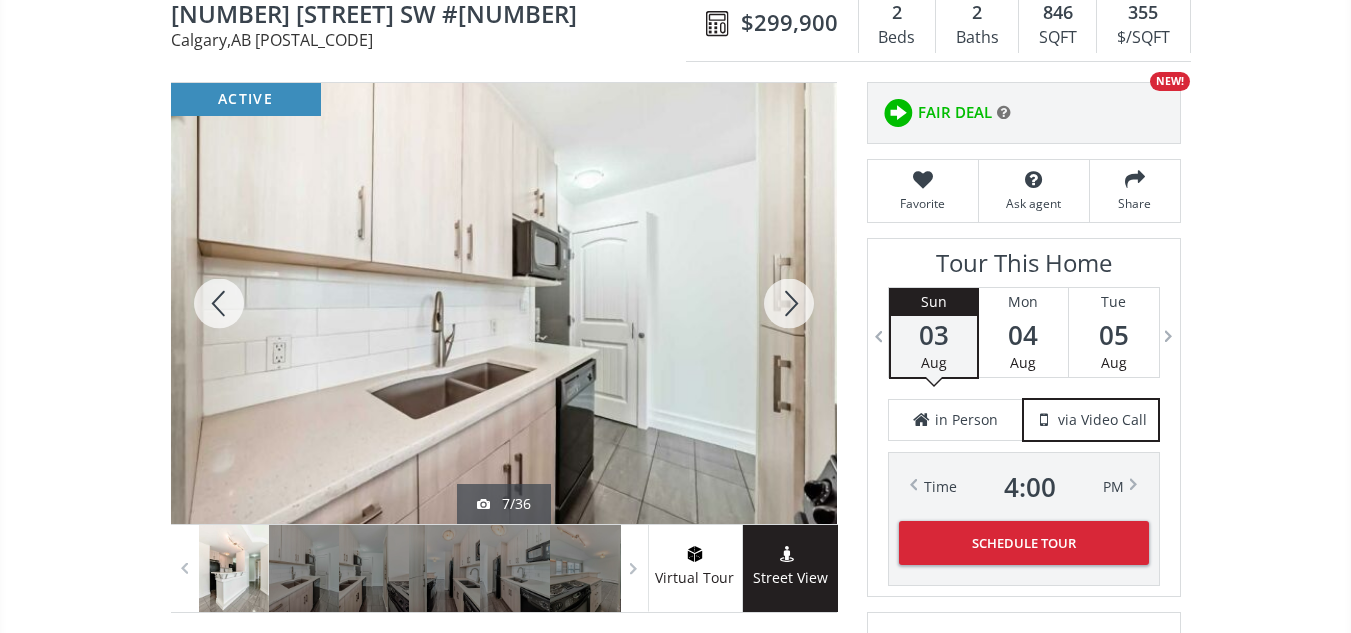 click at bounding box center [789, 303] 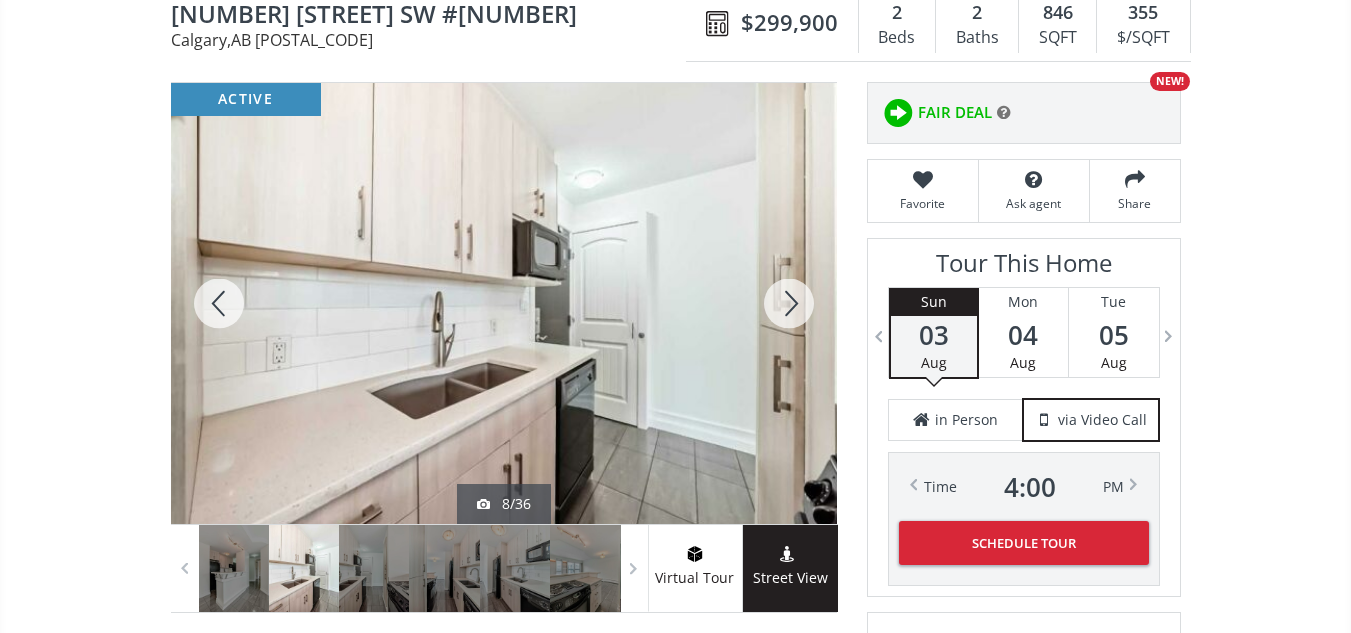 click at bounding box center [789, 303] 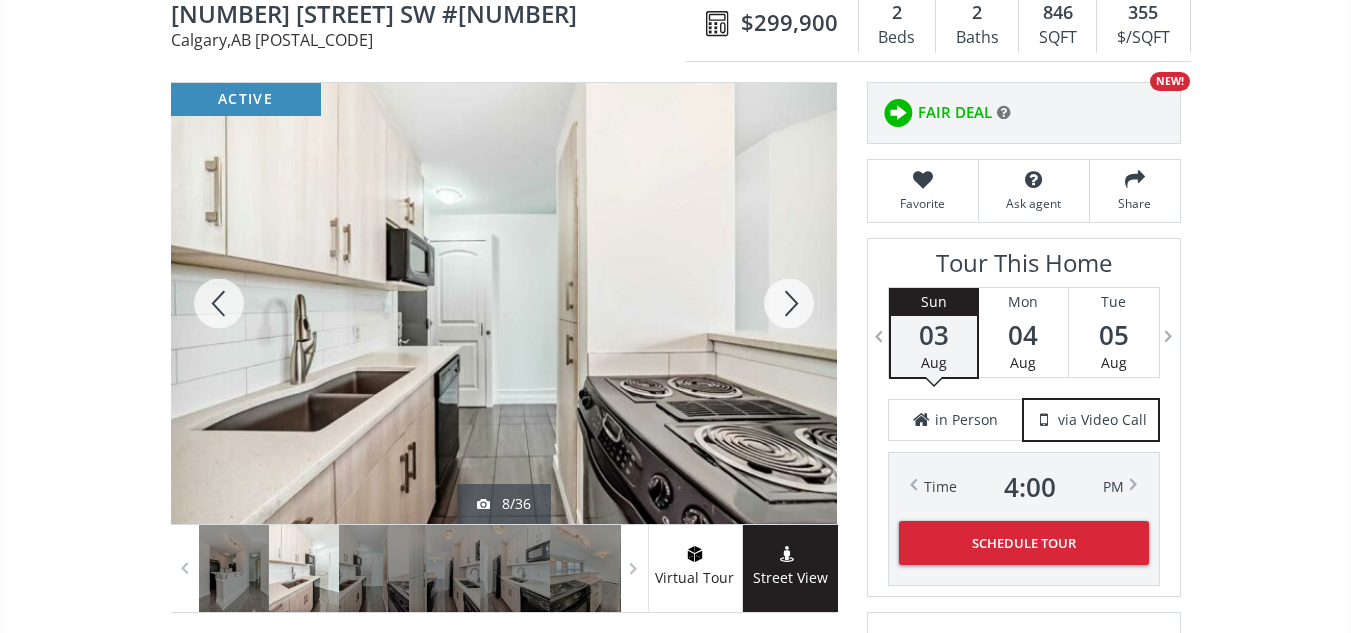 click at bounding box center (789, 303) 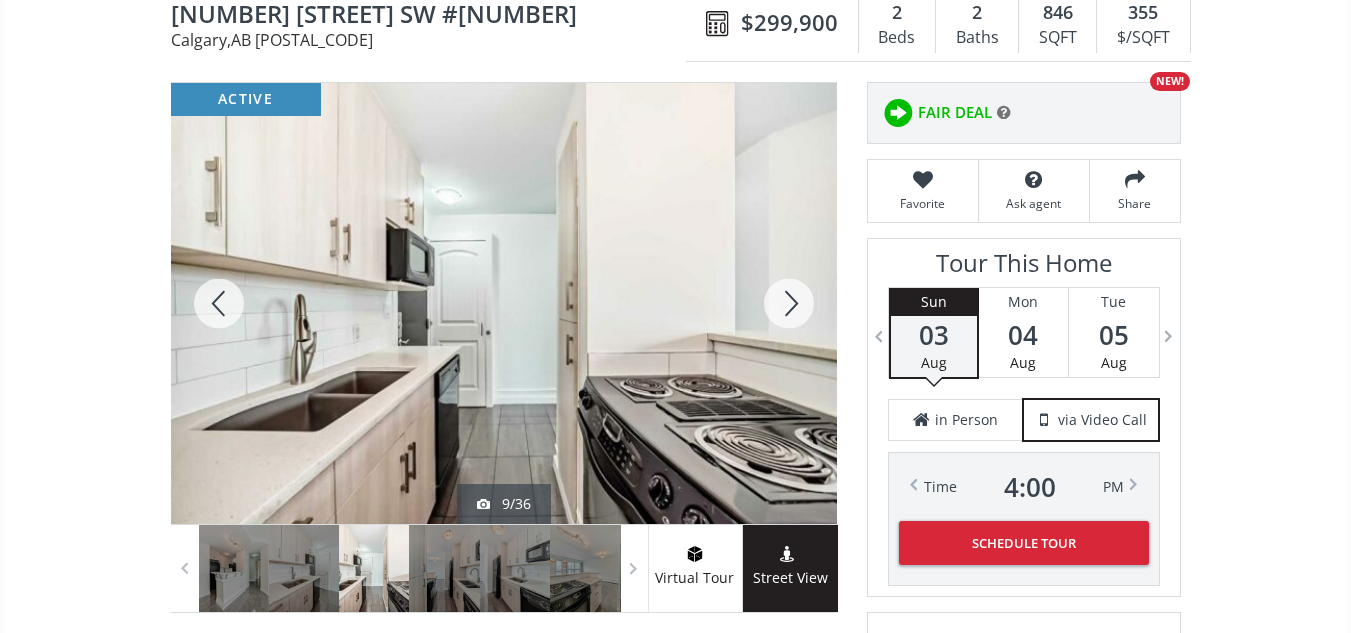 click at bounding box center [789, 303] 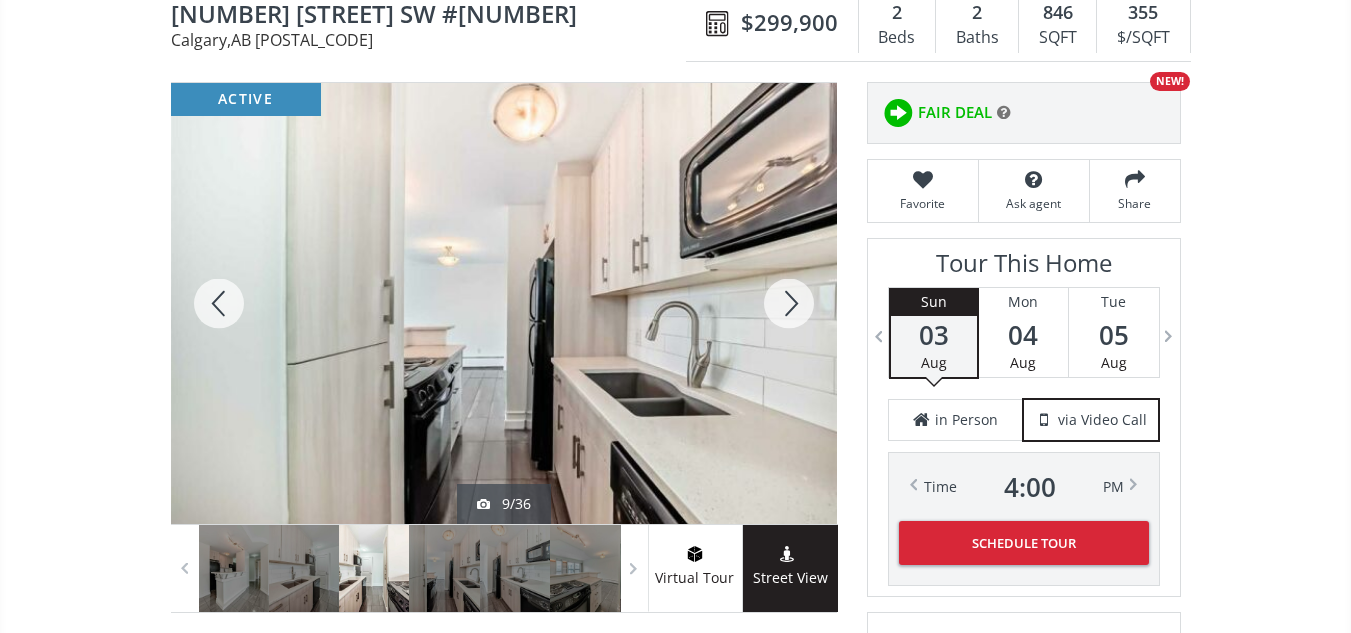 click at bounding box center [789, 303] 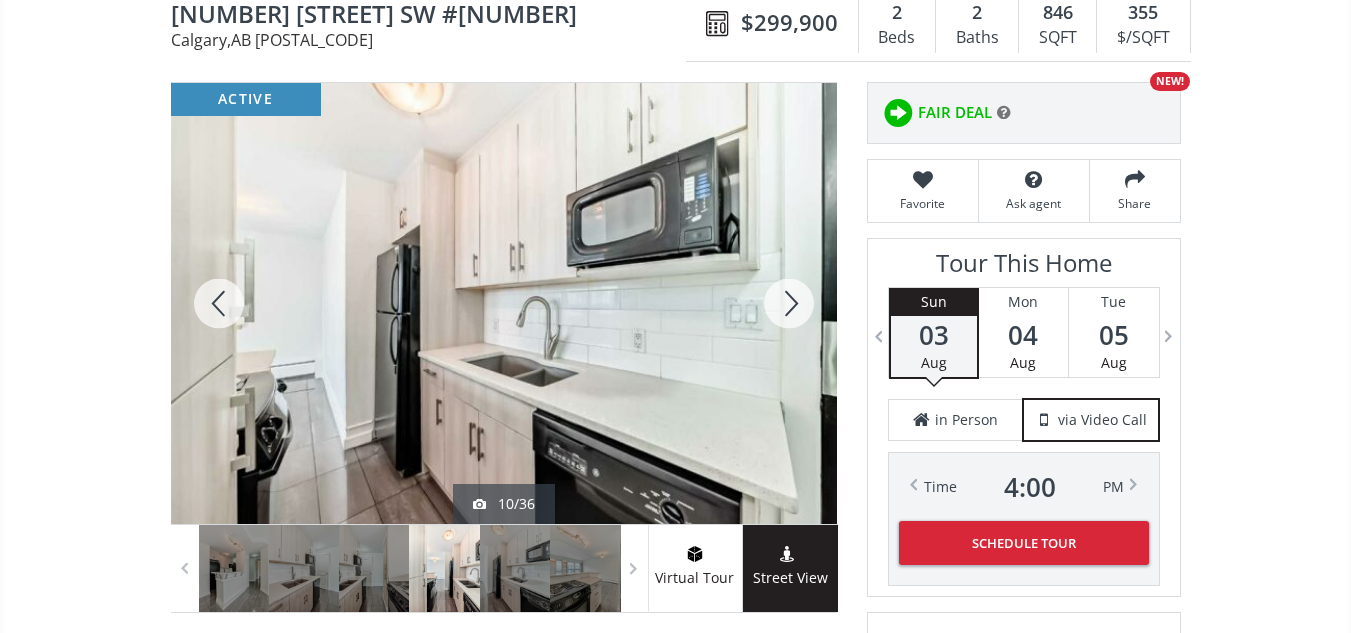 click at bounding box center [789, 303] 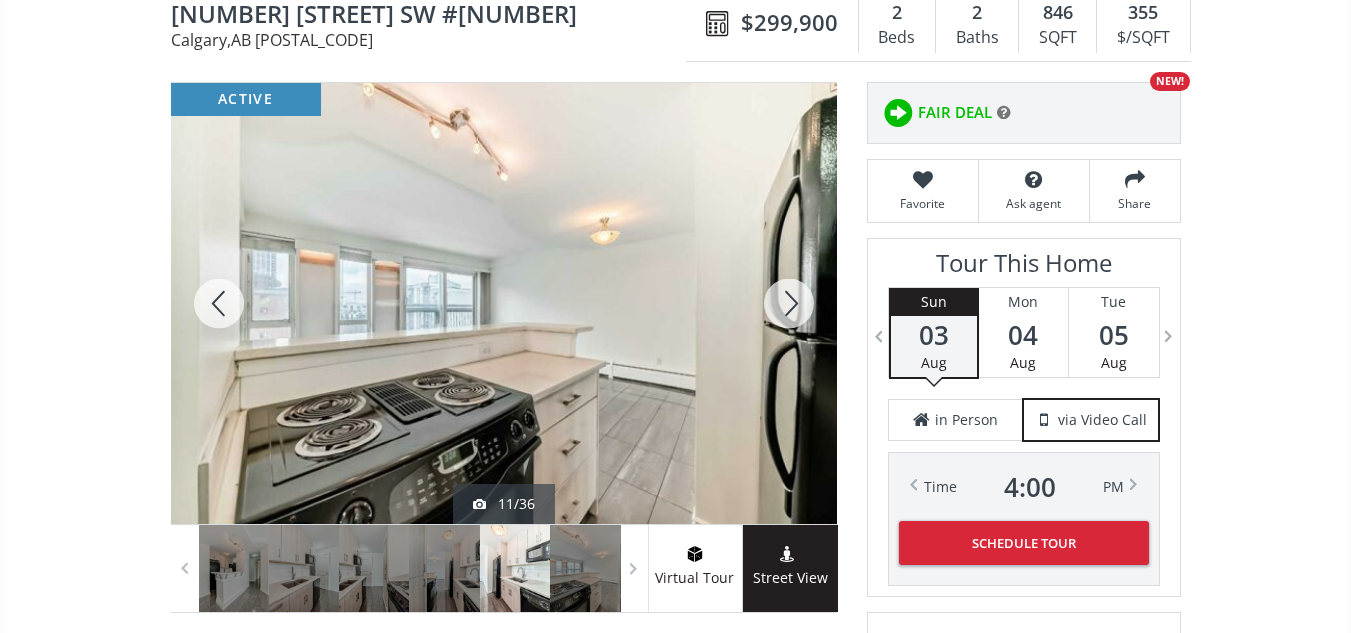 click at bounding box center [789, 303] 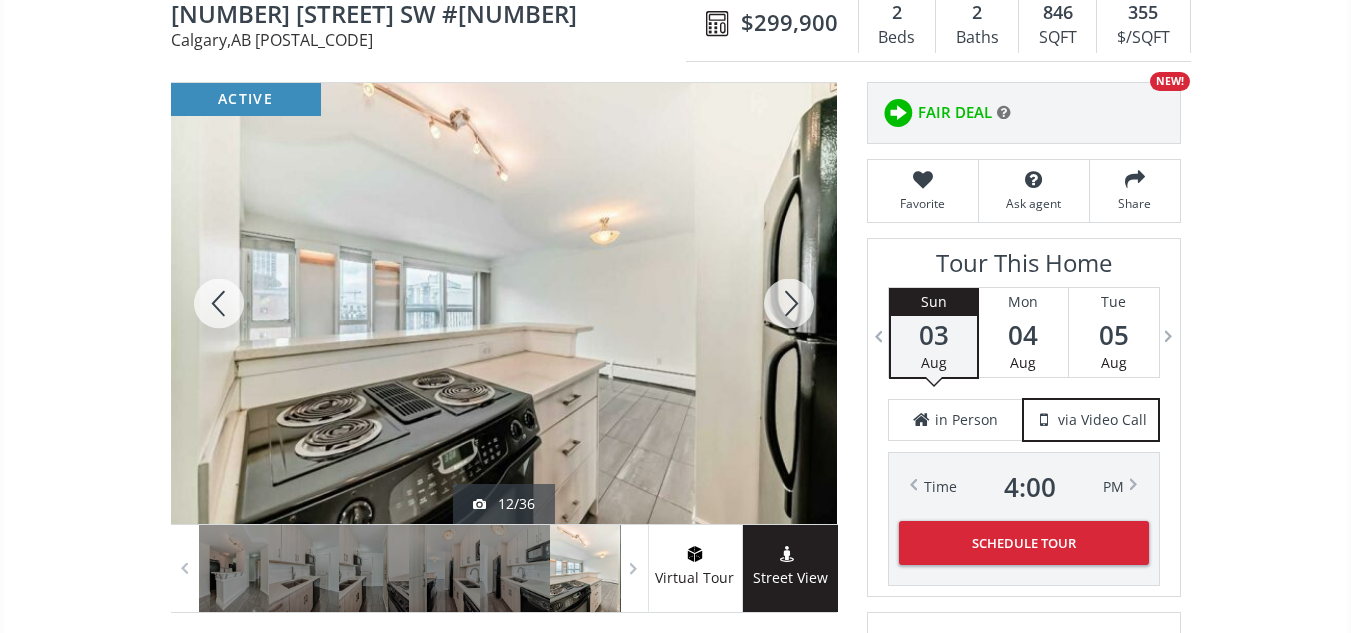 click at bounding box center [789, 303] 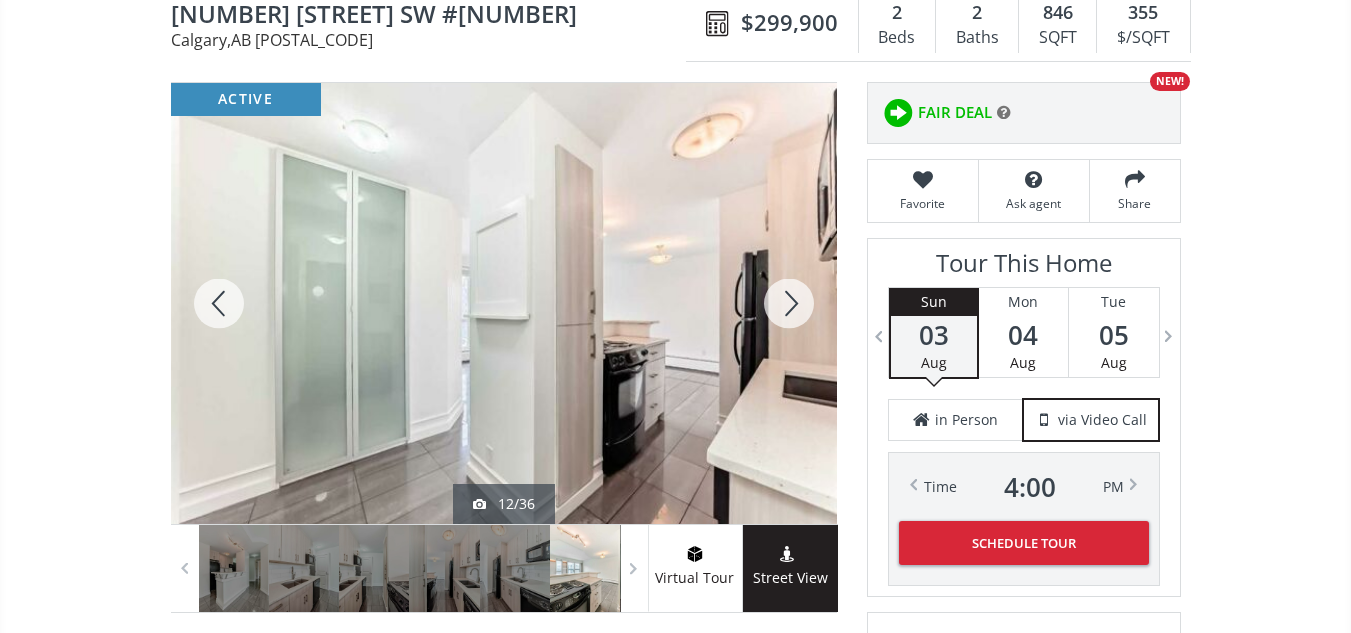 click at bounding box center (789, 303) 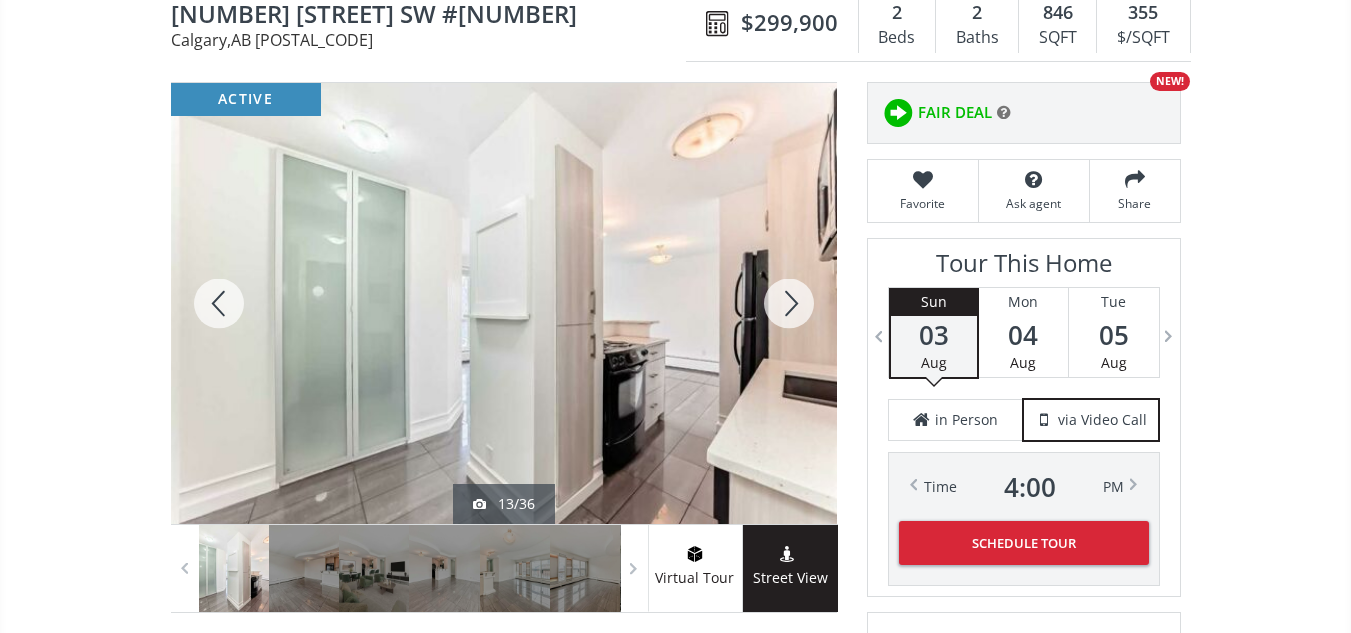 click at bounding box center [789, 303] 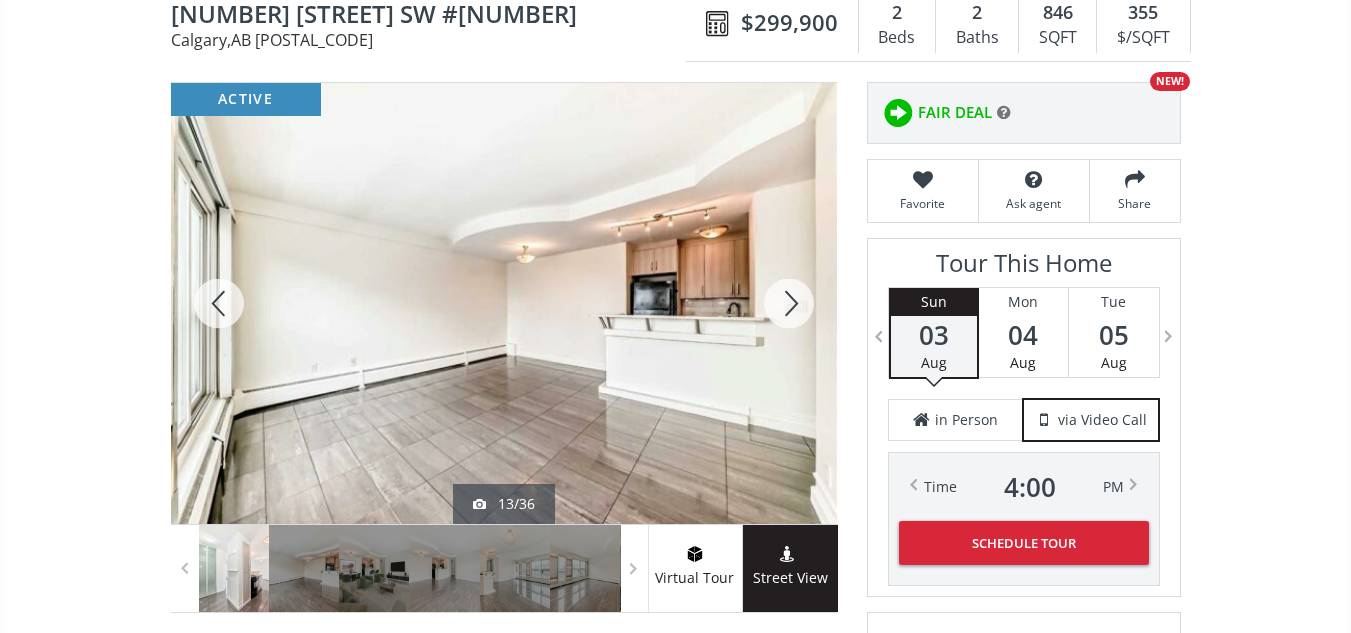 click at bounding box center (789, 303) 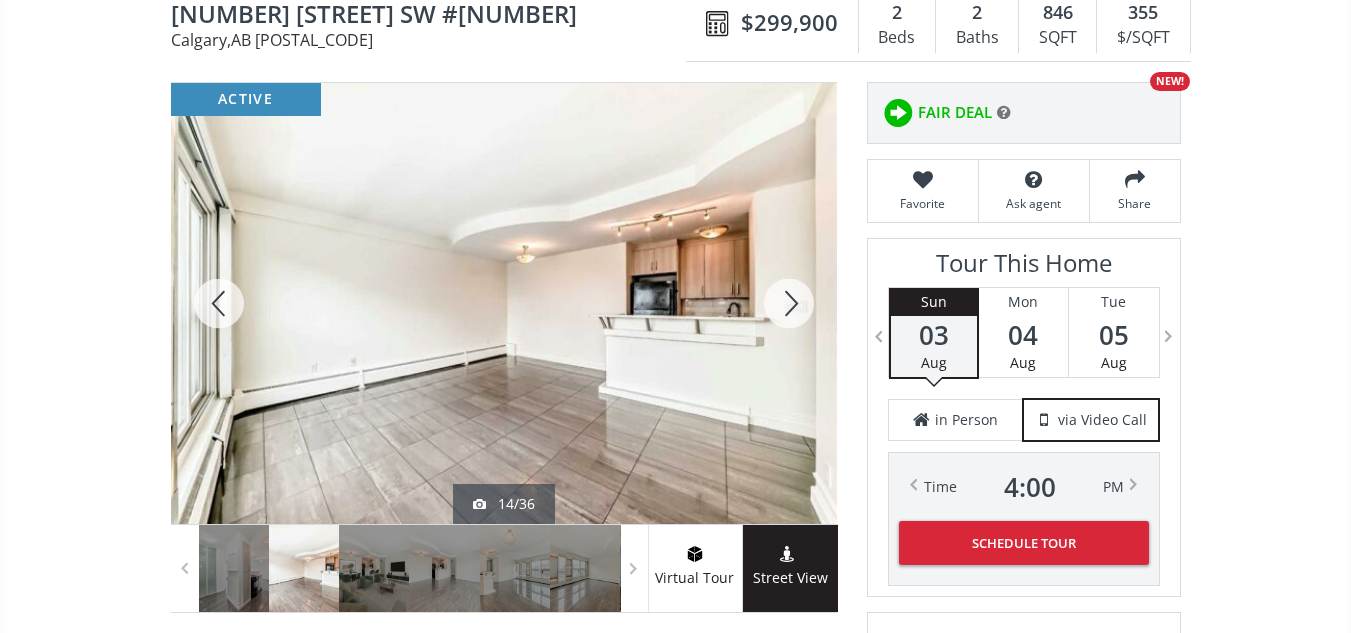 click at bounding box center (789, 303) 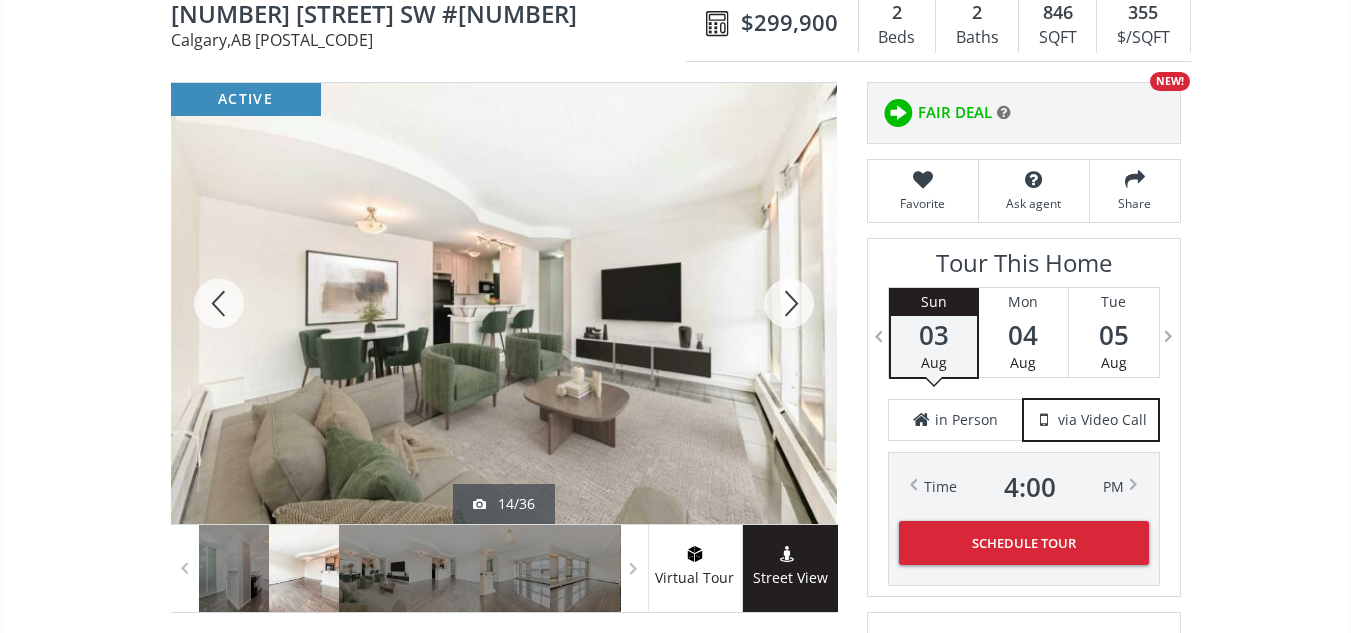 click at bounding box center [789, 303] 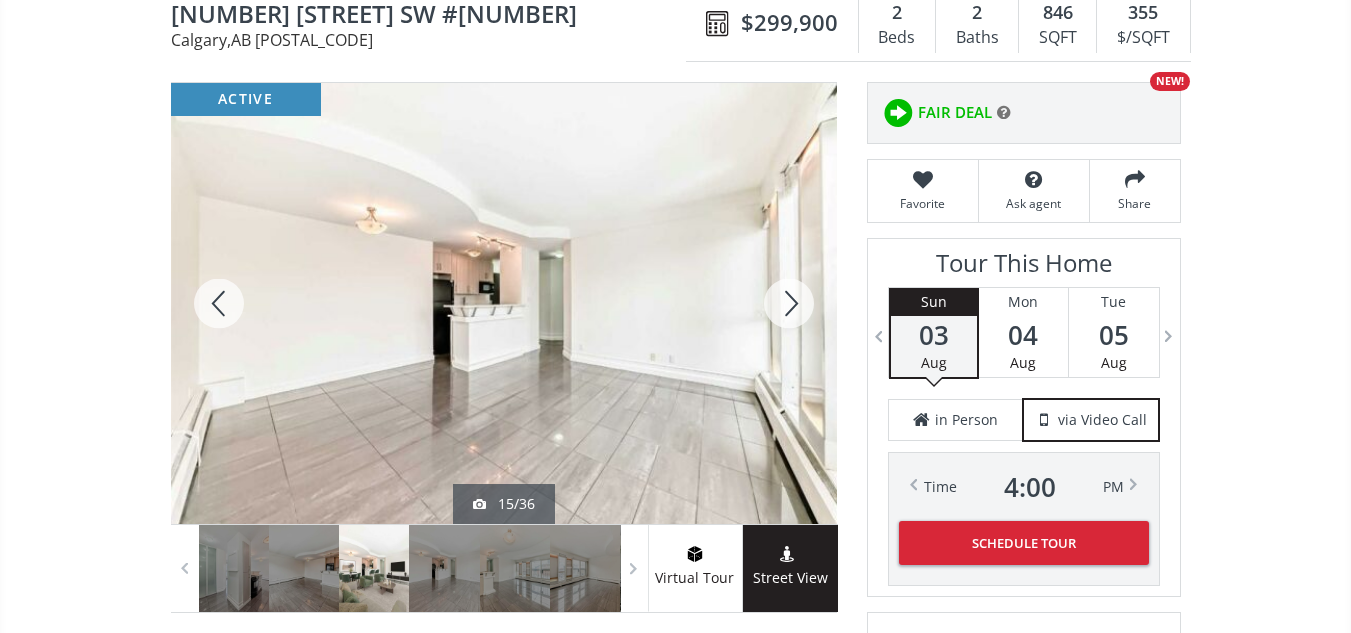 click at bounding box center (789, 303) 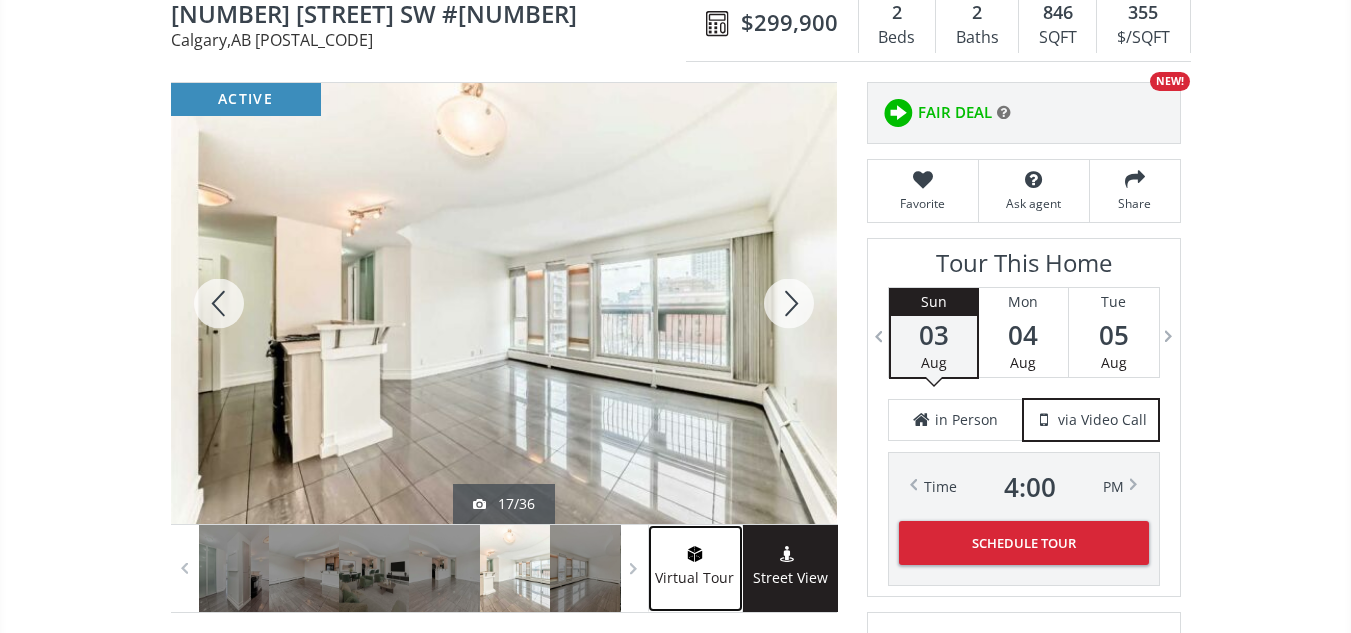 click on "Virtual Tour" at bounding box center (695, 578) 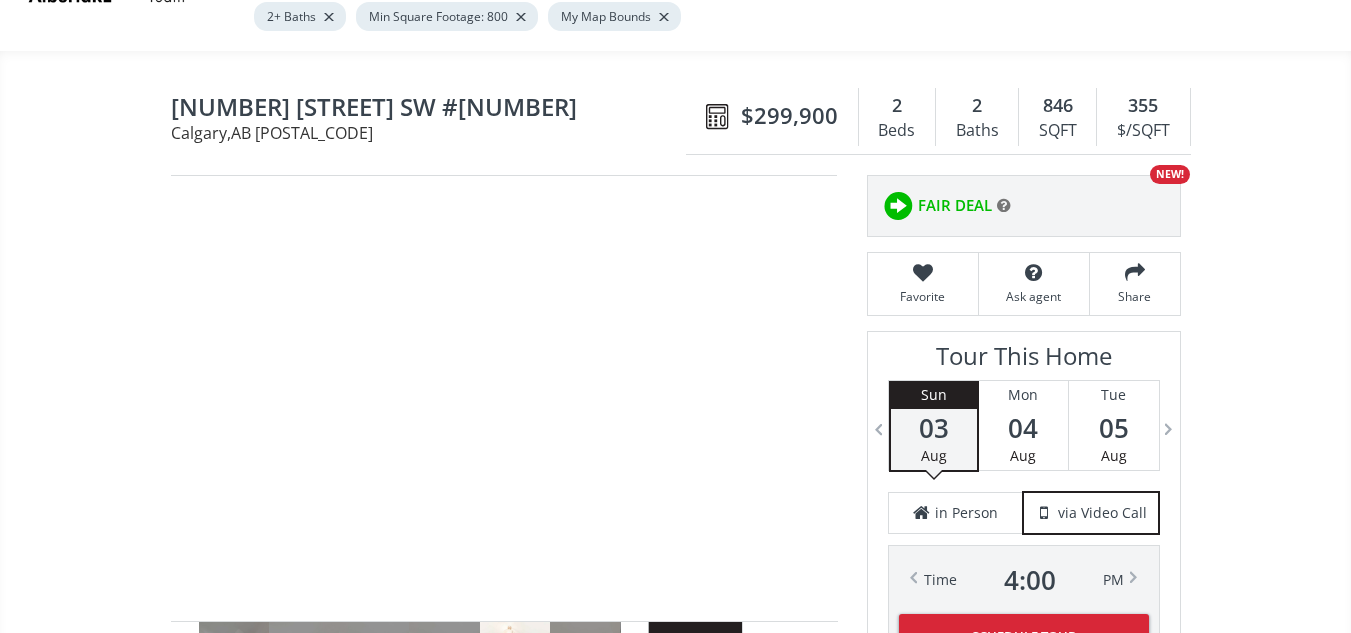 scroll, scrollTop: 166, scrollLeft: 0, axis: vertical 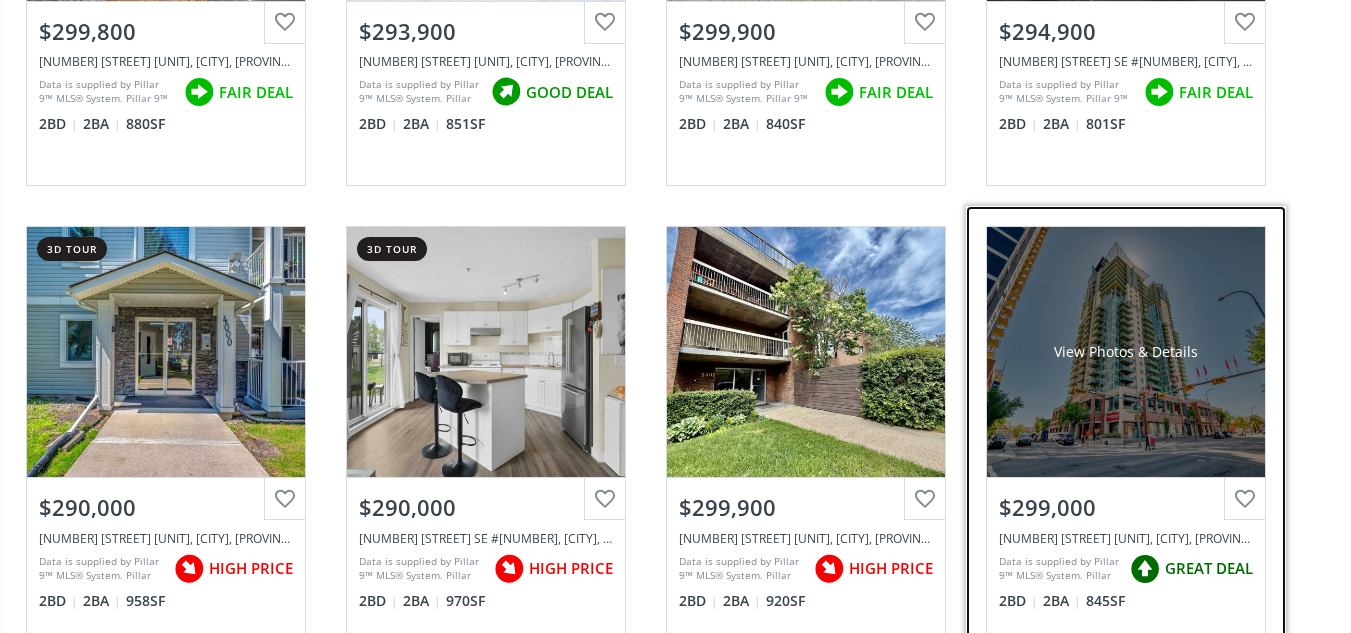 click on "View Photos & Details" at bounding box center [1126, 352] 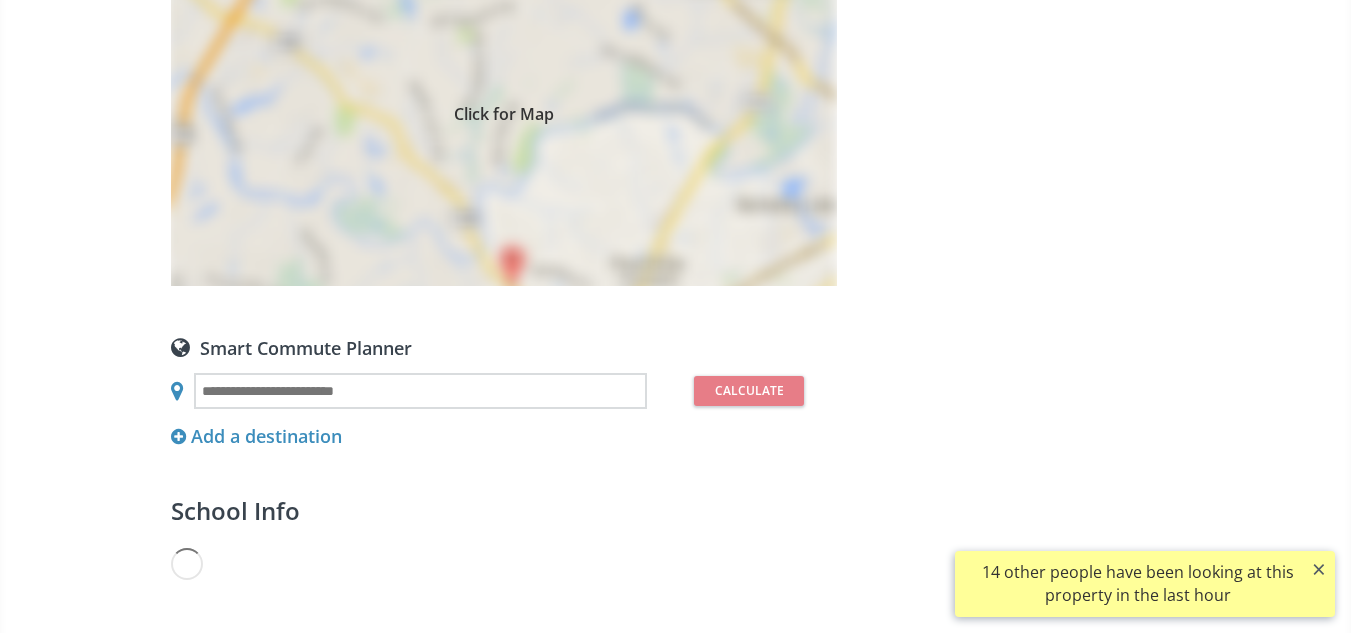 scroll, scrollTop: 0, scrollLeft: 0, axis: both 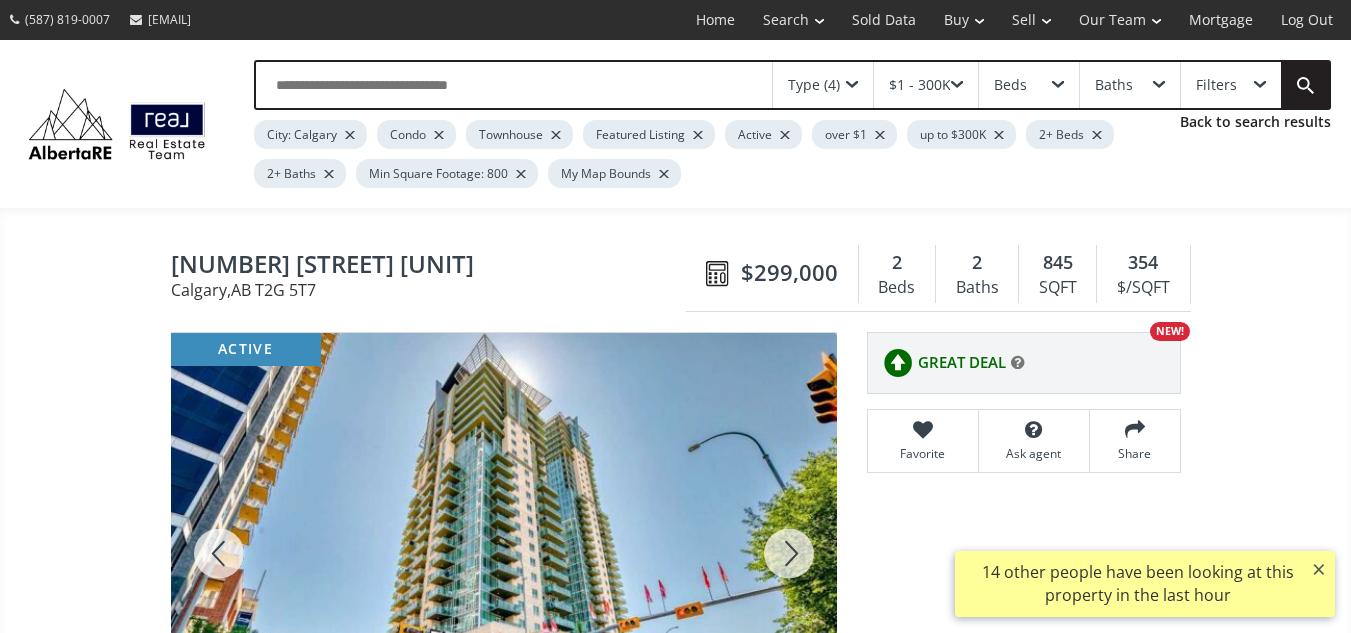 click on "14 other people have been looking at this property in the last hour ×" at bounding box center [1145, 584] 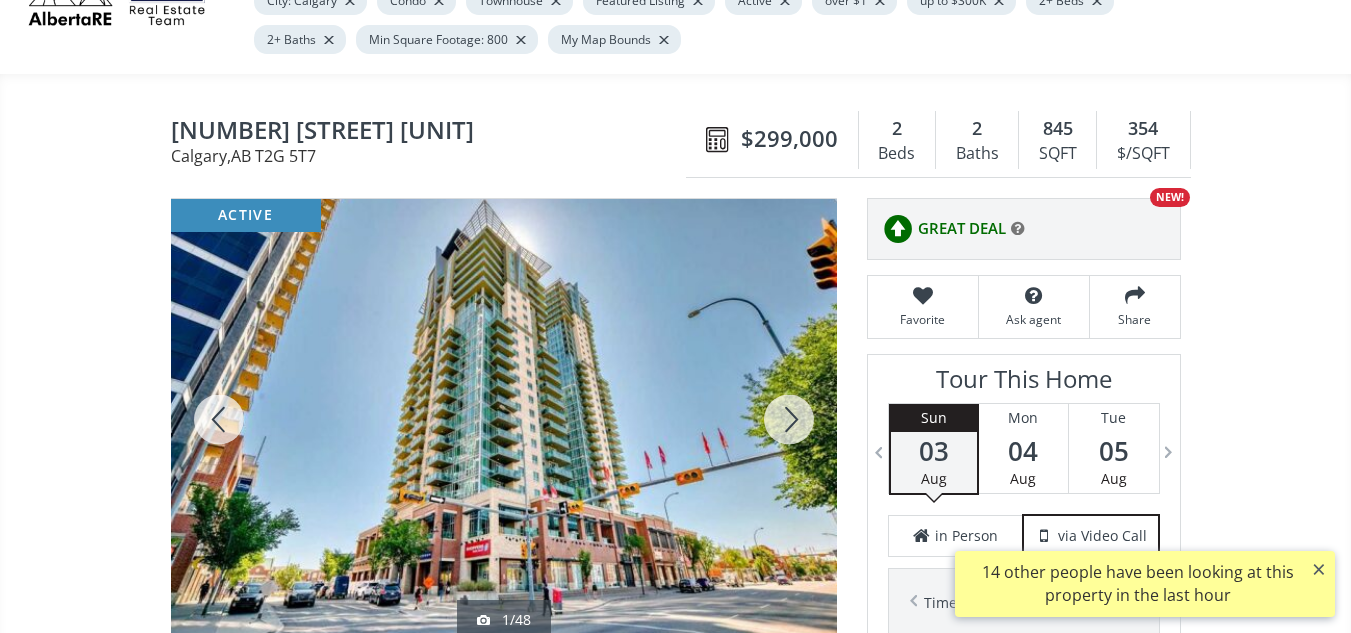 scroll, scrollTop: 135, scrollLeft: 0, axis: vertical 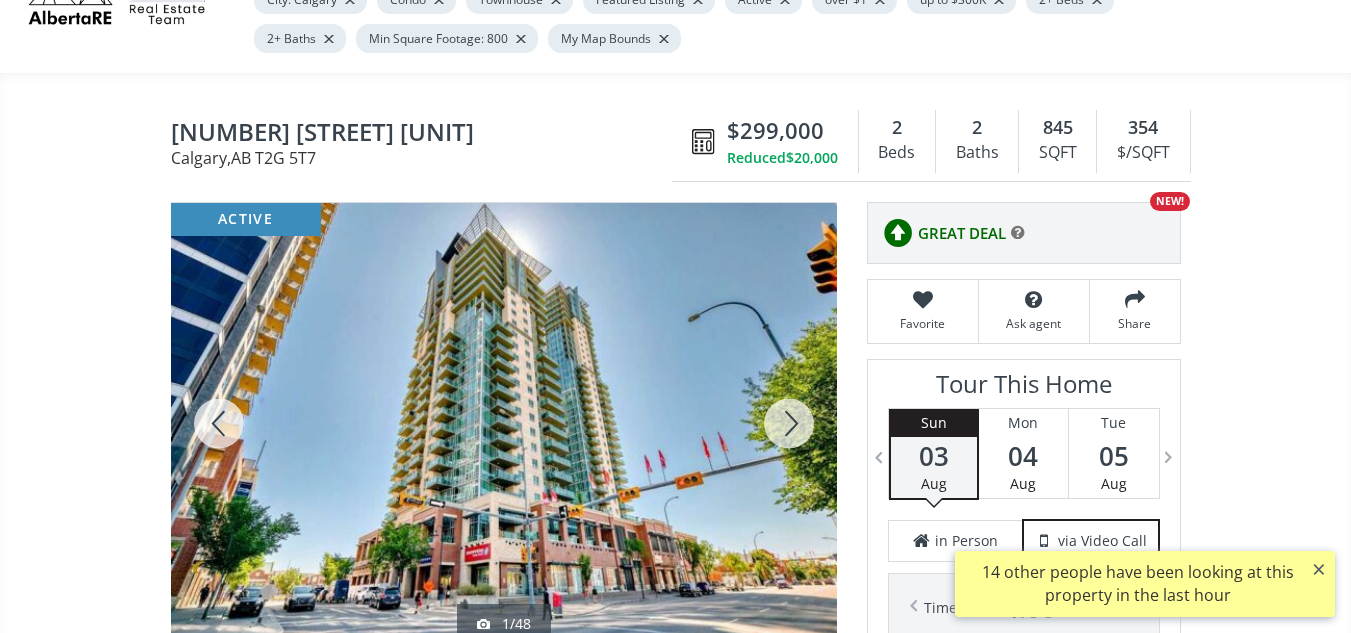 click at bounding box center [789, 423] 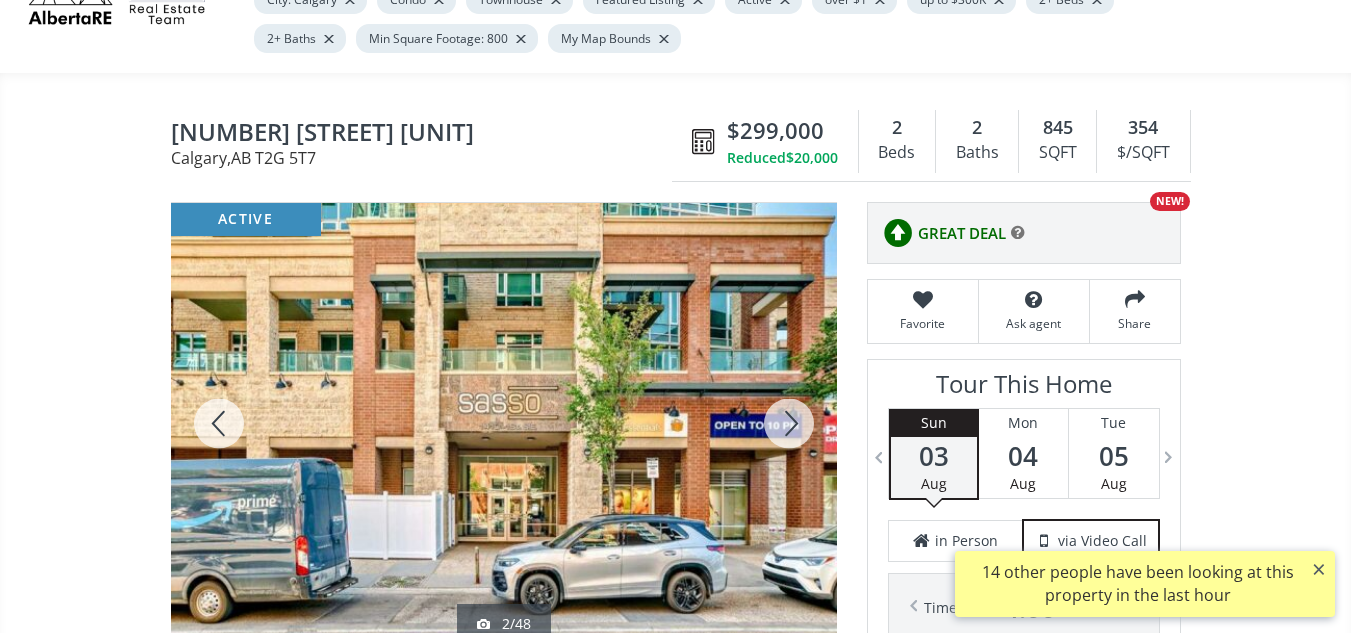 click at bounding box center (789, 423) 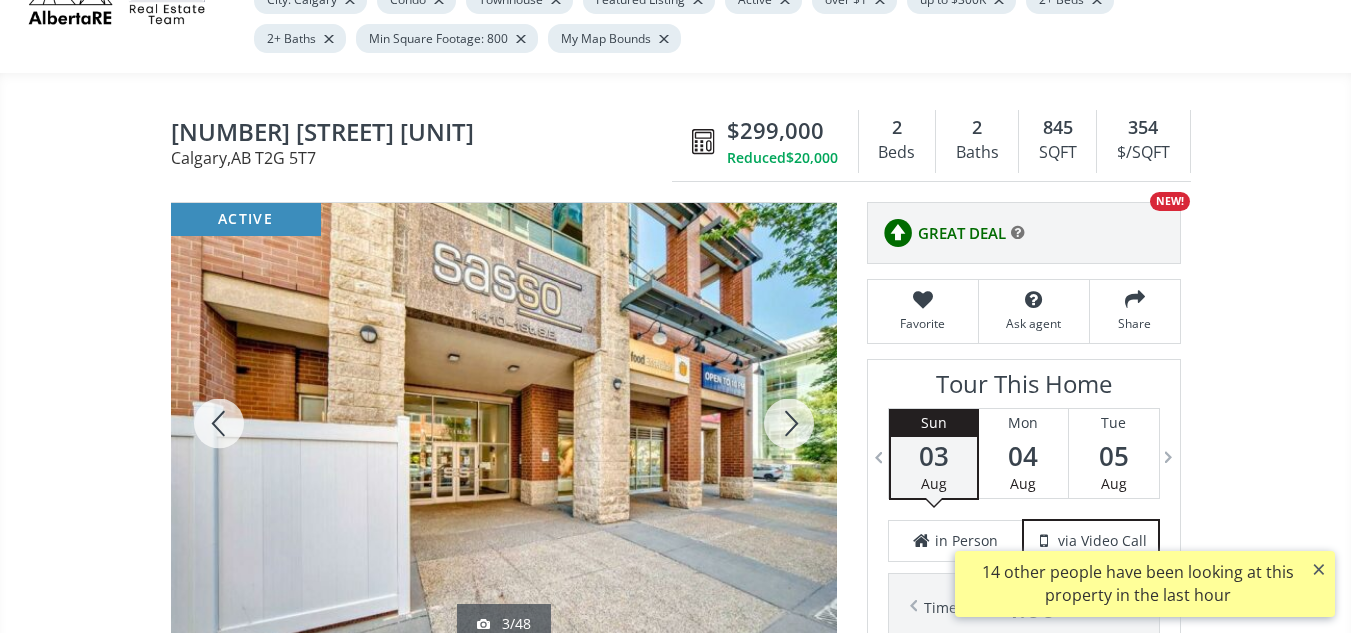 click at bounding box center (789, 423) 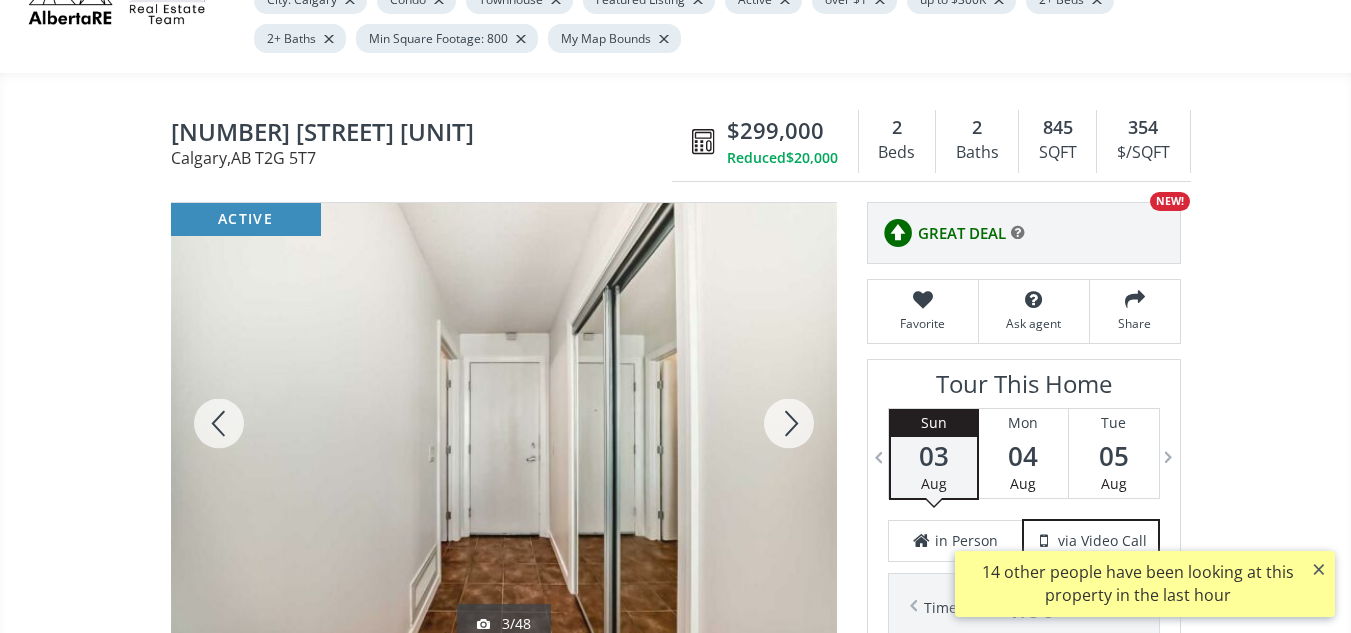 click at bounding box center (789, 423) 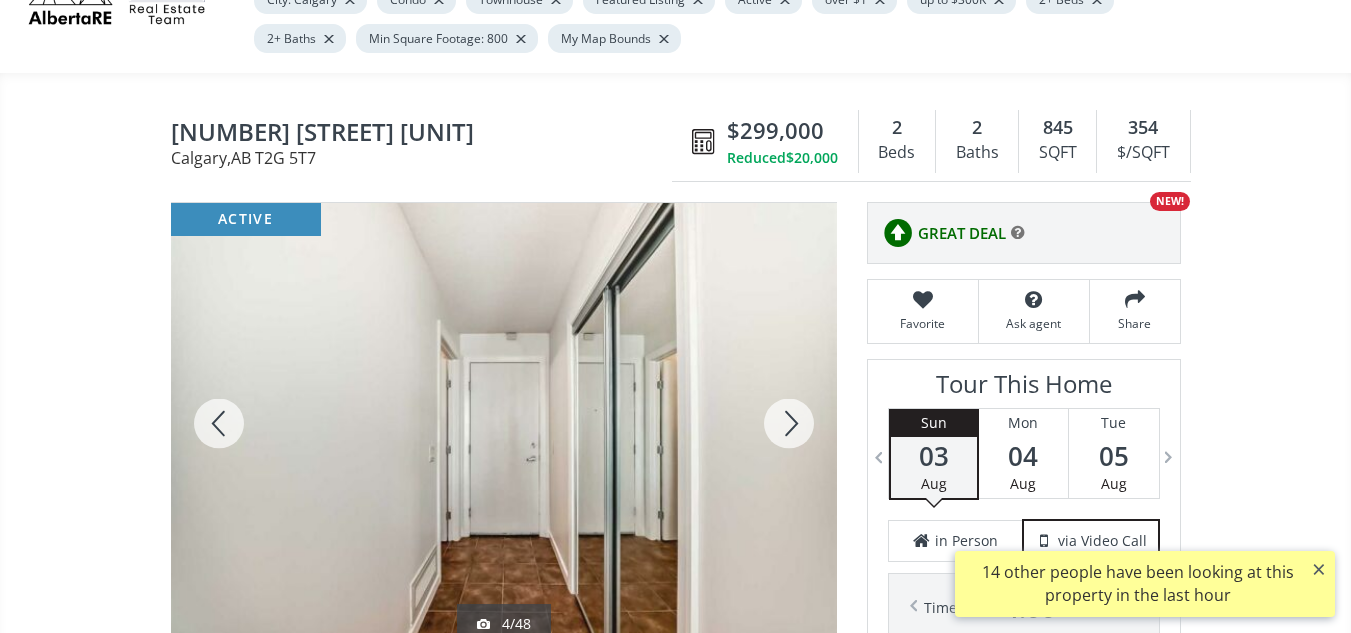 click at bounding box center [789, 423] 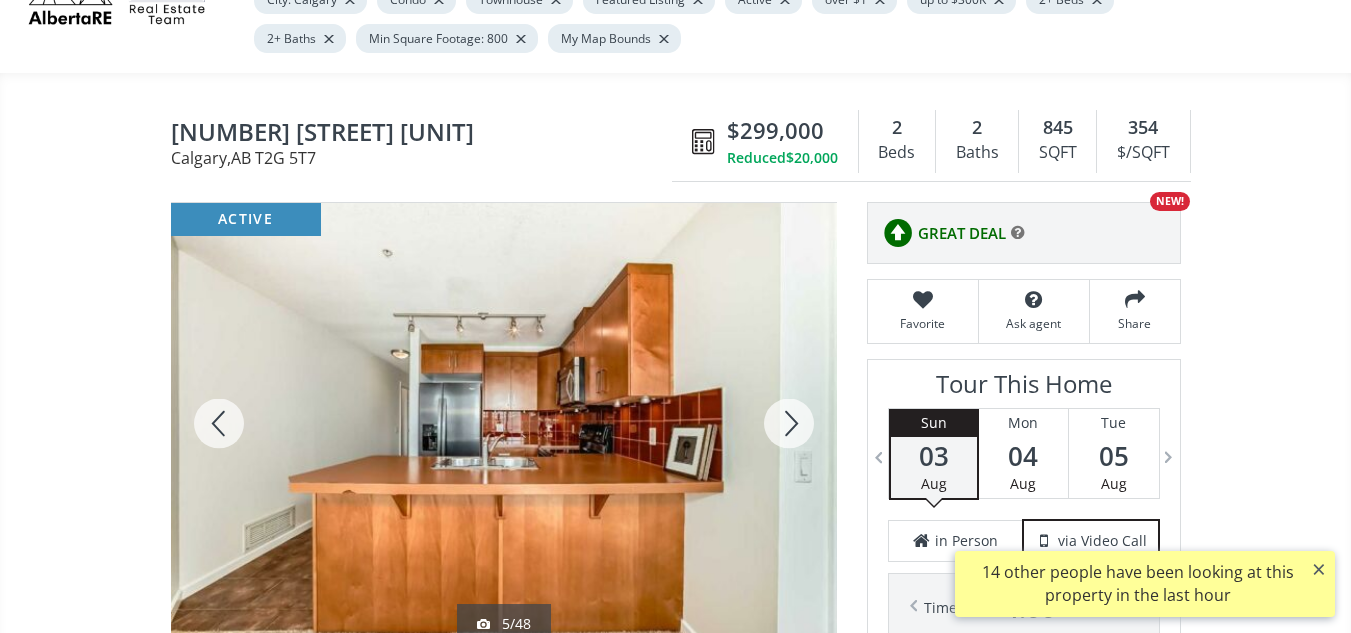 click at bounding box center (789, 423) 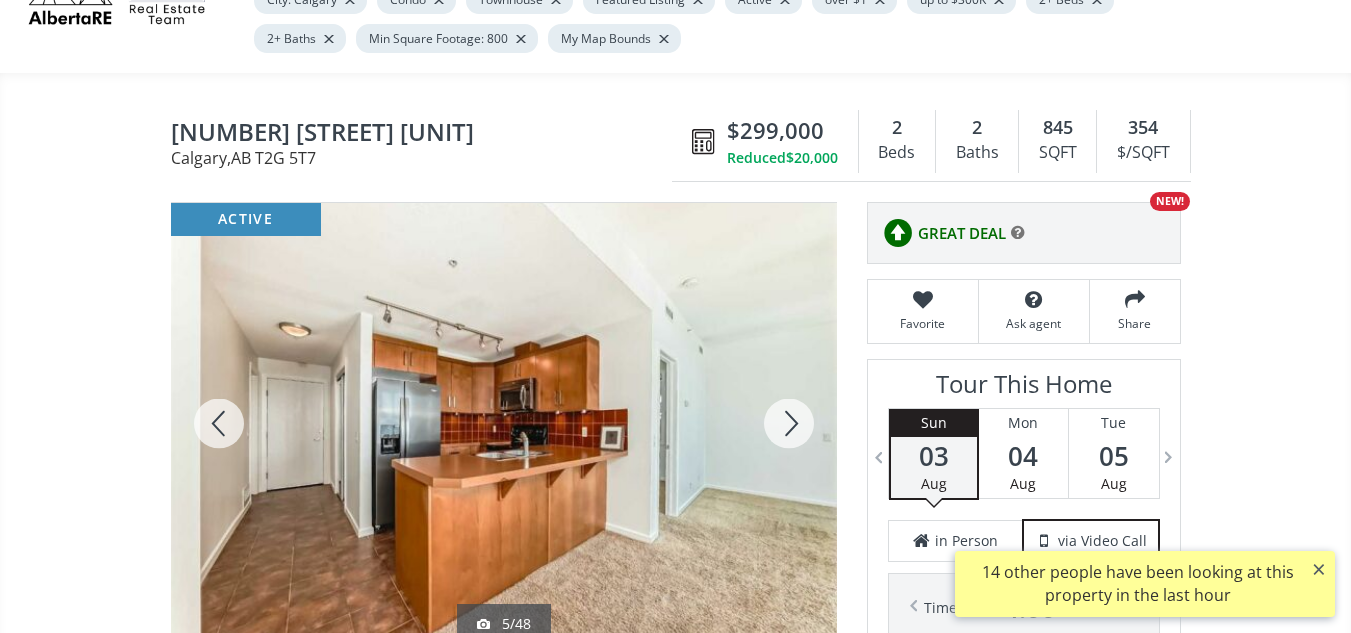 click at bounding box center [789, 423] 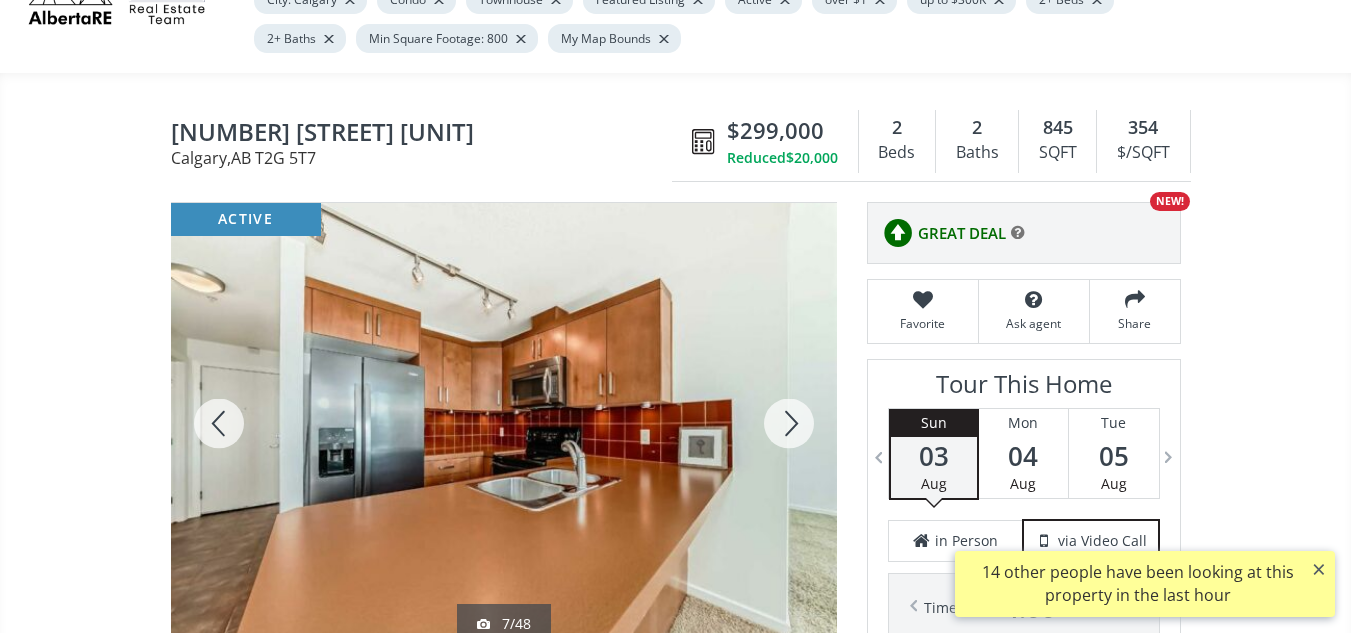 click at bounding box center [789, 423] 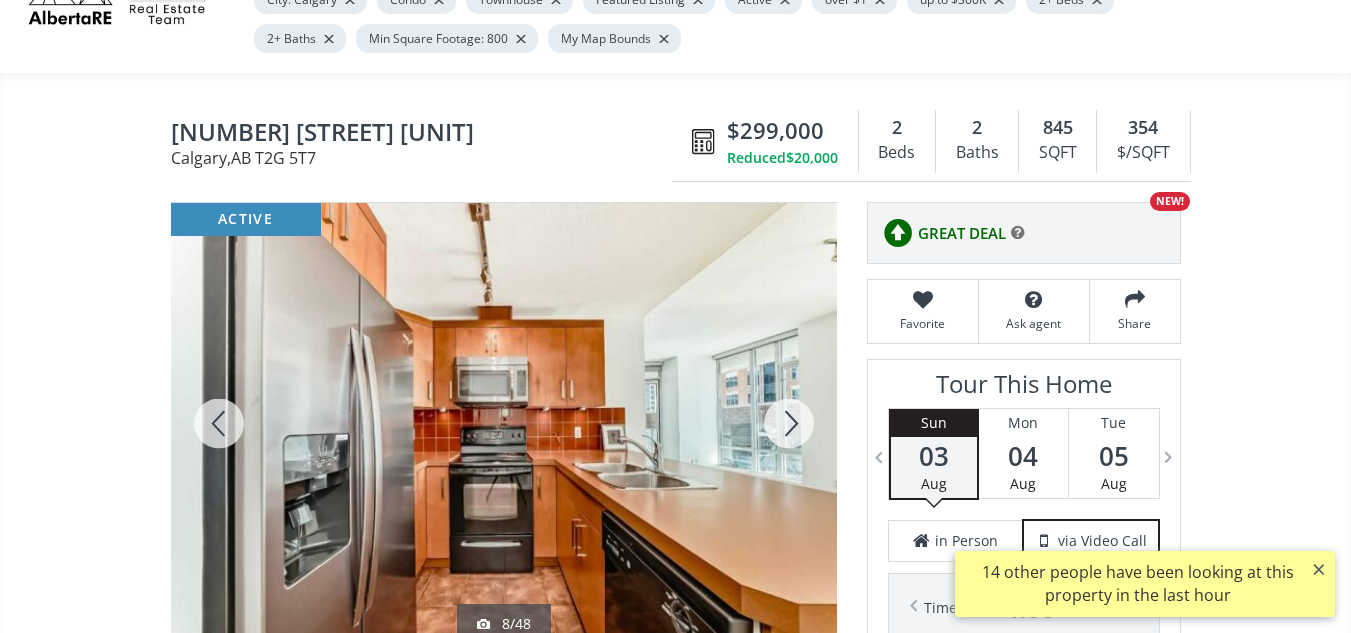 click at bounding box center [789, 423] 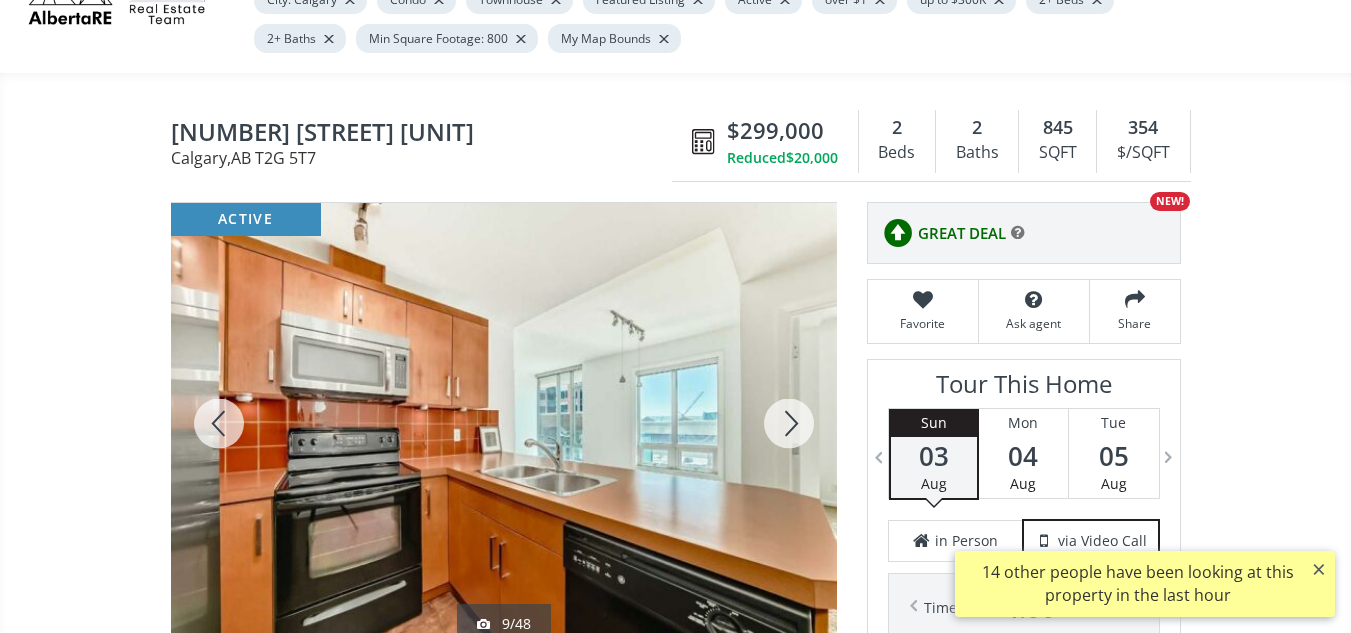 click at bounding box center (789, 423) 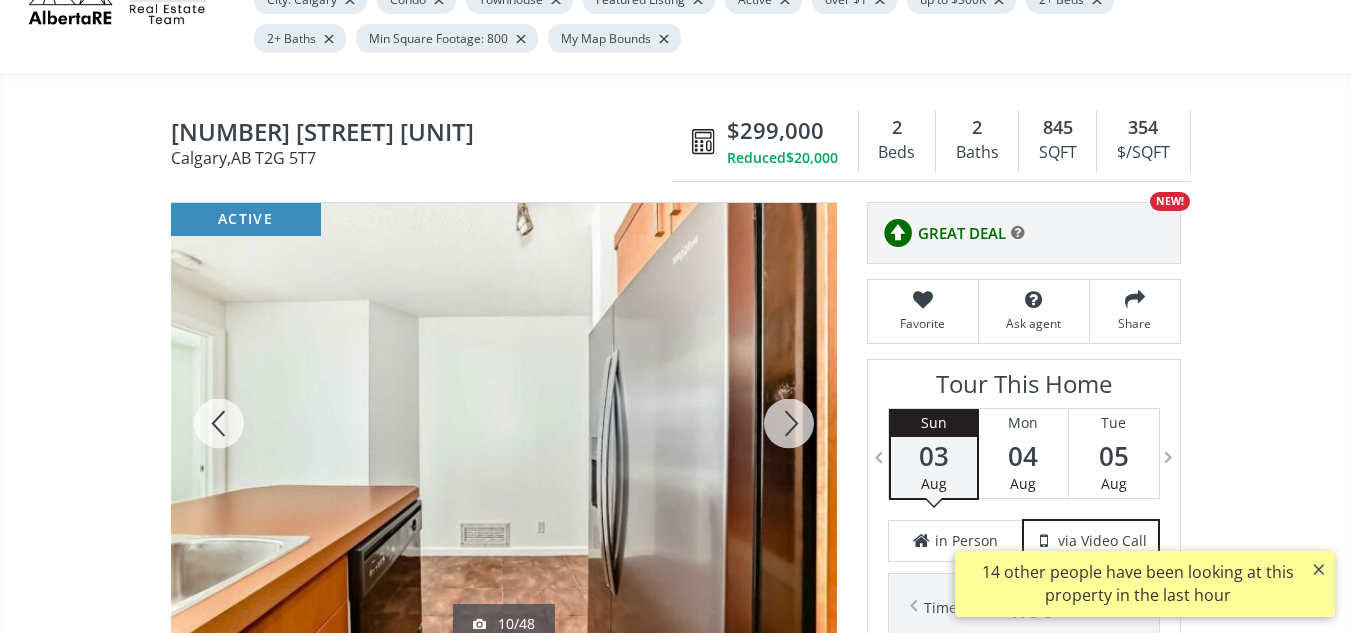 click at bounding box center [789, 423] 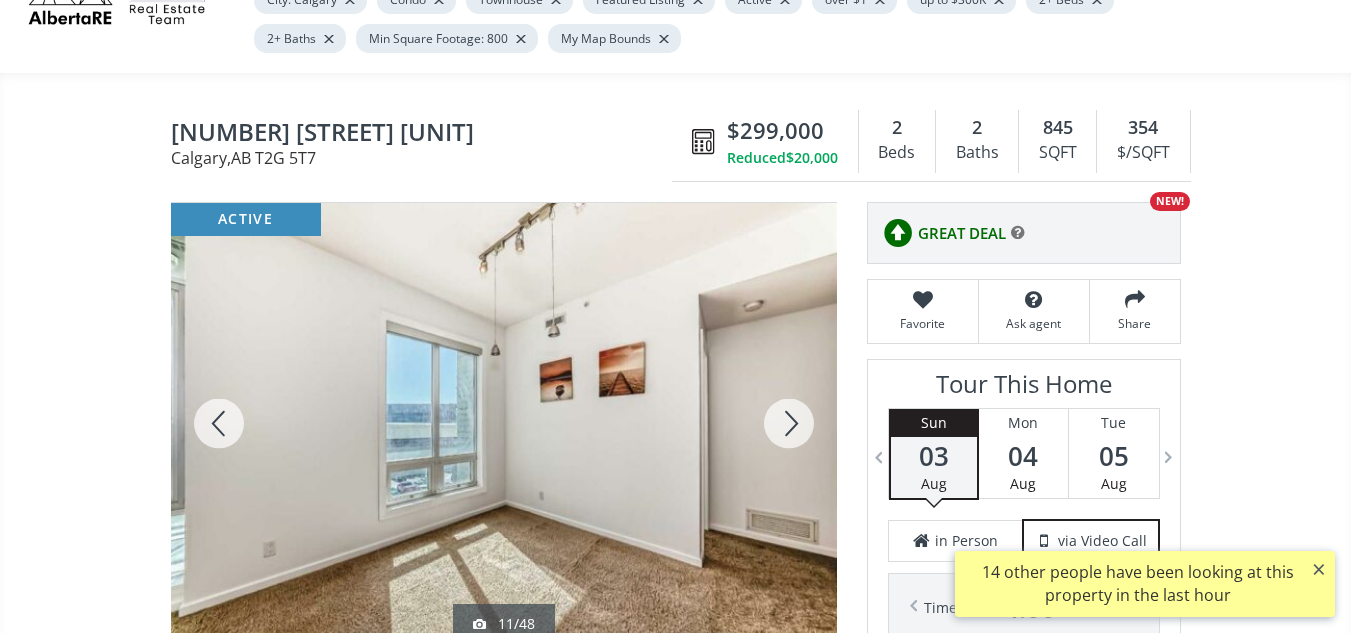 click at bounding box center [789, 423] 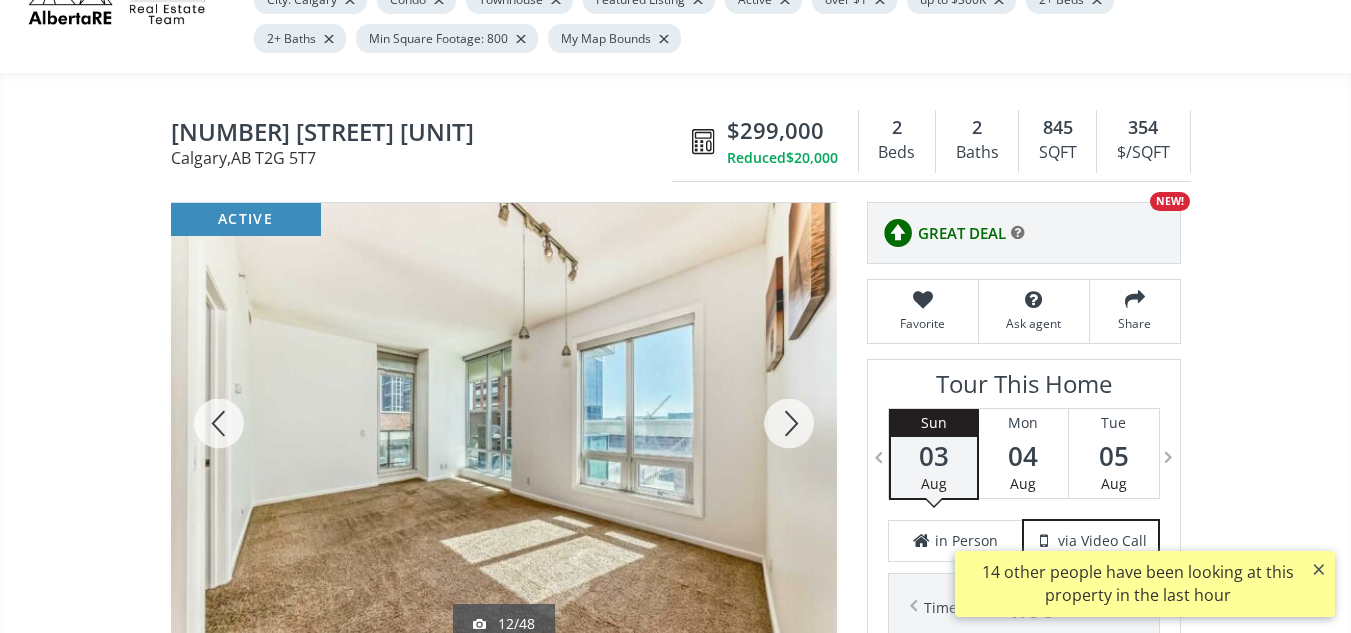 click at bounding box center (789, 423) 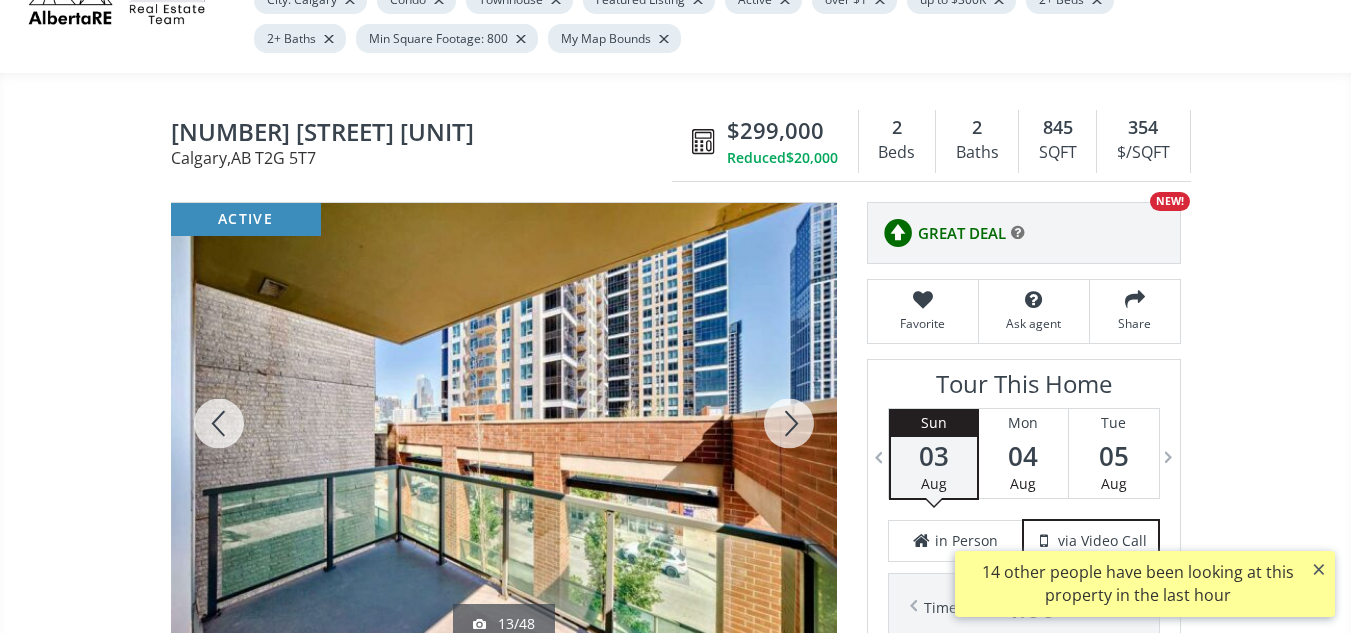 click at bounding box center [789, 423] 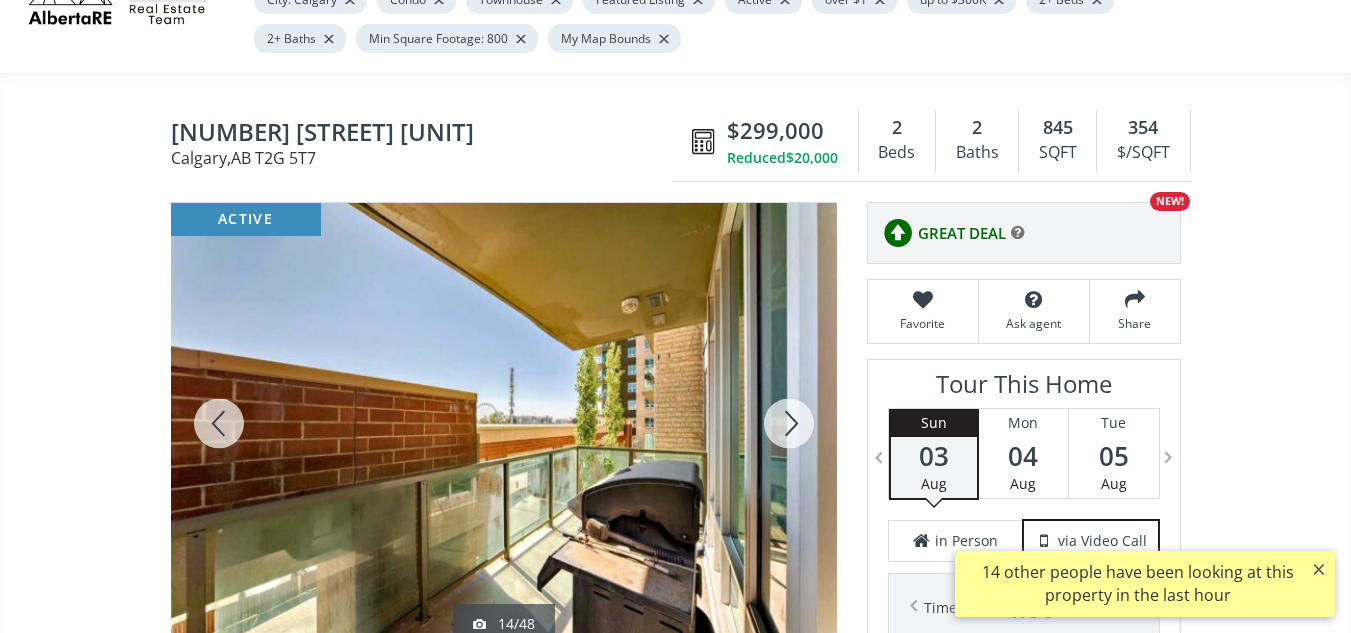 click at bounding box center [789, 423] 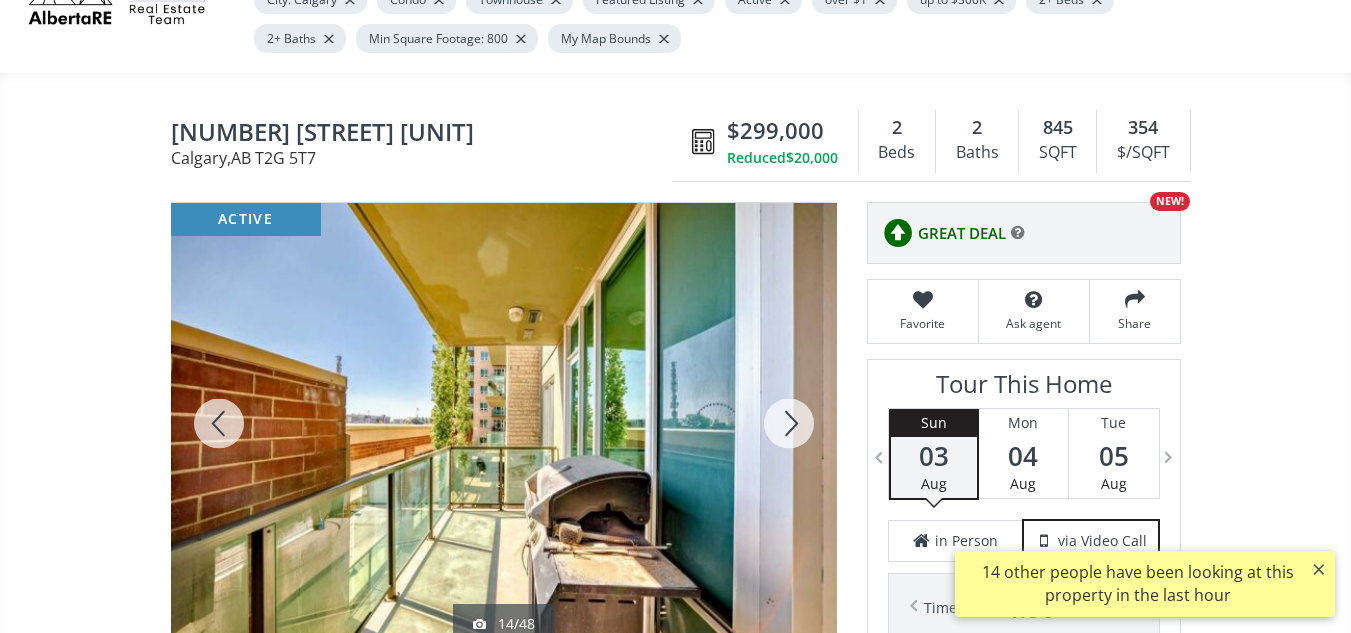 click at bounding box center [789, 423] 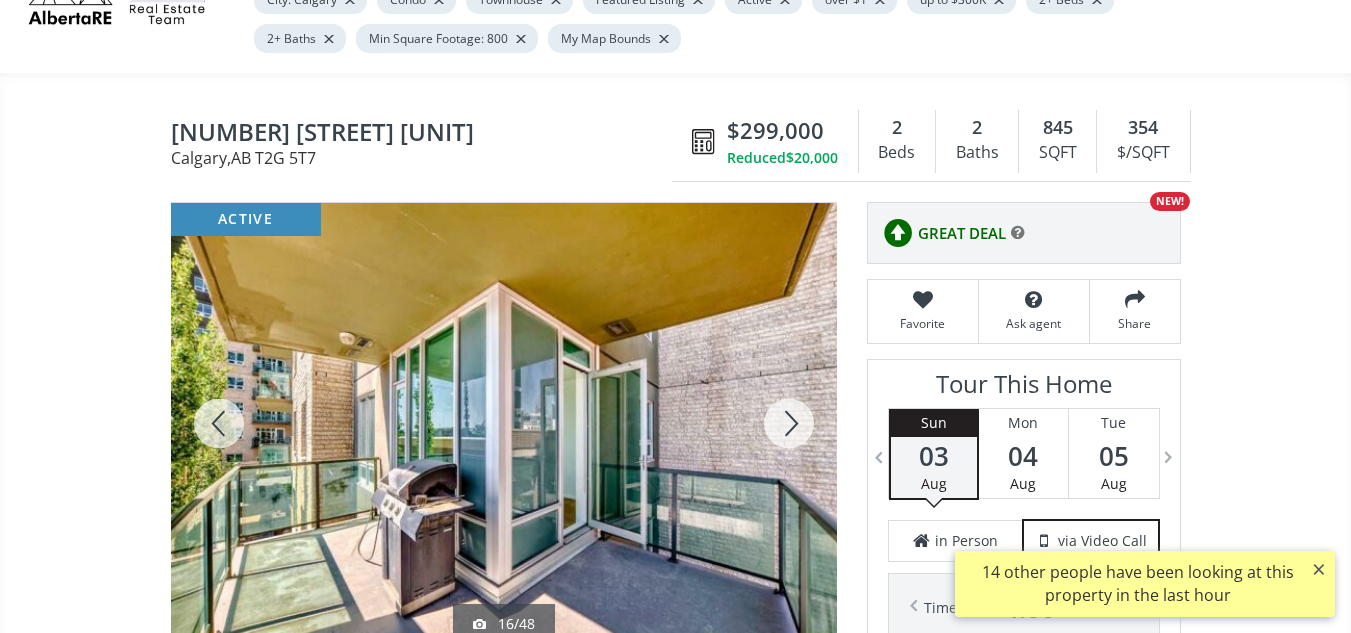 click at bounding box center [789, 423] 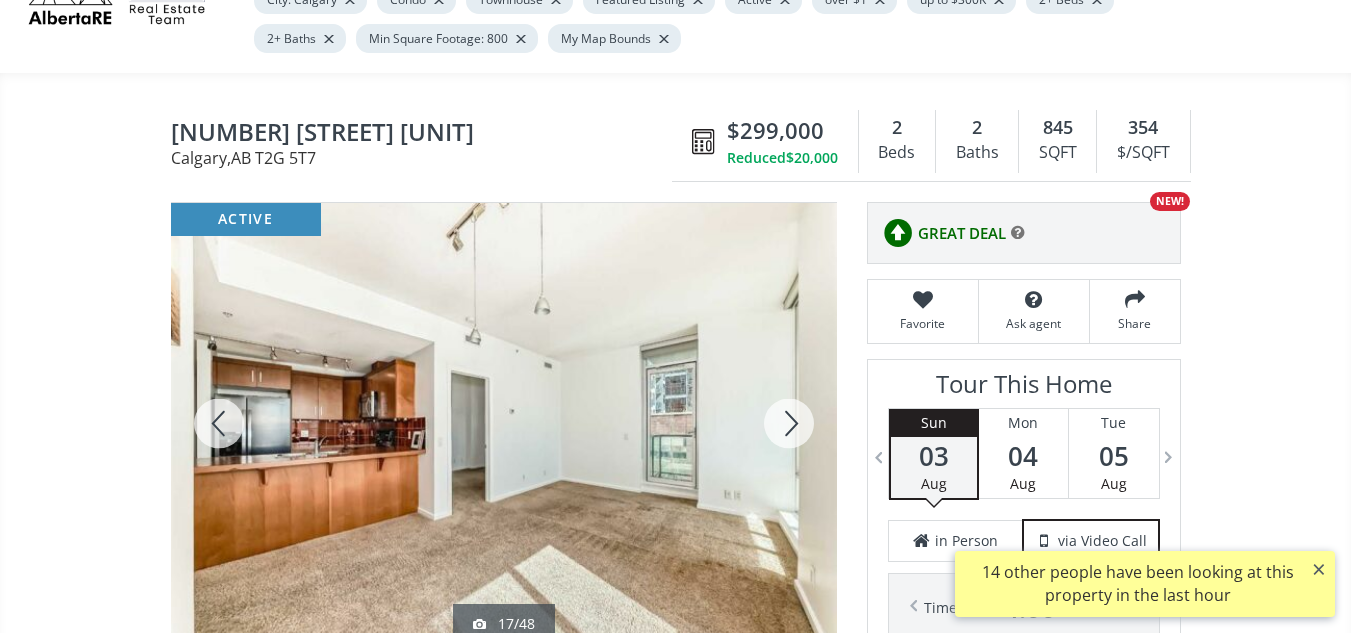 click at bounding box center (219, 423) 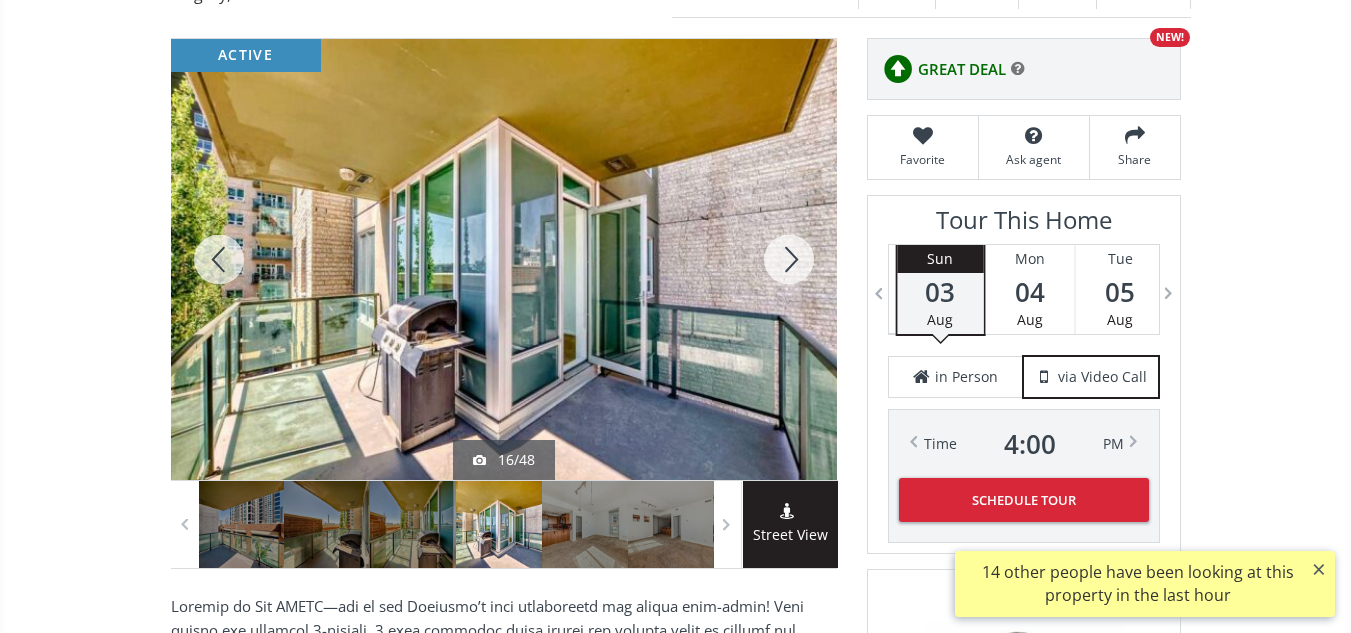 scroll, scrollTop: 304, scrollLeft: 0, axis: vertical 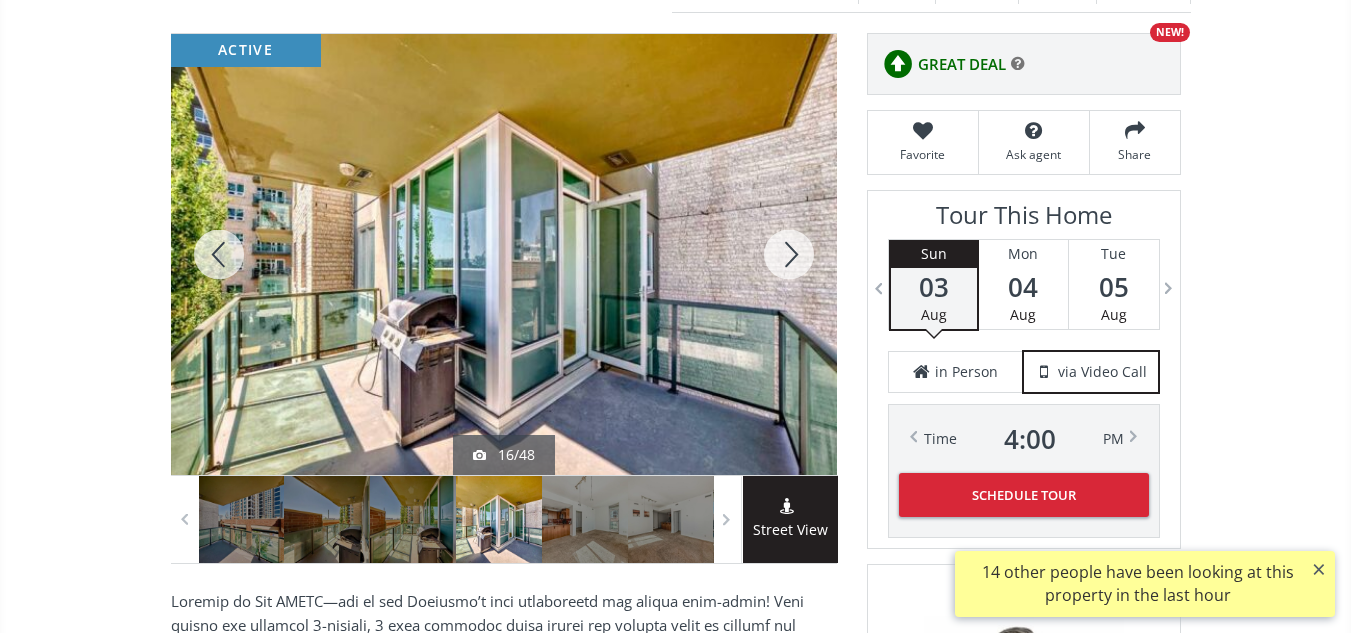click at bounding box center (789, 254) 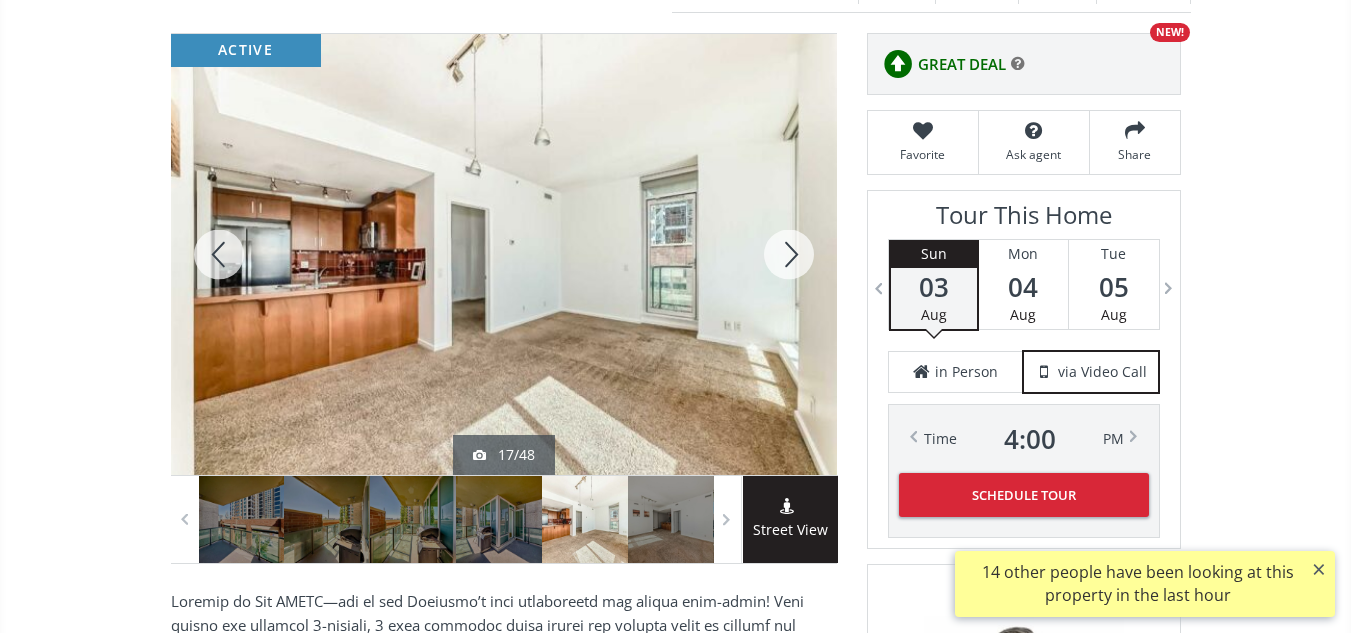 click at bounding box center [789, 254] 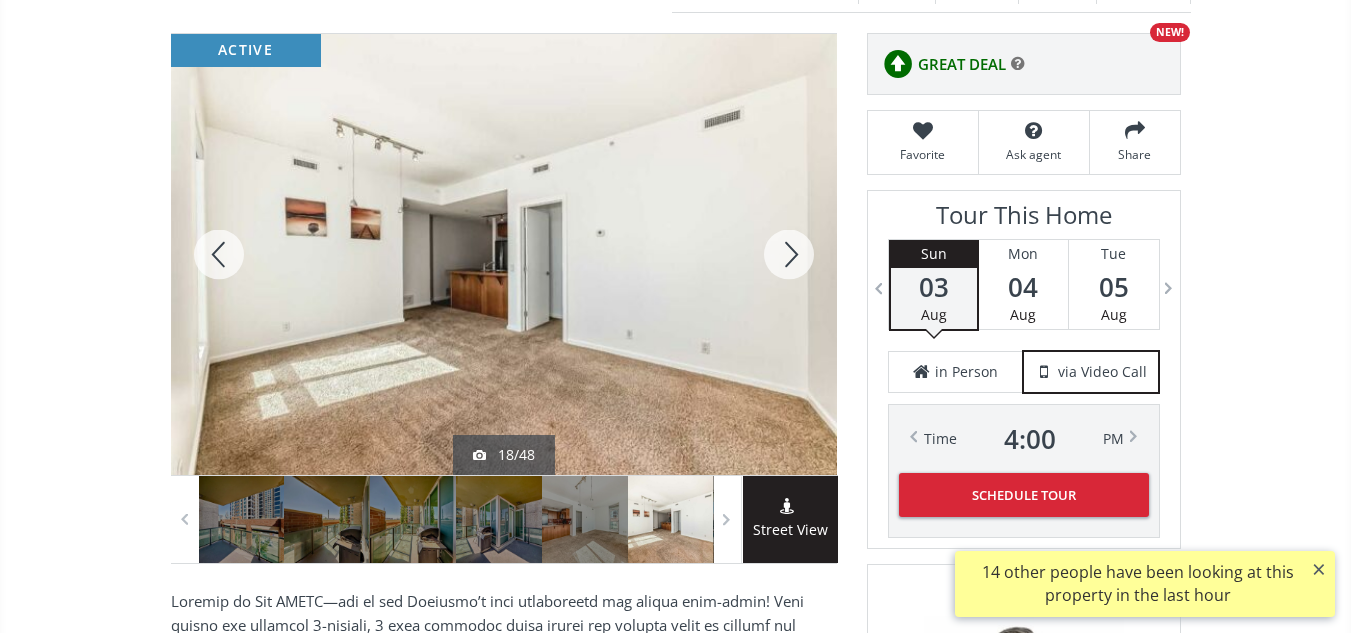click at bounding box center (789, 254) 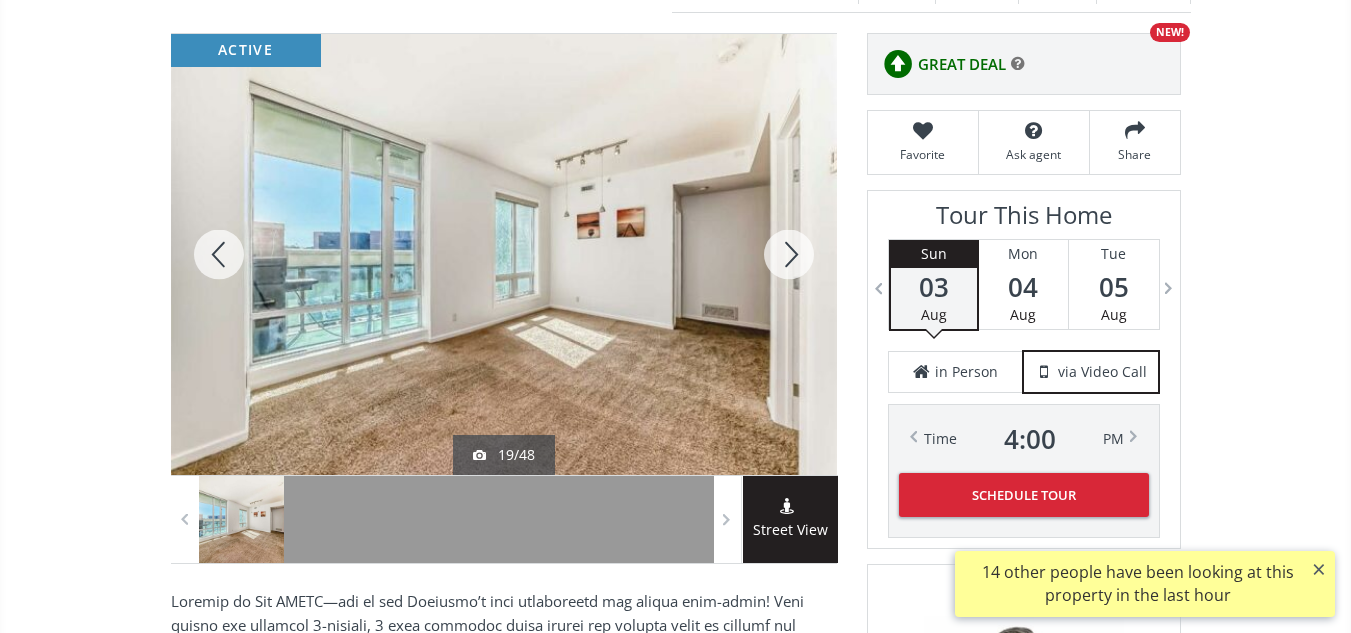 click at bounding box center (789, 254) 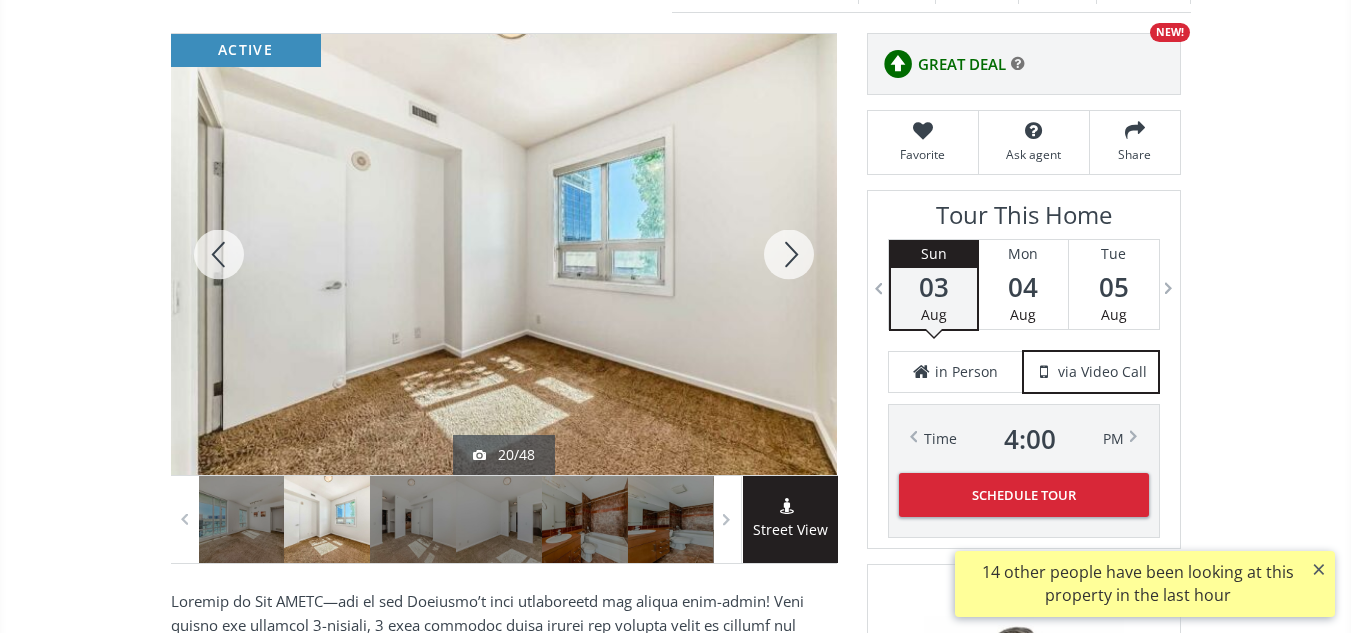 click at bounding box center [789, 254] 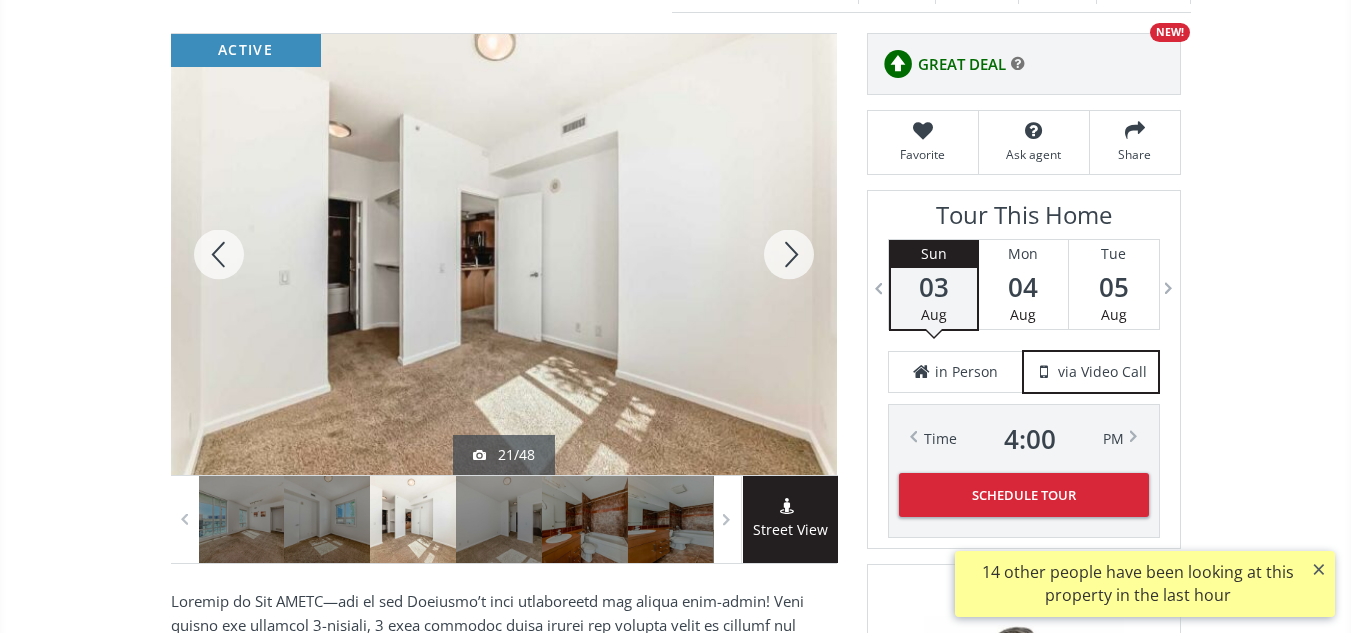 click at bounding box center (789, 254) 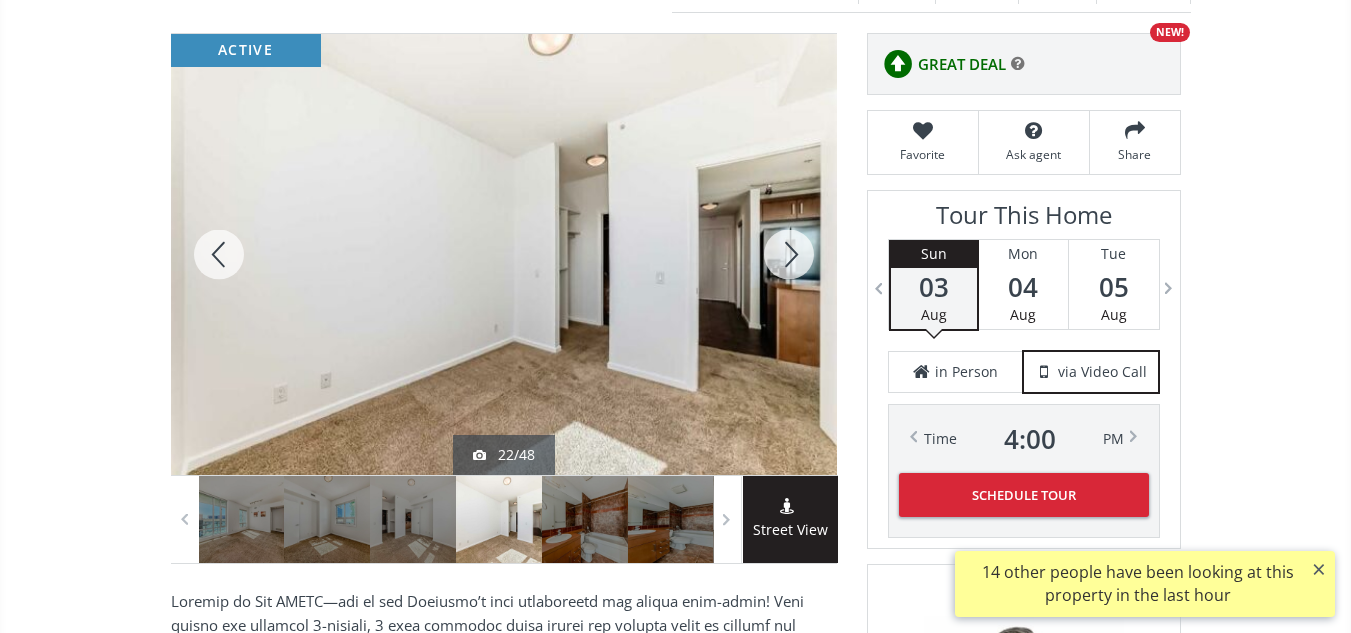 click at bounding box center [789, 254] 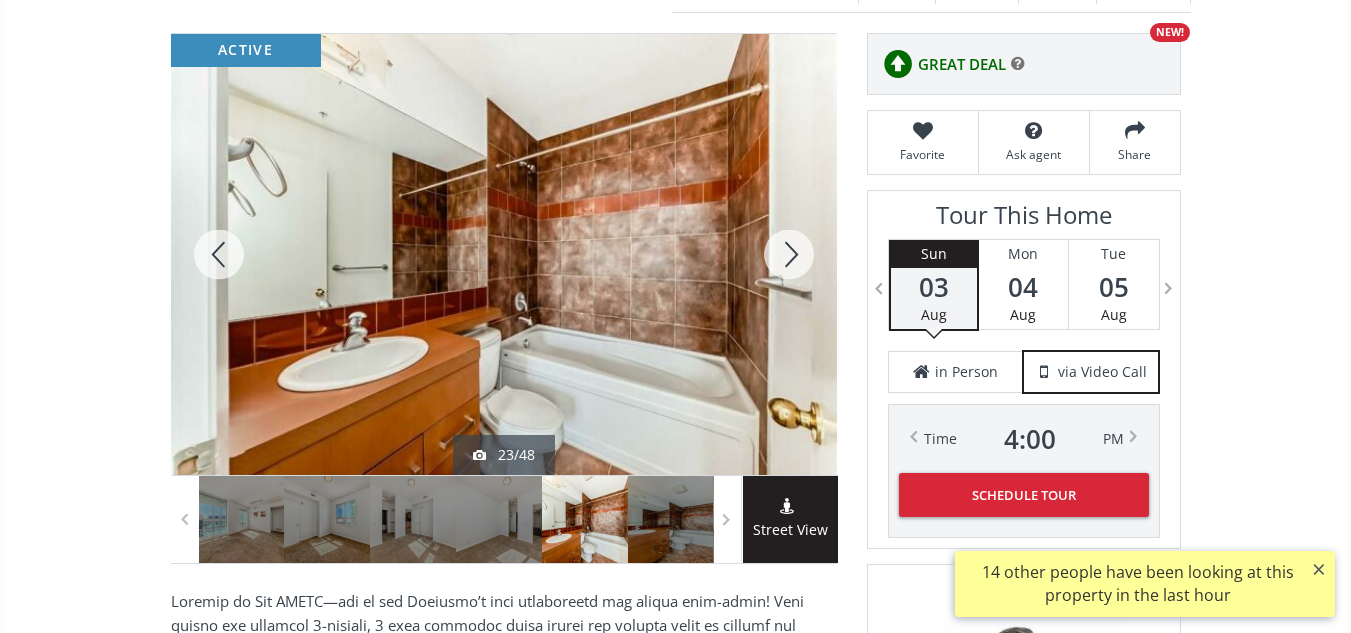 click at bounding box center (789, 254) 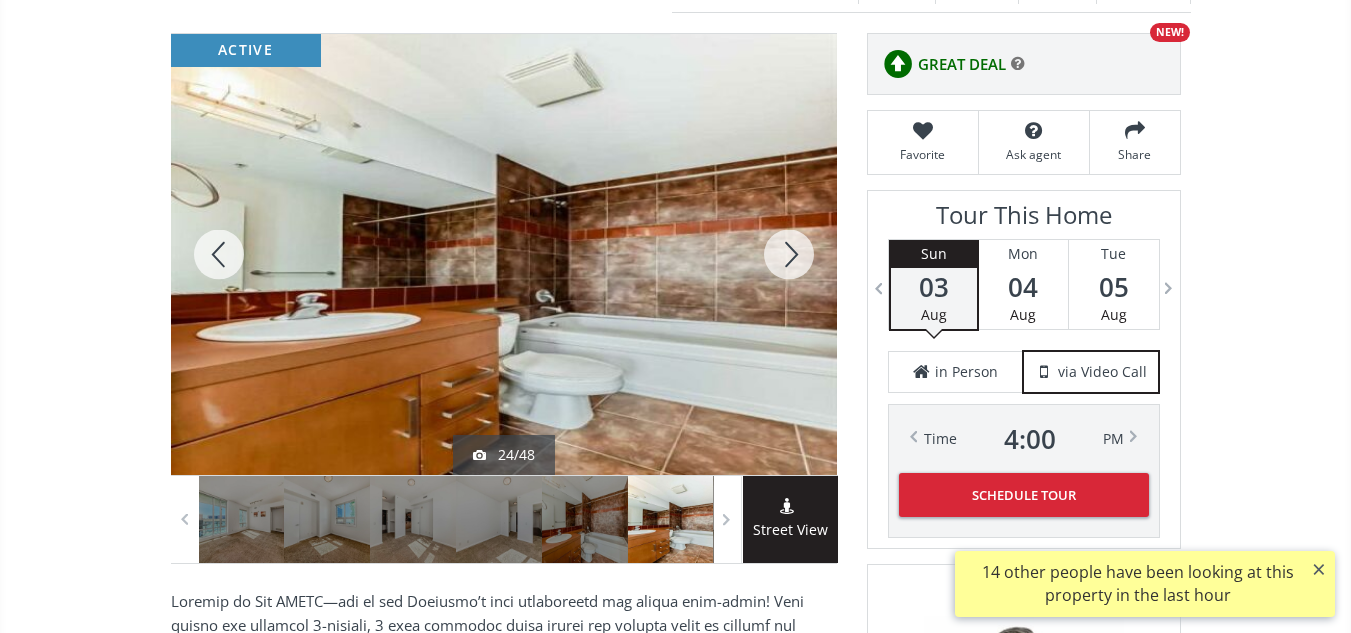 click at bounding box center [789, 254] 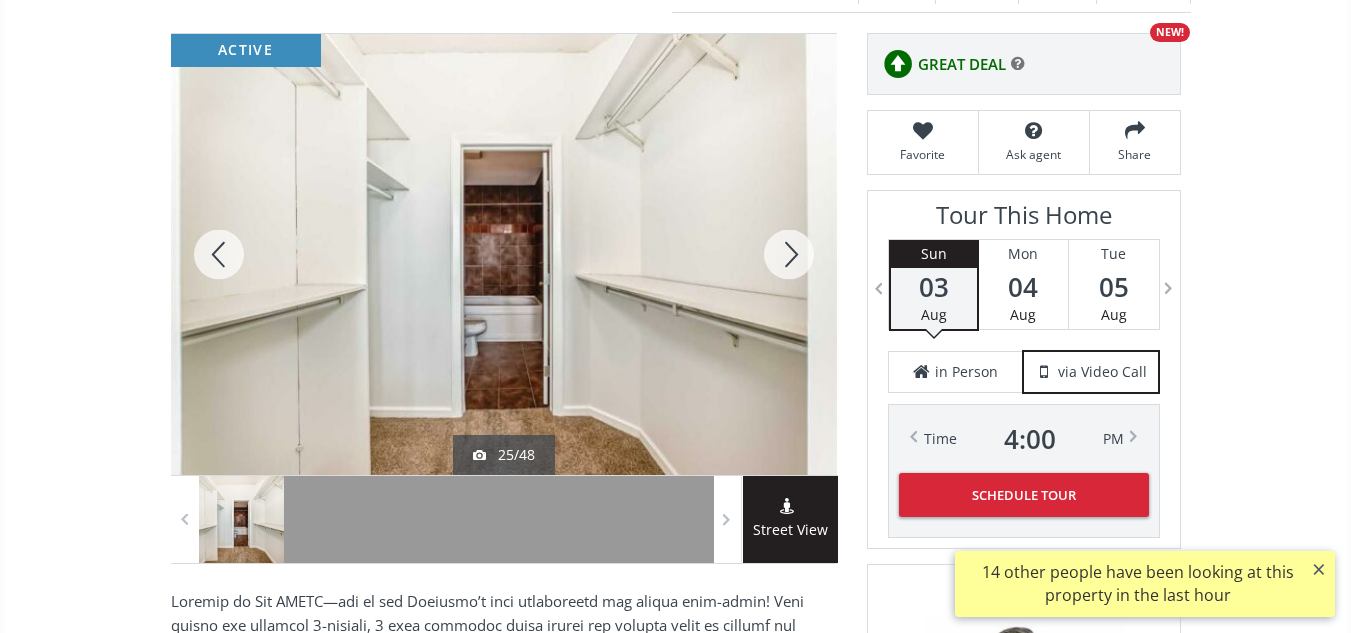 click at bounding box center (789, 254) 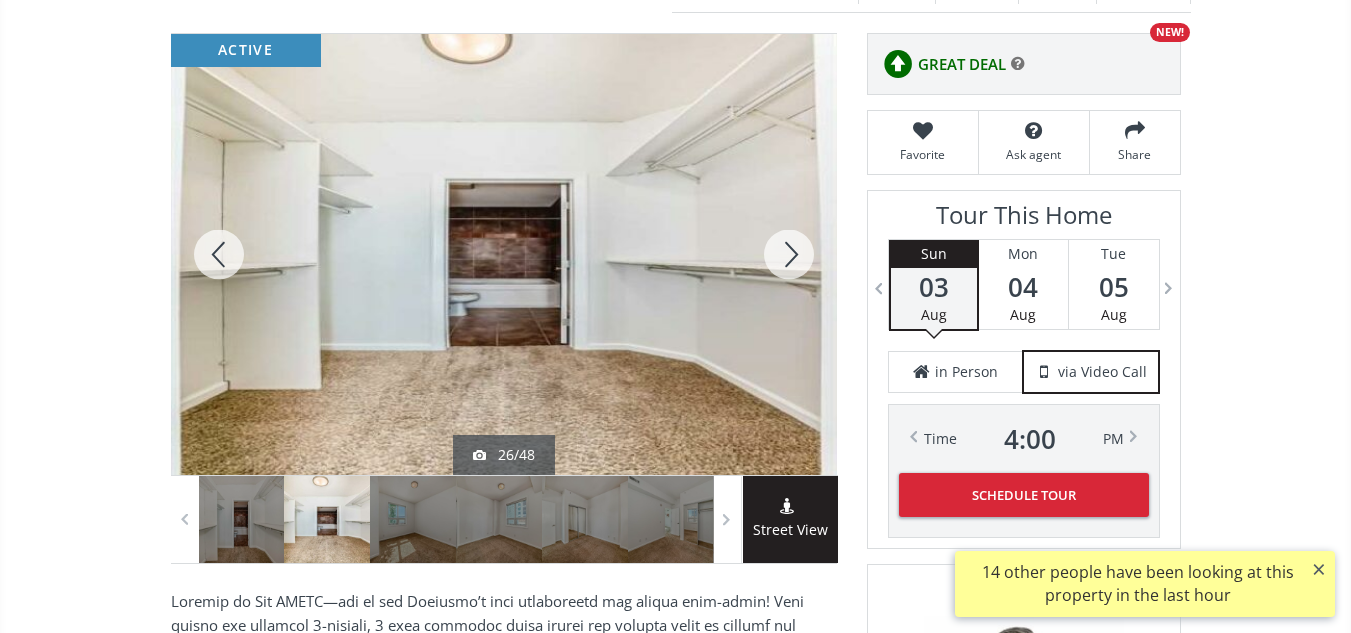 click at bounding box center (789, 254) 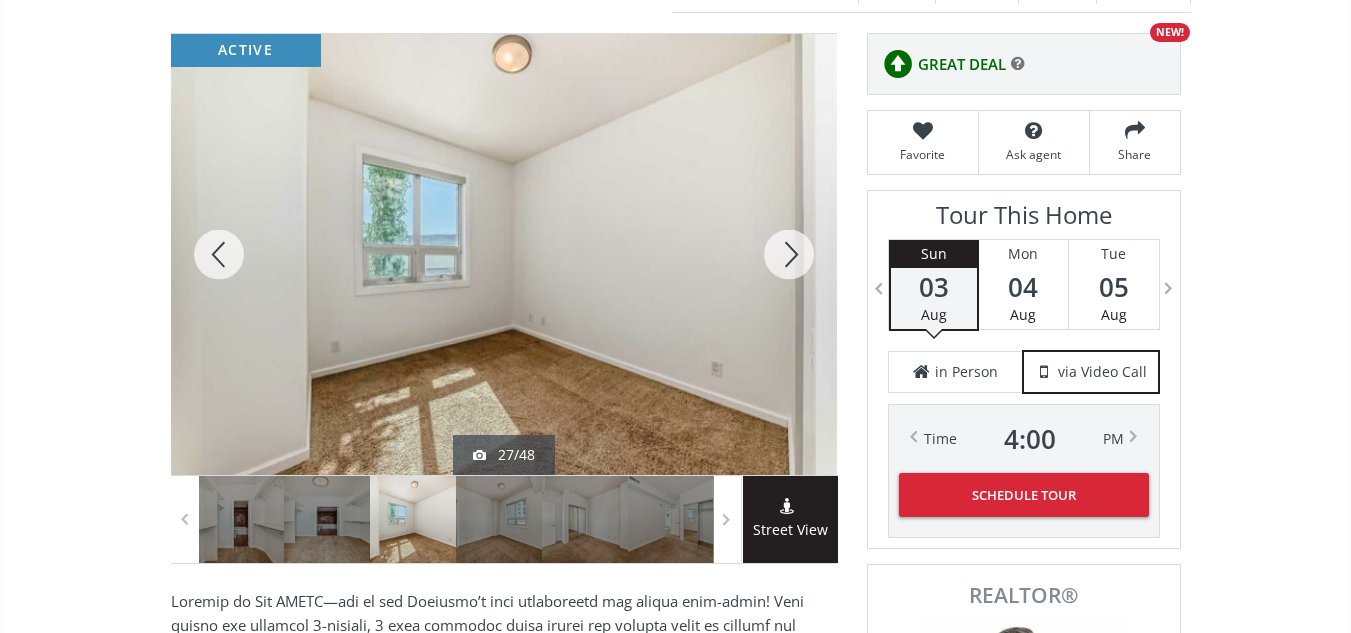 click at bounding box center (789, 254) 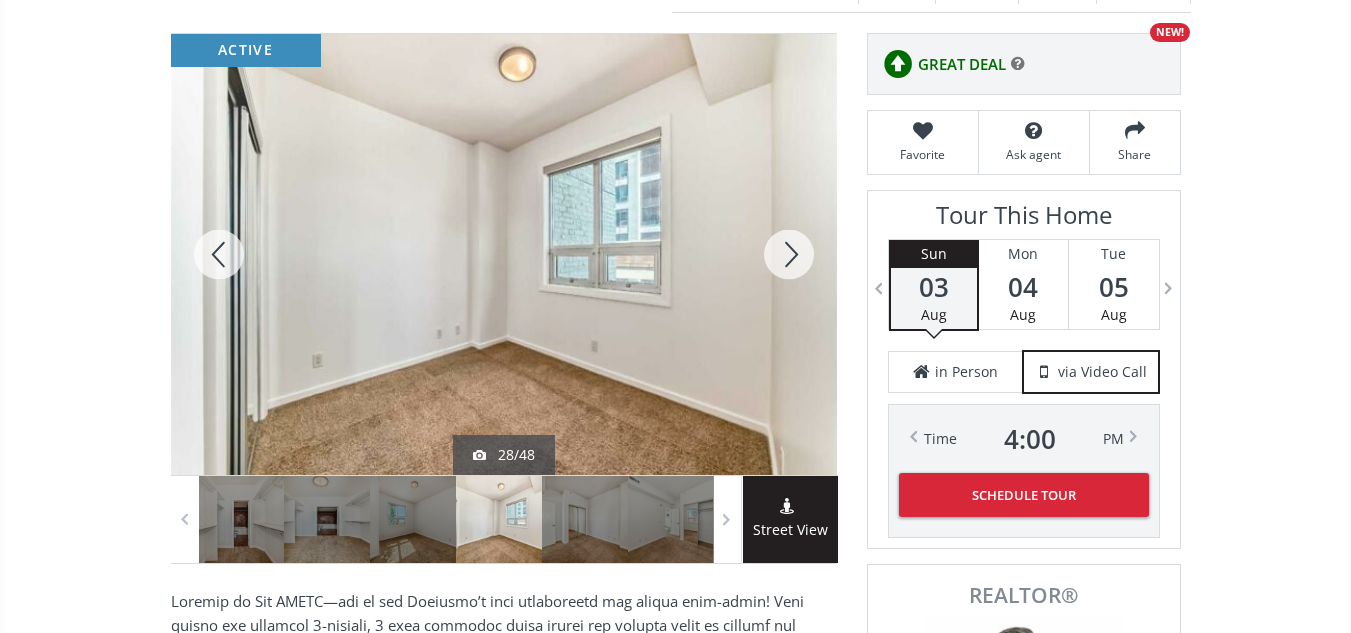 click at bounding box center (789, 254) 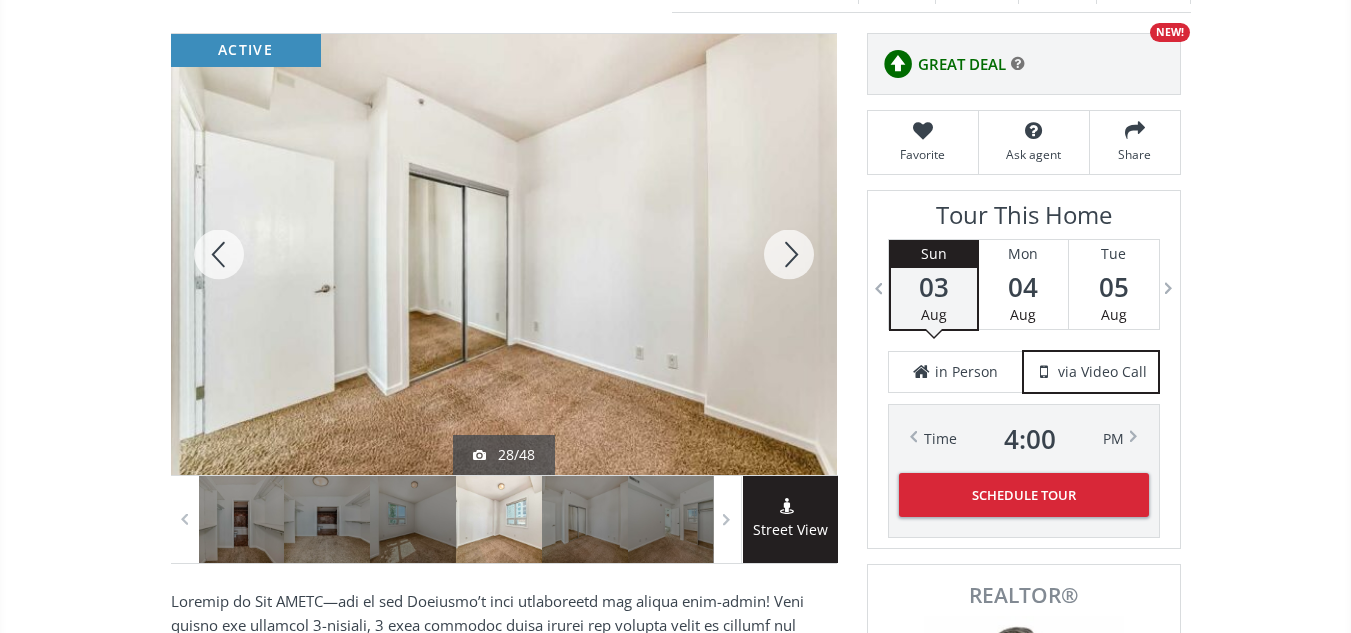 click at bounding box center [789, 254] 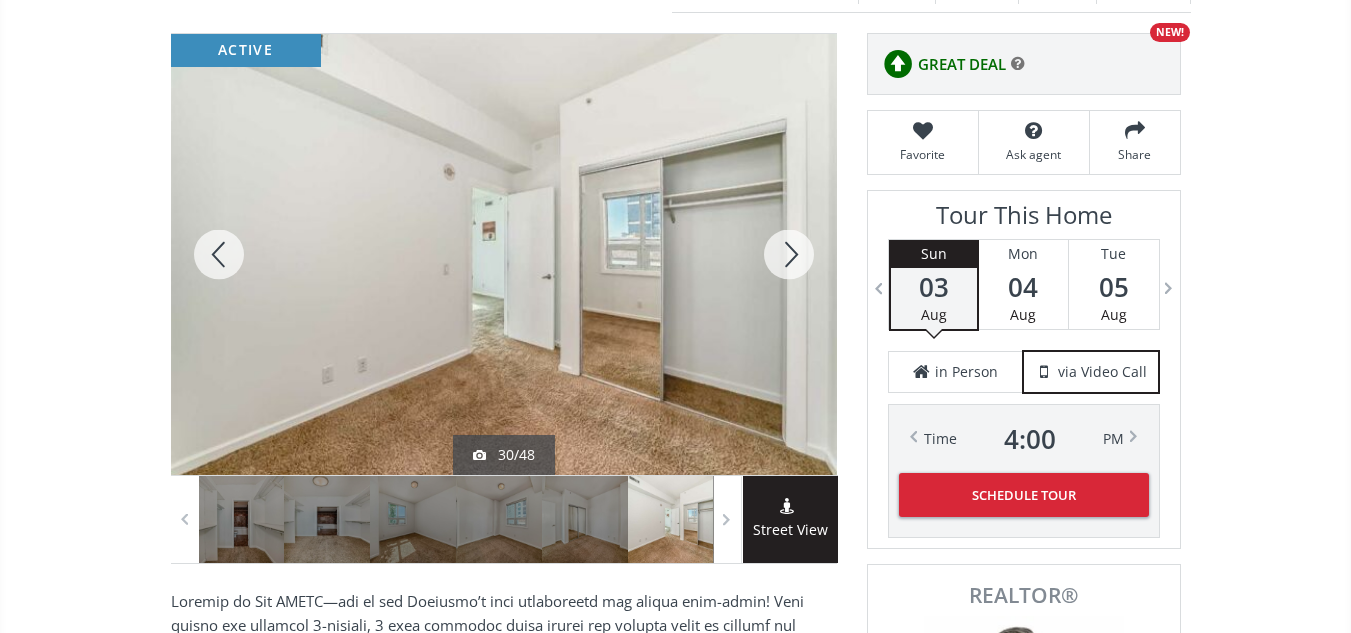 click at bounding box center [789, 254] 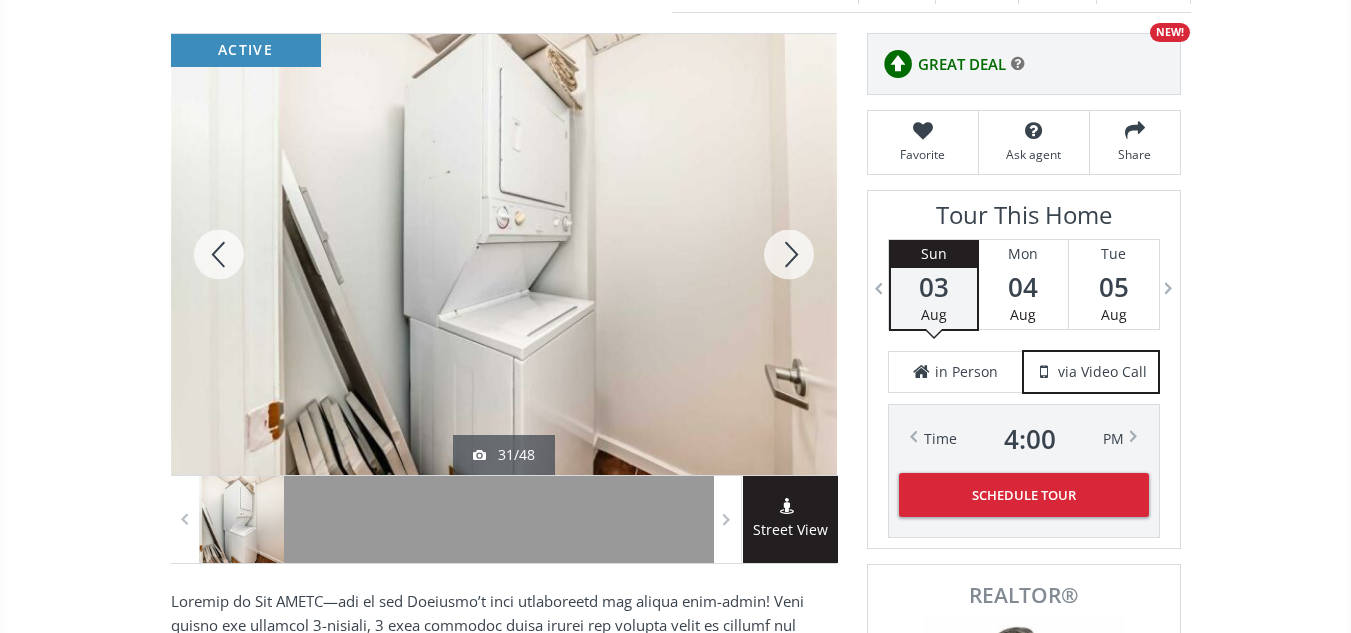click at bounding box center [789, 254] 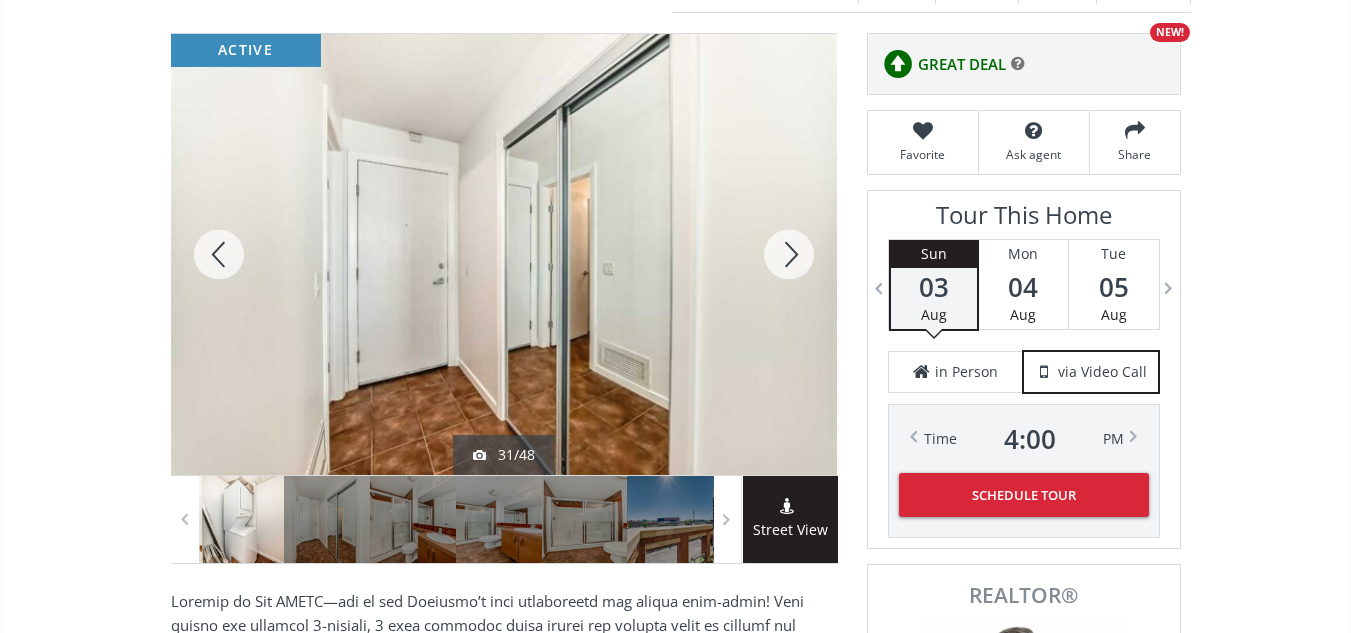 click at bounding box center (789, 254) 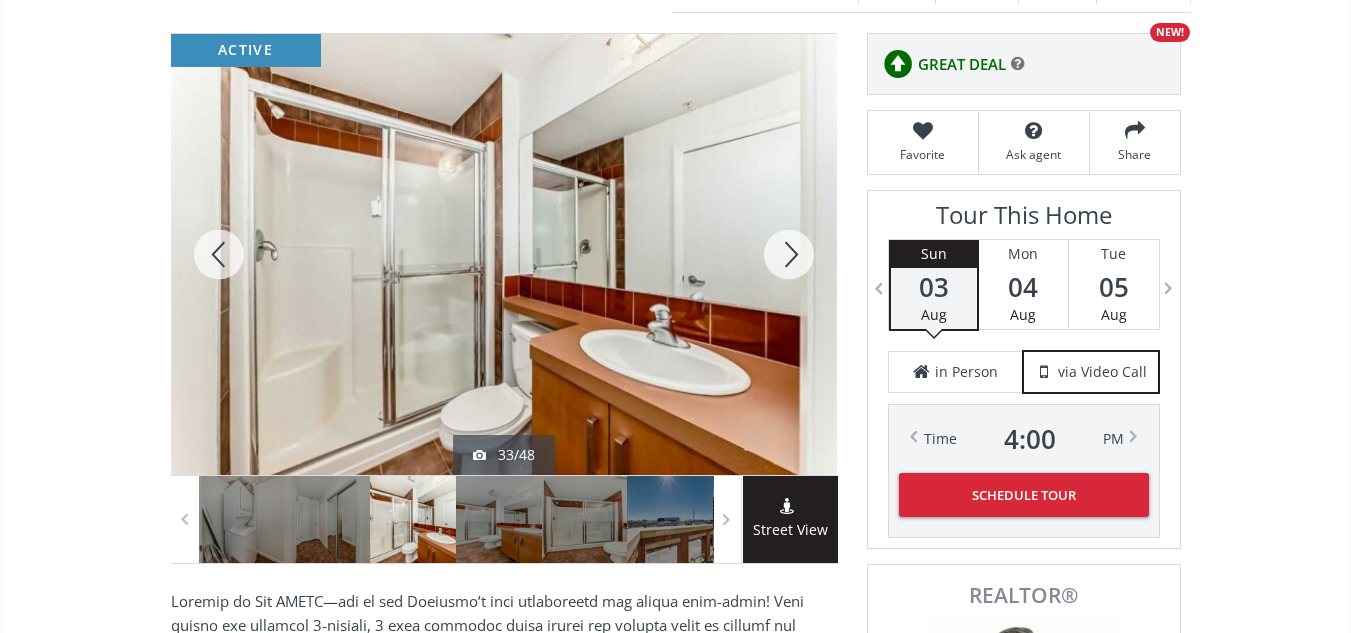 click at bounding box center (789, 254) 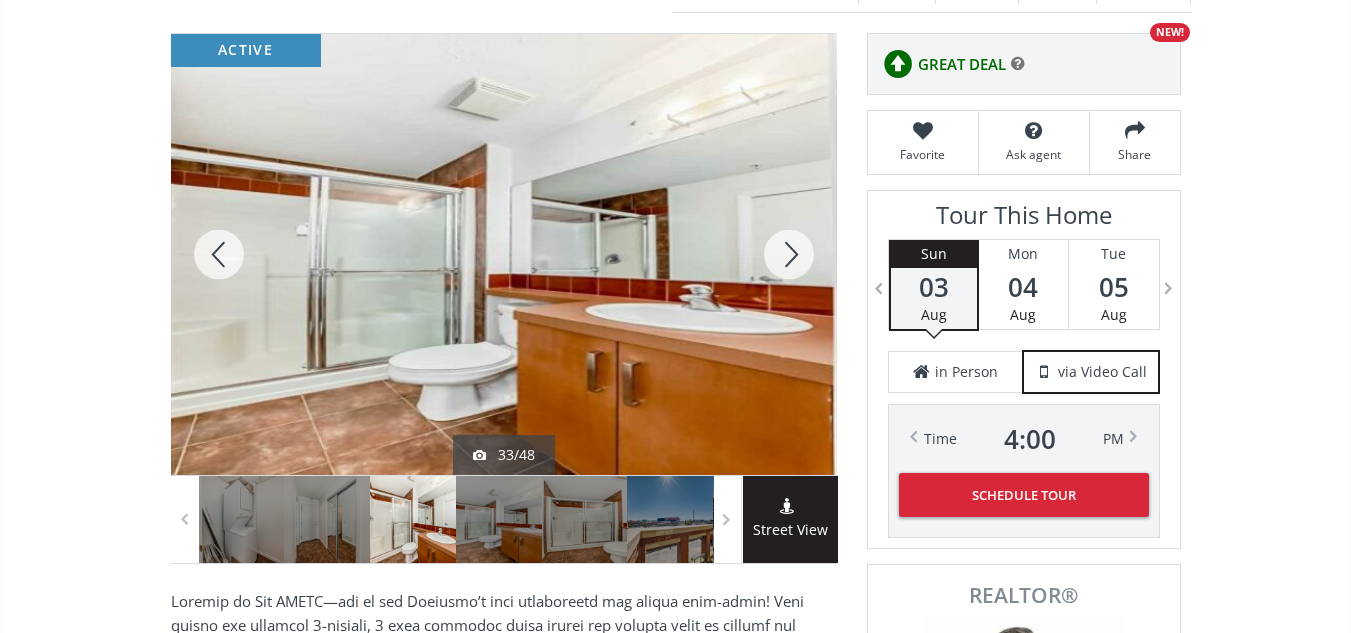 click at bounding box center (789, 254) 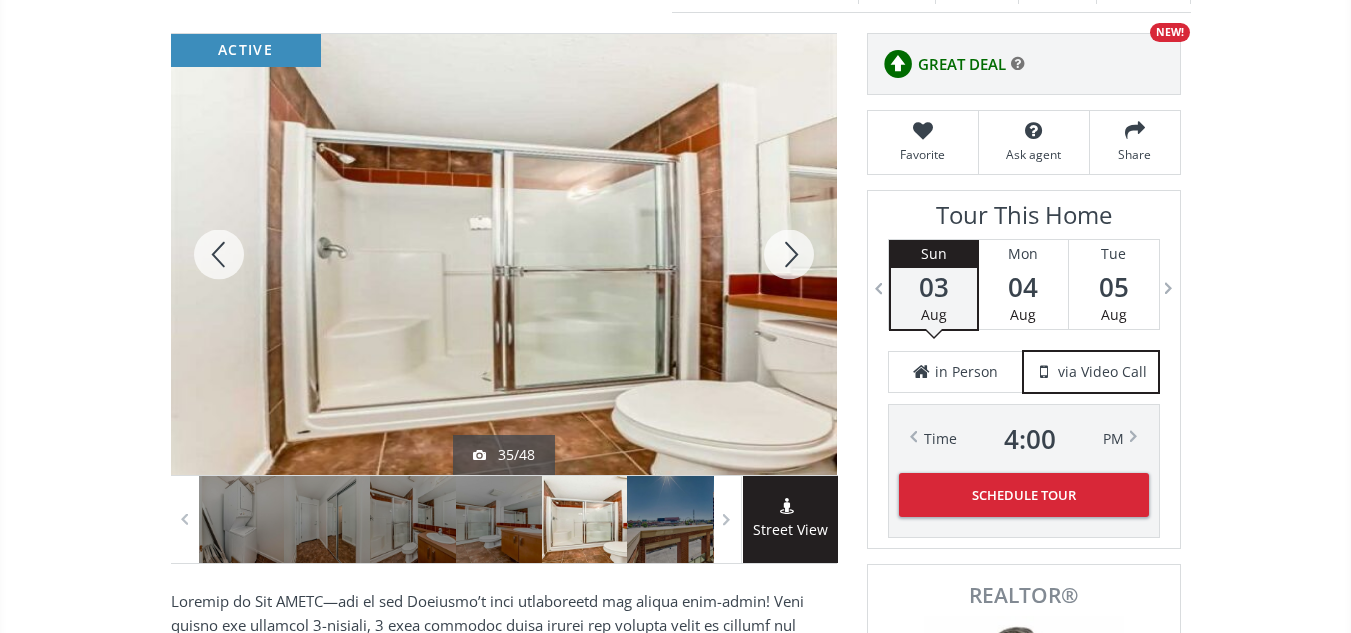 click at bounding box center (789, 254) 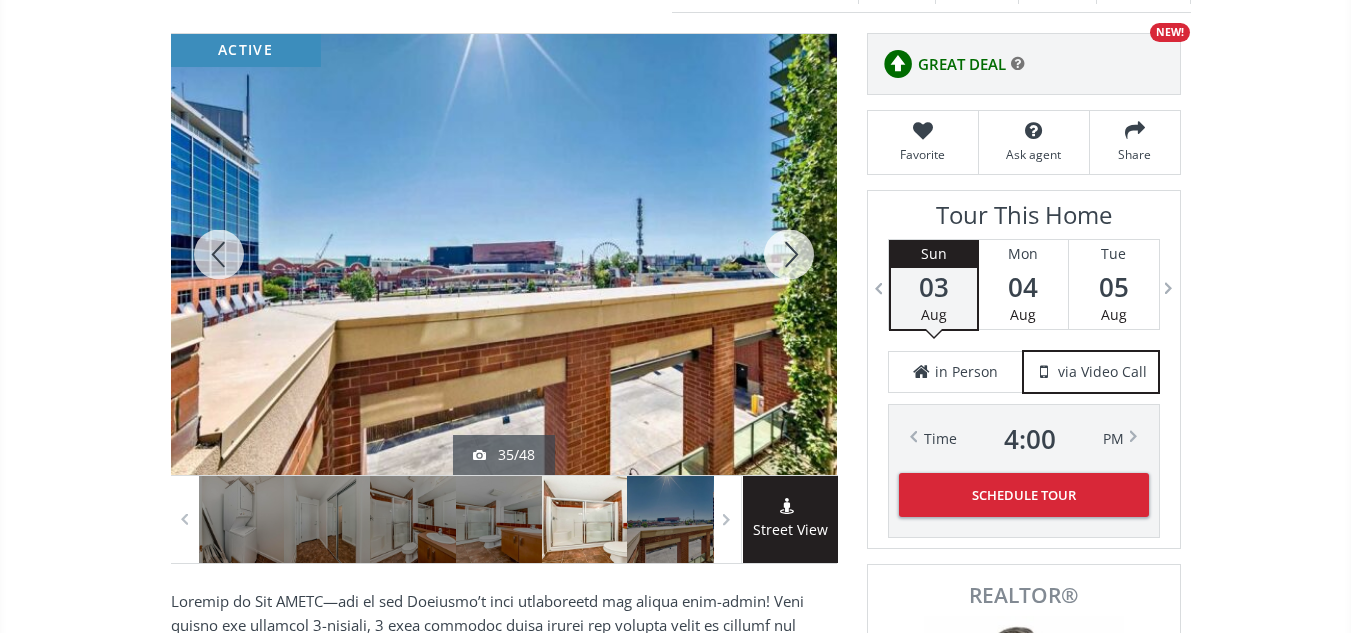 click at bounding box center (789, 254) 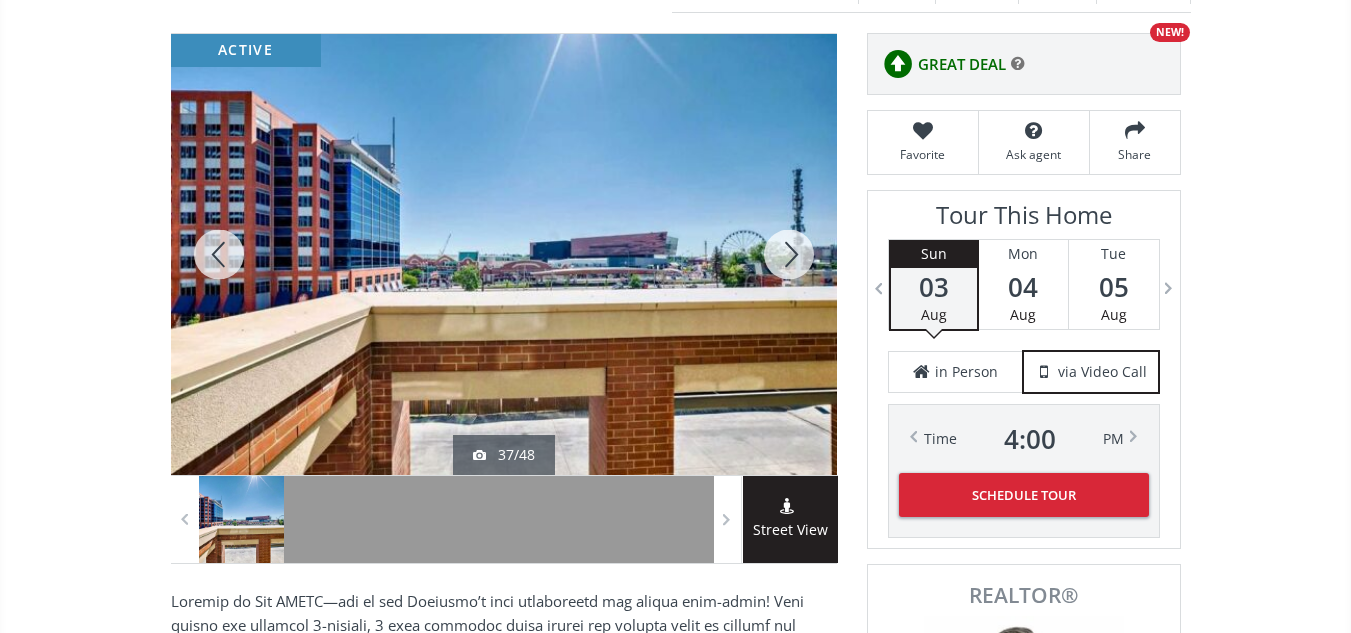 click at bounding box center [789, 254] 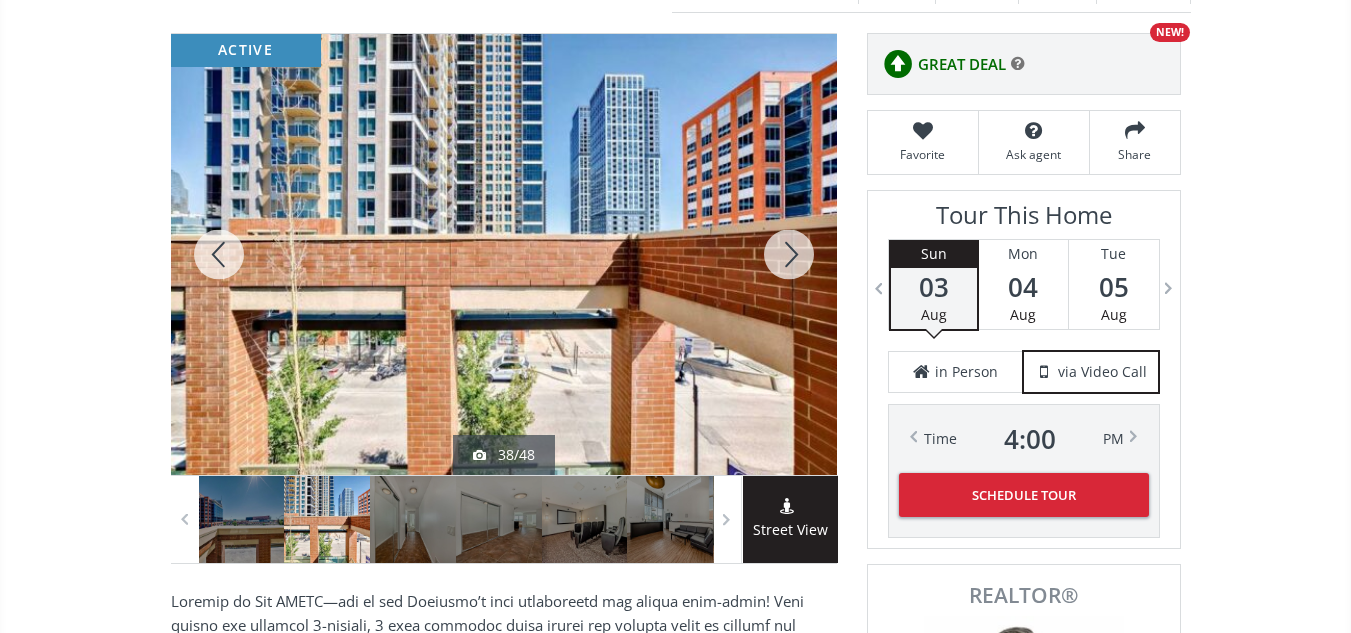 click at bounding box center (789, 254) 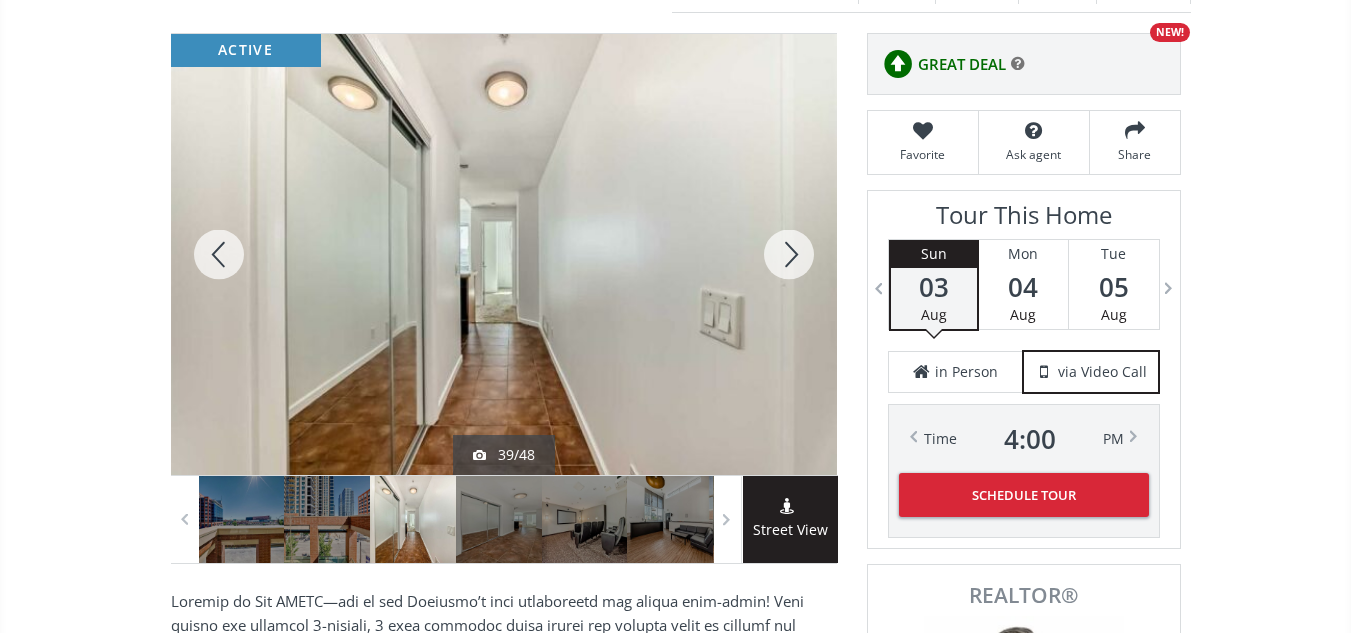 click at bounding box center [789, 254] 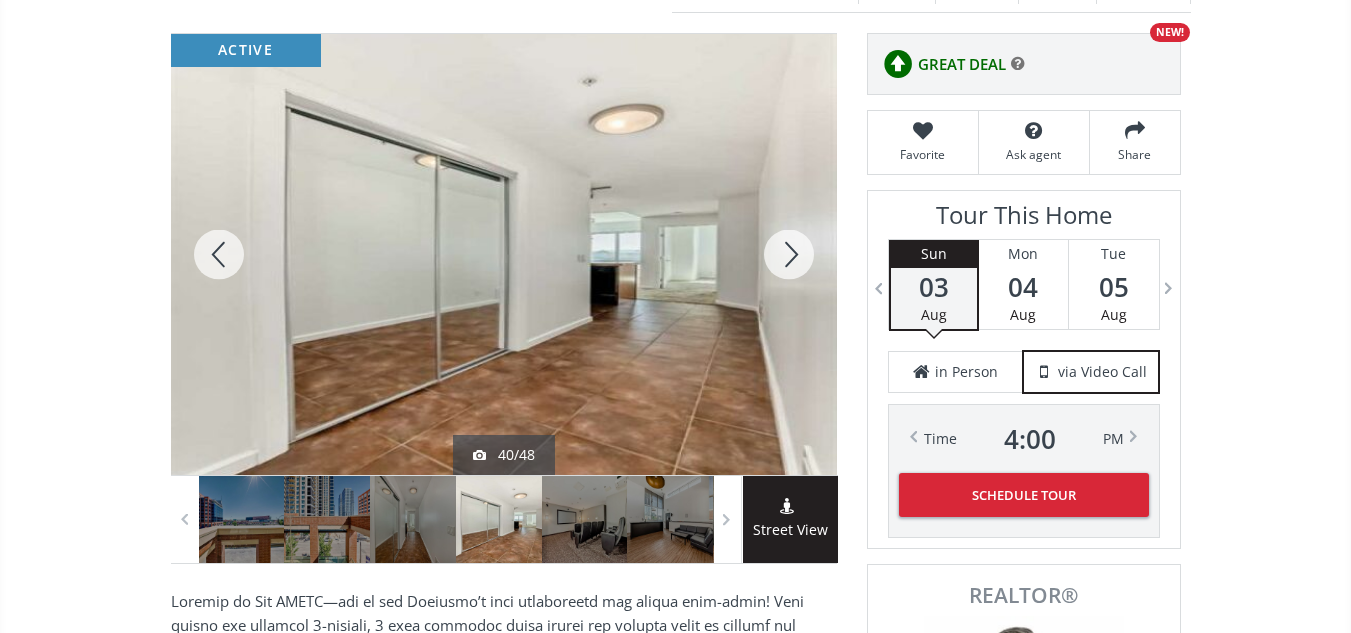 click at bounding box center [789, 254] 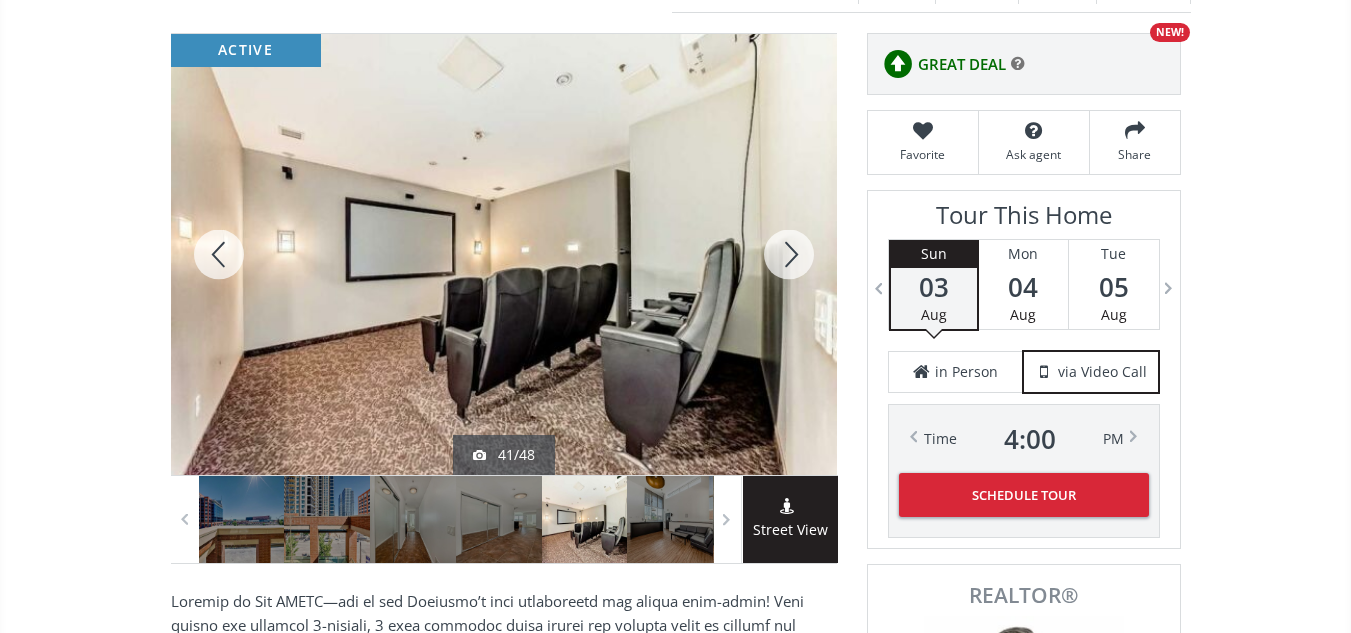 click at bounding box center (789, 254) 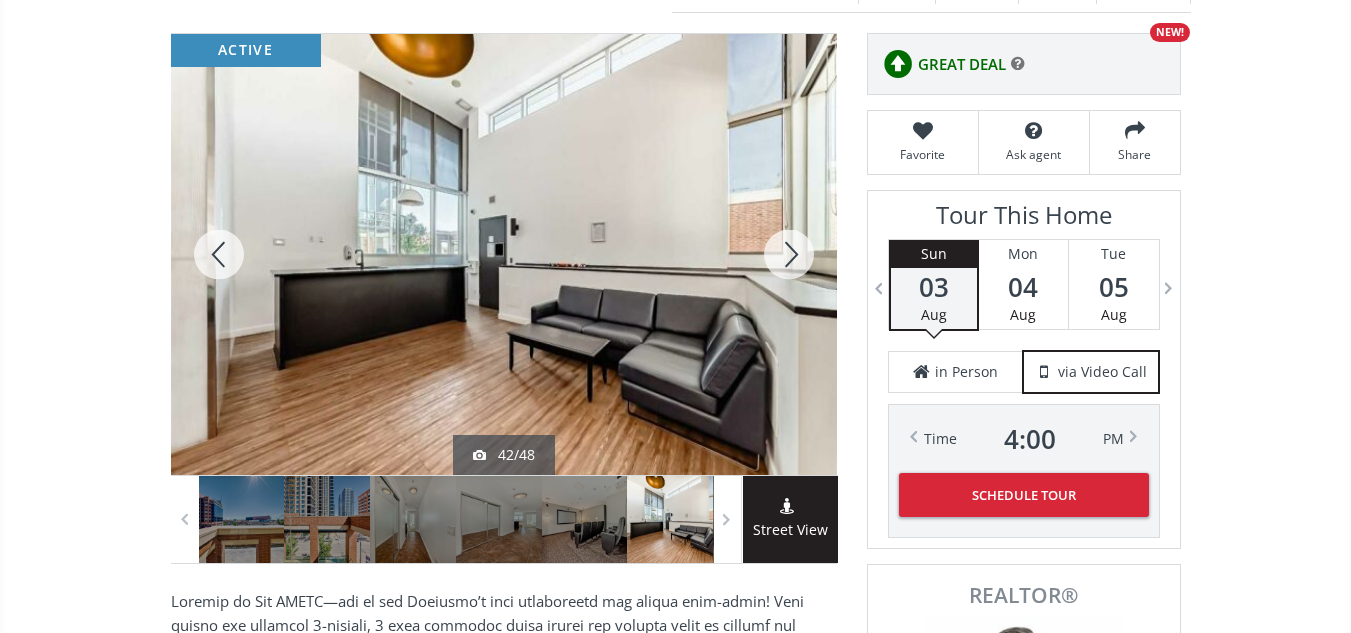 click at bounding box center [789, 254] 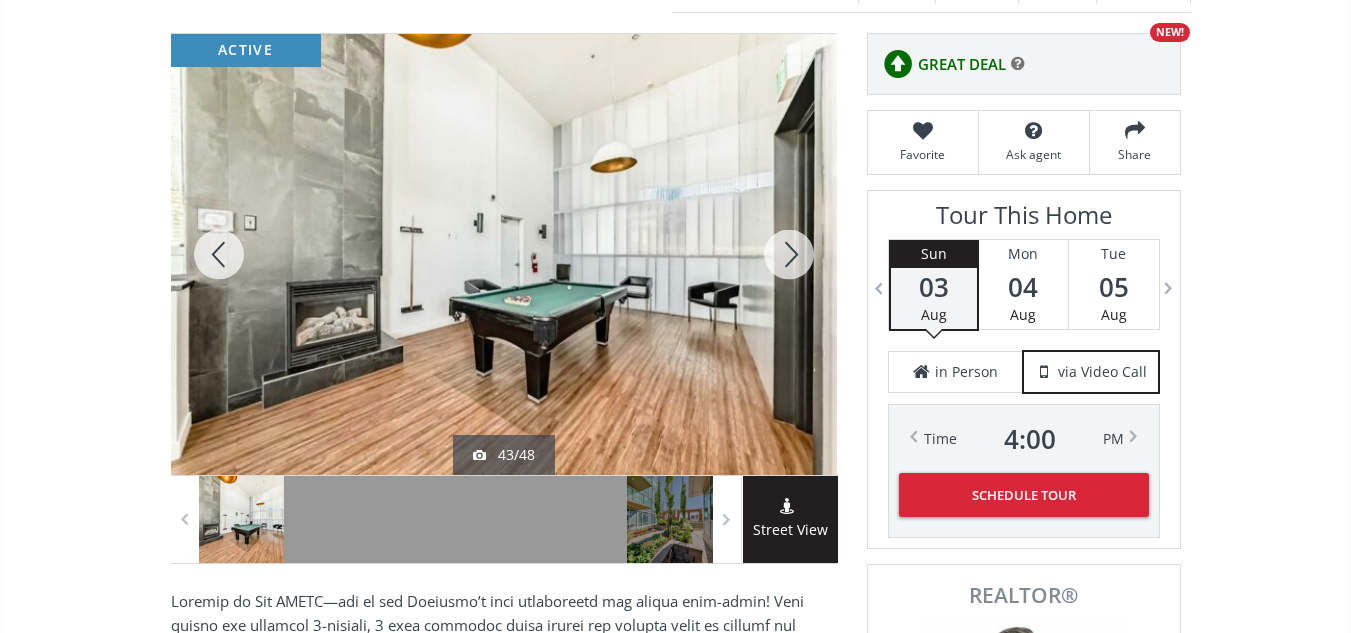 click at bounding box center (789, 254) 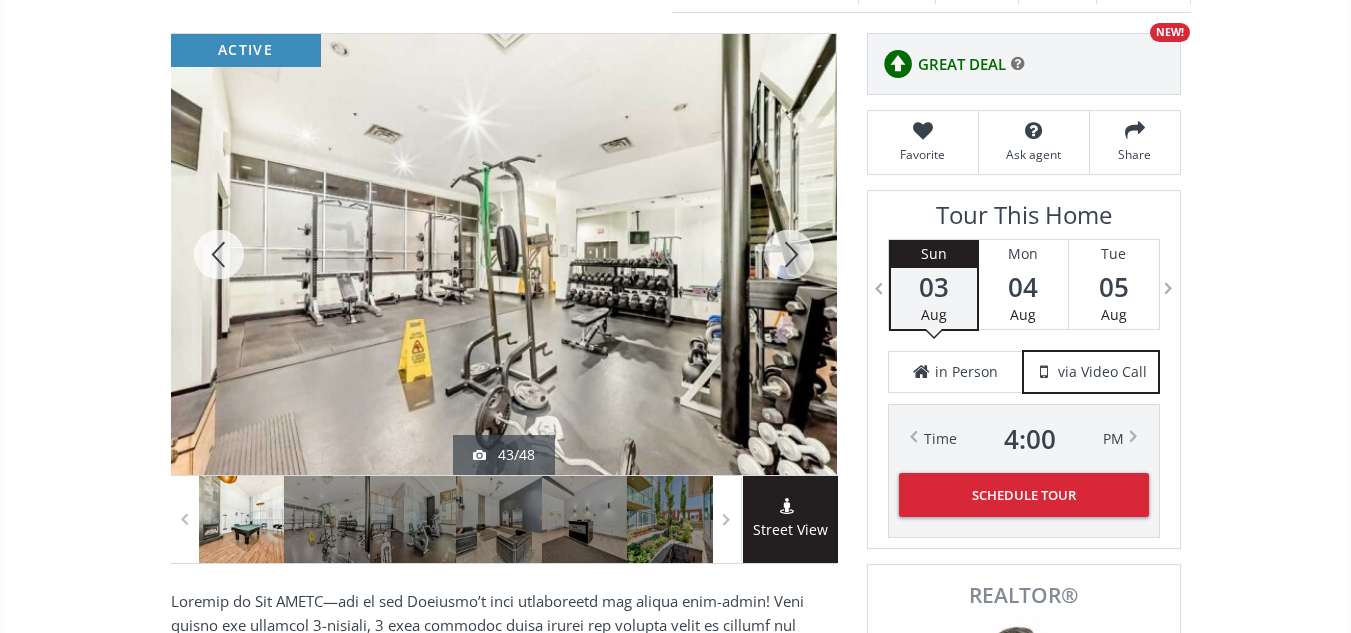 click at bounding box center [789, 254] 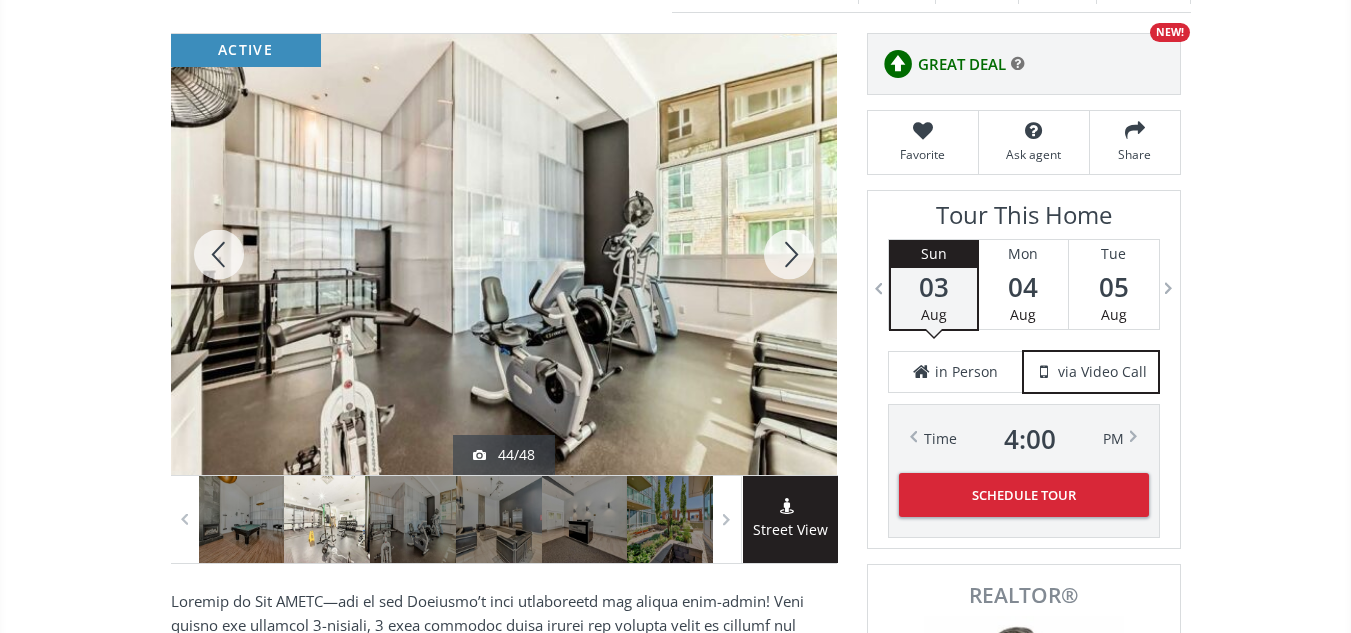 click at bounding box center [789, 254] 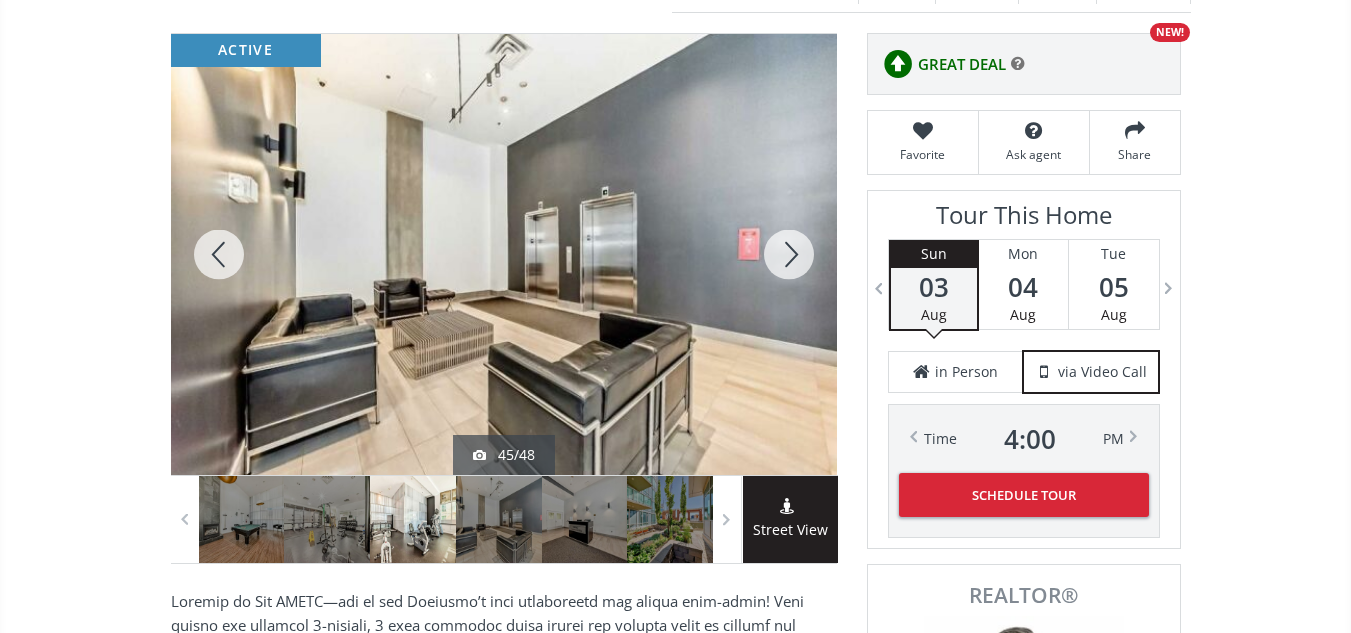 click at bounding box center [789, 254] 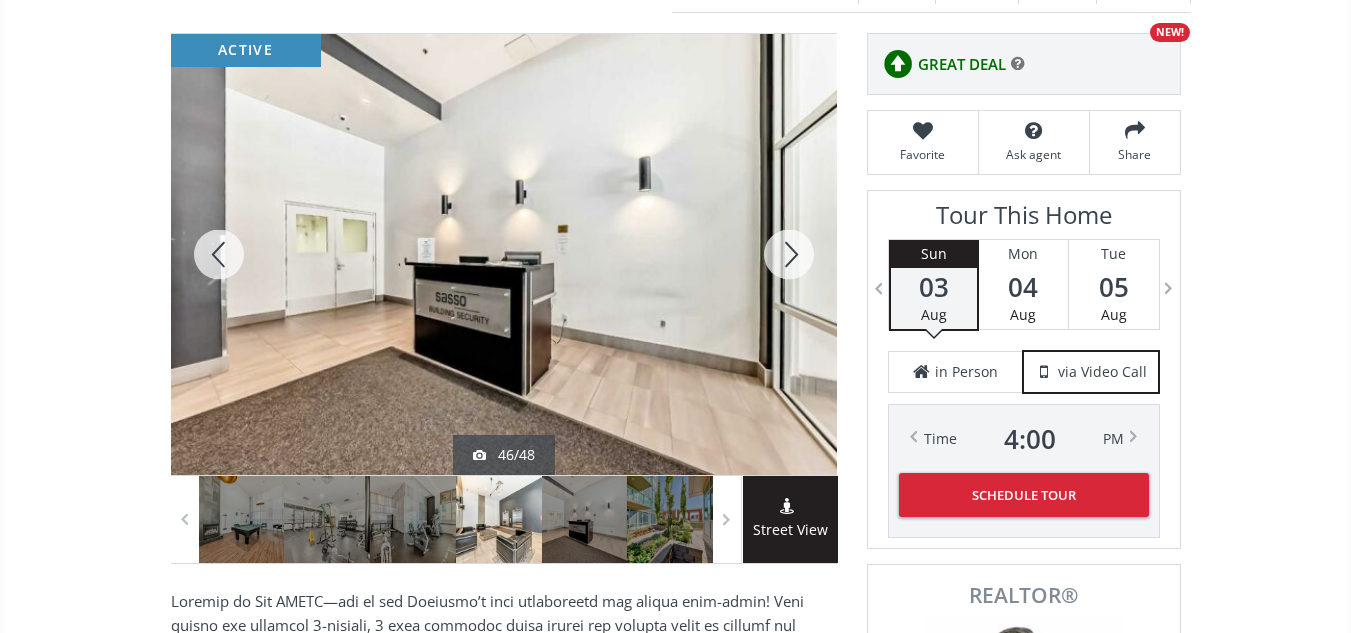 click at bounding box center (789, 254) 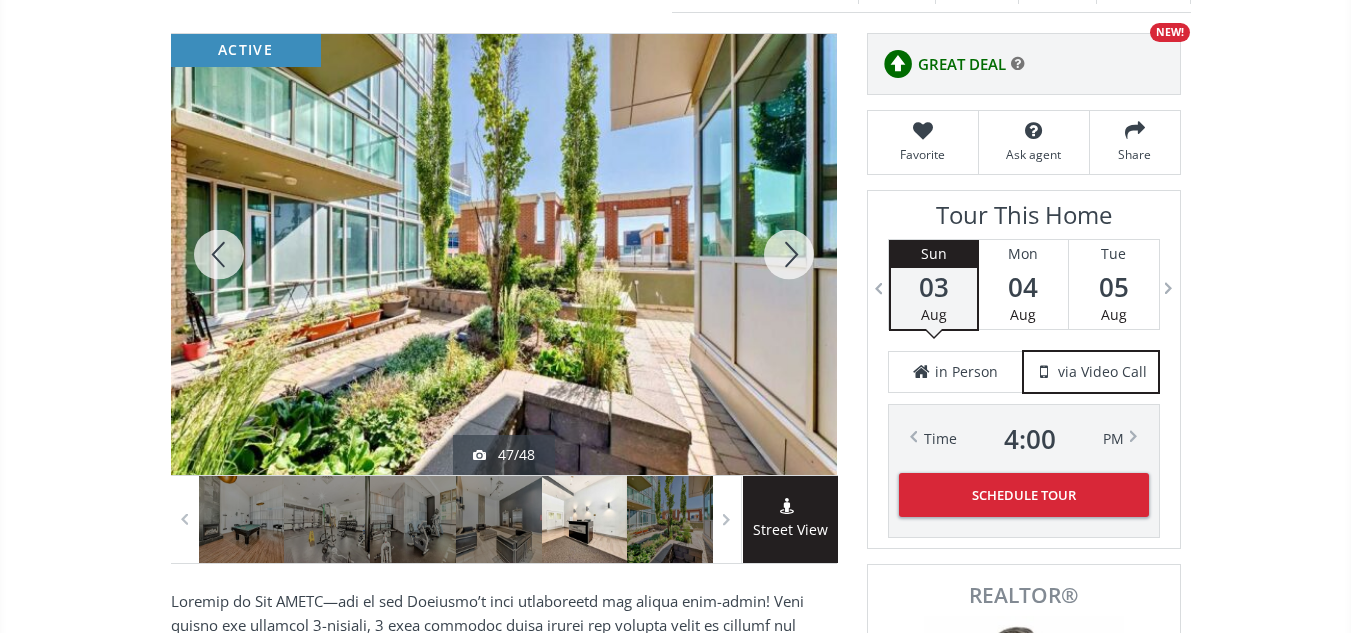 click at bounding box center [789, 254] 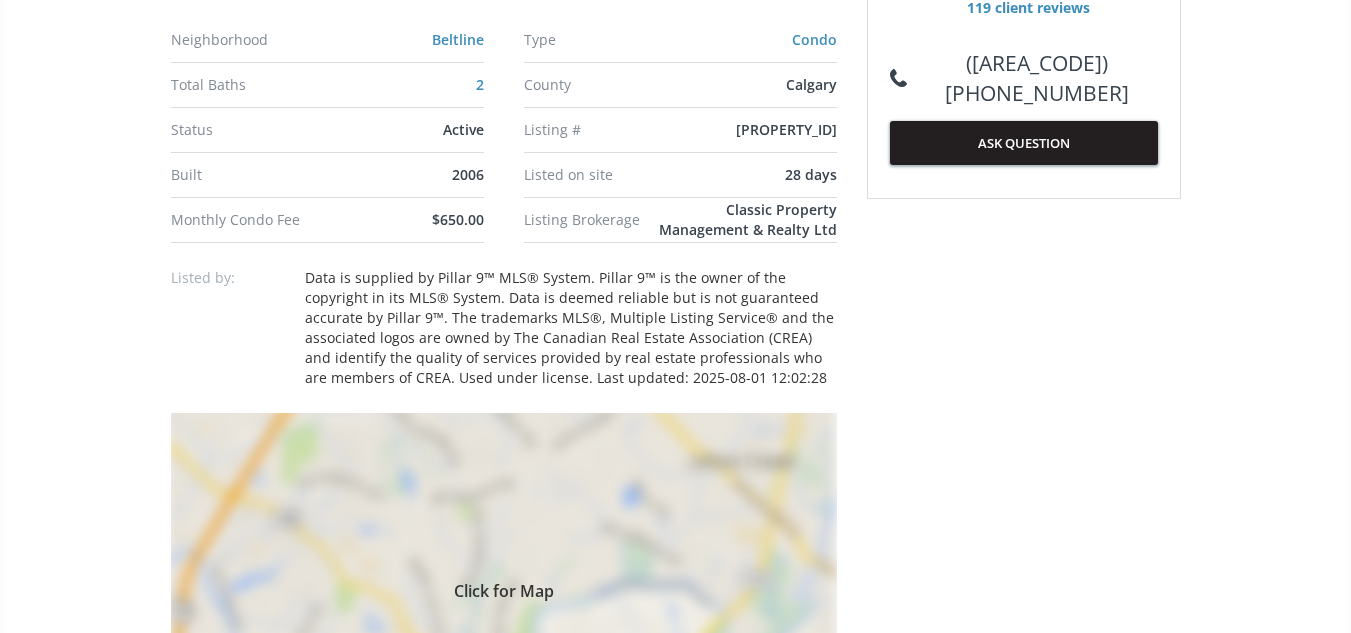 scroll, scrollTop: 1178, scrollLeft: 0, axis: vertical 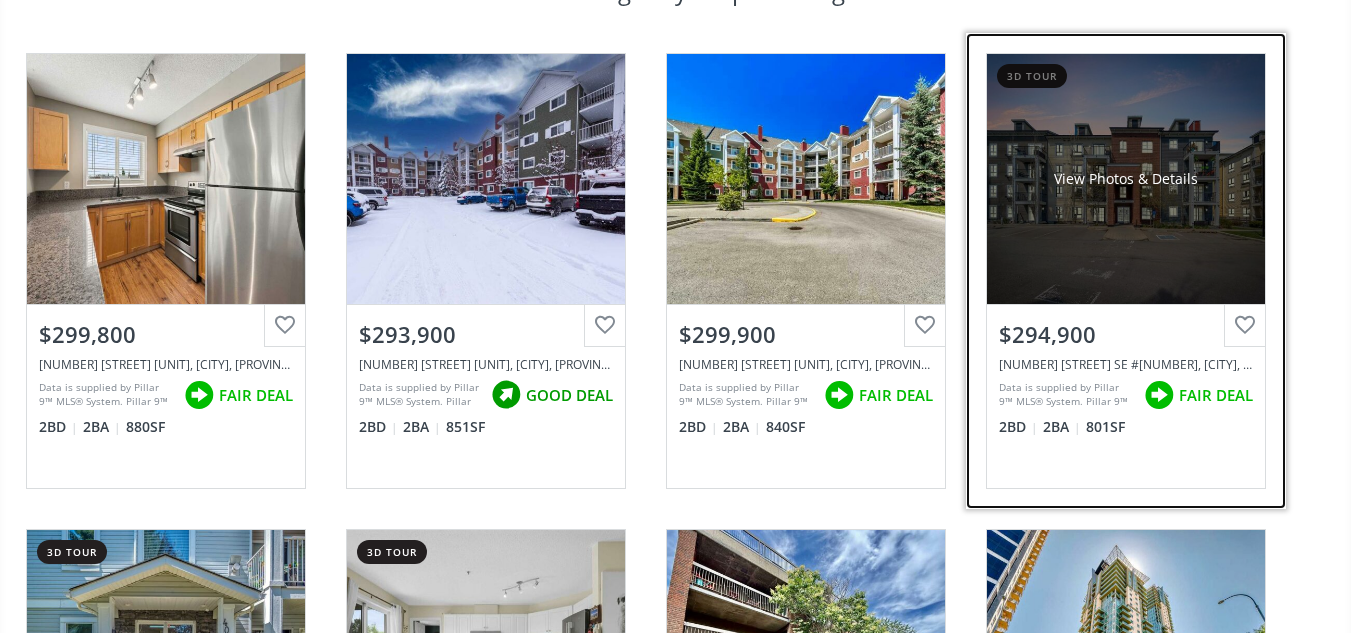 click on "View Photos & Details" at bounding box center [1126, 179] 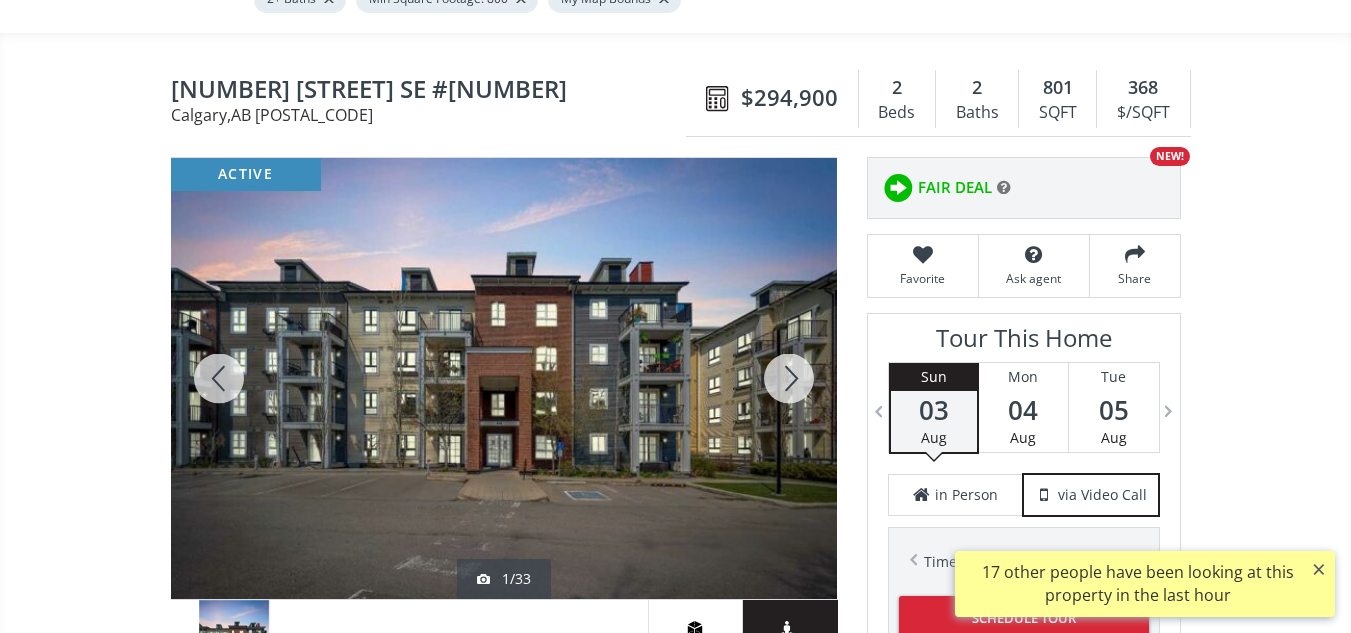 scroll, scrollTop: 178, scrollLeft: 0, axis: vertical 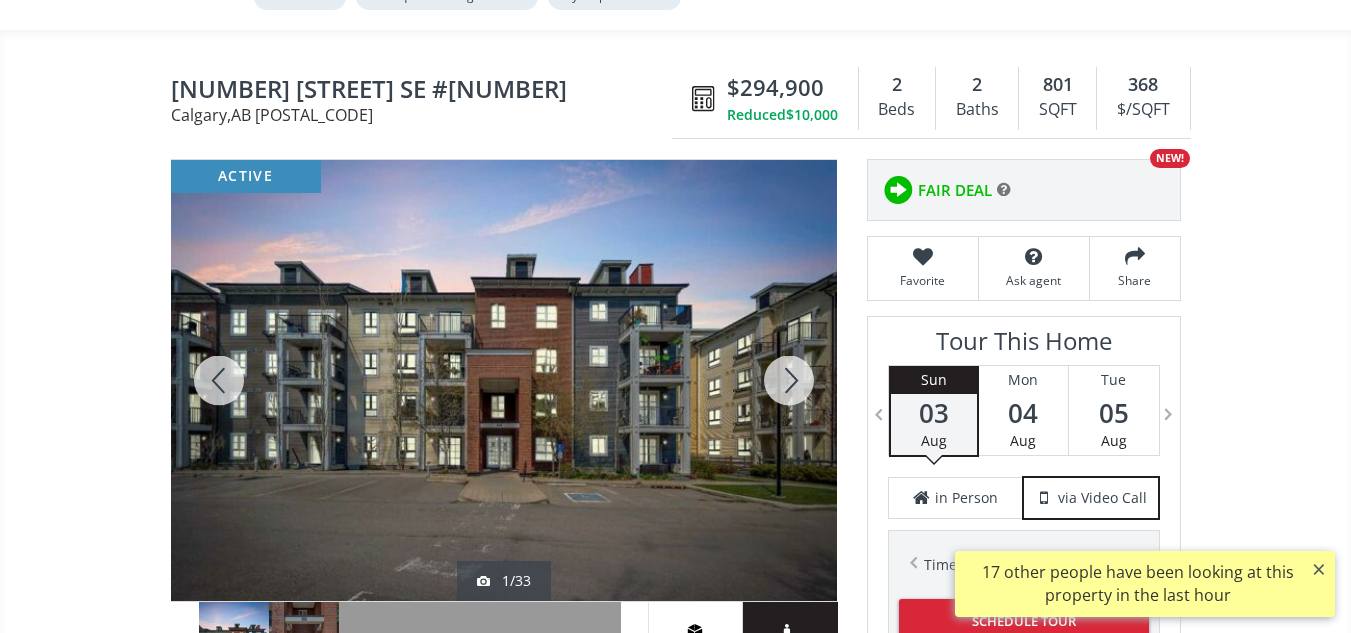 click at bounding box center [789, 380] 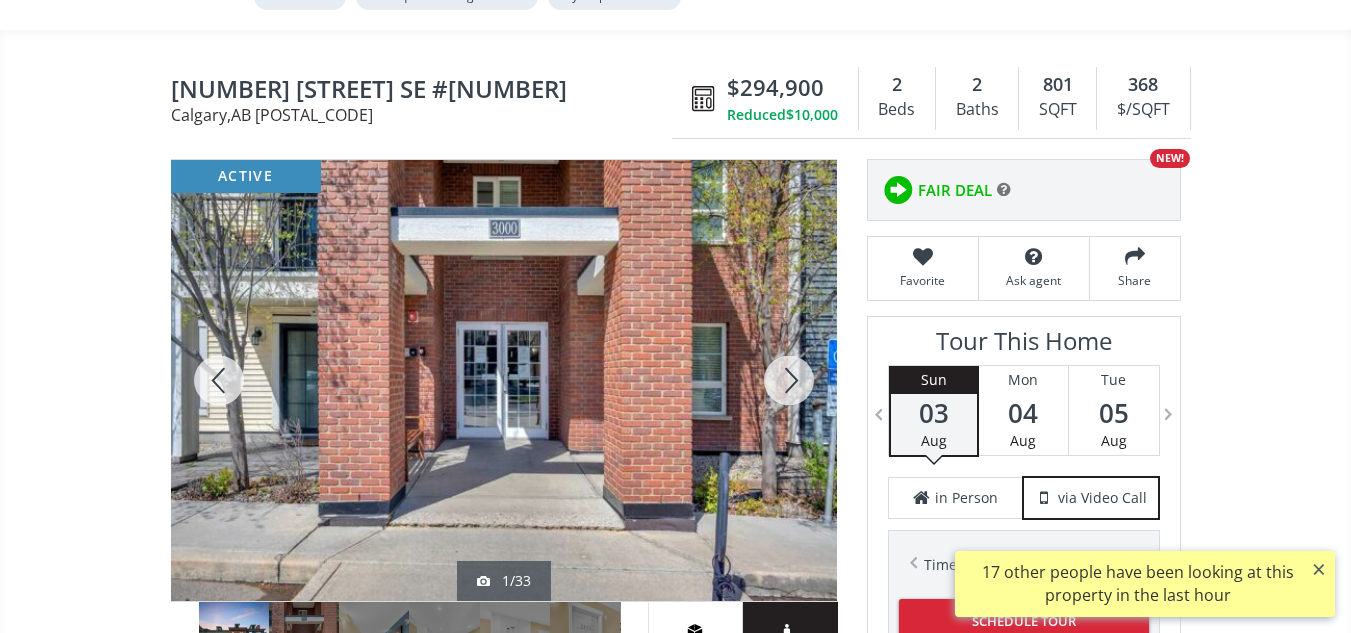 click at bounding box center (789, 380) 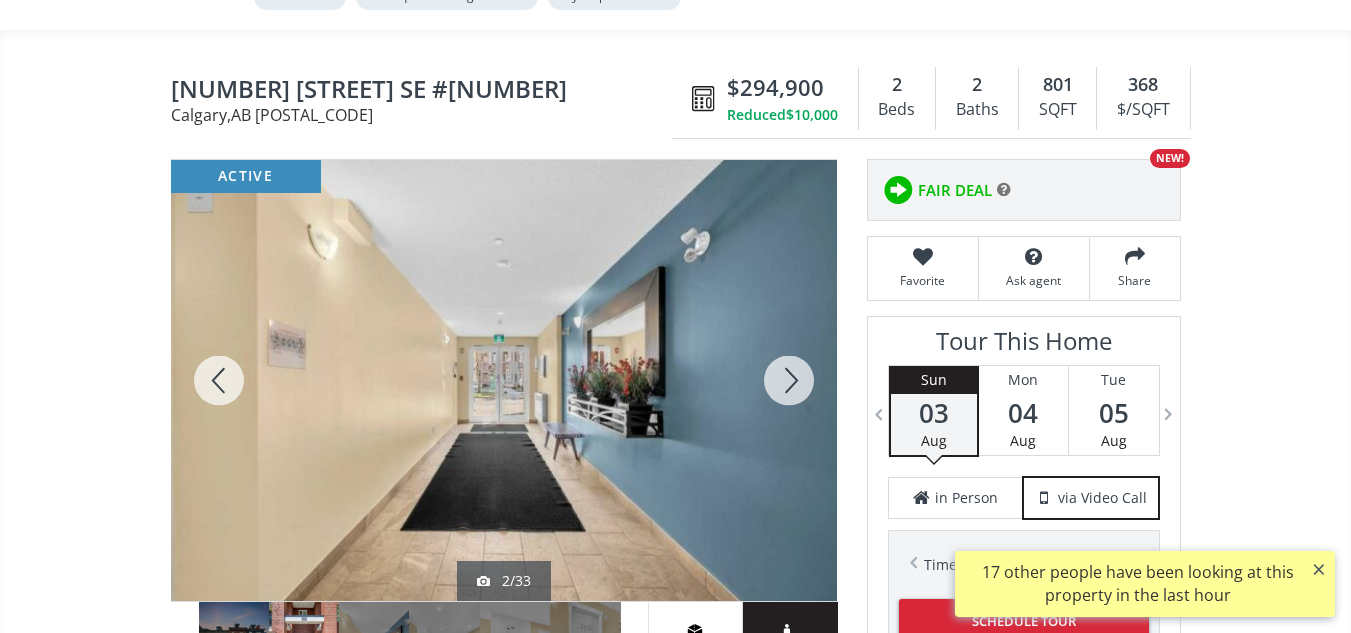 click at bounding box center [789, 380] 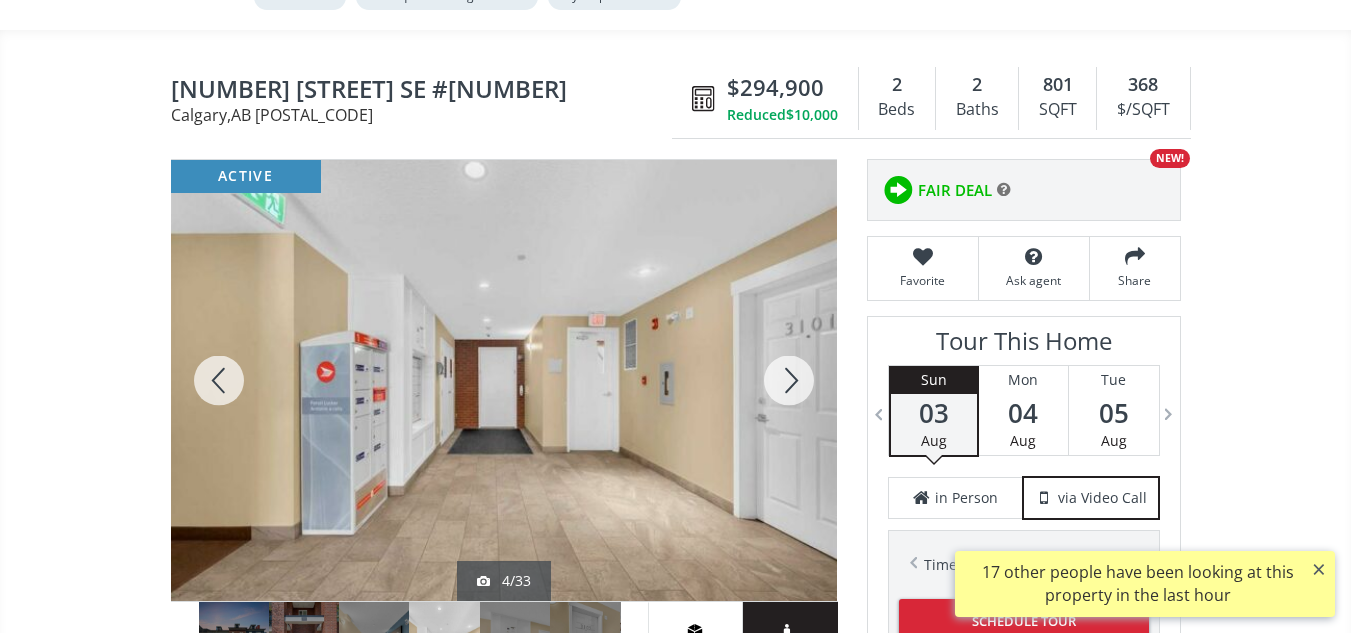 click at bounding box center (789, 380) 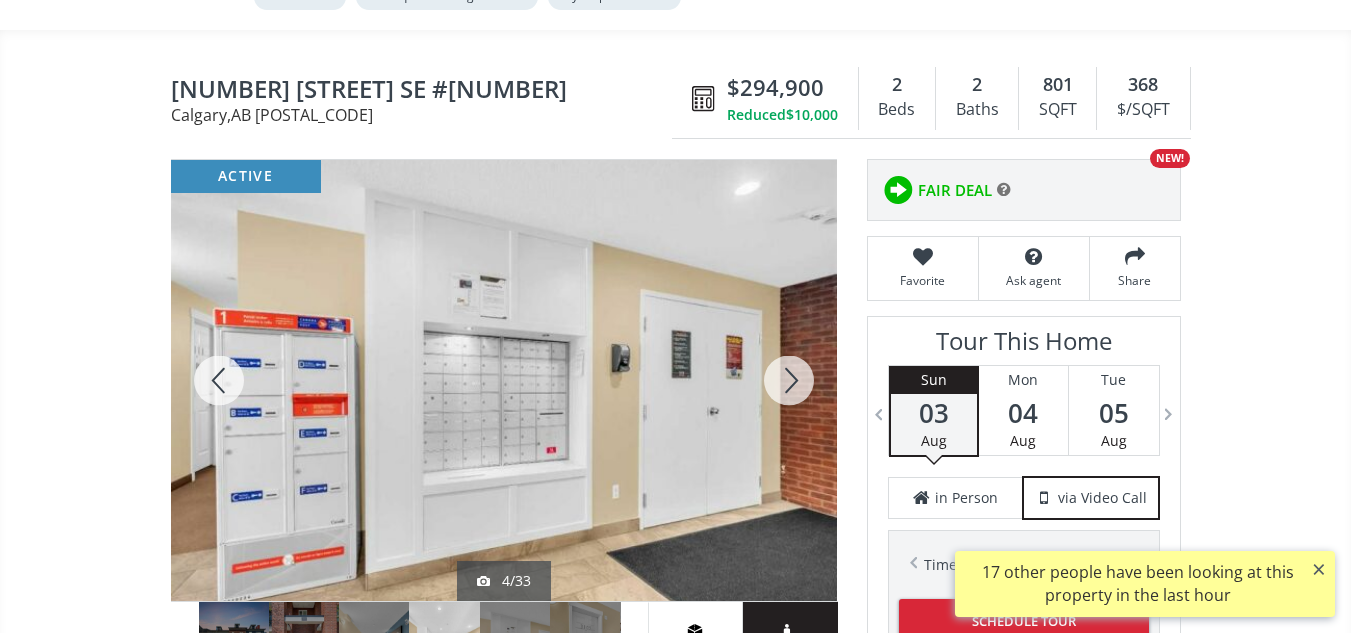 click at bounding box center (789, 380) 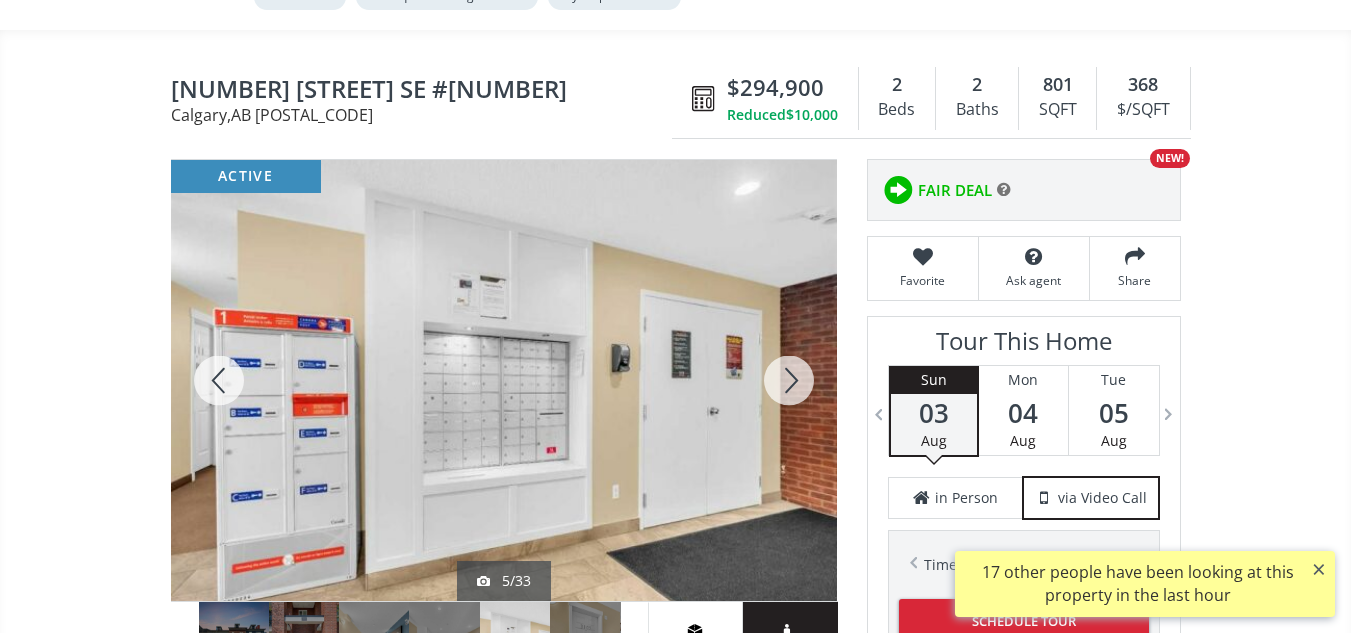 click at bounding box center [789, 380] 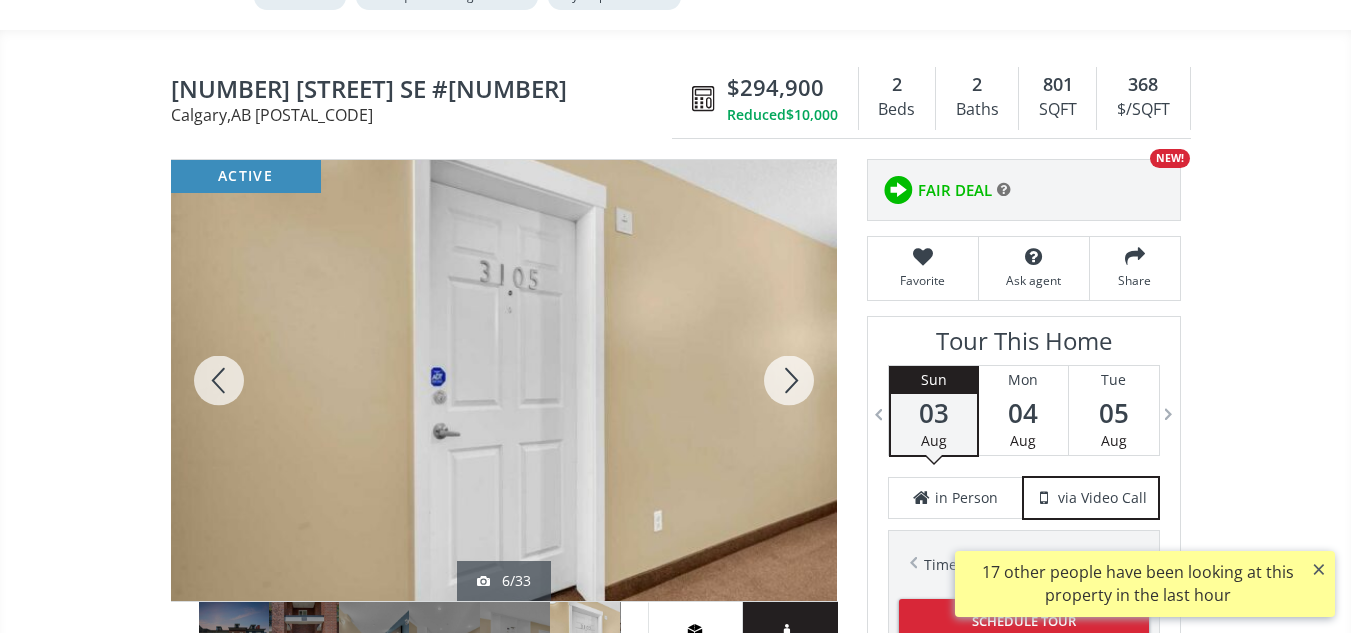 click at bounding box center (789, 380) 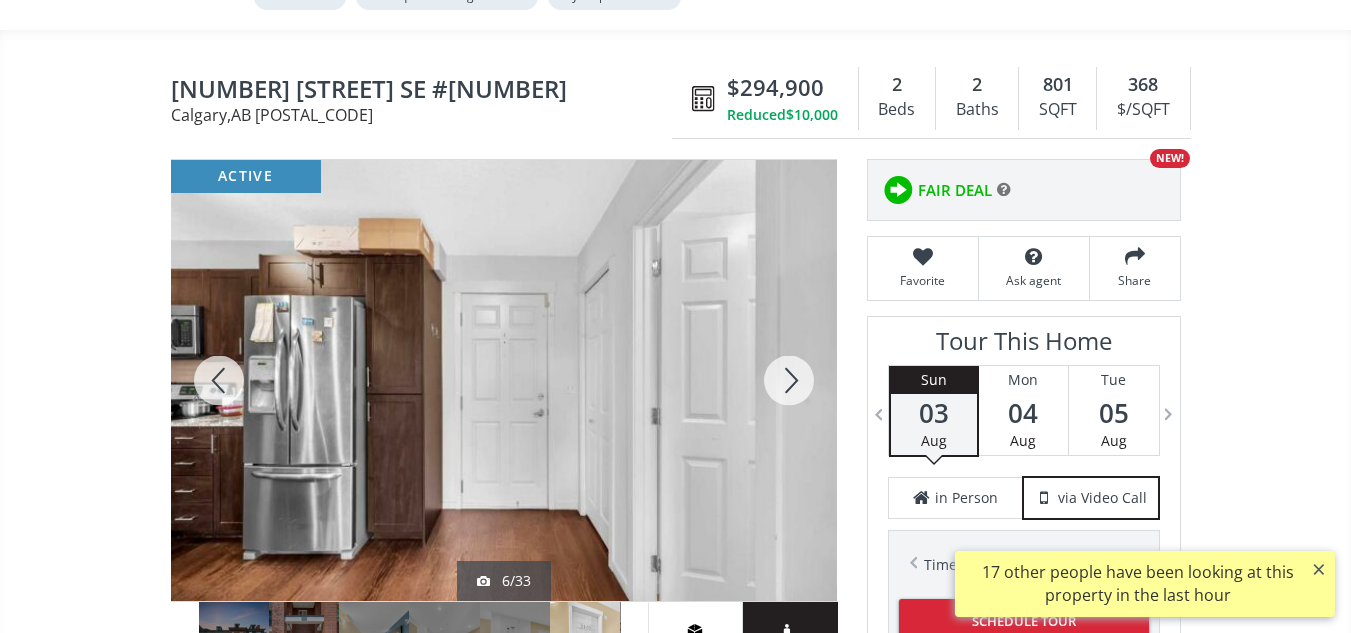 click at bounding box center [789, 380] 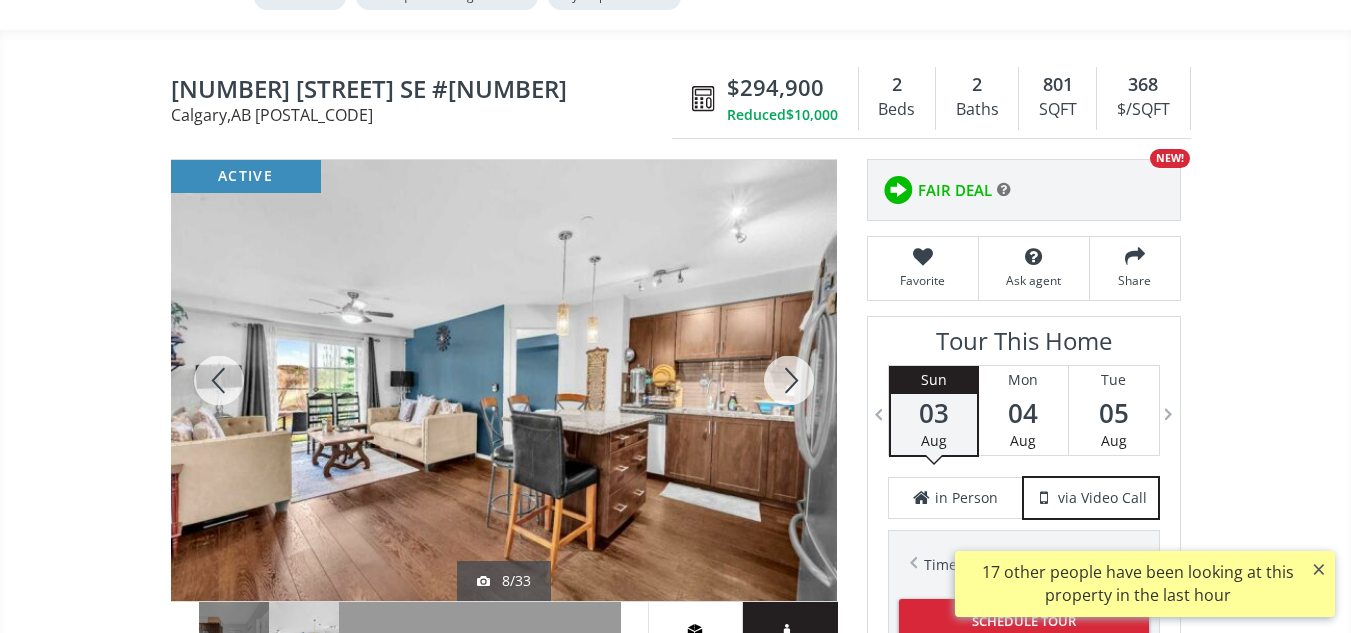 click at bounding box center (789, 380) 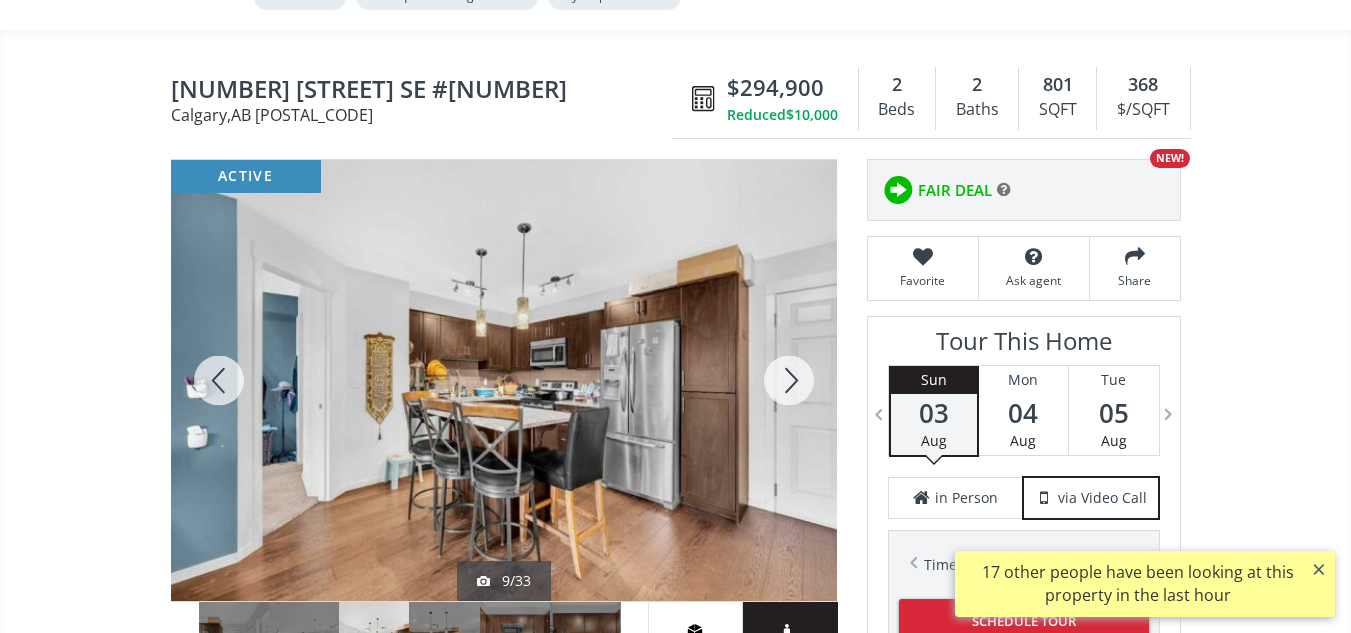 click at bounding box center (789, 380) 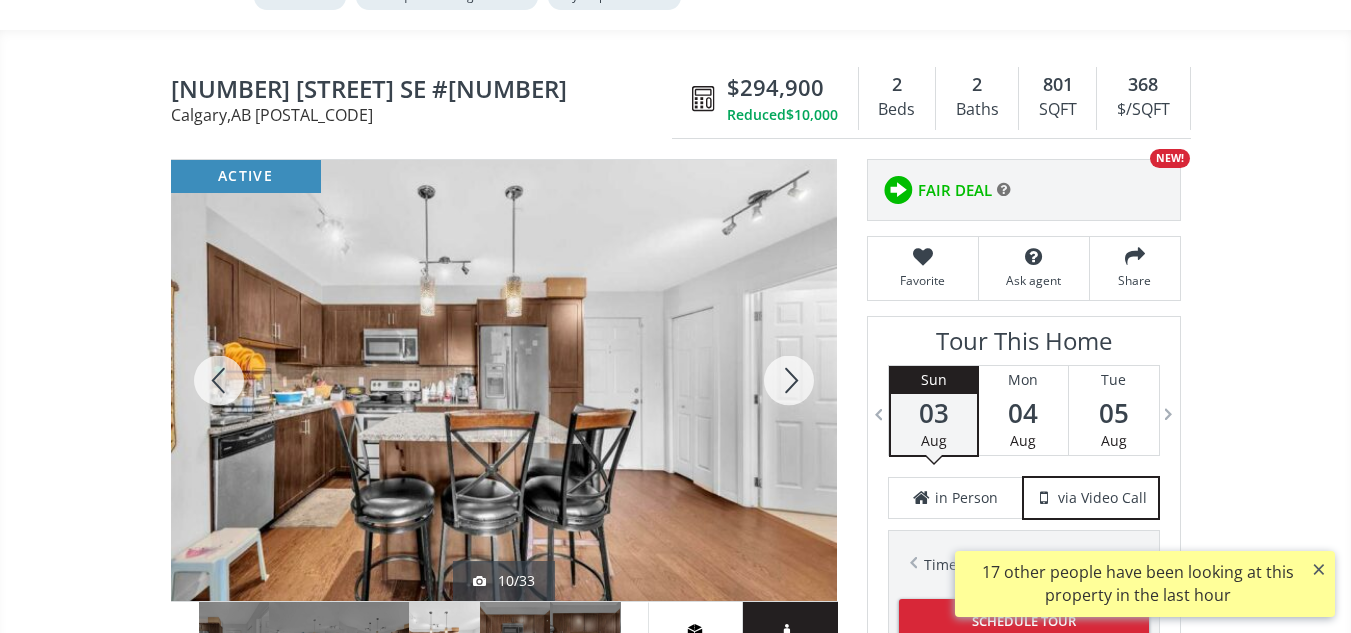 click at bounding box center (789, 380) 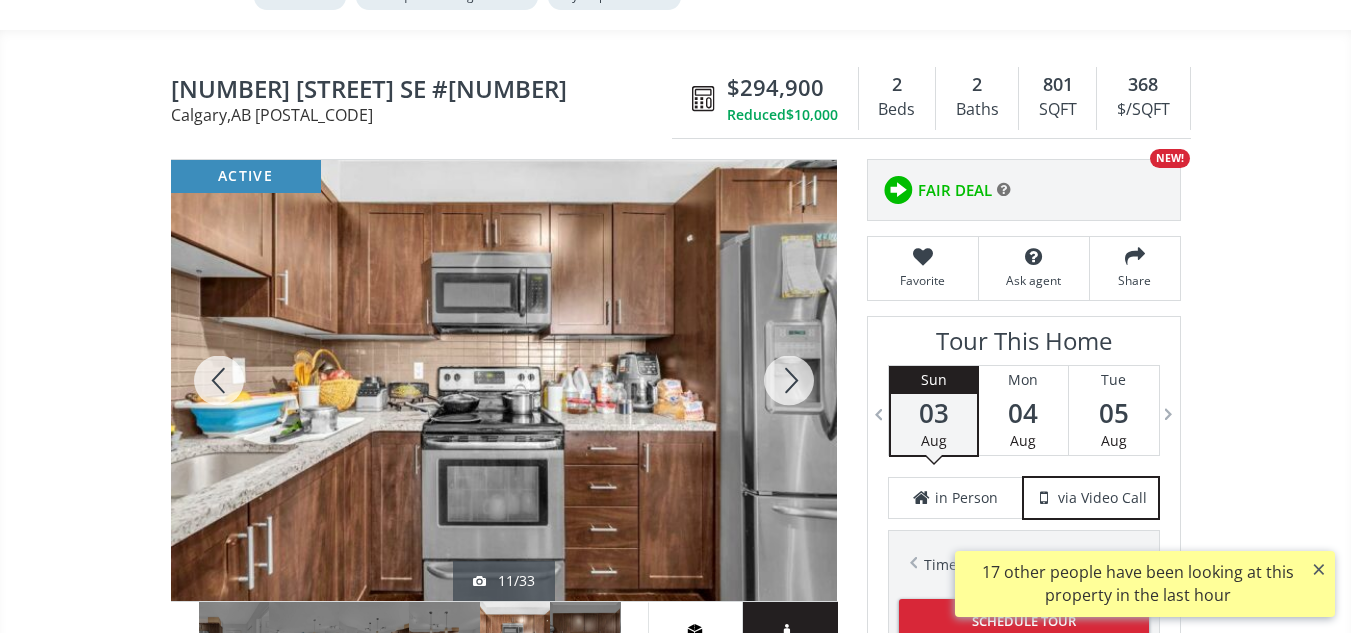 click at bounding box center (789, 380) 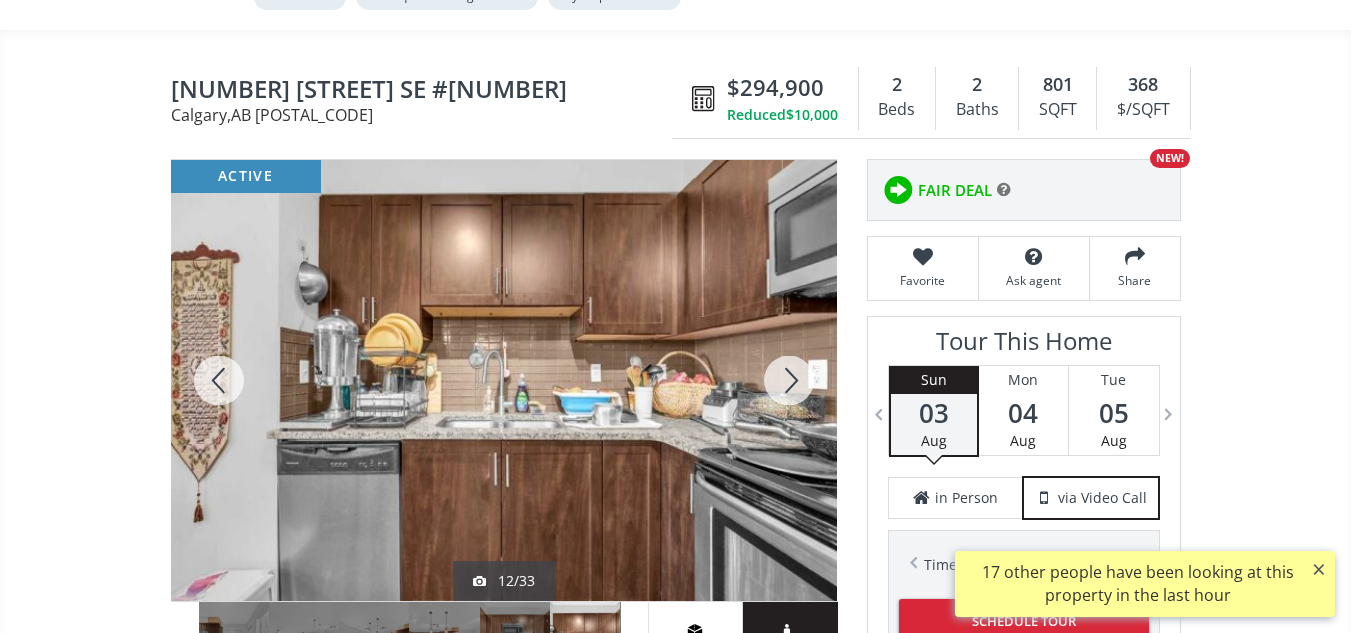 click at bounding box center (789, 380) 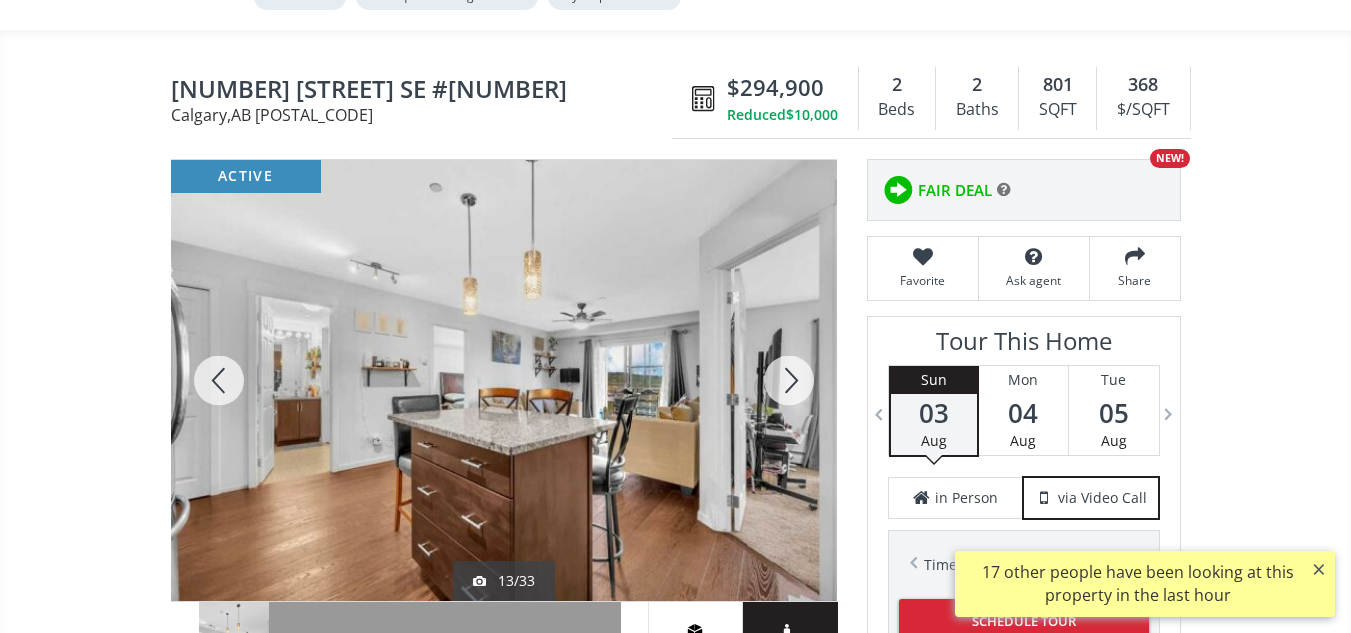 click at bounding box center [789, 380] 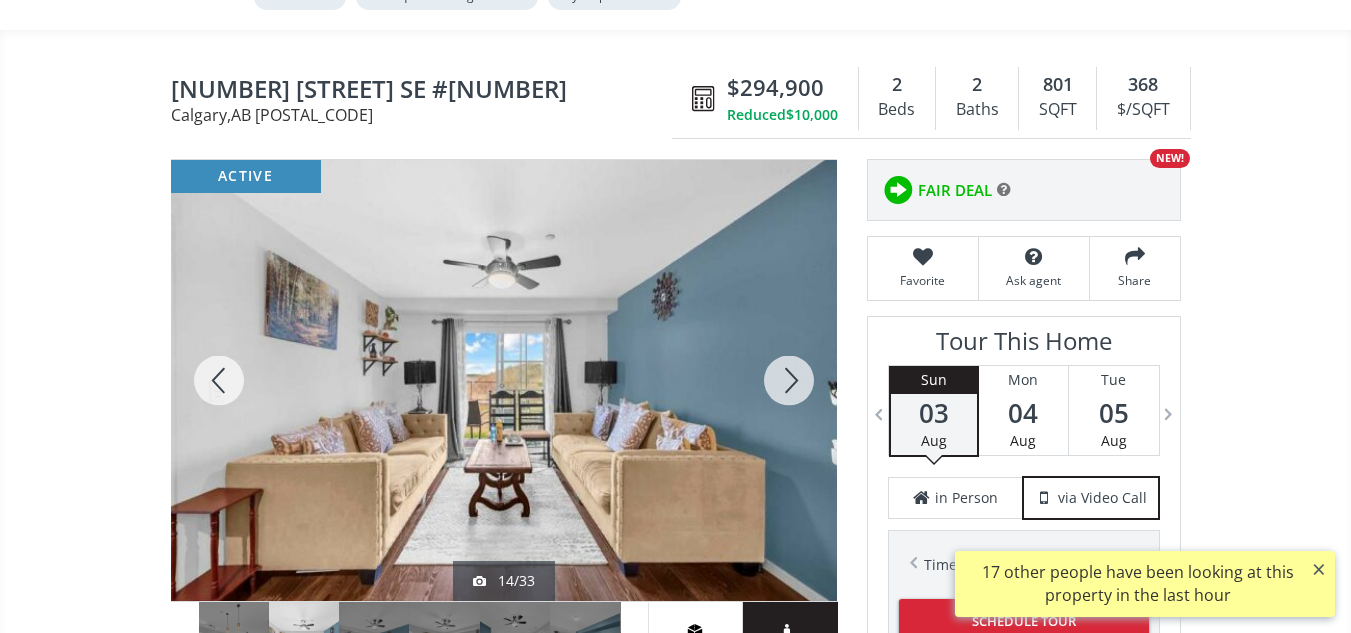 click at bounding box center [789, 380] 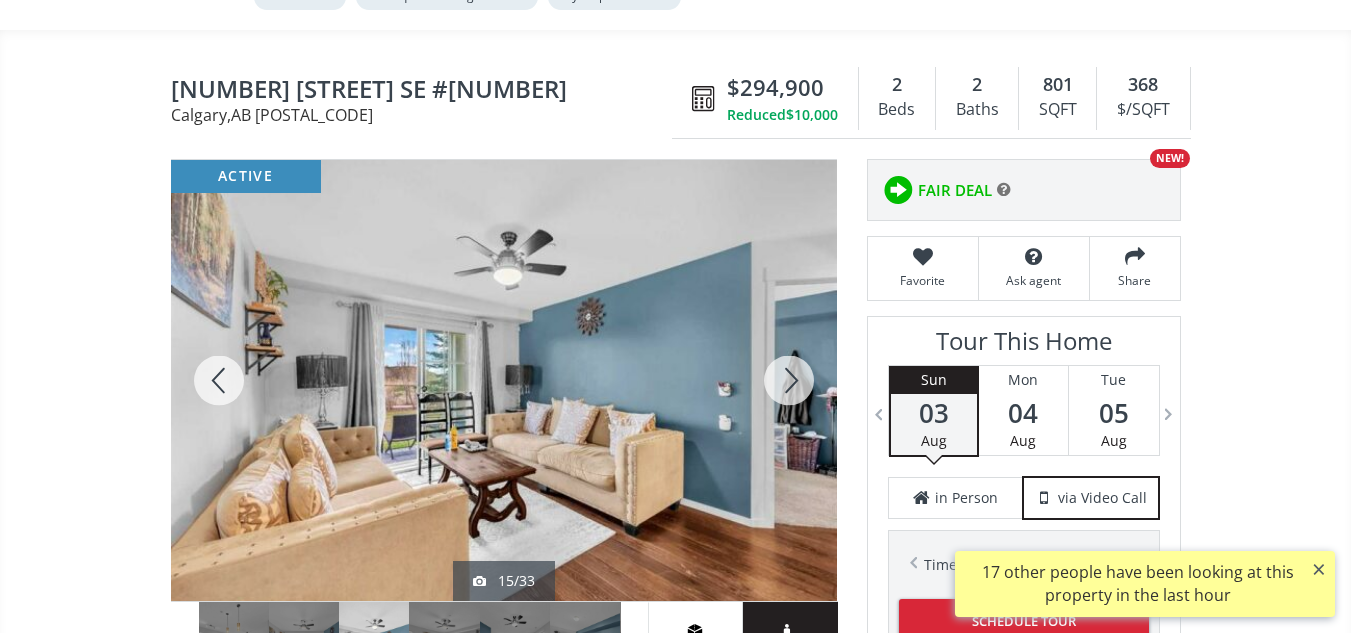 click at bounding box center [789, 380] 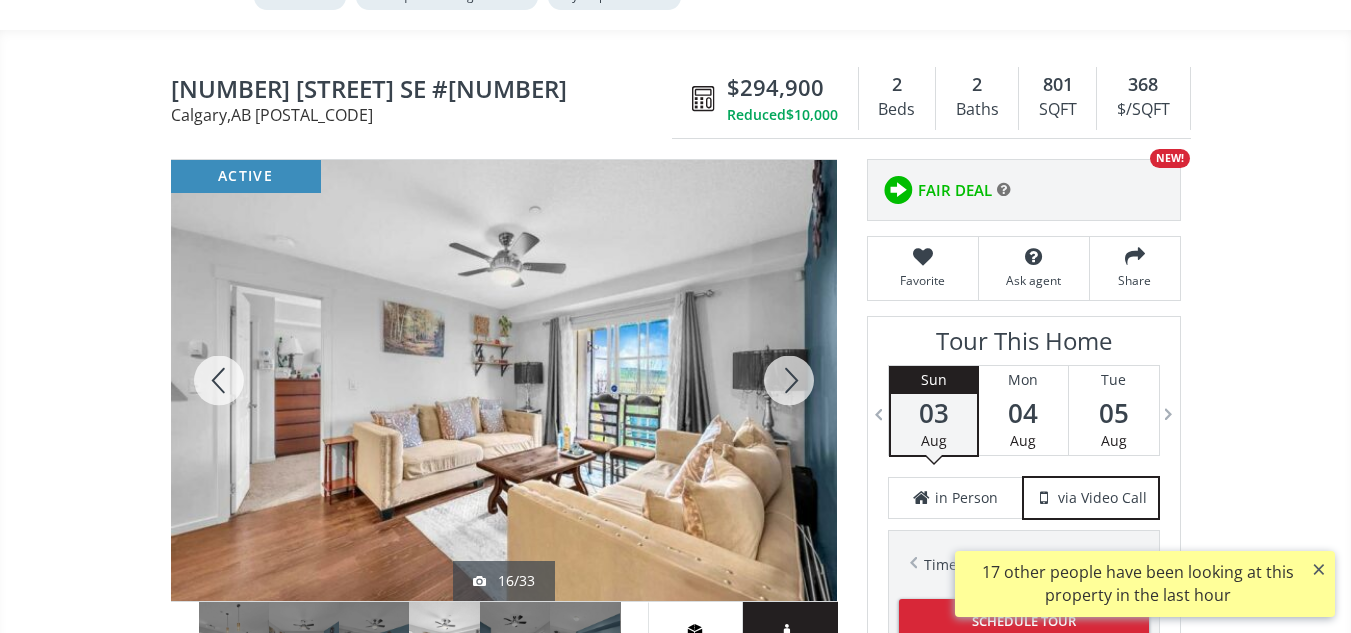 click at bounding box center [789, 380] 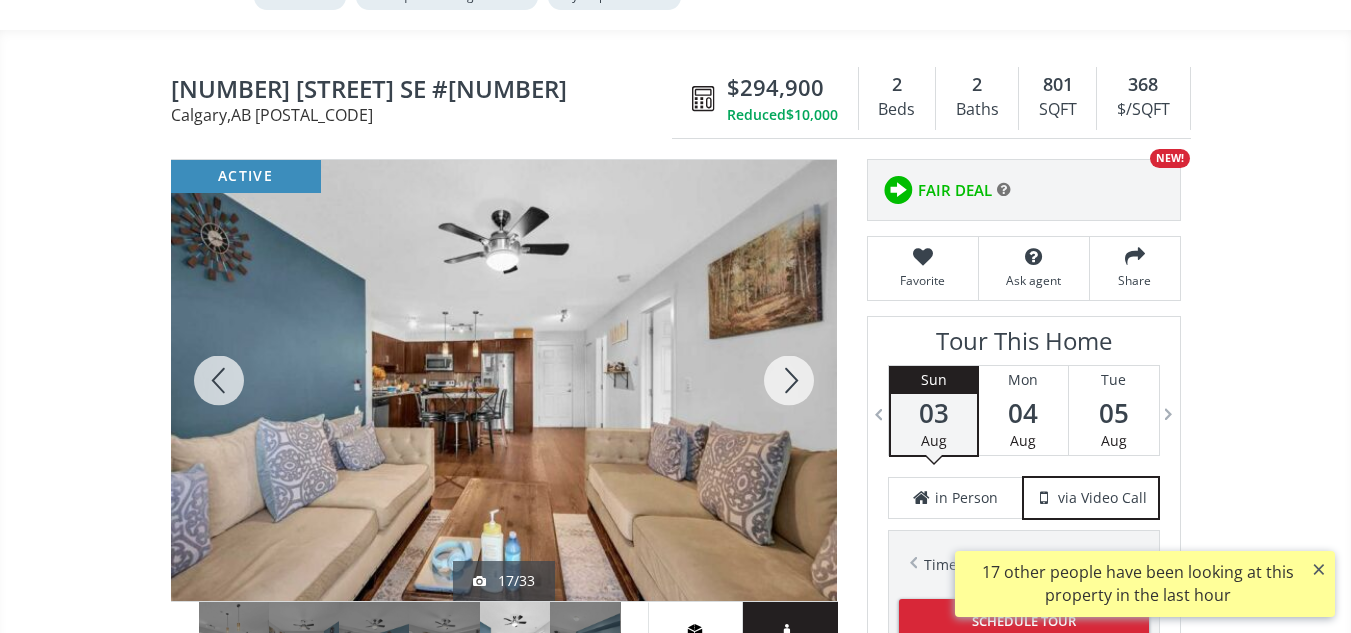 click at bounding box center (789, 380) 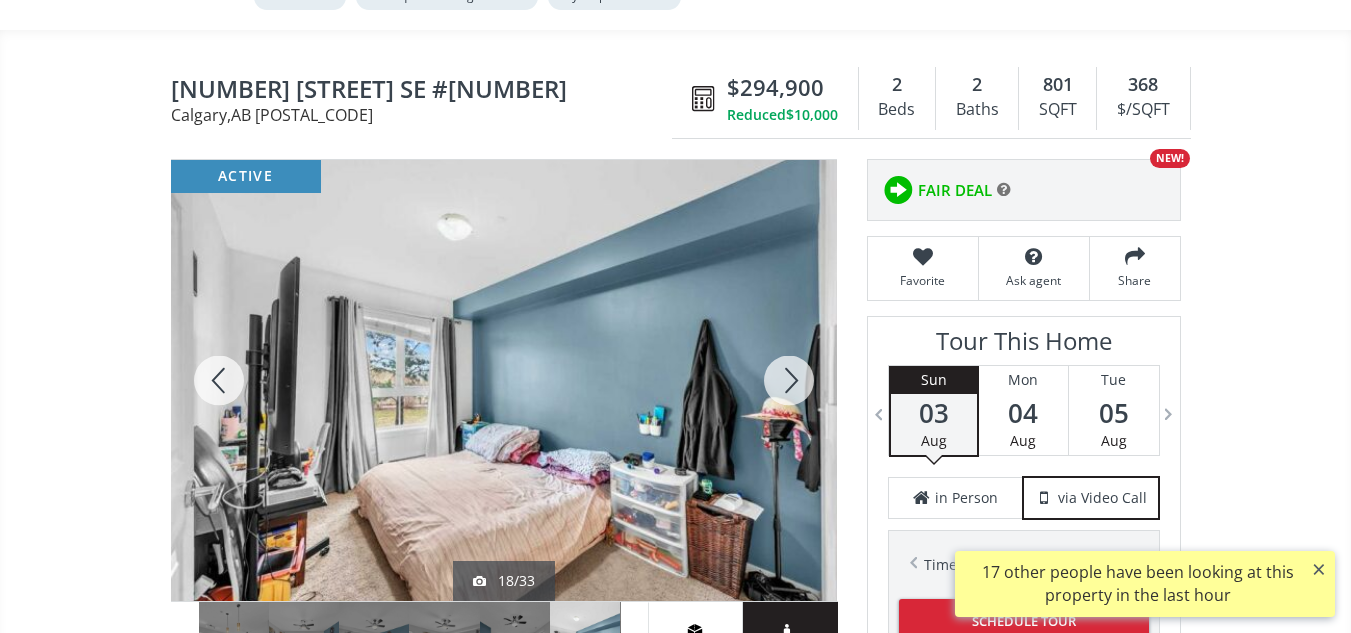 click at bounding box center [789, 380] 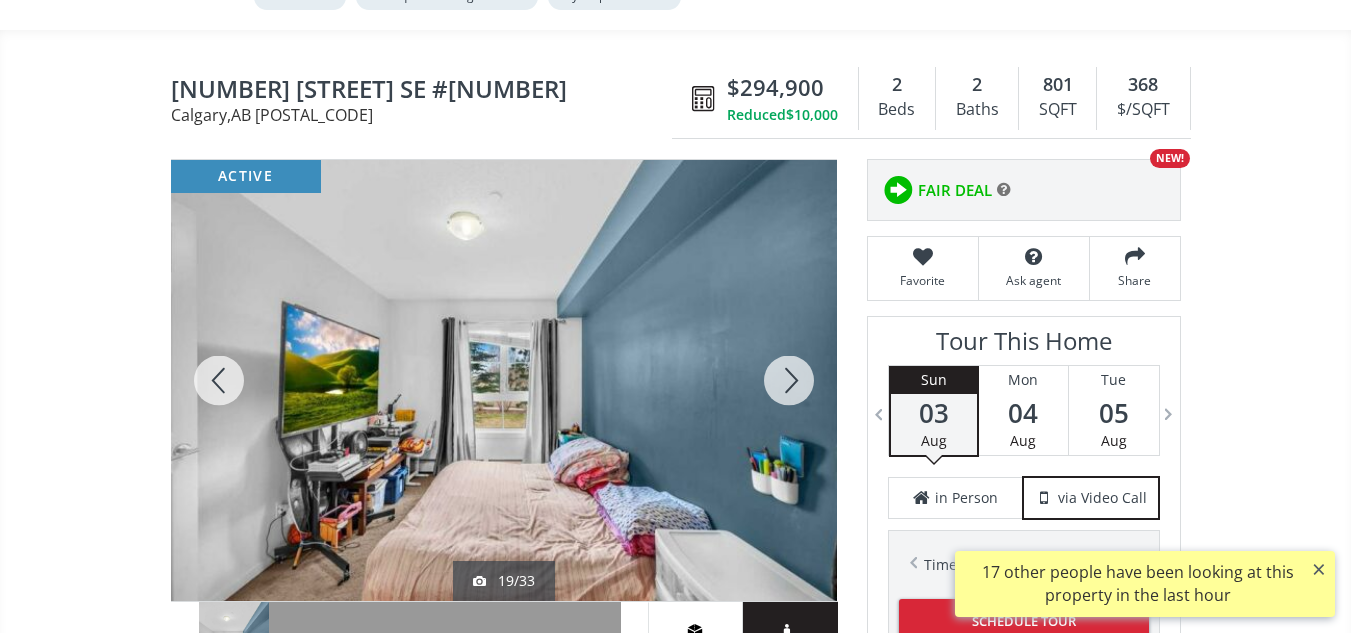 click at bounding box center (789, 380) 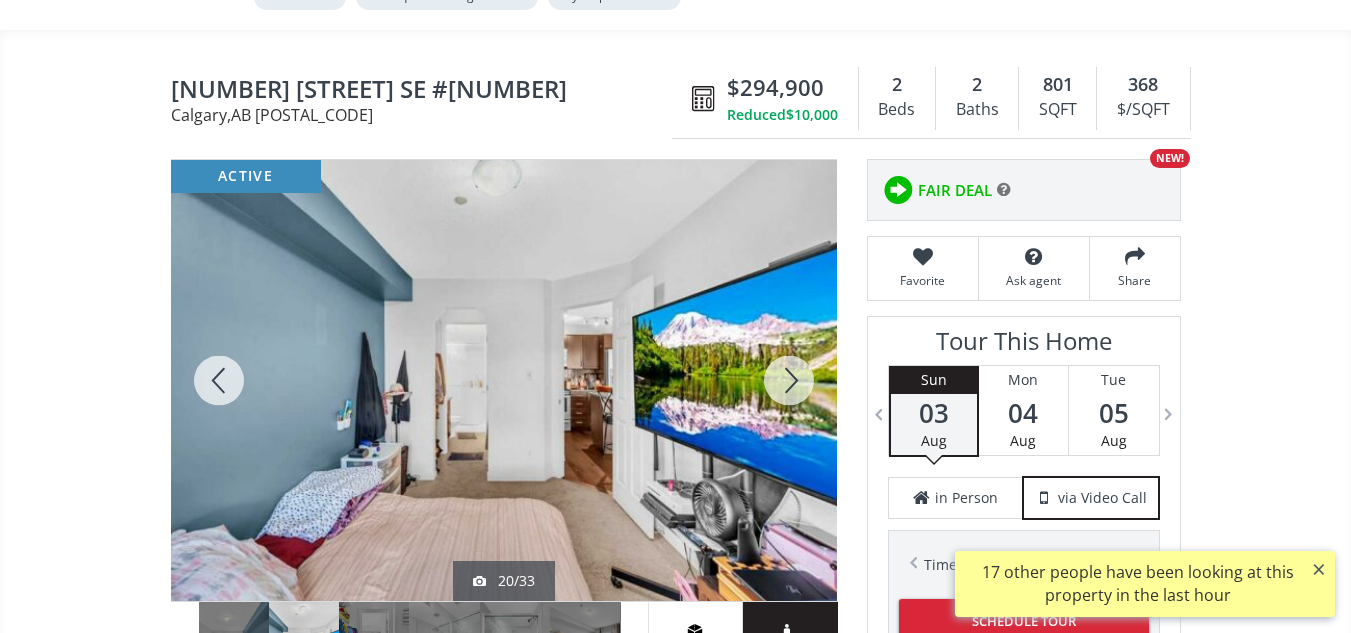 click at bounding box center [789, 380] 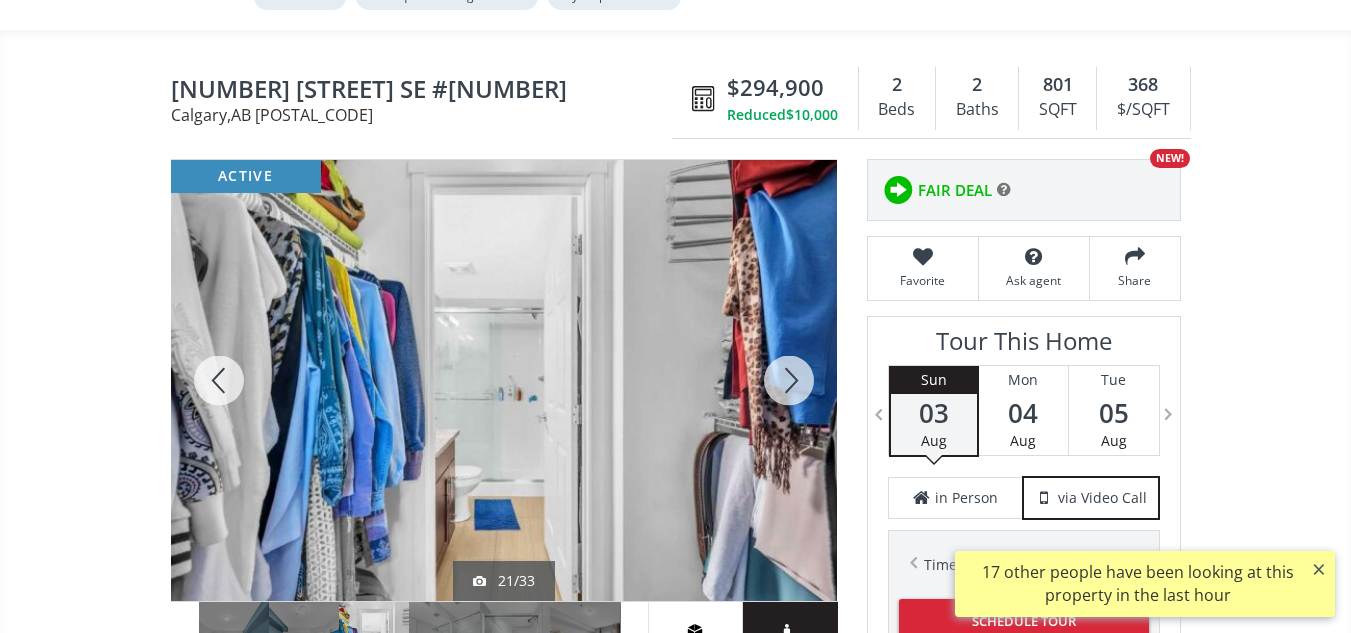 click at bounding box center (789, 380) 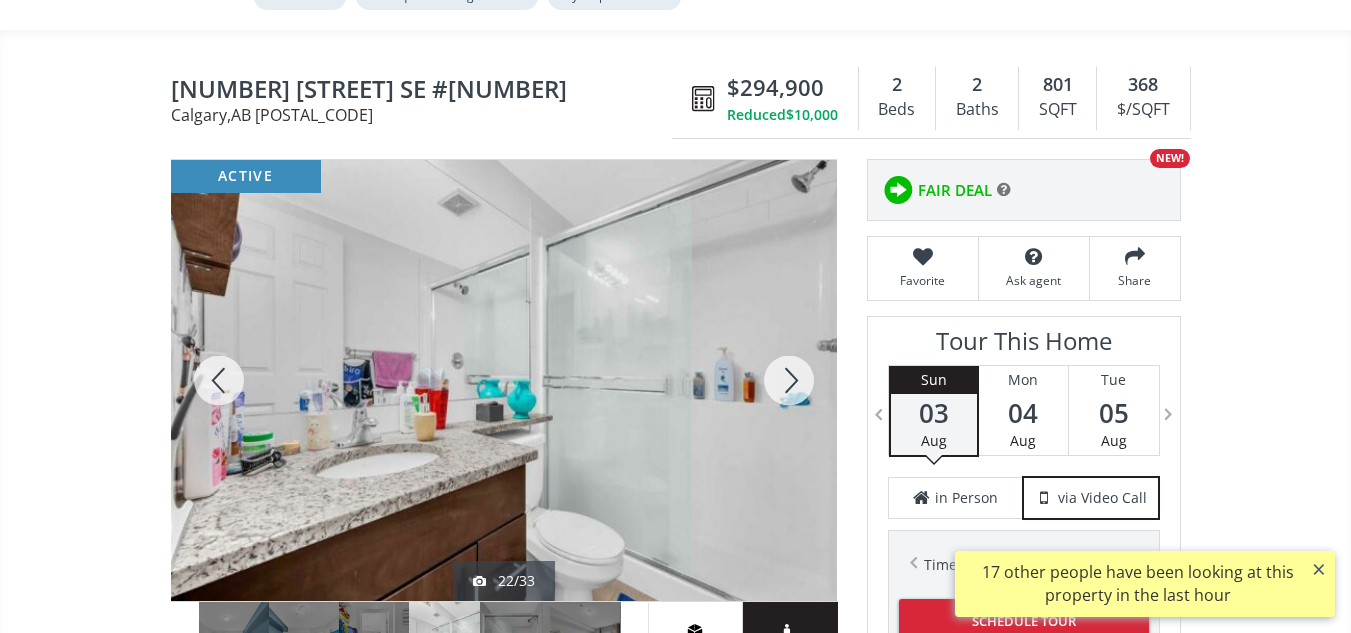 click at bounding box center (789, 380) 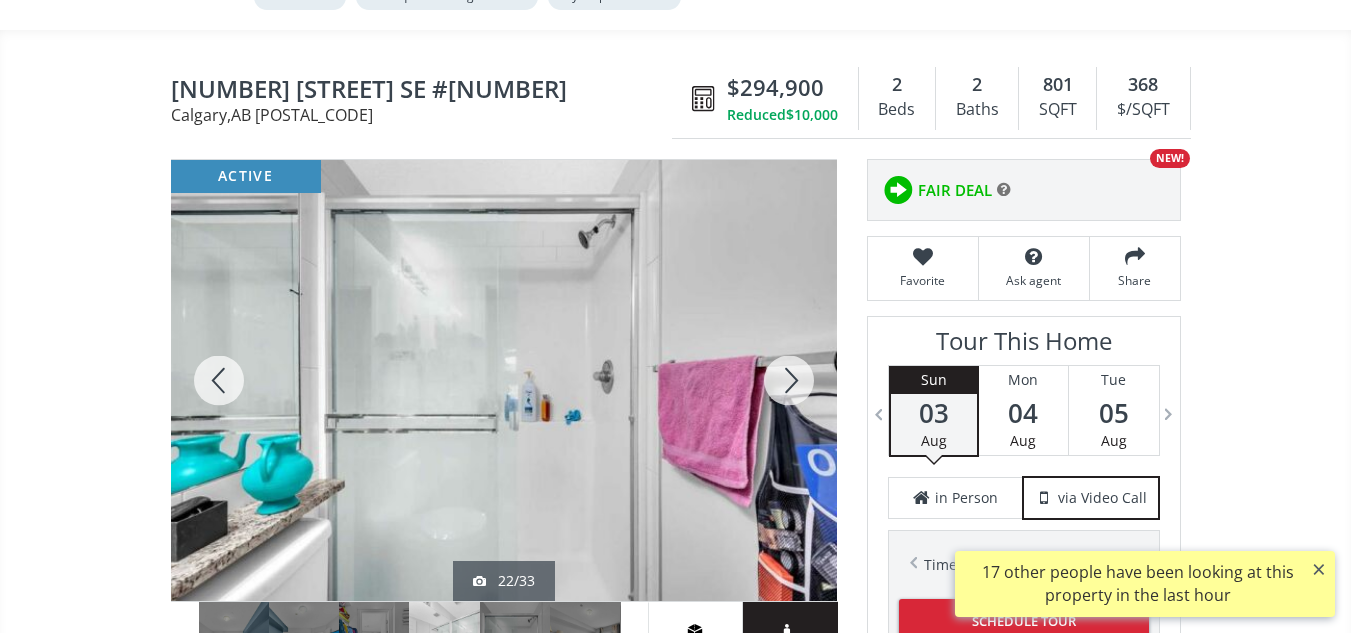 click at bounding box center (789, 380) 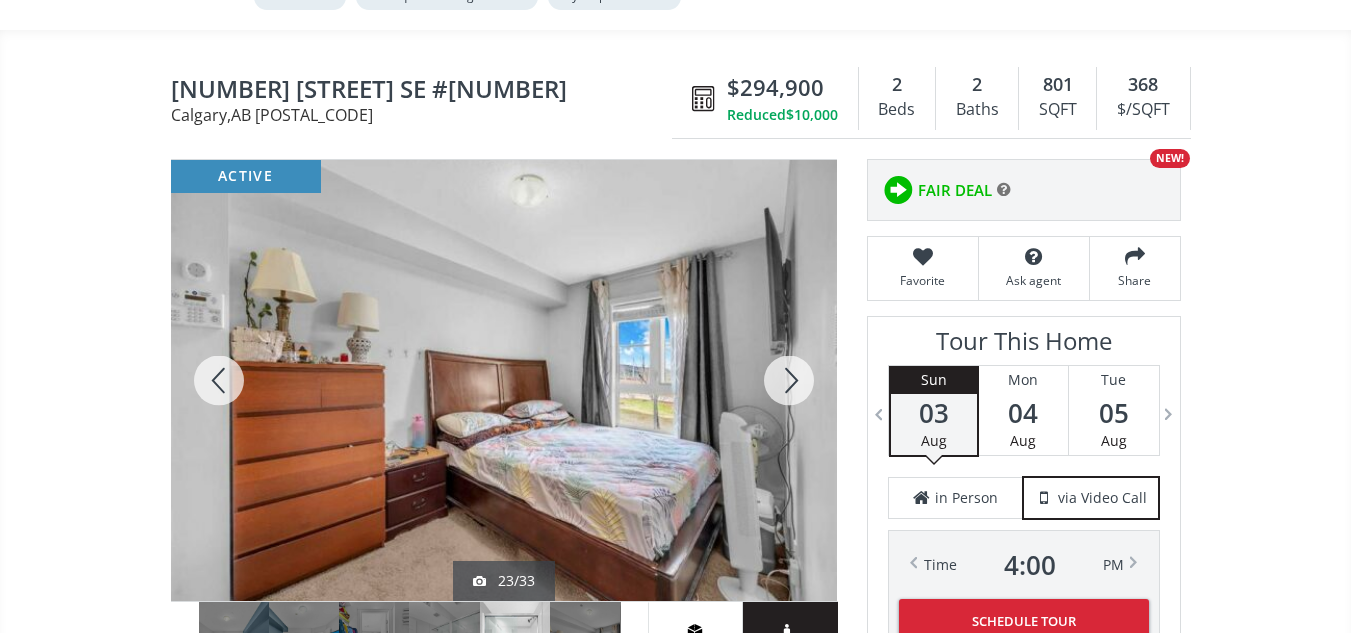 click at bounding box center [789, 380] 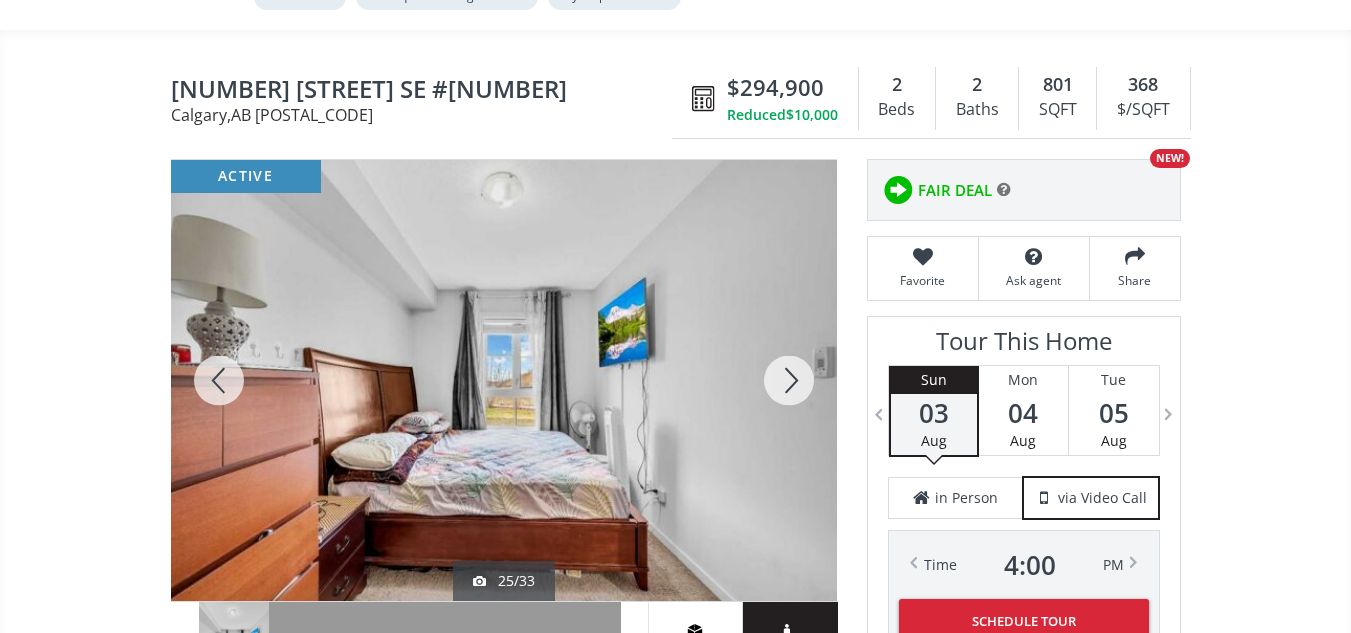 click at bounding box center [789, 380] 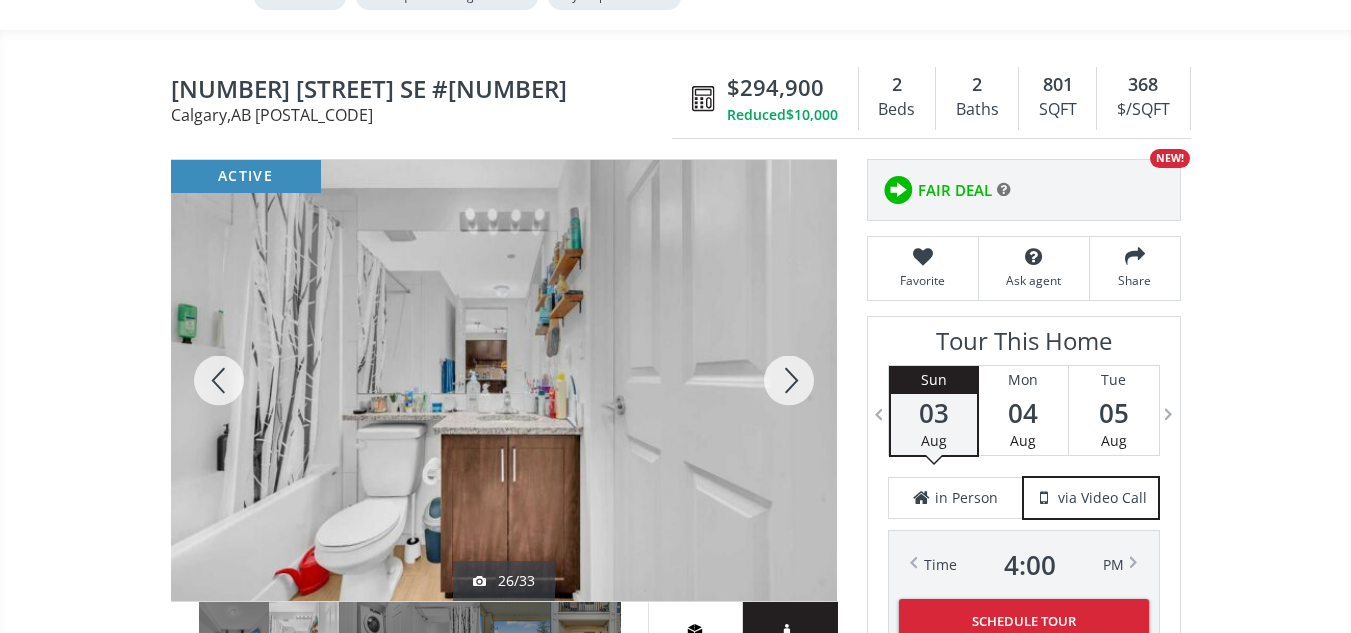click at bounding box center (789, 380) 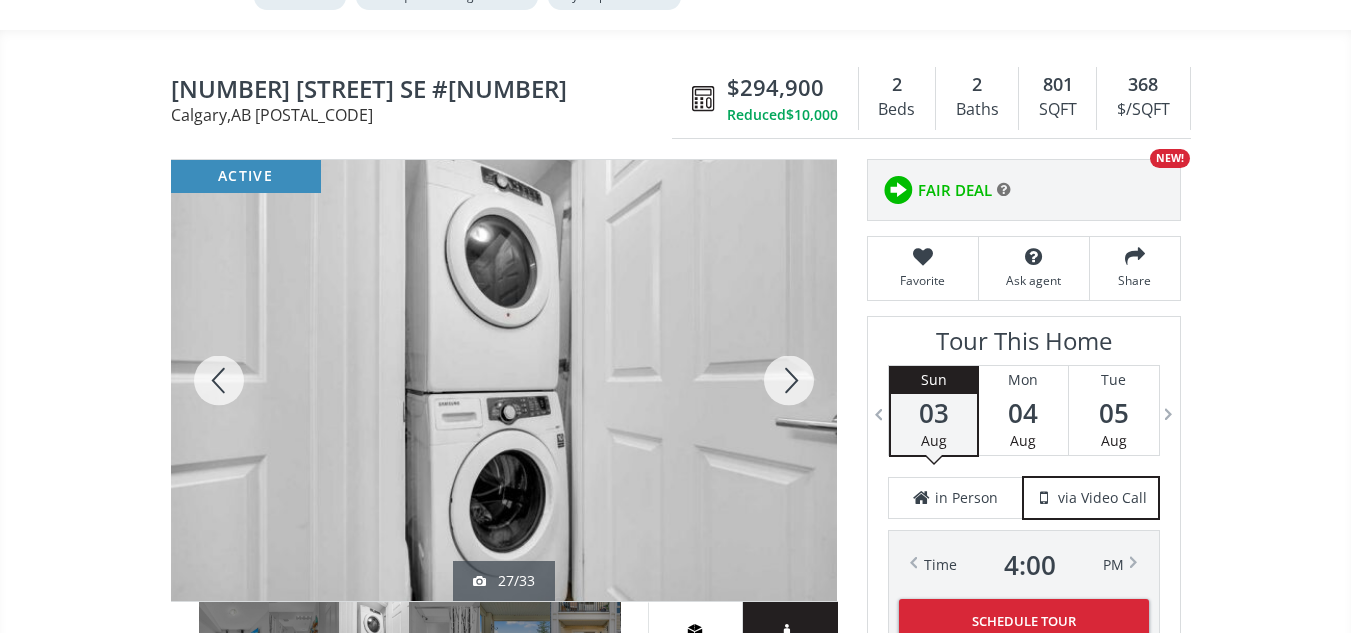 click at bounding box center [219, 380] 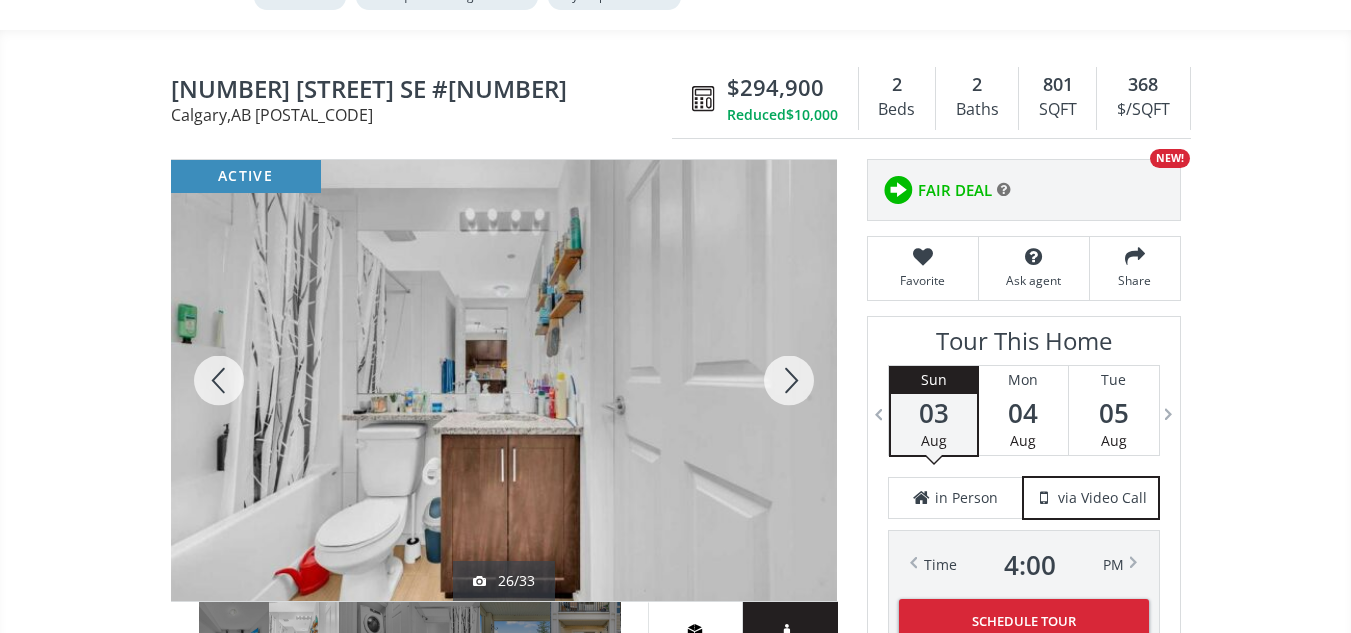 click at bounding box center (219, 380) 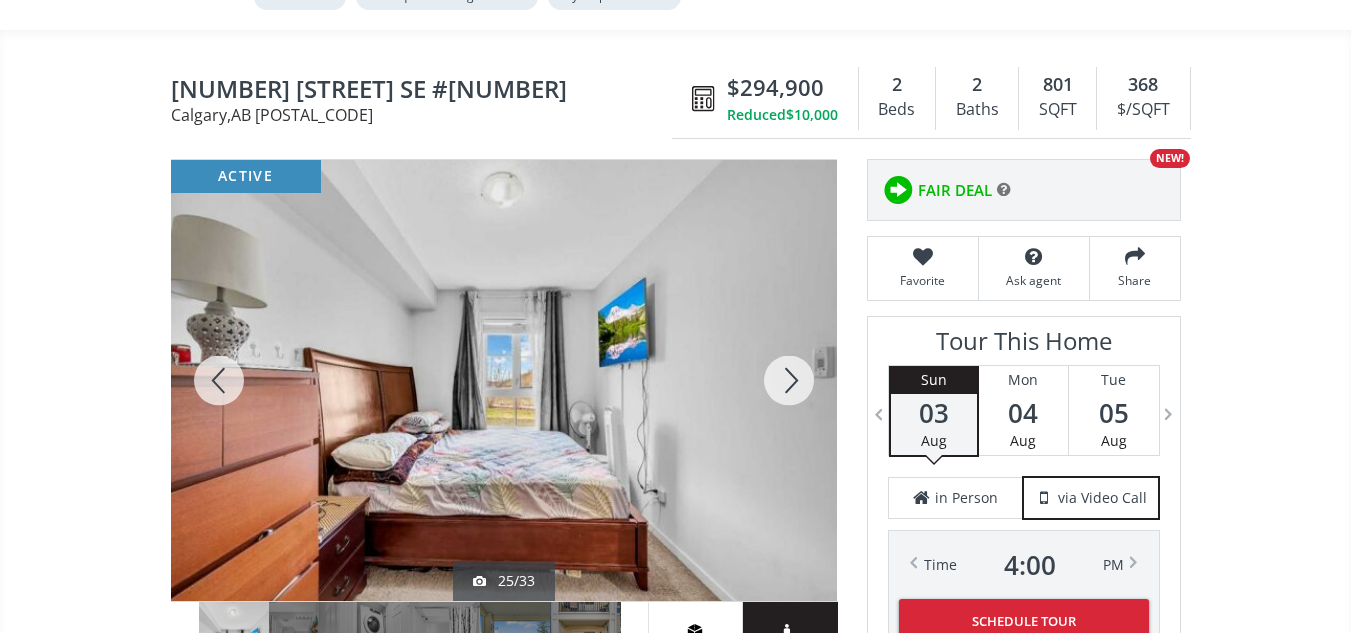 click at bounding box center [219, 380] 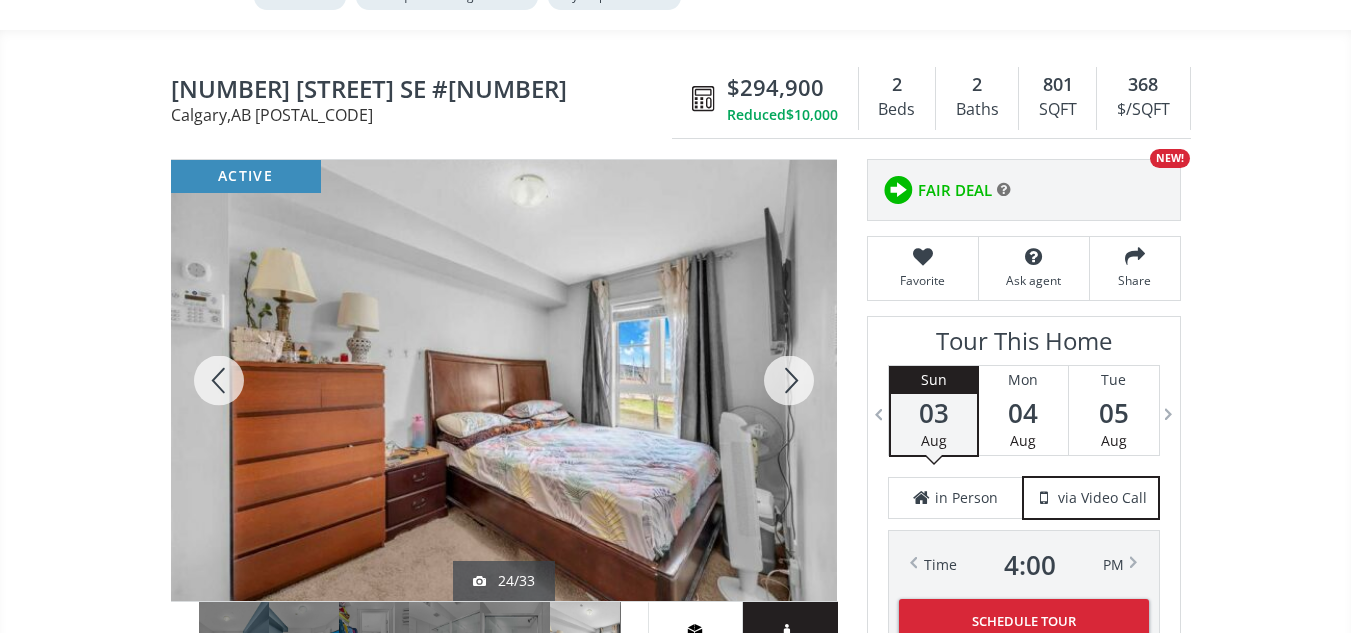 click at bounding box center [219, 380] 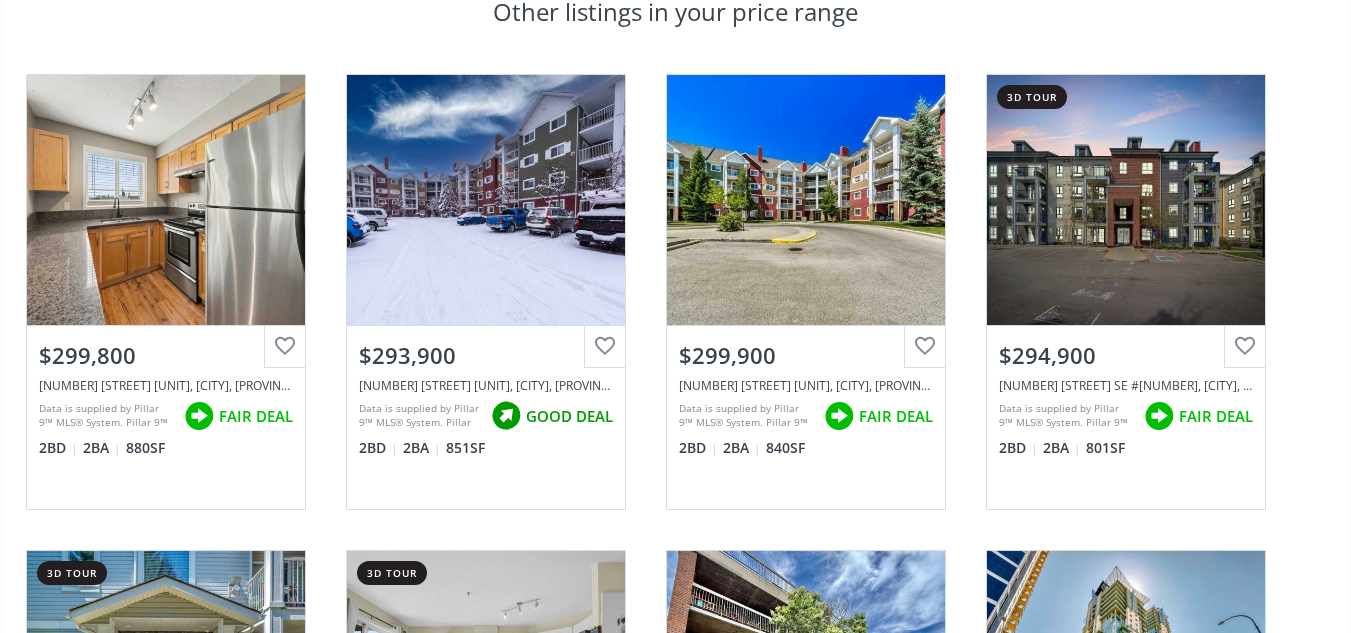 scroll, scrollTop: 1307, scrollLeft: 0, axis: vertical 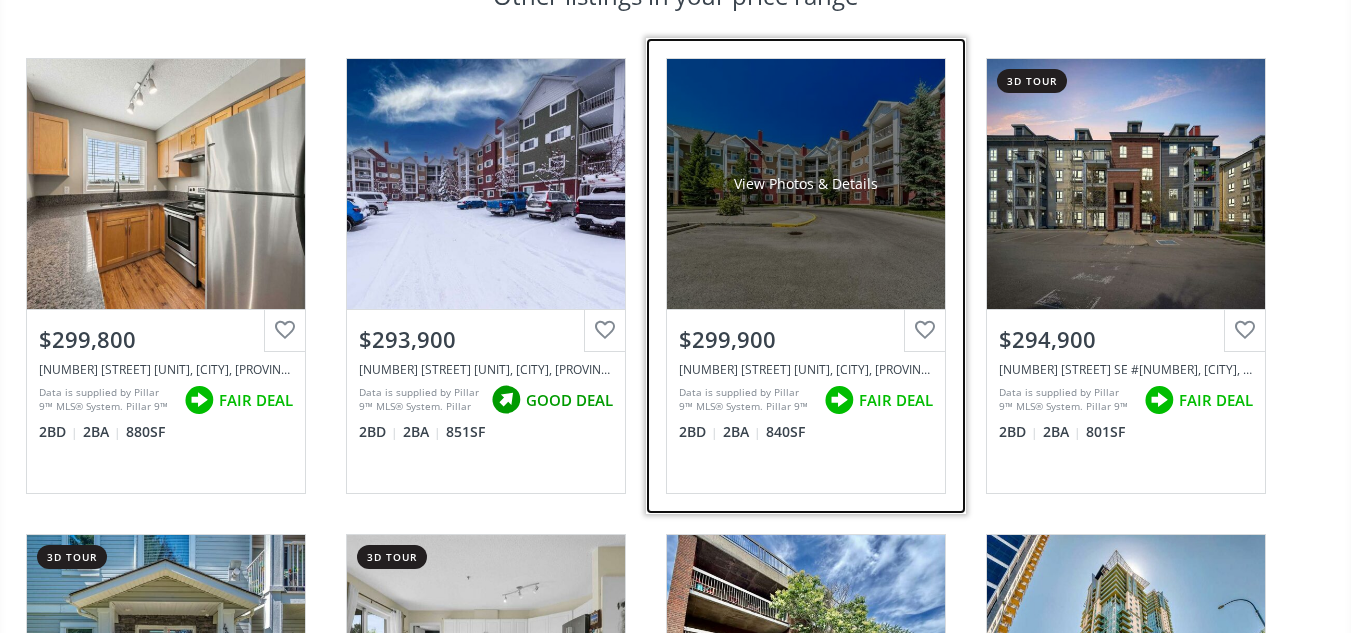 click on "View Photos & Details" at bounding box center [806, 184] 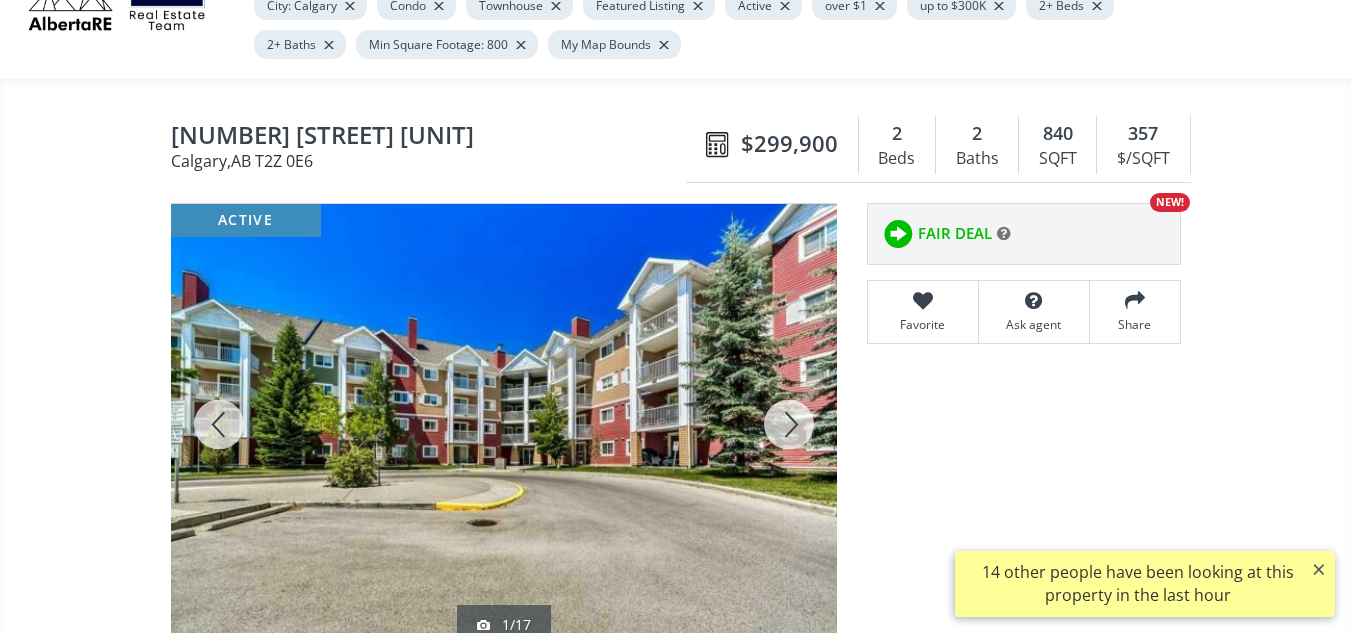 scroll, scrollTop: 160, scrollLeft: 0, axis: vertical 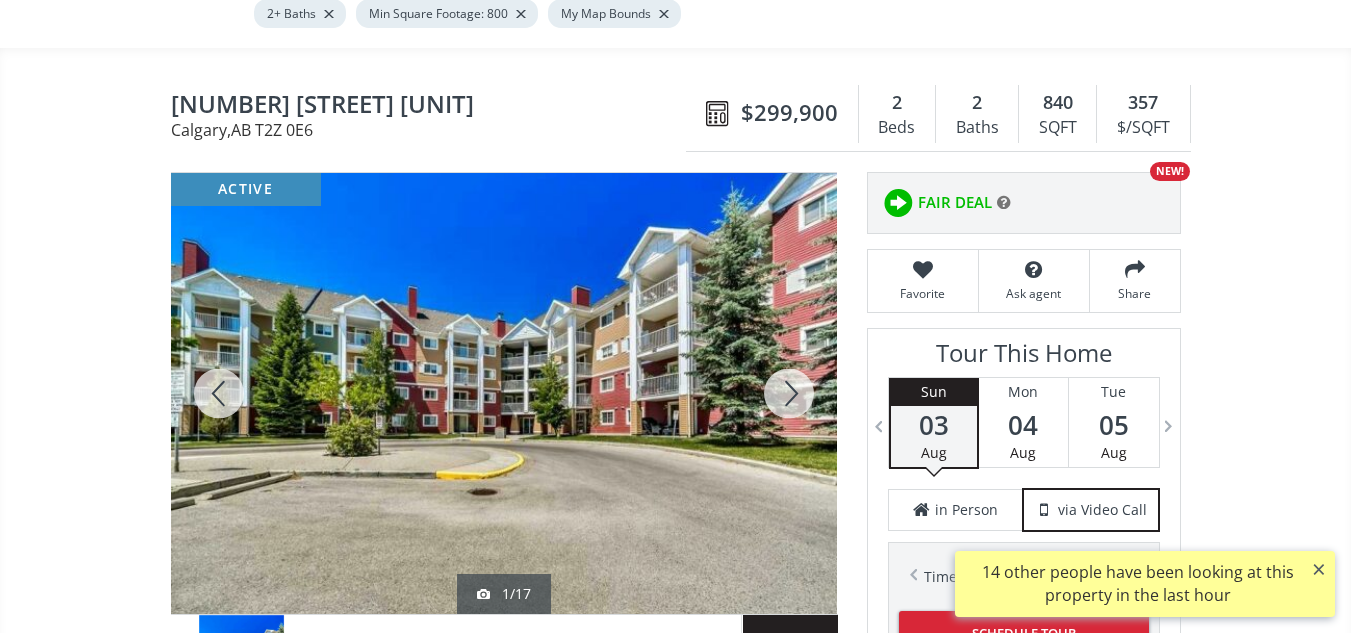 click at bounding box center [789, 393] 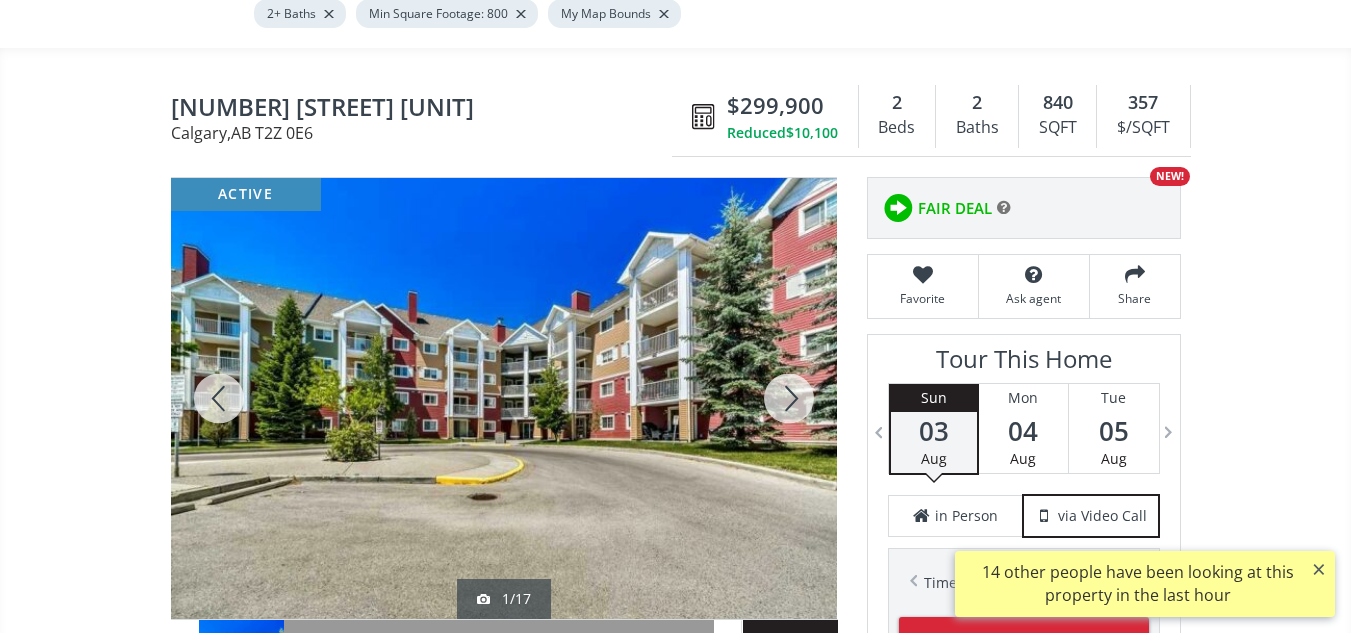 click at bounding box center (789, 398) 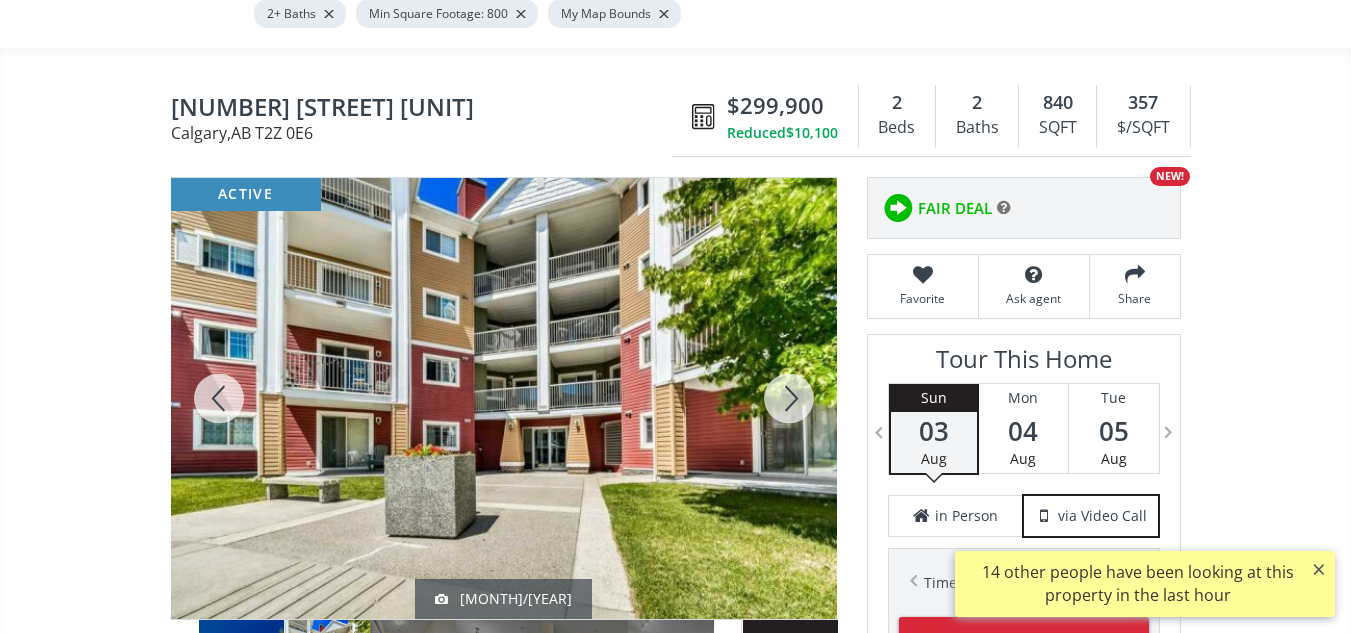 click at bounding box center [789, 398] 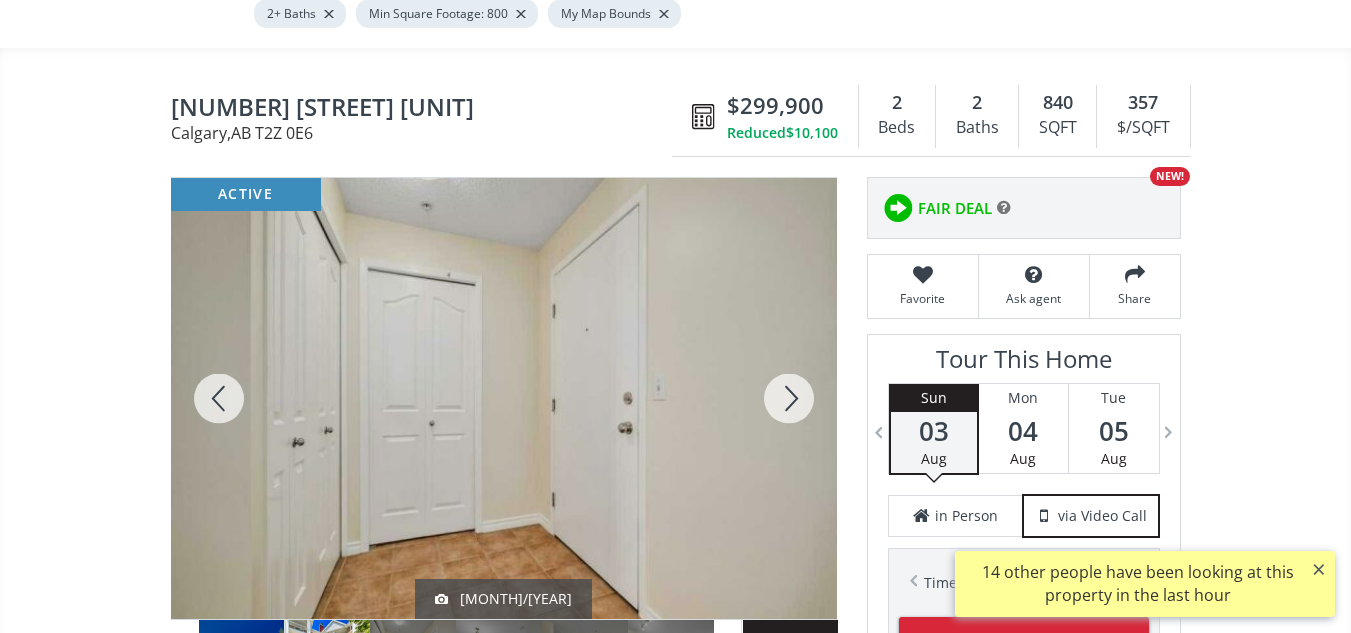 click at bounding box center [789, 398] 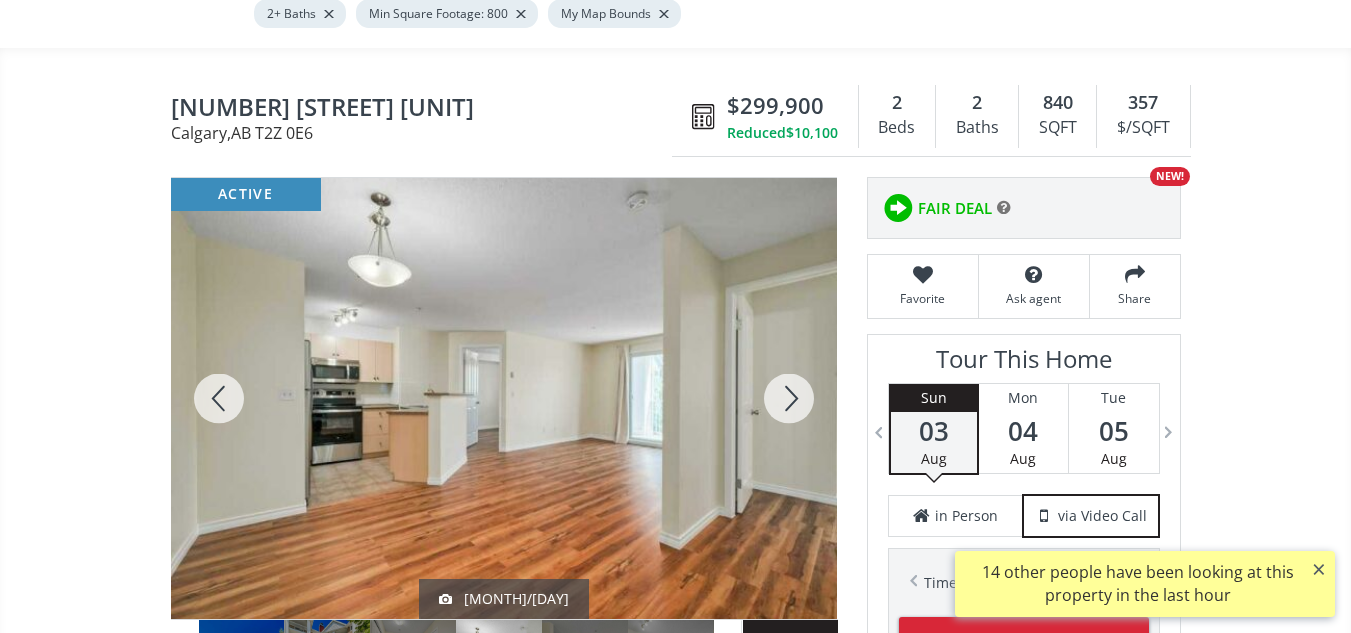click at bounding box center (789, 398) 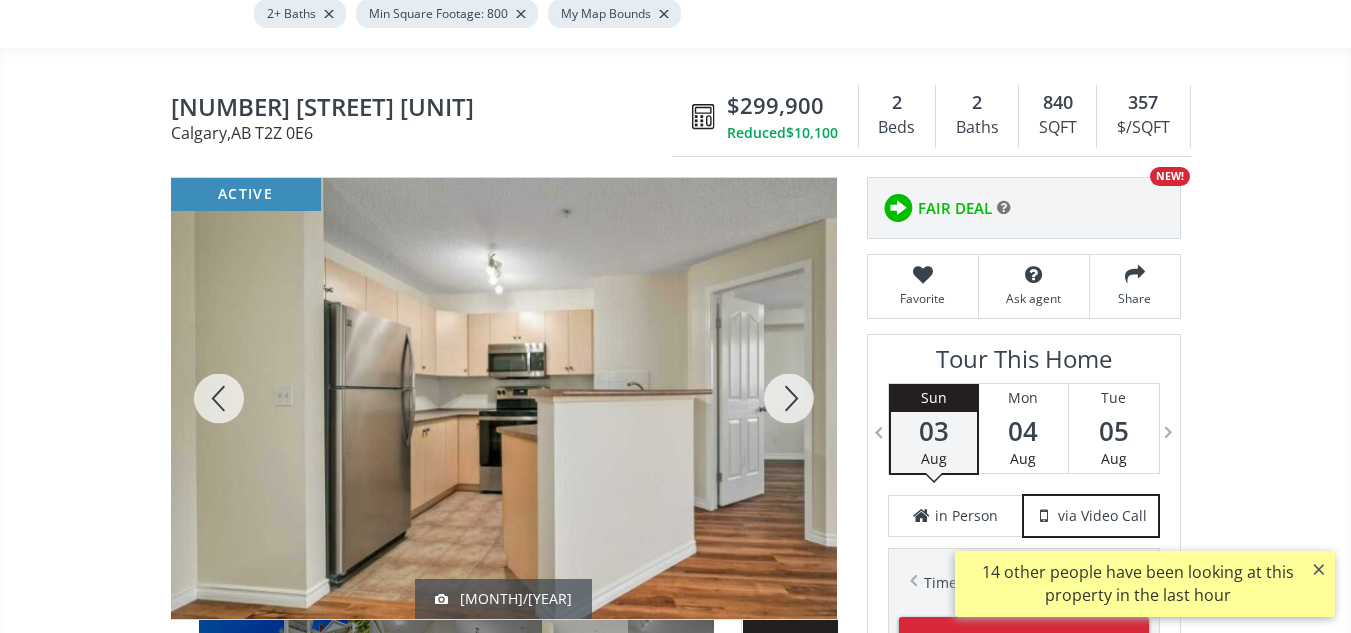 click at bounding box center [789, 398] 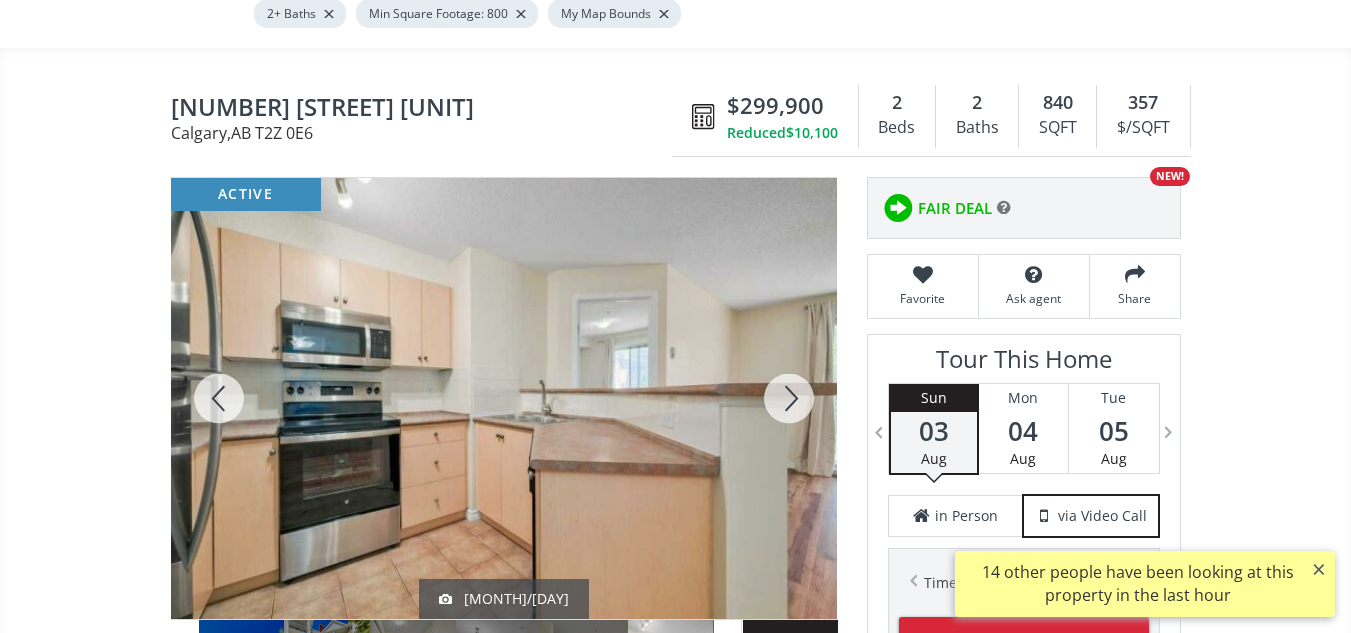click at bounding box center (789, 398) 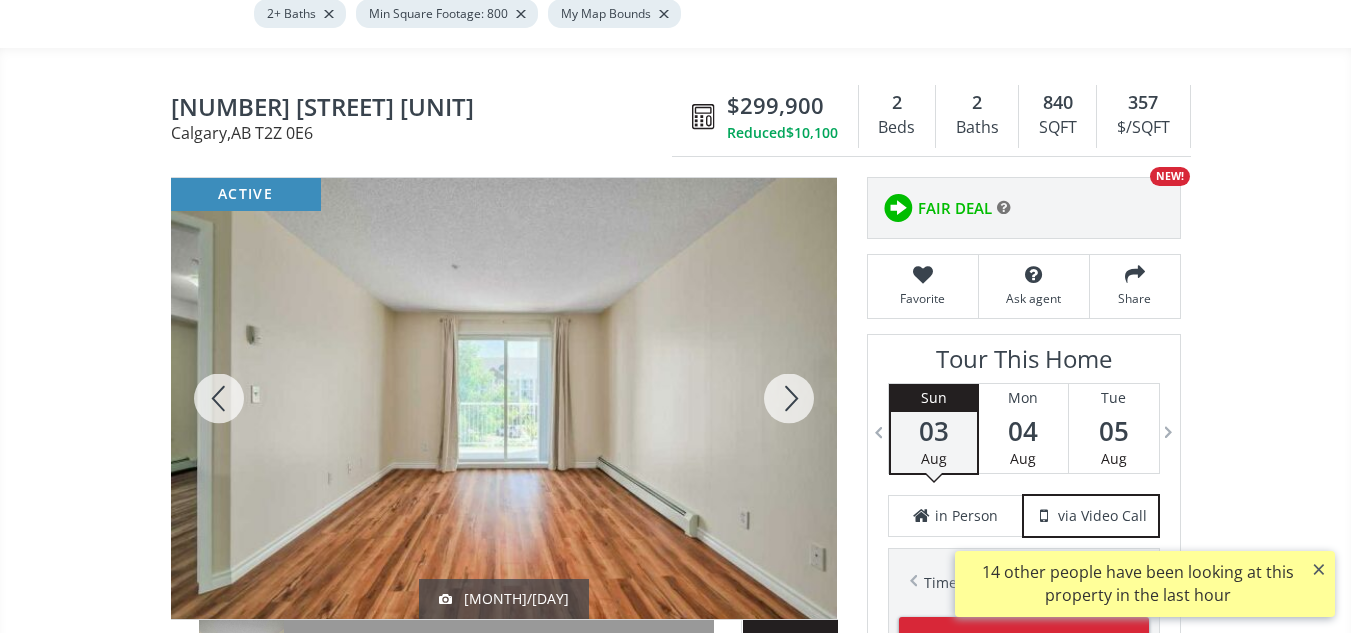 click at bounding box center (789, 398) 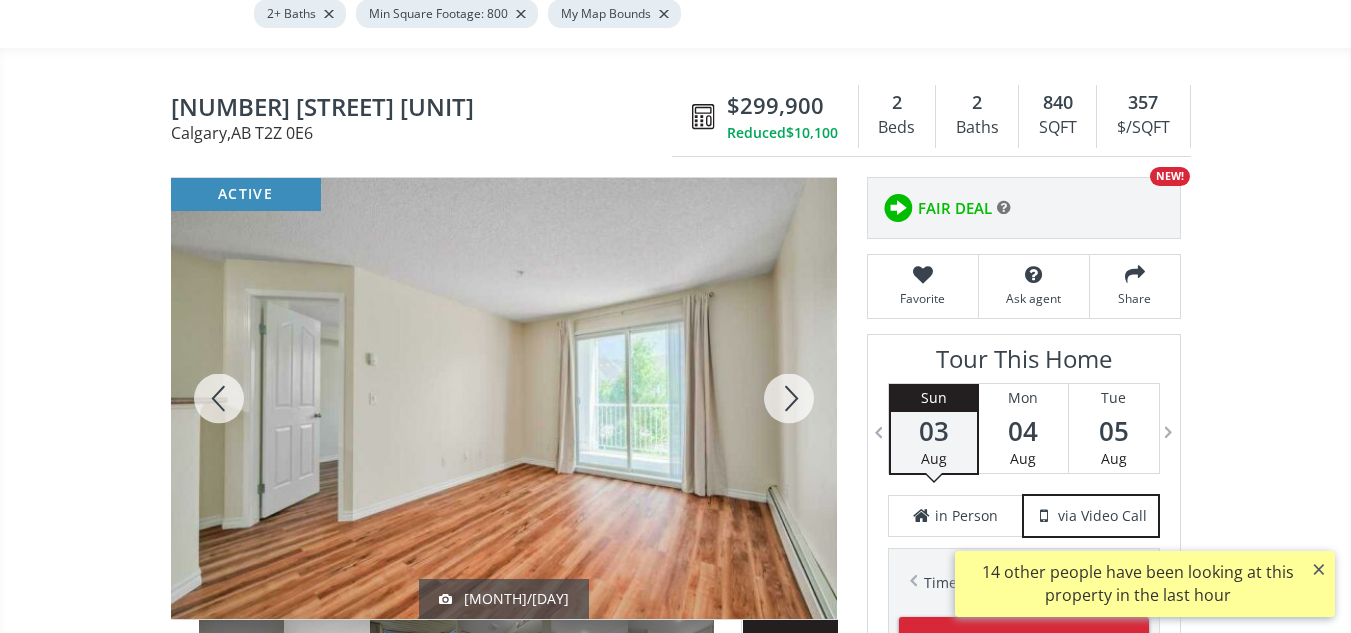 click at bounding box center (789, 398) 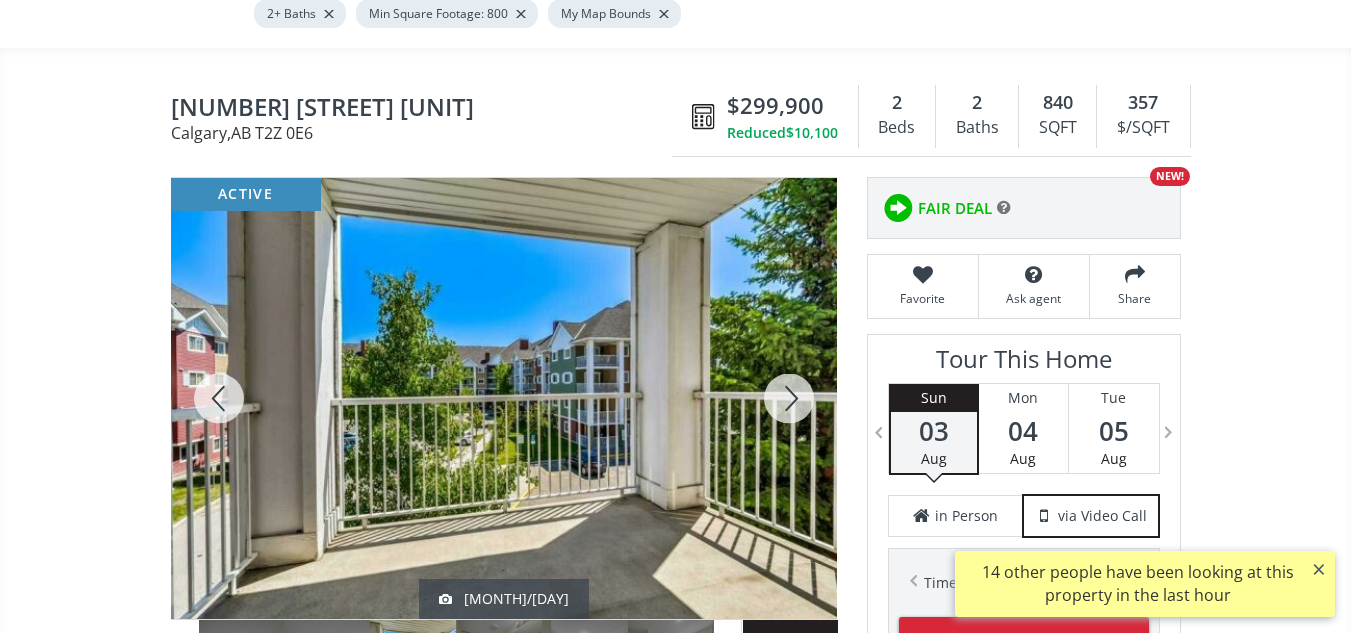click at bounding box center (789, 398) 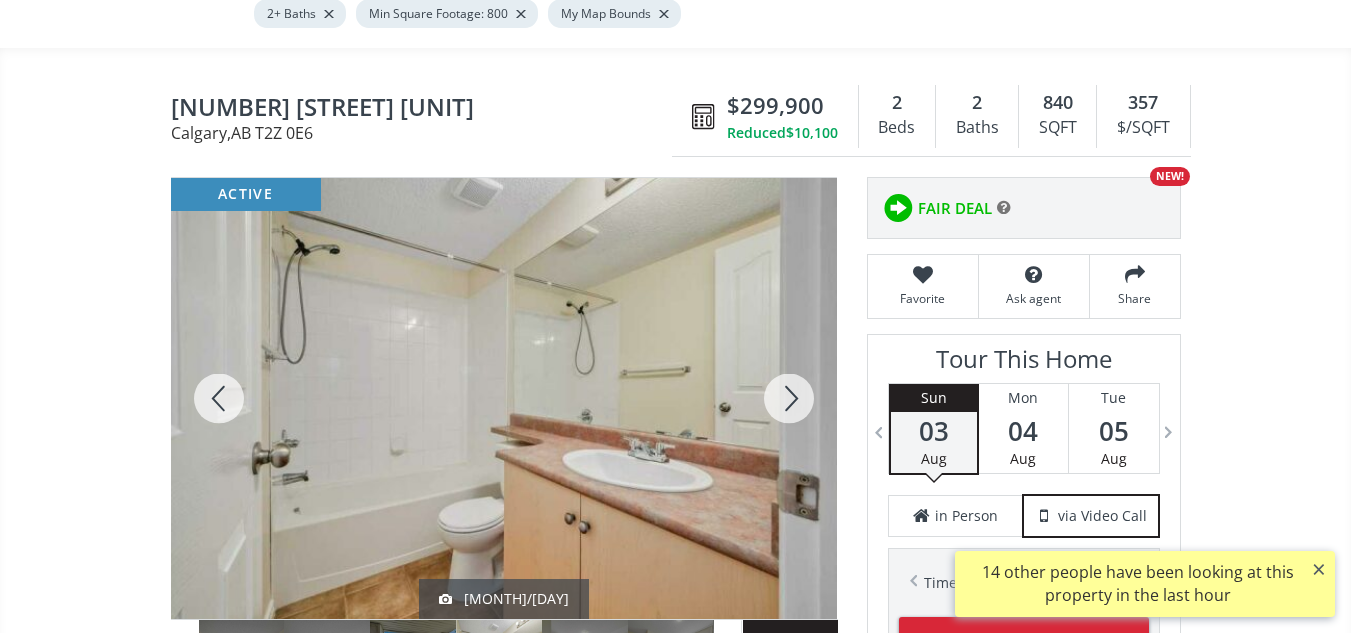 click at bounding box center (789, 398) 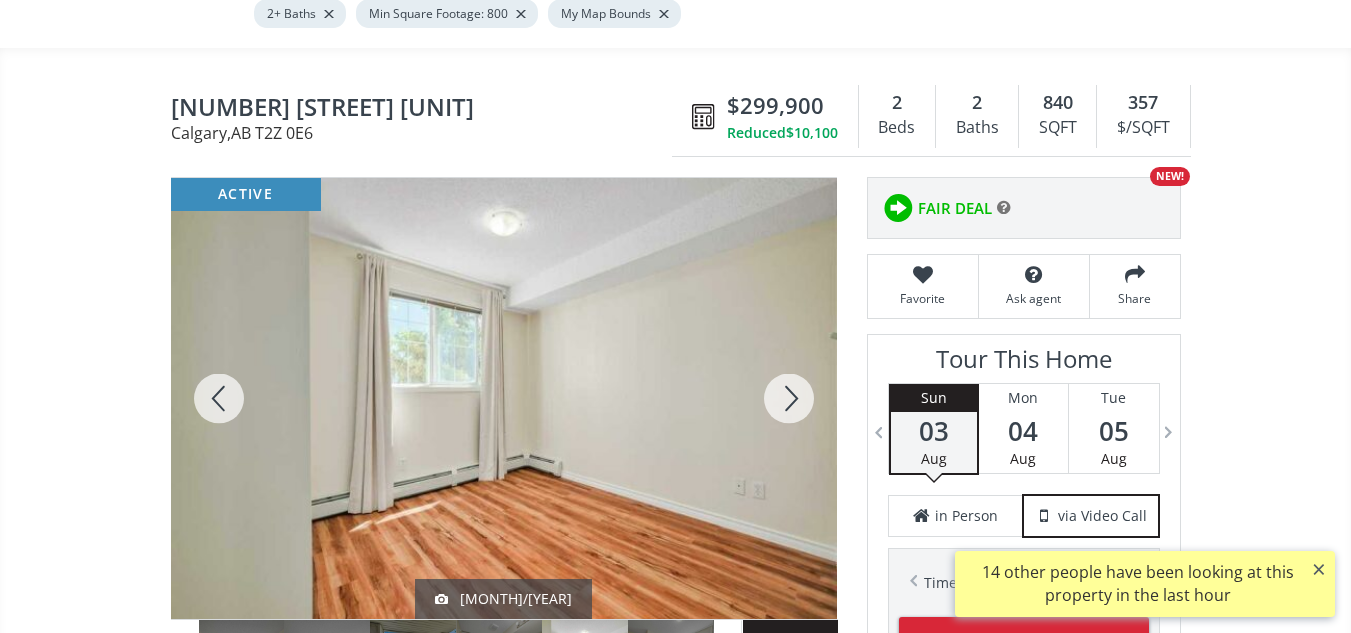 click at bounding box center [789, 398] 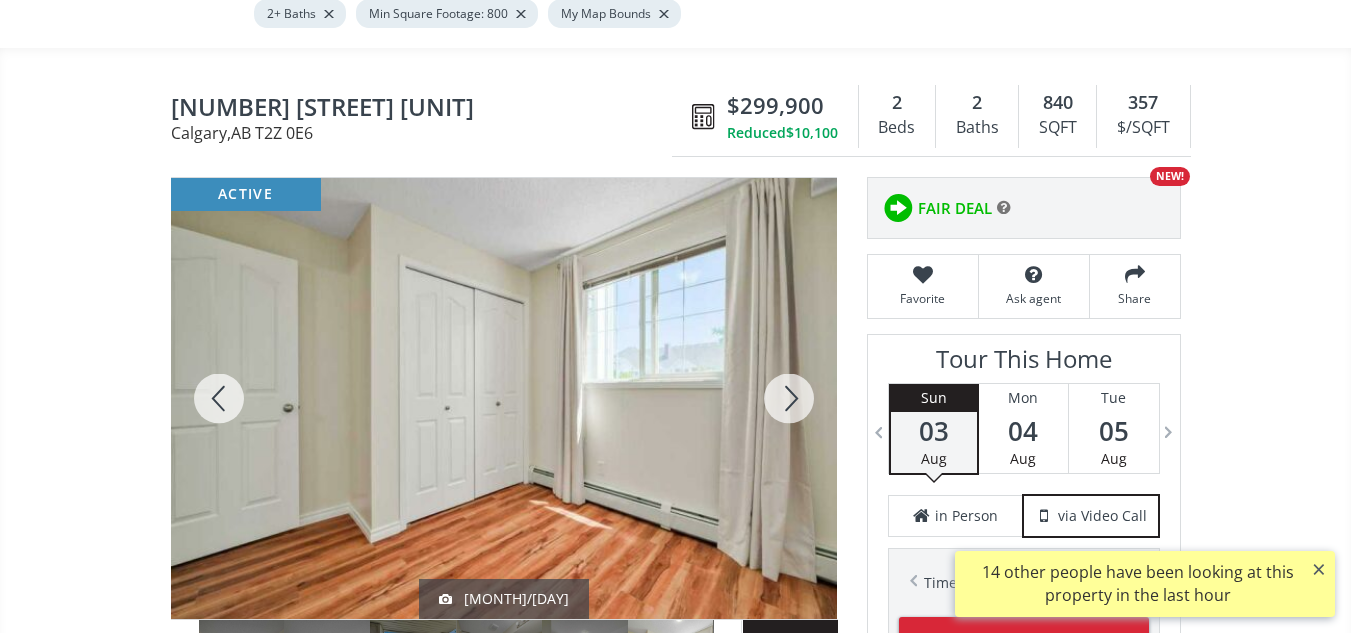 click at bounding box center [789, 398] 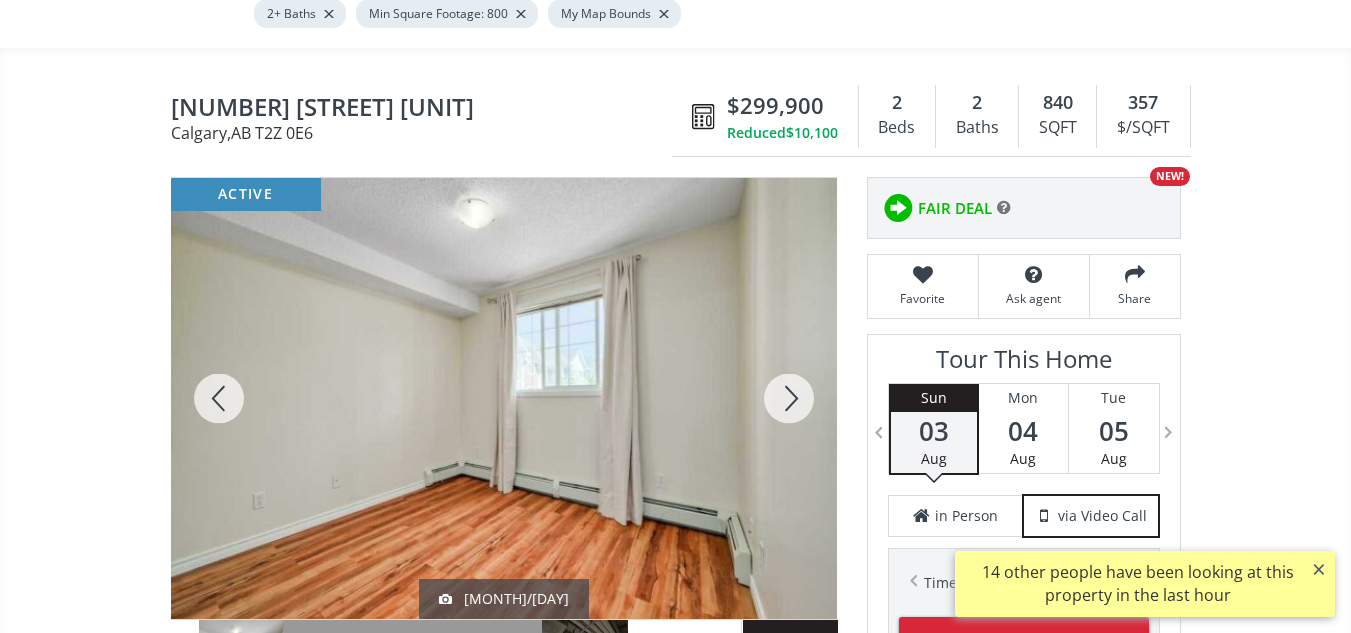 click at bounding box center [789, 398] 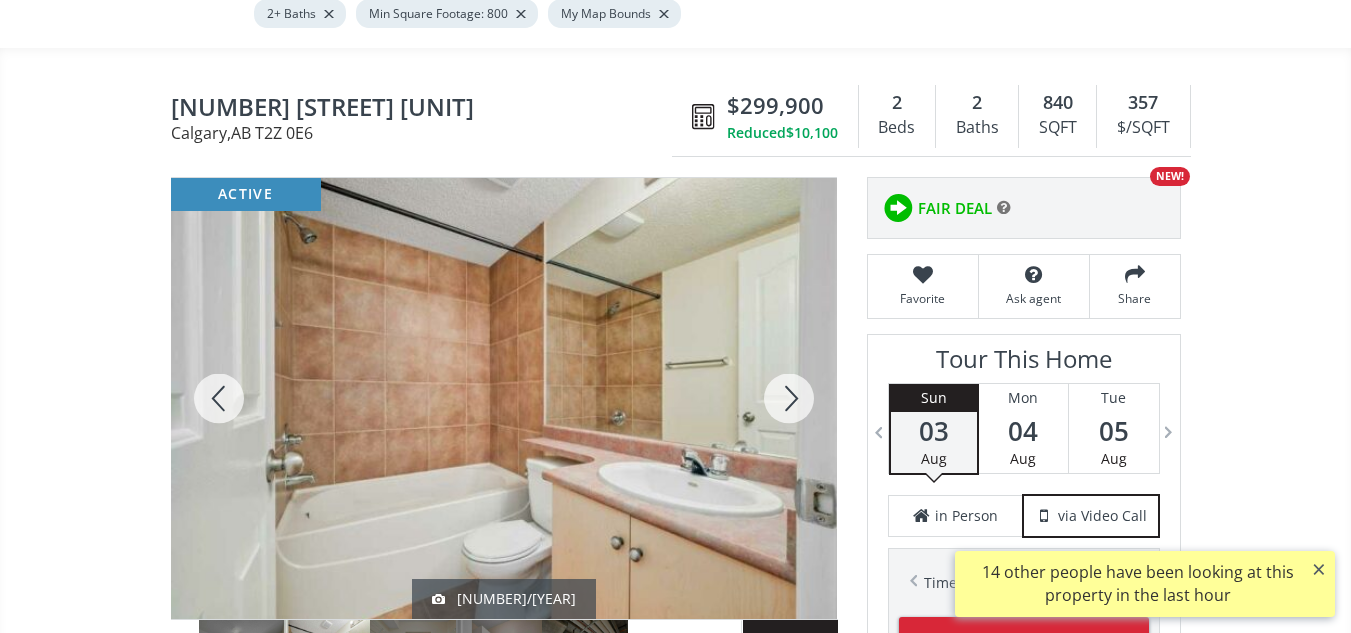click at bounding box center (789, 398) 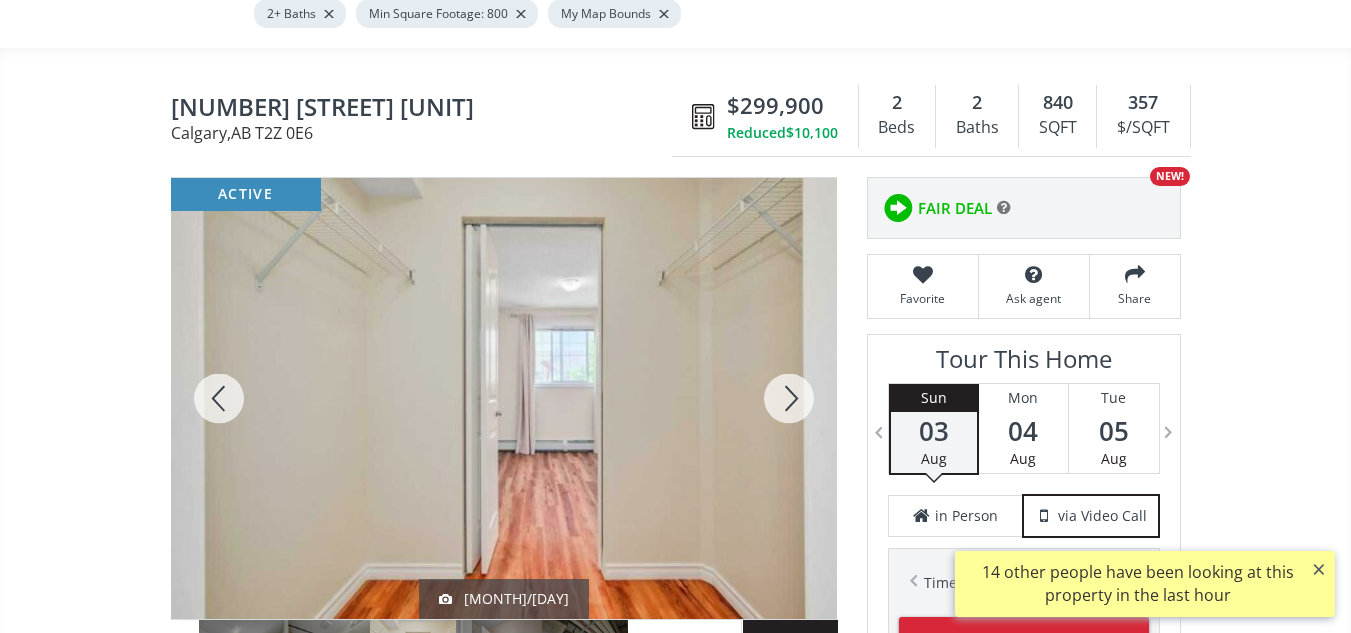 click at bounding box center (789, 398) 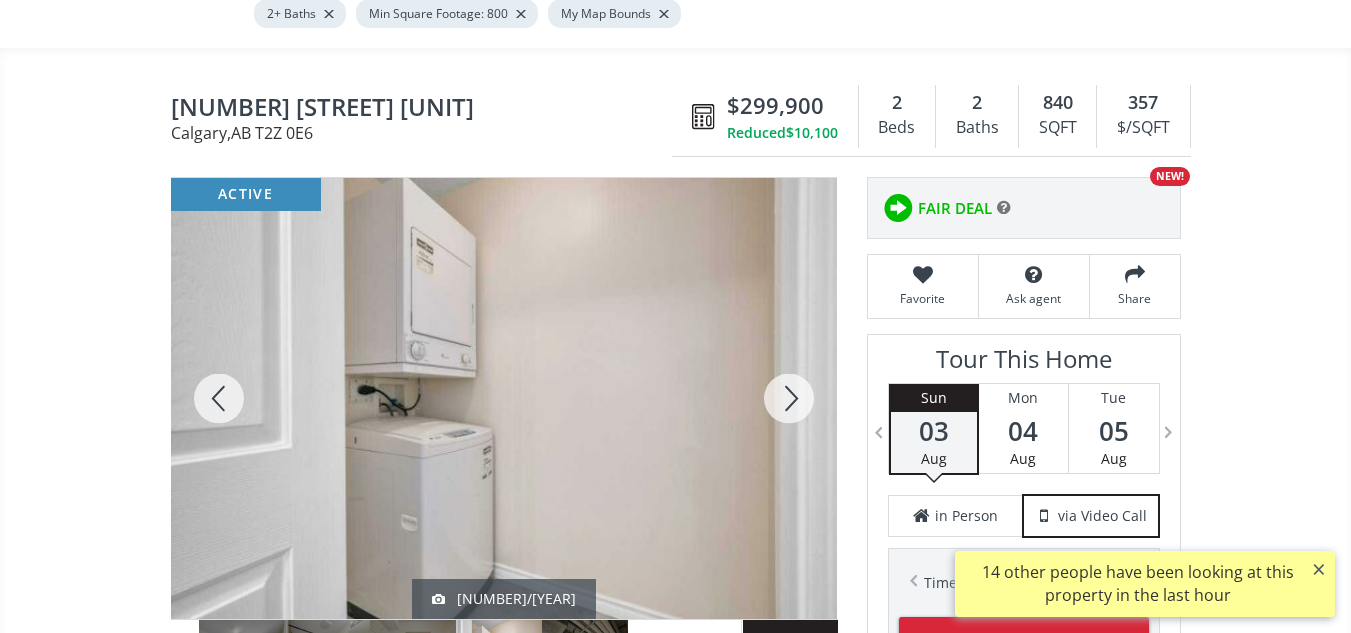 click at bounding box center [789, 398] 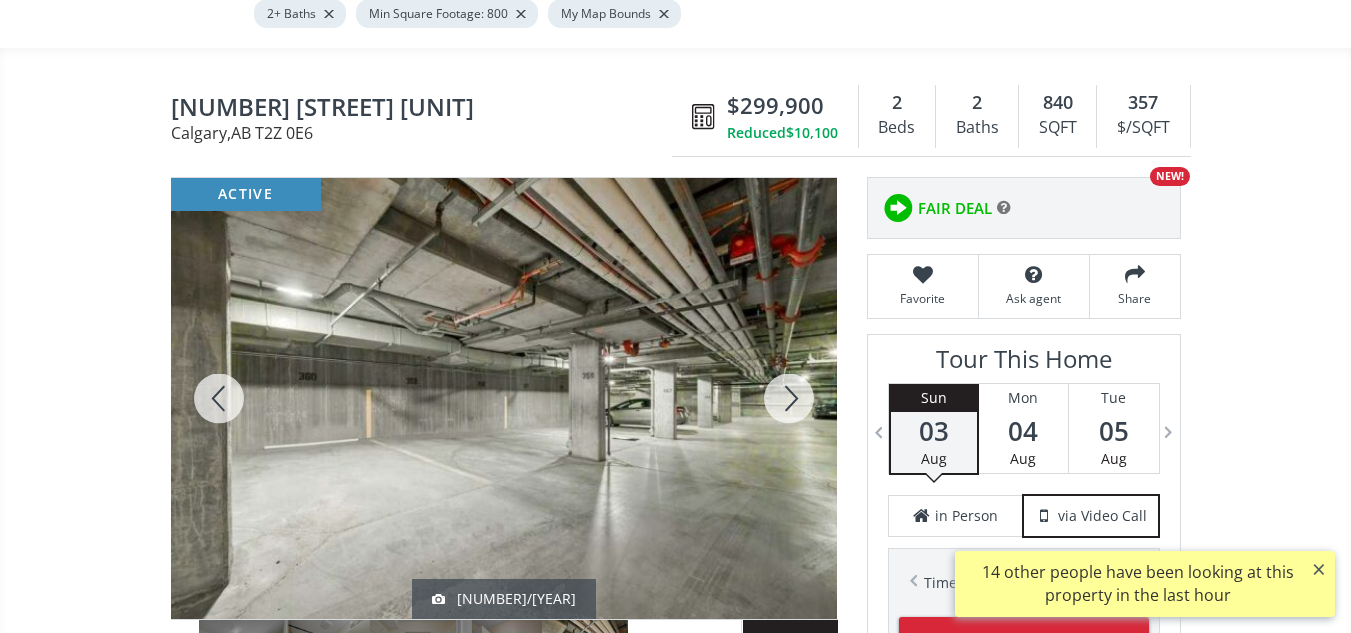 click at bounding box center [789, 398] 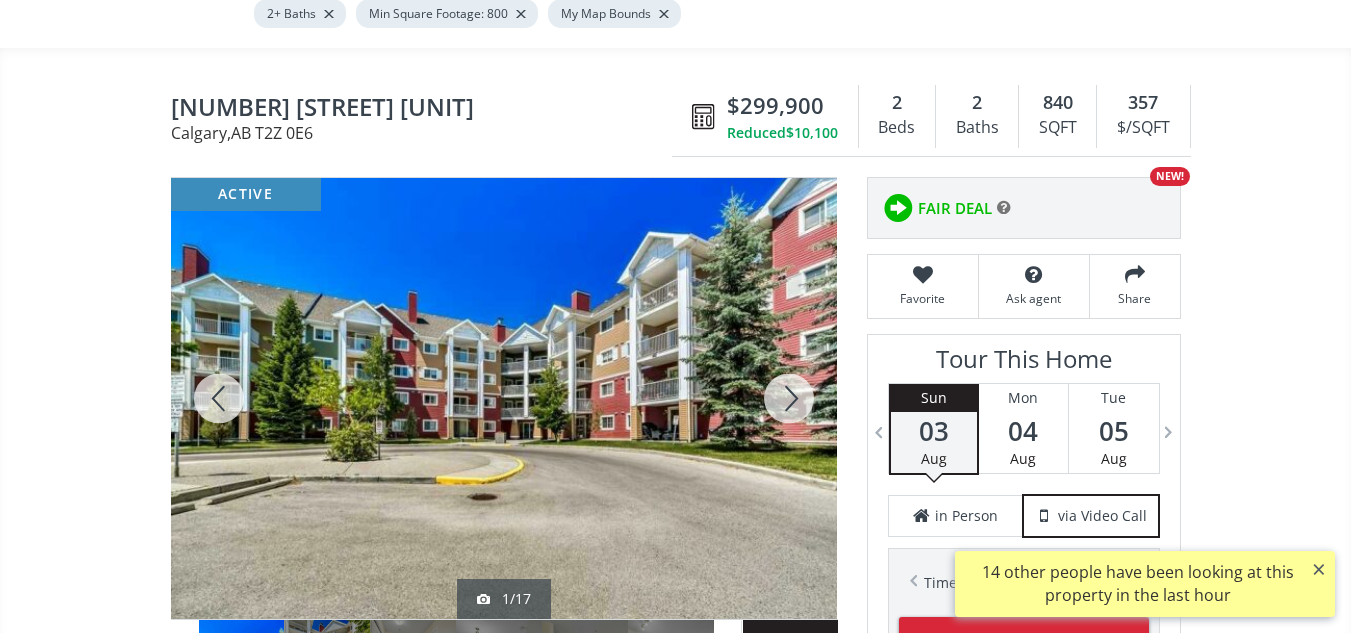 click at bounding box center [789, 398] 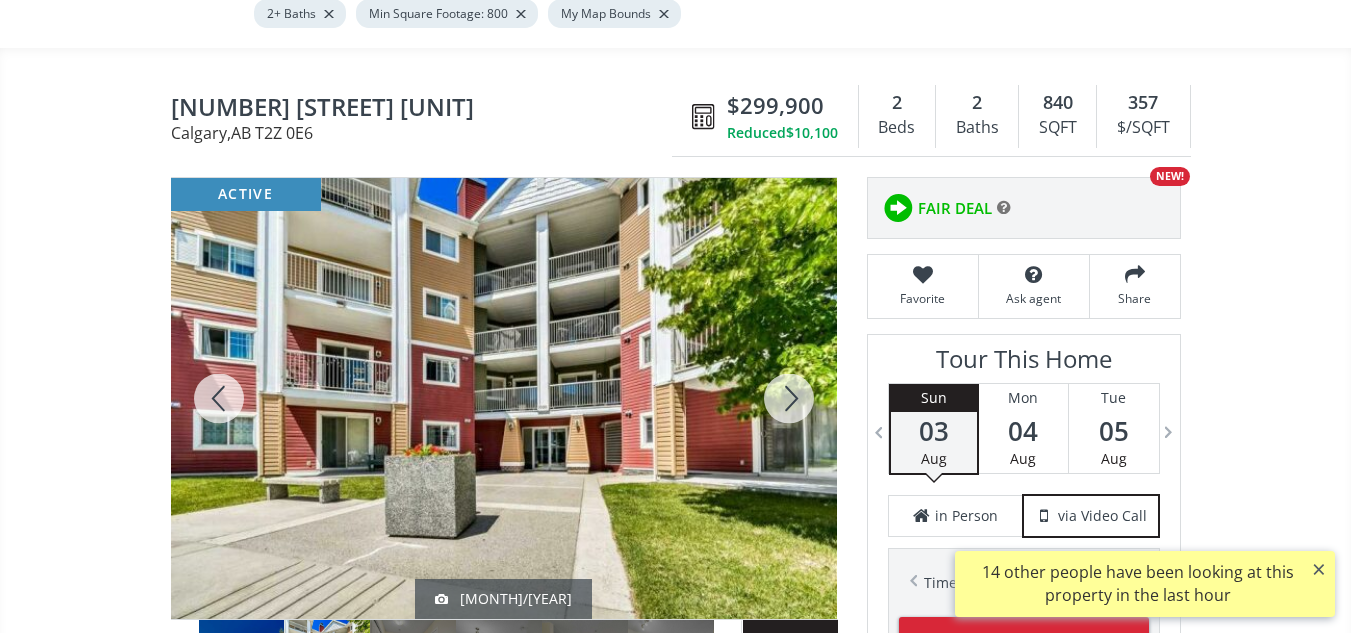 click at bounding box center (789, 398) 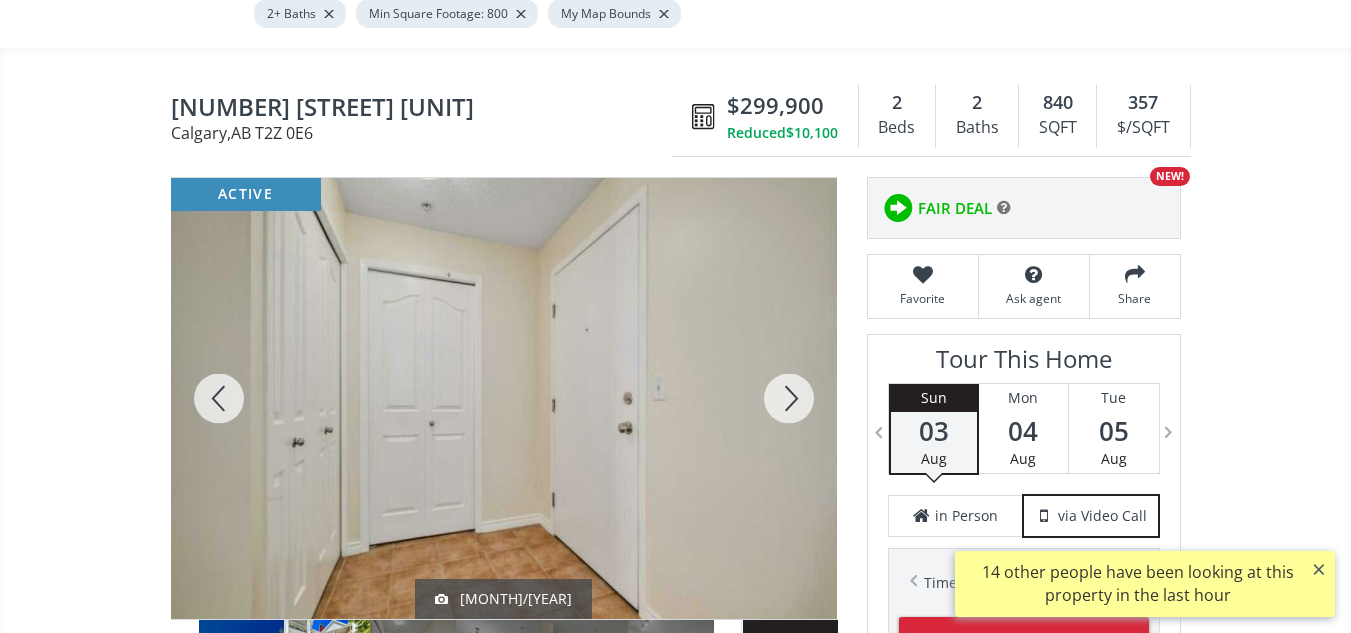 click at bounding box center (789, 398) 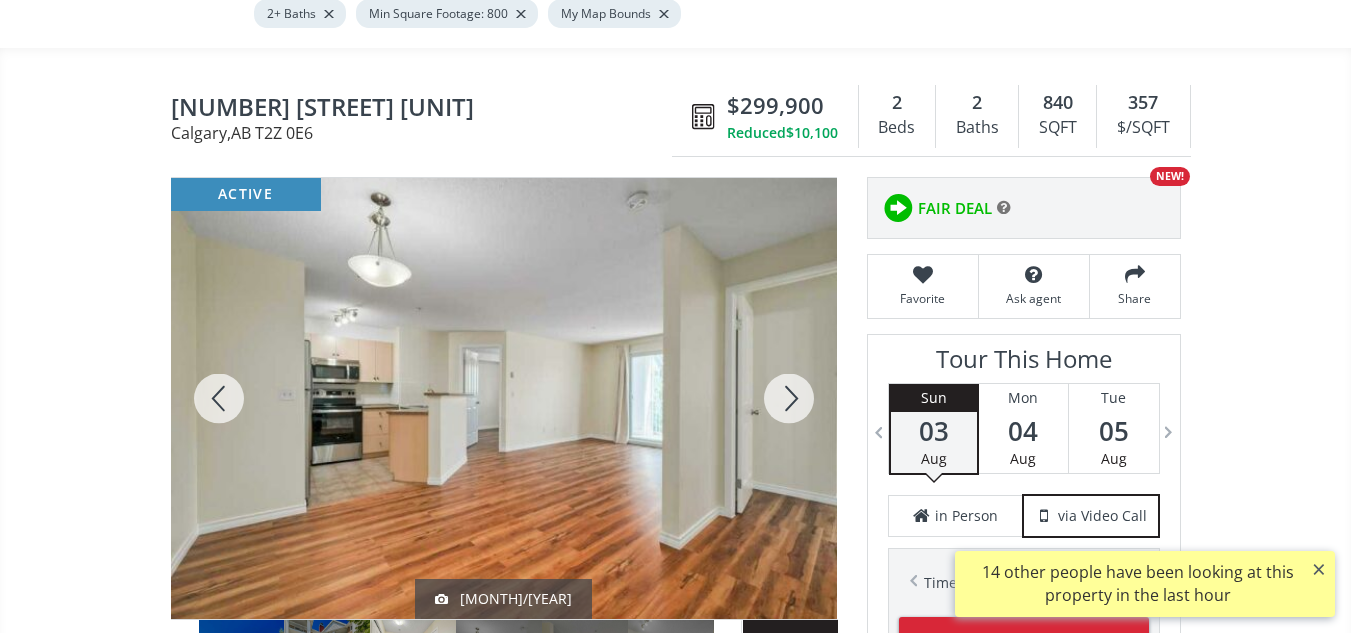 click at bounding box center (789, 398) 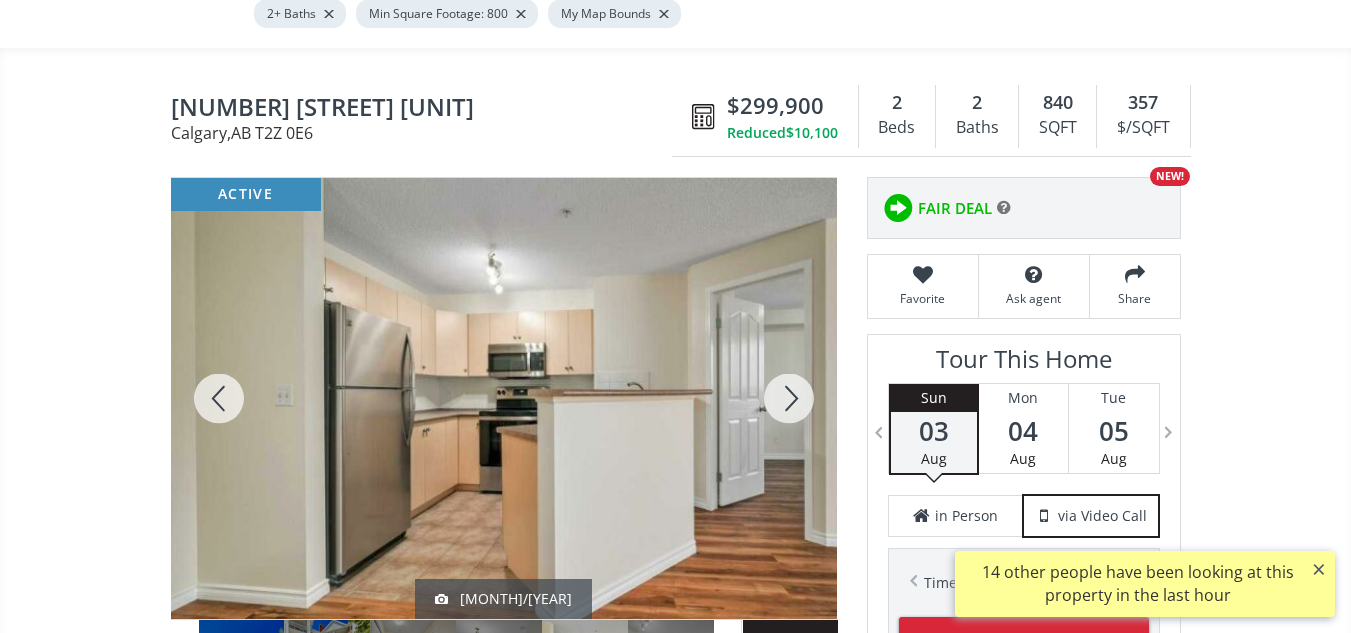 click at bounding box center (789, 398) 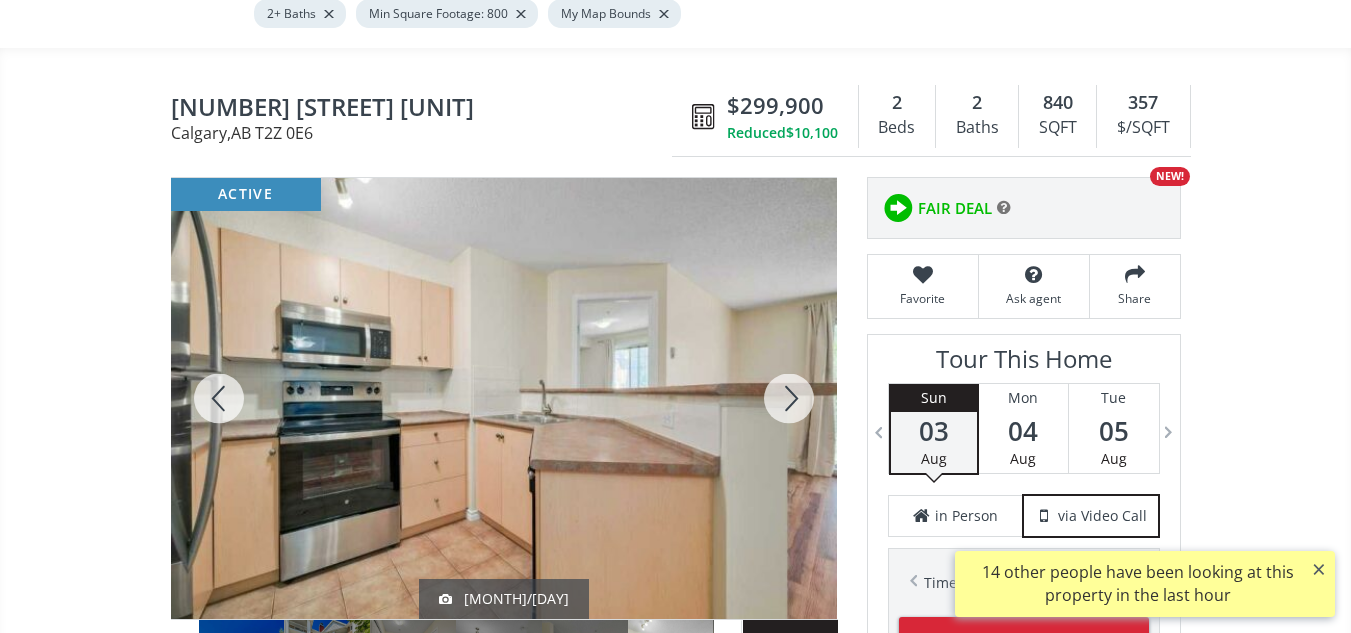 click at bounding box center (789, 398) 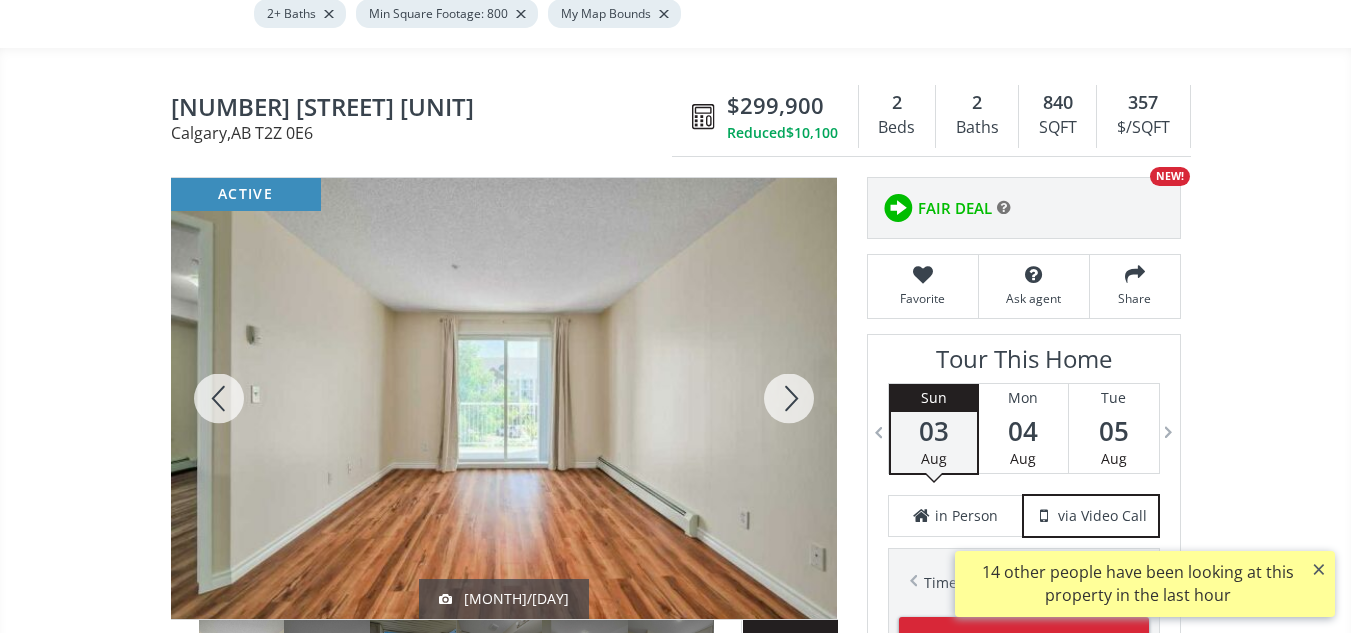 click at bounding box center [789, 398] 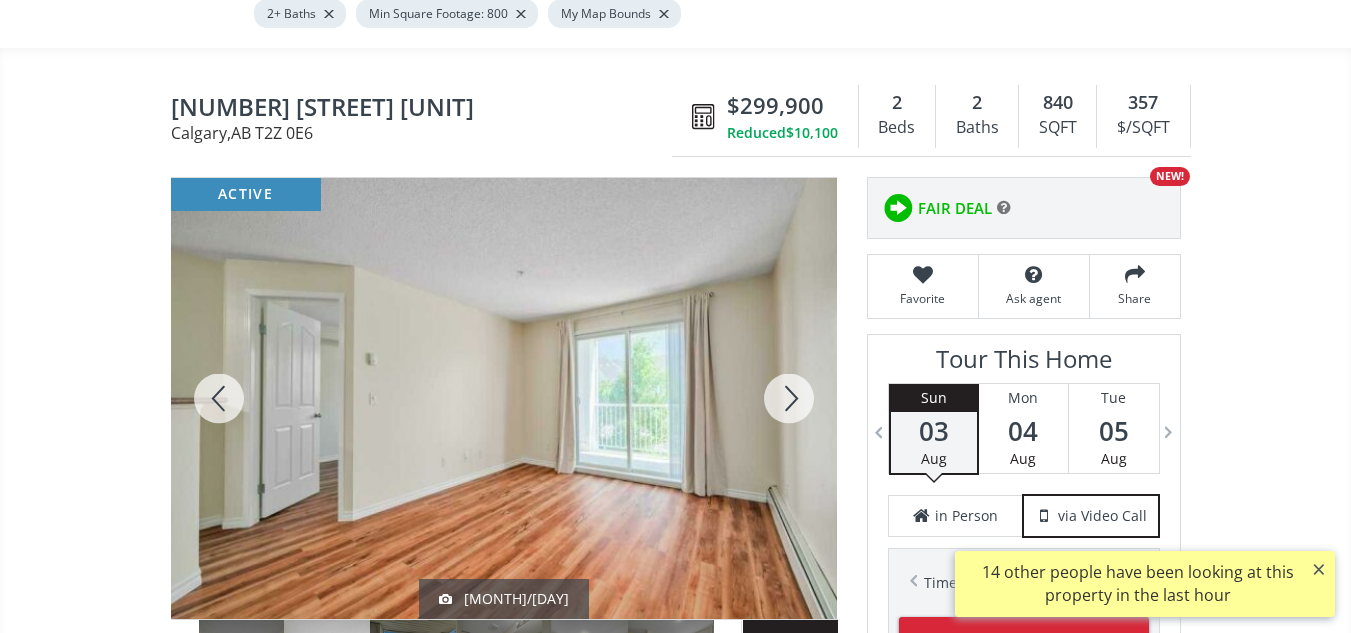 click at bounding box center [789, 398] 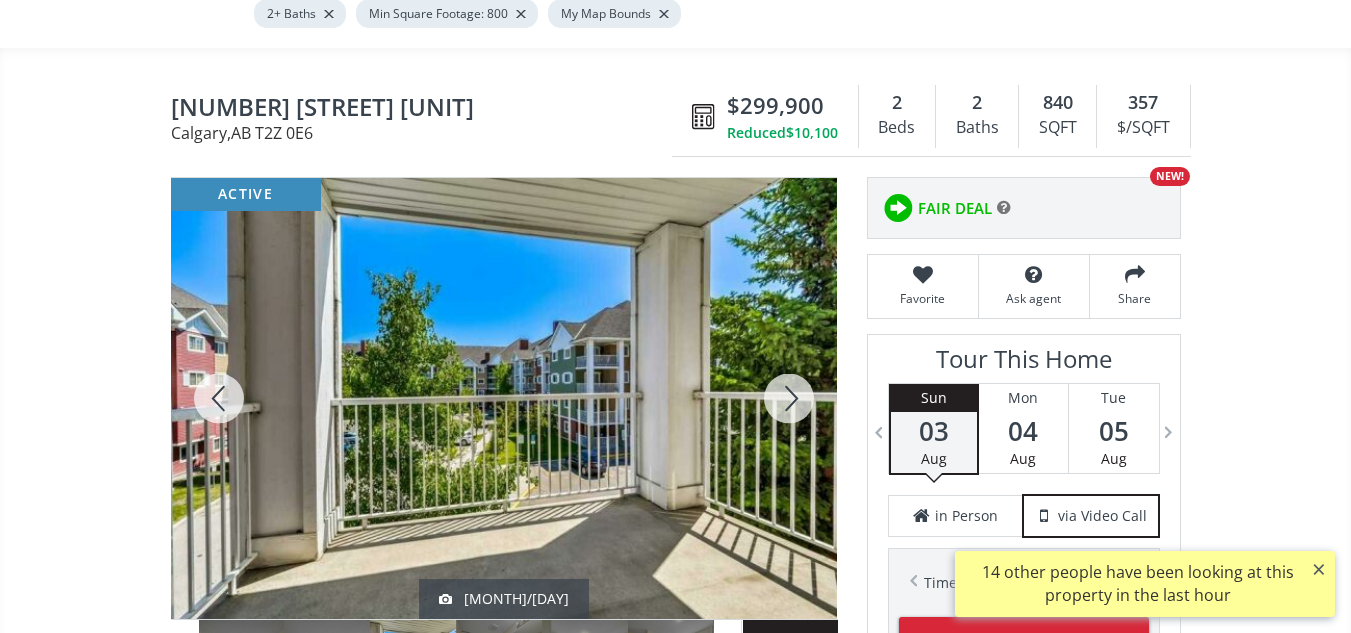 click at bounding box center (789, 398) 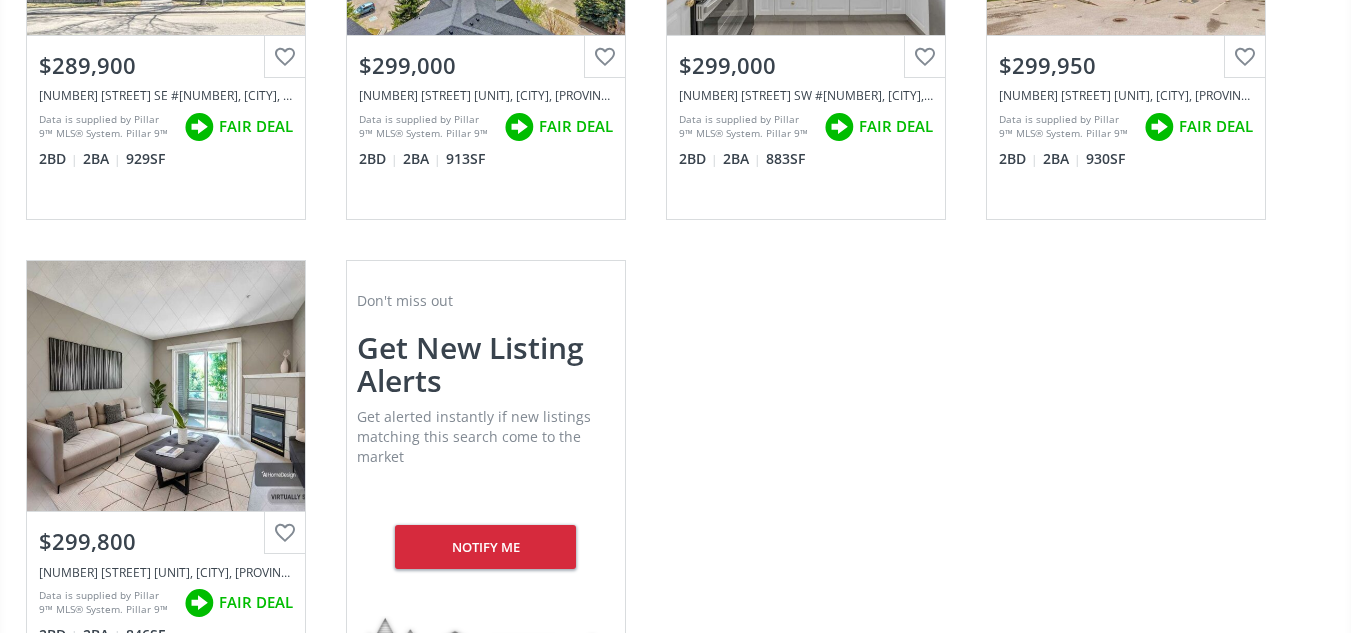 scroll, scrollTop: 142, scrollLeft: 0, axis: vertical 